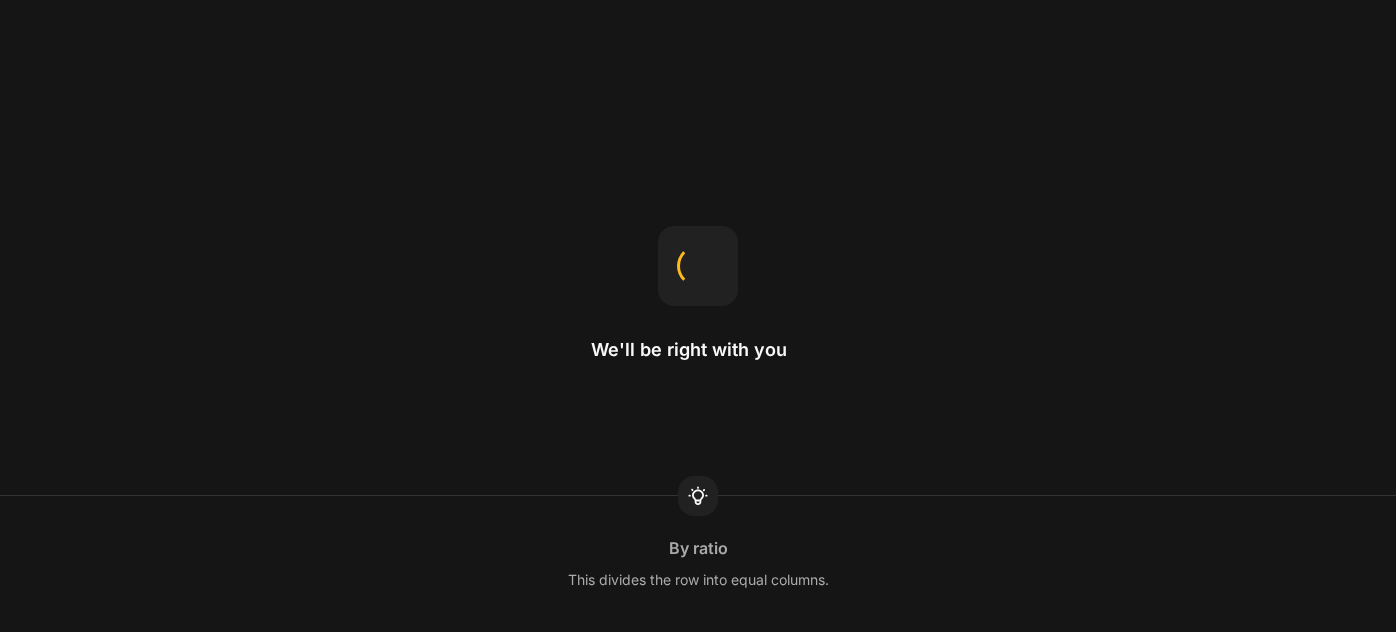 scroll, scrollTop: 0, scrollLeft: 0, axis: both 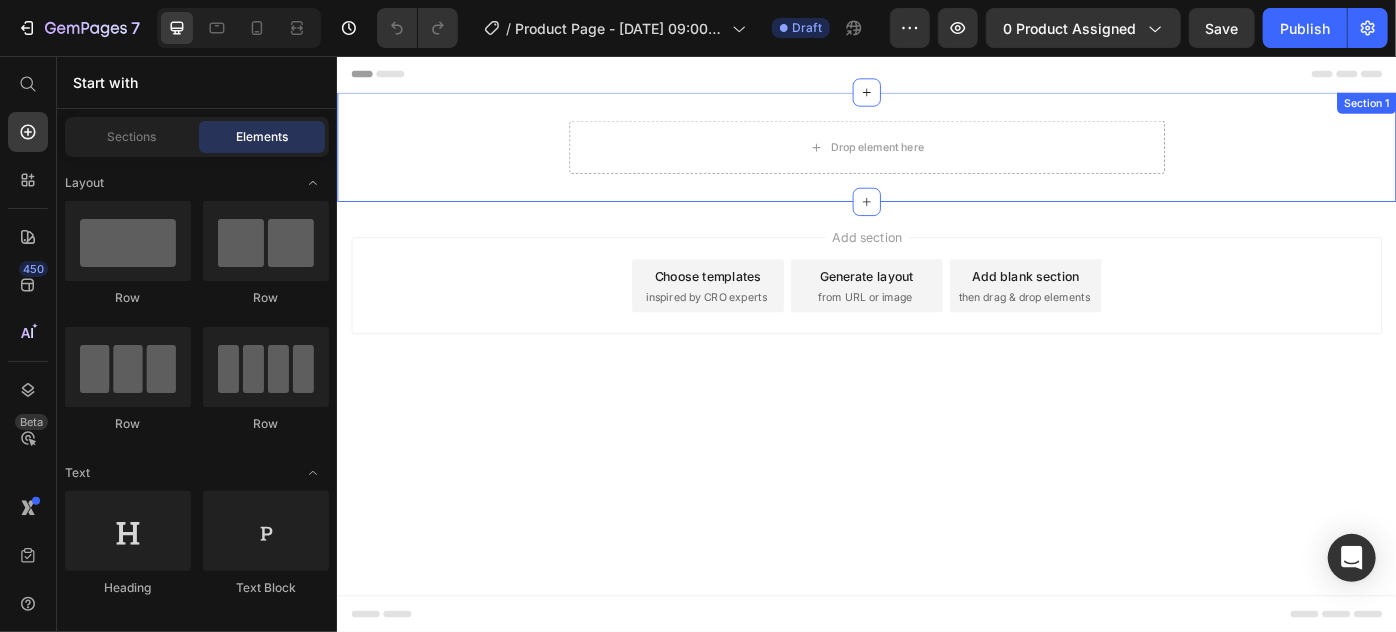 click on "Drop element here Row" at bounding box center [936, 158] 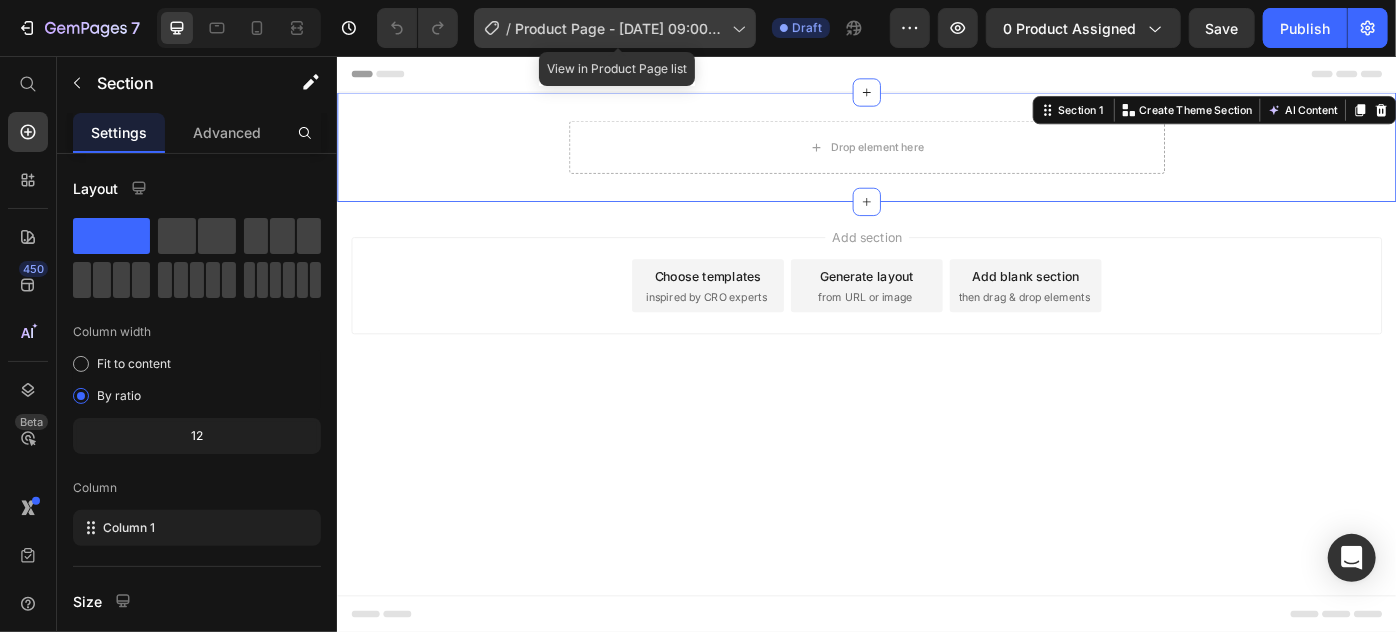 click on "Product Page - Jul 26, 09:00:50" at bounding box center (619, 28) 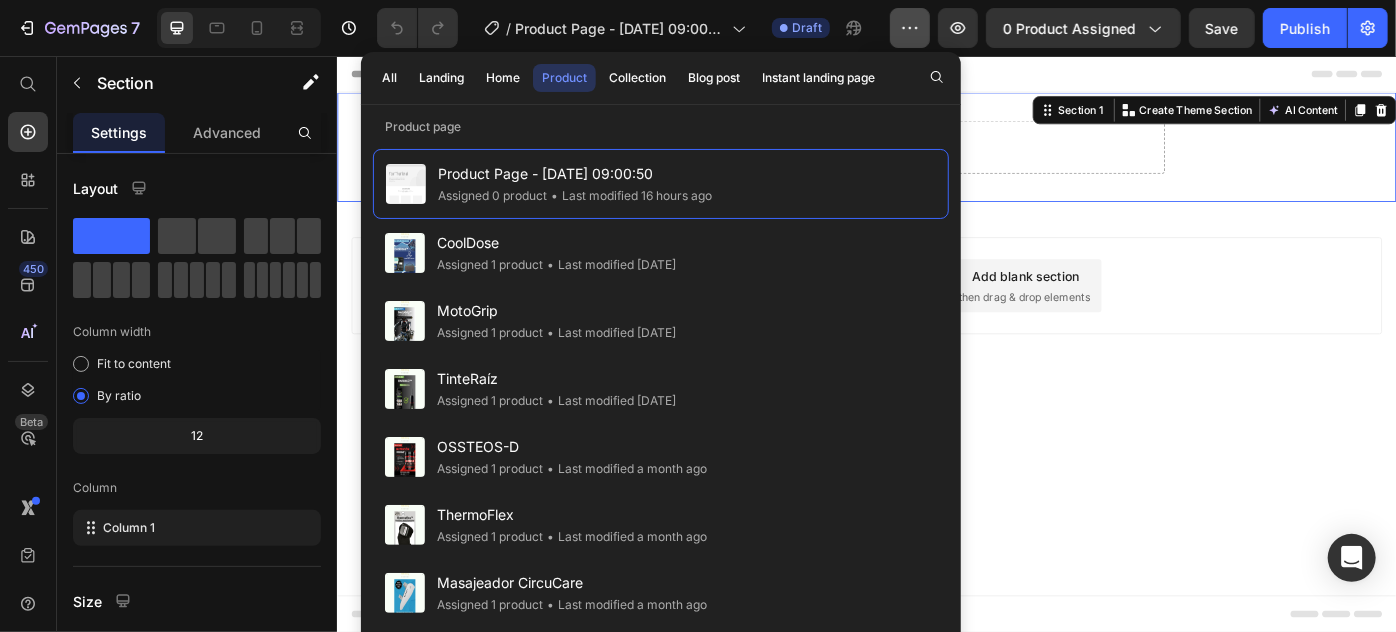click 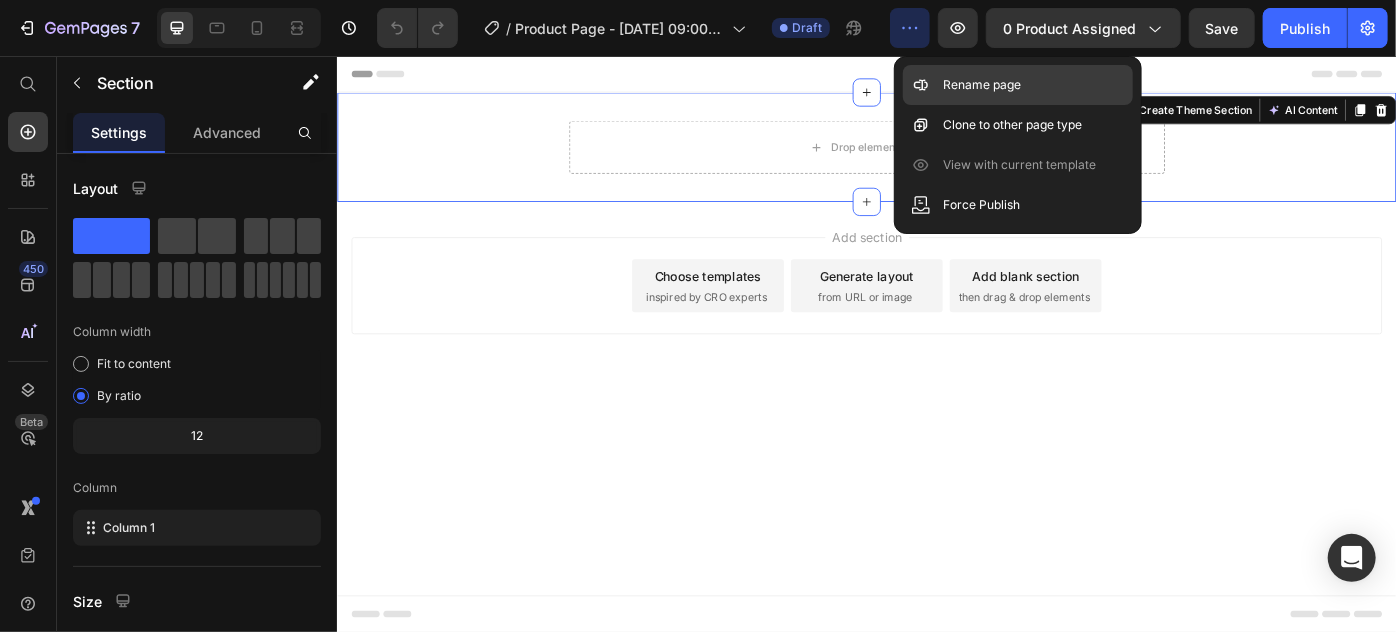 click on "Rename page" at bounding box center (982, 85) 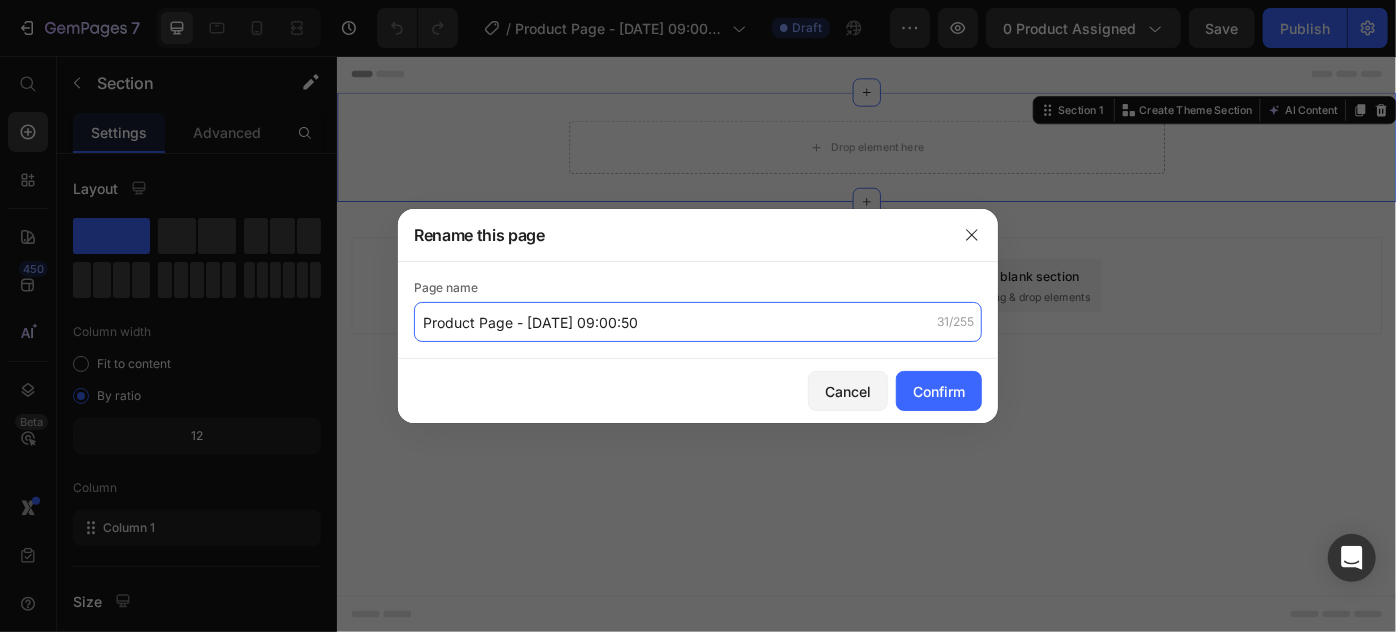 paste on "Curvas de Impacto" 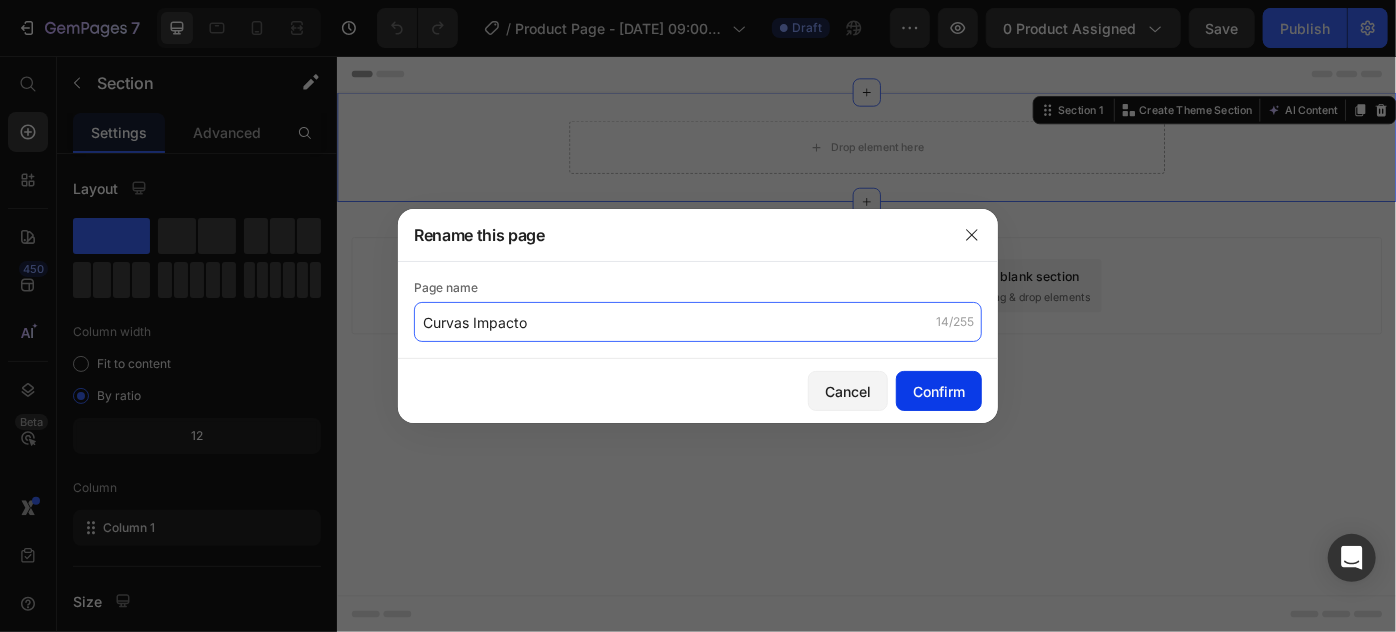 type on "Curvas Impacto" 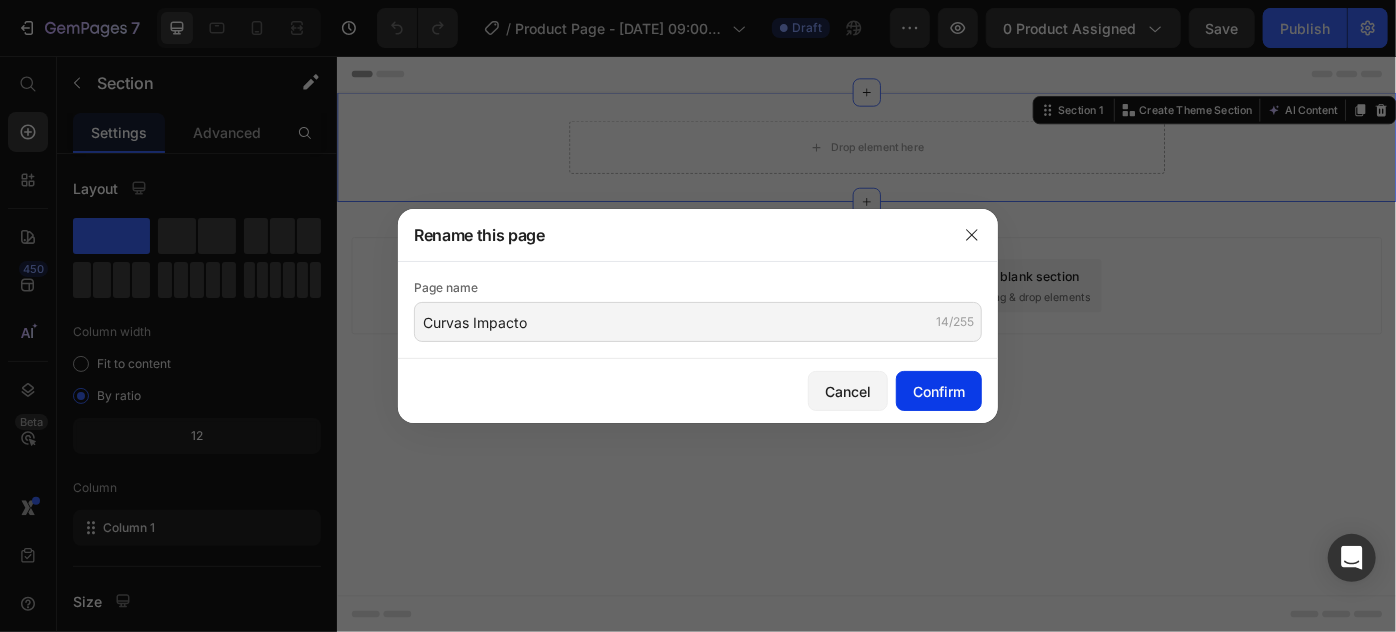 click on "Confirm" at bounding box center (939, 391) 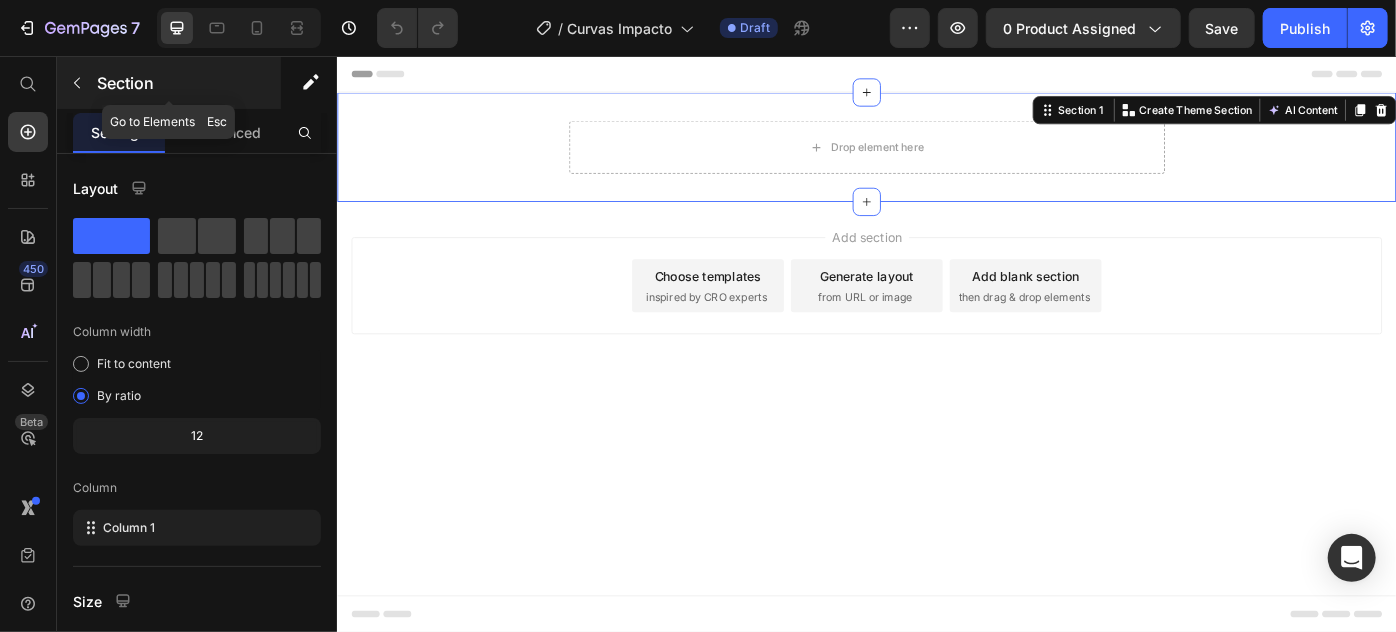 click 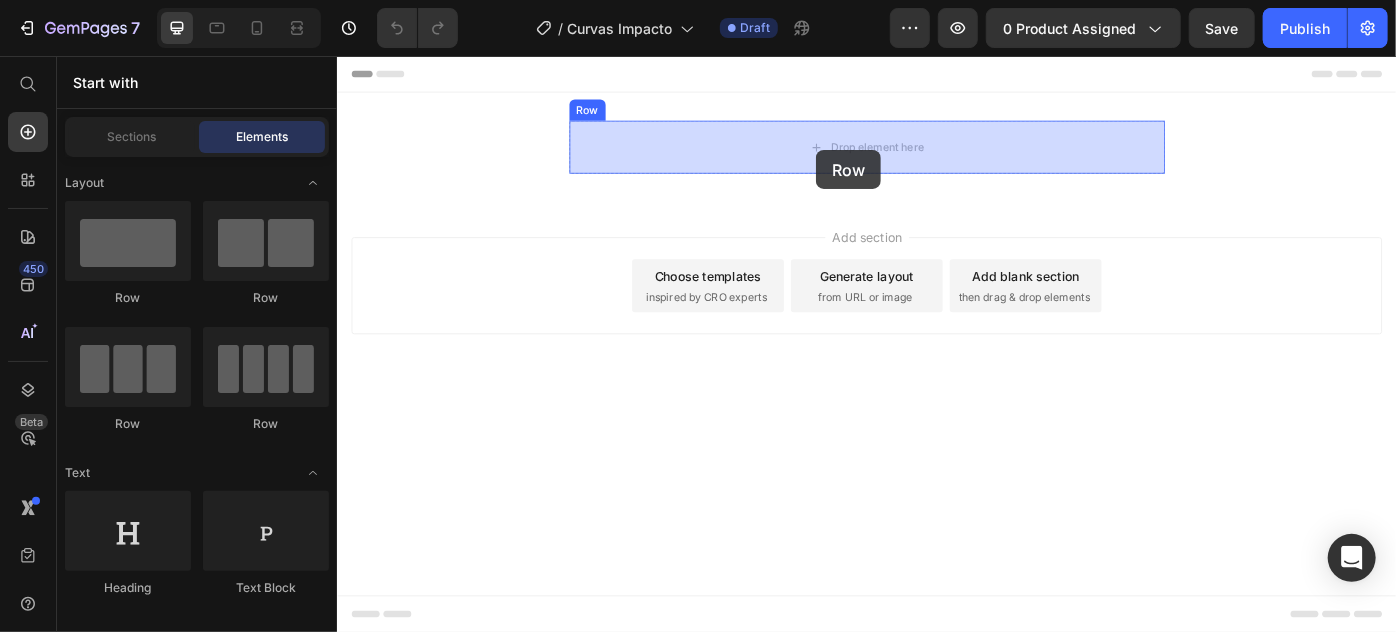 drag, startPoint x: 454, startPoint y: 292, endPoint x: 879, endPoint y: 162, distance: 444.43784 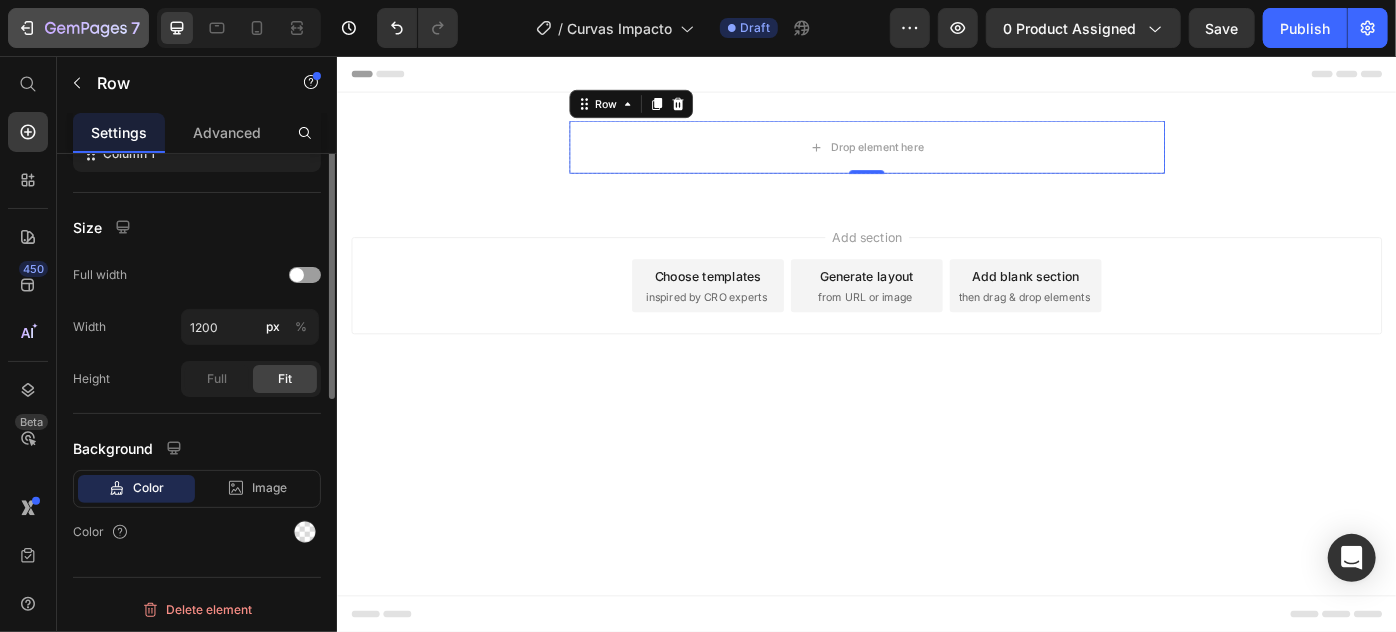 scroll, scrollTop: 101, scrollLeft: 0, axis: vertical 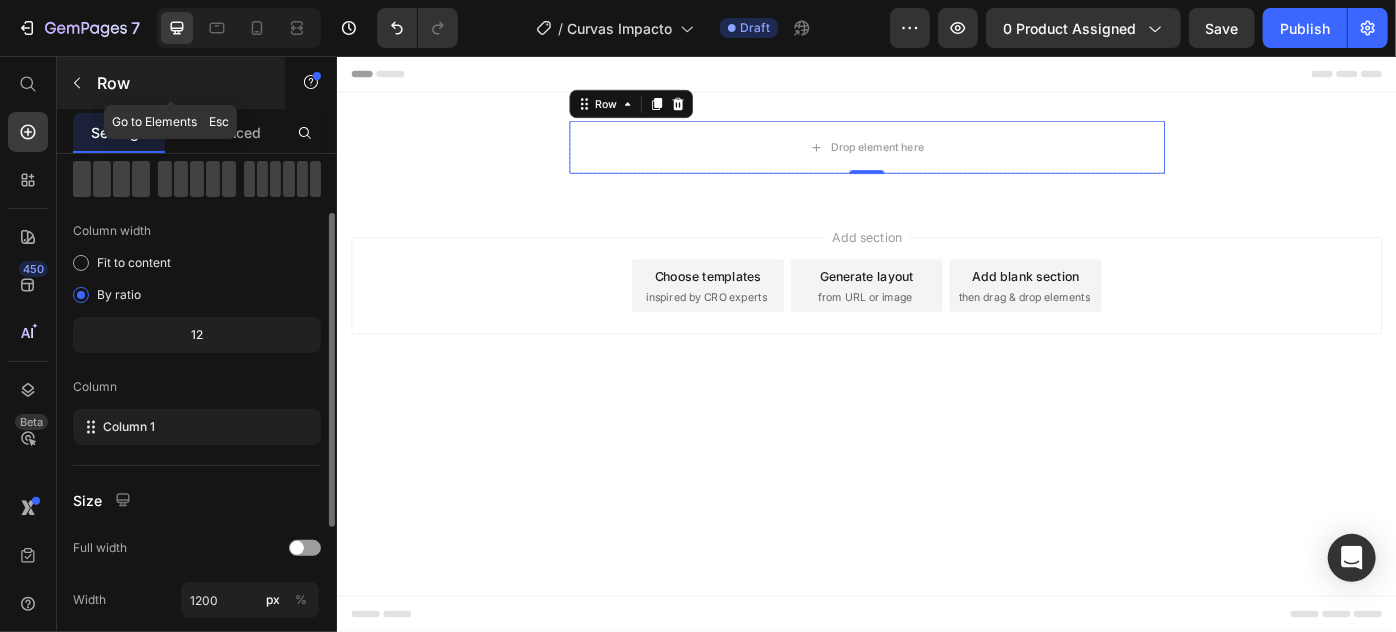 click at bounding box center (77, 83) 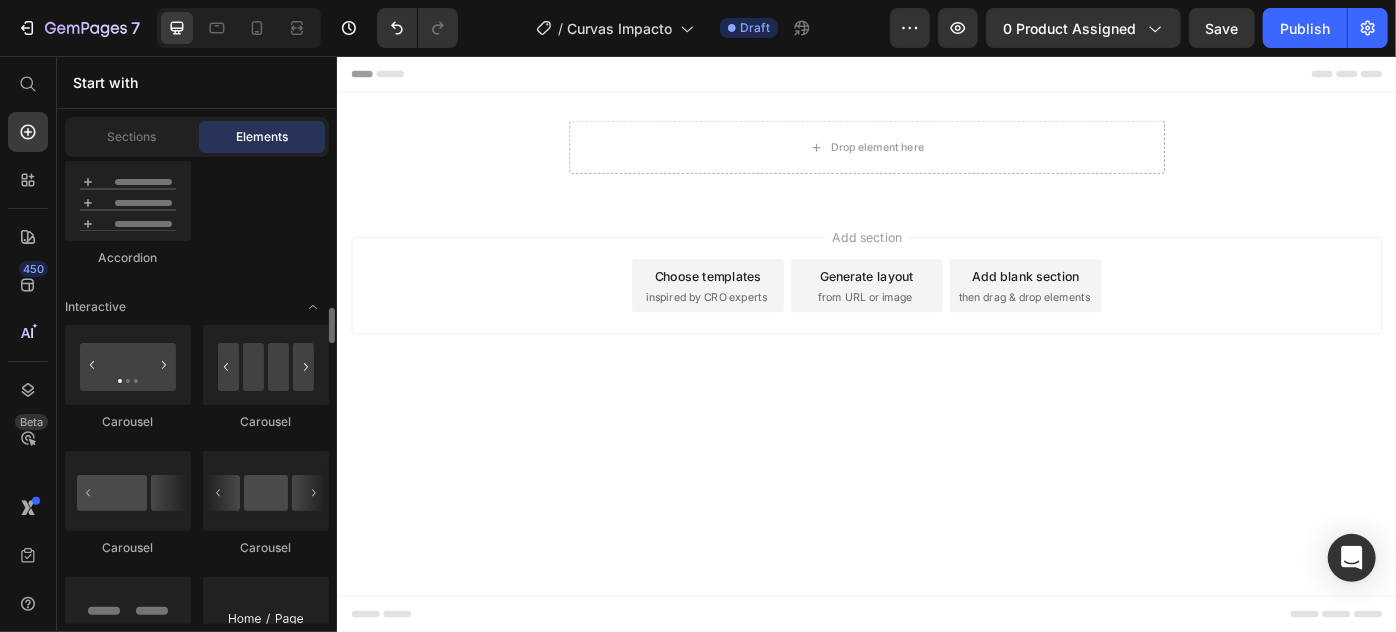 scroll, scrollTop: 2090, scrollLeft: 0, axis: vertical 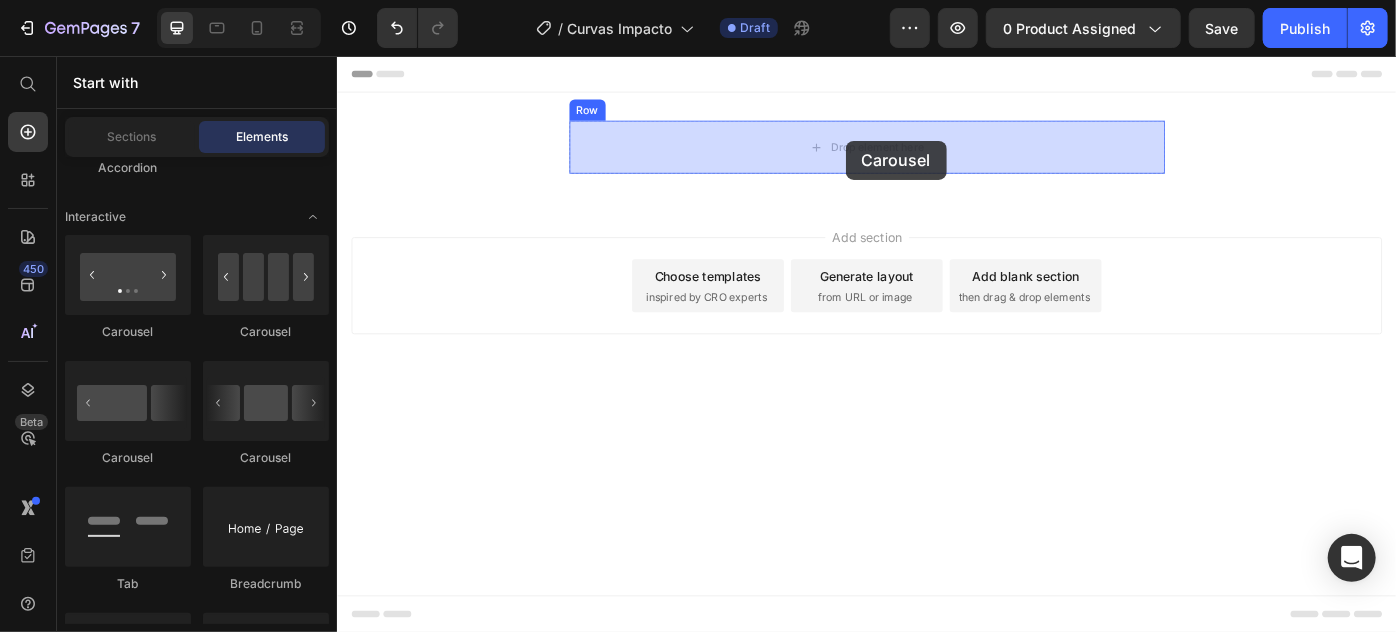 drag, startPoint x: 625, startPoint y: 472, endPoint x: 912, endPoint y: 151, distance: 430.59262 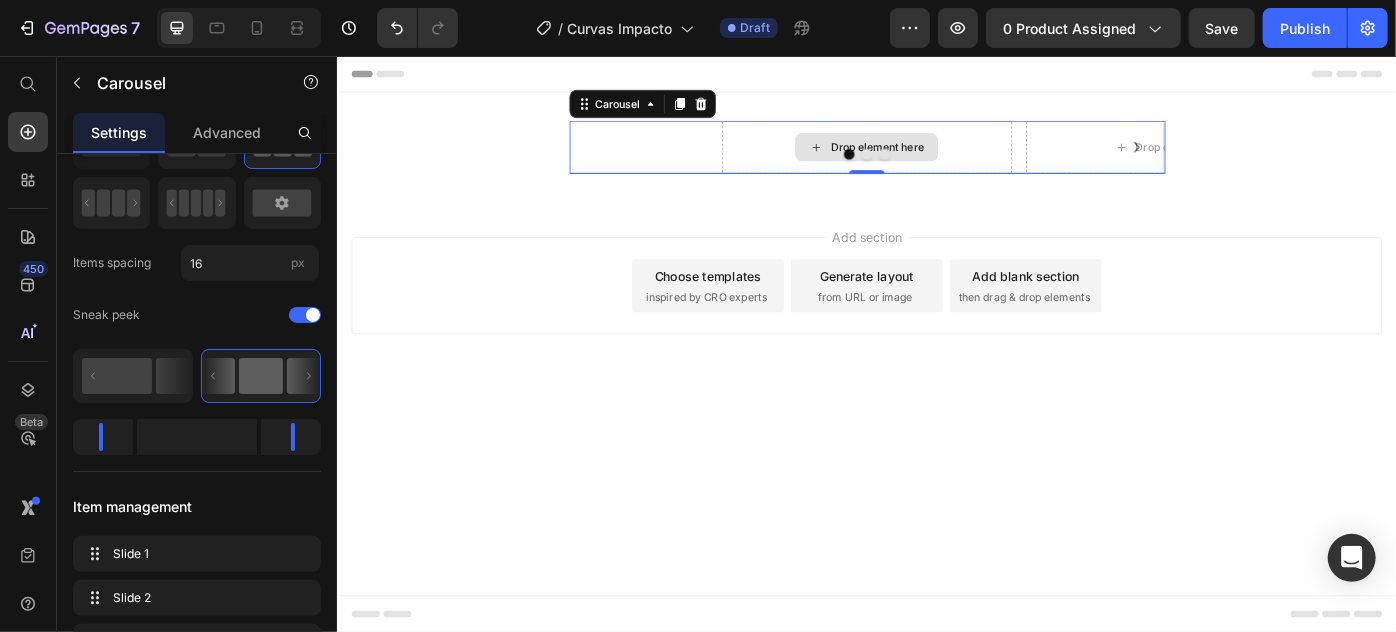 scroll, scrollTop: 0, scrollLeft: 0, axis: both 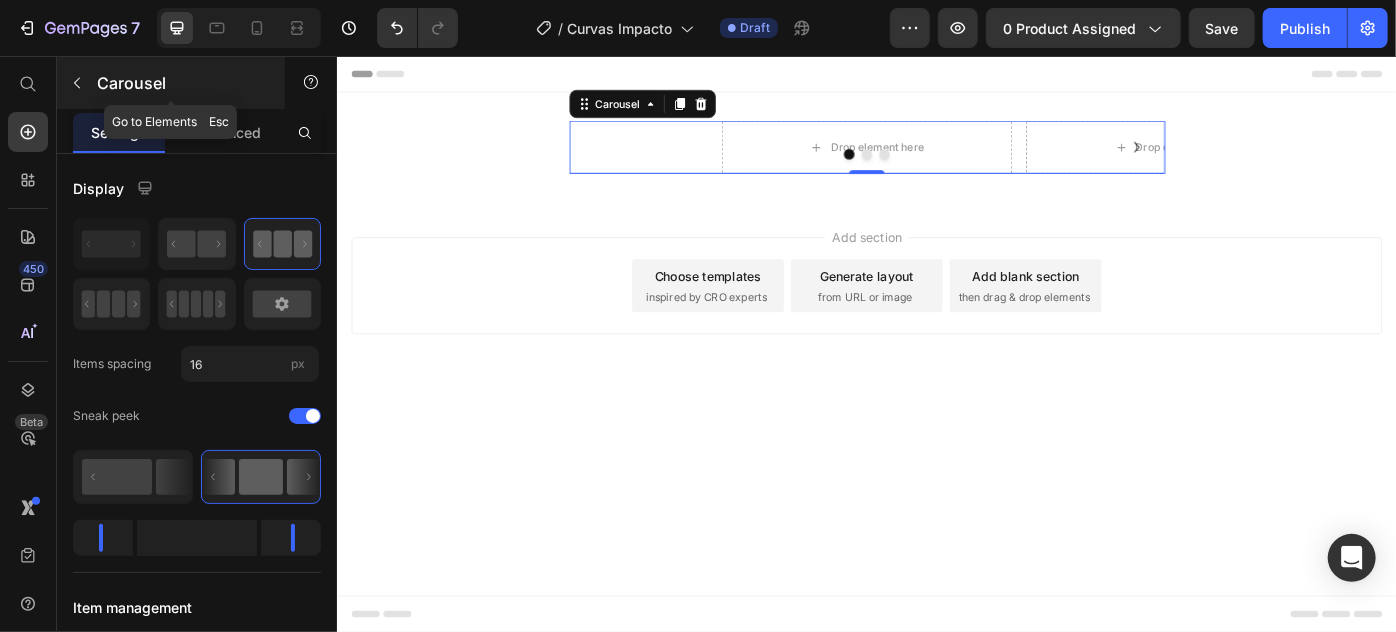 click 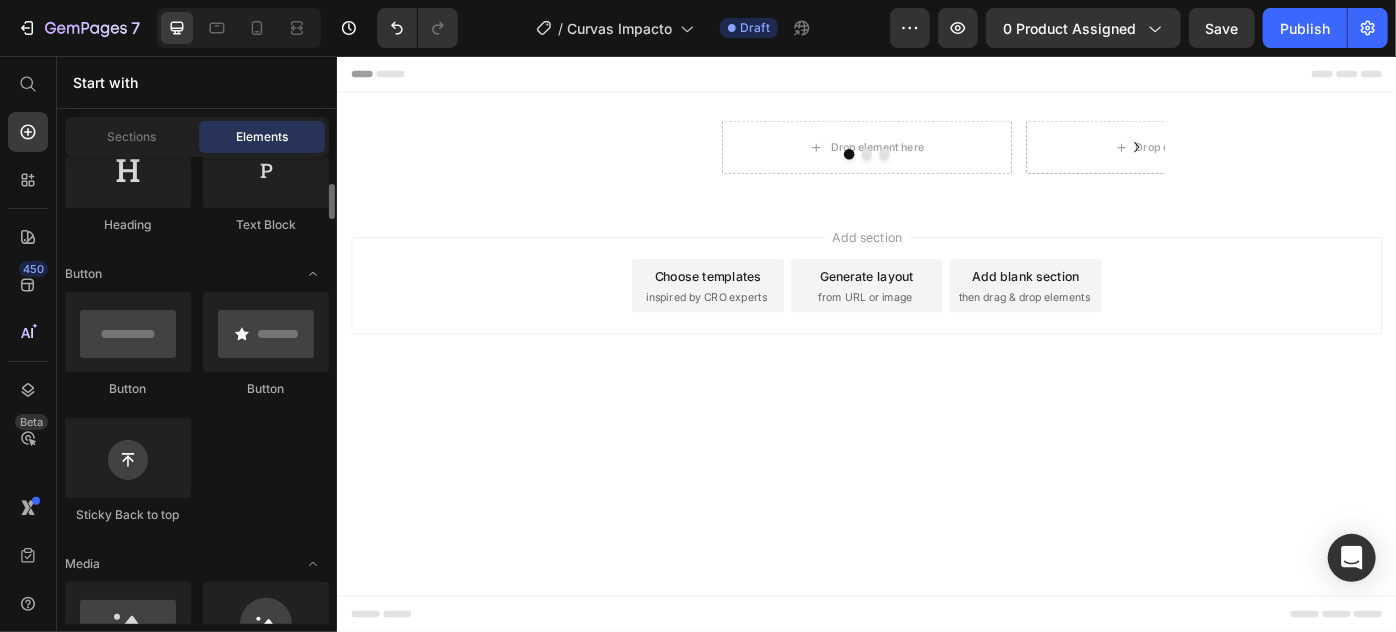scroll, scrollTop: 0, scrollLeft: 0, axis: both 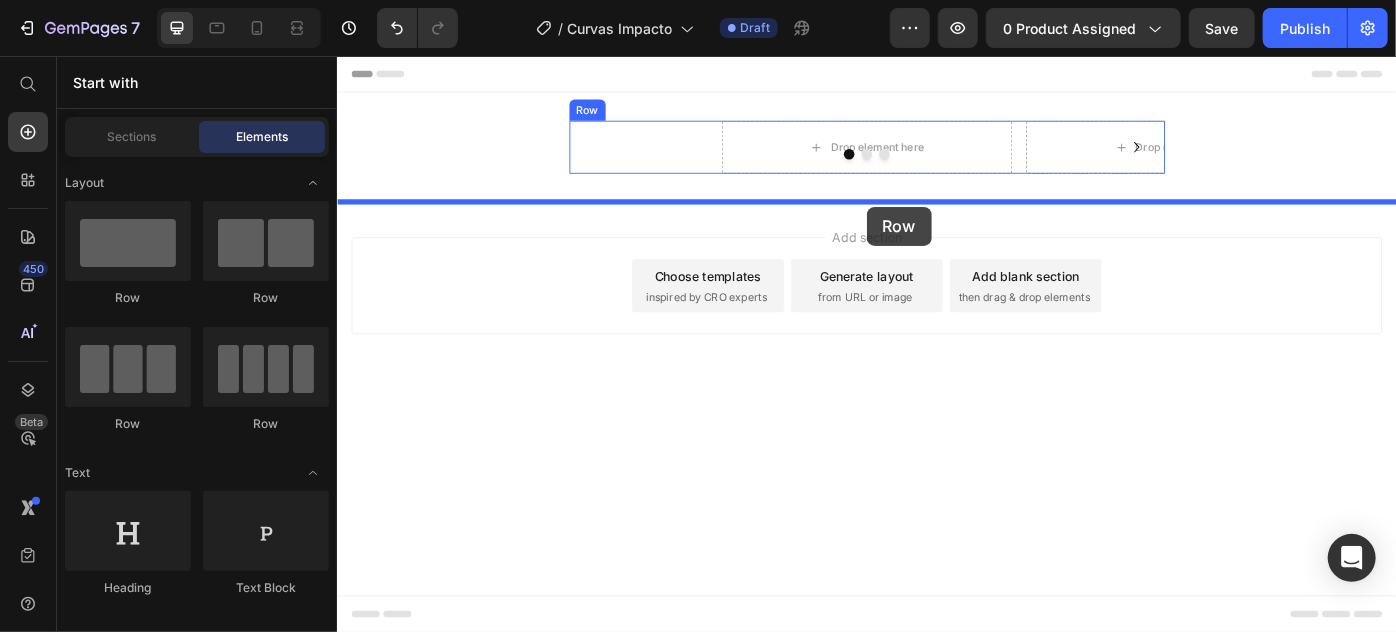 drag, startPoint x: 458, startPoint y: 313, endPoint x: 936, endPoint y: 226, distance: 485.85284 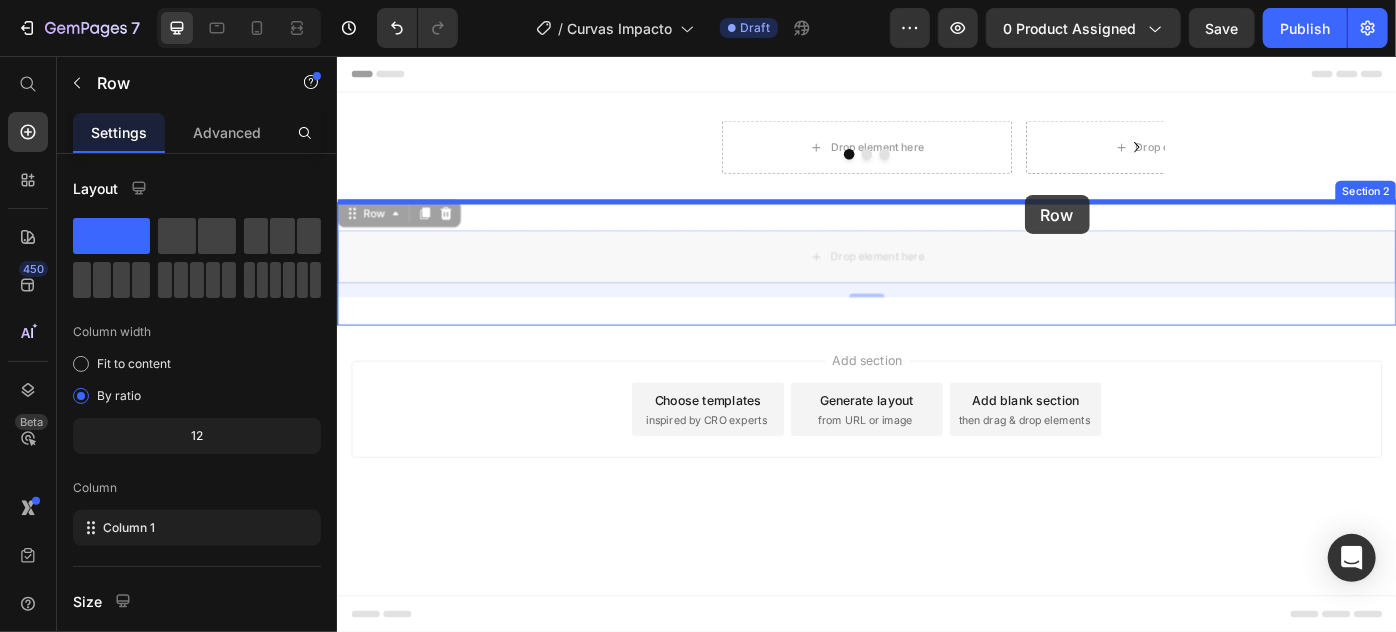 drag, startPoint x: 1115, startPoint y: 292, endPoint x: 1115, endPoint y: 213, distance: 79 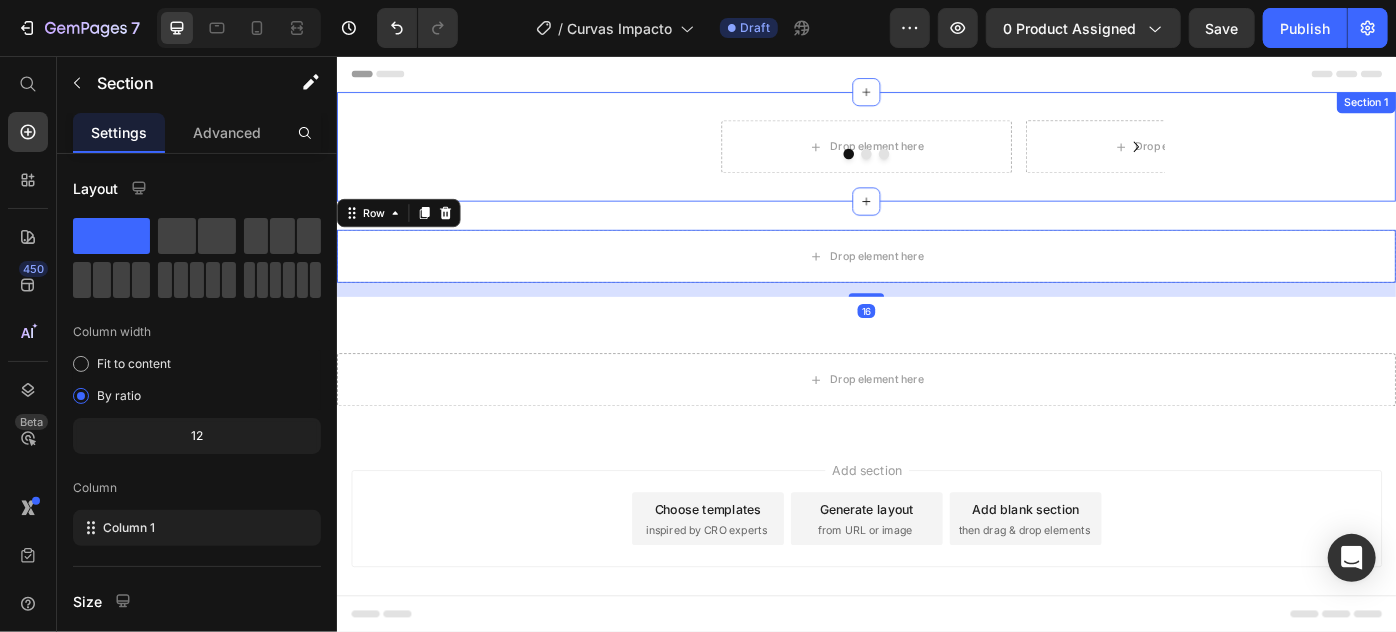 click on "Drop element here
Drop element here
Drop element here
Carousel Row Row Section 1" at bounding box center [936, 158] 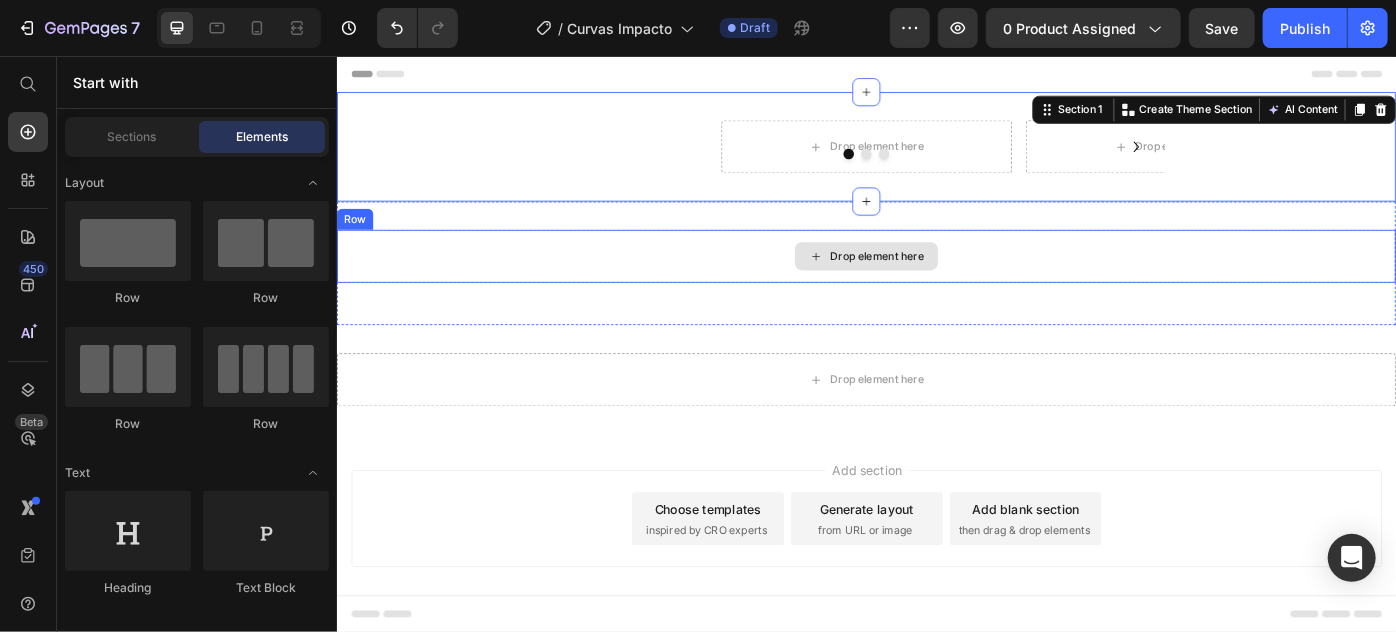 click on "Drop element here" at bounding box center (936, 282) 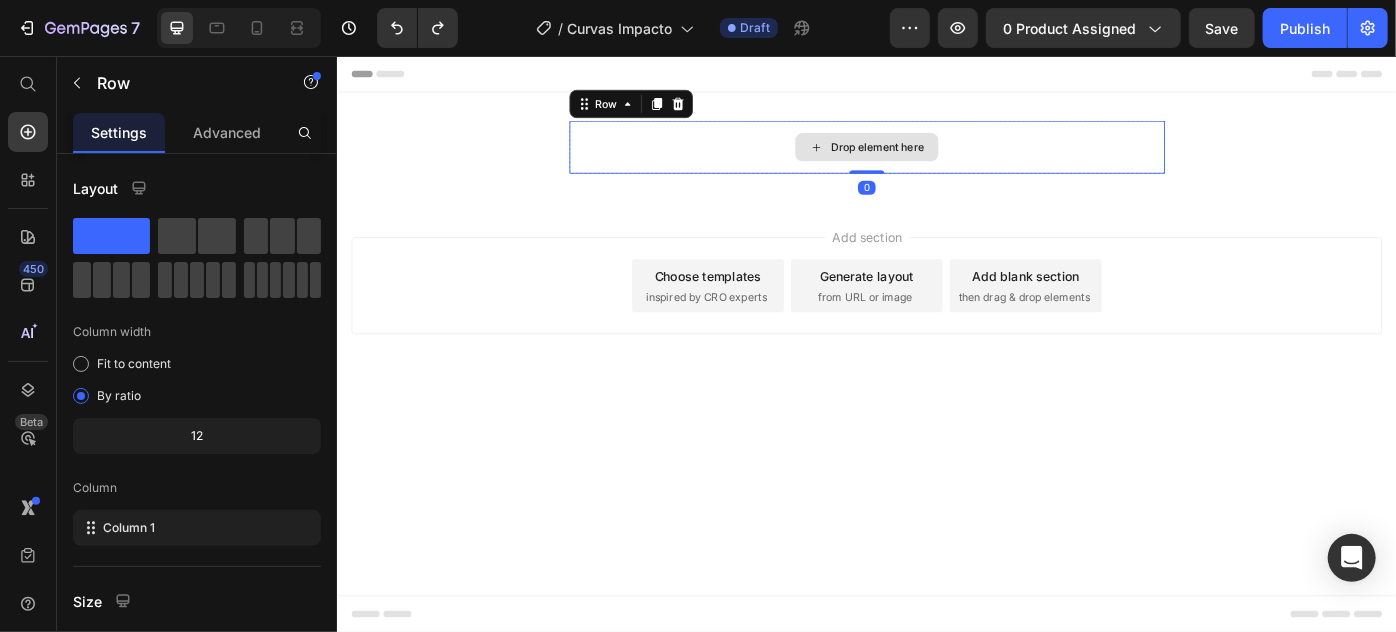 click on "Drop element here" at bounding box center (936, 158) 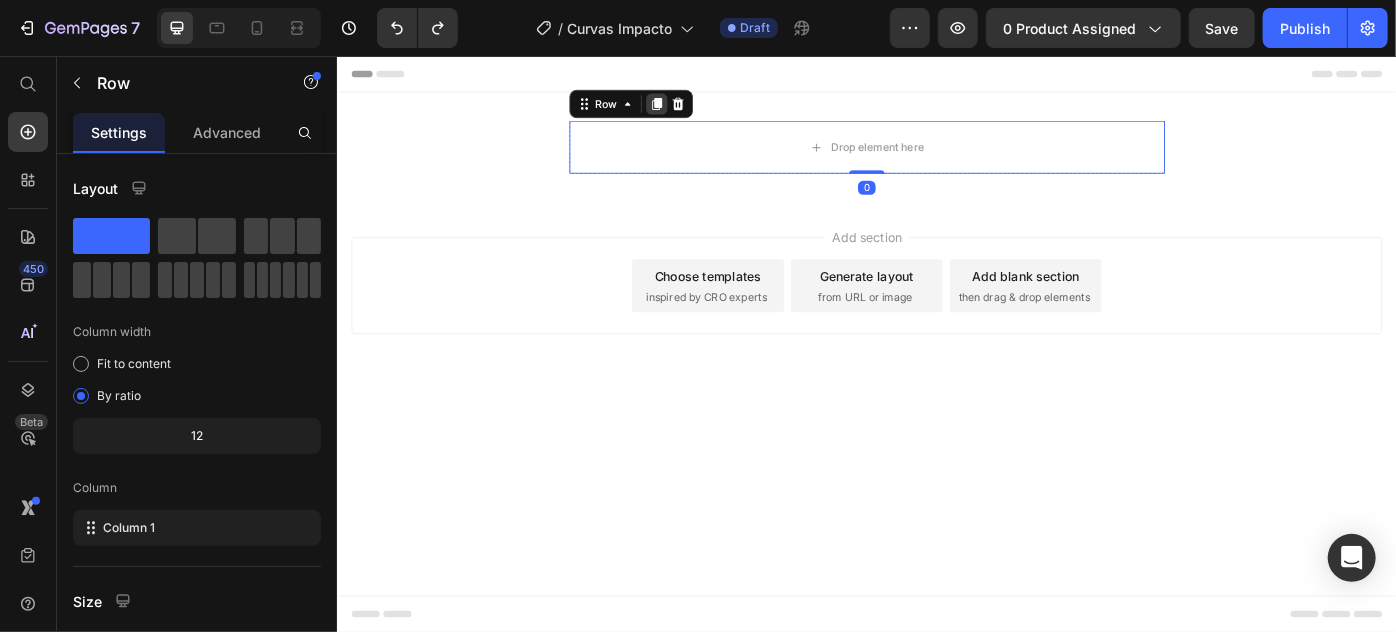 click 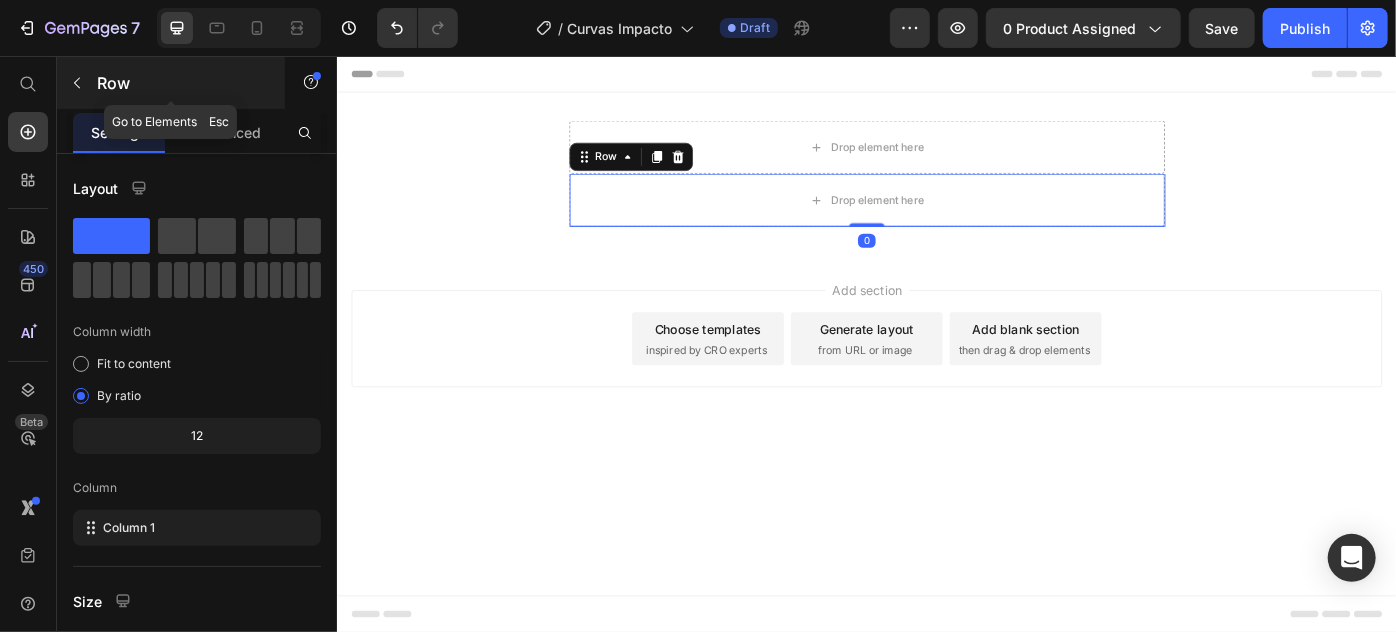 click 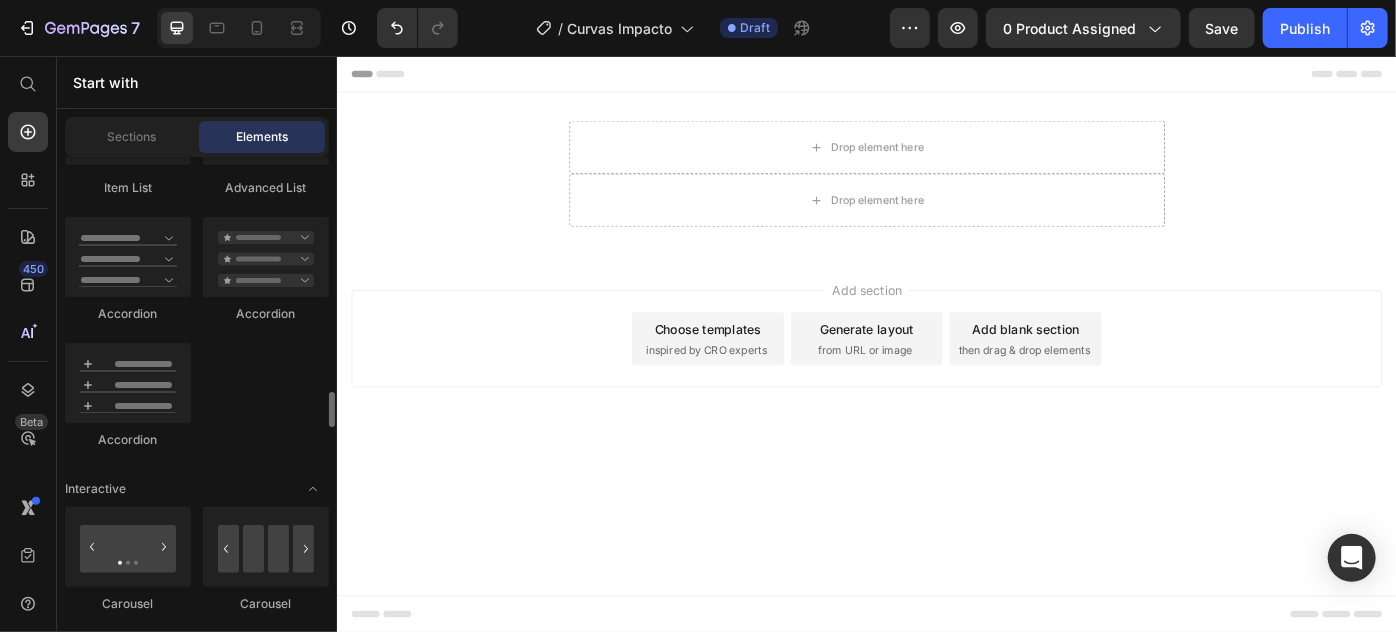 scroll, scrollTop: 2000, scrollLeft: 0, axis: vertical 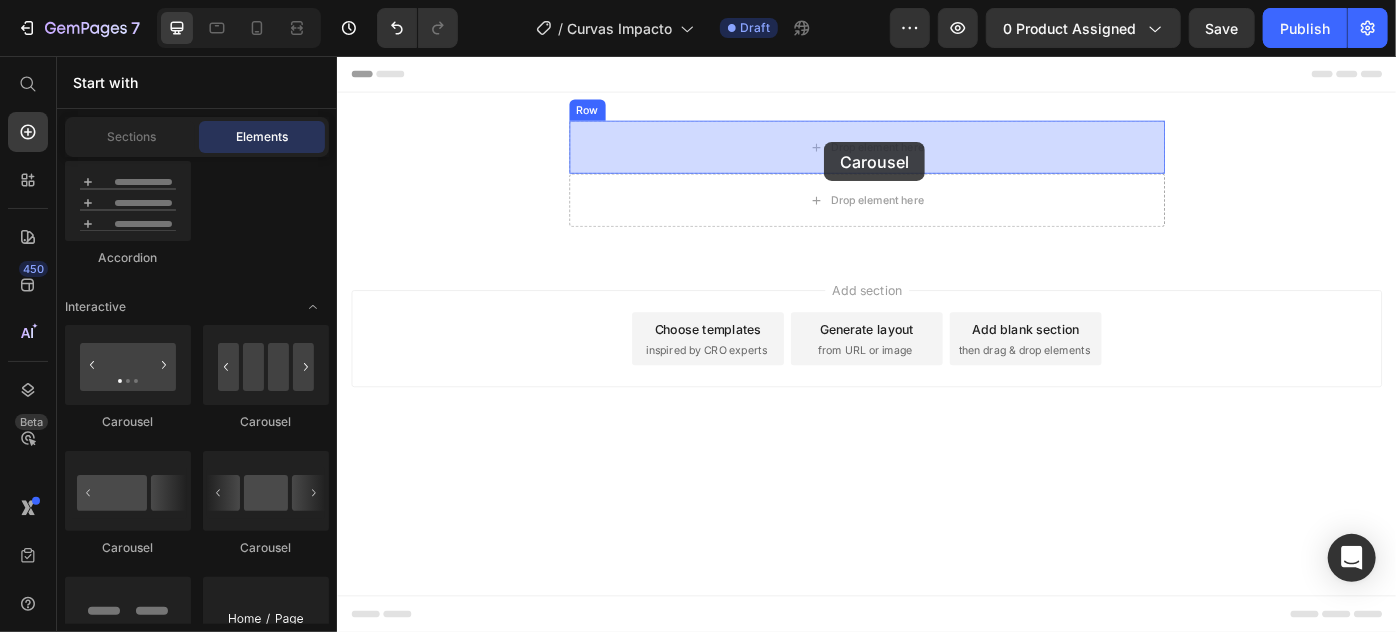 drag, startPoint x: 606, startPoint y: 561, endPoint x: 888, endPoint y: 153, distance: 495.97177 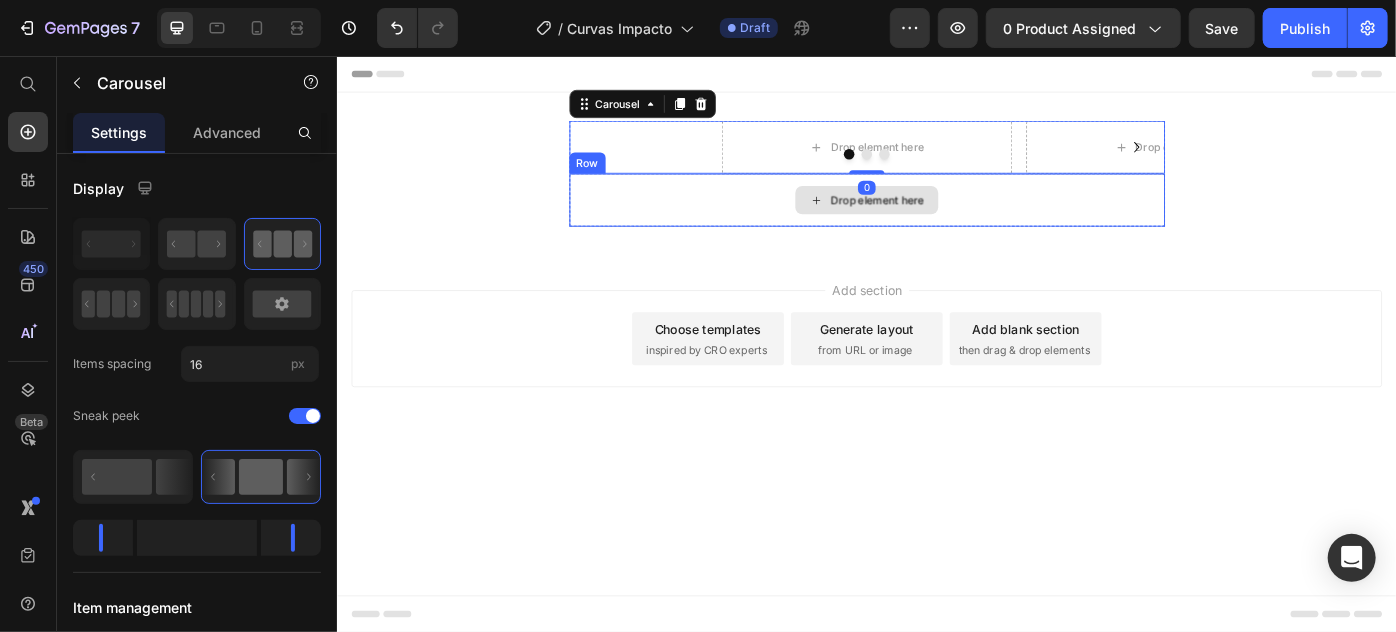 click on "Drop element here" at bounding box center (936, 218) 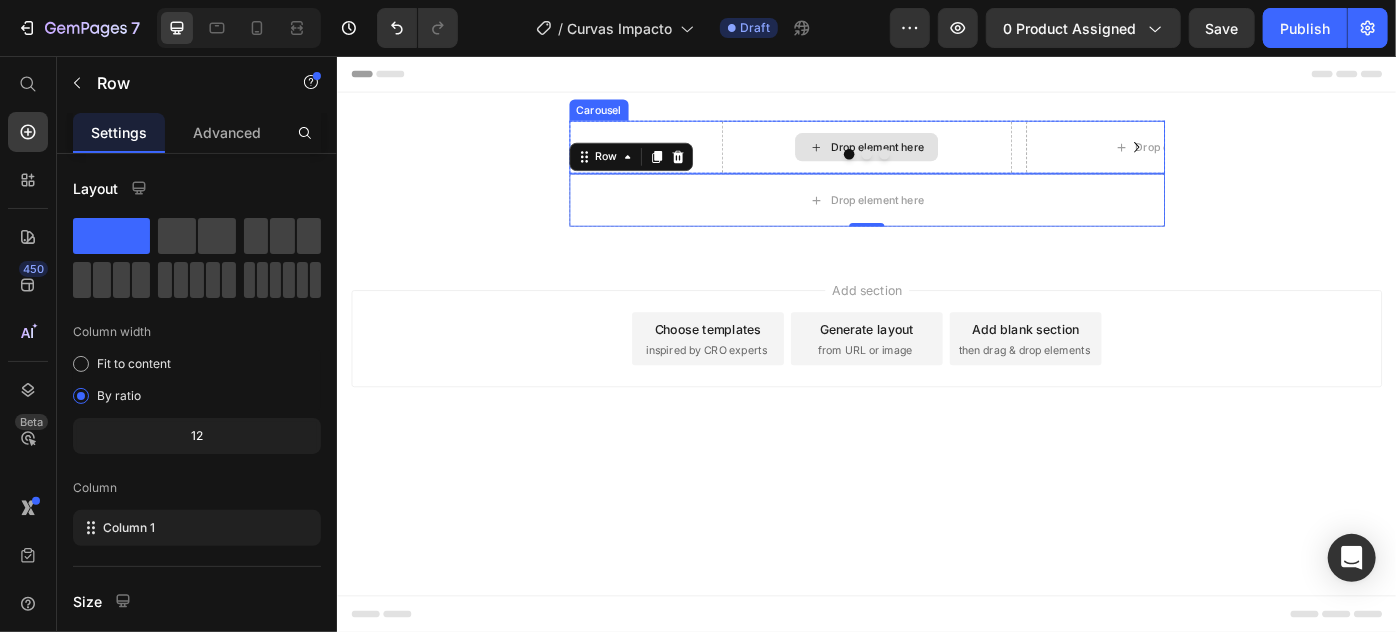 click on "Drop element here" at bounding box center [936, 158] 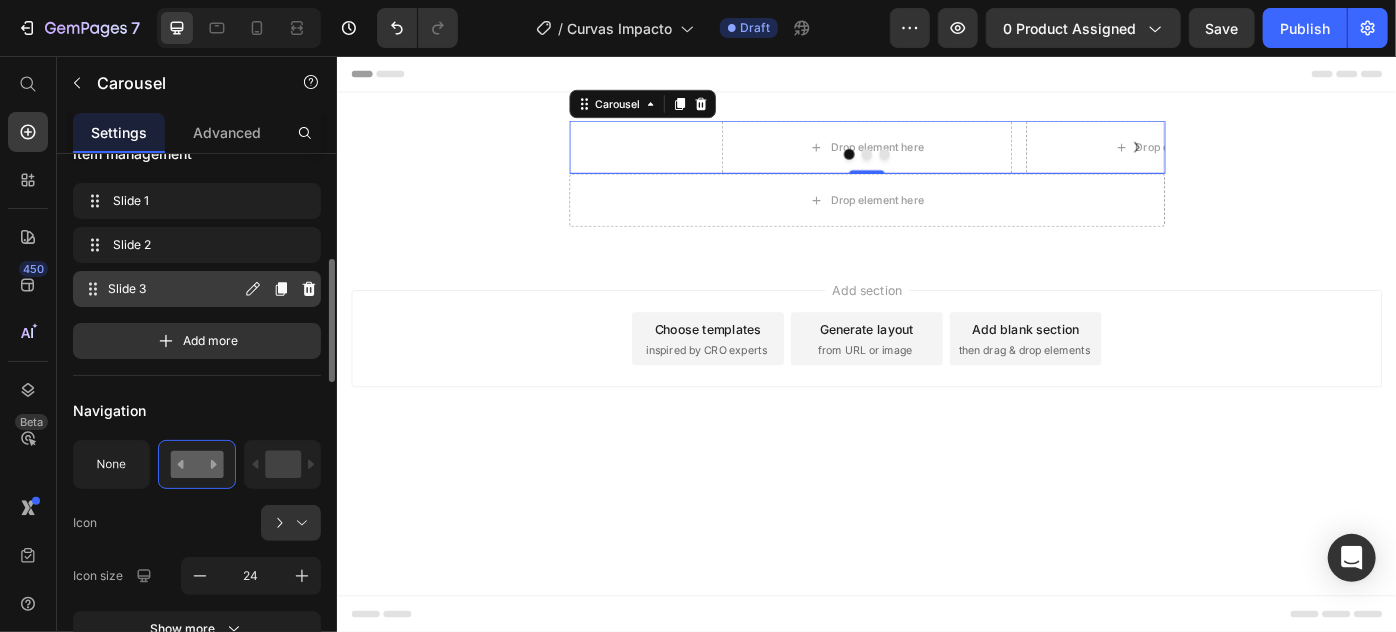 scroll, scrollTop: 363, scrollLeft: 0, axis: vertical 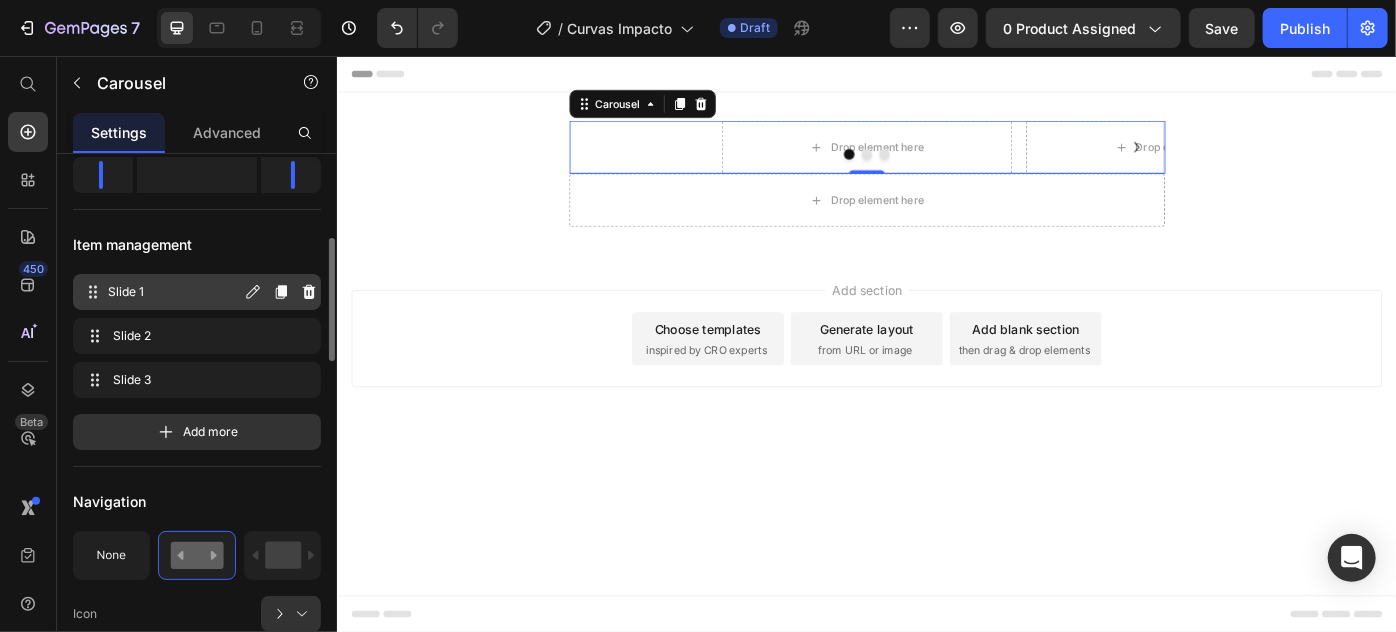 click on "Slide 1" at bounding box center [174, 292] 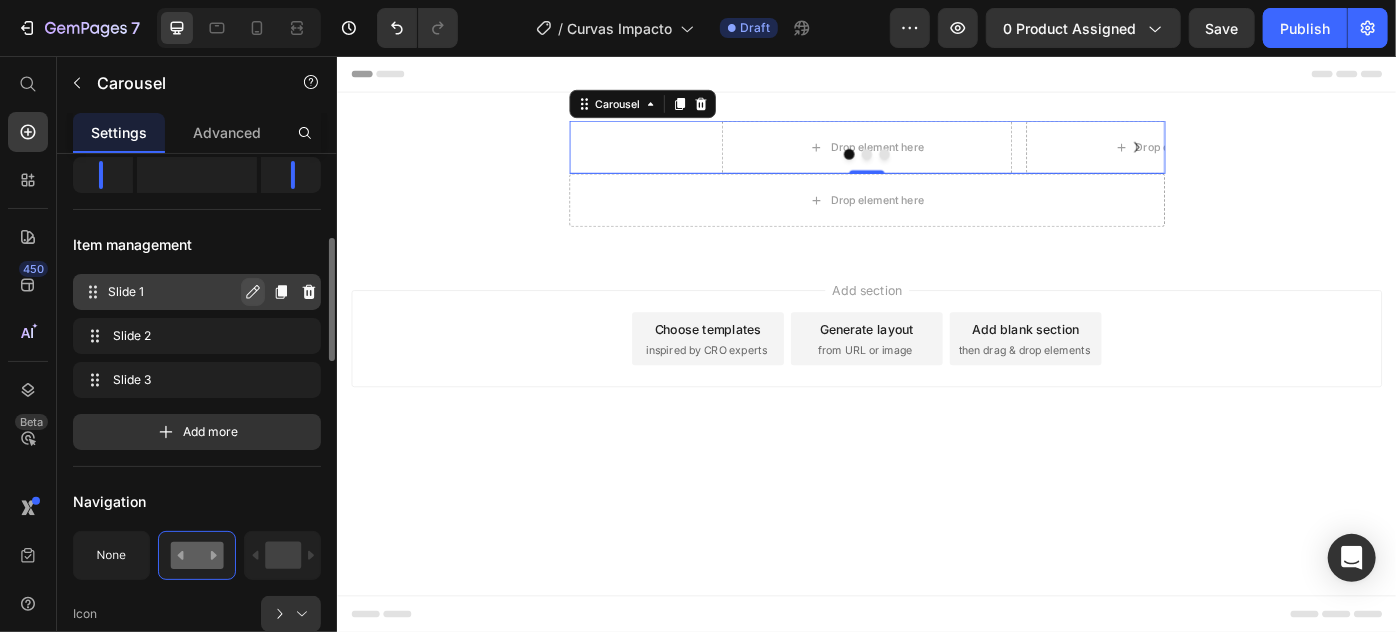 click 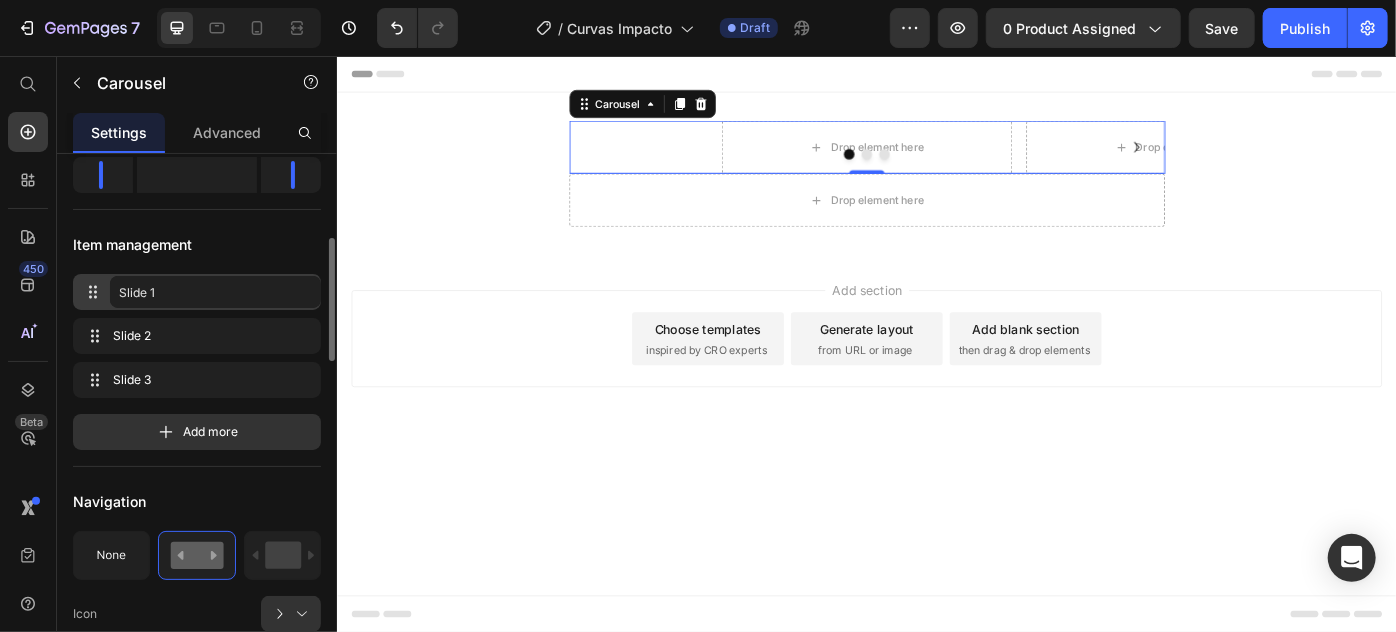 click on "Item management" at bounding box center (197, 244) 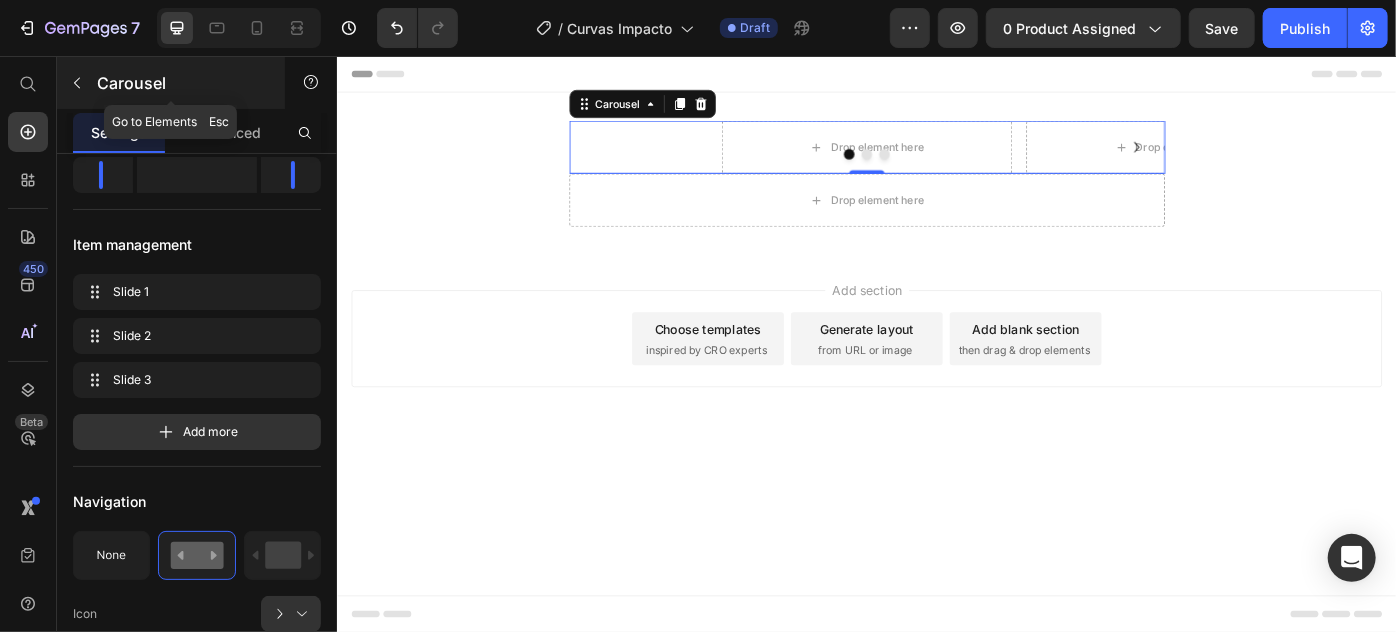 click 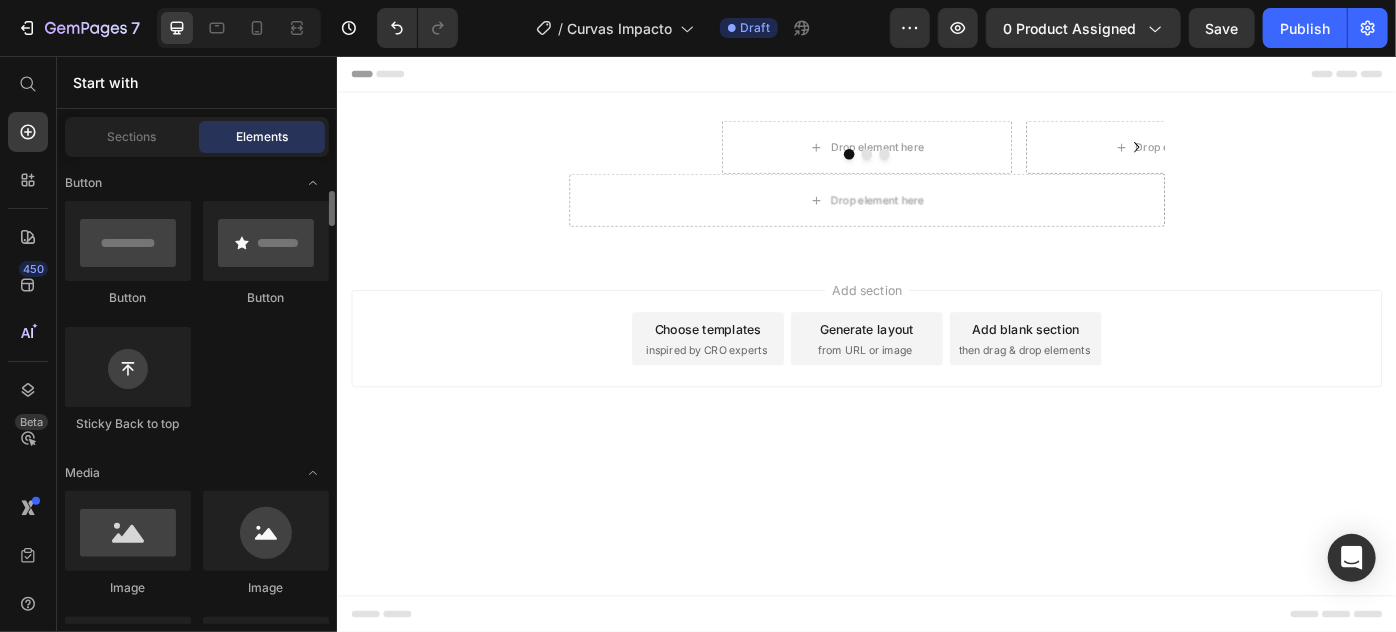 scroll, scrollTop: 545, scrollLeft: 0, axis: vertical 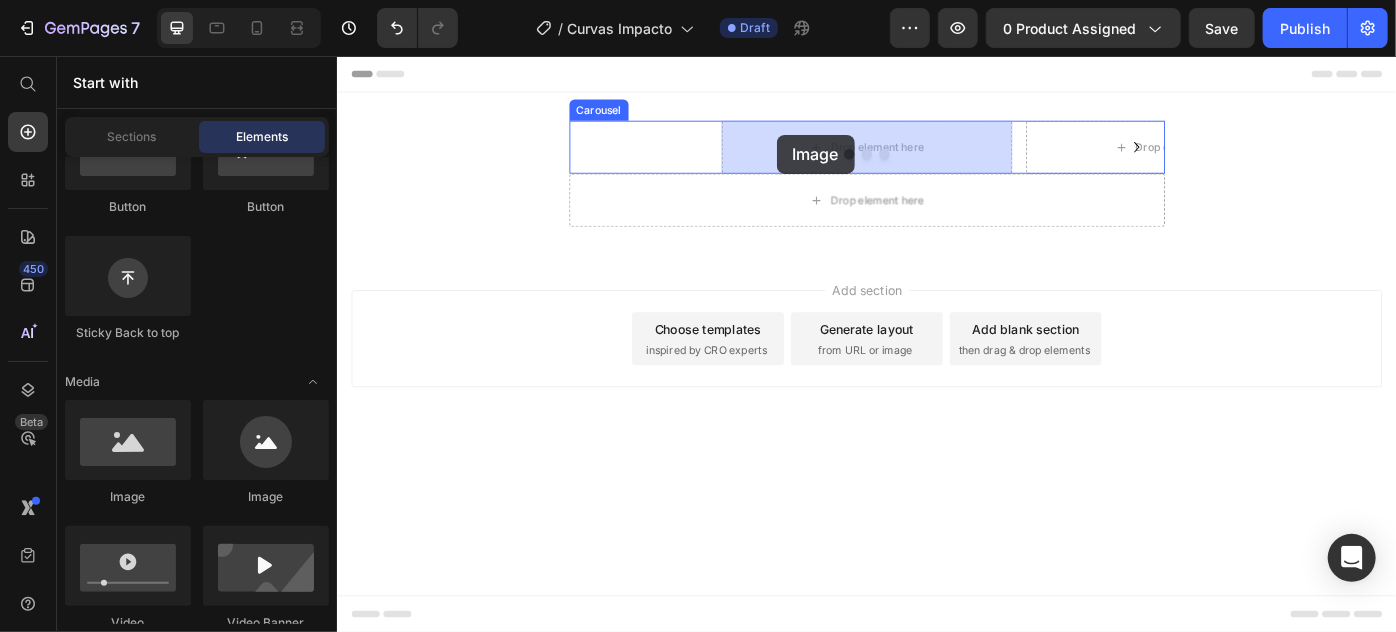 drag, startPoint x: 494, startPoint y: 484, endPoint x: 834, endPoint y: 144, distance: 480.8326 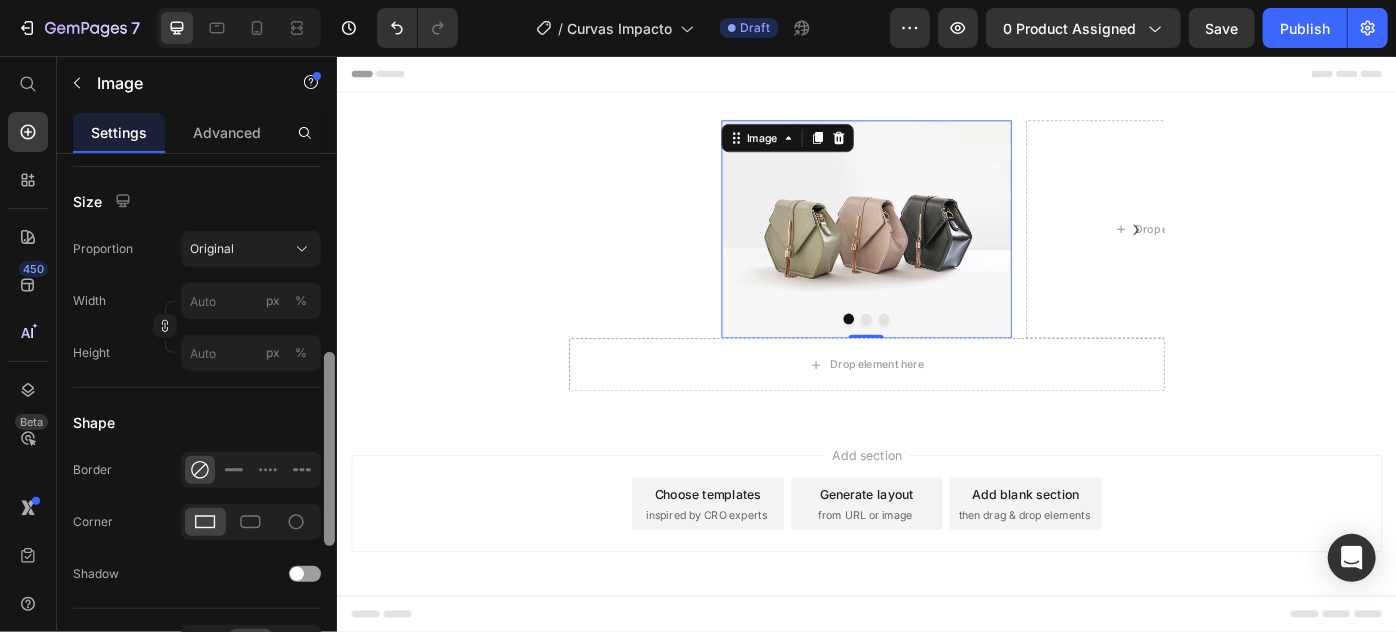 scroll, scrollTop: 636, scrollLeft: 0, axis: vertical 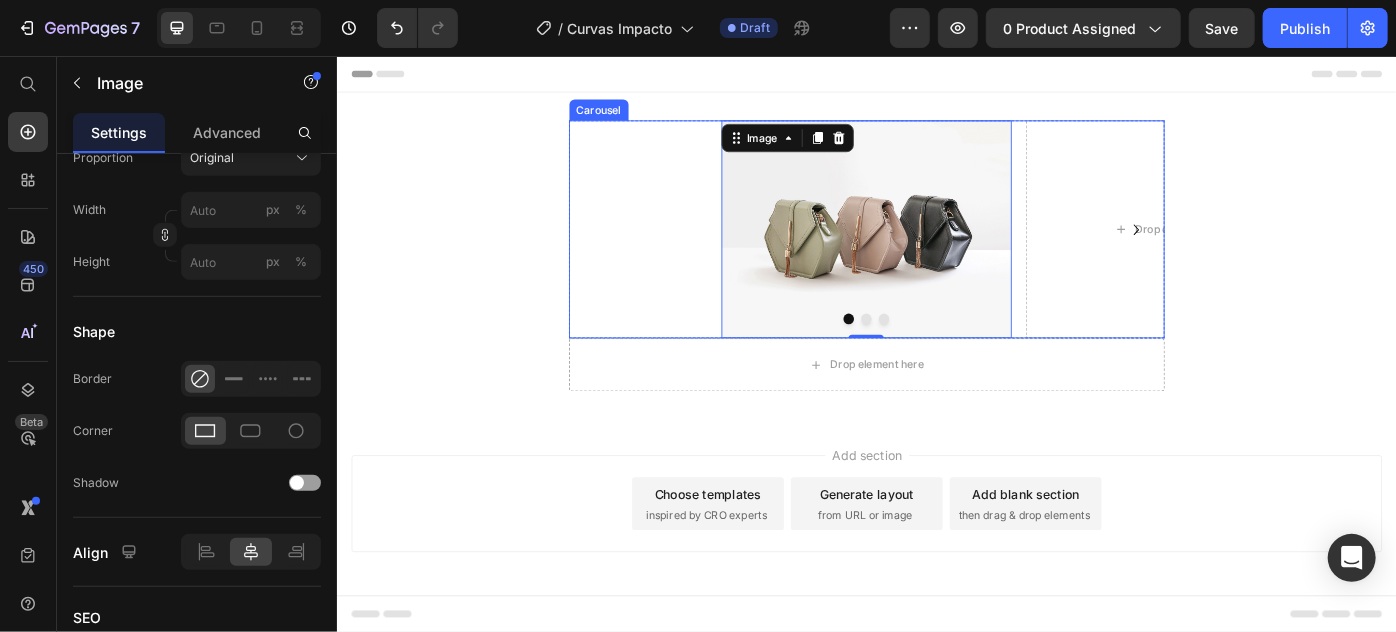 click 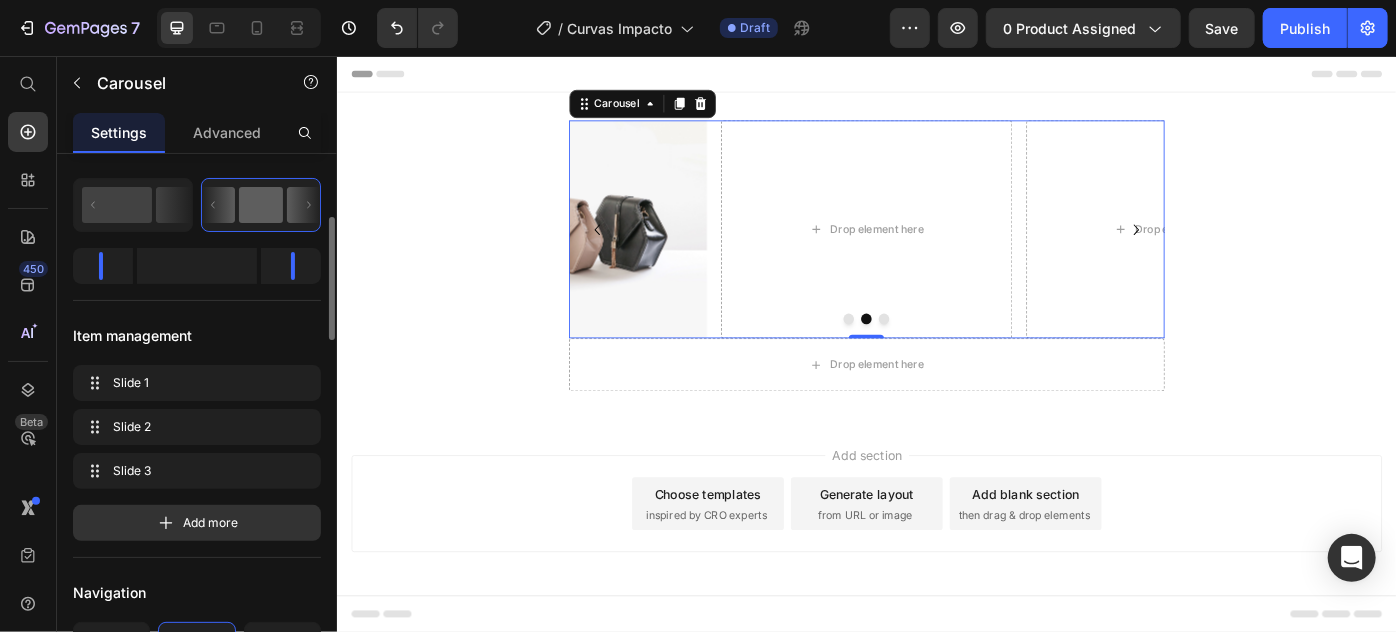 scroll, scrollTop: 0, scrollLeft: 0, axis: both 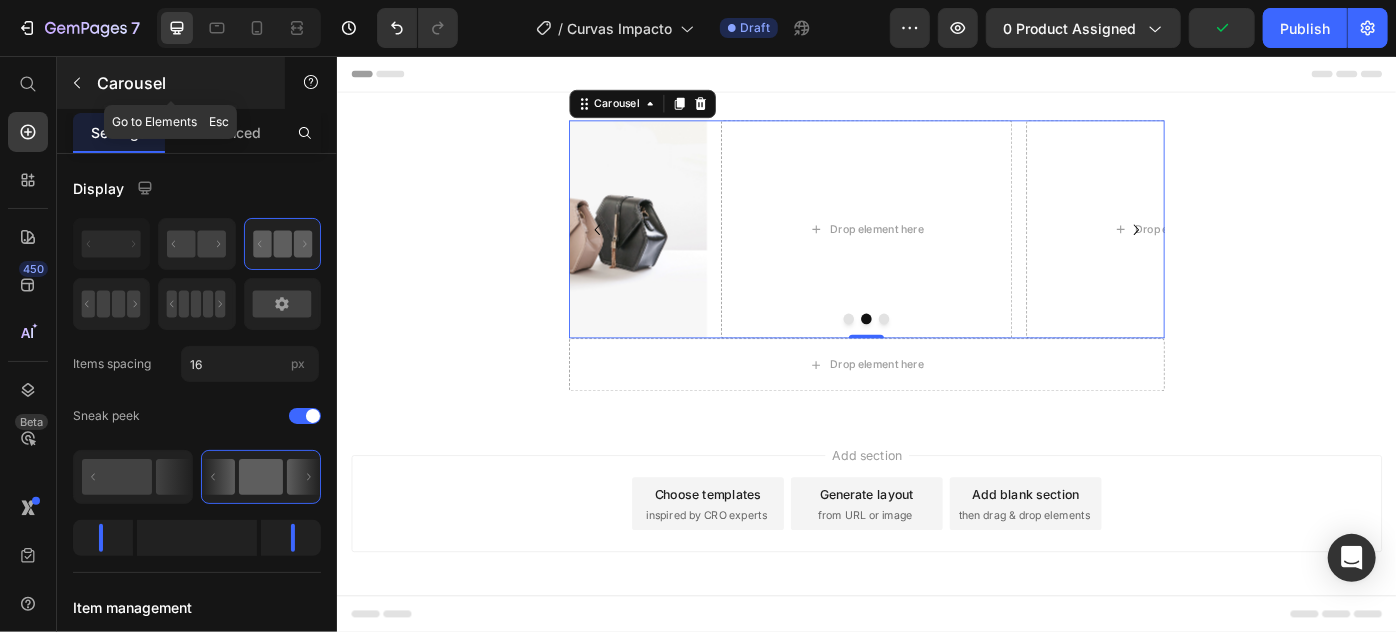 click at bounding box center (77, 83) 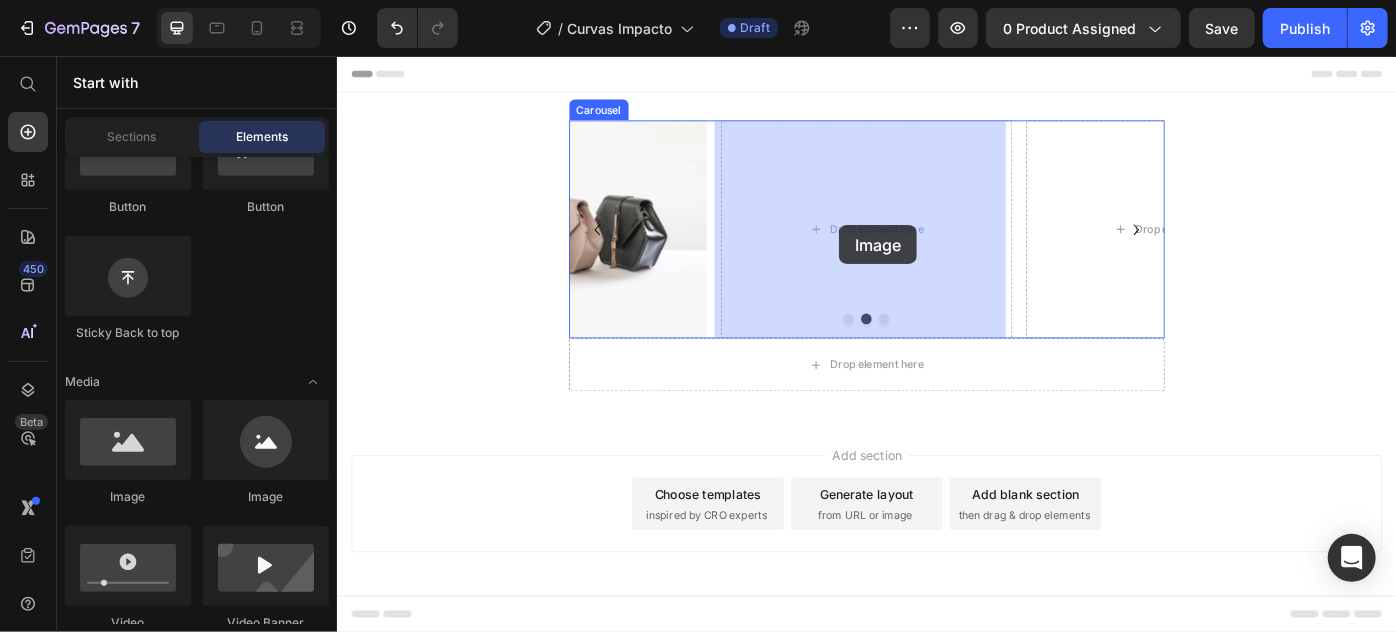 drag, startPoint x: 482, startPoint y: 510, endPoint x: 905, endPoint y: 247, distance: 498.09436 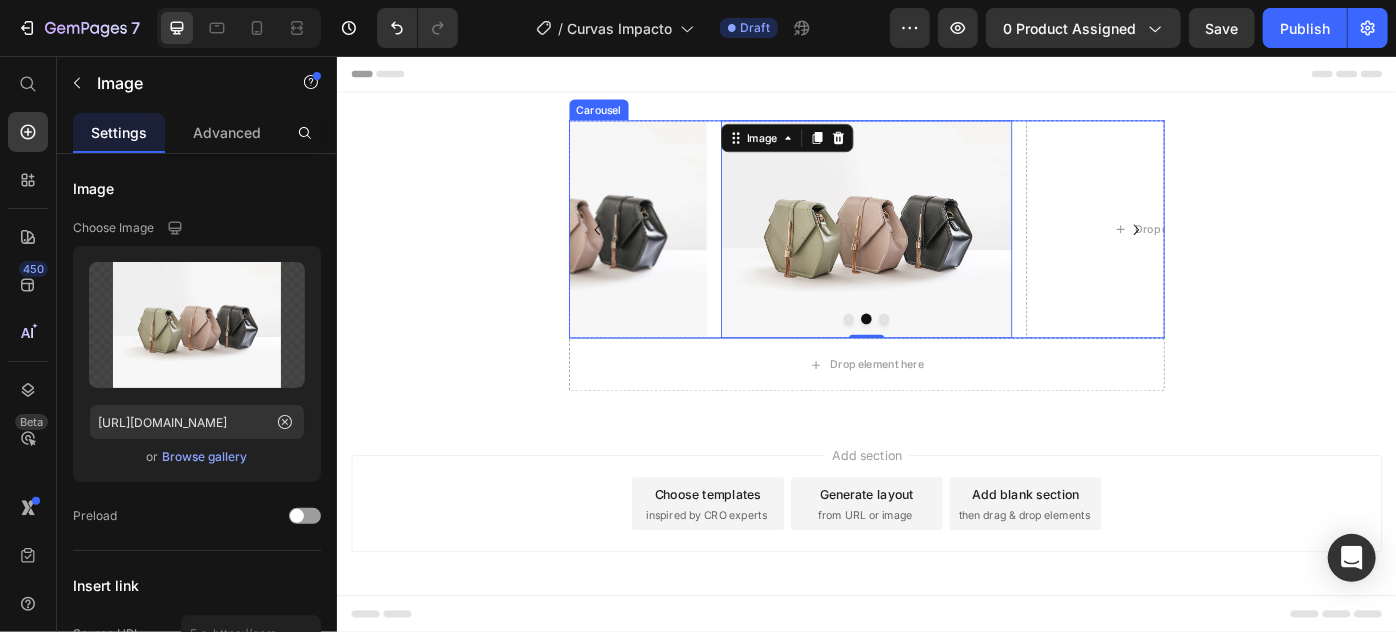 click 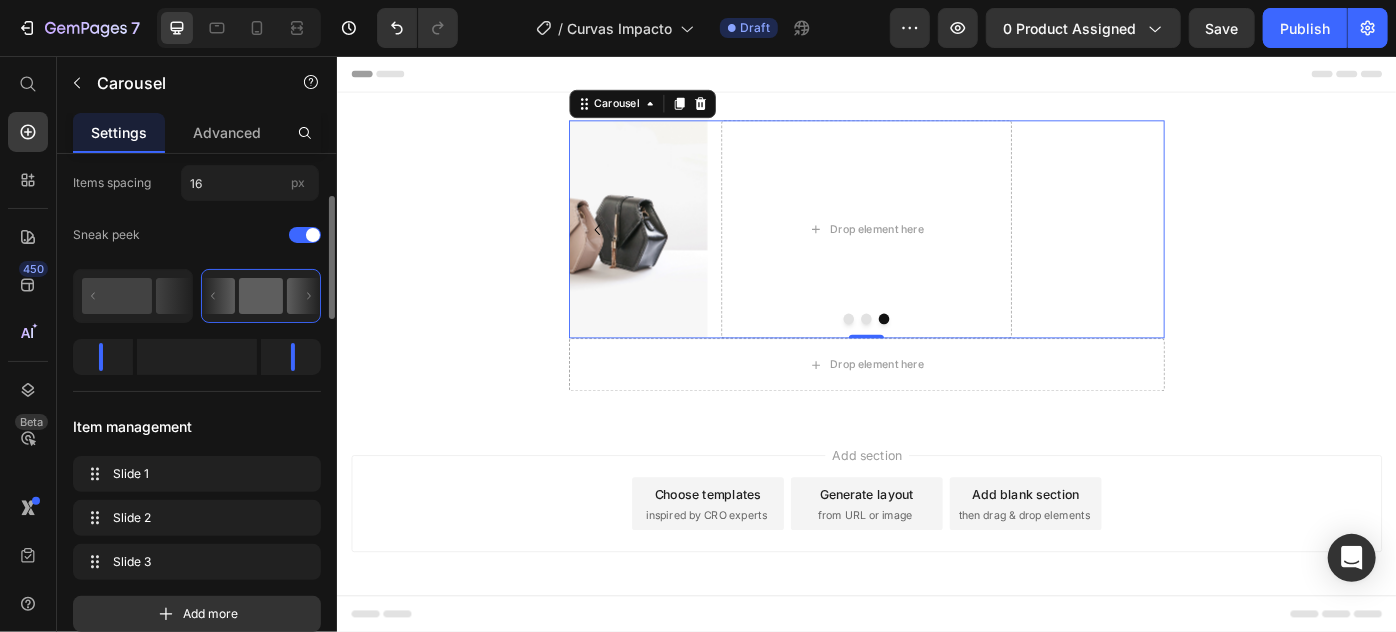 scroll, scrollTop: 0, scrollLeft: 0, axis: both 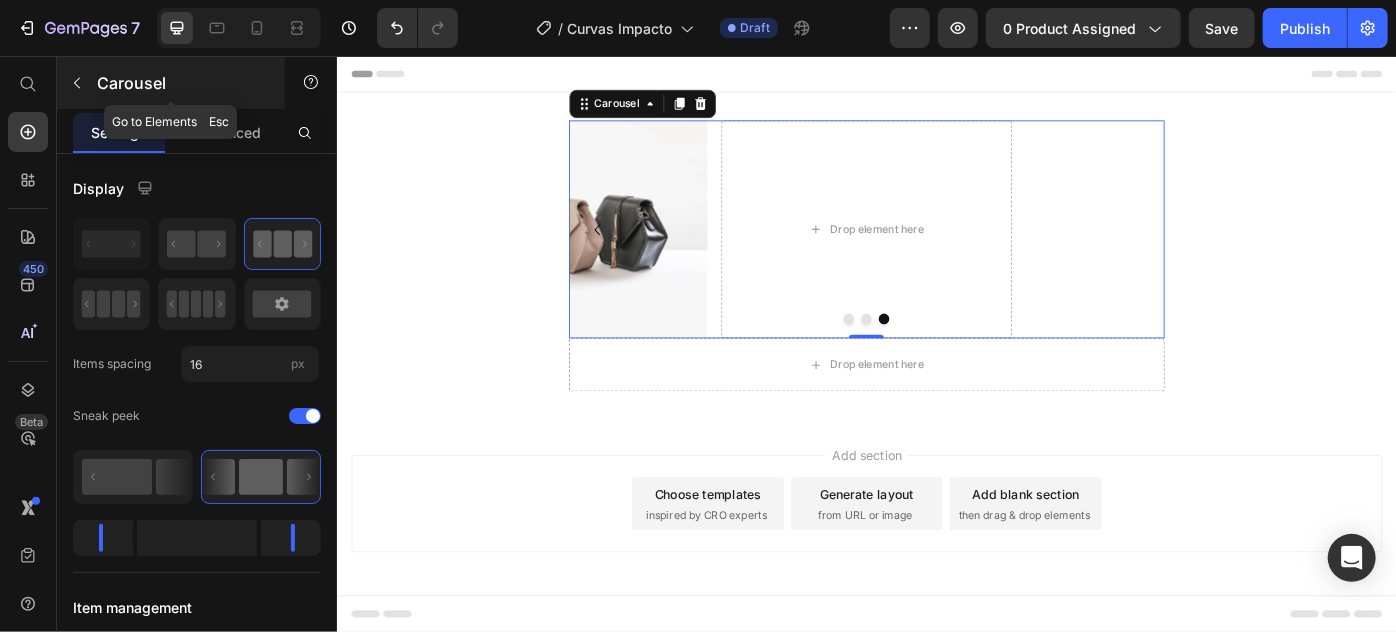 click 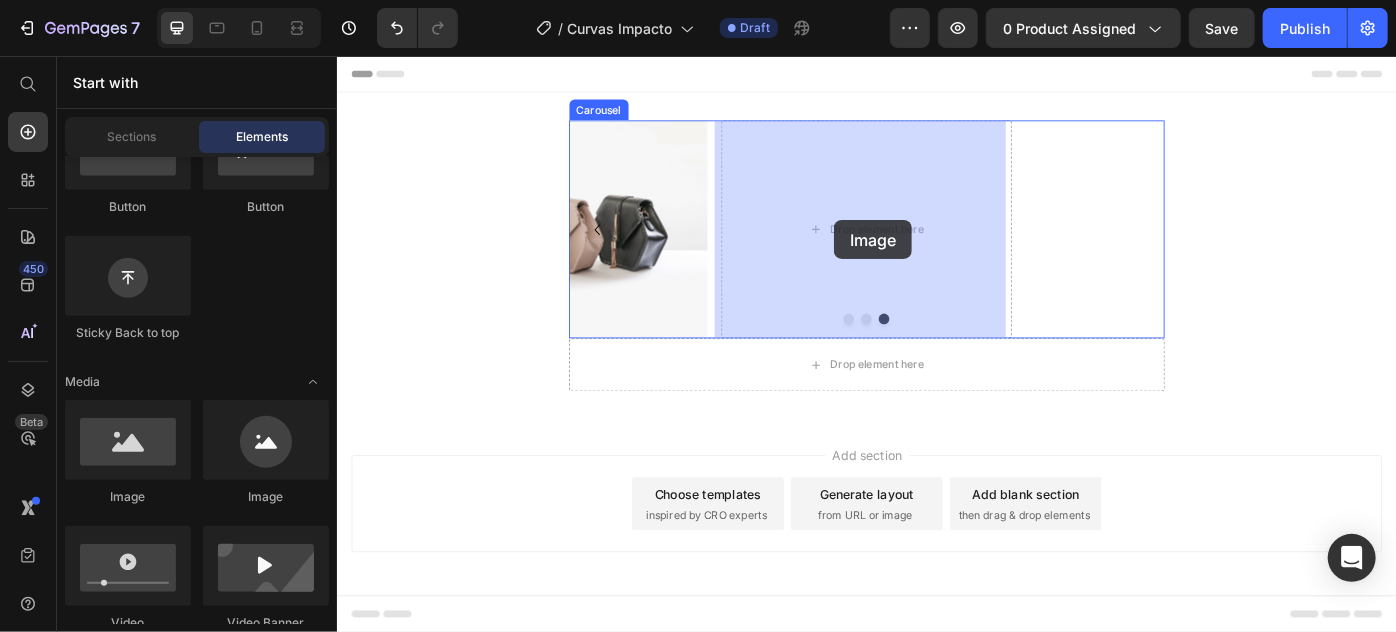 drag, startPoint x: 484, startPoint y: 489, endPoint x: 899, endPoint y: 241, distance: 483.45526 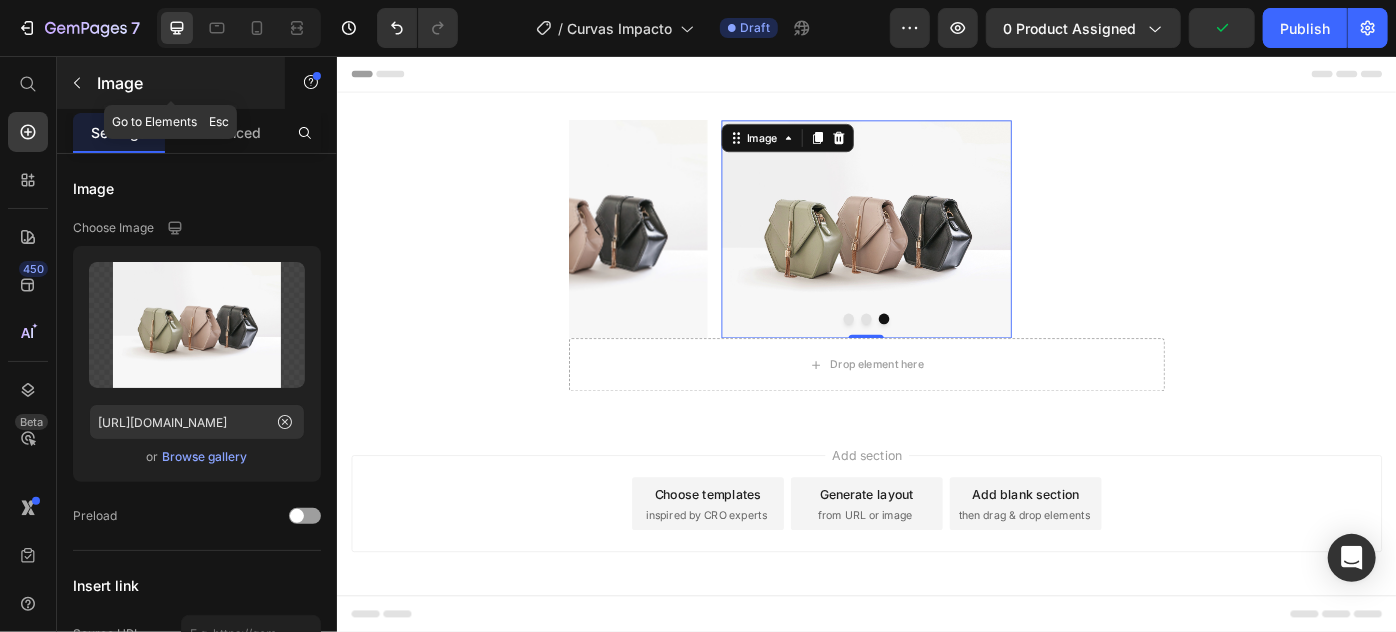 click 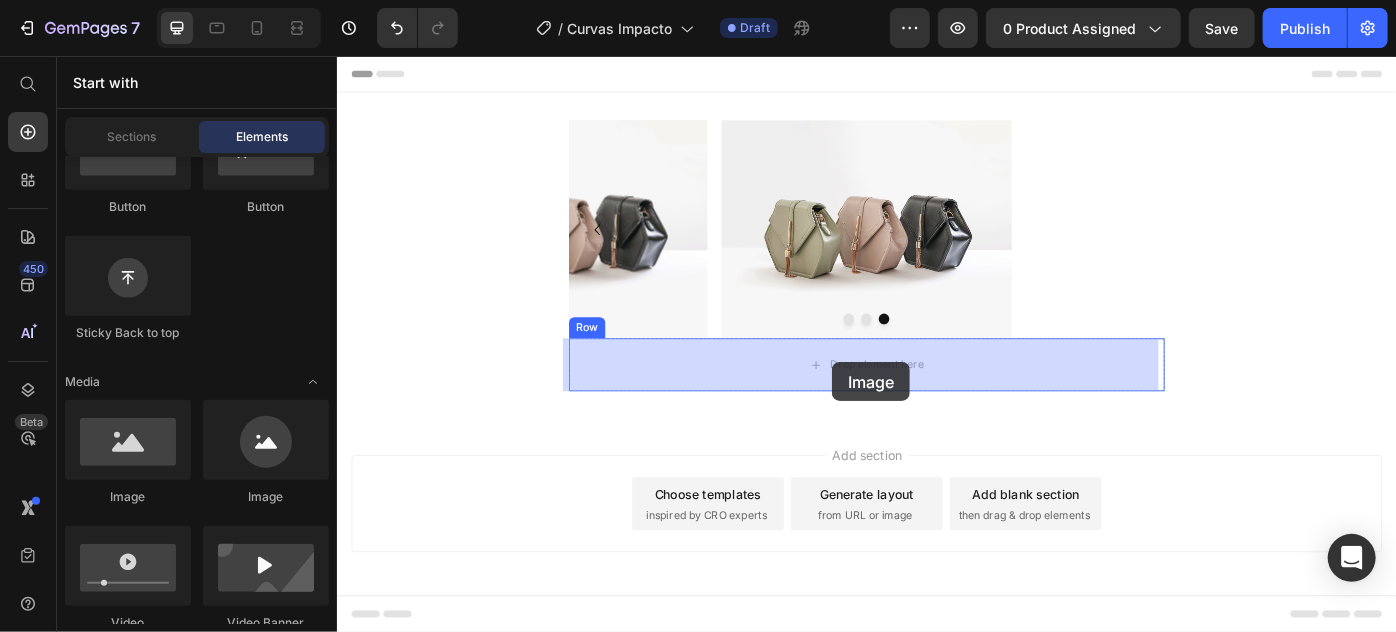drag, startPoint x: 466, startPoint y: 491, endPoint x: 897, endPoint y: 402, distance: 440.09317 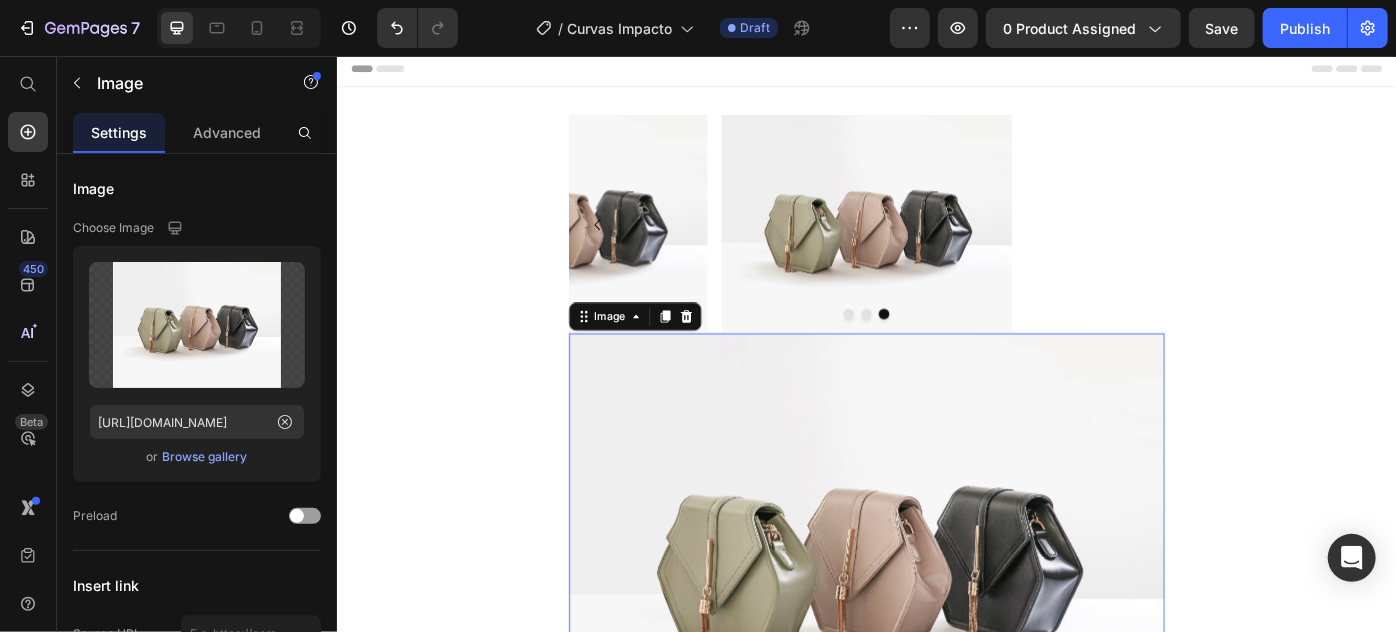 scroll, scrollTop: 0, scrollLeft: 0, axis: both 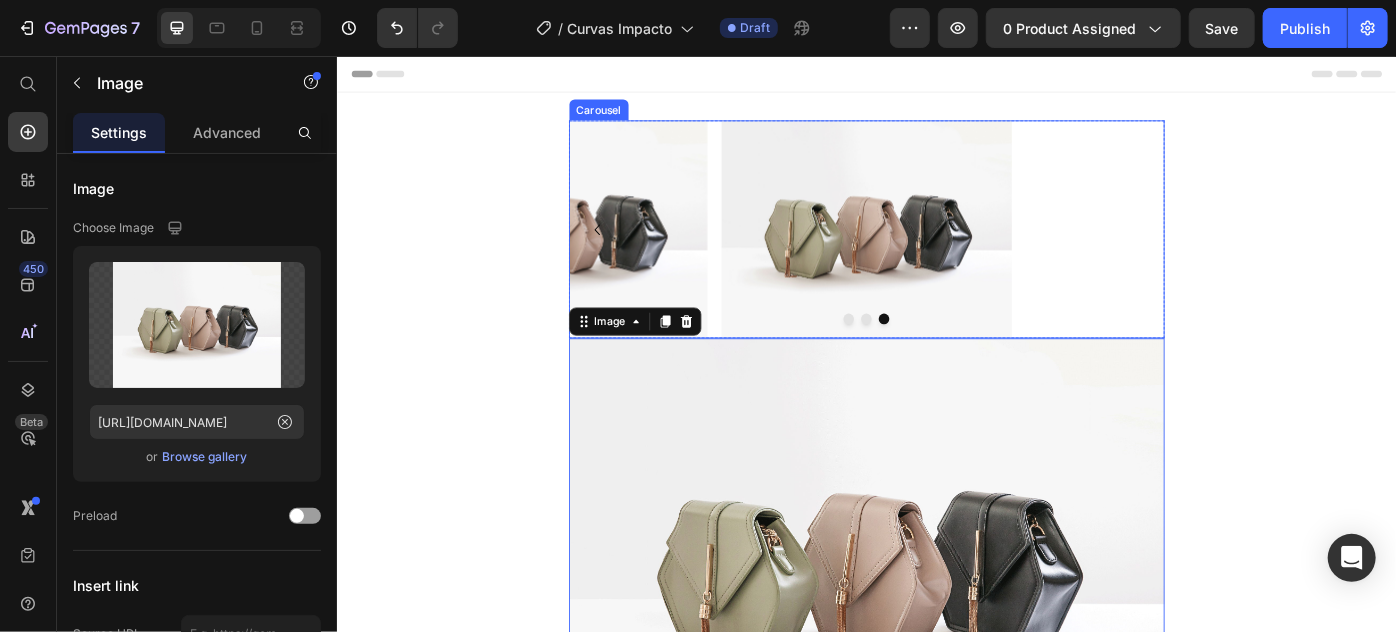 click 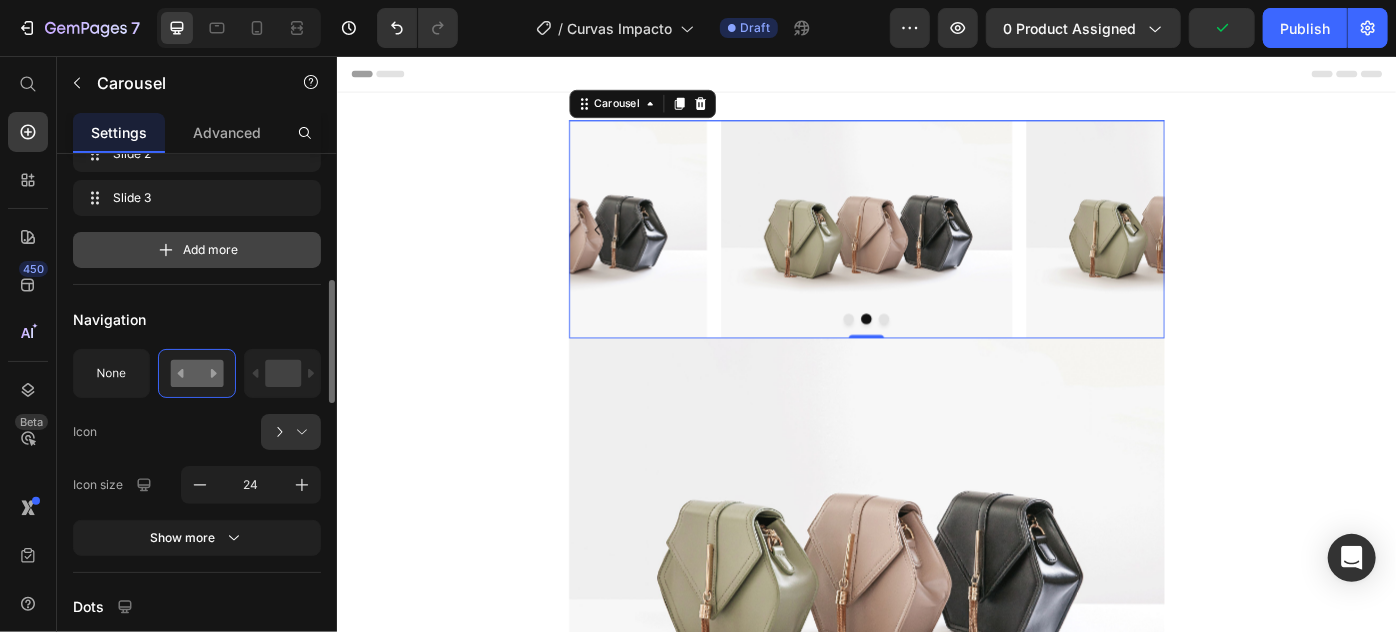 scroll, scrollTop: 636, scrollLeft: 0, axis: vertical 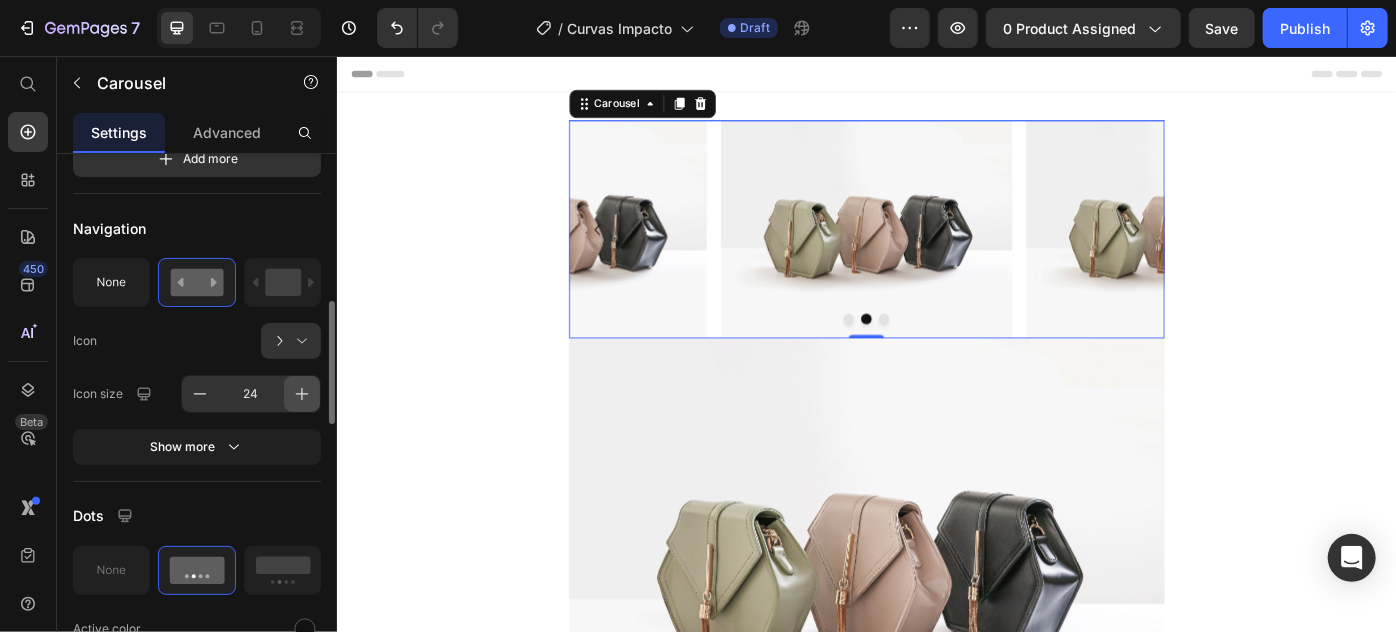 click 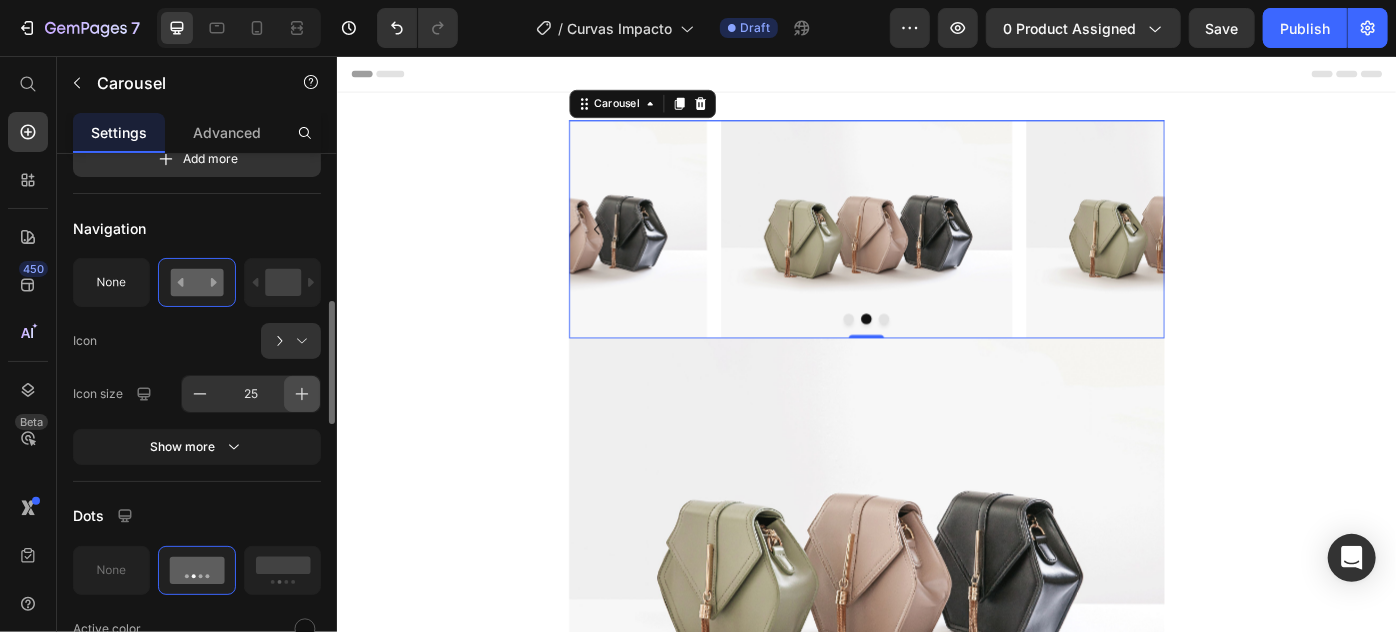 click 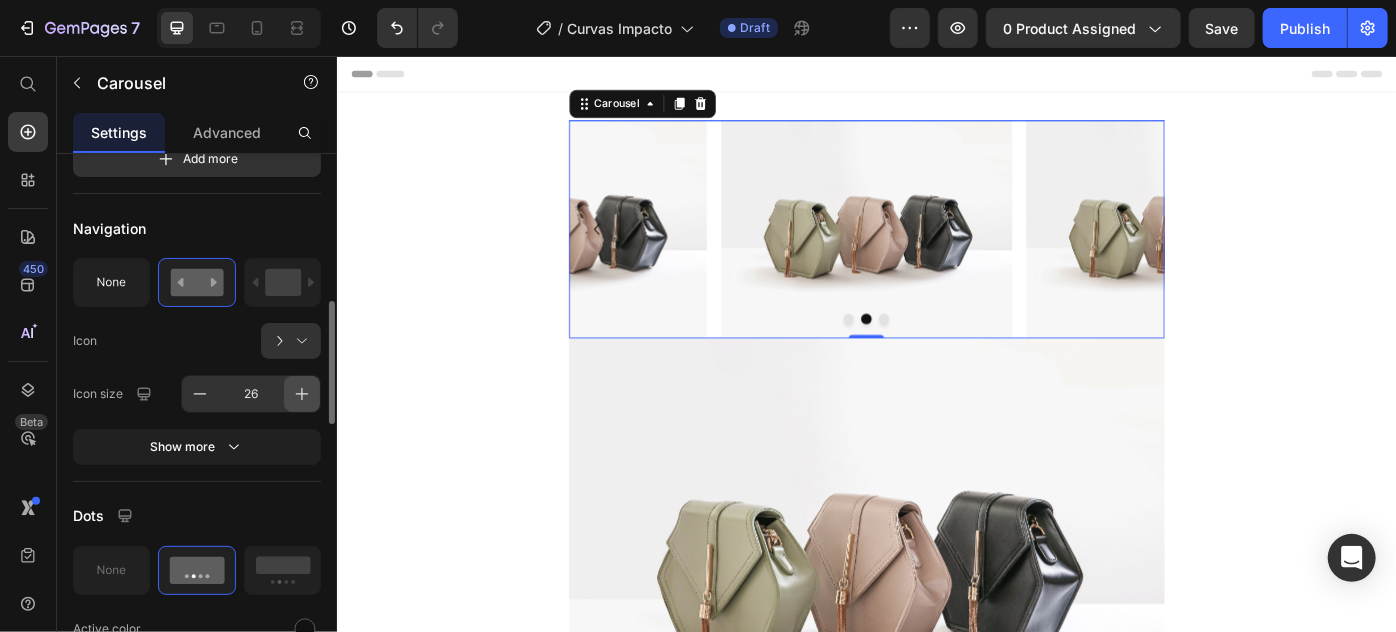 click 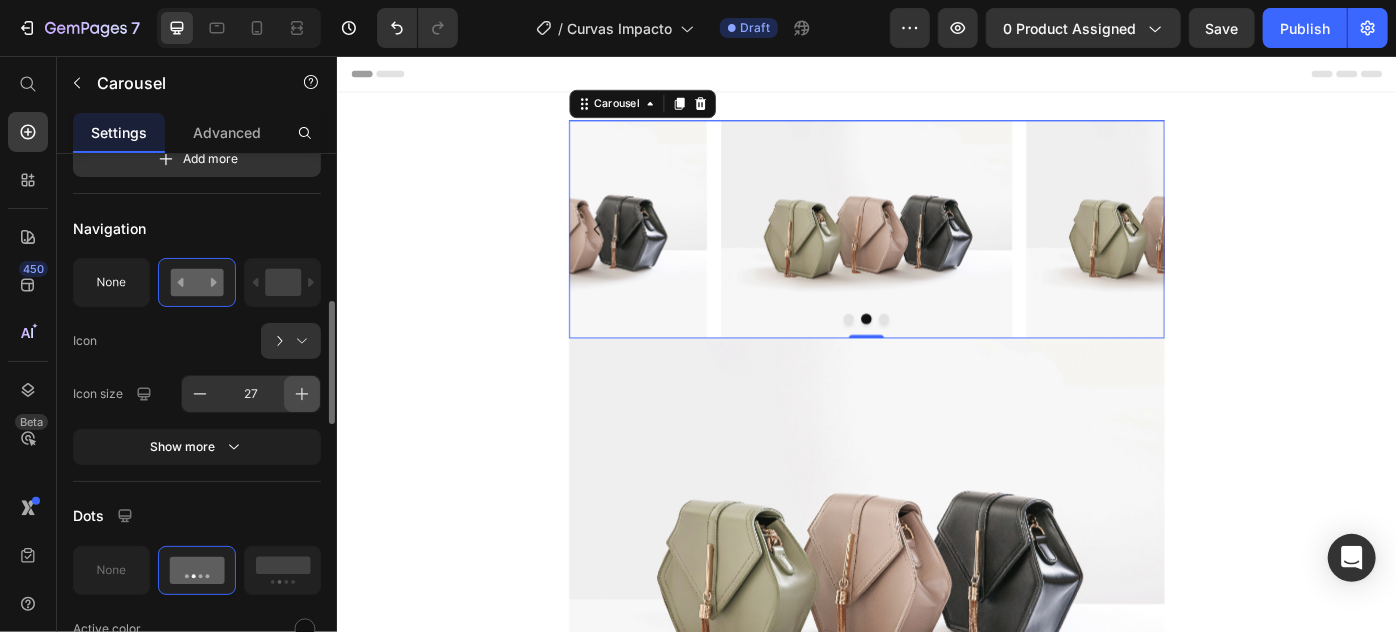 click 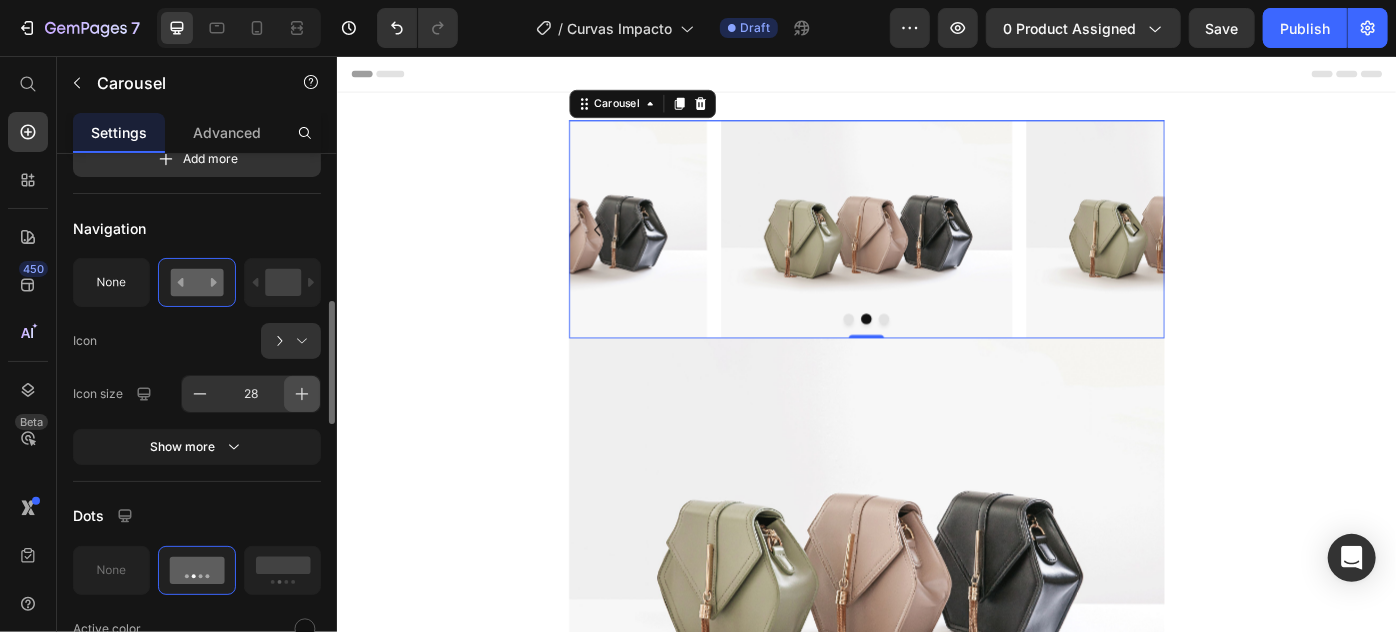 click 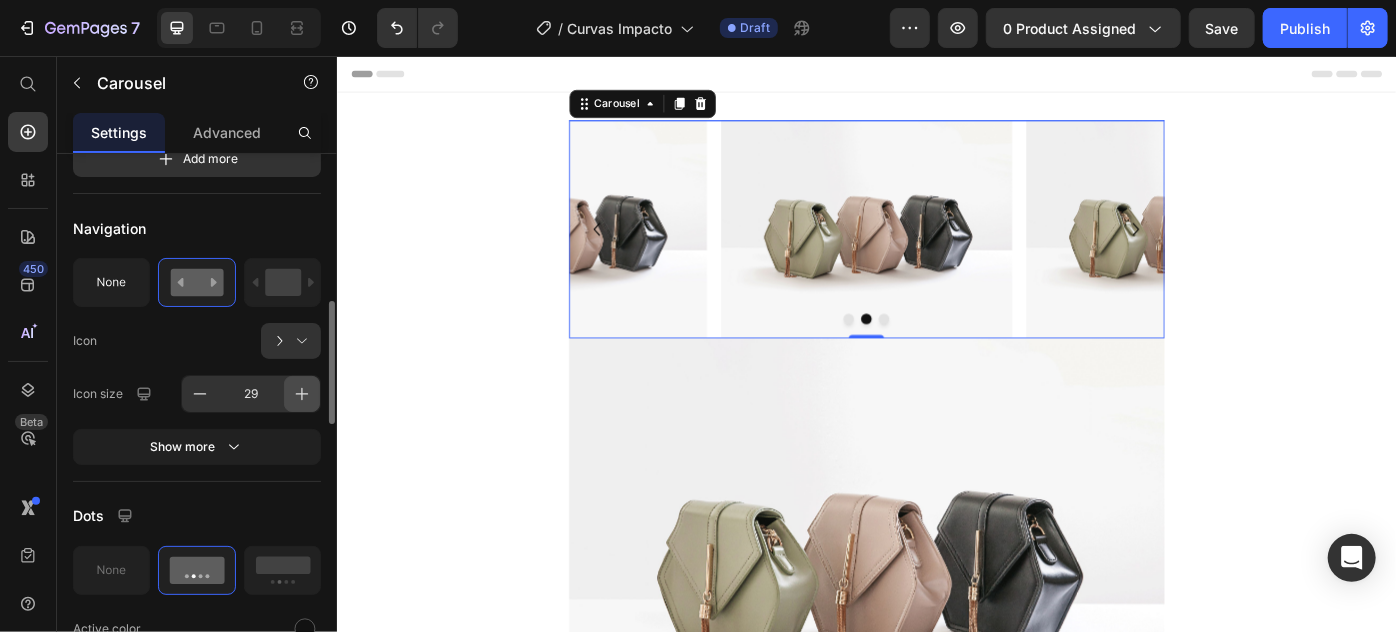 click 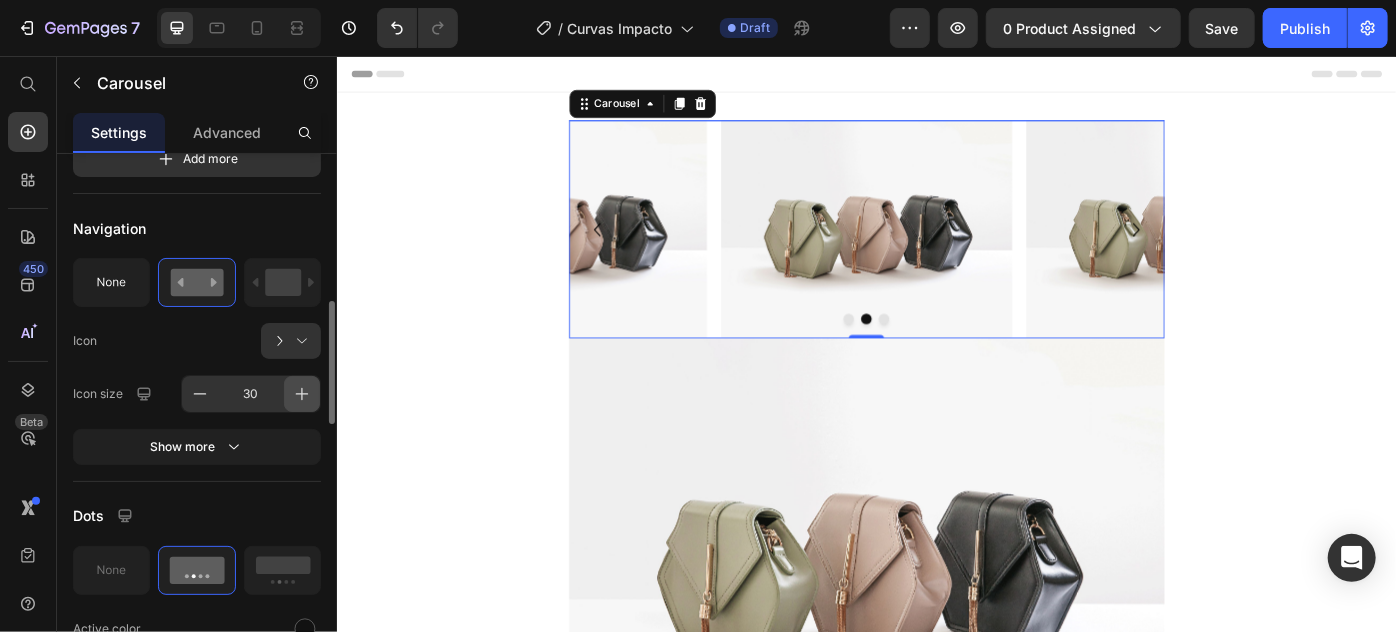 click 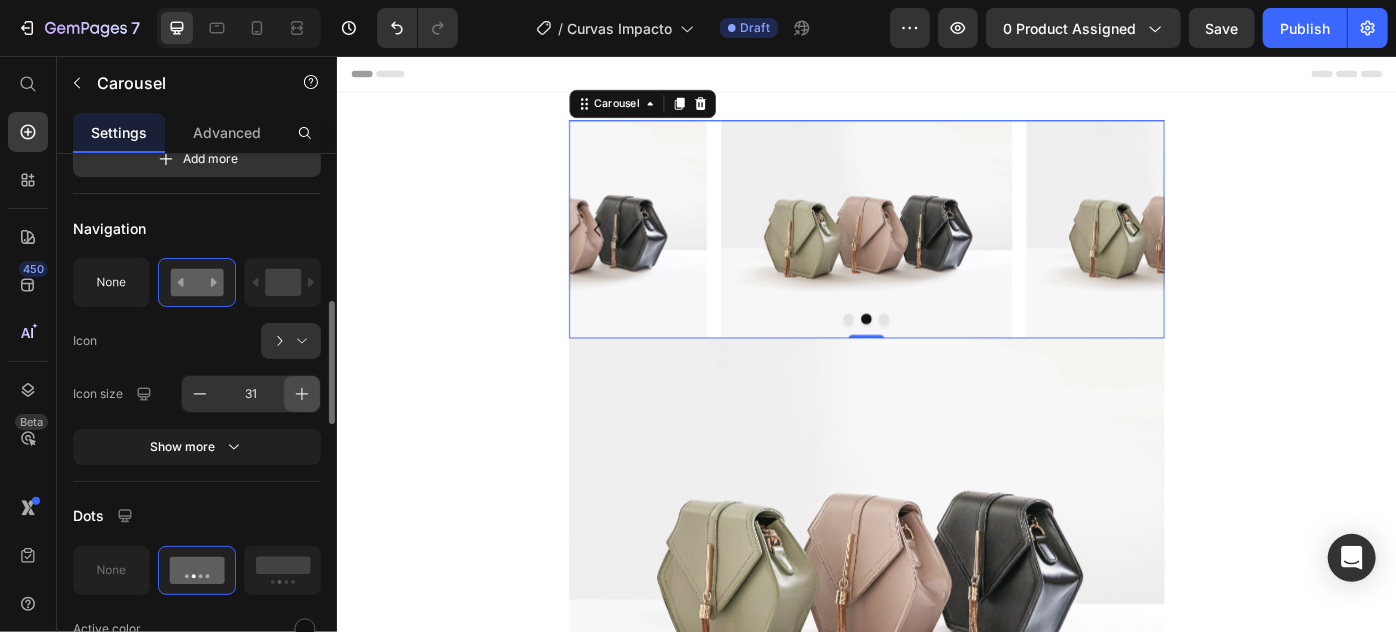 click 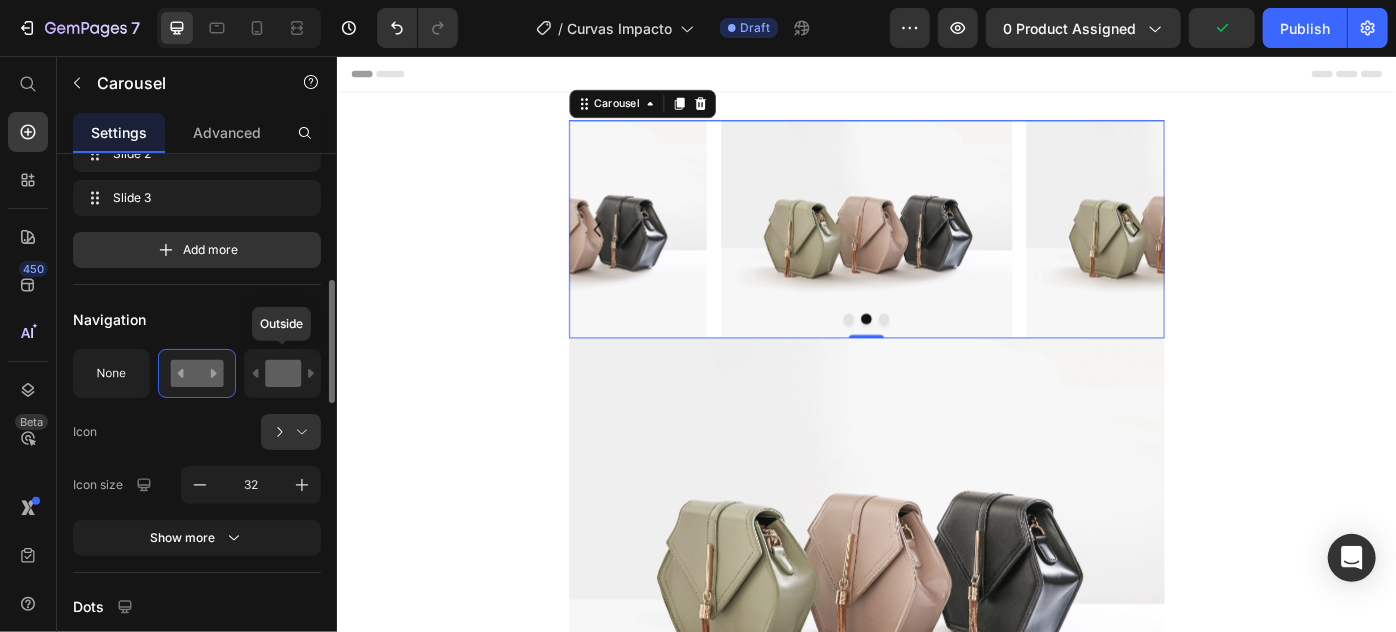 scroll, scrollTop: 454, scrollLeft: 0, axis: vertical 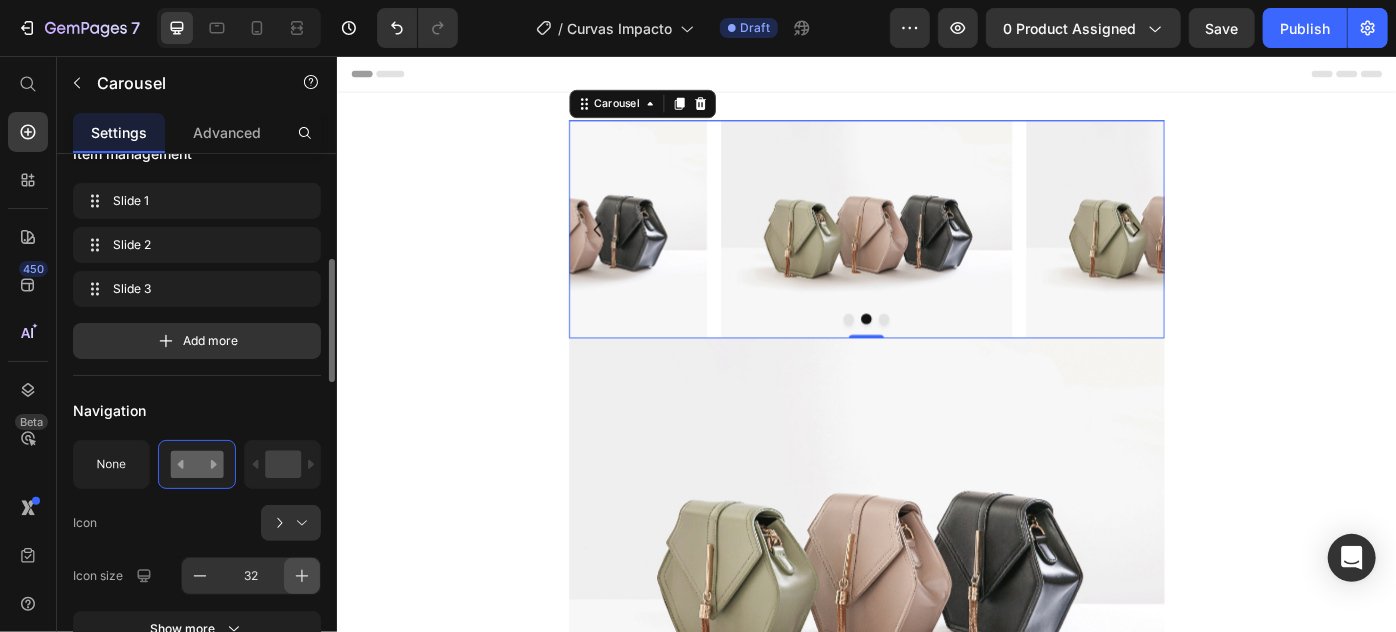 click 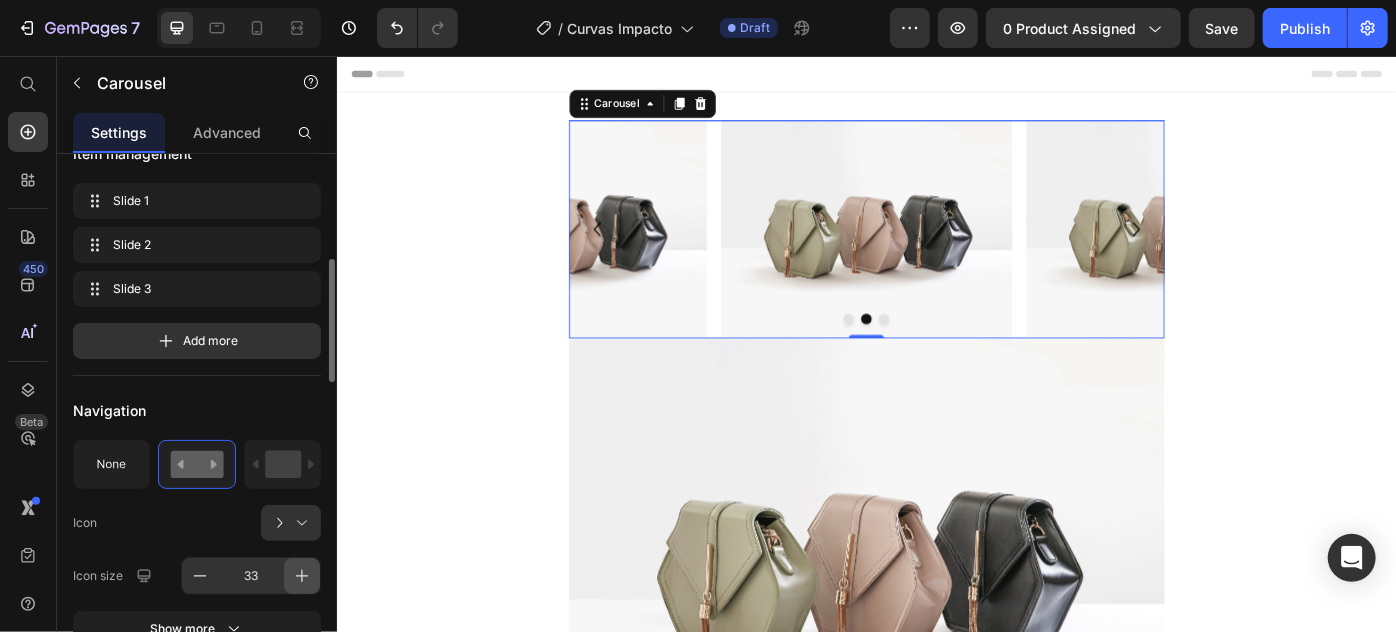 click 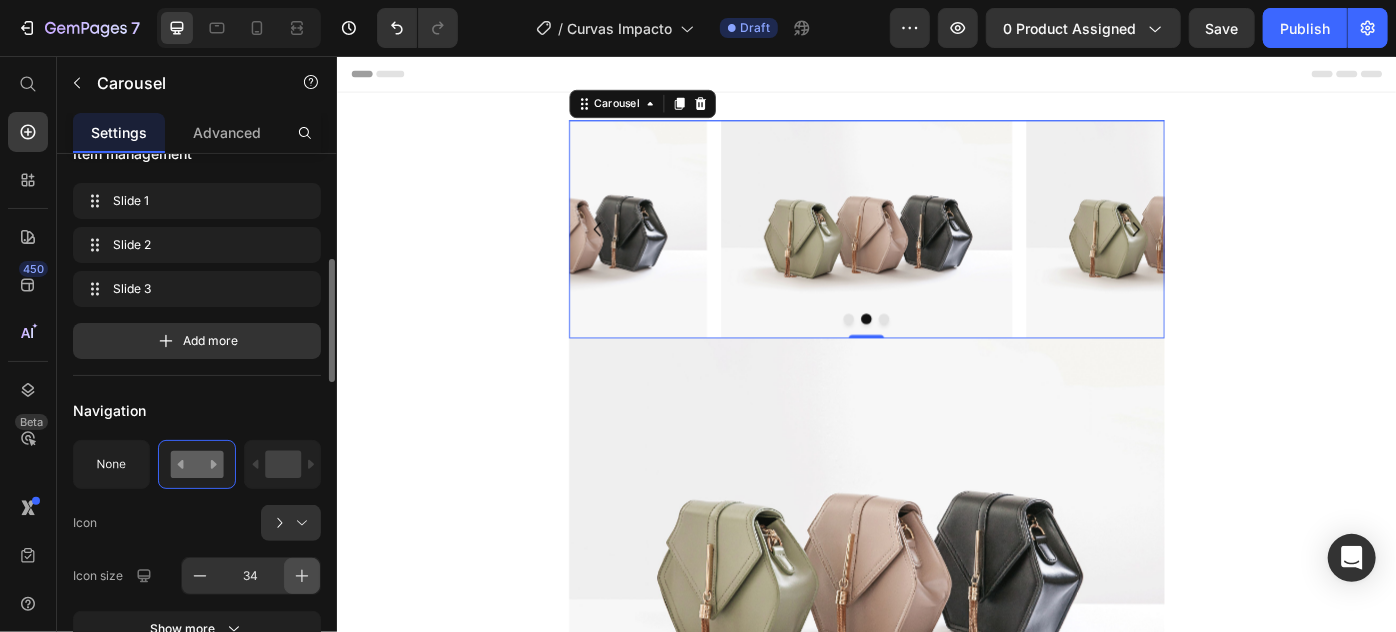 click 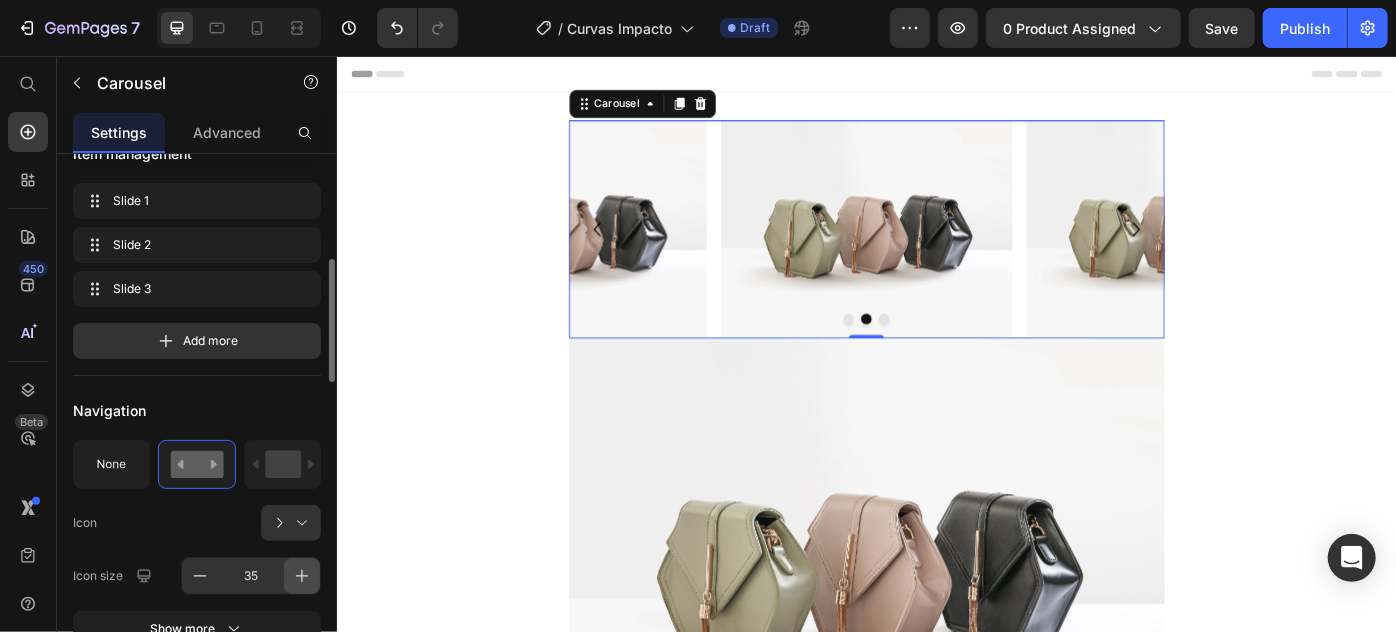 click 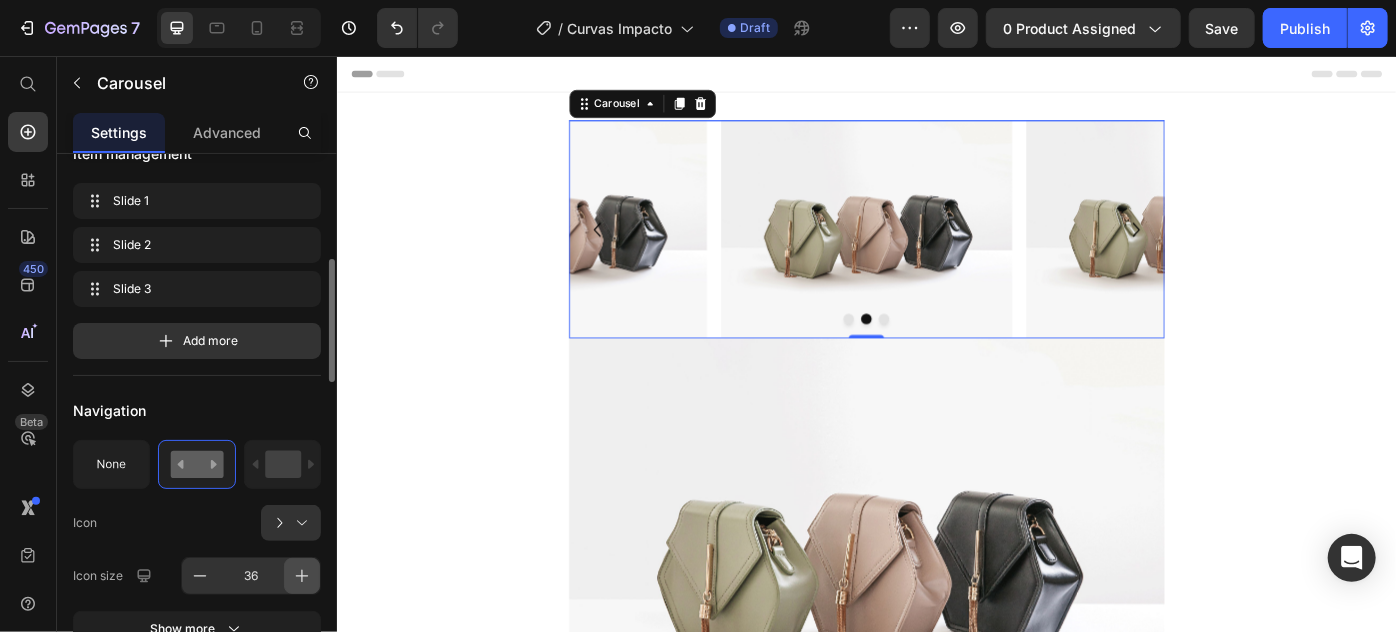 click 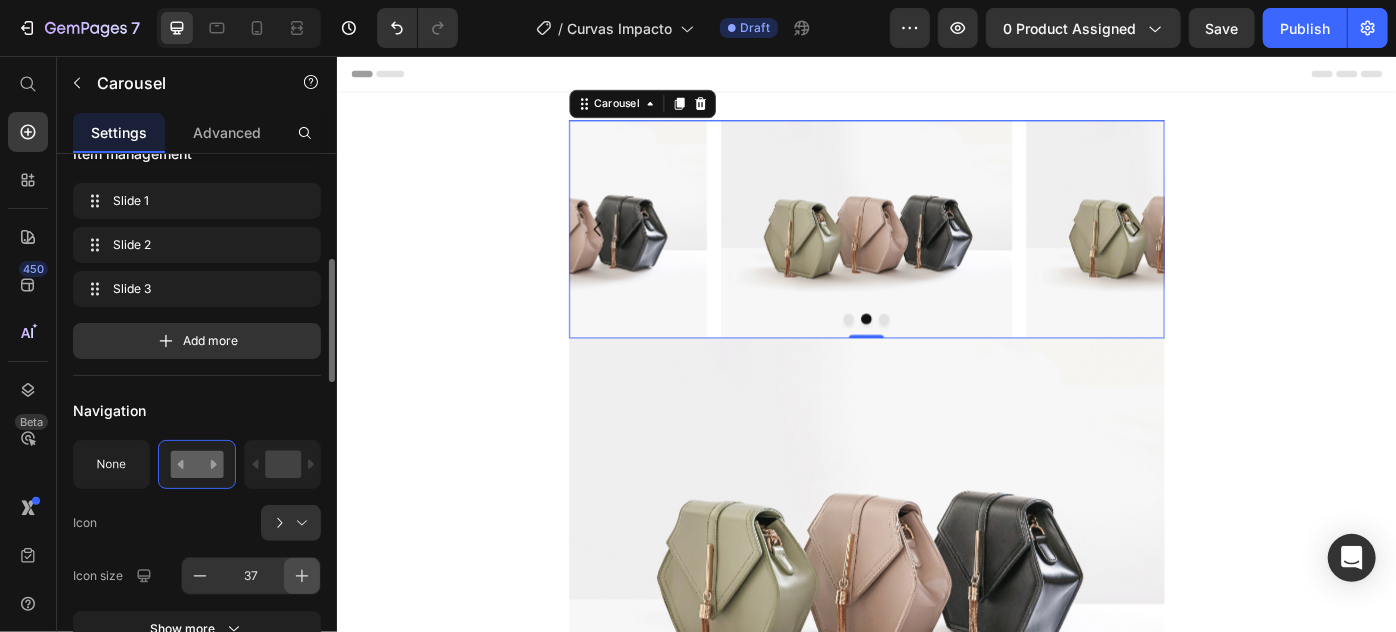 click 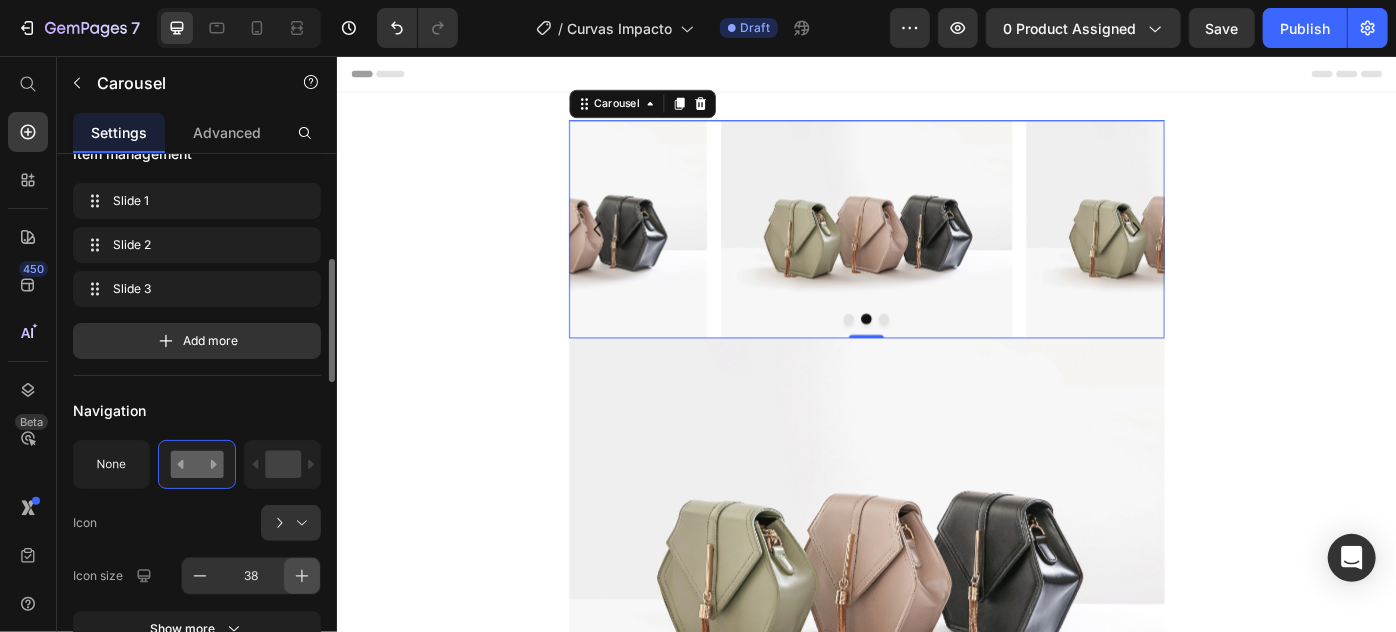 click 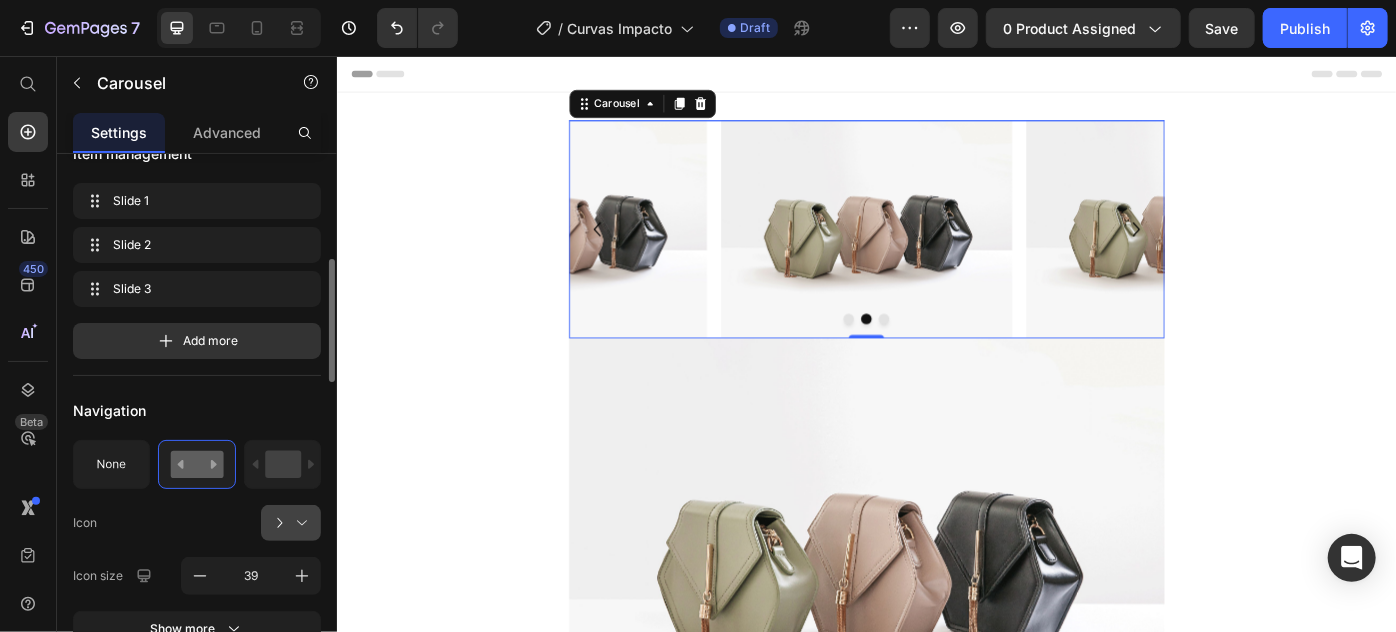 scroll, scrollTop: 636, scrollLeft: 0, axis: vertical 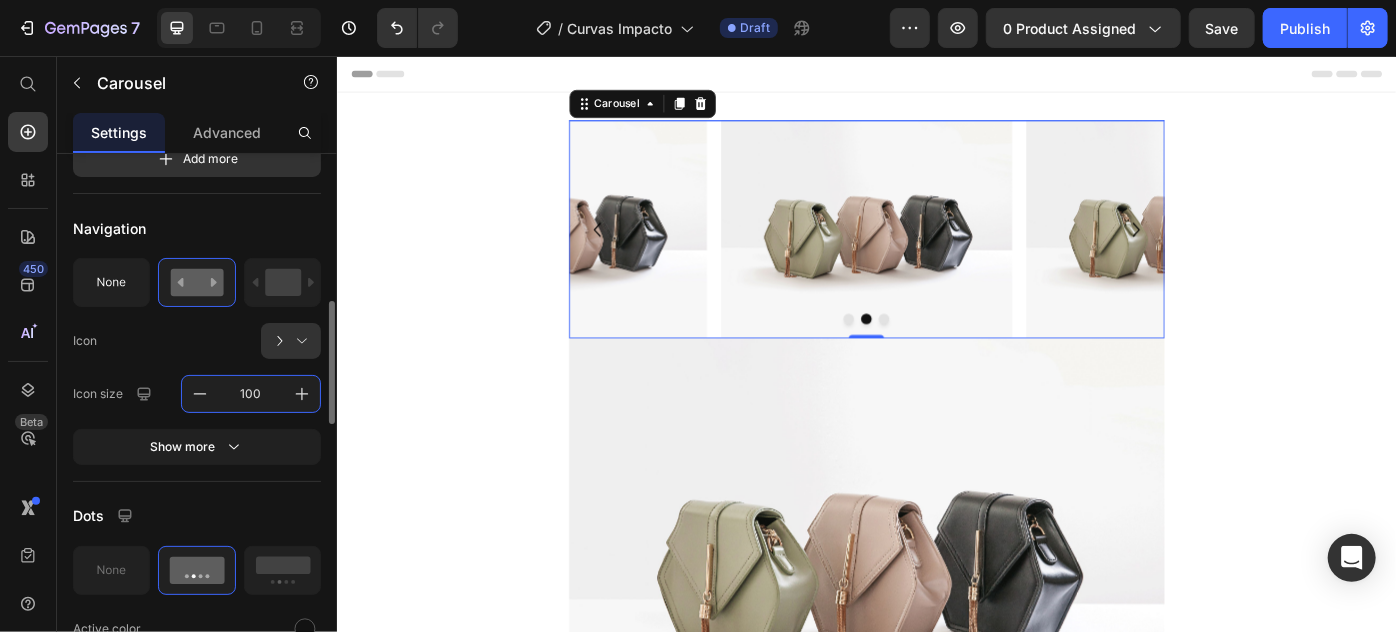 type on "100" 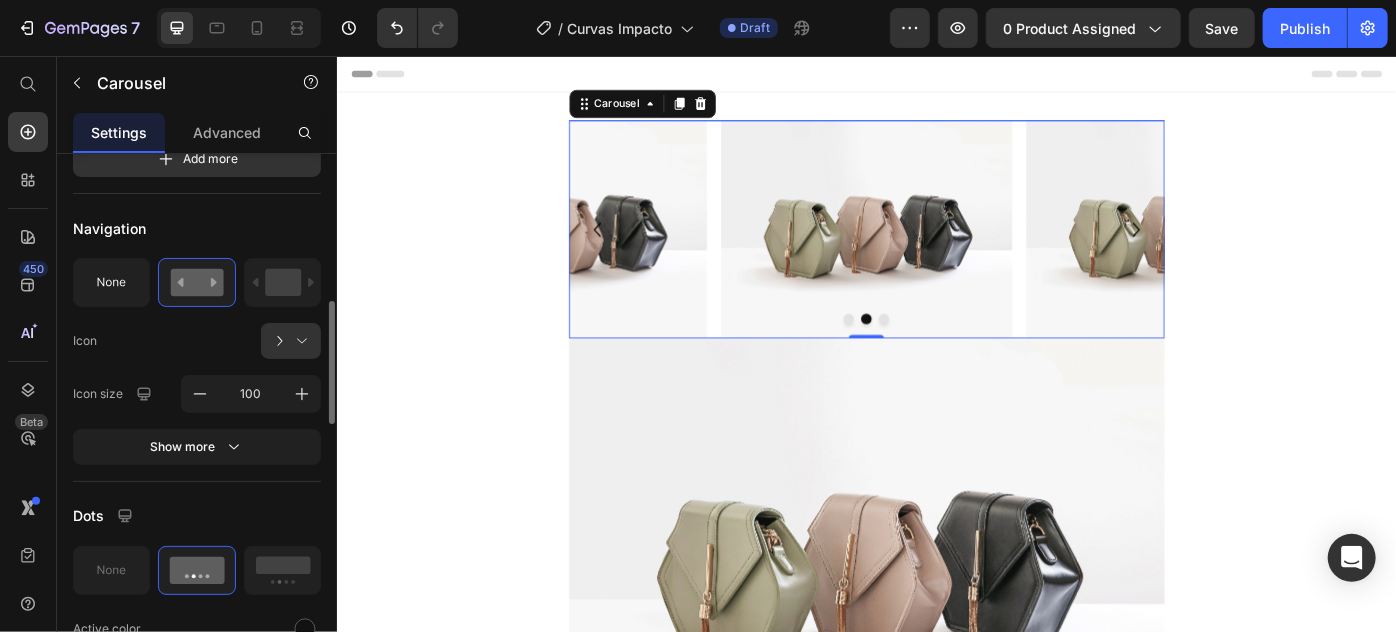 click 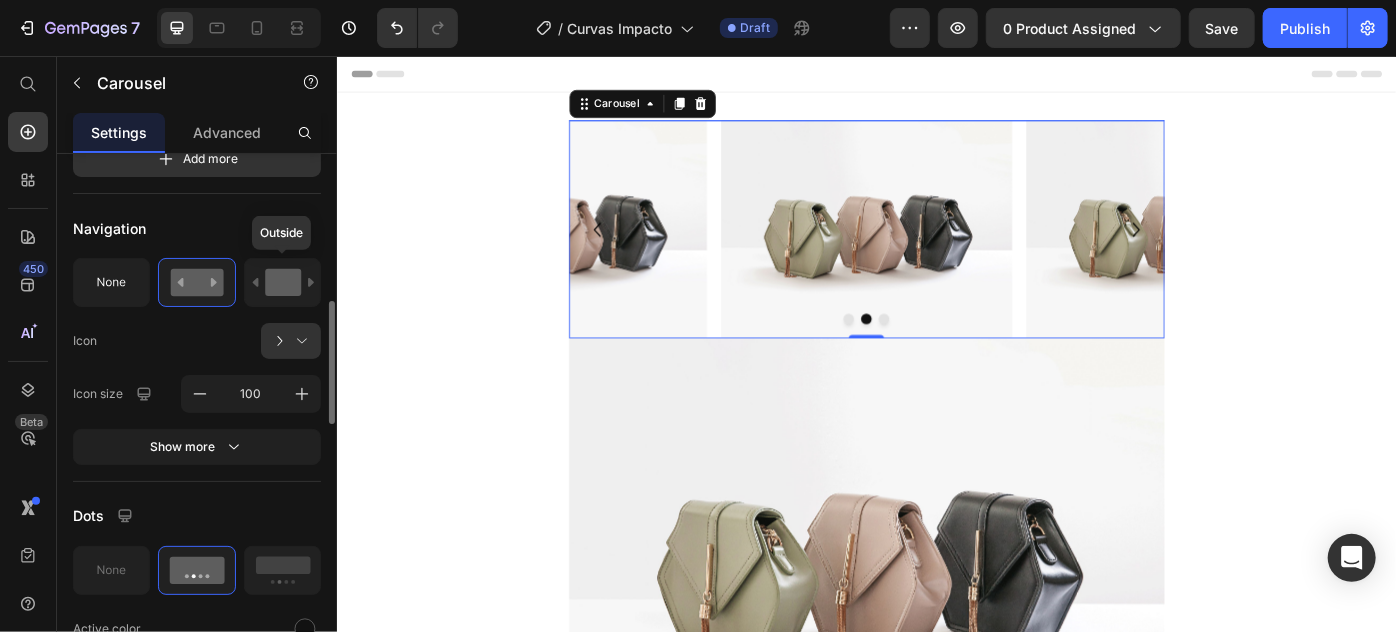 click 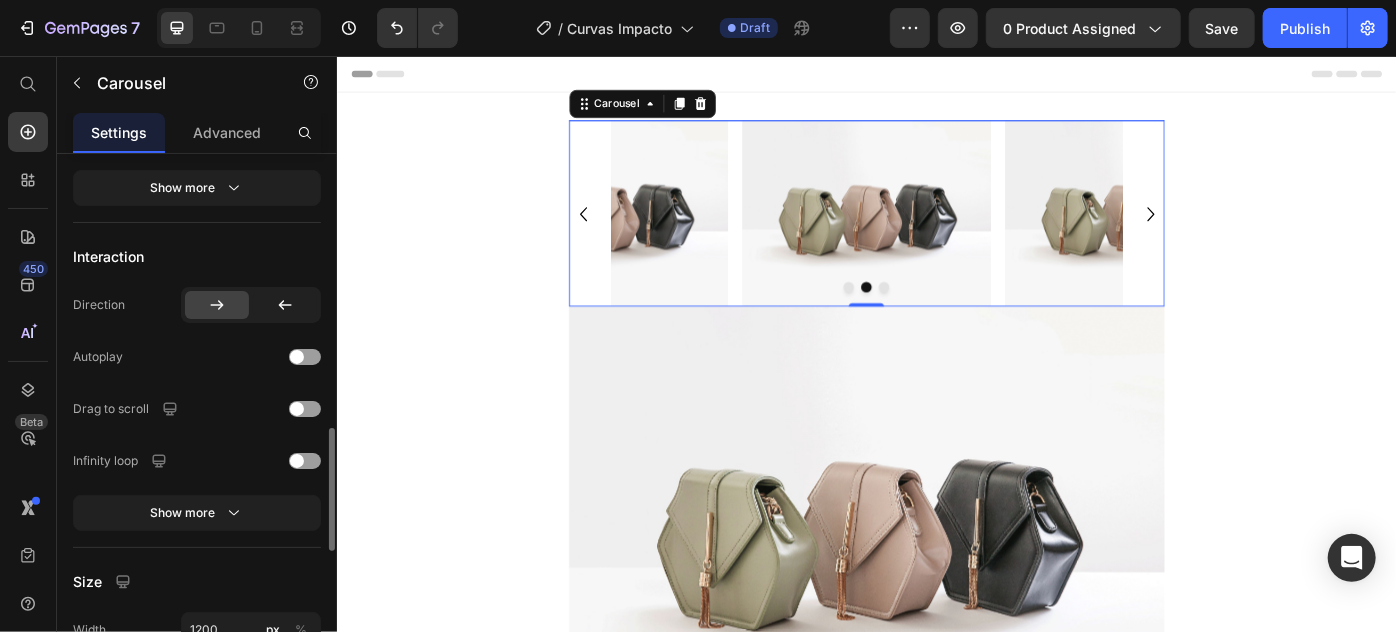 scroll, scrollTop: 1272, scrollLeft: 0, axis: vertical 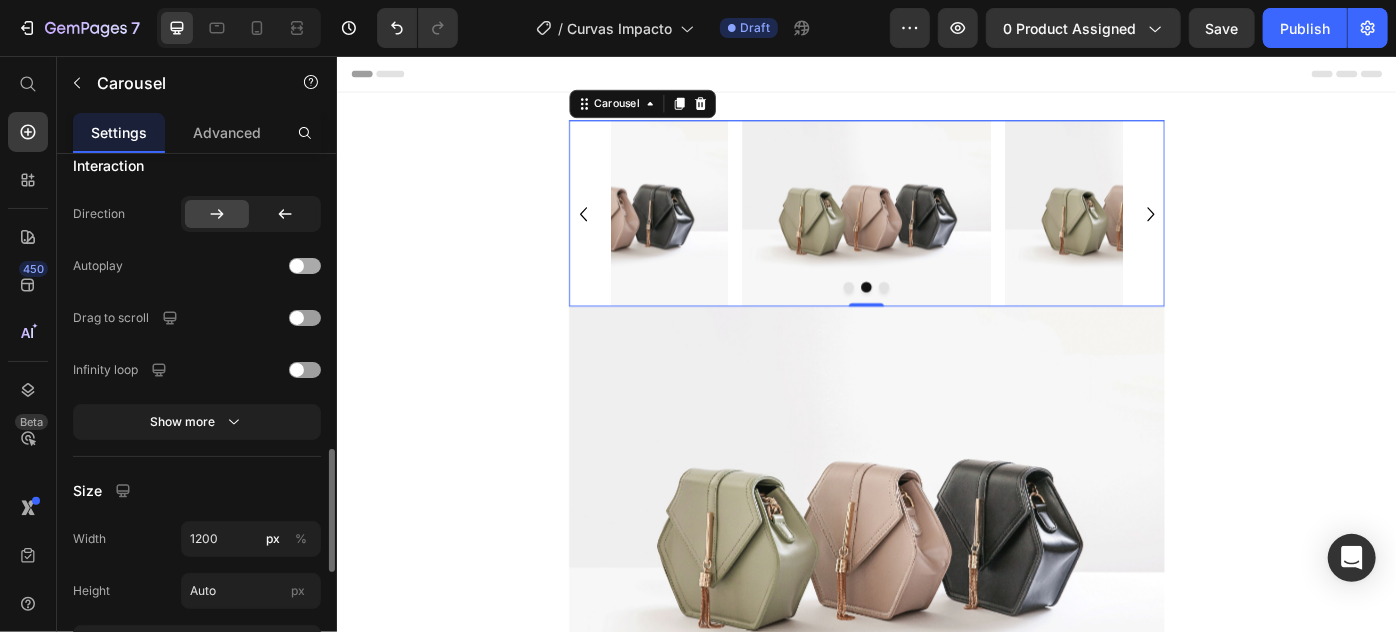 click at bounding box center [305, 266] 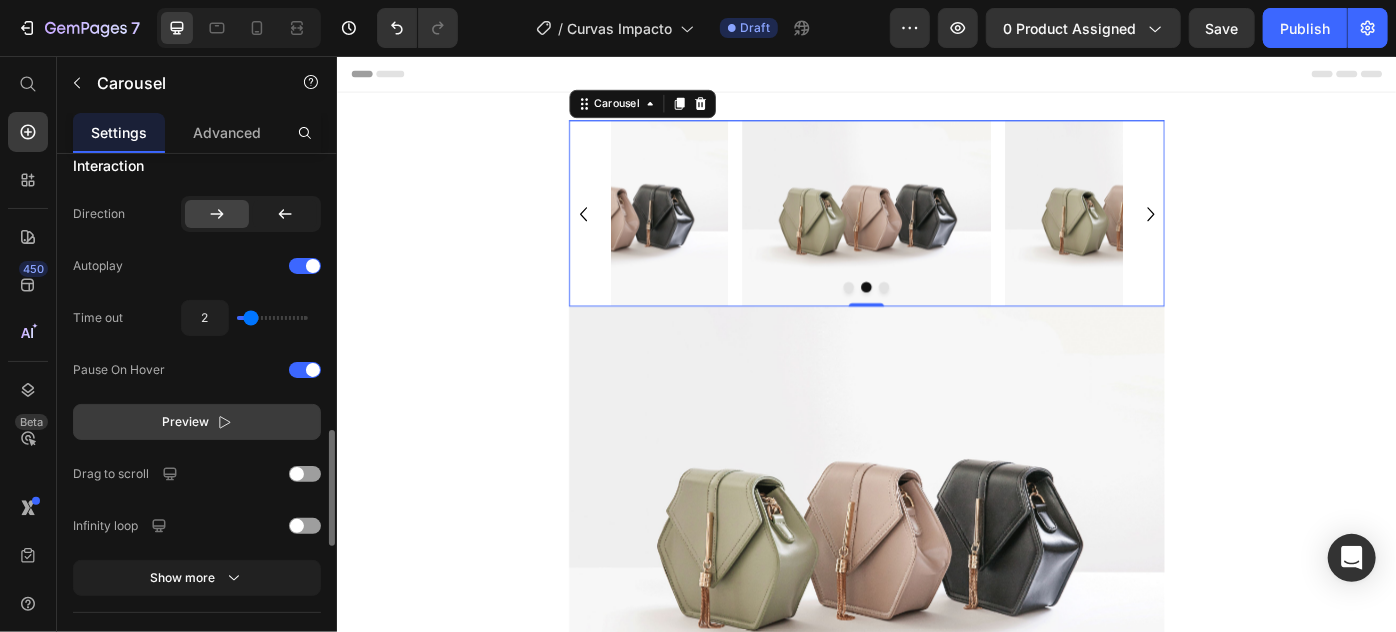 click 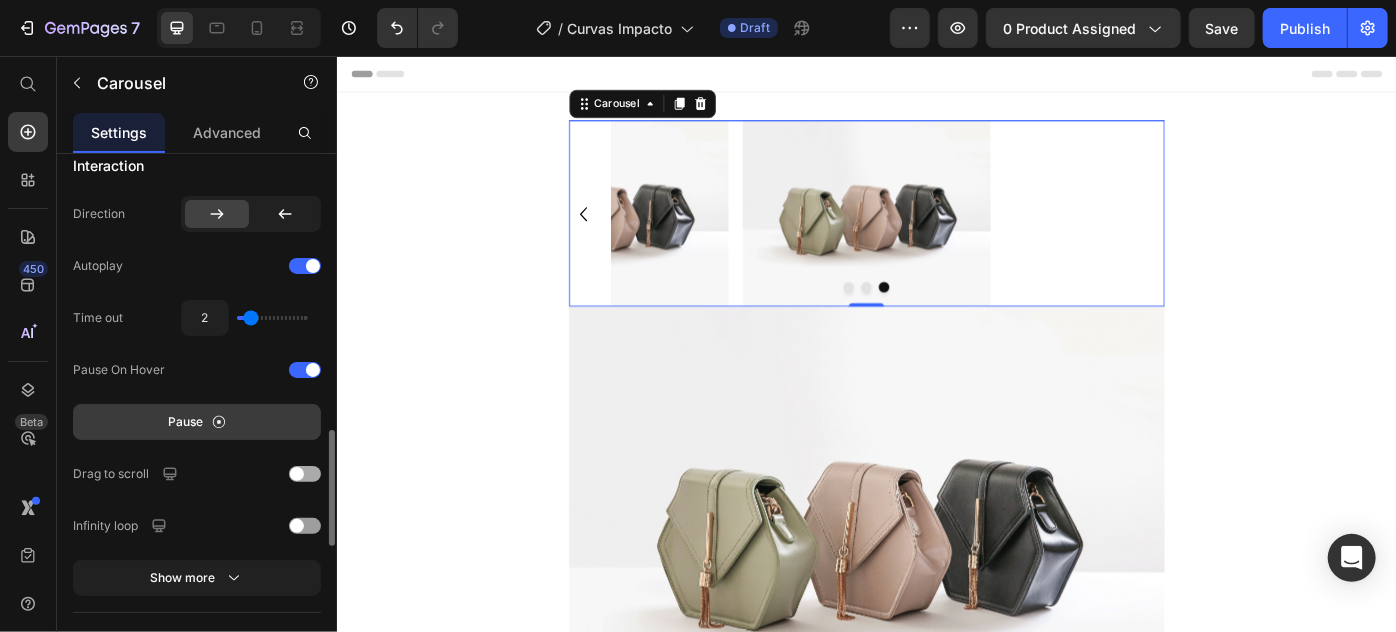 click at bounding box center (305, 474) 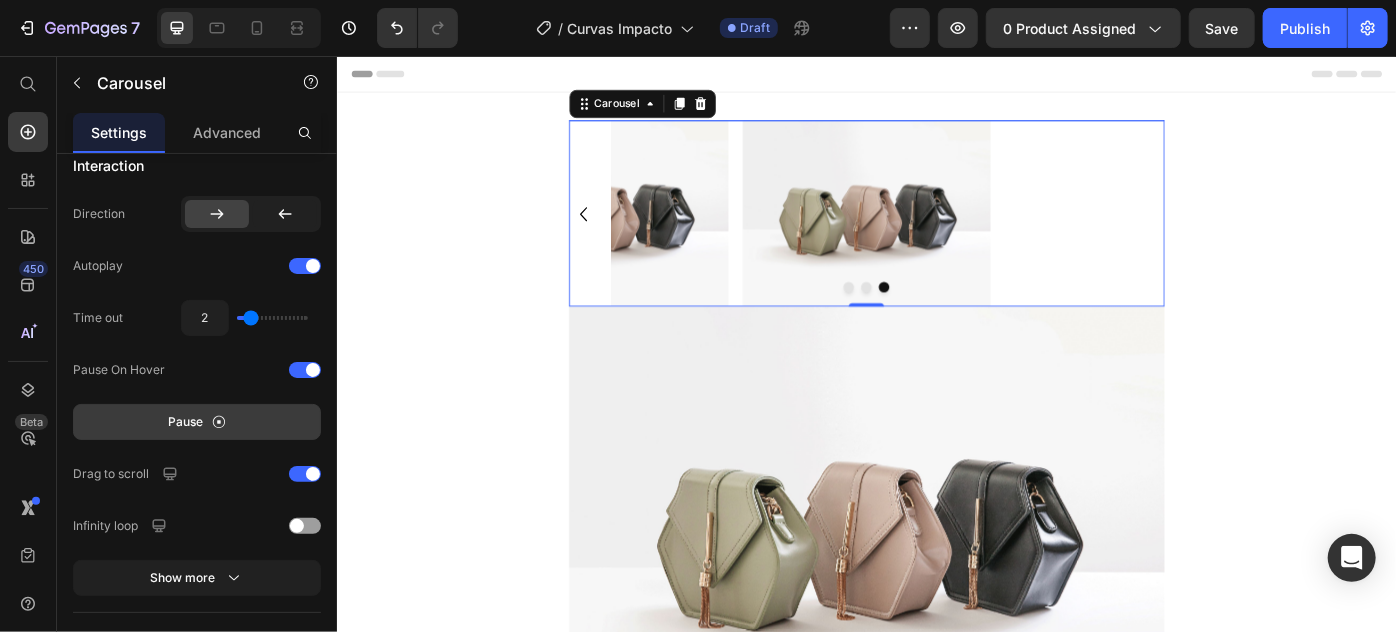 click 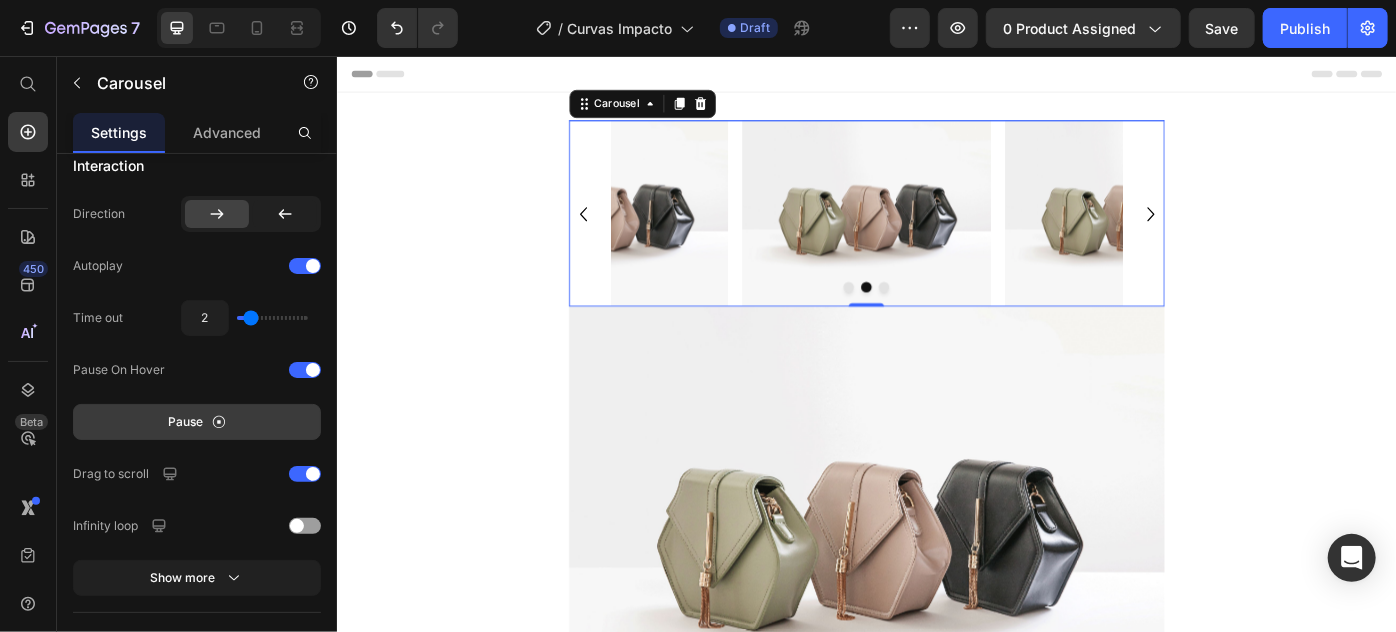click 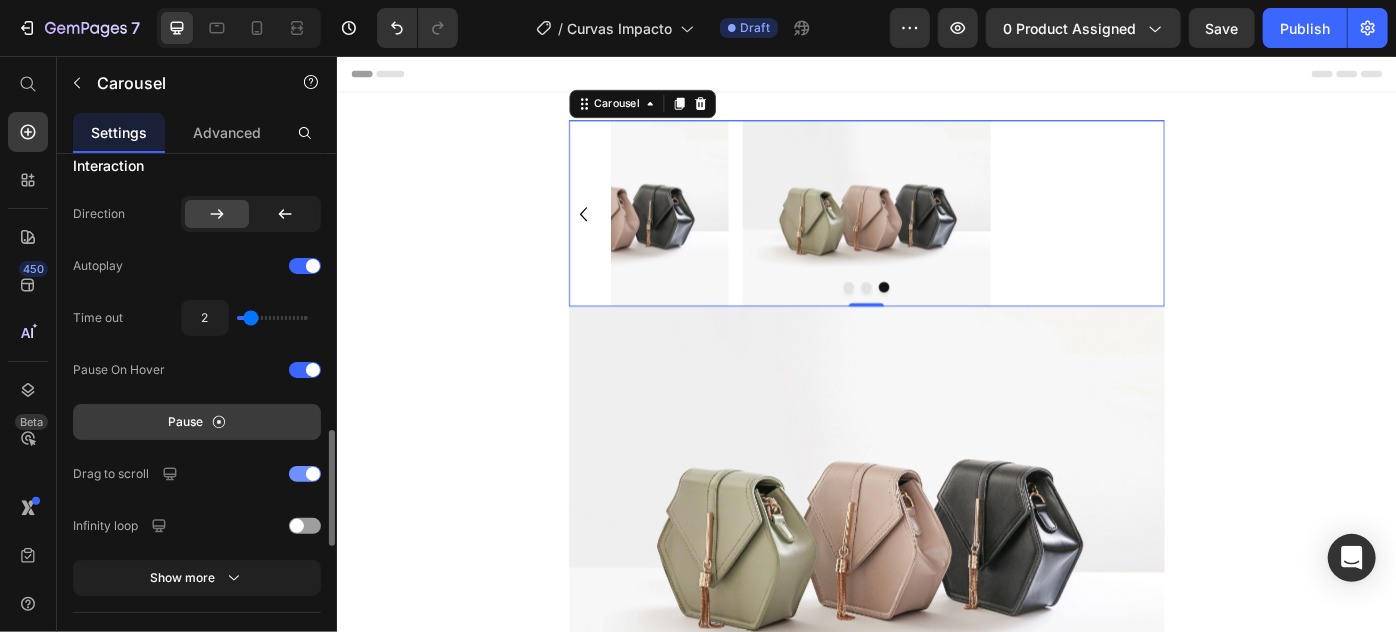 click at bounding box center (305, 474) 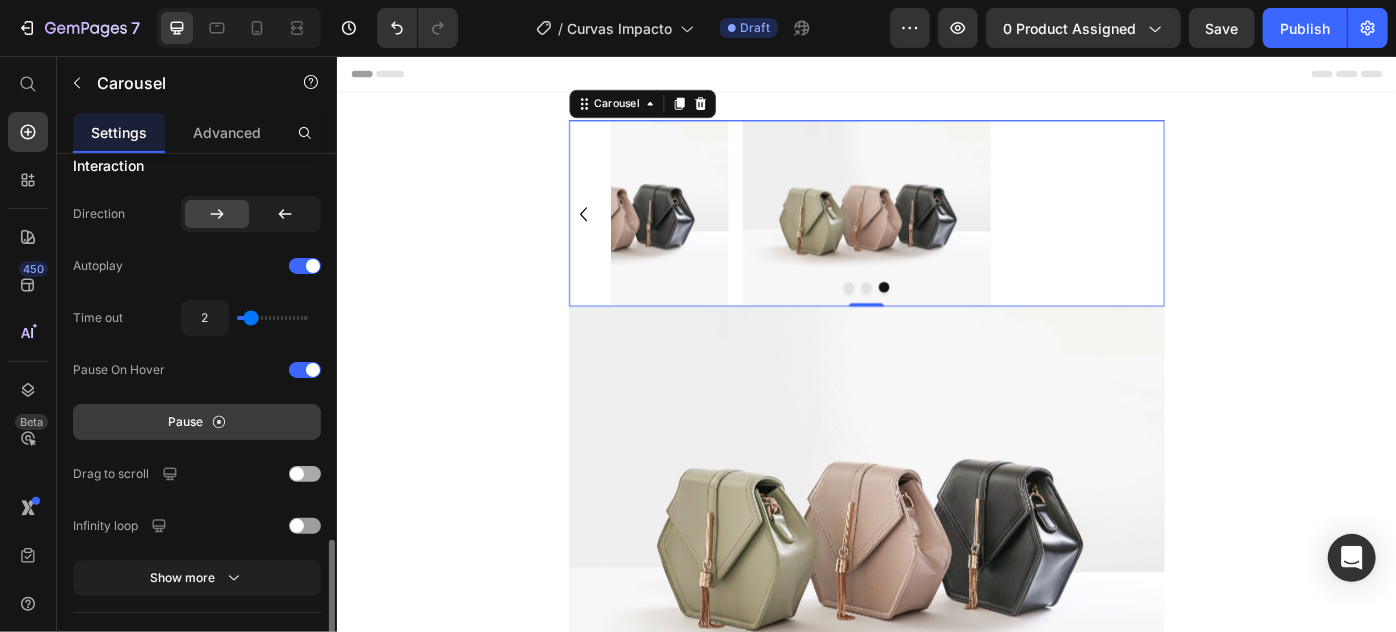 scroll, scrollTop: 1363, scrollLeft: 0, axis: vertical 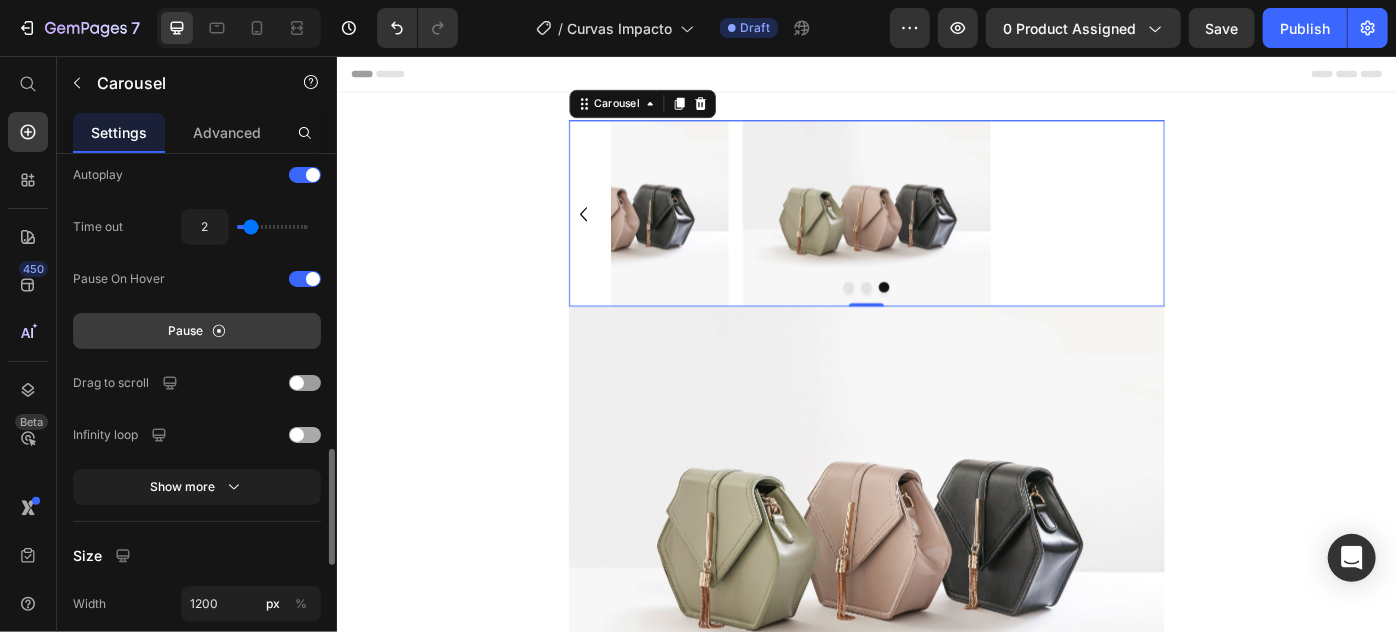 click at bounding box center (305, 435) 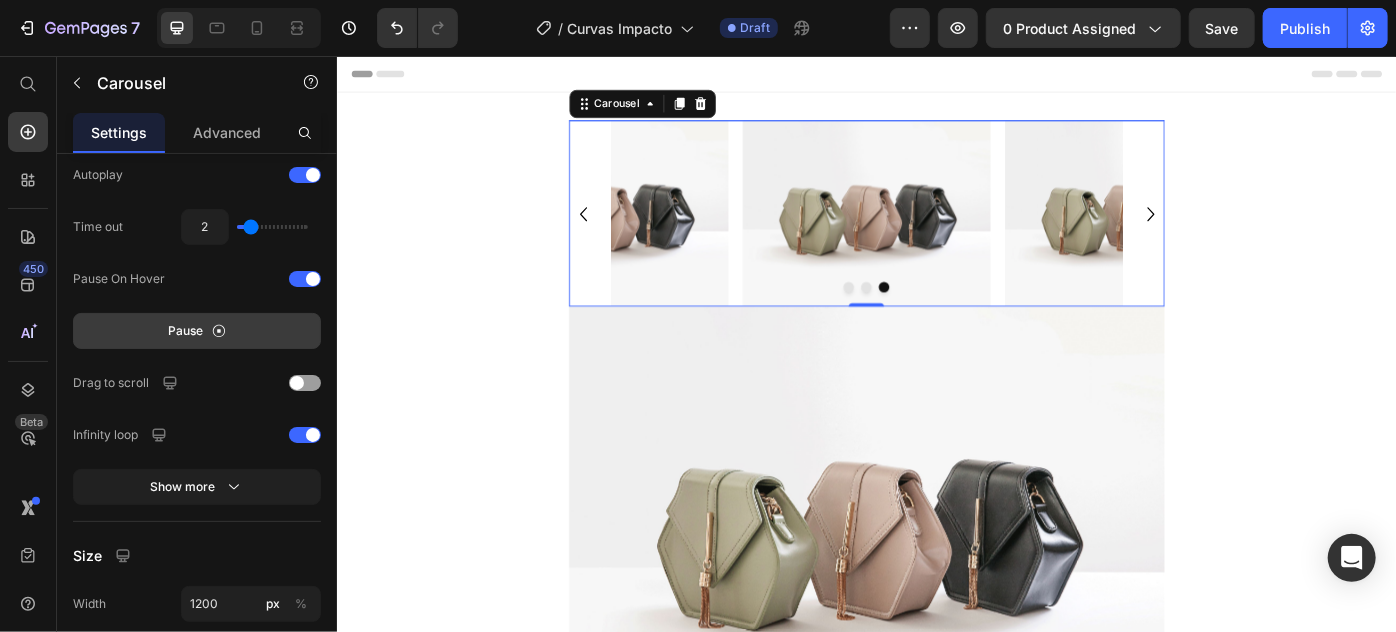 click 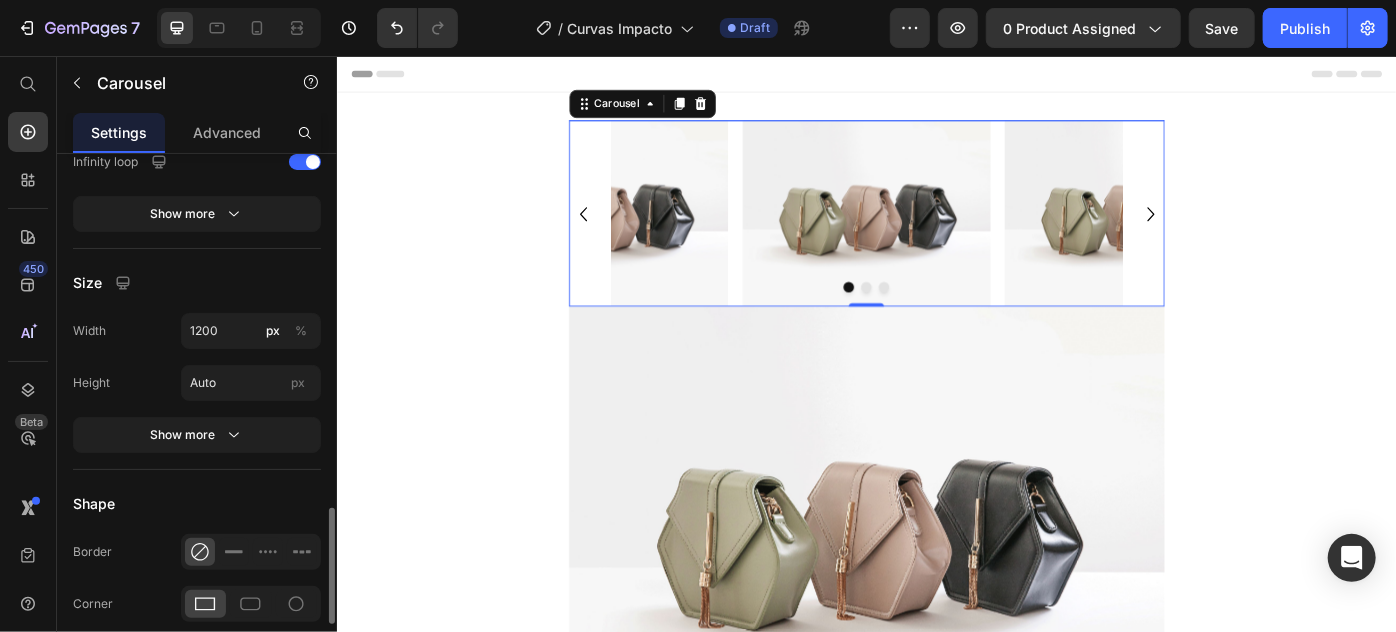 scroll, scrollTop: 1545, scrollLeft: 0, axis: vertical 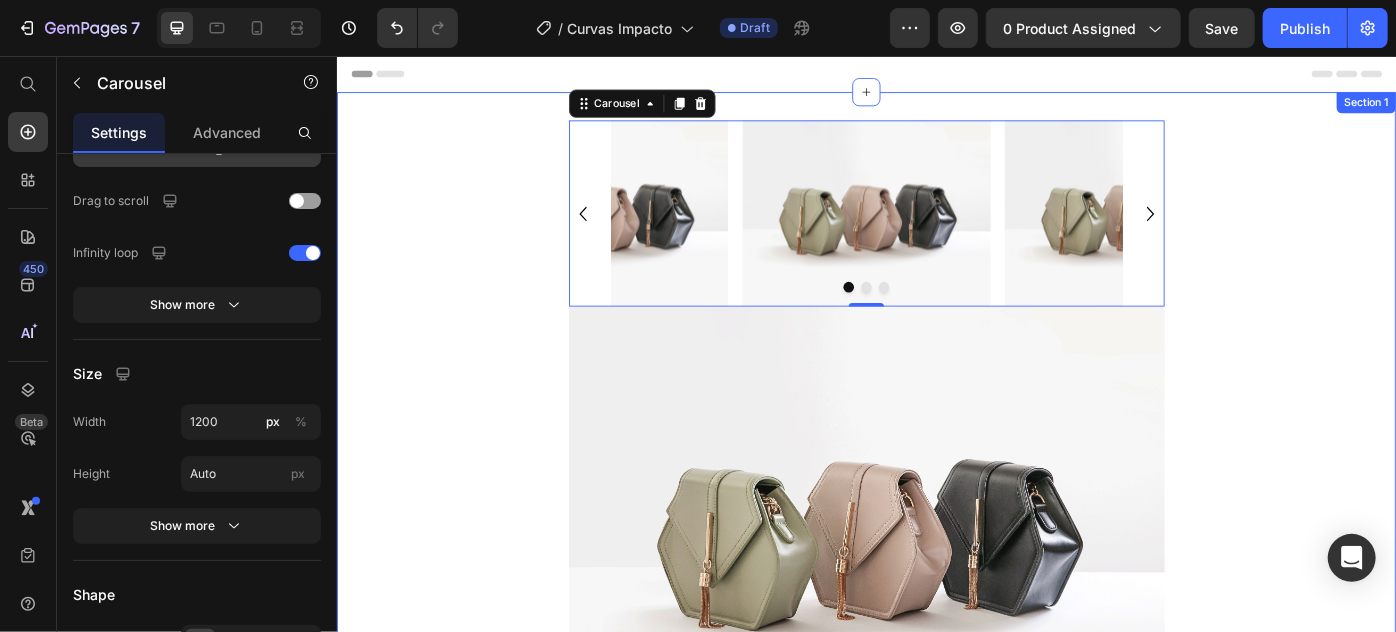 click on "Image Image Image
Carousel   0 Row Image Row Row Section 1" at bounding box center (936, 486) 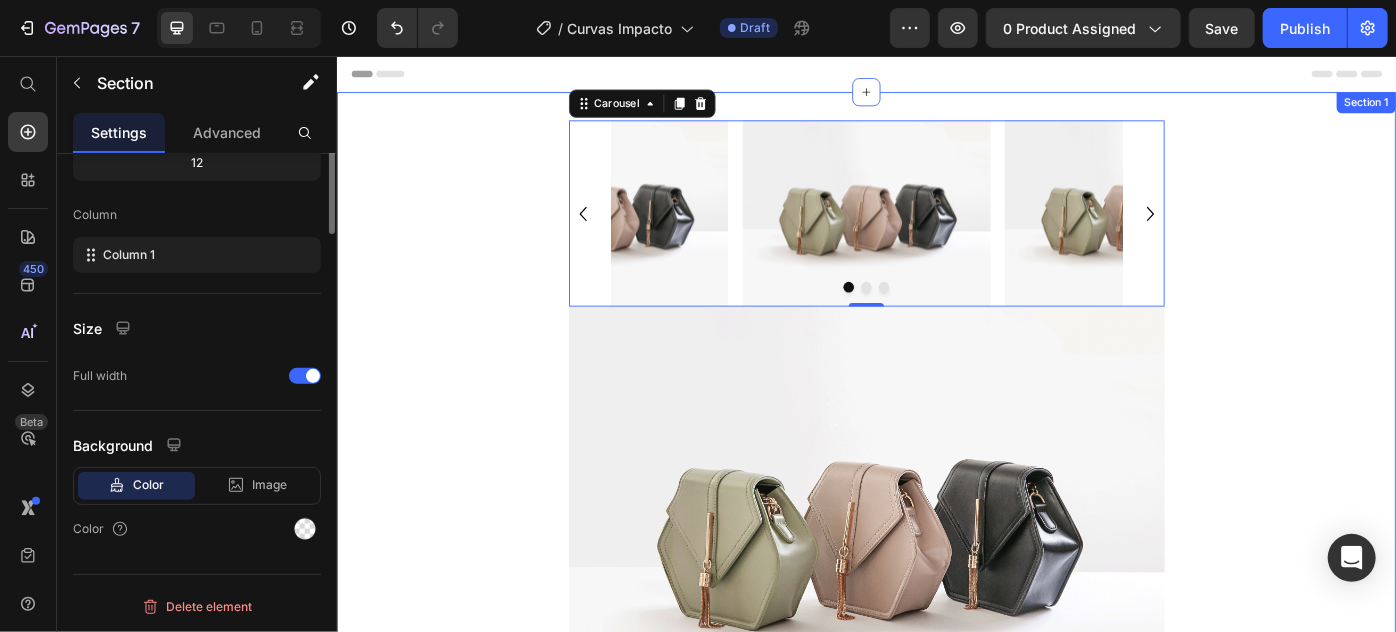 scroll, scrollTop: 0, scrollLeft: 0, axis: both 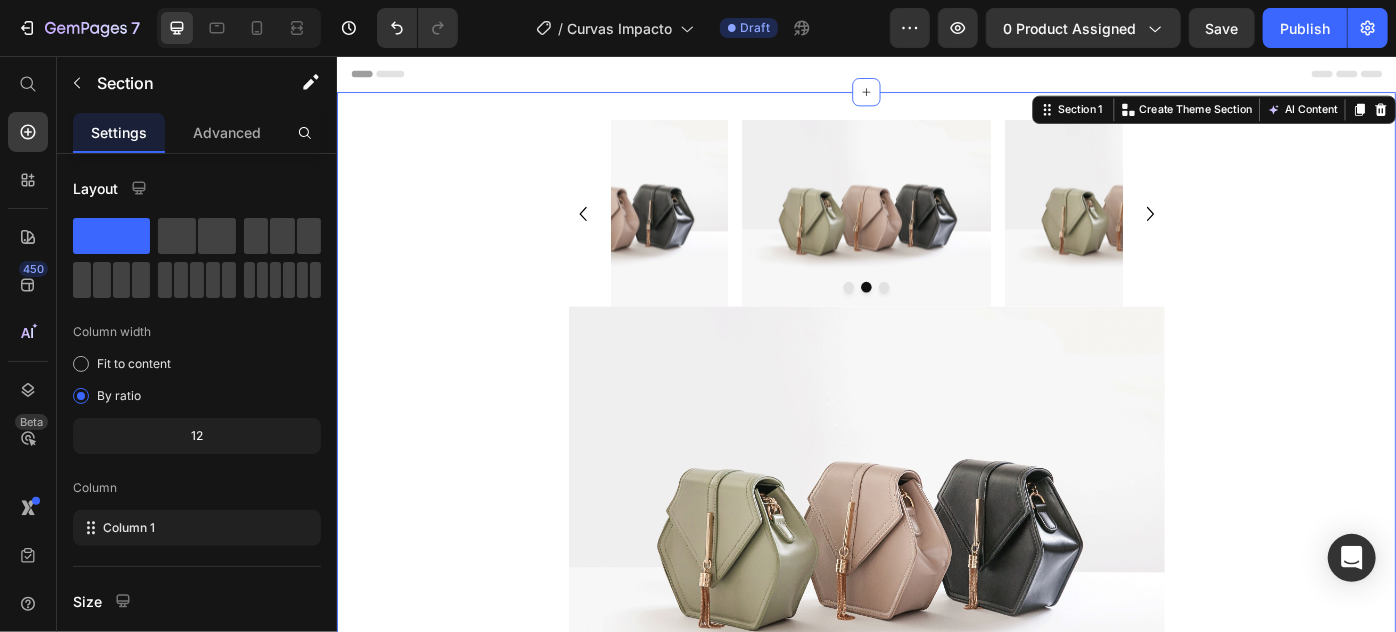 click on "Image Image Image
Carousel Row Image Row Row" at bounding box center [936, 486] 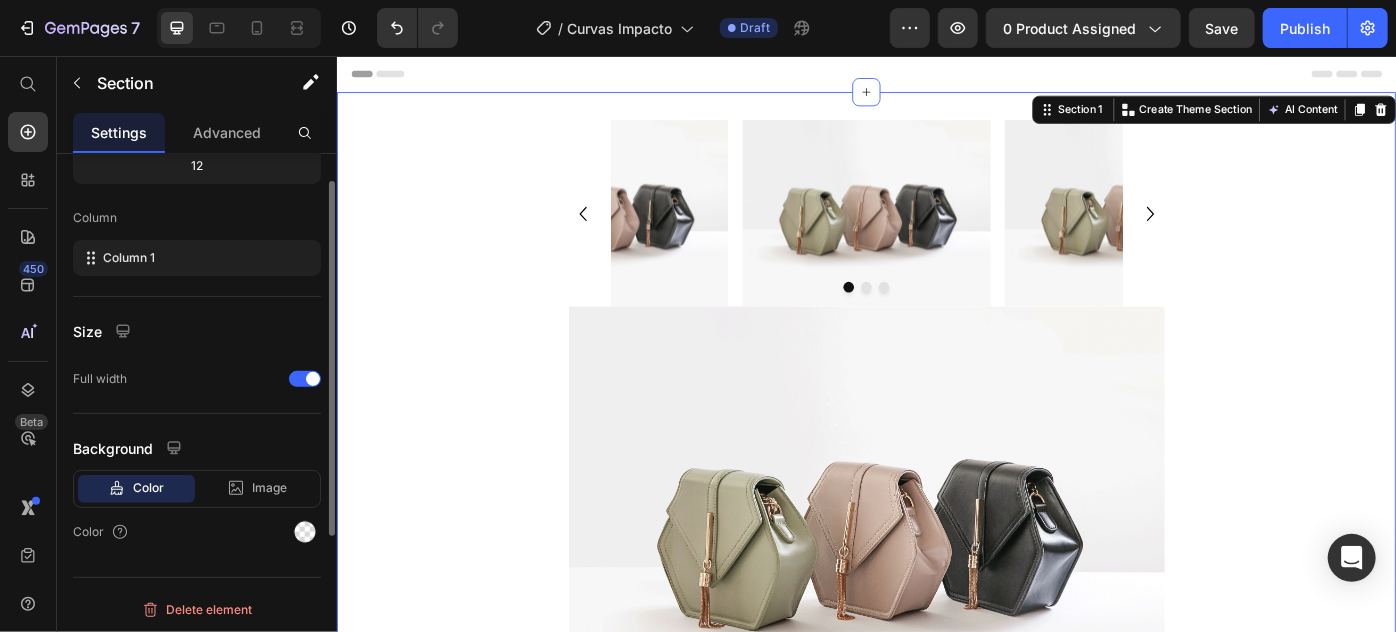 scroll, scrollTop: 179, scrollLeft: 0, axis: vertical 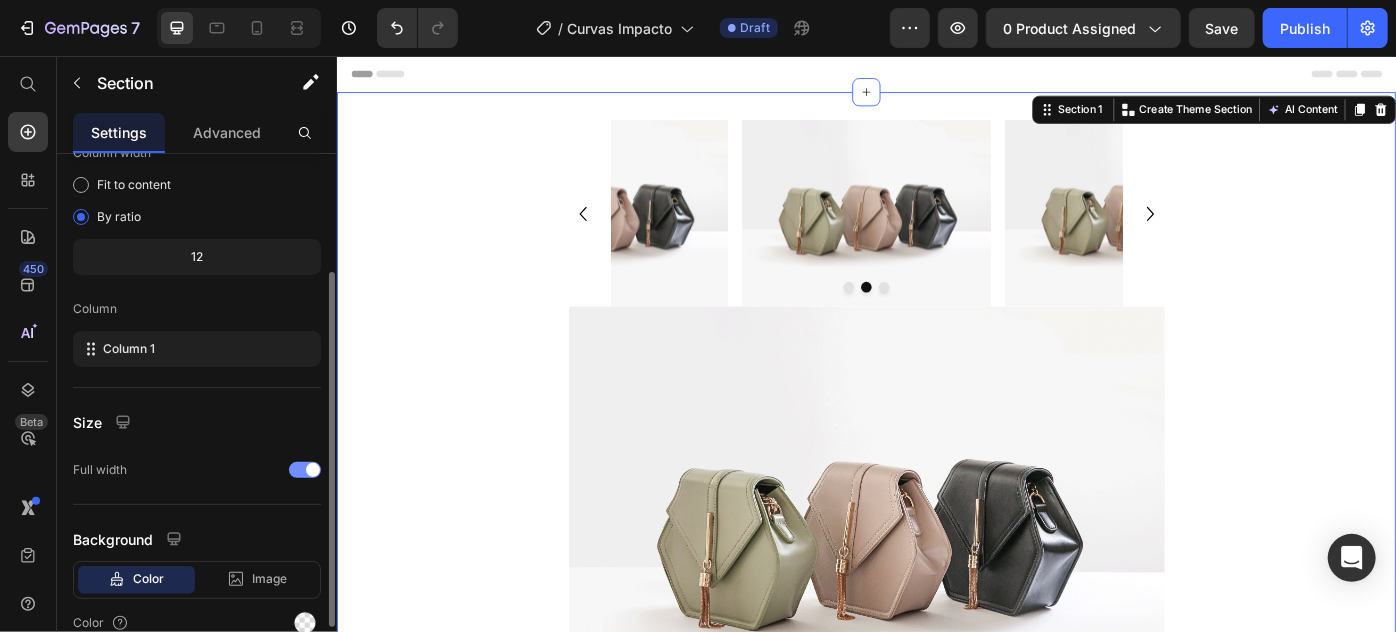 click at bounding box center (313, 470) 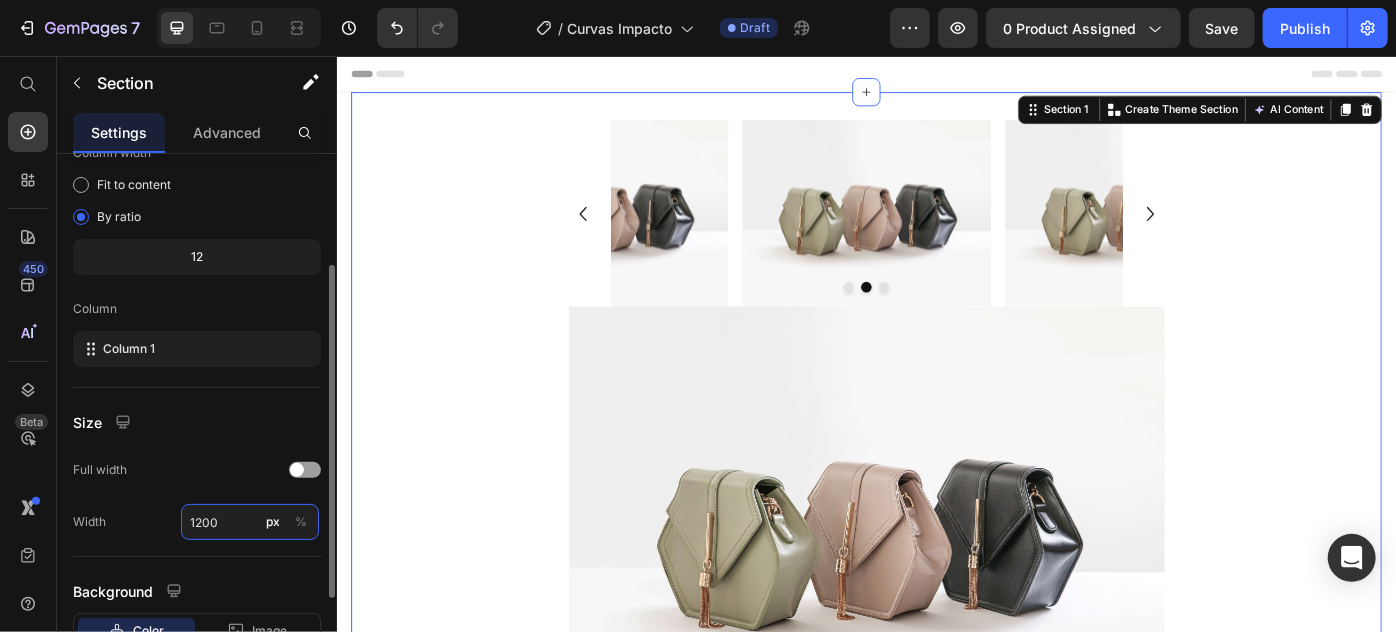 click on "1200" at bounding box center [250, 522] 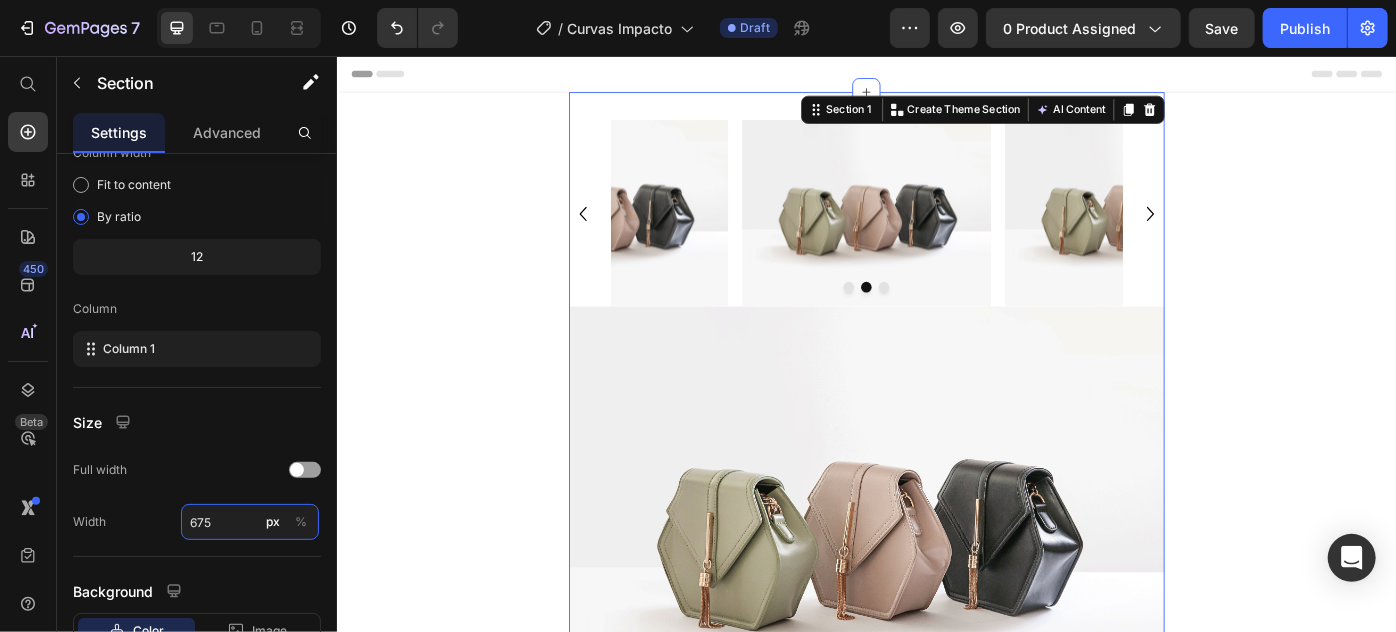 type on "675" 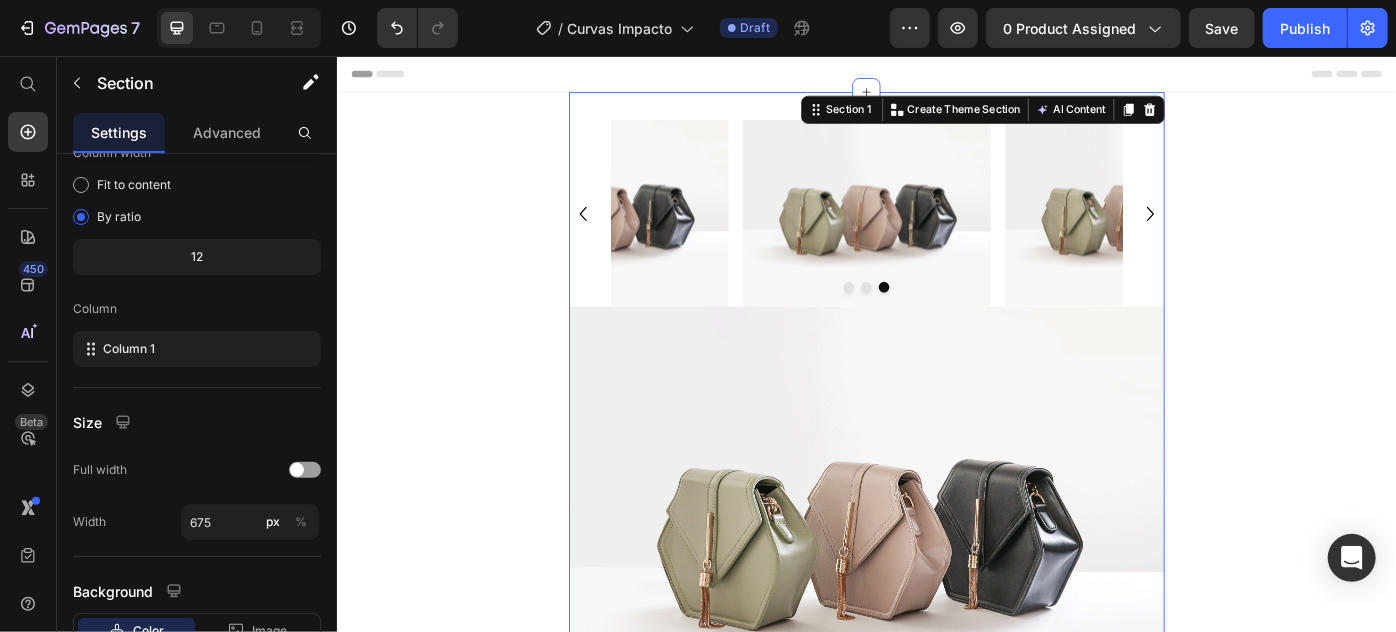 click on "Image Image Image
Carousel Row Image Row Row Section 1   You can create reusable sections Create Theme Section AI Content Write with GemAI What would you like to describe here? Tone and Voice Persuasive Product Crema Exfoliante Show more Generate Root" at bounding box center [936, 486] 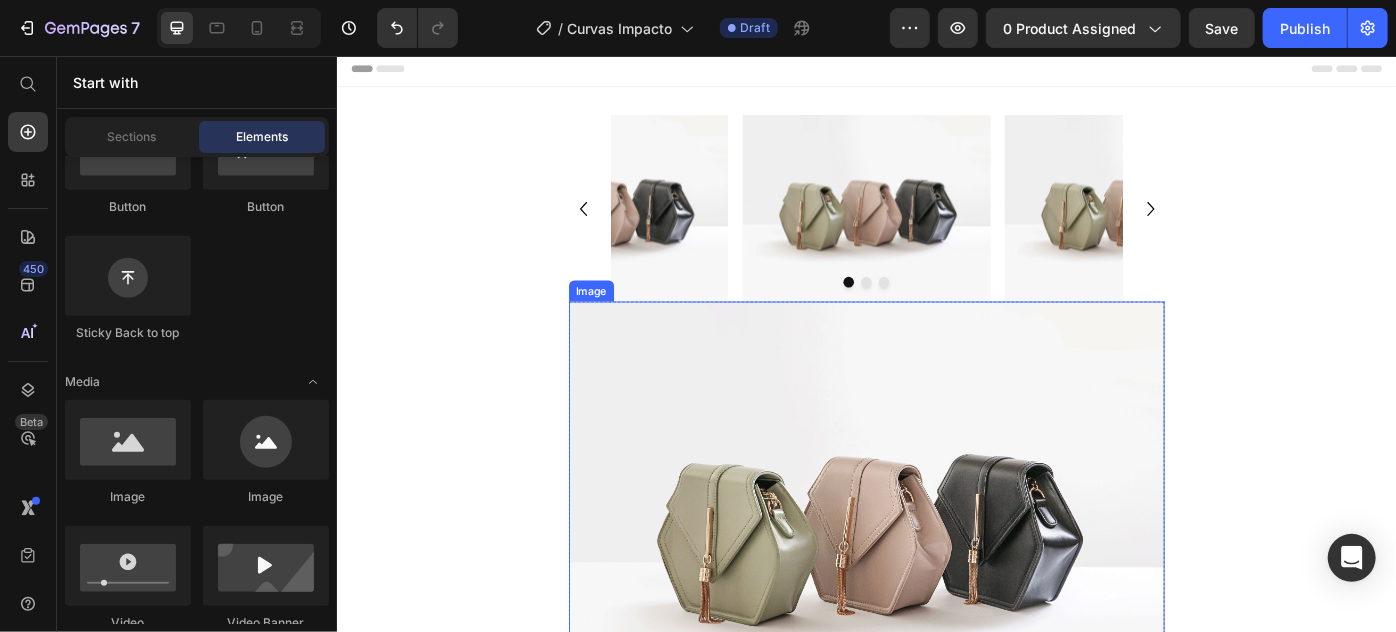 scroll, scrollTop: 0, scrollLeft: 0, axis: both 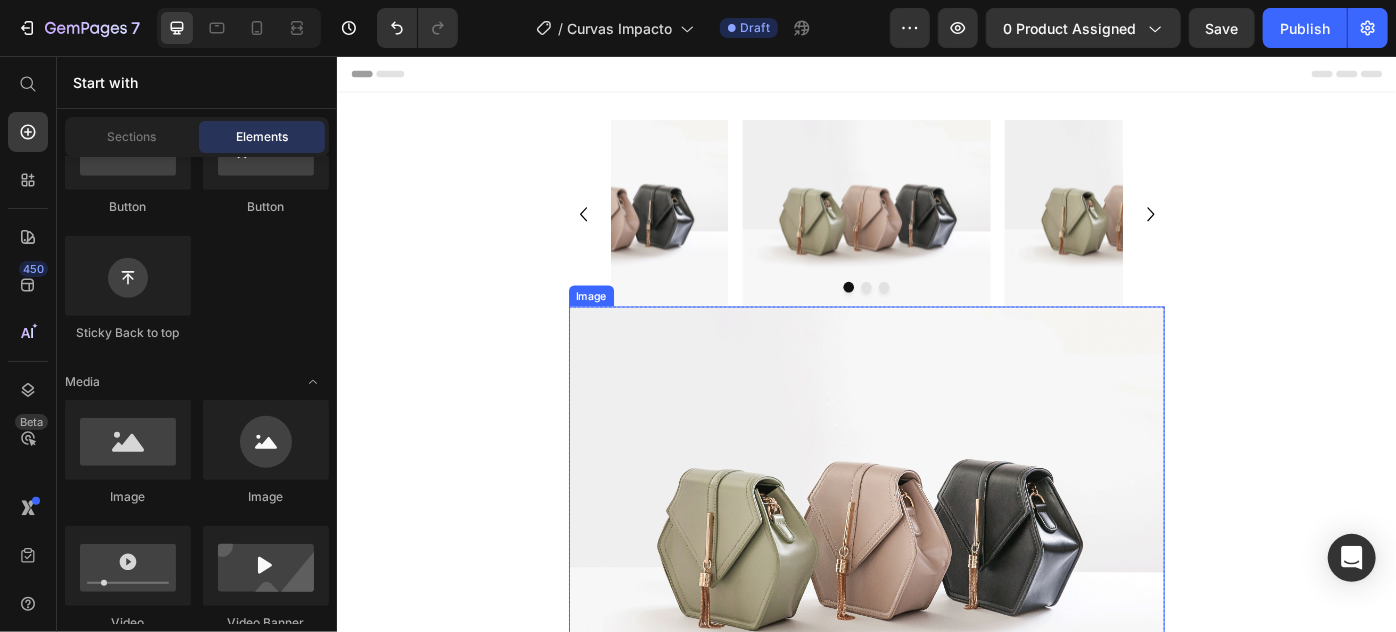 click at bounding box center (936, 592) 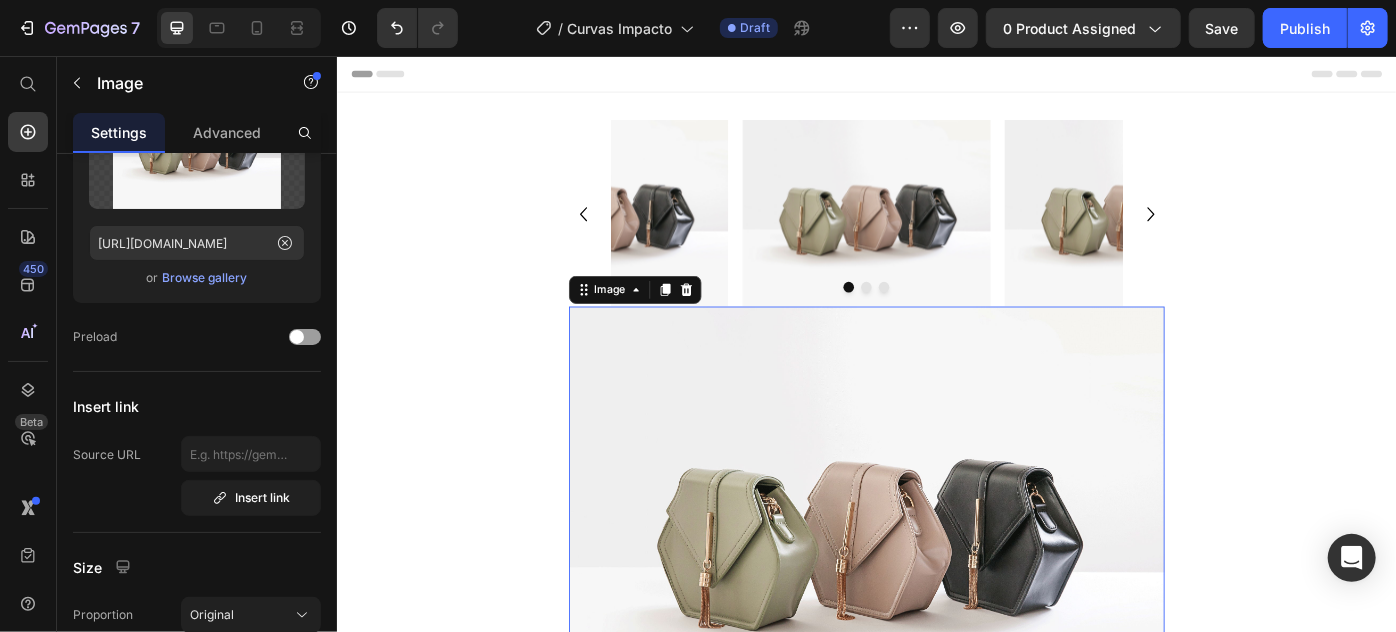 scroll, scrollTop: 0, scrollLeft: 0, axis: both 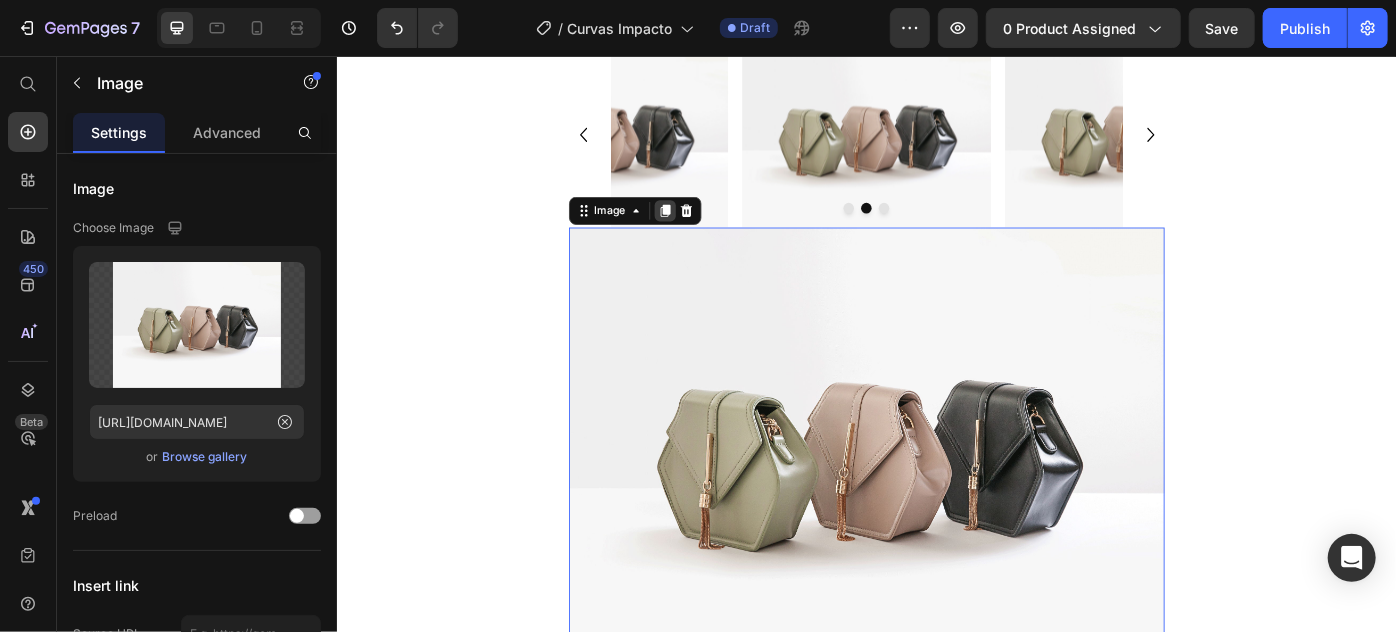 click at bounding box center [708, 230] 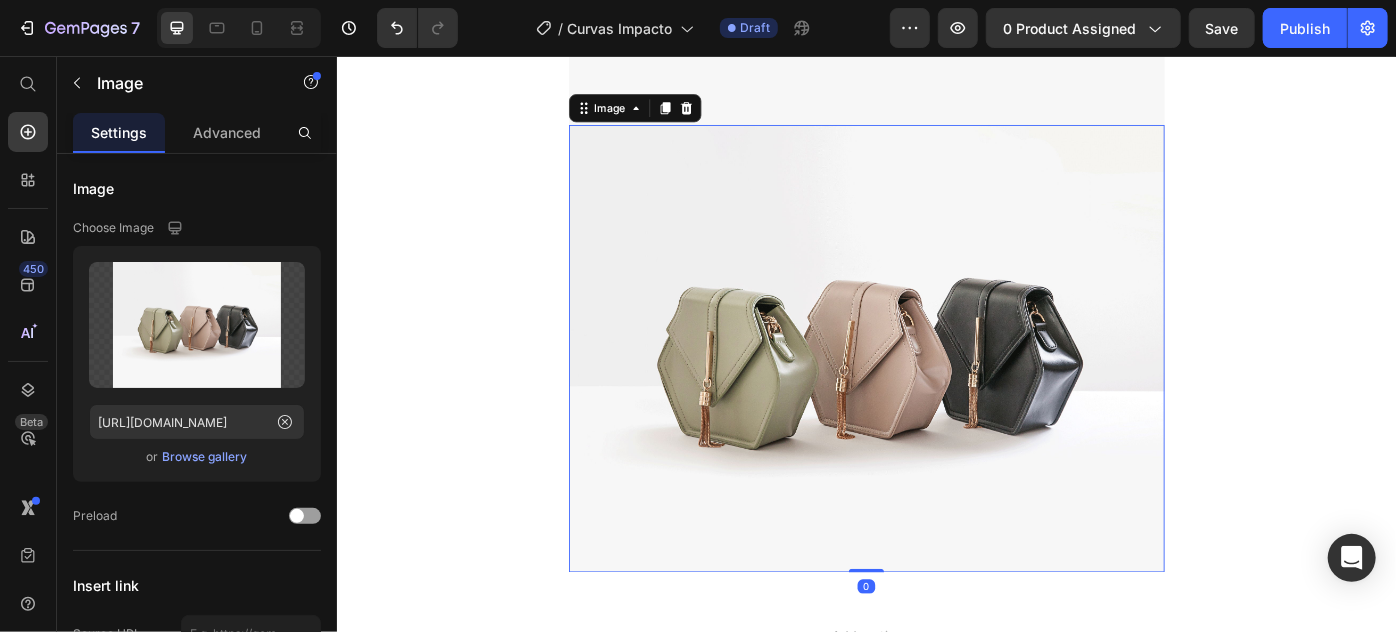 scroll, scrollTop: 720, scrollLeft: 0, axis: vertical 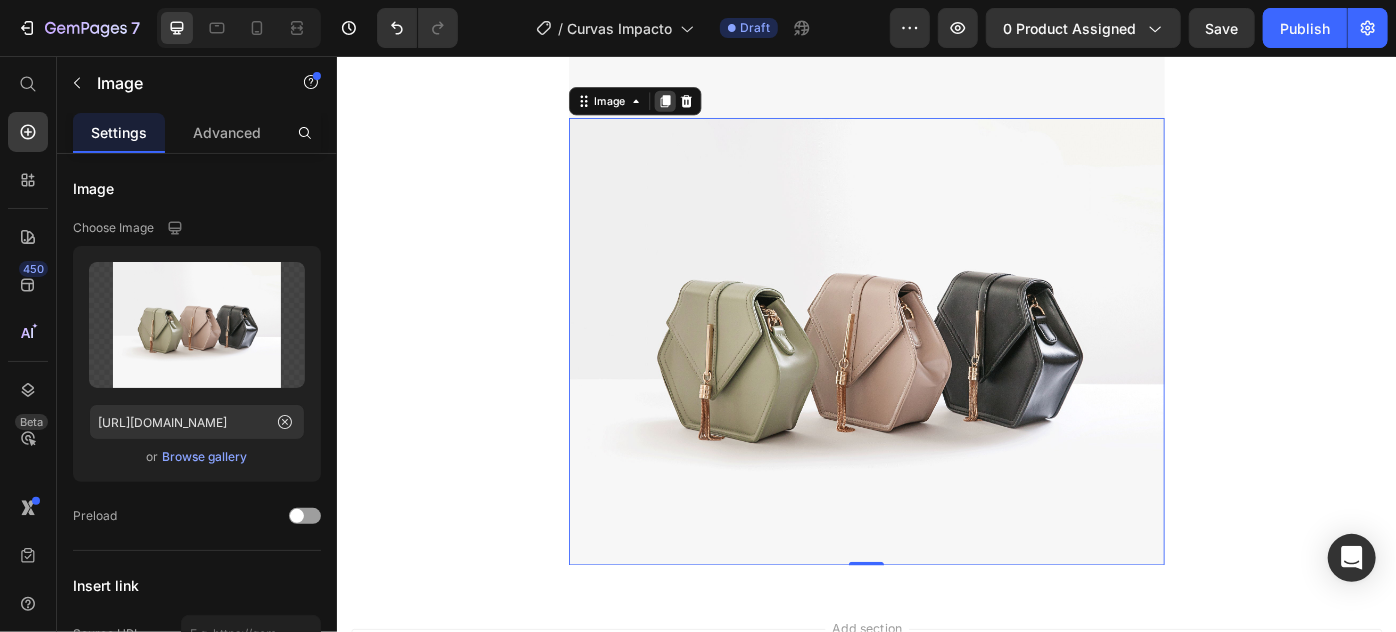 click 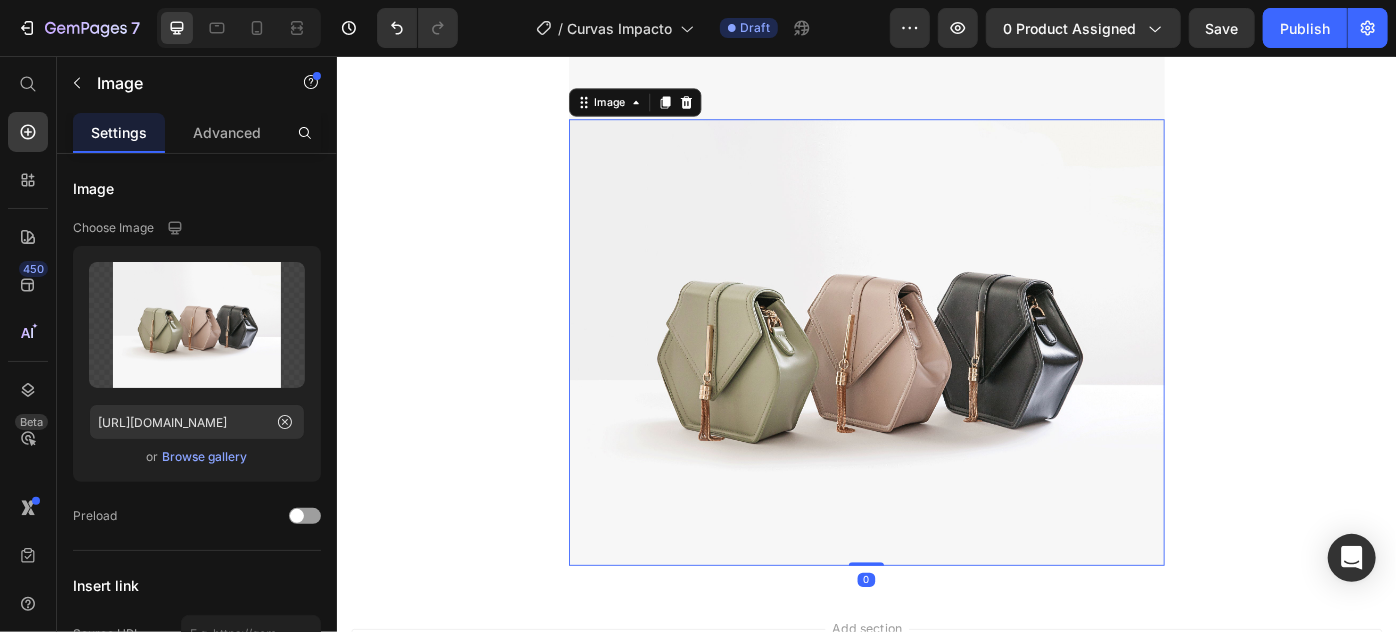 click 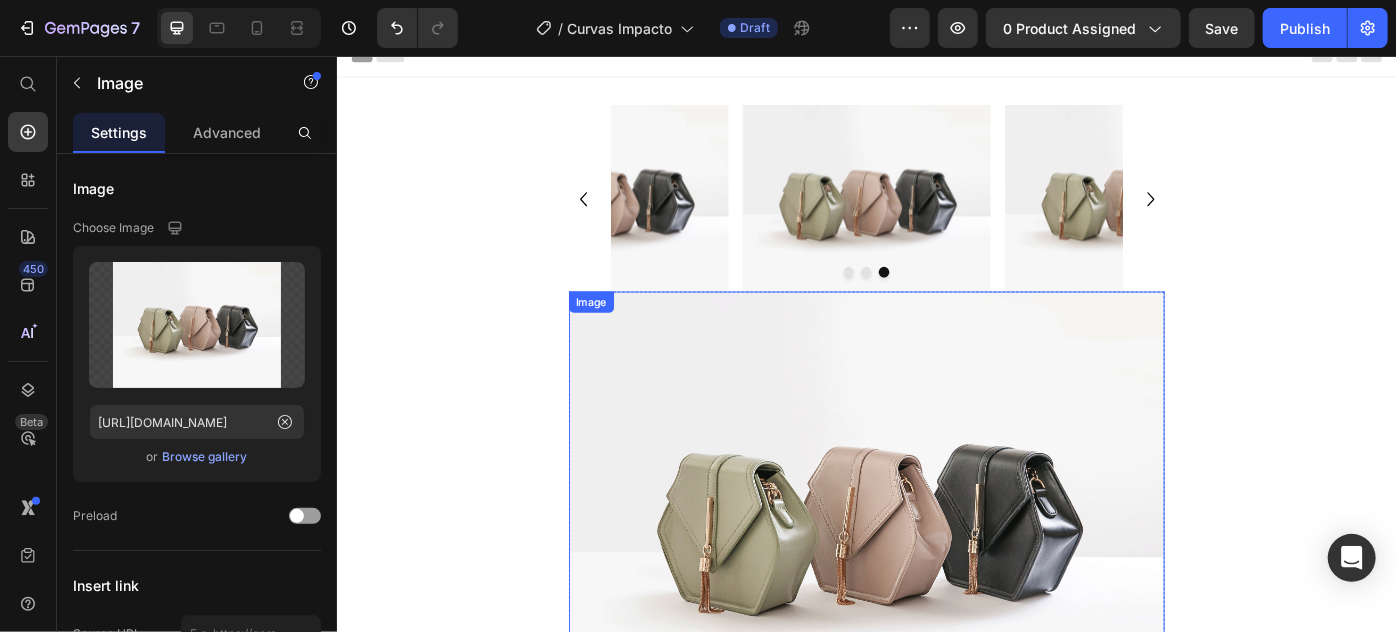 scroll, scrollTop: 0, scrollLeft: 0, axis: both 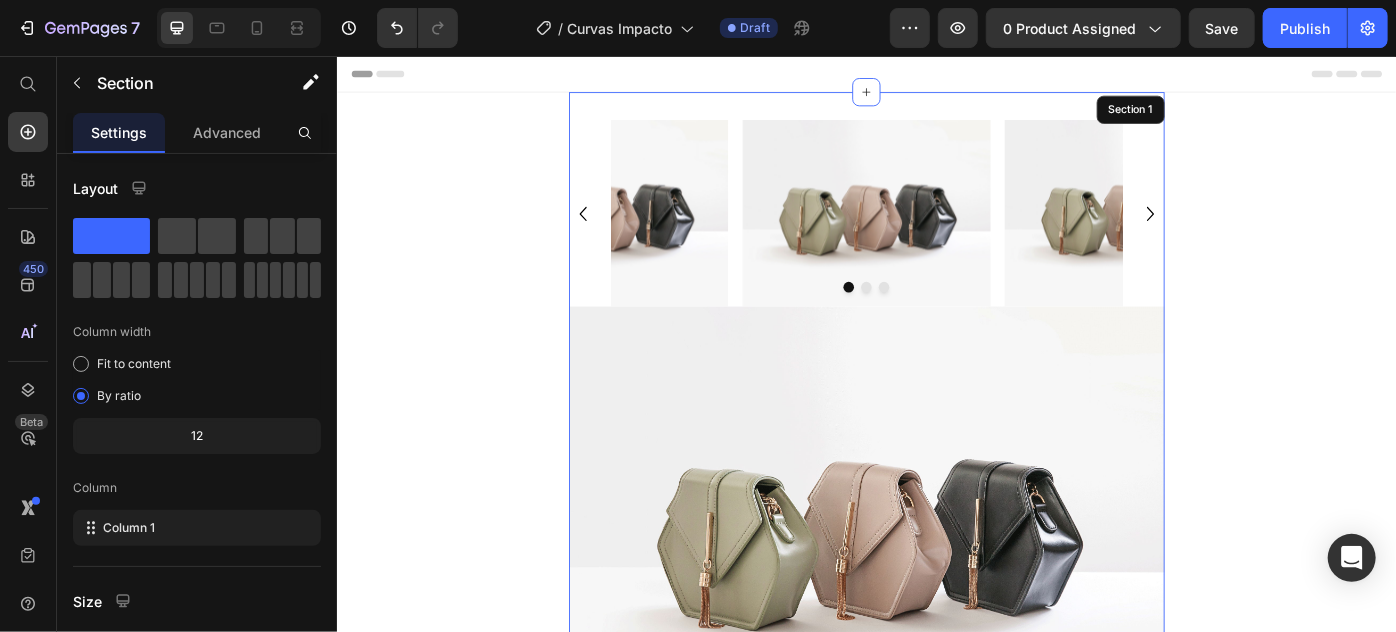click on "Image Image Image
Carousel Row Image Image Image Image   0 Row Row Section 1" at bounding box center [936, 1246] 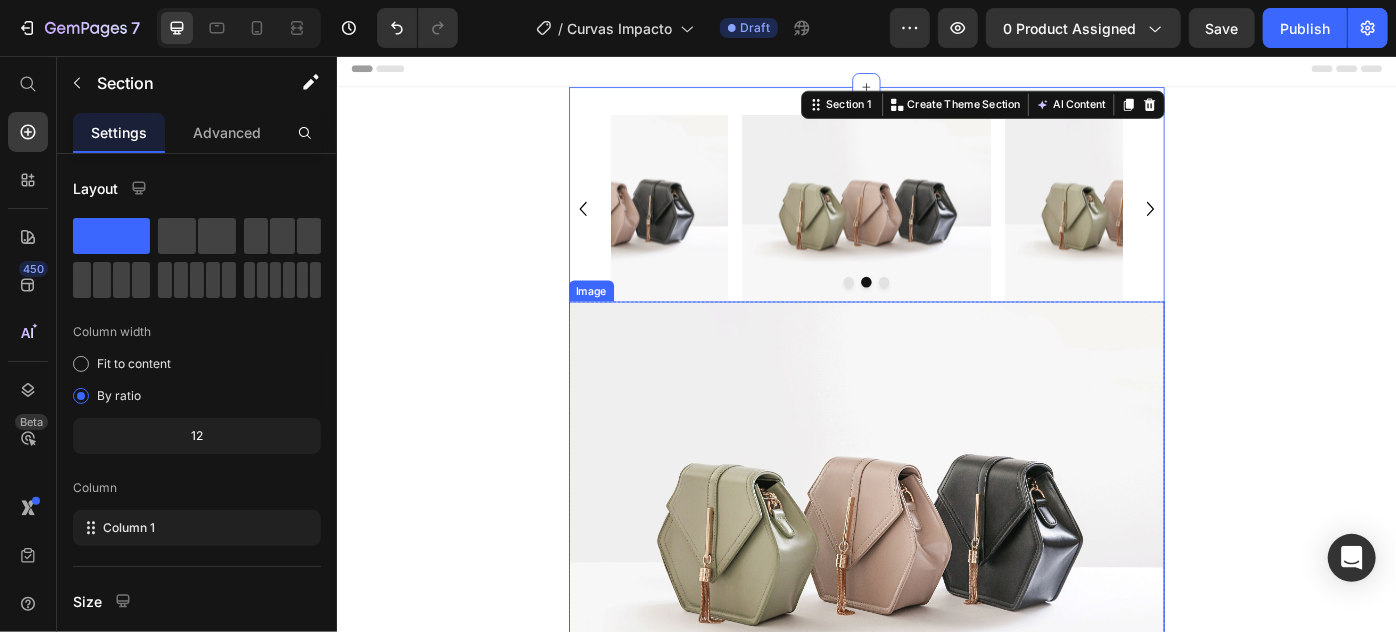 scroll, scrollTop: 0, scrollLeft: 0, axis: both 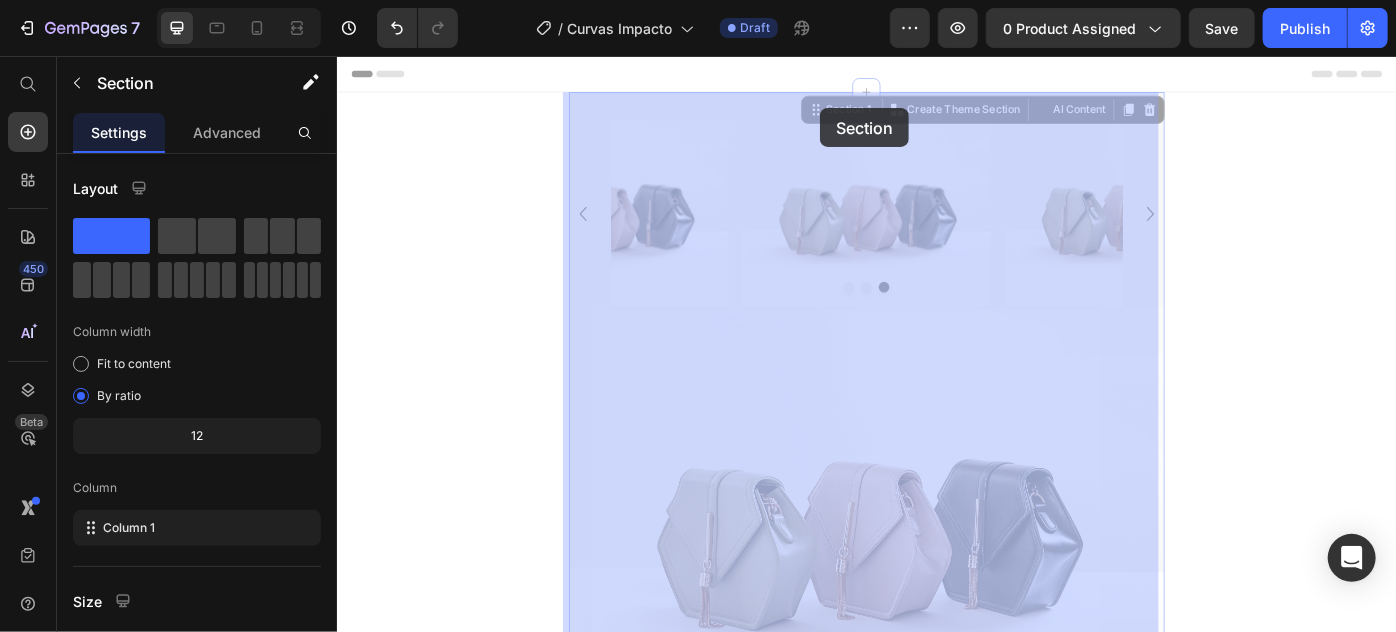 drag, startPoint x: 870, startPoint y: 124, endPoint x: 883, endPoint y: 114, distance: 16.40122 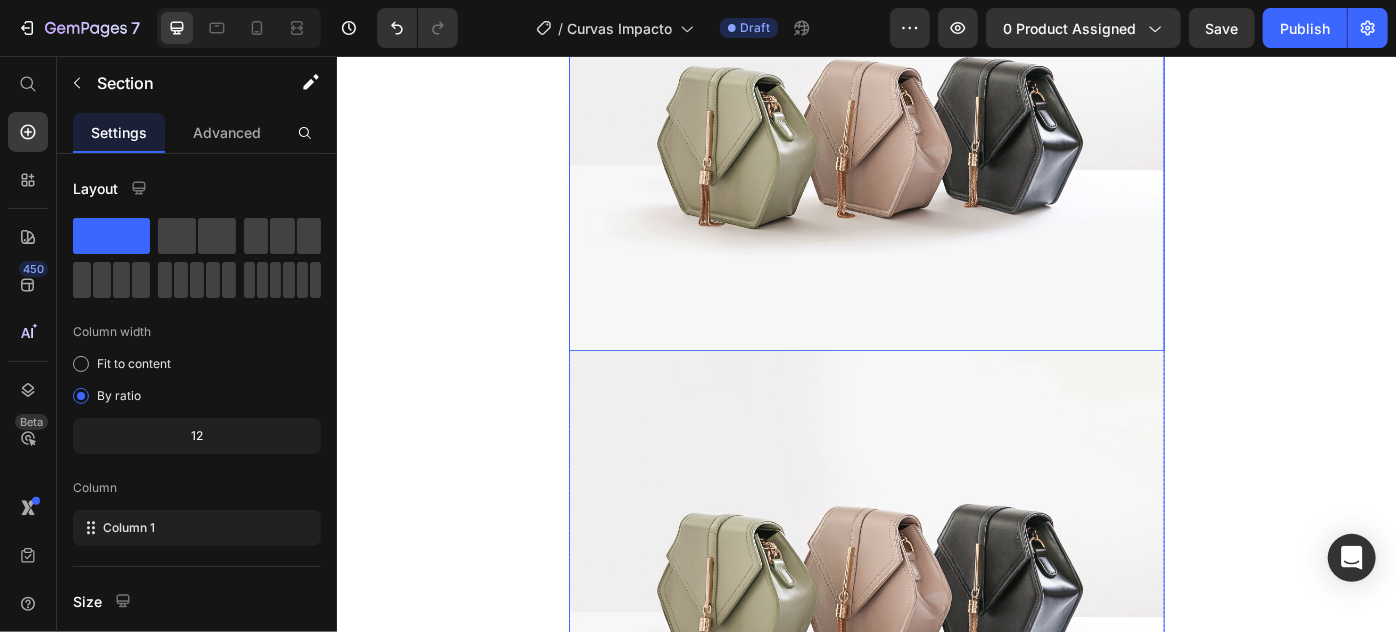 click at bounding box center [936, 136] 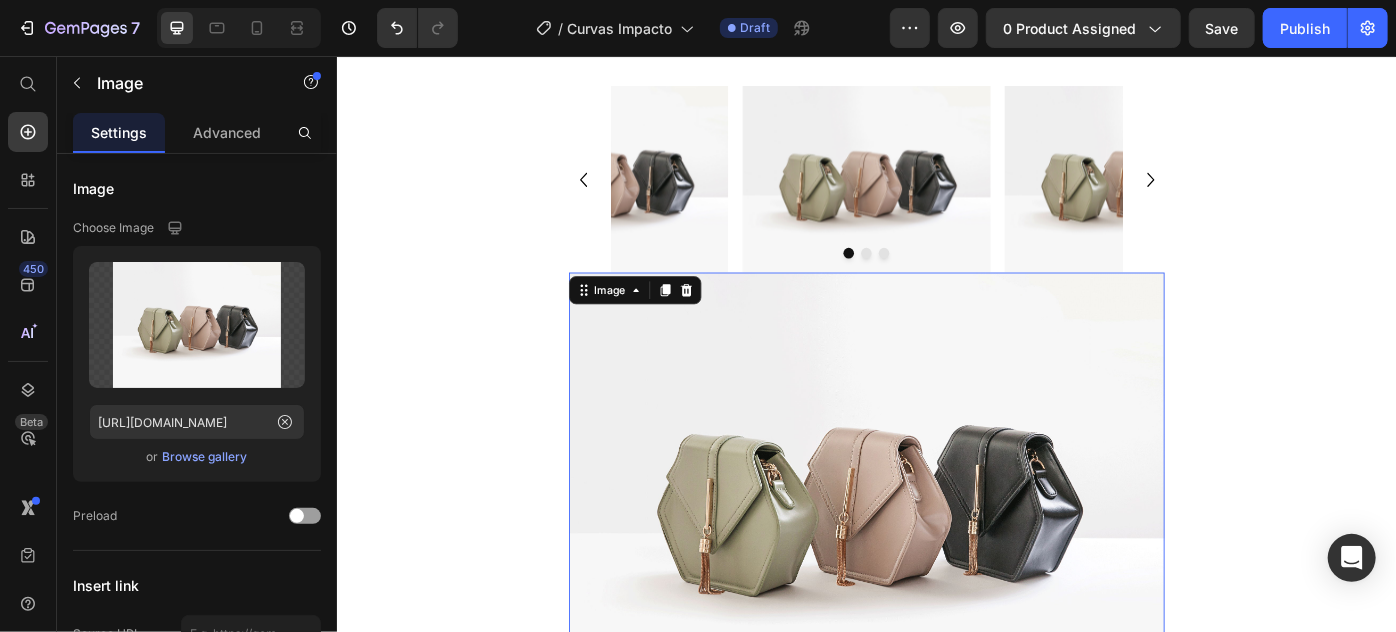 scroll, scrollTop: 0, scrollLeft: 0, axis: both 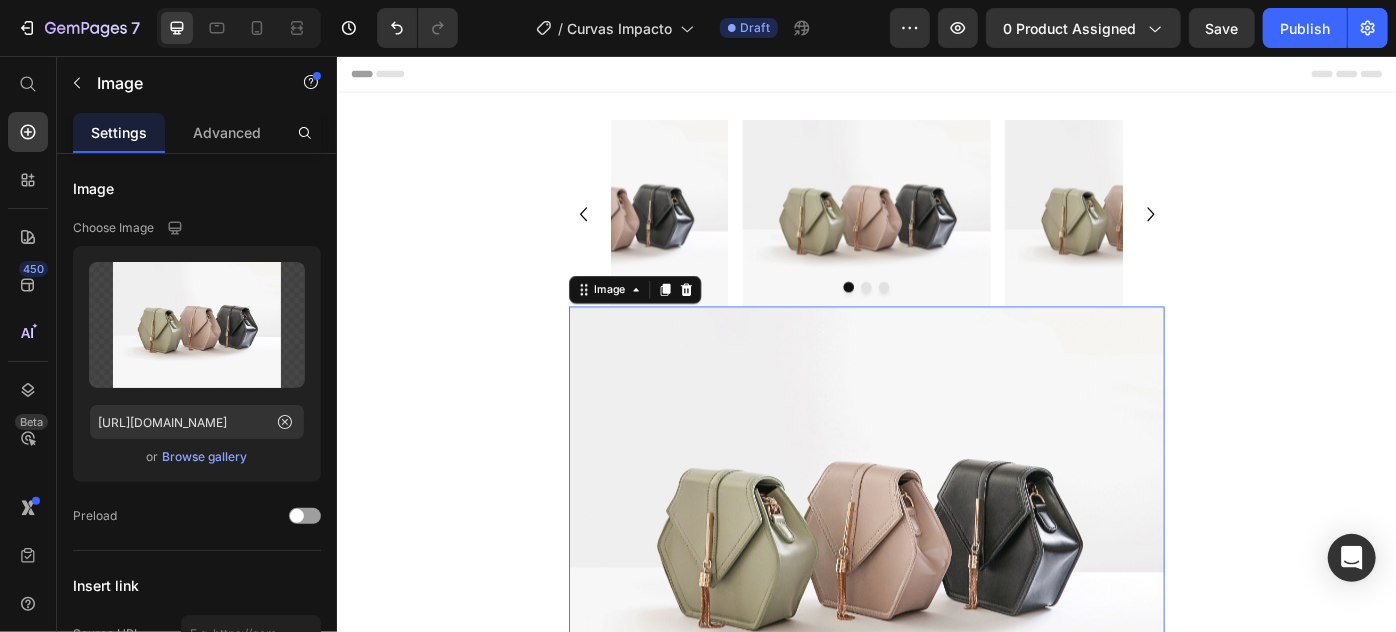 click at bounding box center [936, 592] 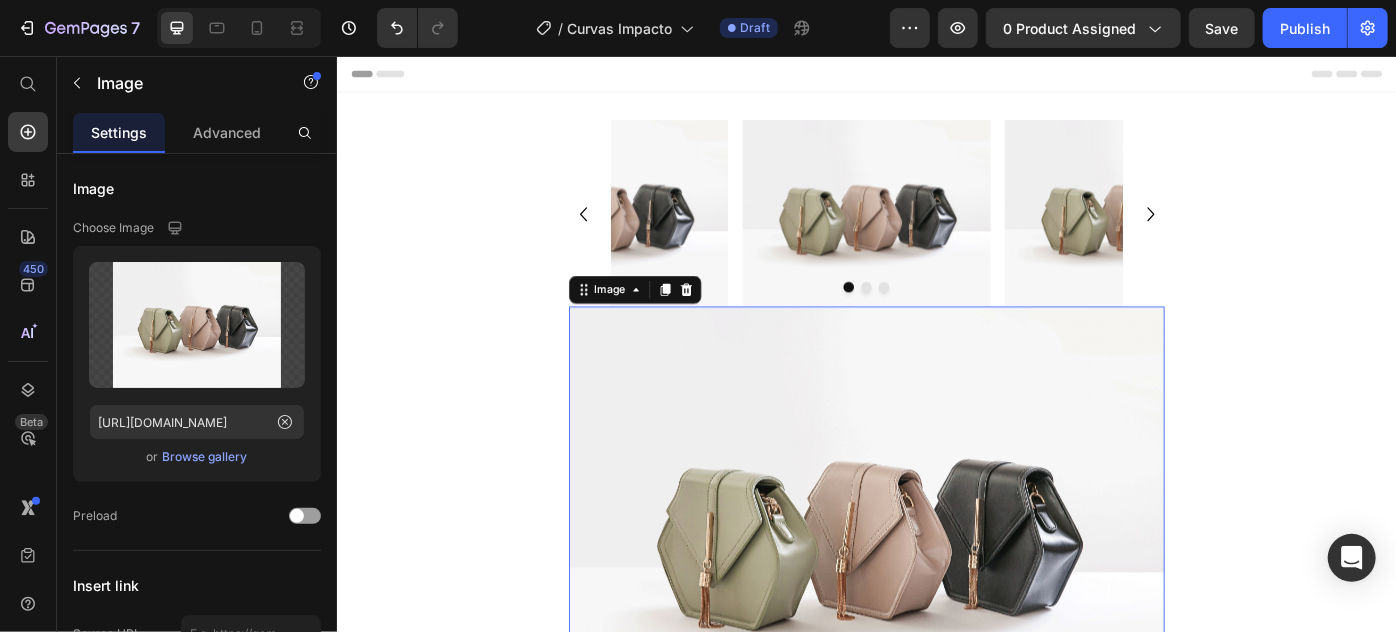 click at bounding box center (936, 592) 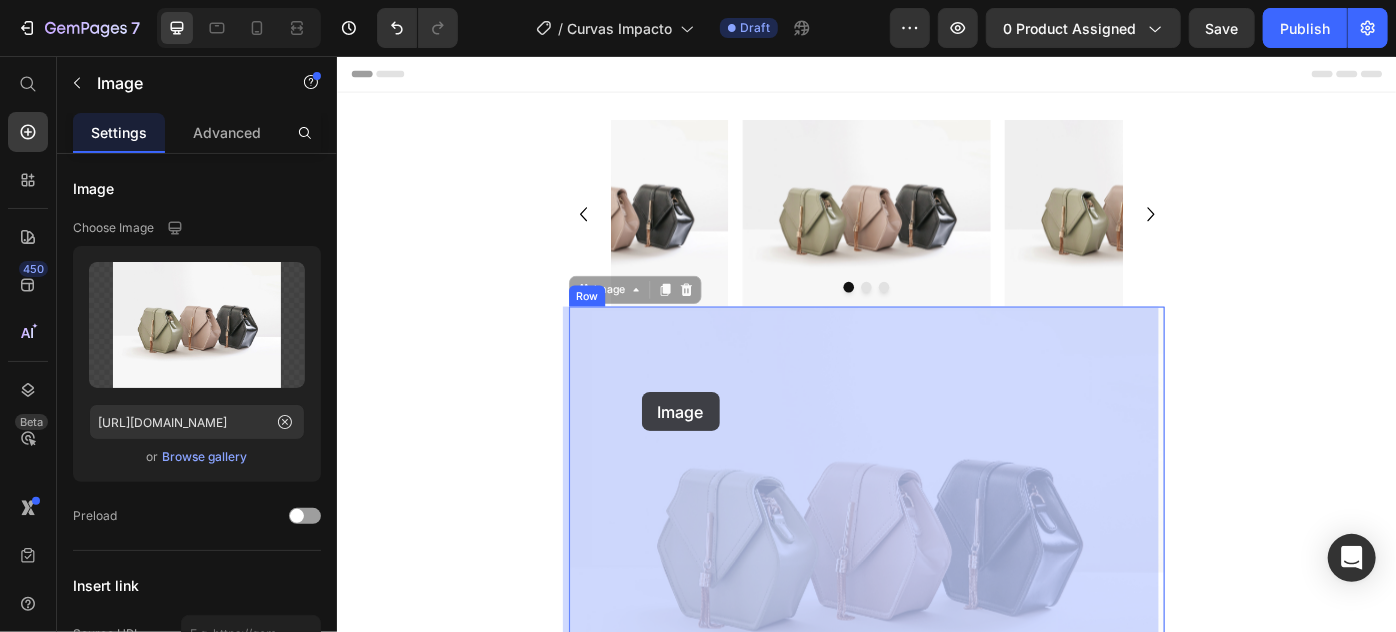 drag, startPoint x: 599, startPoint y: 319, endPoint x: 681, endPoint y: 436, distance: 142.87407 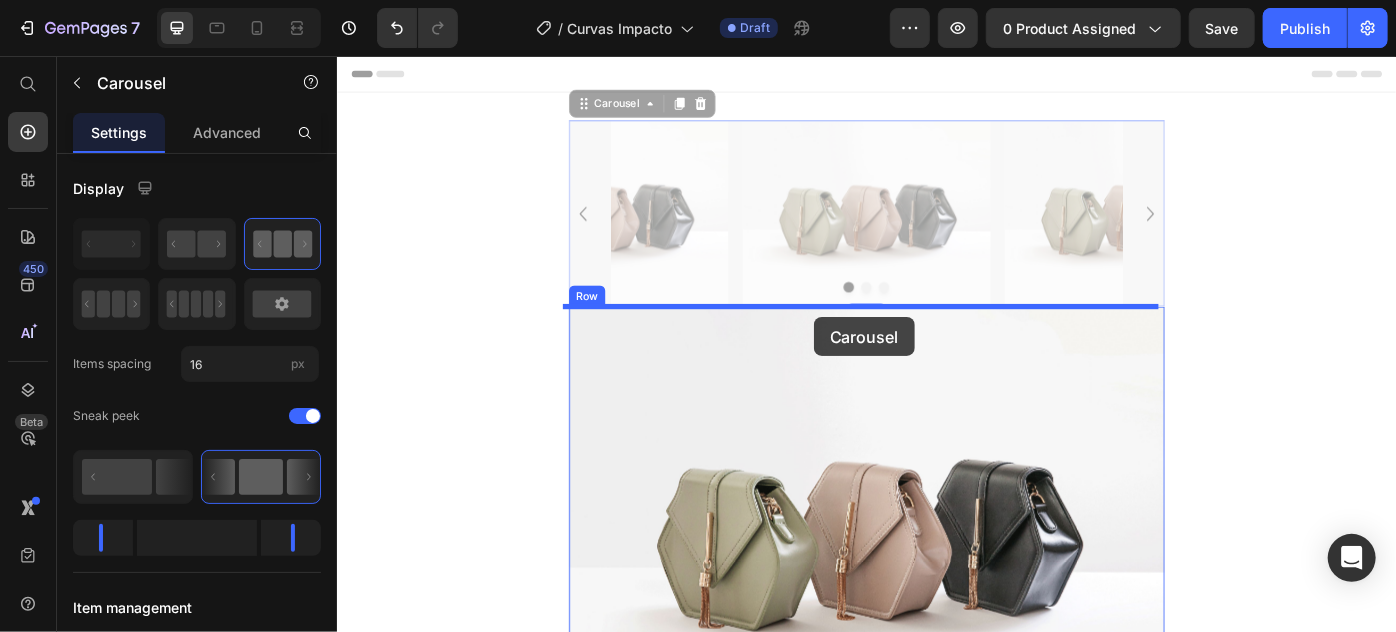 drag, startPoint x: 602, startPoint y: 111, endPoint x: 876, endPoint y: 351, distance: 364.24716 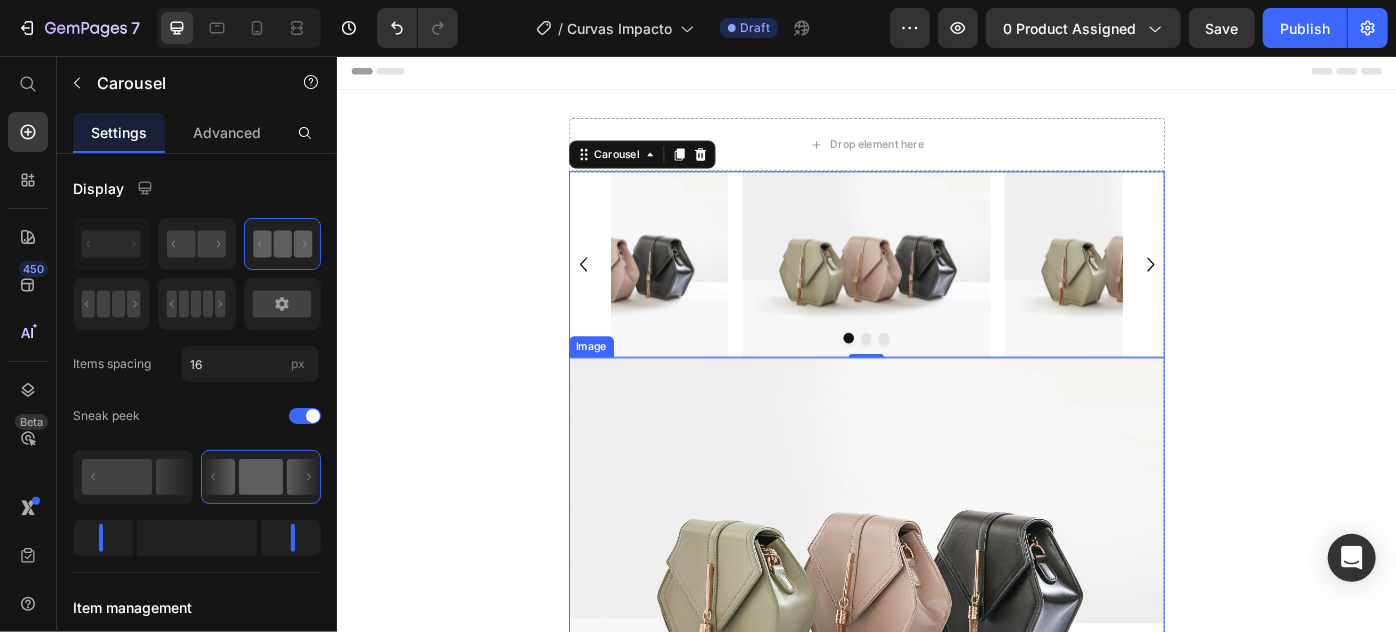 scroll, scrollTop: 0, scrollLeft: 0, axis: both 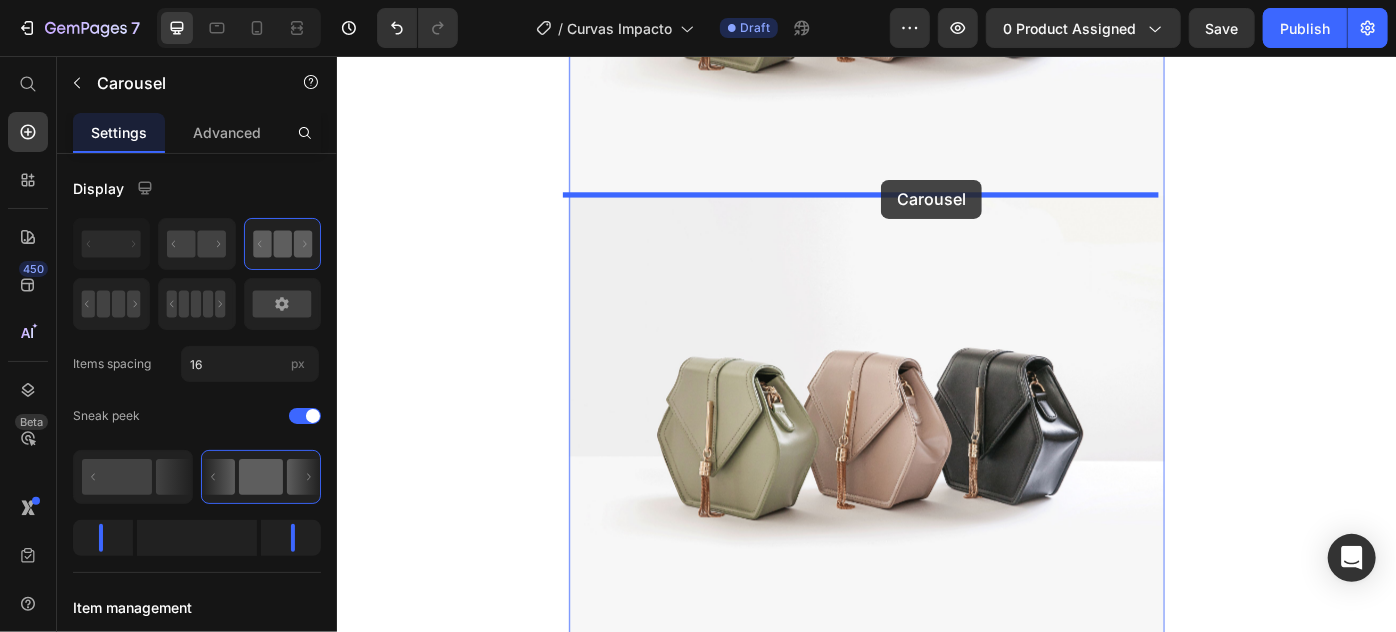 drag, startPoint x: 613, startPoint y: 170, endPoint x: 952, endPoint y: 195, distance: 339.9206 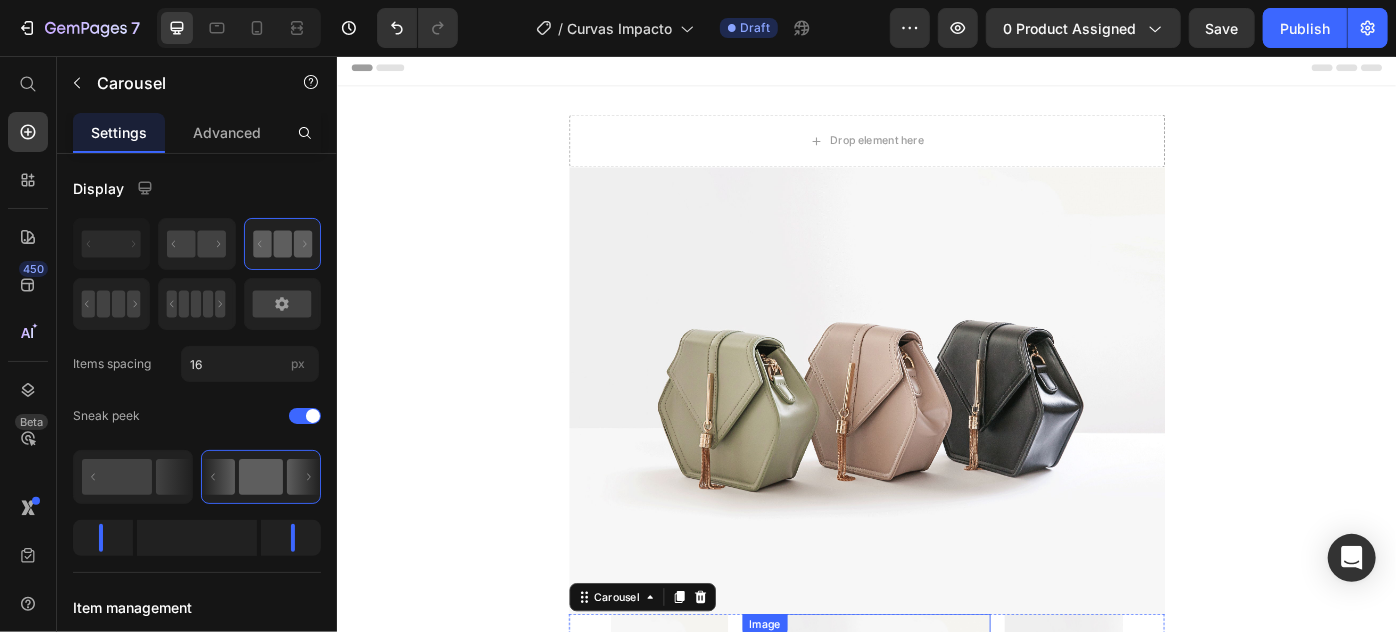 scroll, scrollTop: 0, scrollLeft: 0, axis: both 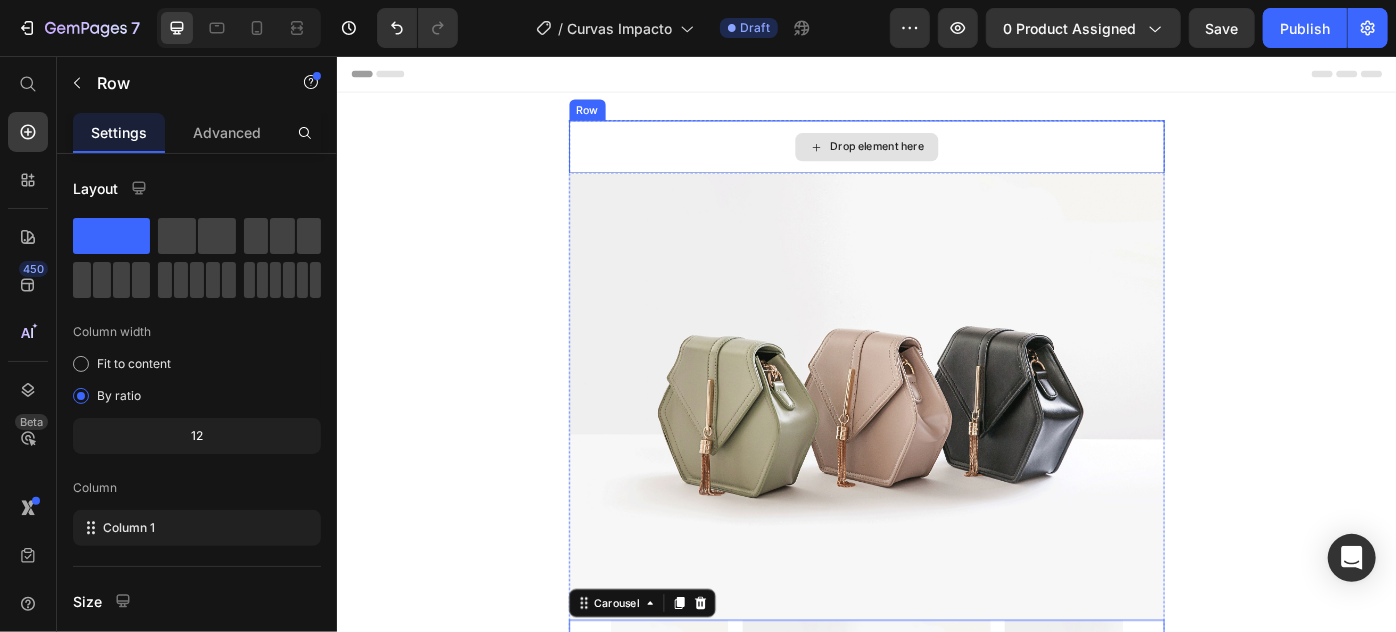 click on "Drop element here" at bounding box center (936, 158) 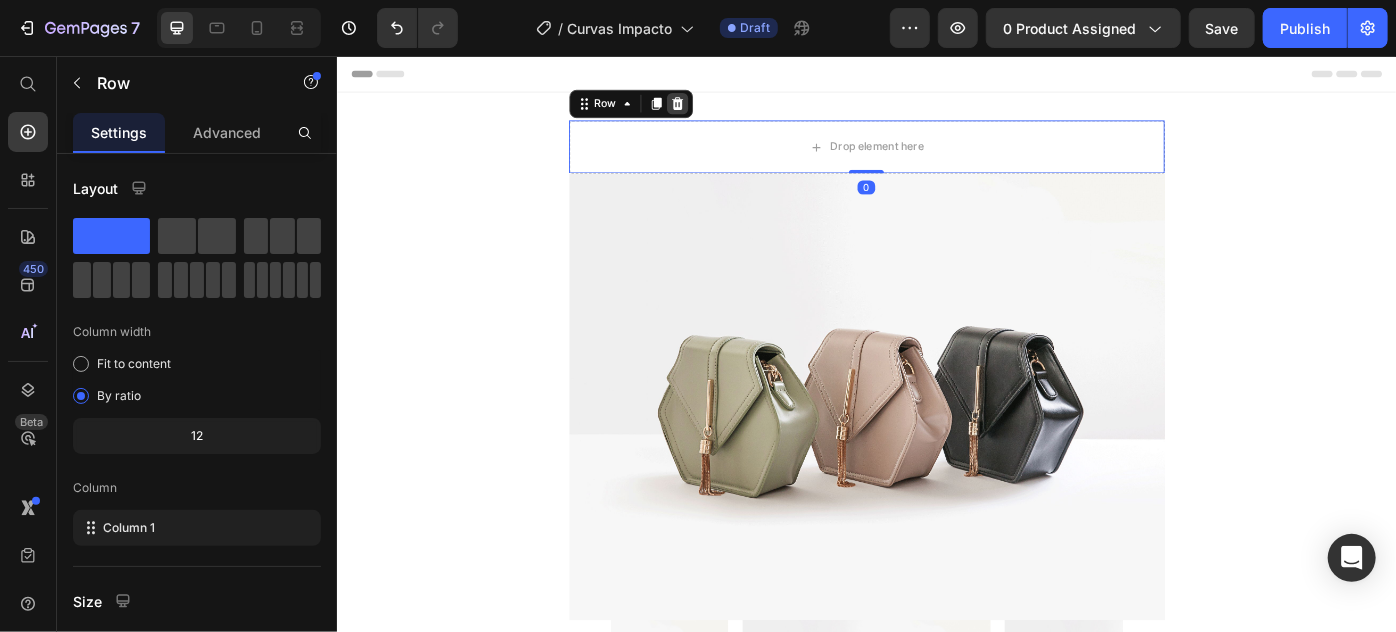 click 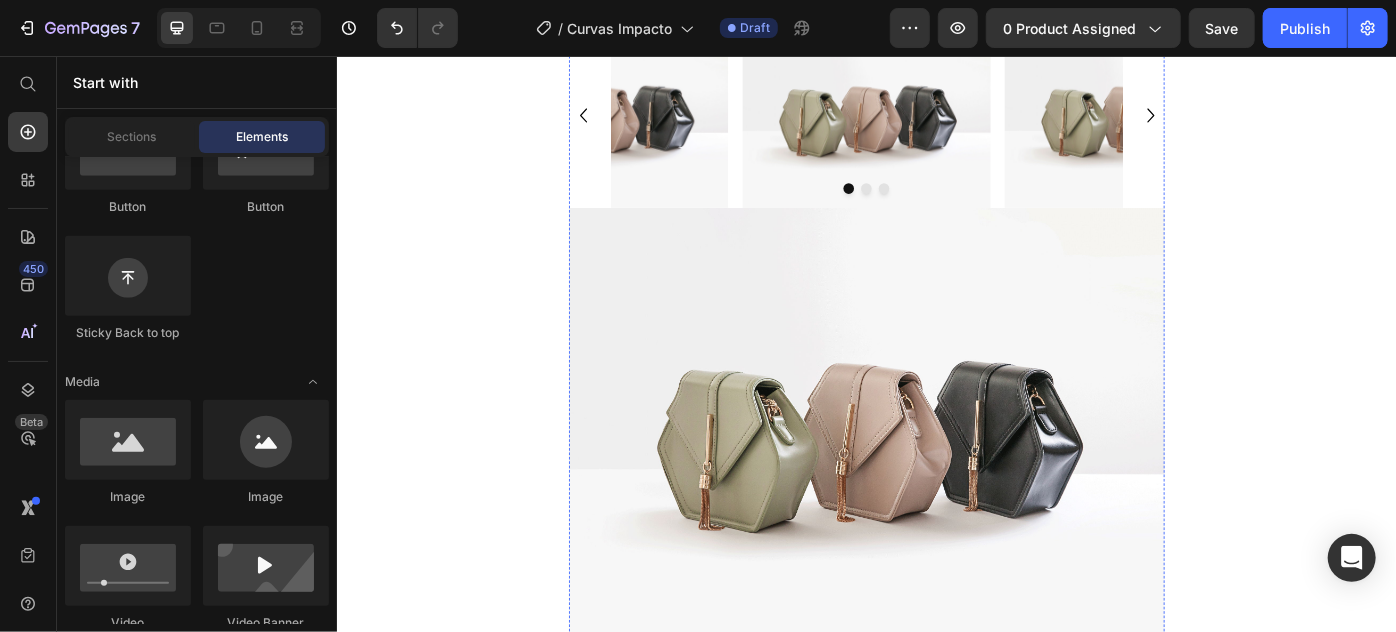 scroll, scrollTop: 612, scrollLeft: 0, axis: vertical 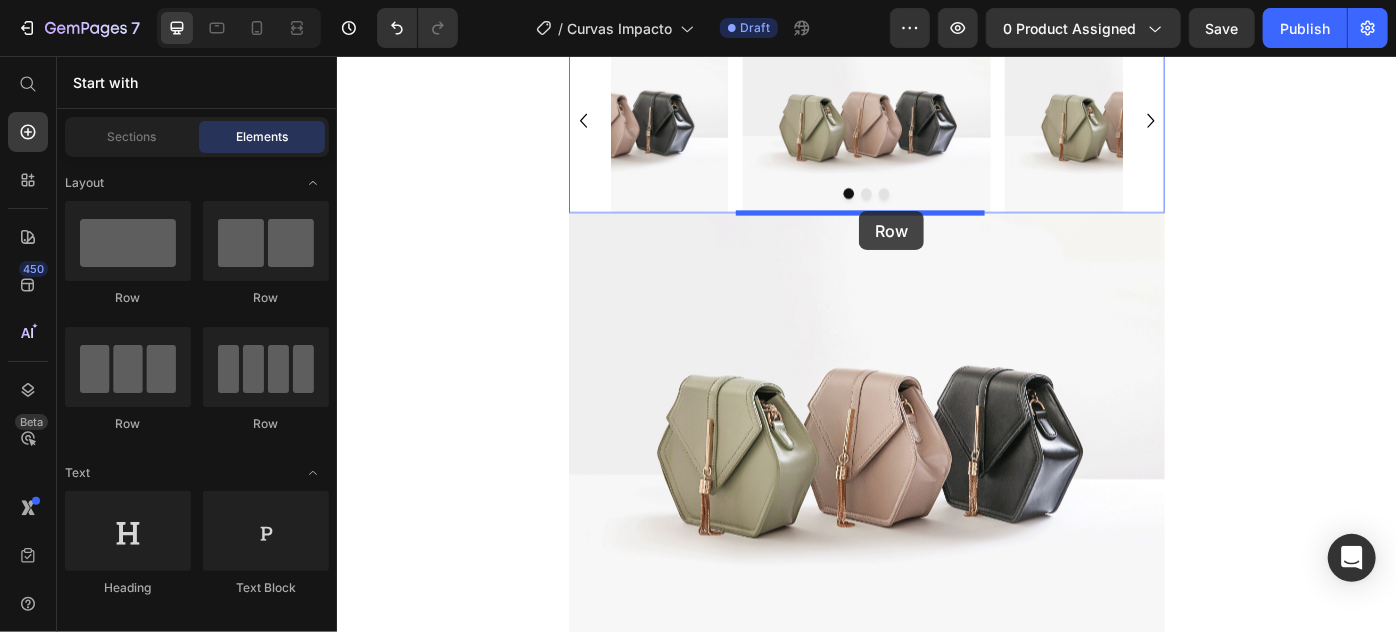 drag, startPoint x: 469, startPoint y: 315, endPoint x: 927, endPoint y: 231, distance: 465.63934 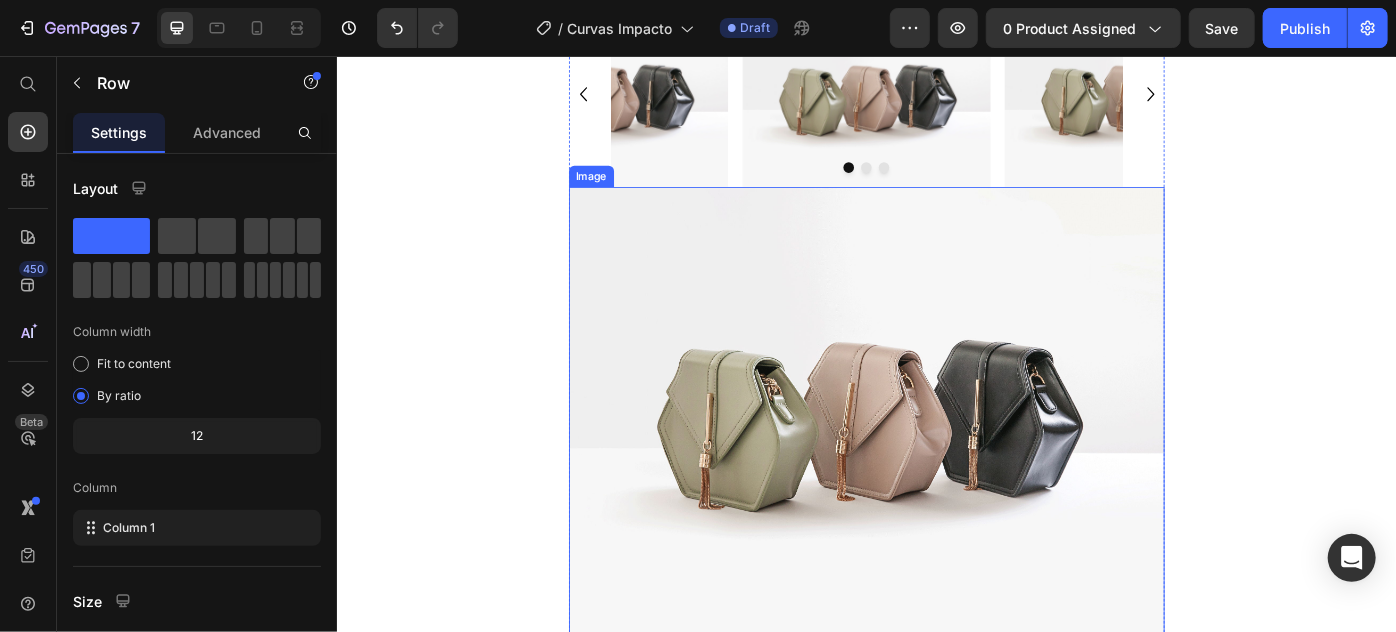 scroll, scrollTop: 612, scrollLeft: 0, axis: vertical 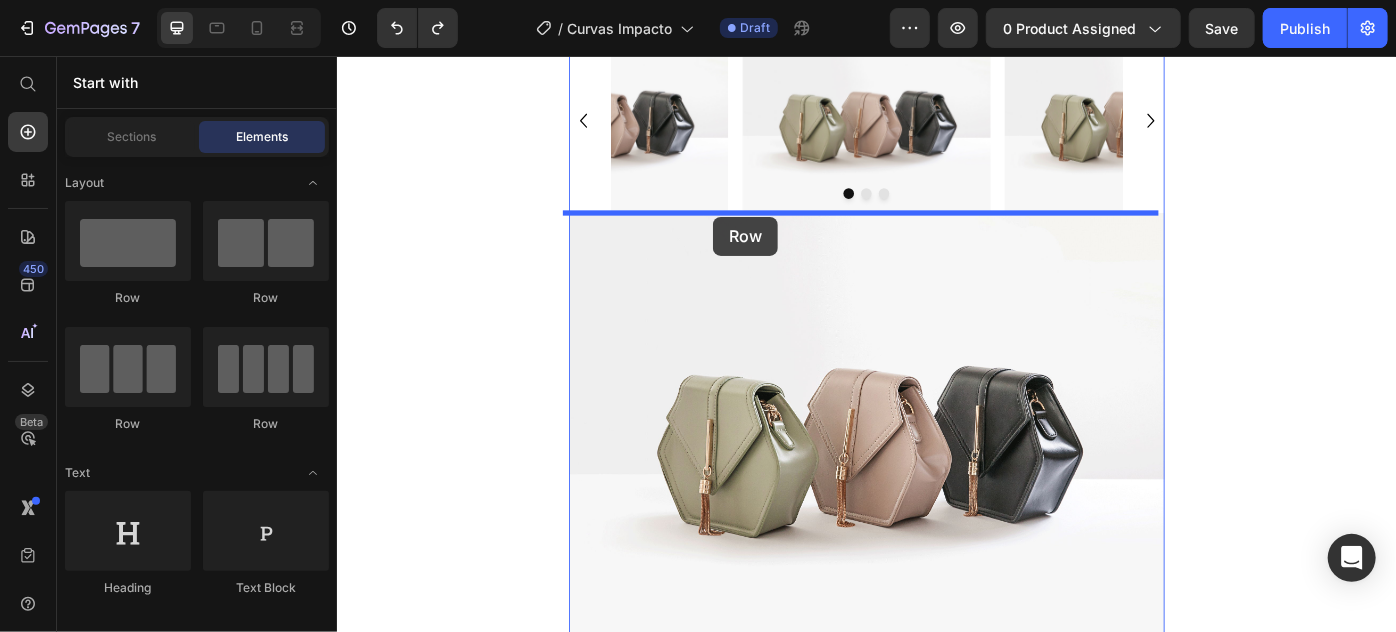 drag, startPoint x: 530, startPoint y: 292, endPoint x: 762, endPoint y: 237, distance: 238.43028 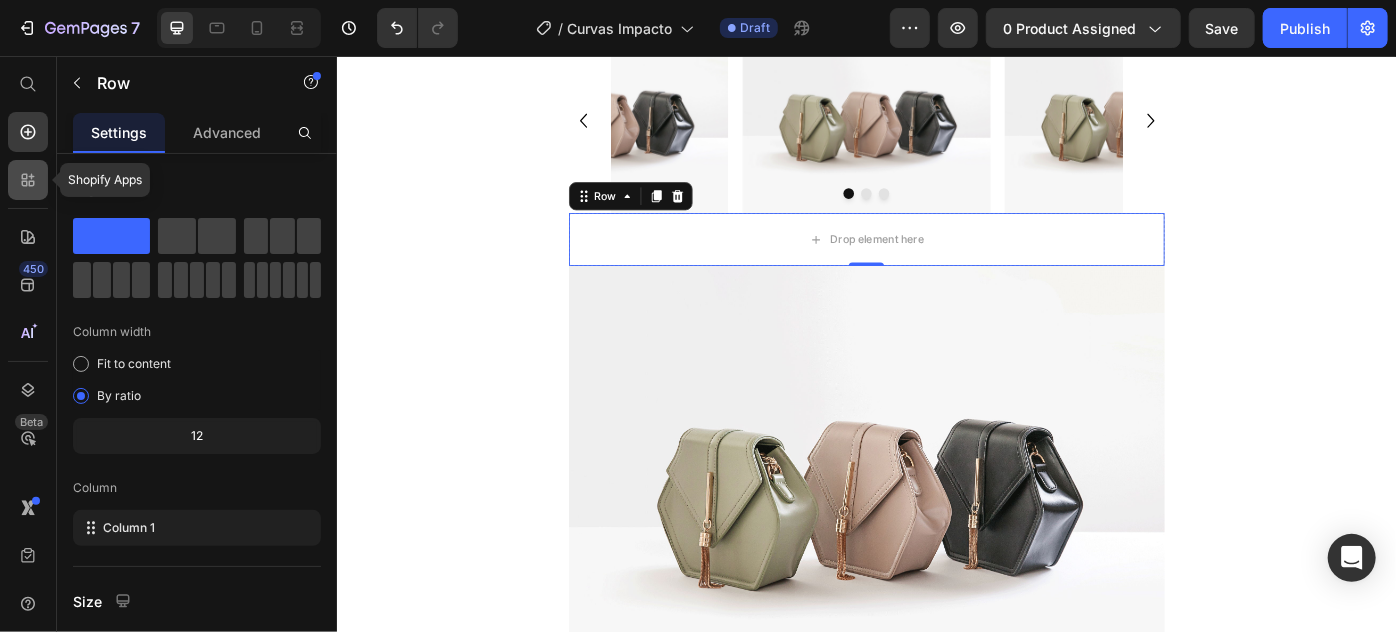 click 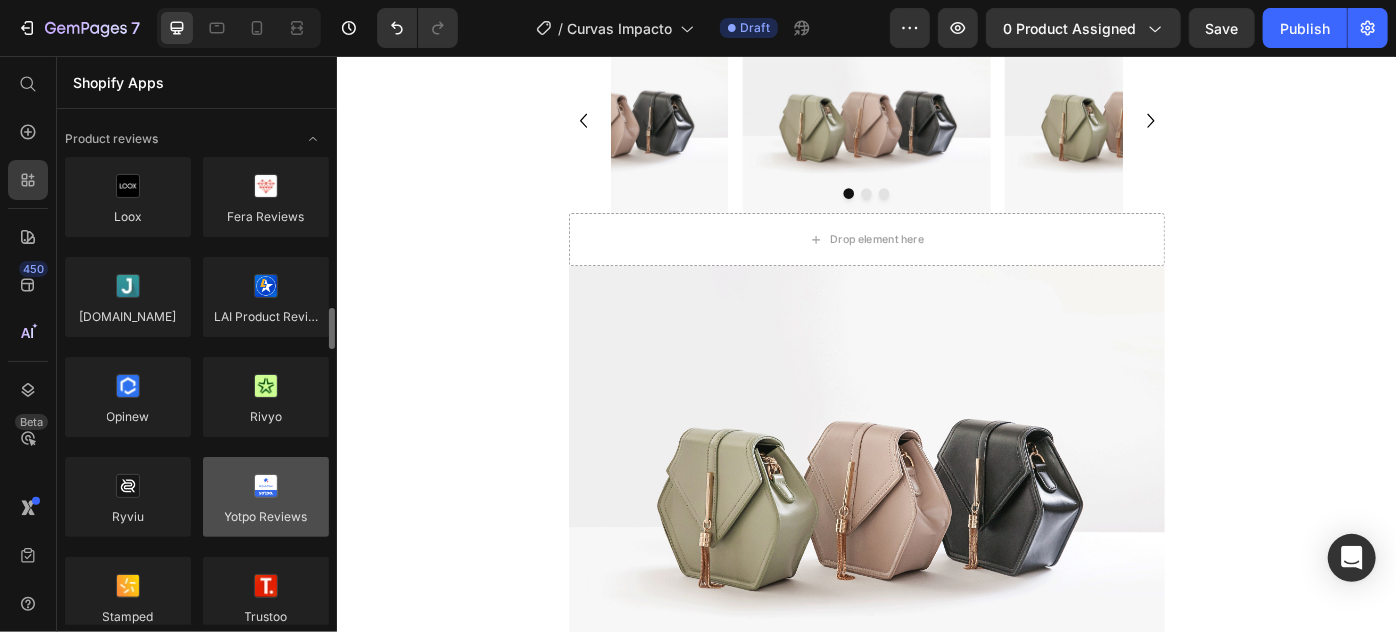 scroll, scrollTop: 181, scrollLeft: 0, axis: vertical 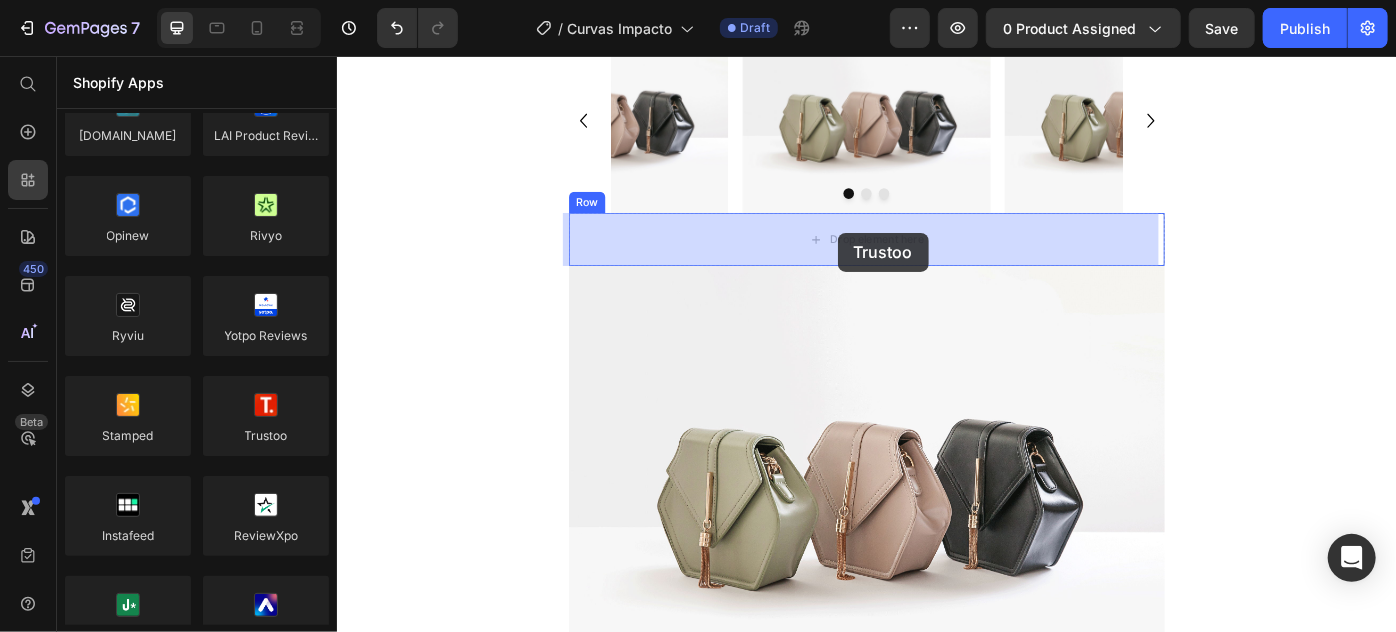 drag, startPoint x: 624, startPoint y: 470, endPoint x: 900, endPoint y: 255, distance: 349.85855 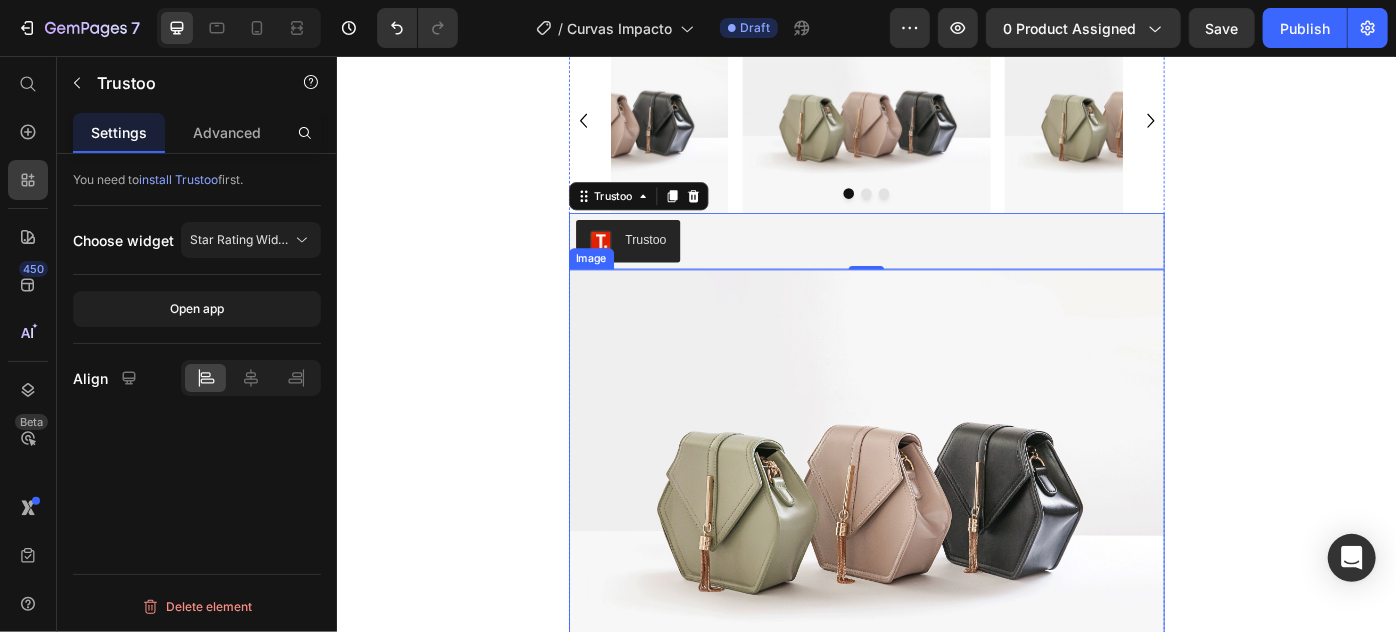 click at bounding box center (936, 550) 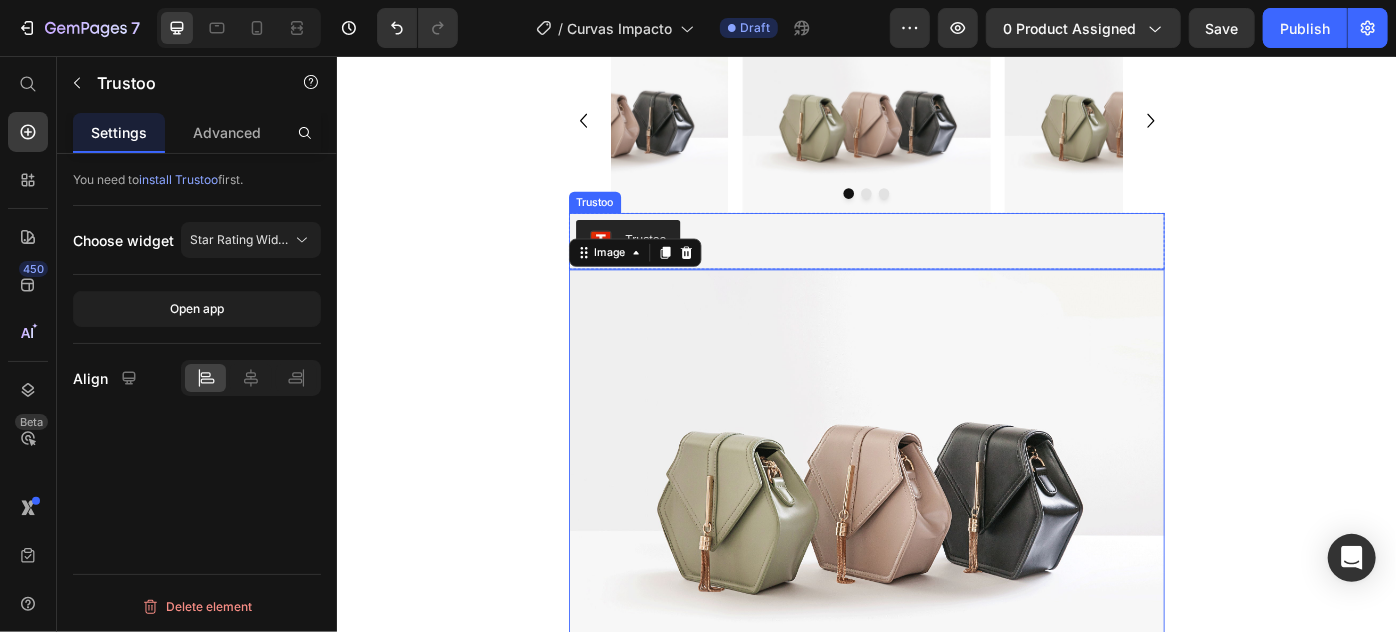 click on "Trustoo" at bounding box center (936, 265) 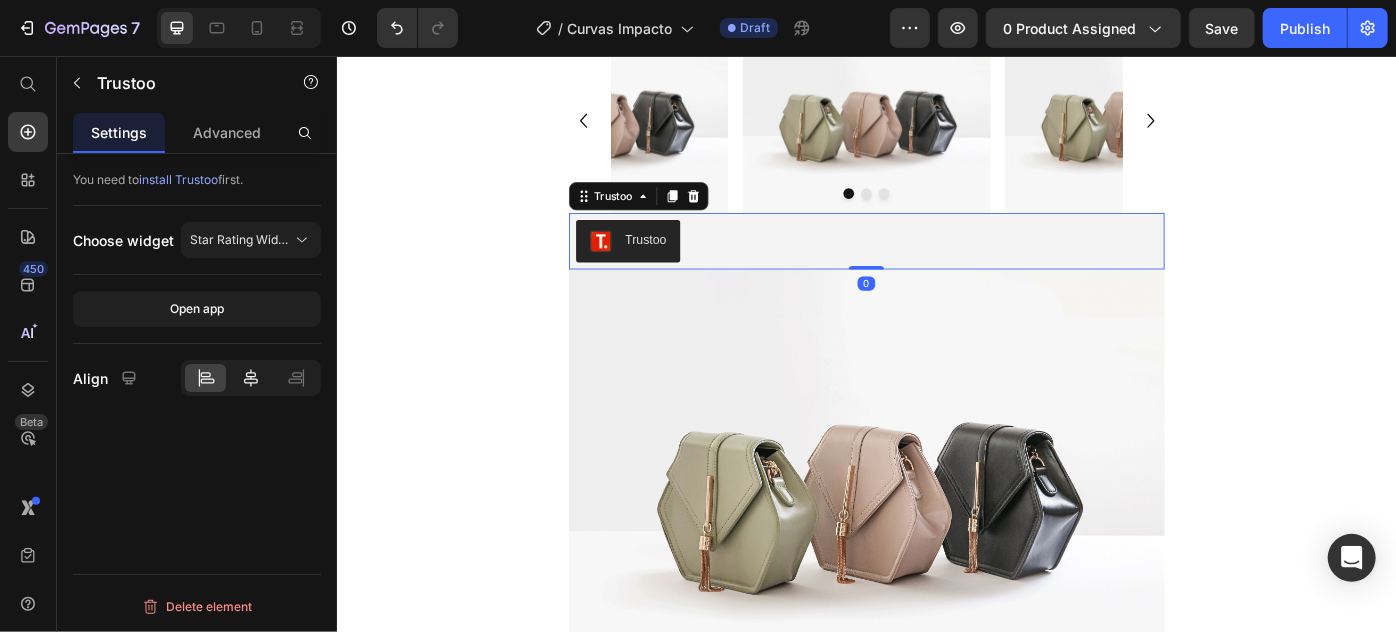 click 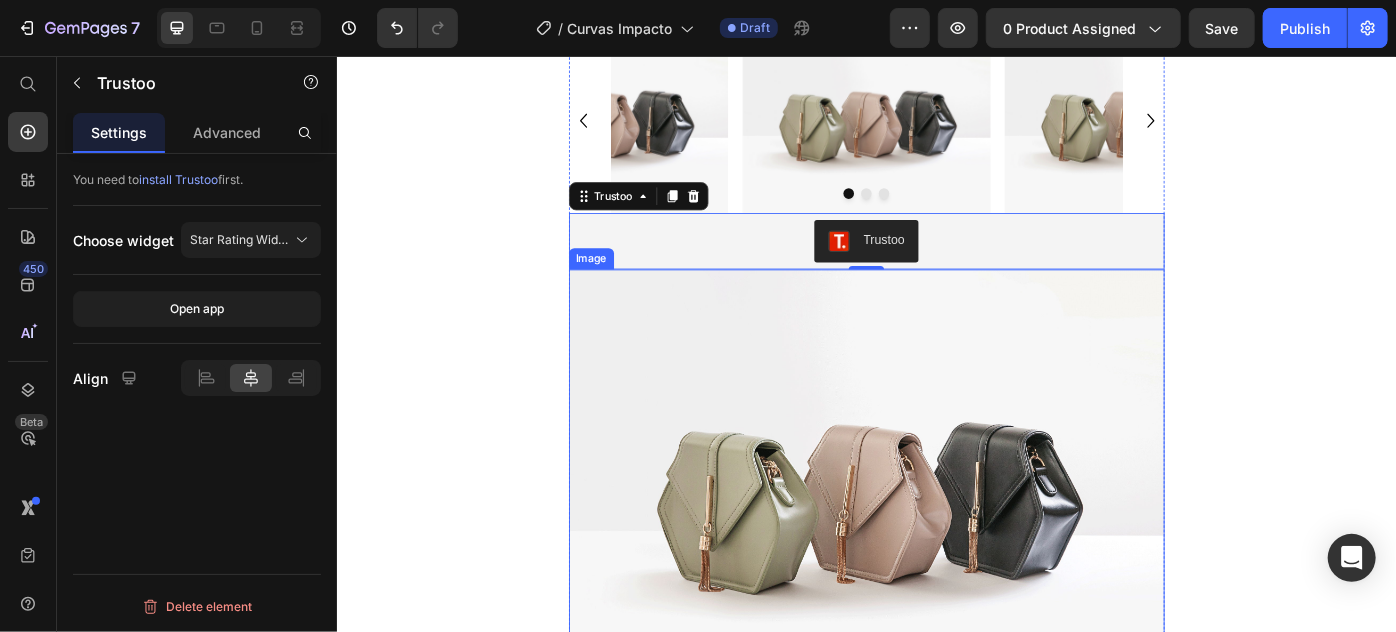 click at bounding box center [936, 550] 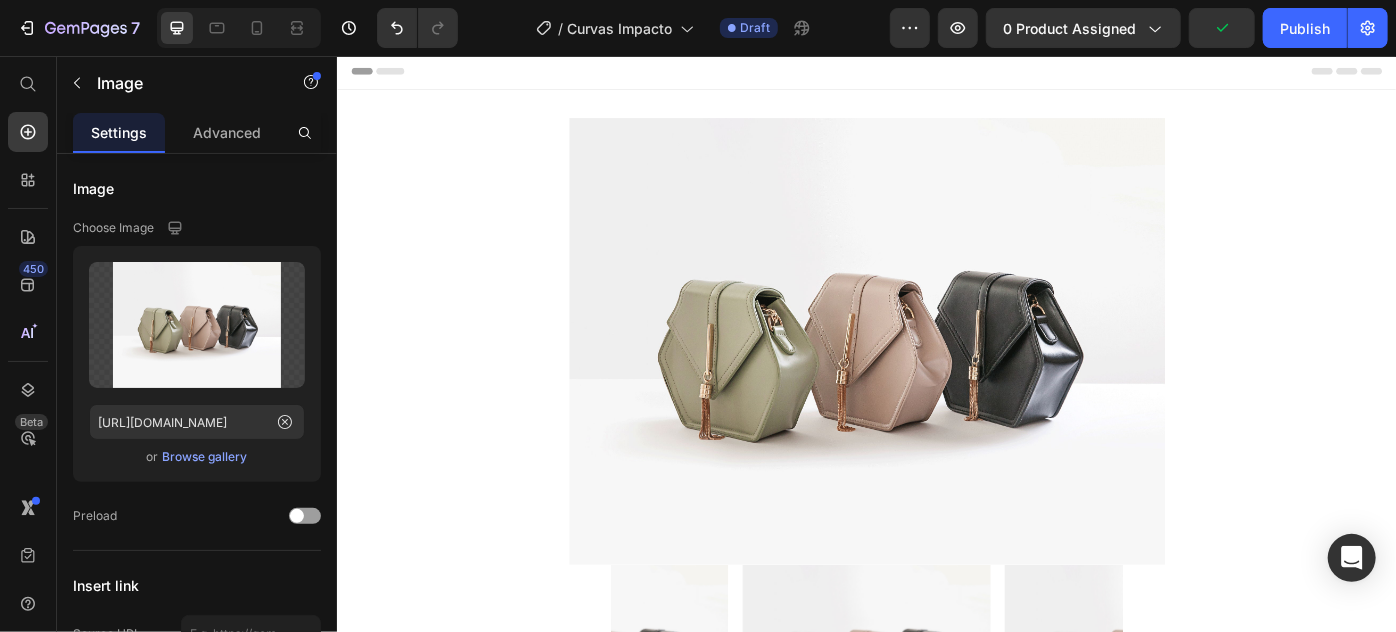 scroll, scrollTop: 0, scrollLeft: 0, axis: both 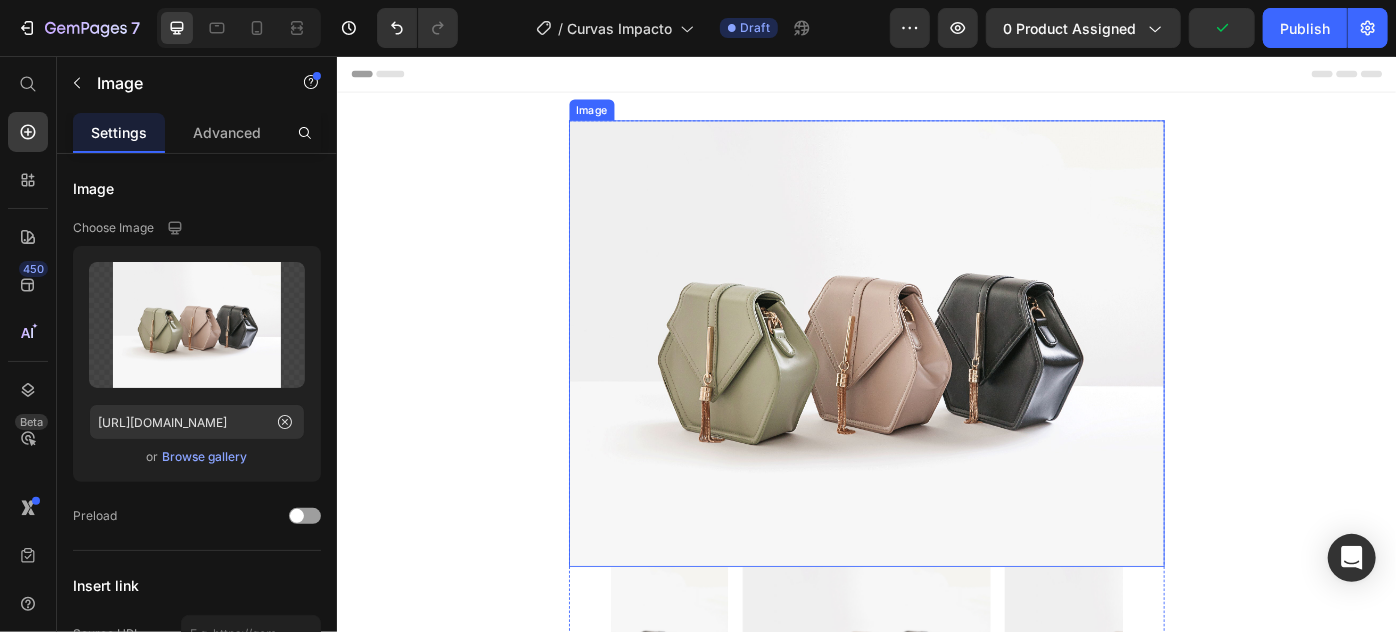 click at bounding box center [936, 381] 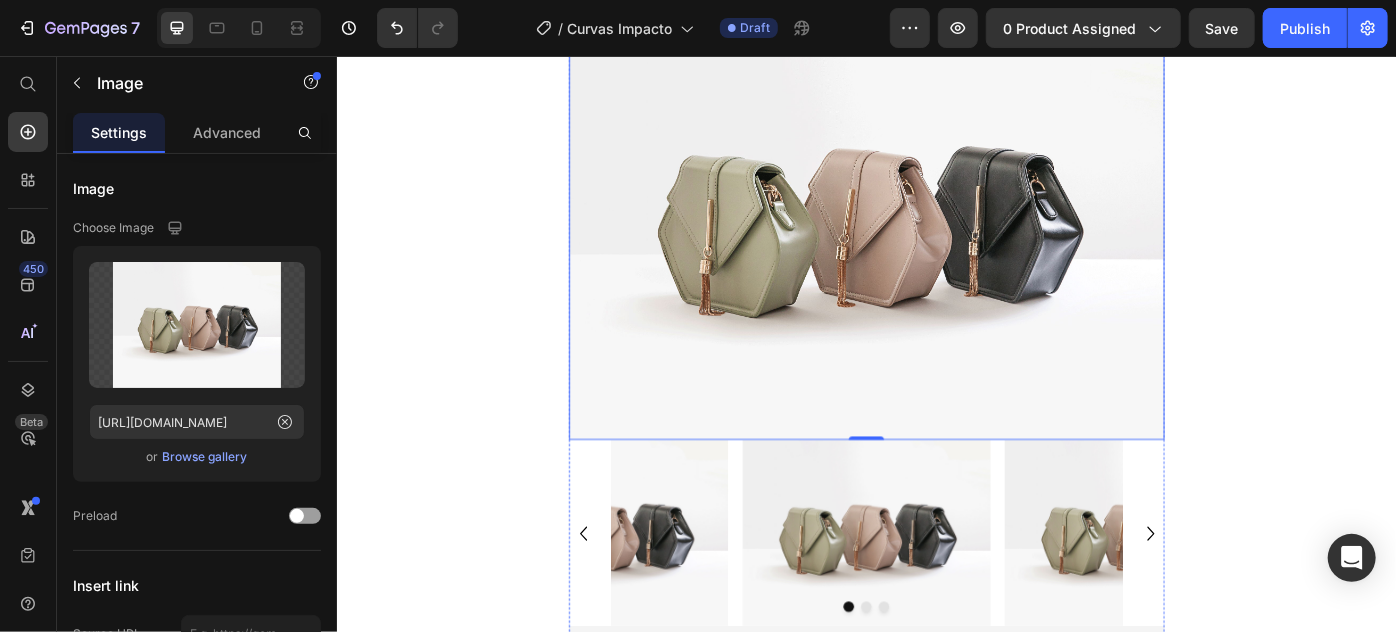scroll, scrollTop: 130, scrollLeft: 0, axis: vertical 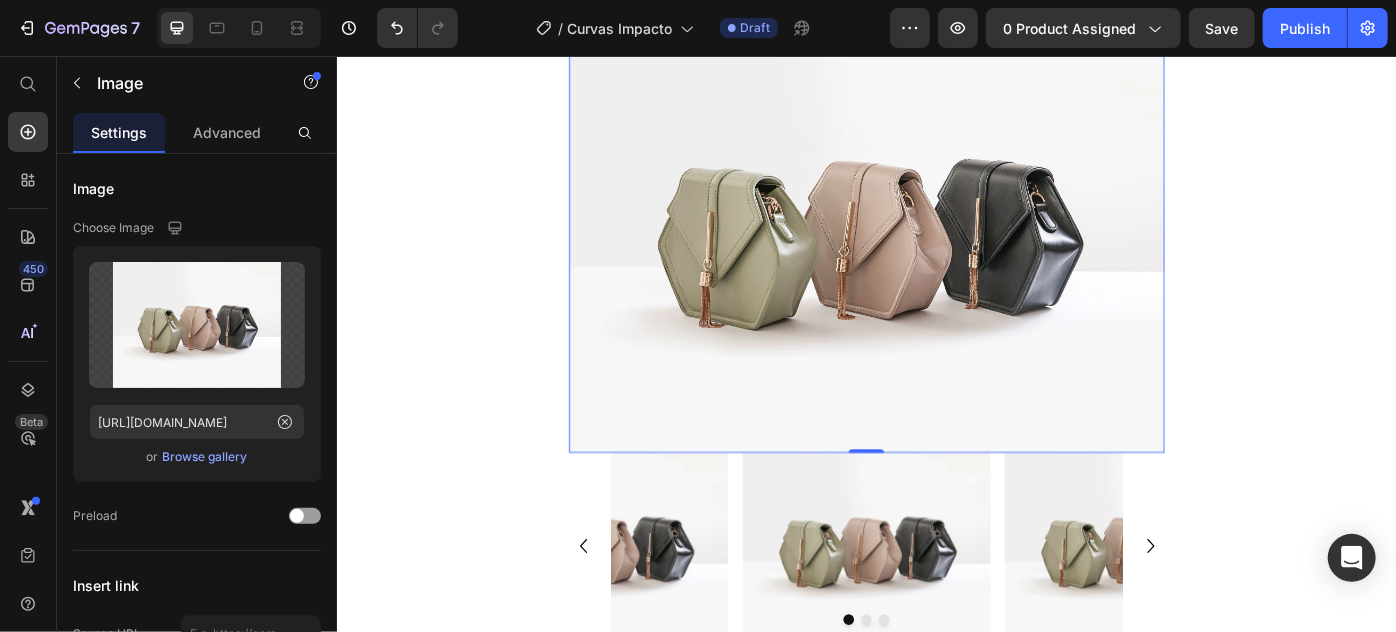 click at bounding box center [936, 251] 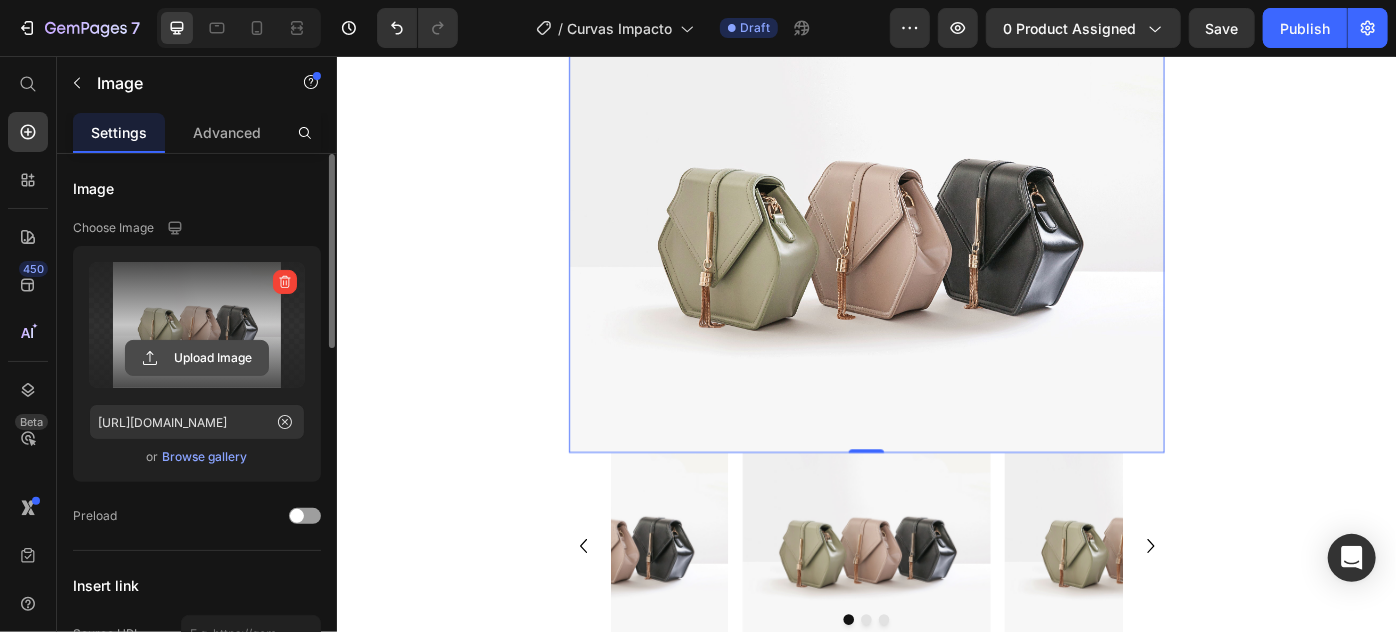 click 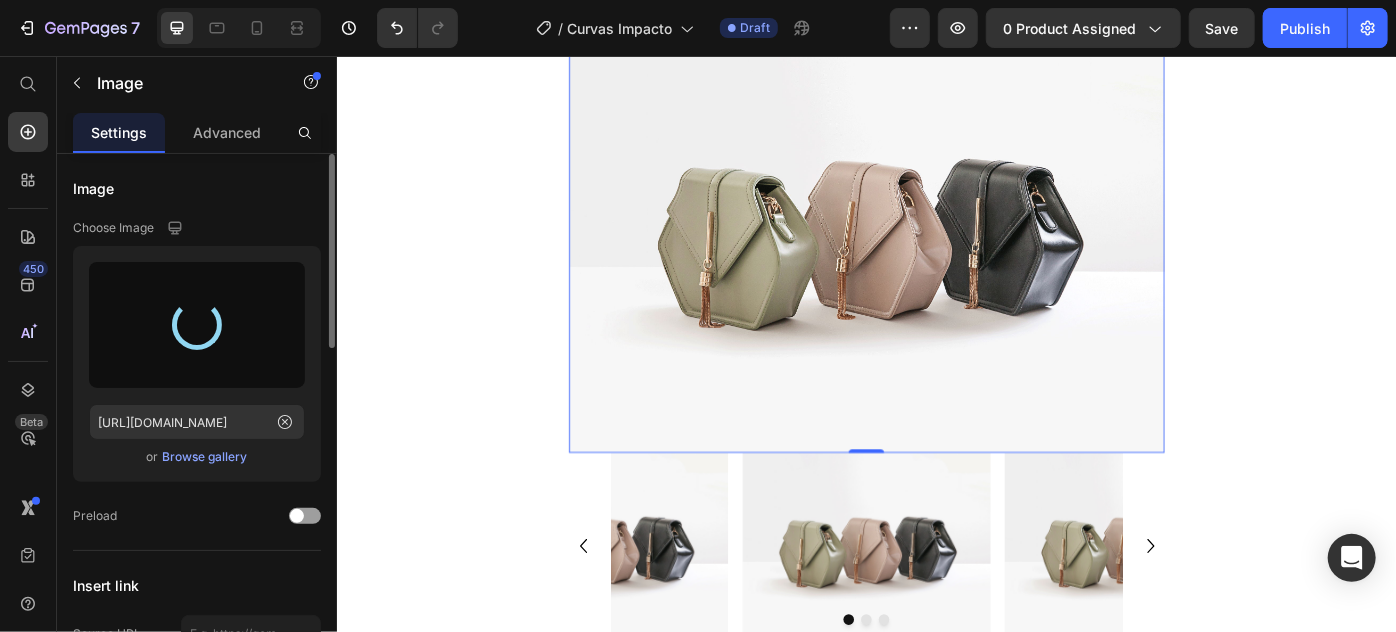 type on "[URL][DOMAIN_NAME]" 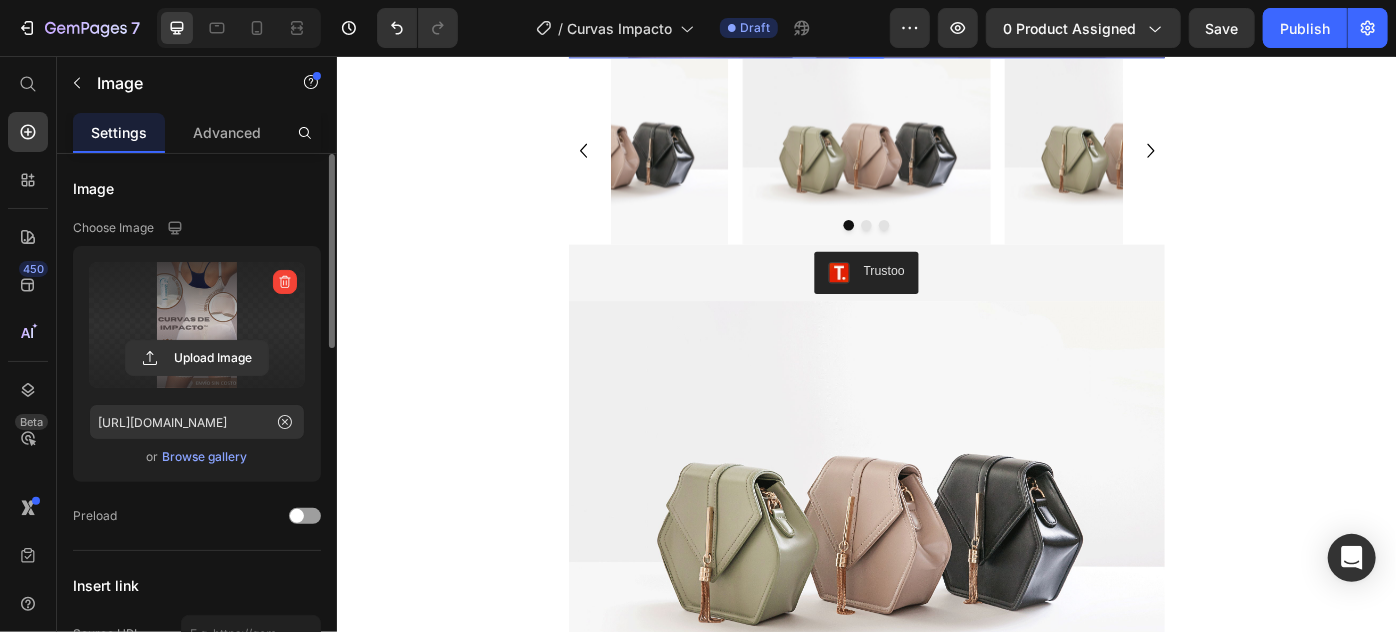 scroll, scrollTop: 1181, scrollLeft: 0, axis: vertical 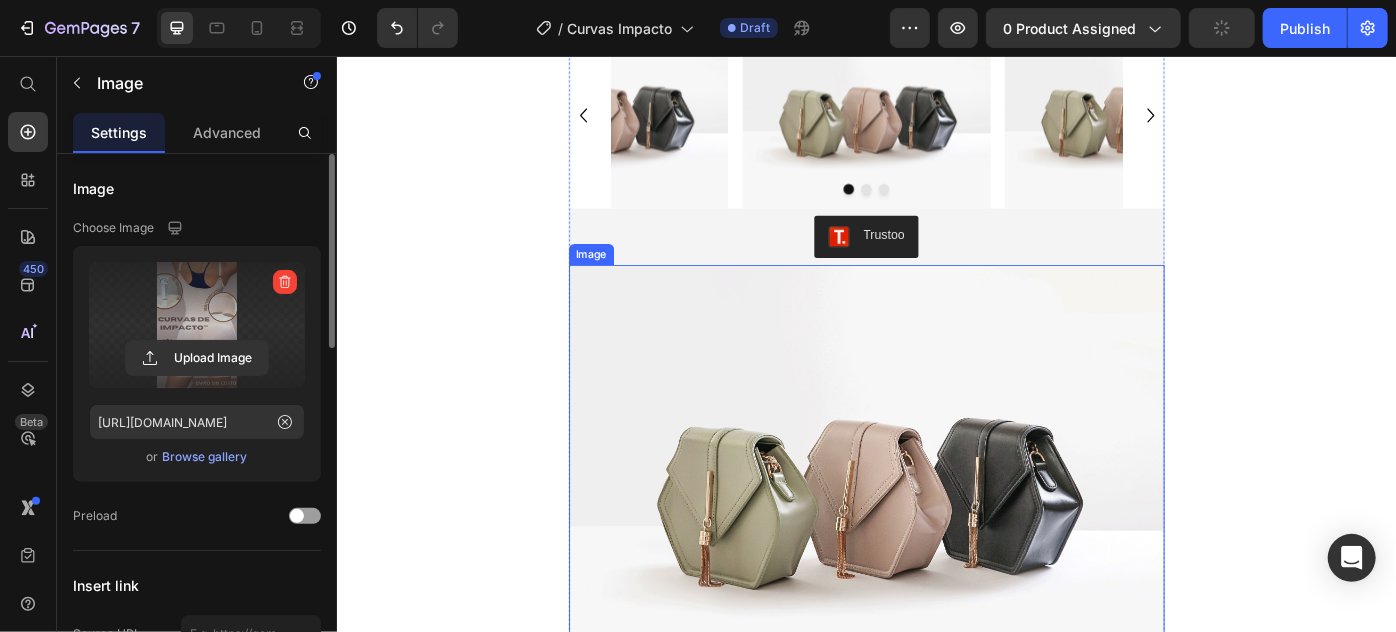 click at bounding box center [936, 545] 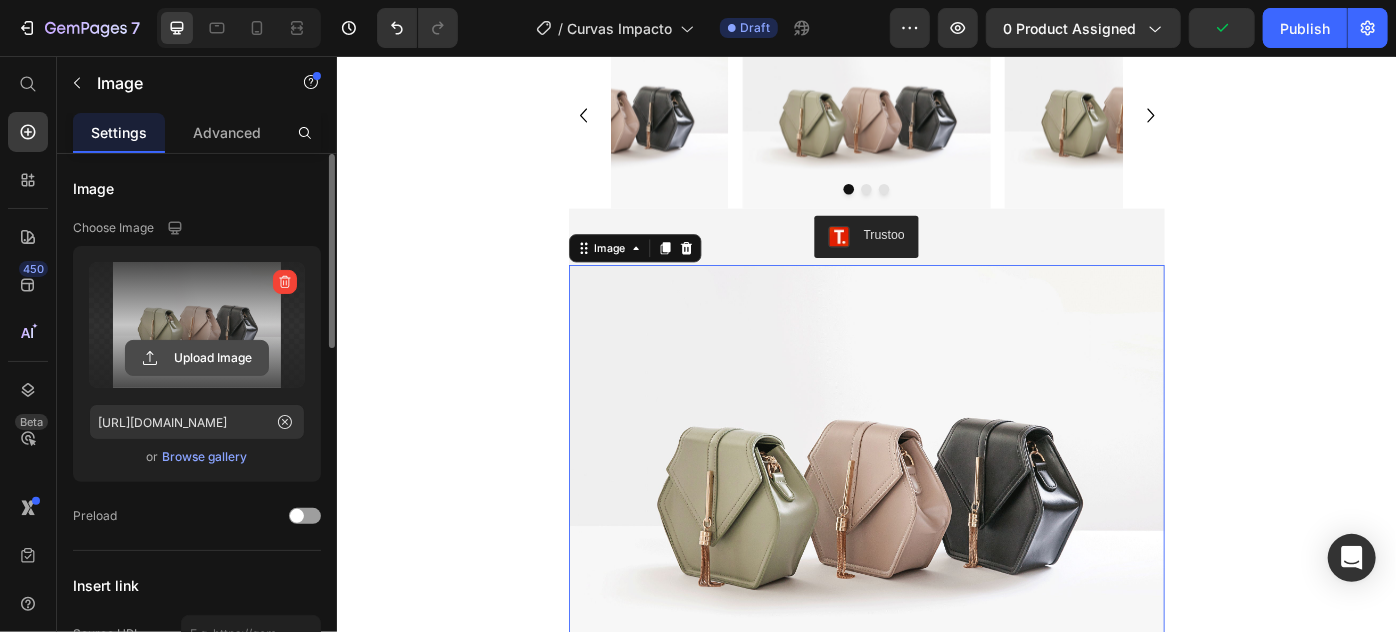 click 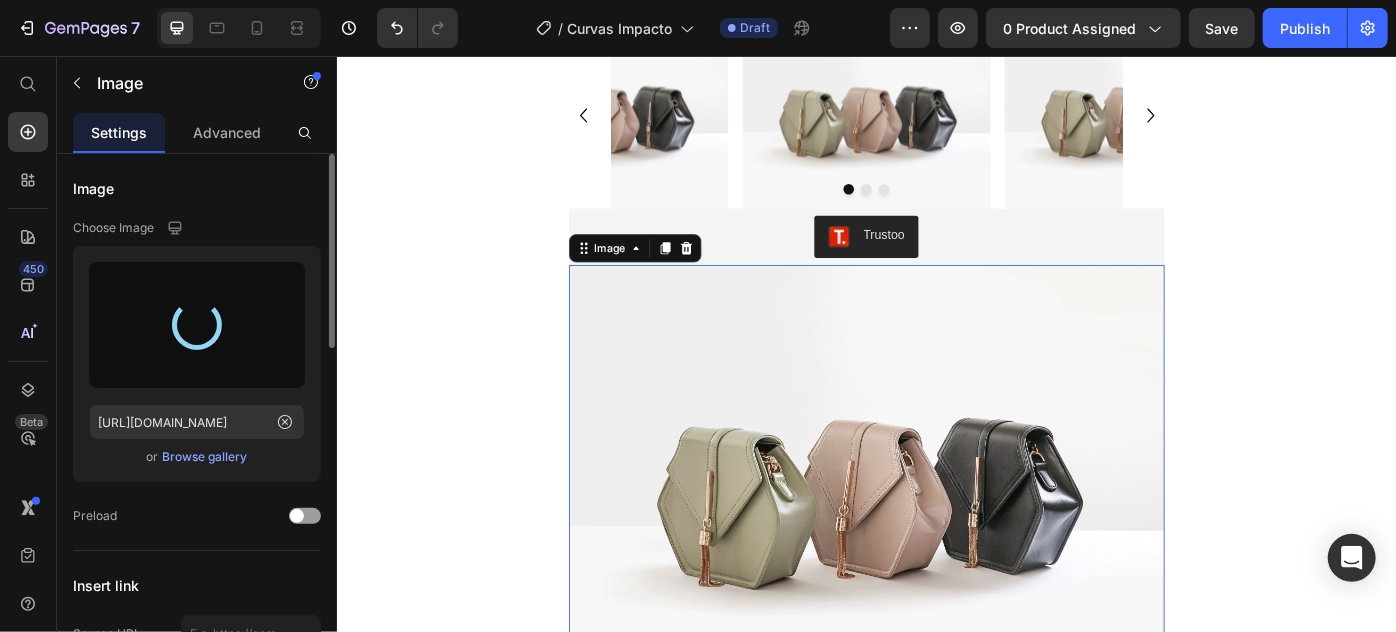 type on "https://cdn.shopify.com/s/files/1/0683/0879/5580/files/gempages_556060282128958707-4f0cdbeb-ccb5-4c9a-8fb9-48e39059492a.webp" 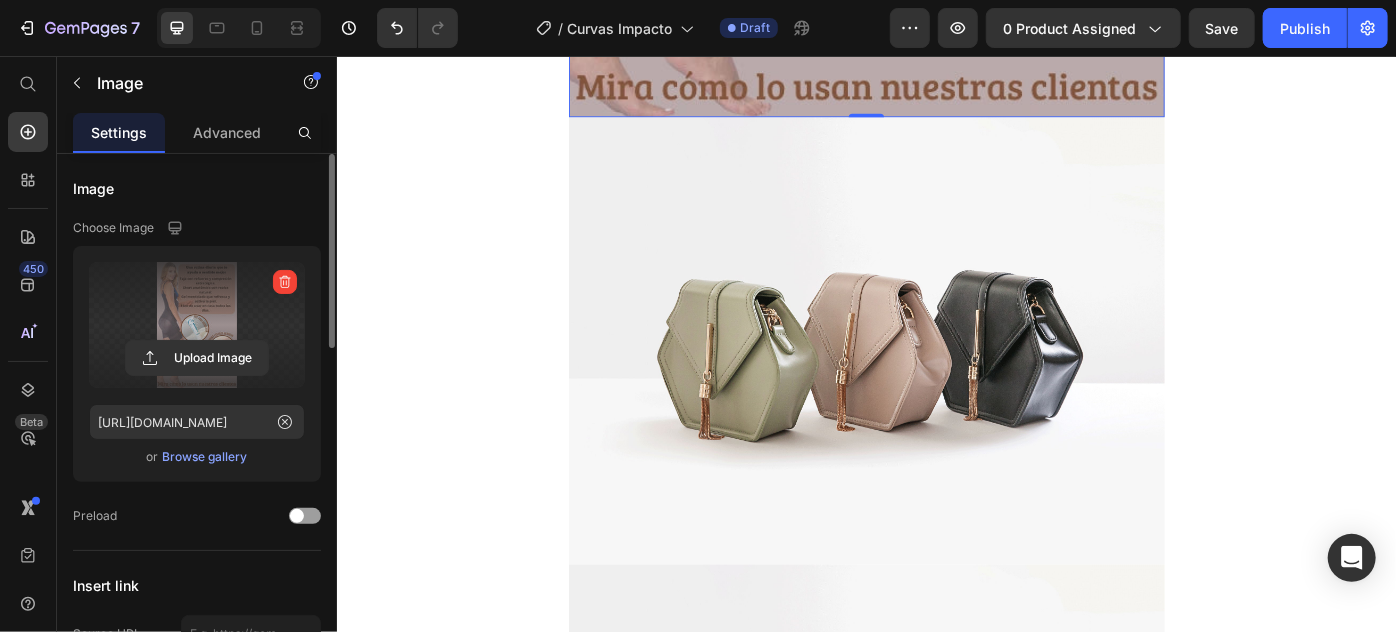 scroll, scrollTop: 2454, scrollLeft: 0, axis: vertical 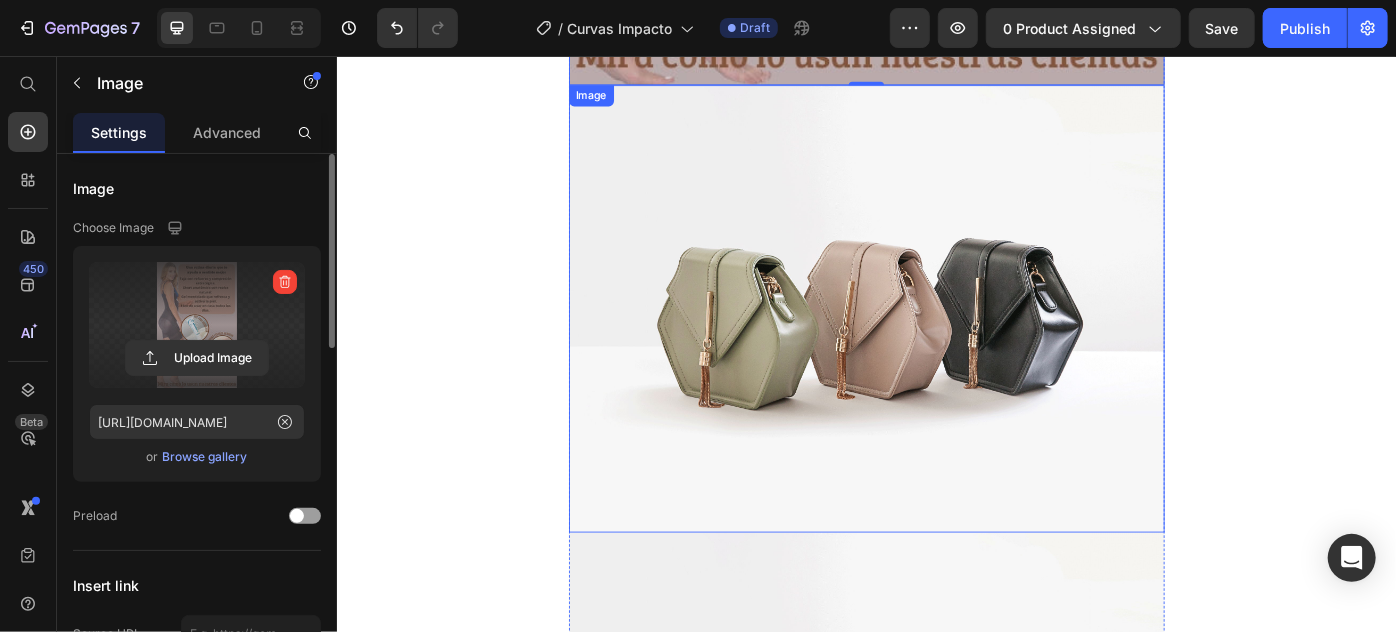 click at bounding box center [936, 341] 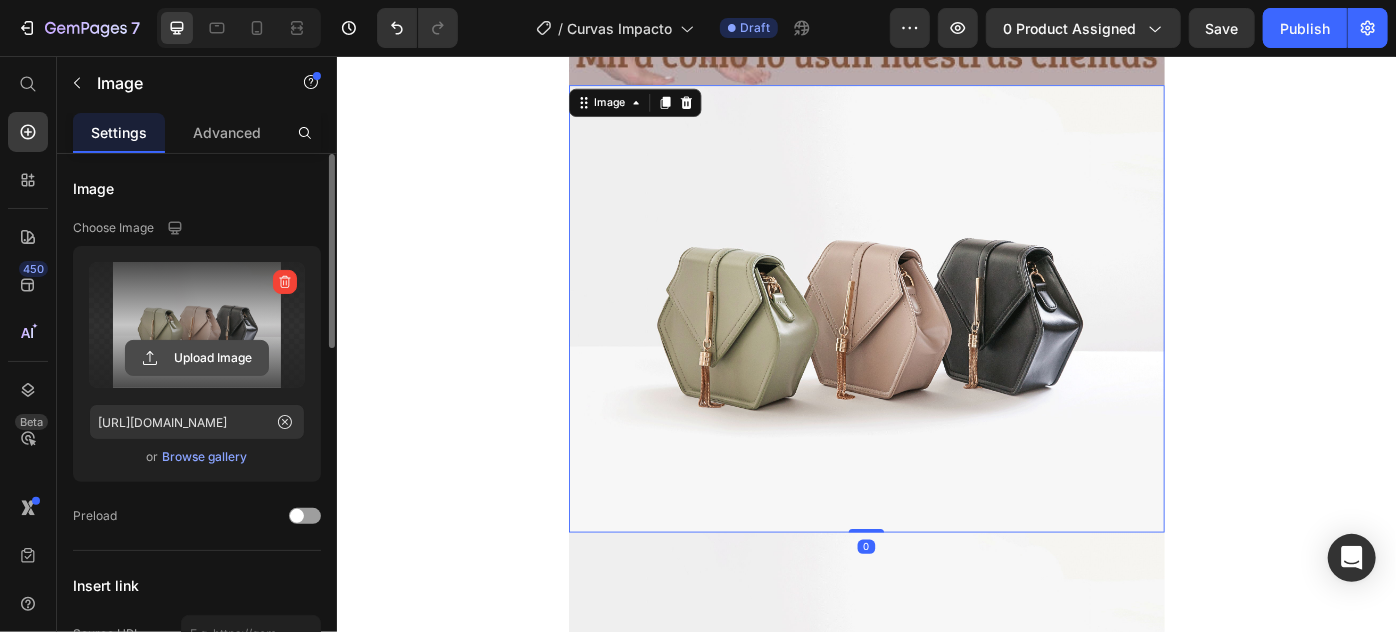 click 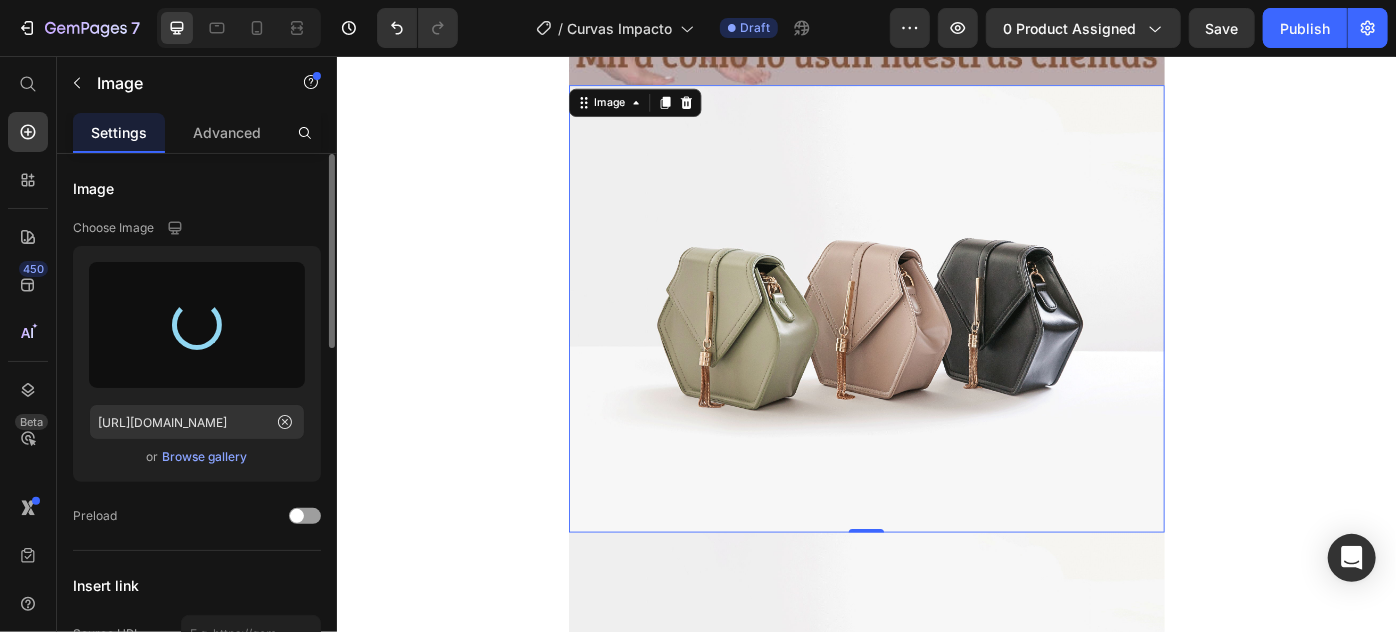 type on "https://cdn.shopify.com/s/files/1/0683/0879/5580/files/gempages_556060282128958707-0124f484-4ea9-406c-a9e3-114a1cc836ab.webp" 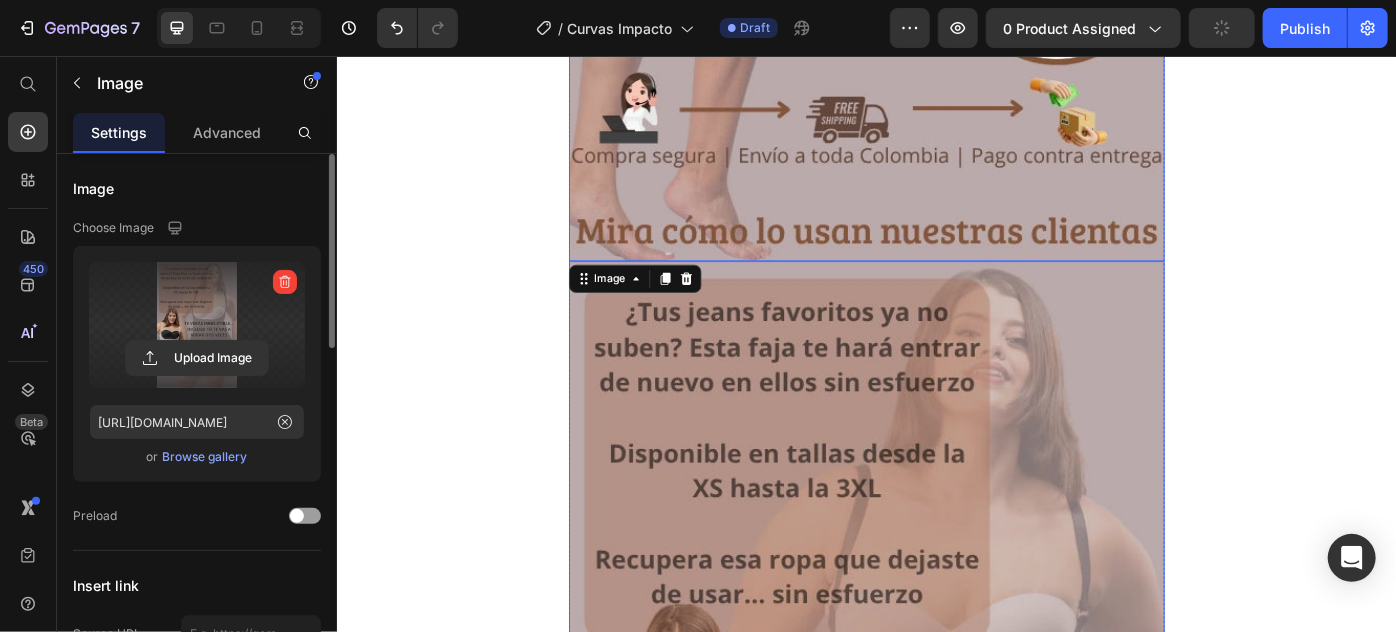 scroll, scrollTop: 2272, scrollLeft: 0, axis: vertical 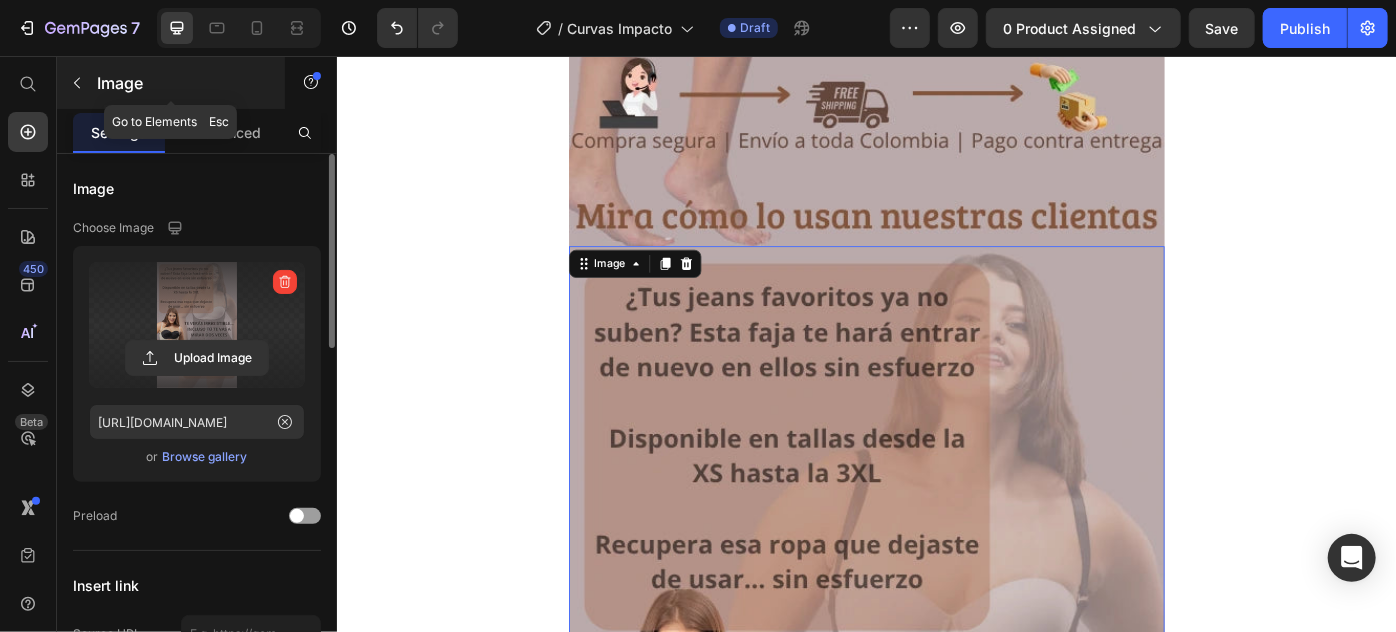 click 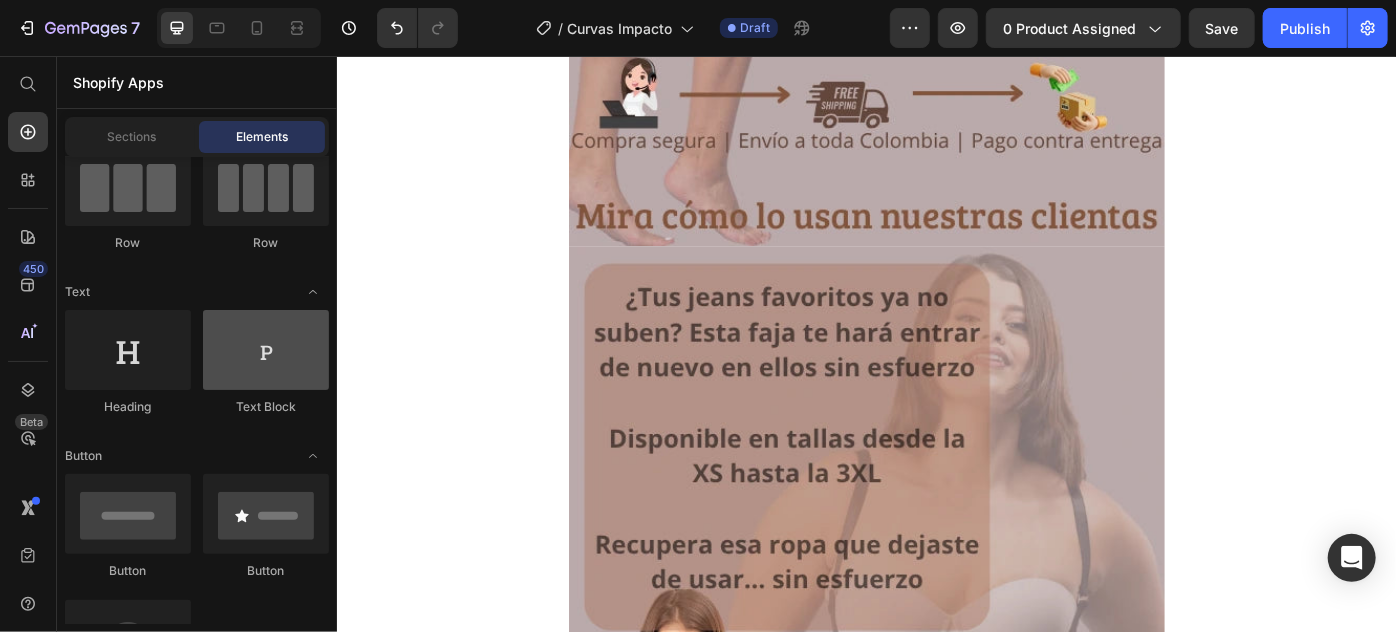 scroll, scrollTop: 0, scrollLeft: 0, axis: both 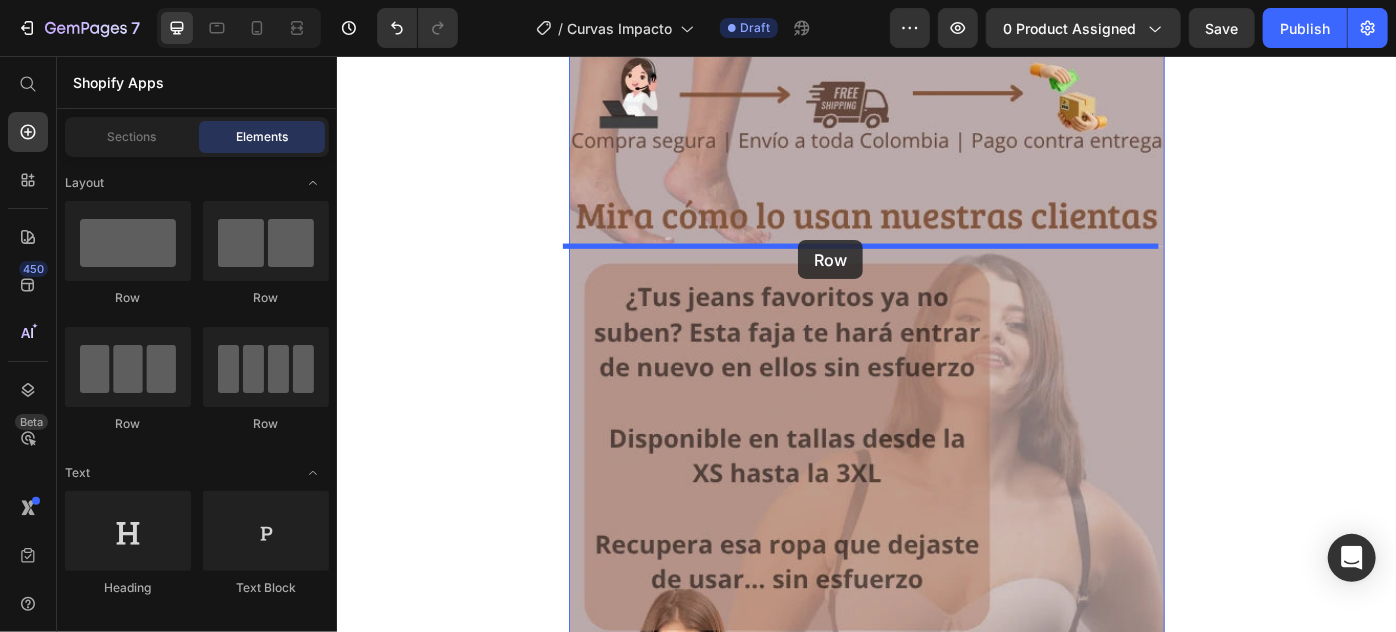 drag, startPoint x: 474, startPoint y: 316, endPoint x: 858, endPoint y: 264, distance: 387.50485 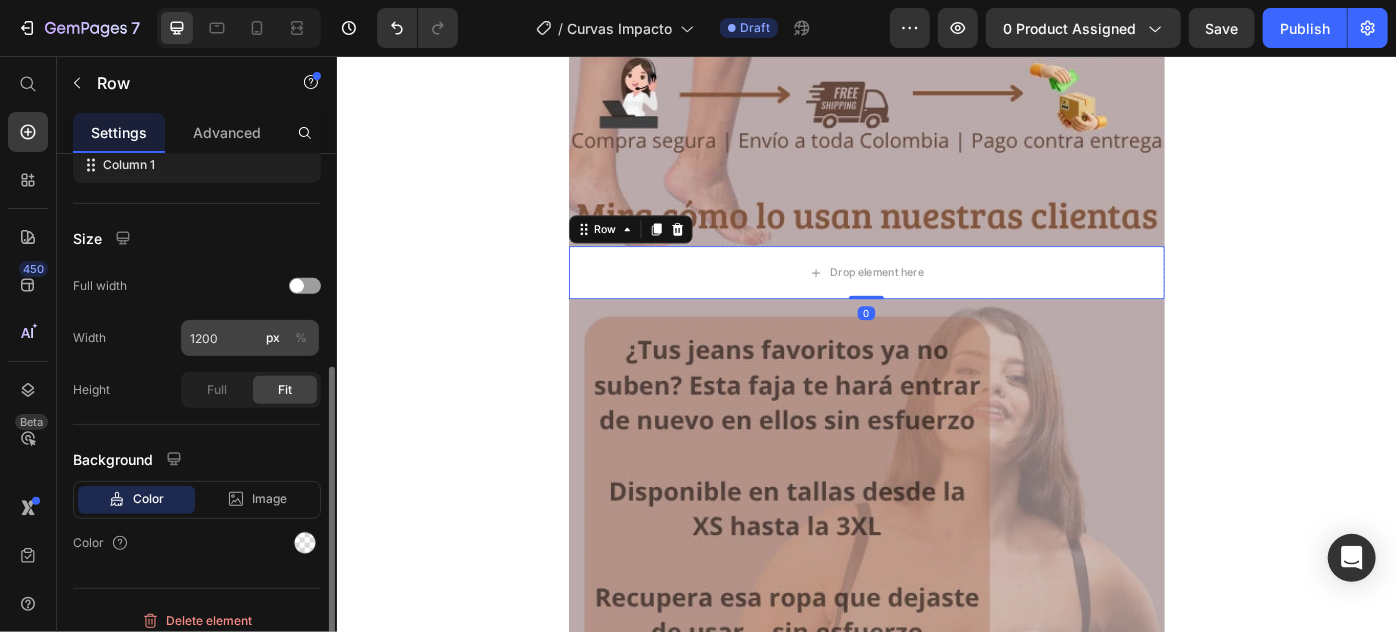scroll, scrollTop: 0, scrollLeft: 0, axis: both 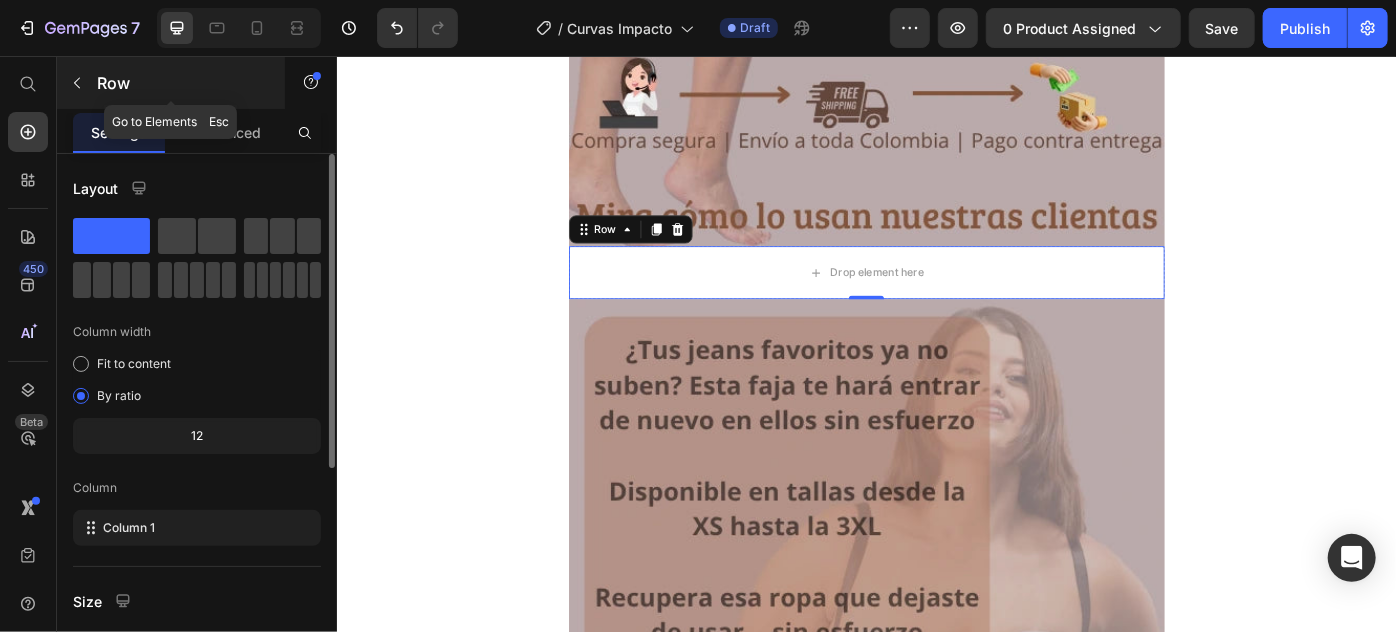 click 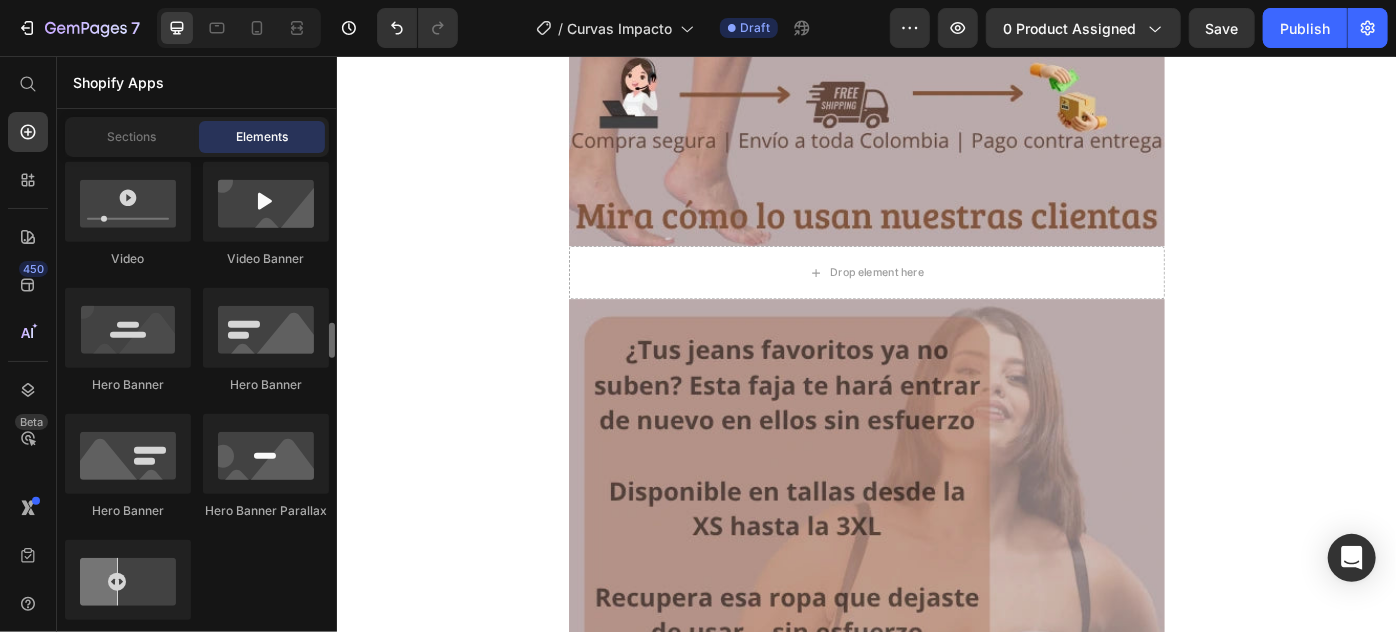 scroll, scrollTop: 1090, scrollLeft: 0, axis: vertical 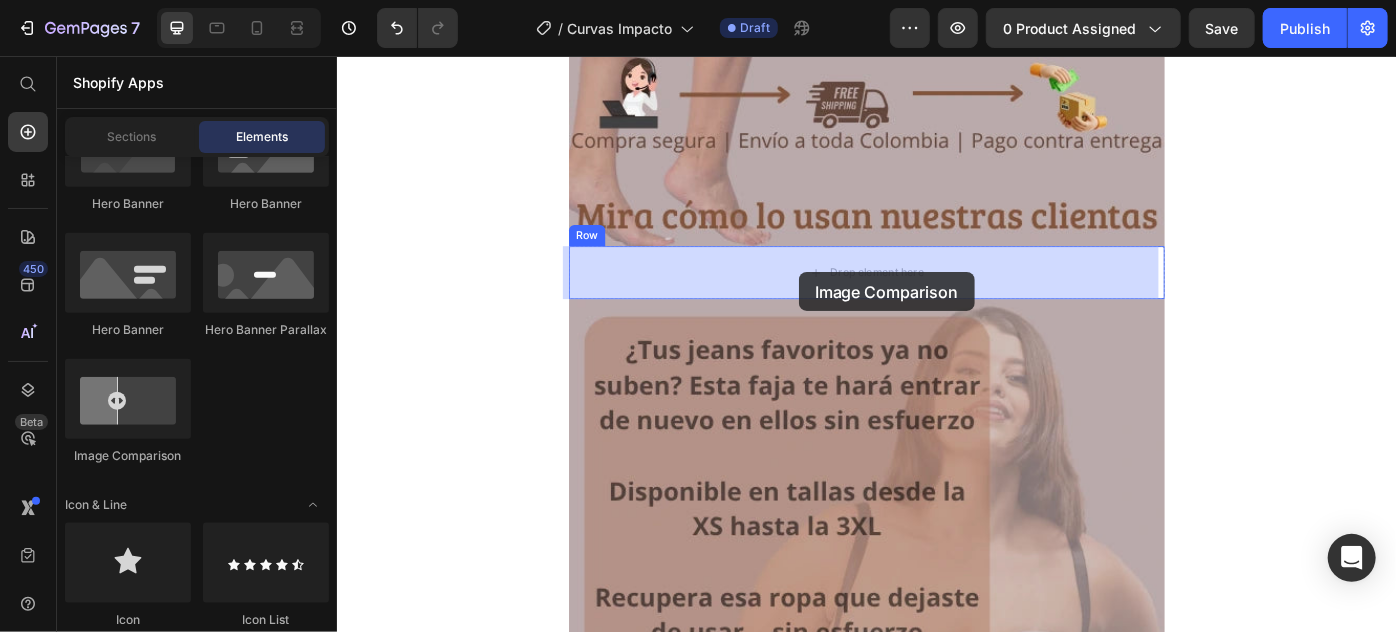 drag, startPoint x: 486, startPoint y: 459, endPoint x: 859, endPoint y: 300, distance: 405.47504 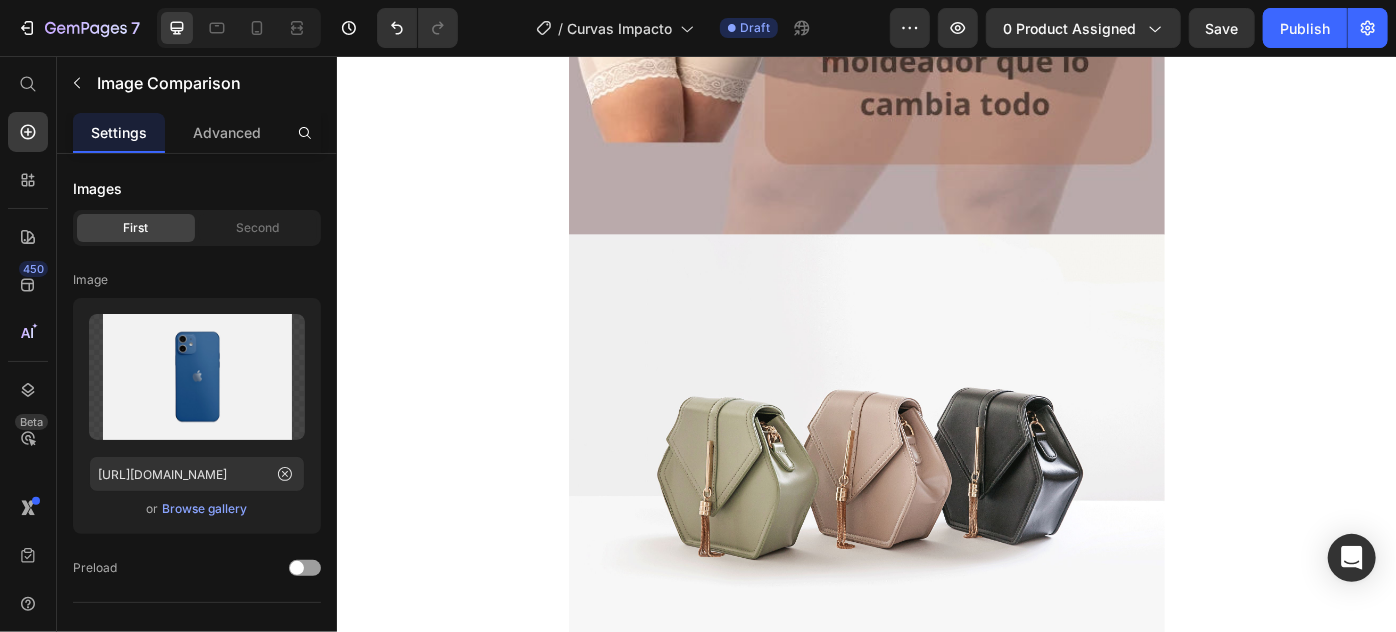 scroll, scrollTop: 3818, scrollLeft: 0, axis: vertical 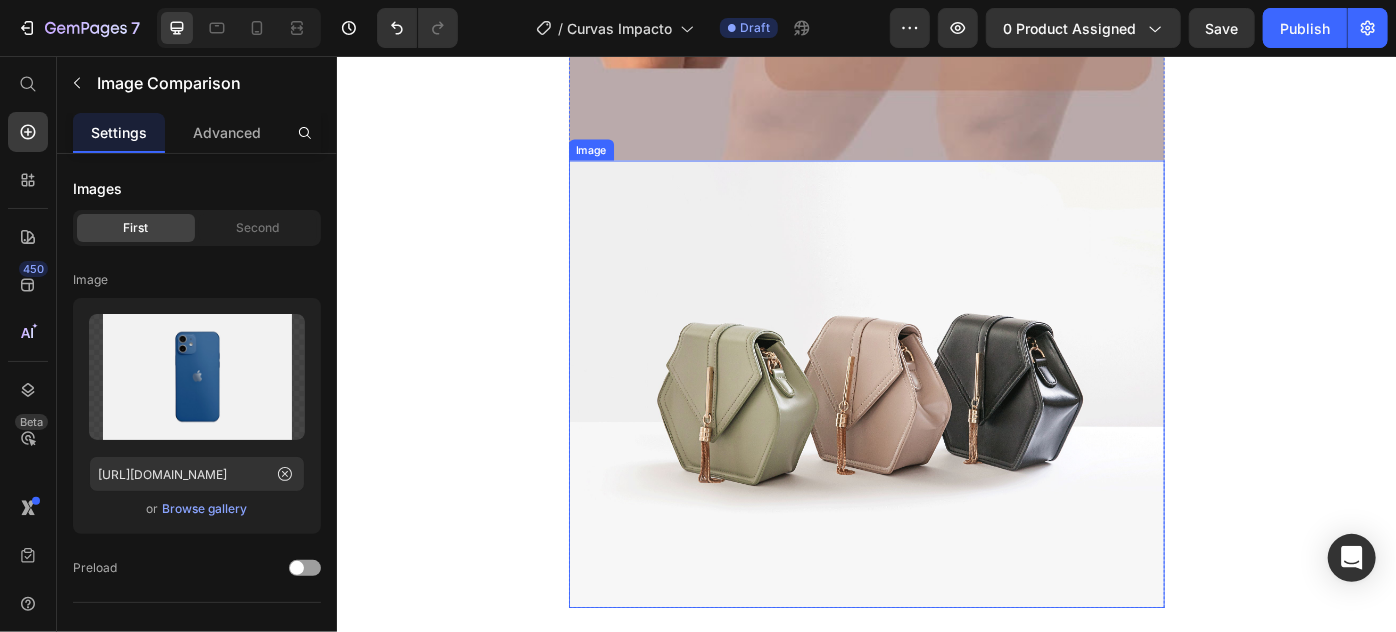 click at bounding box center (936, 426) 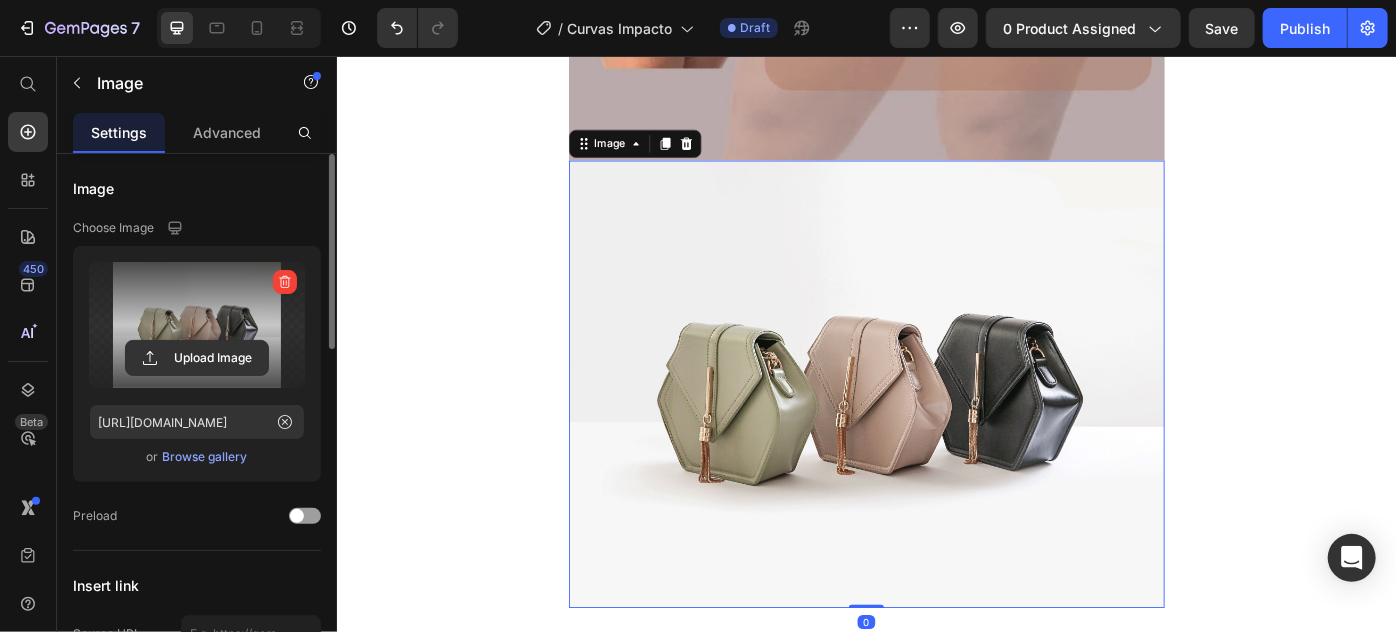 click at bounding box center [197, 325] 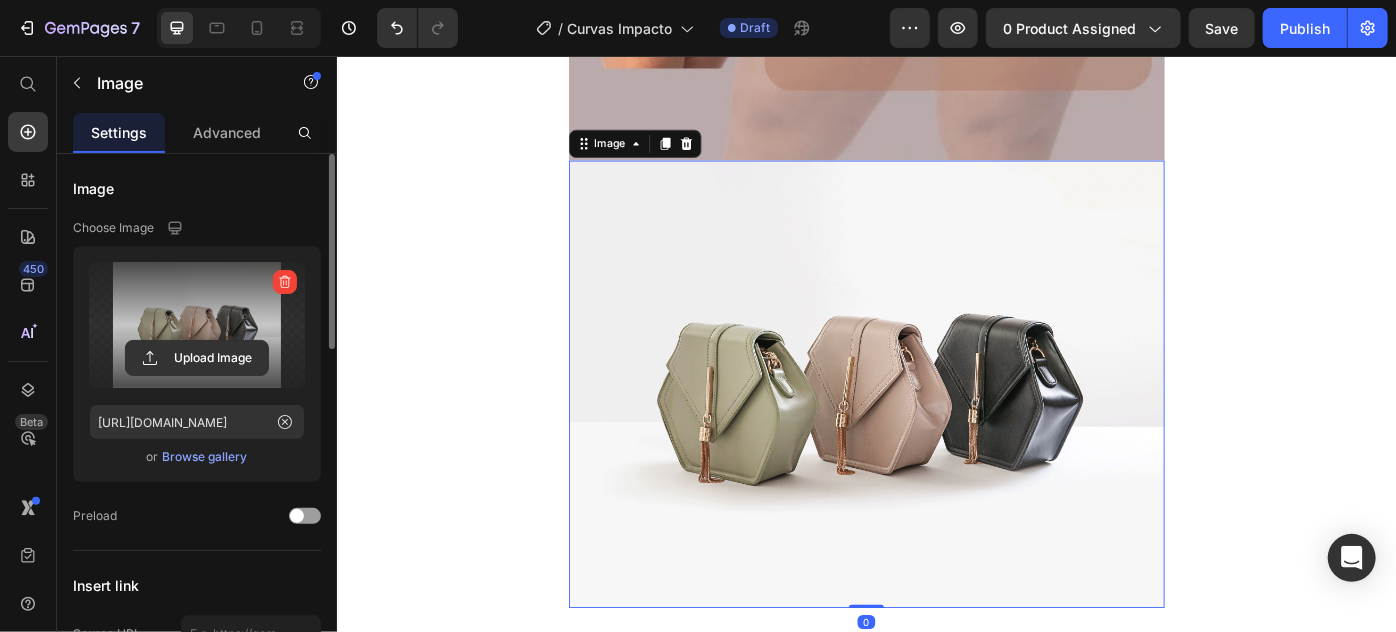 click 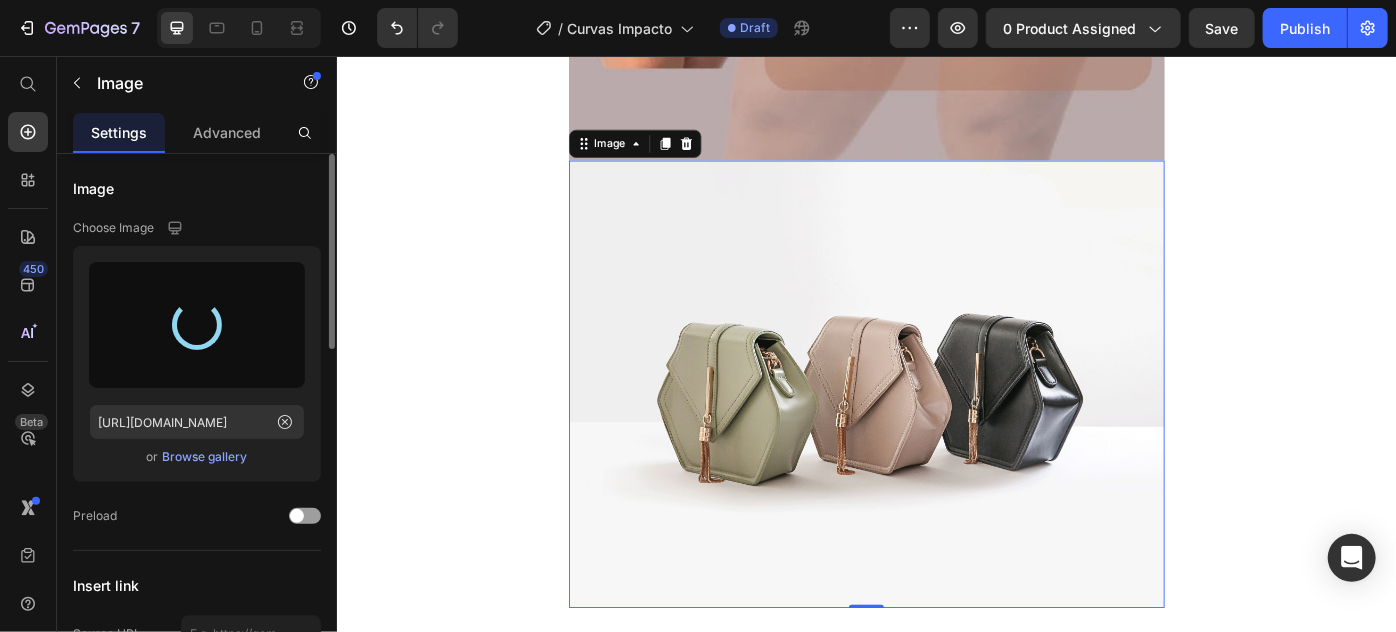 type on "[URL][DOMAIN_NAME]" 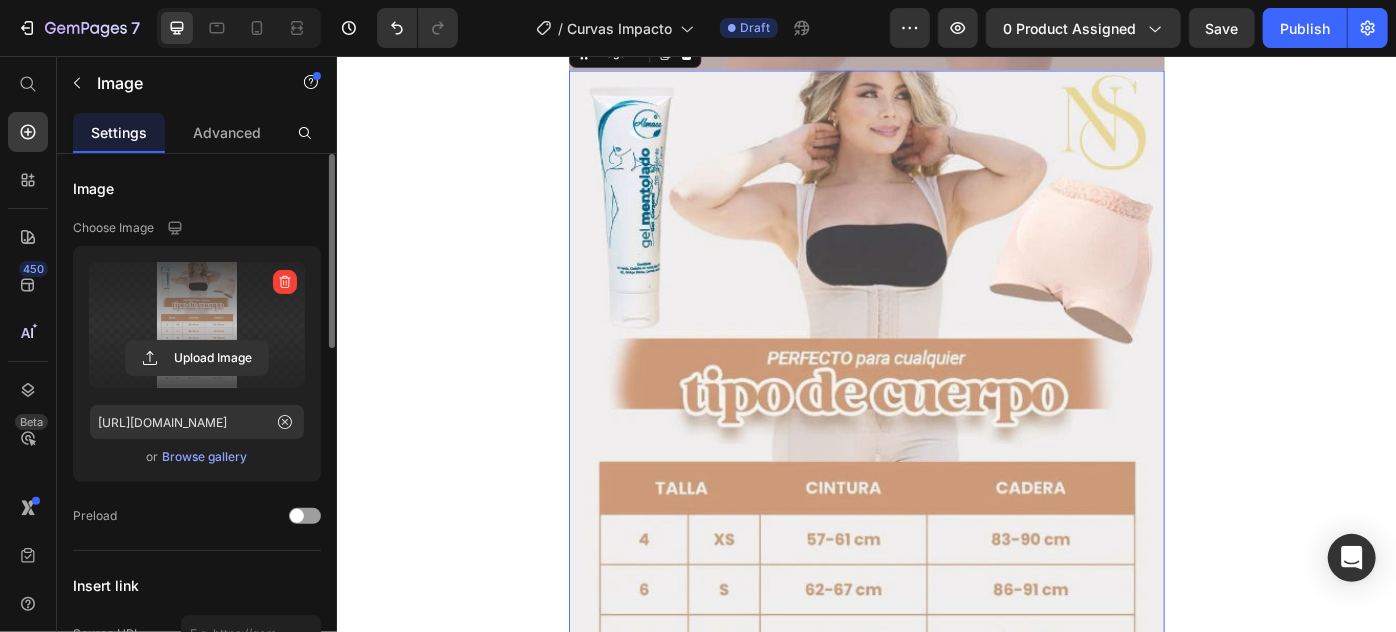 scroll, scrollTop: 3853, scrollLeft: 0, axis: vertical 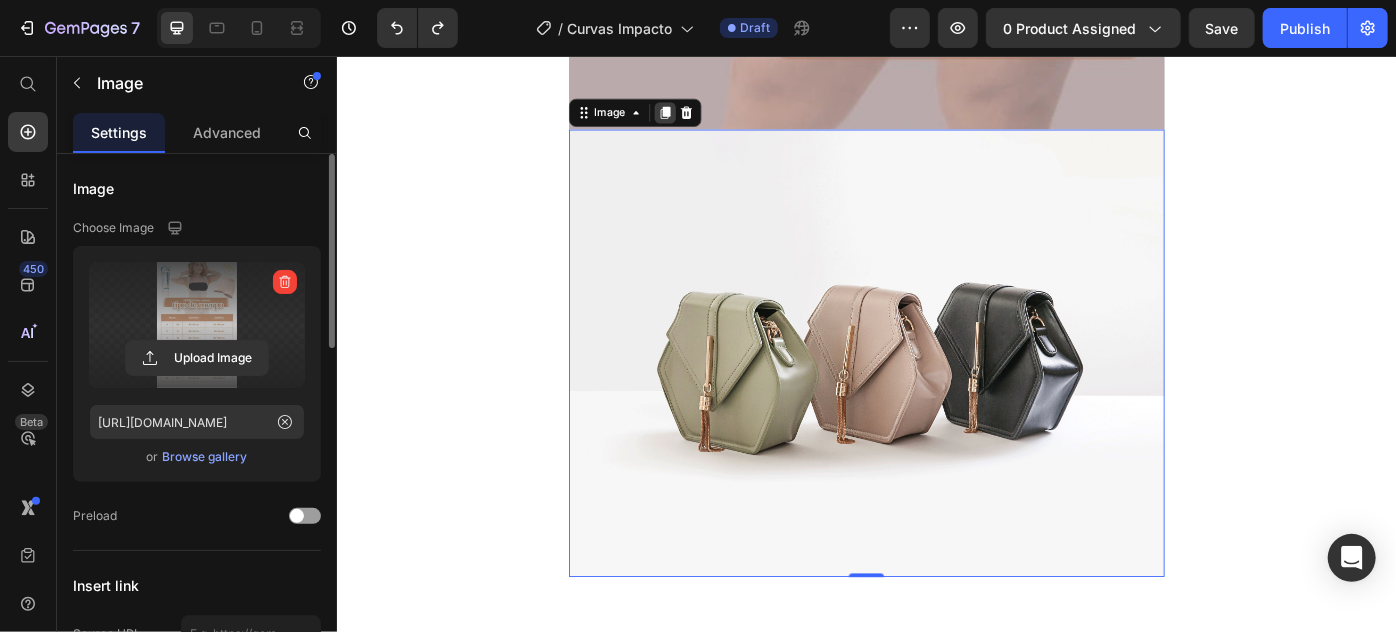 click at bounding box center (708, 119) 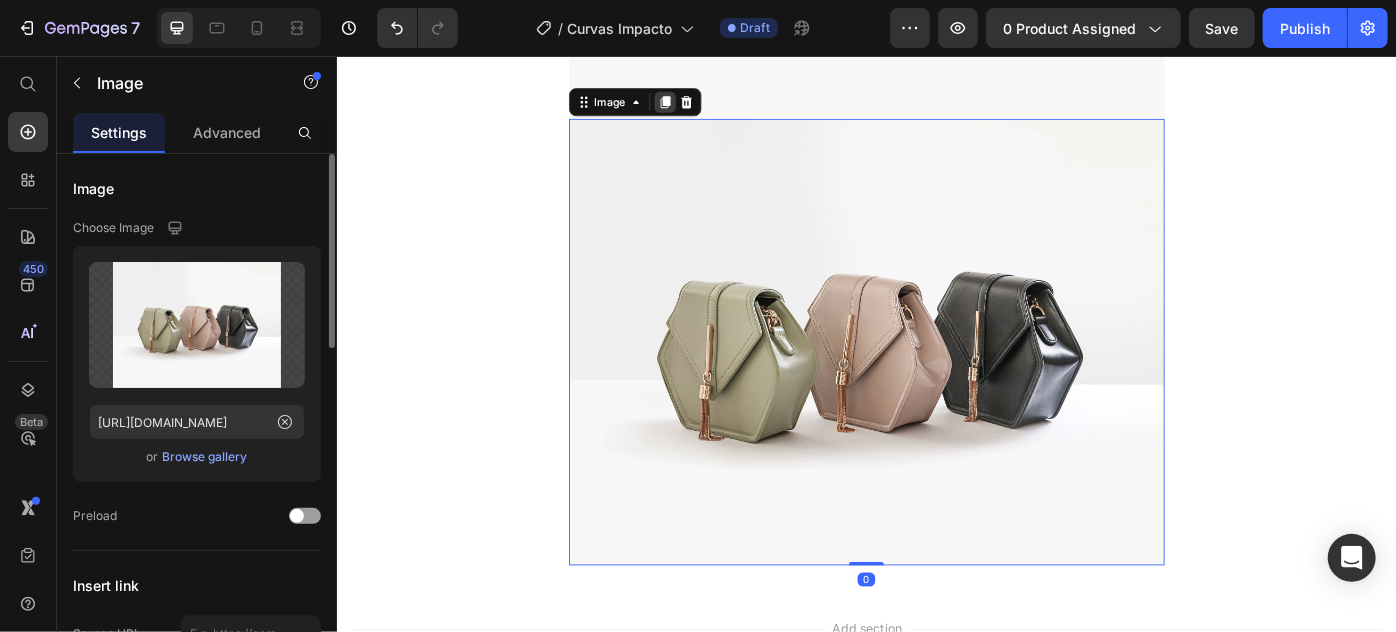 click 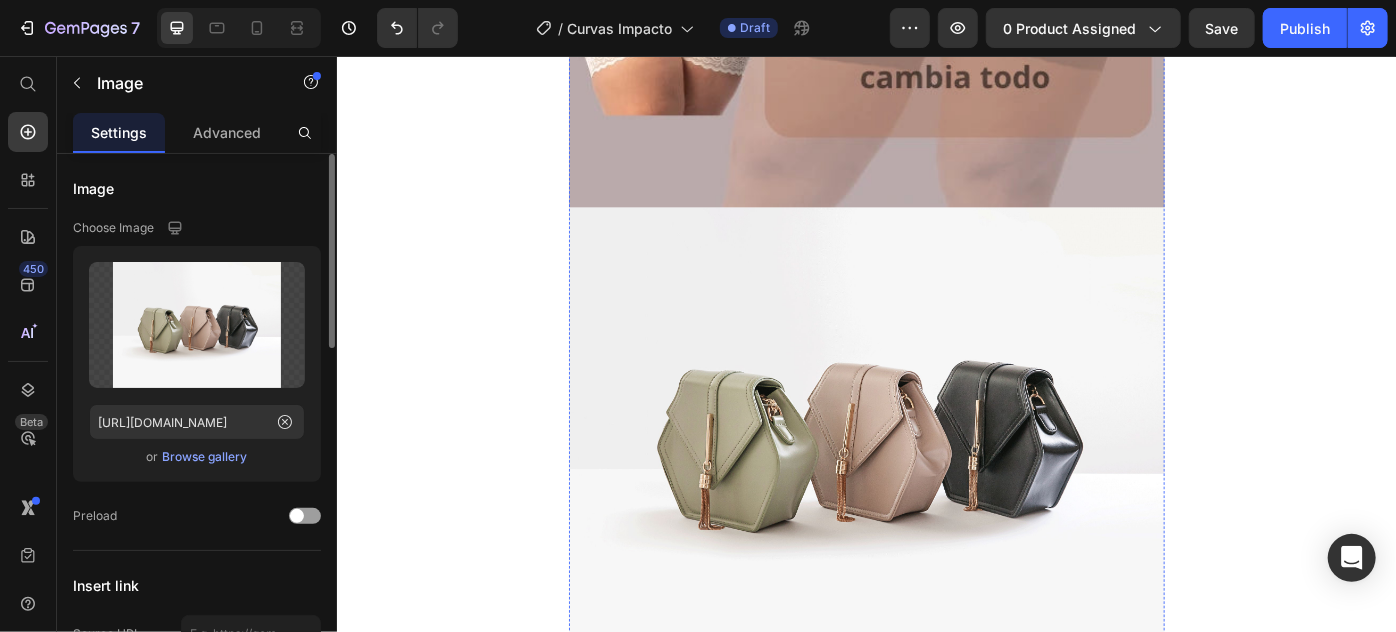 scroll, scrollTop: 3787, scrollLeft: 0, axis: vertical 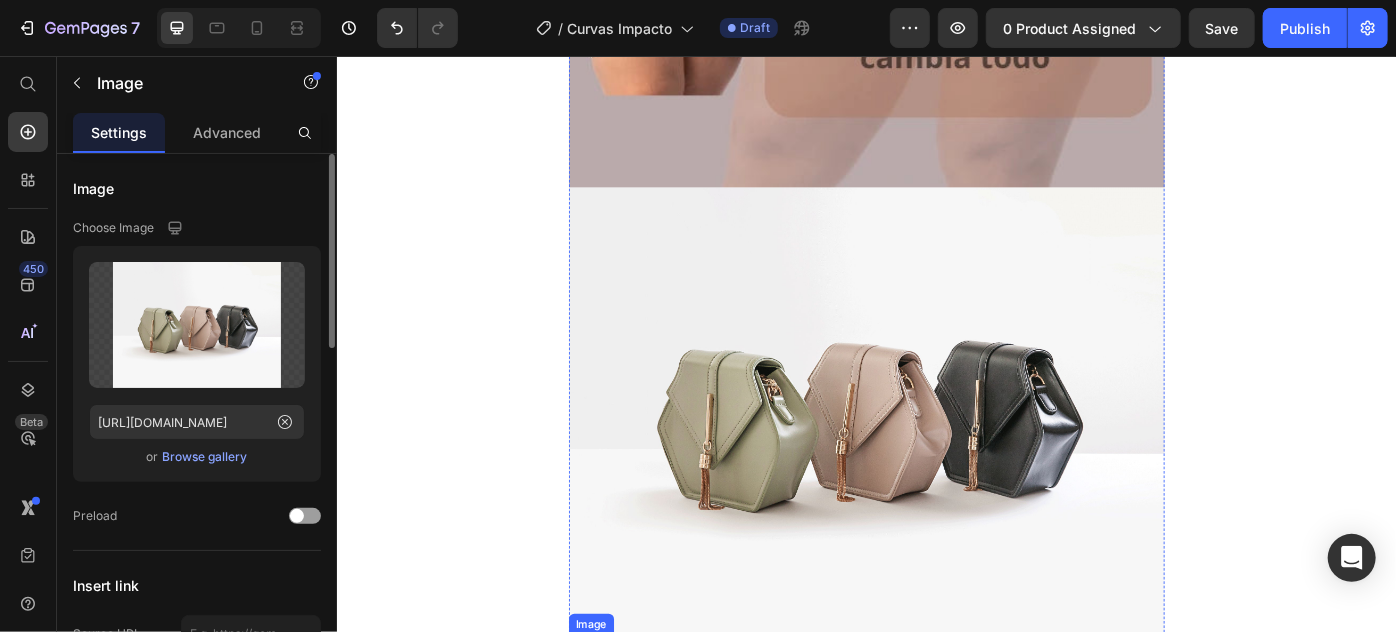 click at bounding box center [936, 457] 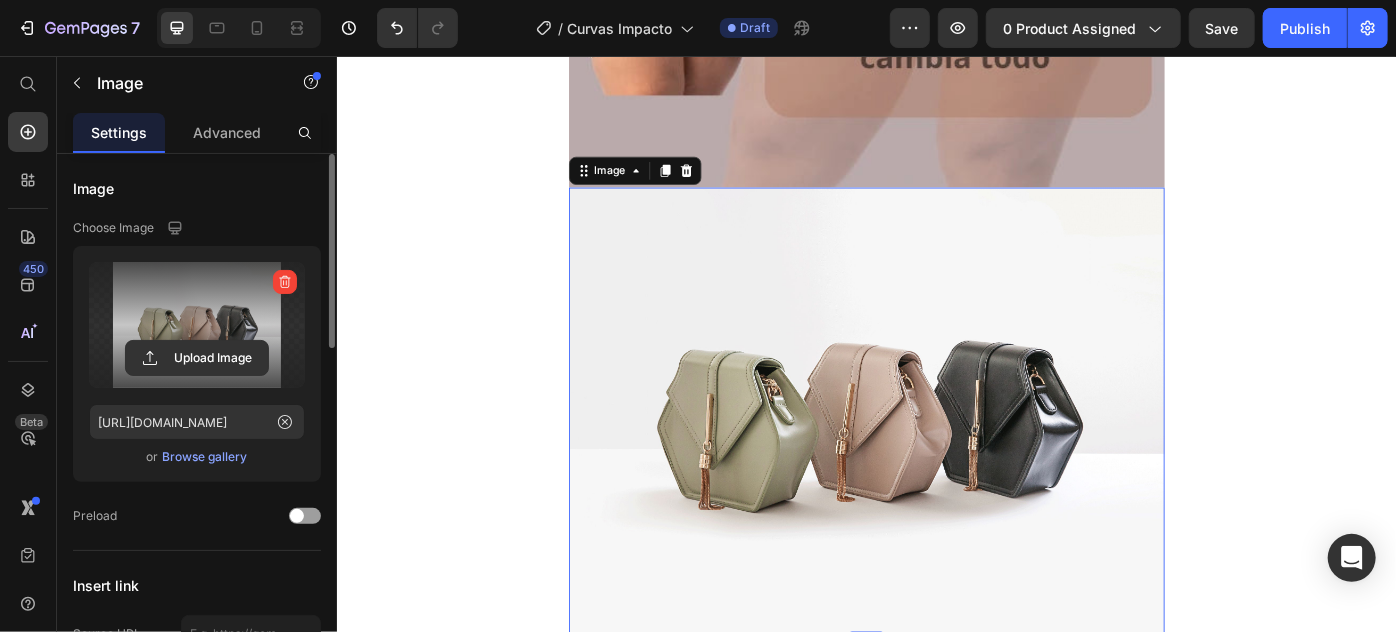 click at bounding box center (197, 325) 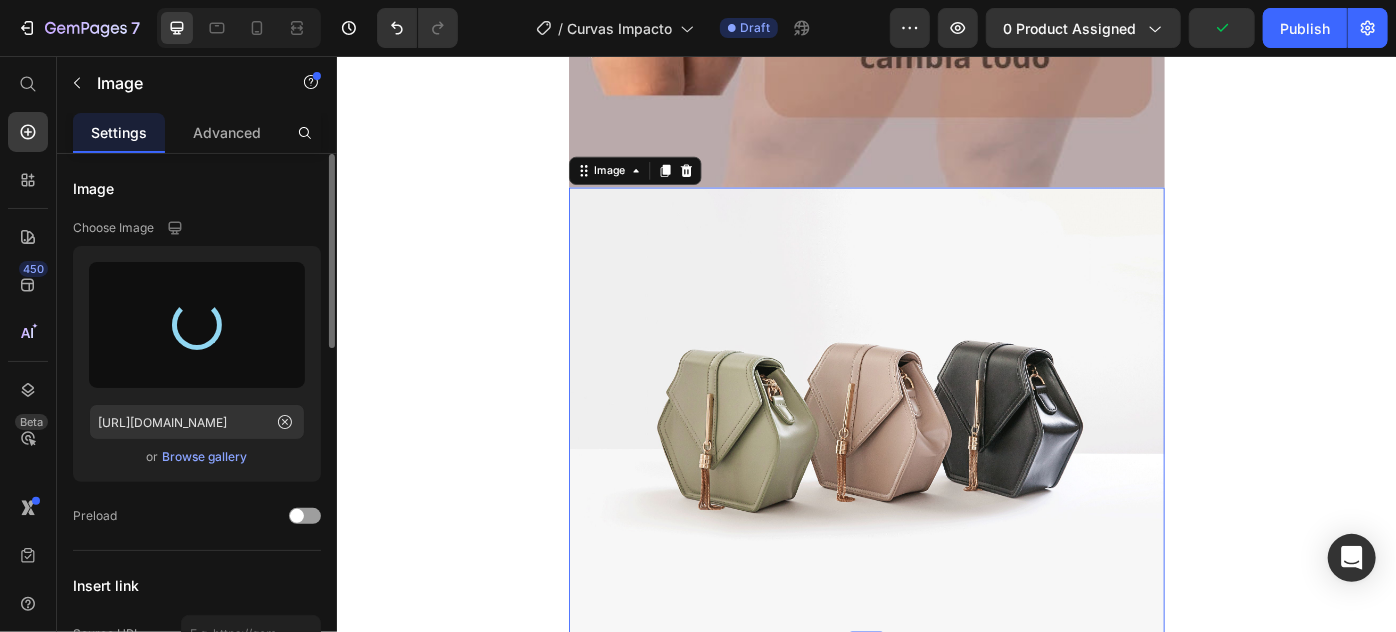 type on "[URL][DOMAIN_NAME]" 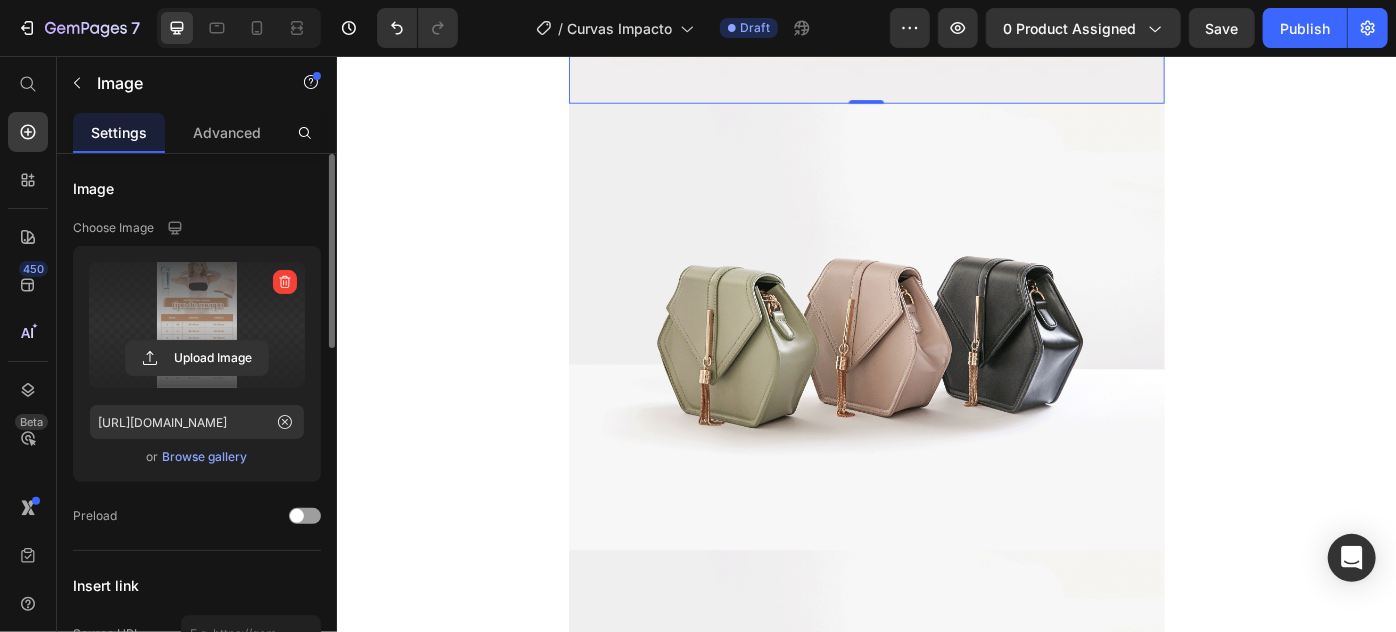 scroll, scrollTop: 4957, scrollLeft: 0, axis: vertical 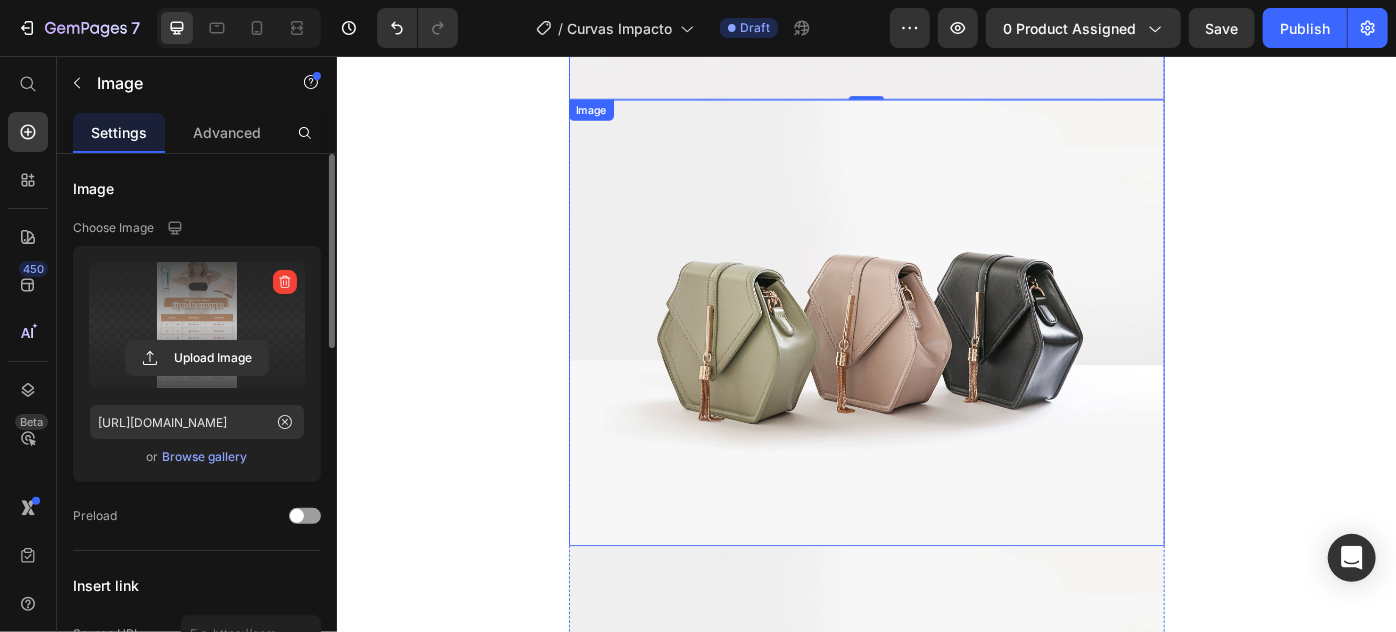 click at bounding box center [936, 357] 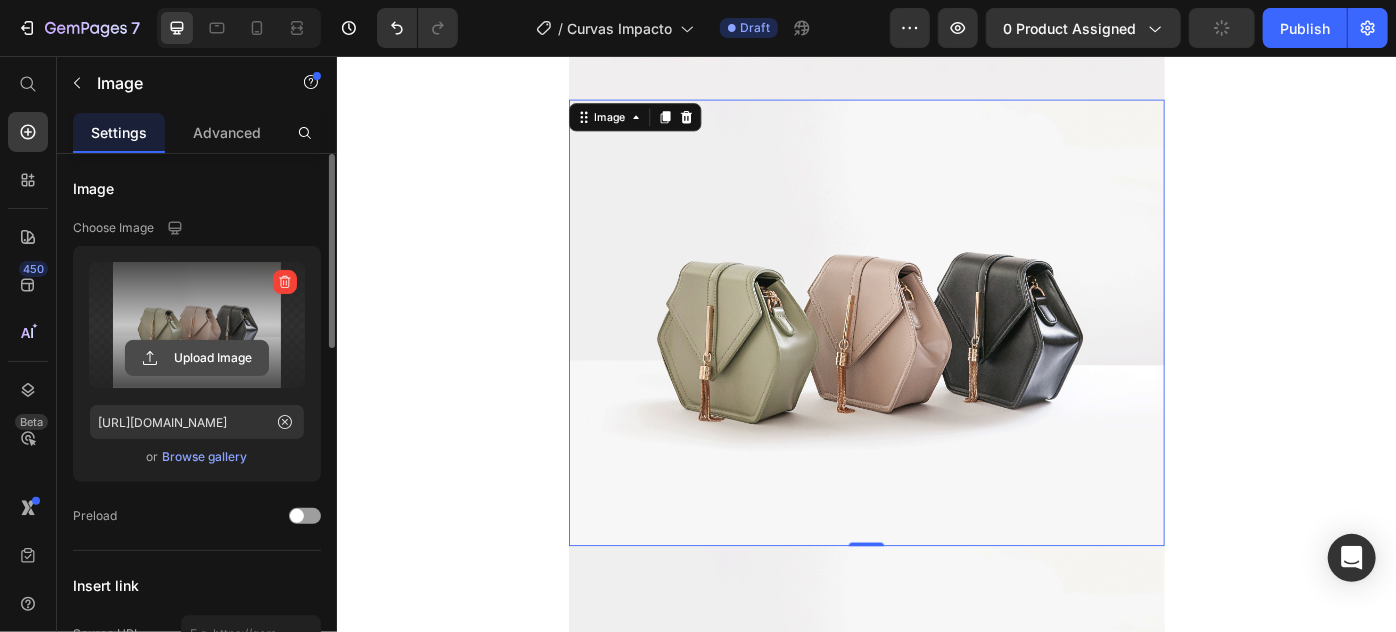 click 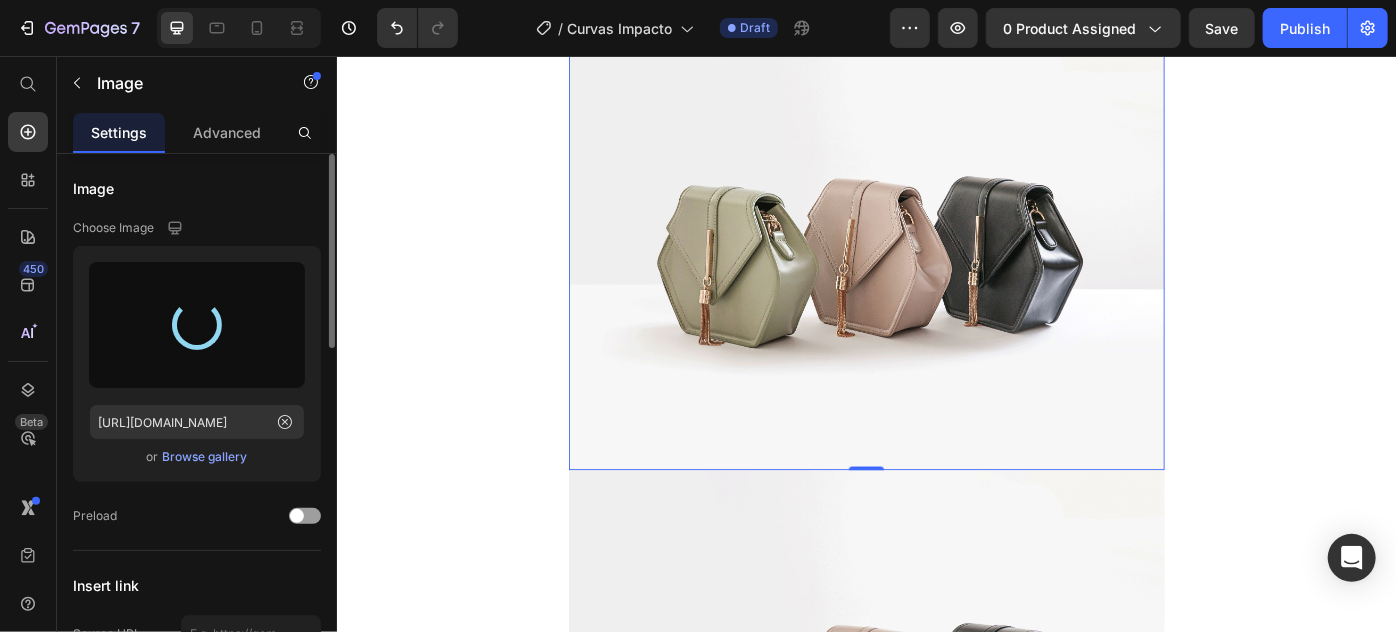 scroll, scrollTop: 5048, scrollLeft: 0, axis: vertical 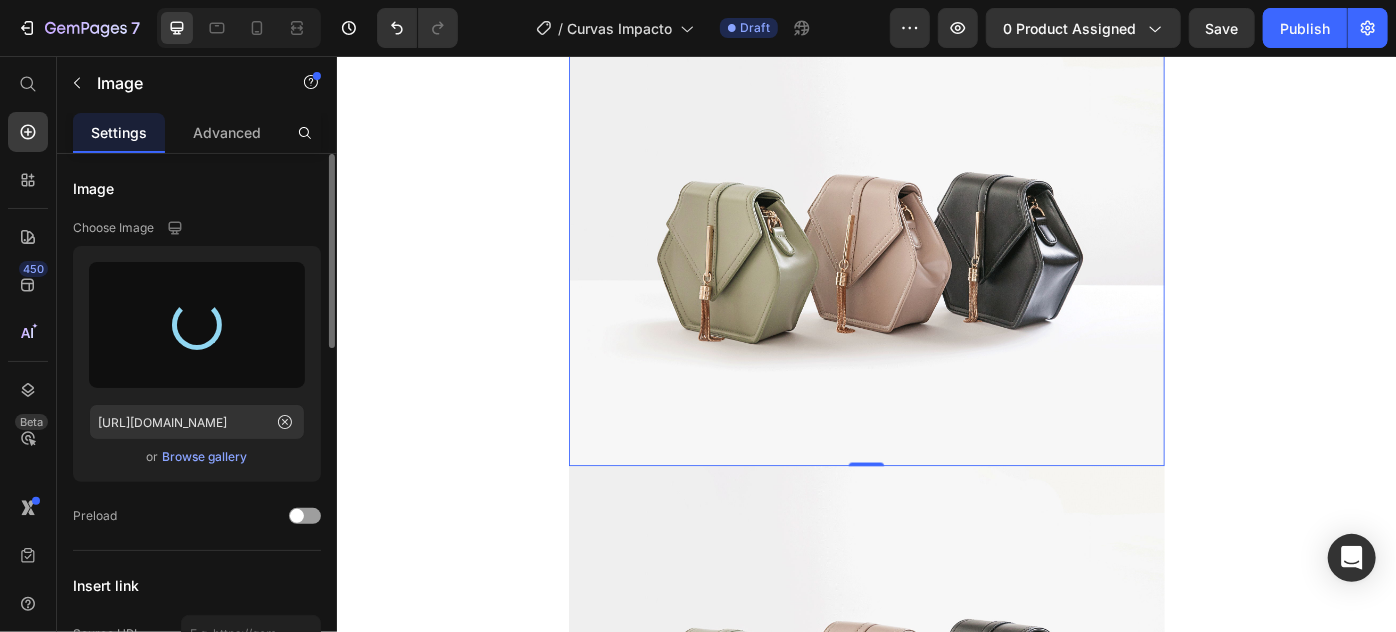 type on "[URL][DOMAIN_NAME]" 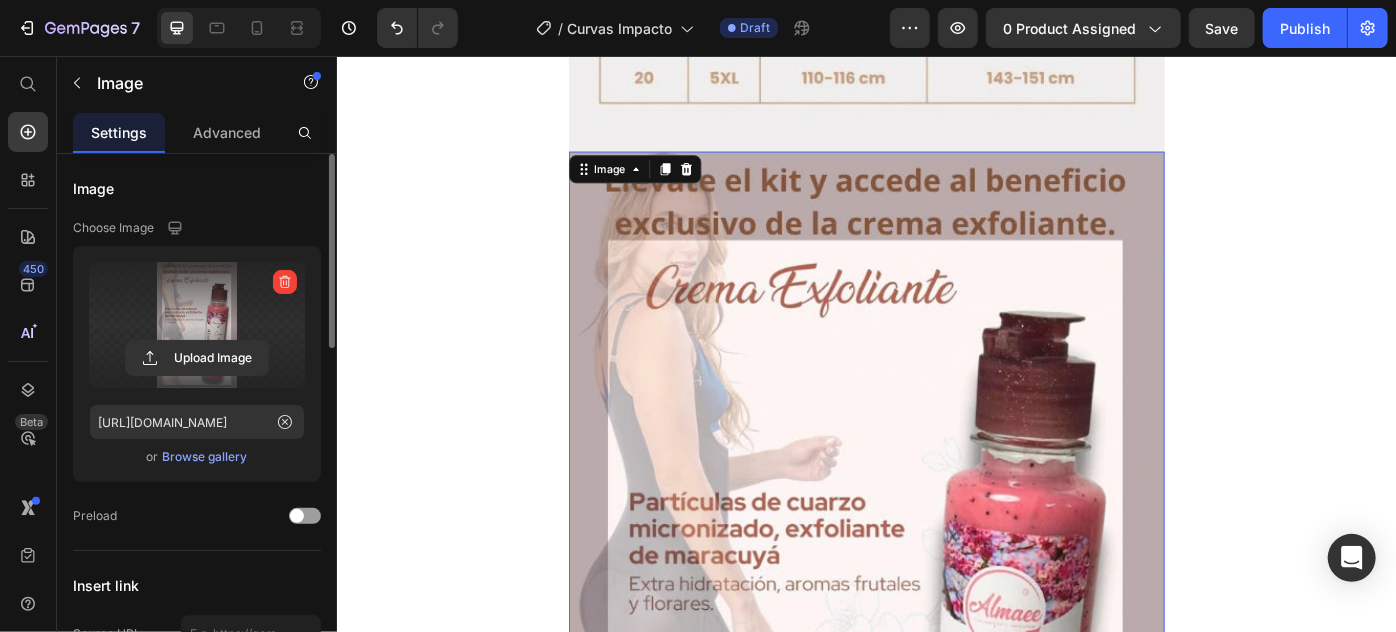 scroll, scrollTop: 4866, scrollLeft: 0, axis: vertical 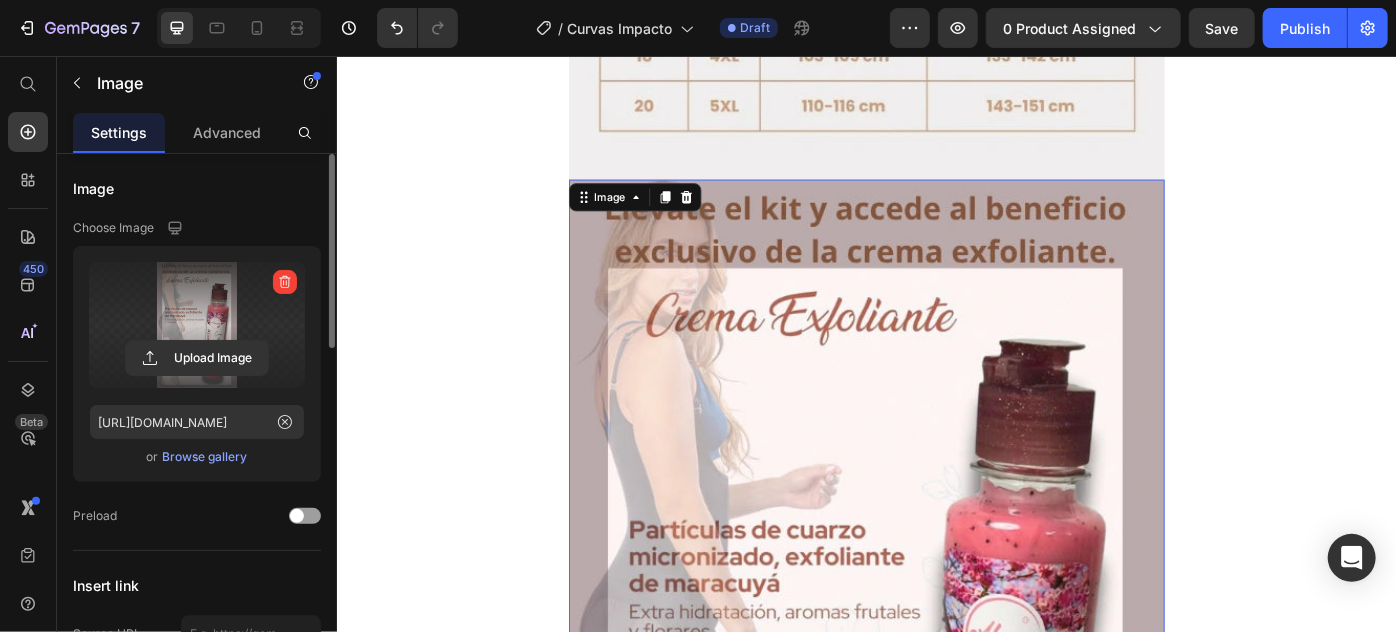 click at bounding box center [936, 730] 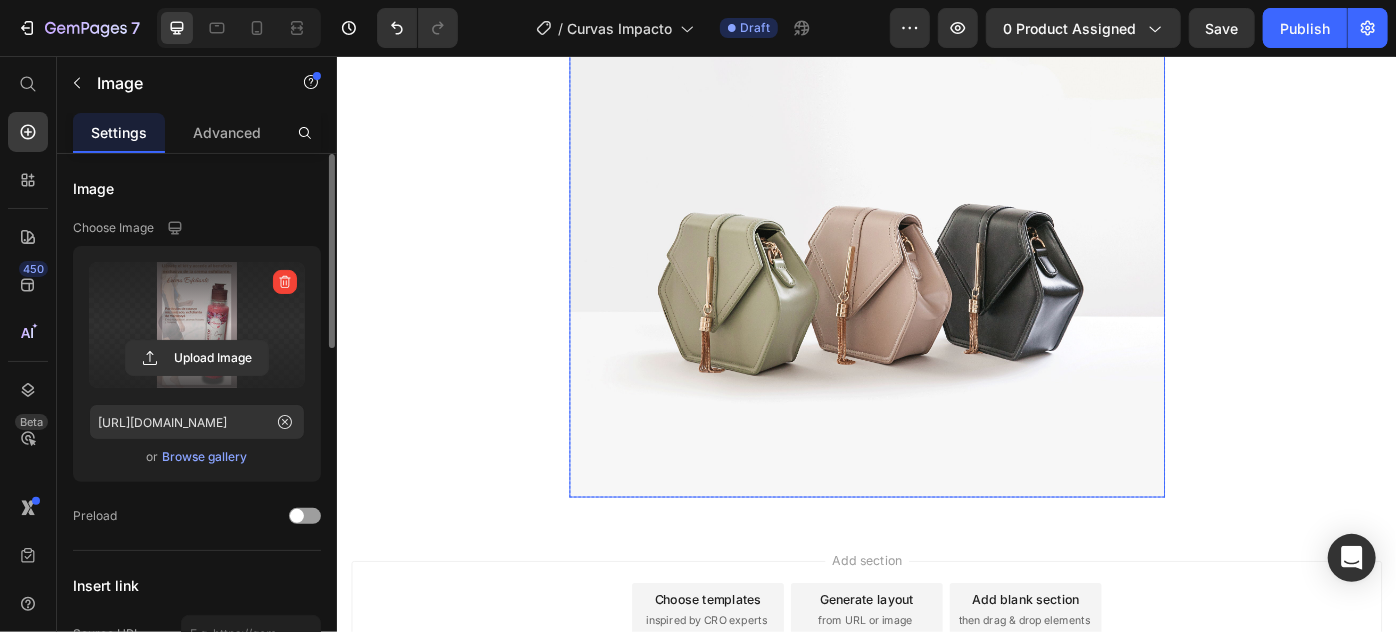 scroll, scrollTop: 5884, scrollLeft: 0, axis: vertical 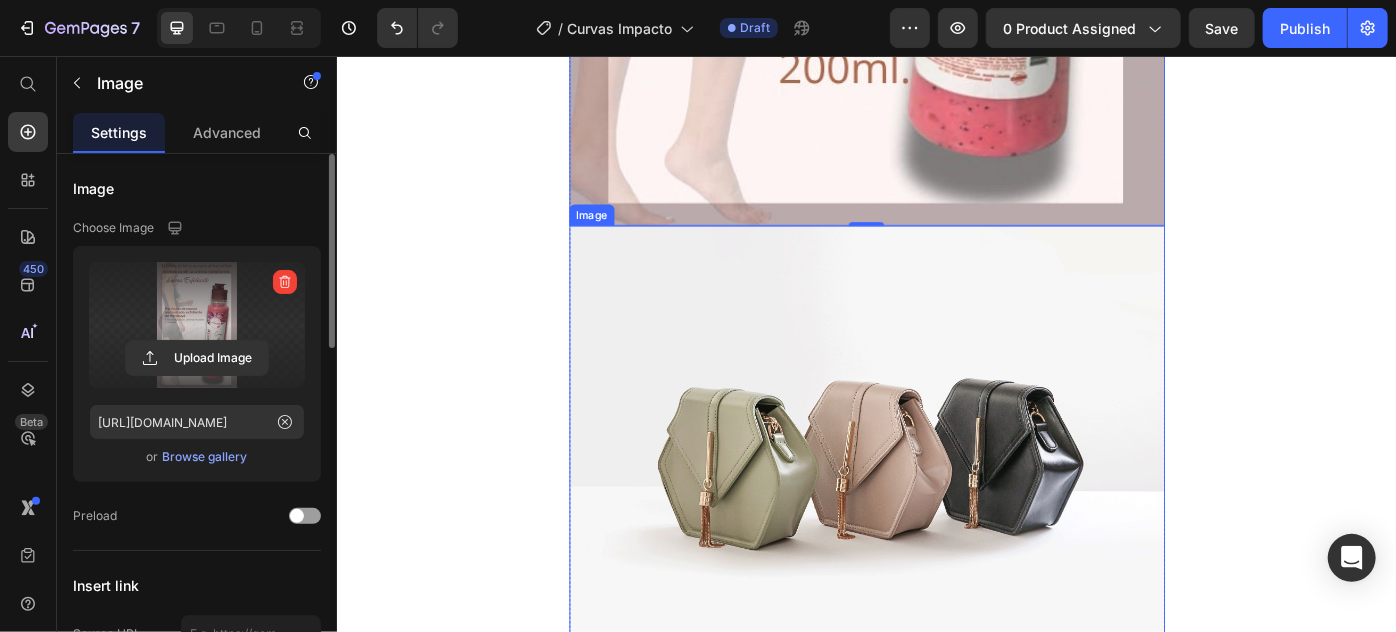 click at bounding box center [936, 500] 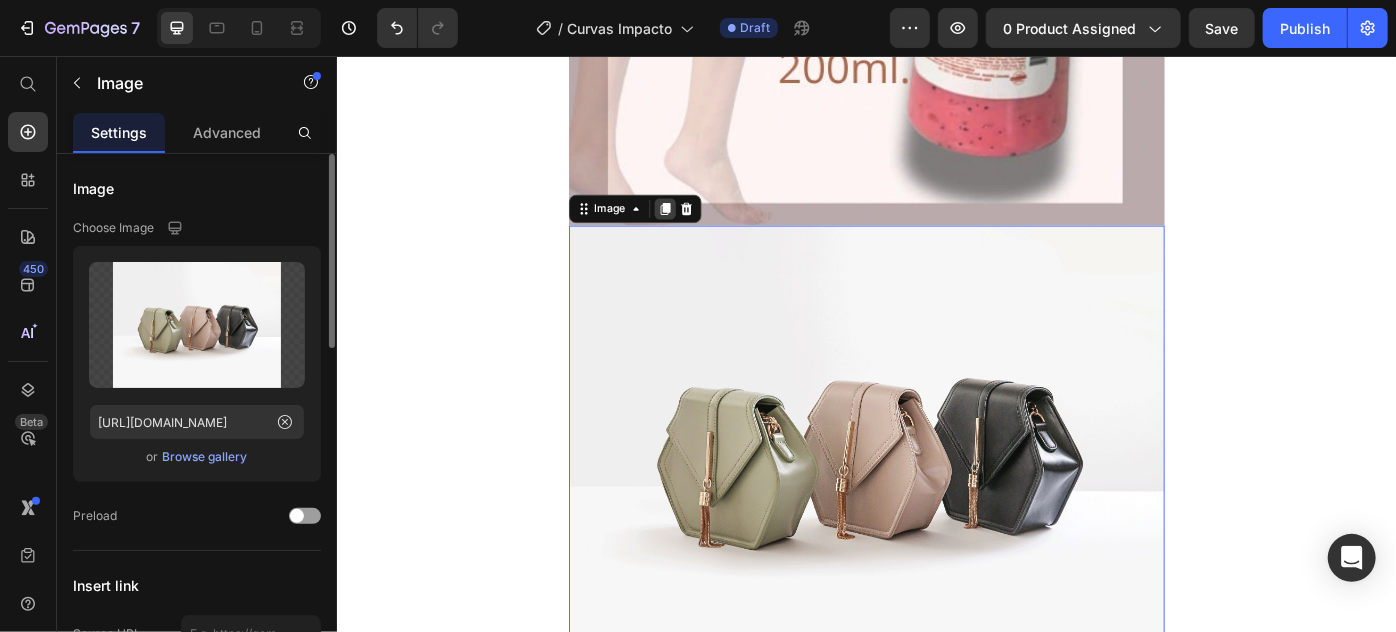 click 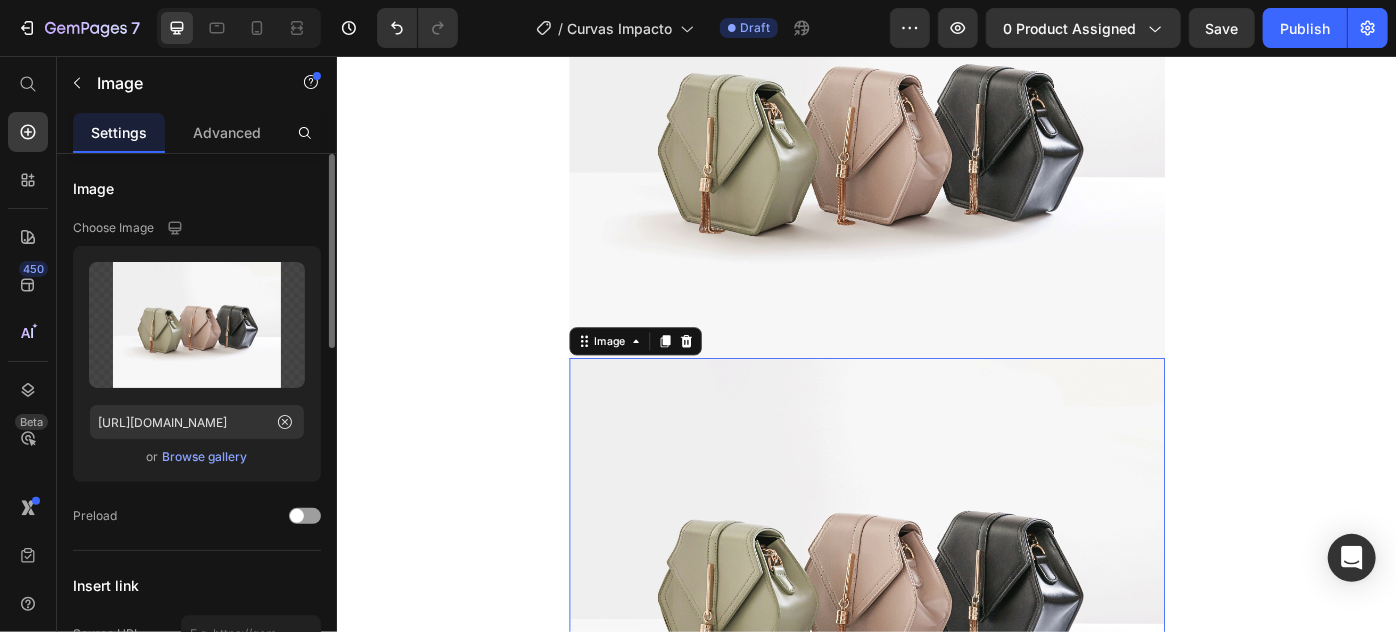 scroll, scrollTop: 6238, scrollLeft: 0, axis: vertical 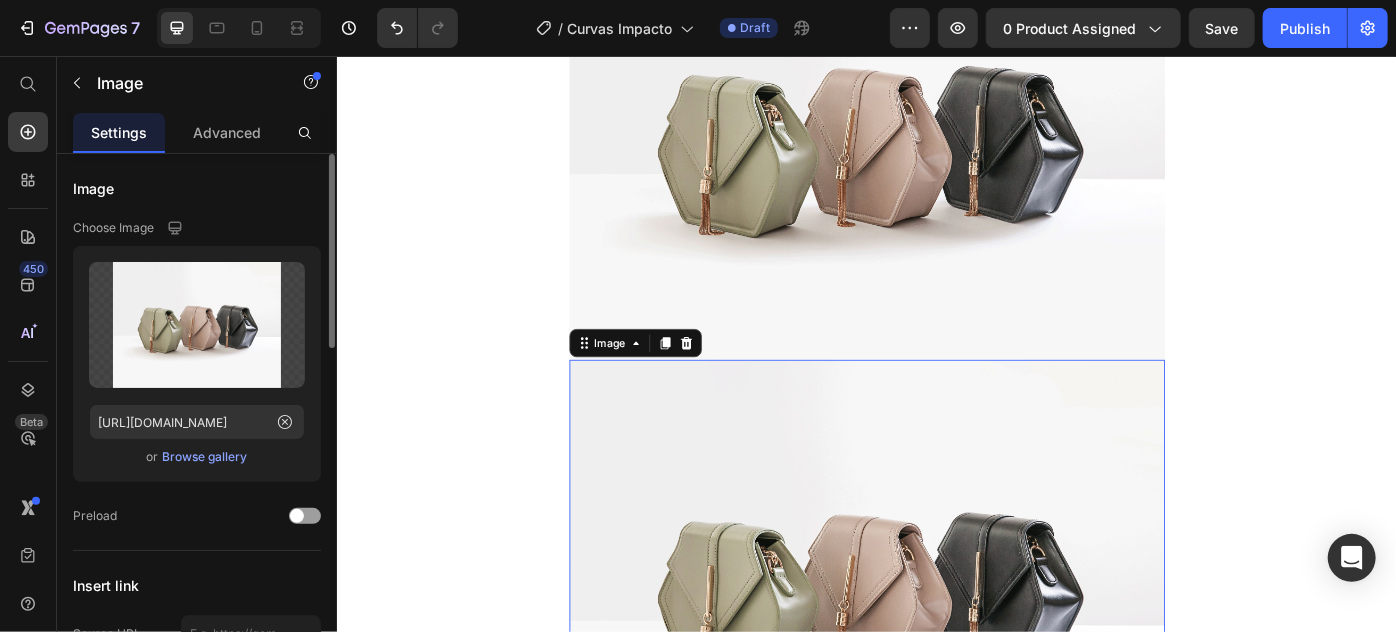 click at bounding box center [936, 146] 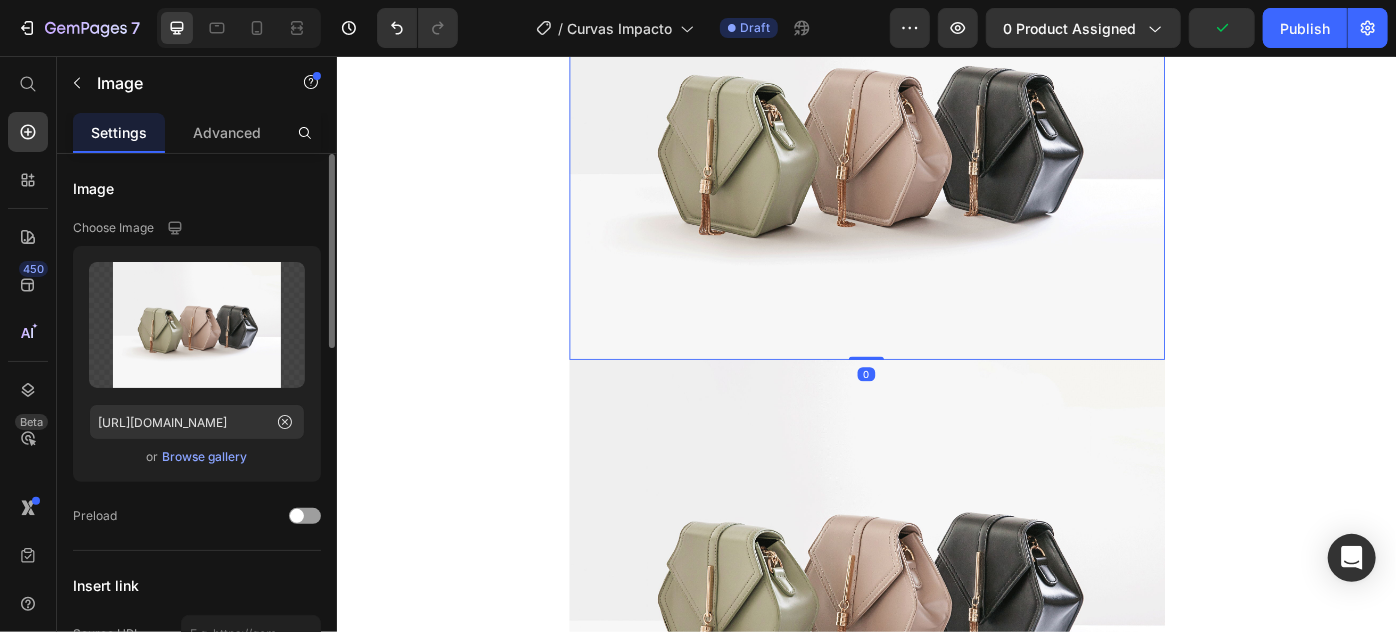 click at bounding box center [936, 146] 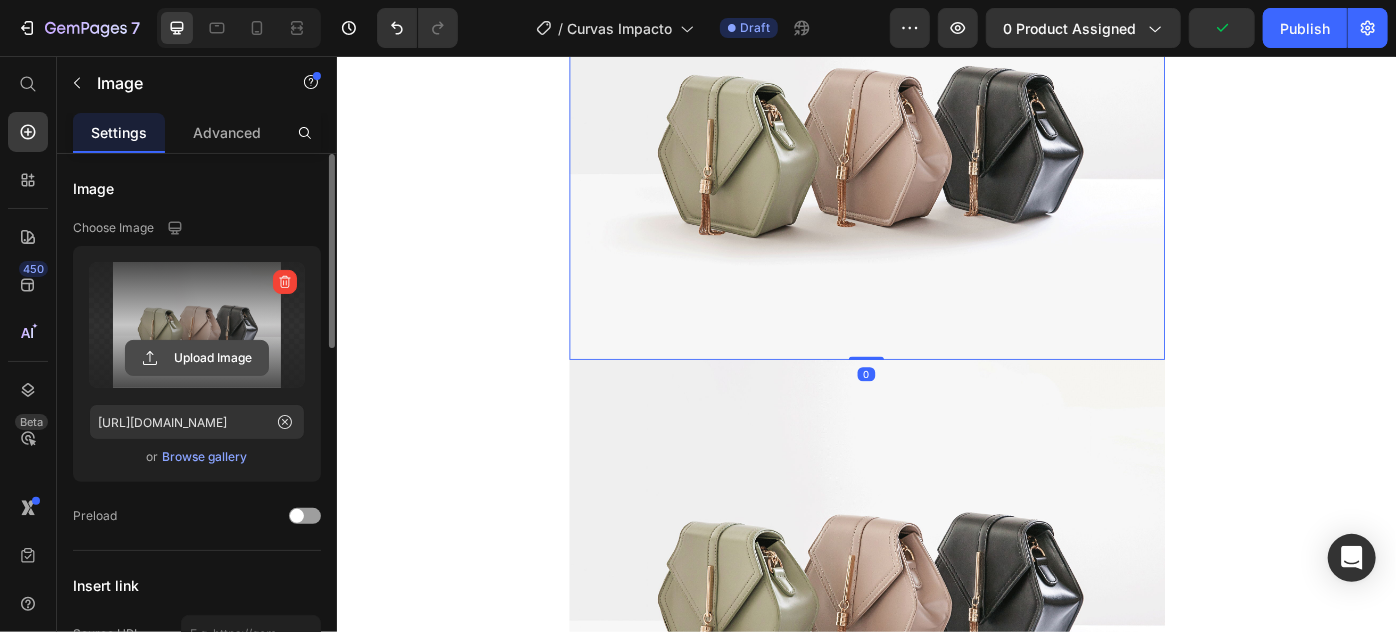 click 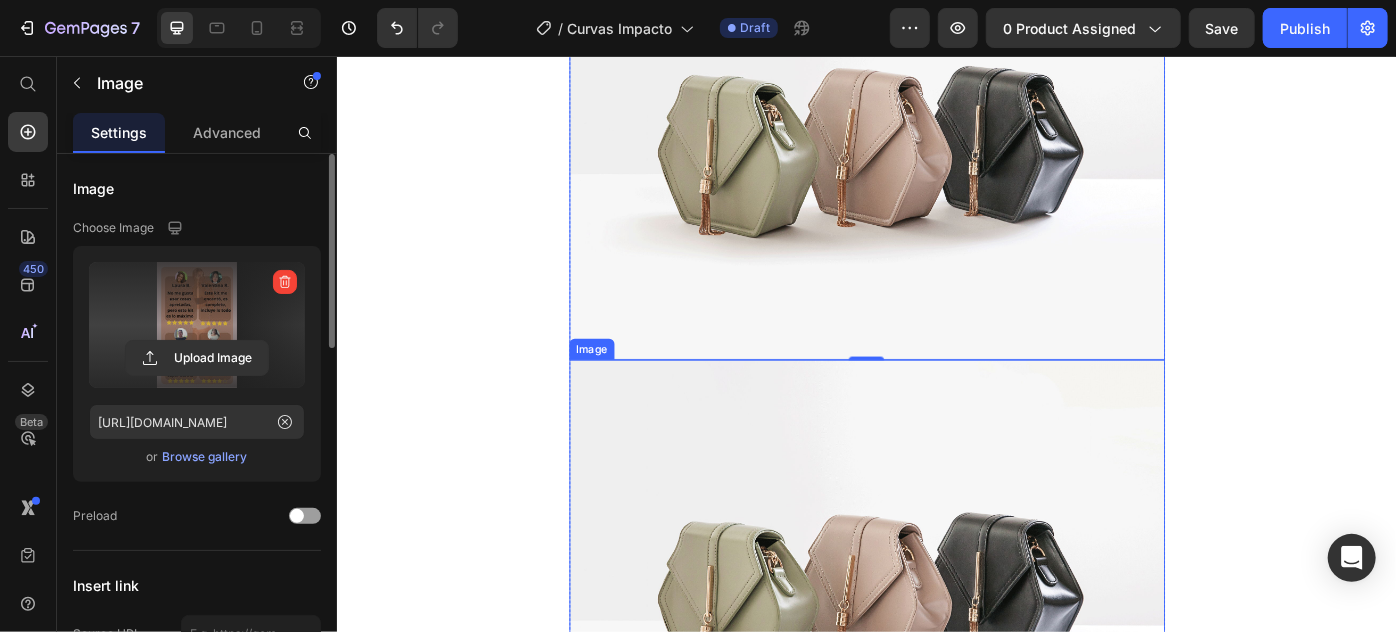 type on "https://cdn.shopify.com/s/files/1/0683/0879/5580/files/gempages_556060282128958707-19007a49-9129-436b-916d-1d5702735374.webp" 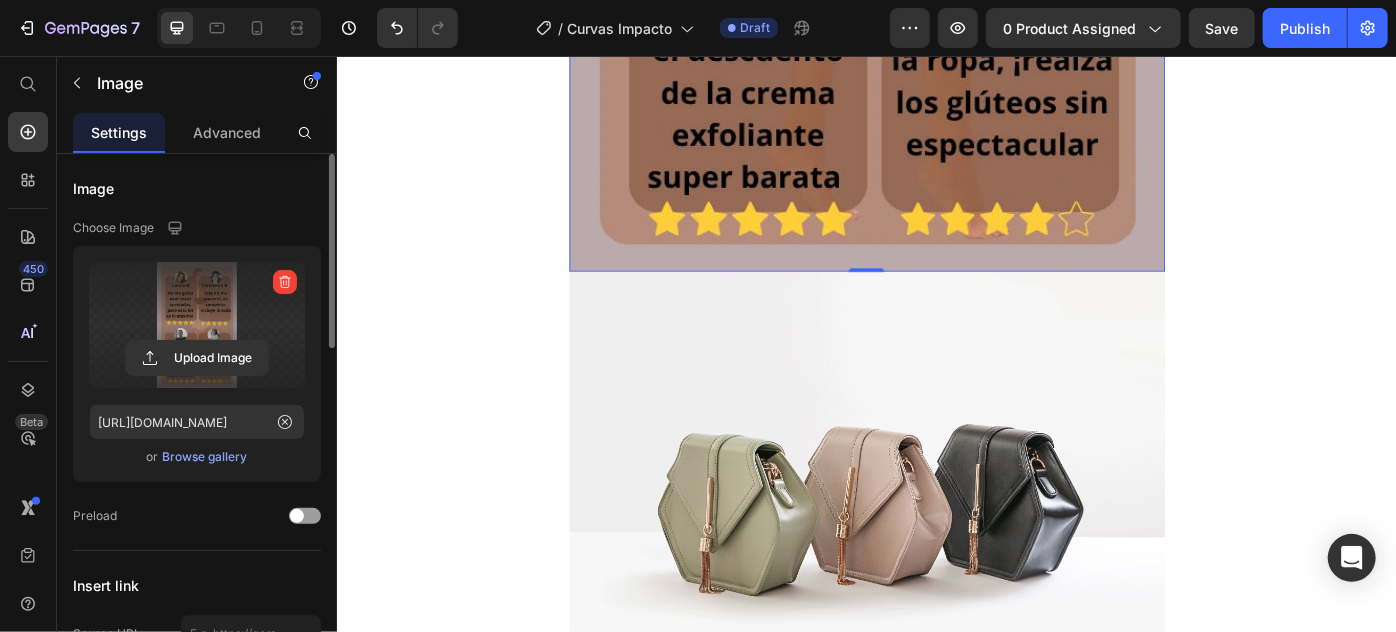 scroll, scrollTop: 7056, scrollLeft: 0, axis: vertical 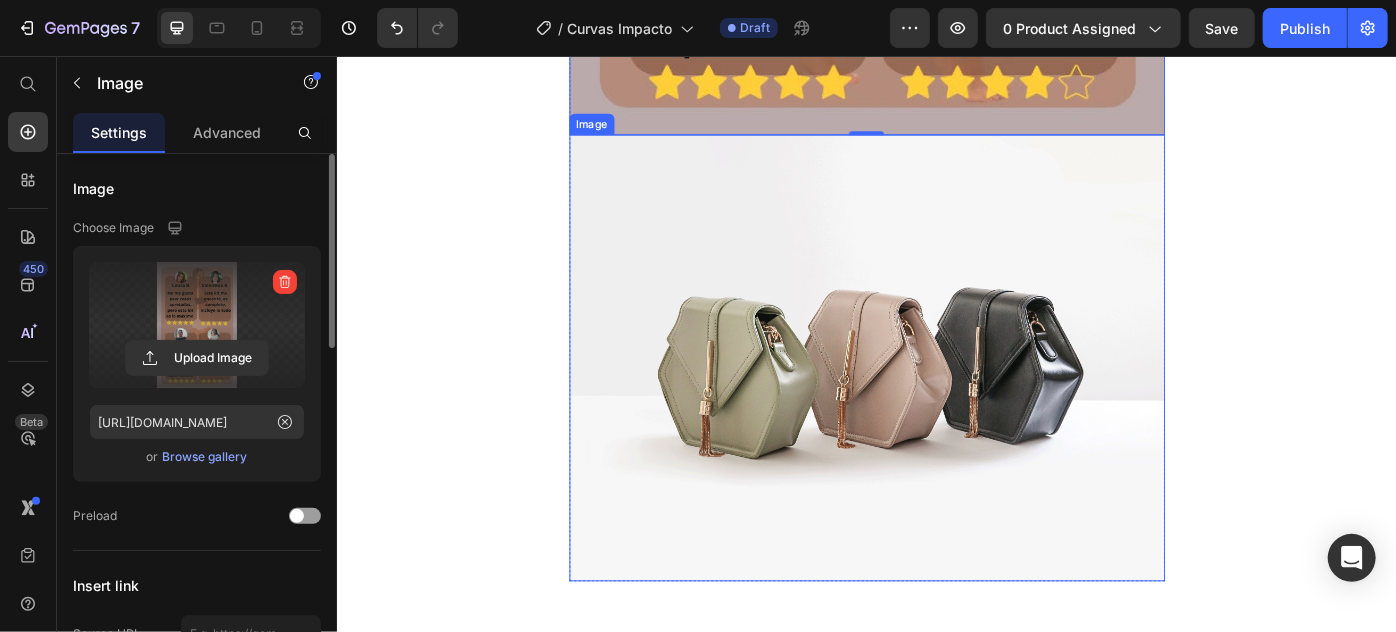 click at bounding box center [936, 397] 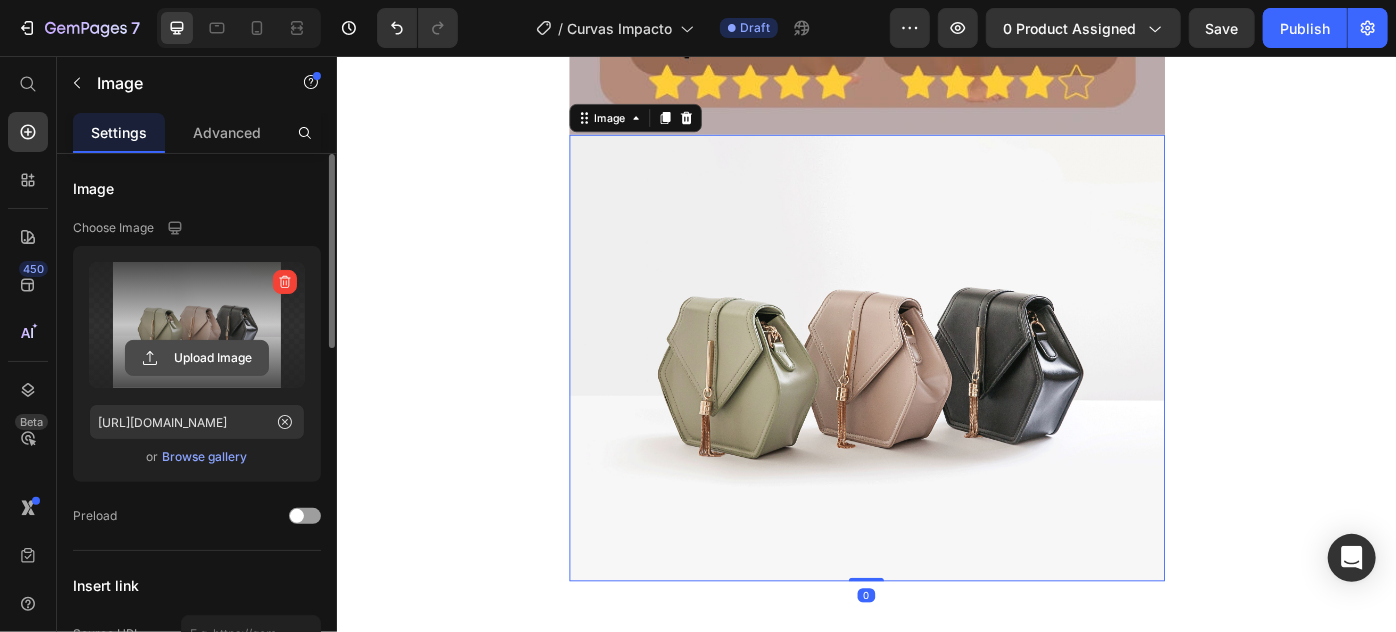 click 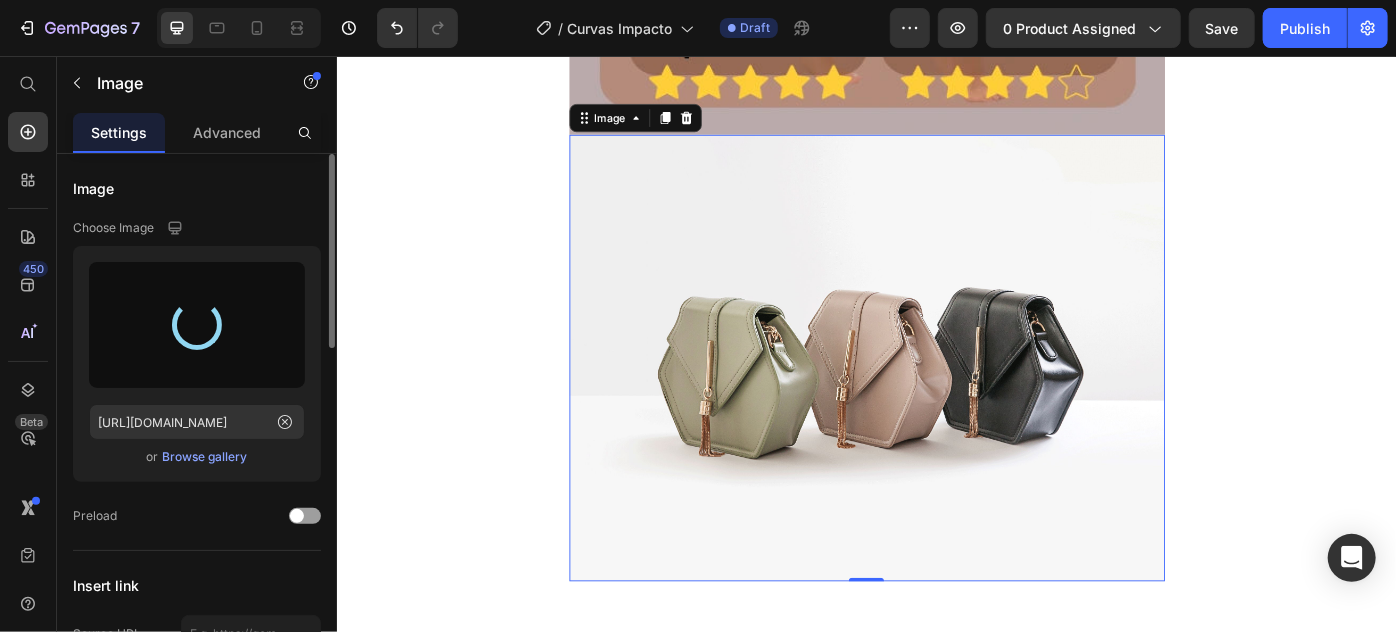 type on "[URL][DOMAIN_NAME]" 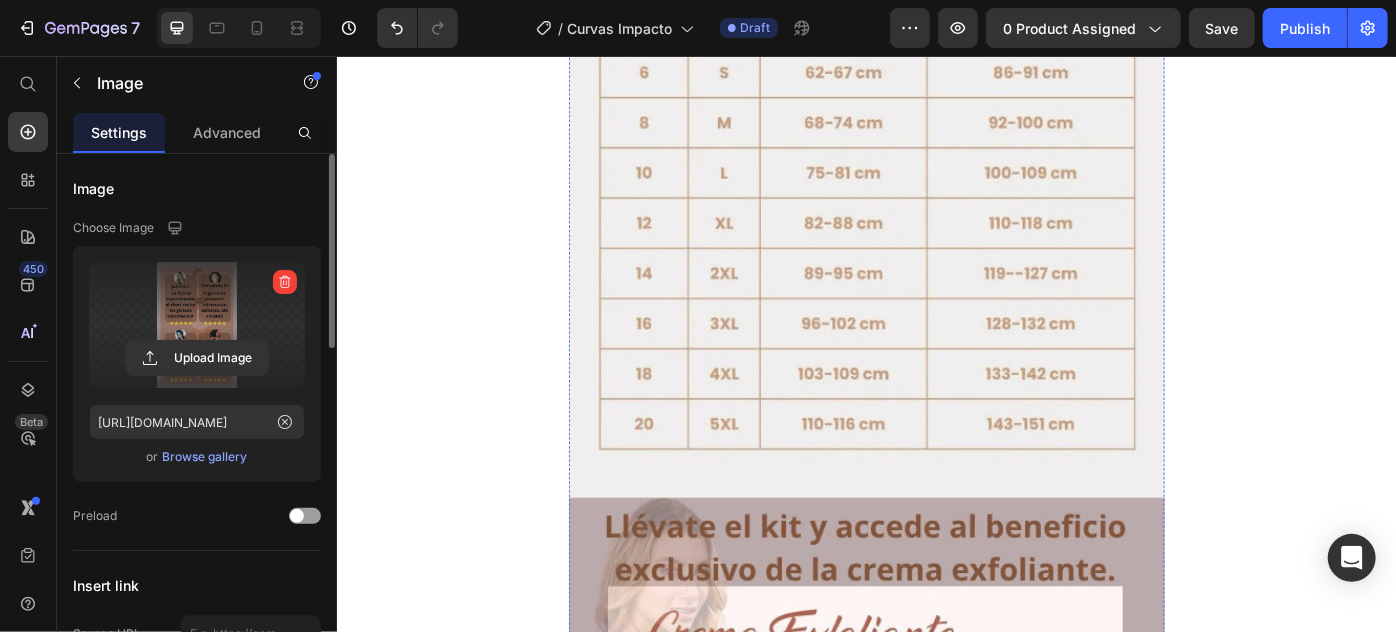 scroll, scrollTop: 4517, scrollLeft: 0, axis: vertical 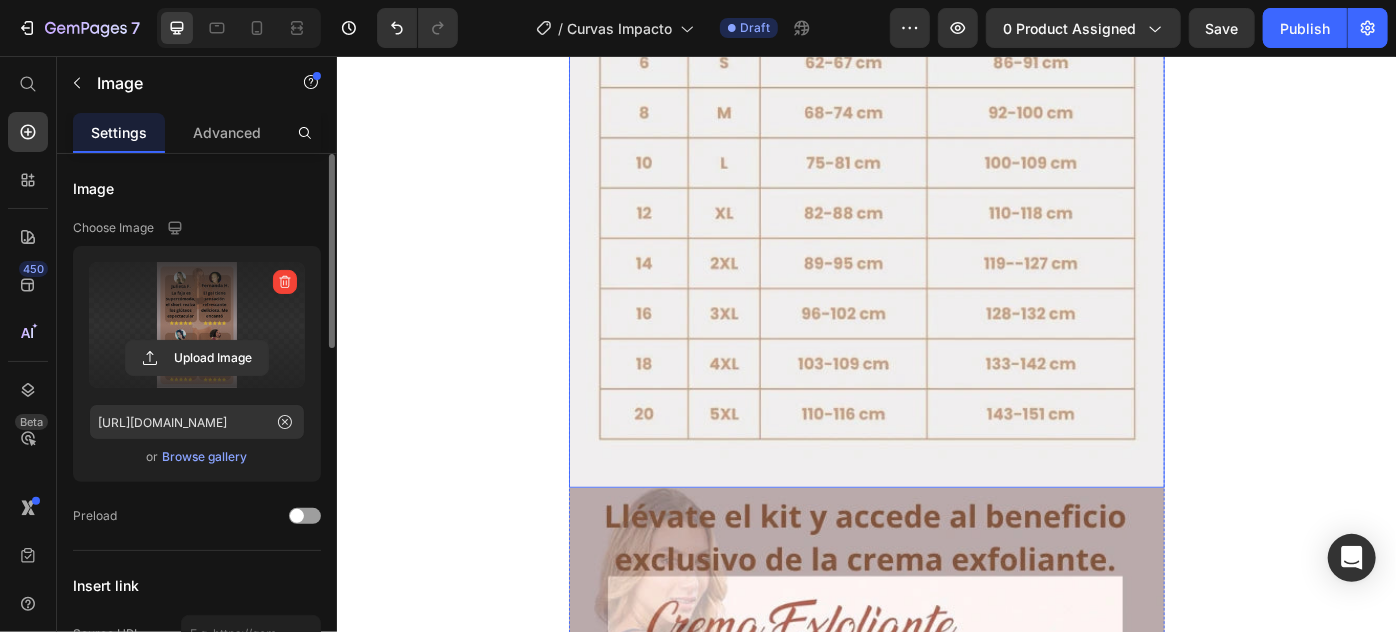 click at bounding box center (936, 9) 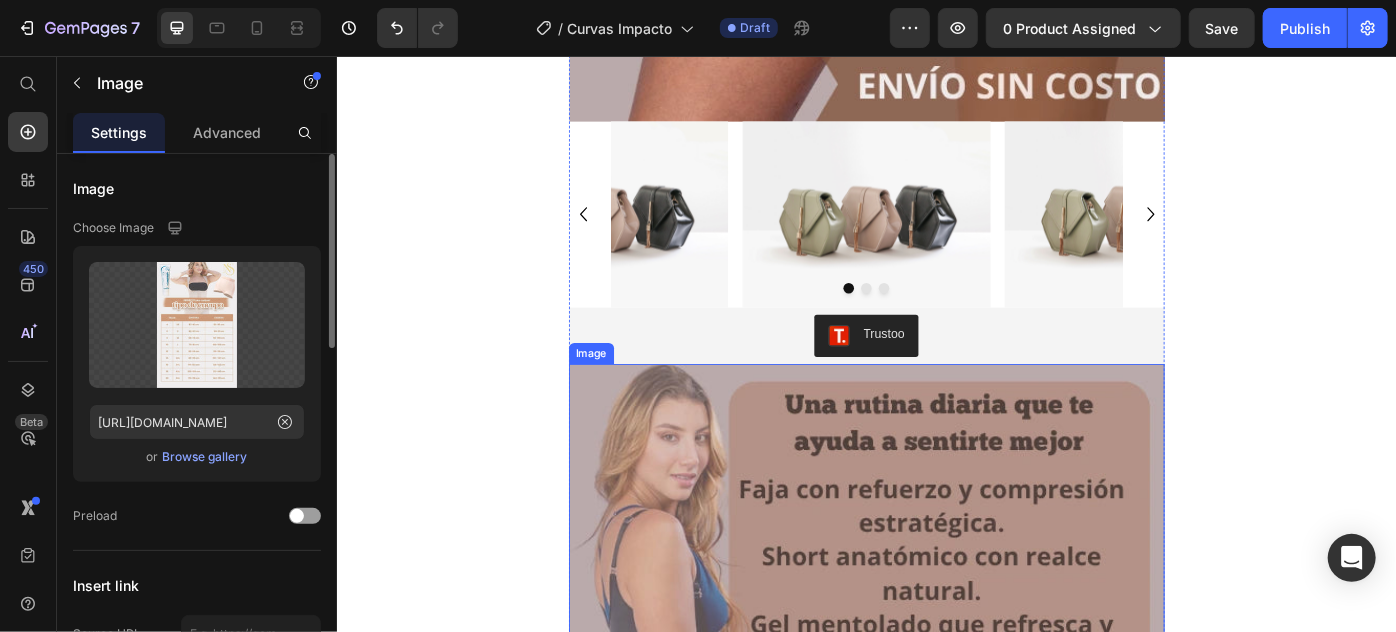 scroll, scrollTop: 1062, scrollLeft: 0, axis: vertical 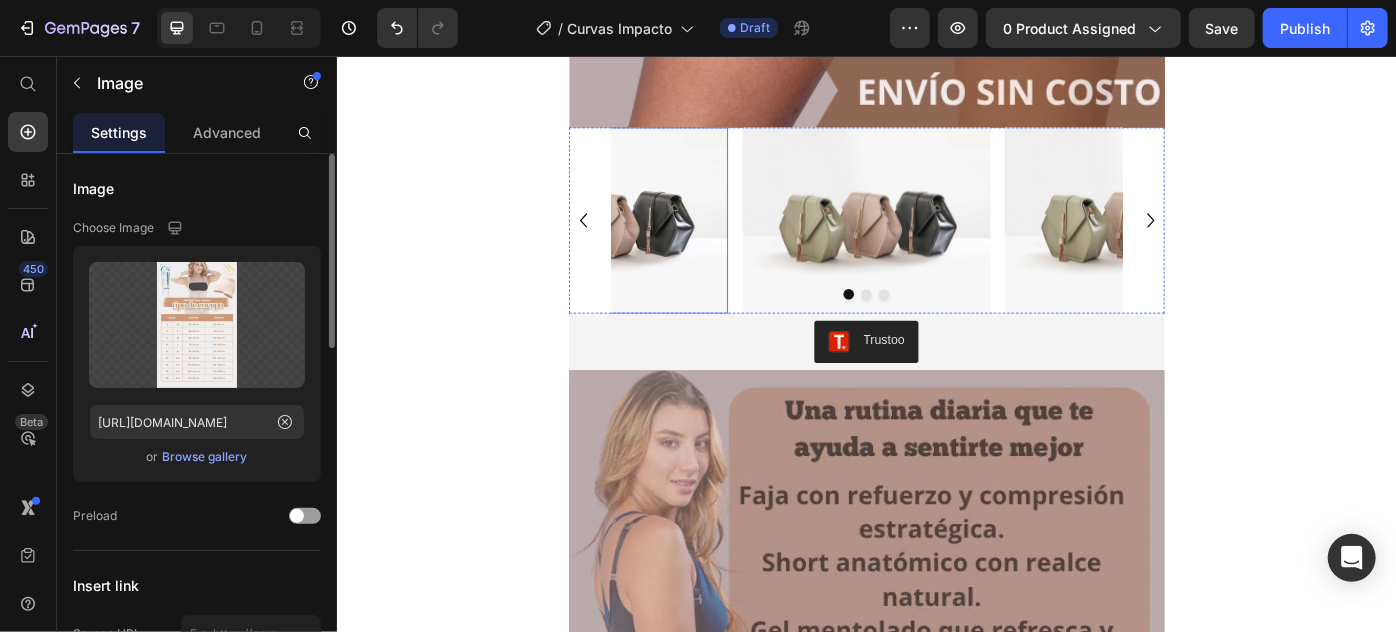 click at bounding box center [639, 241] 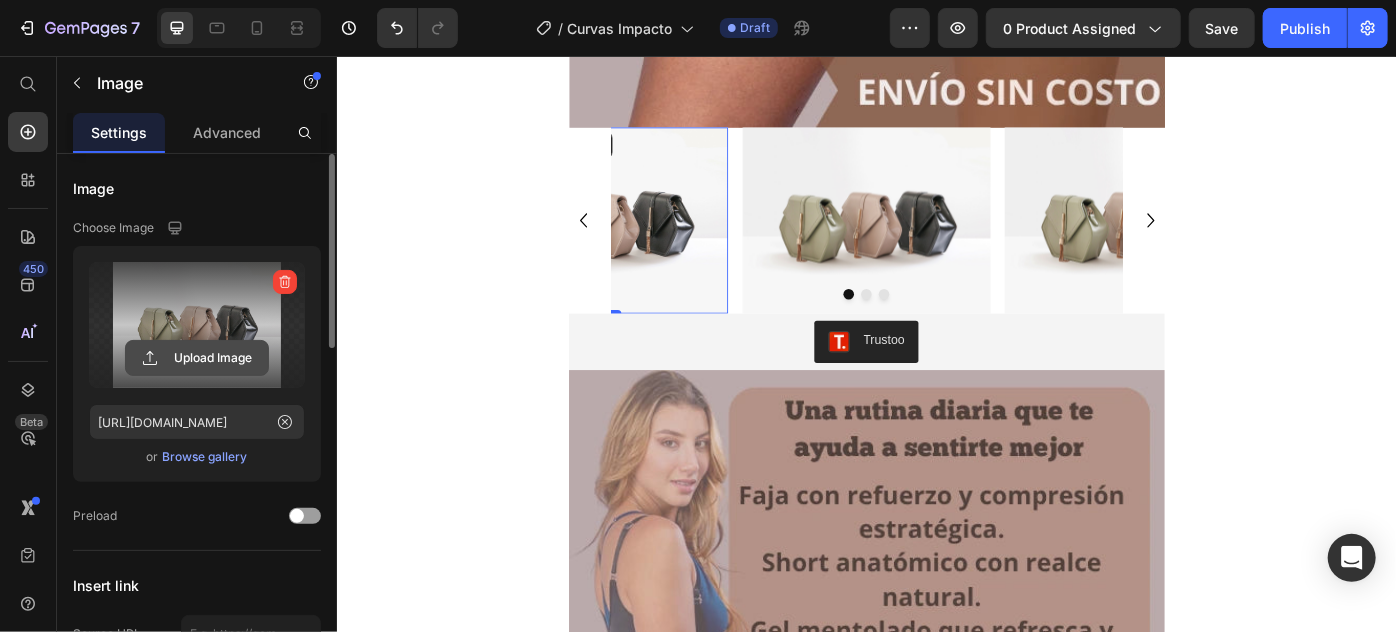 click 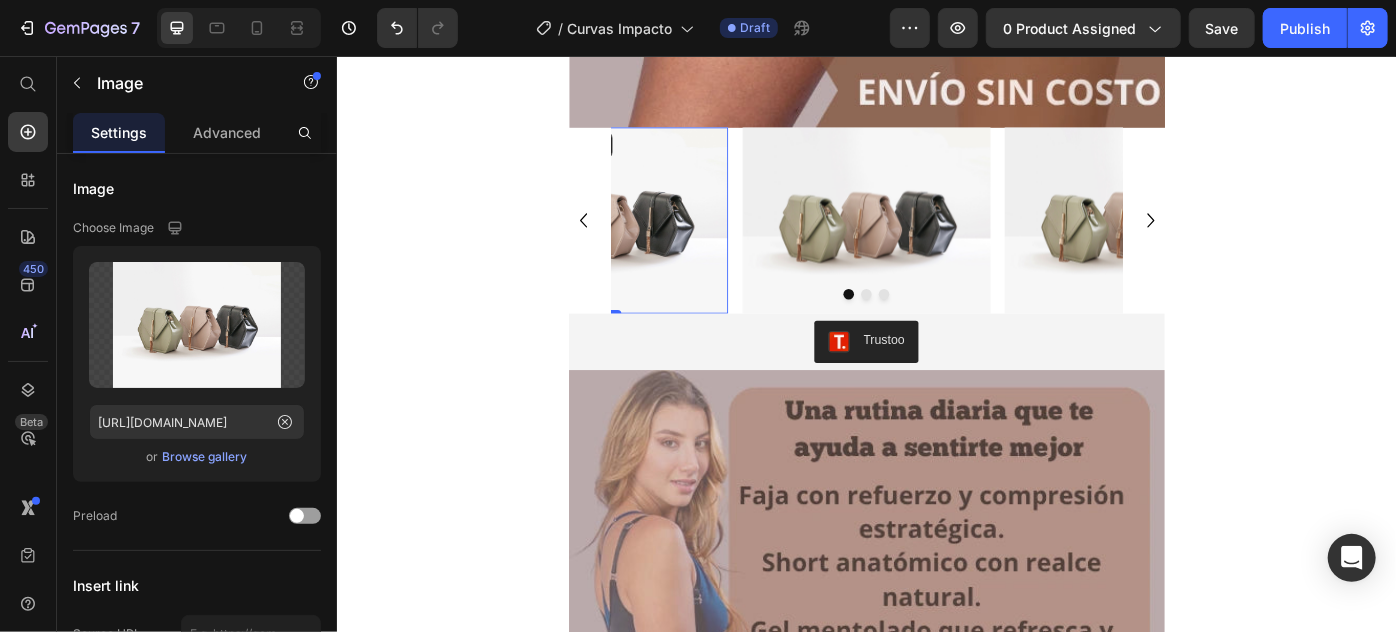 click on "Image Image Image   0" at bounding box center (936, 241) 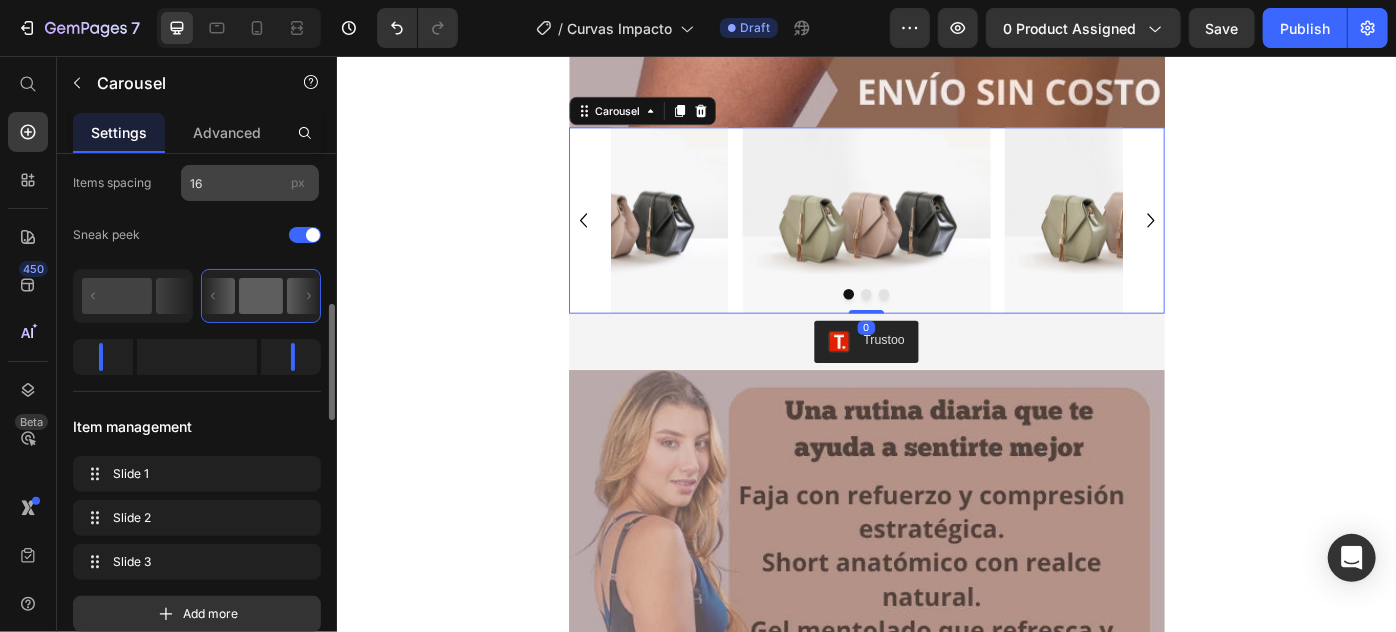 scroll, scrollTop: 272, scrollLeft: 0, axis: vertical 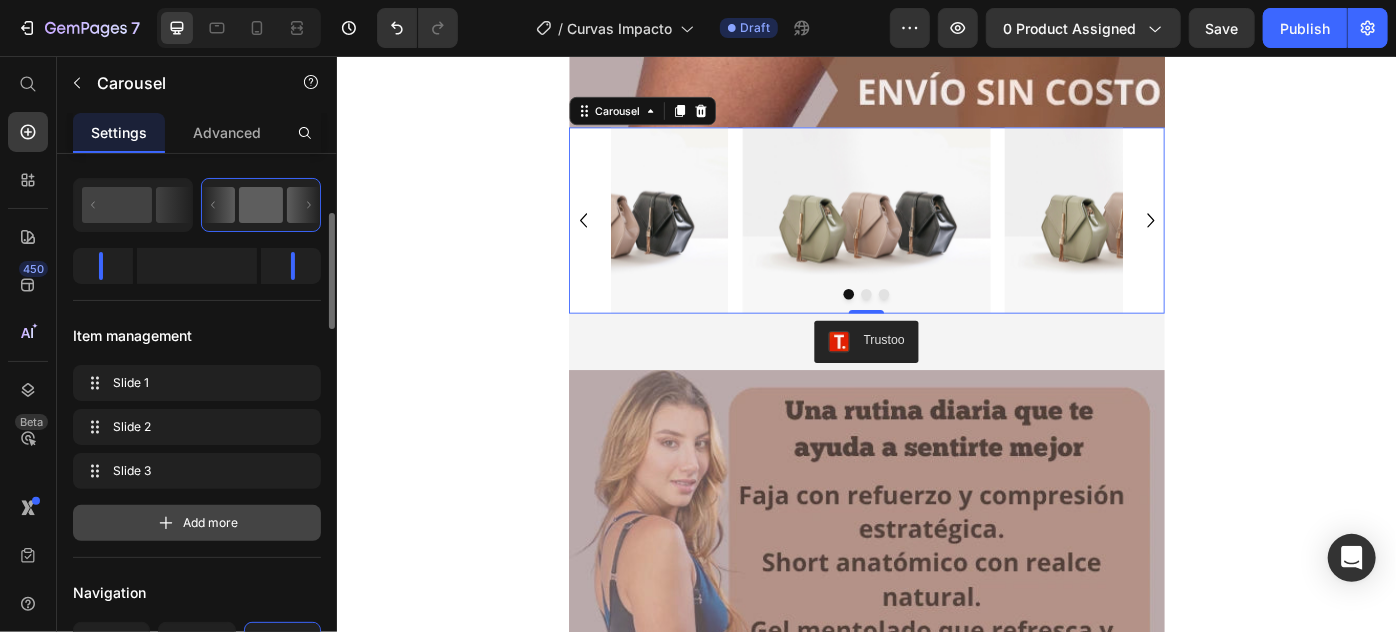 click on "Add more" at bounding box center [197, 523] 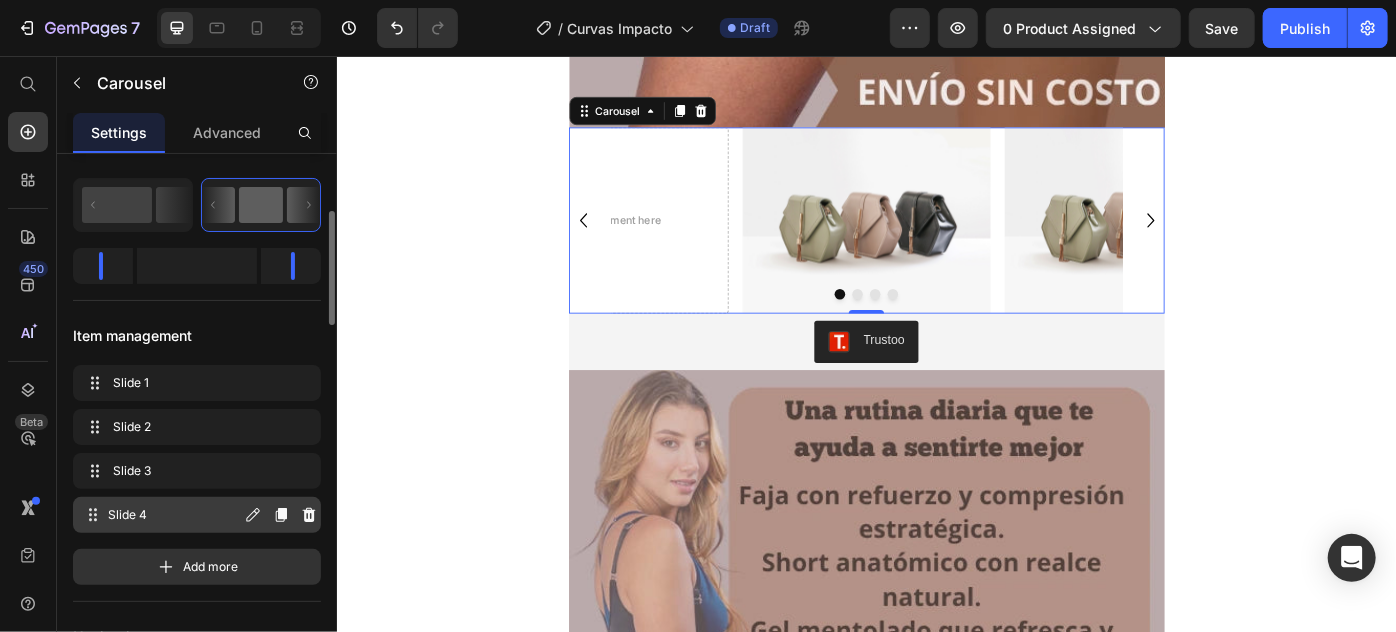 click on "Slide 4 Slide 4" at bounding box center [161, 515] 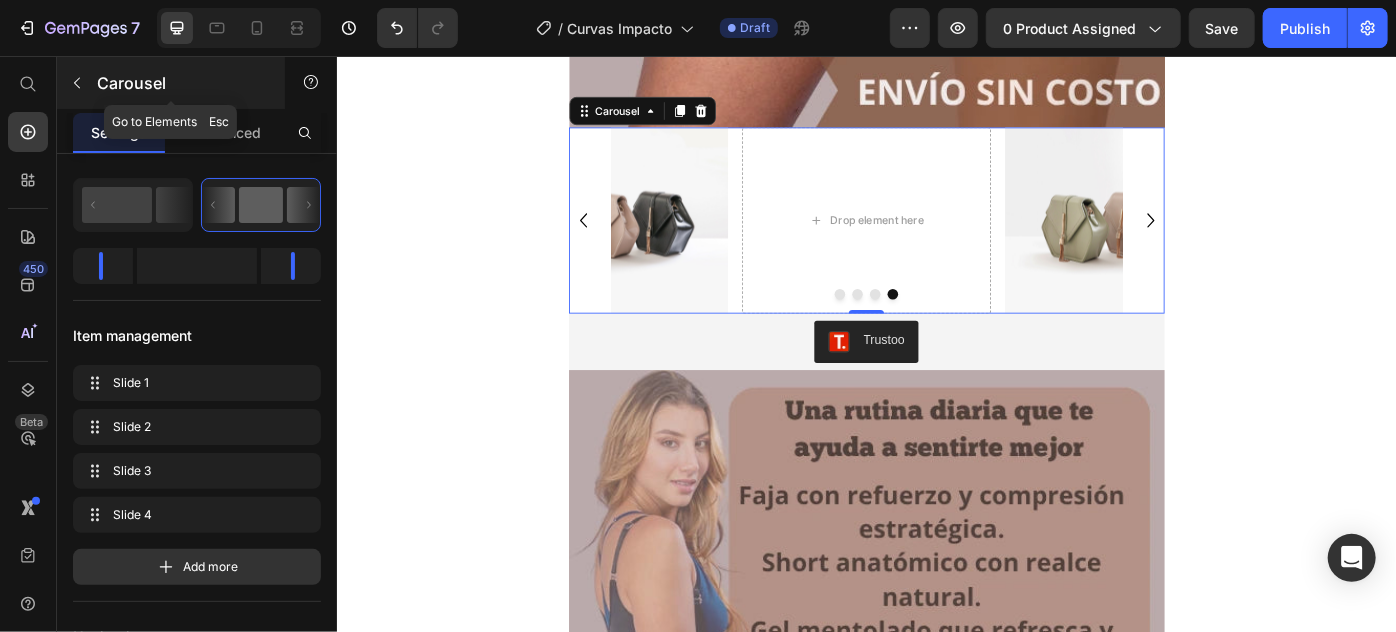 click 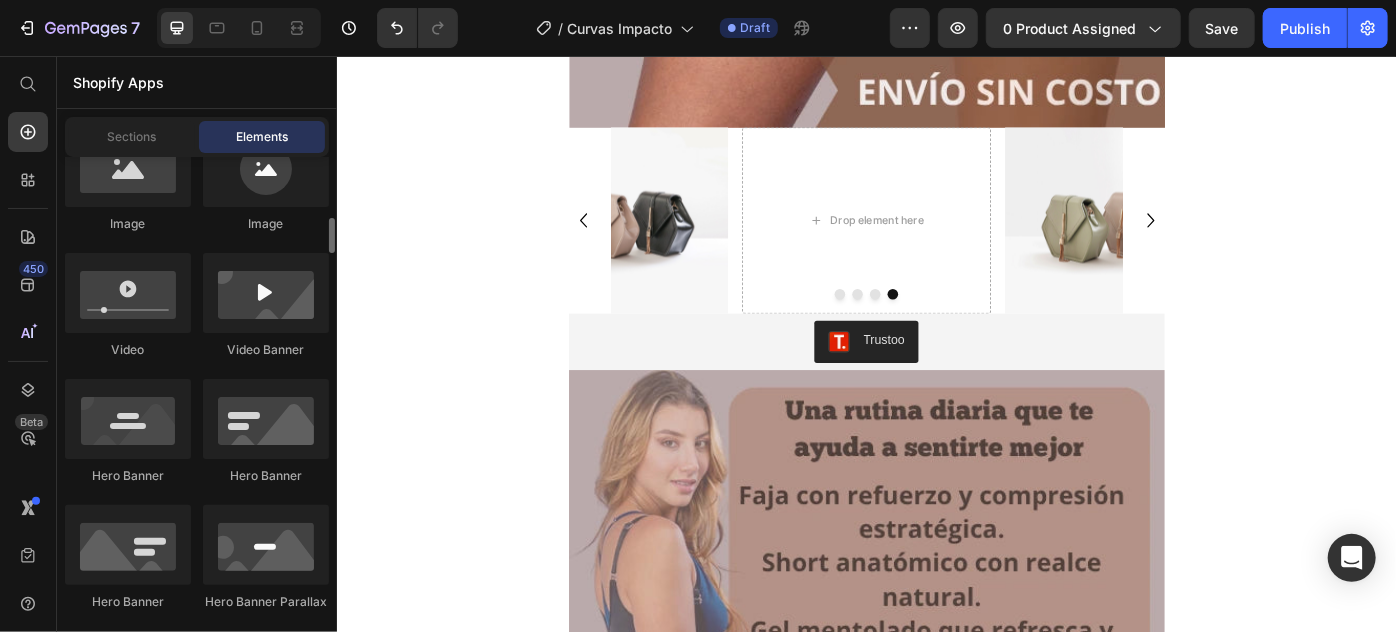 scroll, scrollTop: 636, scrollLeft: 0, axis: vertical 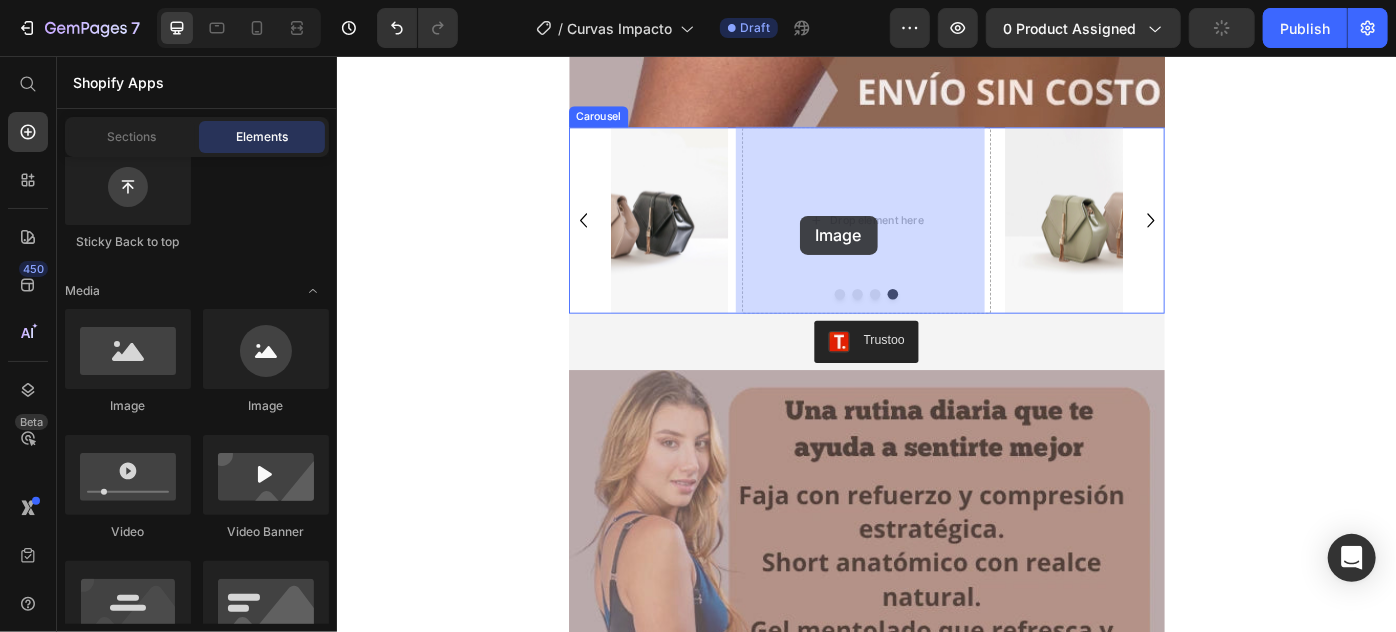 drag, startPoint x: 476, startPoint y: 406, endPoint x: 758, endPoint y: 334, distance: 291.0464 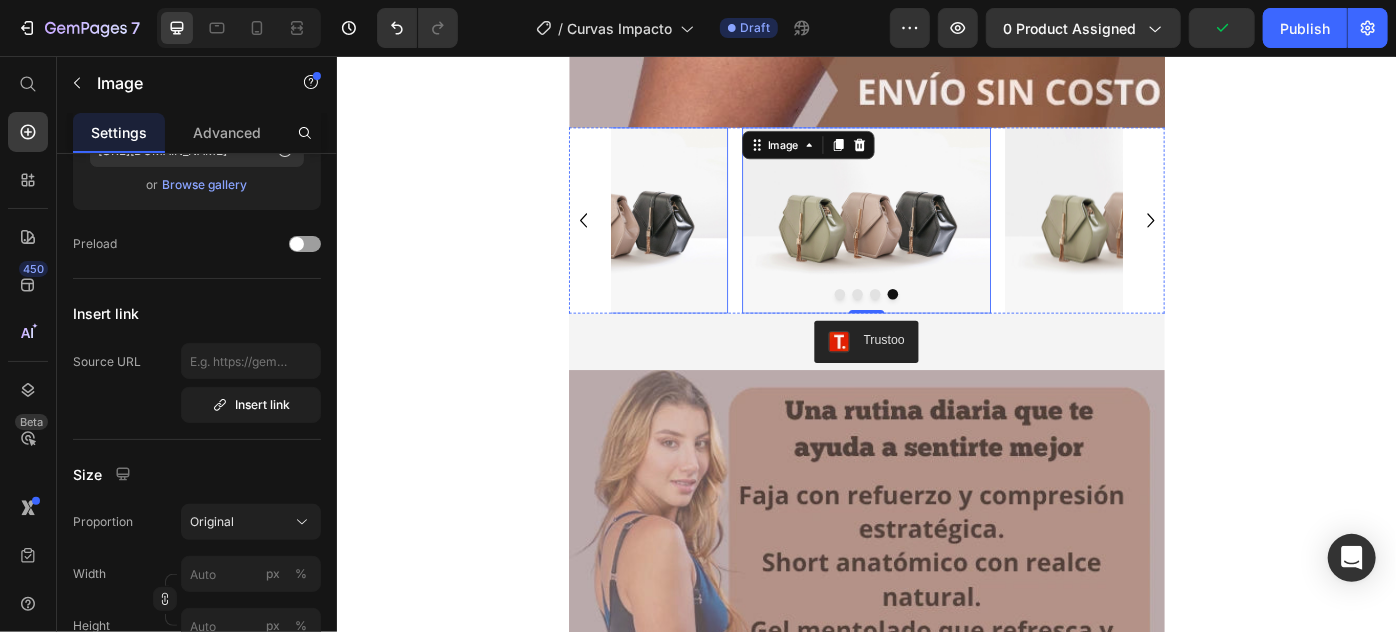 scroll, scrollTop: 0, scrollLeft: 0, axis: both 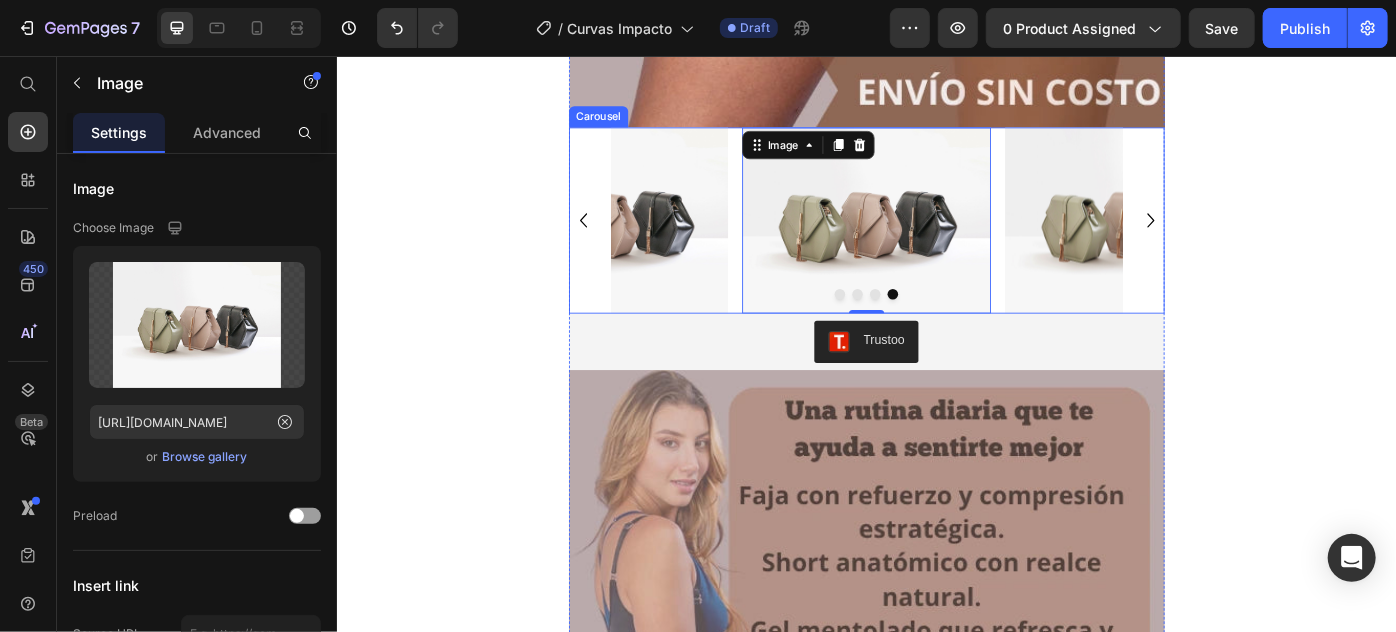 click 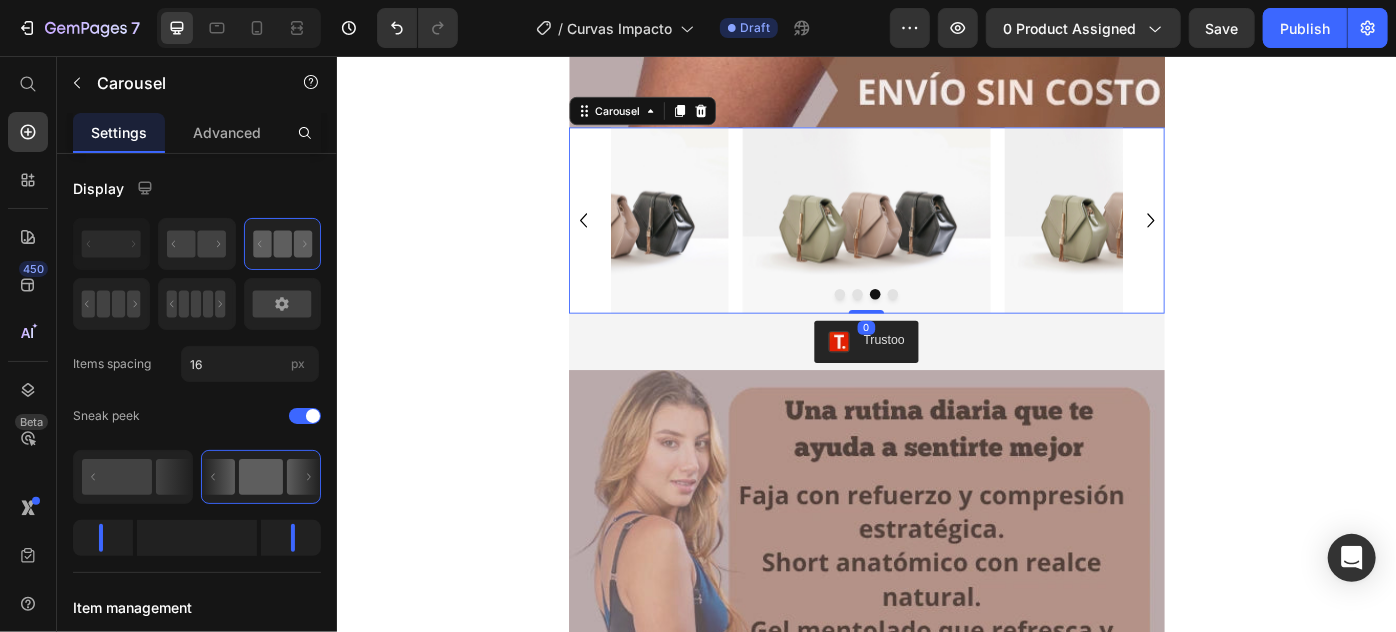 click 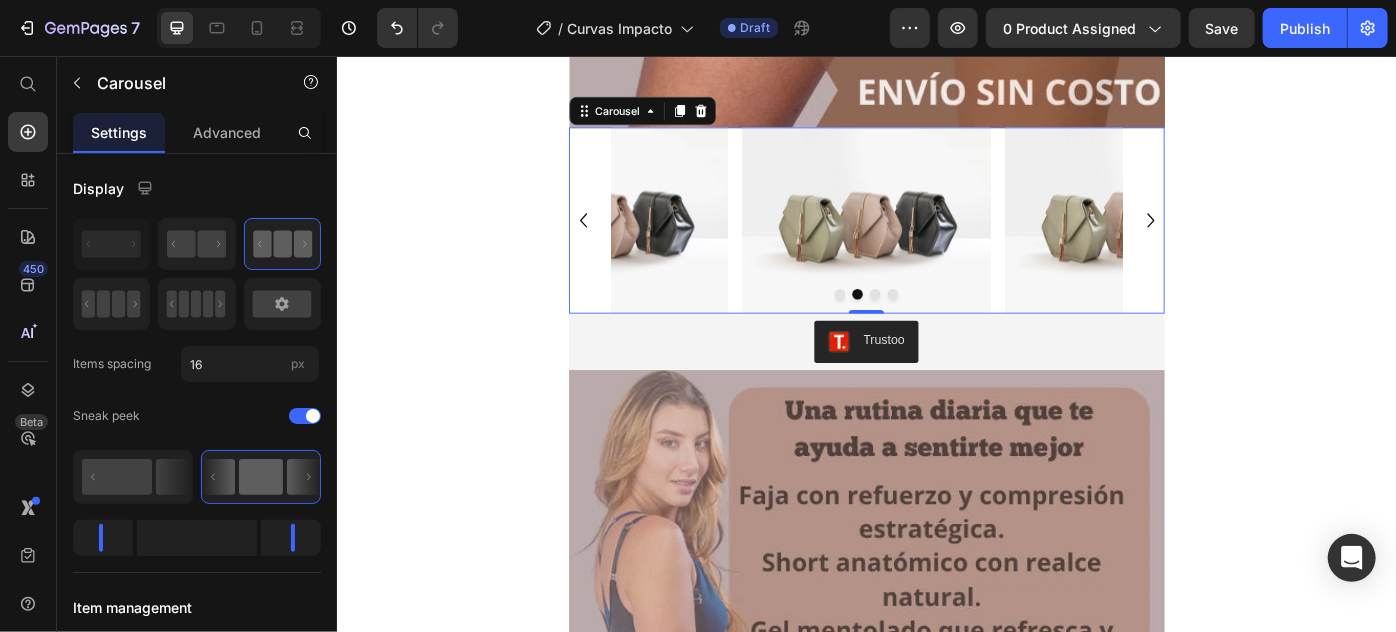 click 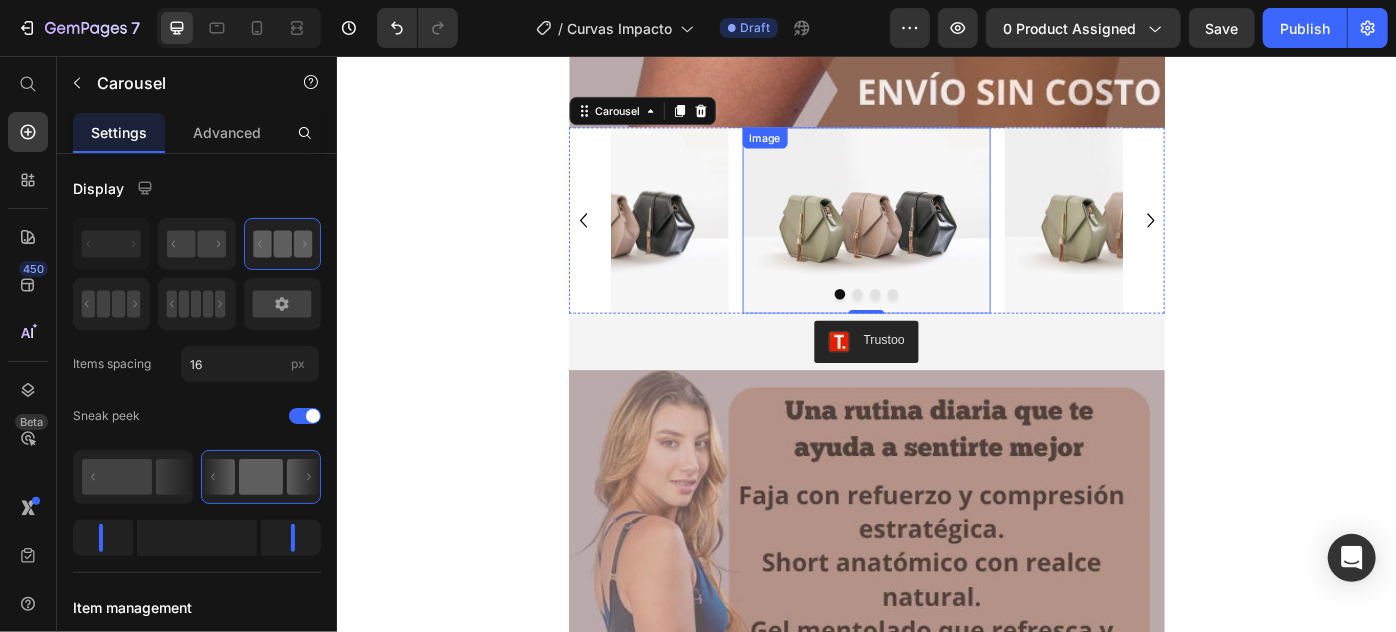 click at bounding box center (936, 241) 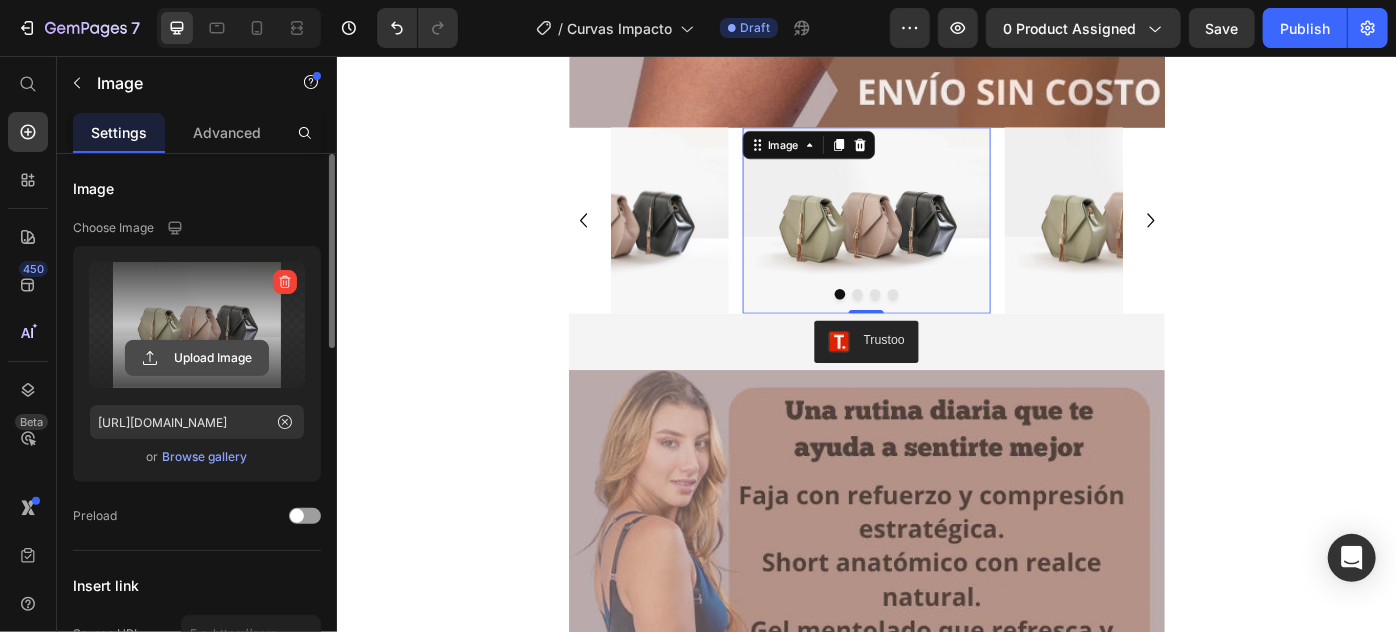 click 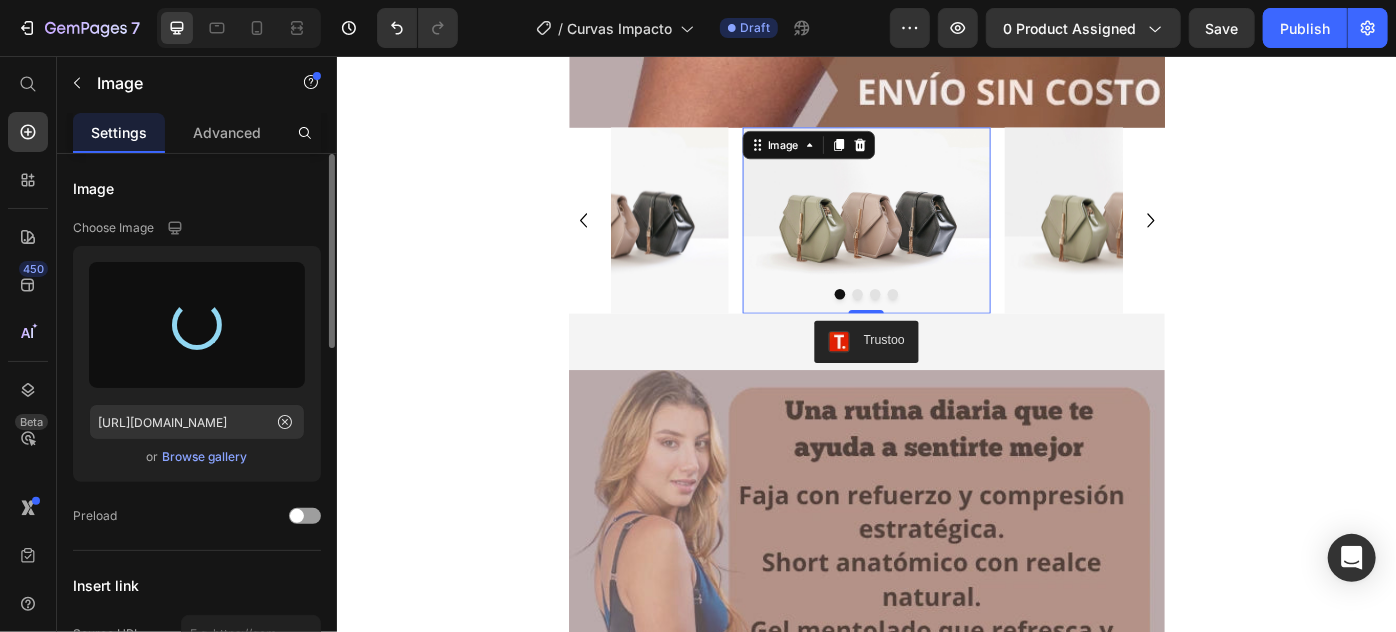 type on "https://cdn.shopify.com/s/files/1/0683/0879/5580/files/gempages_556060282128958707-b54344a9-669c-4806-861b-ace81189fb2a.jpg" 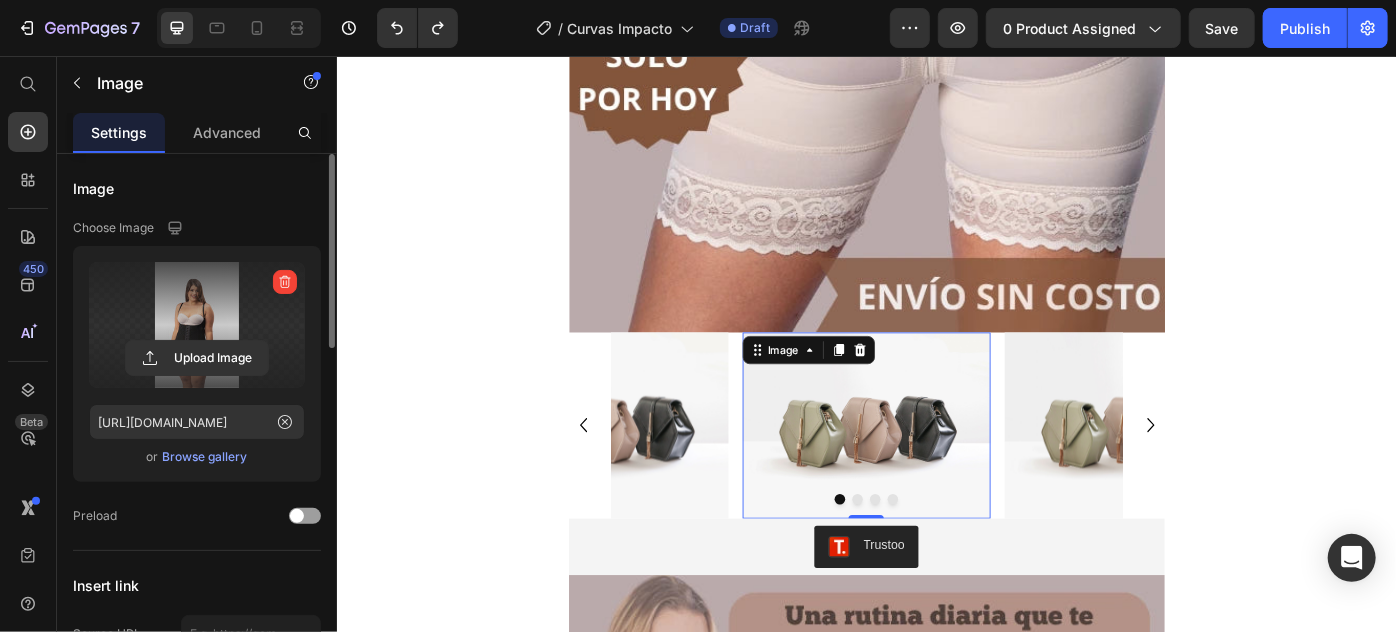 scroll, scrollTop: 818, scrollLeft: 0, axis: vertical 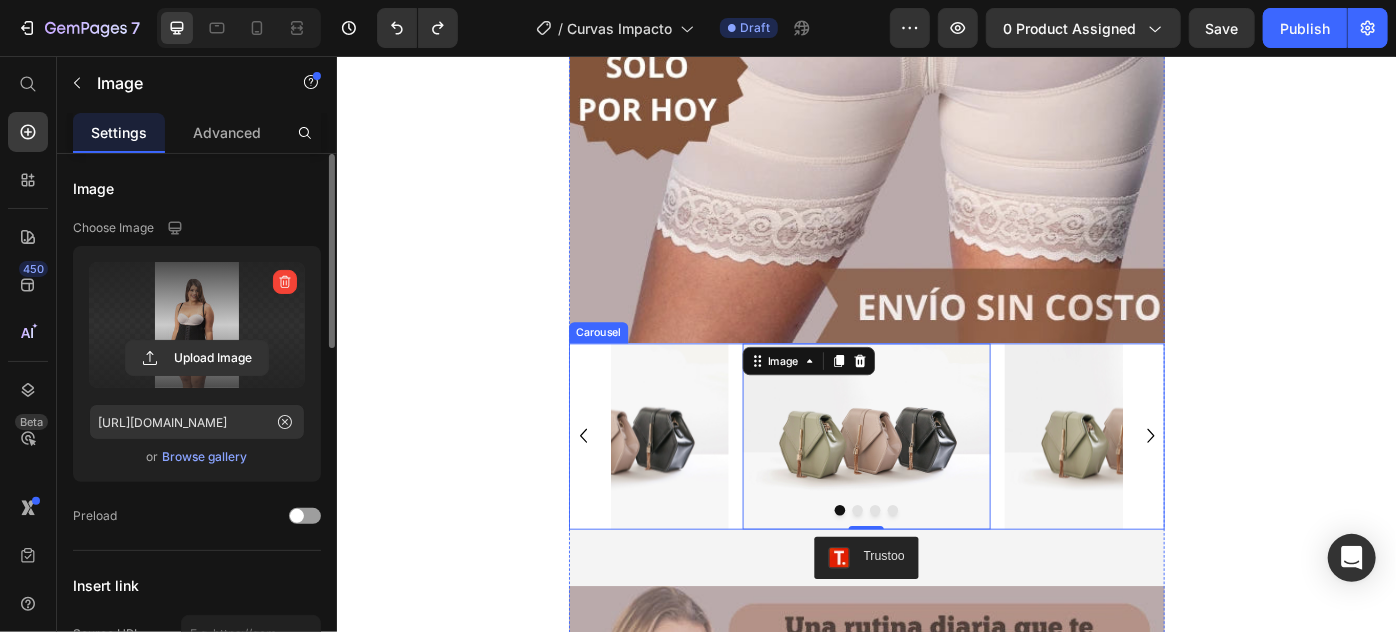 click on "Carousel" at bounding box center (632, 368) 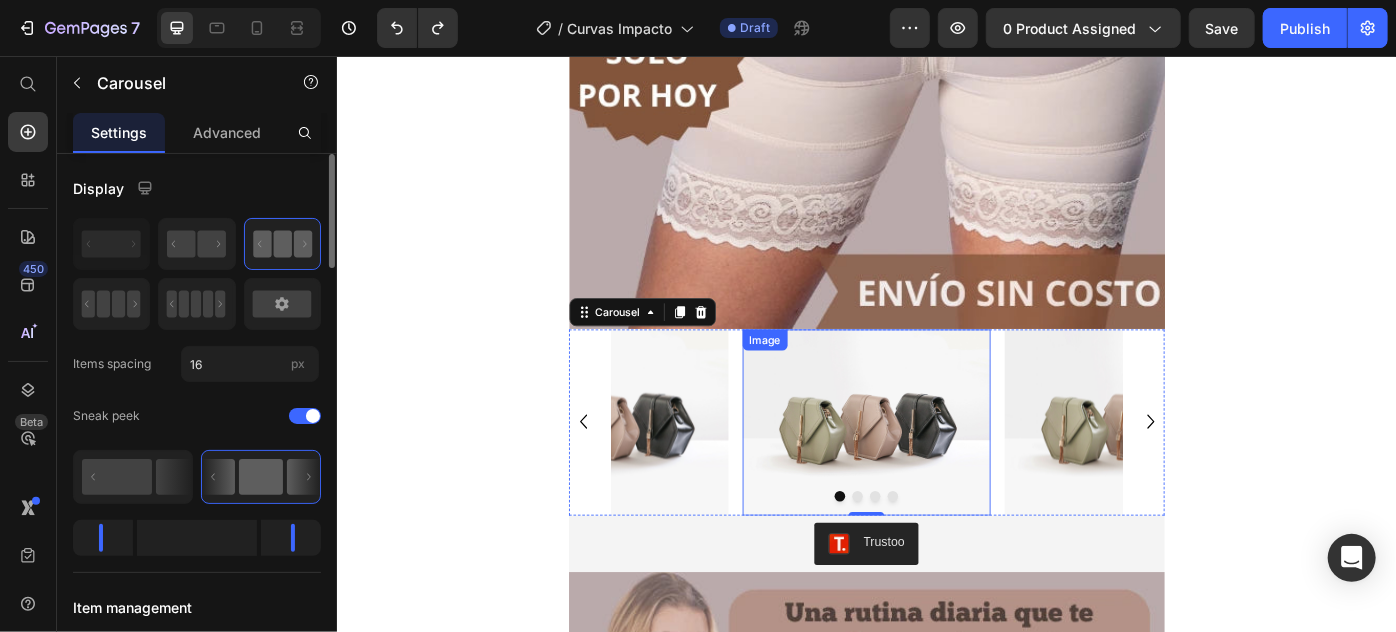 scroll, scrollTop: 909, scrollLeft: 0, axis: vertical 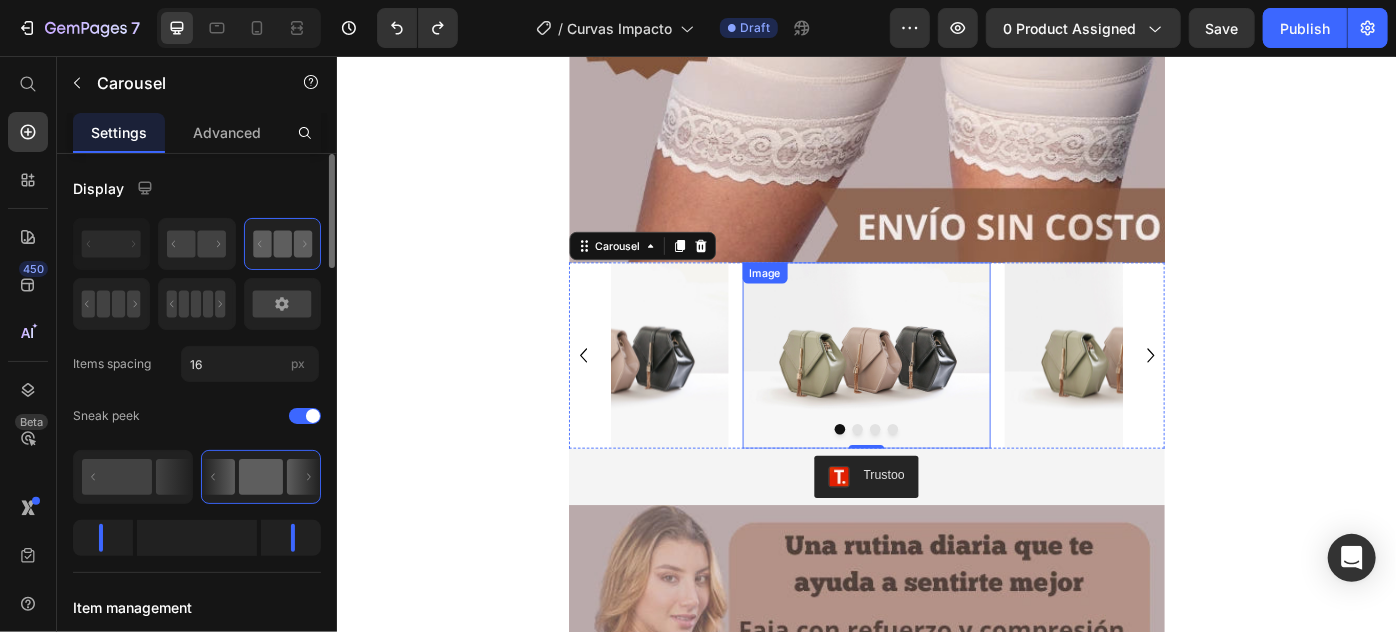 click at bounding box center [936, 394] 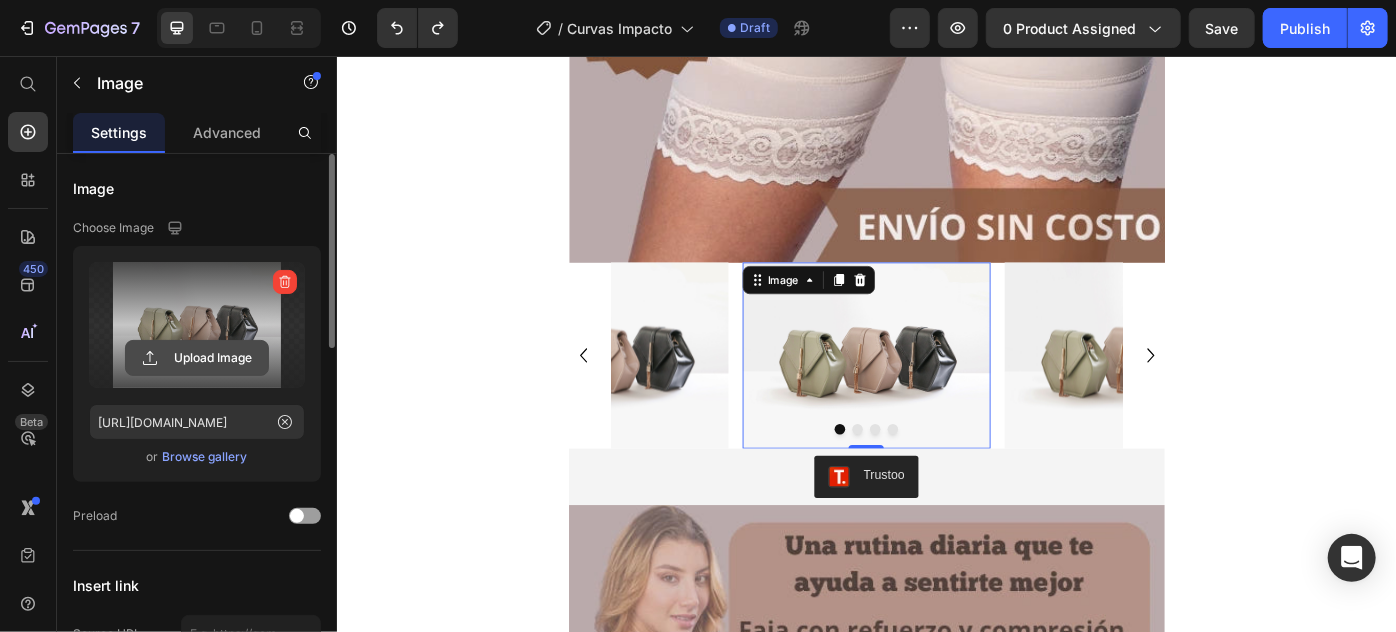 click 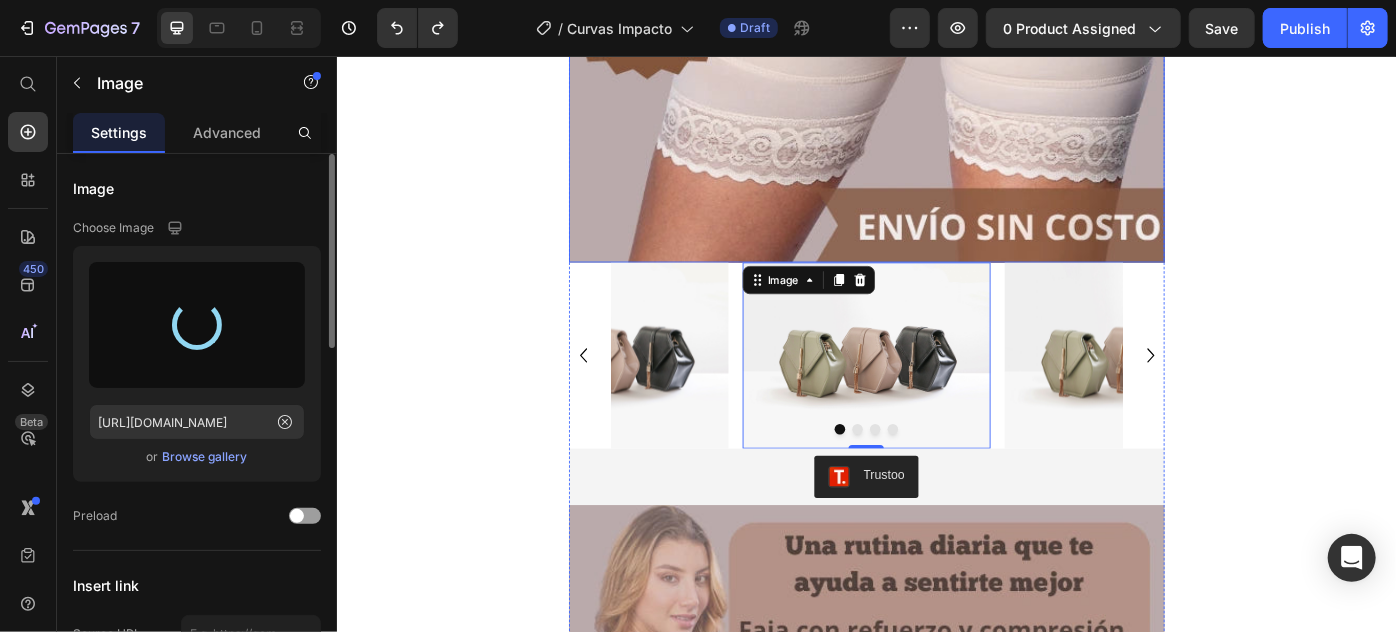 type on "https://cdn.shopify.com/s/files/1/0683/0879/5580/files/gempages_556060282128958707-68a9cf2e-fdef-4728-bb5c-9312f4132987.webp" 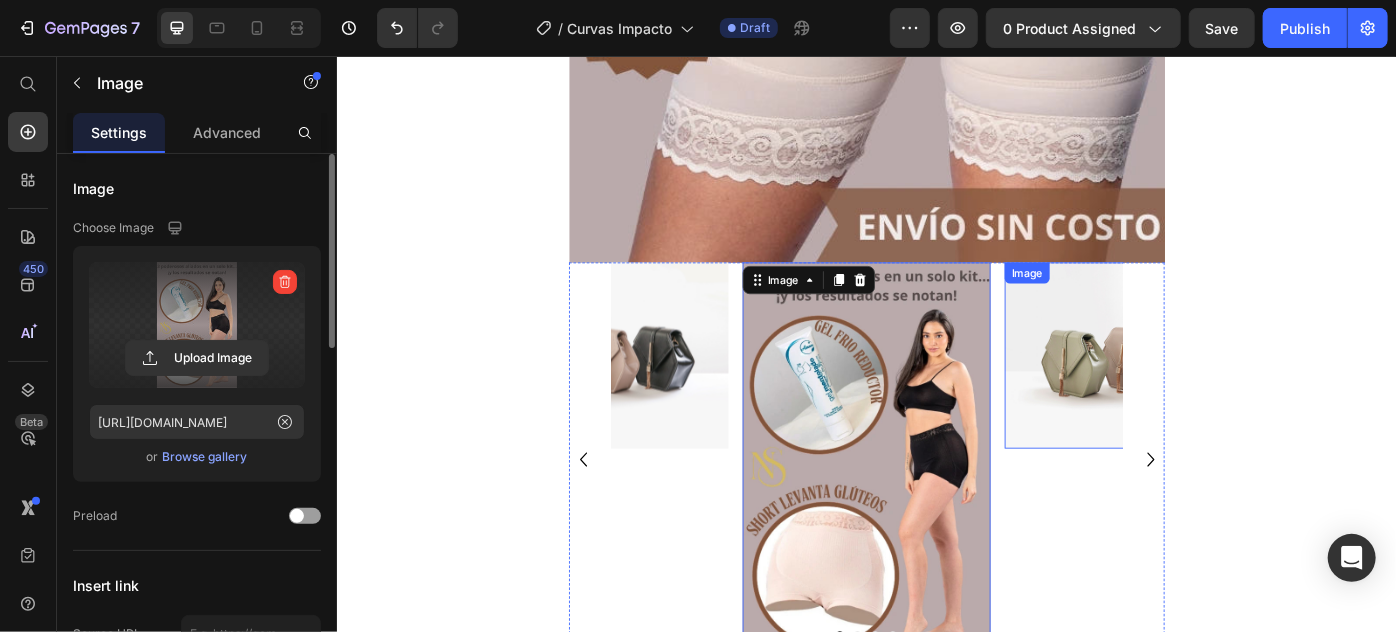 click at bounding box center [1234, 394] 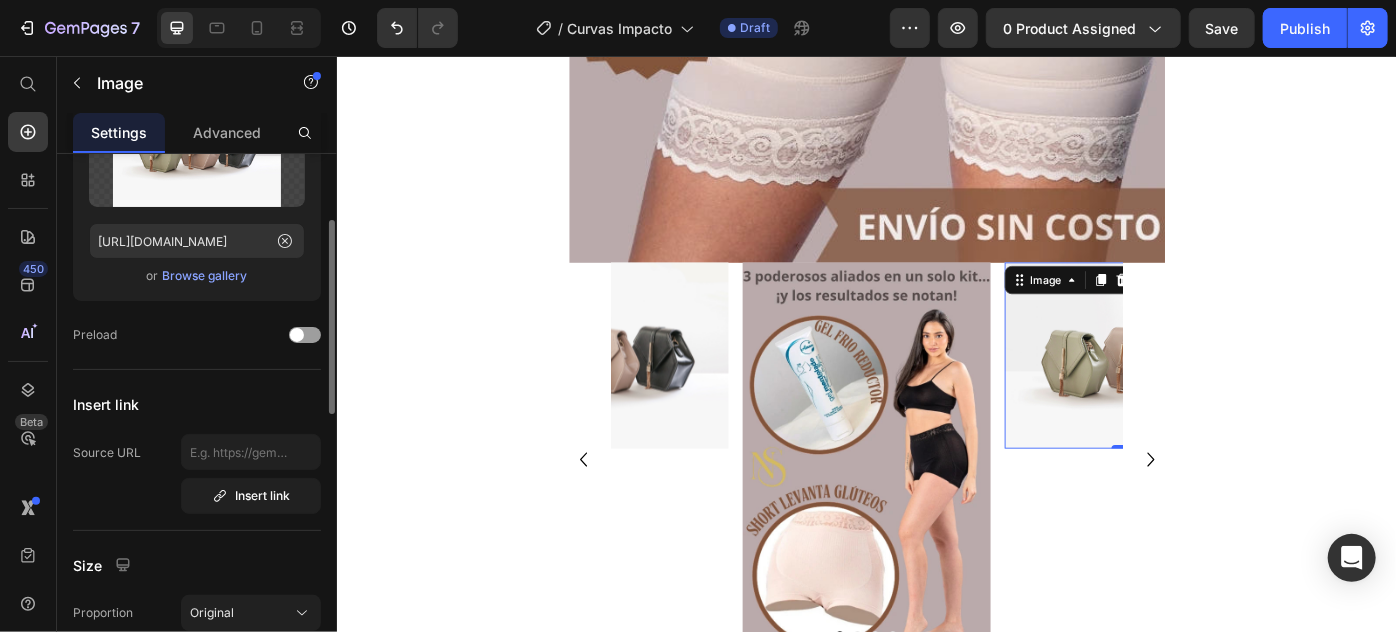 scroll, scrollTop: 0, scrollLeft: 0, axis: both 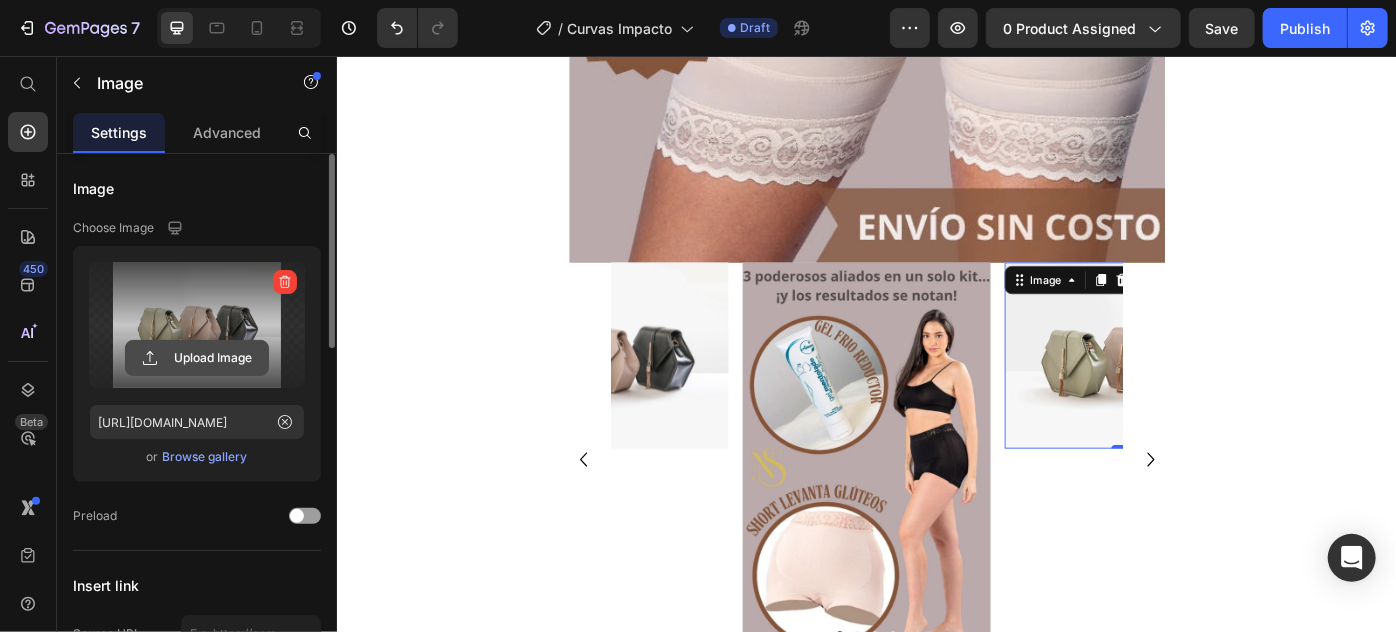 click 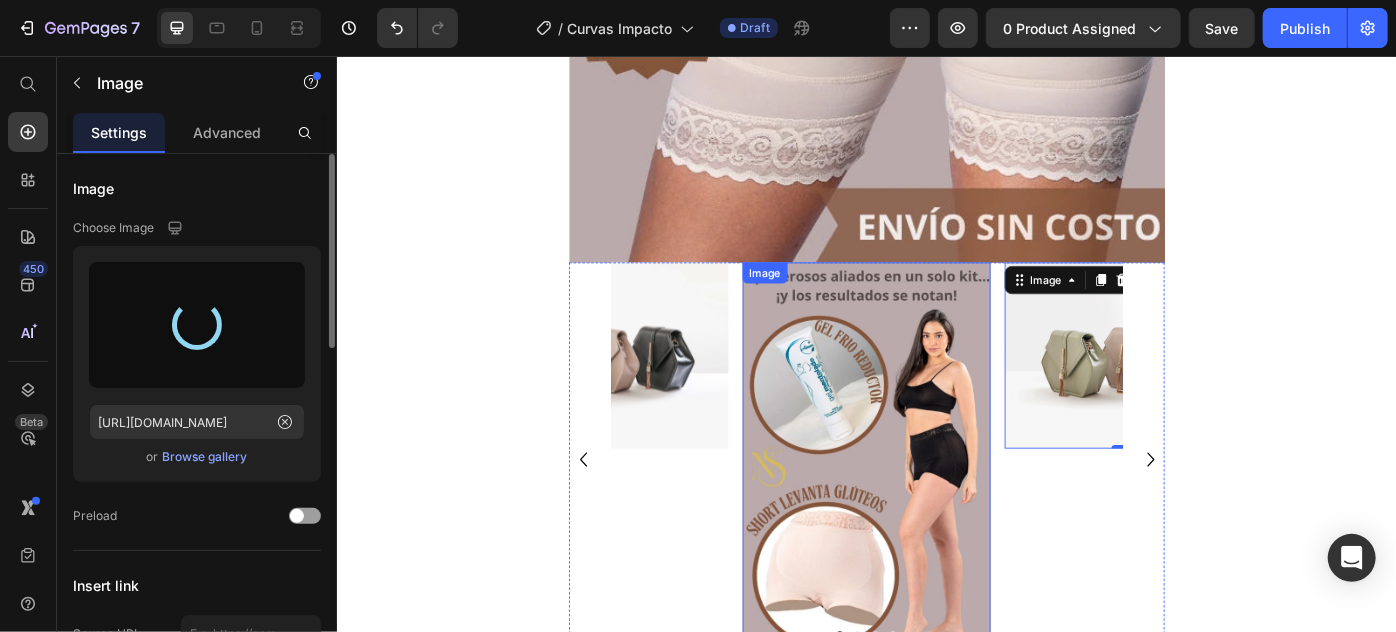 type on "https://cdn.shopify.com/s/files/1/0683/0879/5580/files/gempages_556060282128958707-edf5dcdf-9182-49db-961b-c265a38f8cfc.webp" 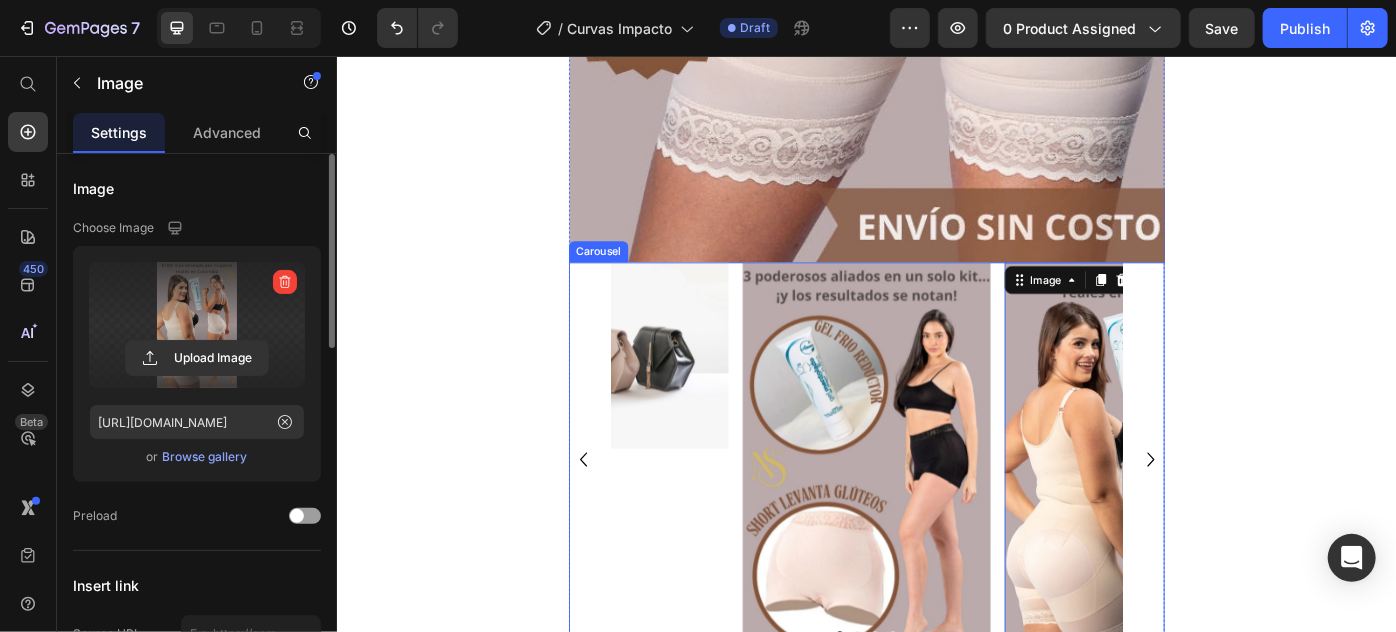 click 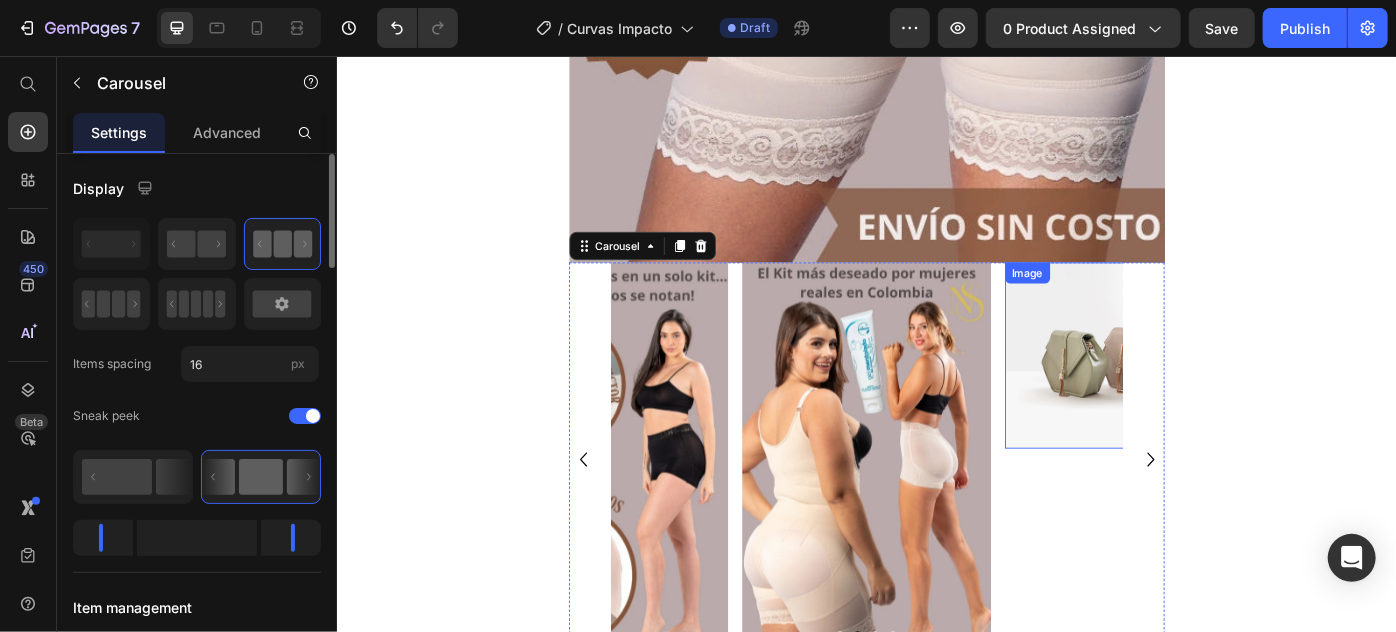 click at bounding box center [1234, 394] 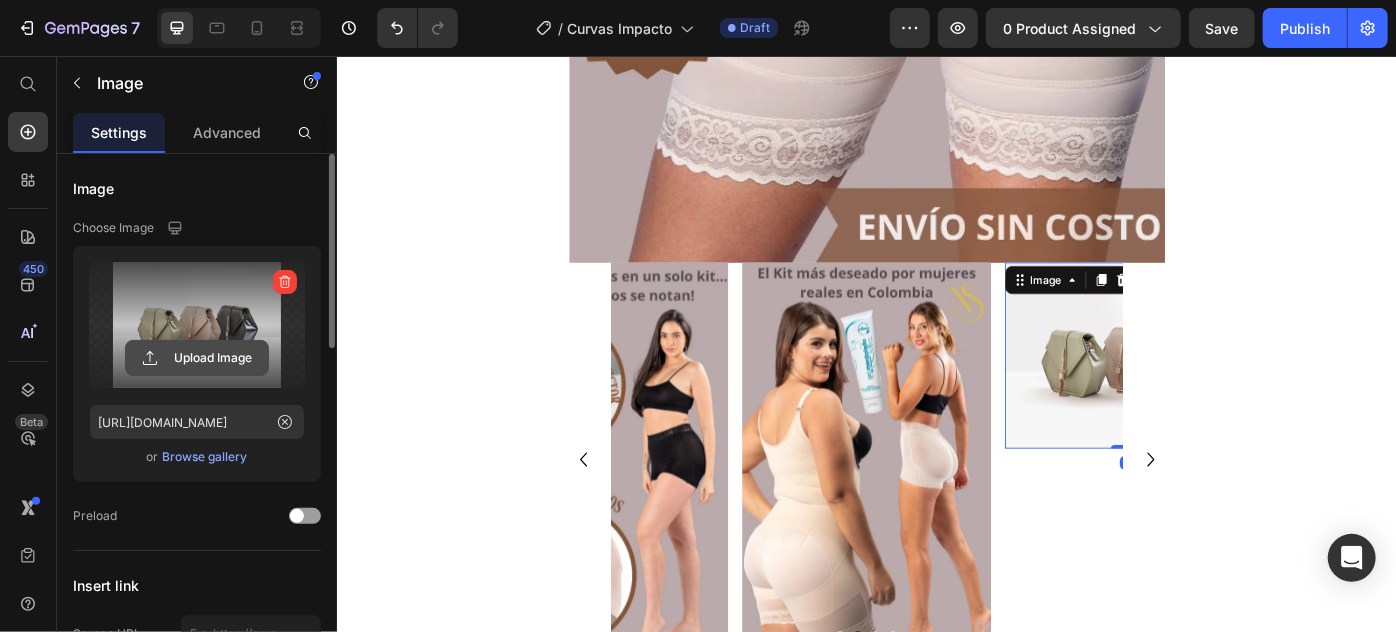 click 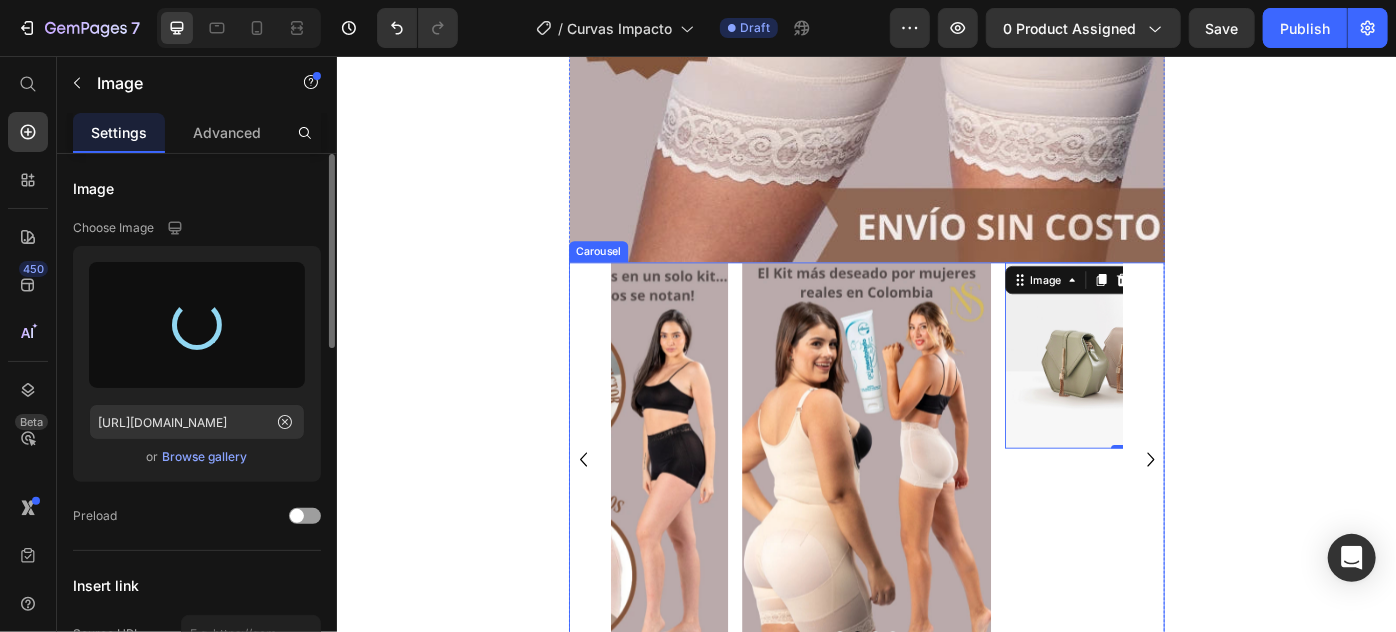 type on "https://cdn.shopify.com/s/files/1/0683/0879/5580/files/gempages_556060282128958707-5982e13f-0a69-4b9c-a75f-c9ec1391acd1.webp" 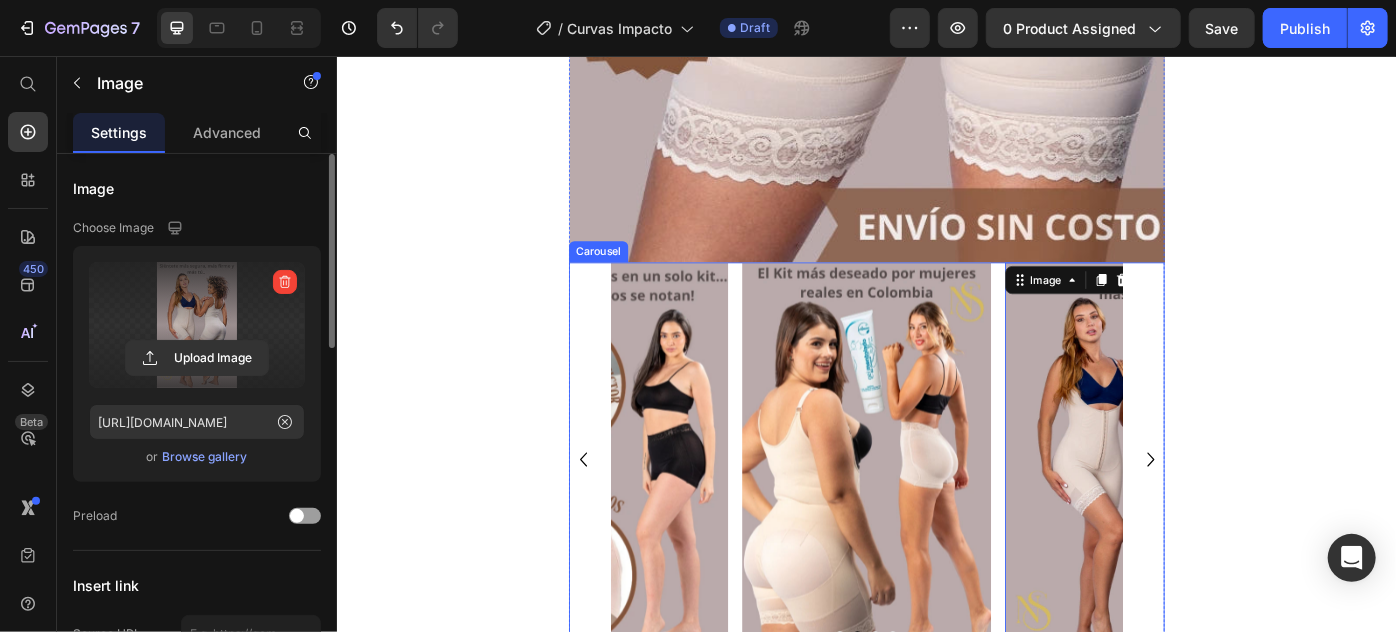 click 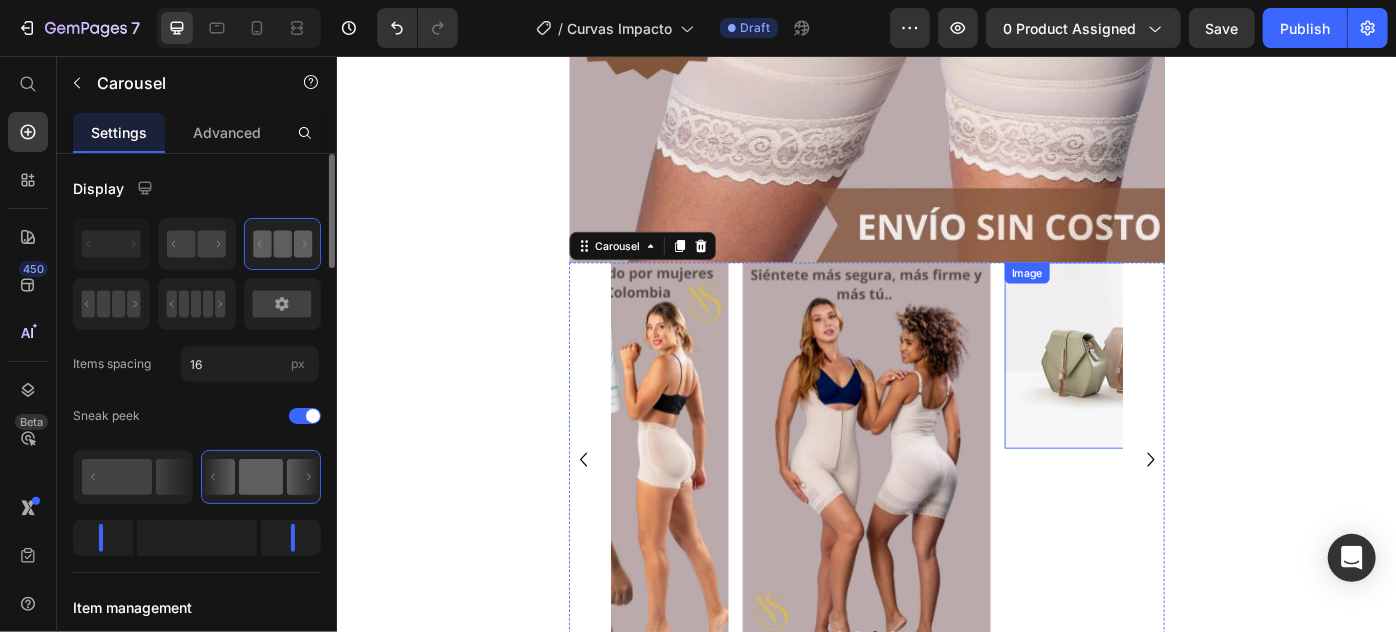click at bounding box center [1234, 394] 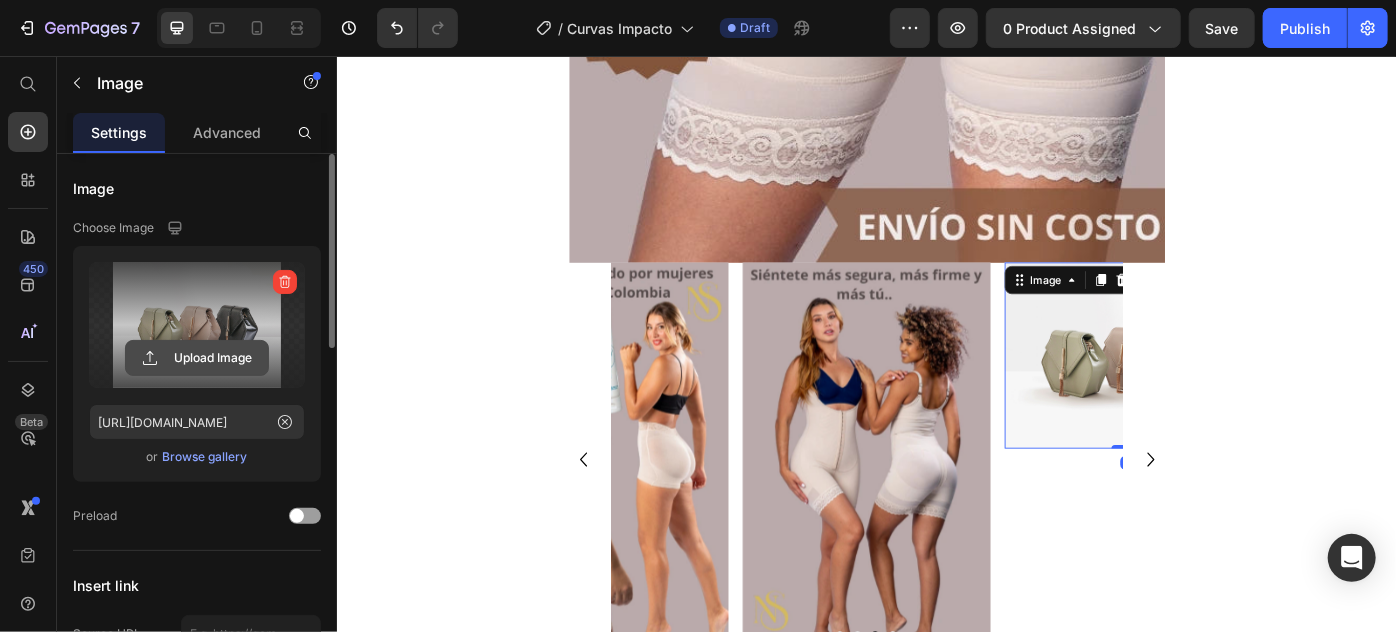 click 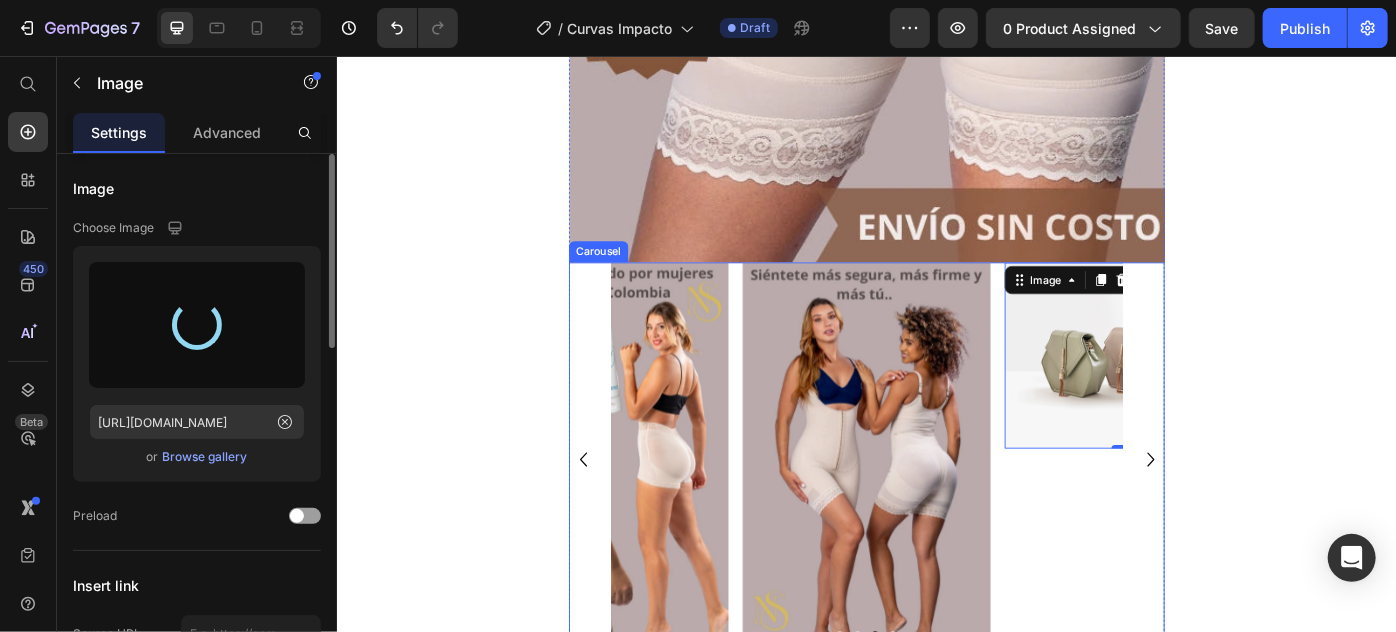 type on "https://cdn.shopify.com/s/files/1/0683/0879/5580/files/gempages_556060282128958707-4141d87f-ad71-4816-a1d6-53222308380d.webp" 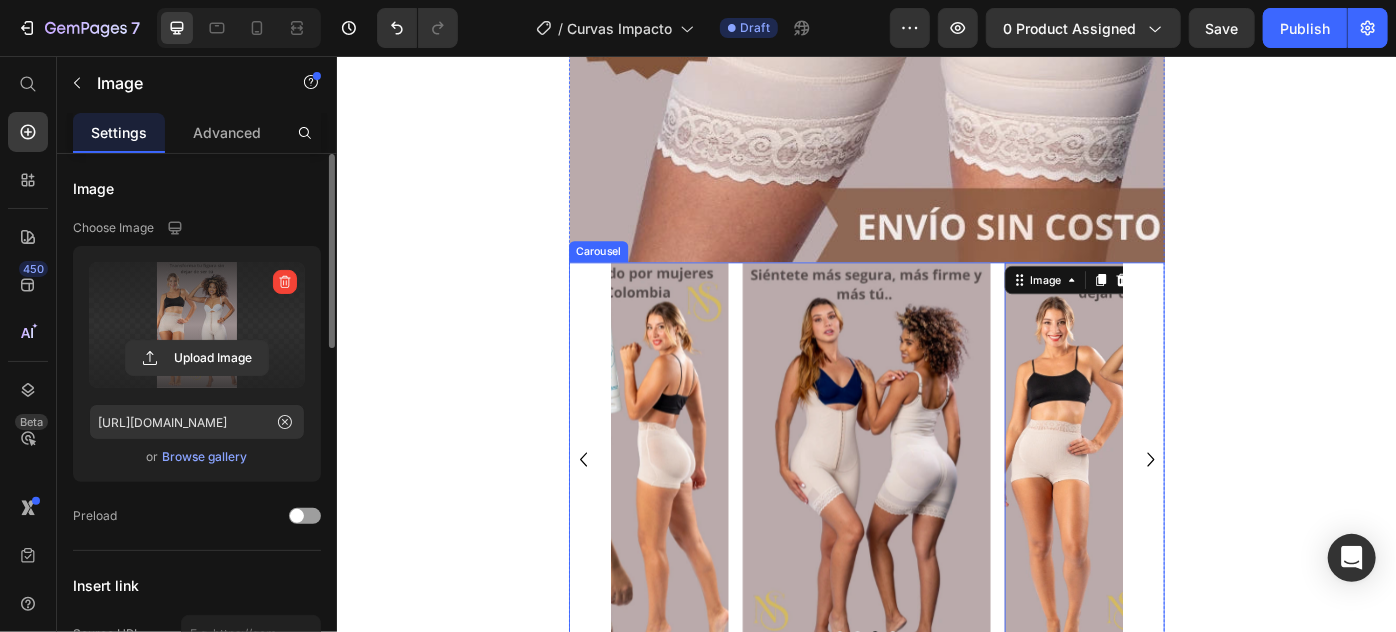 click 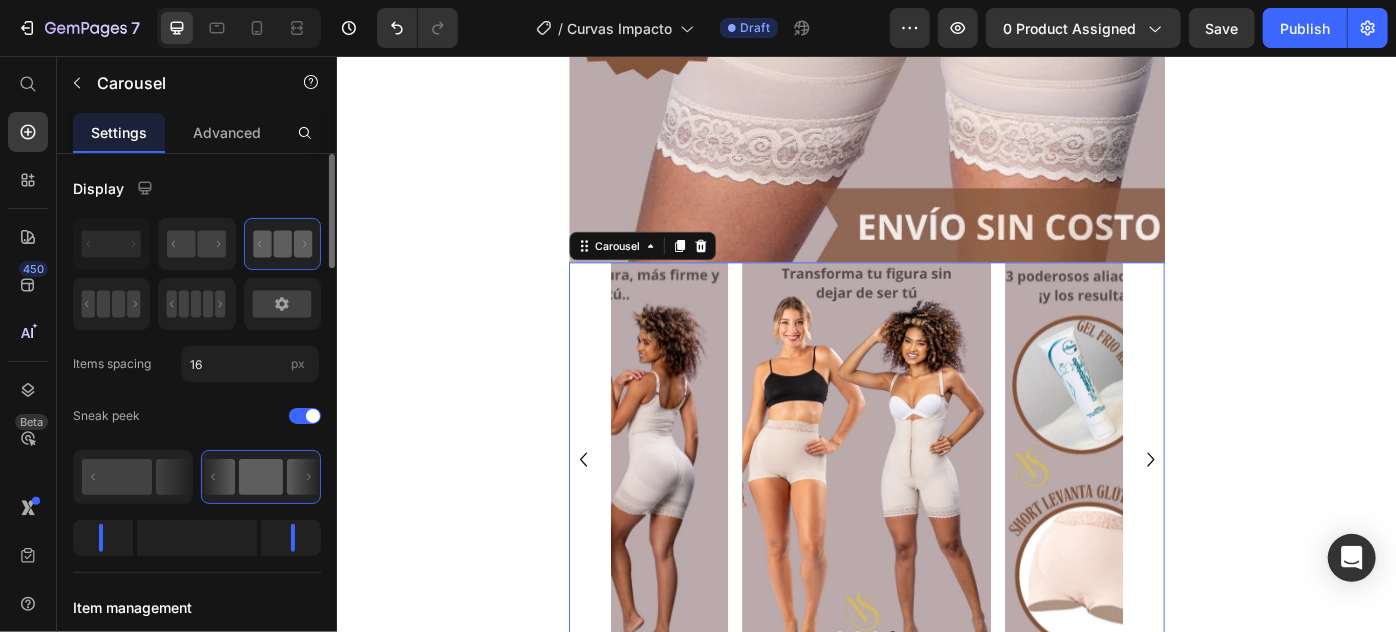click 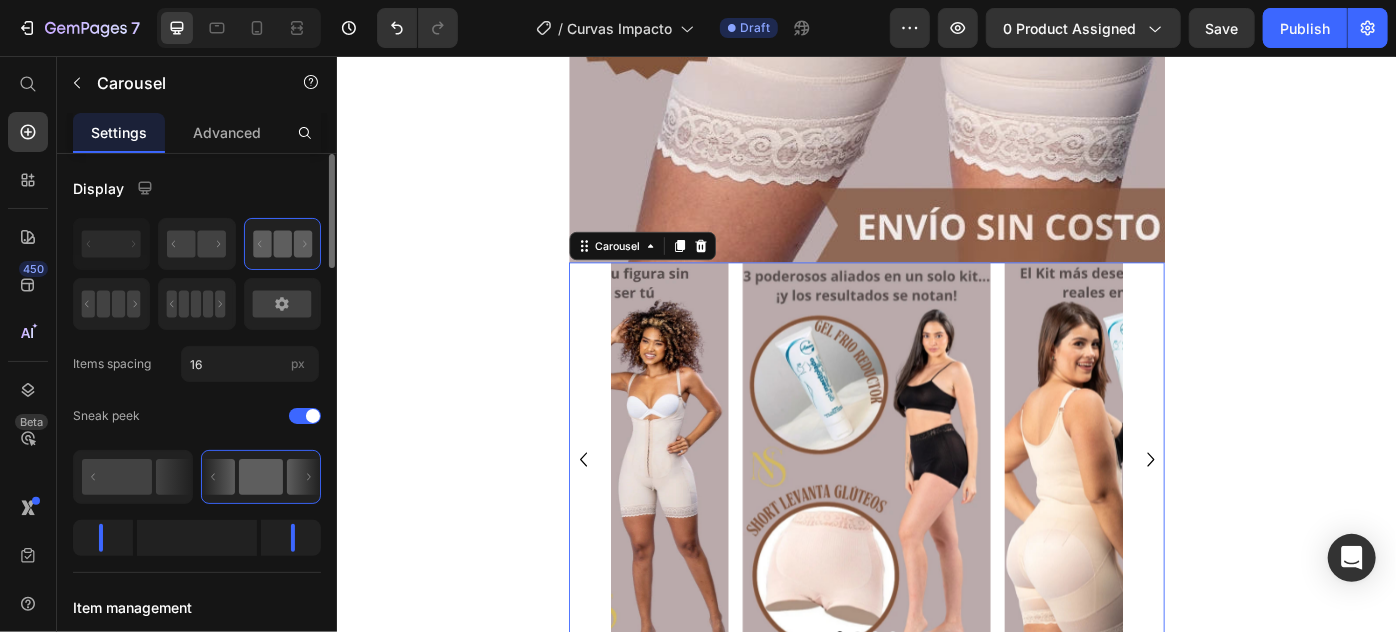 click 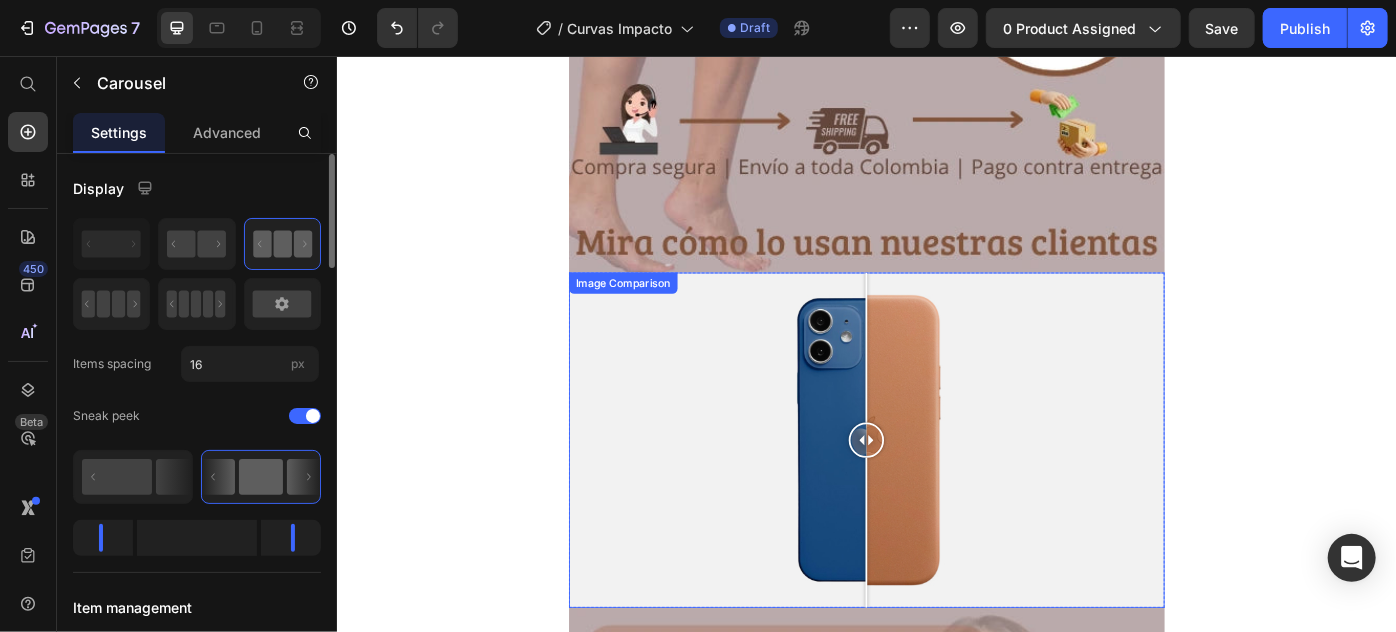 scroll, scrollTop: 2454, scrollLeft: 0, axis: vertical 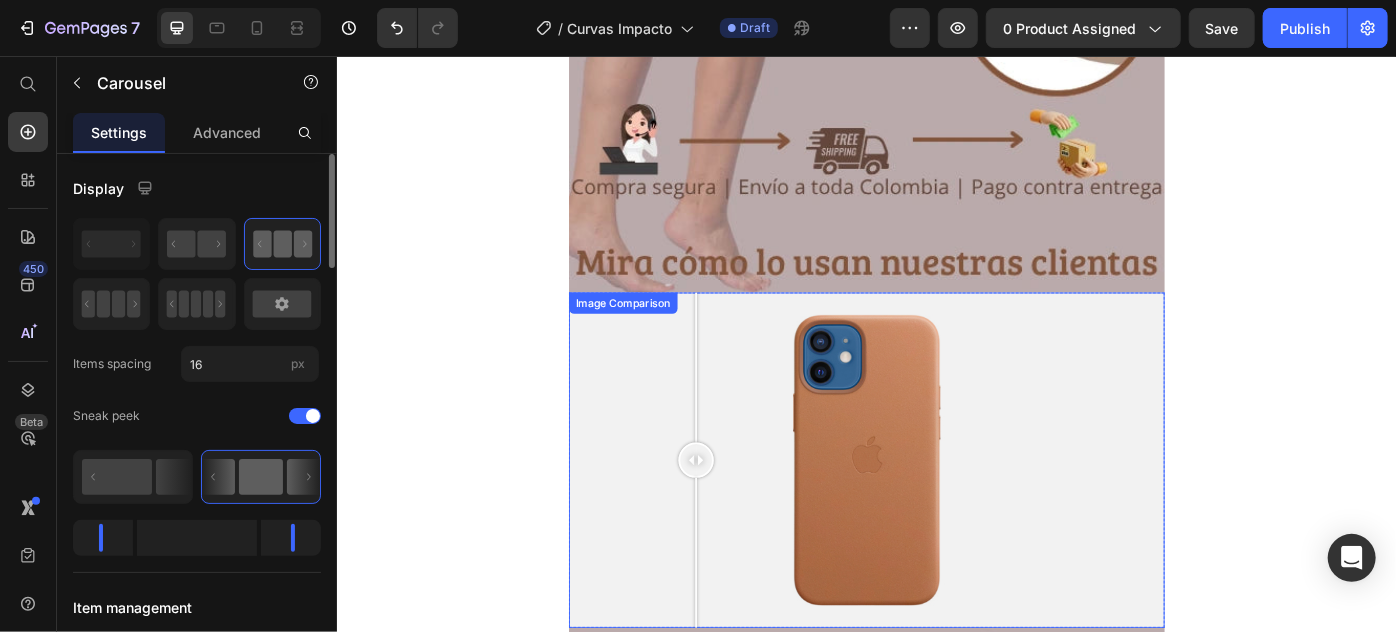 click at bounding box center (936, 513) 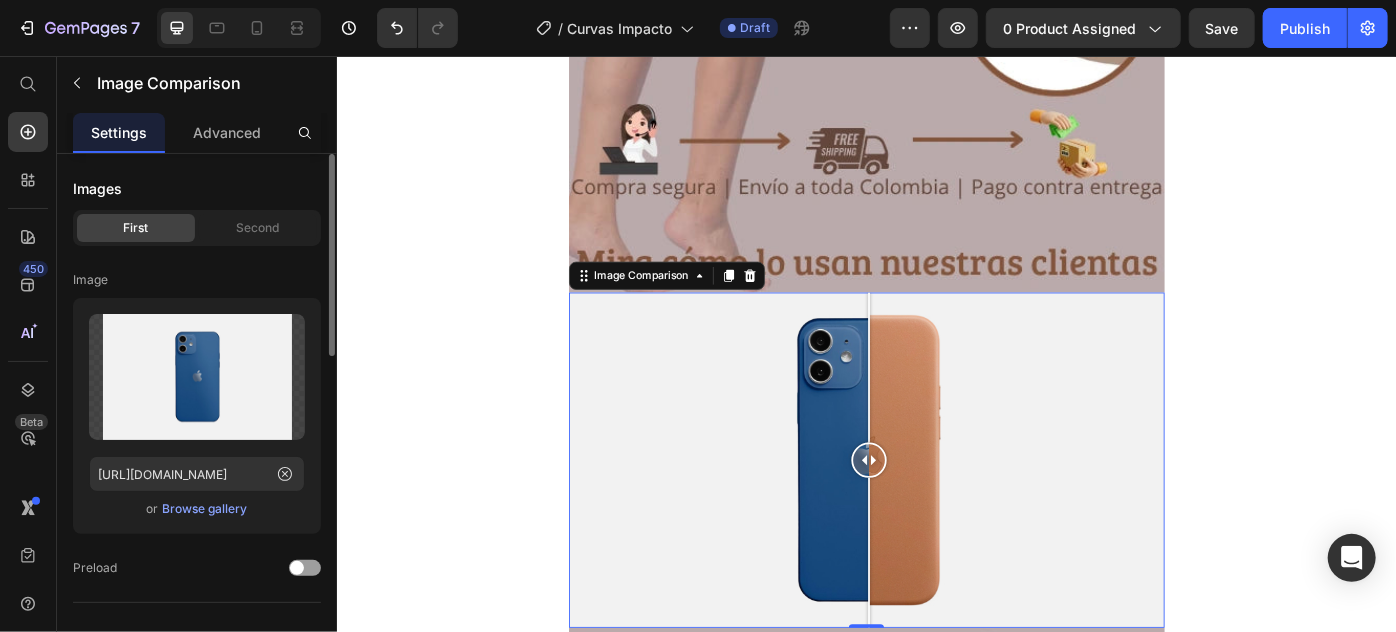 drag, startPoint x: 736, startPoint y: 495, endPoint x: 932, endPoint y: 538, distance: 200.6614 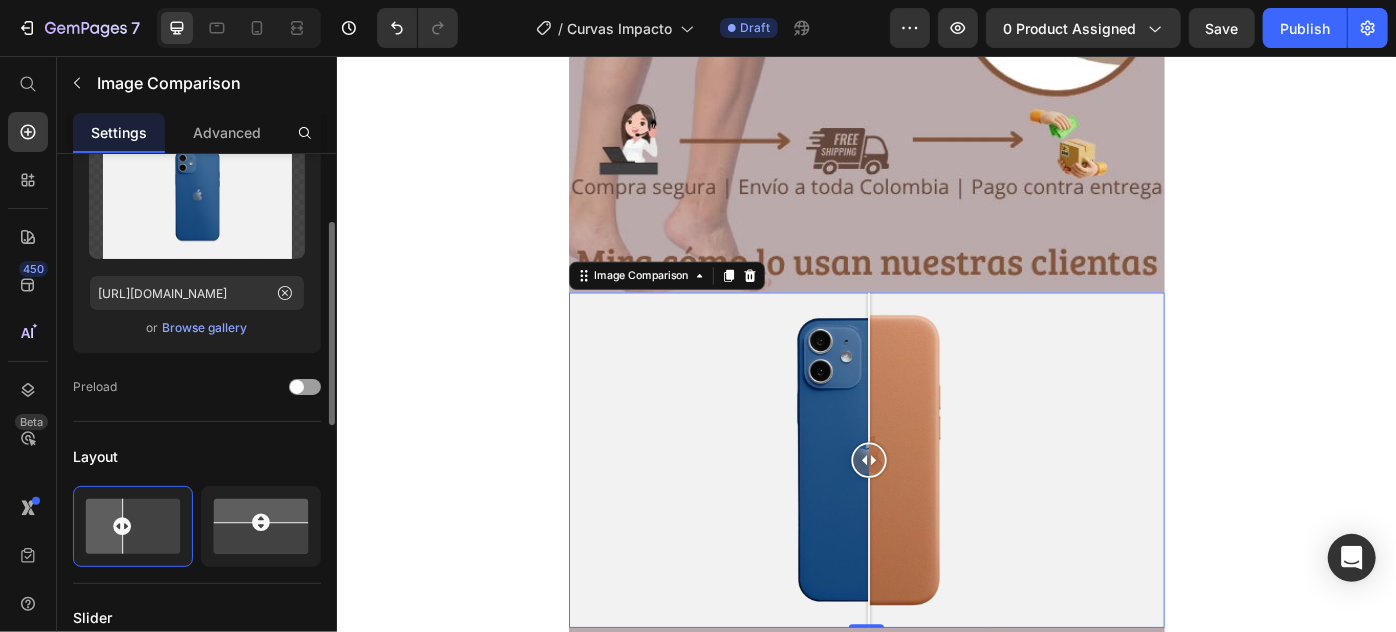 scroll, scrollTop: 90, scrollLeft: 0, axis: vertical 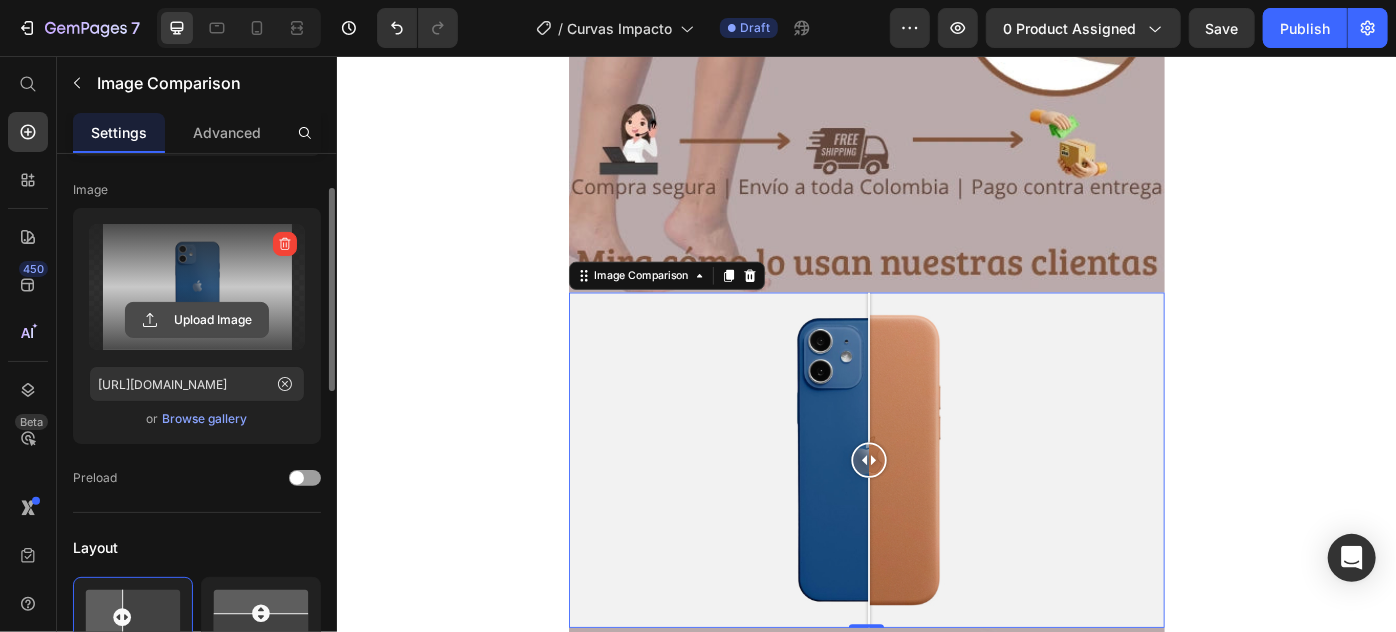 click 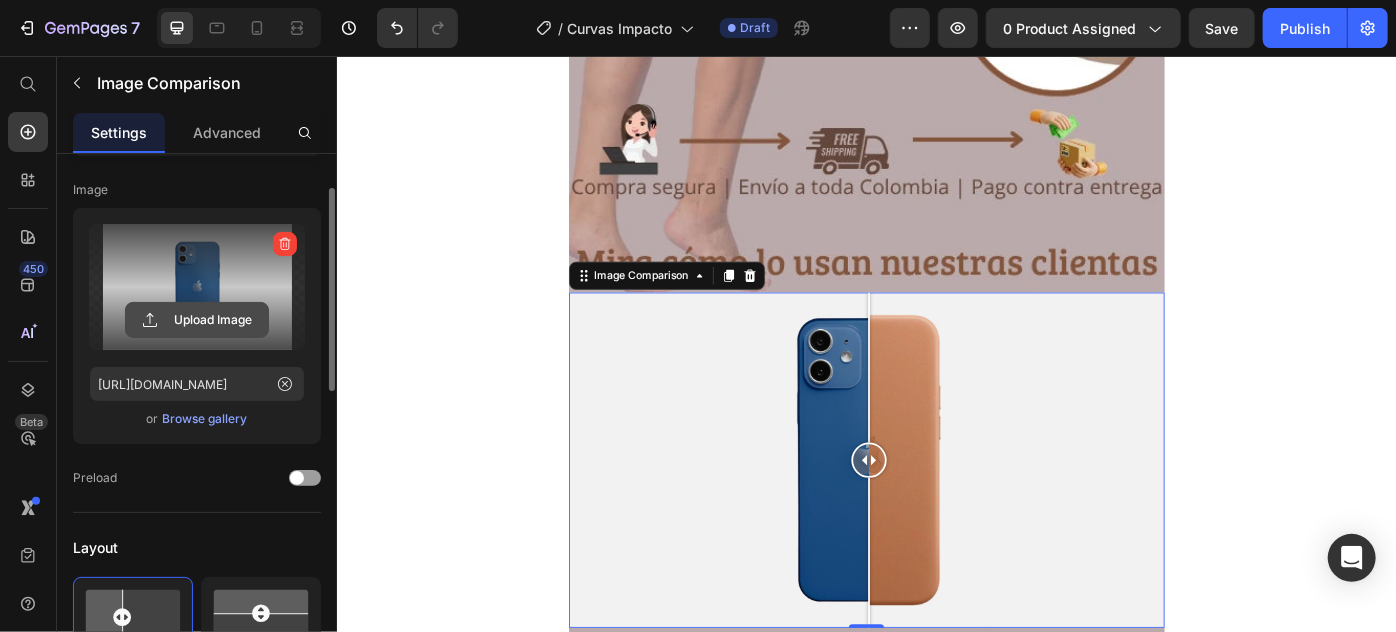 click 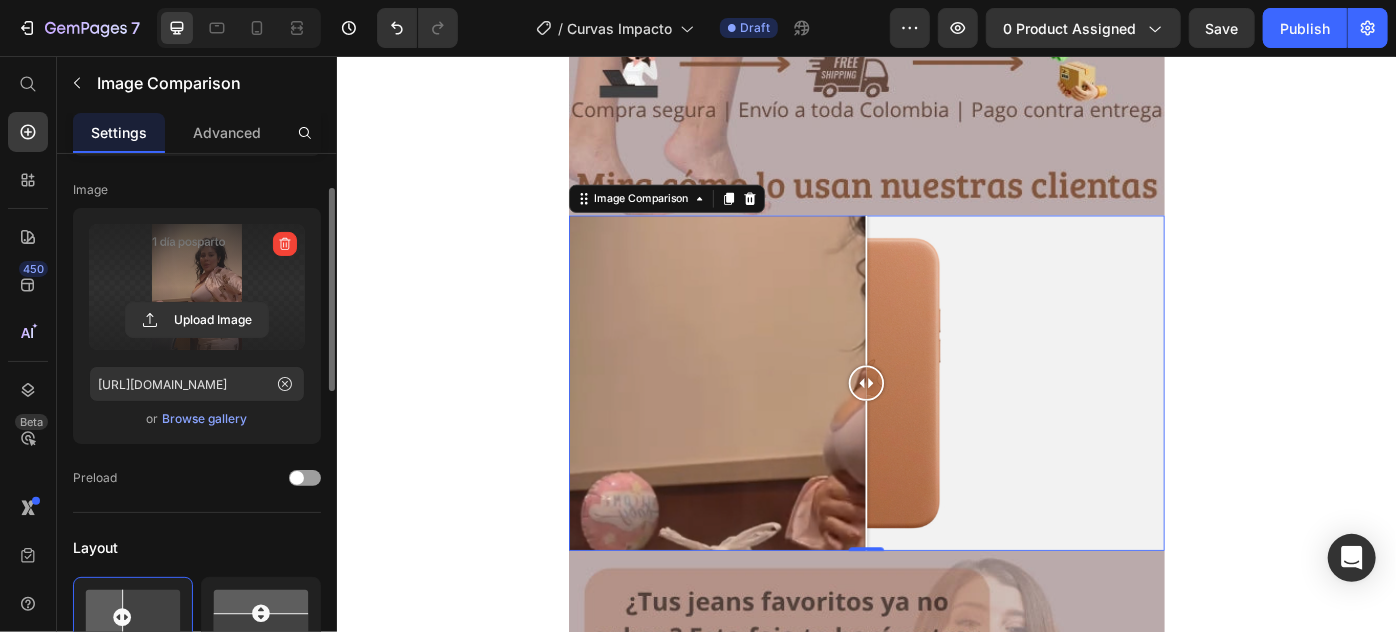 scroll, scrollTop: 2545, scrollLeft: 0, axis: vertical 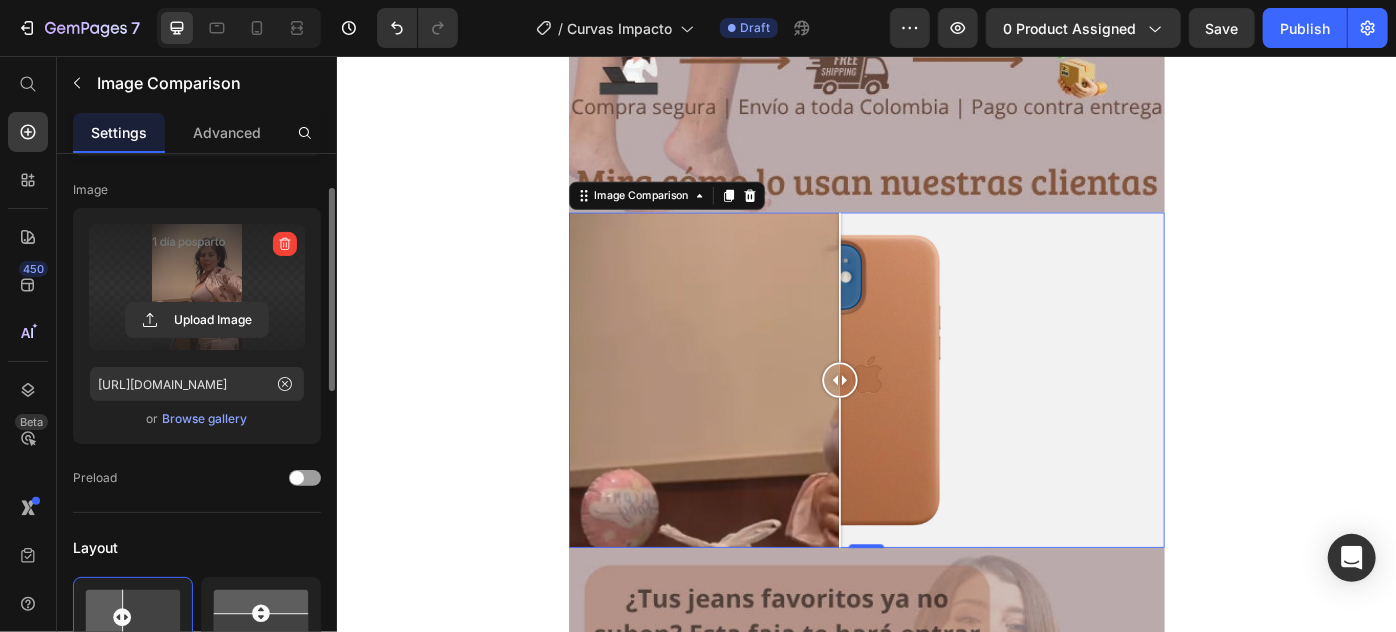 drag, startPoint x: 927, startPoint y: 414, endPoint x: 899, endPoint y: 403, distance: 30.083218 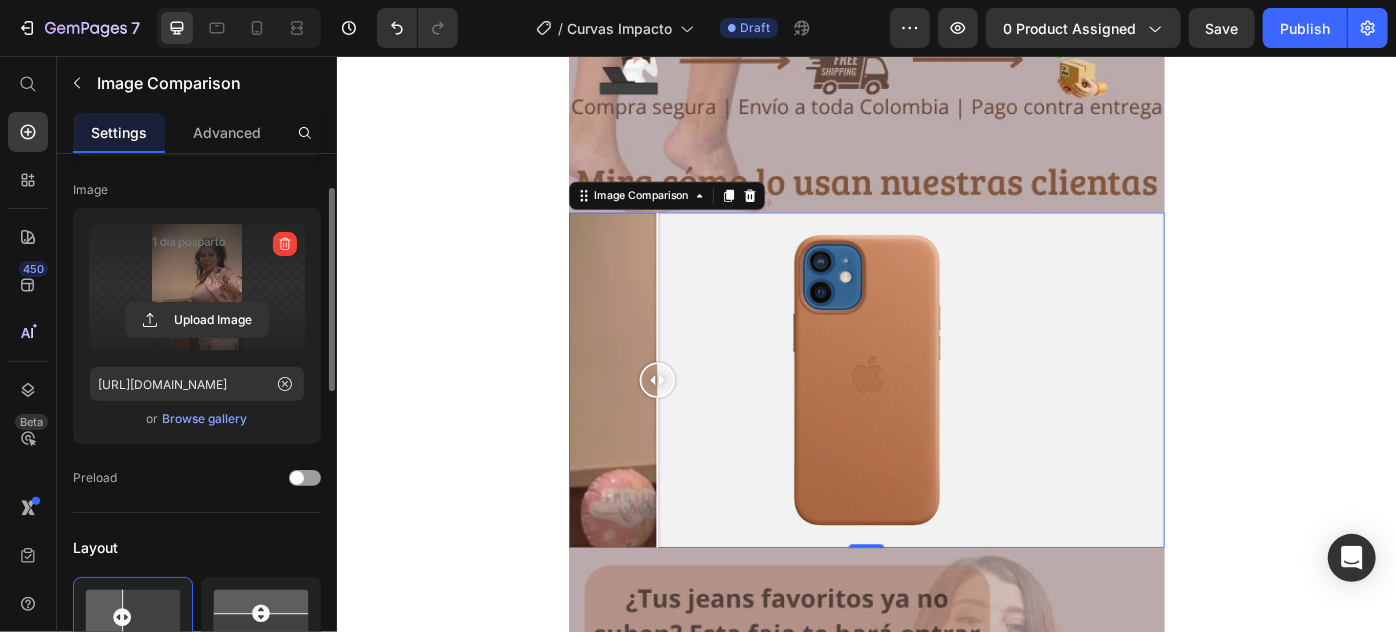 click at bounding box center (936, 422) 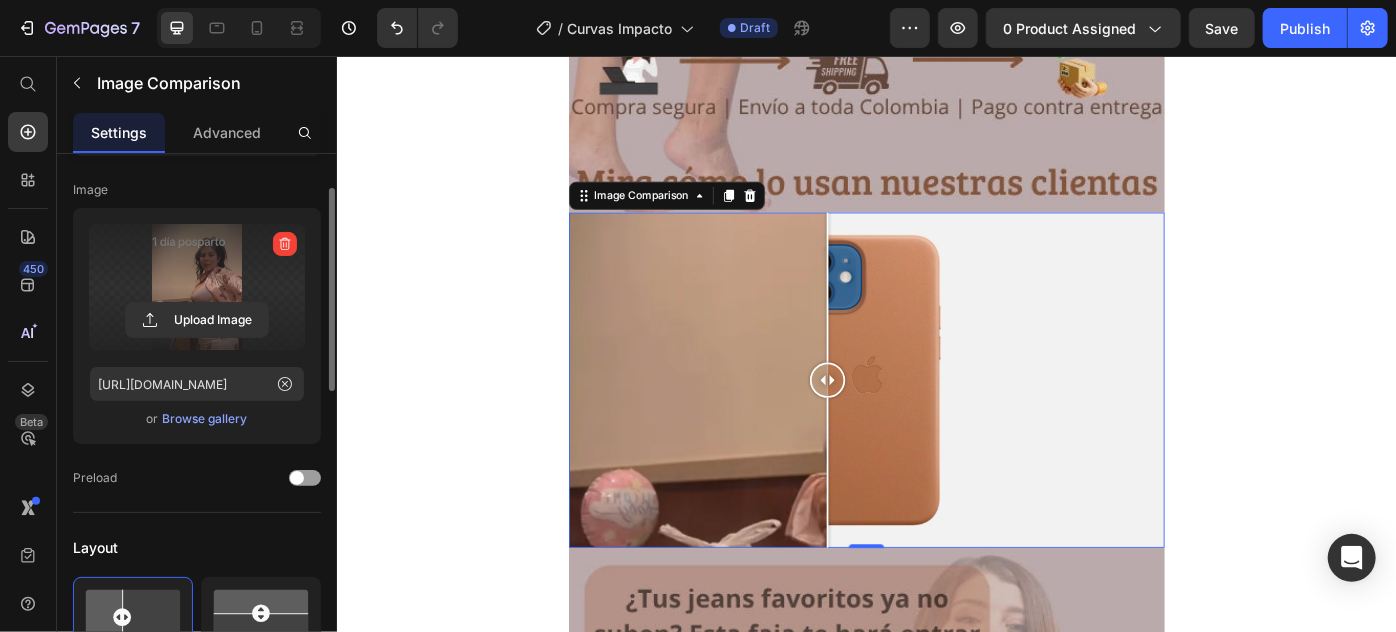 drag, startPoint x: 697, startPoint y: 432, endPoint x: 885, endPoint y: 409, distance: 189.40169 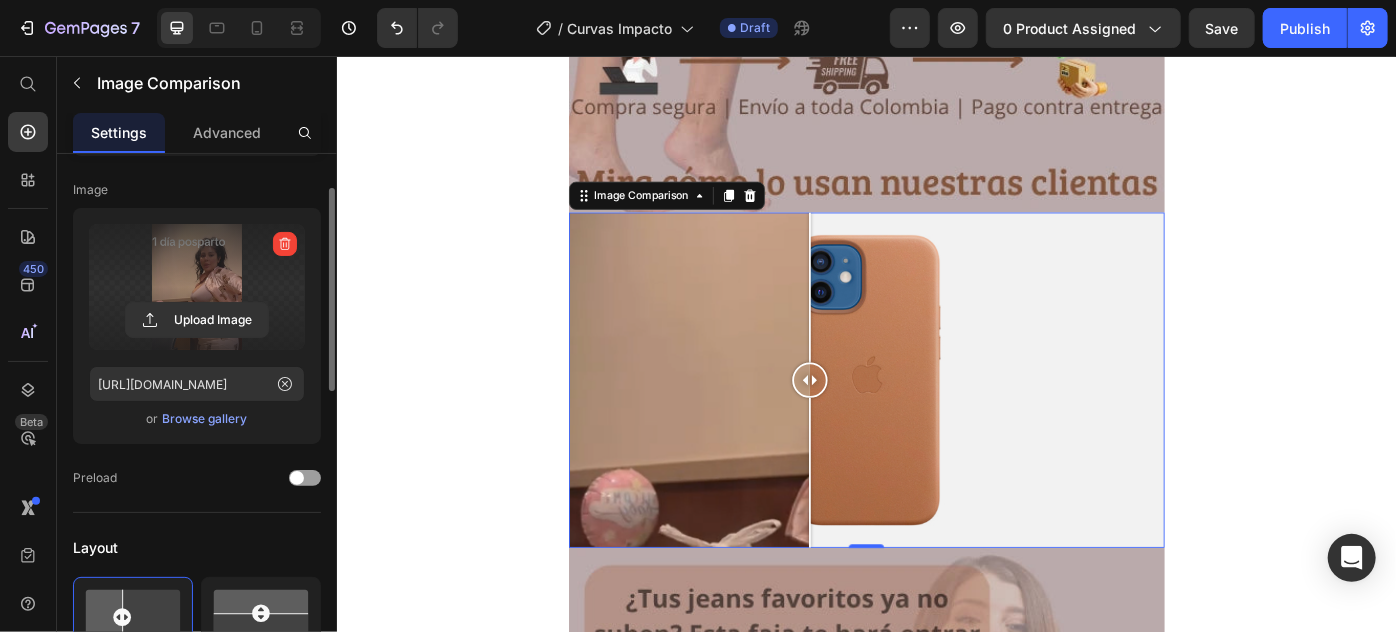 drag, startPoint x: 877, startPoint y: 413, endPoint x: 865, endPoint y: 489, distance: 76.941536 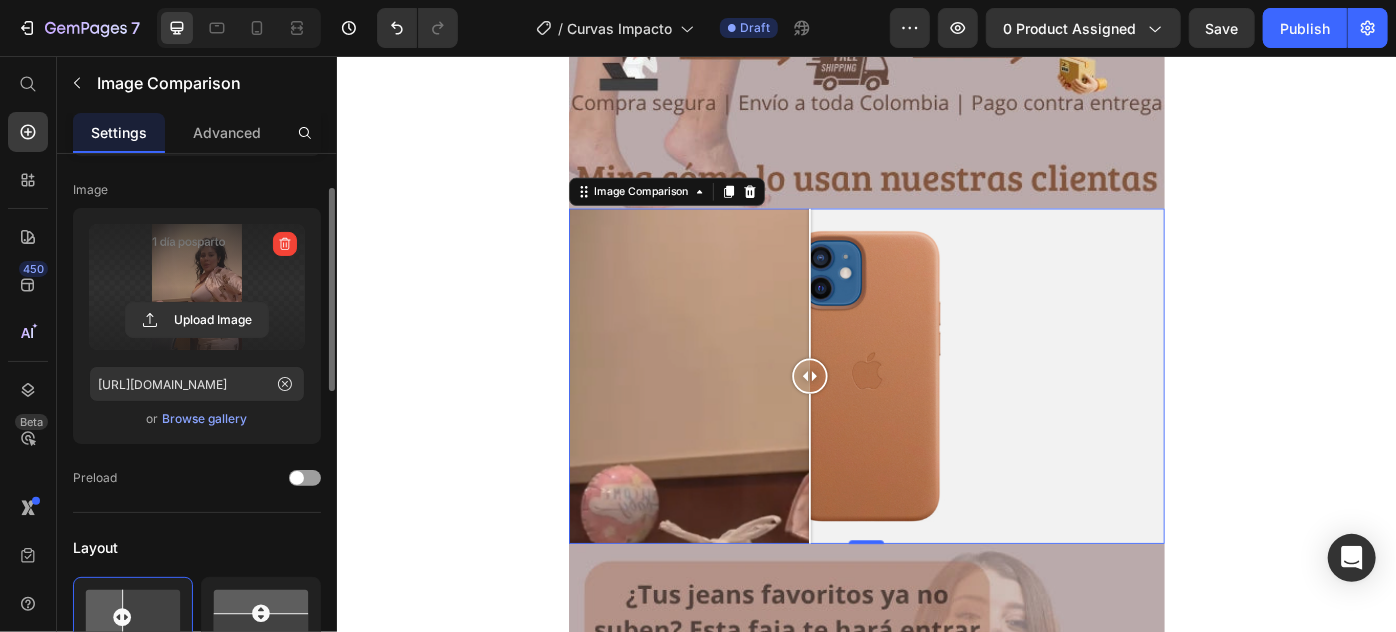 scroll, scrollTop: 2545, scrollLeft: 0, axis: vertical 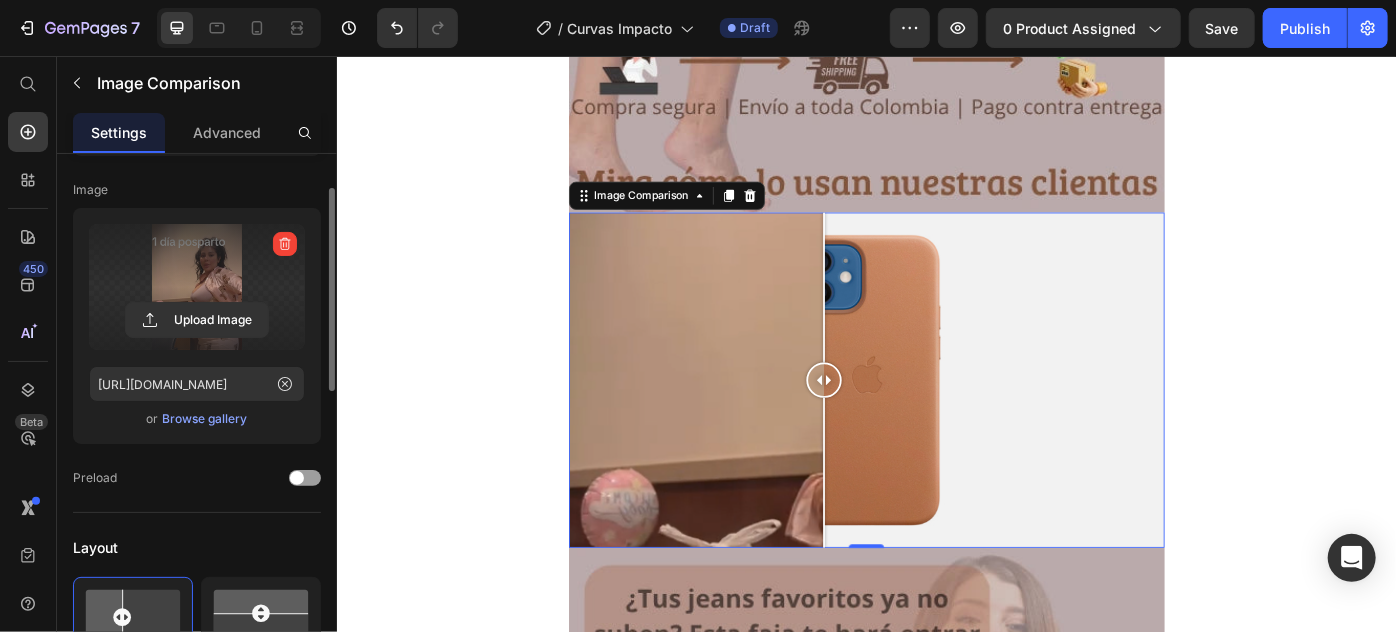 drag, startPoint x: 852, startPoint y: 432, endPoint x: 881, endPoint y: 433, distance: 29.017237 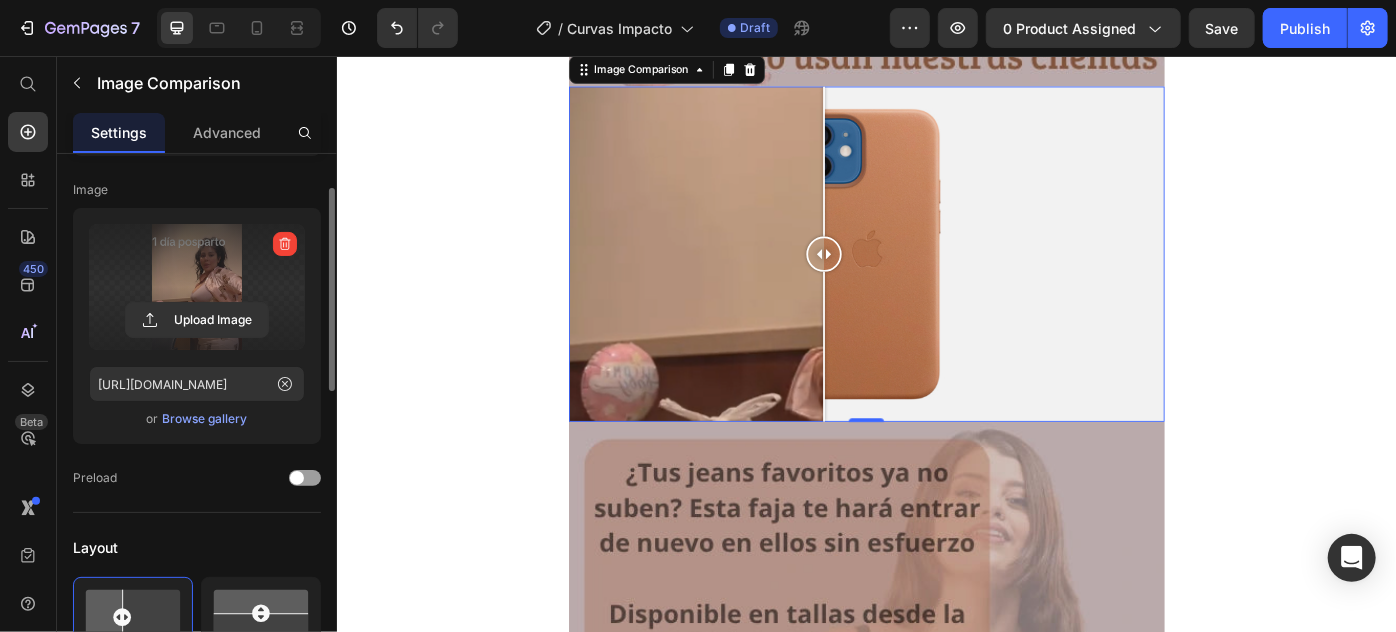 scroll, scrollTop: 2727, scrollLeft: 0, axis: vertical 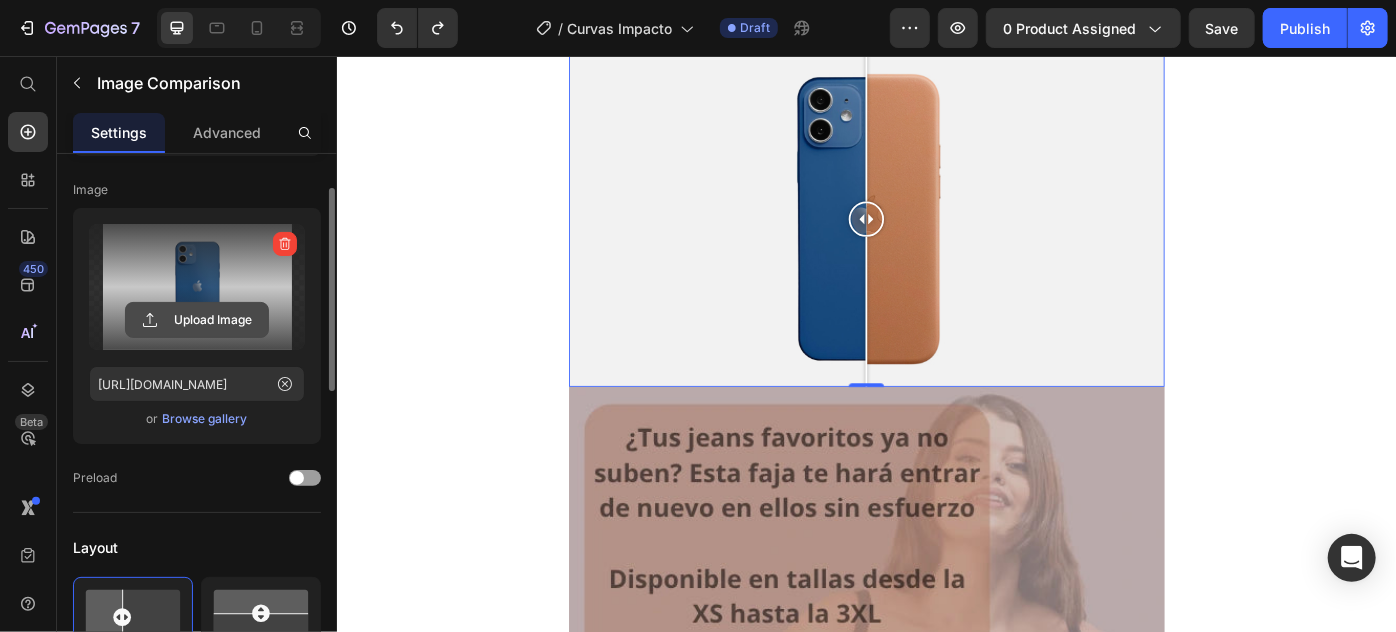 click 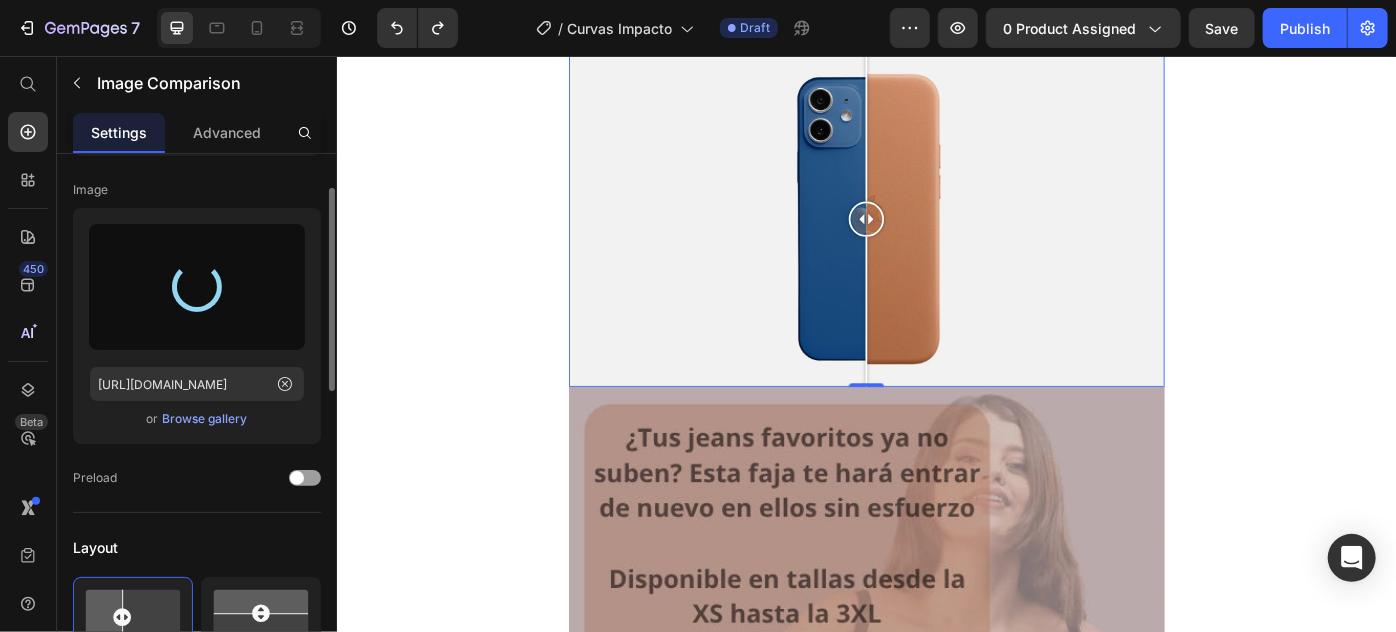 type on "https://cdn.shopify.com/s/files/1/0683/0879/5580/files/gempages_556060282128958707-3f430e8a-d4ad-4d35-9577-145dd6efc097.png" 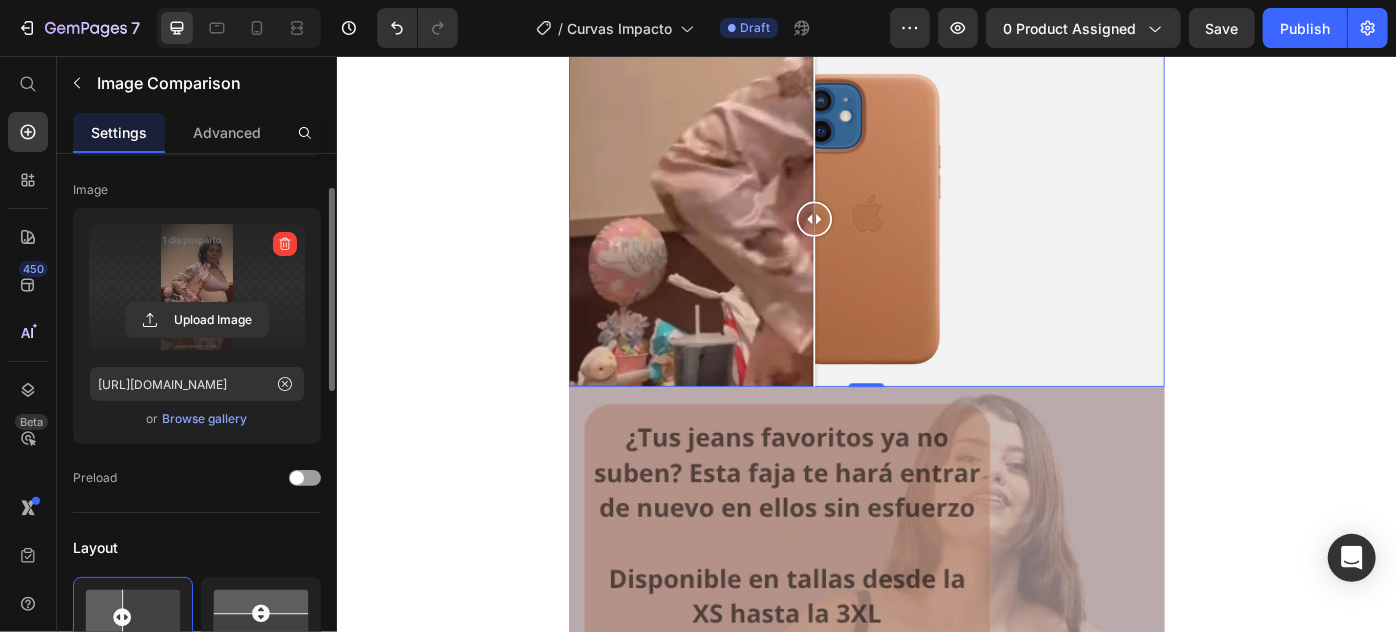 drag, startPoint x: 910, startPoint y: 234, endPoint x: 870, endPoint y: 221, distance: 42.059483 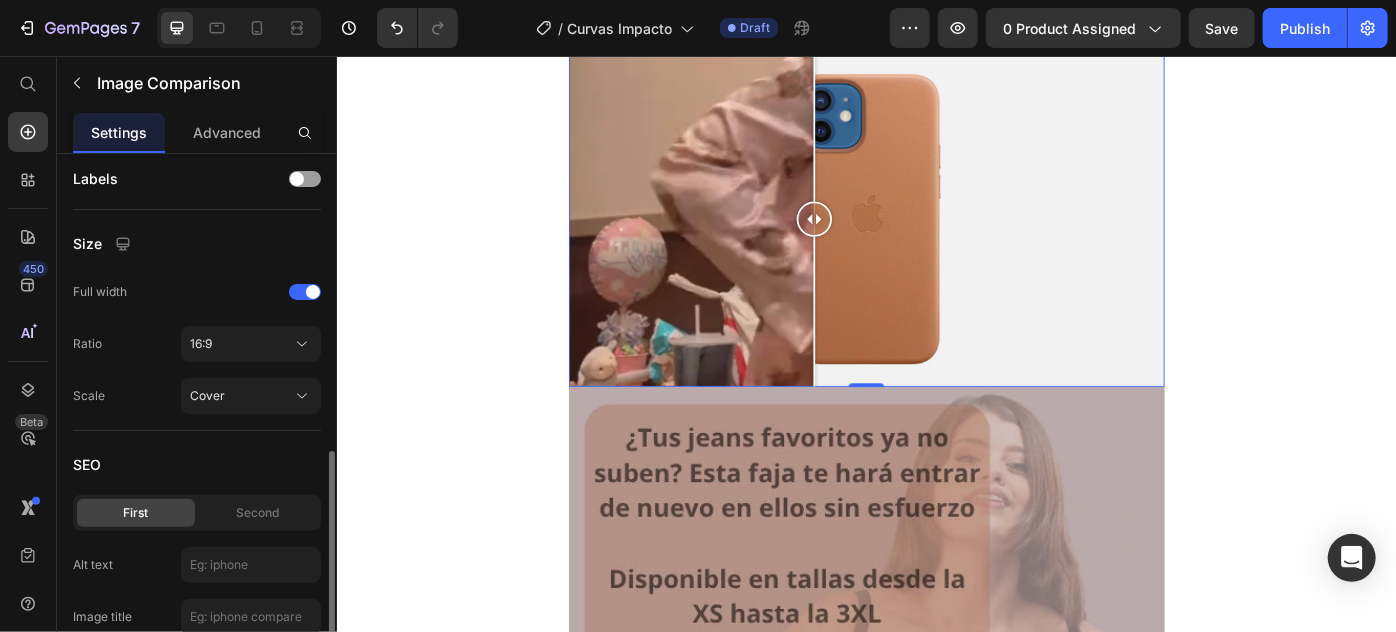 scroll, scrollTop: 872, scrollLeft: 0, axis: vertical 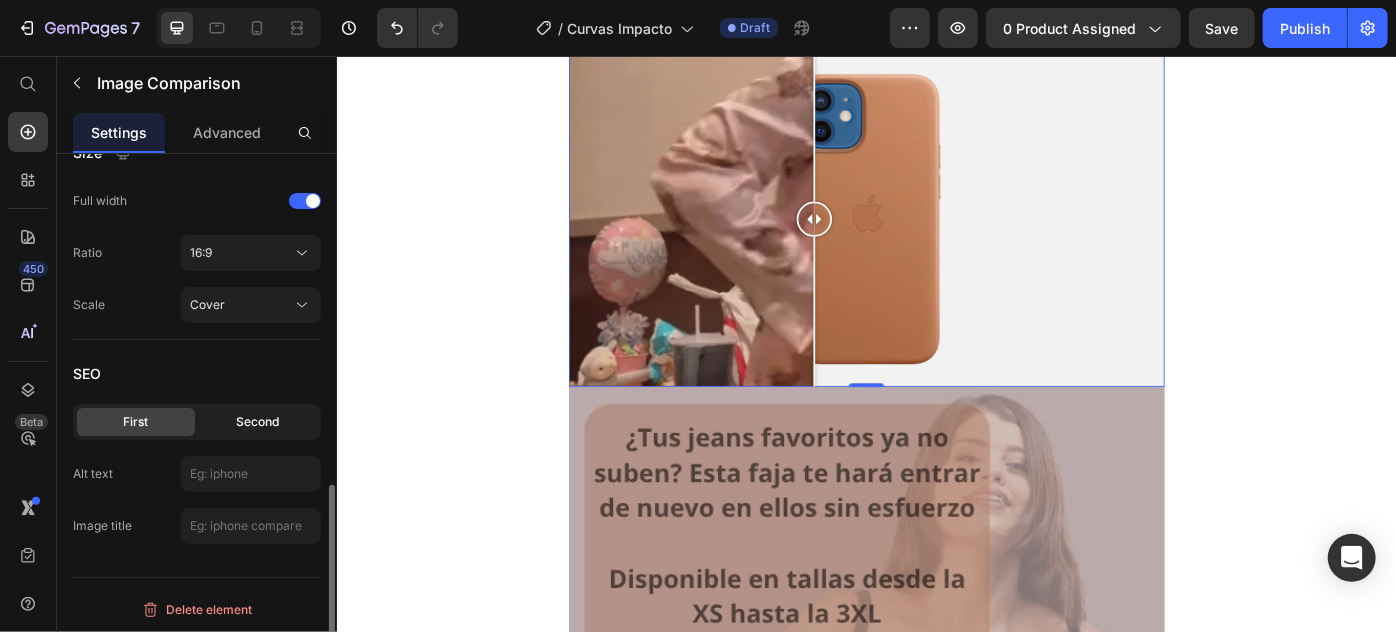 click on "Second" 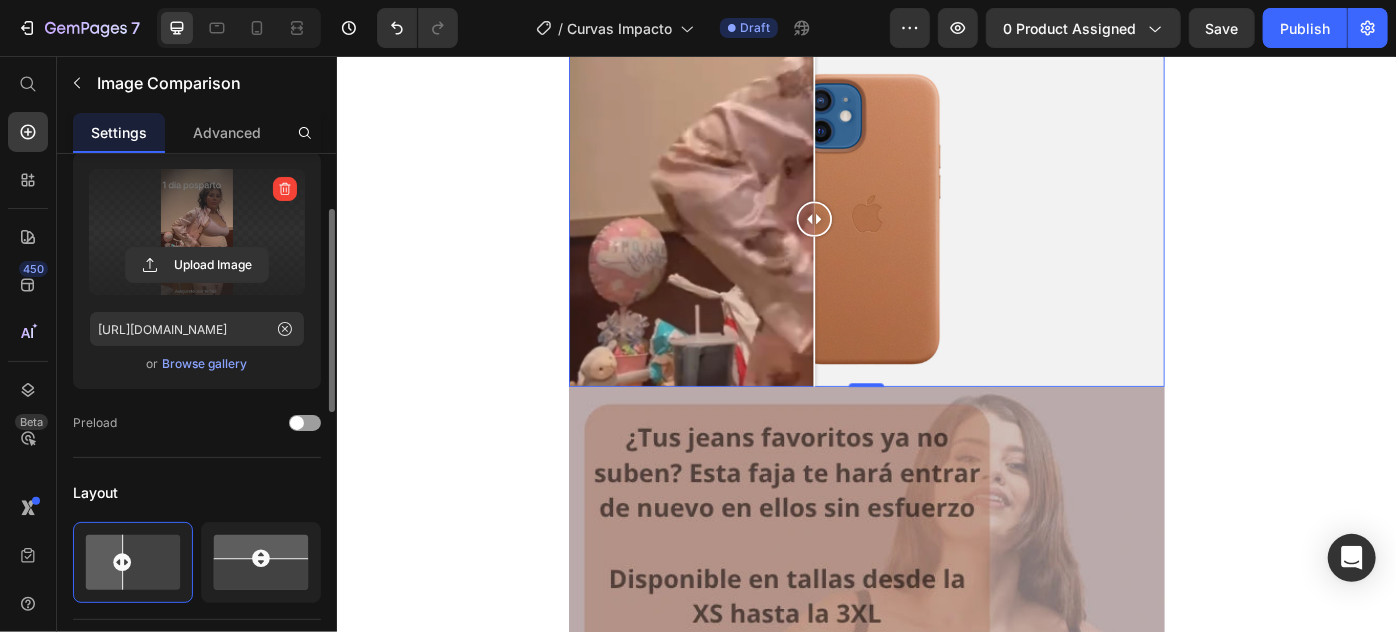 scroll, scrollTop: 54, scrollLeft: 0, axis: vertical 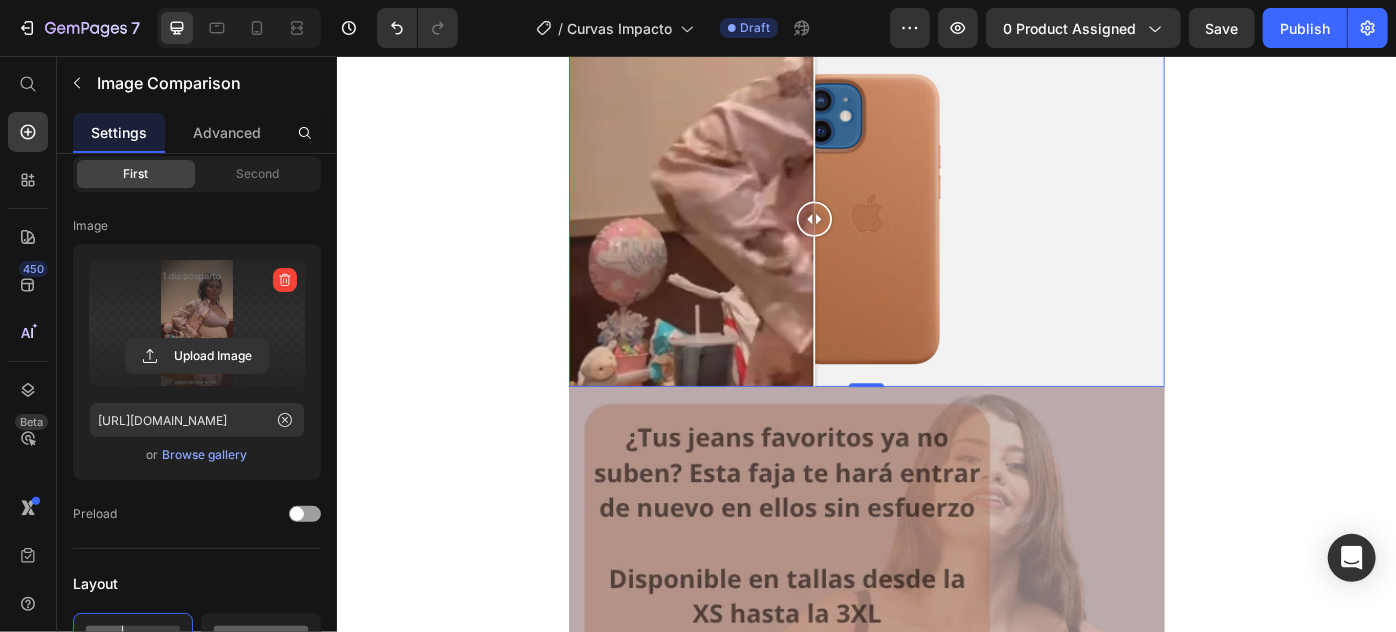 click at bounding box center [936, 240] 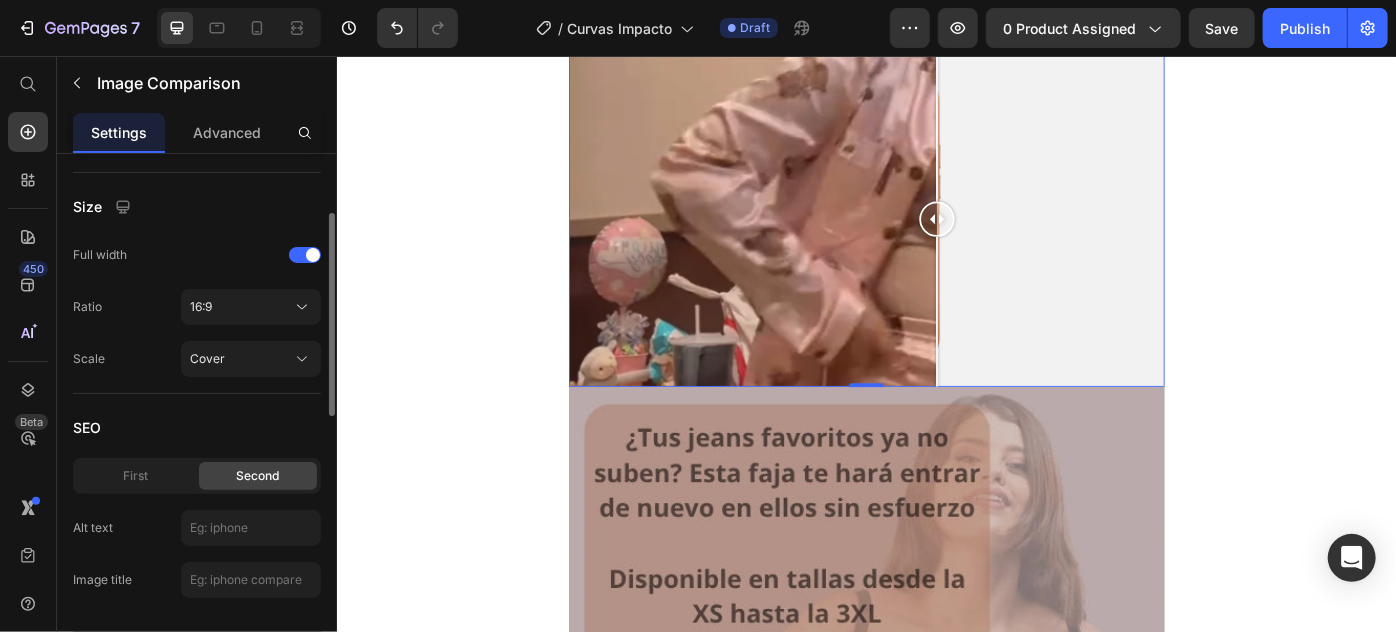 scroll, scrollTop: 872, scrollLeft: 0, axis: vertical 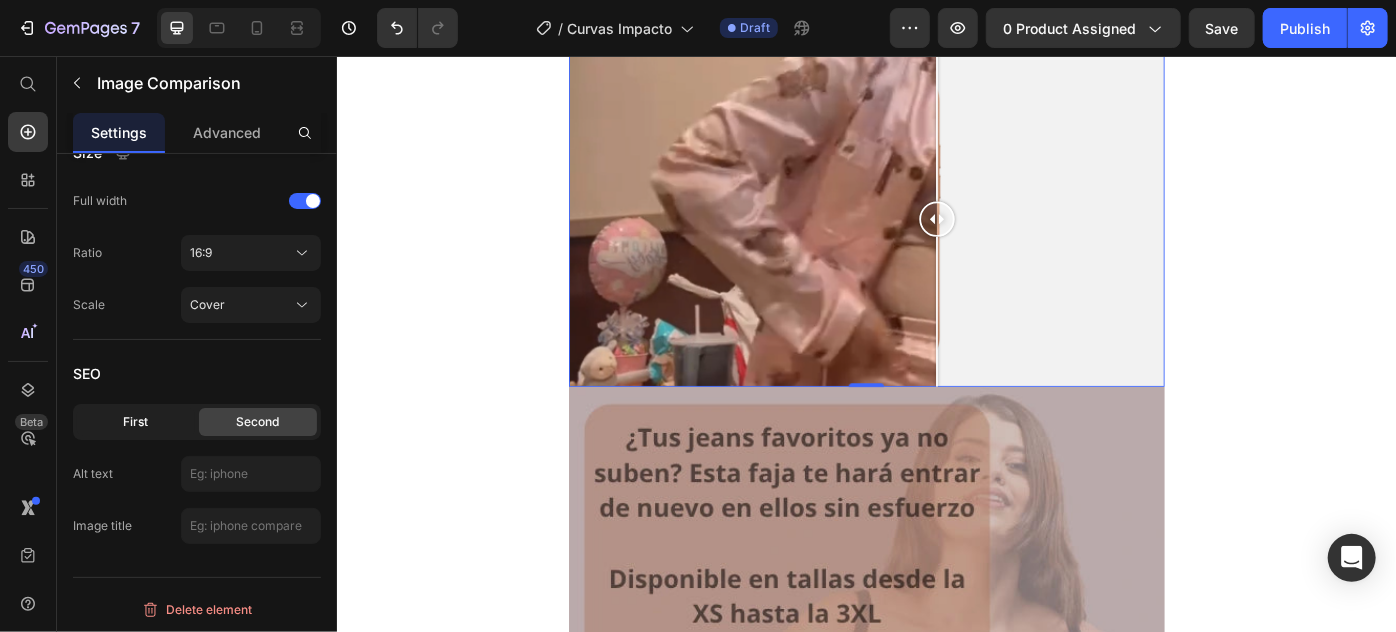 click on "First" 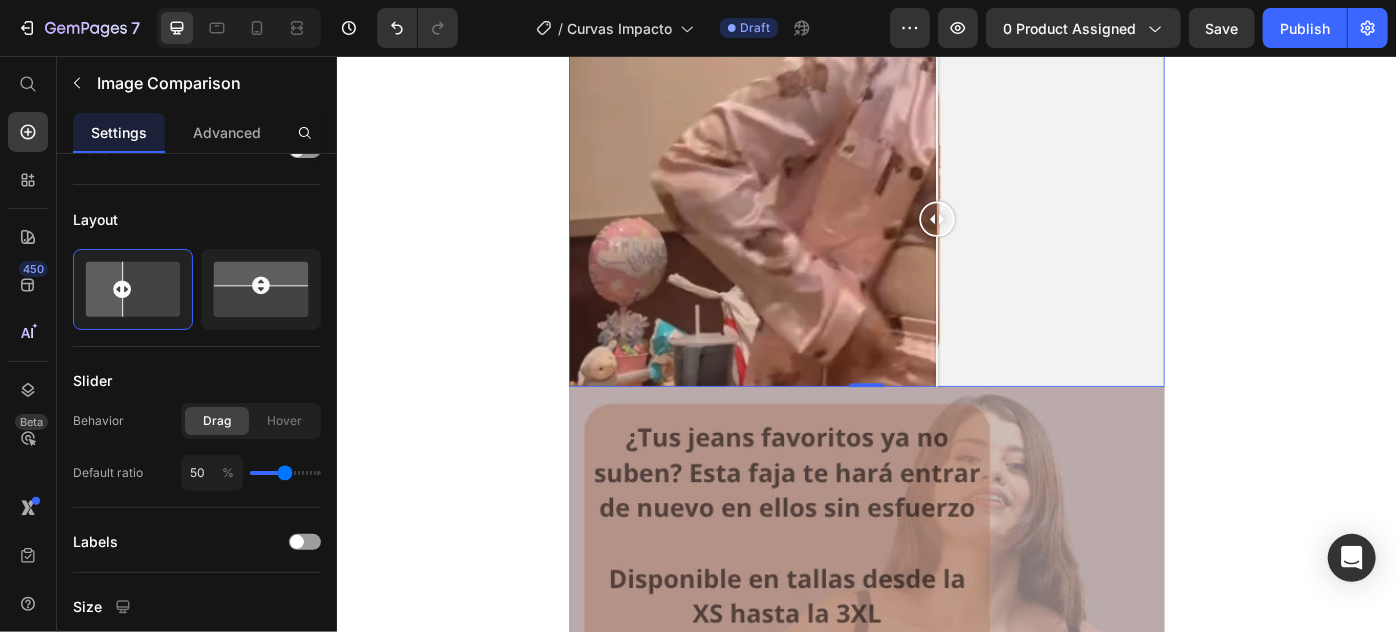 scroll, scrollTop: 327, scrollLeft: 0, axis: vertical 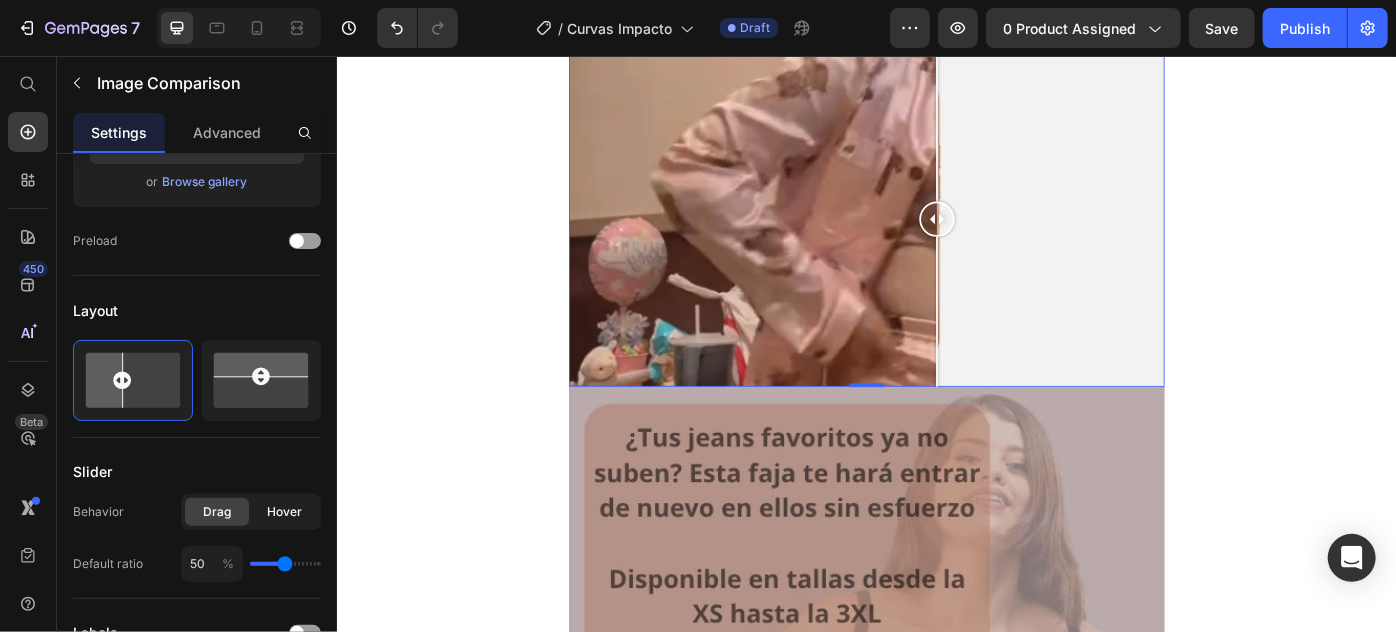 click on "Hover" 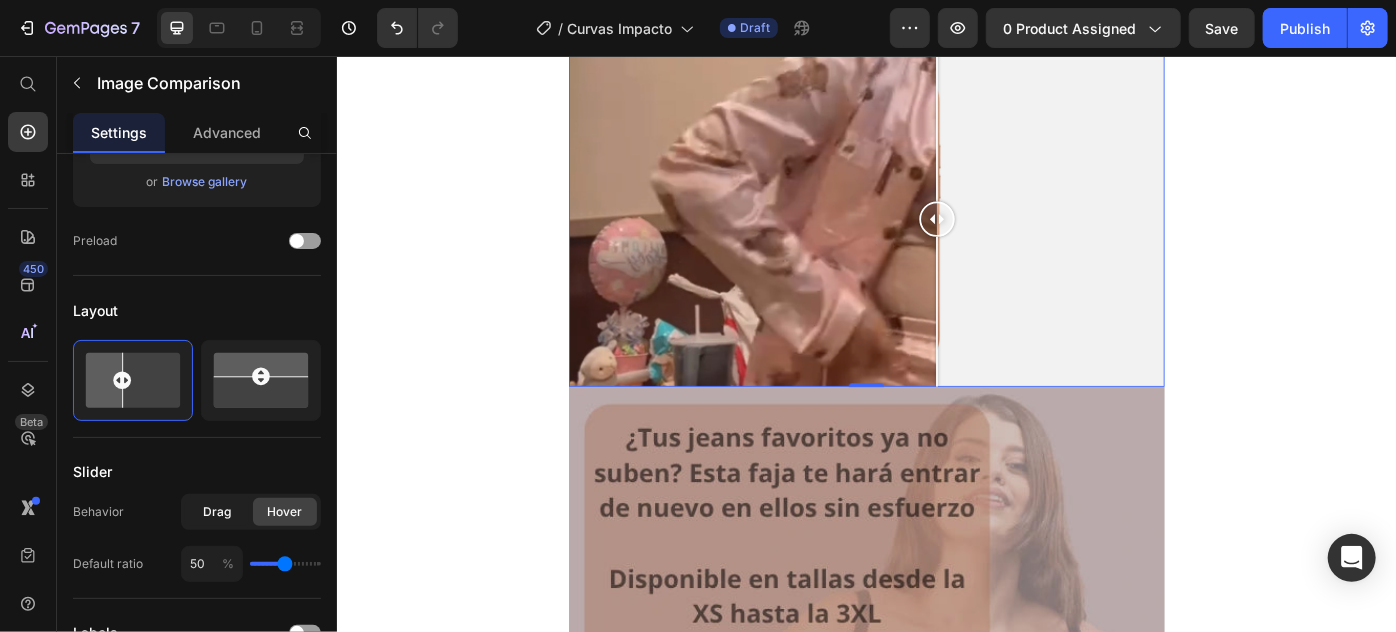 click on "Drag" 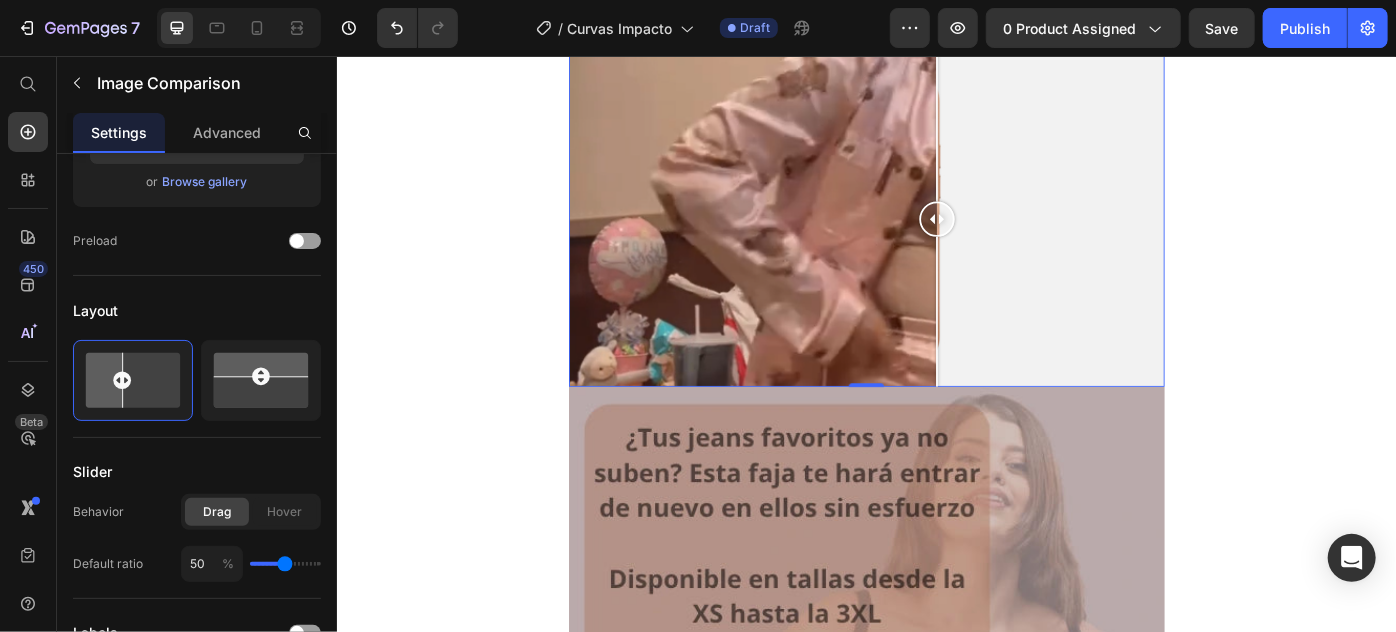 type on "34" 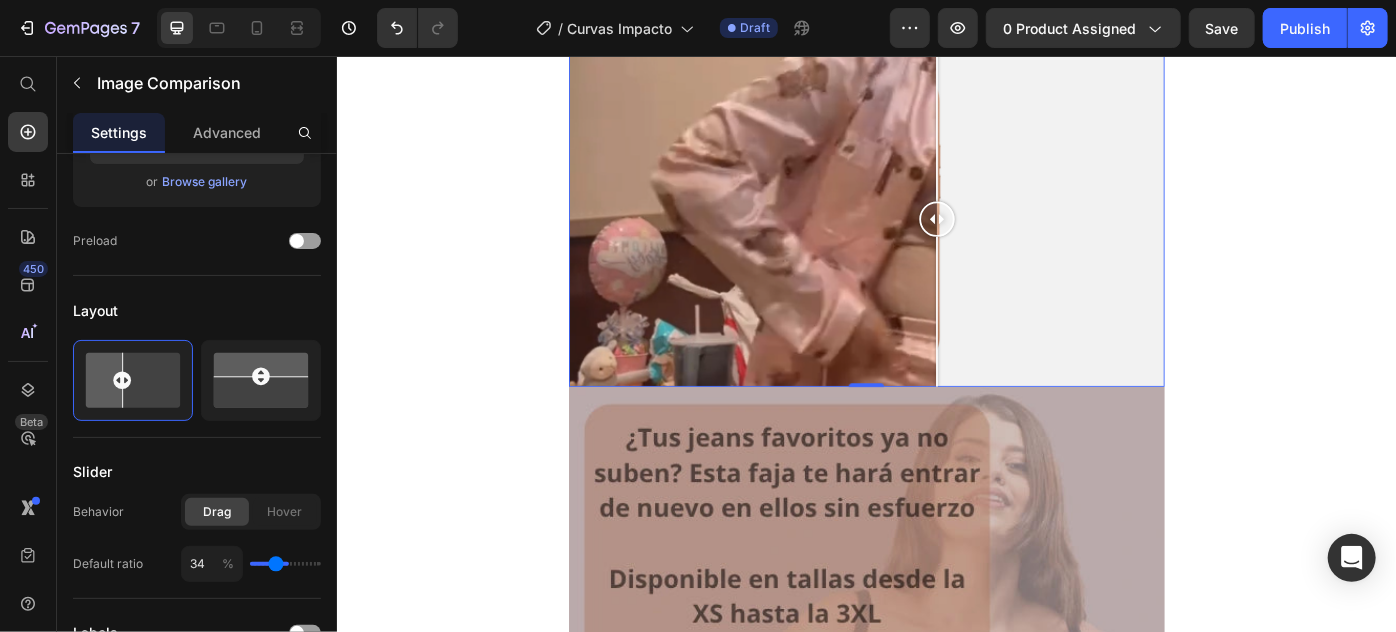 type on "30" 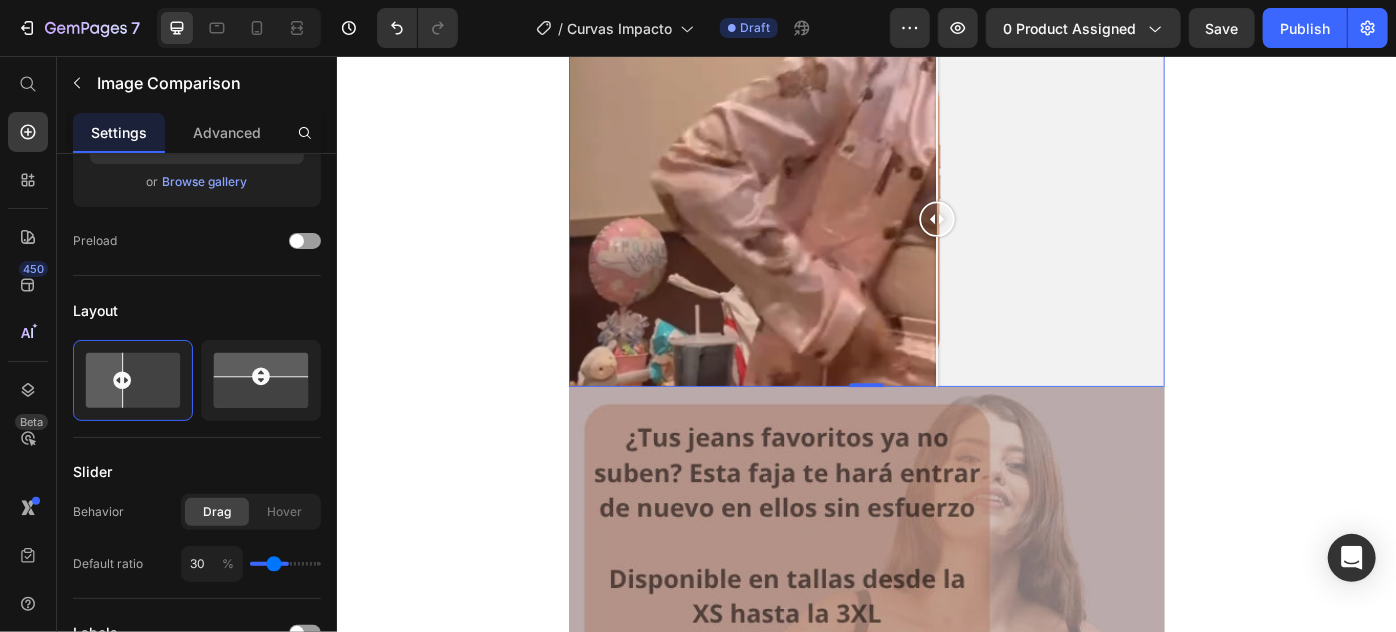 type on "28" 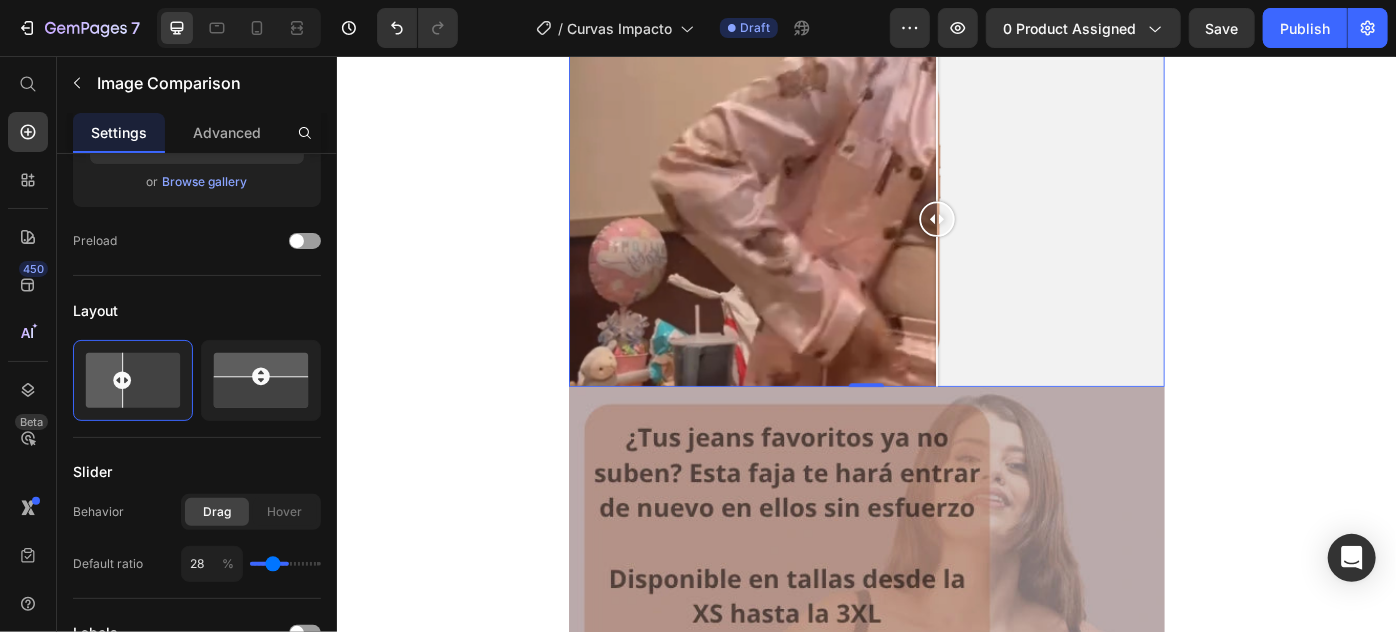 type on "25" 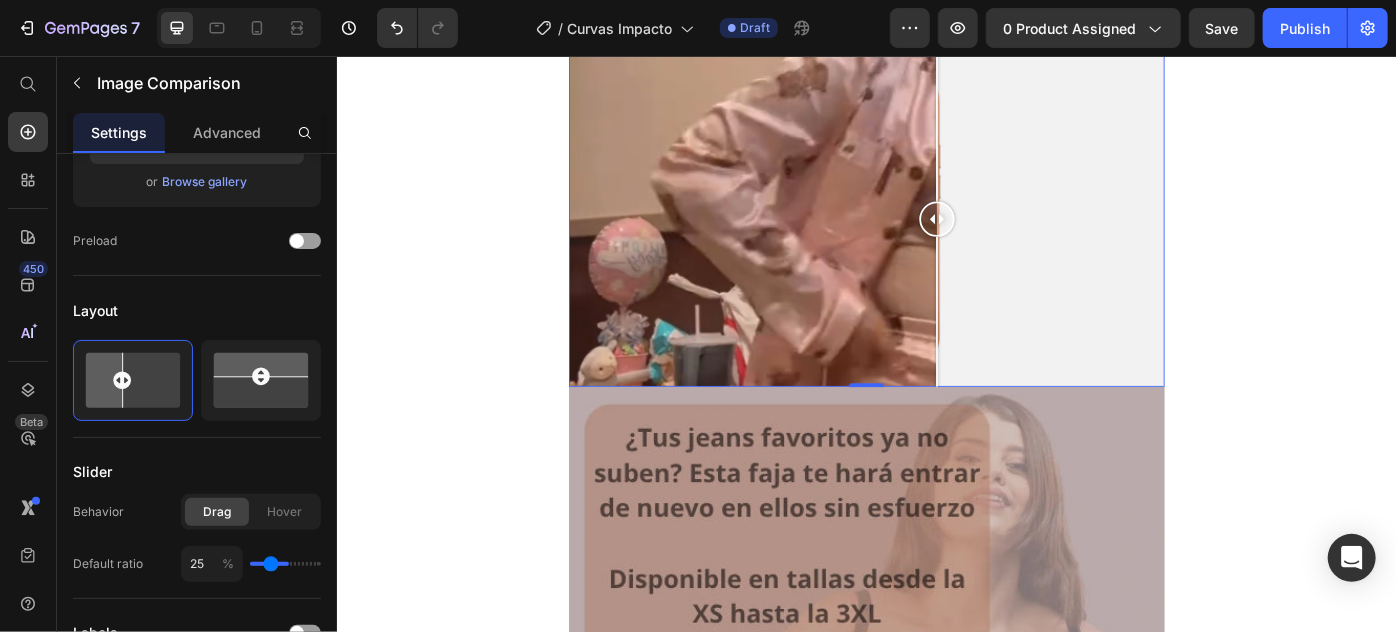 type on "24" 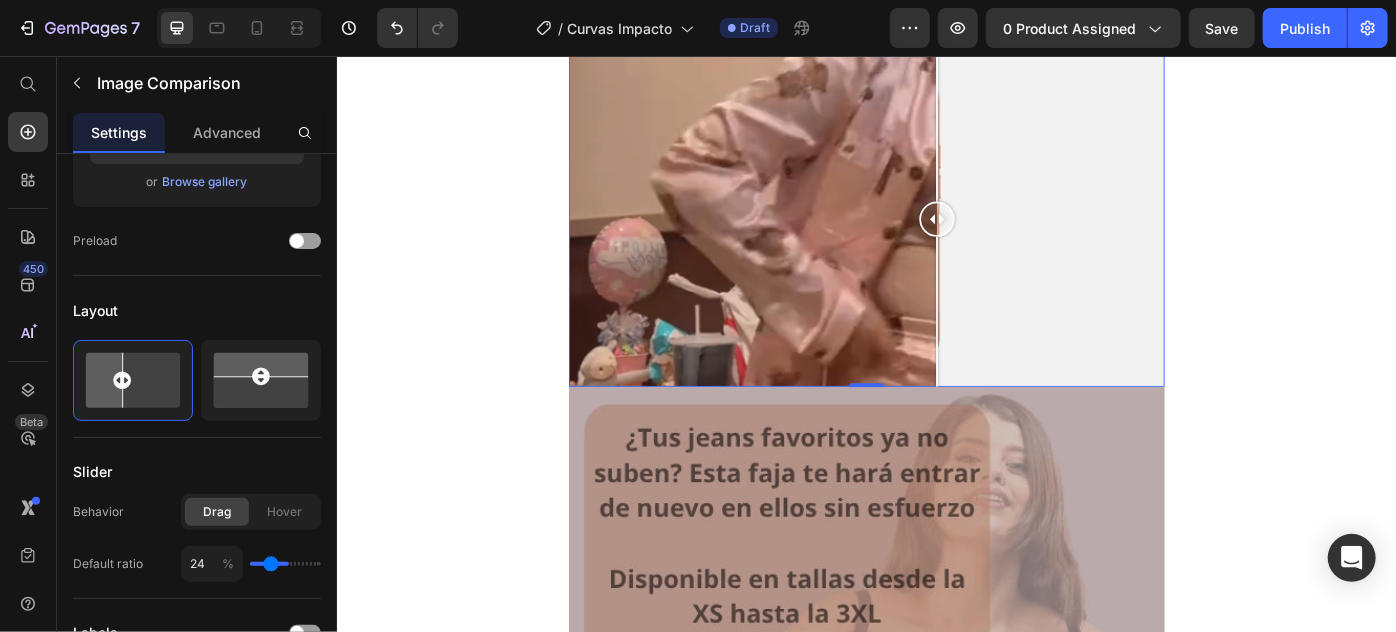 type on "21" 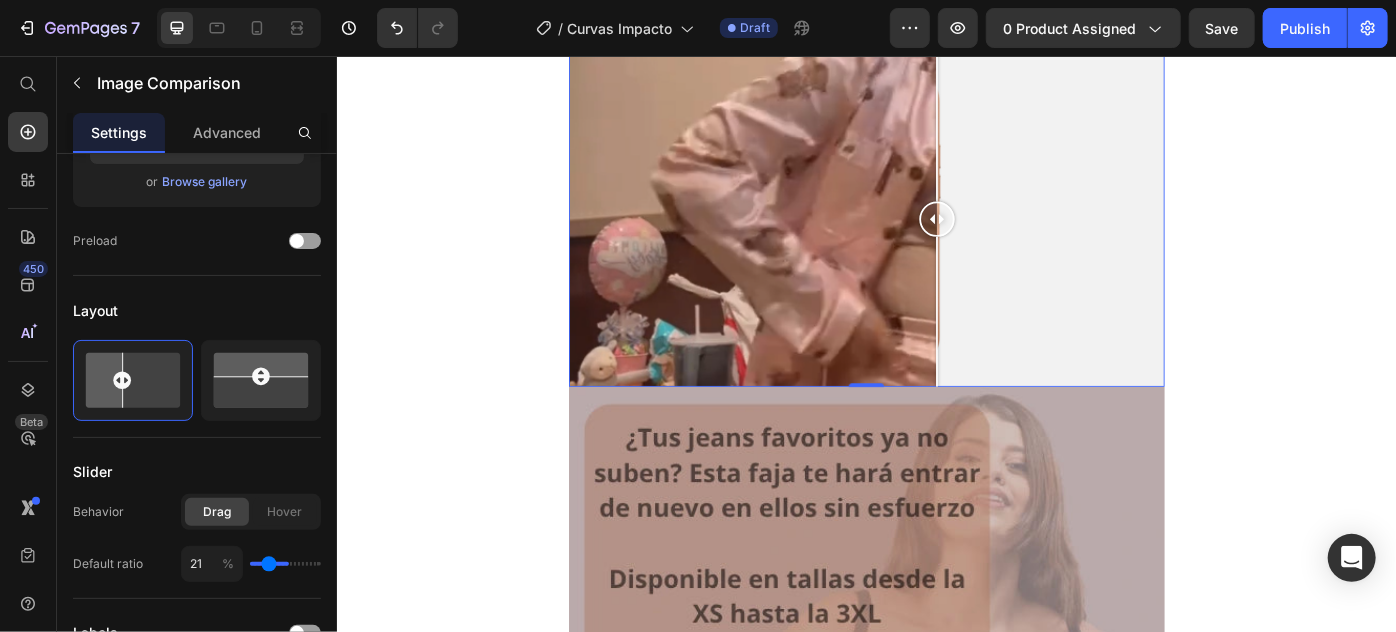 type on "20" 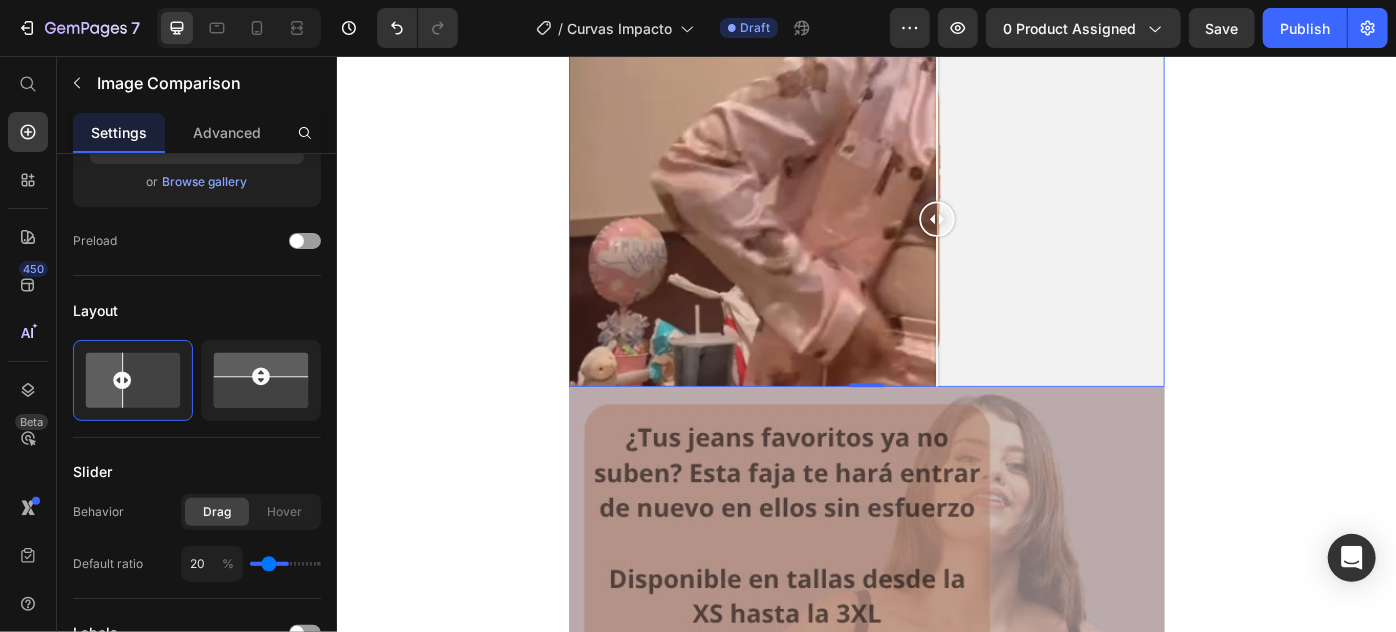 type on "16" 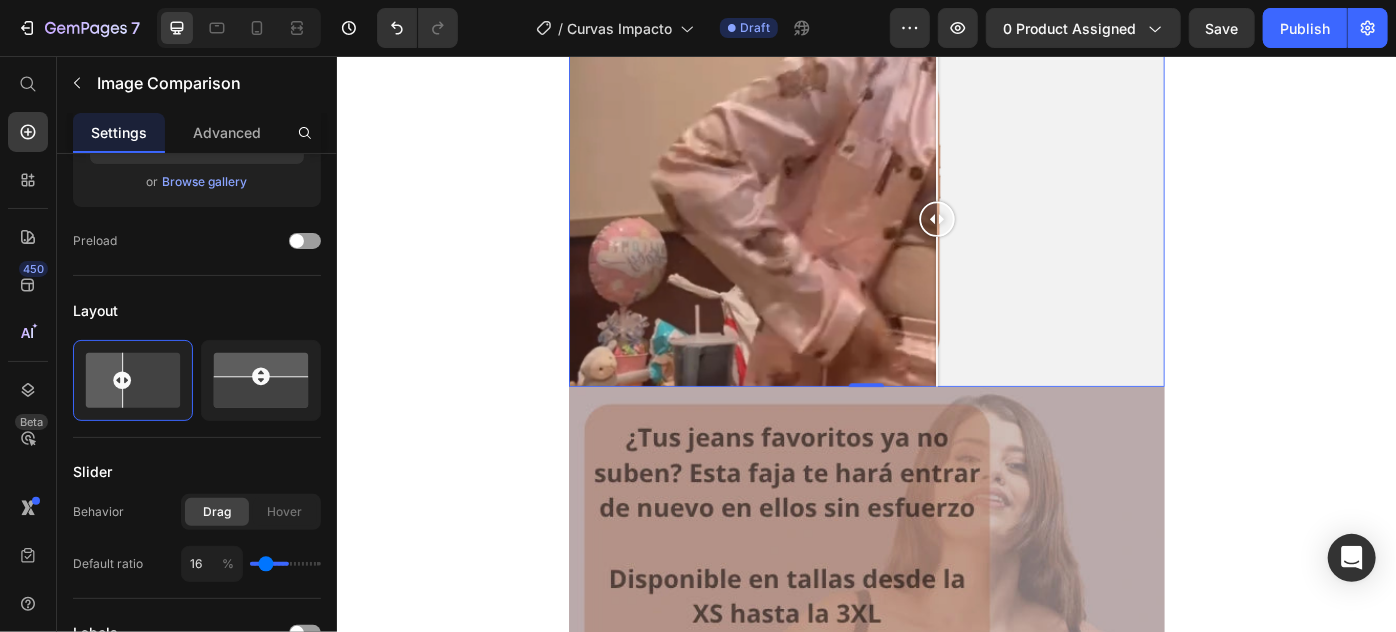 type on "13" 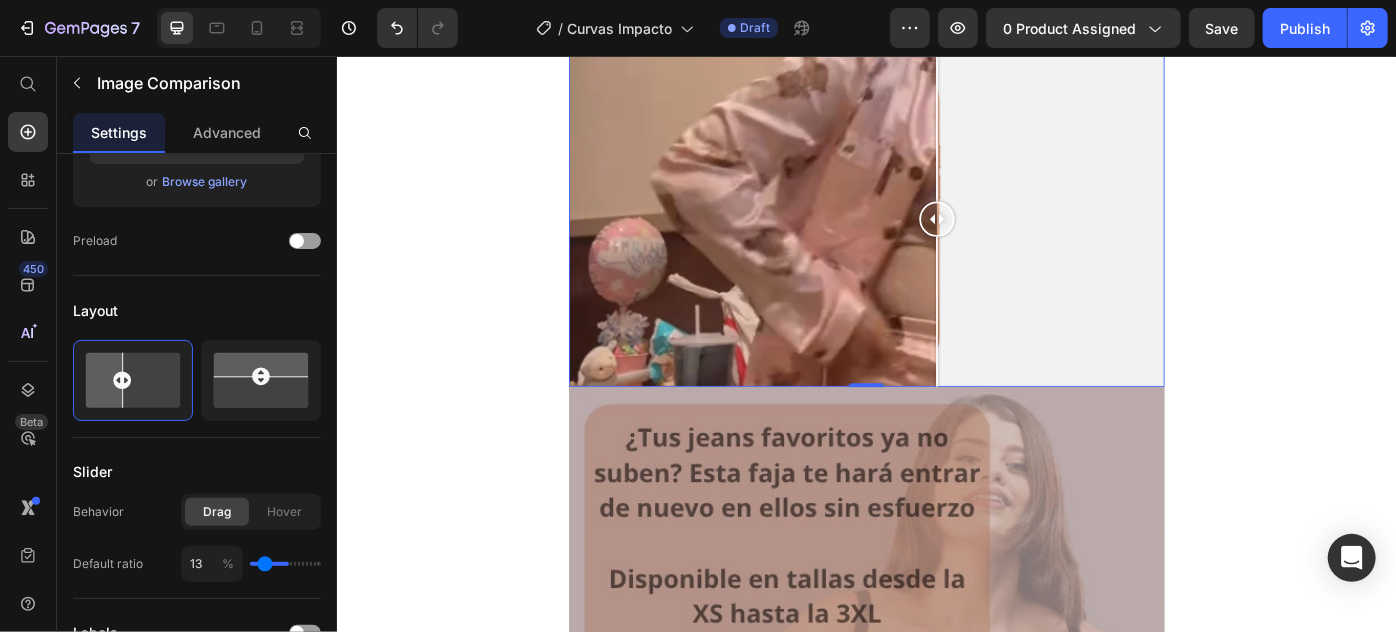type on "12" 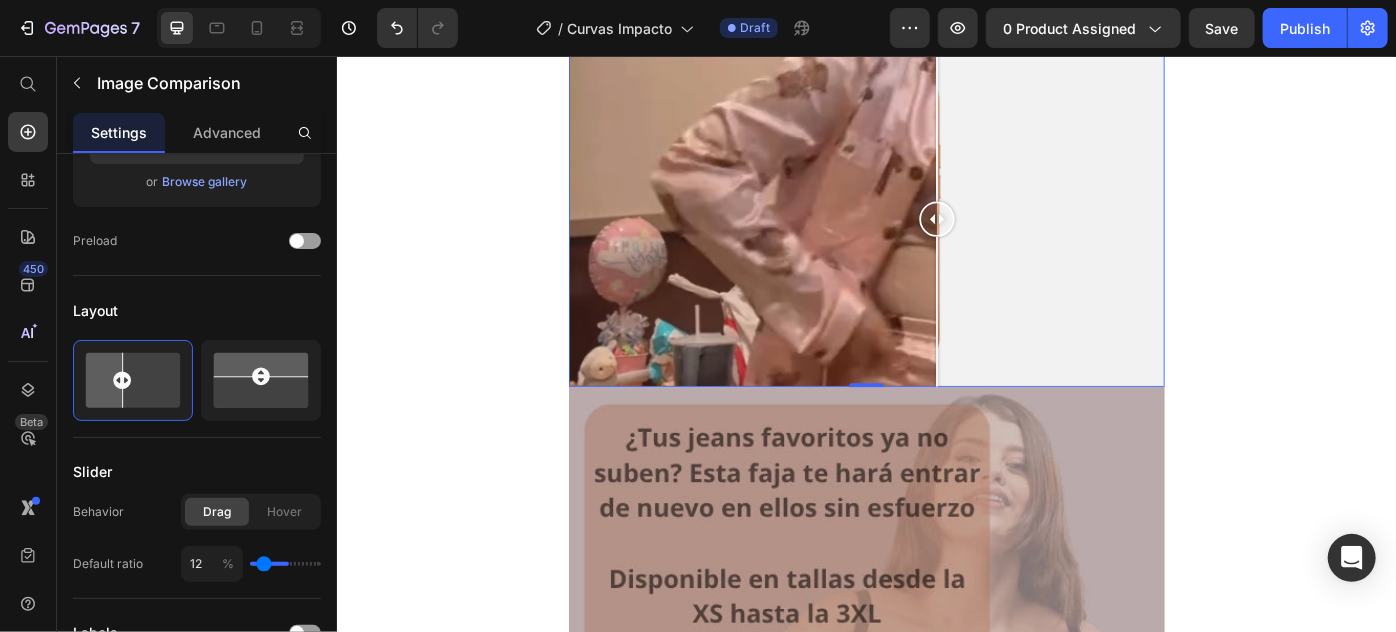 type on "8" 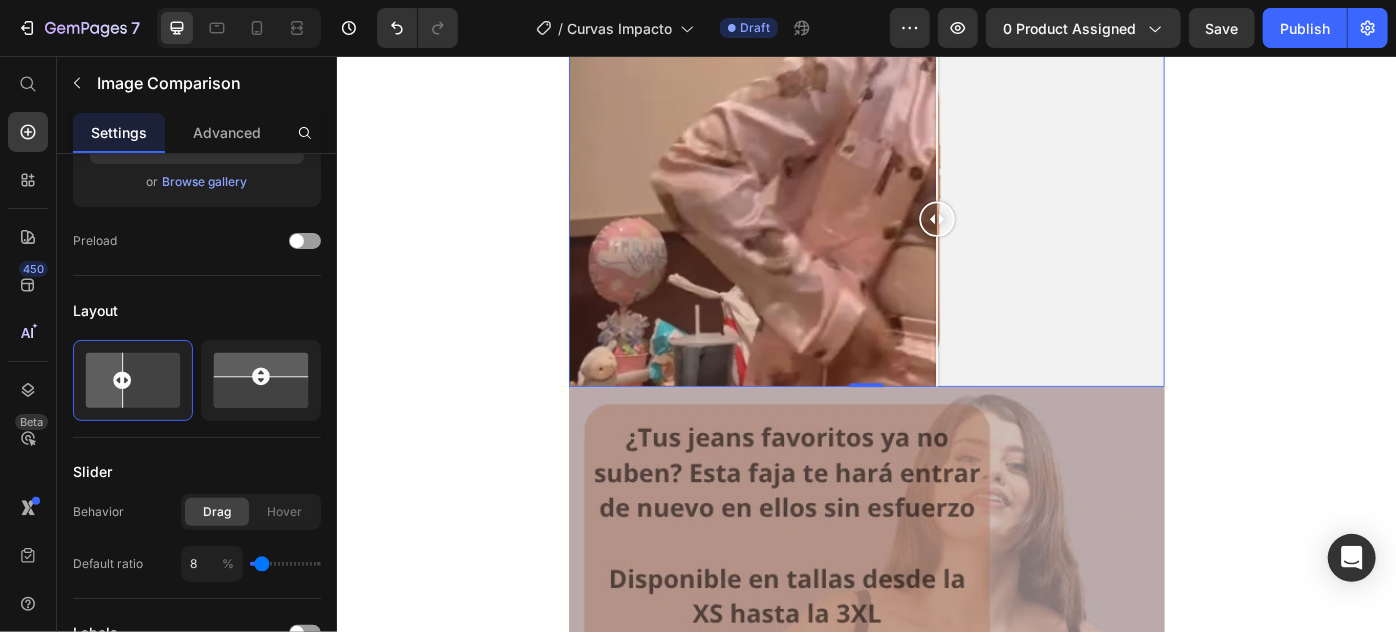 type on "4" 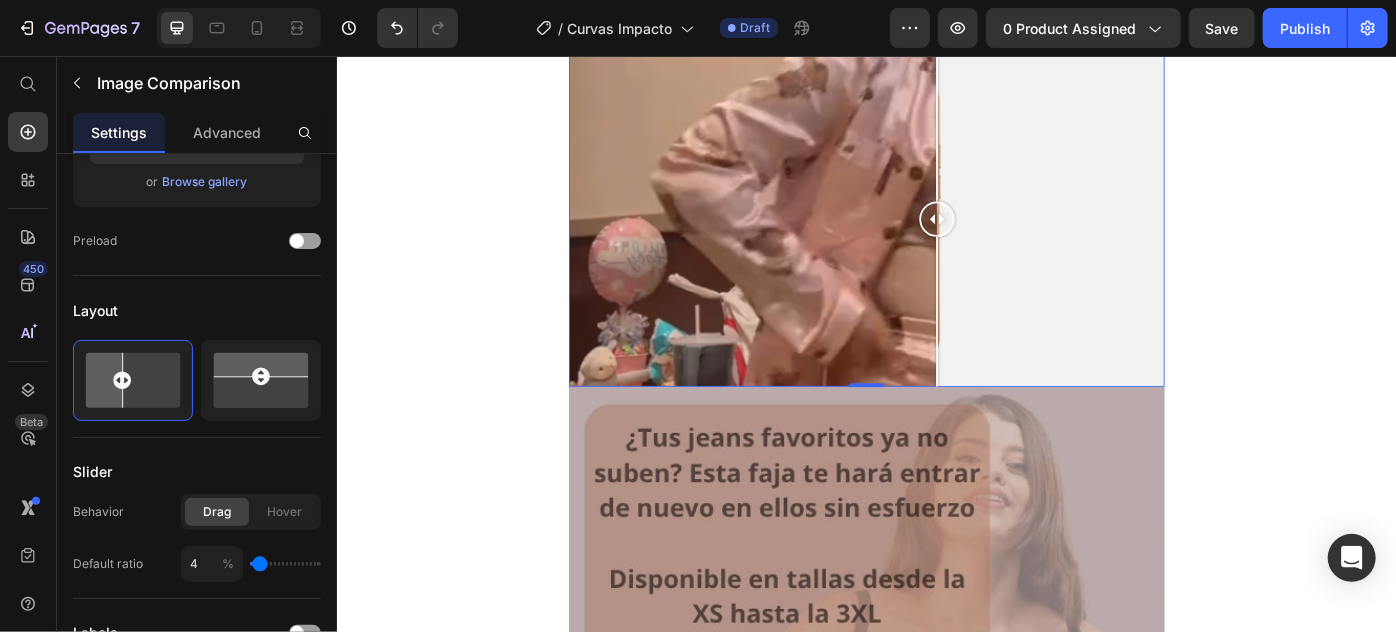 type on "3" 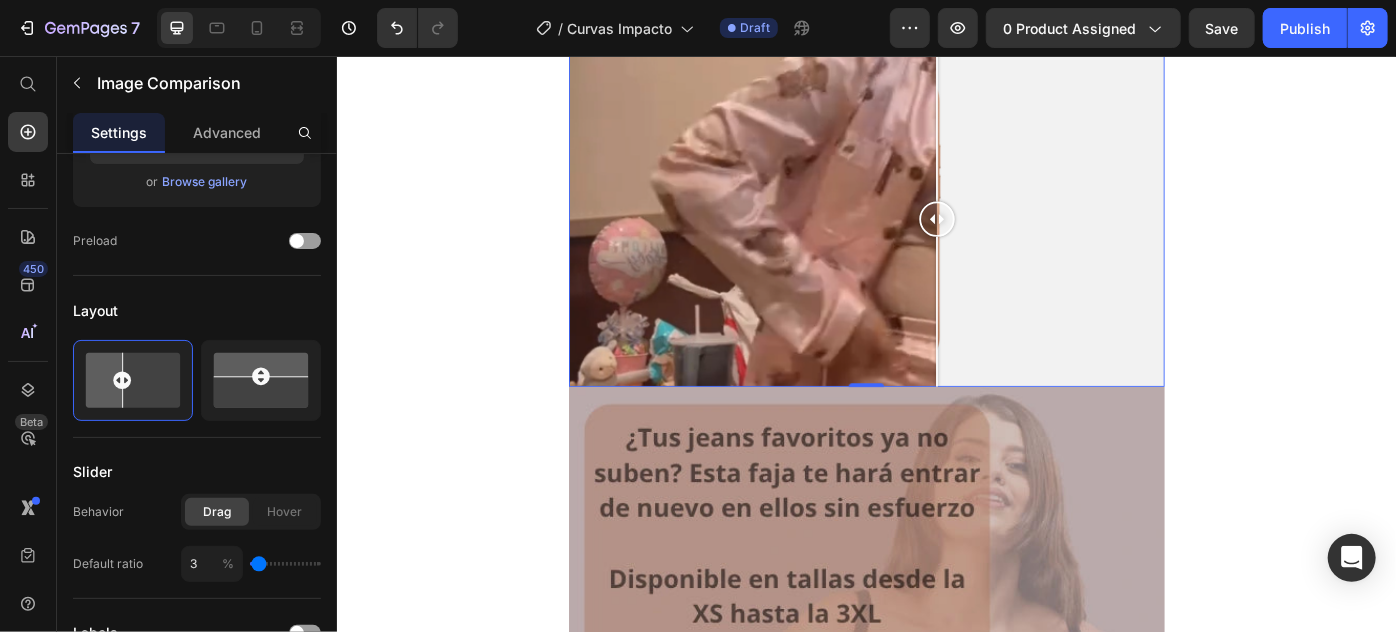 type on "1" 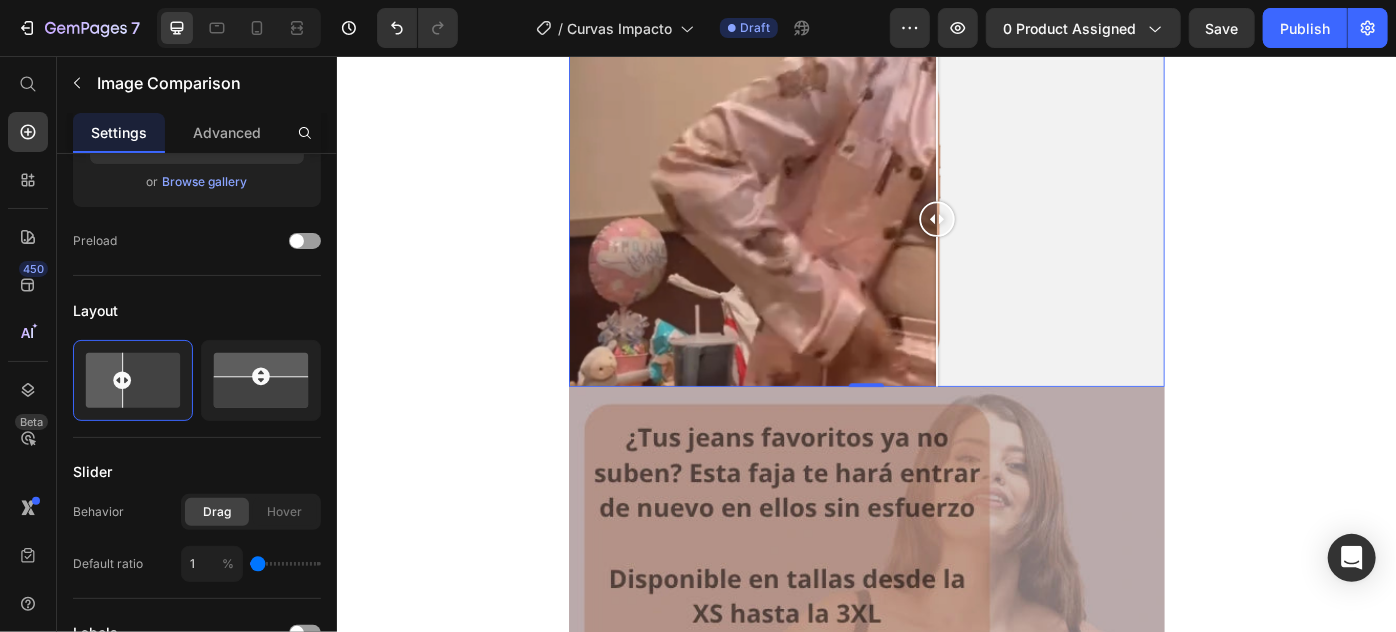 type on "5" 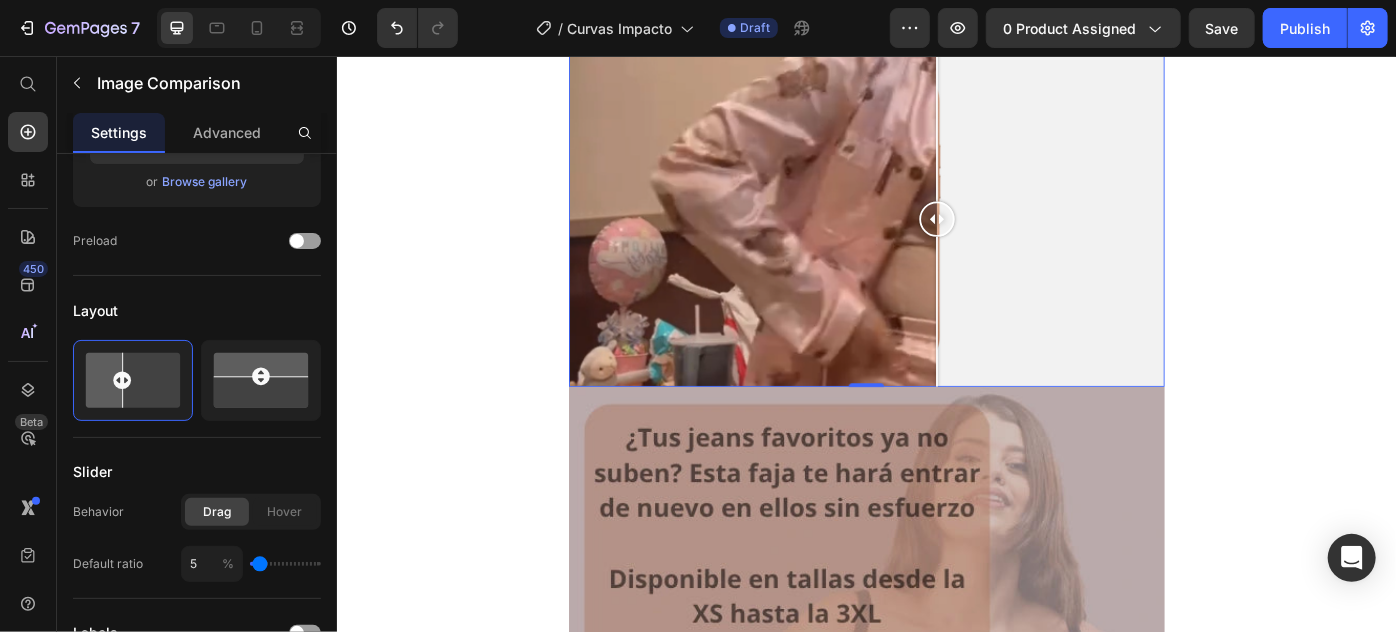 type on "9" 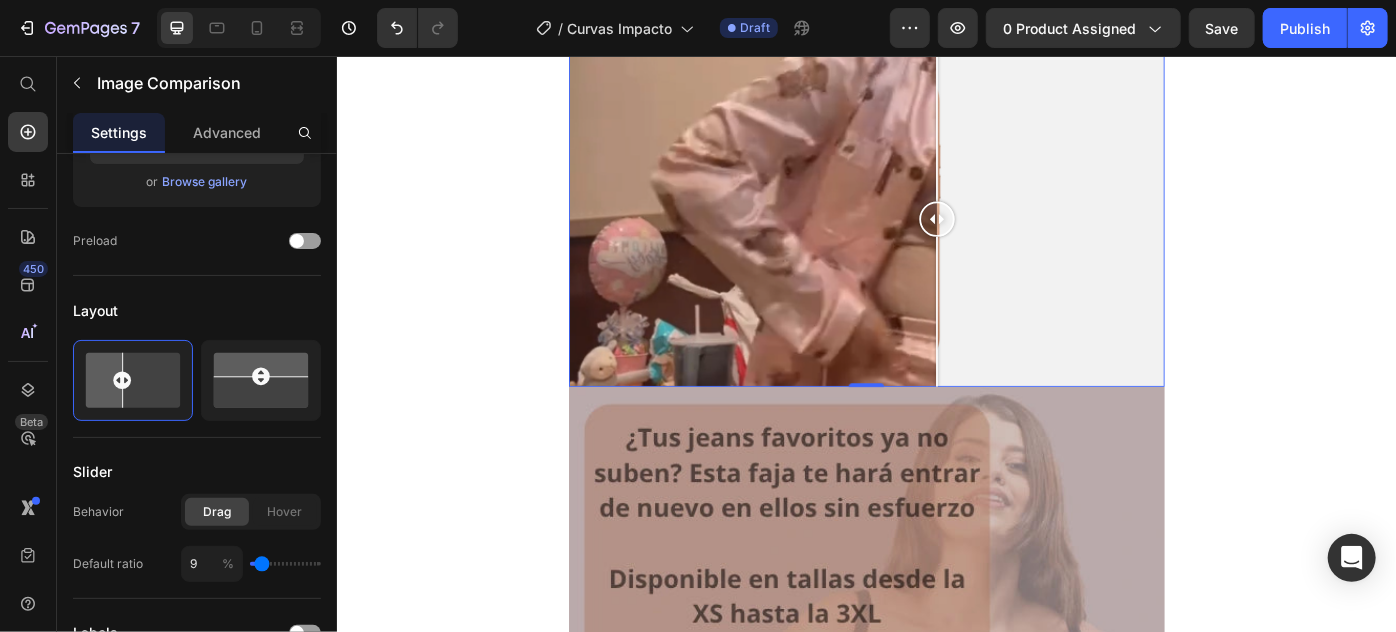 type on "13" 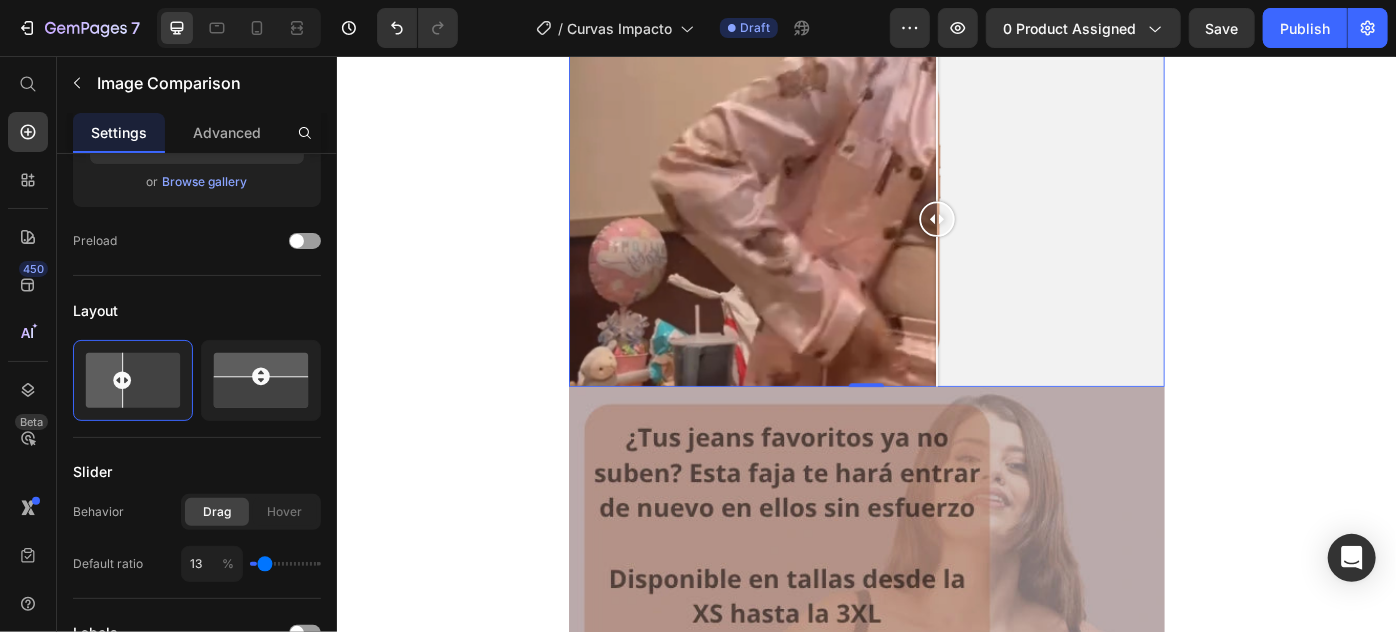 type on "14" 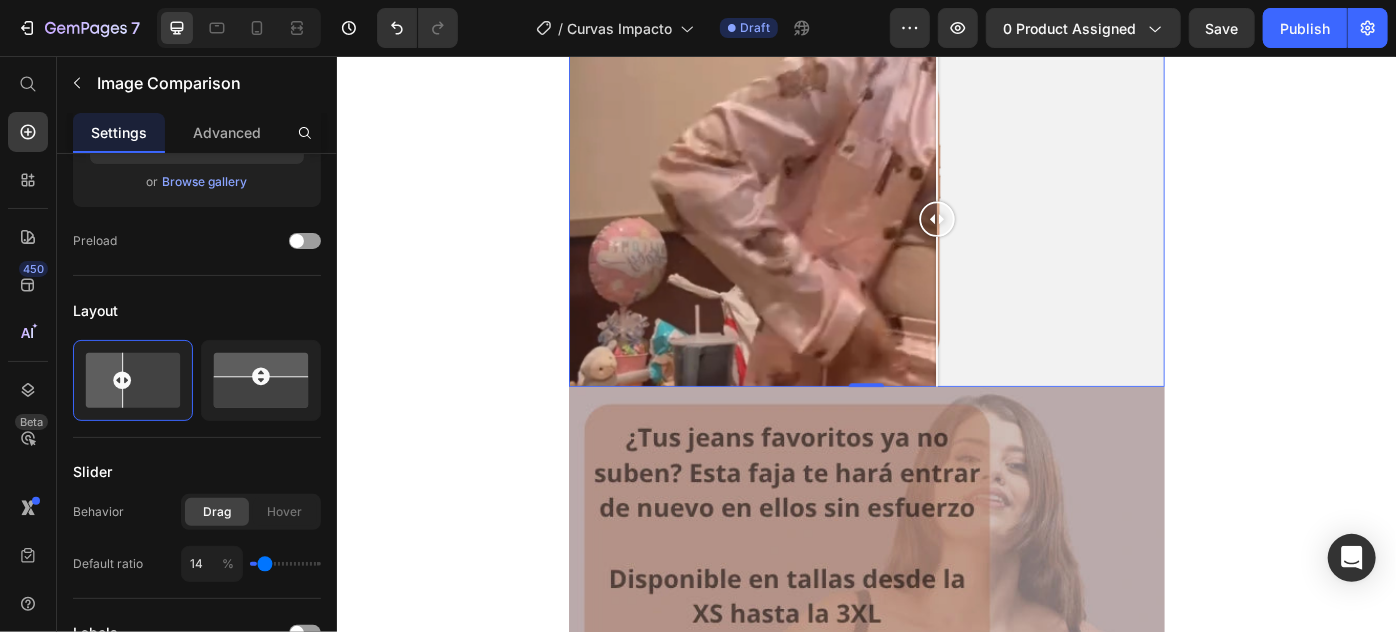 type on "20" 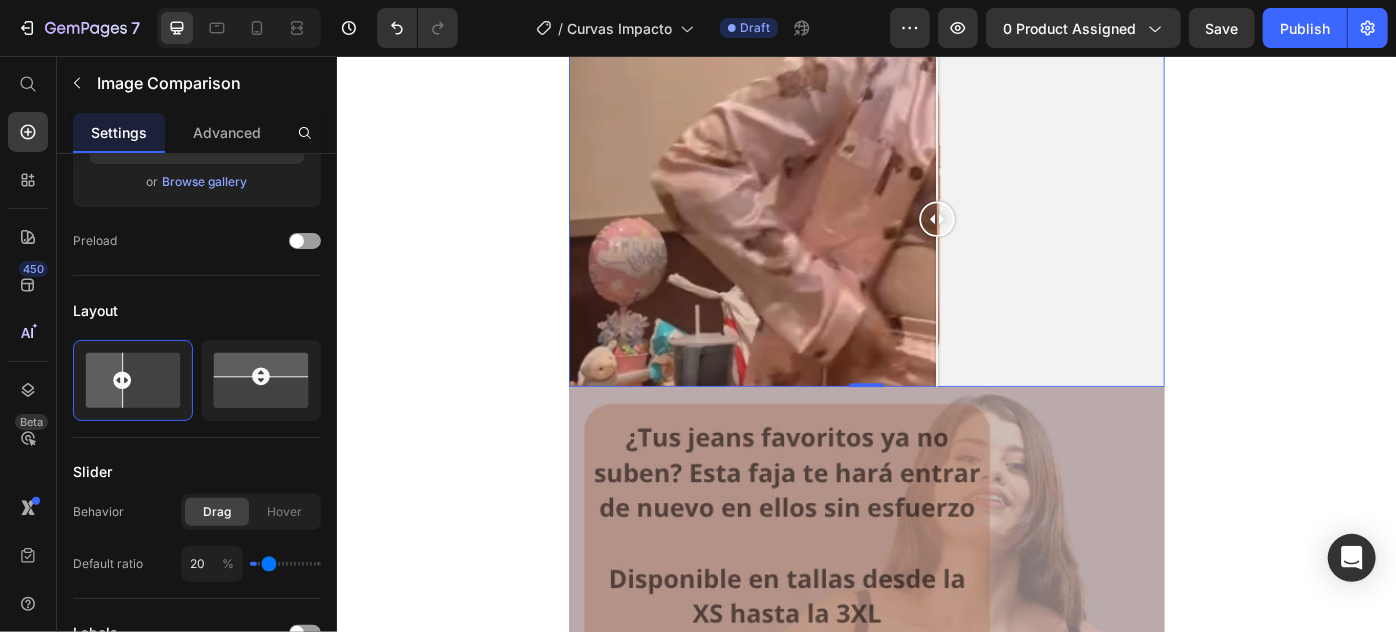 type on "26" 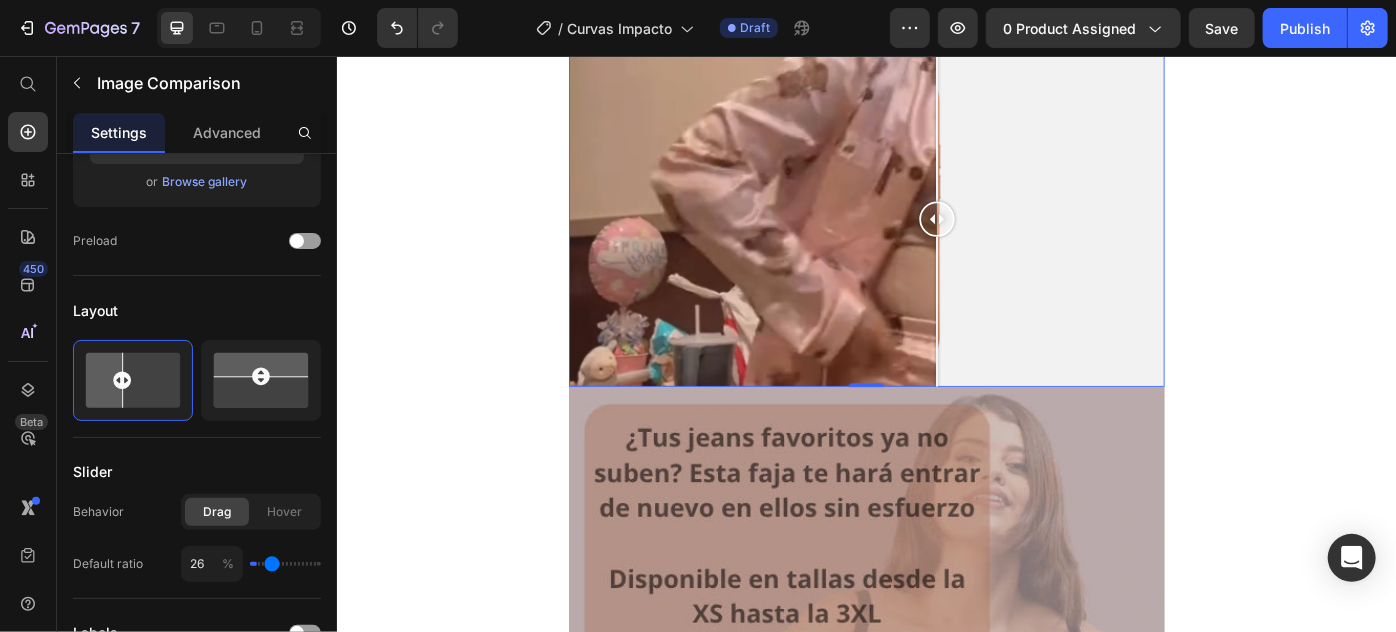 type on "28" 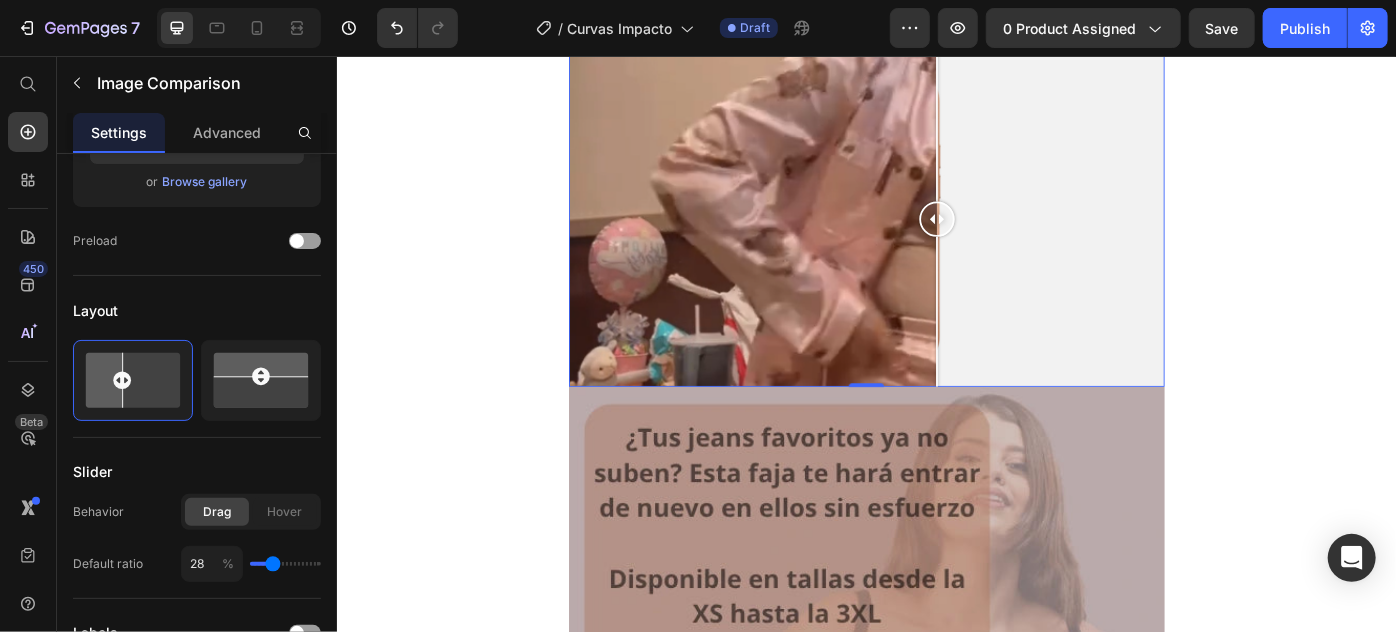 type on "34" 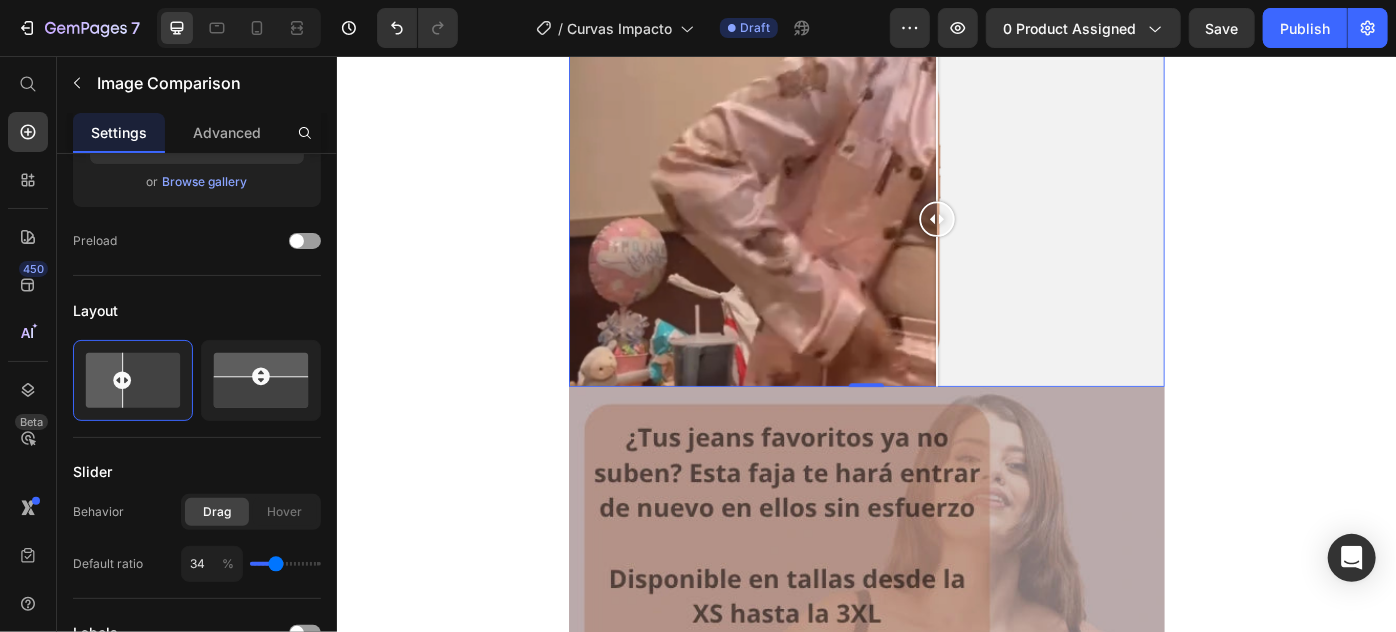 type on "35" 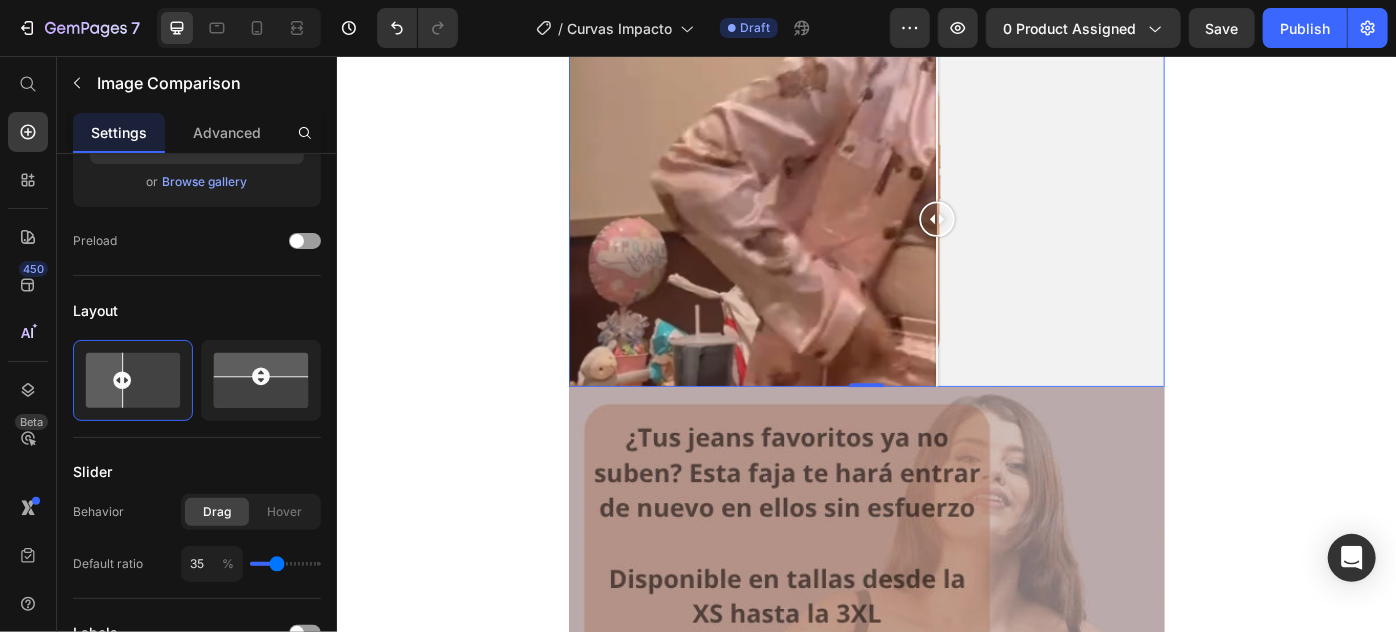 type on "39" 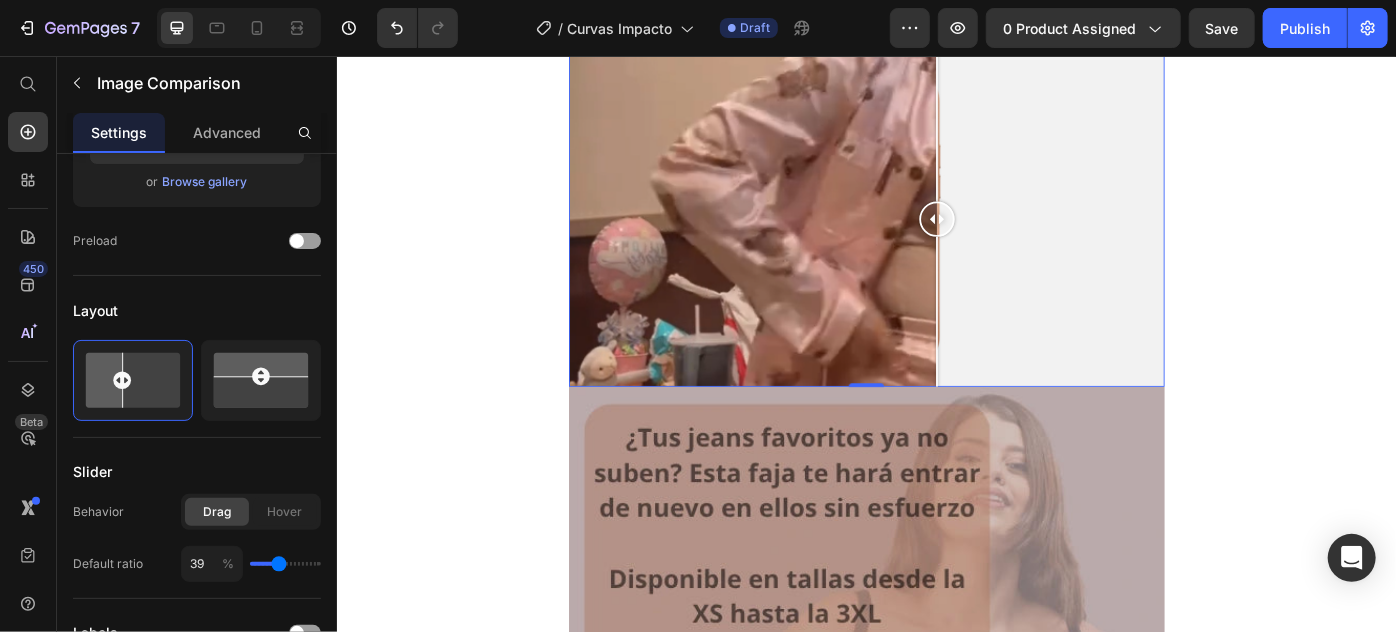 type on "41" 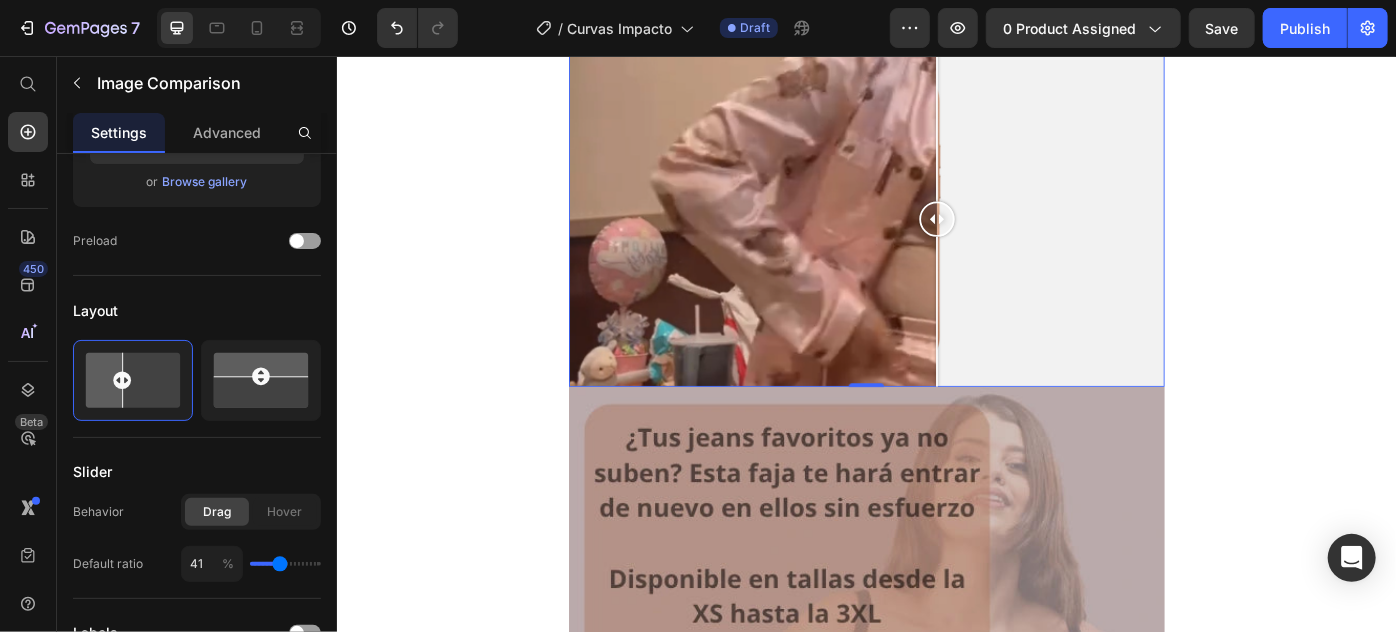 type on "43" 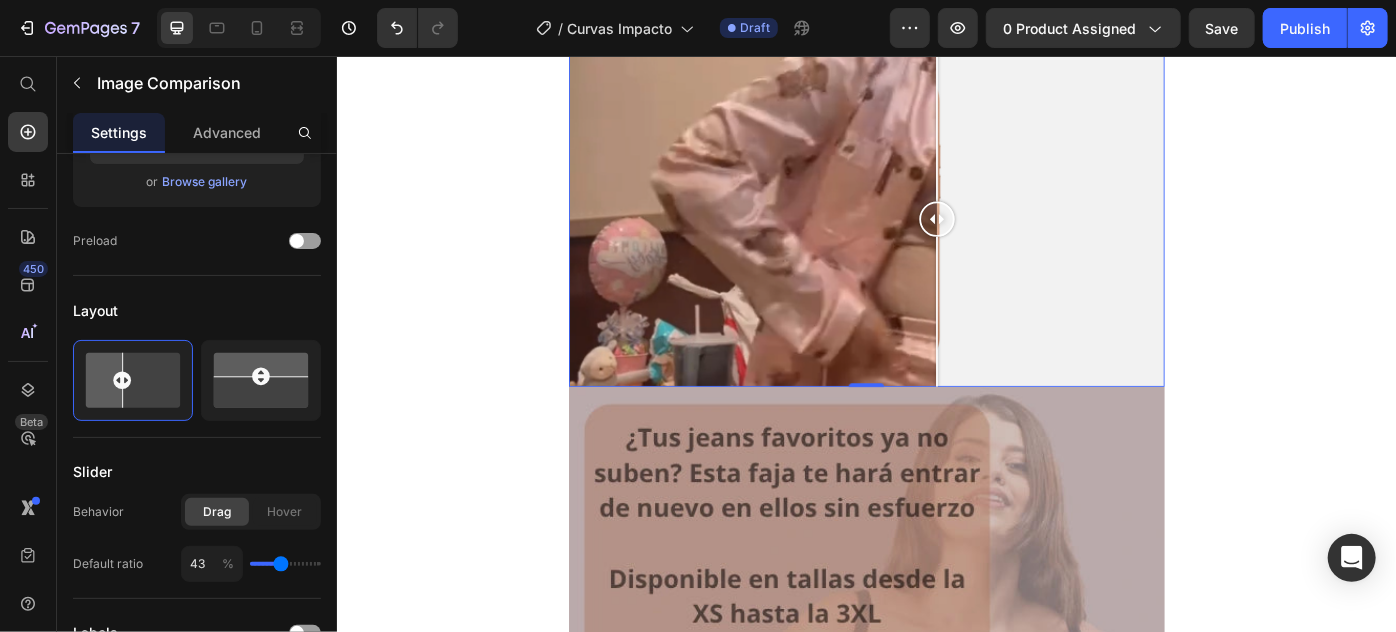 type on "45" 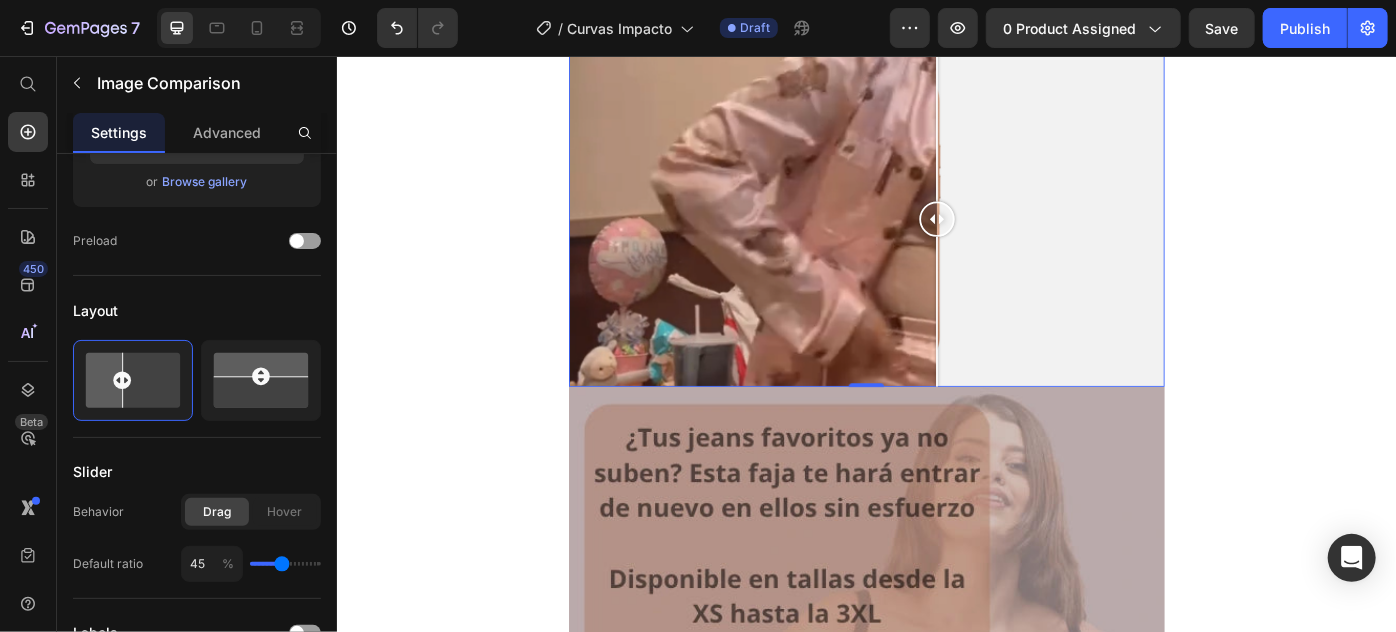 type on "47" 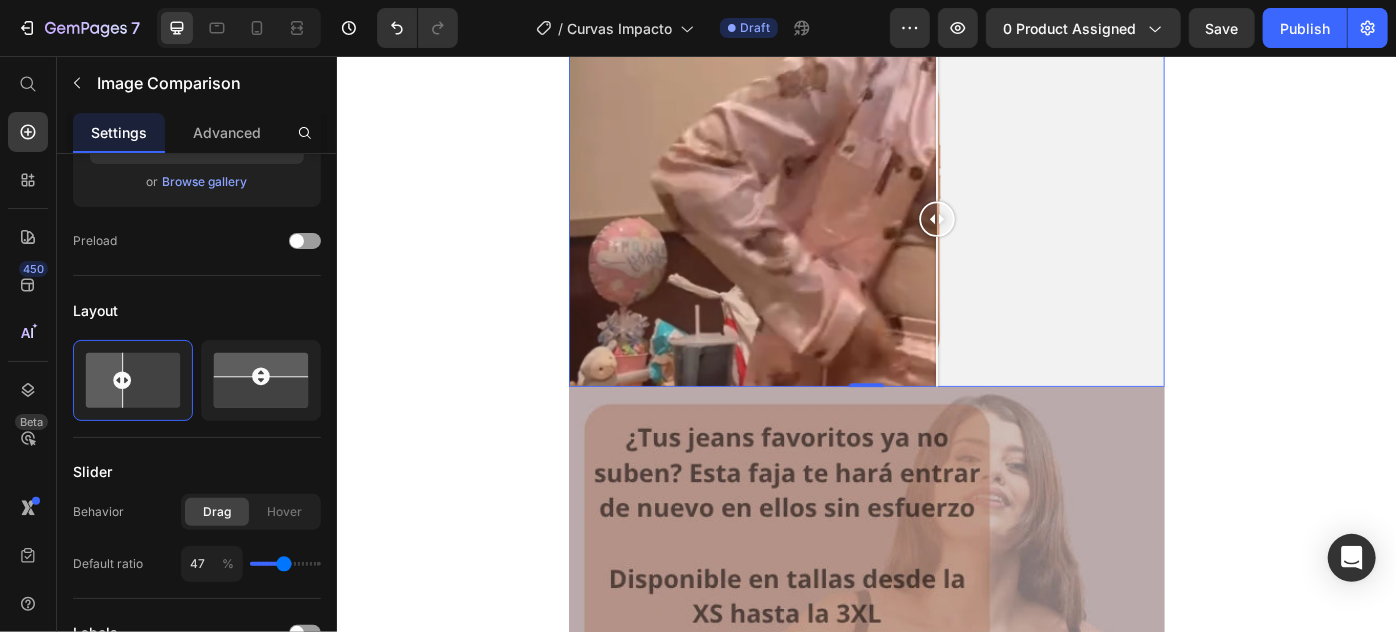 type on "48" 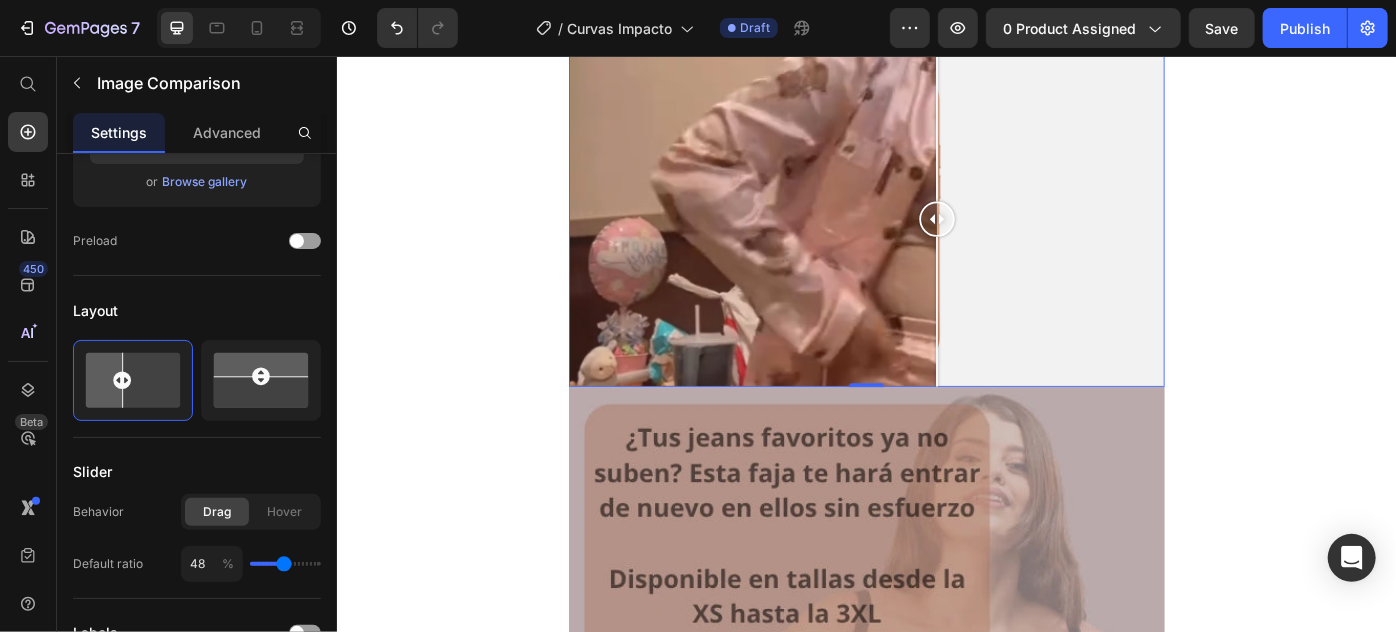 type on "51" 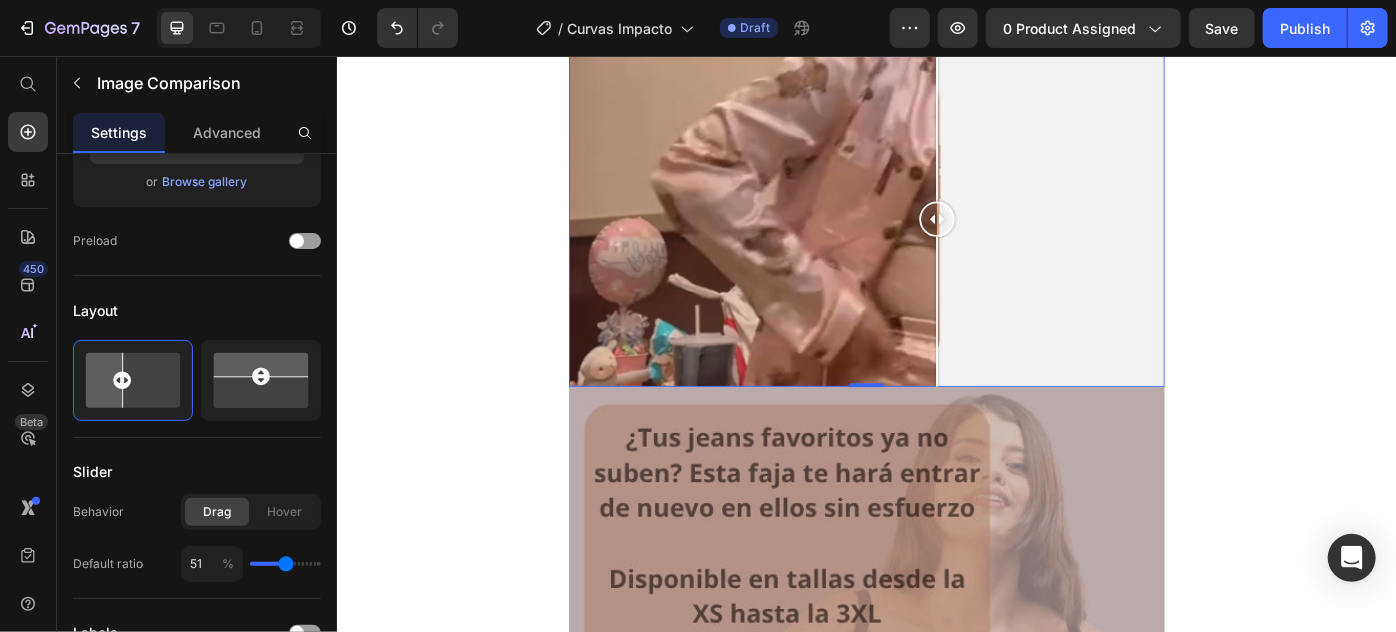 type on "52" 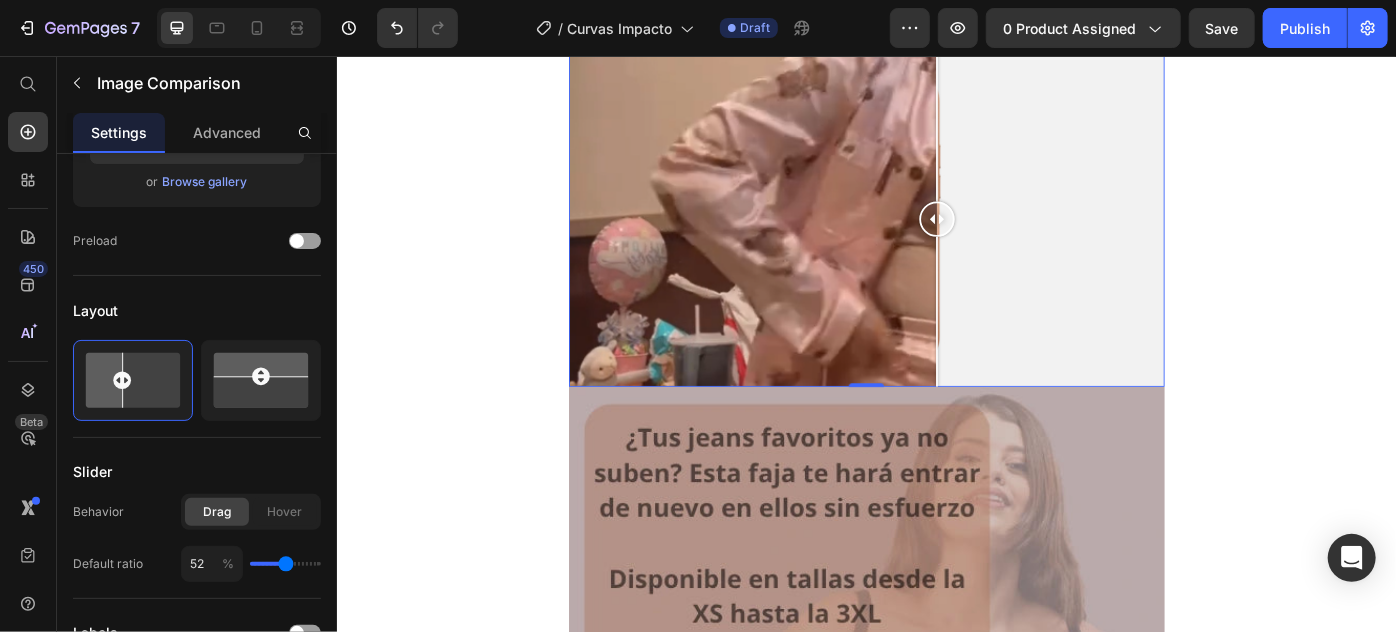 type on "54" 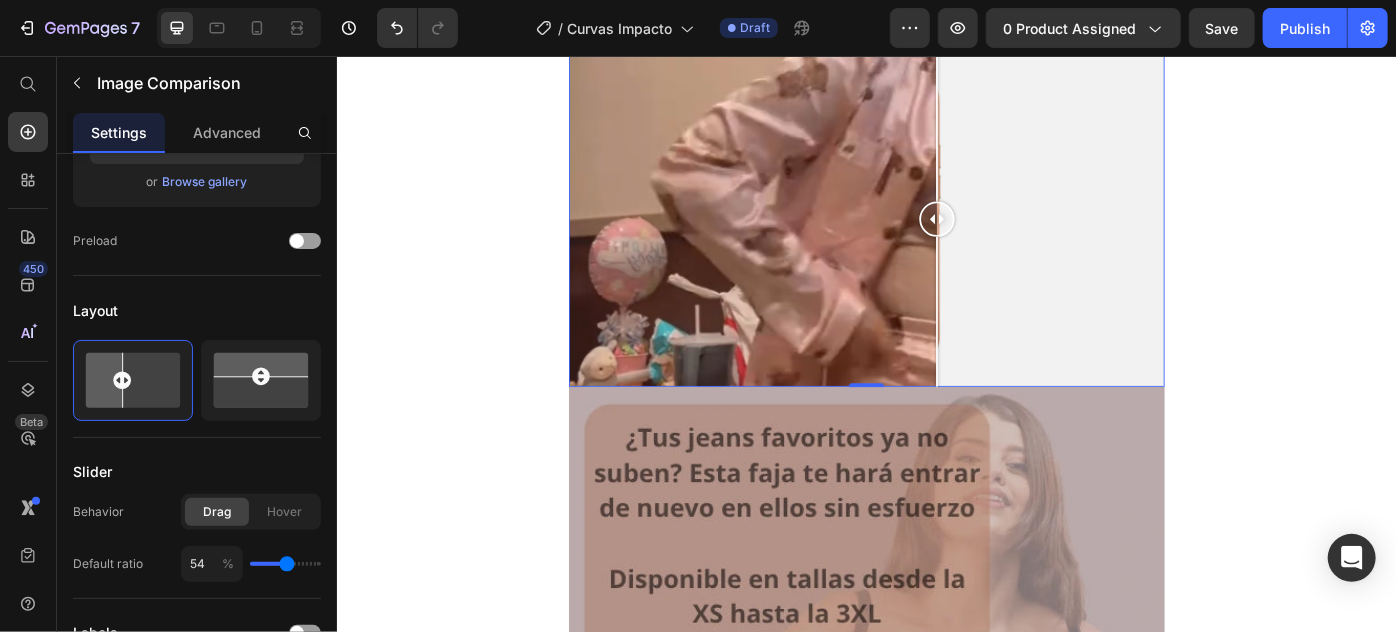 type on "50" 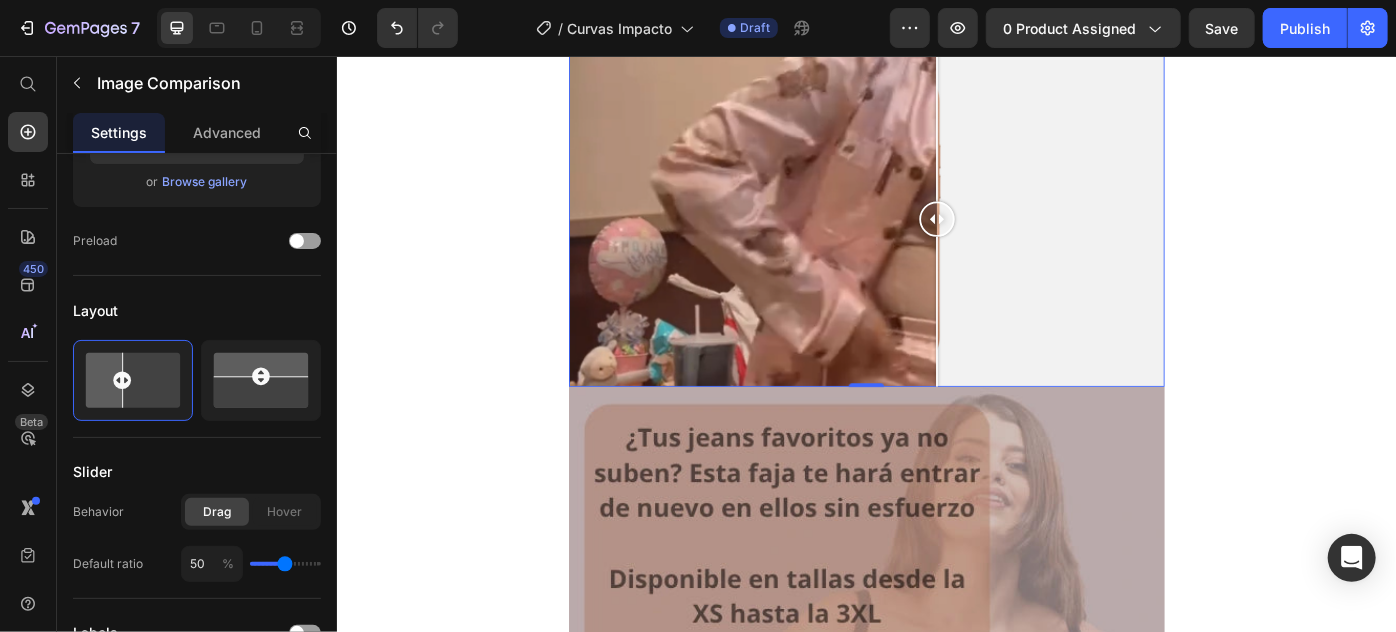 type on "46" 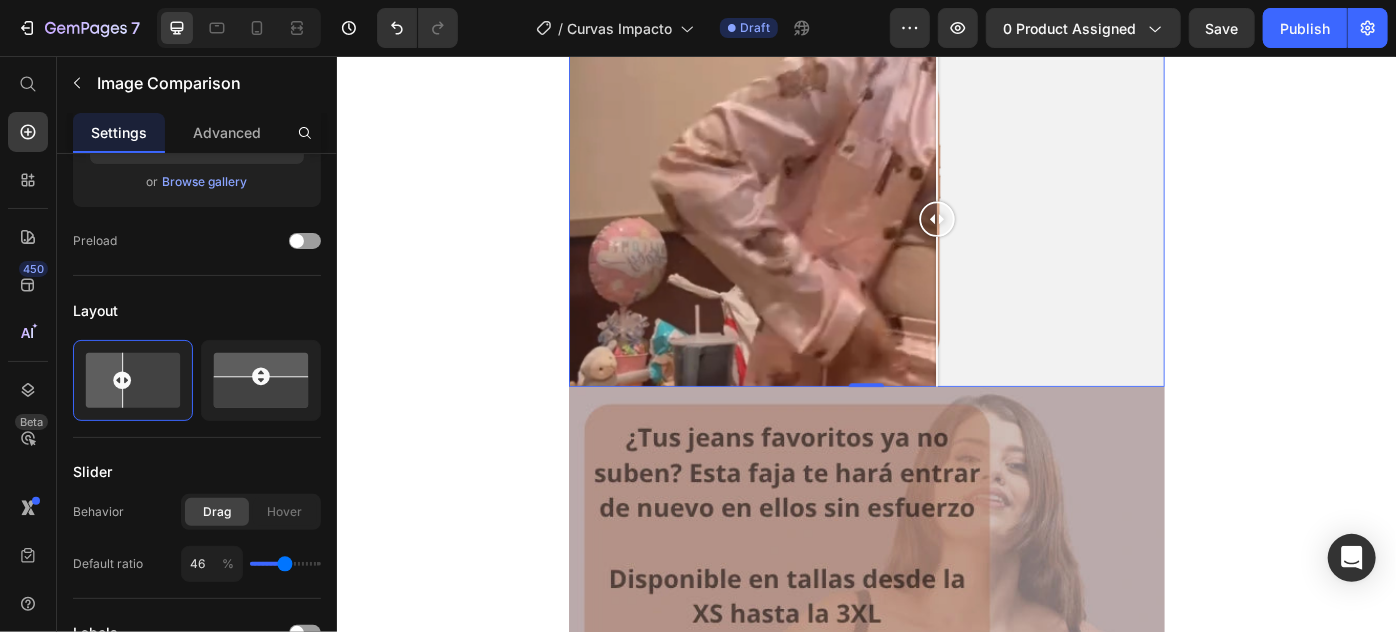 type on "46" 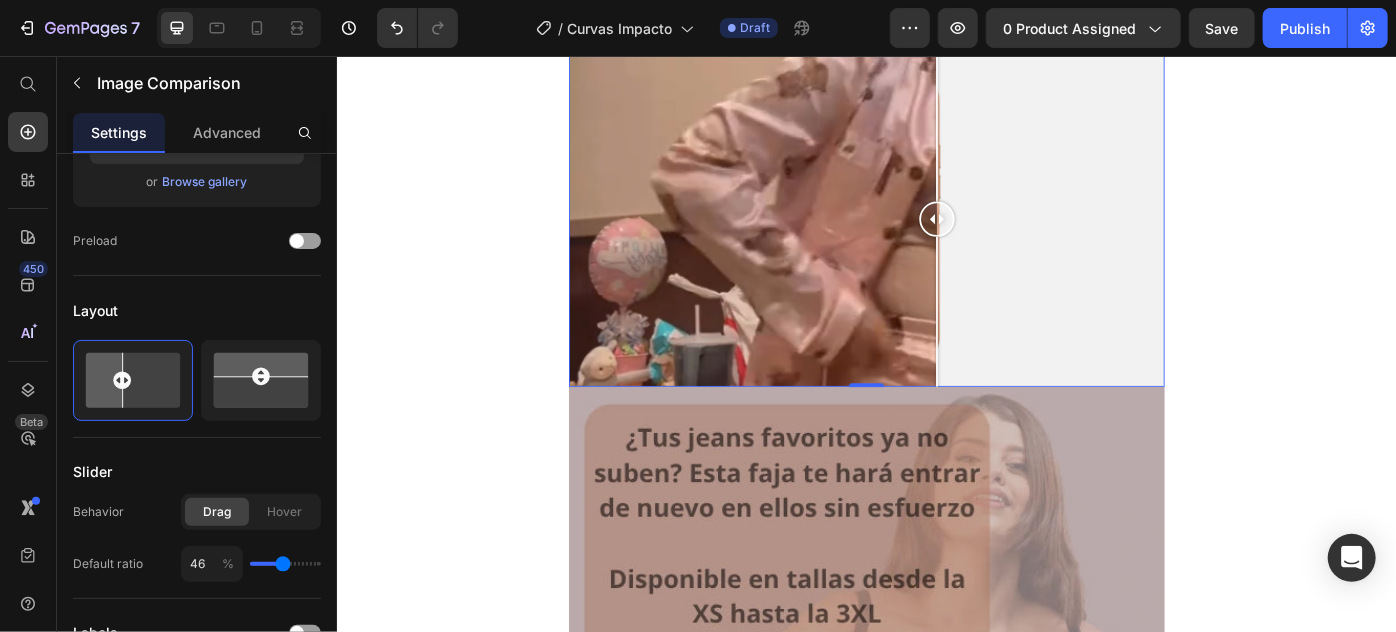 type on "45" 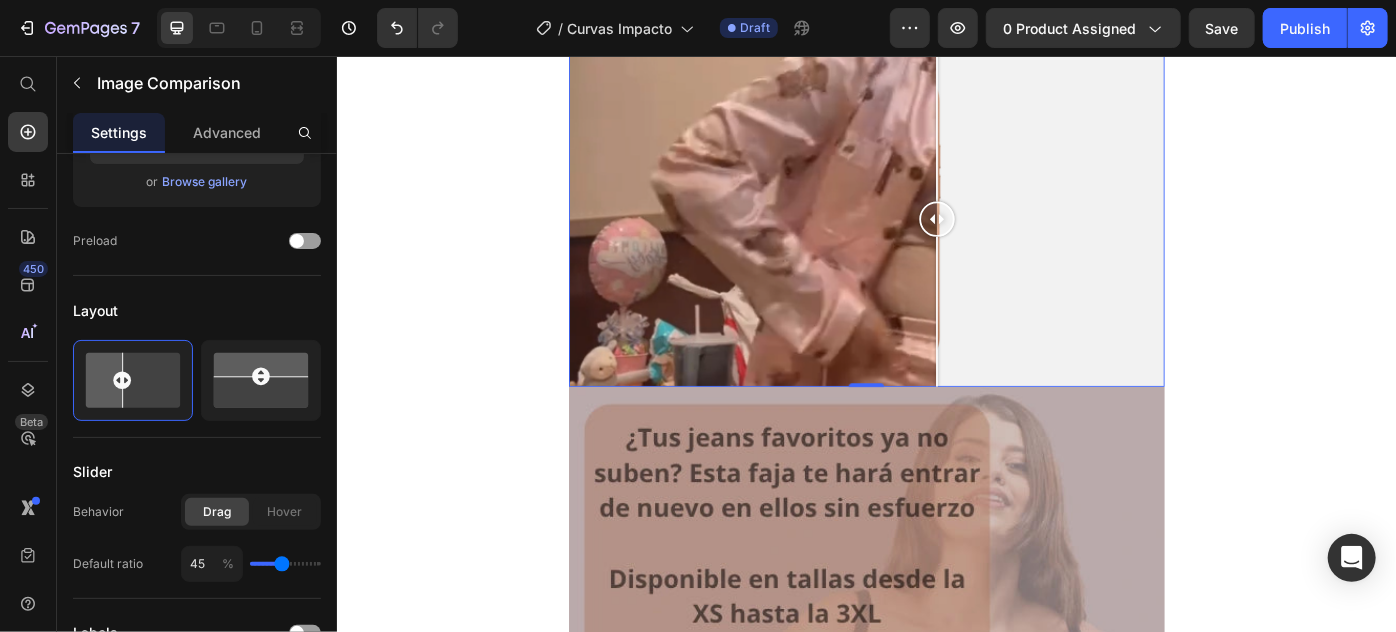 type on "42" 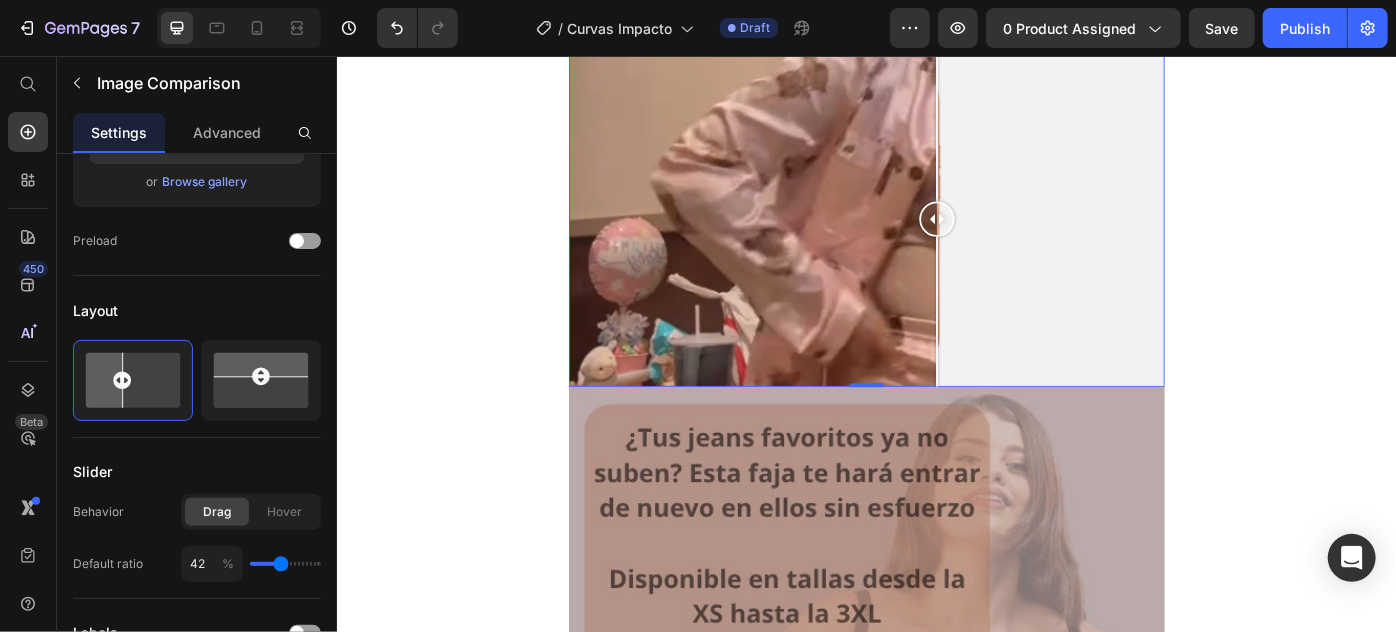 type on "43" 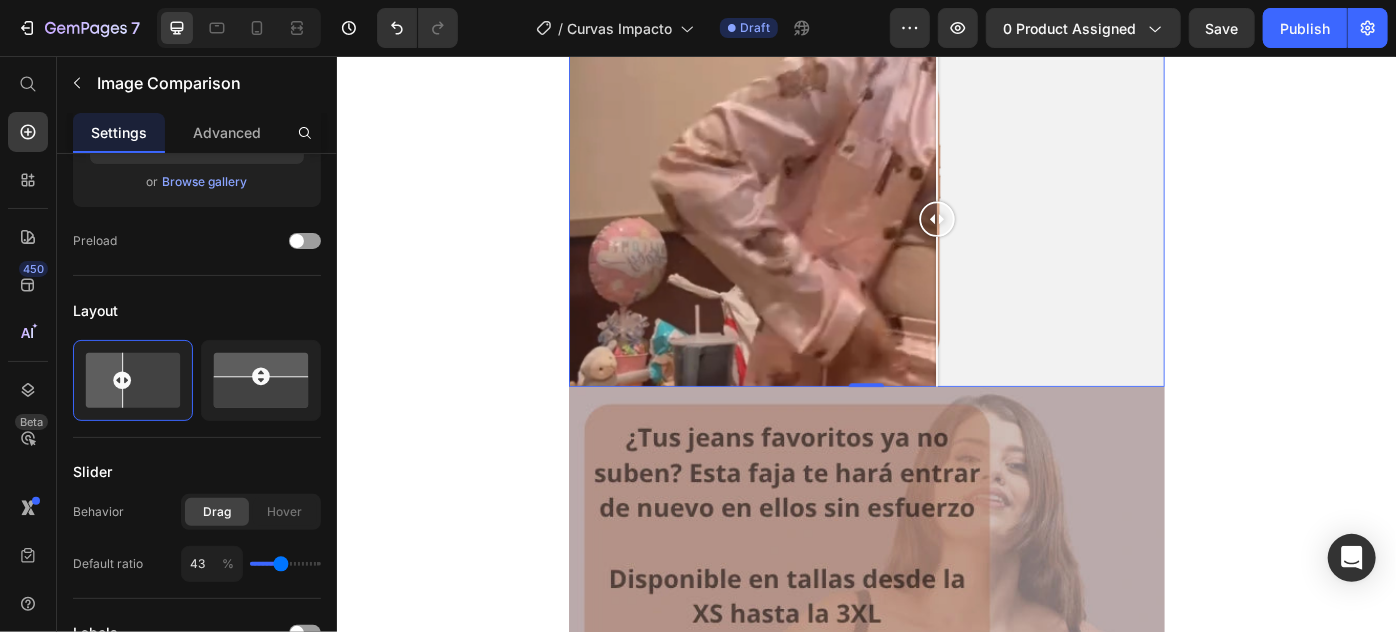 type on "47" 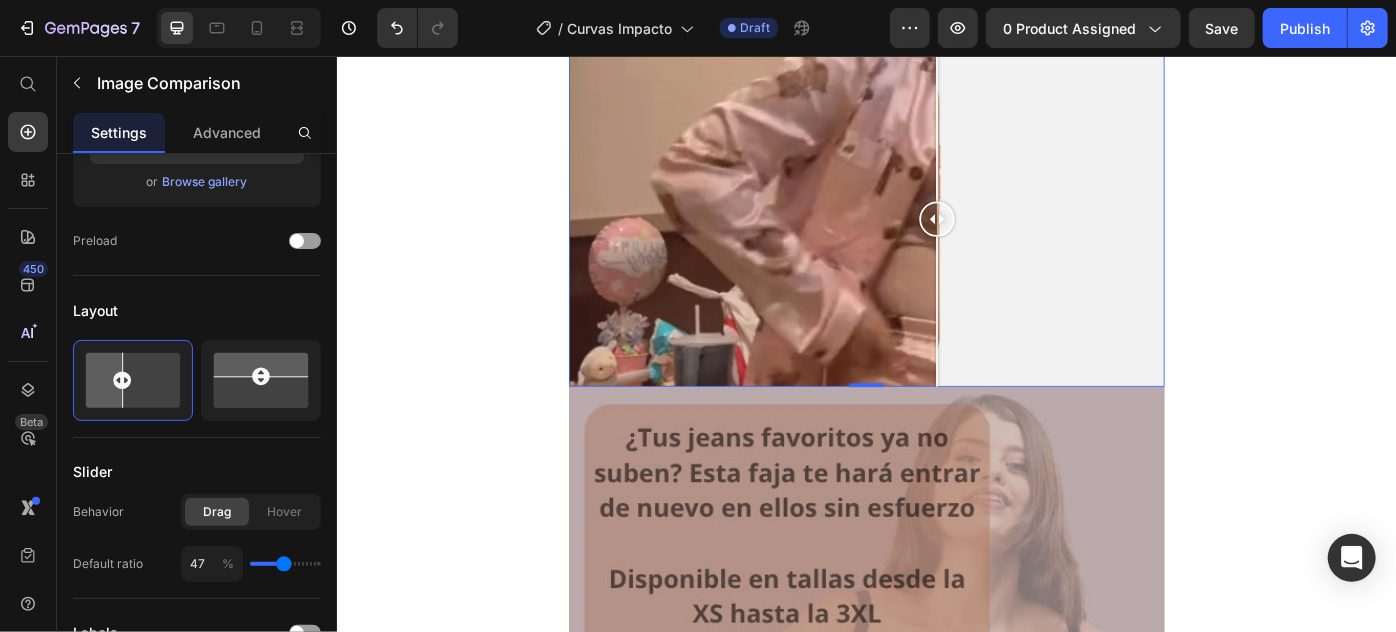 type on "48" 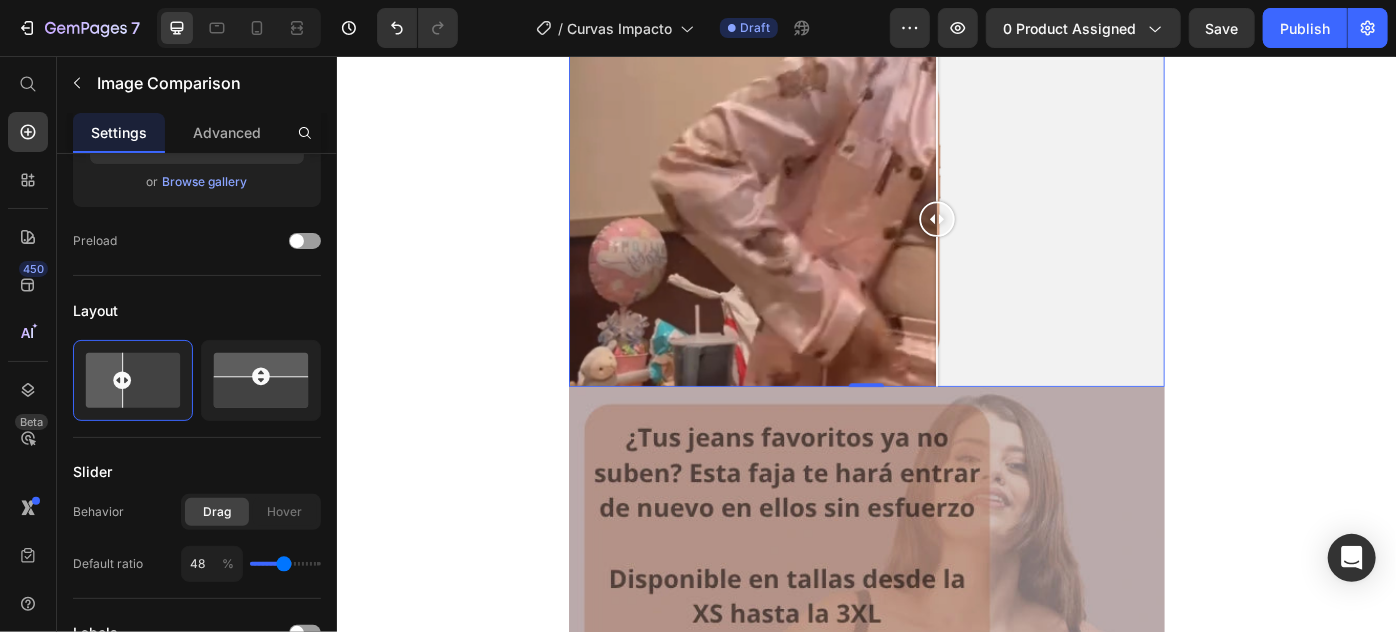 type on "48" 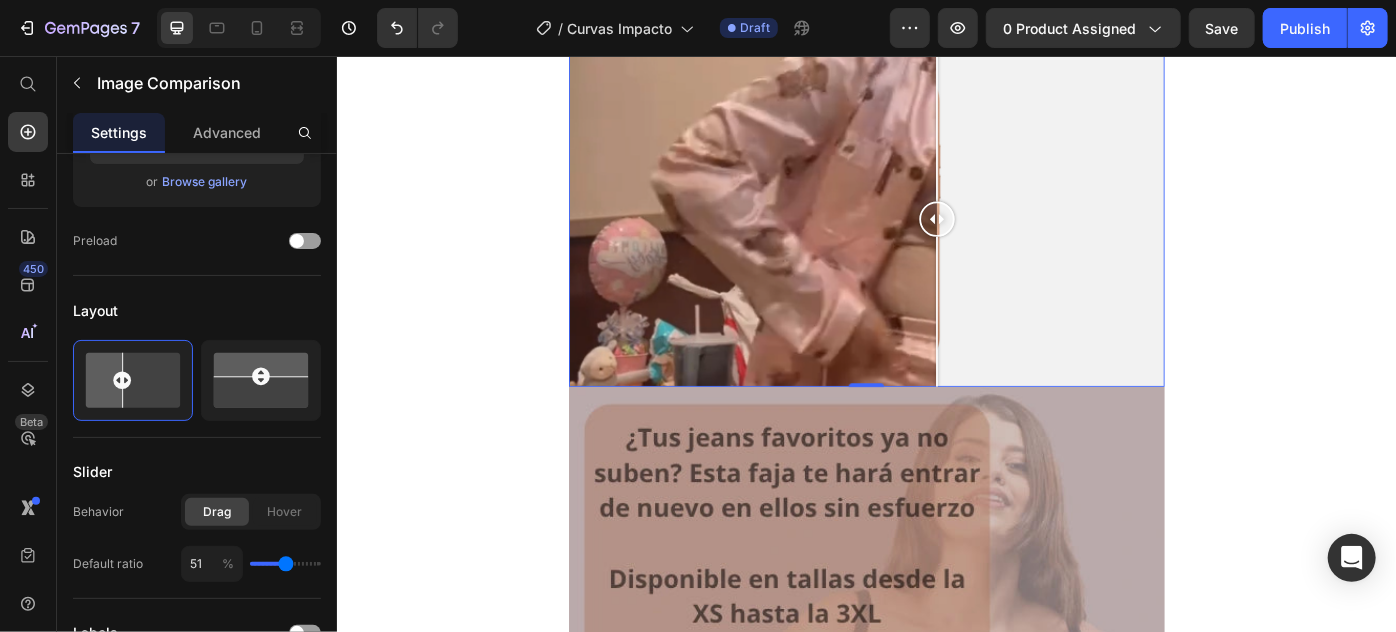type on "52" 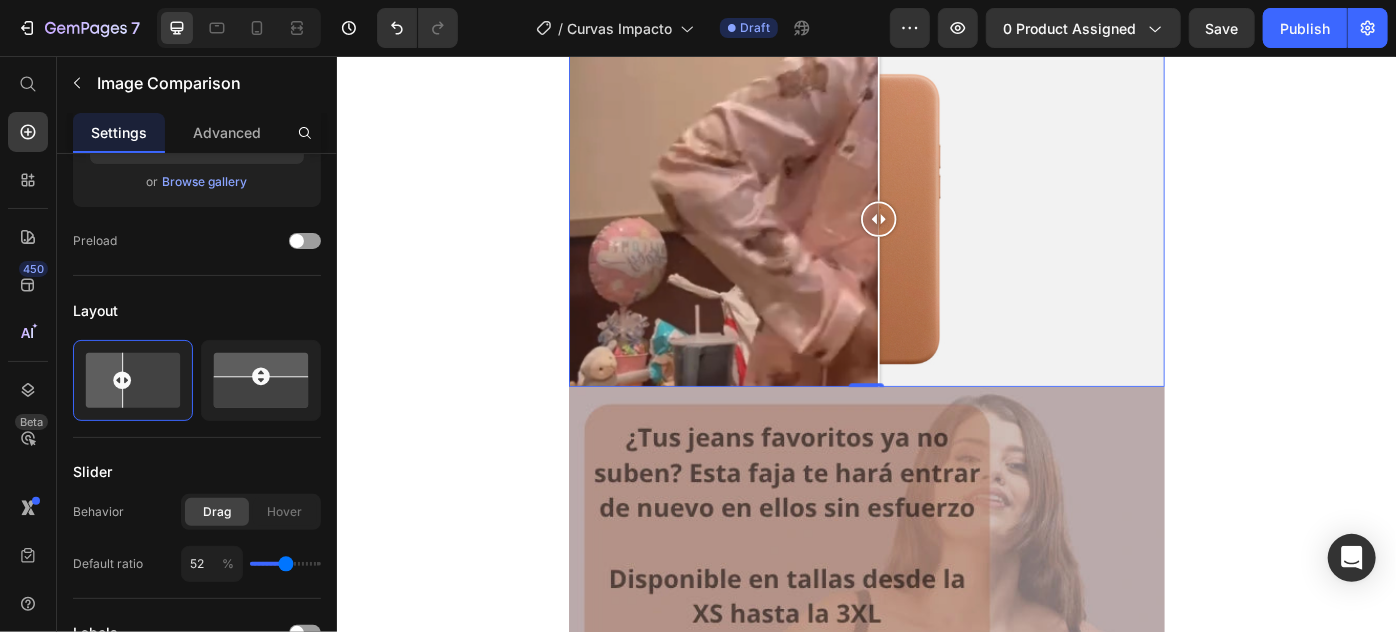 drag, startPoint x: 277, startPoint y: 562, endPoint x: 286, endPoint y: 557, distance: 10.29563 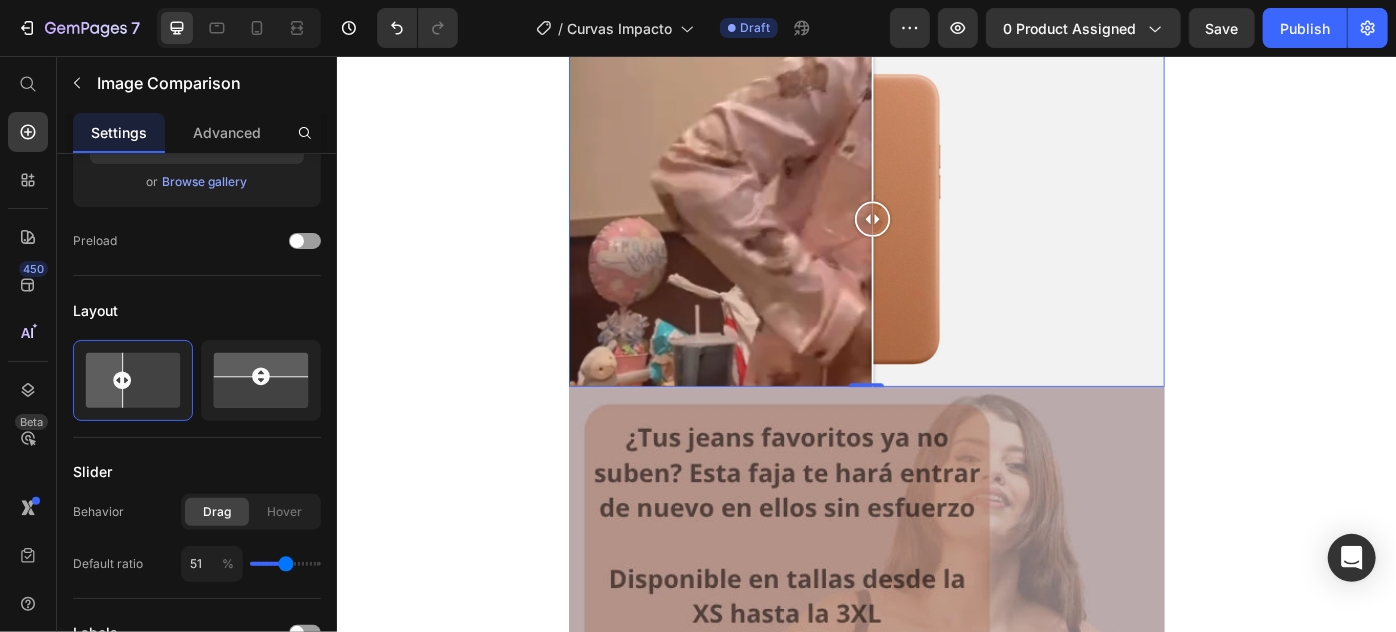 type on "48" 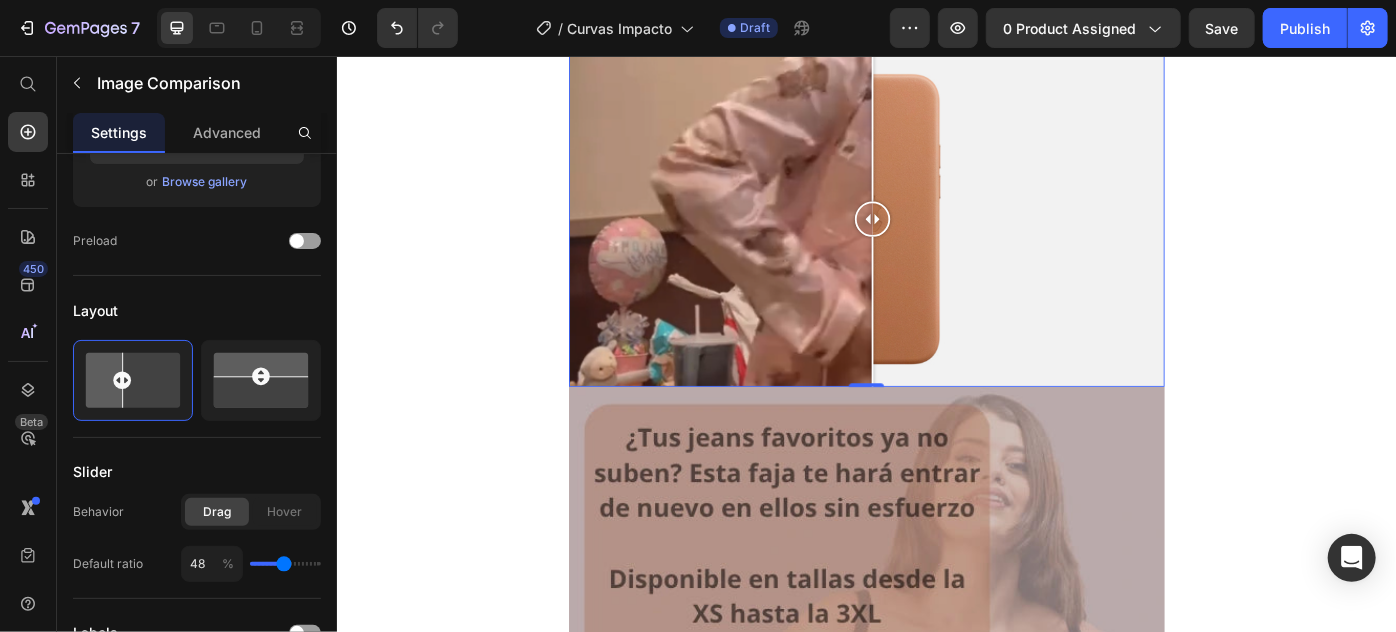 type on "50" 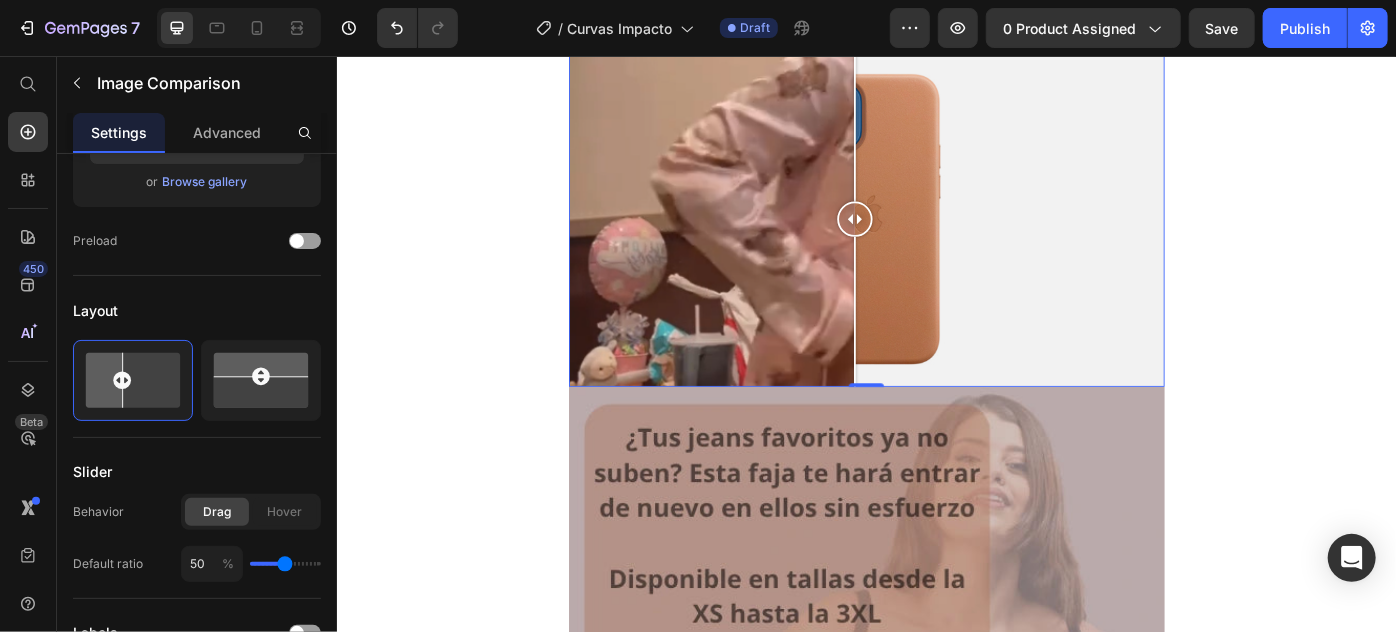 type on "51" 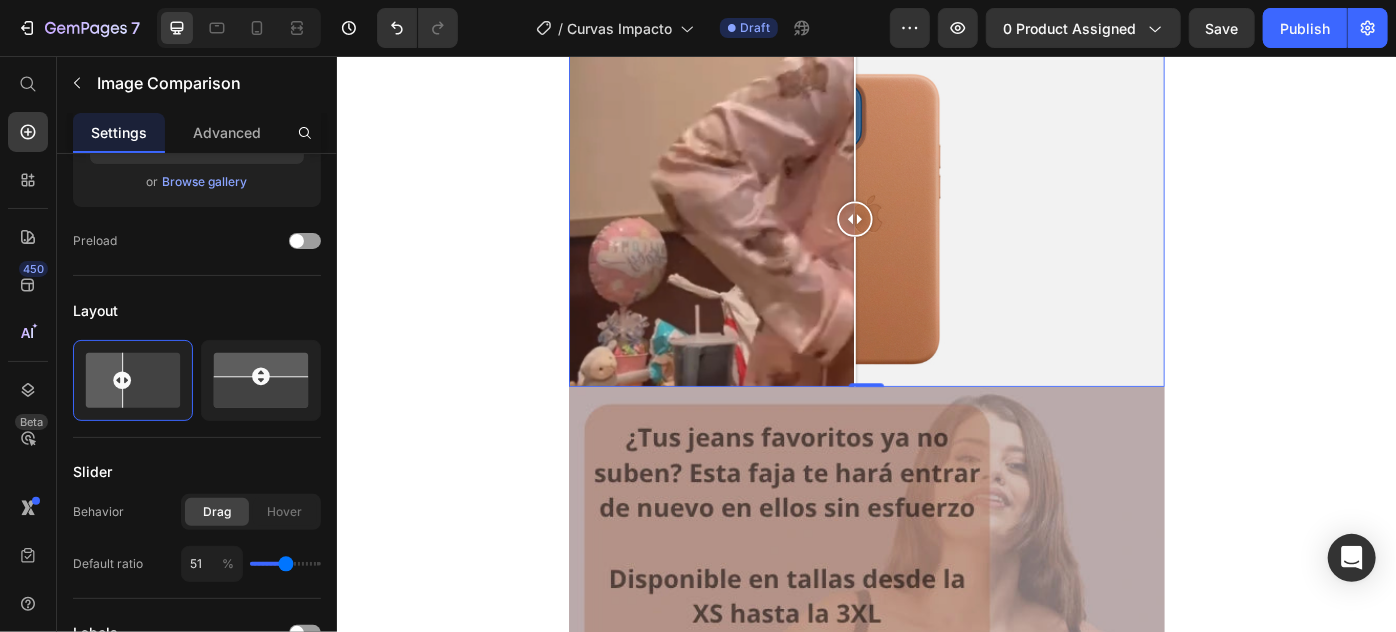type on "48" 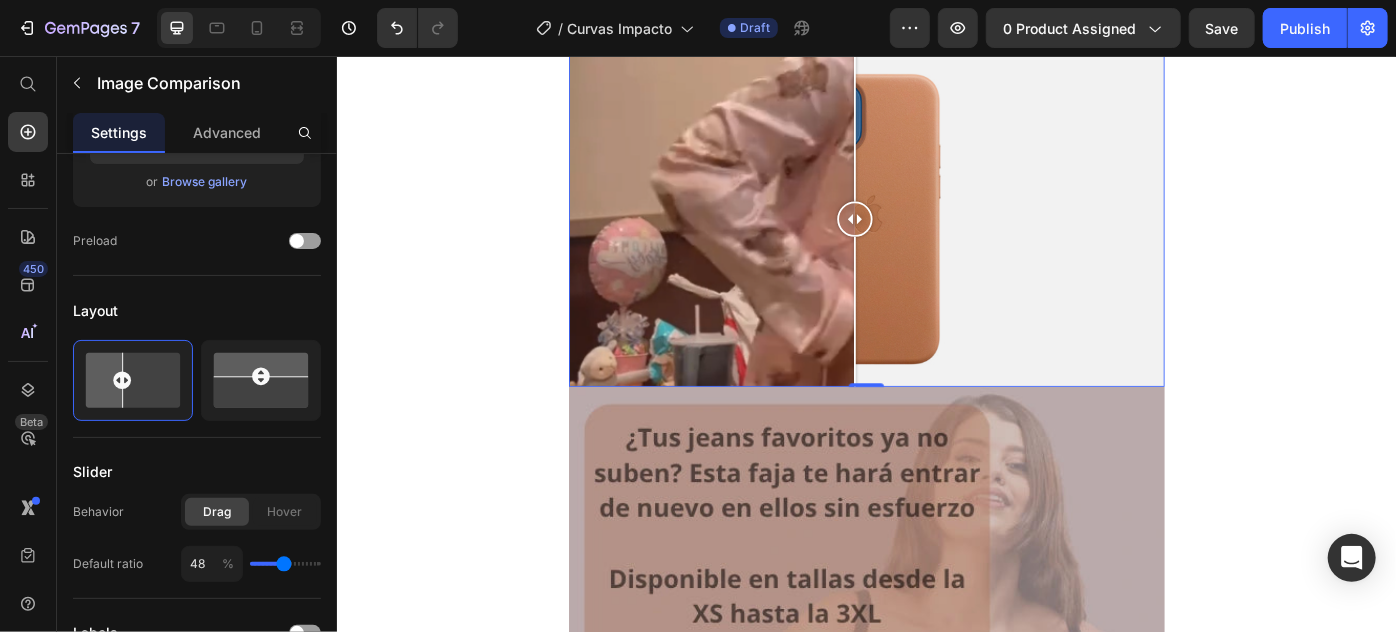 type on "48" 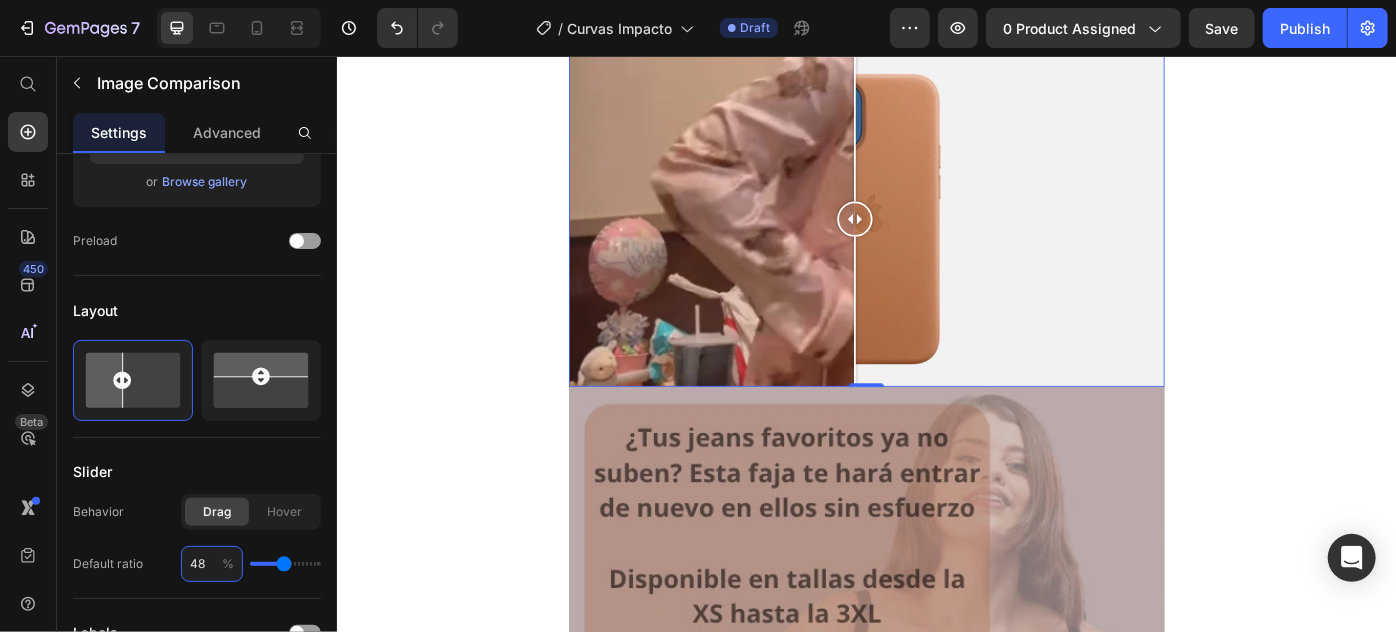 click on "48" at bounding box center (212, 564) 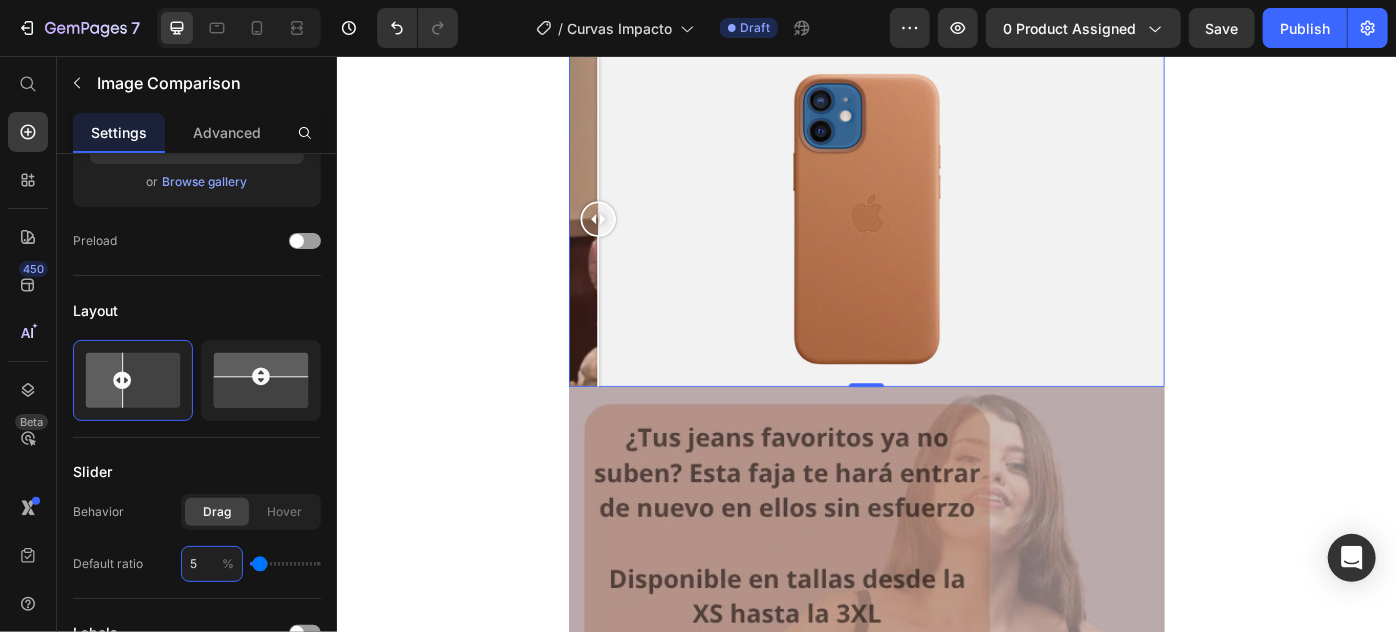 type on "50" 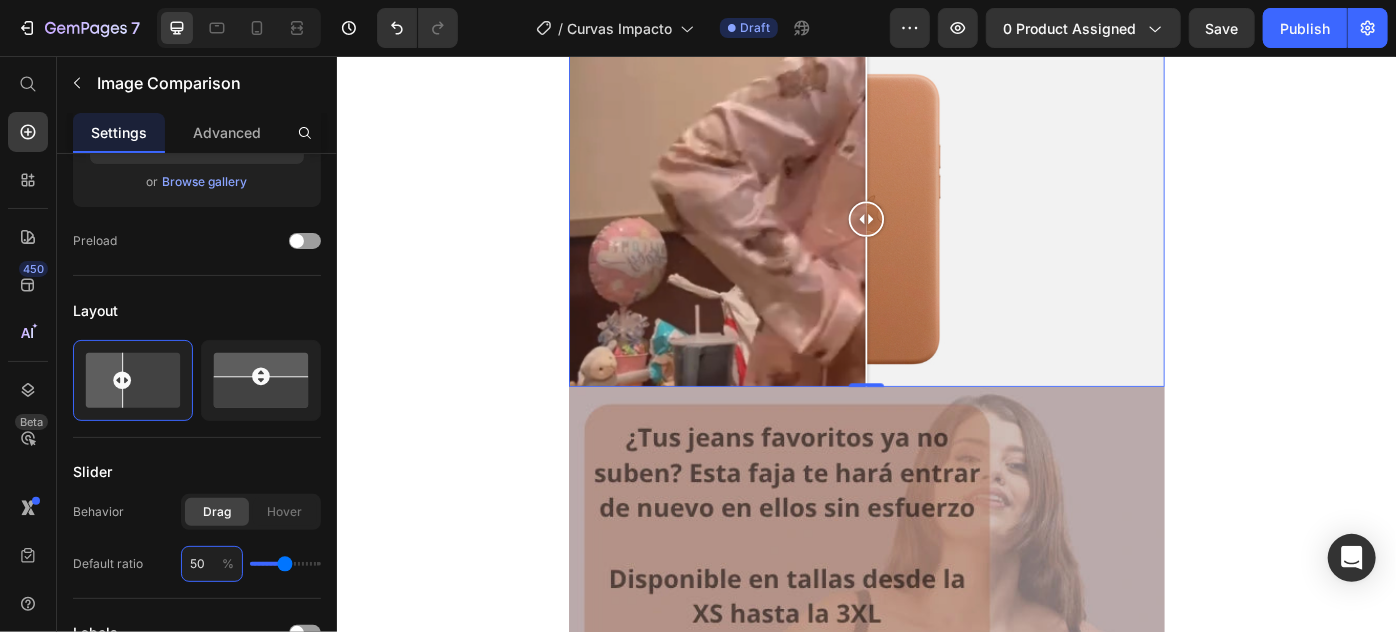 type on "50" 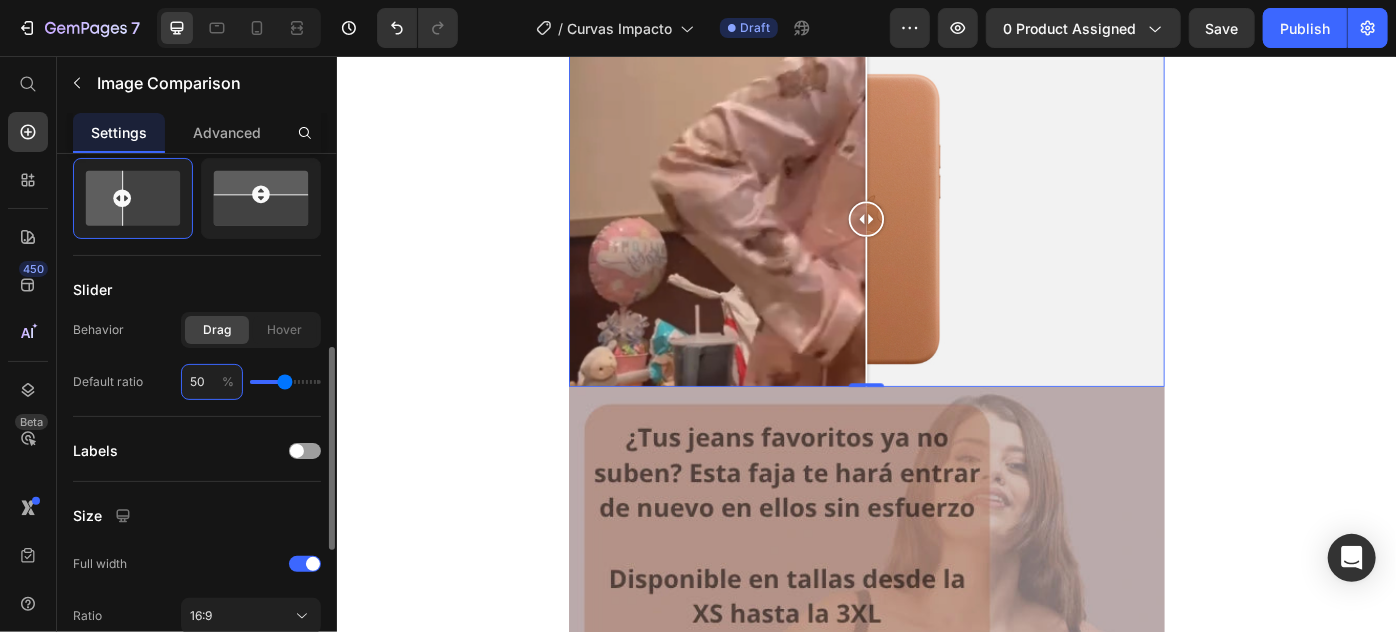 scroll, scrollTop: 418, scrollLeft: 0, axis: vertical 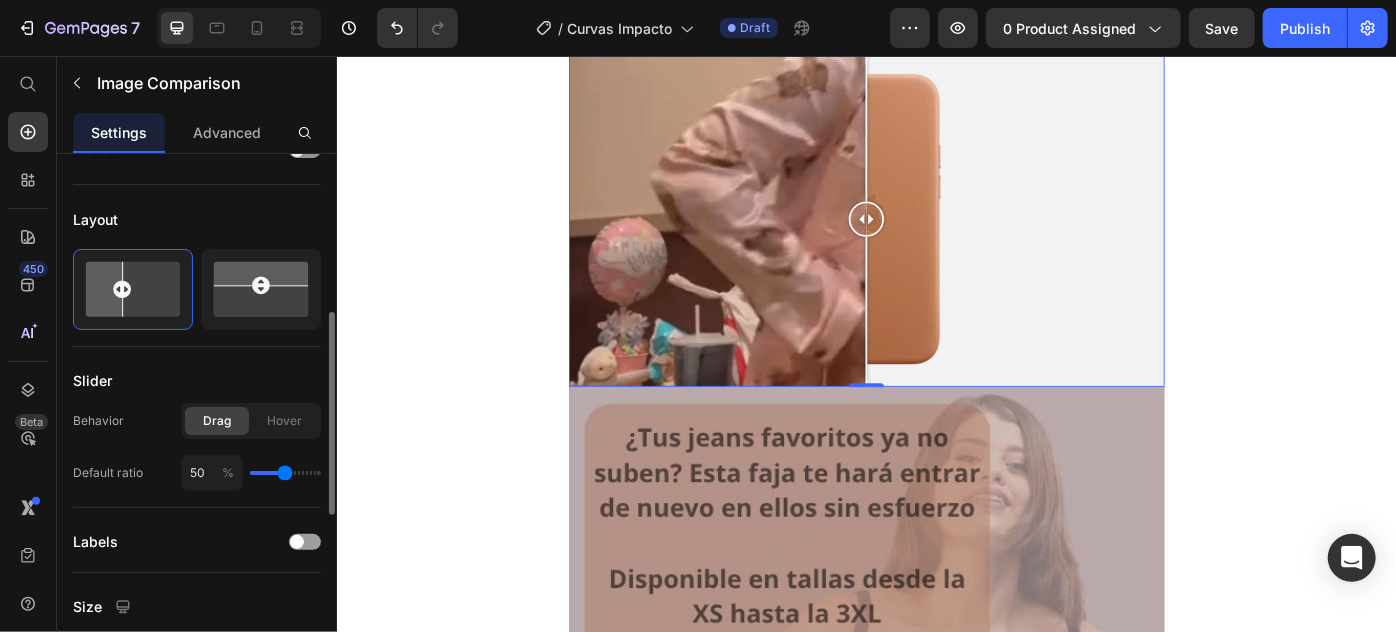 click on "Slider Behavior Drag Hover Default ratio 50 %" 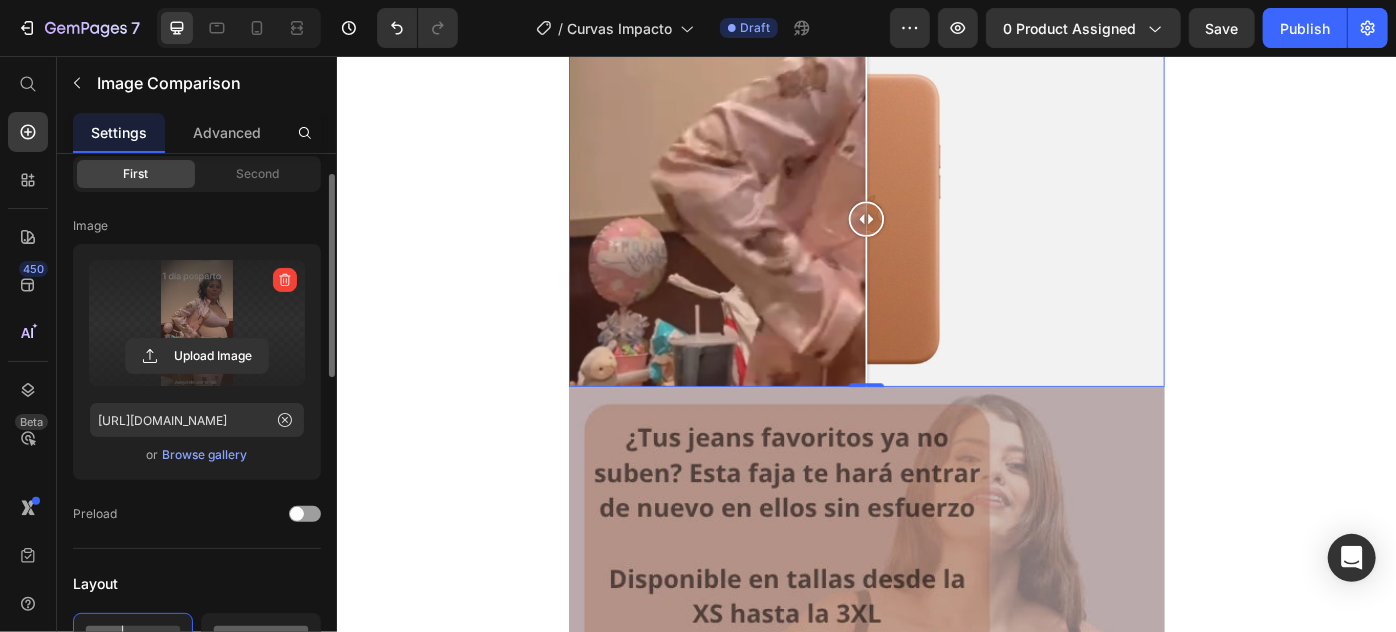 scroll, scrollTop: 0, scrollLeft: 0, axis: both 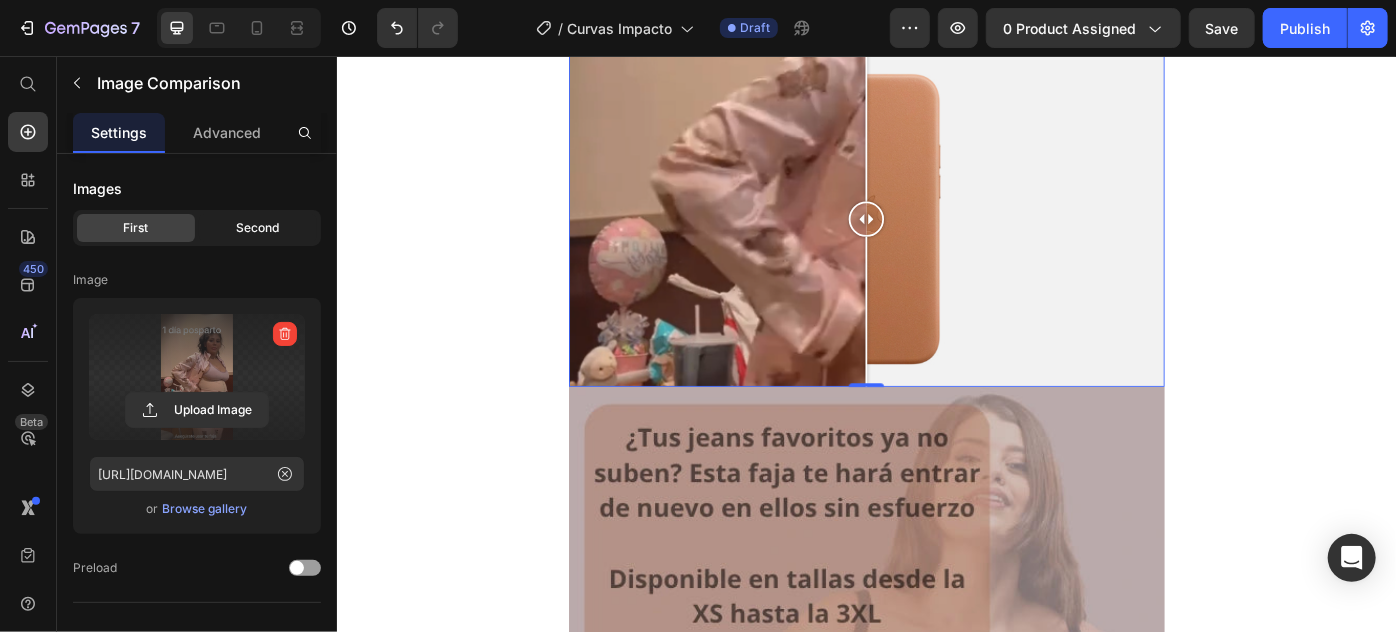 click on "Second" 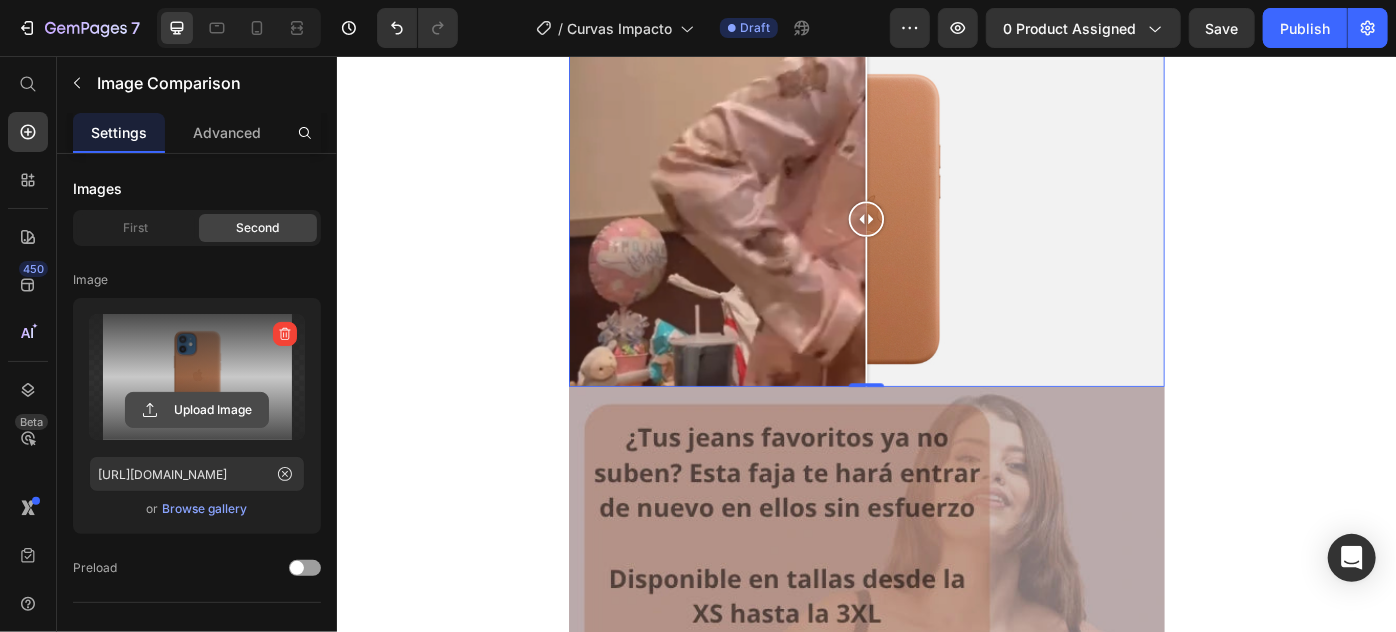 click 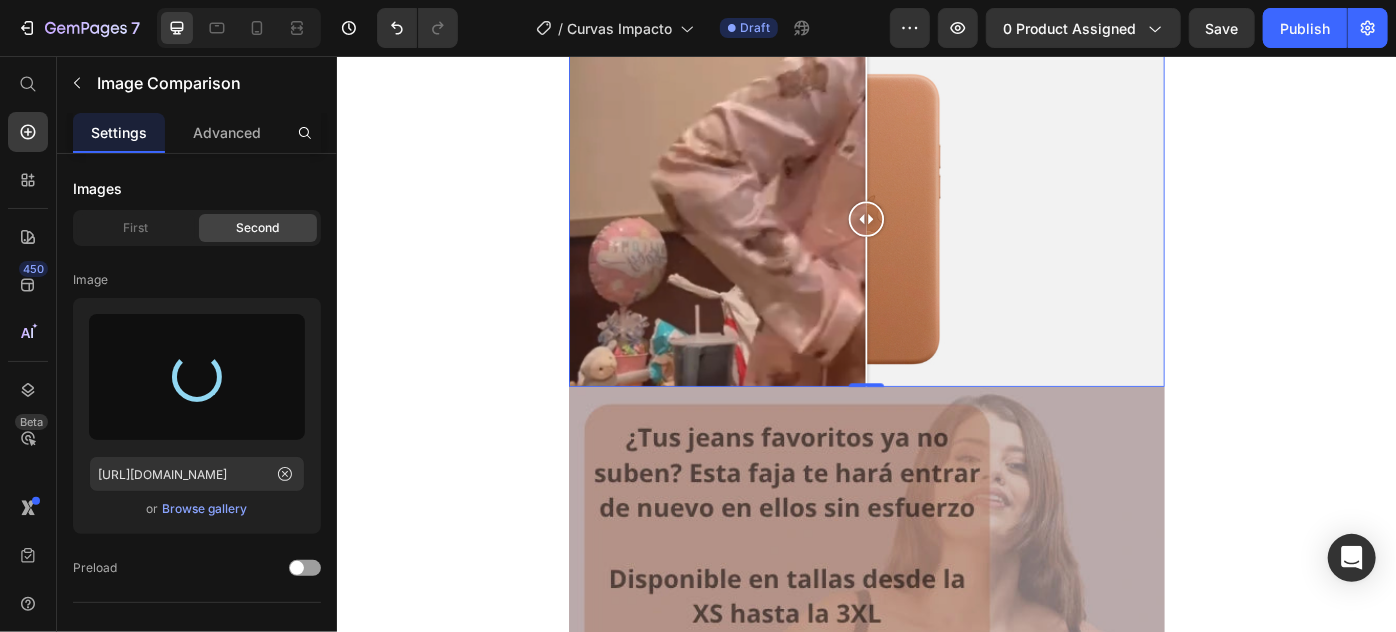 type on "https://cdn.shopify.com/s/files/1/0683/0879/5580/files/gempages_556060282128958707-7f349ef5-322b-47fb-9543-4419a8828134.png" 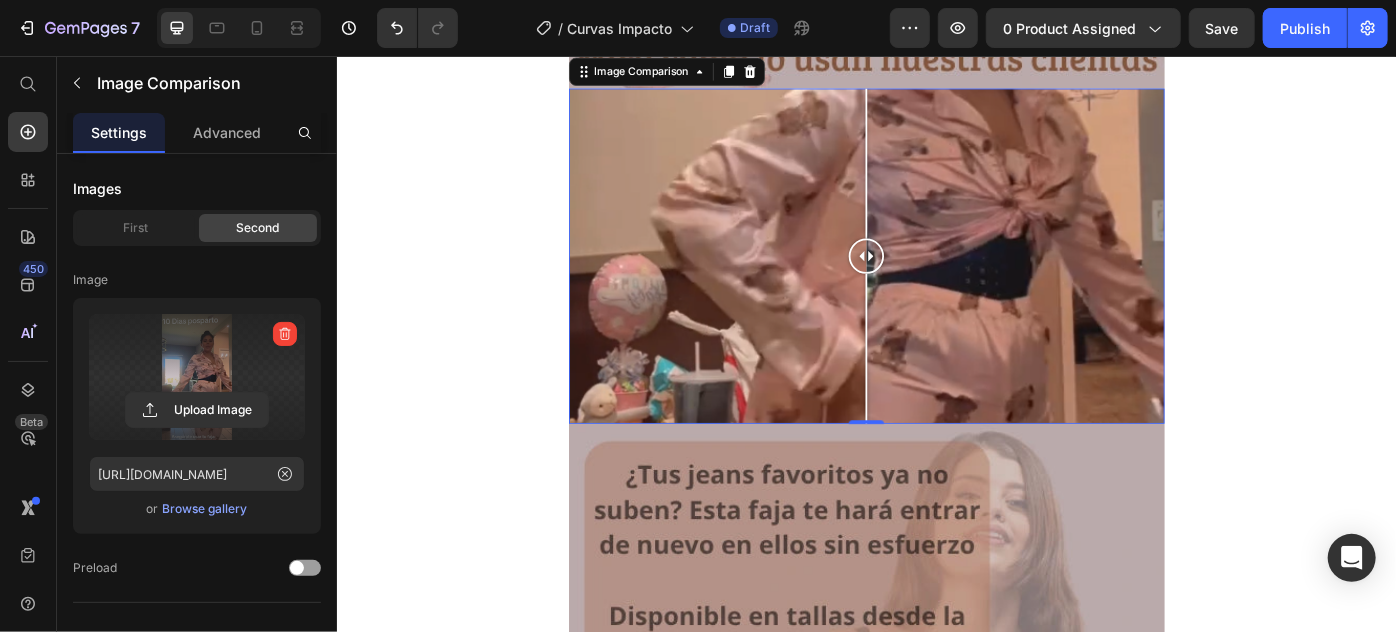 scroll, scrollTop: 2545, scrollLeft: 0, axis: vertical 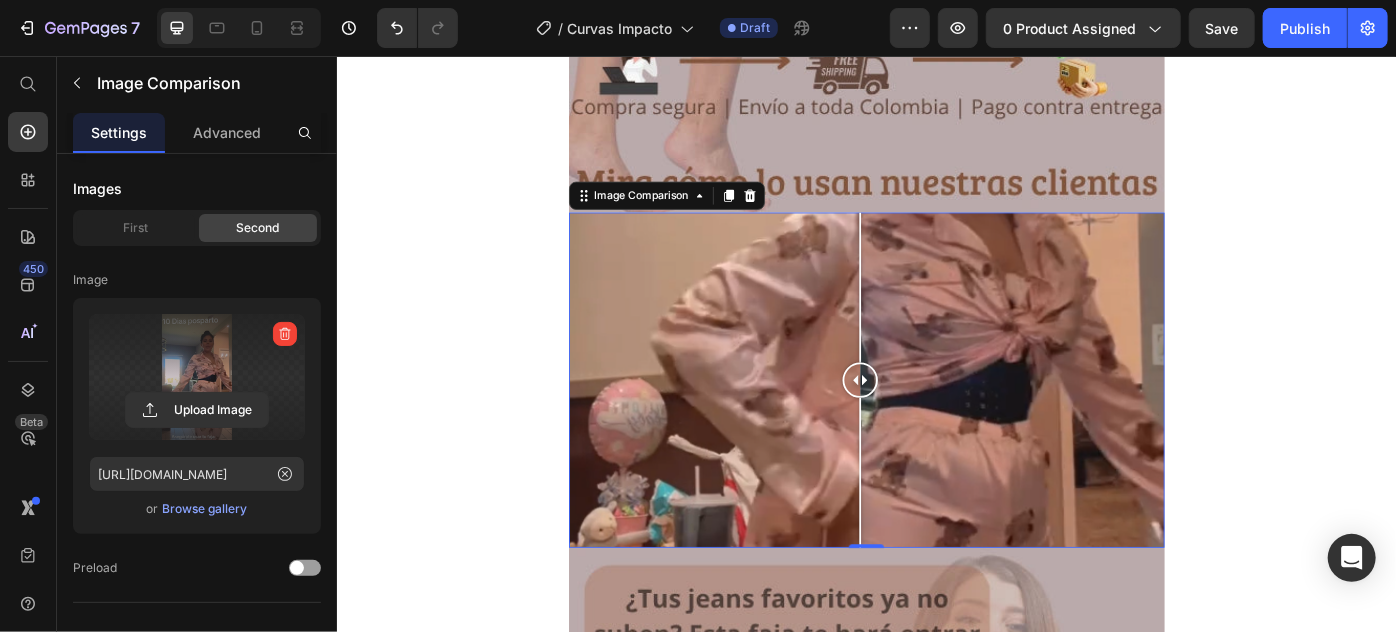 drag, startPoint x: 930, startPoint y: 419, endPoint x: 922, endPoint y: 490, distance: 71.44928 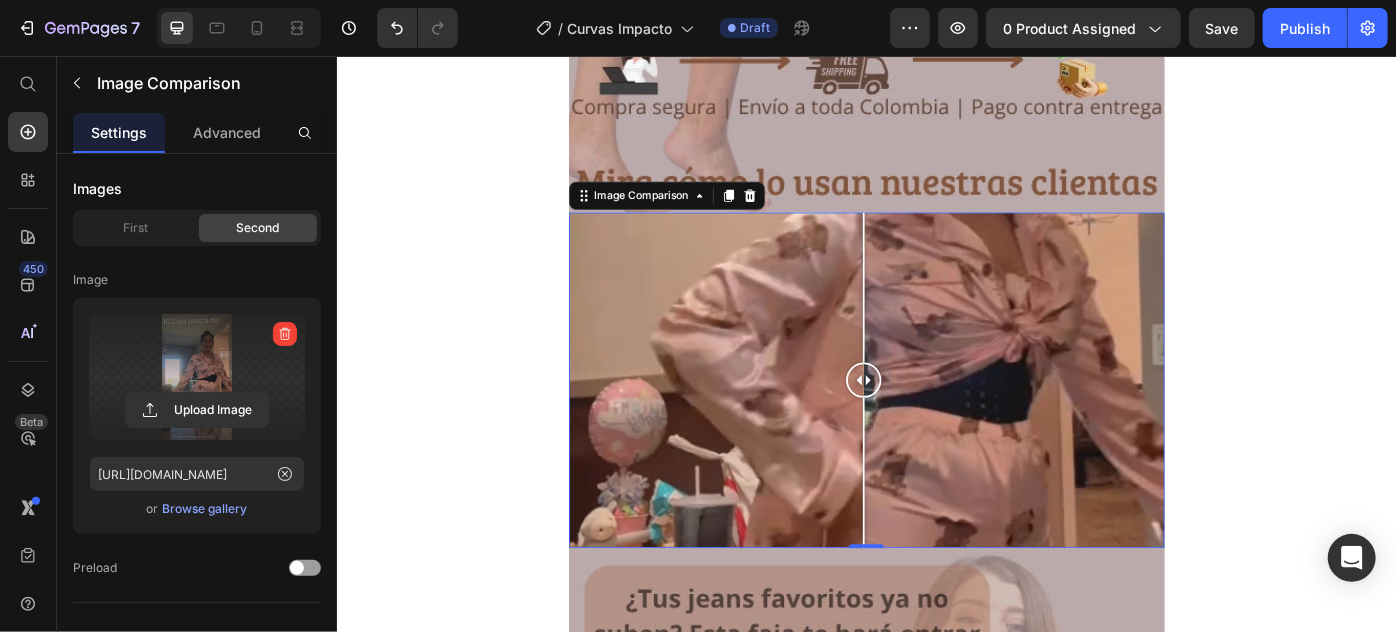 click at bounding box center (933, 422) 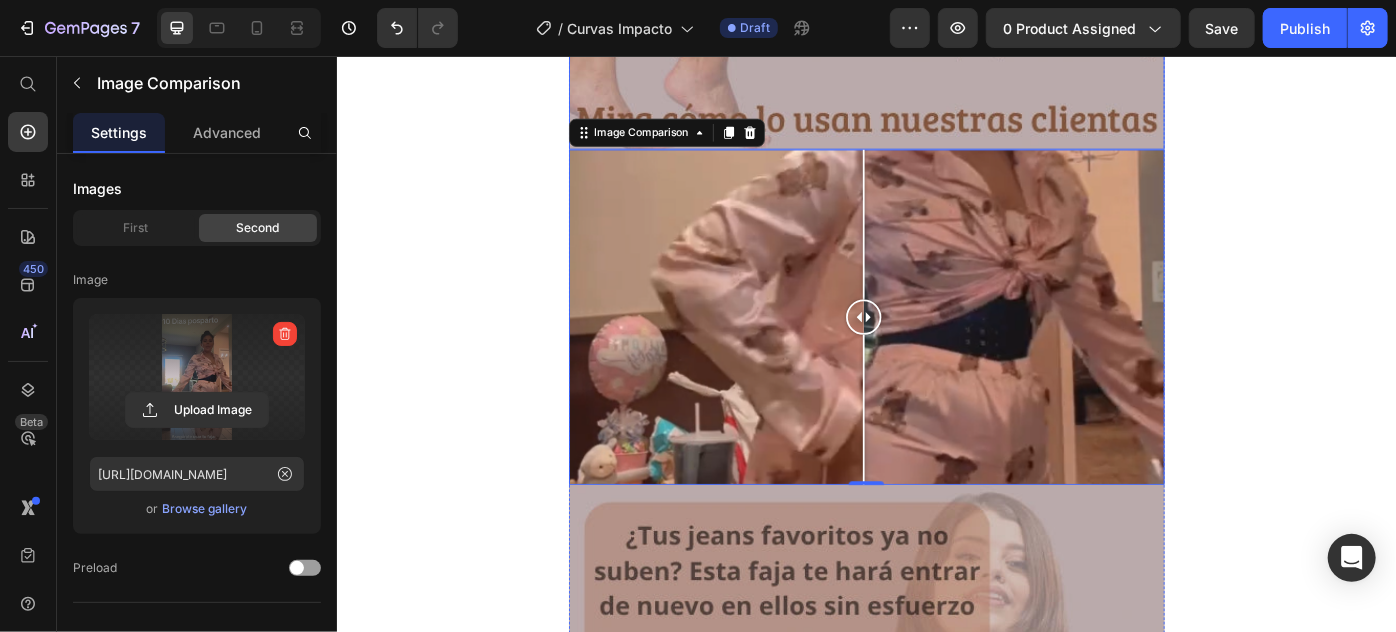 scroll, scrollTop: 2636, scrollLeft: 0, axis: vertical 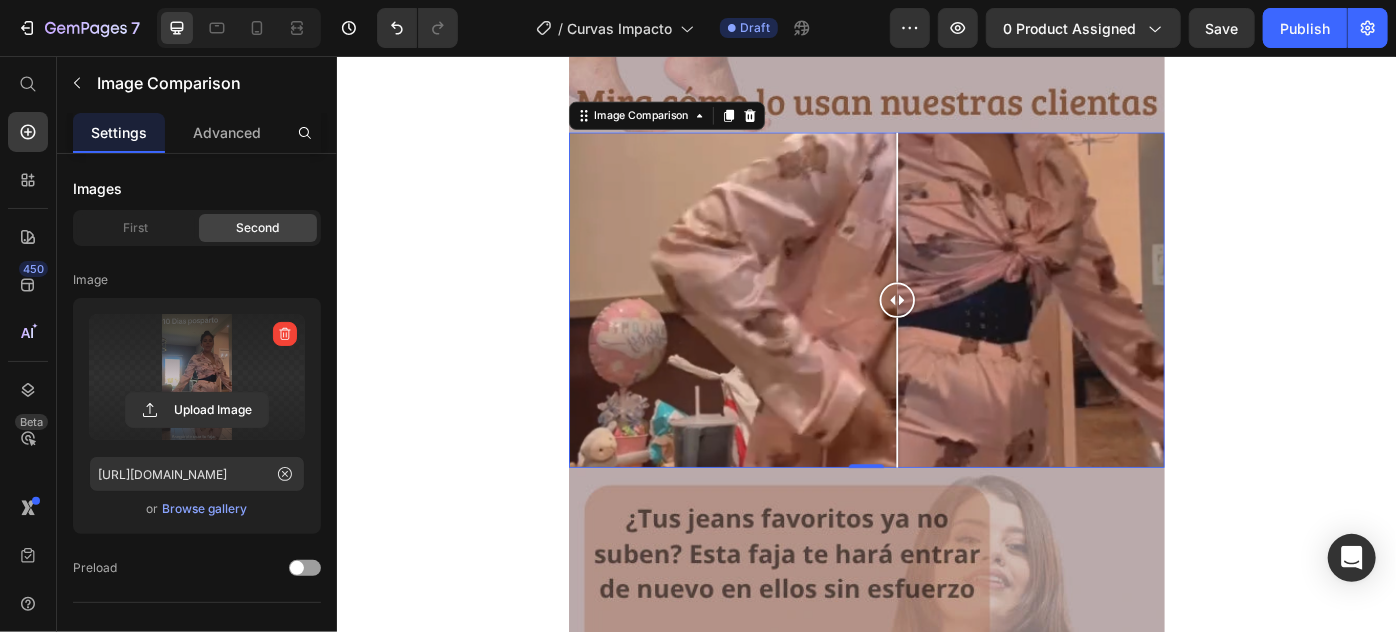 drag, startPoint x: 920, startPoint y: 327, endPoint x: 964, endPoint y: 322, distance: 44.28318 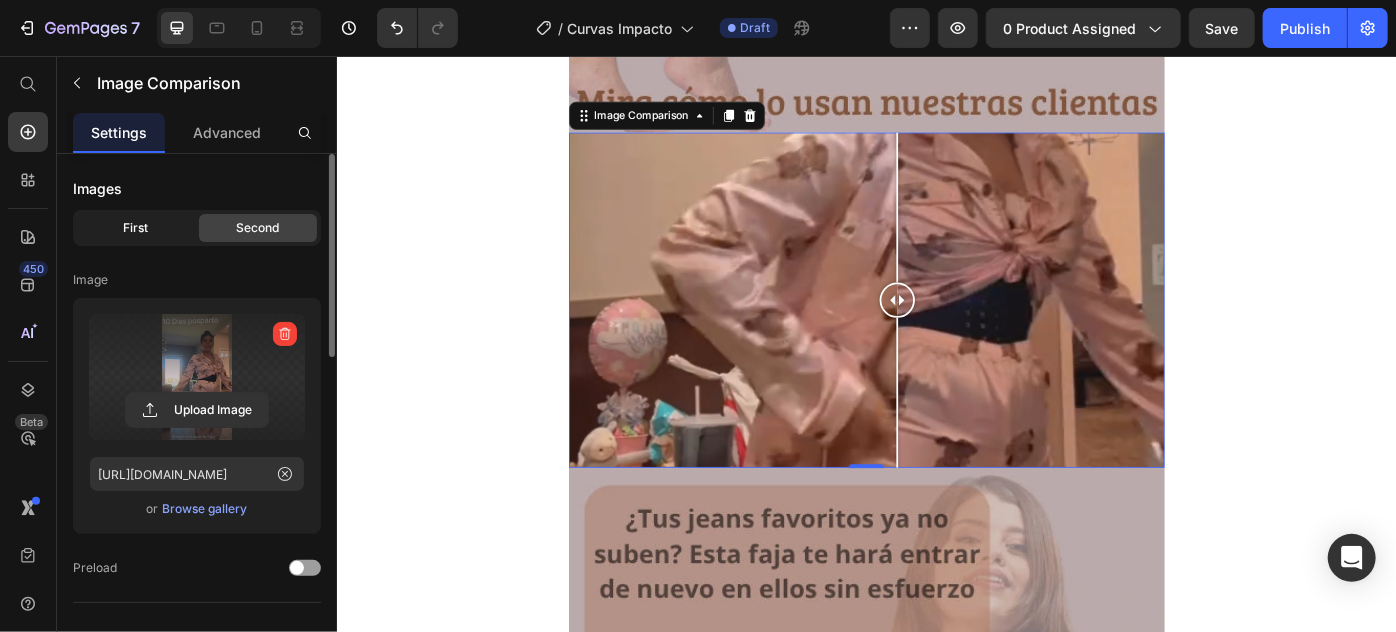 click on "First" 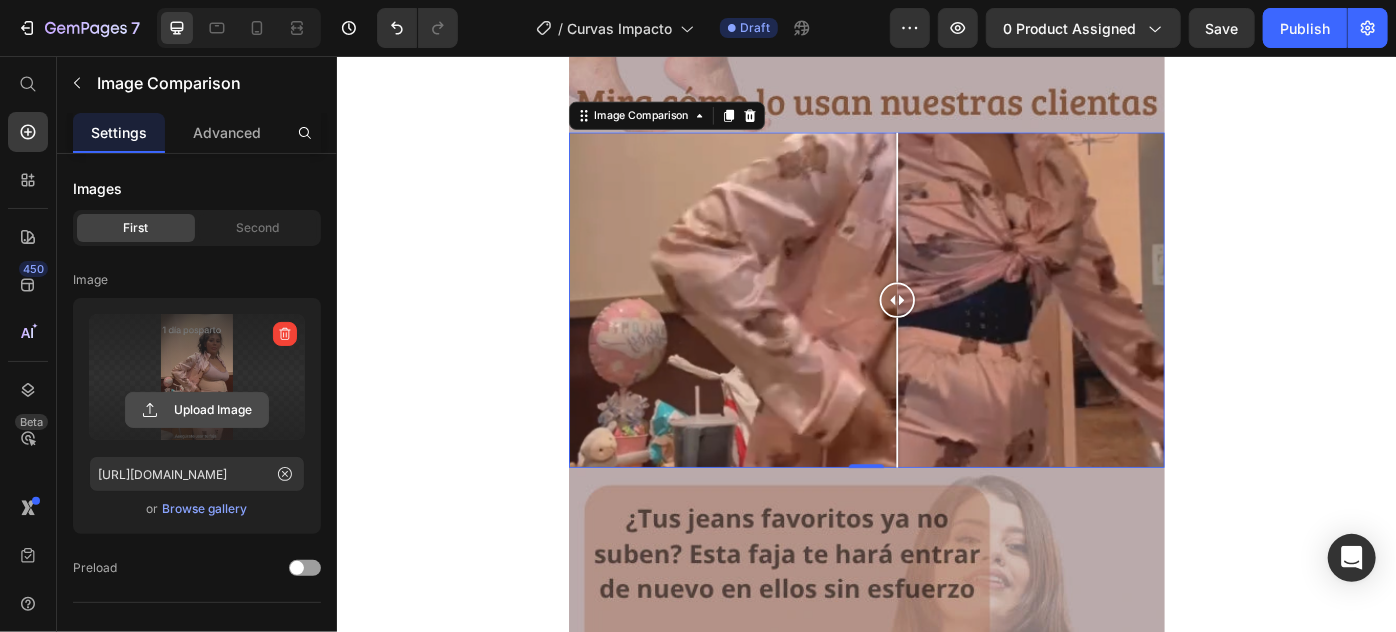 click 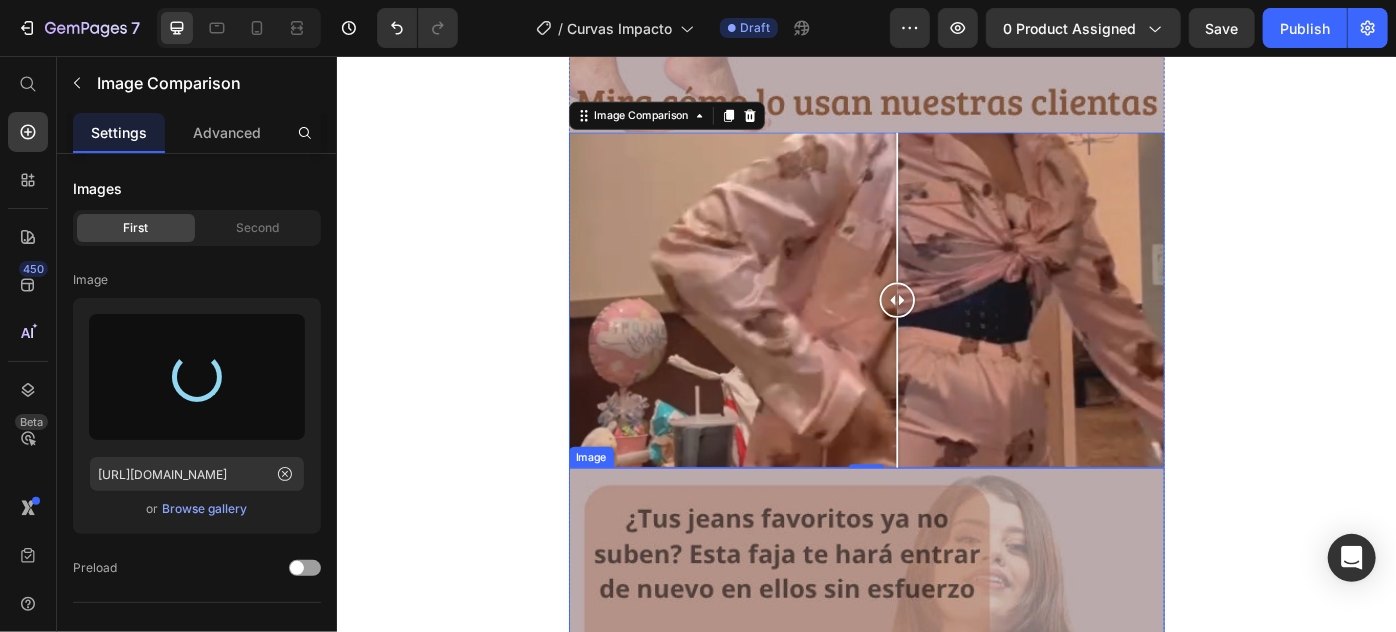 type on "https://cdn.shopify.com/s/files/1/0683/0879/5580/files/gempages_556060282128958707-a753ab46-25c1-40fb-9b2e-f6872b19eb0d.png" 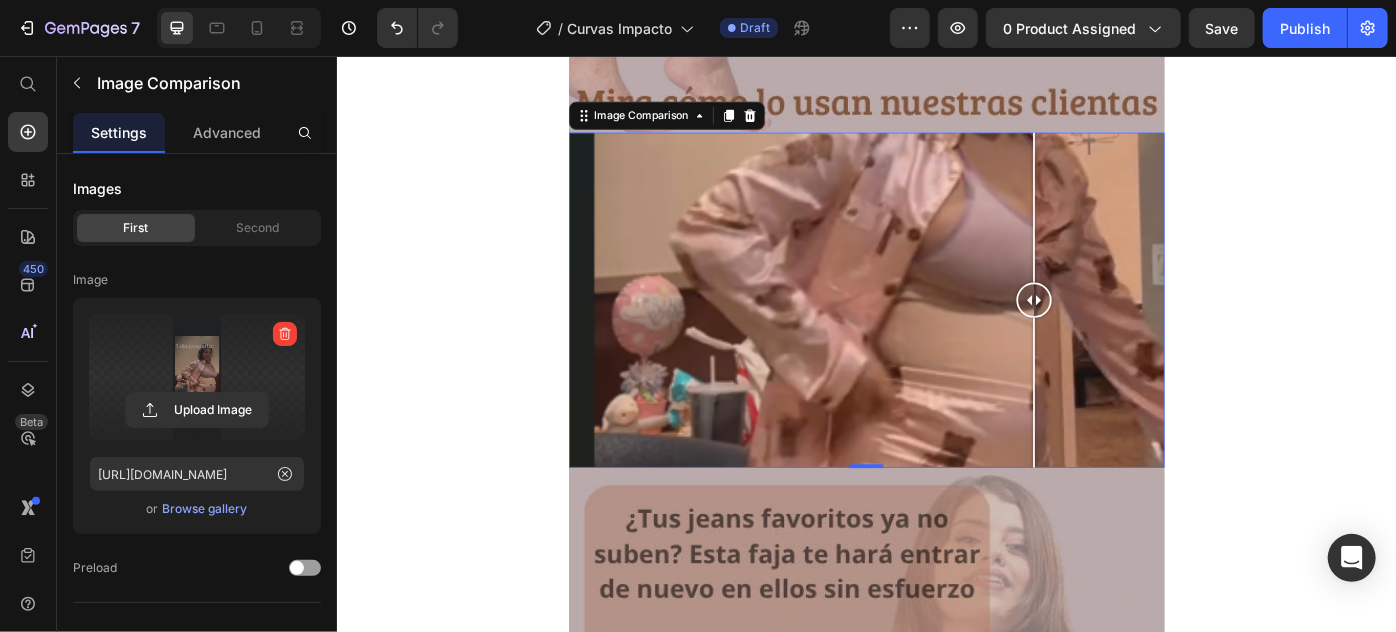 drag, startPoint x: 923, startPoint y: 345, endPoint x: 1119, endPoint y: 339, distance: 196.09181 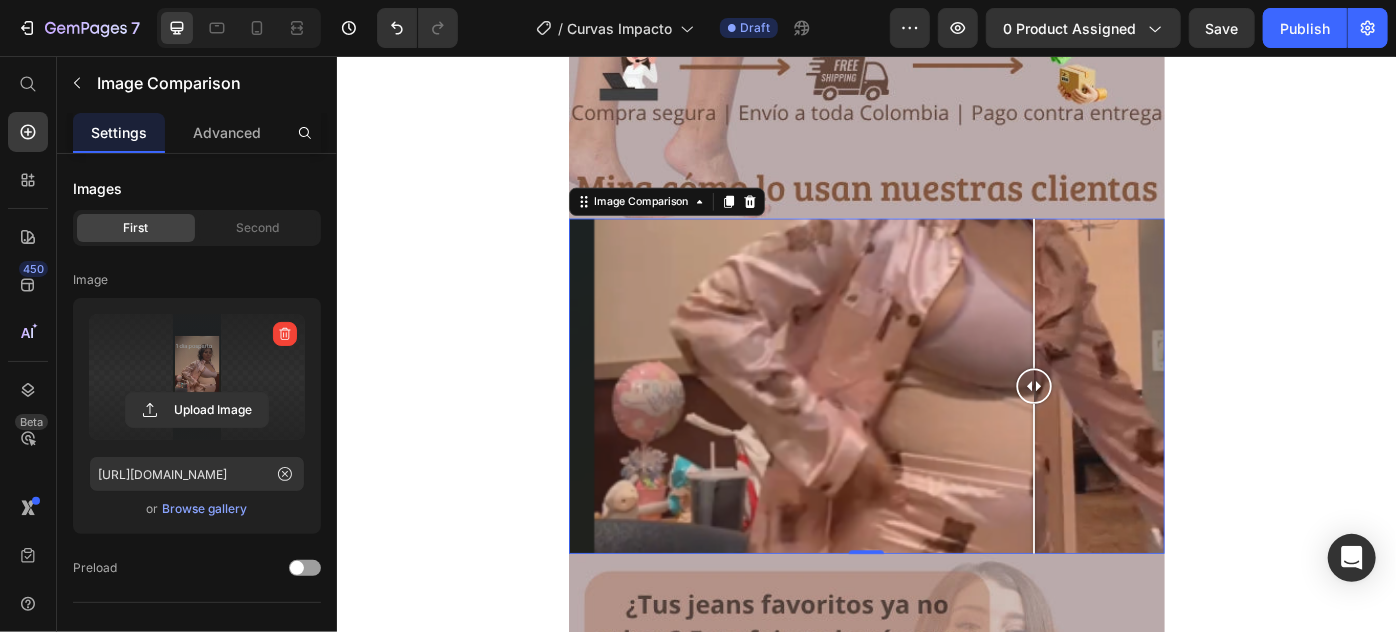 scroll, scrollTop: 2545, scrollLeft: 0, axis: vertical 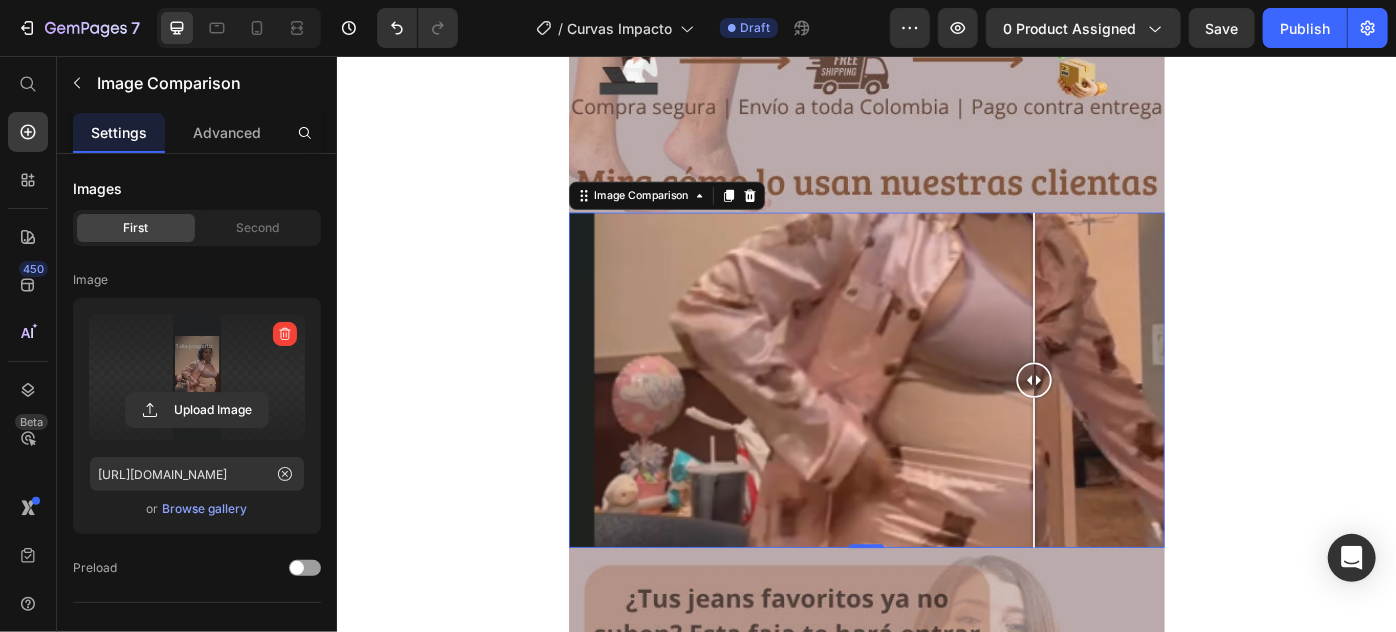 click at bounding box center (936, 422) 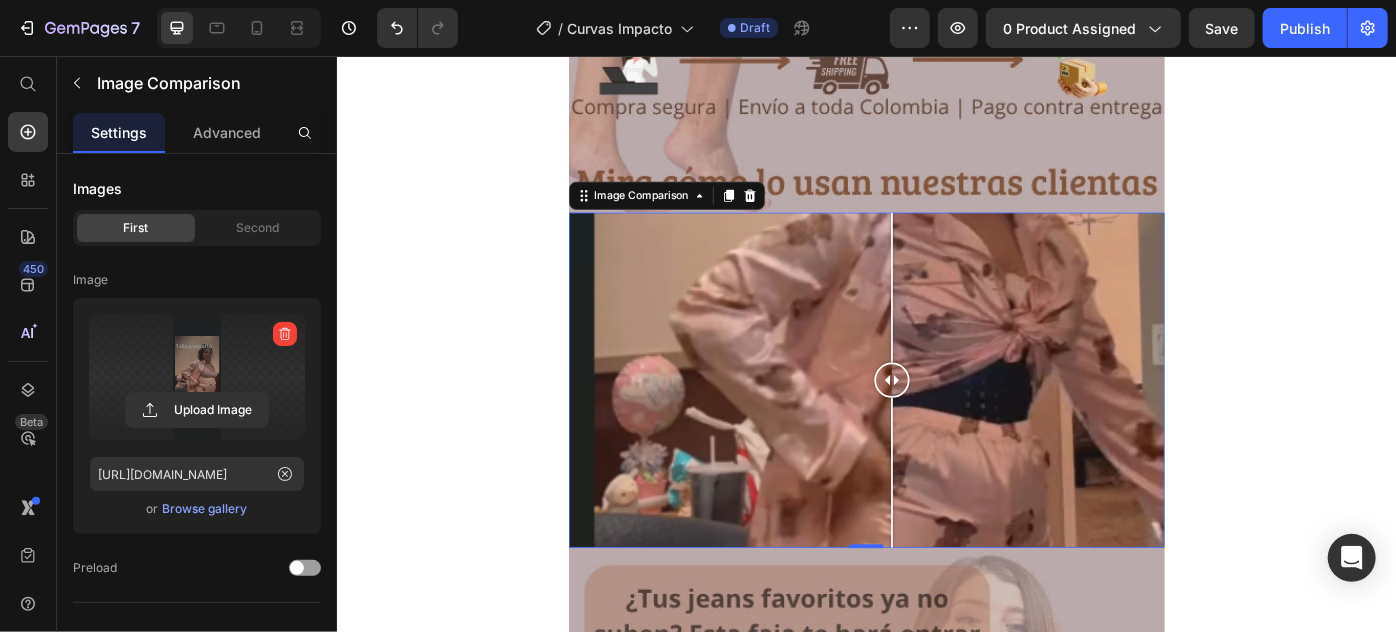 drag, startPoint x: 955, startPoint y: 421, endPoint x: 958, endPoint y: 446, distance: 25.179358 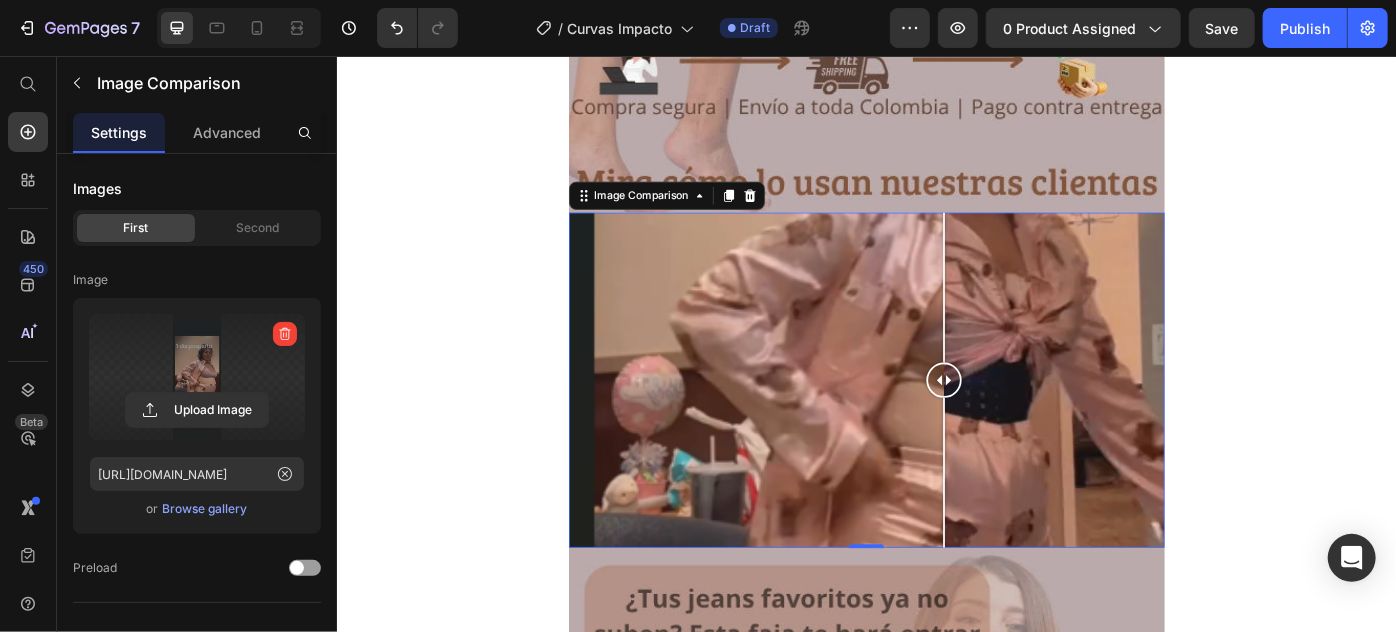 drag, startPoint x: 854, startPoint y: 416, endPoint x: 1017, endPoint y: 415, distance: 163.00307 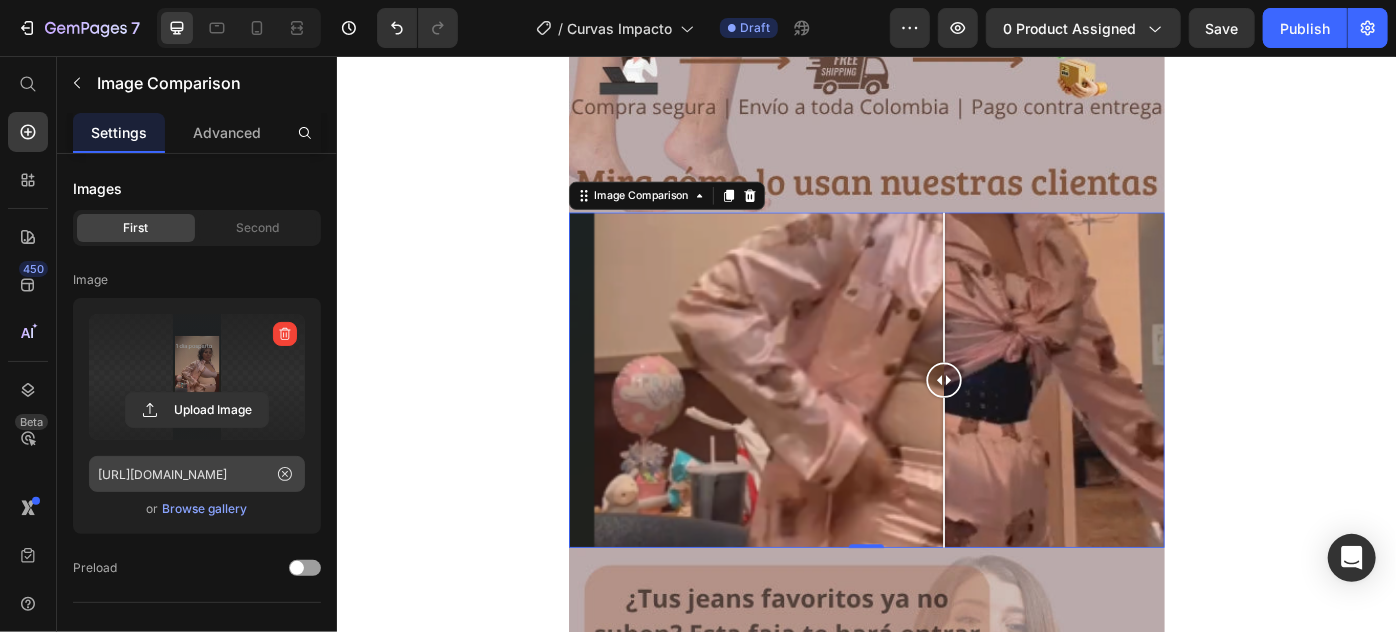 scroll, scrollTop: 90, scrollLeft: 0, axis: vertical 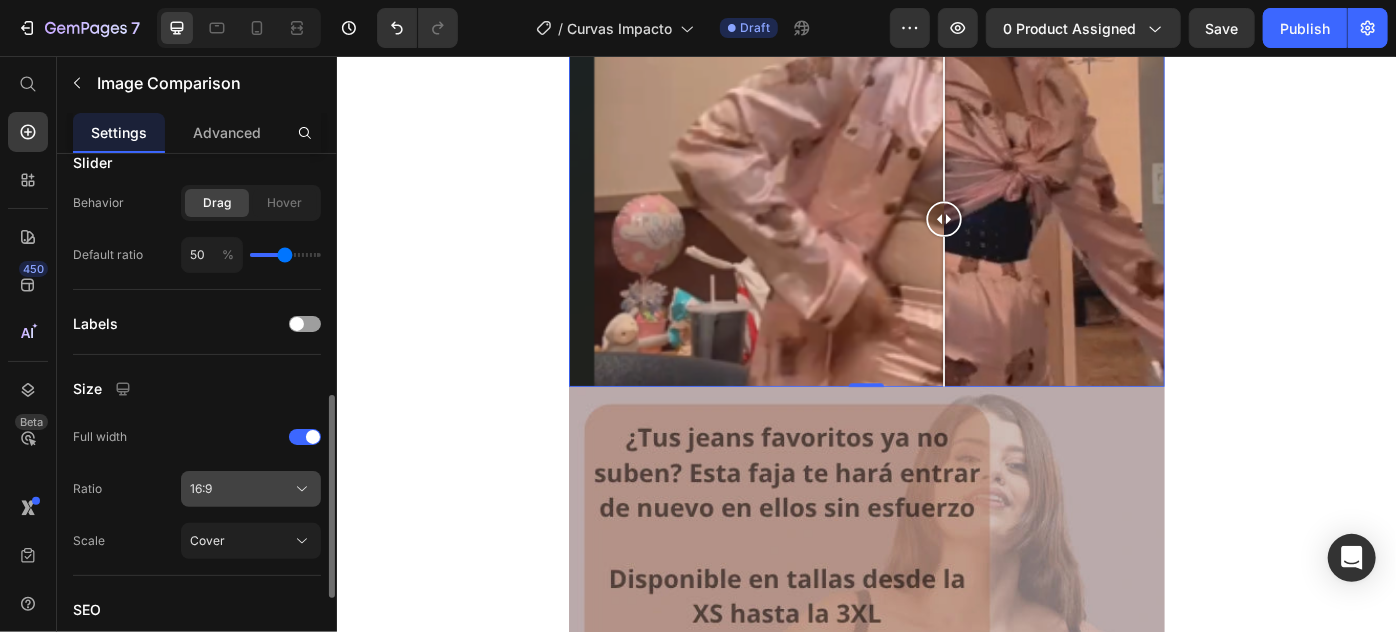 click 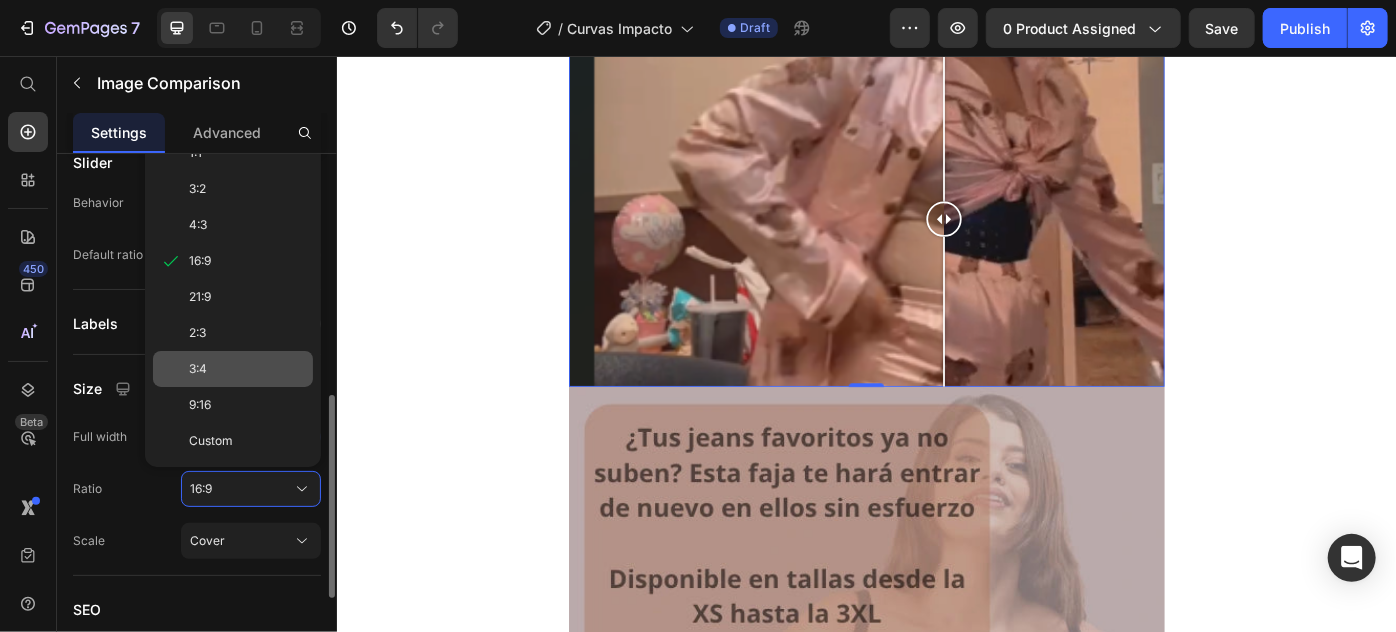 scroll, scrollTop: 545, scrollLeft: 0, axis: vertical 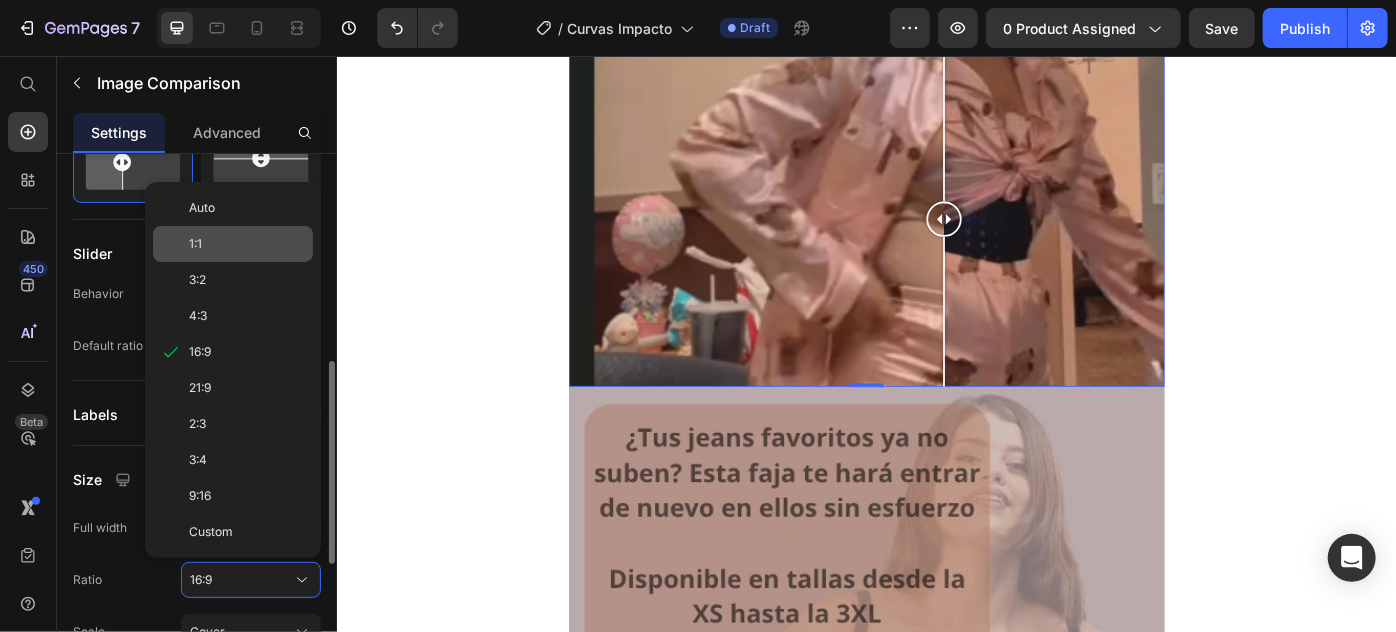 click on "1:1" at bounding box center [247, 244] 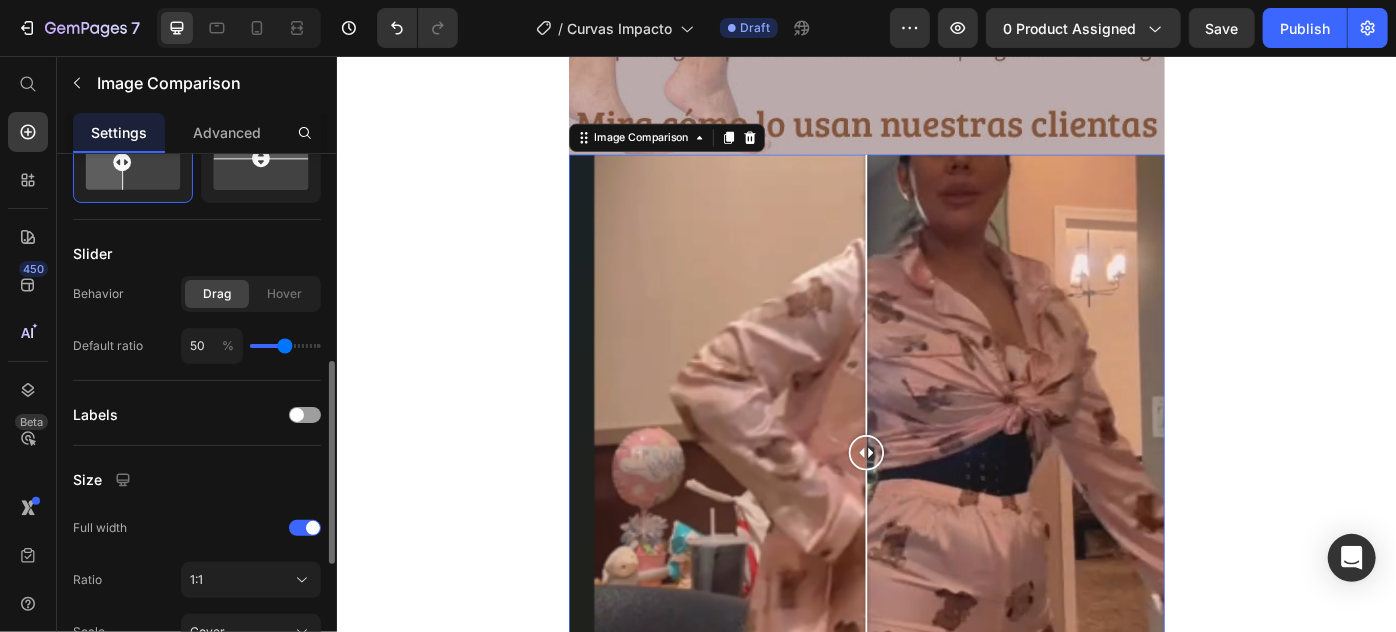 scroll, scrollTop: 2545, scrollLeft: 0, axis: vertical 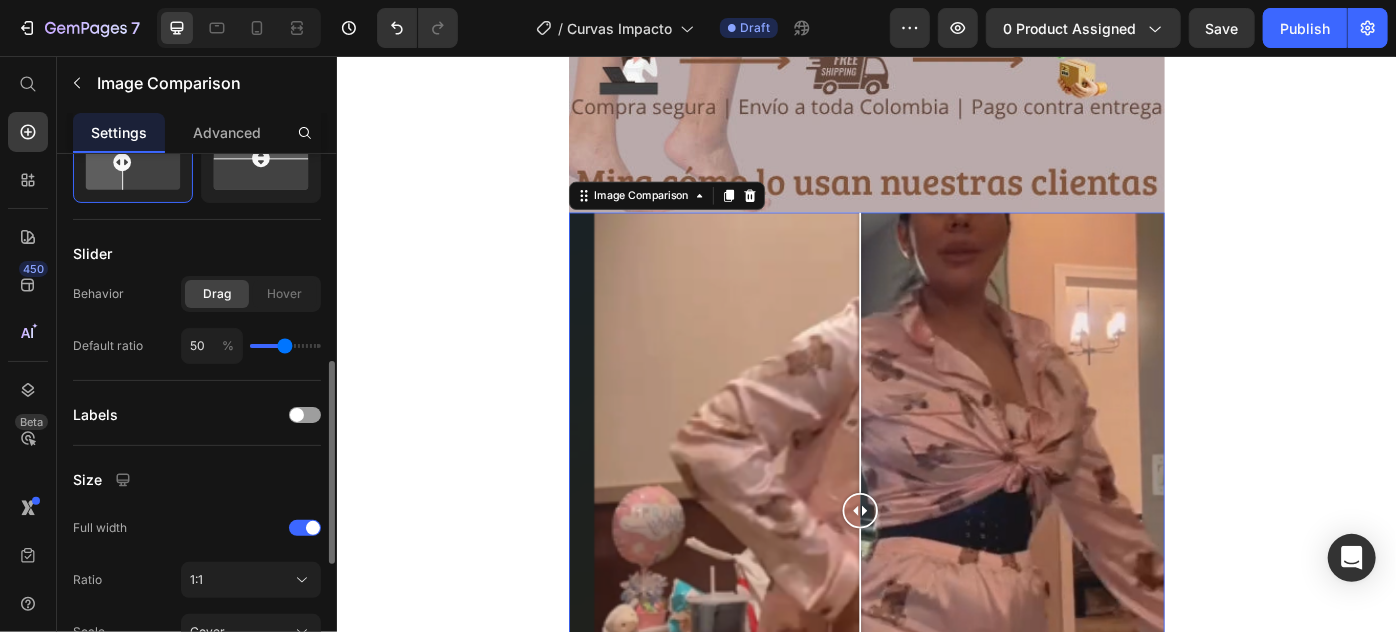 drag, startPoint x: 936, startPoint y: 561, endPoint x: 918, endPoint y: 531, distance: 34.98571 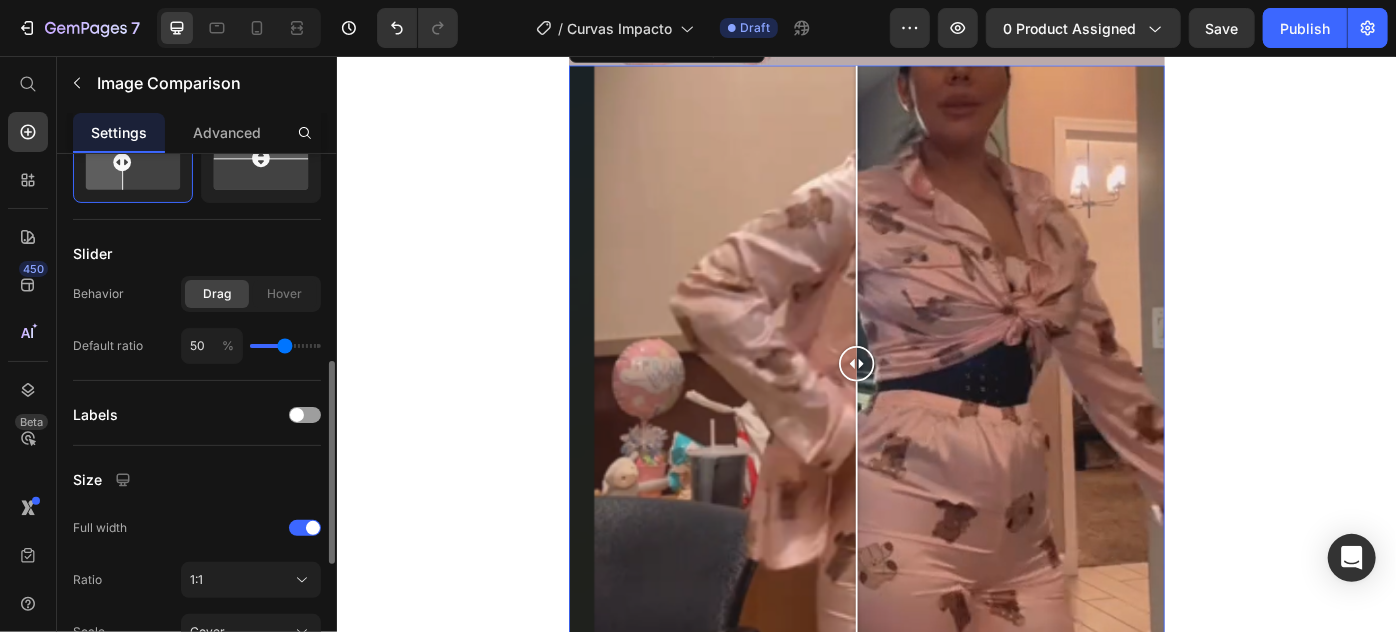 scroll, scrollTop: 2818, scrollLeft: 0, axis: vertical 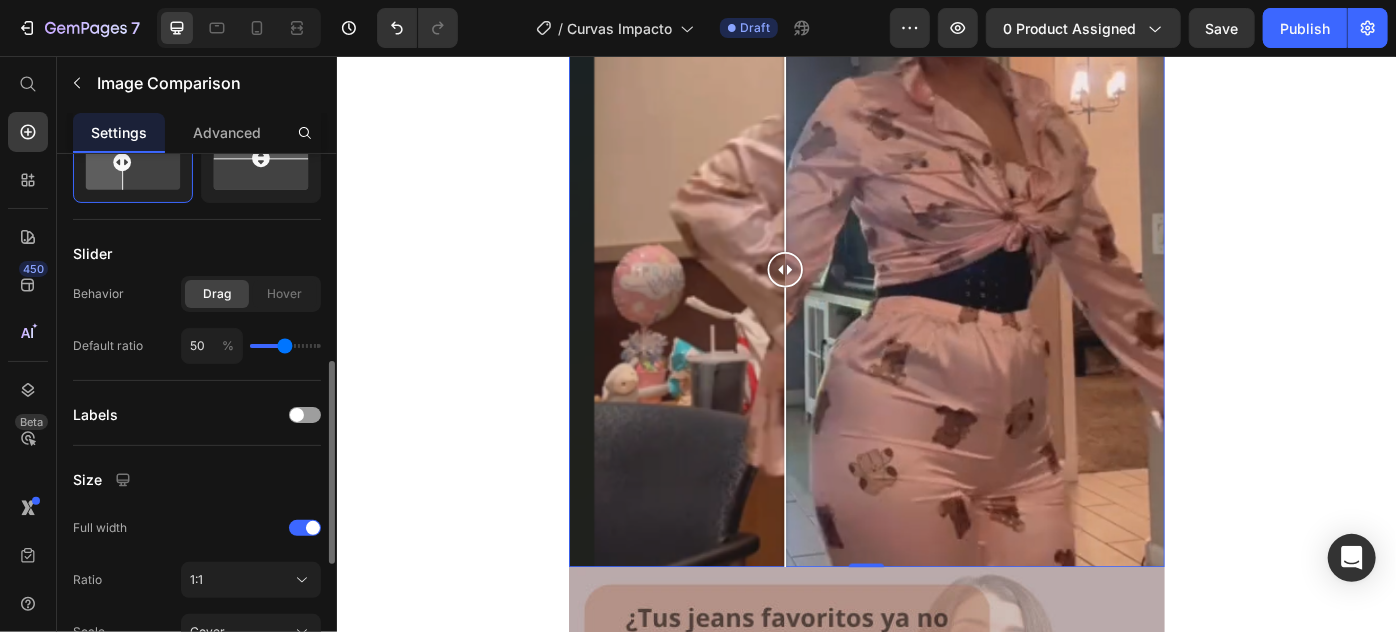 drag, startPoint x: 920, startPoint y: 298, endPoint x: 837, endPoint y: 316, distance: 84.92938 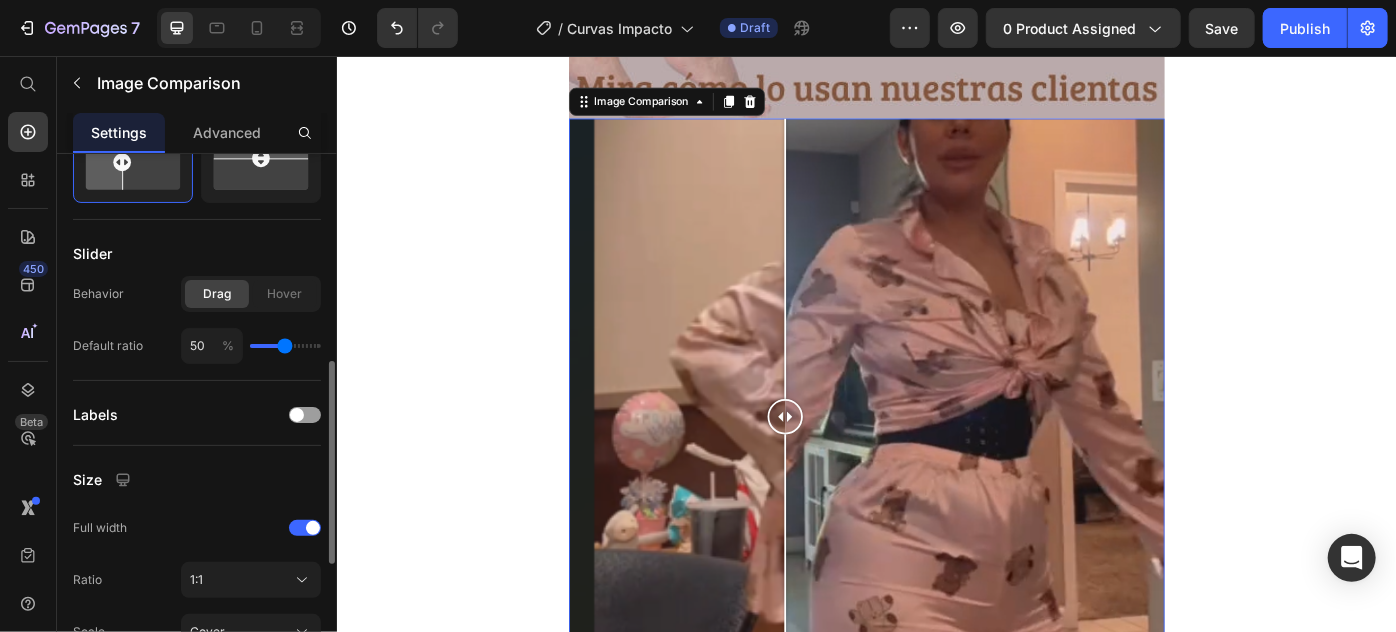 scroll, scrollTop: 2636, scrollLeft: 0, axis: vertical 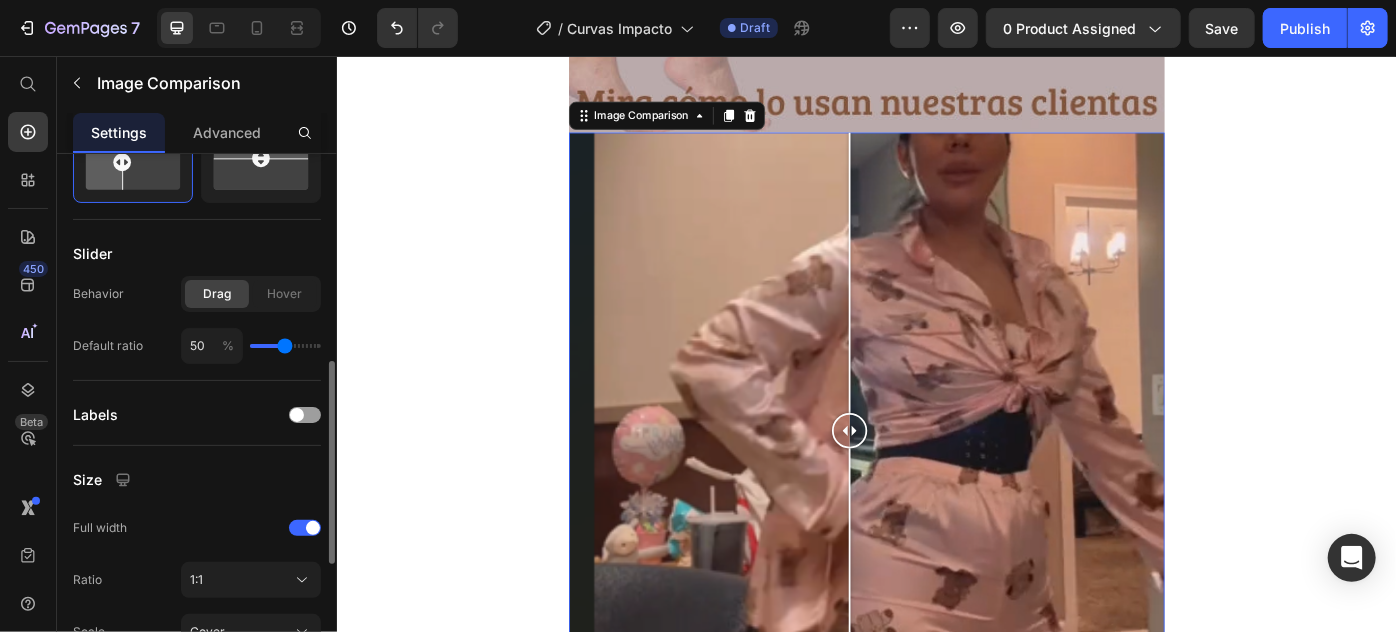 drag, startPoint x: 836, startPoint y: 466, endPoint x: 910, endPoint y: 433, distance: 81.02469 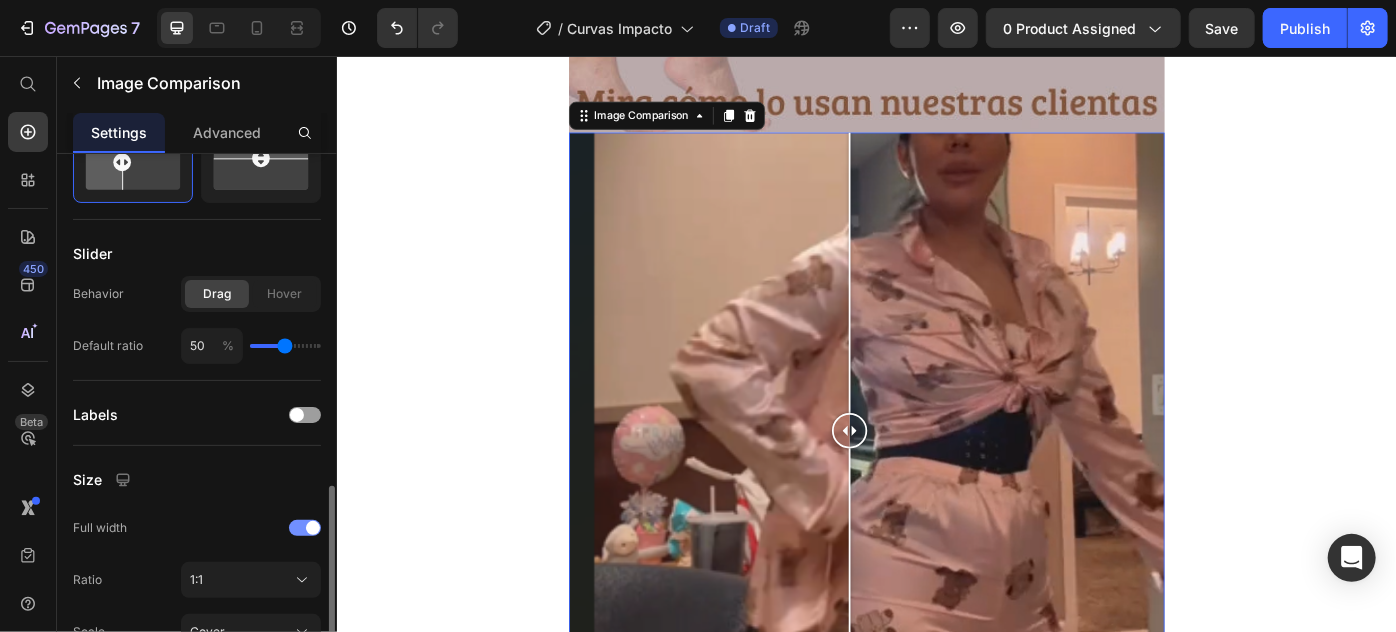 scroll, scrollTop: 636, scrollLeft: 0, axis: vertical 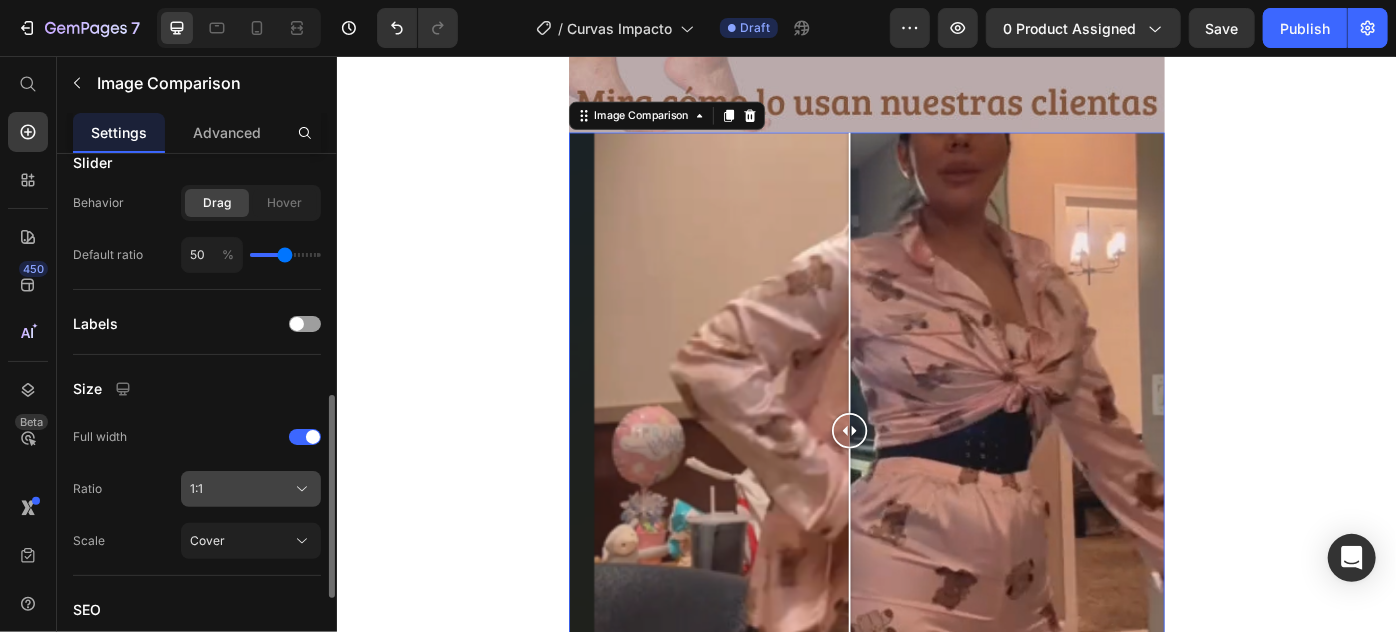 click 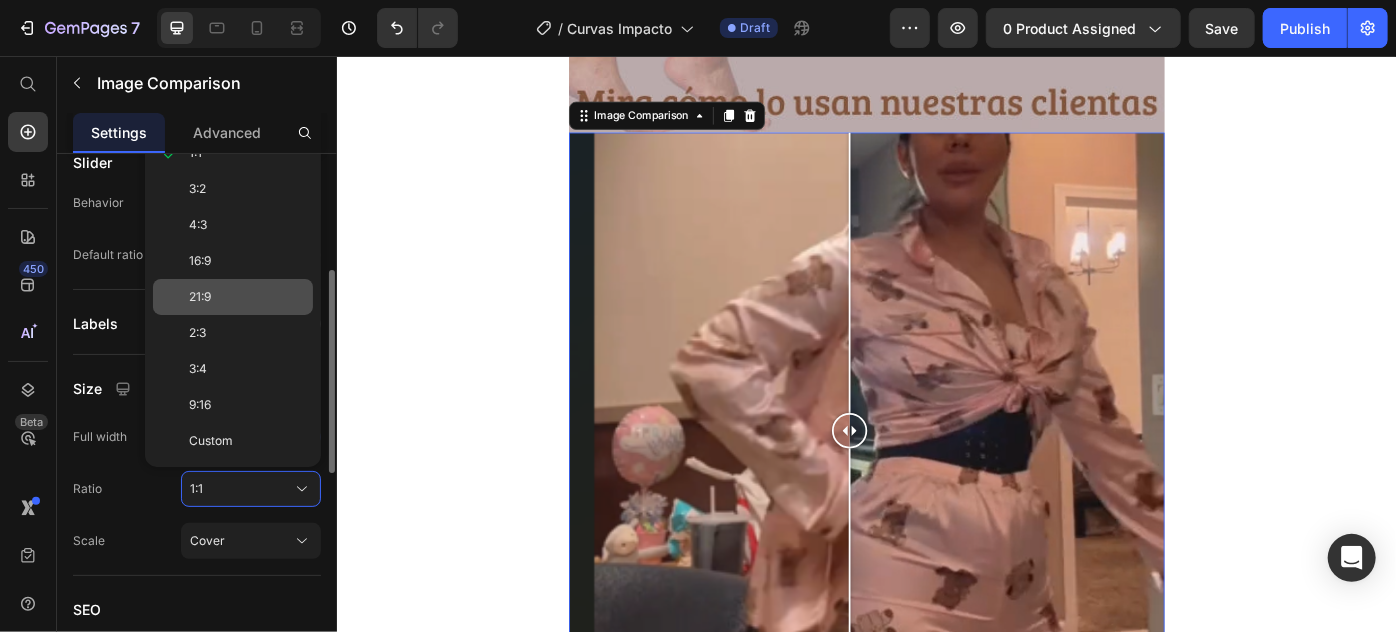 scroll, scrollTop: 454, scrollLeft: 0, axis: vertical 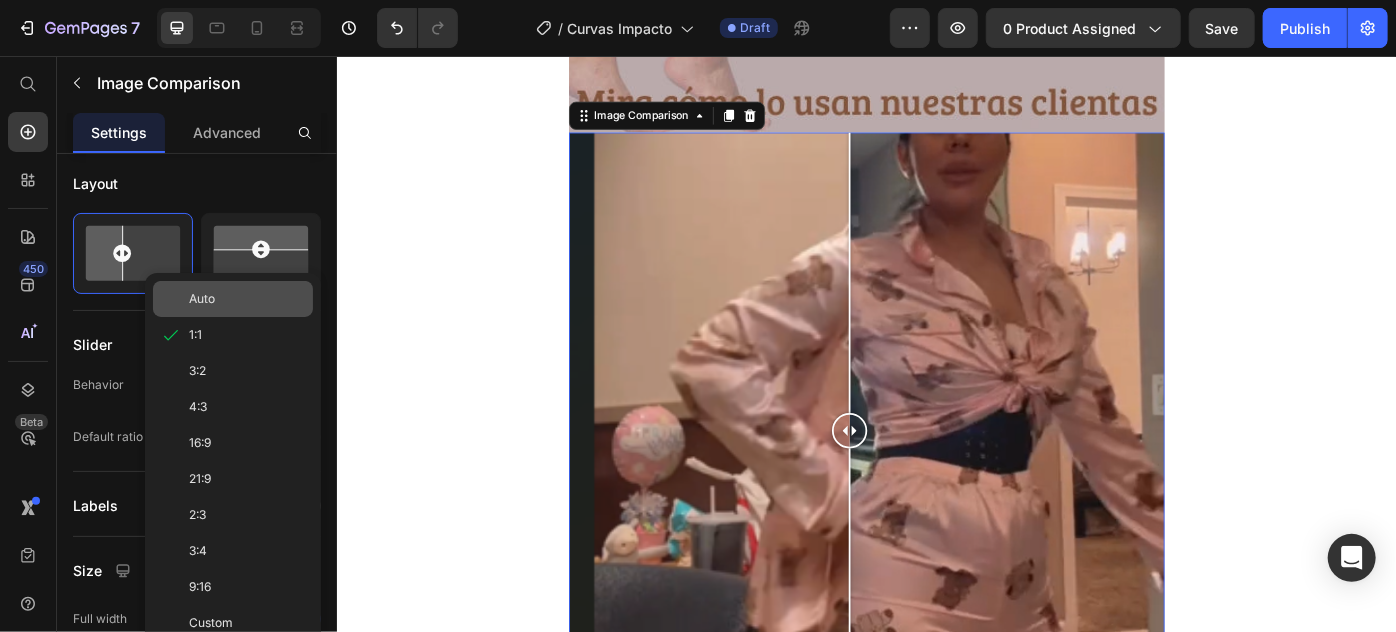 click on "Auto" at bounding box center [247, 299] 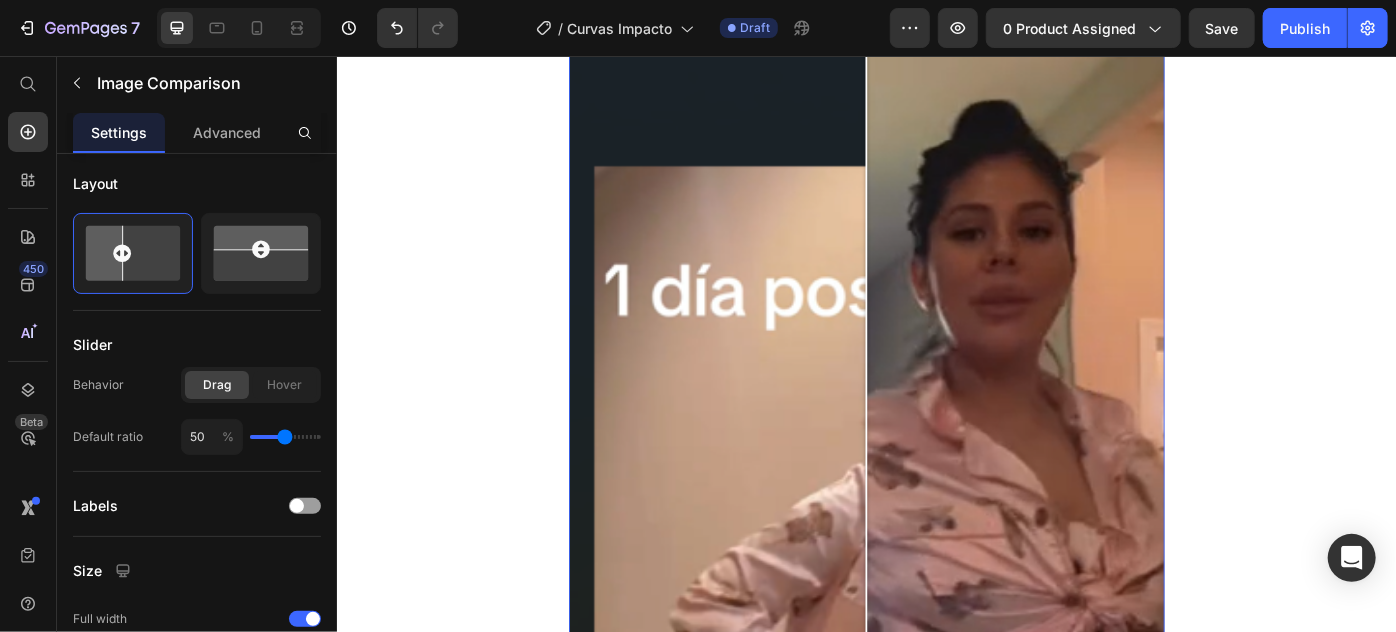scroll, scrollTop: 2909, scrollLeft: 0, axis: vertical 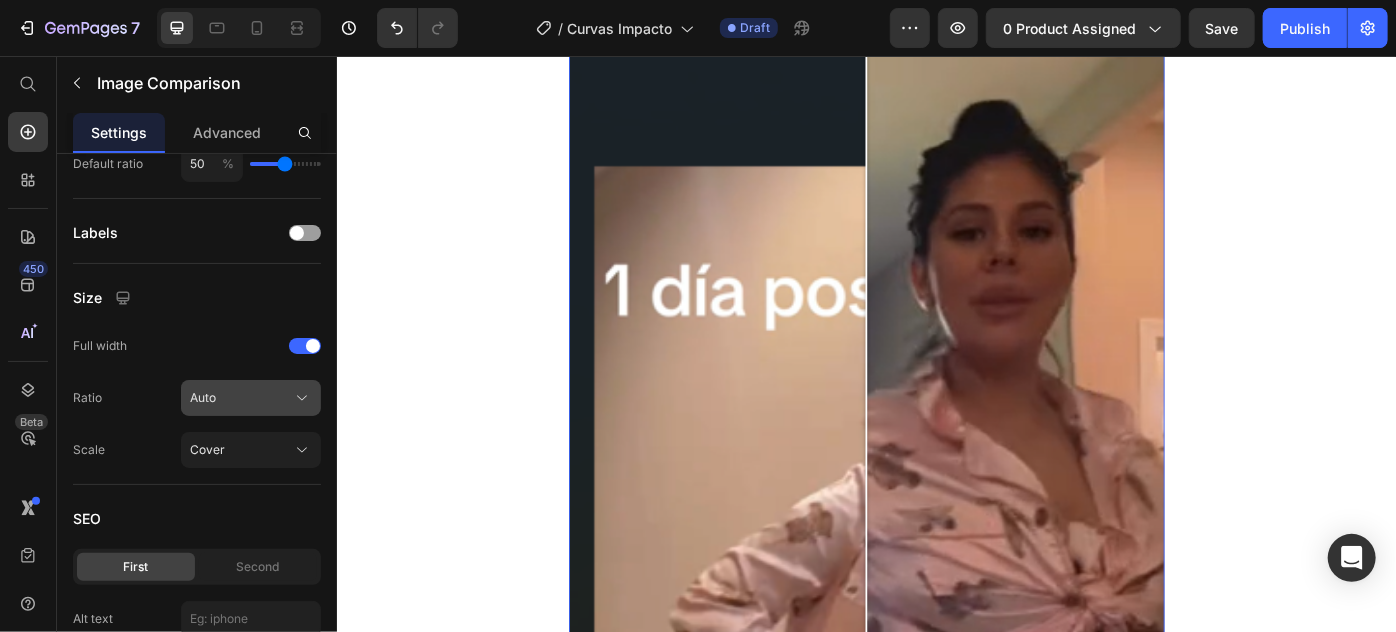 click 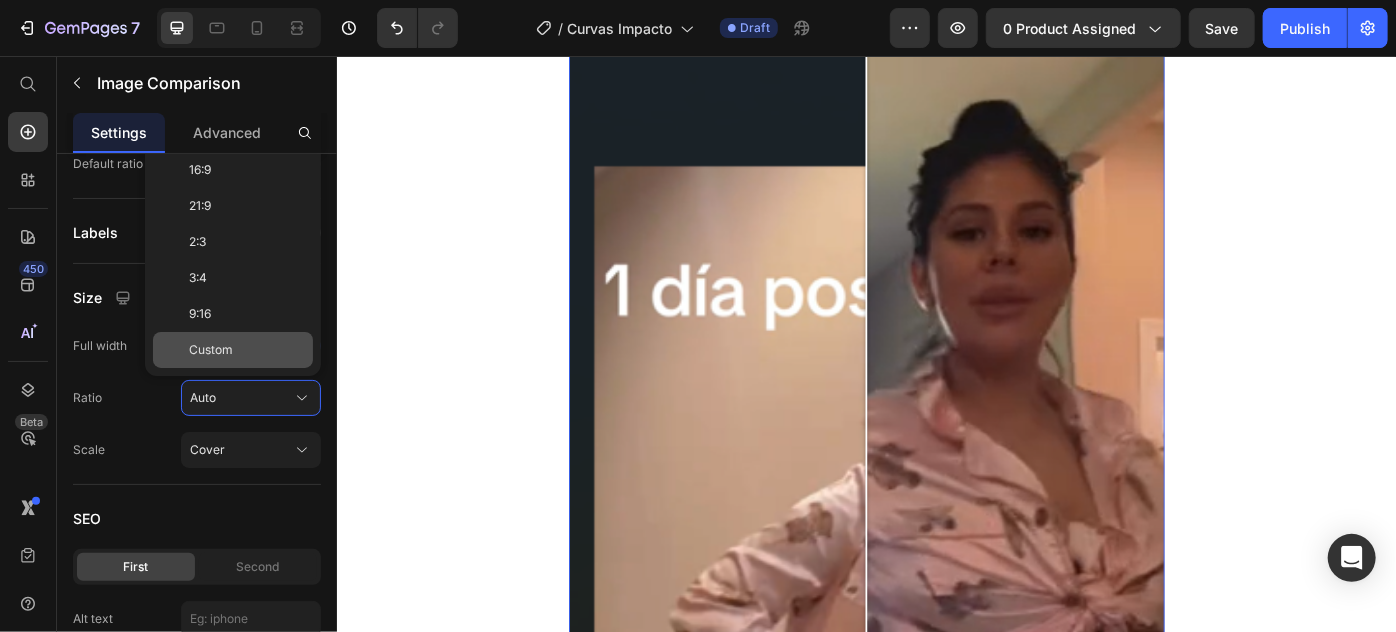 click on "Custom" at bounding box center [247, 350] 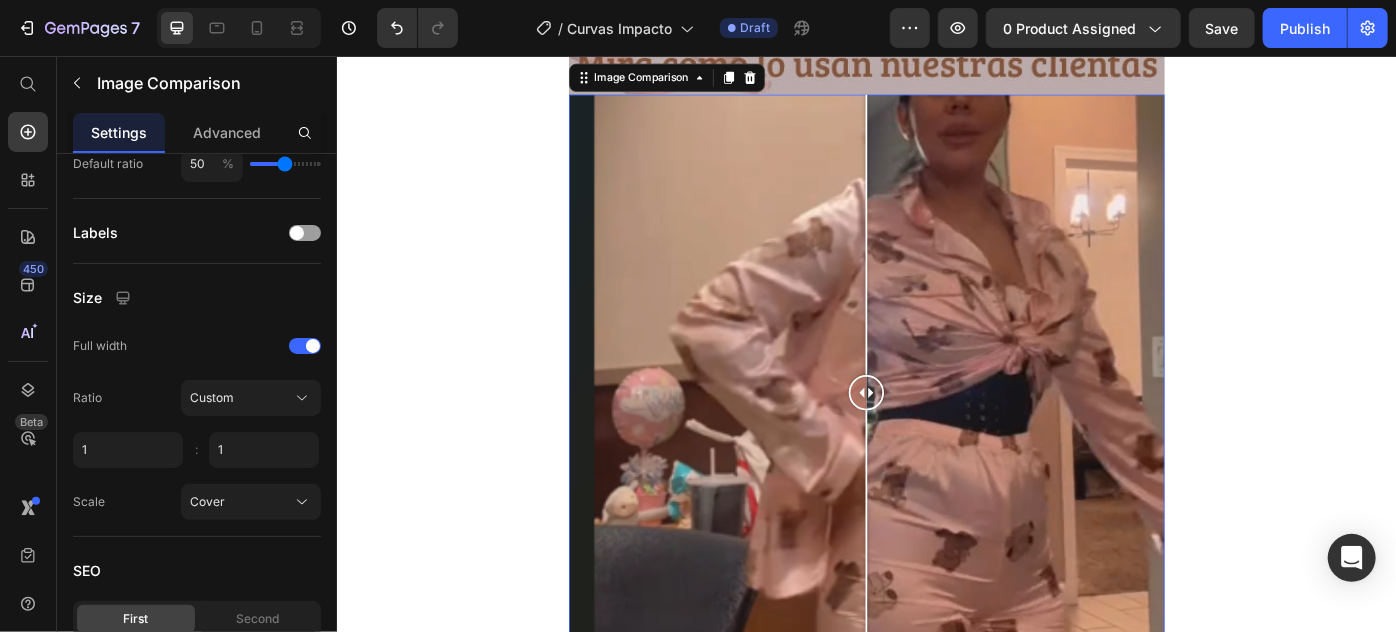 scroll, scrollTop: 2636, scrollLeft: 0, axis: vertical 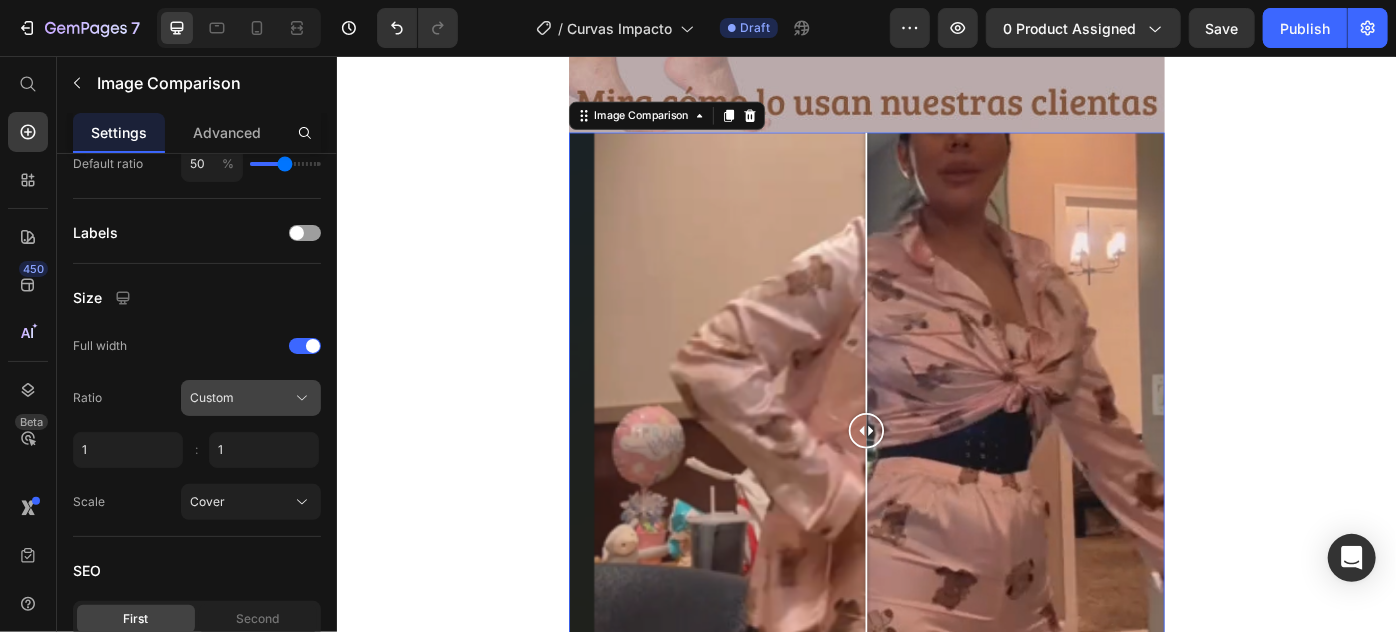 click on "Custom" at bounding box center (251, 398) 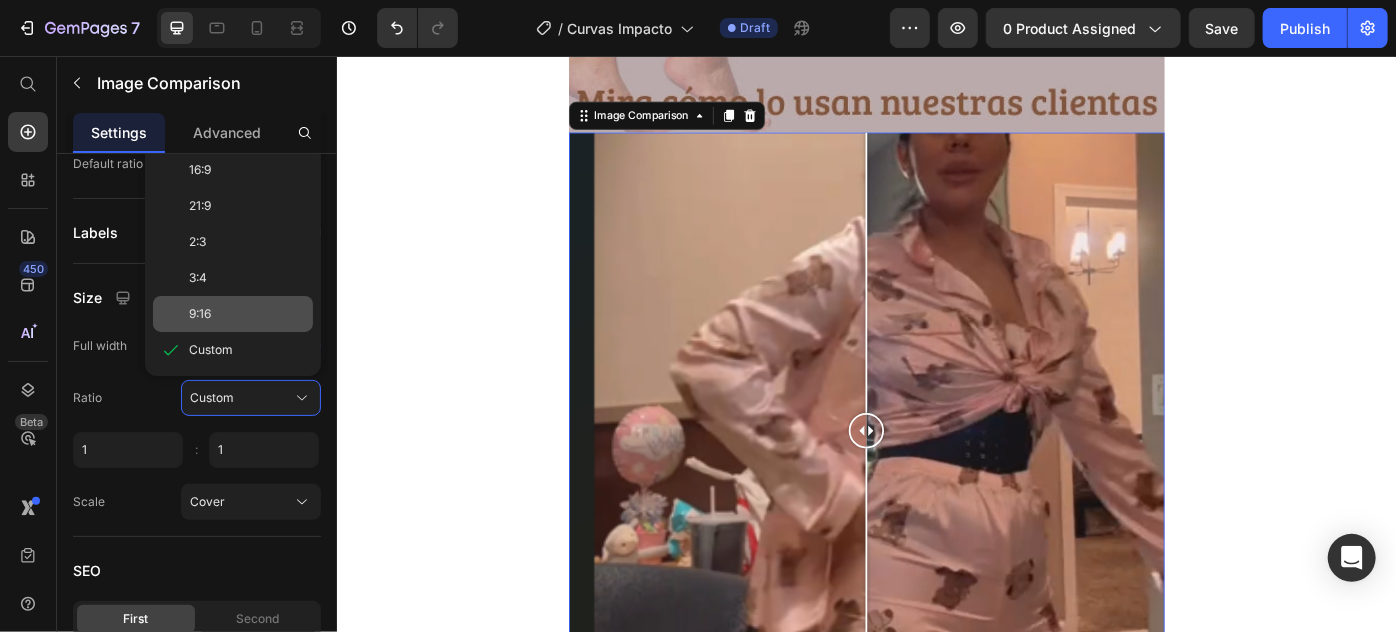 click on "9:16" at bounding box center (247, 314) 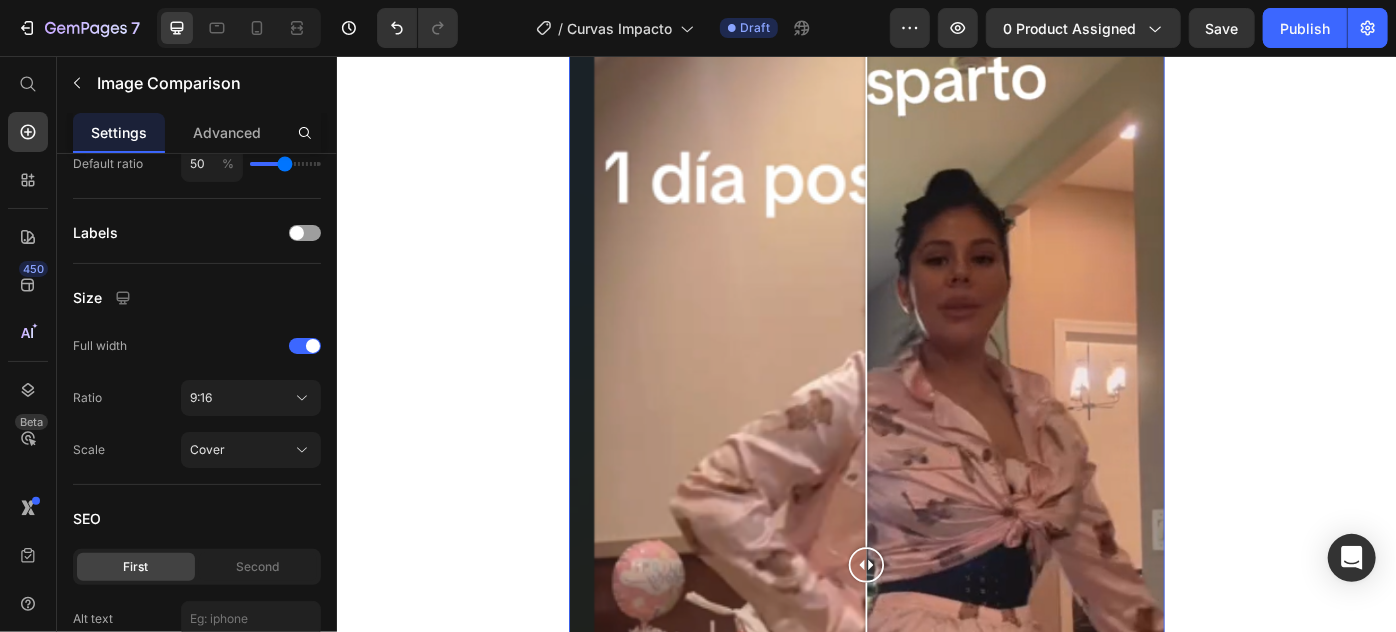 scroll, scrollTop: 2727, scrollLeft: 0, axis: vertical 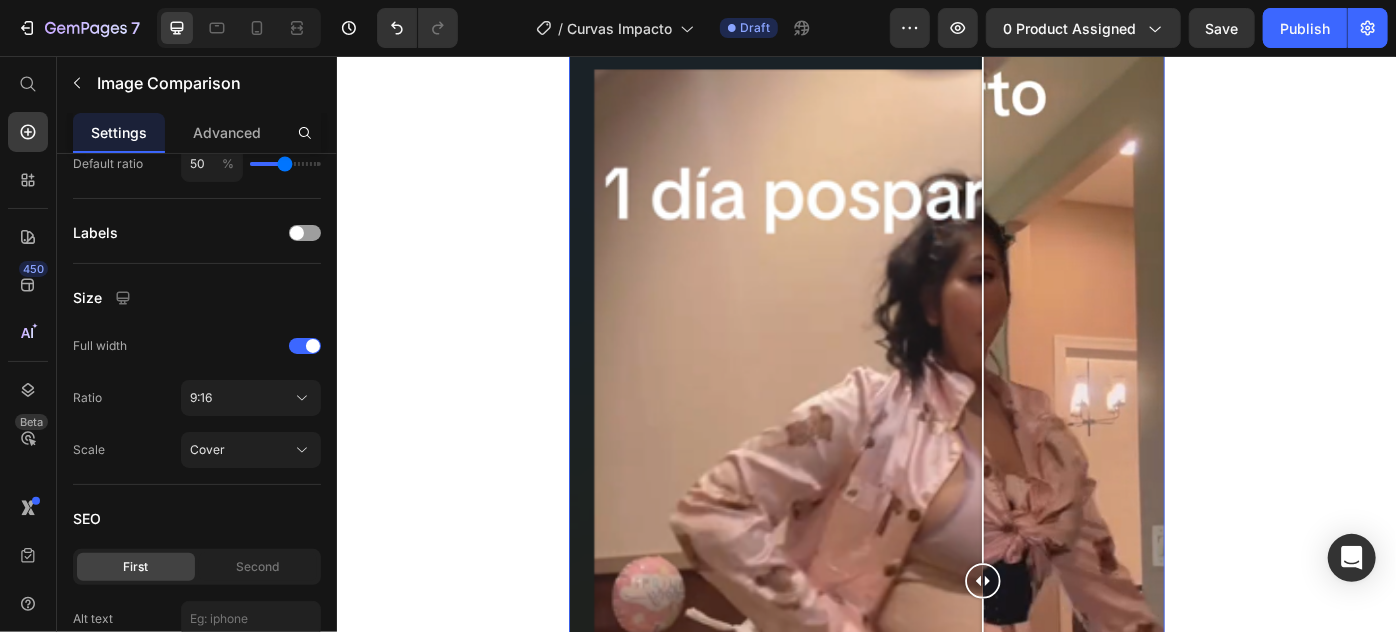 drag, startPoint x: 934, startPoint y: 641, endPoint x: 1061, endPoint y: 618, distance: 129.06587 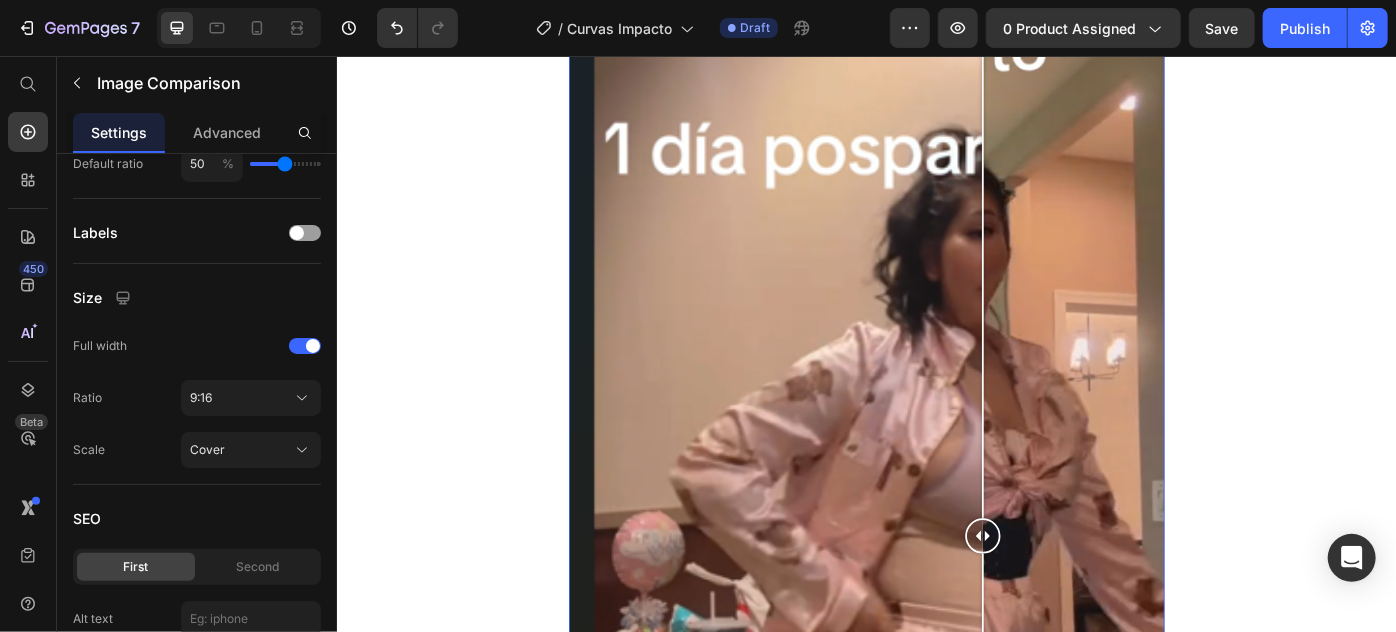 scroll, scrollTop: 2909, scrollLeft: 0, axis: vertical 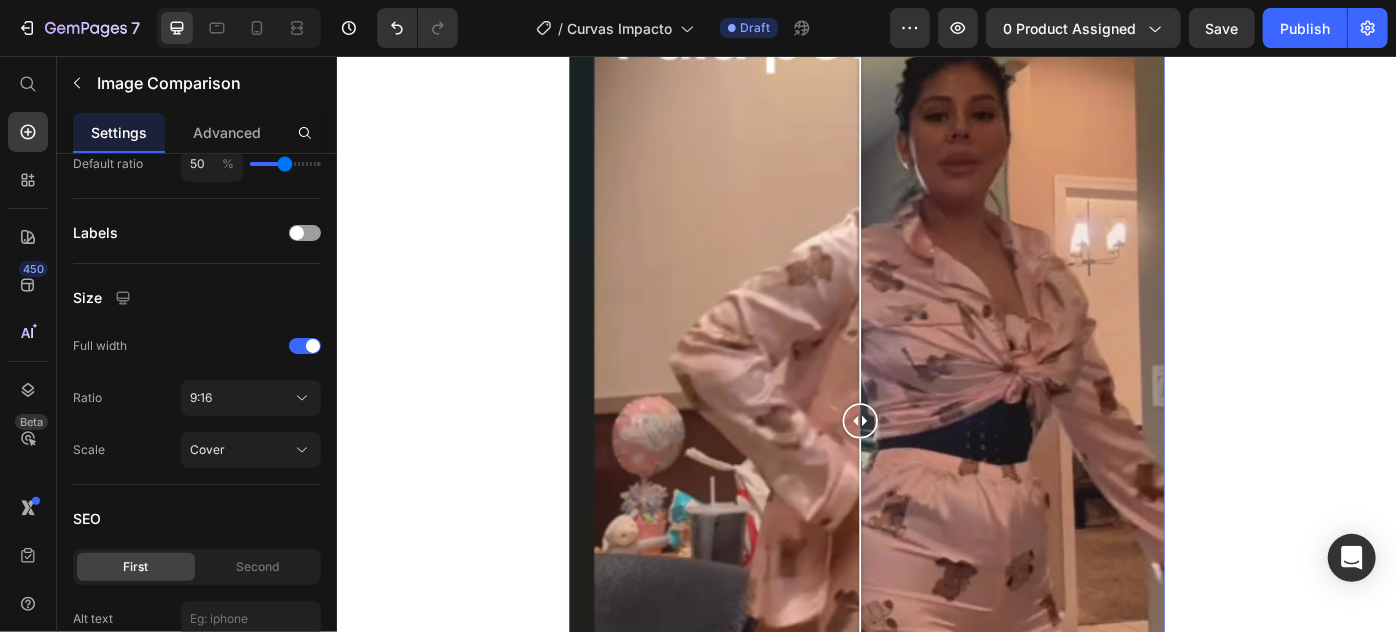 drag, startPoint x: 1060, startPoint y: 468, endPoint x: 922, endPoint y: 503, distance: 142.36923 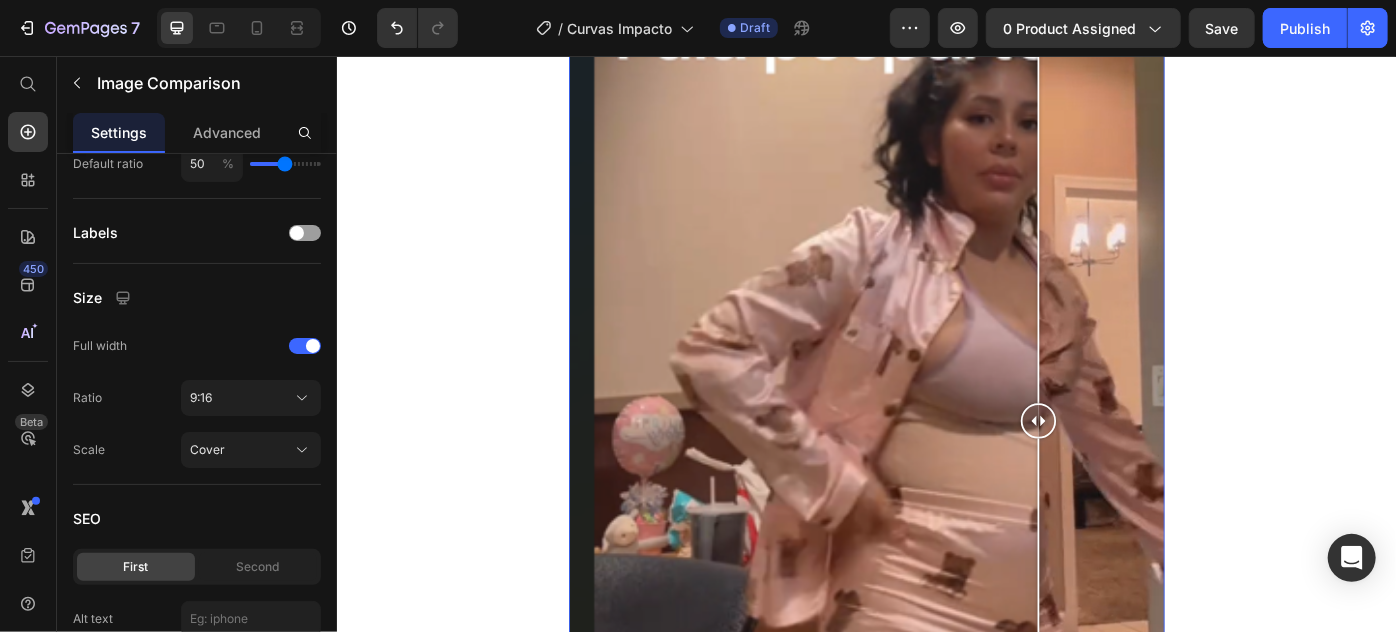 drag, startPoint x: 718, startPoint y: 428, endPoint x: 1133, endPoint y: 422, distance: 415.04337 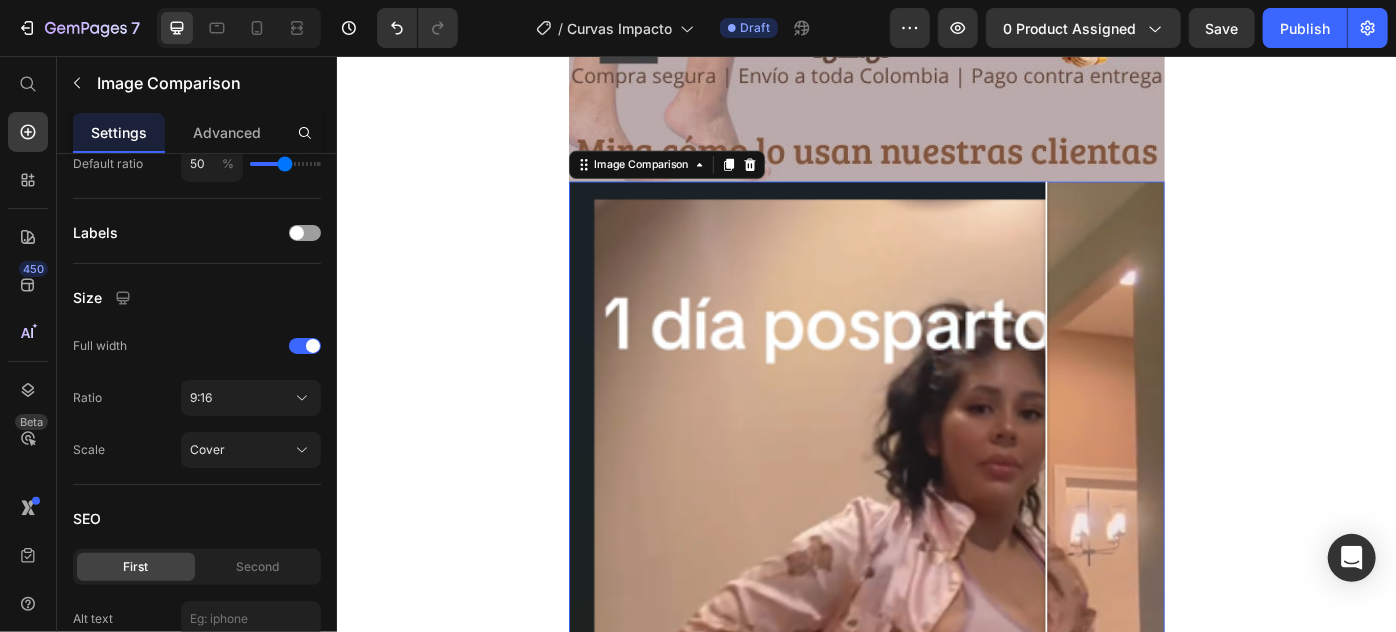 scroll, scrollTop: 2545, scrollLeft: 0, axis: vertical 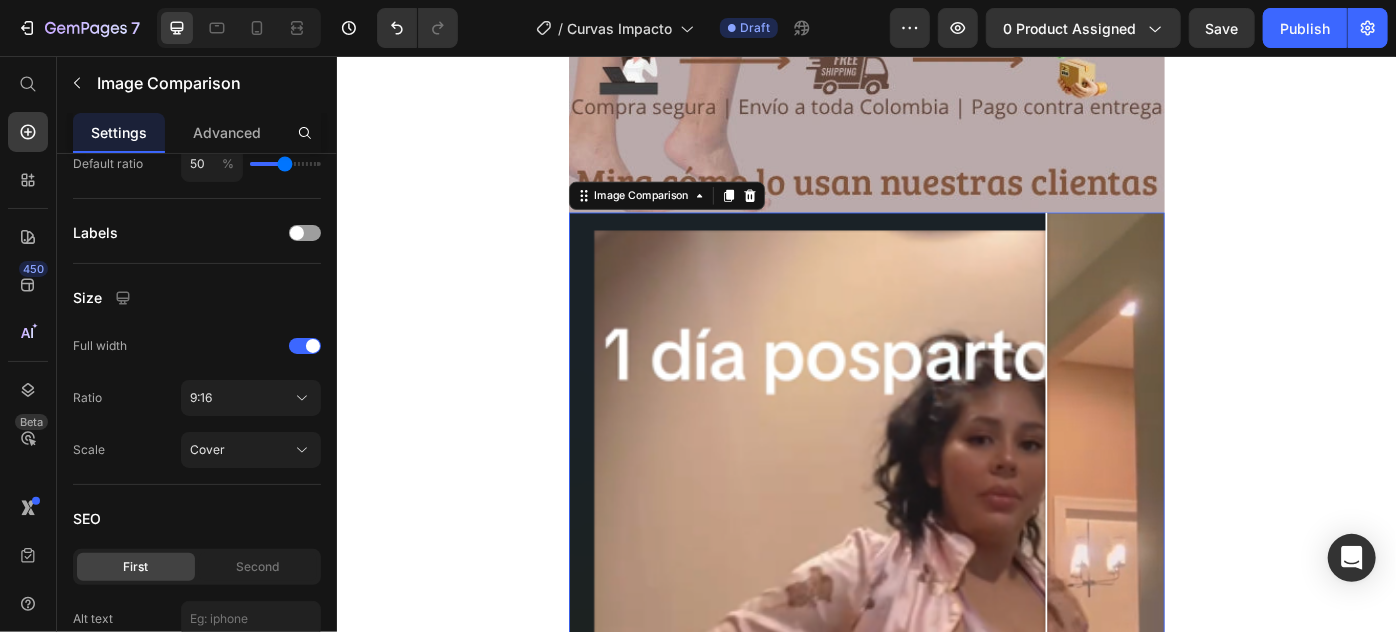 click at bounding box center [936, 832] 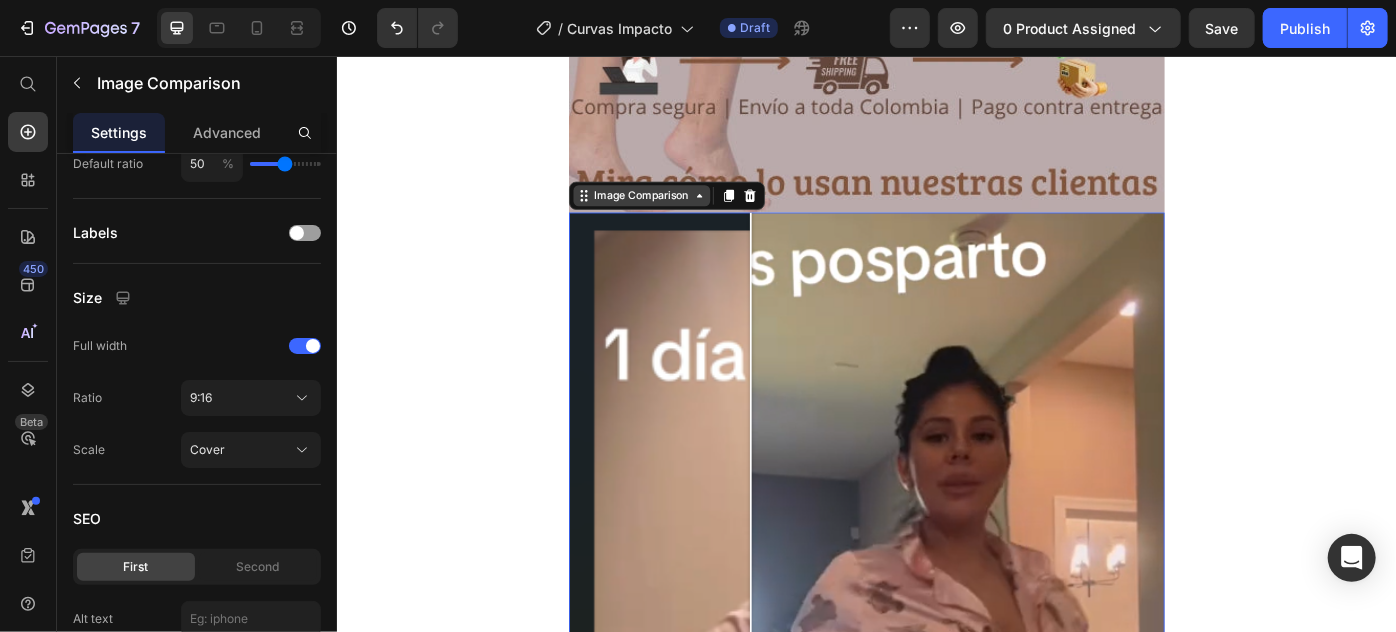 click on "Image Comparison" at bounding box center [681, 213] 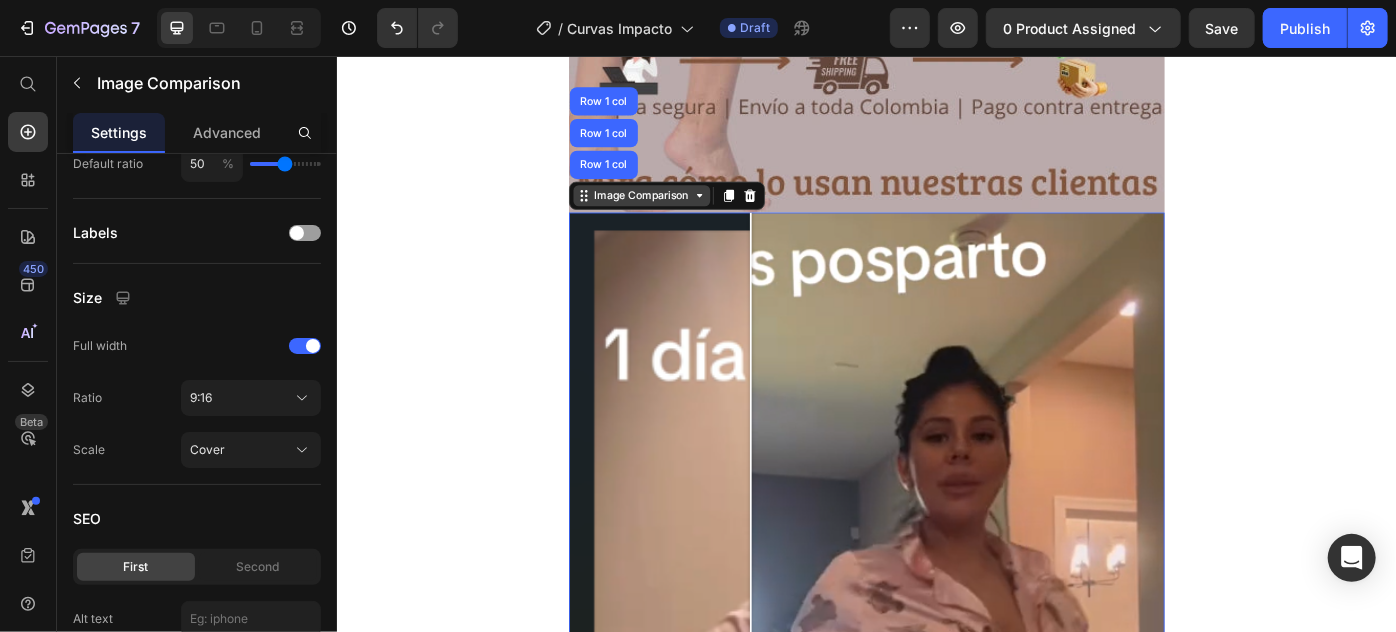 click on "Image Comparison" at bounding box center [681, 213] 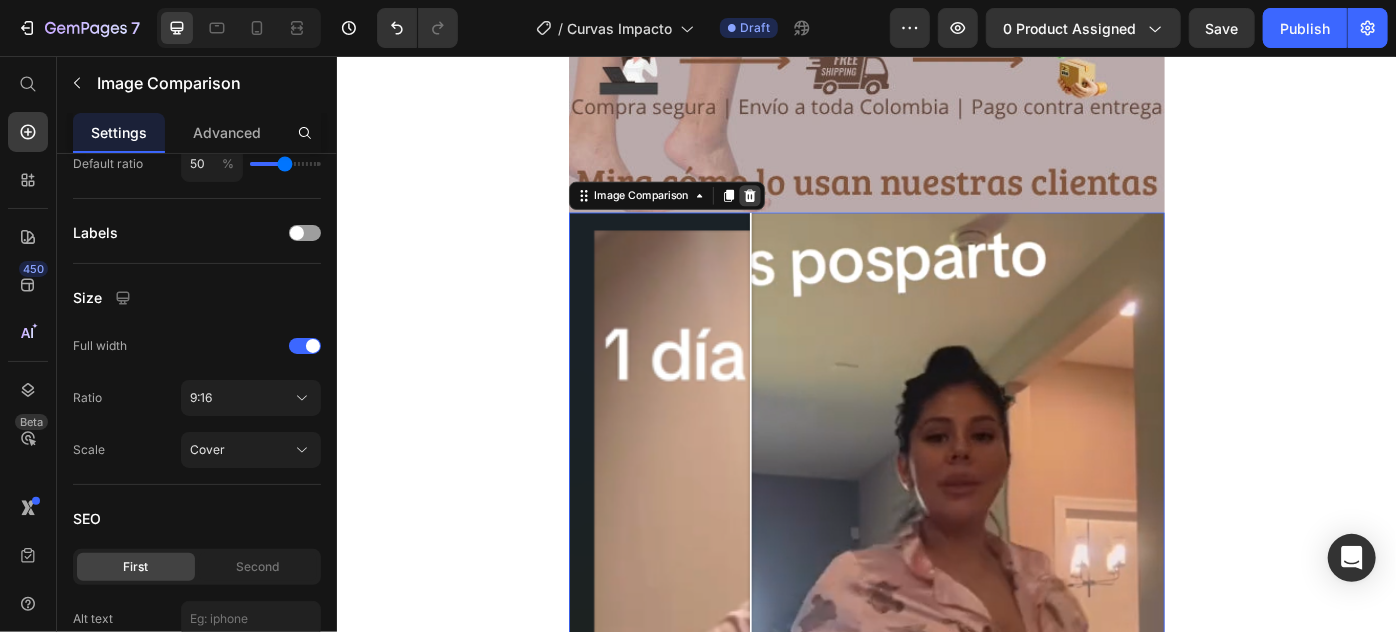 click 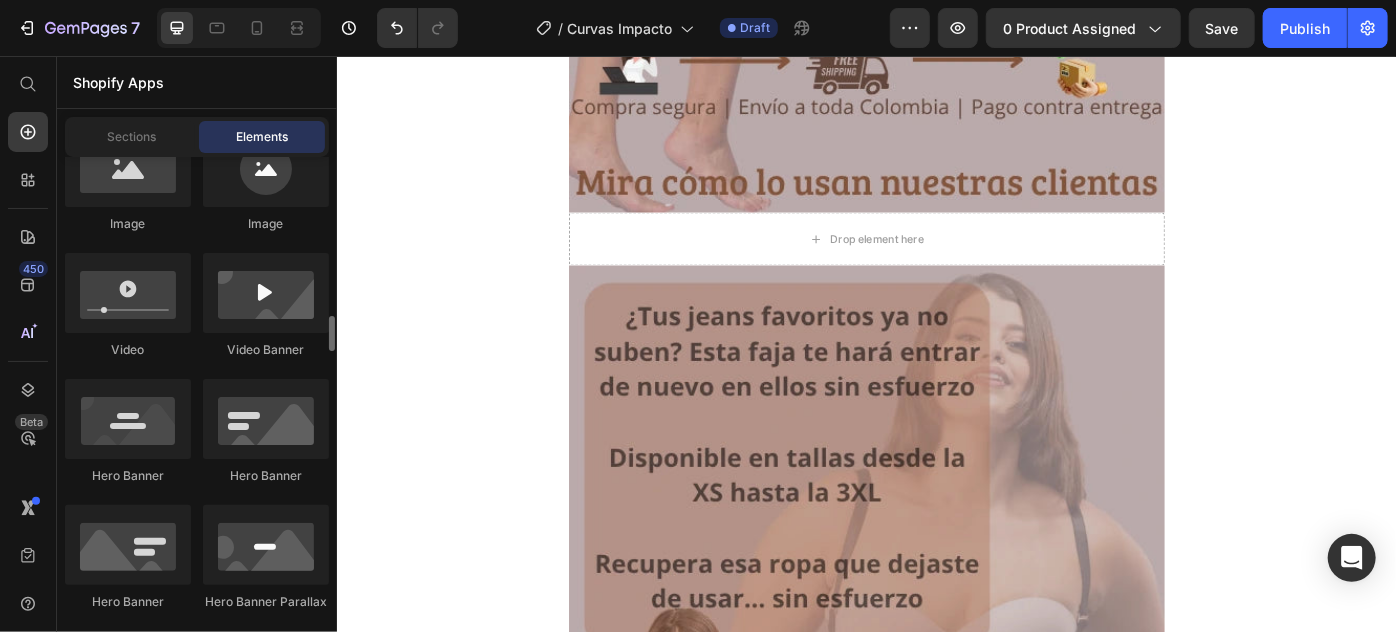 scroll, scrollTop: 1000, scrollLeft: 0, axis: vertical 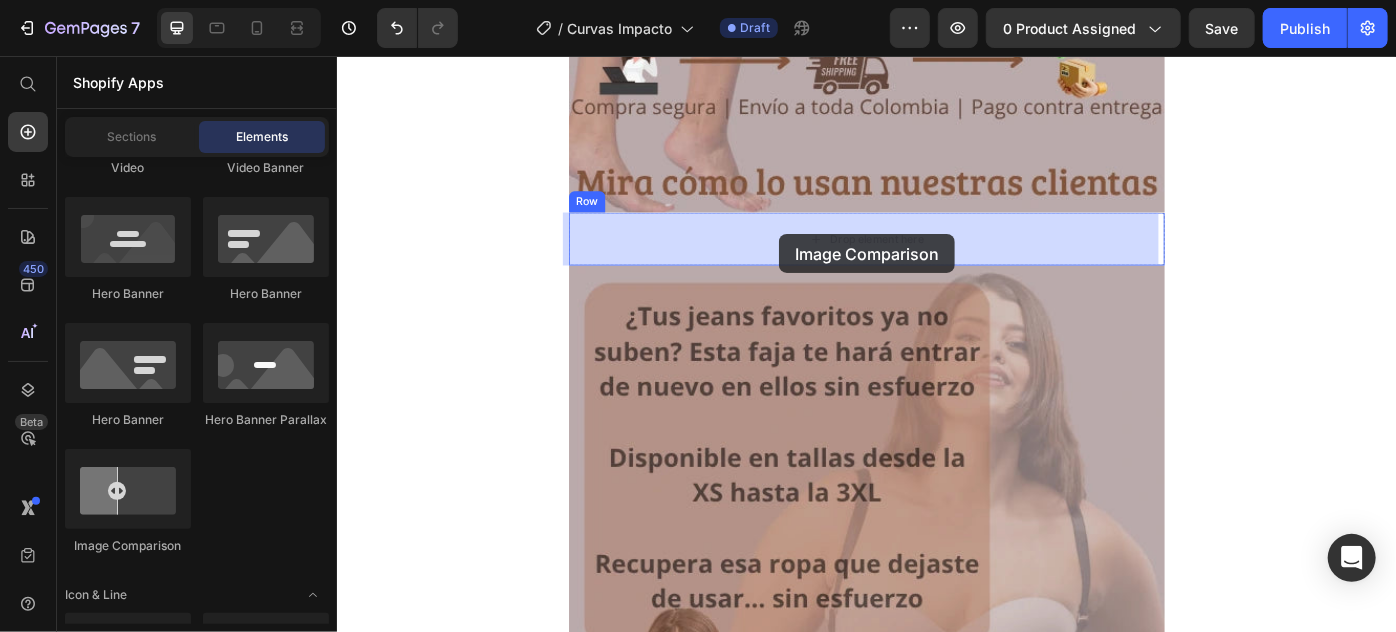 drag, startPoint x: 500, startPoint y: 543, endPoint x: 837, endPoint y: 257, distance: 442.00113 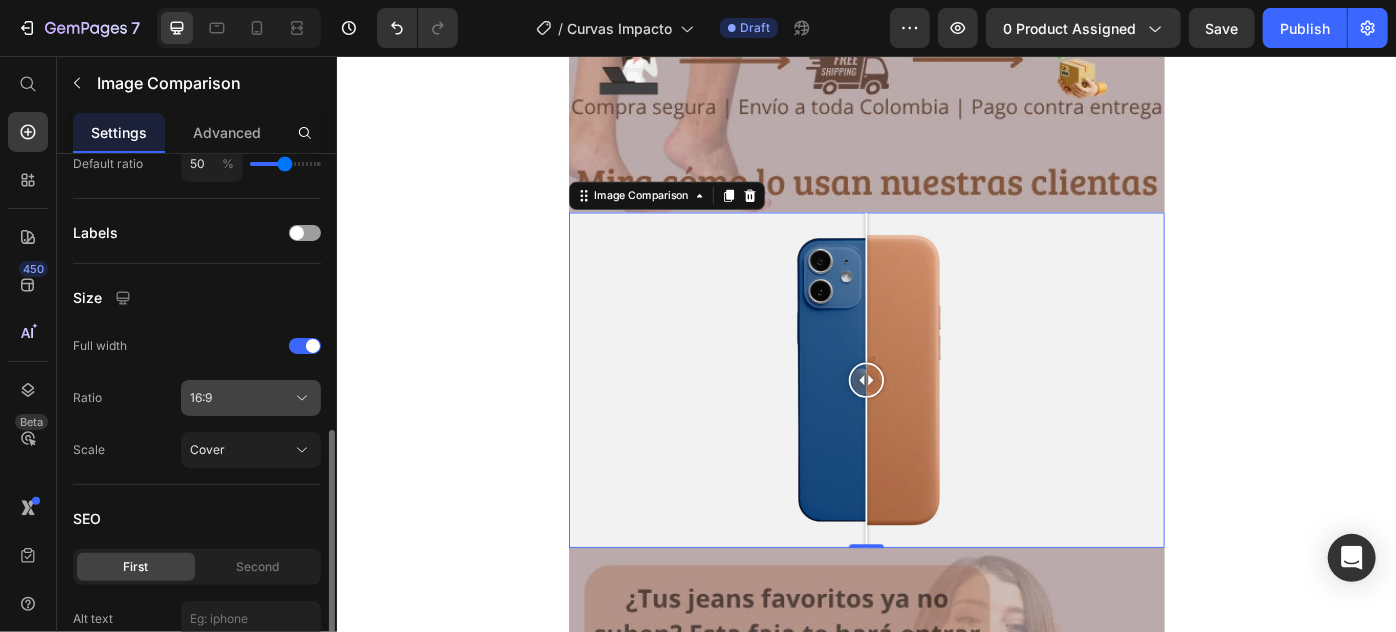 click 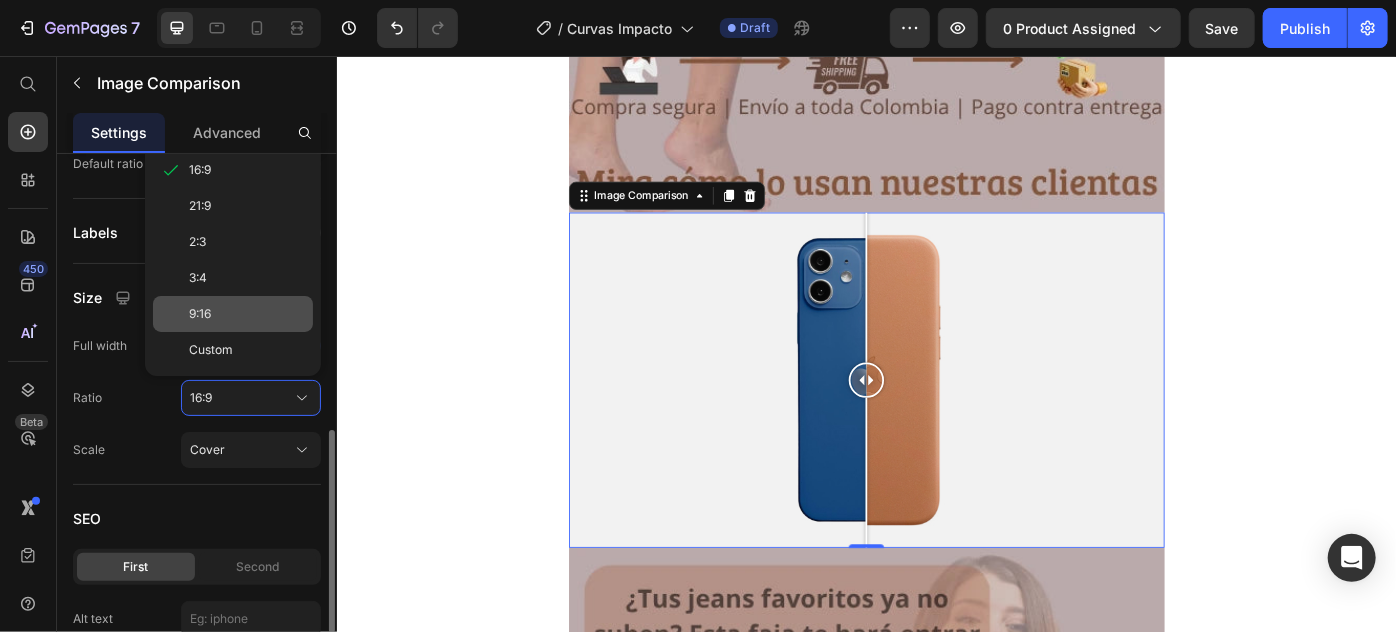 click on "9:16" at bounding box center [247, 314] 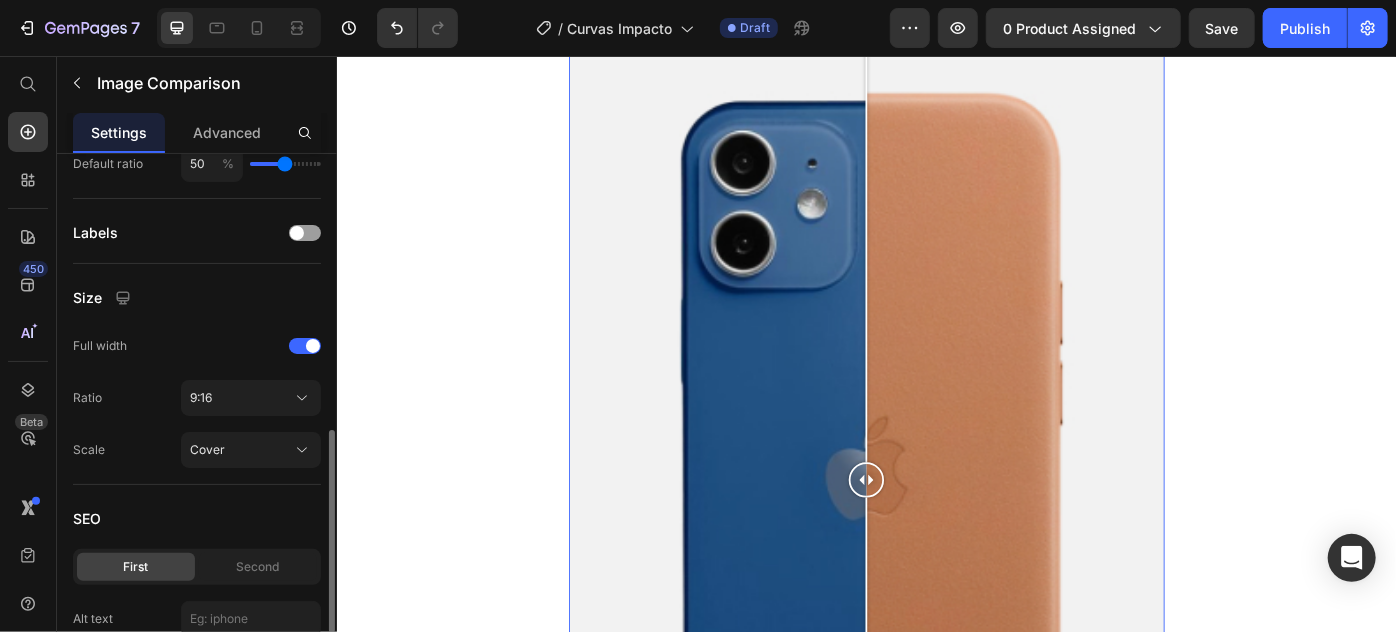 scroll, scrollTop: 2818, scrollLeft: 0, axis: vertical 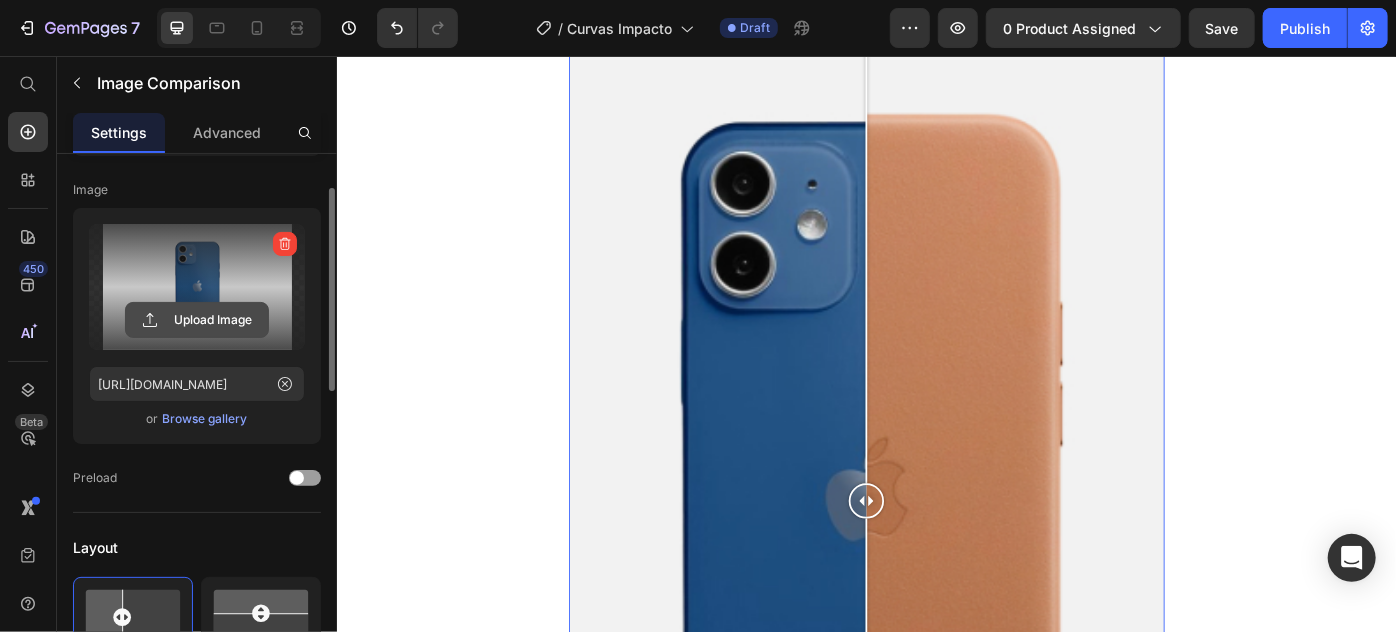 click 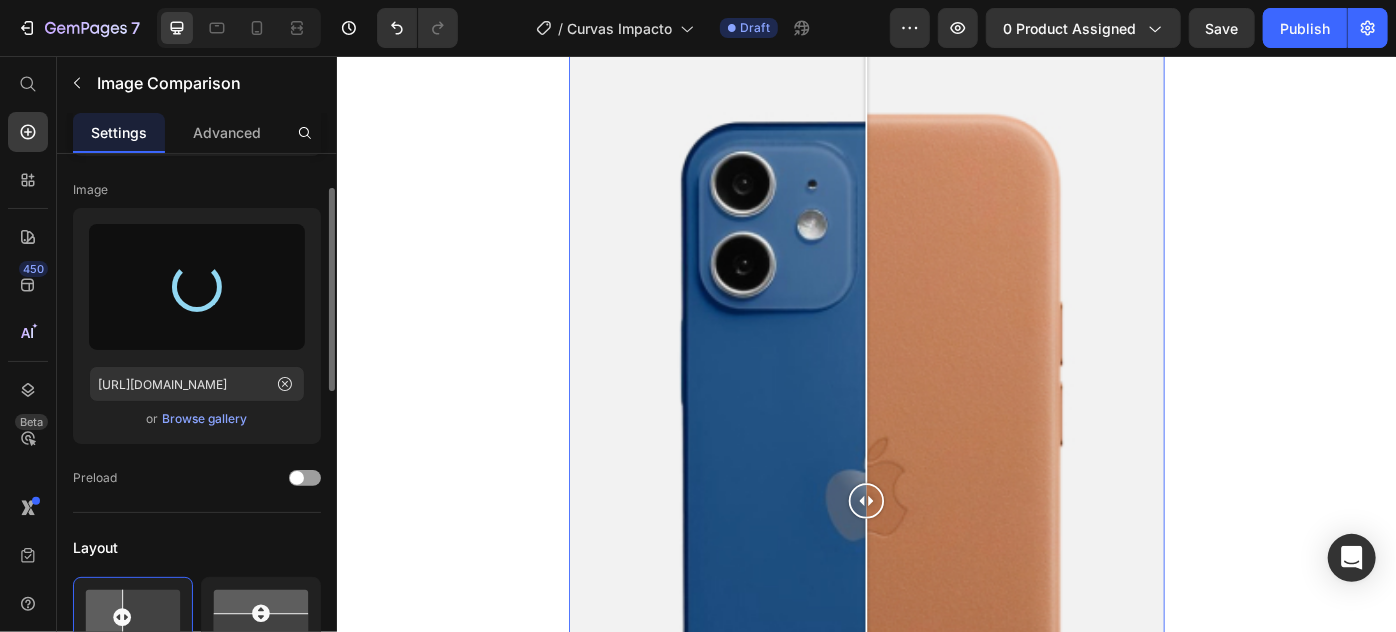 type on "https://cdn.shopify.com/s/files/1/0683/0879/5580/files/gempages_556060282128958707-3f430e8a-d4ad-4d35-9577-145dd6efc097.png" 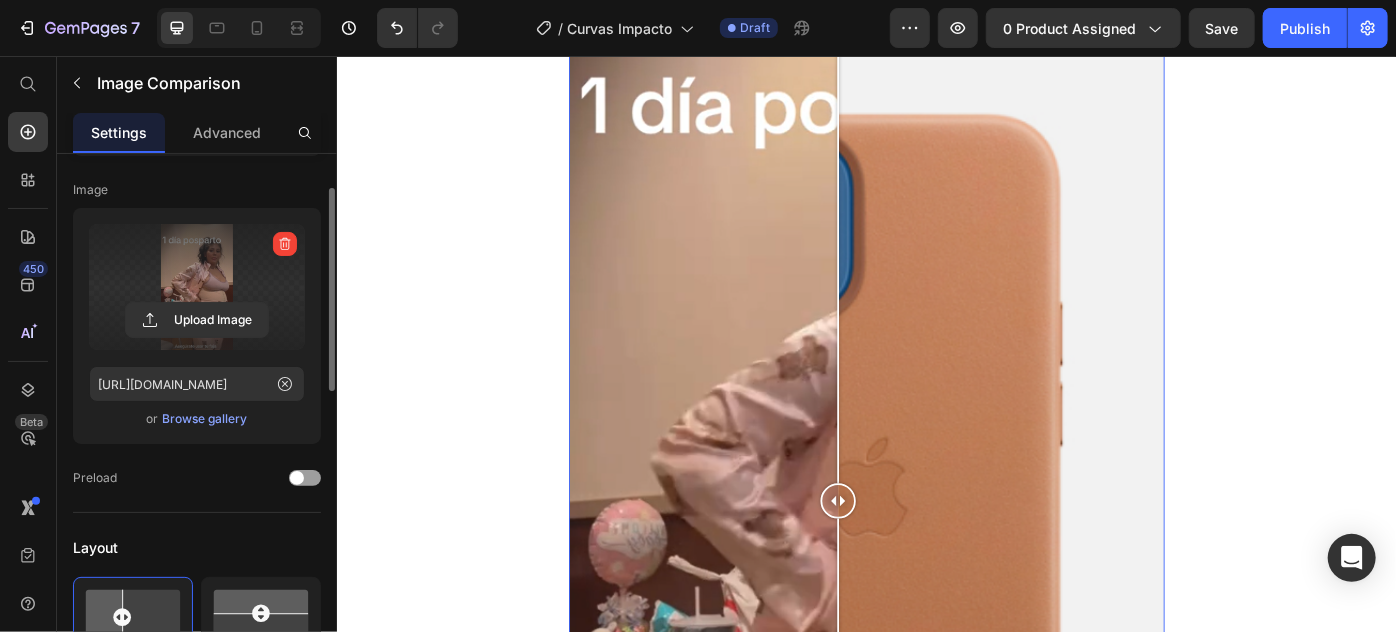 drag, startPoint x: 931, startPoint y: 557, endPoint x: 897, endPoint y: 531, distance: 42.80187 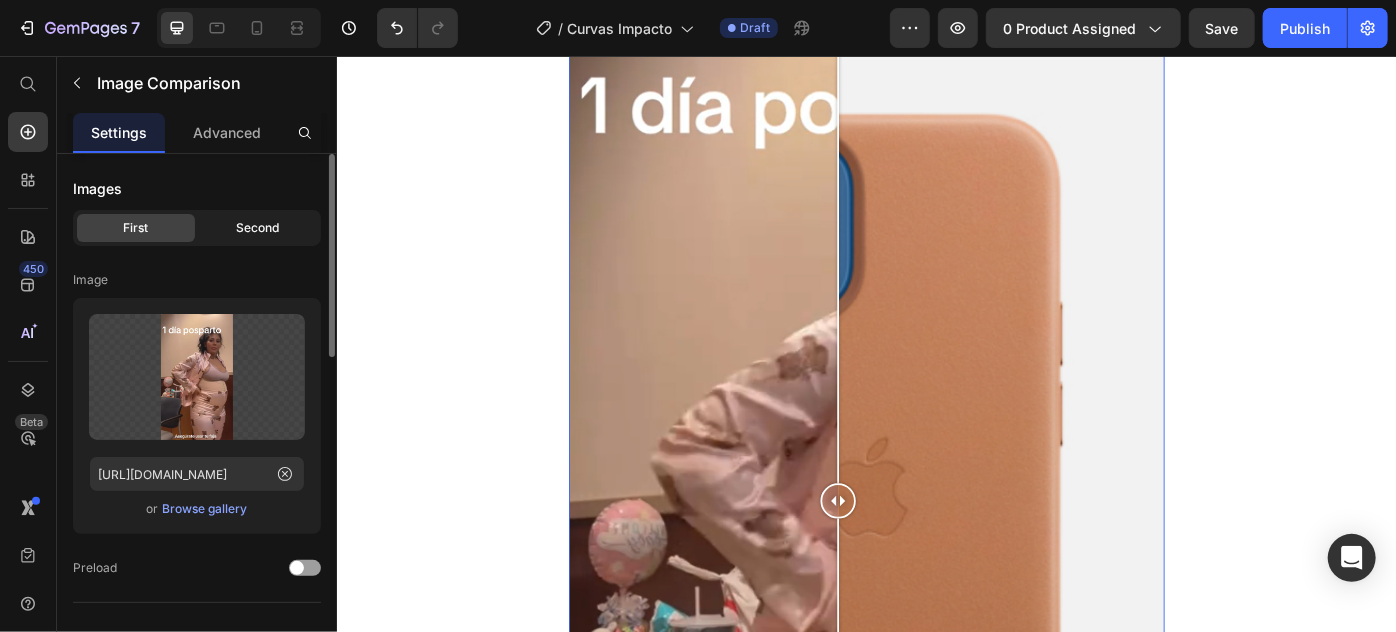click on "Second" 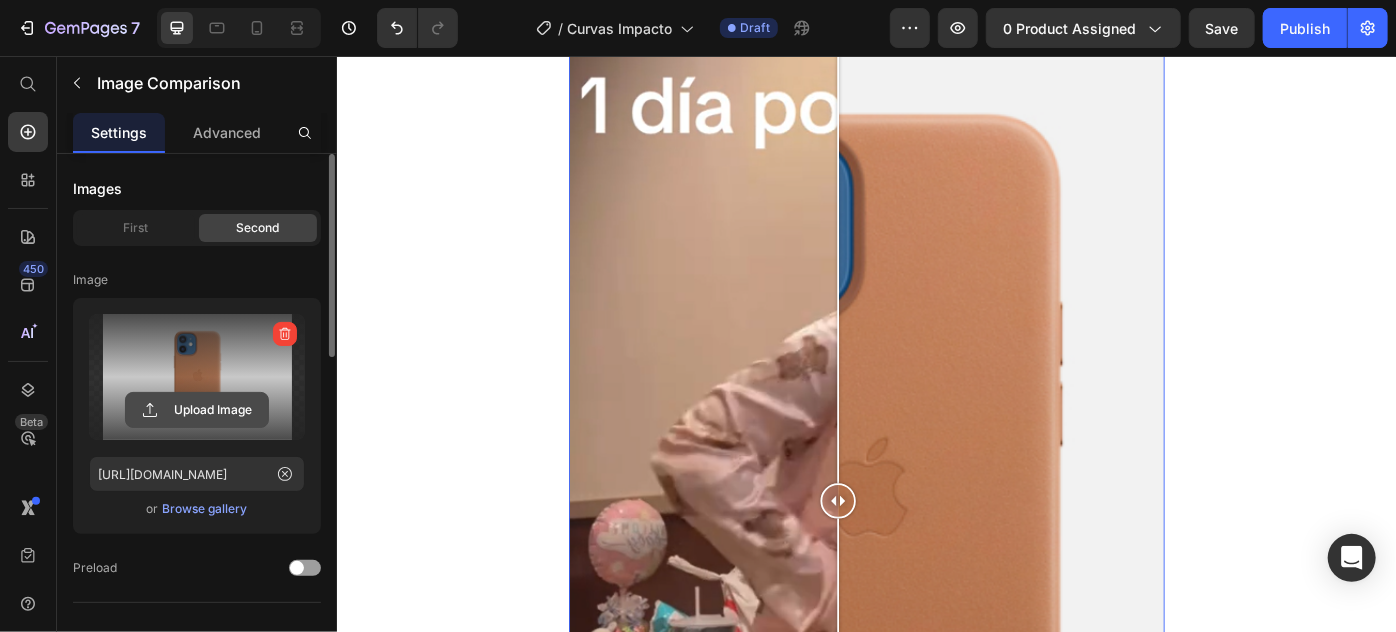 click 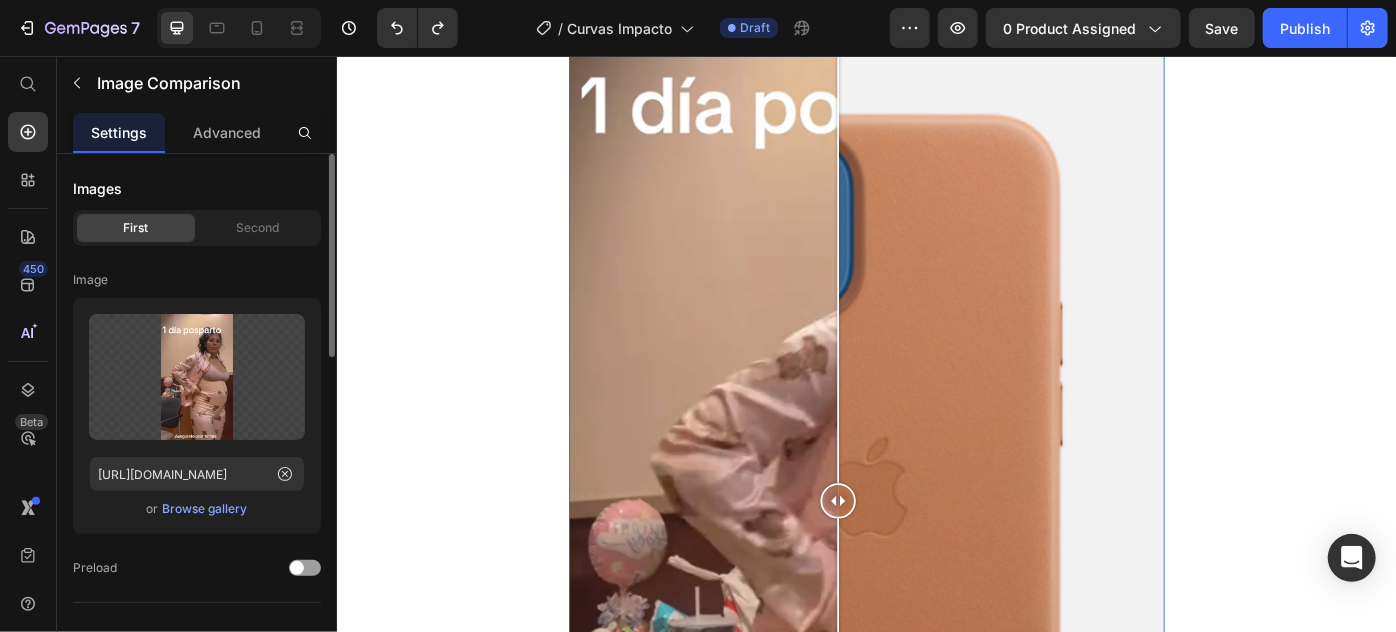 type on "https://ucarecdn.com/f22eb586-02bc-4c17-910f-6435af22301b/-/format/auto/" 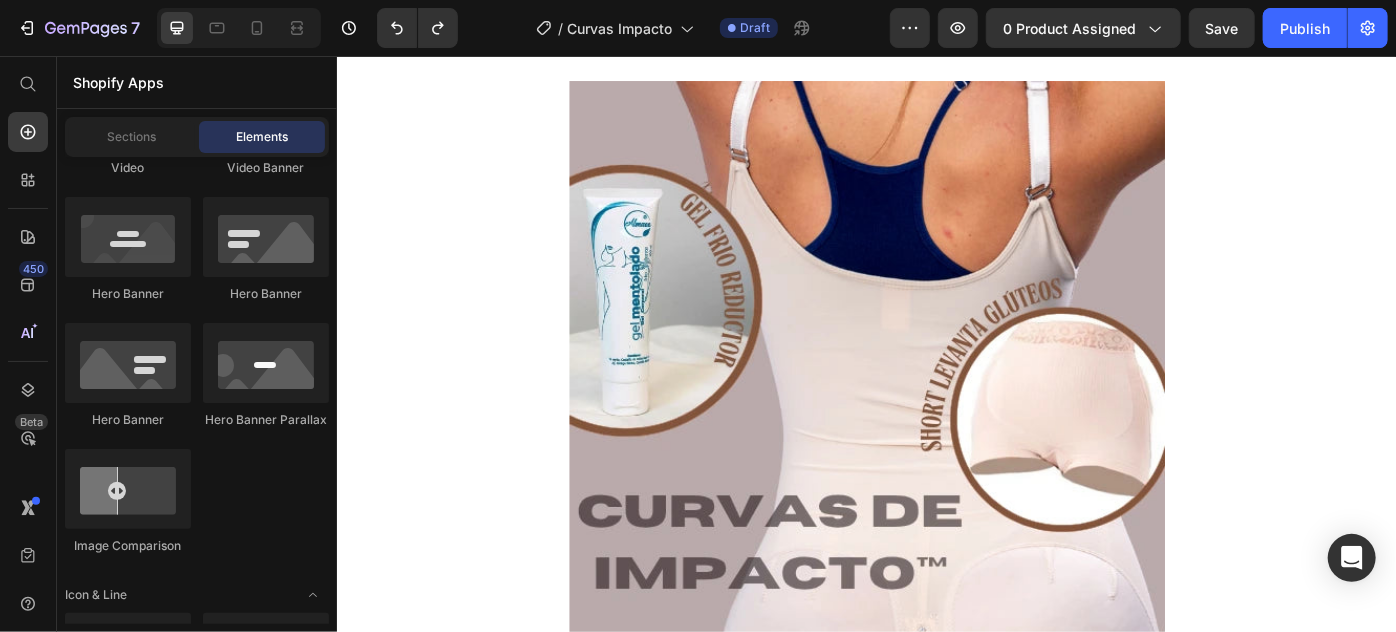 scroll, scrollTop: 0, scrollLeft: 0, axis: both 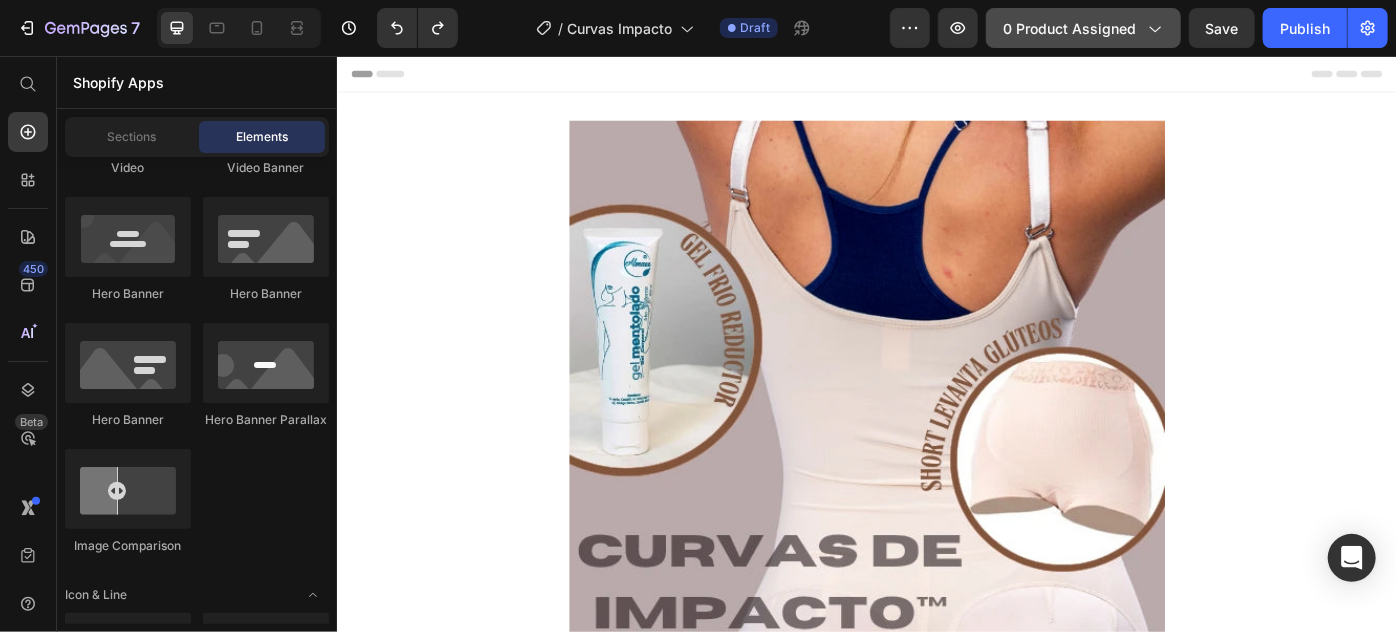 click 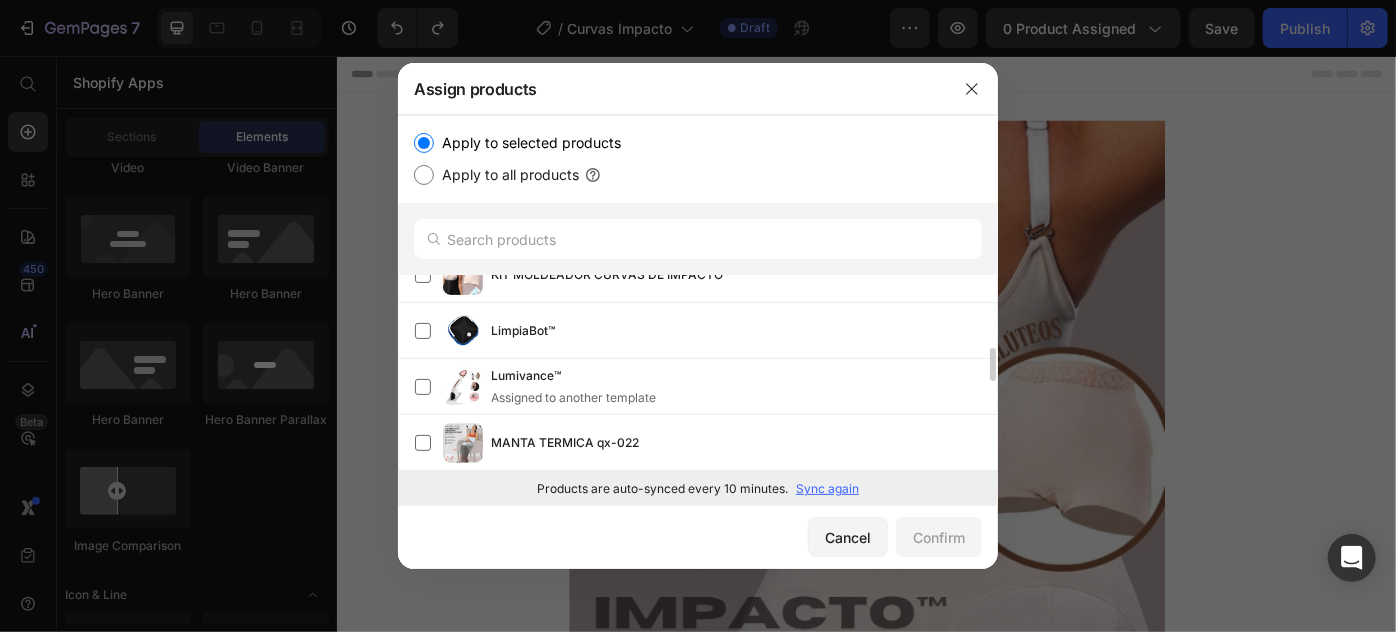 scroll, scrollTop: 330, scrollLeft: 0, axis: vertical 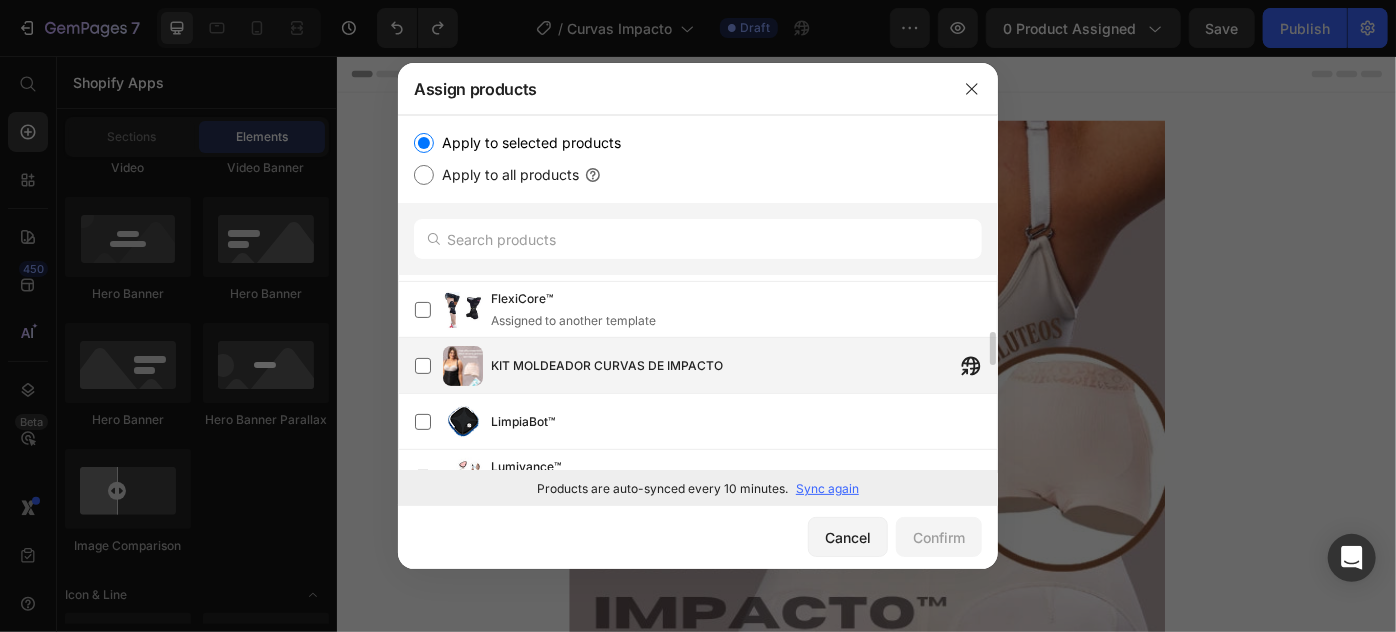 click on "KIT MOLDEADOR CURVAS DE IMPACTO" at bounding box center (607, 366) 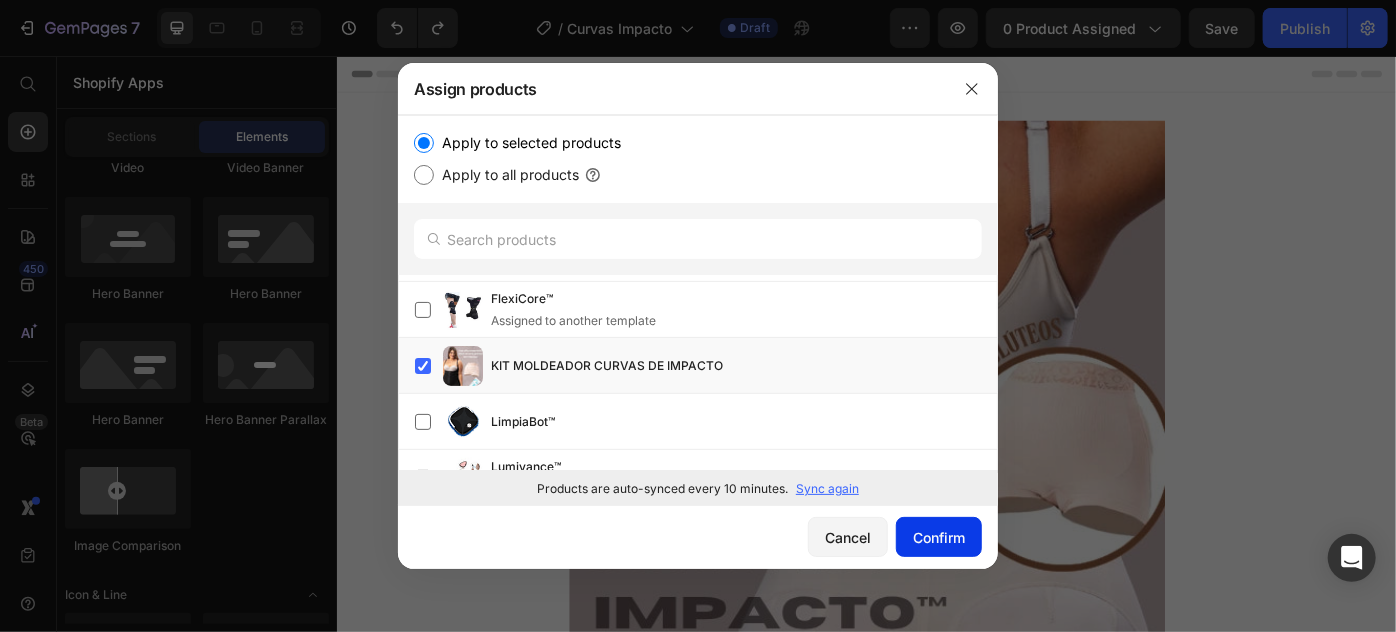 click on "Confirm" at bounding box center [939, 537] 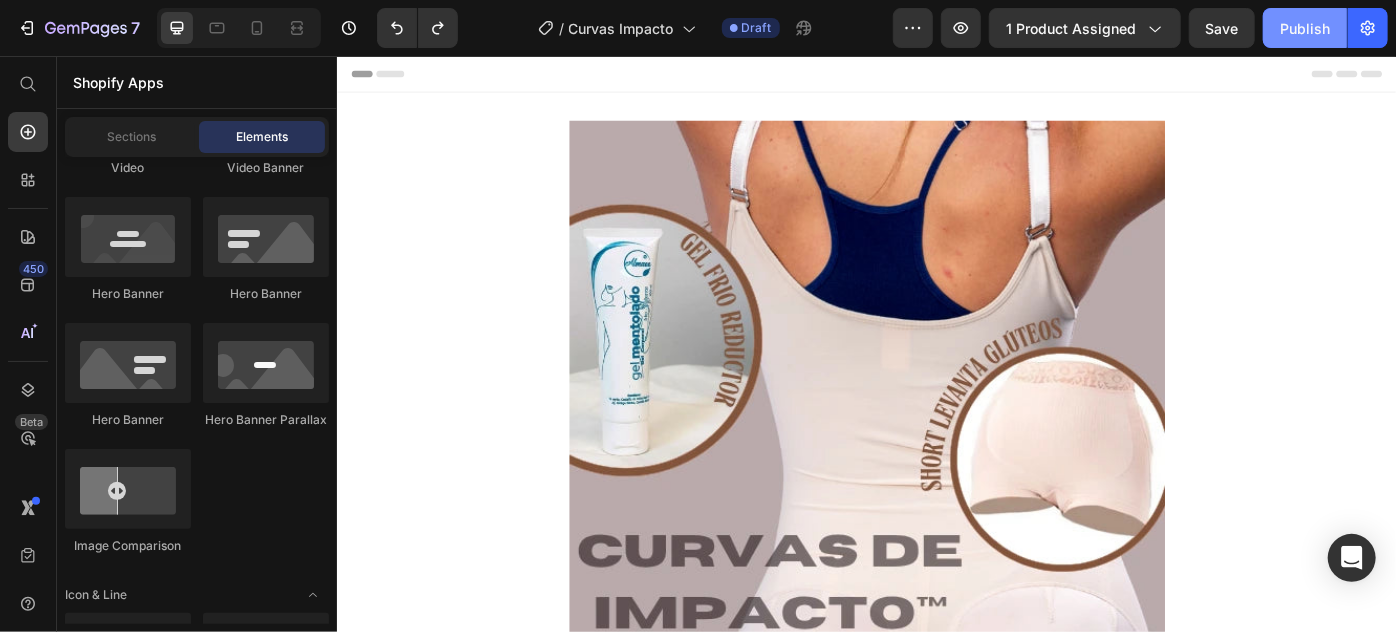click on "Publish" 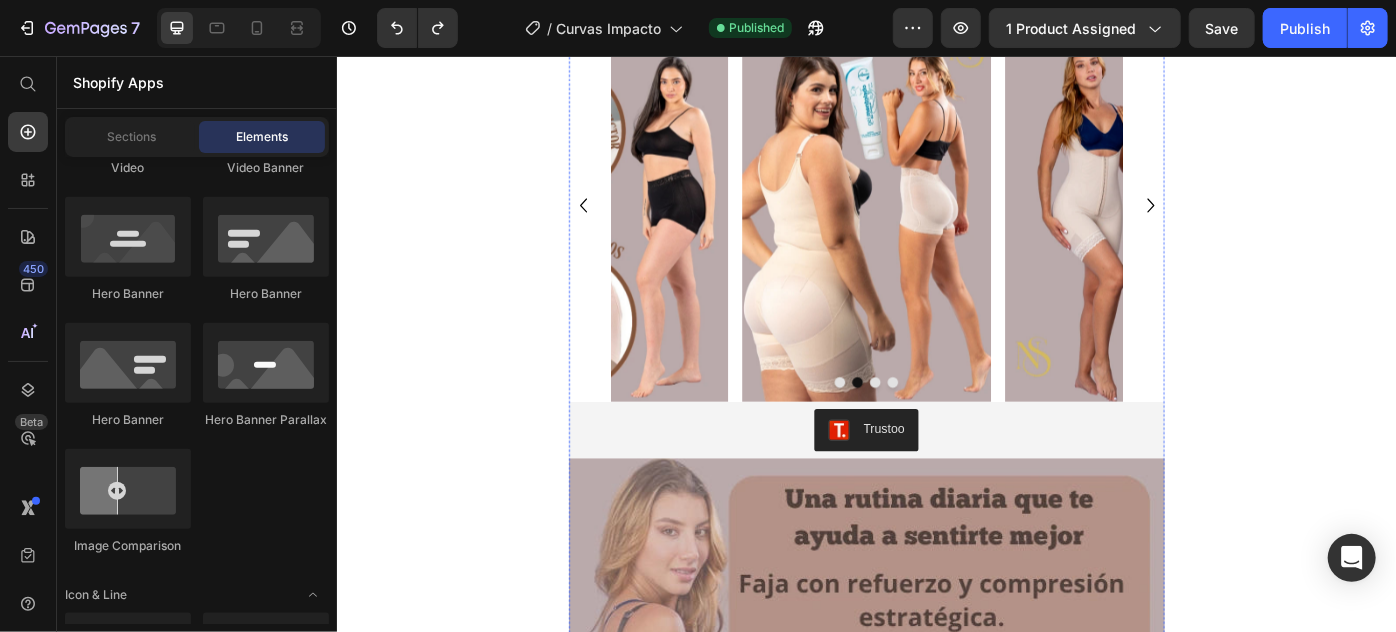 scroll, scrollTop: 1181, scrollLeft: 0, axis: vertical 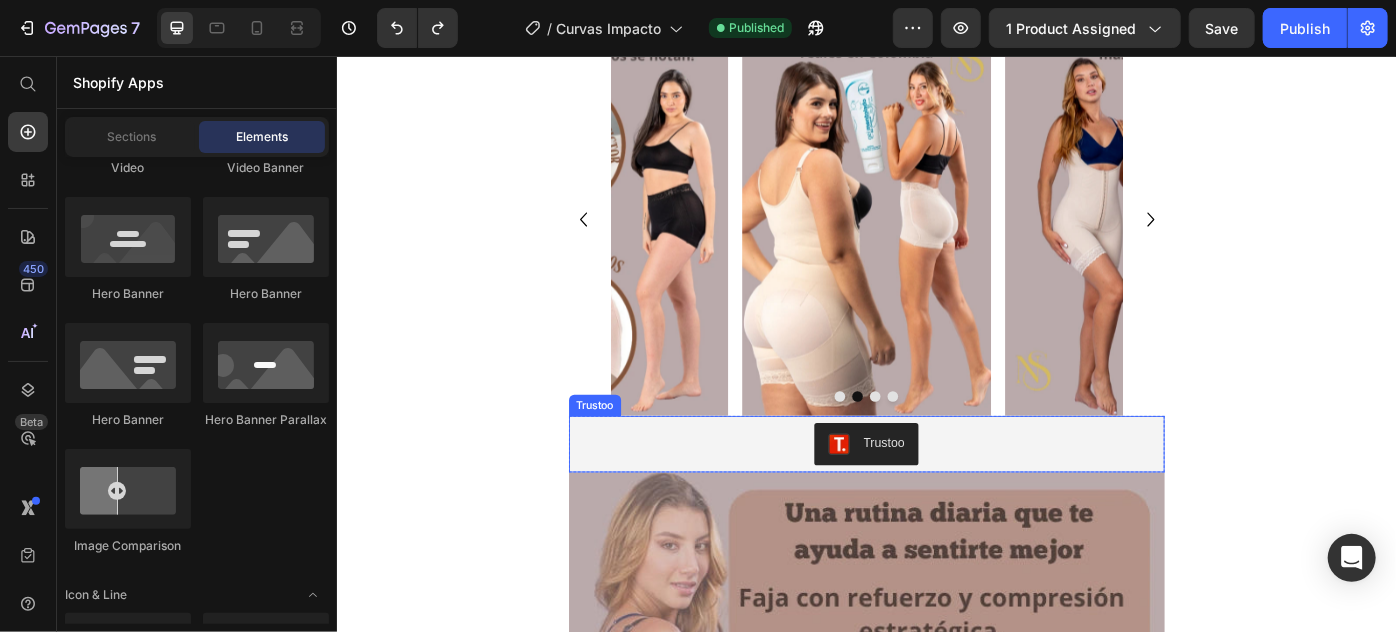 click on "Trustoo" at bounding box center (936, 495) 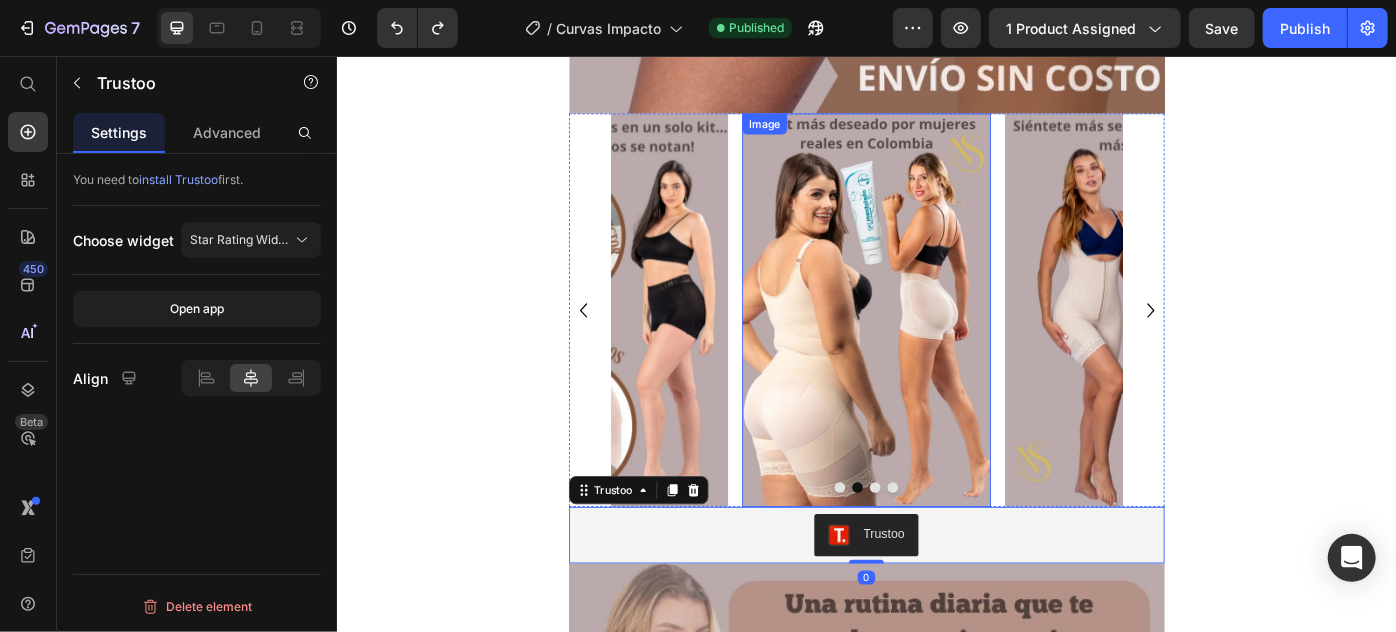 scroll, scrollTop: 1090, scrollLeft: 0, axis: vertical 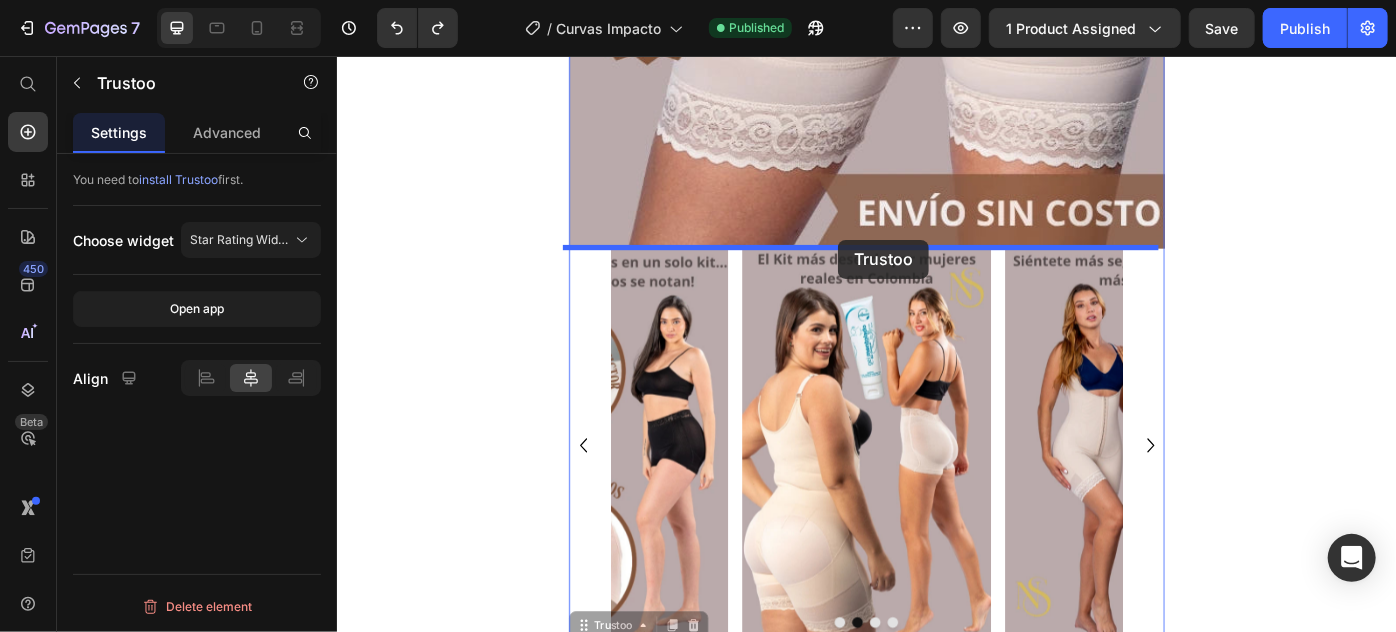 drag, startPoint x: 633, startPoint y: 541, endPoint x: 904, endPoint y: 263, distance: 388.2332 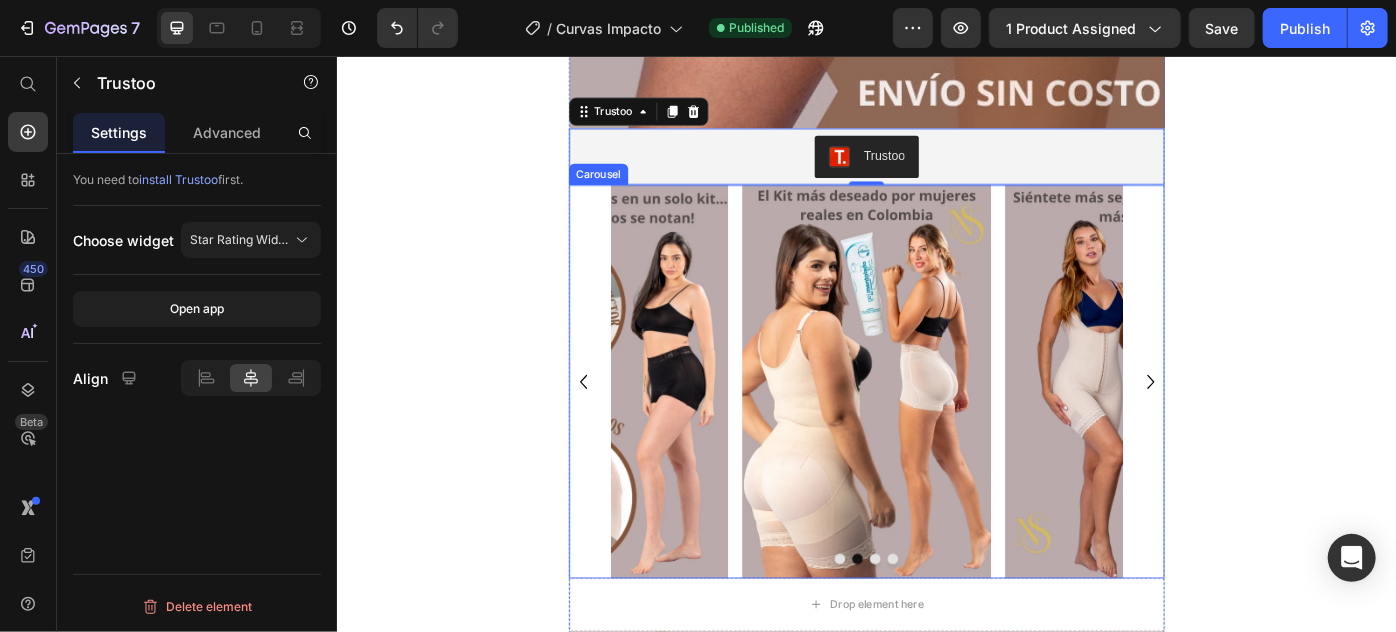 scroll, scrollTop: 1016, scrollLeft: 0, axis: vertical 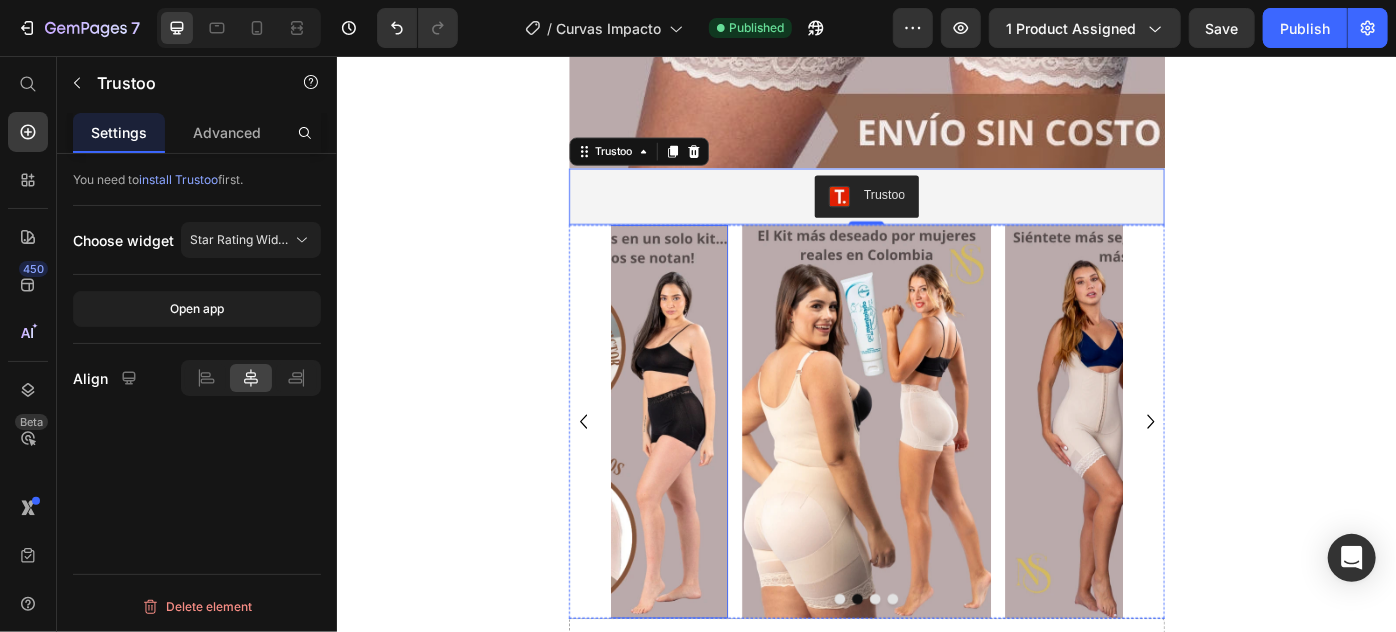 click at bounding box center [639, 469] 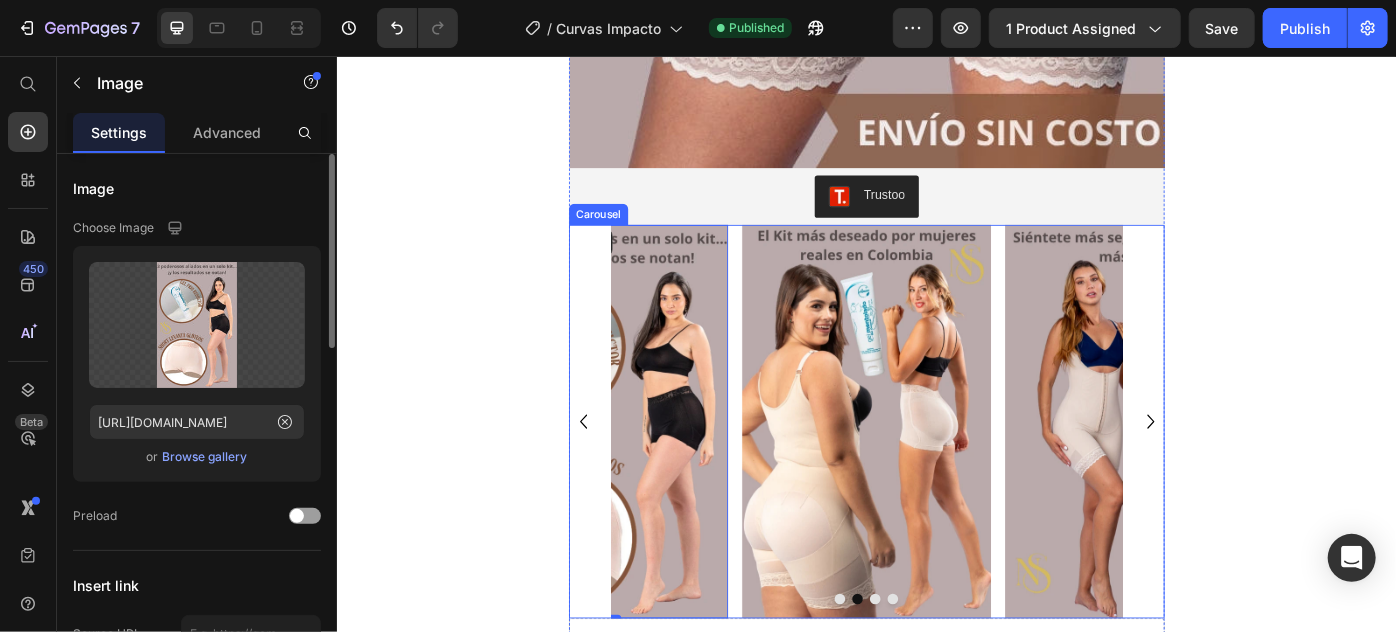click on "Image   0 Image Image Image" at bounding box center [936, 469] 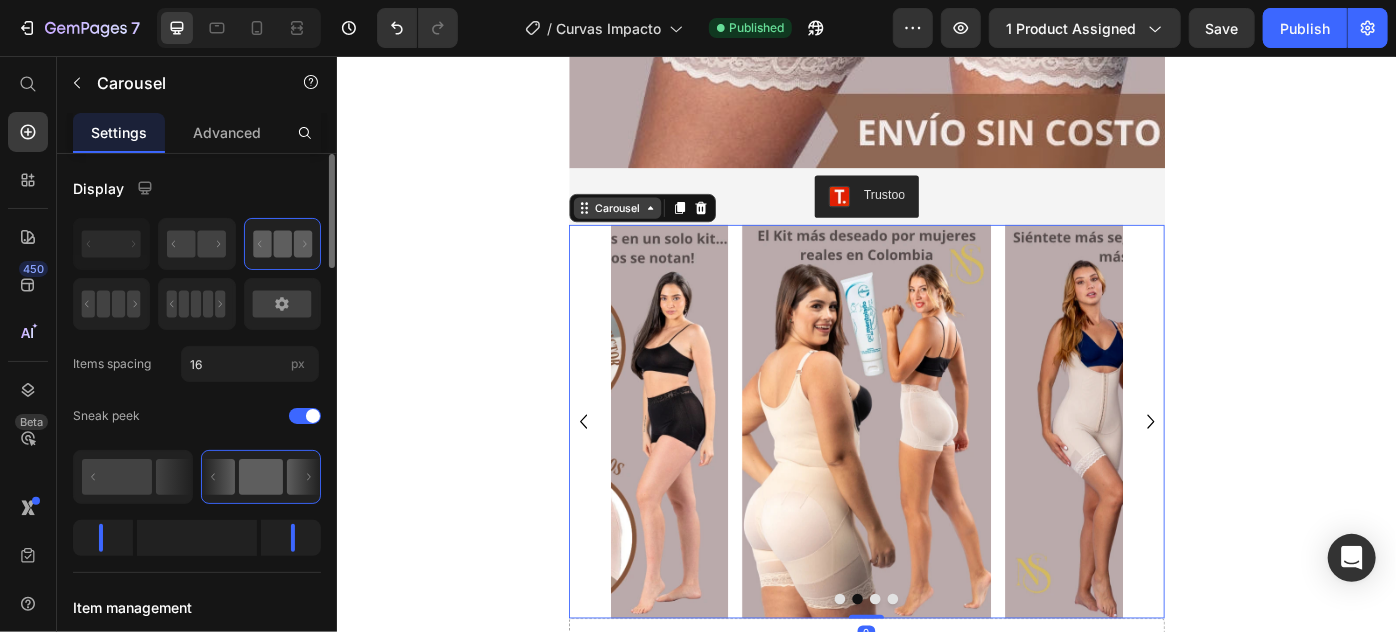 click on "Carousel" at bounding box center (653, 227) 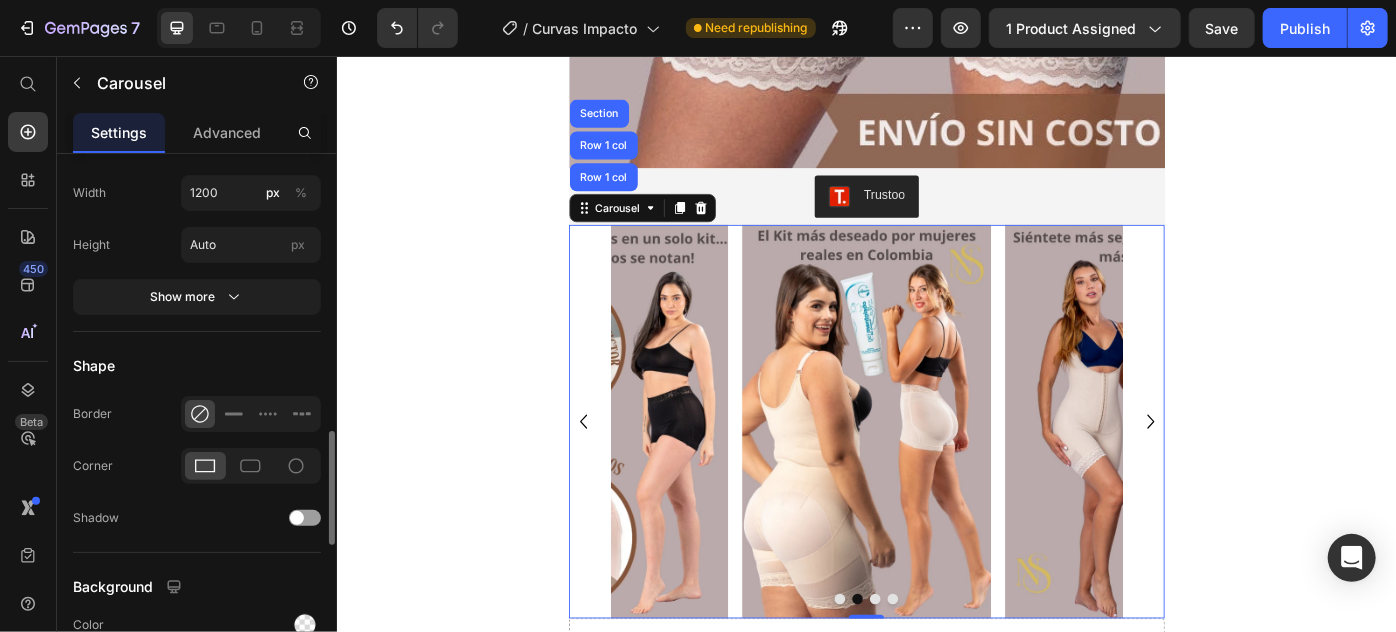 scroll, scrollTop: 1636, scrollLeft: 0, axis: vertical 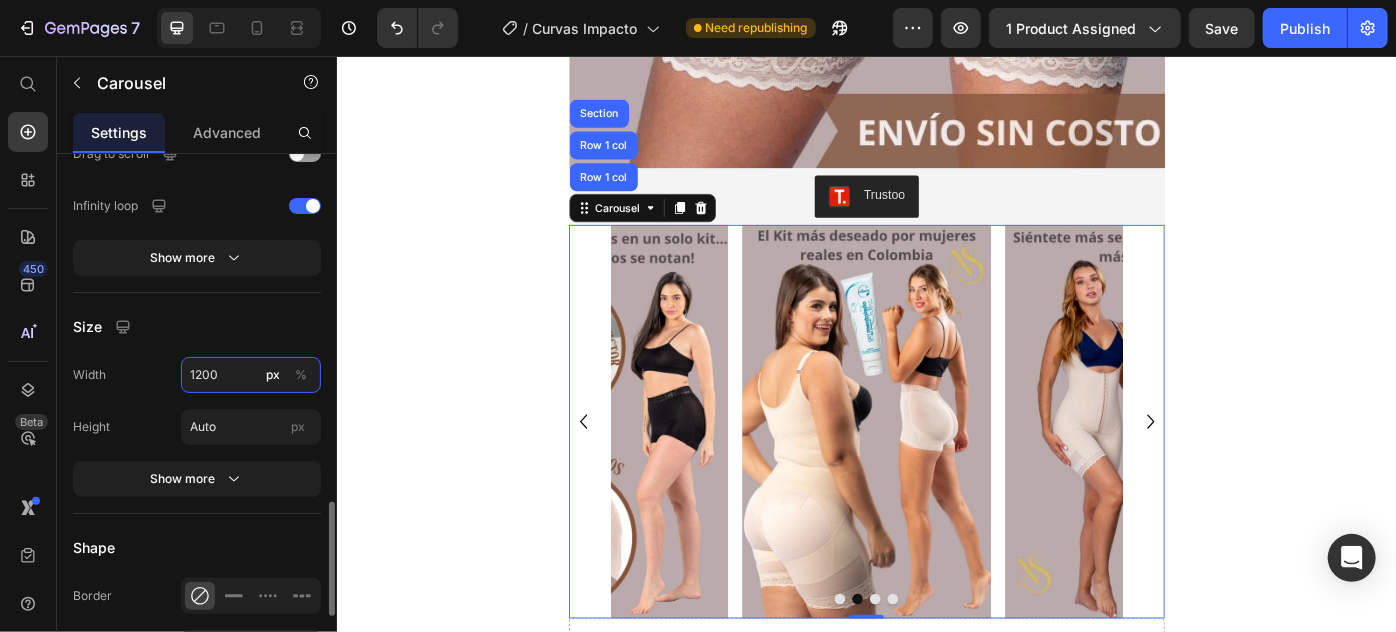 click on "1200" at bounding box center [251, 375] 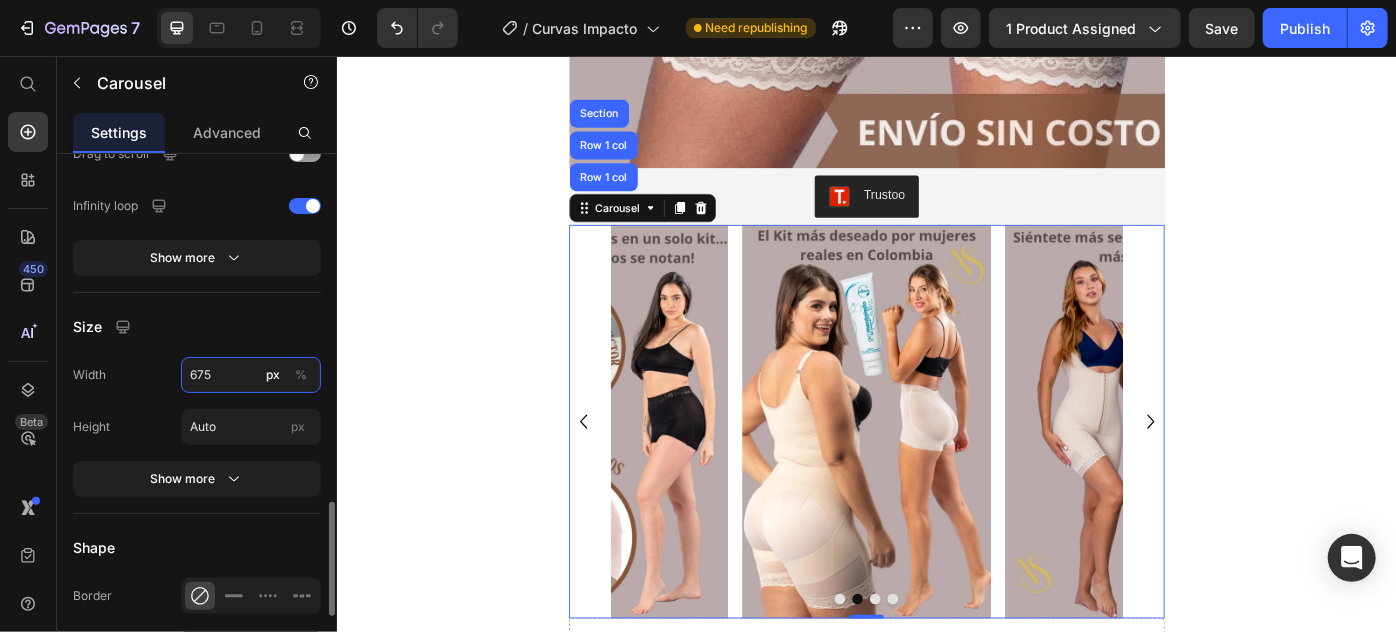 type on "675" 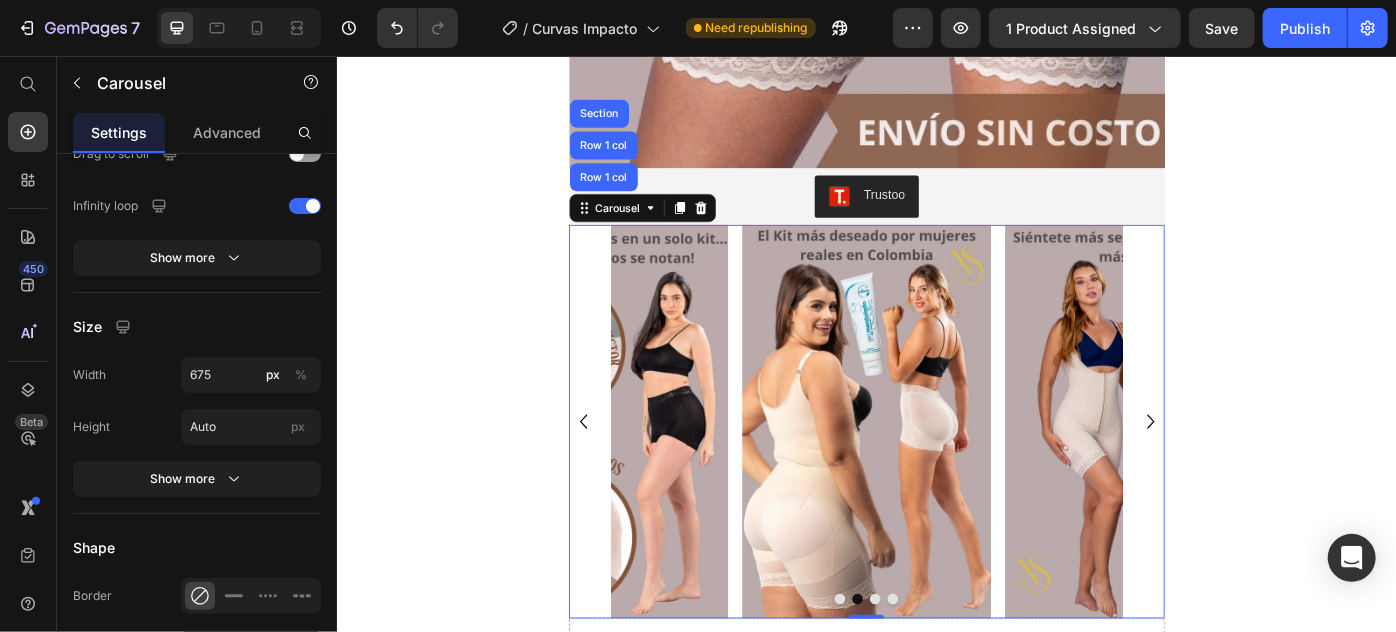 click on "Image Trustoo Trustoo
Image Image Image Image
Carousel Row 1 col Row 1 col Section   0
Drop element here Row Image Image Comparison Row Image Image Image Image Image Row Row Section 1 Root" at bounding box center (936, 3740) 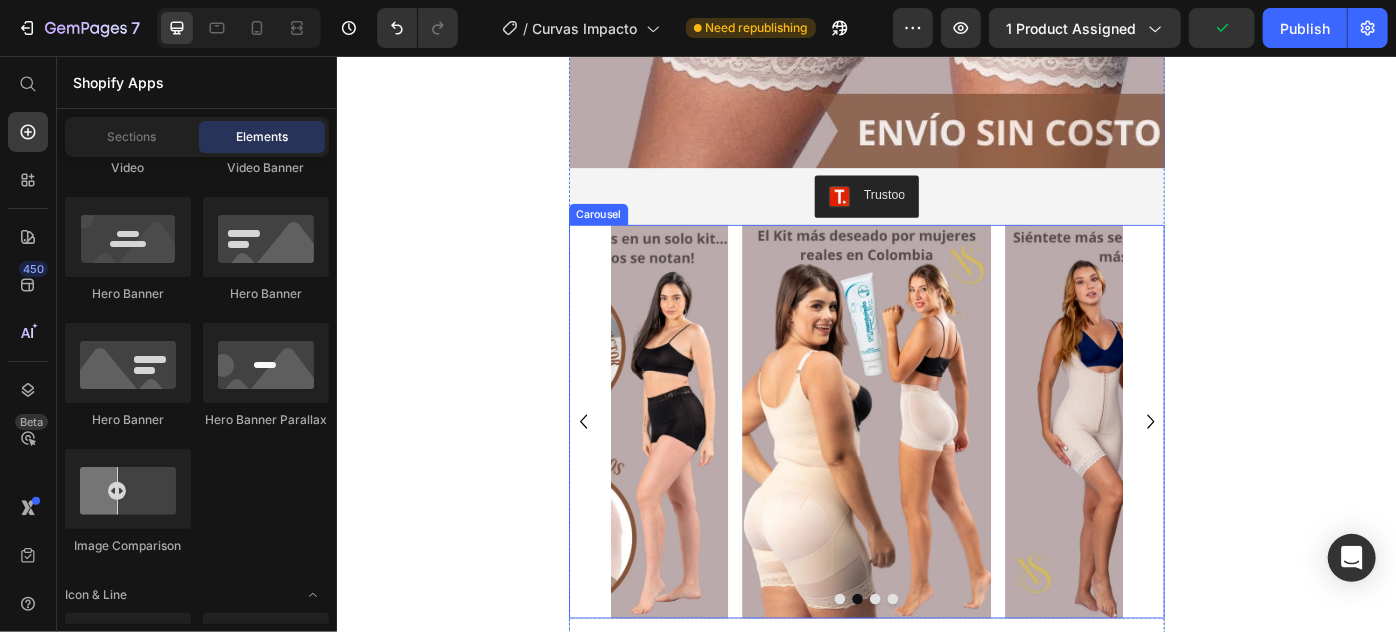 click on "Image Image Image Image" at bounding box center (936, 469) 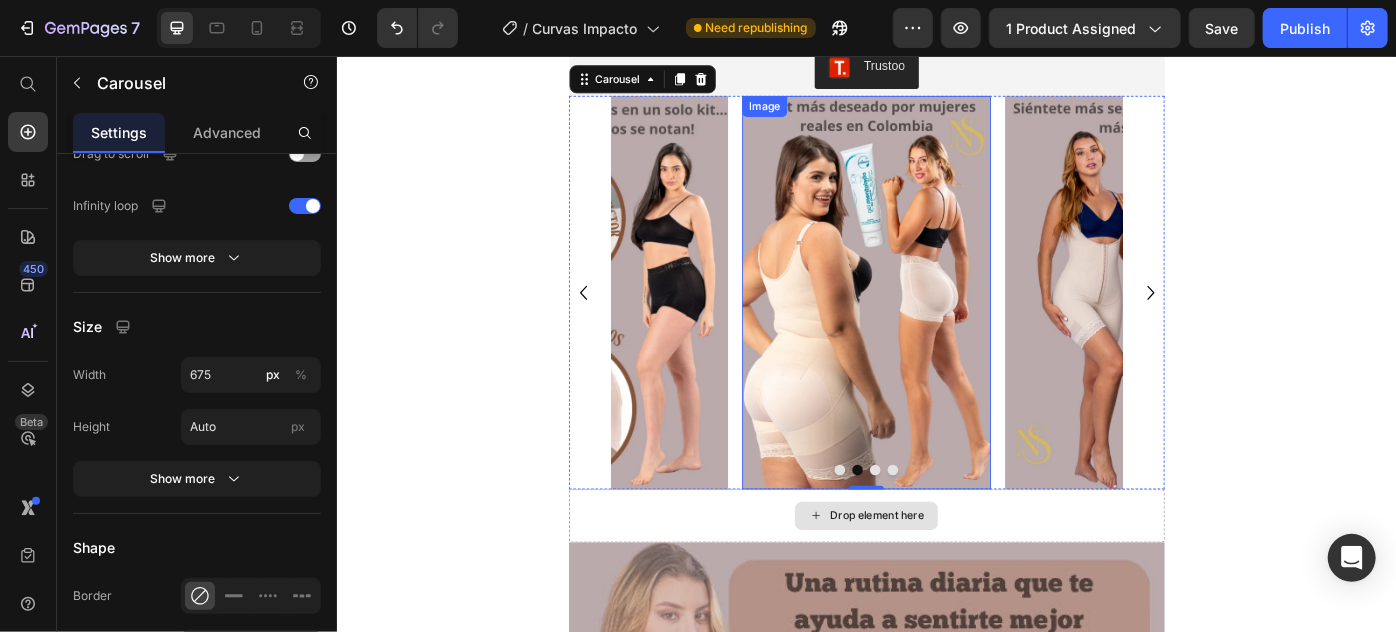scroll, scrollTop: 1107, scrollLeft: 0, axis: vertical 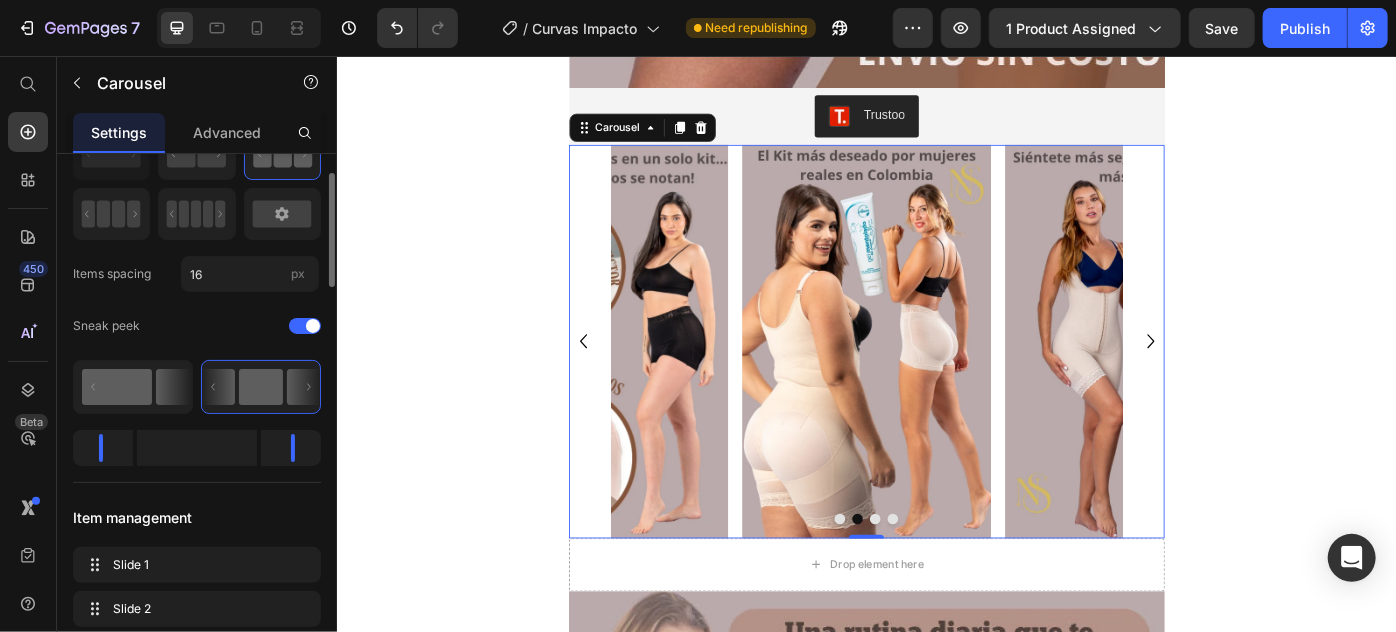 click 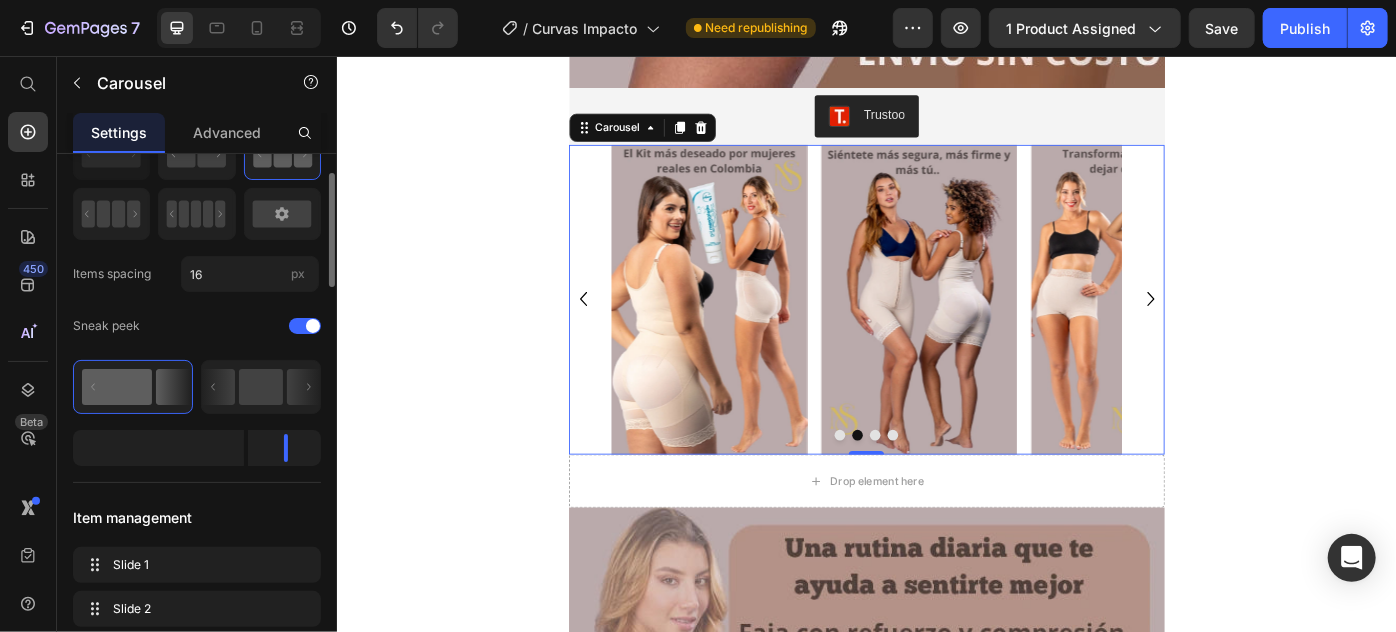 click at bounding box center [158, 448] 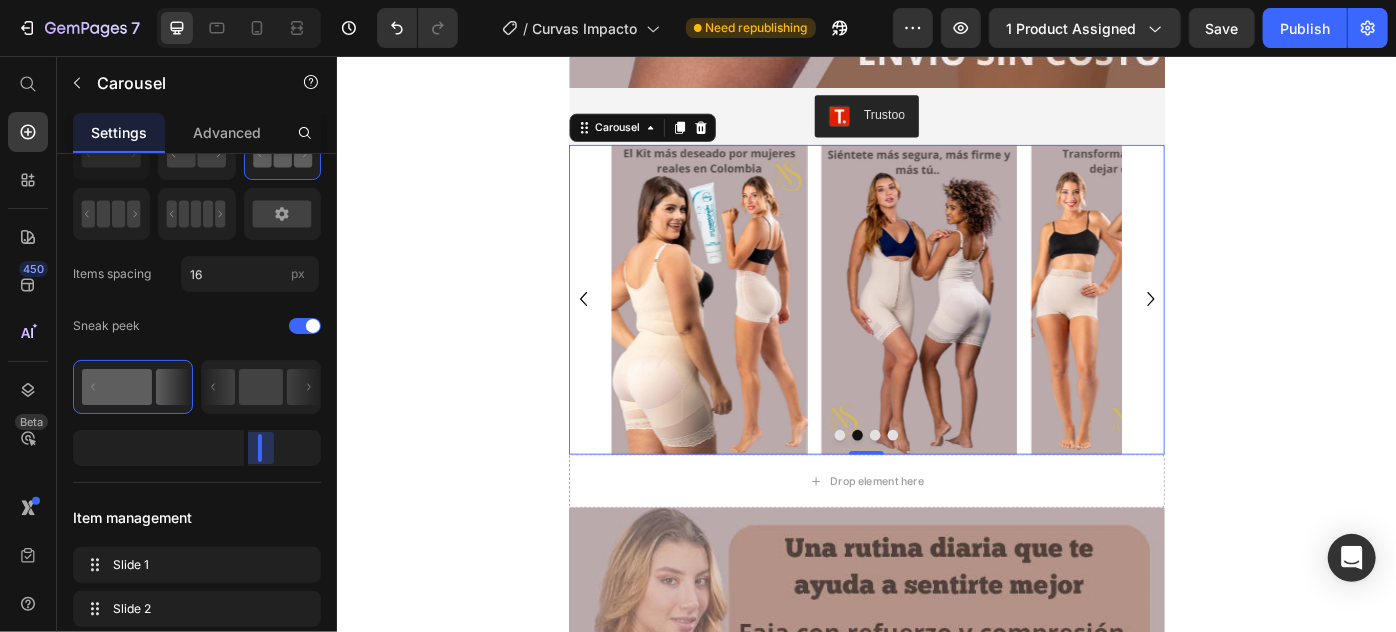 drag, startPoint x: 286, startPoint y: 447, endPoint x: 248, endPoint y: 438, distance: 39.051247 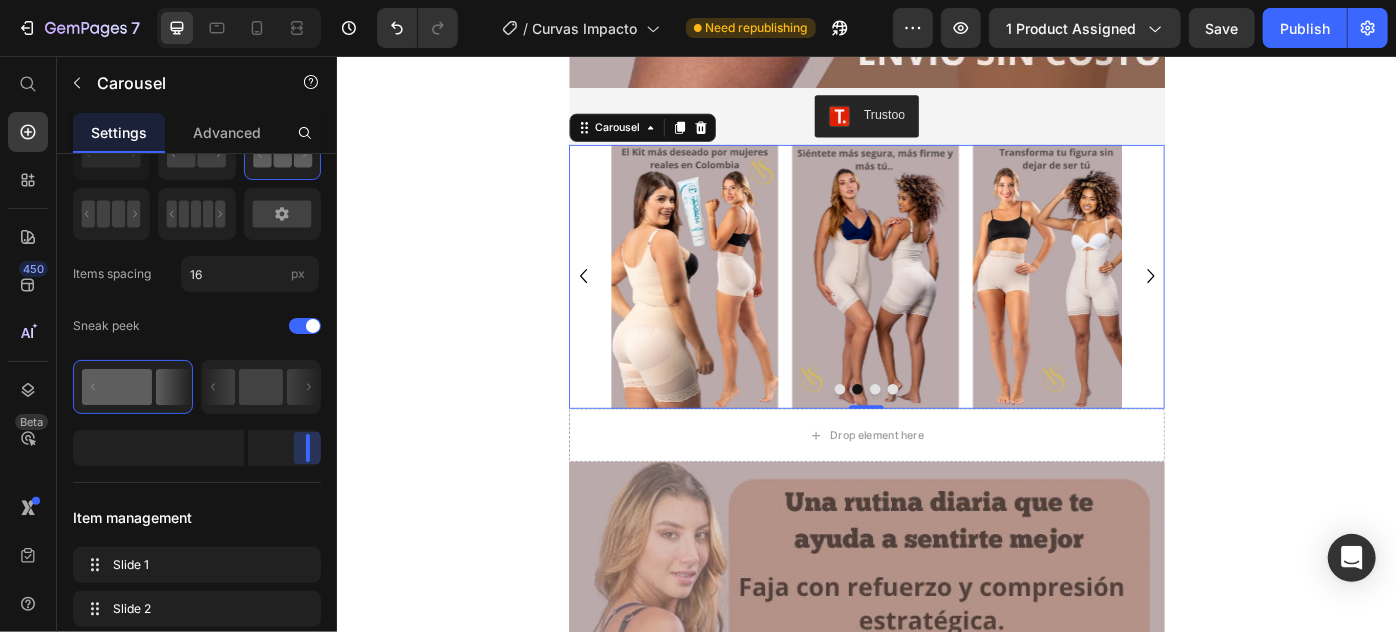 drag, startPoint x: 258, startPoint y: 447, endPoint x: 322, endPoint y: 451, distance: 64.12488 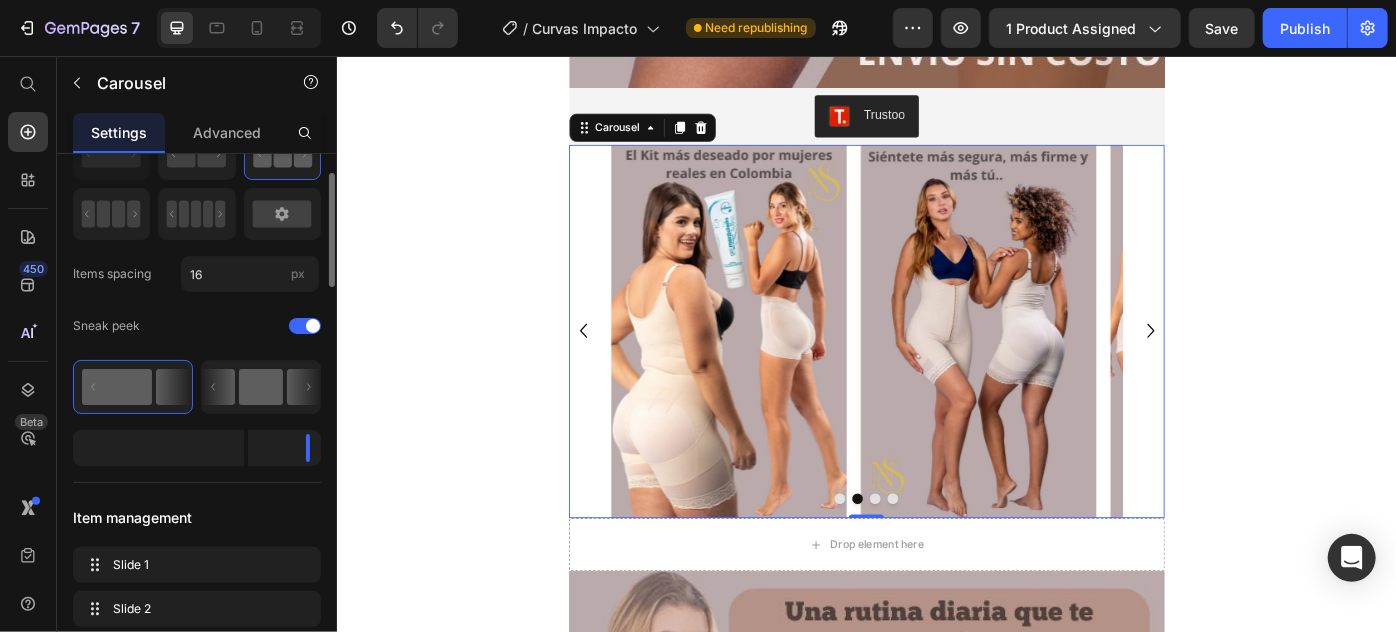 click 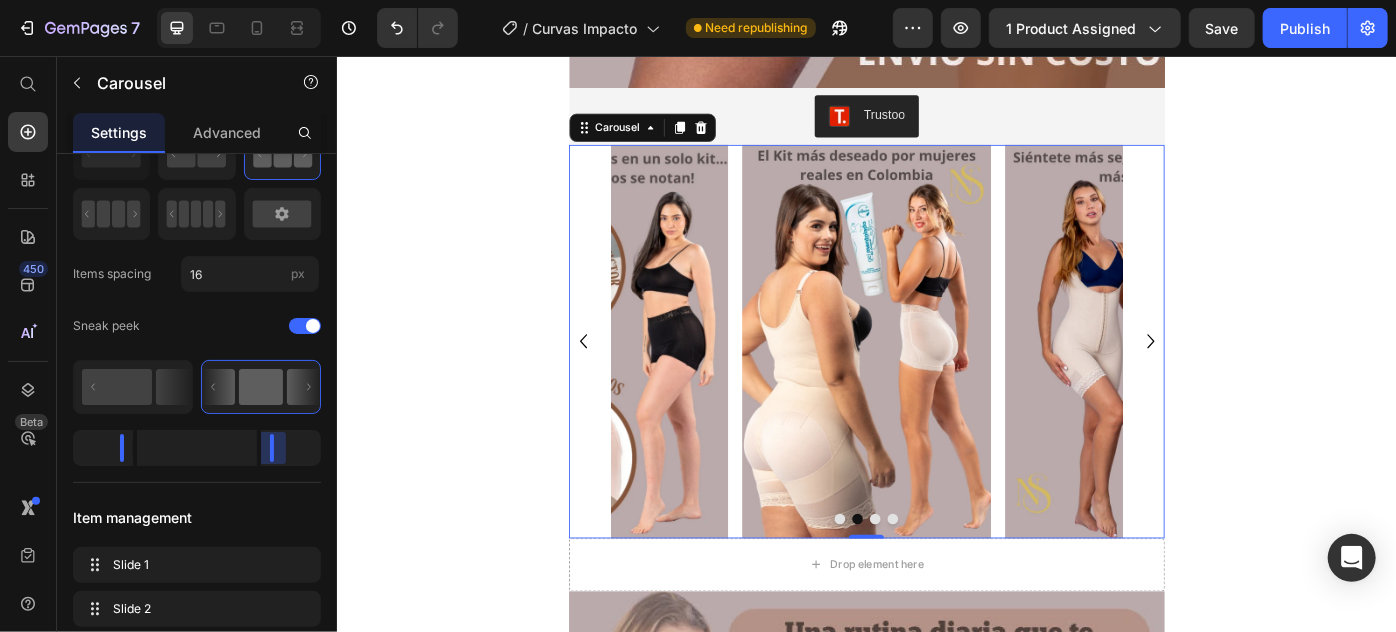 drag, startPoint x: 290, startPoint y: 439, endPoint x: 247, endPoint y: 442, distance: 43.104523 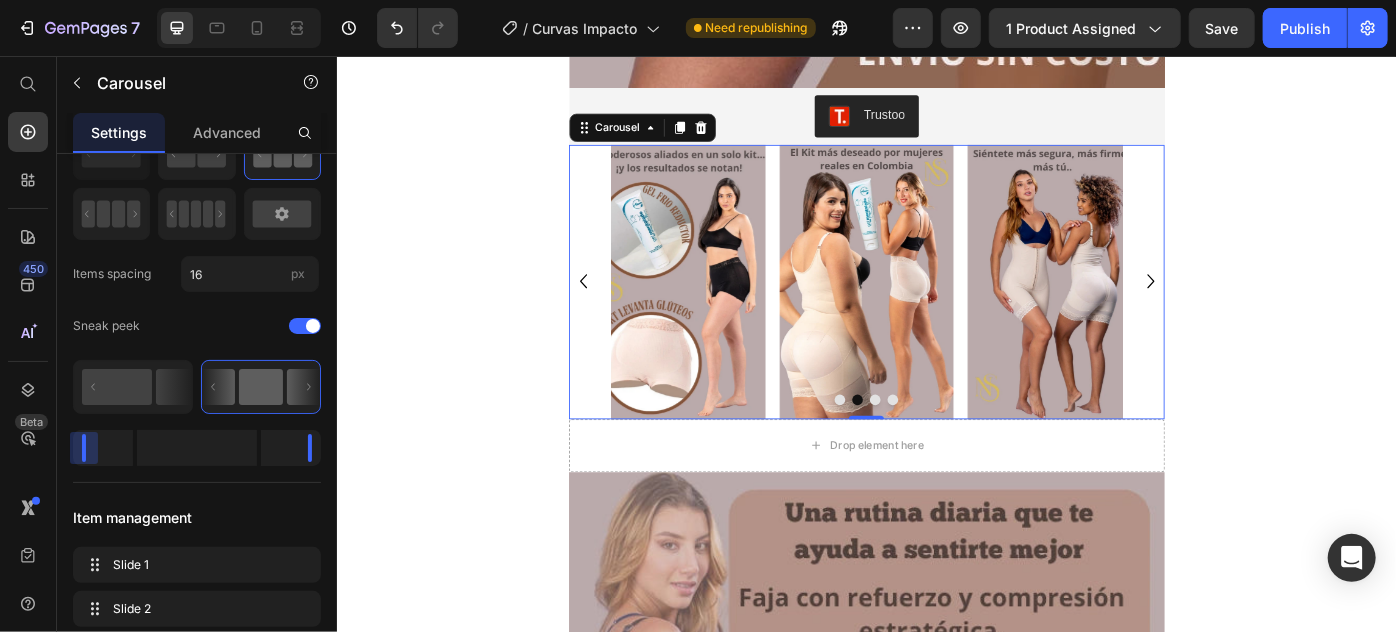 drag, startPoint x: 116, startPoint y: 436, endPoint x: 68, endPoint y: 441, distance: 48.259712 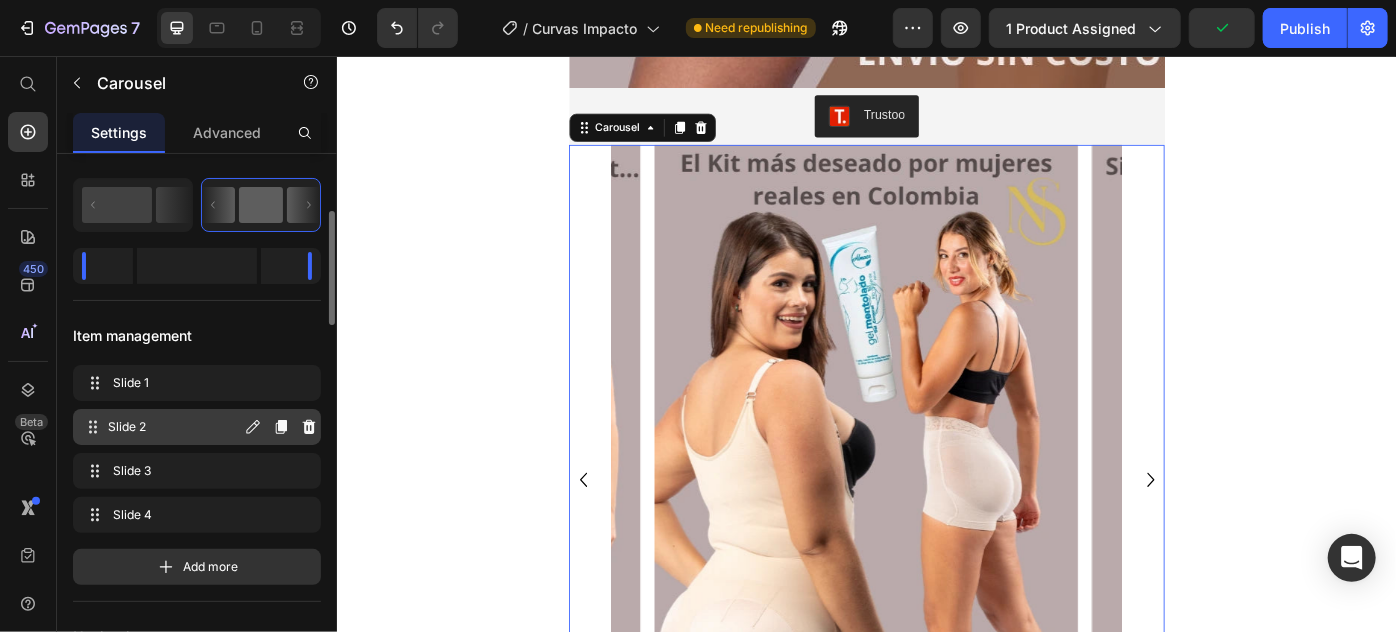 scroll, scrollTop: 181, scrollLeft: 0, axis: vertical 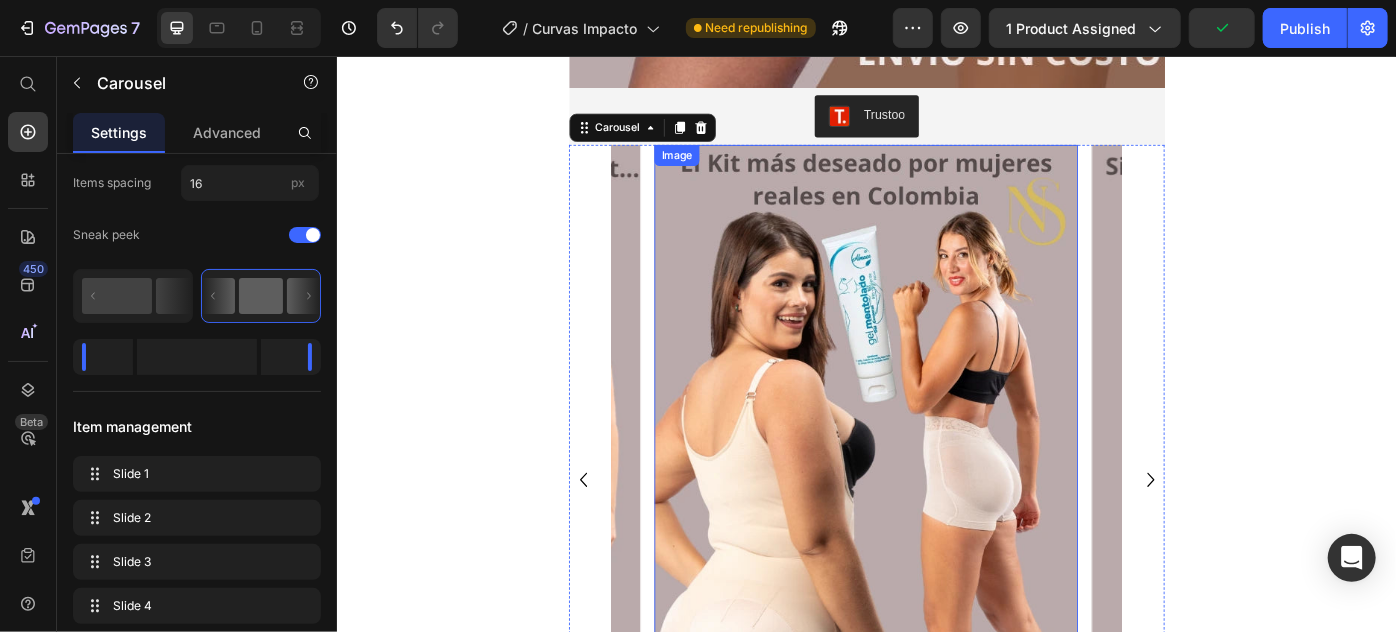 click at bounding box center (936, 535) 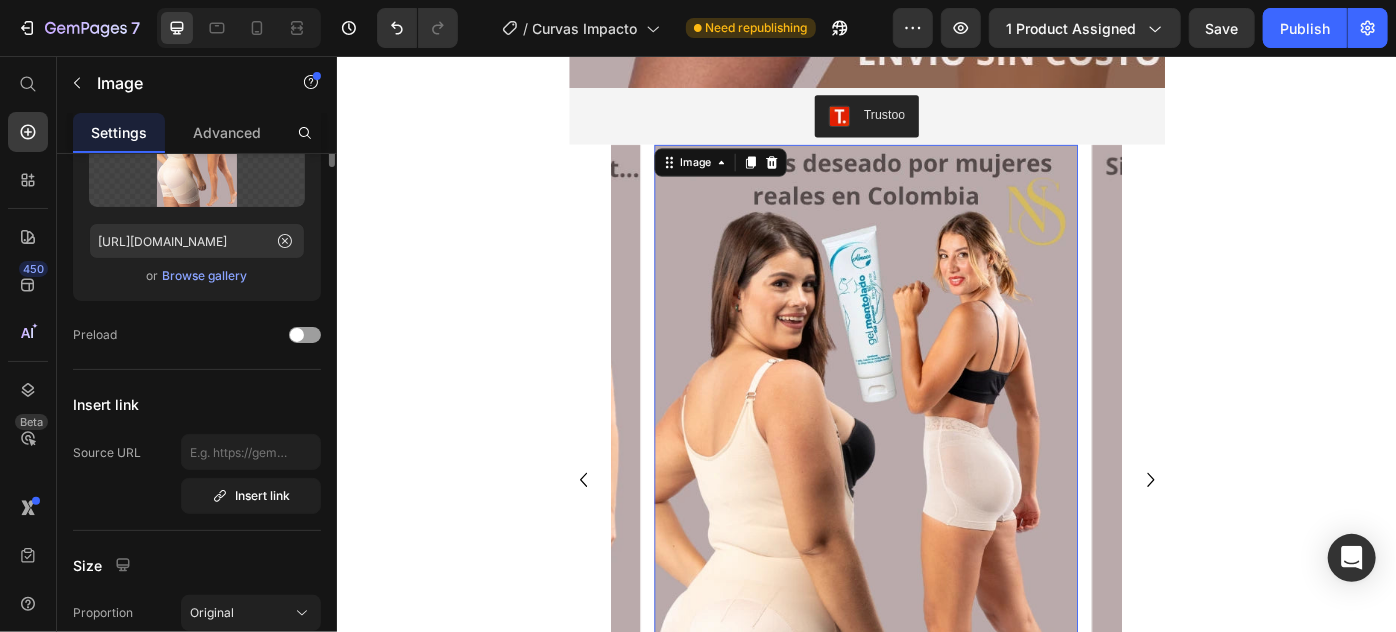 scroll, scrollTop: 0, scrollLeft: 0, axis: both 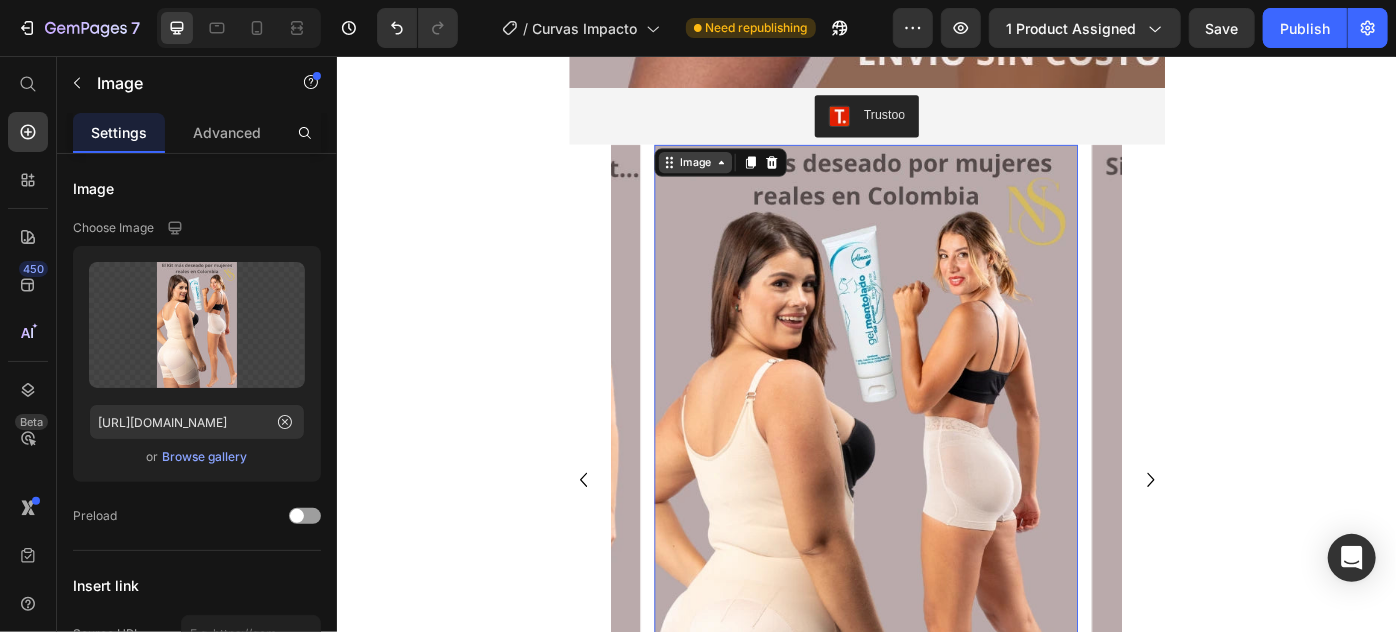 click on "Image" at bounding box center (742, 175) 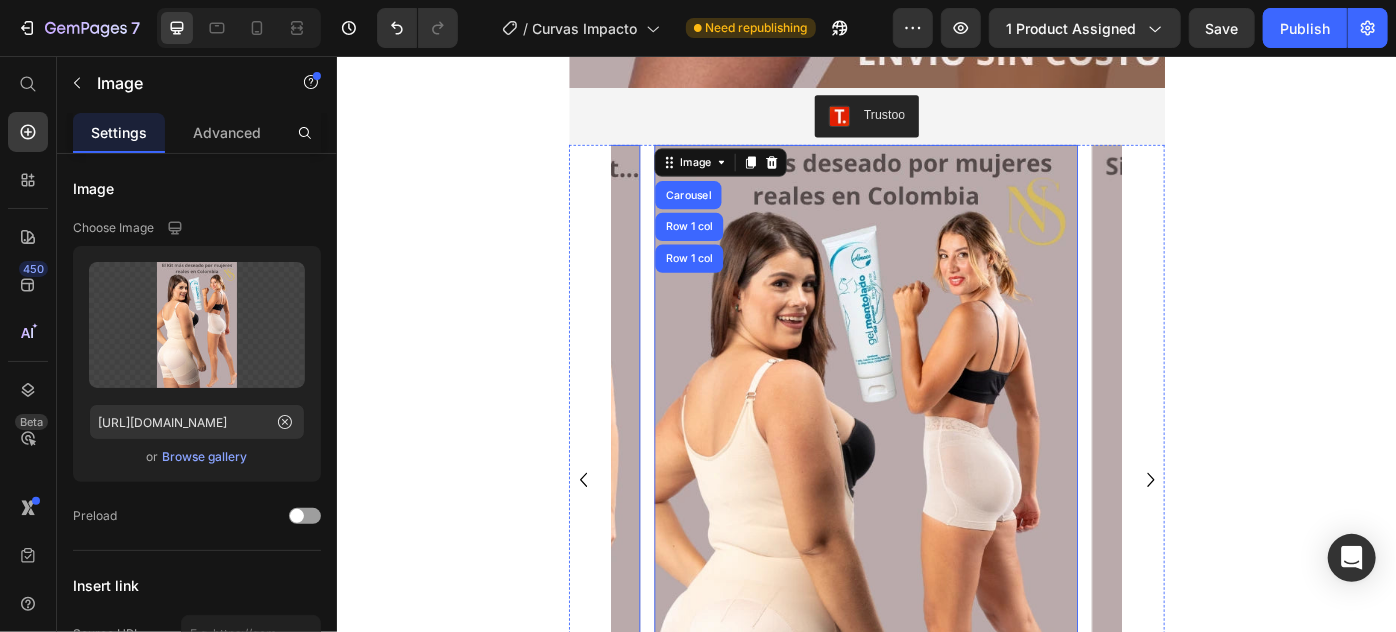 click at bounding box center (440, 535) 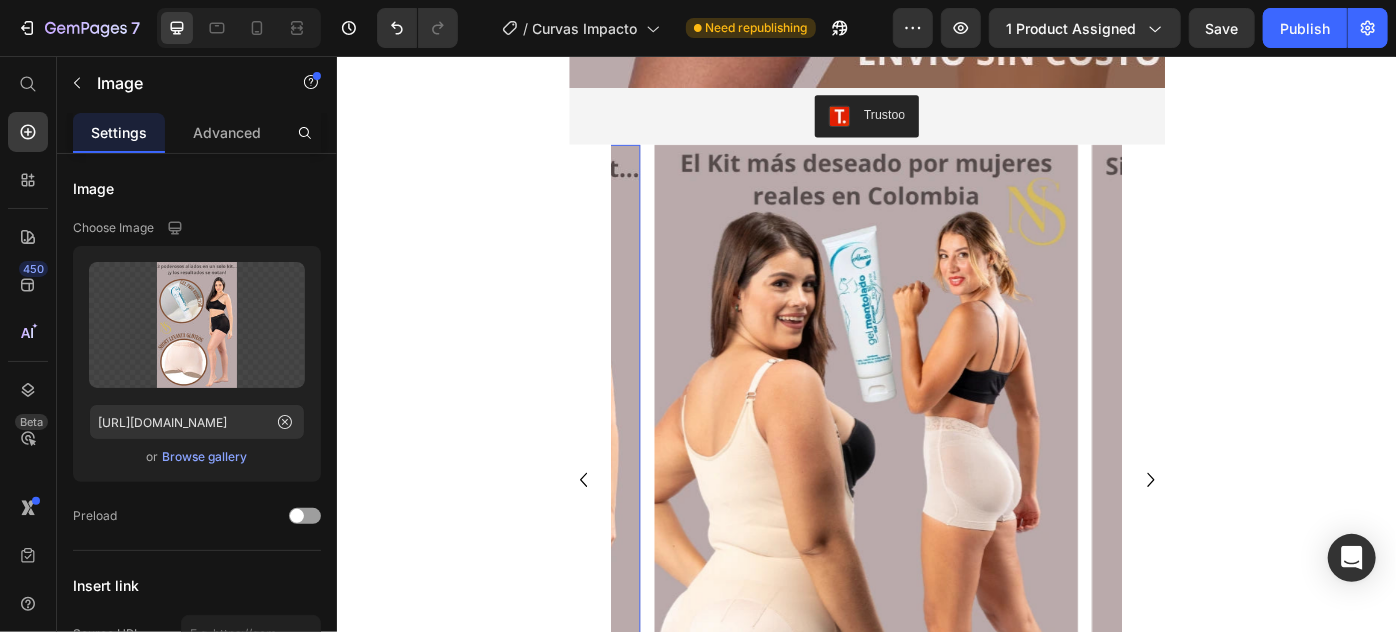 click at bounding box center (936, 535) 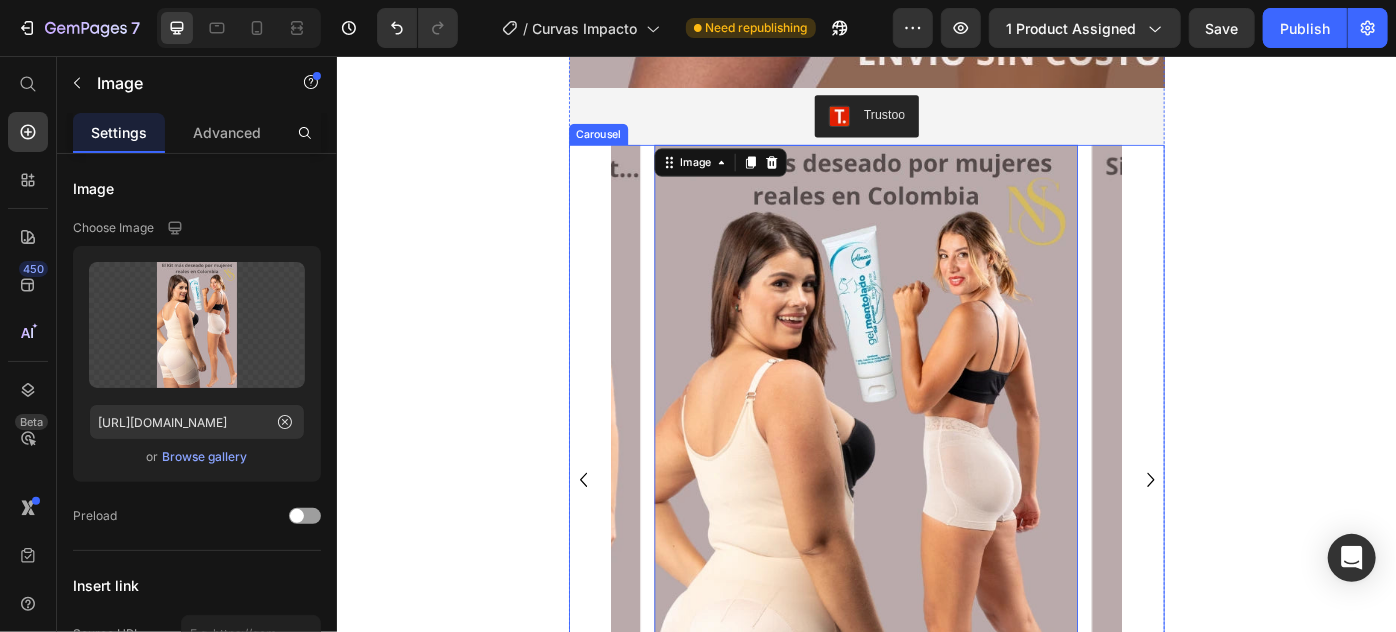 click on "Image Image   0 Image Image" at bounding box center [936, 535] 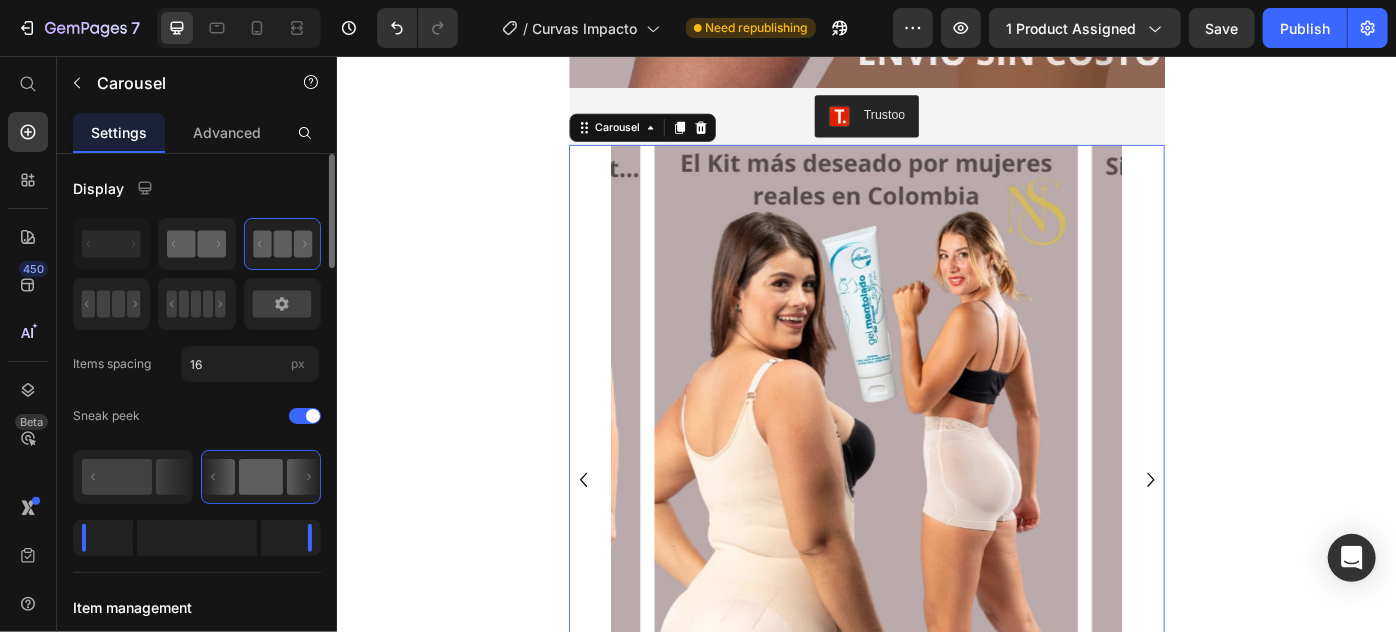click 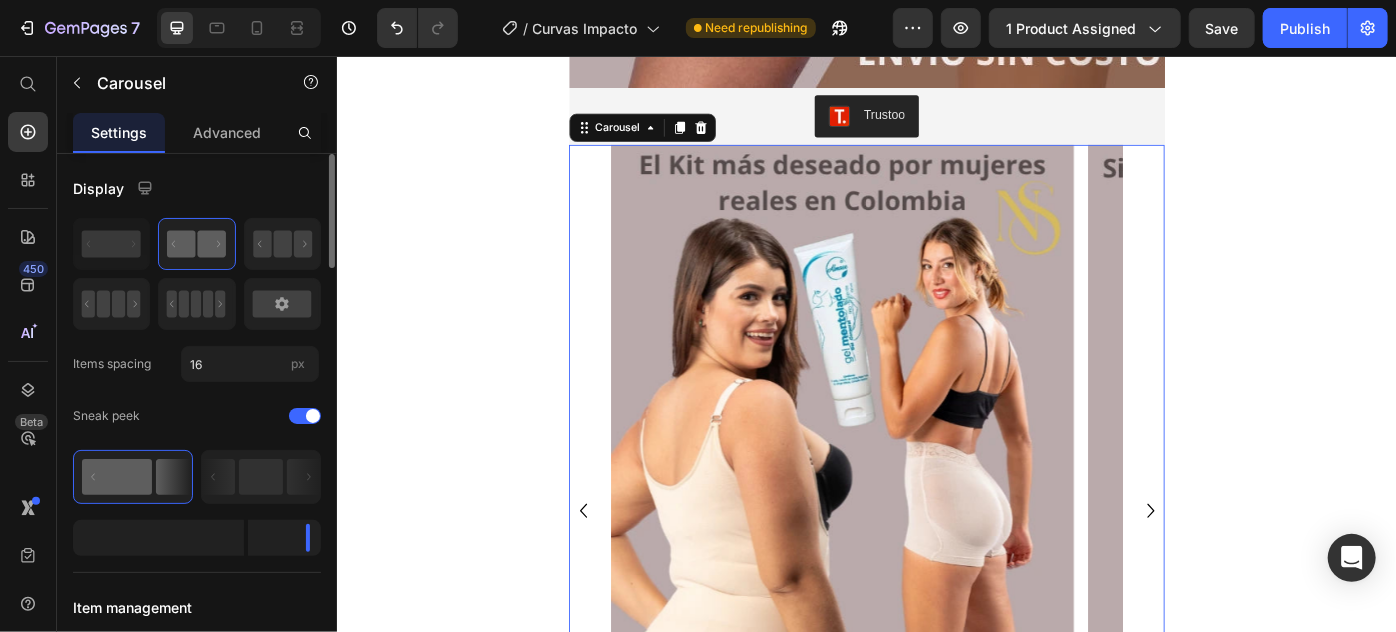 click 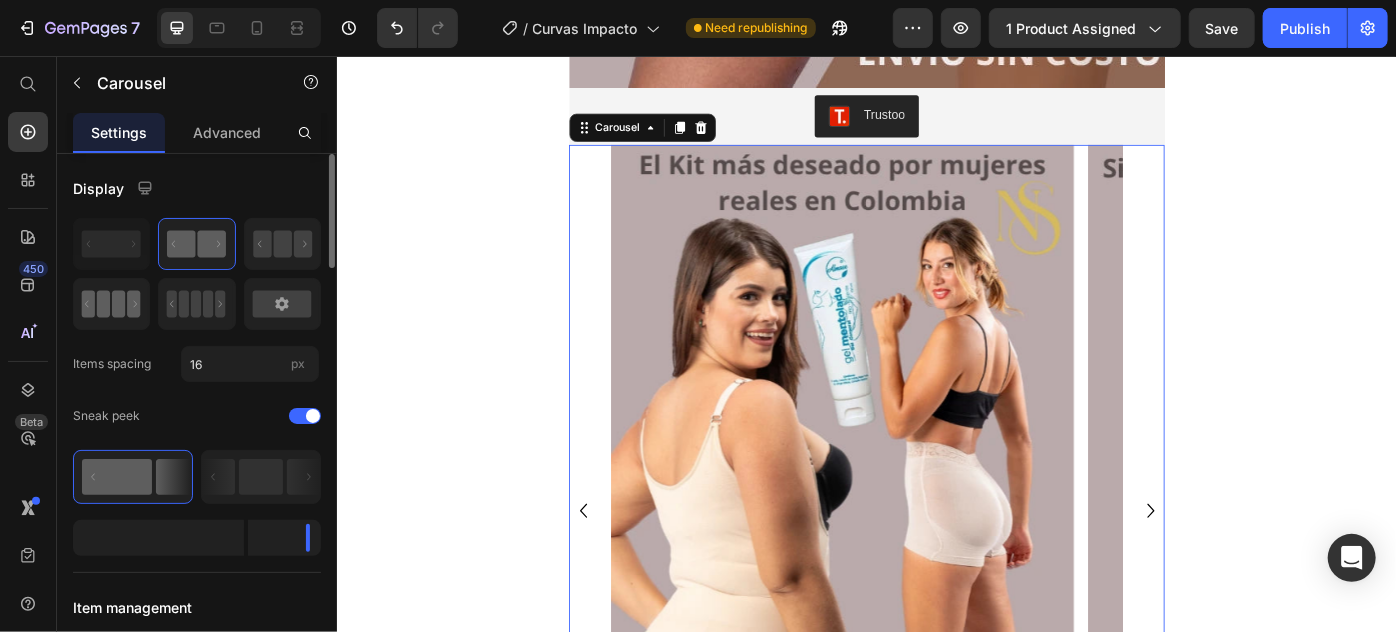 click 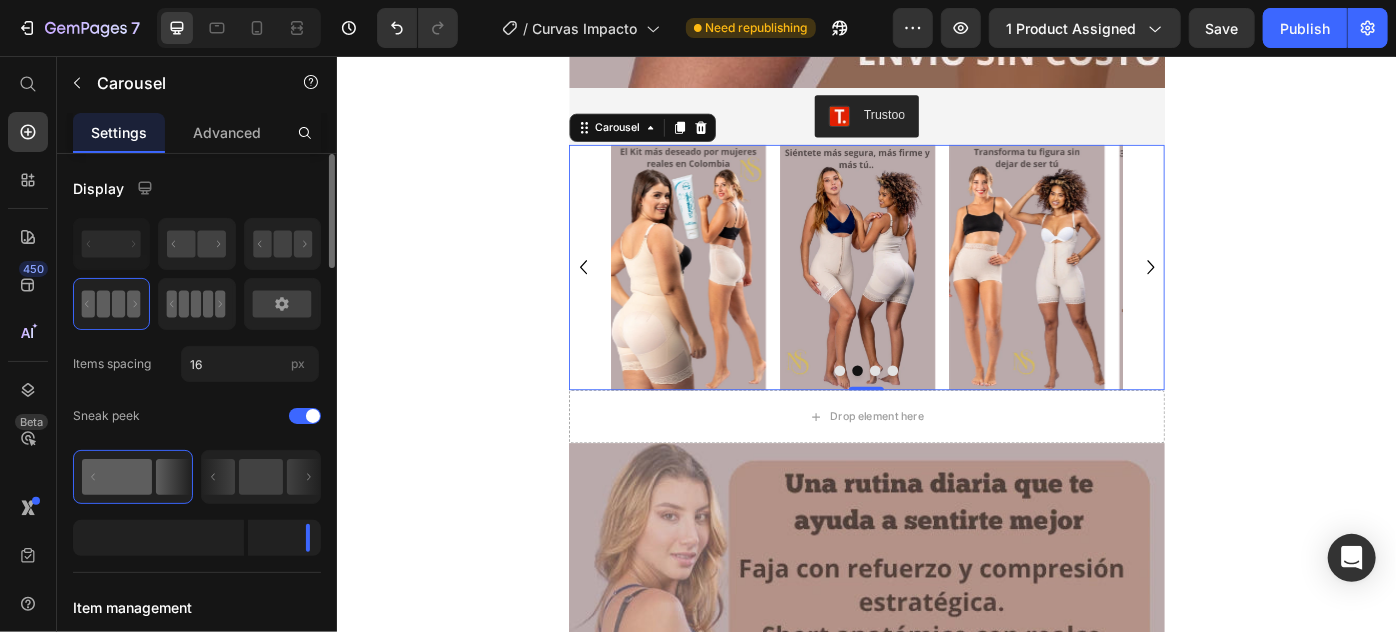 click 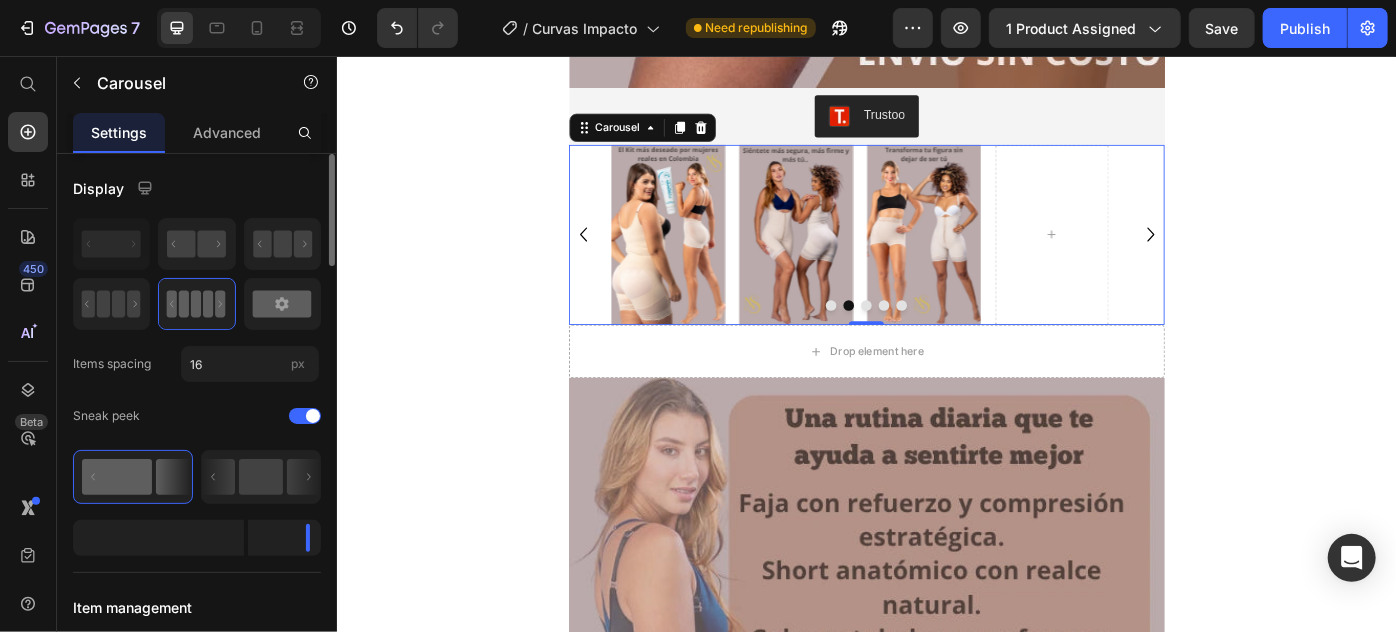 click 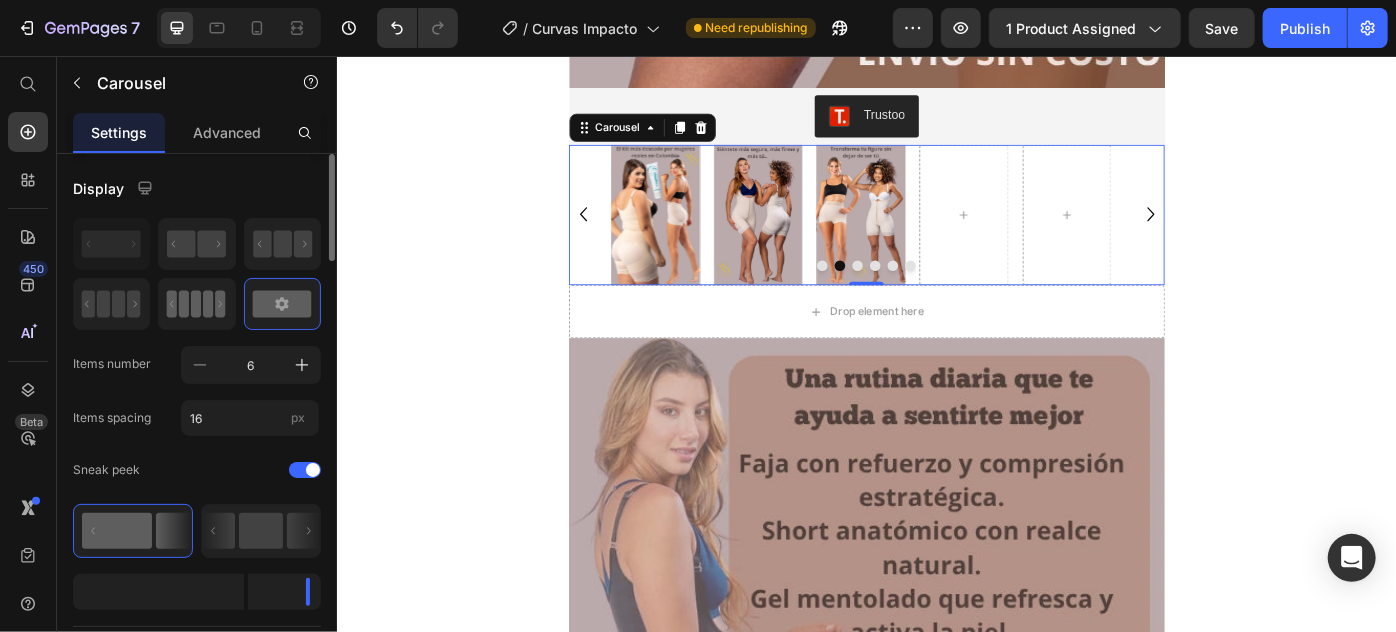 click 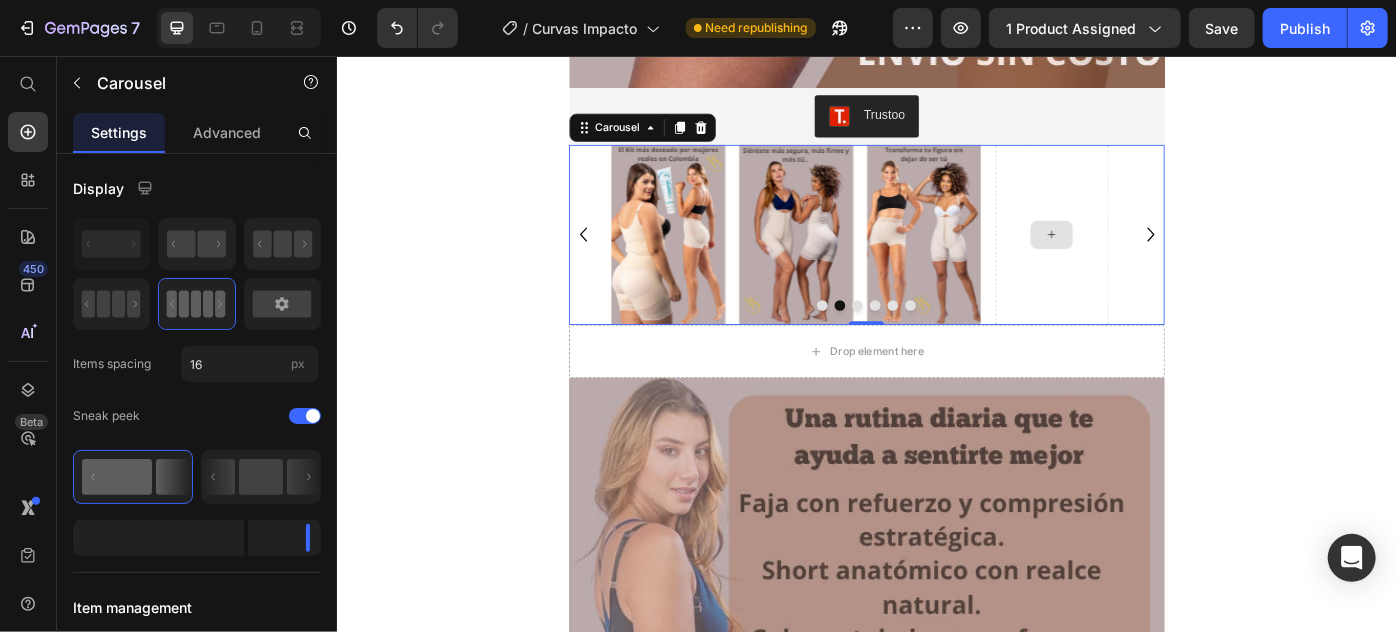 click at bounding box center (1146, 257) 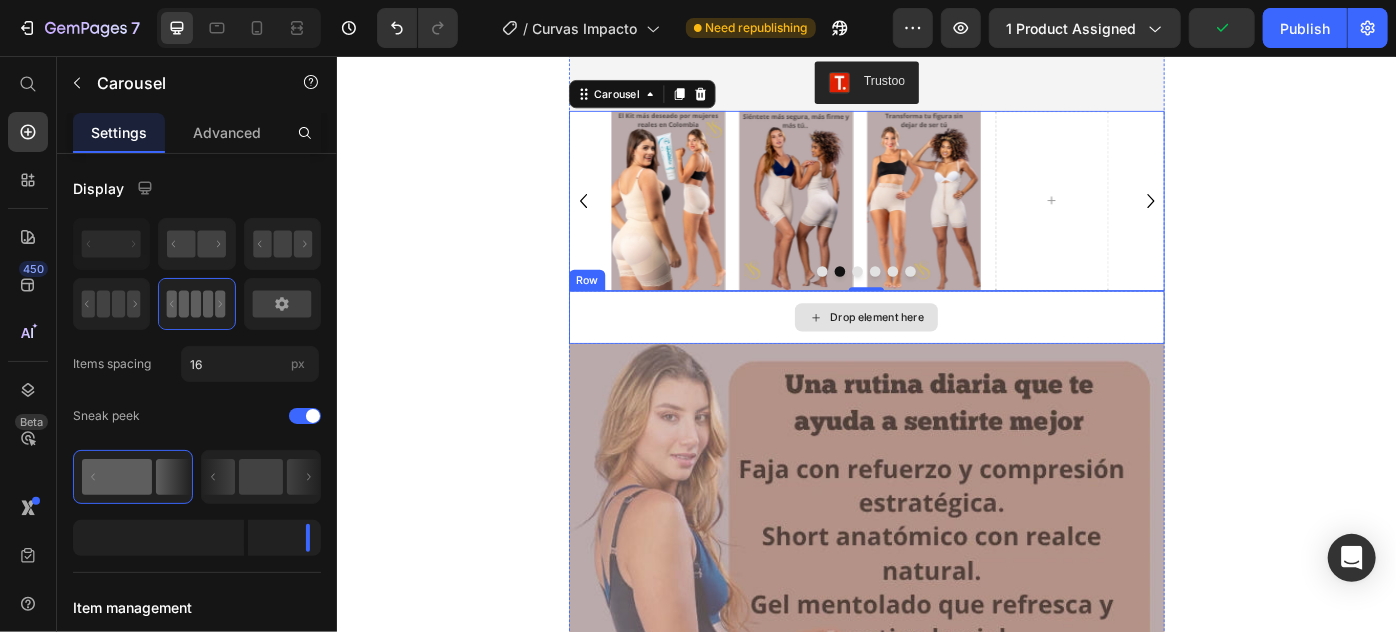 scroll, scrollTop: 1107, scrollLeft: 0, axis: vertical 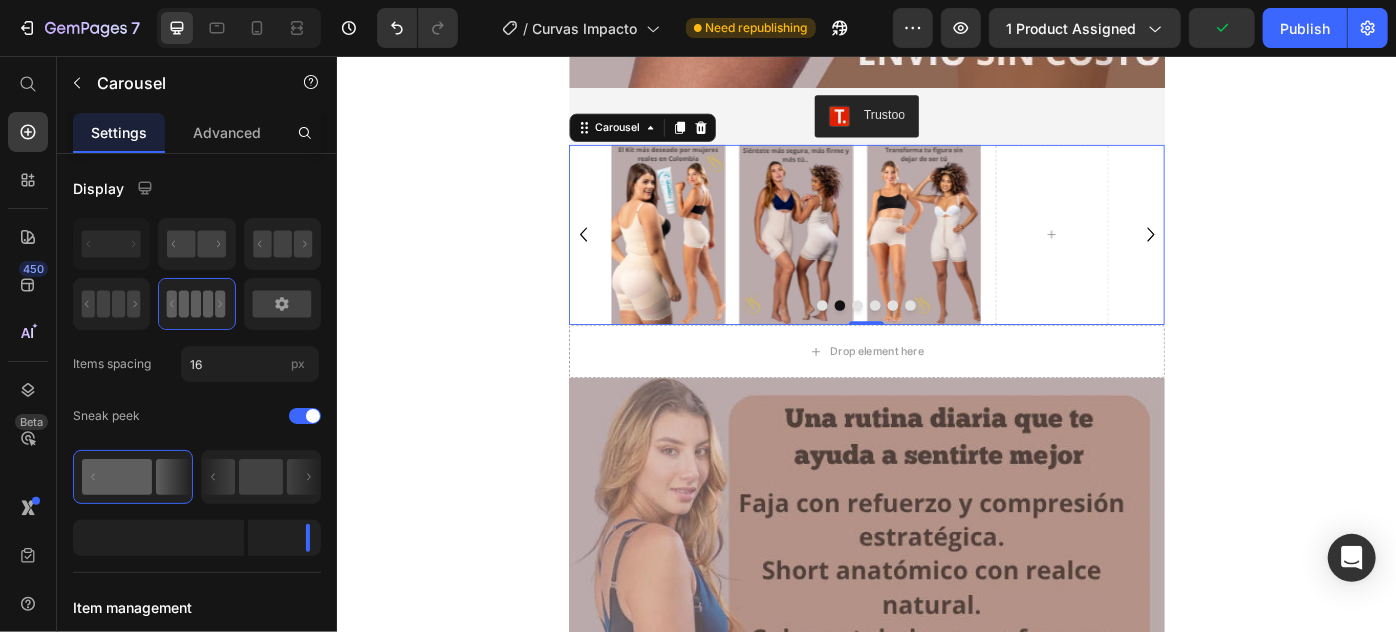 click 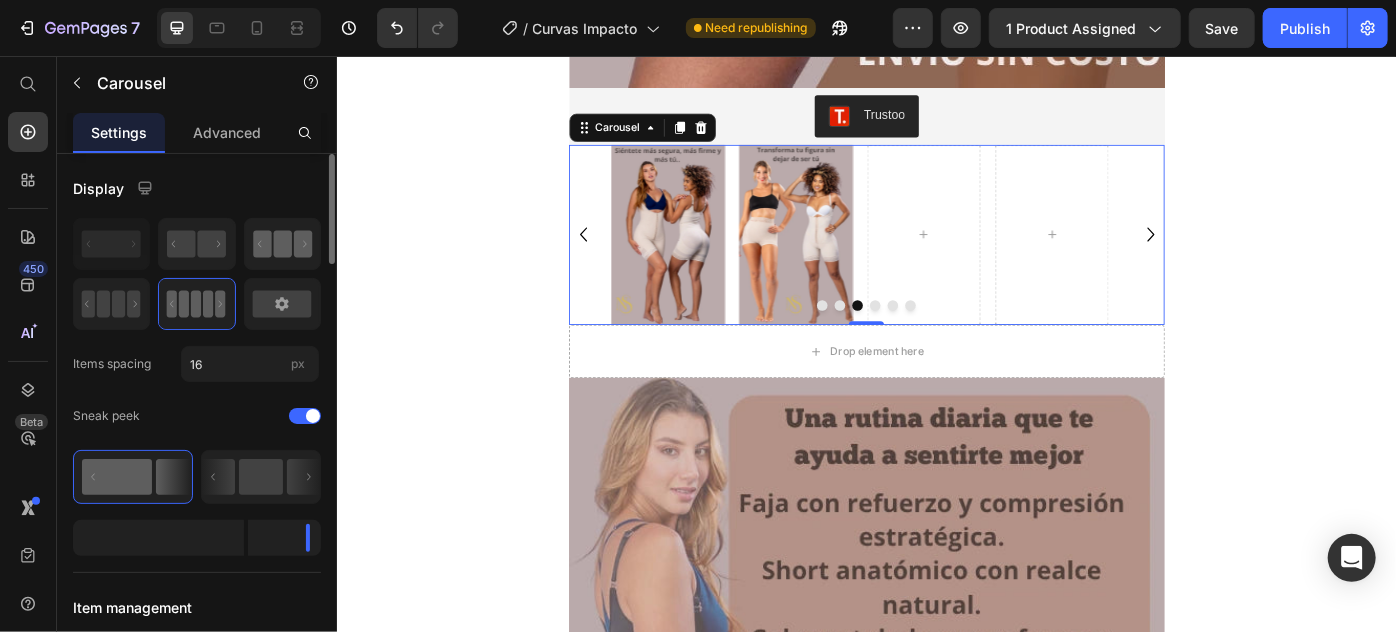 click 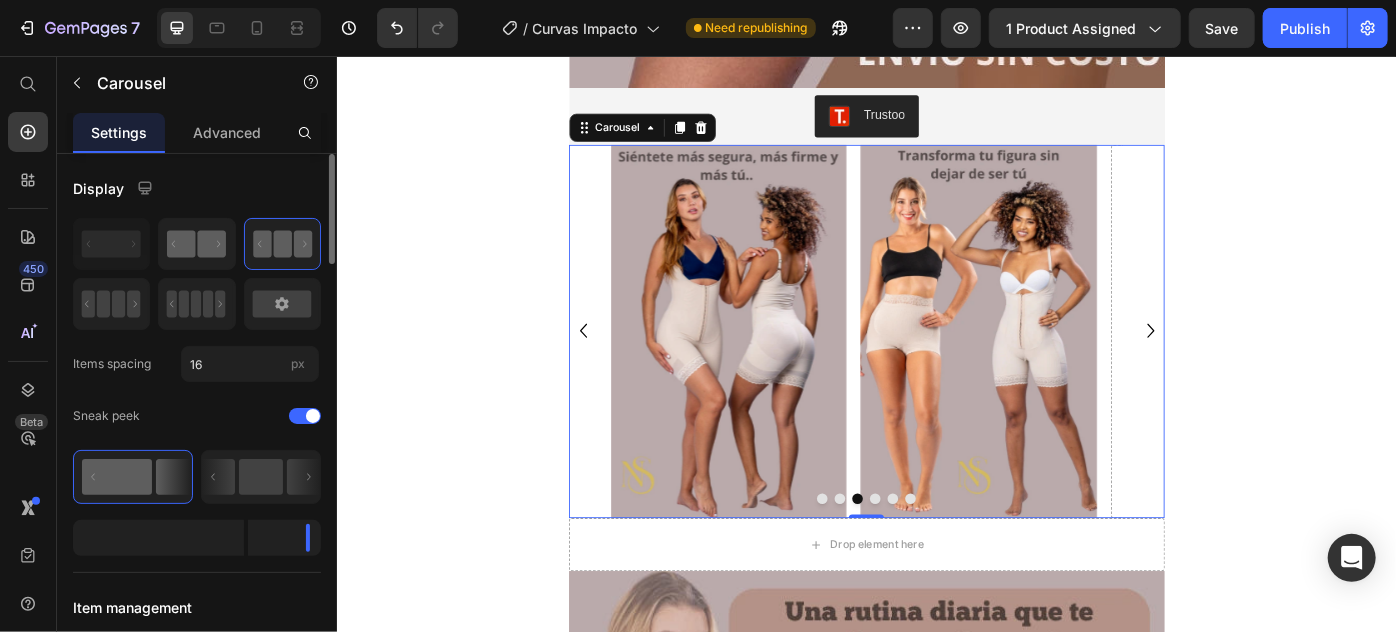 click 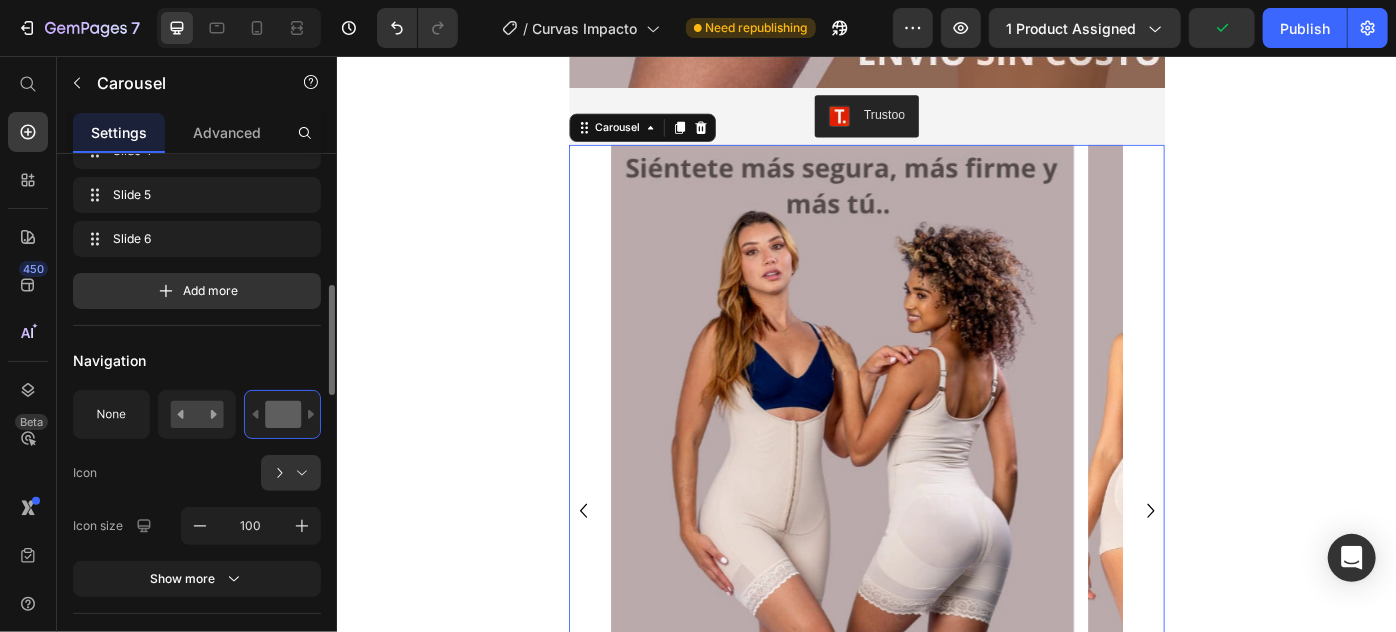 scroll, scrollTop: 454, scrollLeft: 0, axis: vertical 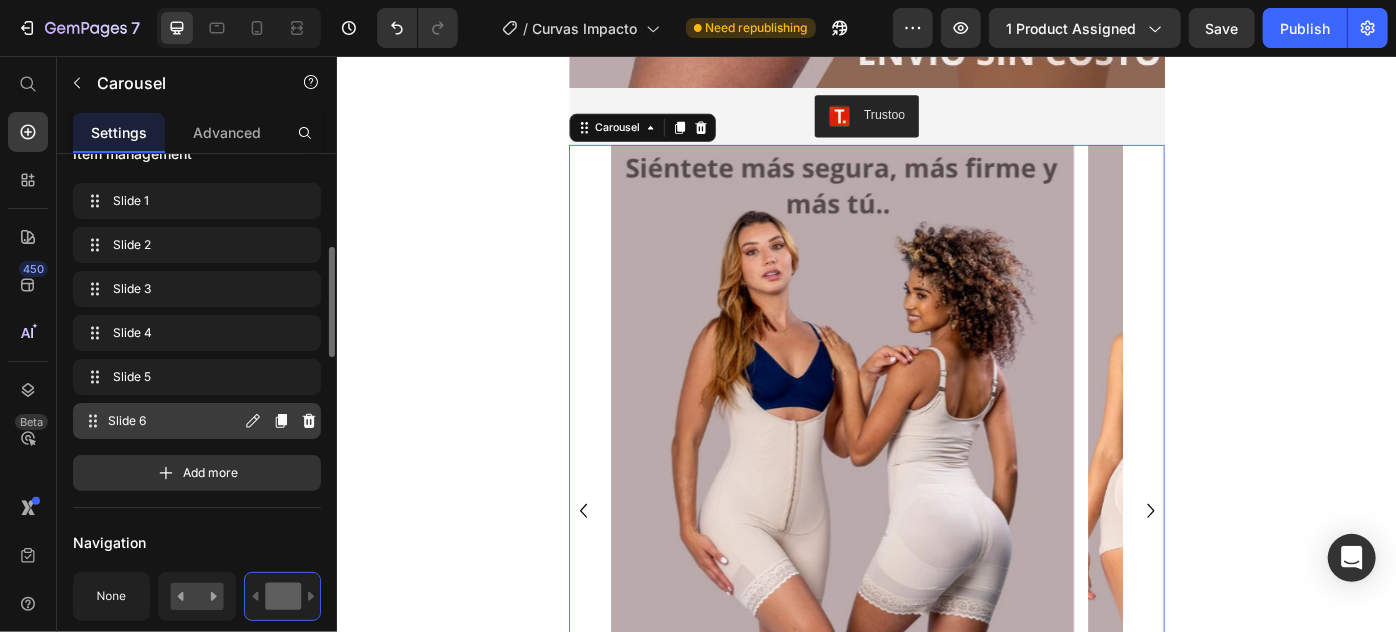 click on "Slide 6" at bounding box center [174, 421] 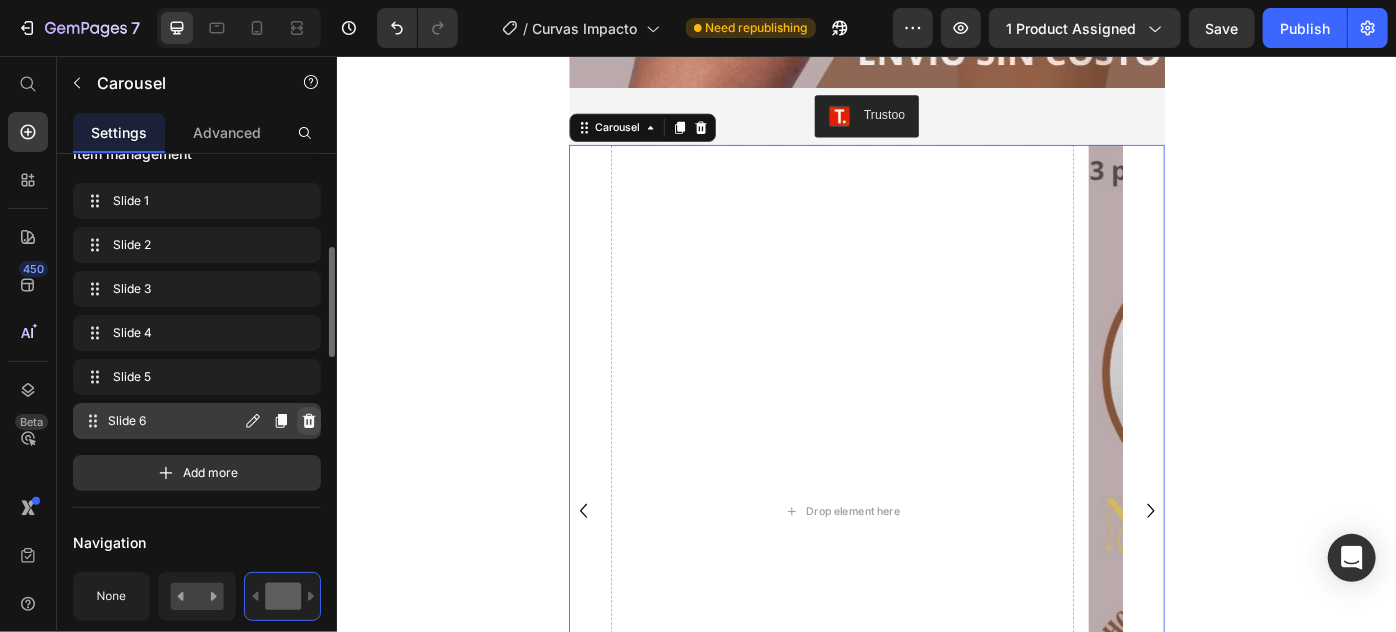 click 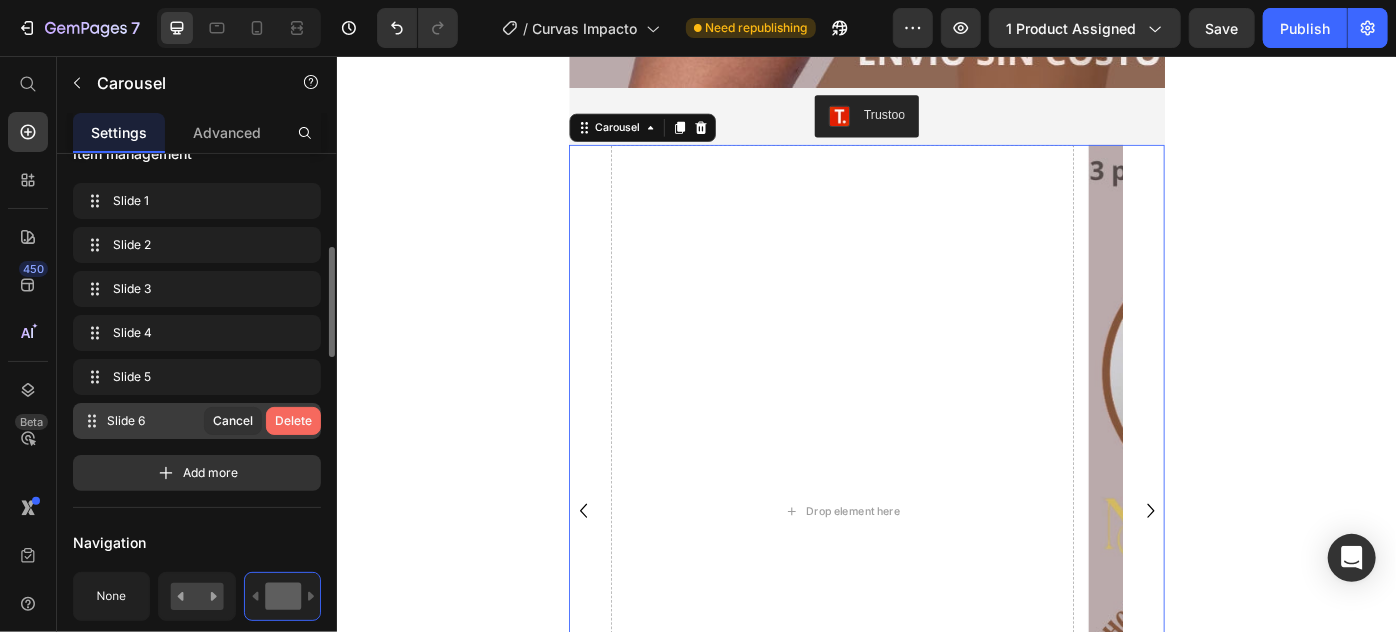 click on "Delete" at bounding box center [293, 421] 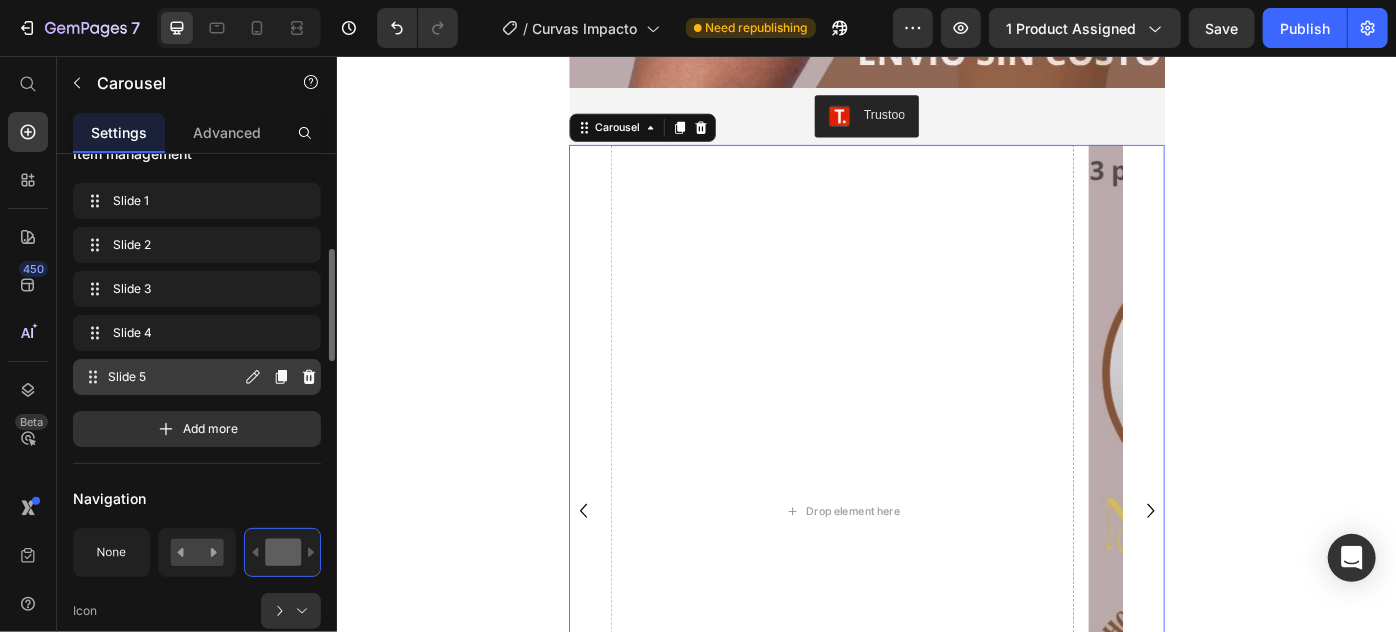 click on "Slide 5" at bounding box center (174, 377) 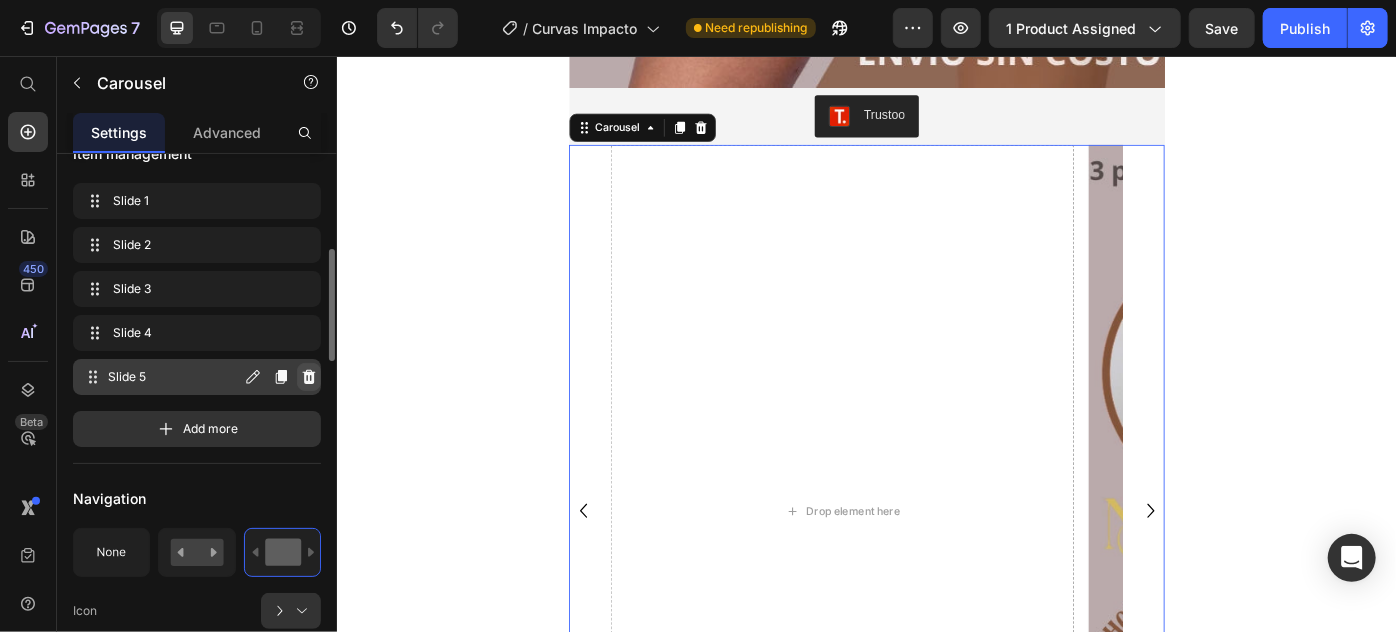 click 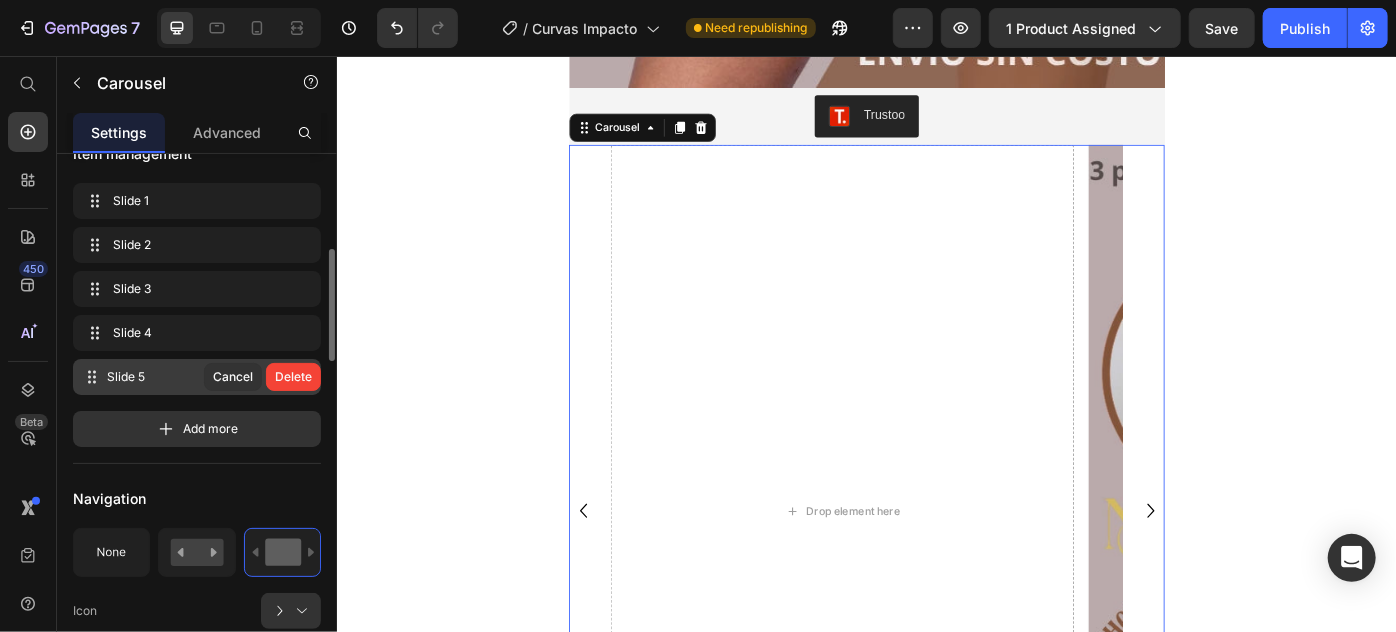 click on "Delete" at bounding box center [293, 377] 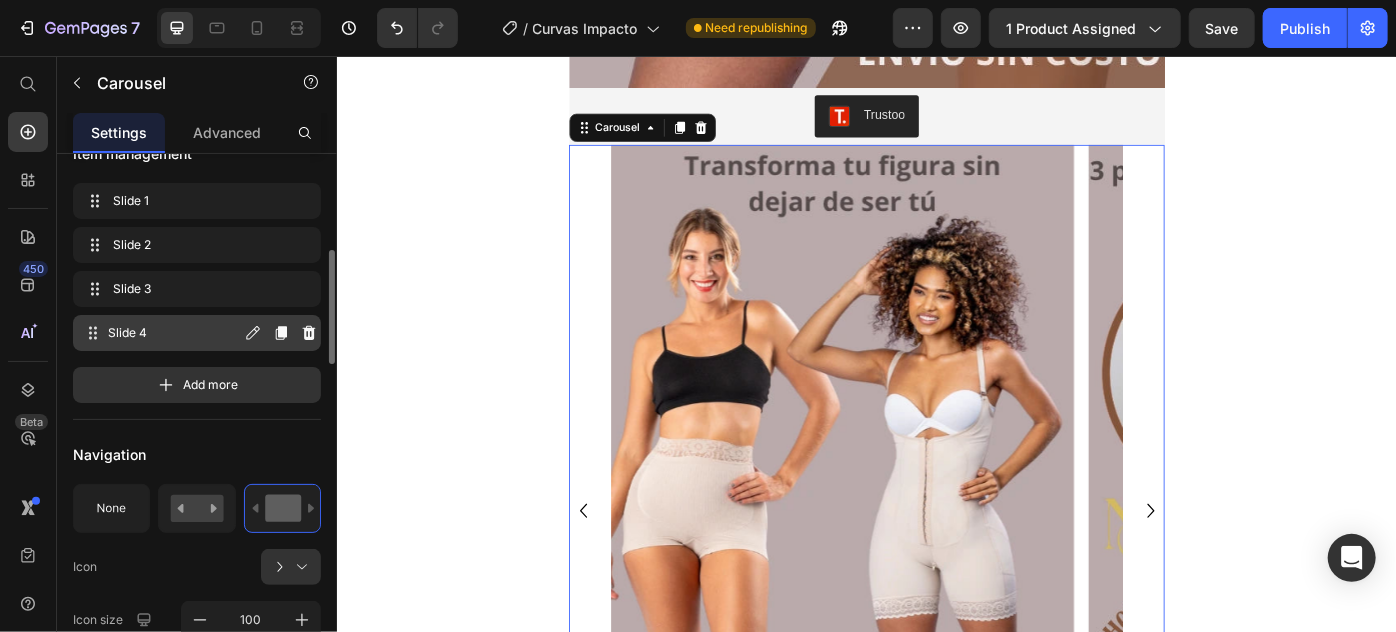 click on "Slide 4" at bounding box center [174, 333] 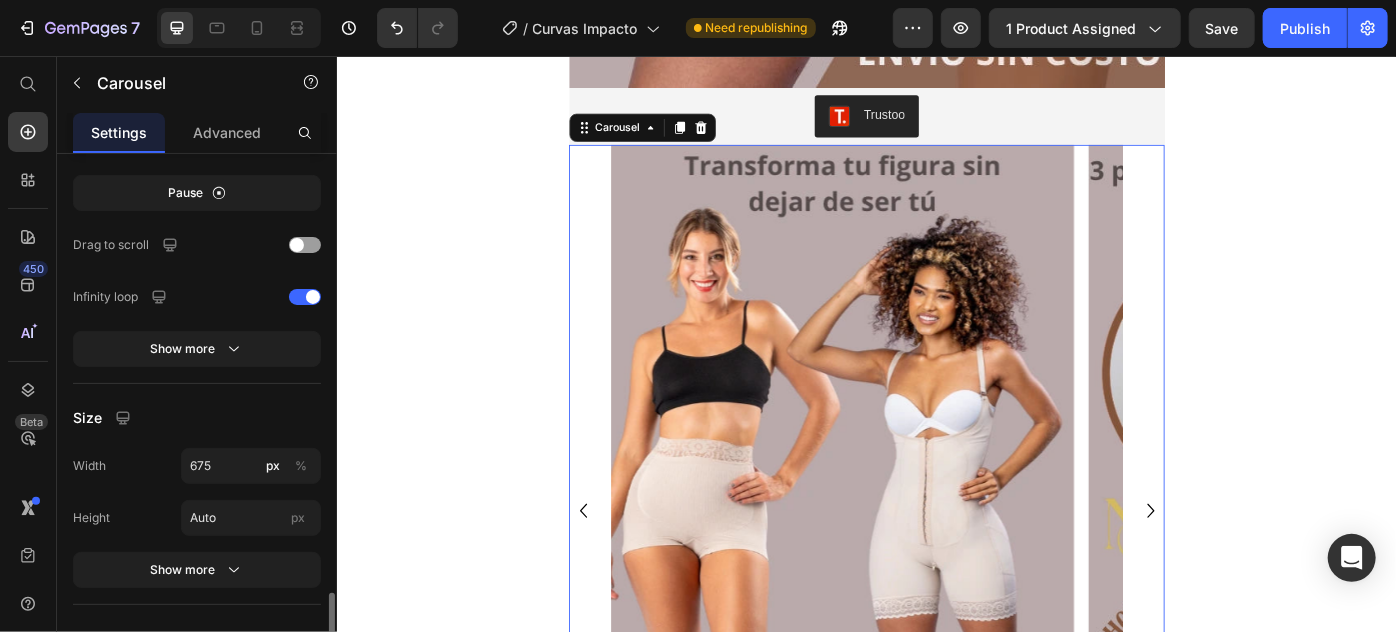 scroll, scrollTop: 1636, scrollLeft: 0, axis: vertical 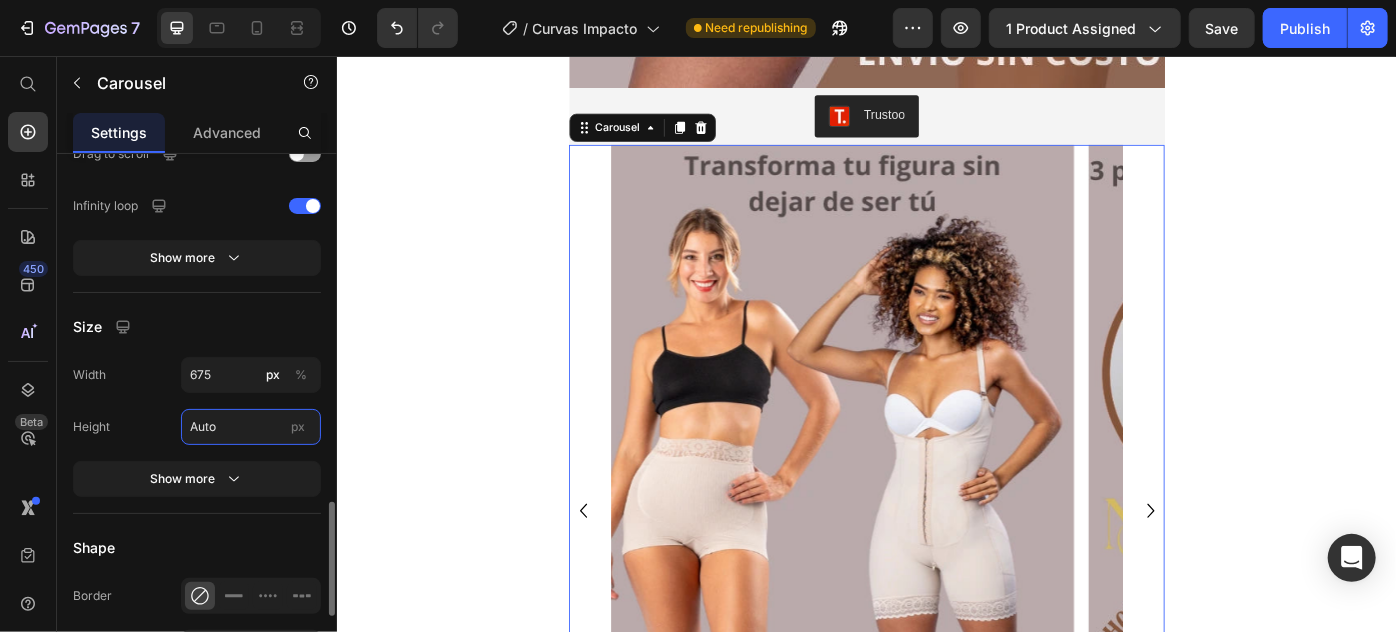 click on "Auto" at bounding box center [251, 427] 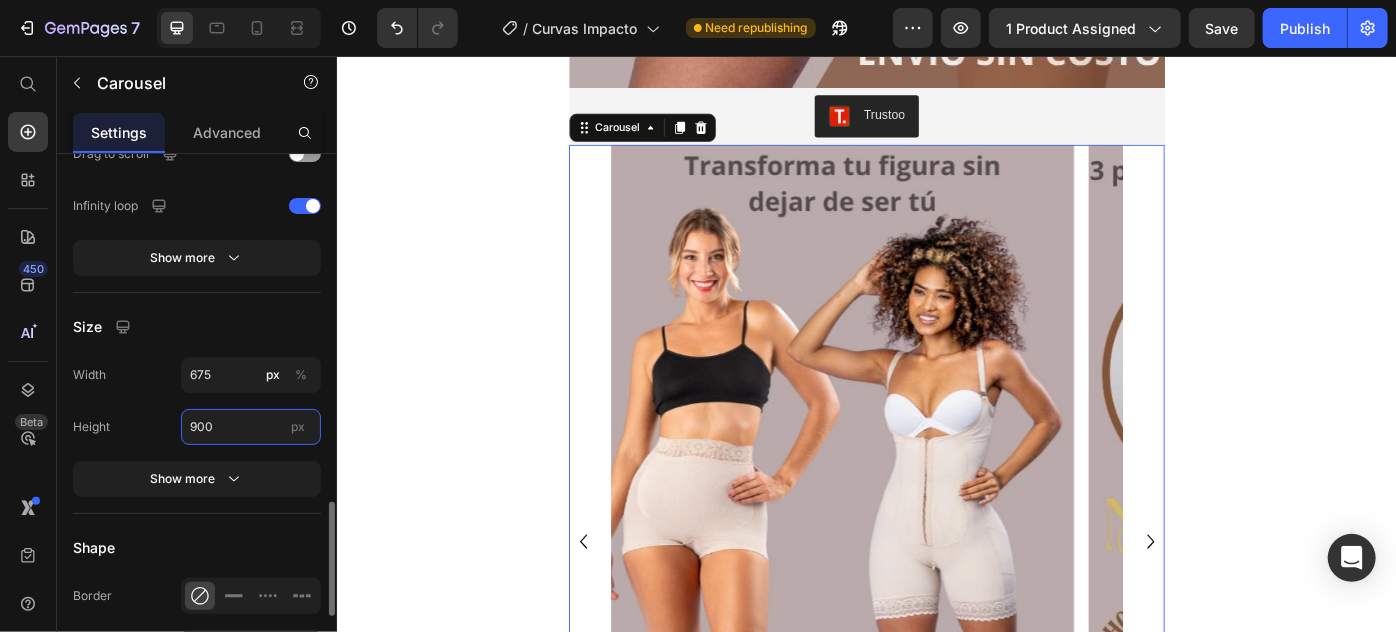 type on "900" 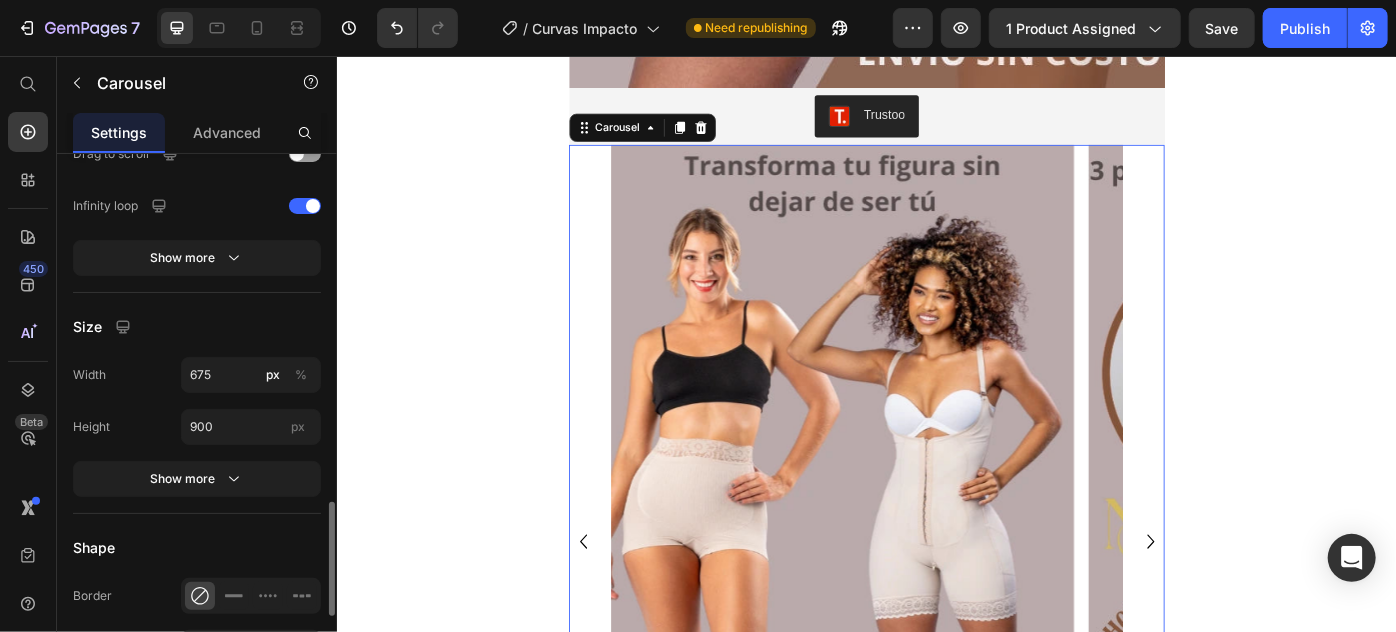 click on "Size" at bounding box center [197, 327] 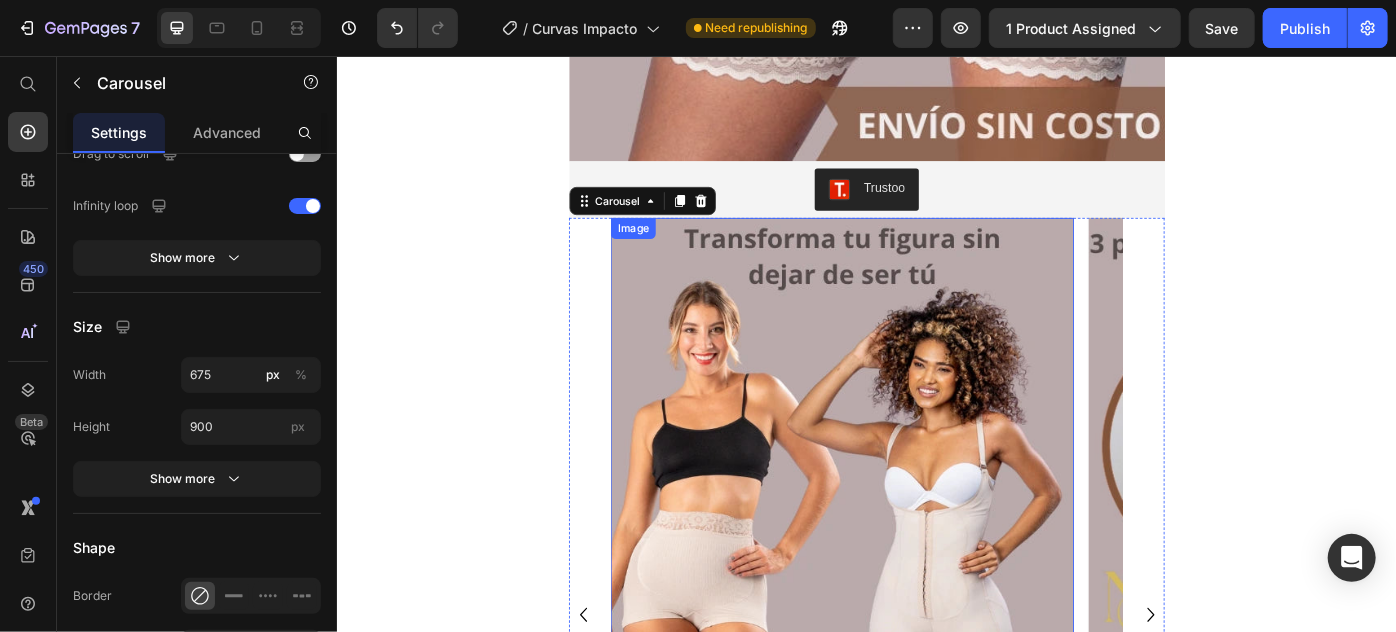 scroll, scrollTop: 1016, scrollLeft: 0, axis: vertical 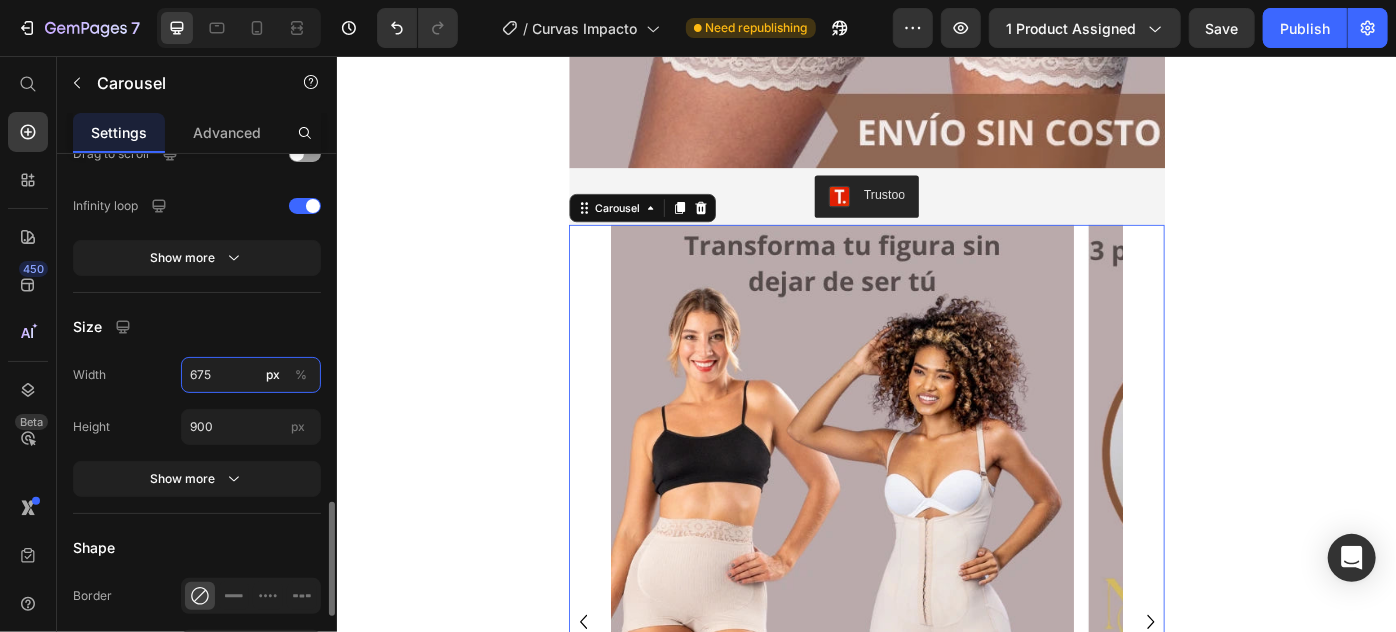 click on "675" at bounding box center (251, 375) 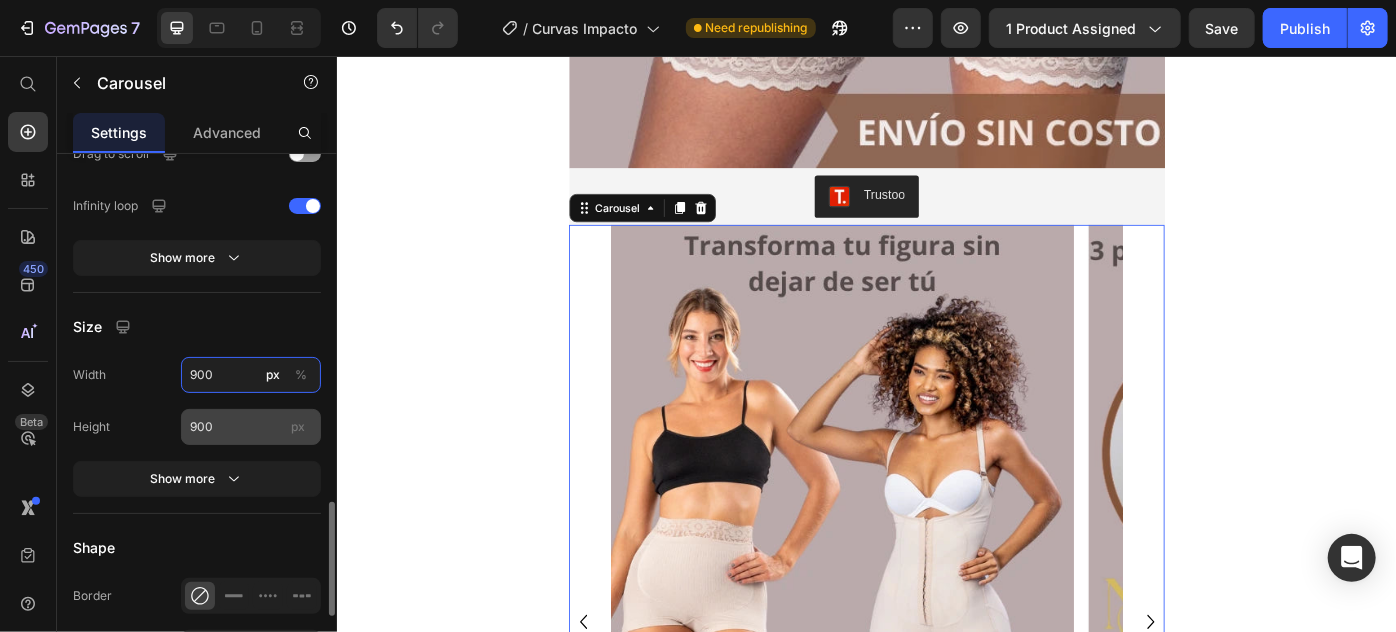 type on "900" 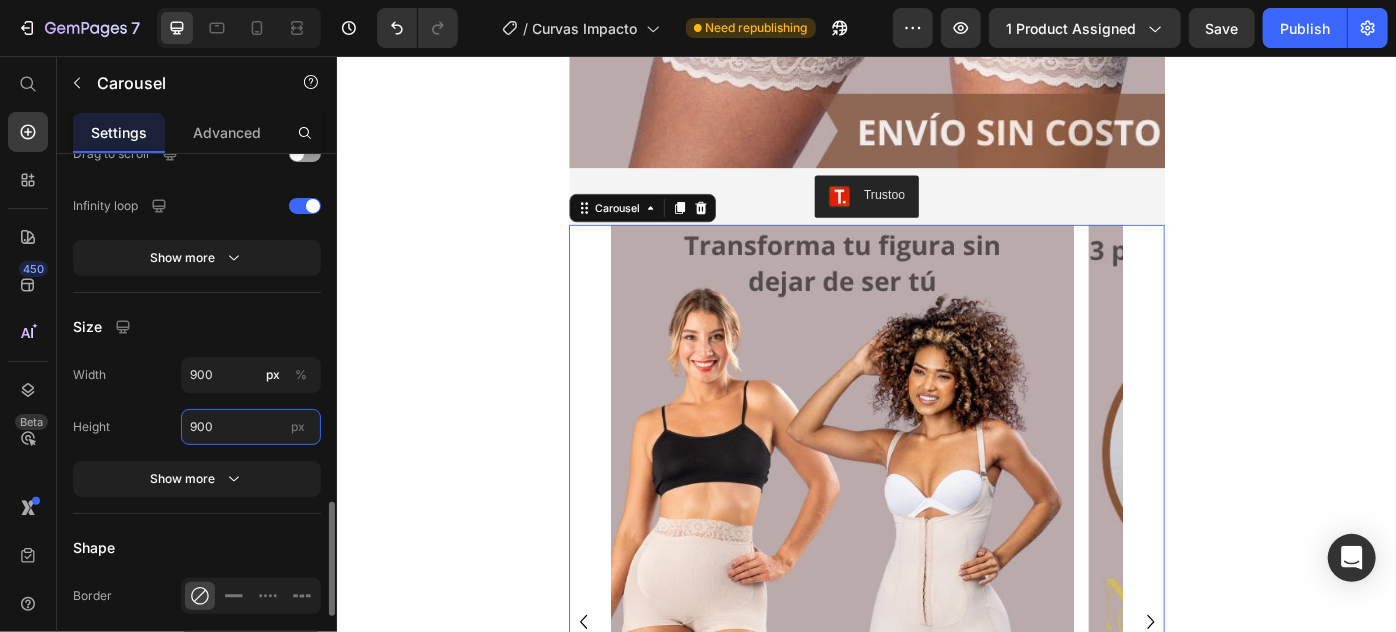 click on "900" at bounding box center [251, 427] 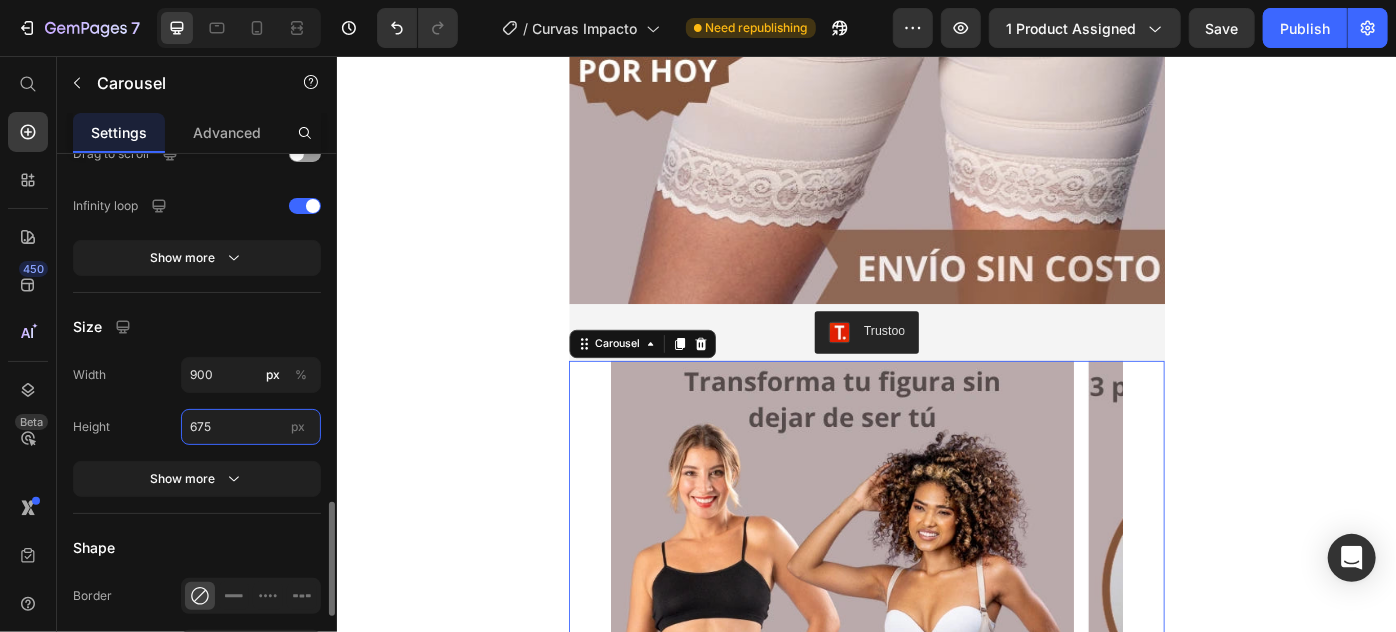 scroll, scrollTop: 834, scrollLeft: 0, axis: vertical 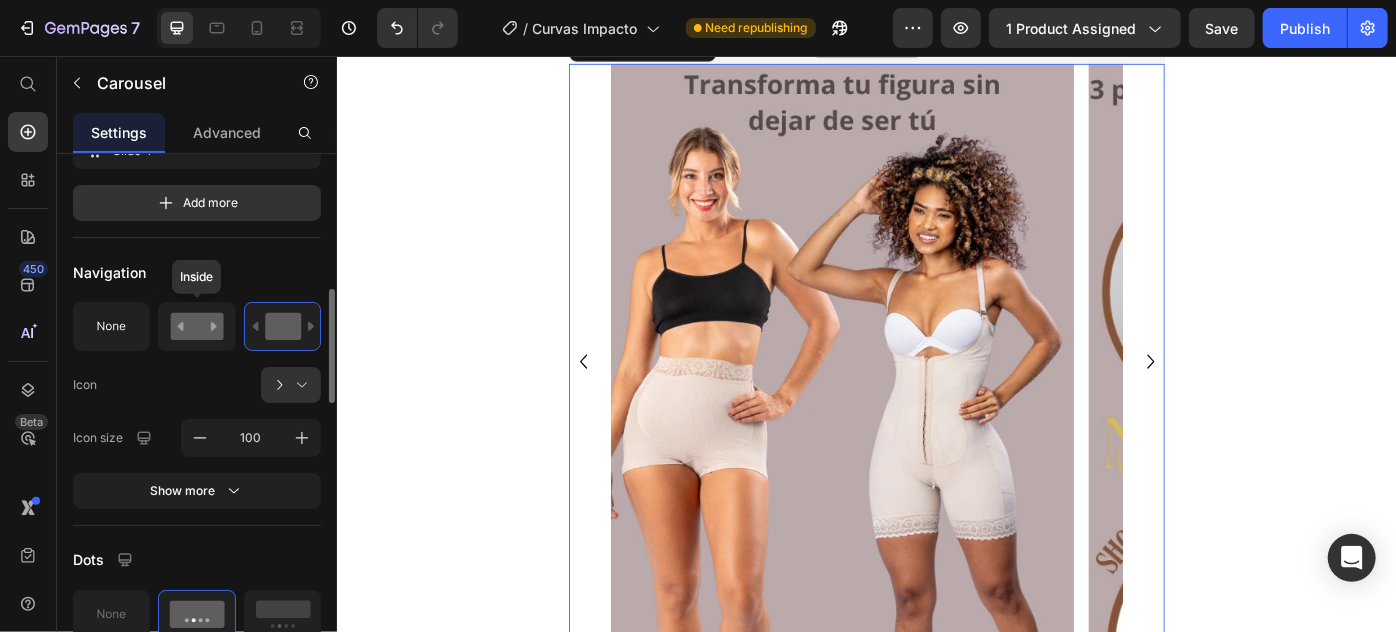 type on "675" 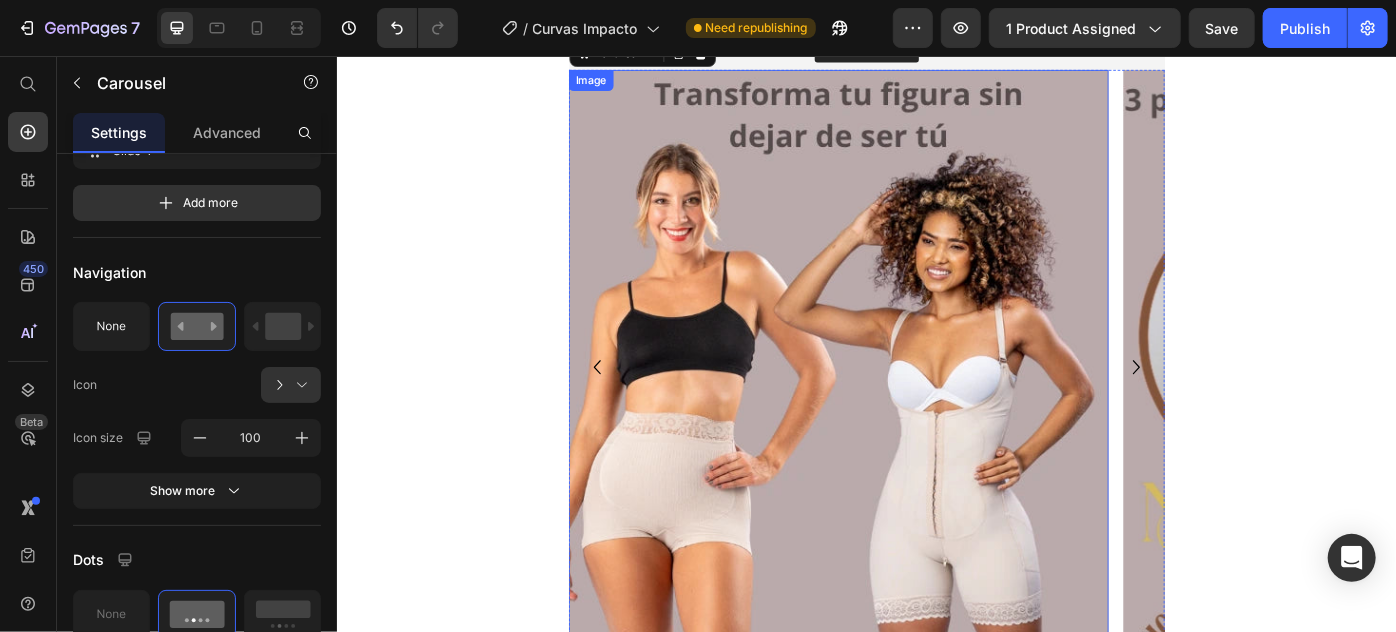 scroll, scrollTop: 1198, scrollLeft: 0, axis: vertical 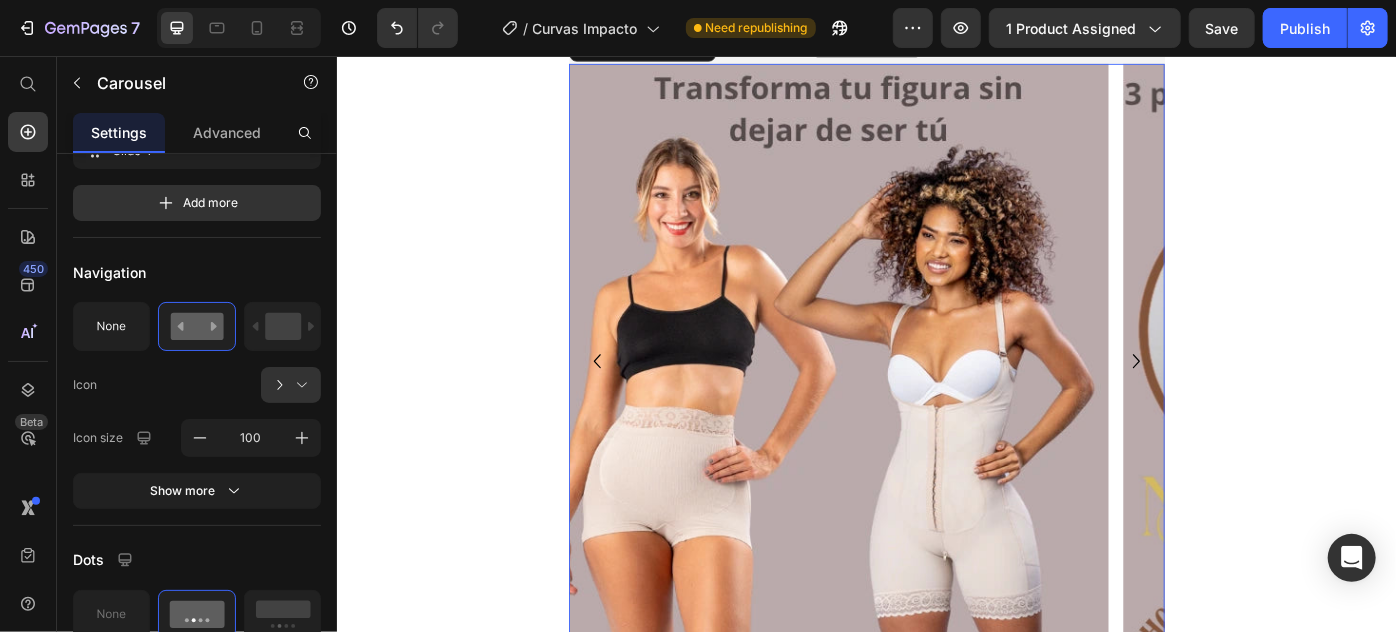 click 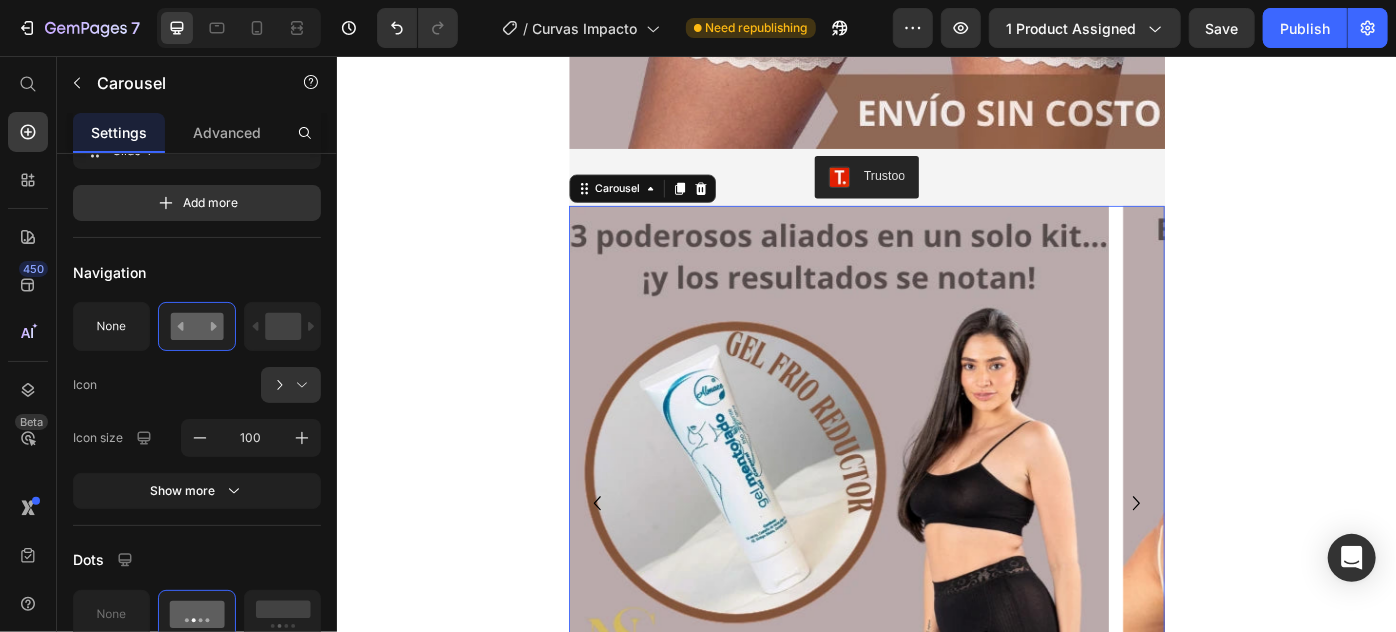 scroll, scrollTop: 1016, scrollLeft: 0, axis: vertical 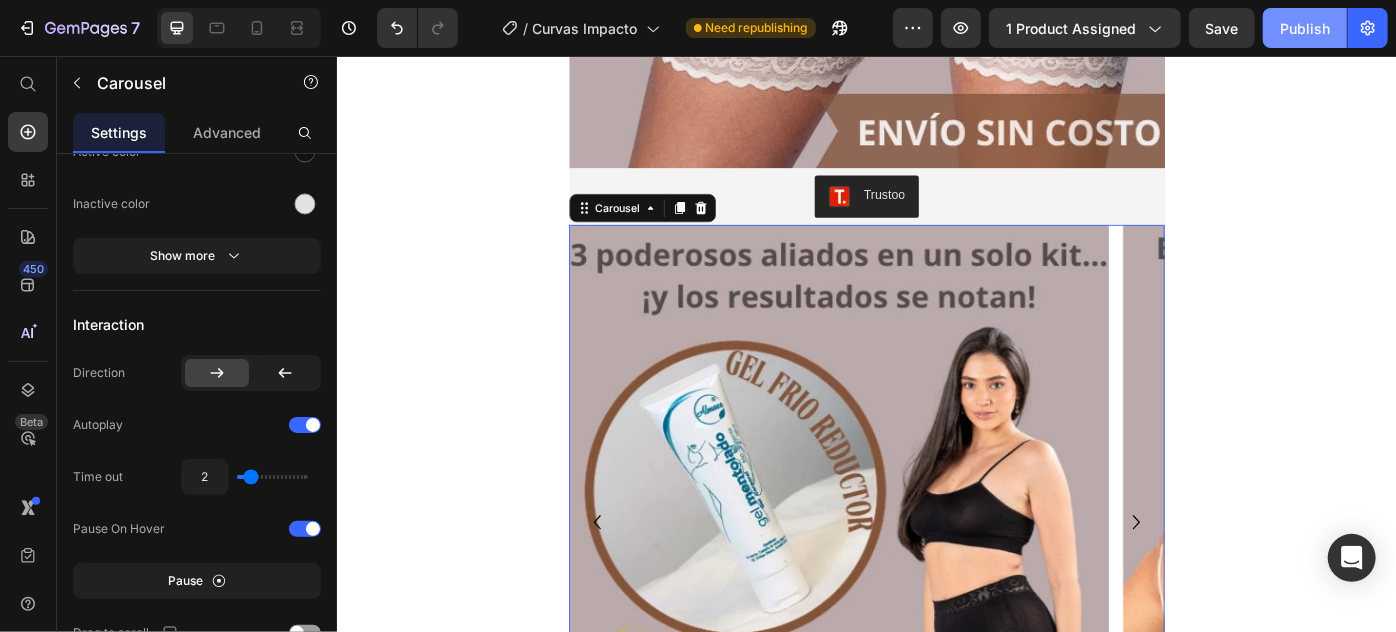 click on "Publish" at bounding box center [1305, 28] 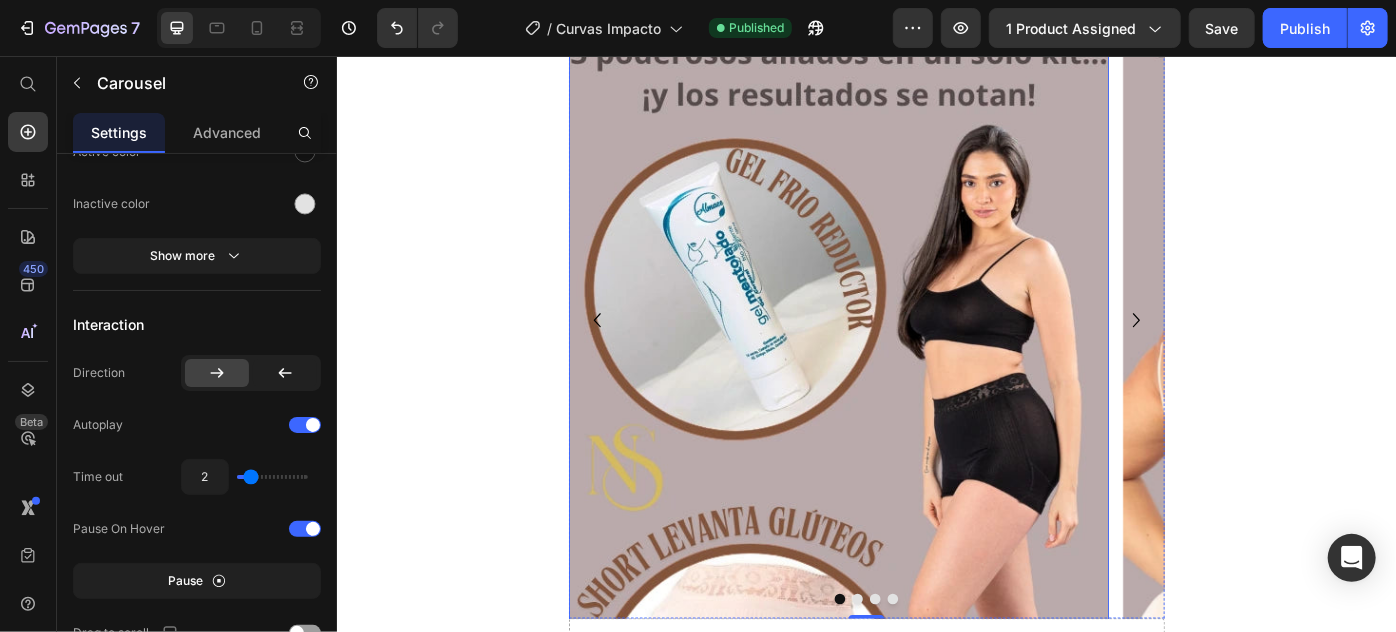 scroll, scrollTop: 1289, scrollLeft: 0, axis: vertical 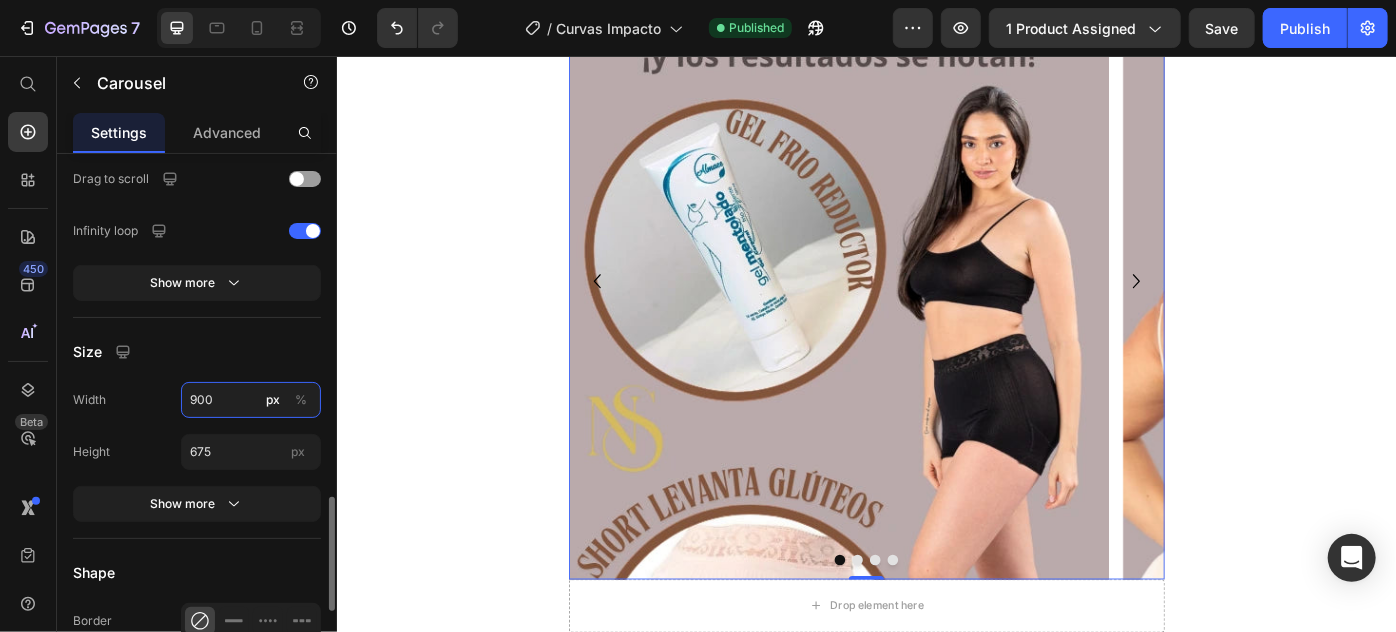 click on "900" at bounding box center (251, 400) 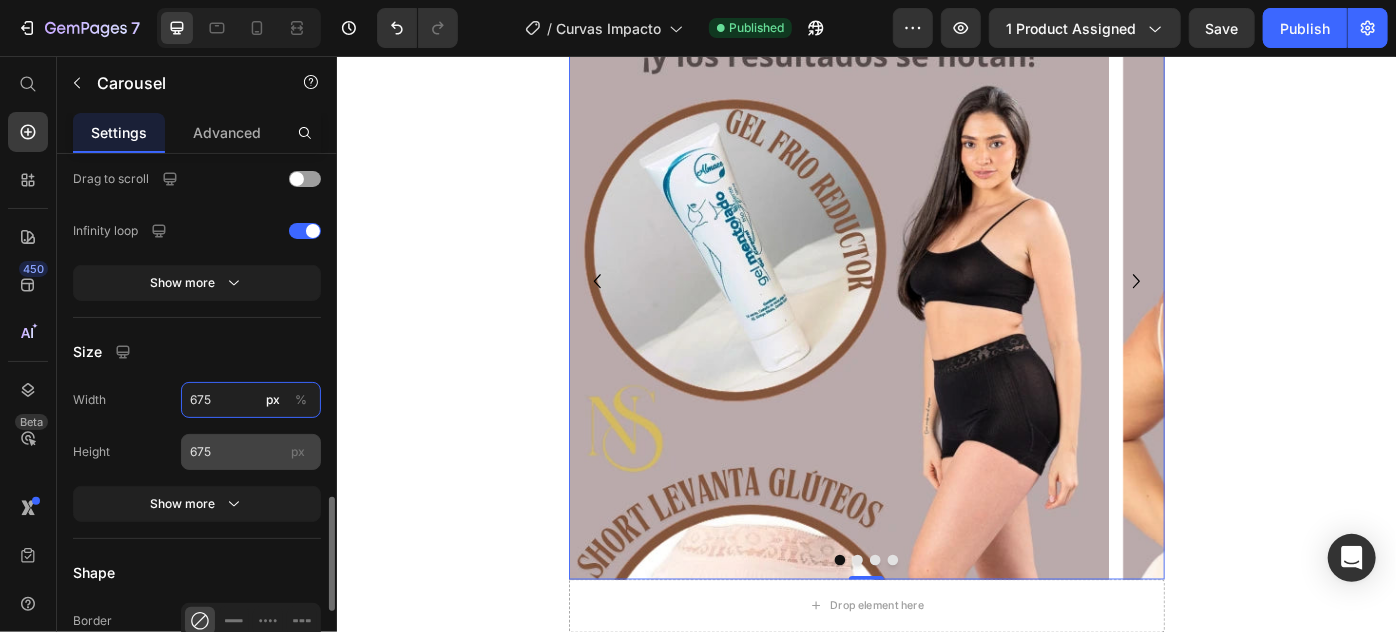 type on "675" 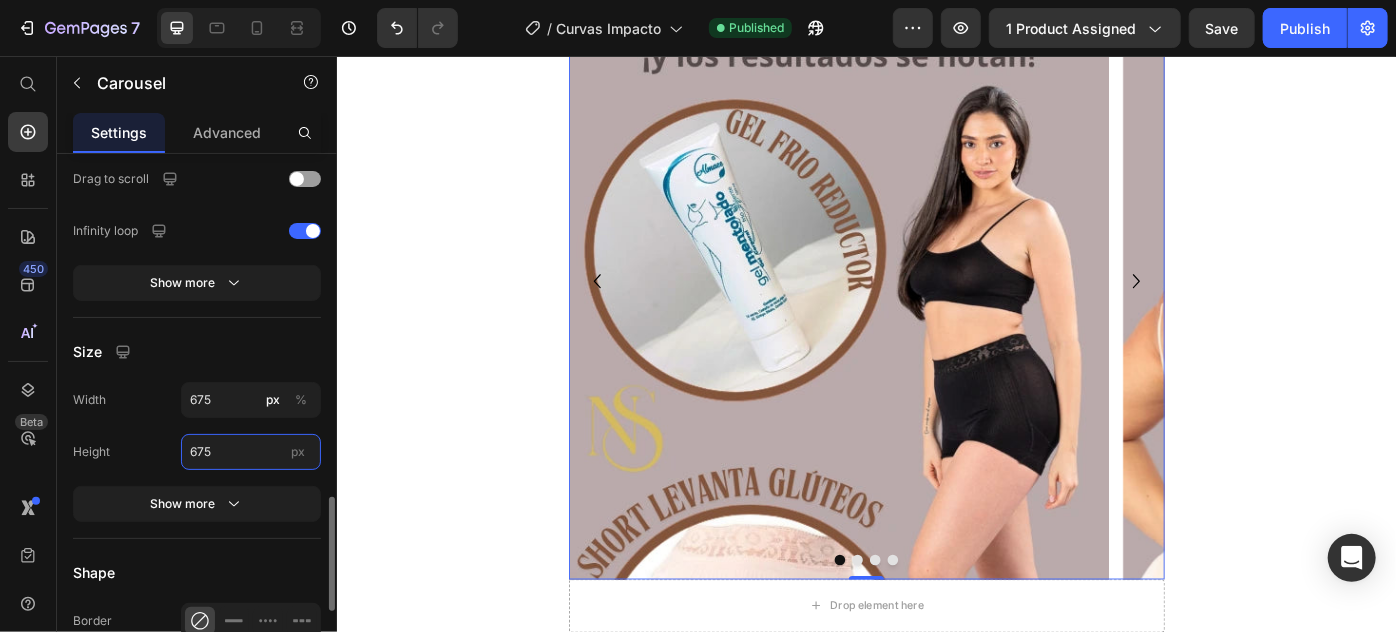click on "675" at bounding box center (251, 452) 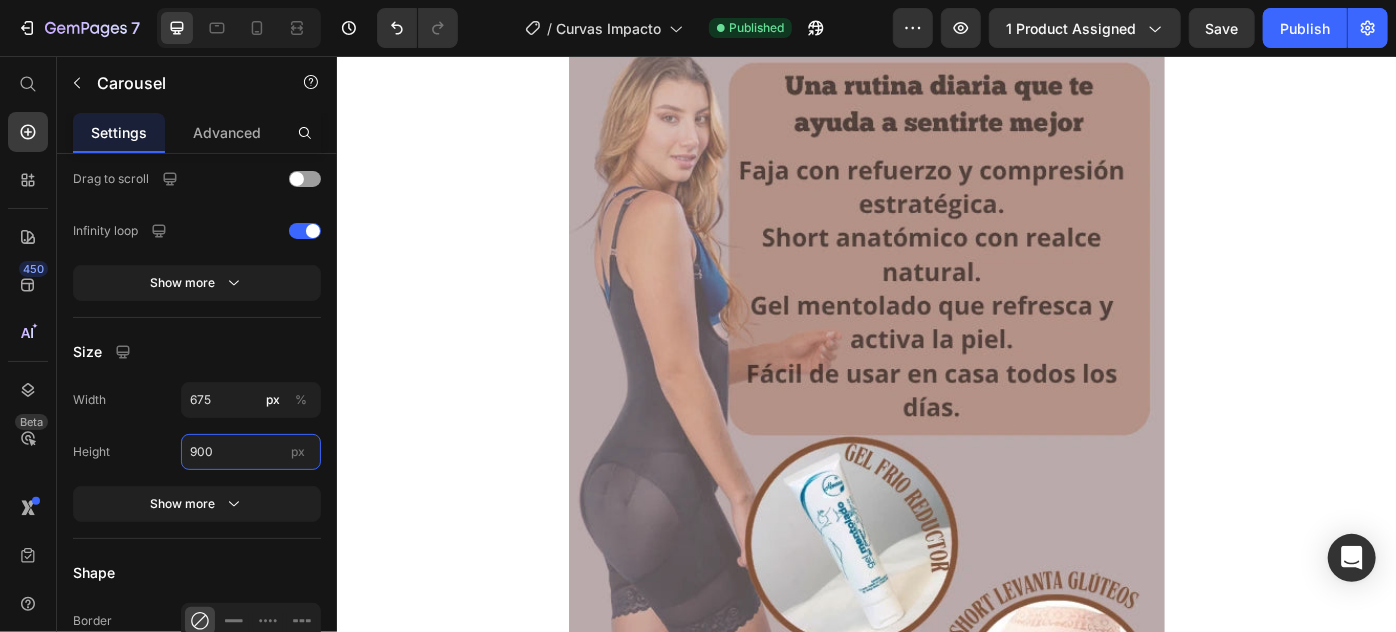 scroll, scrollTop: 2181, scrollLeft: 0, axis: vertical 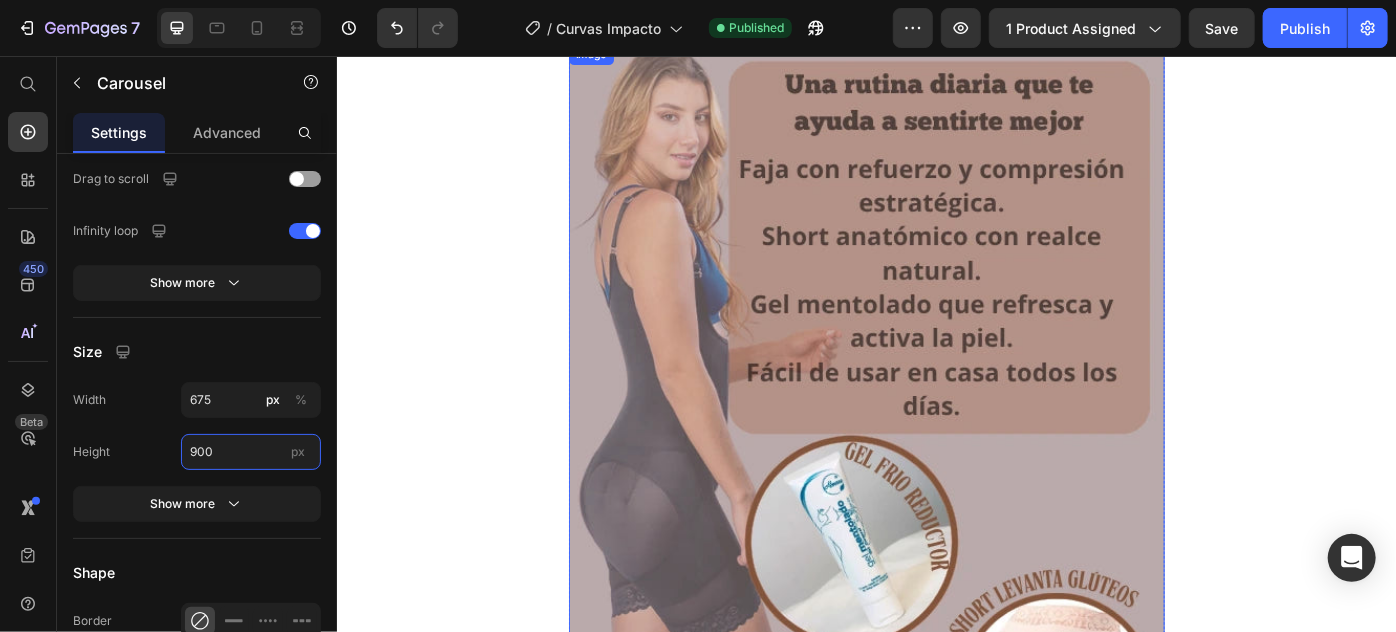 type on "900" 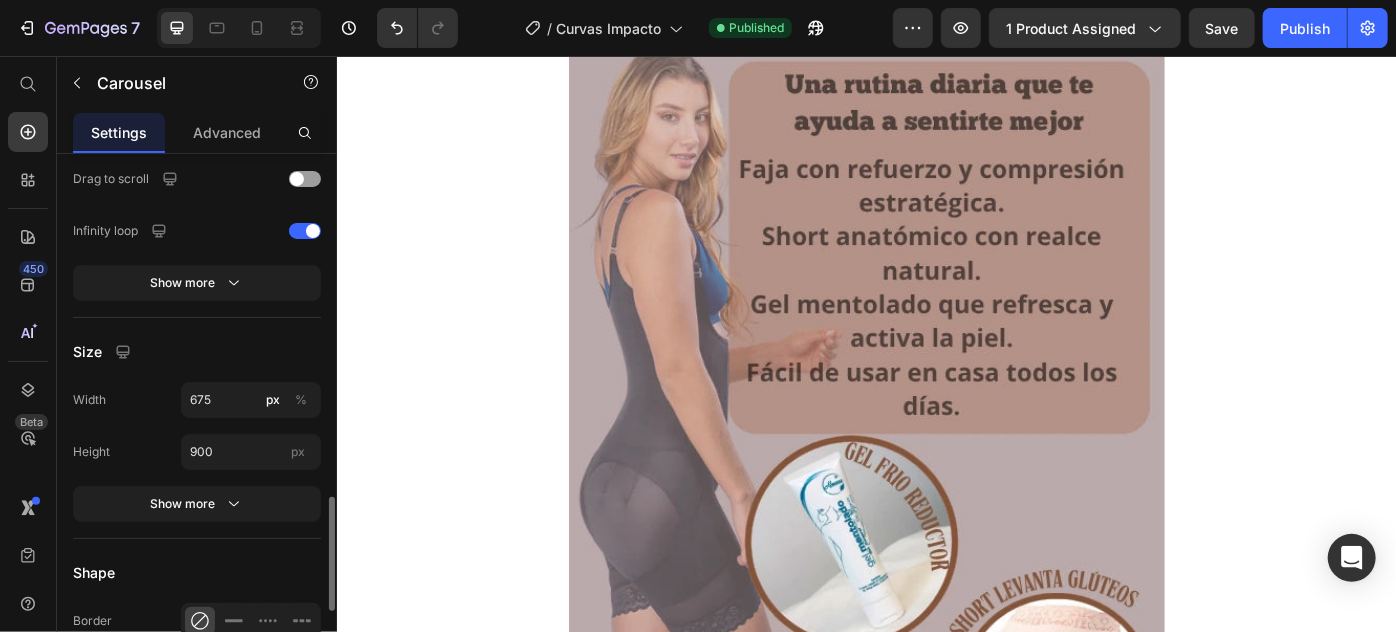 click on "Size" at bounding box center [197, 352] 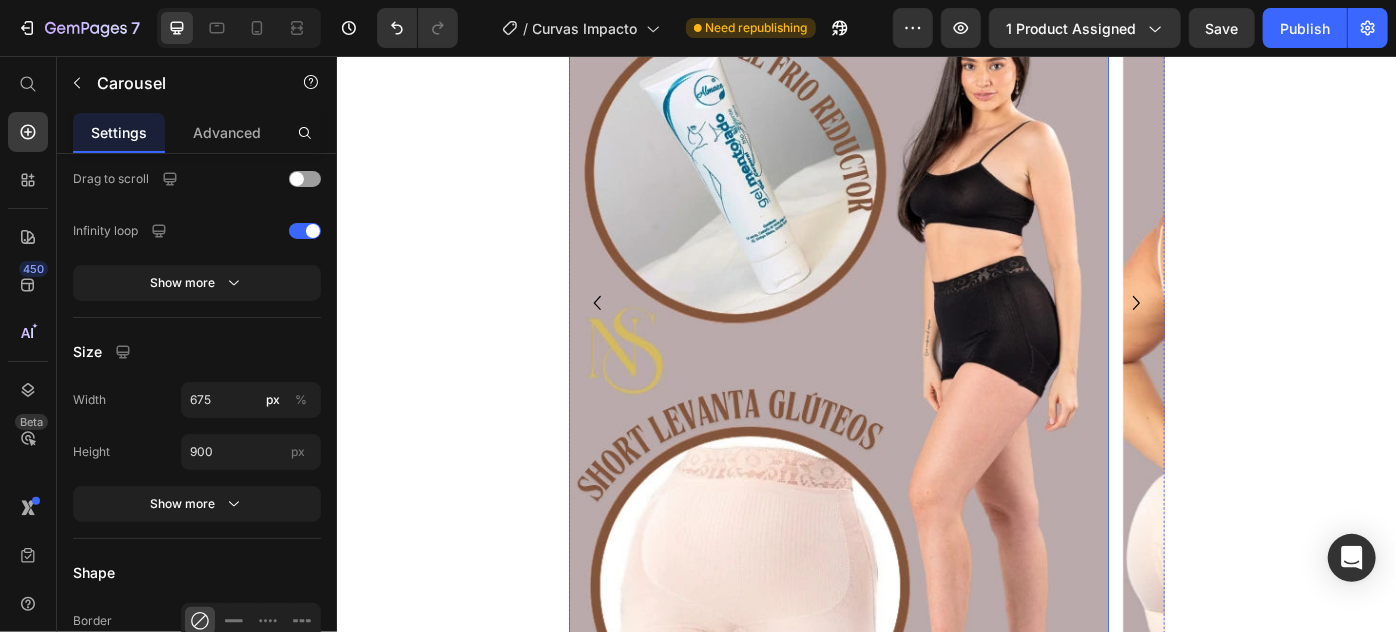 scroll, scrollTop: 1362, scrollLeft: 0, axis: vertical 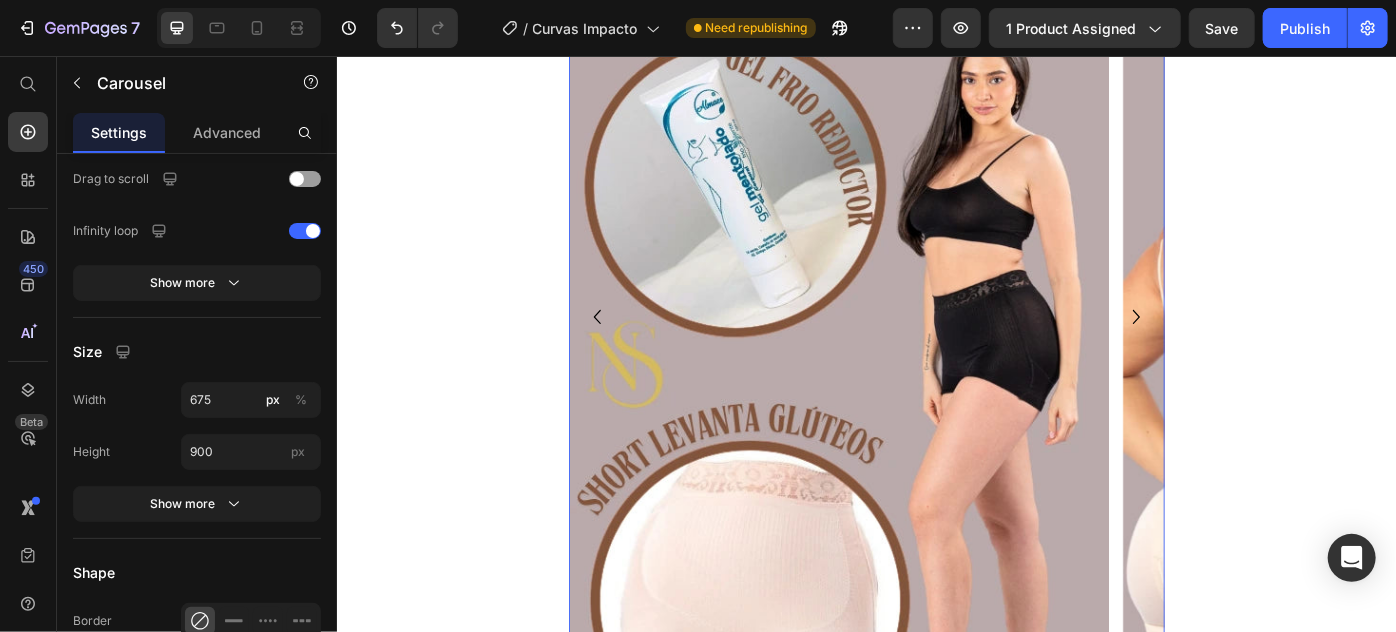 click 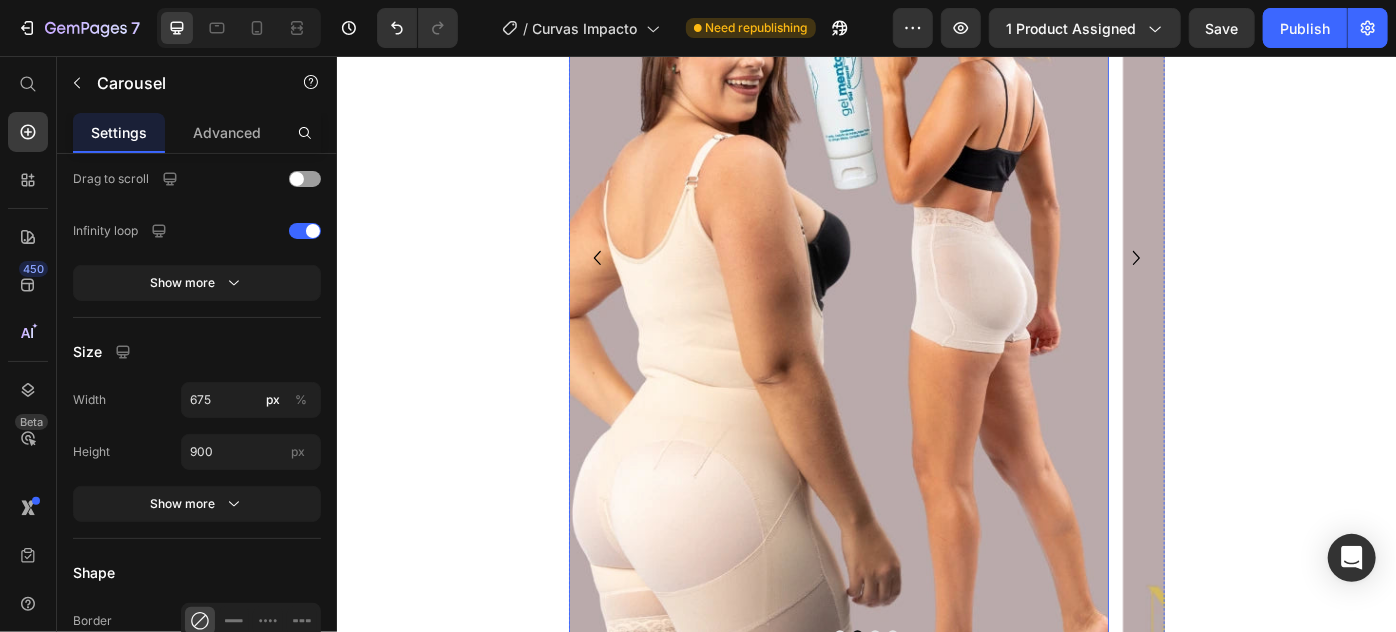 scroll, scrollTop: 1362, scrollLeft: 0, axis: vertical 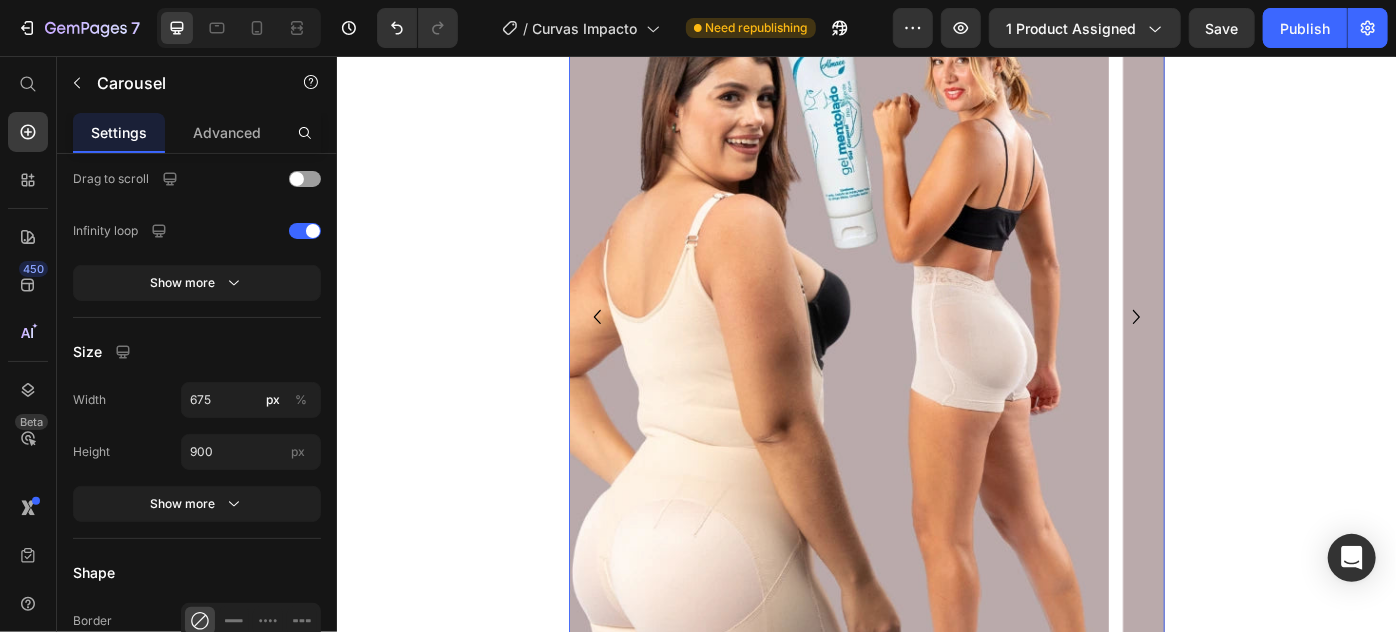 click 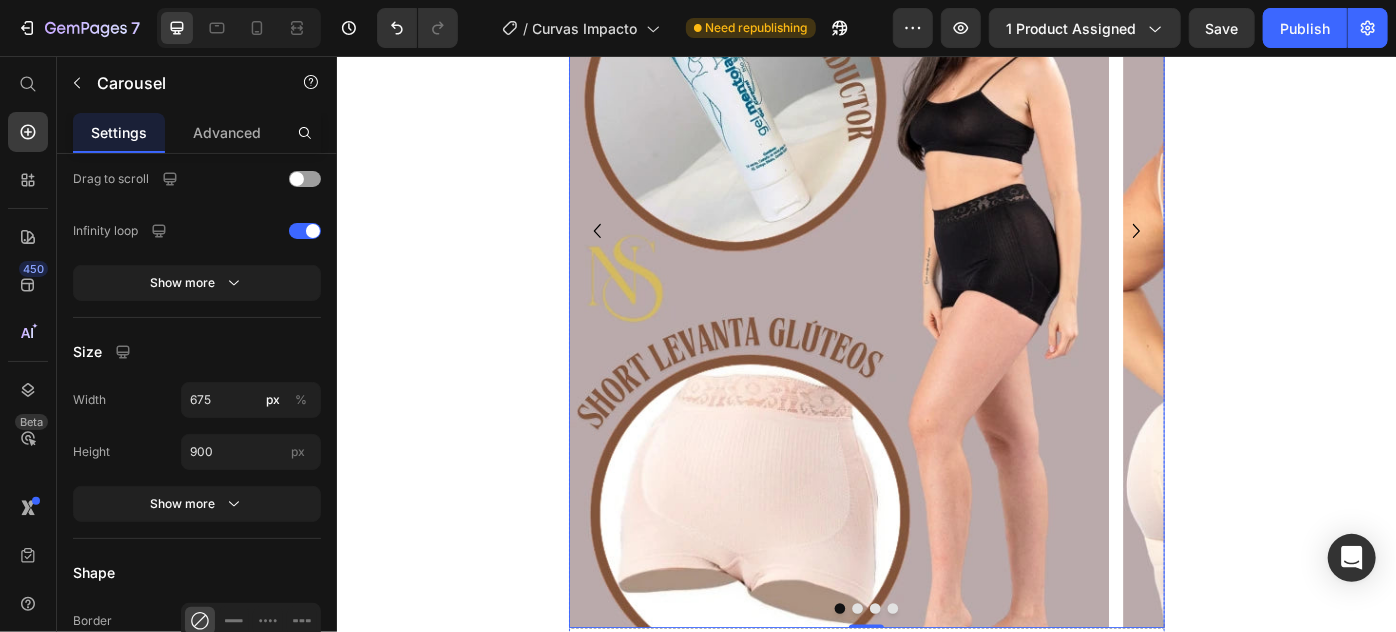 scroll, scrollTop: 1453, scrollLeft: 0, axis: vertical 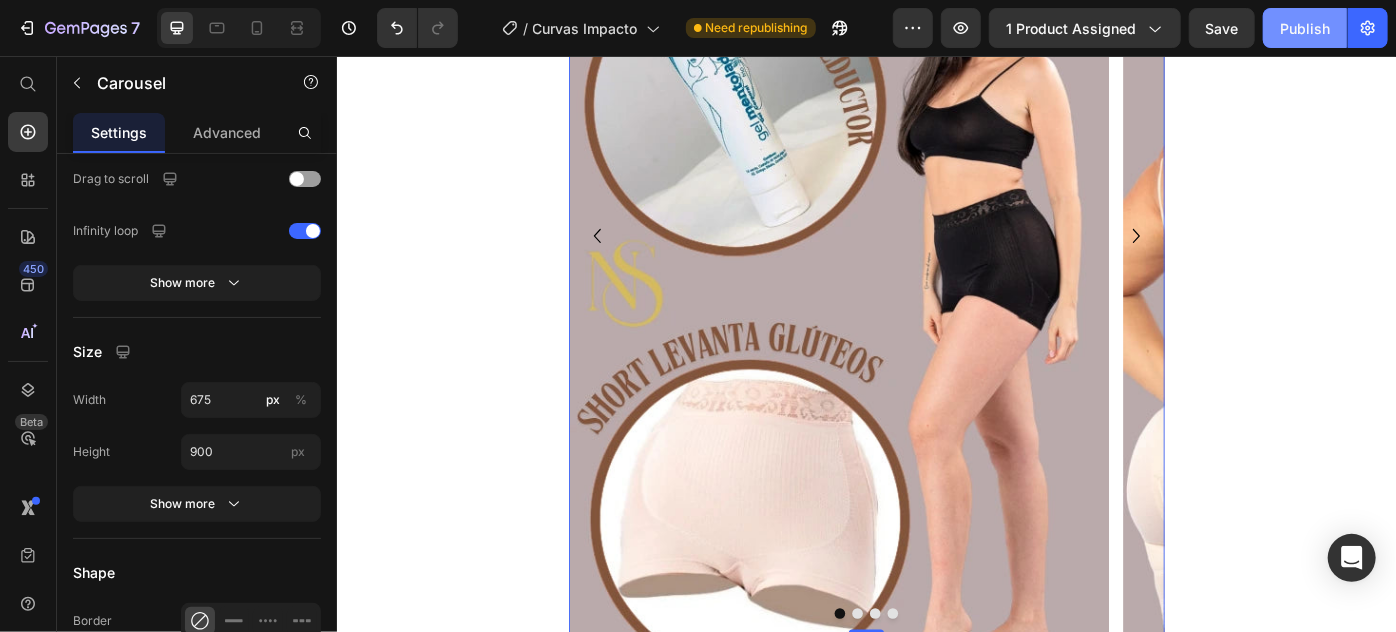 click on "Publish" at bounding box center [1305, 28] 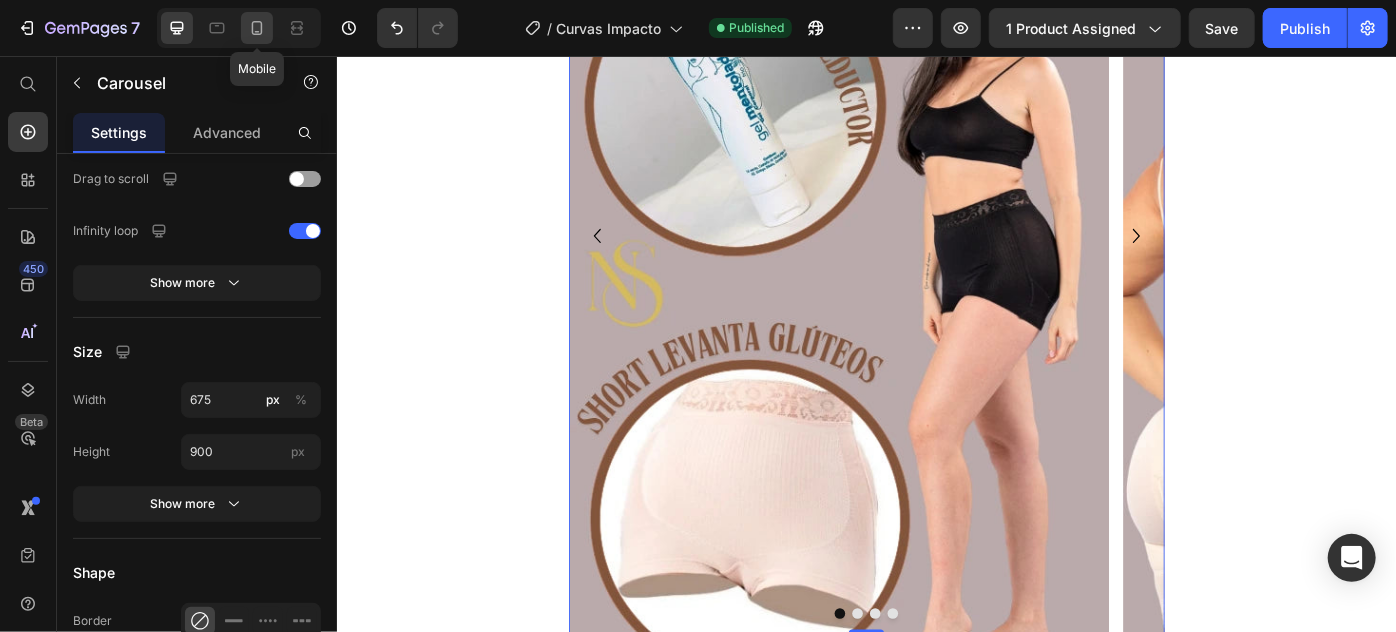 click 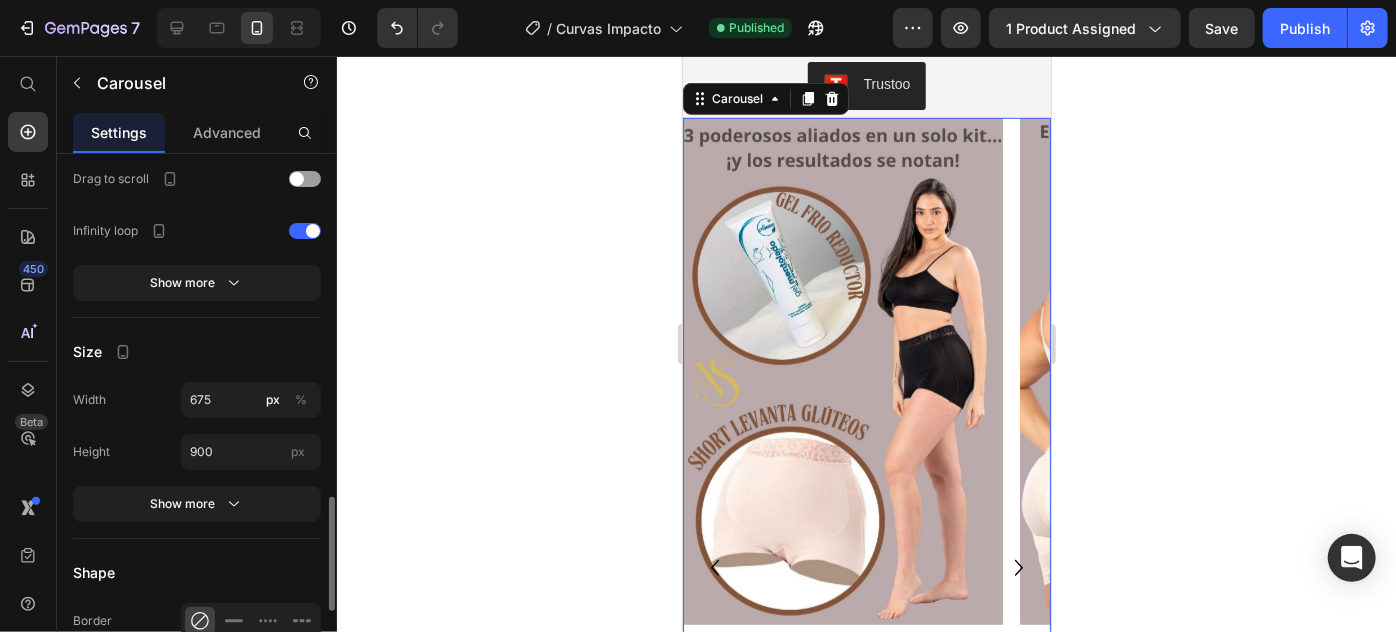 scroll, scrollTop: 627, scrollLeft: 0, axis: vertical 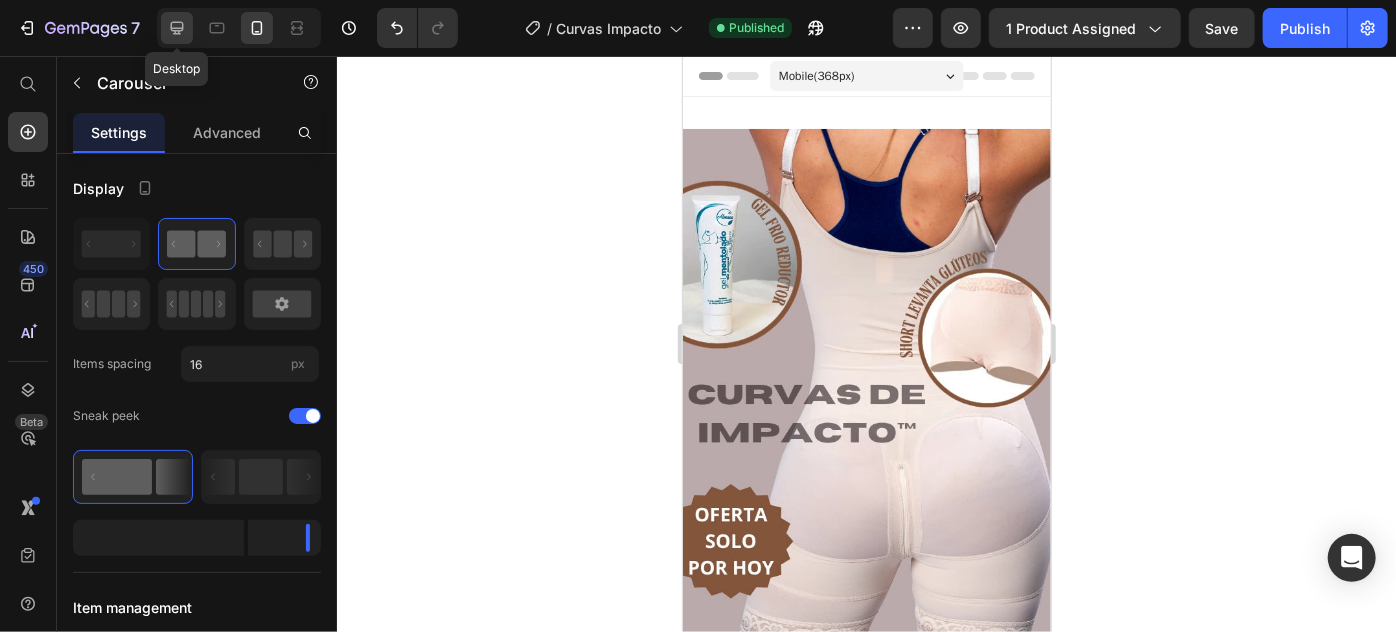 click 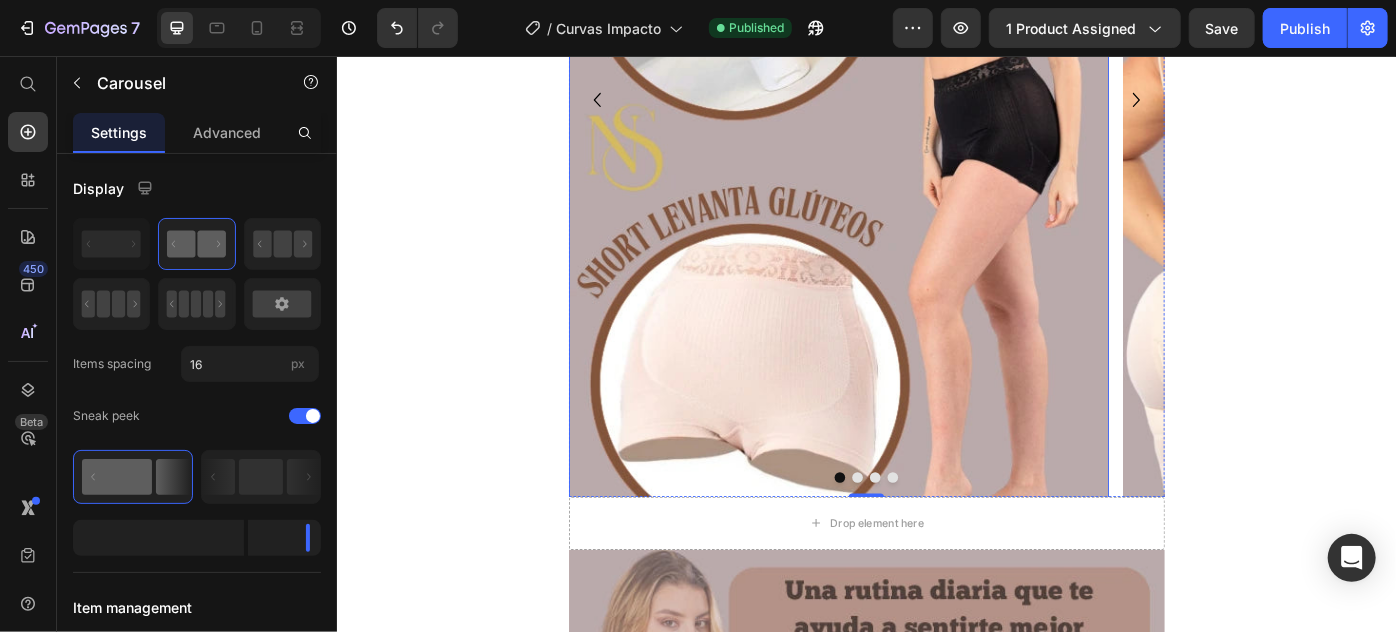 scroll, scrollTop: 1554, scrollLeft: 0, axis: vertical 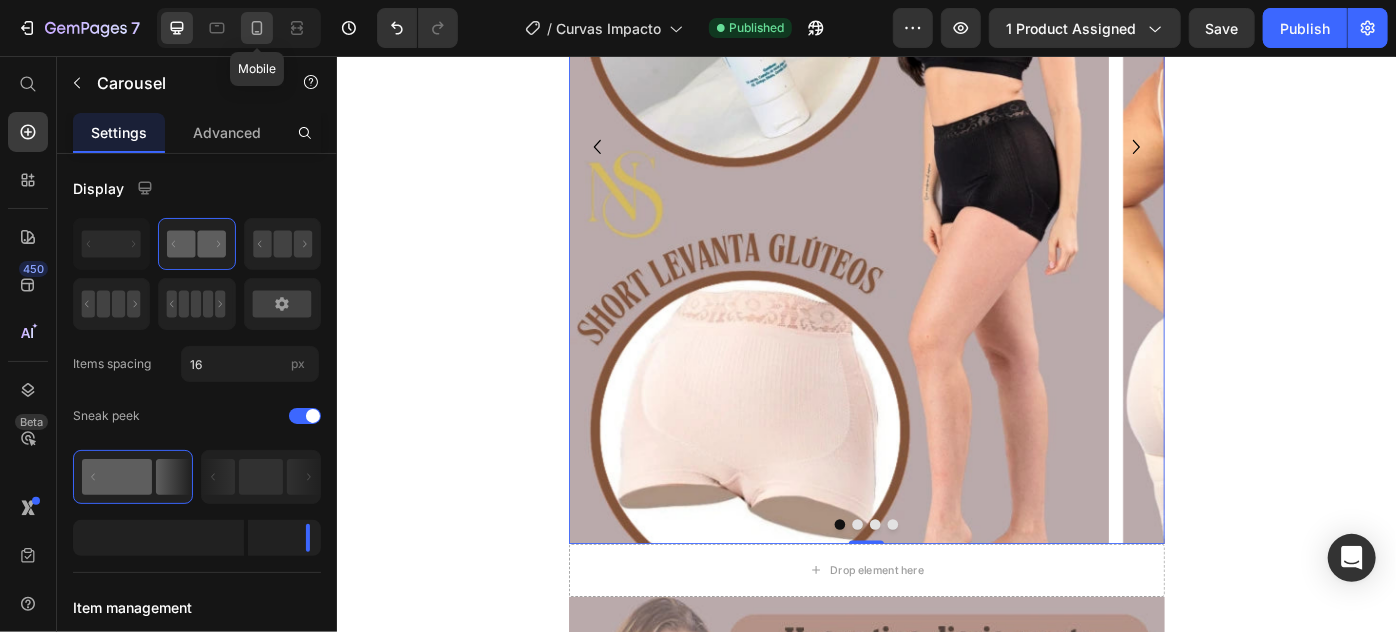 click 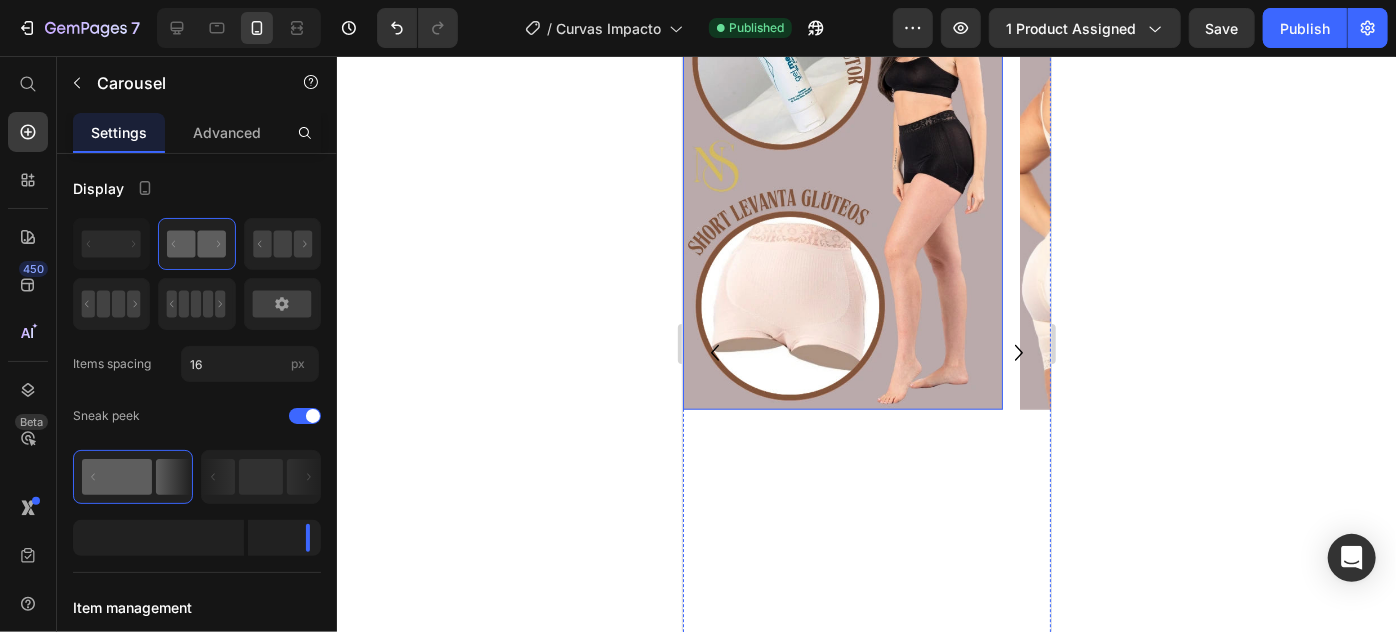 scroll, scrollTop: 863, scrollLeft: 0, axis: vertical 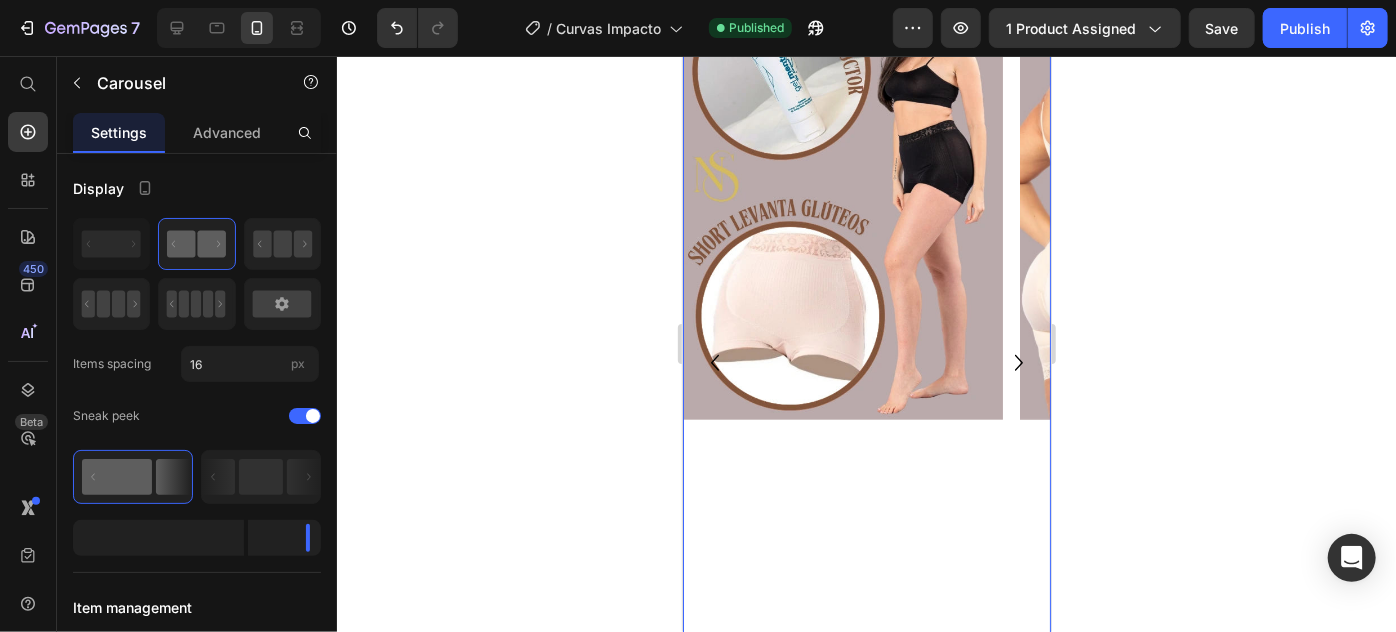 click on "Image" at bounding box center [842, 362] 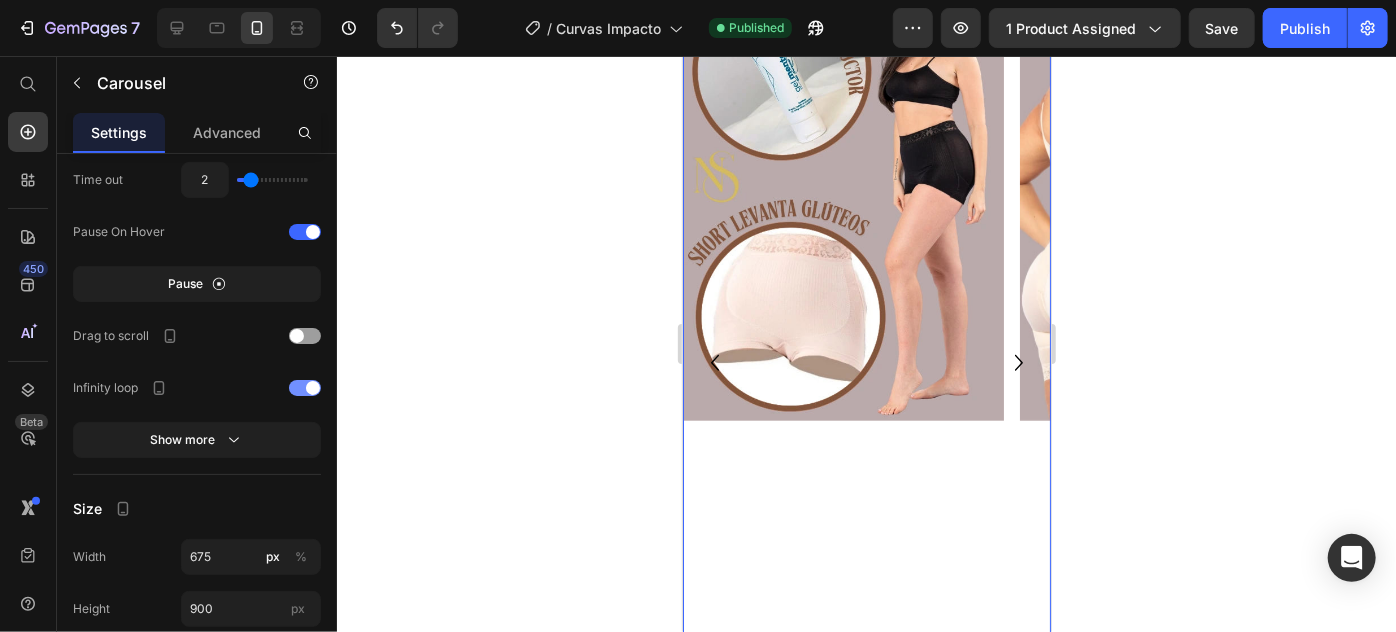 scroll, scrollTop: 1636, scrollLeft: 0, axis: vertical 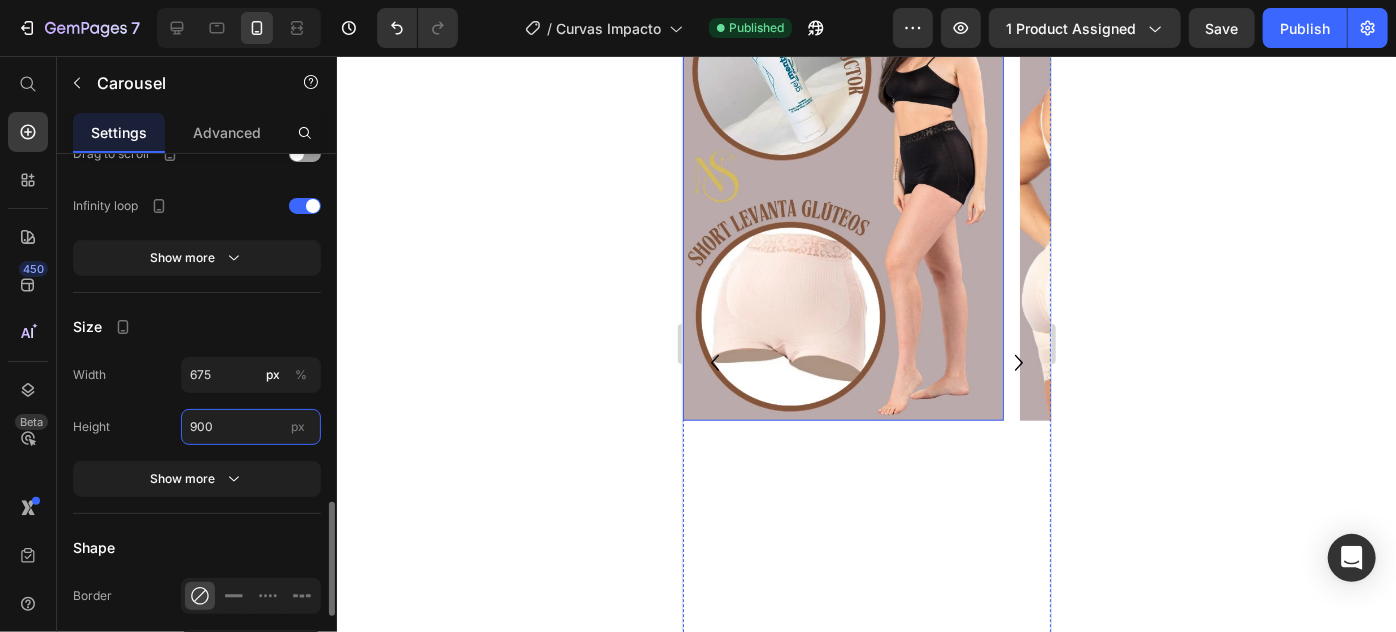 click on "900" at bounding box center [251, 427] 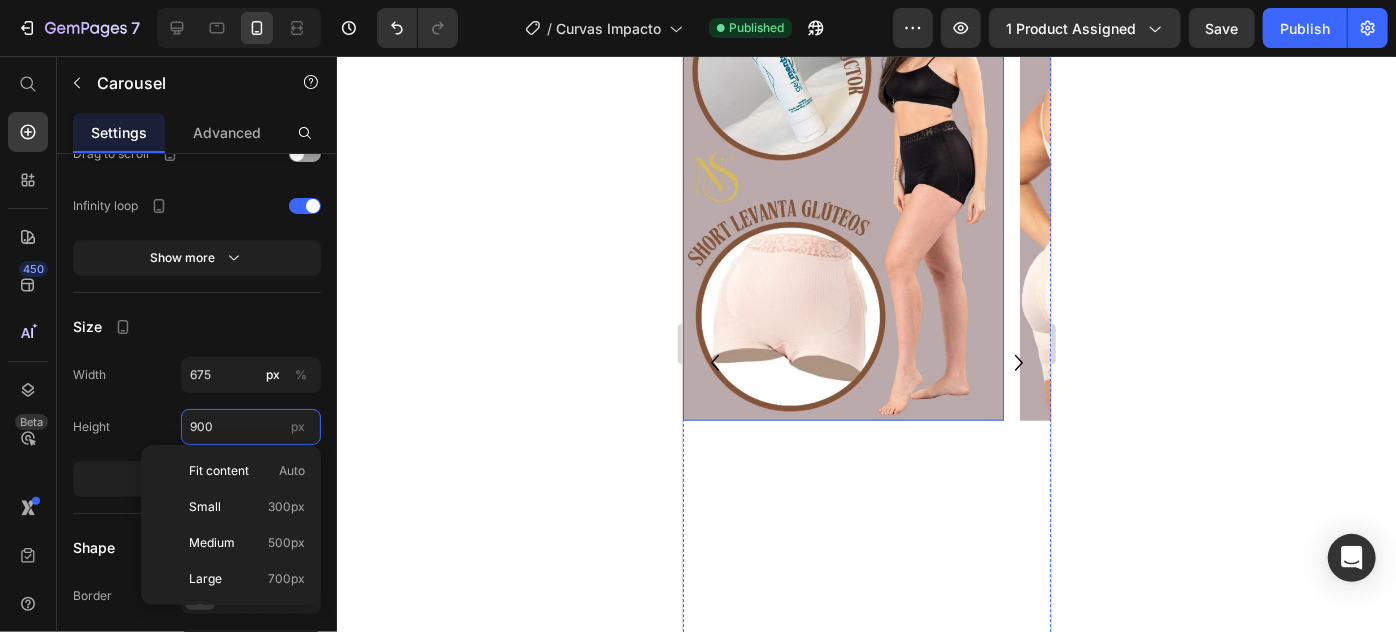 type on "0" 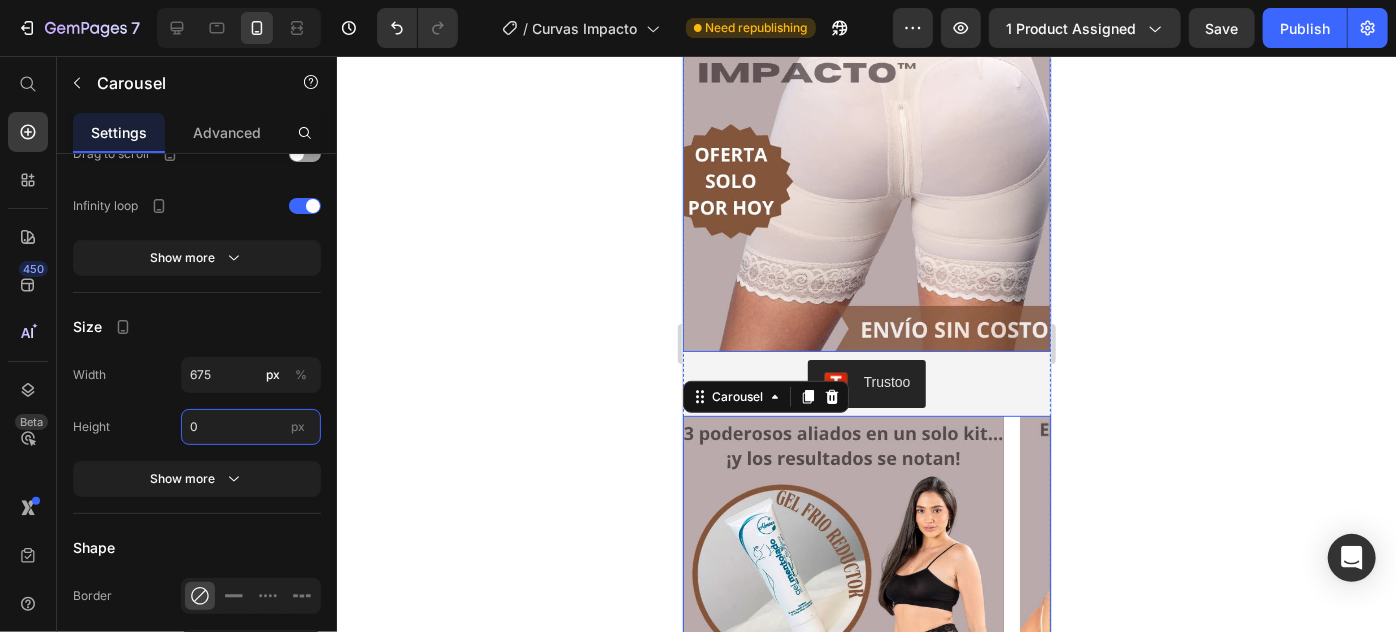 scroll, scrollTop: 363, scrollLeft: 0, axis: vertical 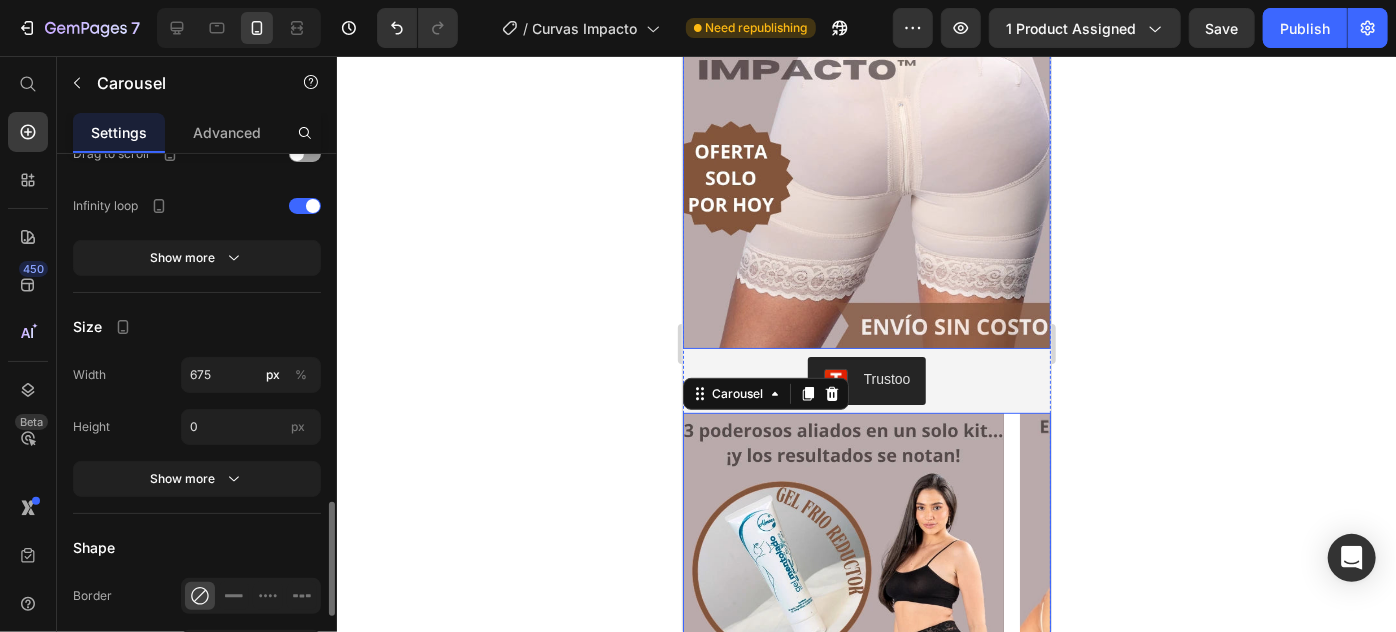 click on "Size" at bounding box center [197, 327] 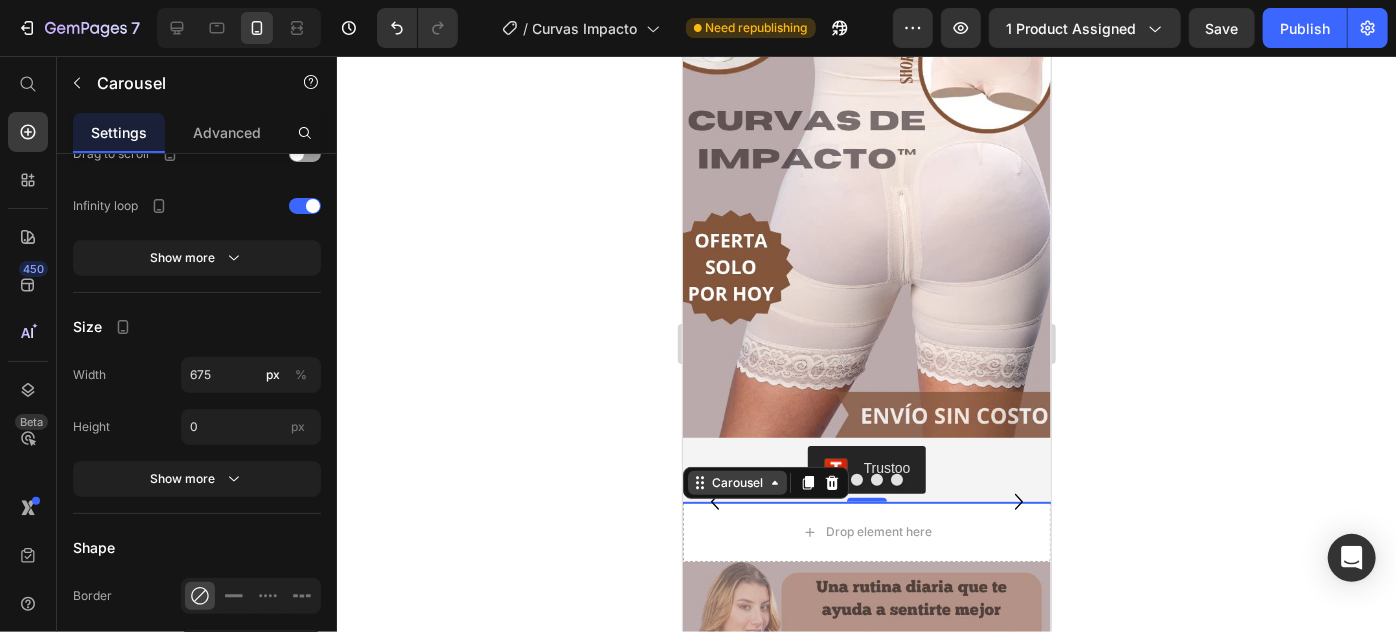 scroll, scrollTop: 363, scrollLeft: 0, axis: vertical 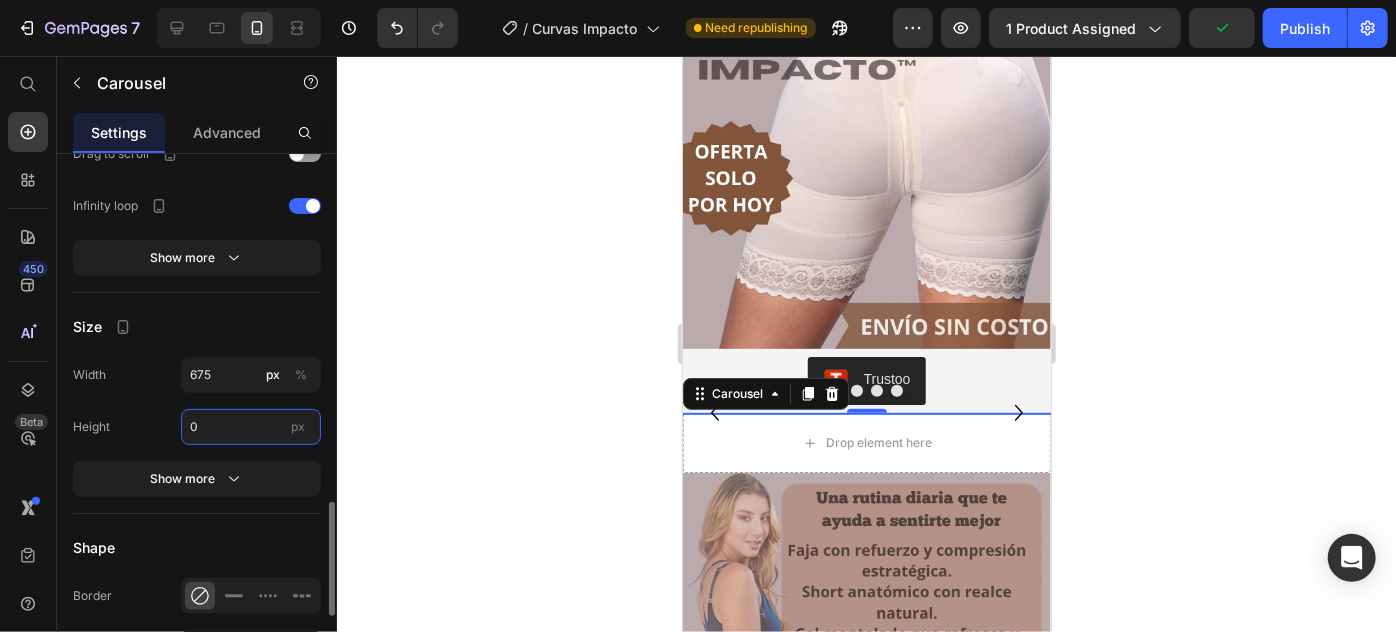 click on "0" at bounding box center (251, 427) 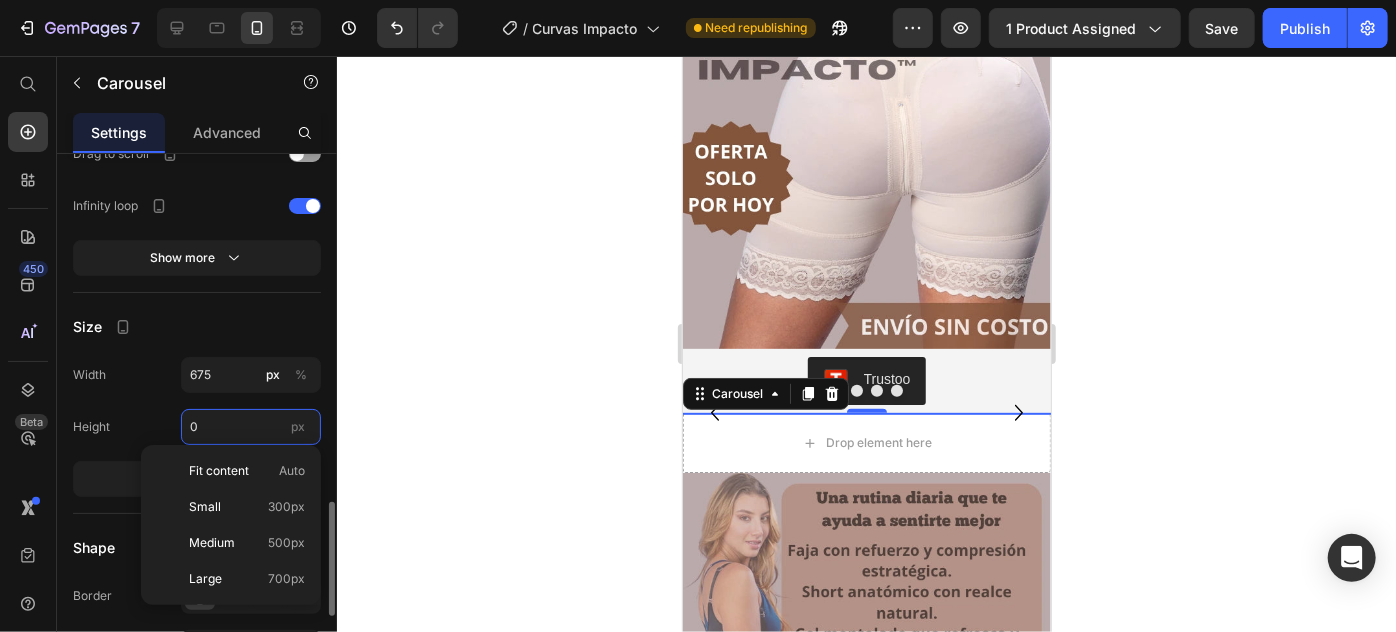 type on "7" 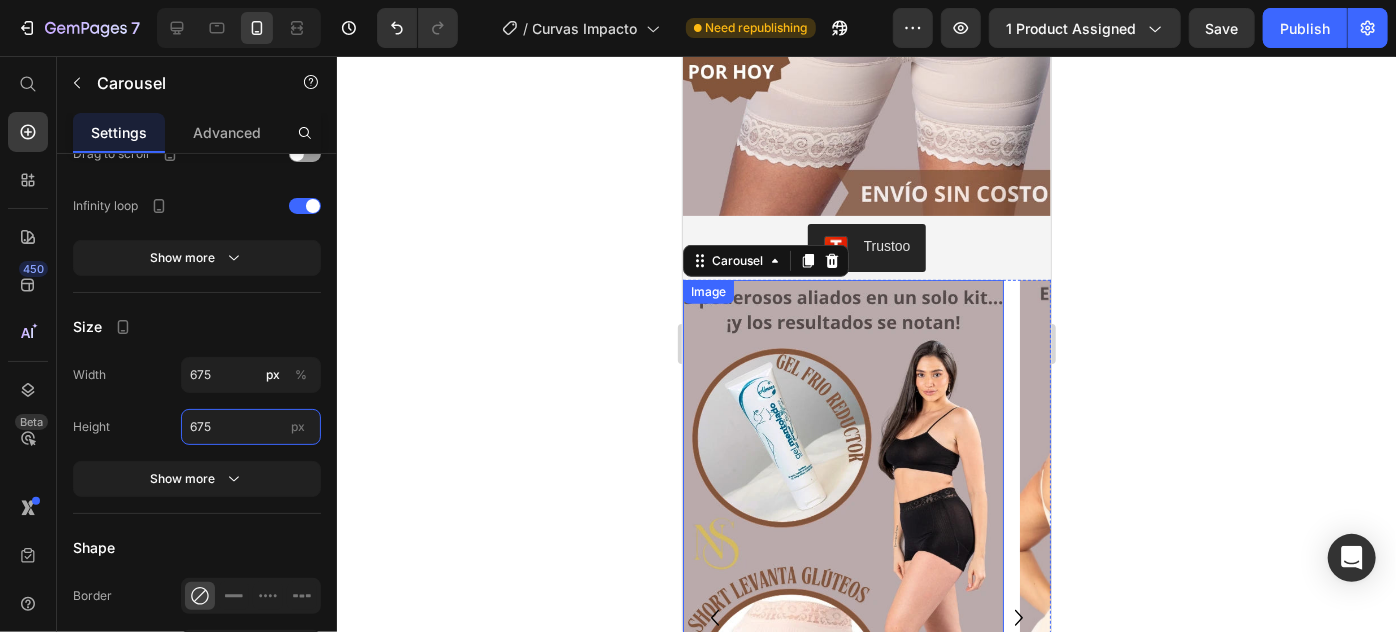 scroll, scrollTop: 636, scrollLeft: 0, axis: vertical 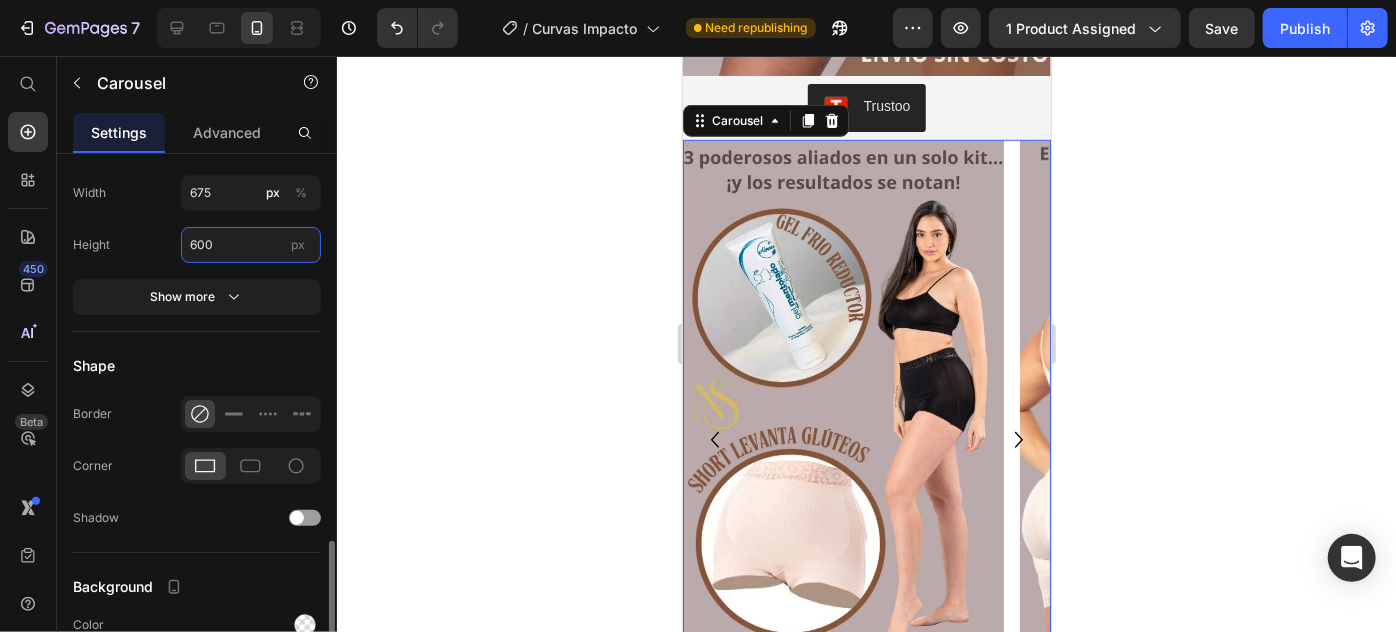 drag, startPoint x: 238, startPoint y: 242, endPoint x: 185, endPoint y: 247, distance: 53.235325 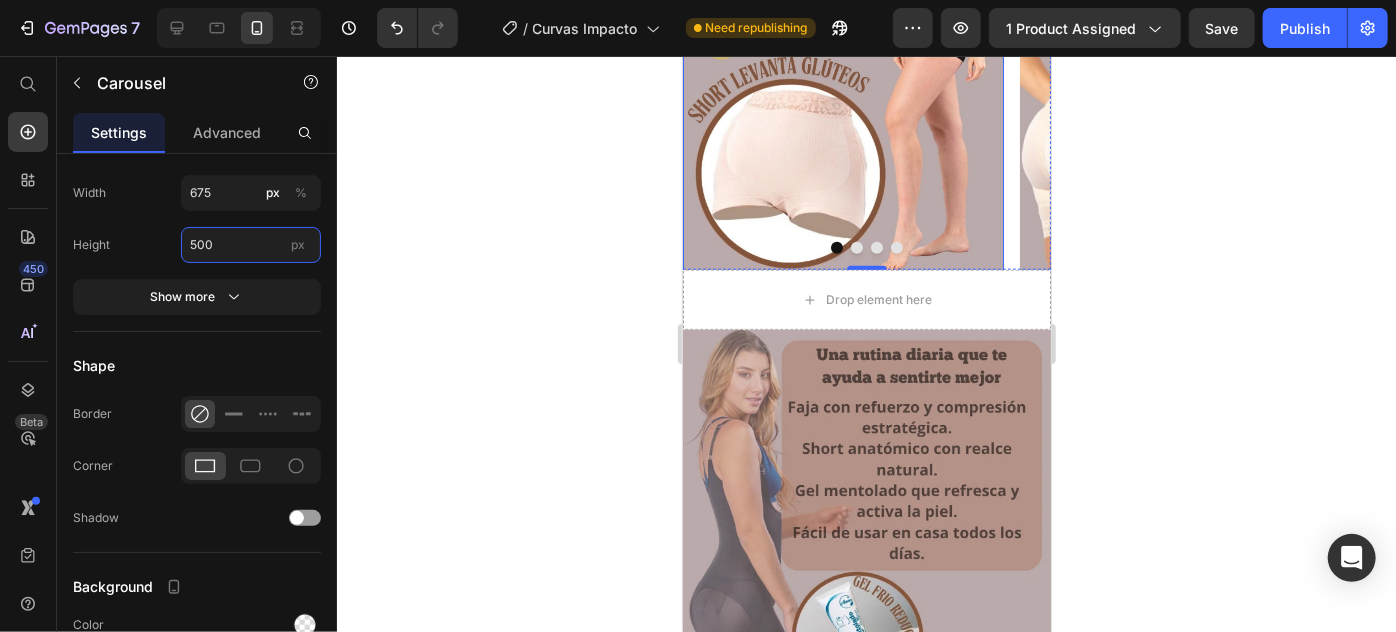 scroll, scrollTop: 1000, scrollLeft: 0, axis: vertical 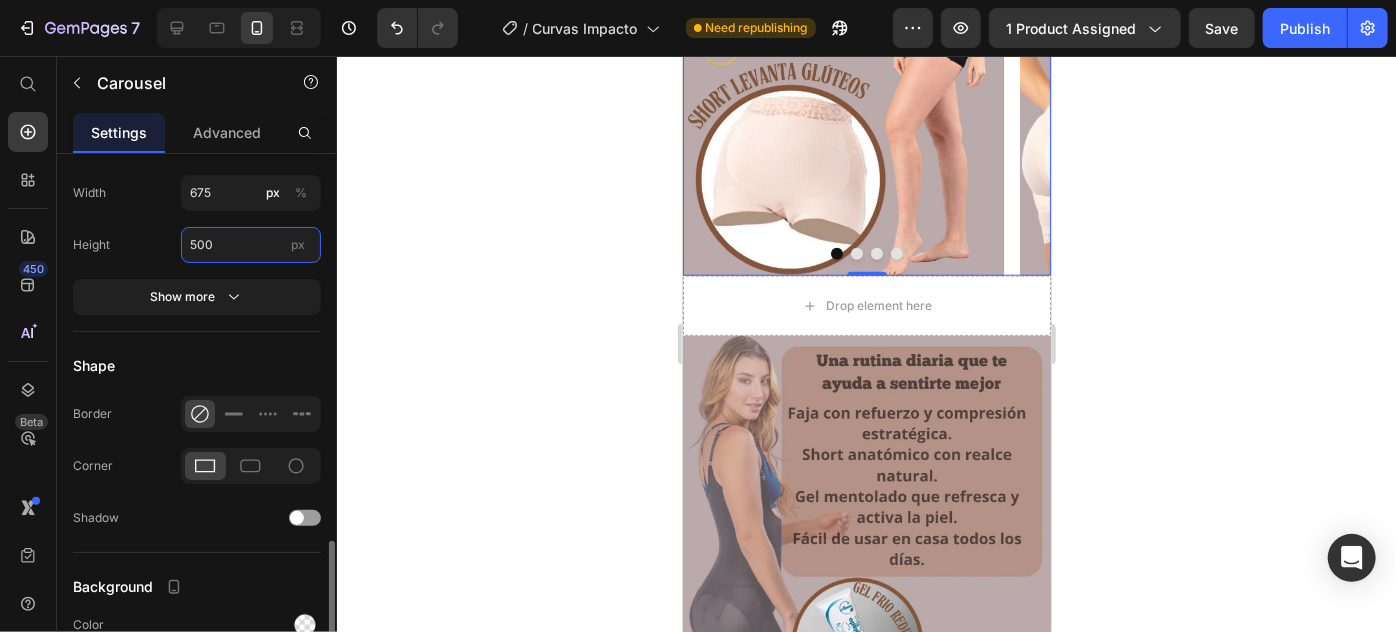 click on "500" at bounding box center [251, 245] 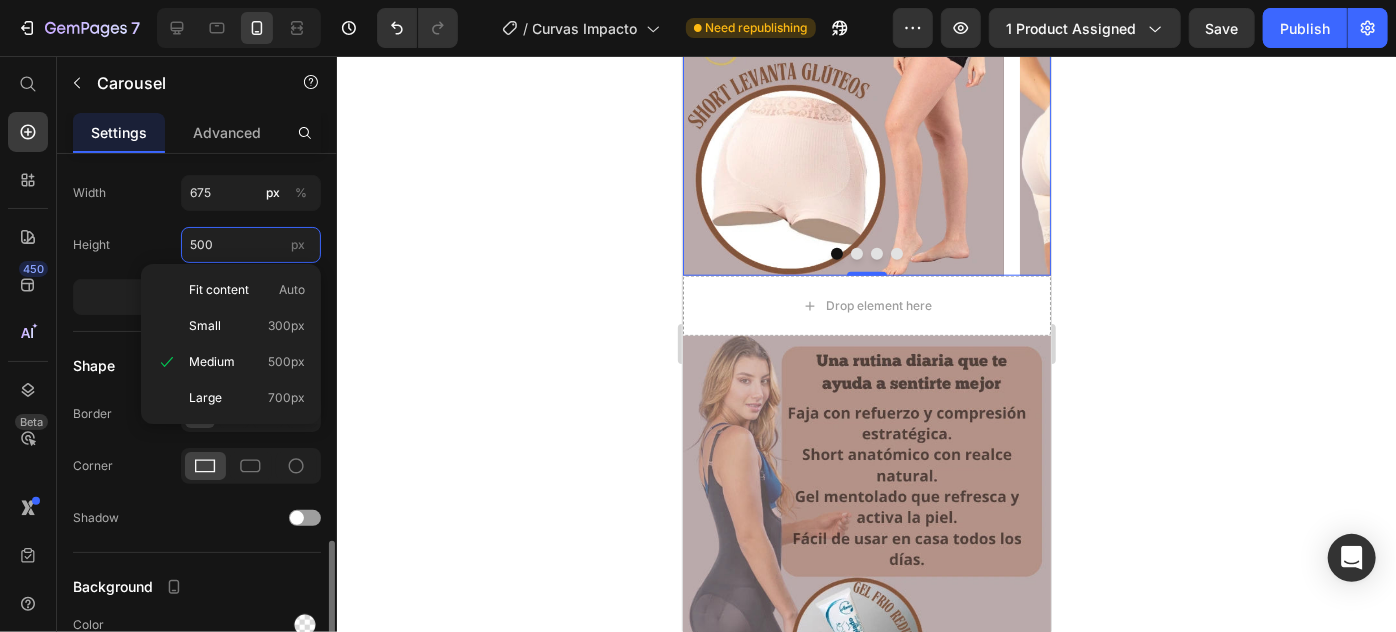 click on "500" at bounding box center [251, 245] 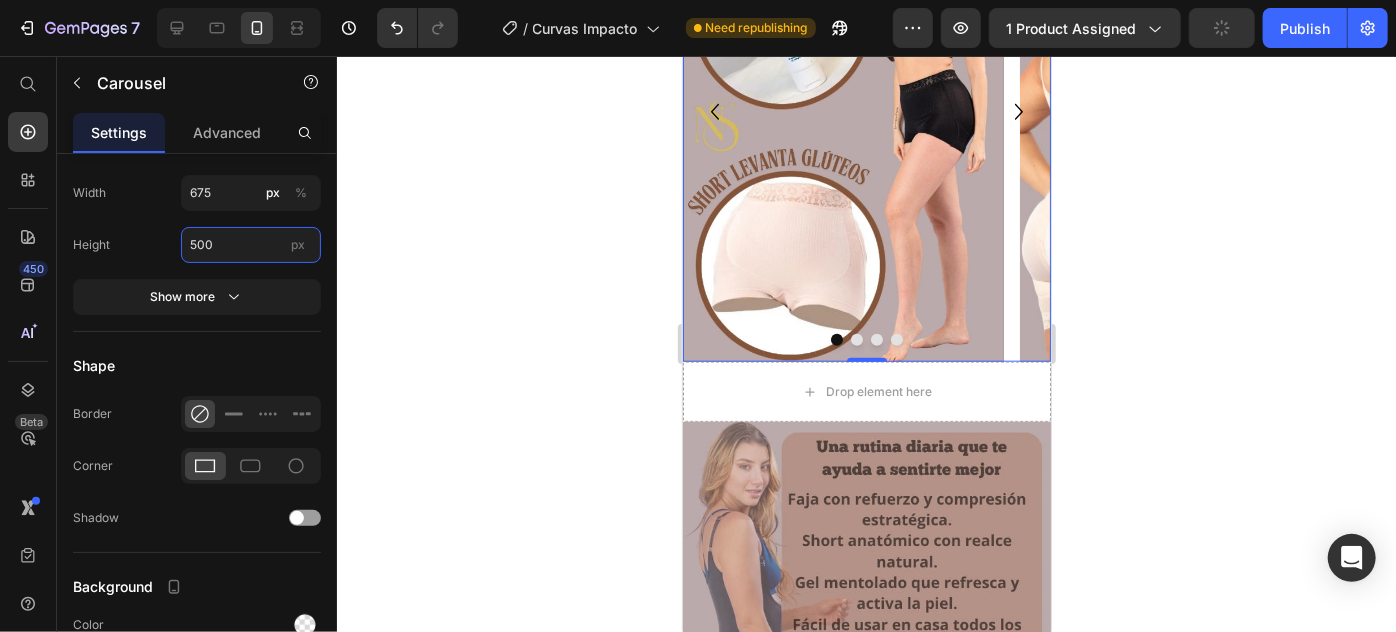 scroll, scrollTop: 1409, scrollLeft: 0, axis: vertical 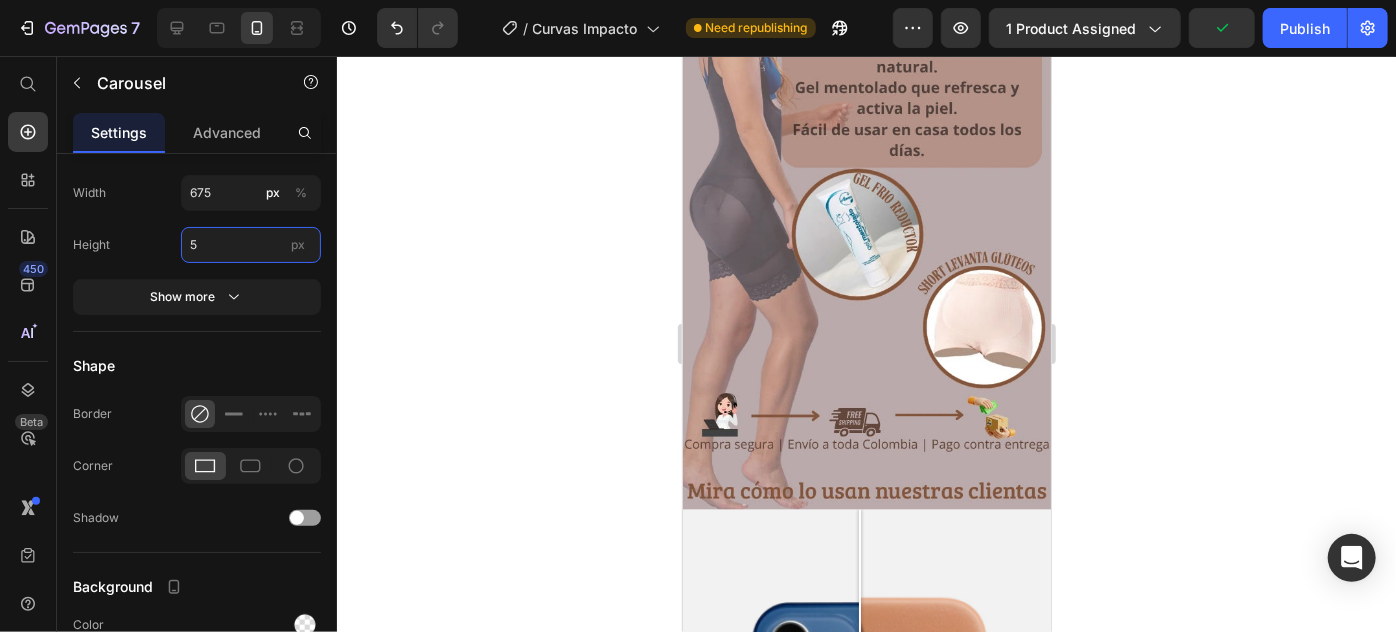 type on "500" 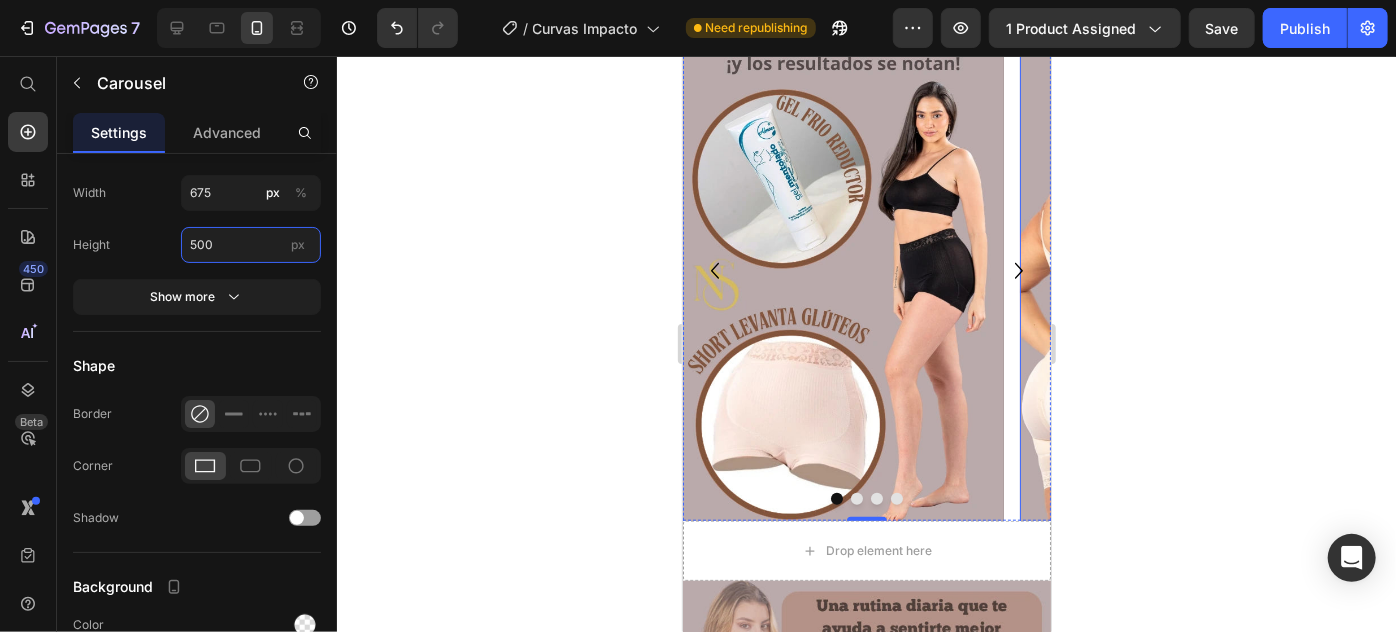 scroll, scrollTop: 864, scrollLeft: 0, axis: vertical 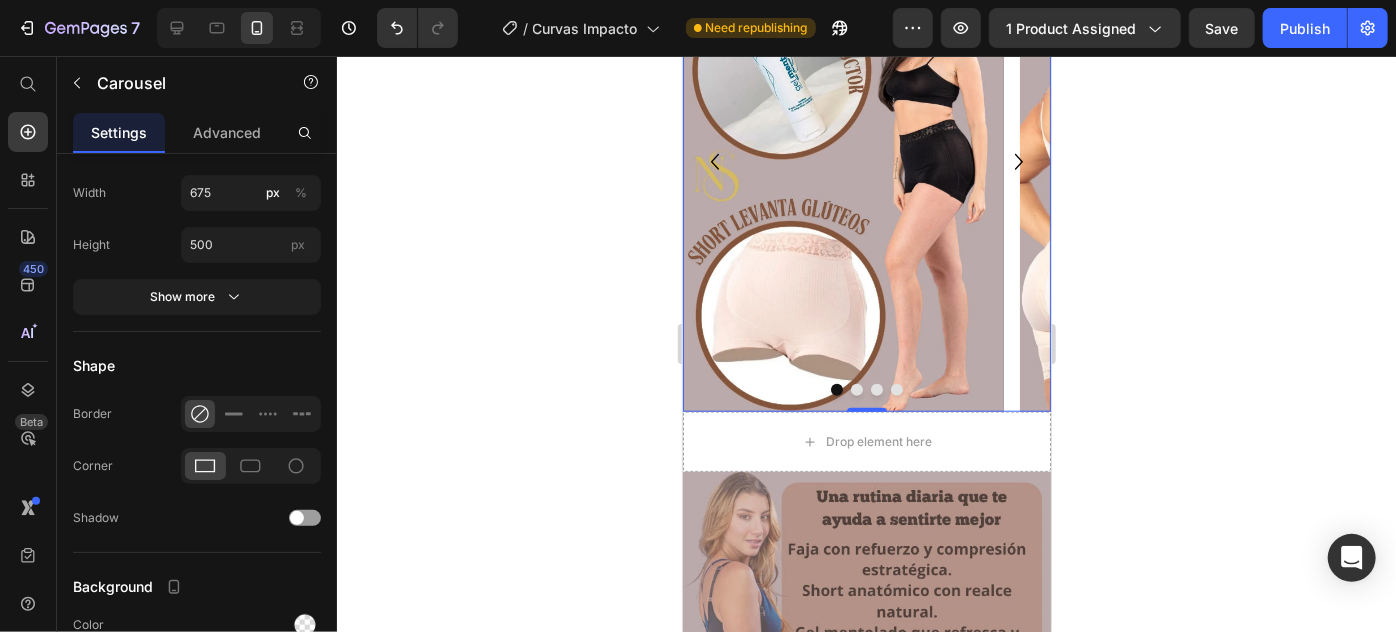 click 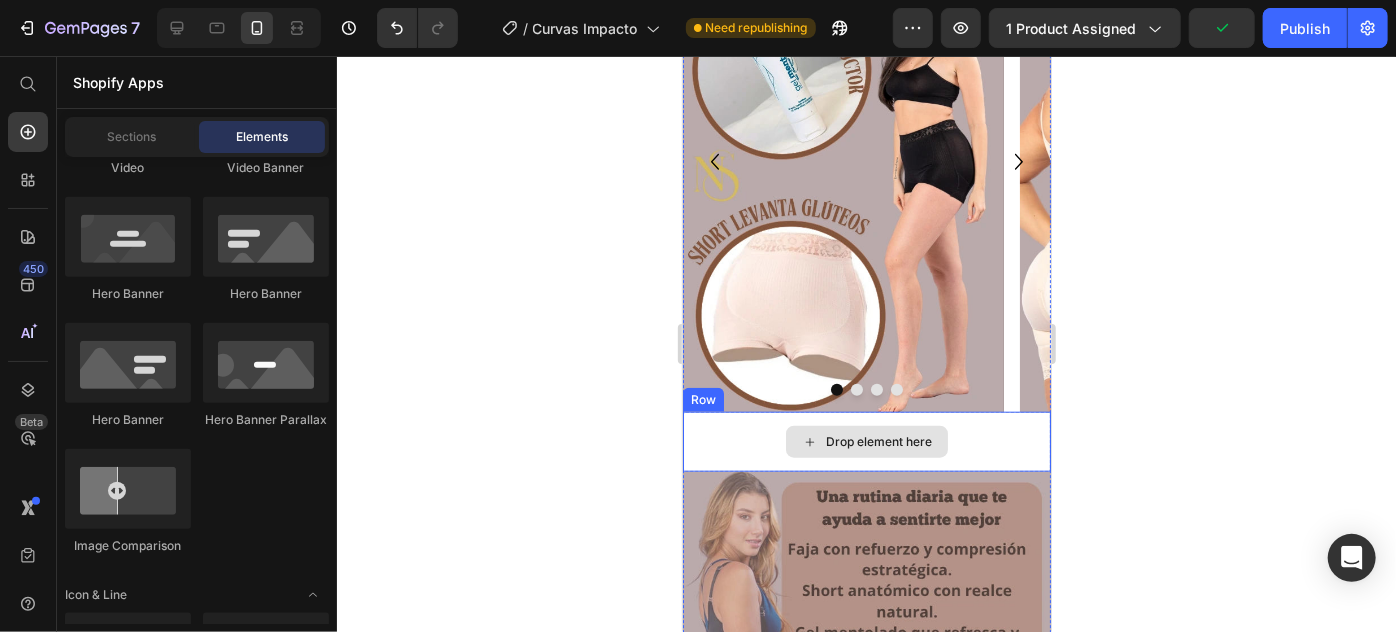 click on "Drop element here" at bounding box center [866, 441] 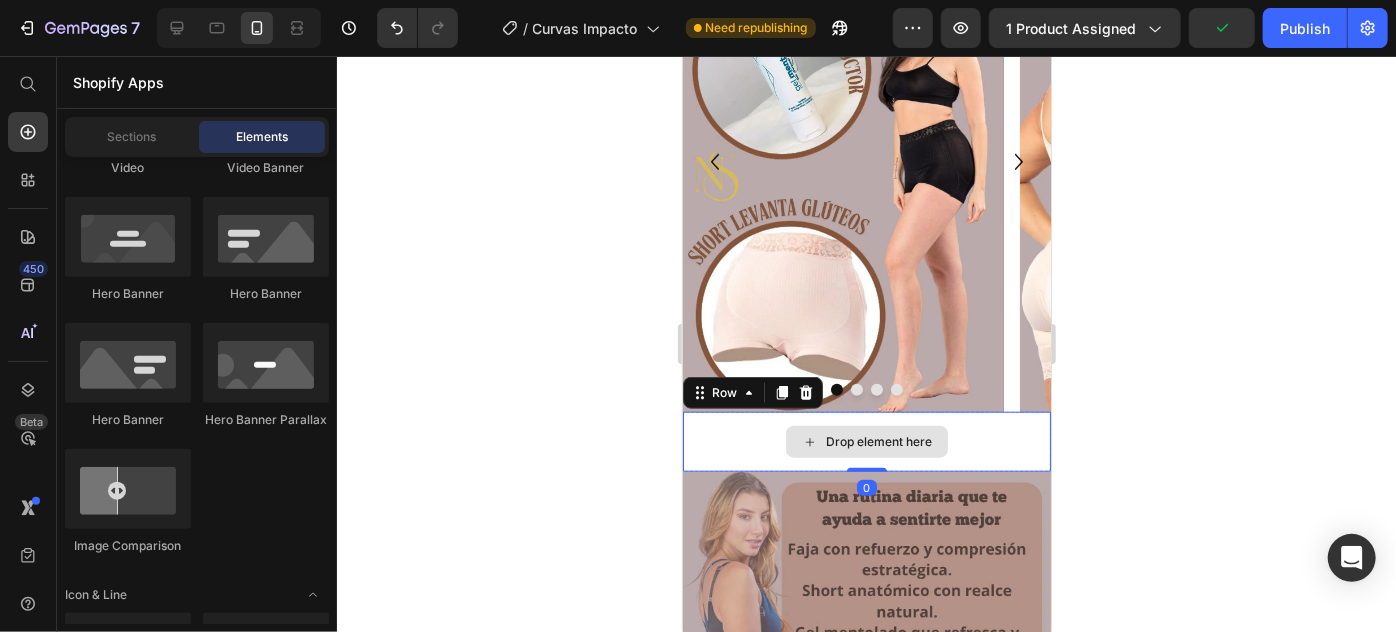scroll, scrollTop: 0, scrollLeft: 0, axis: both 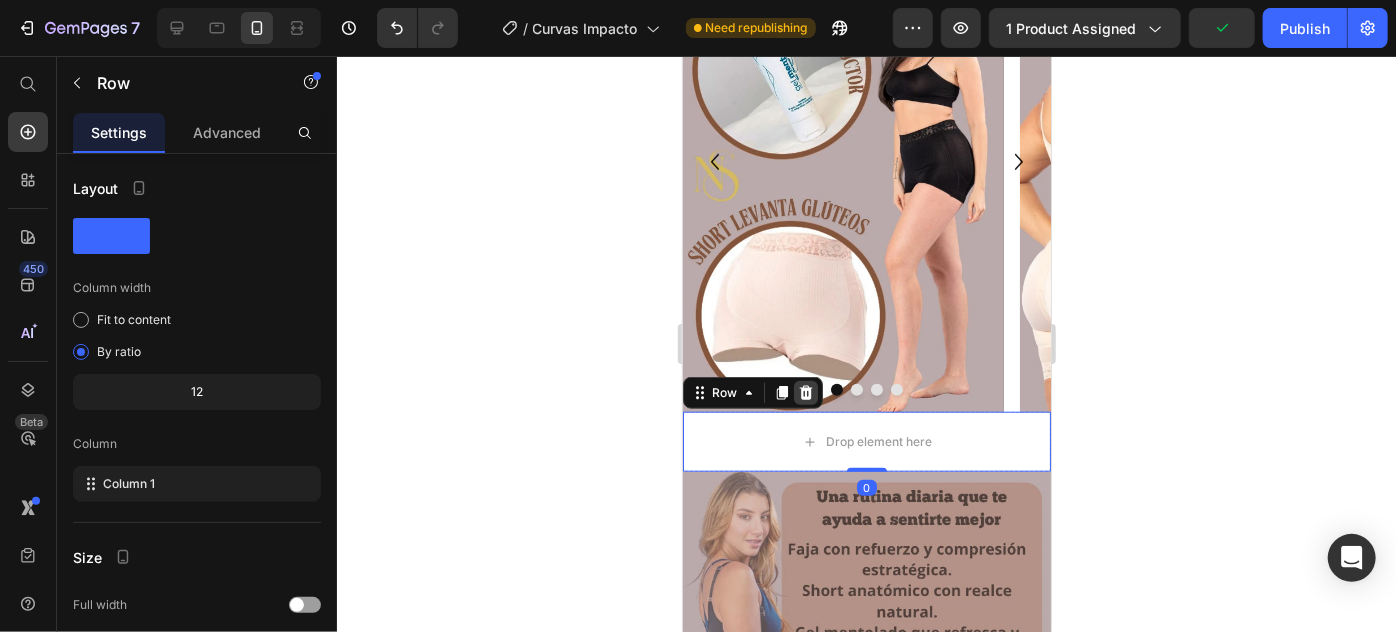 click 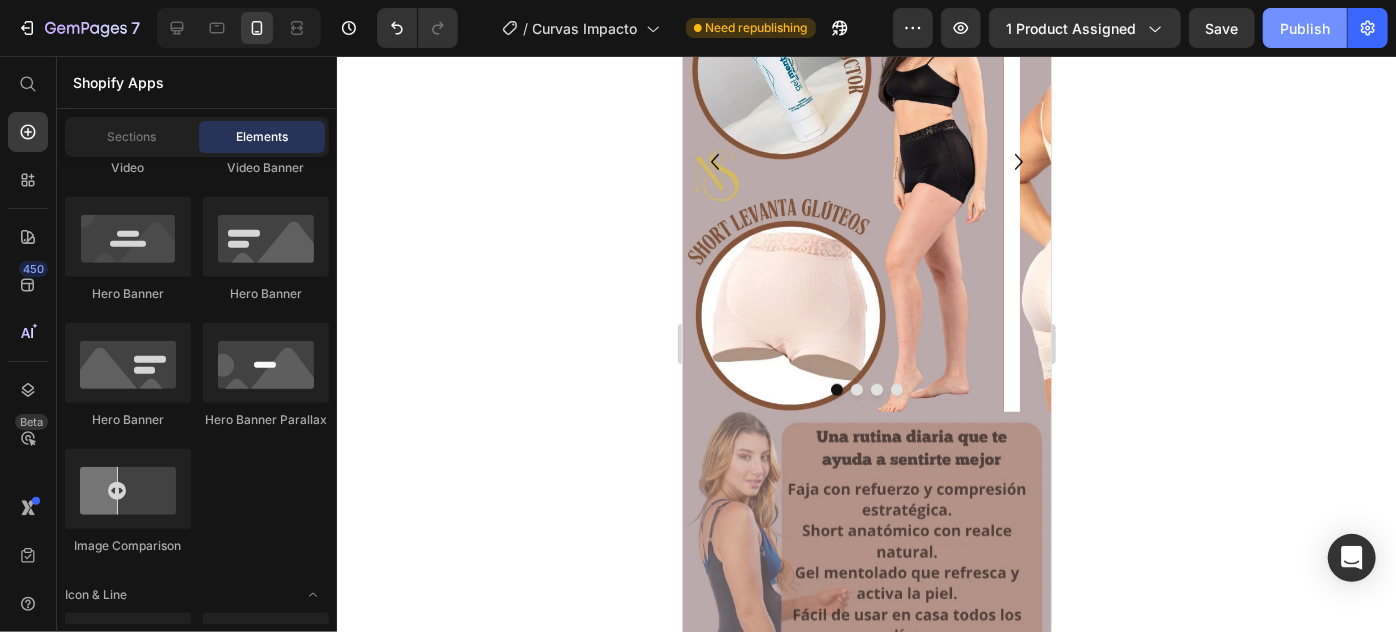 click on "Publish" 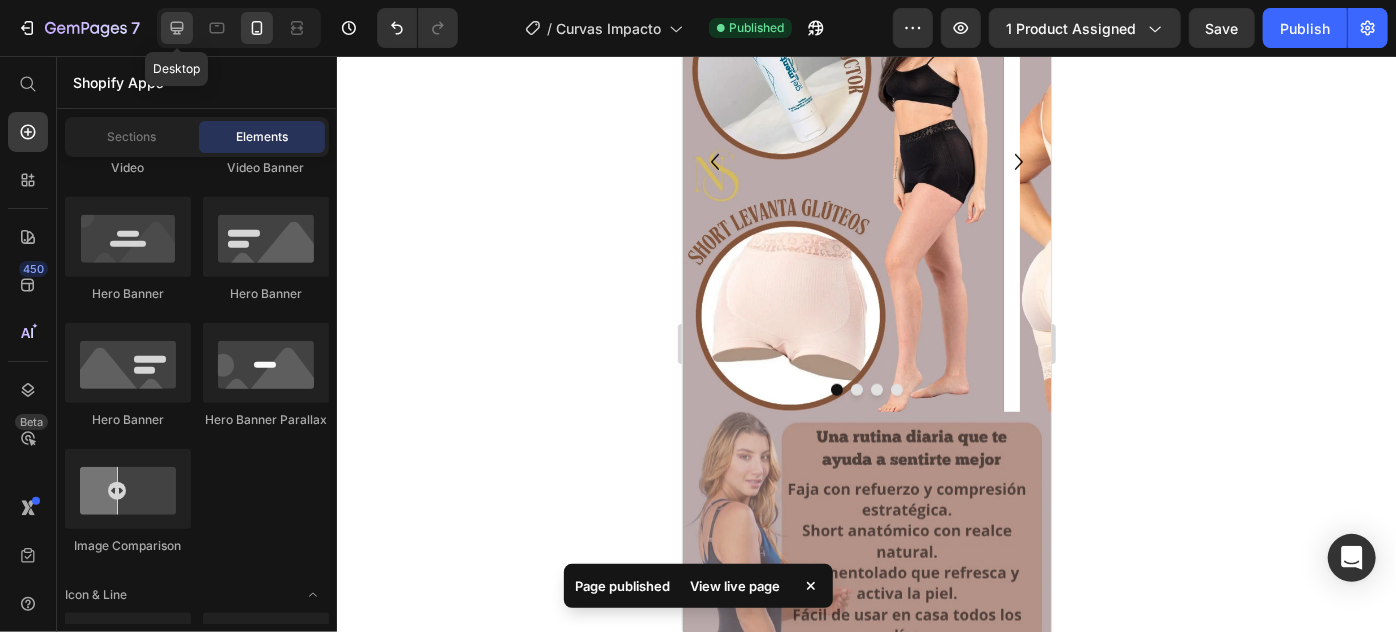click 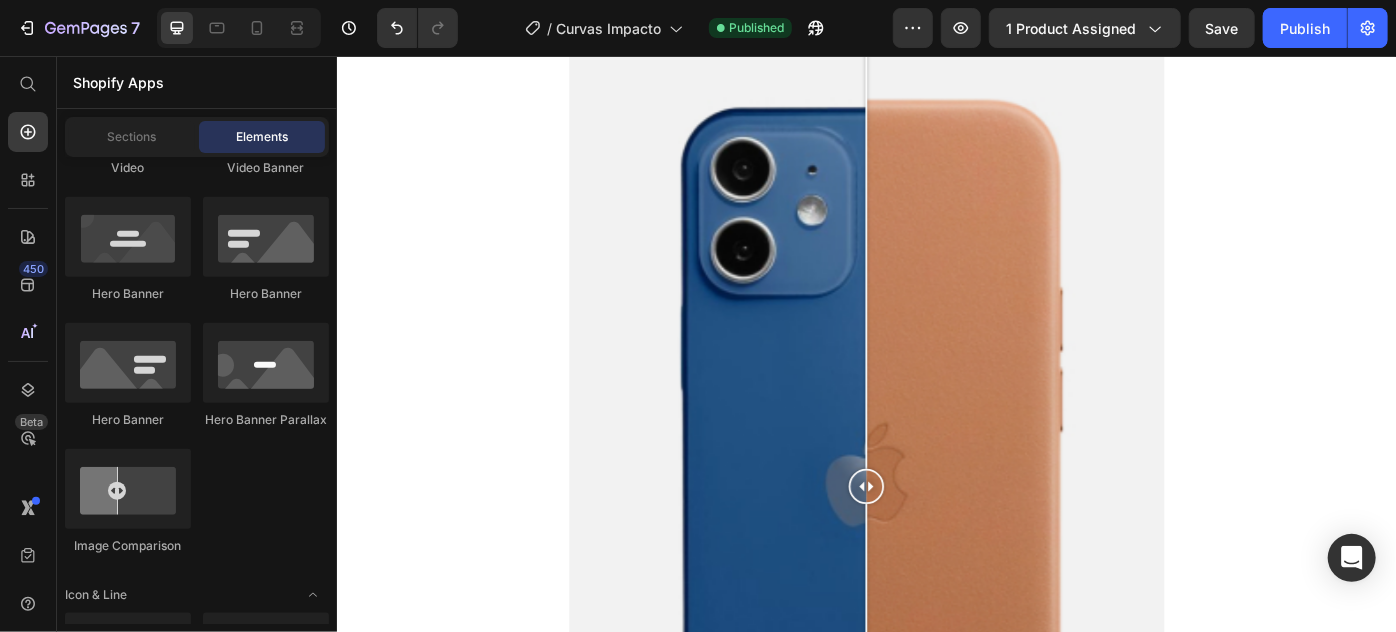 scroll, scrollTop: 3272, scrollLeft: 0, axis: vertical 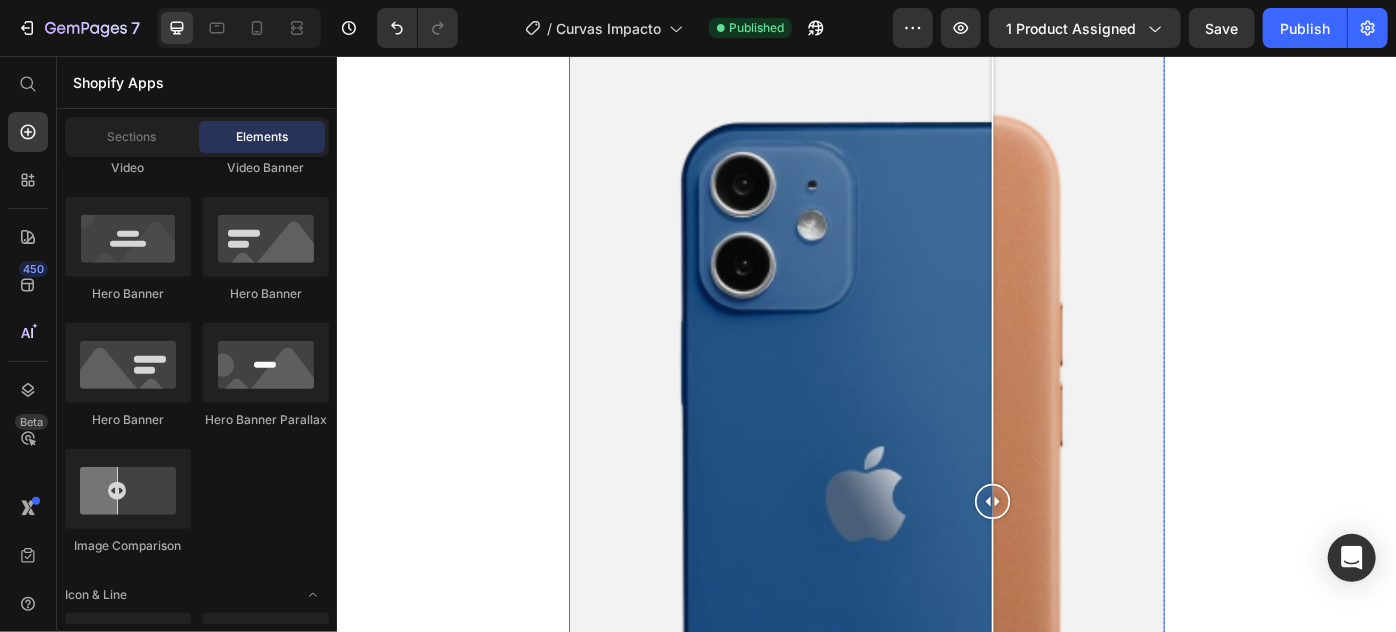click at bounding box center (936, 559) 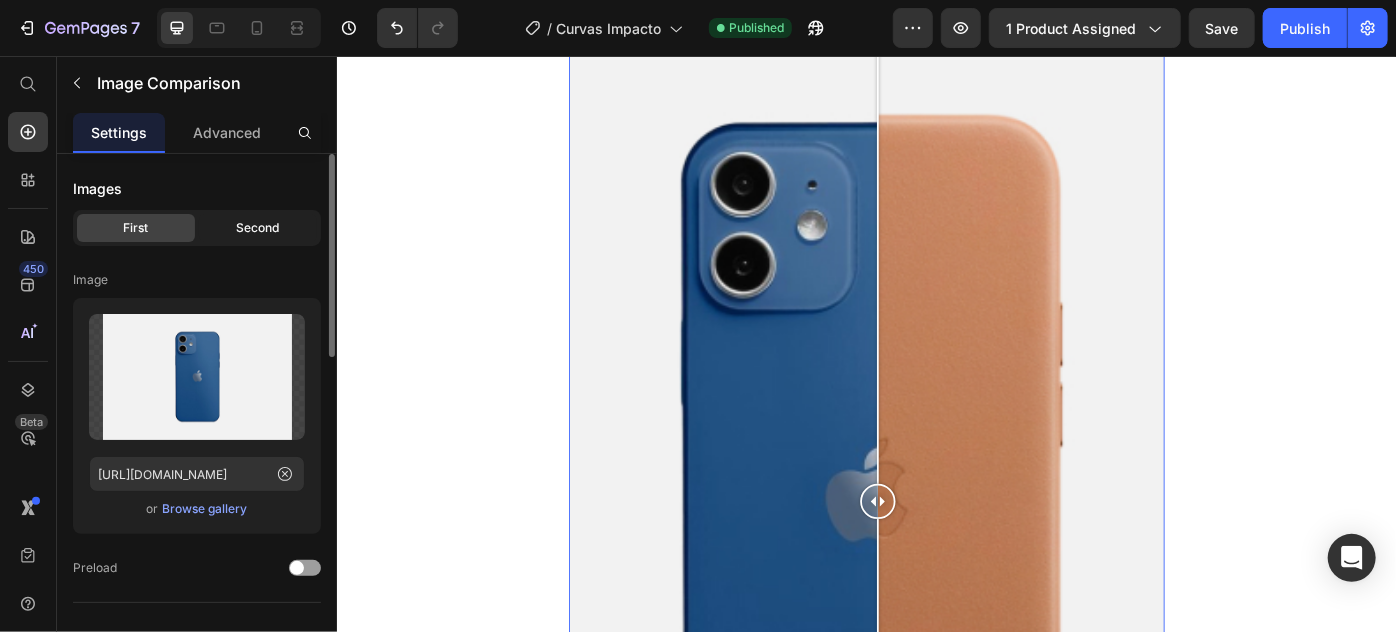 click on "Second" 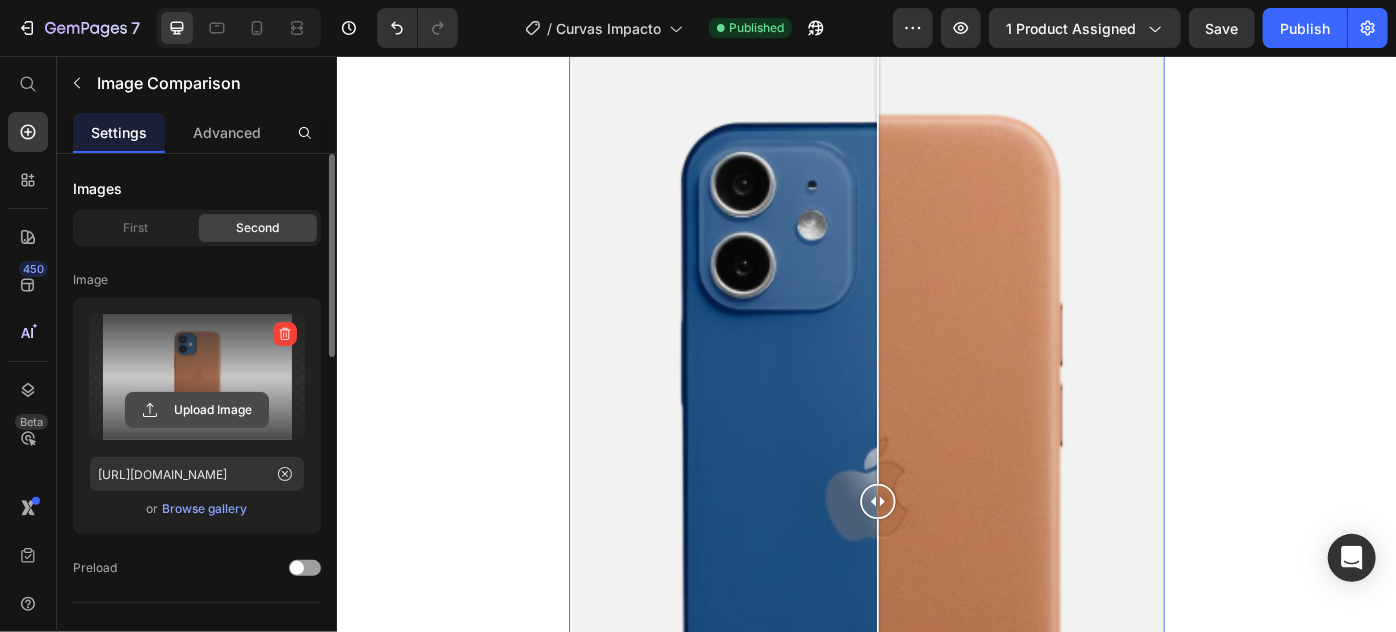 click 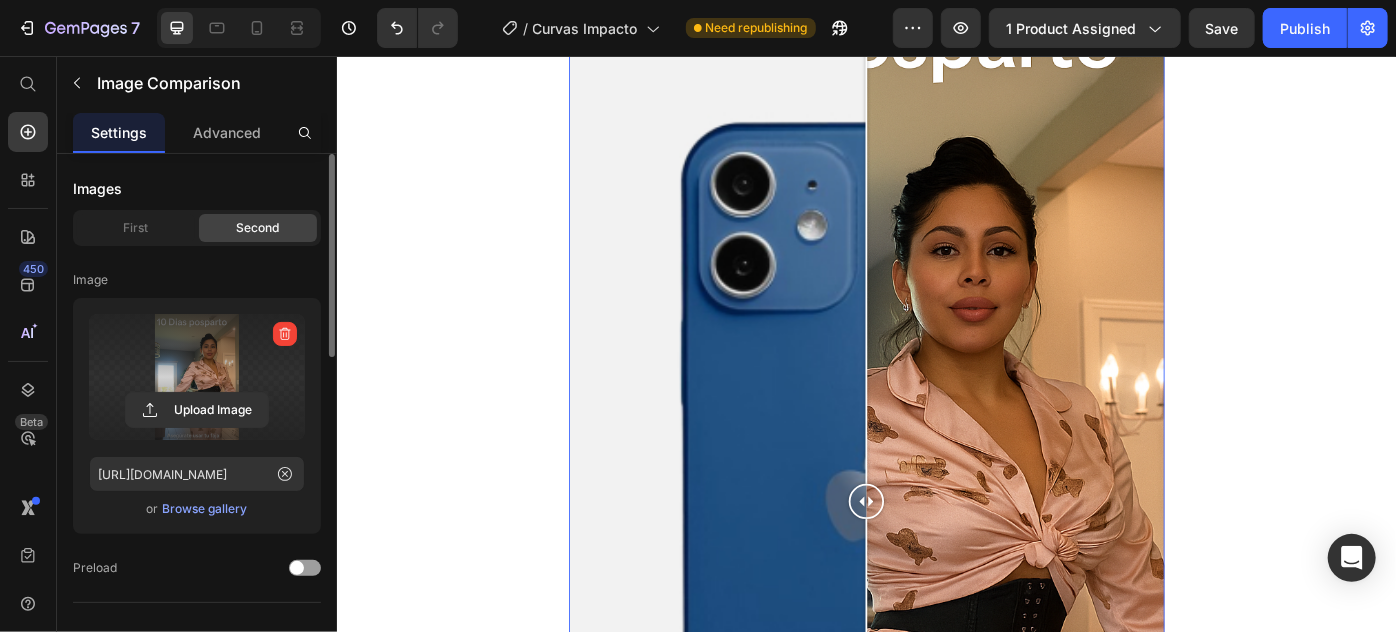 type on "https://ucarecdn.com/45dae4ae-3e07-40d9-a22c-4032c1c817d6/-/format/auto/" 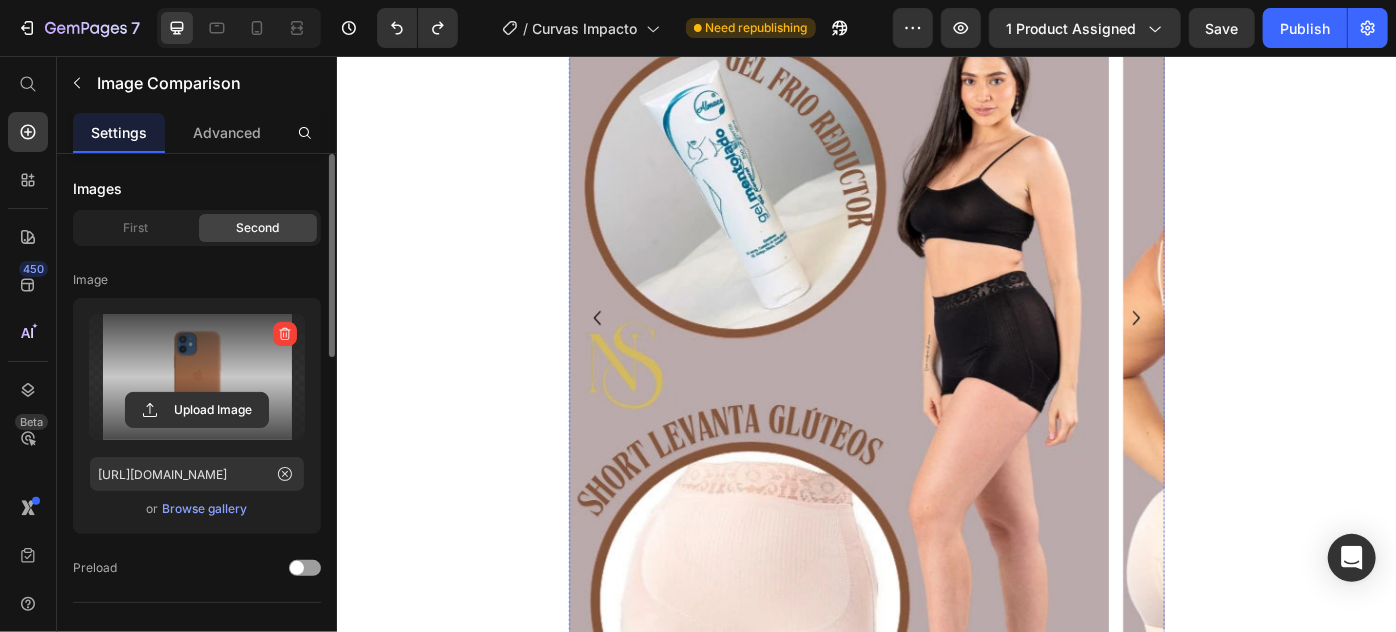 scroll, scrollTop: 1363, scrollLeft: 0, axis: vertical 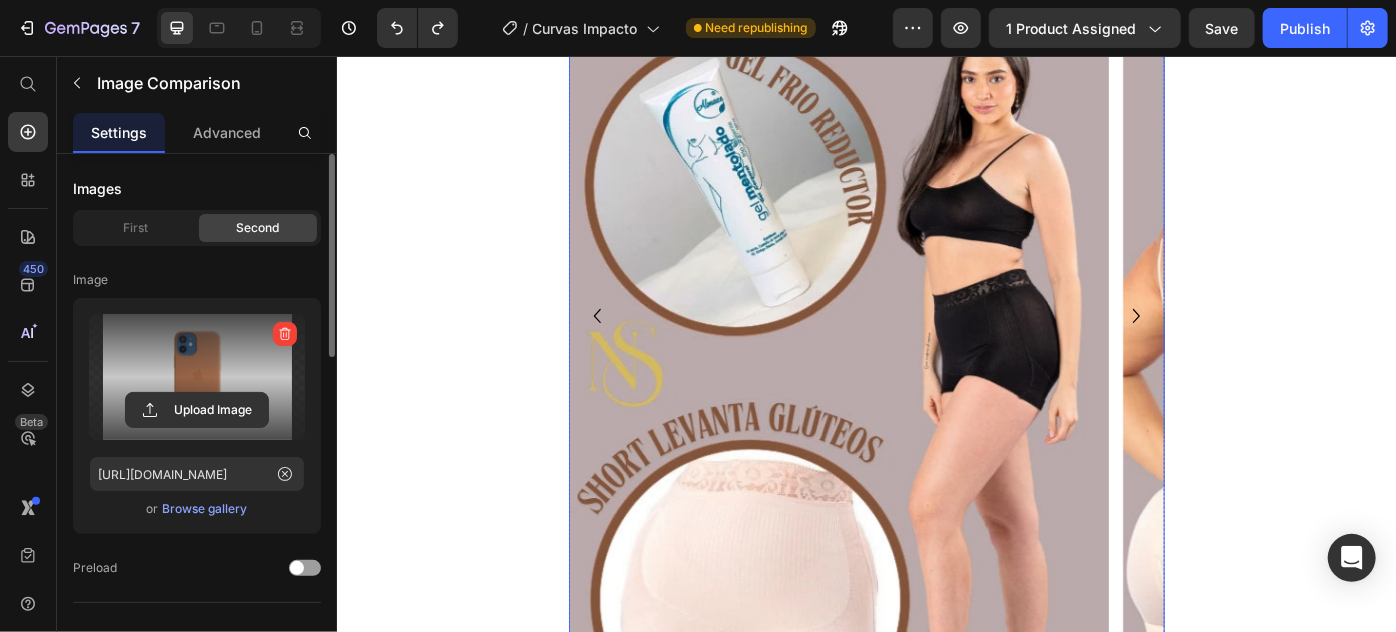 click 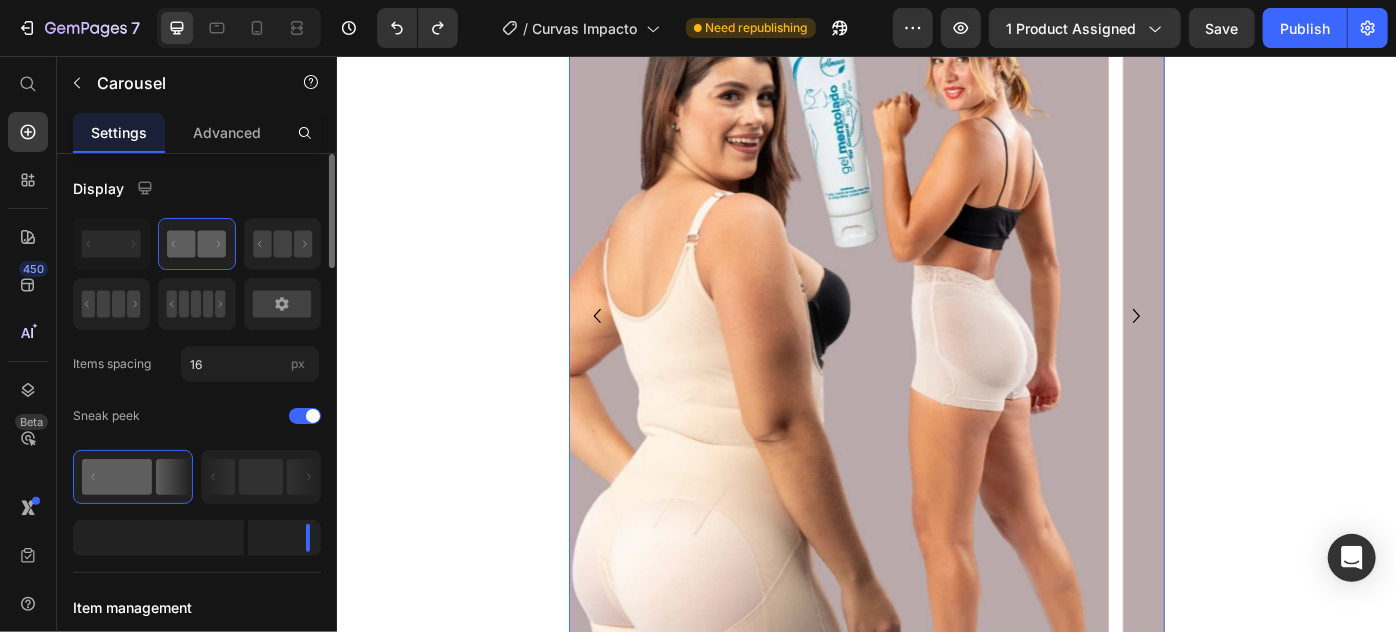 click 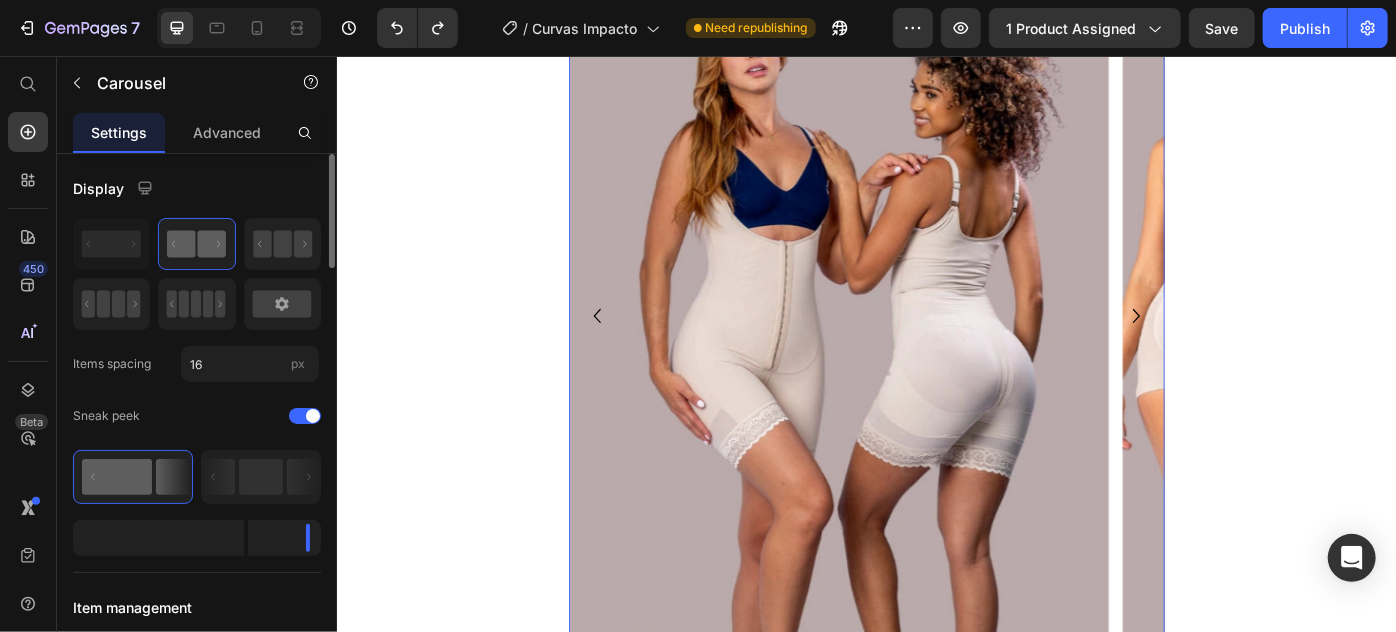 click 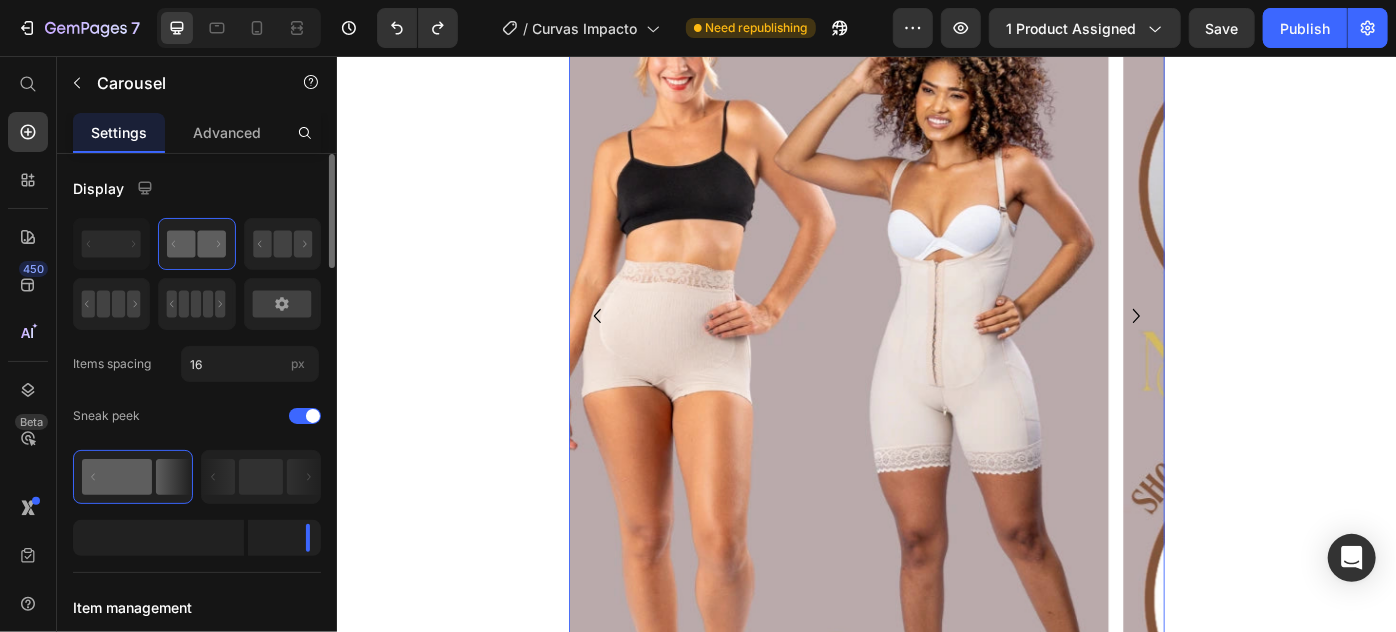 click 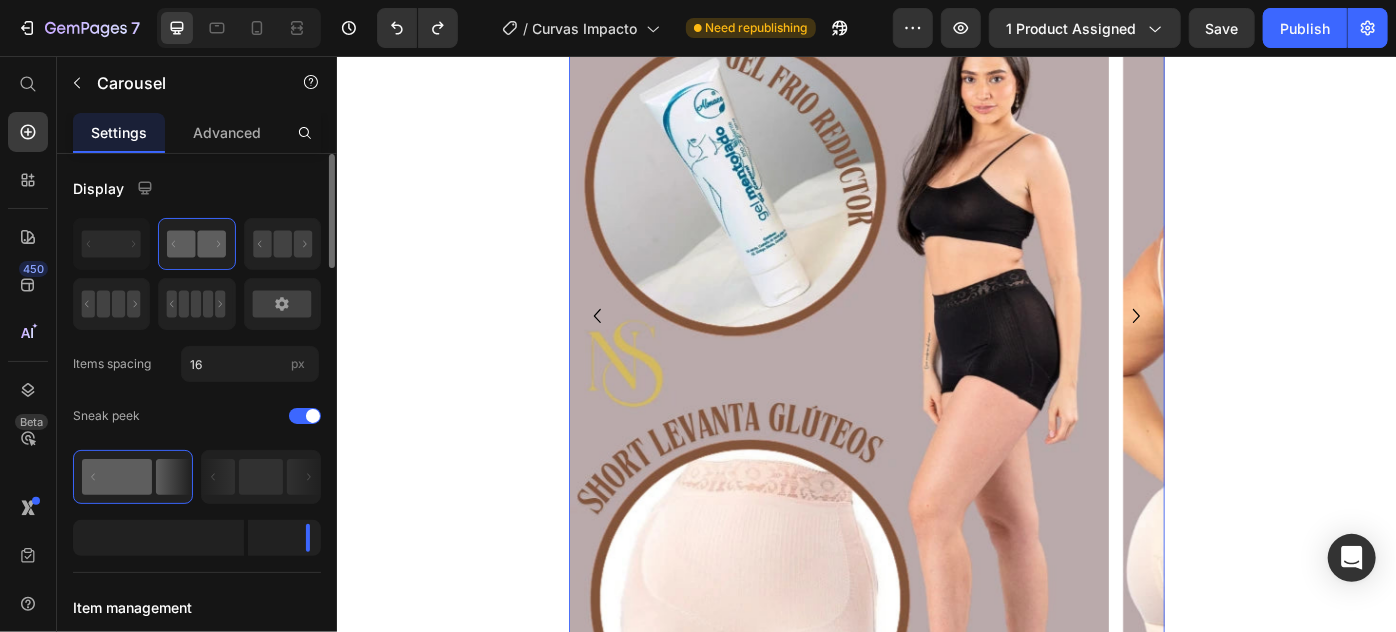 click 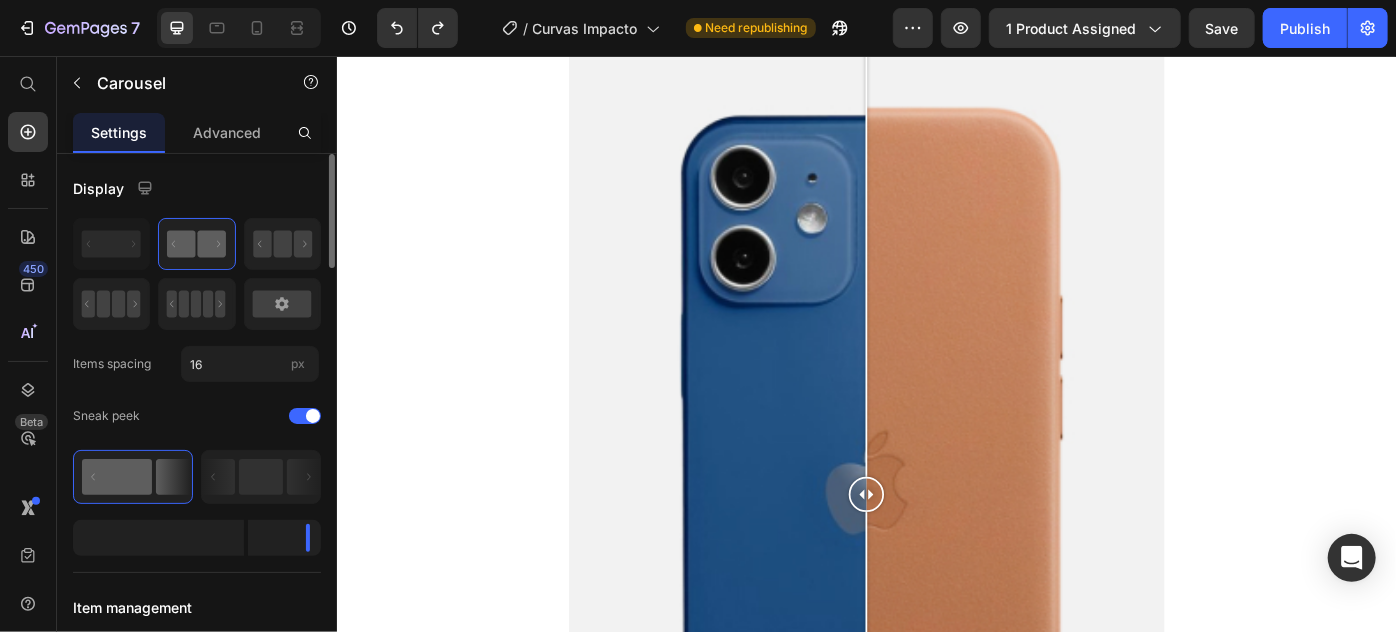 scroll, scrollTop: 3272, scrollLeft: 0, axis: vertical 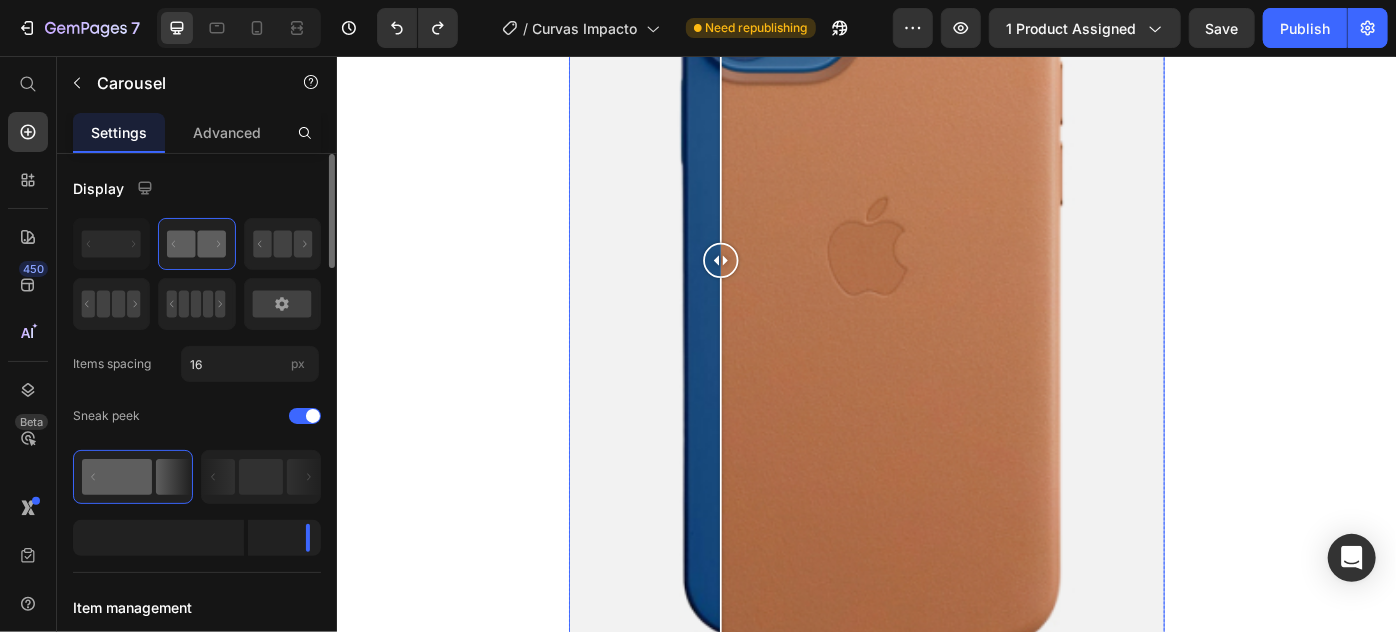 click at bounding box center (936, 286) 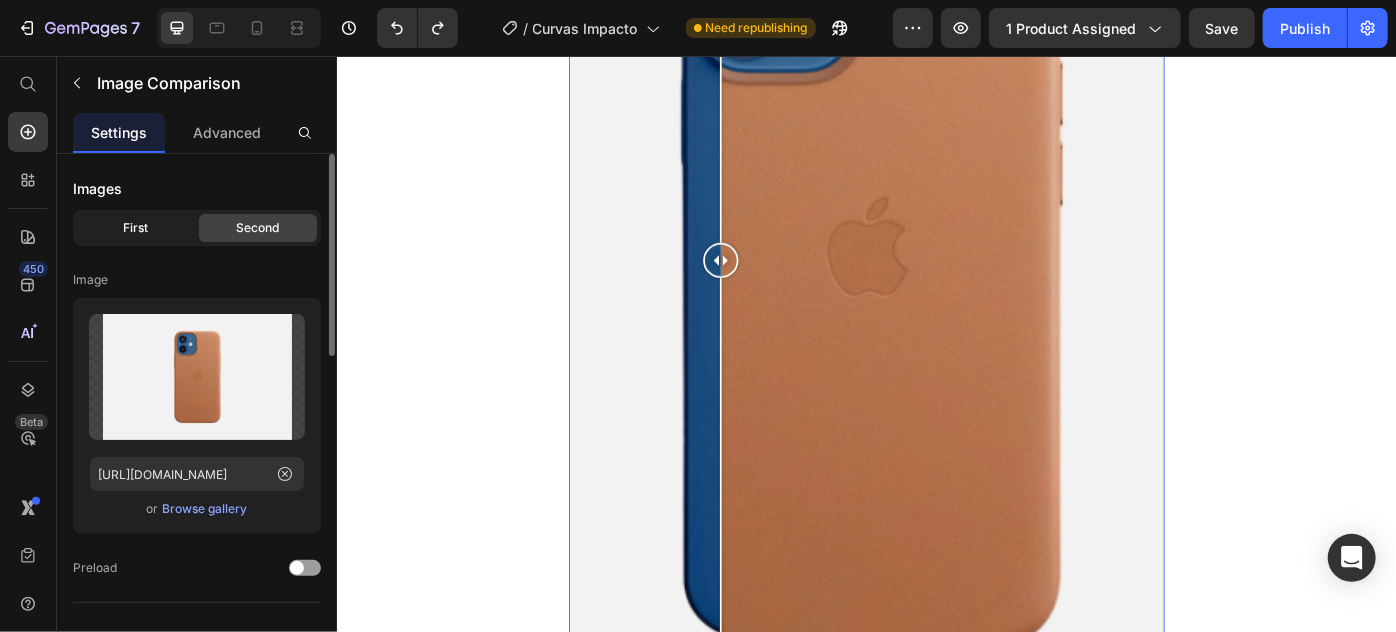 click on "First" 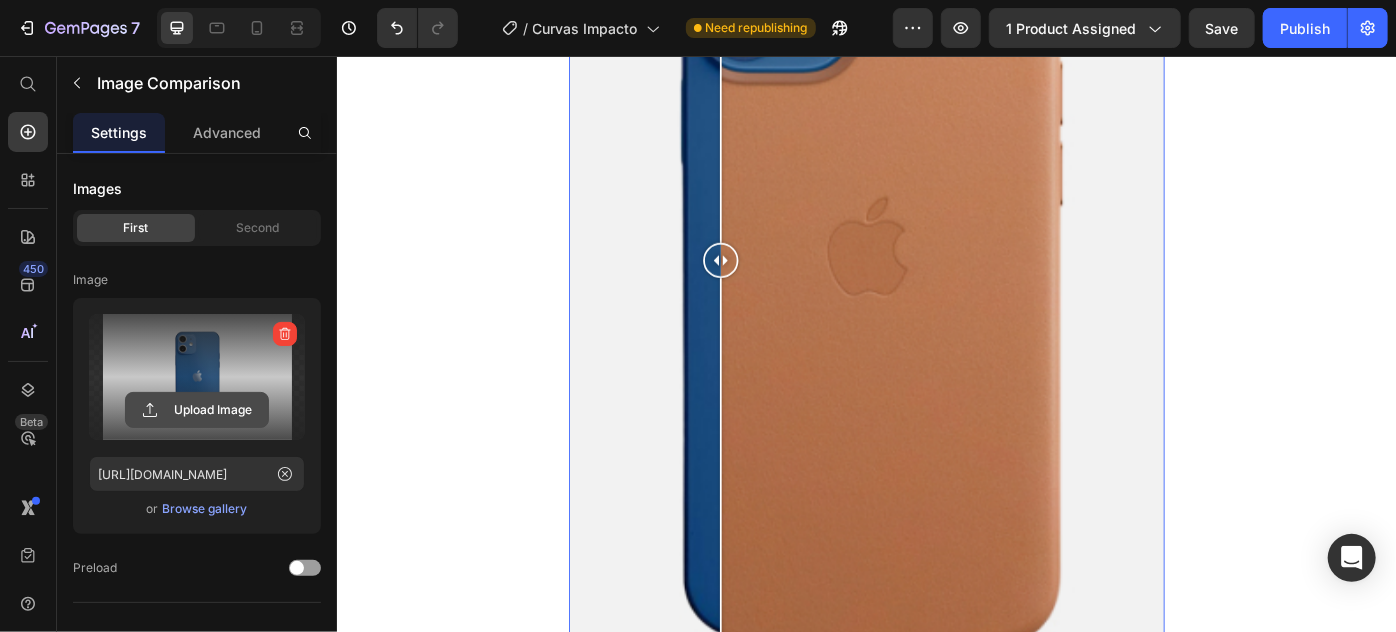 click 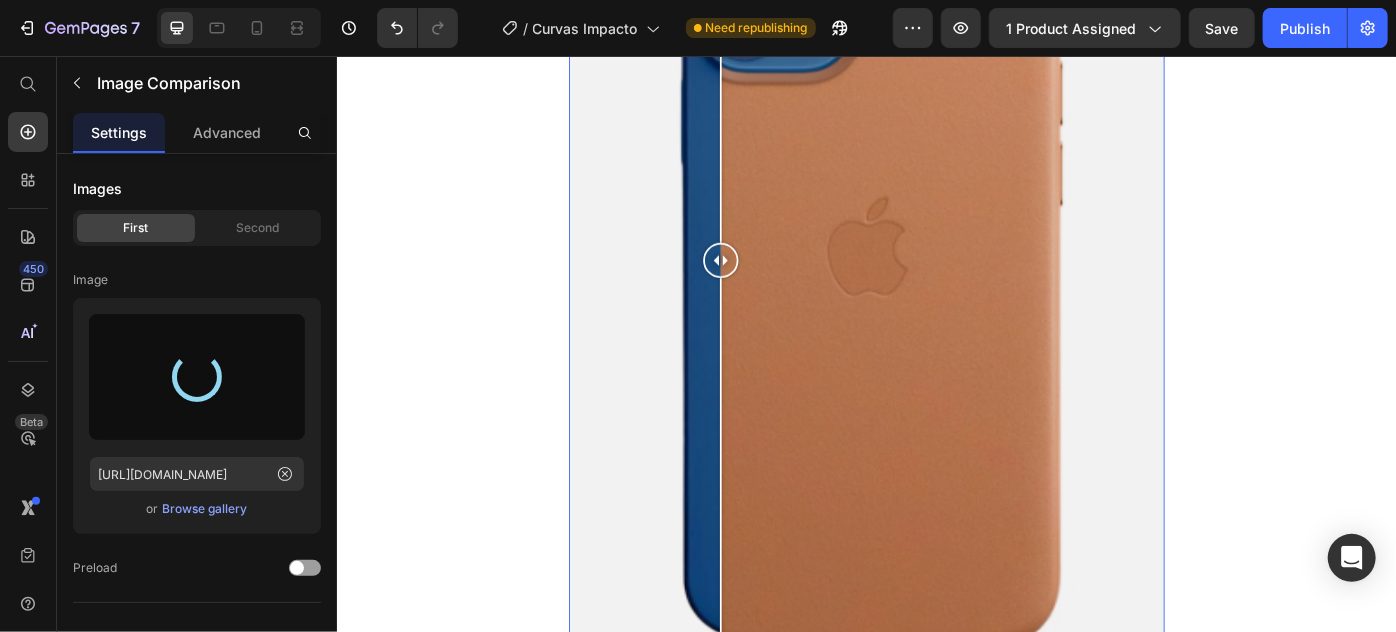 type on "https://cdn.shopify.com/s/files/1/0683/0879/5580/files/gempages_556060282128958707-70670449-35d1-4fd8-b80f-5c56cea7a94f.webp" 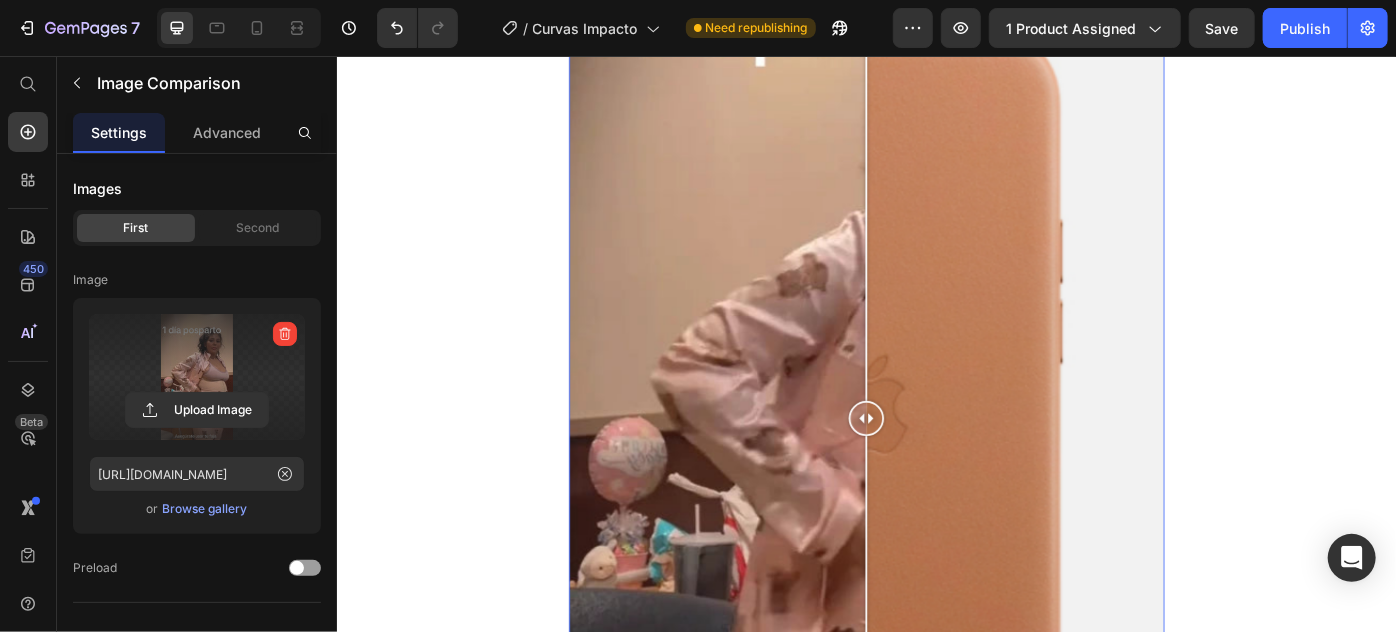 scroll, scrollTop: 3363, scrollLeft: 0, axis: vertical 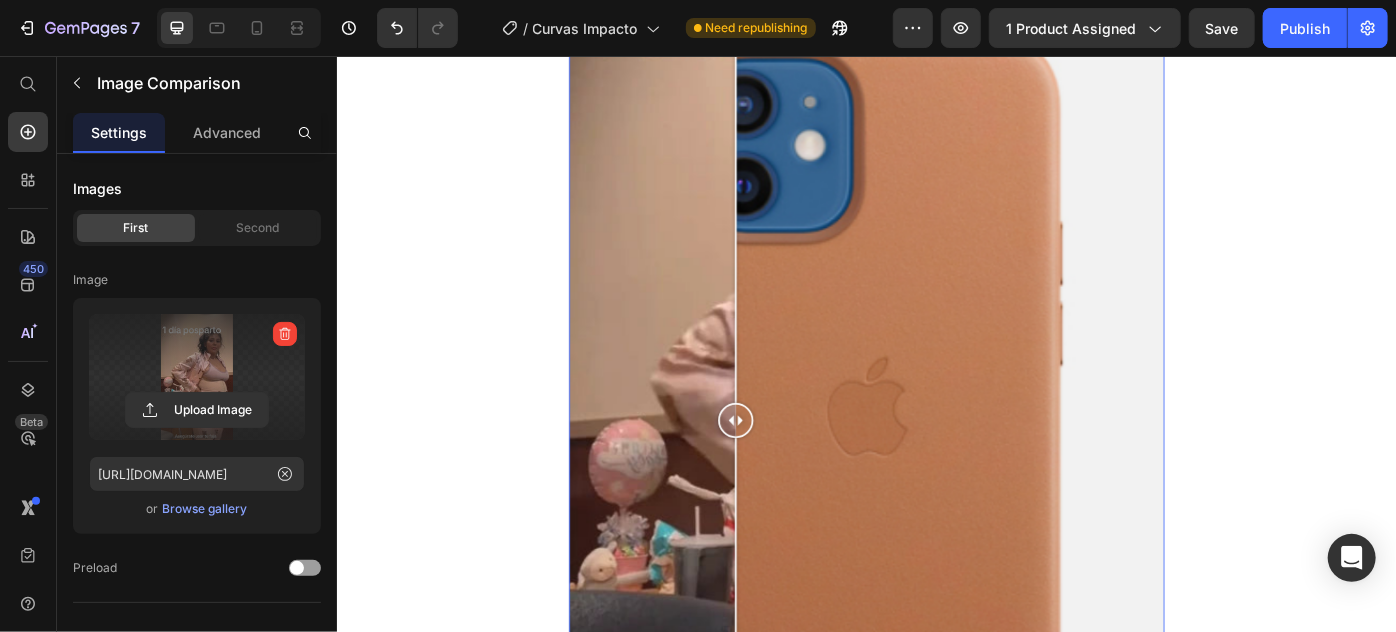 drag, startPoint x: 924, startPoint y: 489, endPoint x: 781, endPoint y: 482, distance: 143.17122 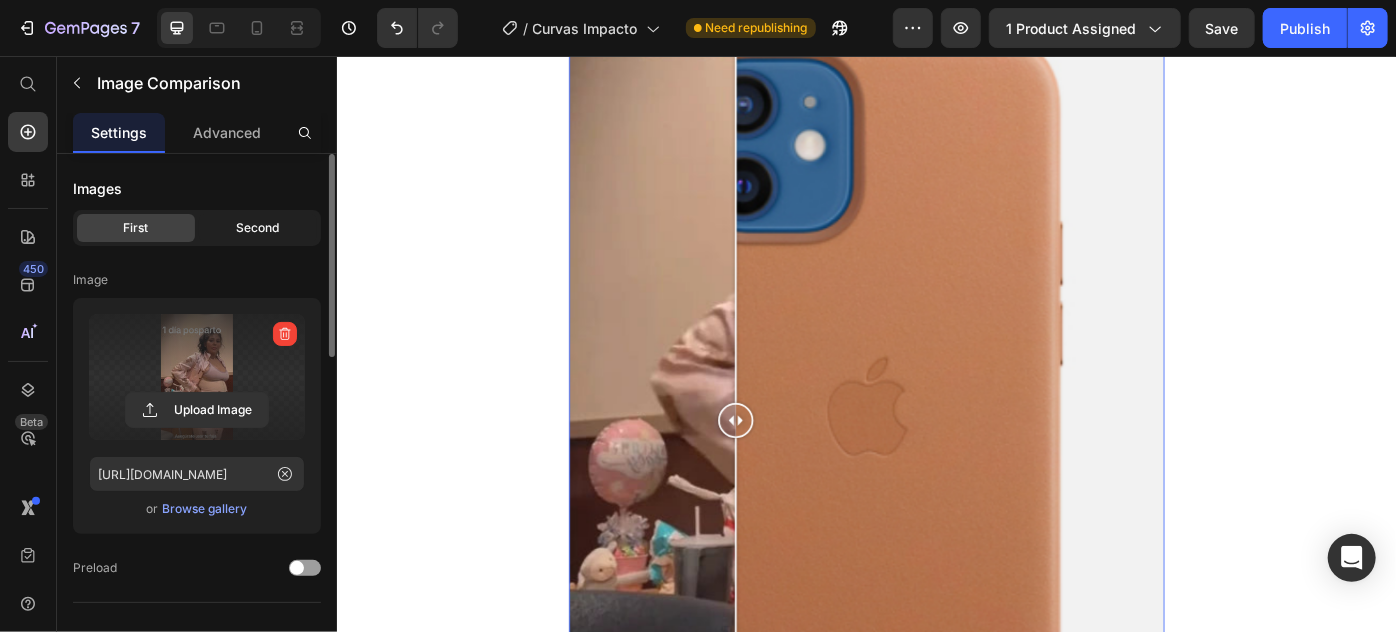 click on "Second" 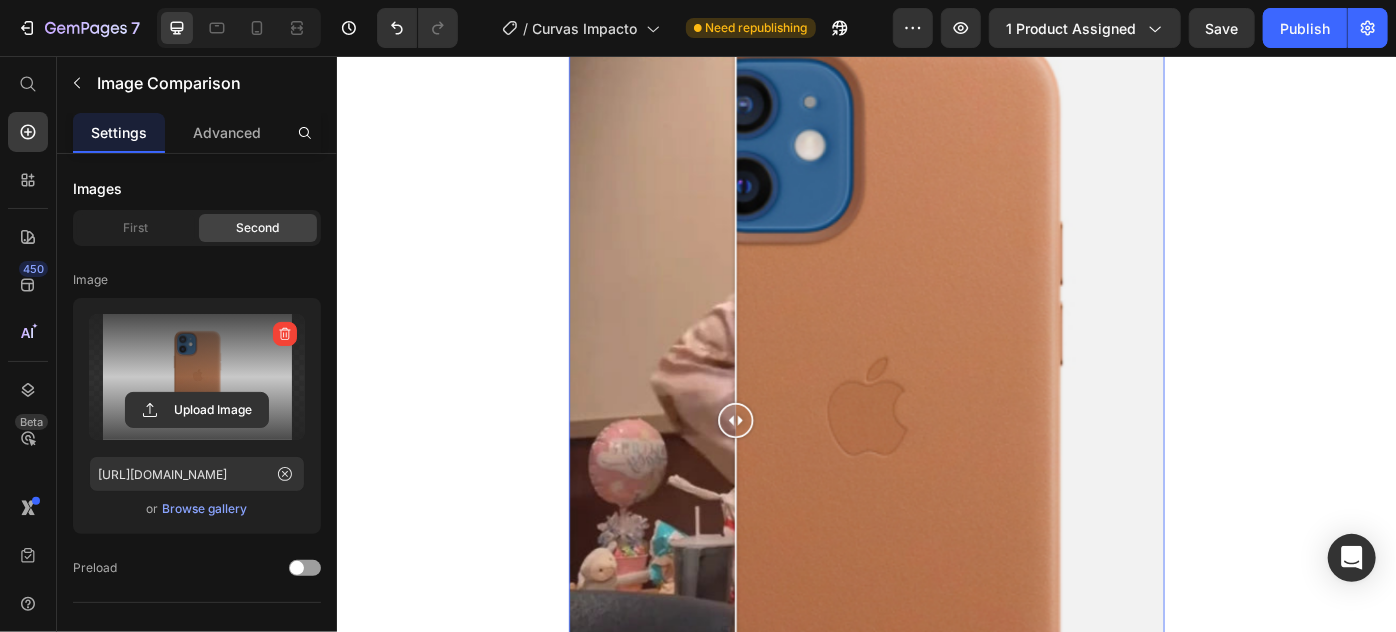 click at bounding box center (197, 377) 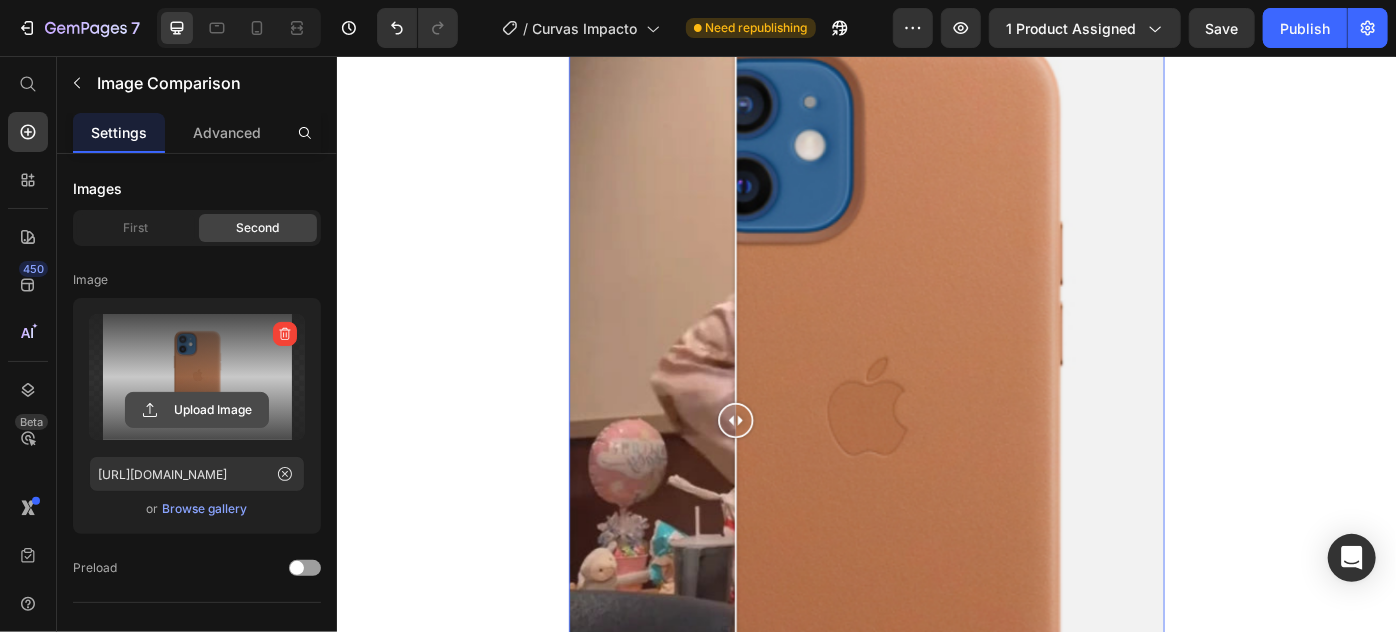 click 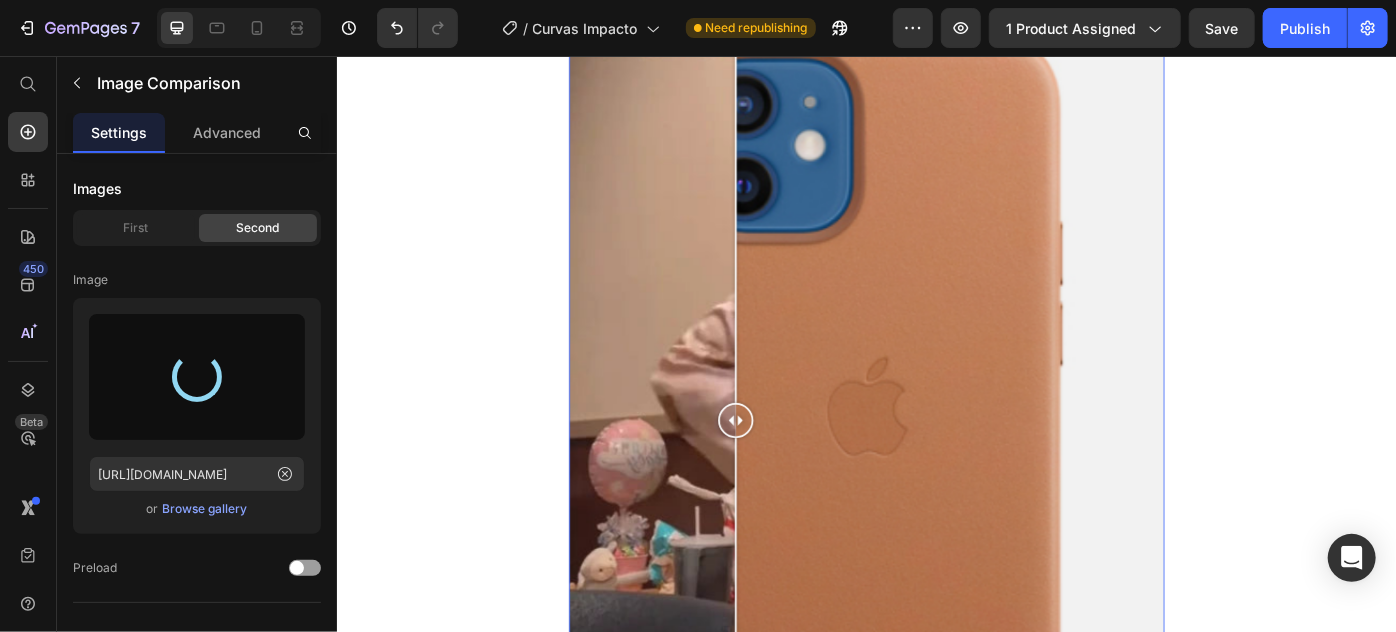 type on "https://cdn.shopify.com/s/files/1/0683/0879/5580/files/gempages_556060282128958707-9d266ce6-557a-44e3-8ba2-51a2fd6c01b3.webp" 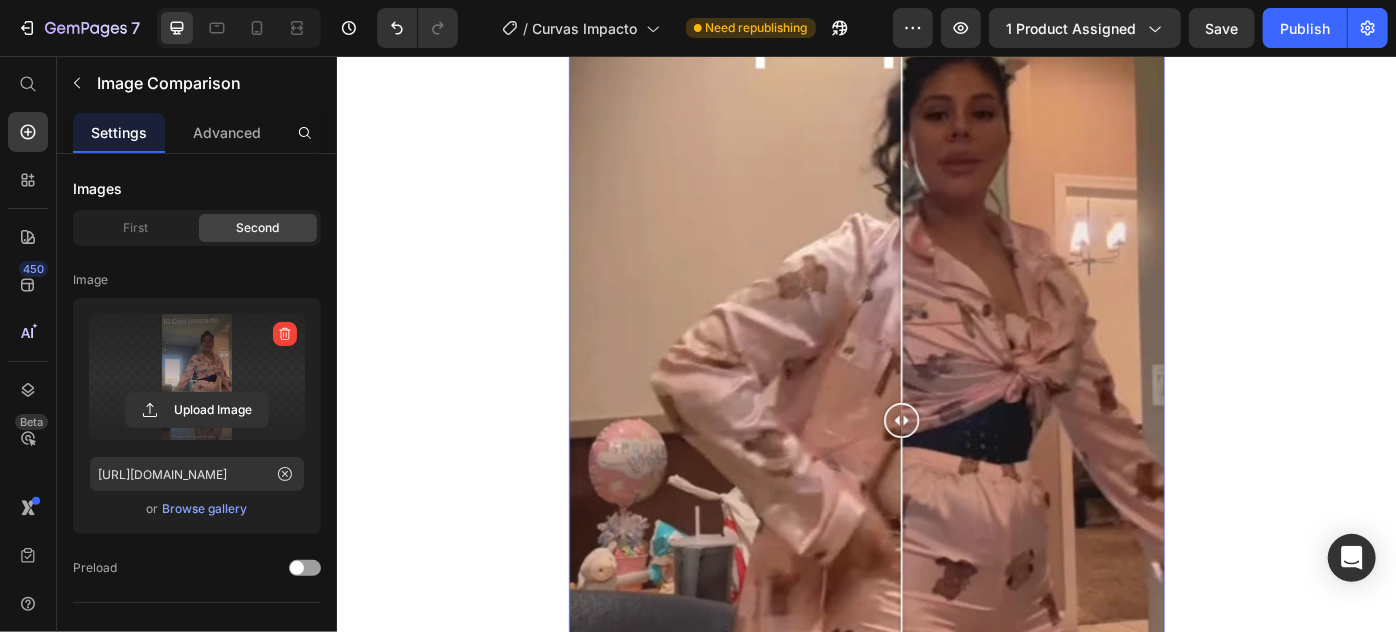 drag, startPoint x: 940, startPoint y: 463, endPoint x: 988, endPoint y: 564, distance: 111.82576 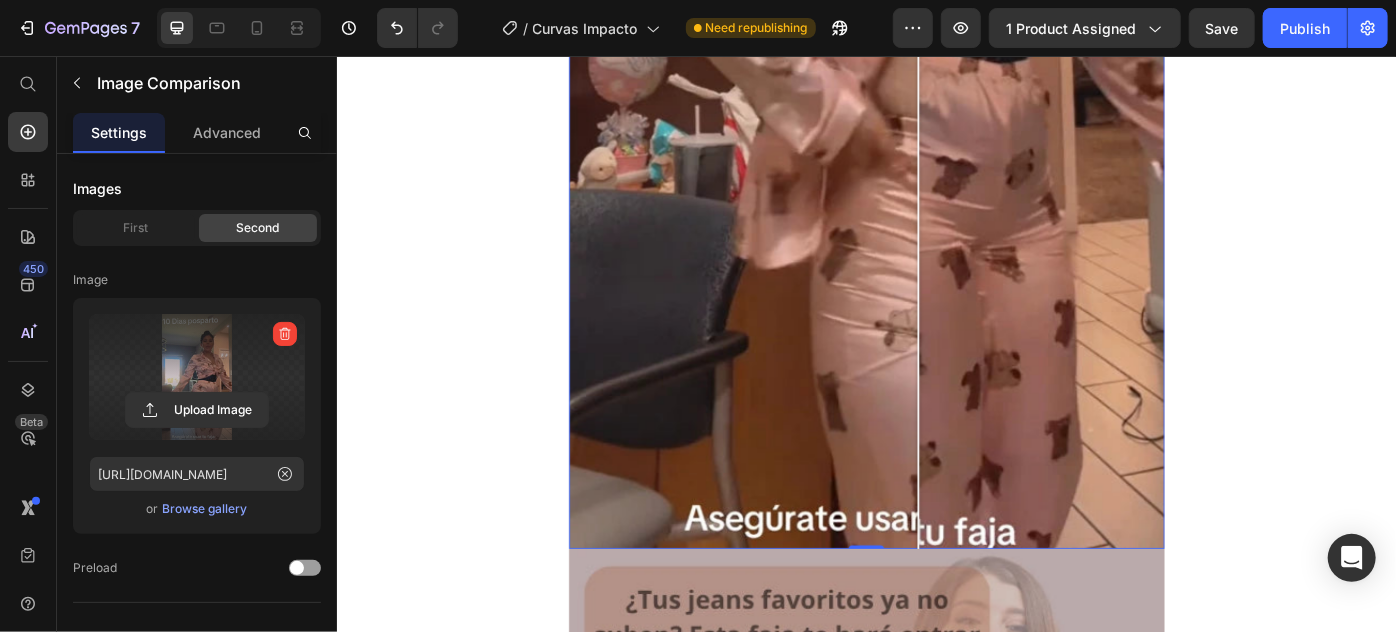 scroll, scrollTop: 3727, scrollLeft: 0, axis: vertical 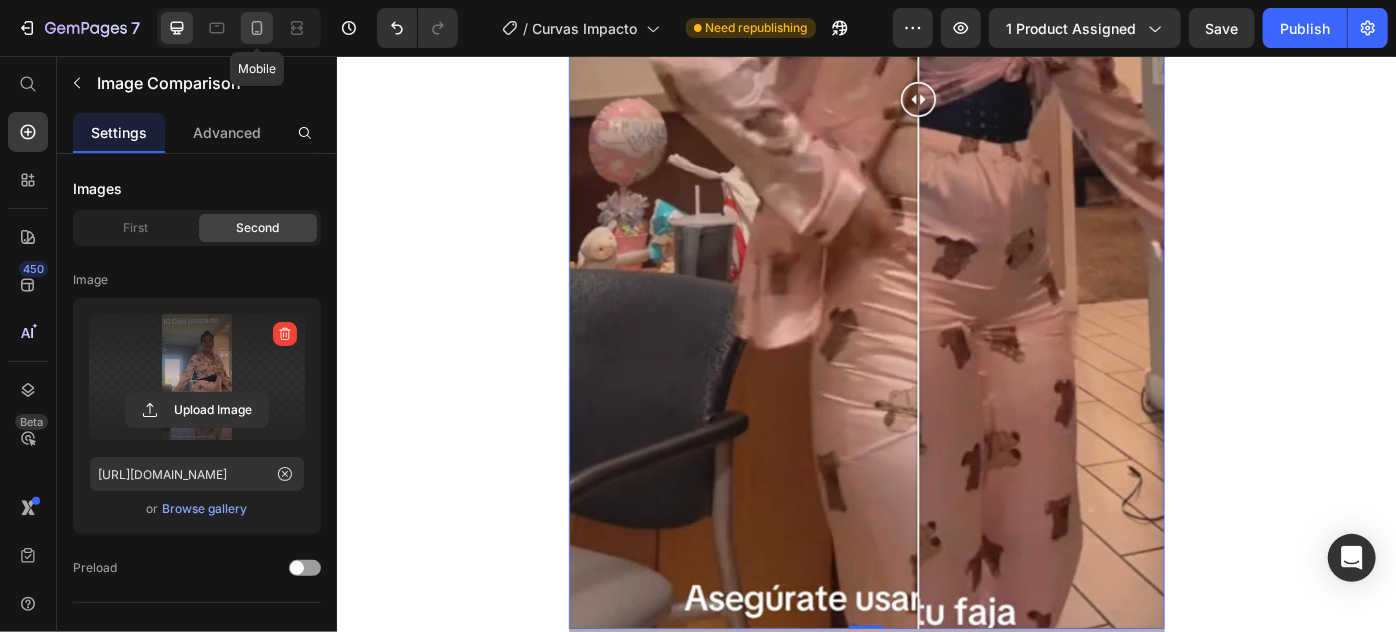 click 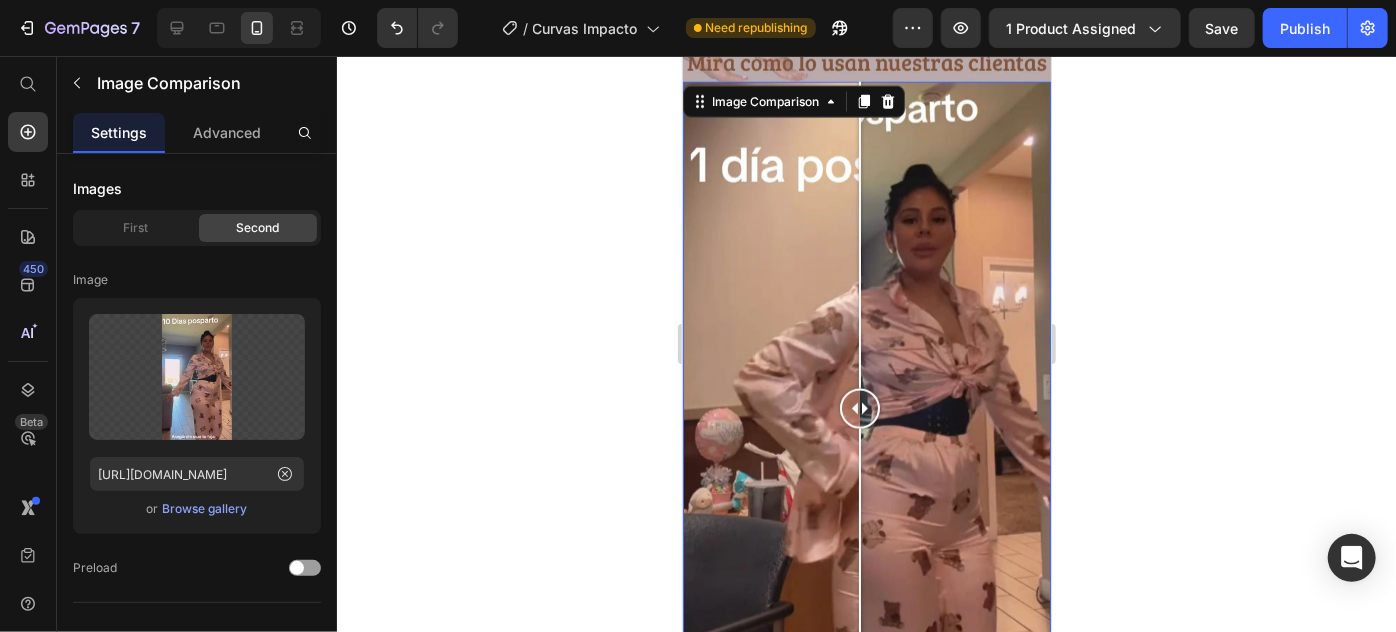 scroll, scrollTop: 1689, scrollLeft: 0, axis: vertical 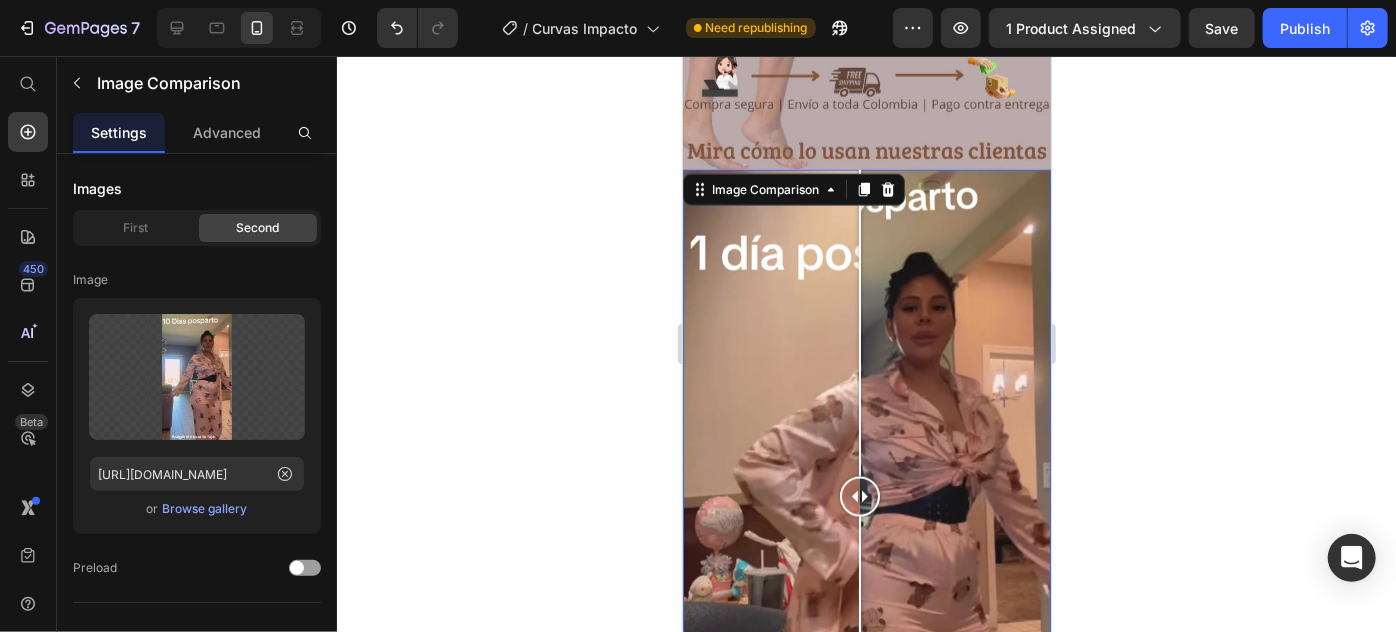 drag, startPoint x: 853, startPoint y: 445, endPoint x: 850, endPoint y: 592, distance: 147.03061 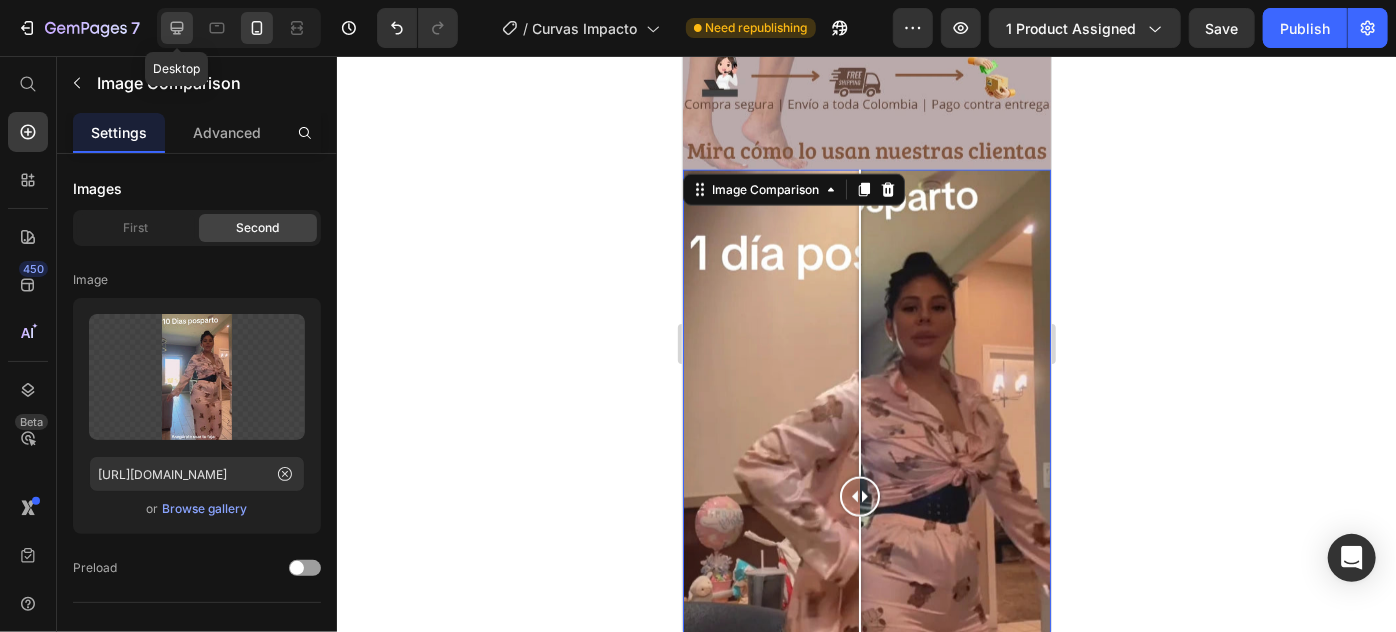 click 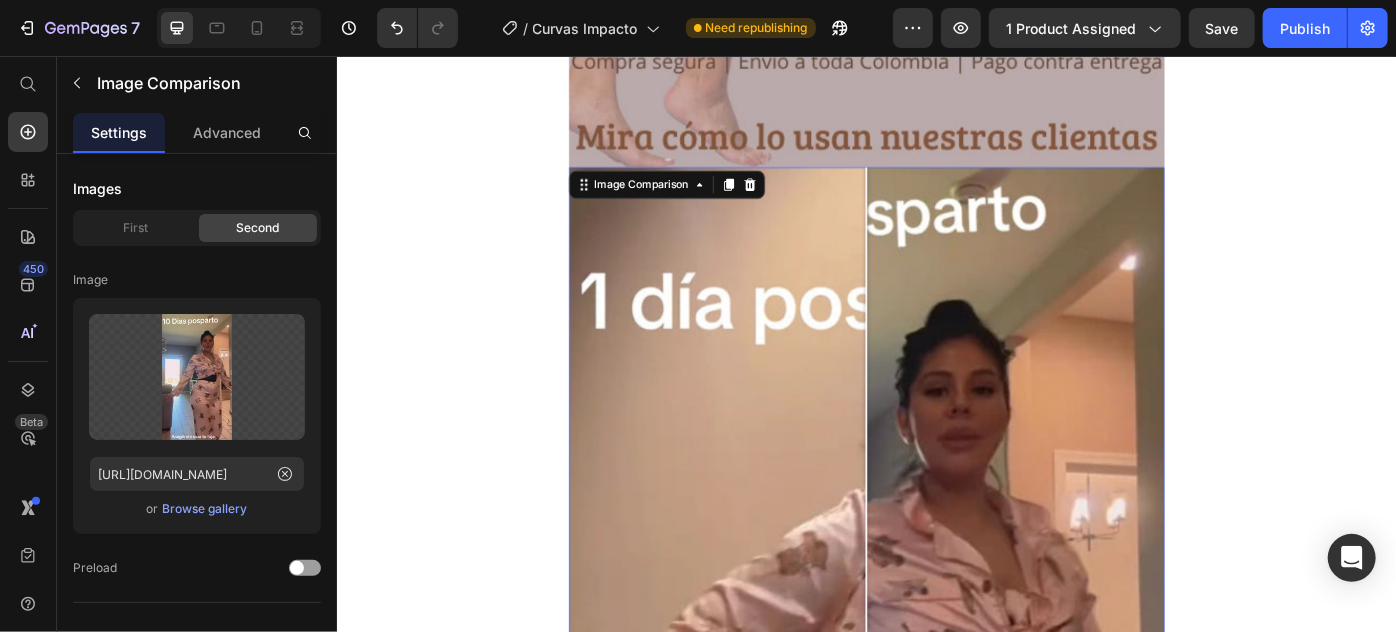scroll, scrollTop: 3105, scrollLeft: 0, axis: vertical 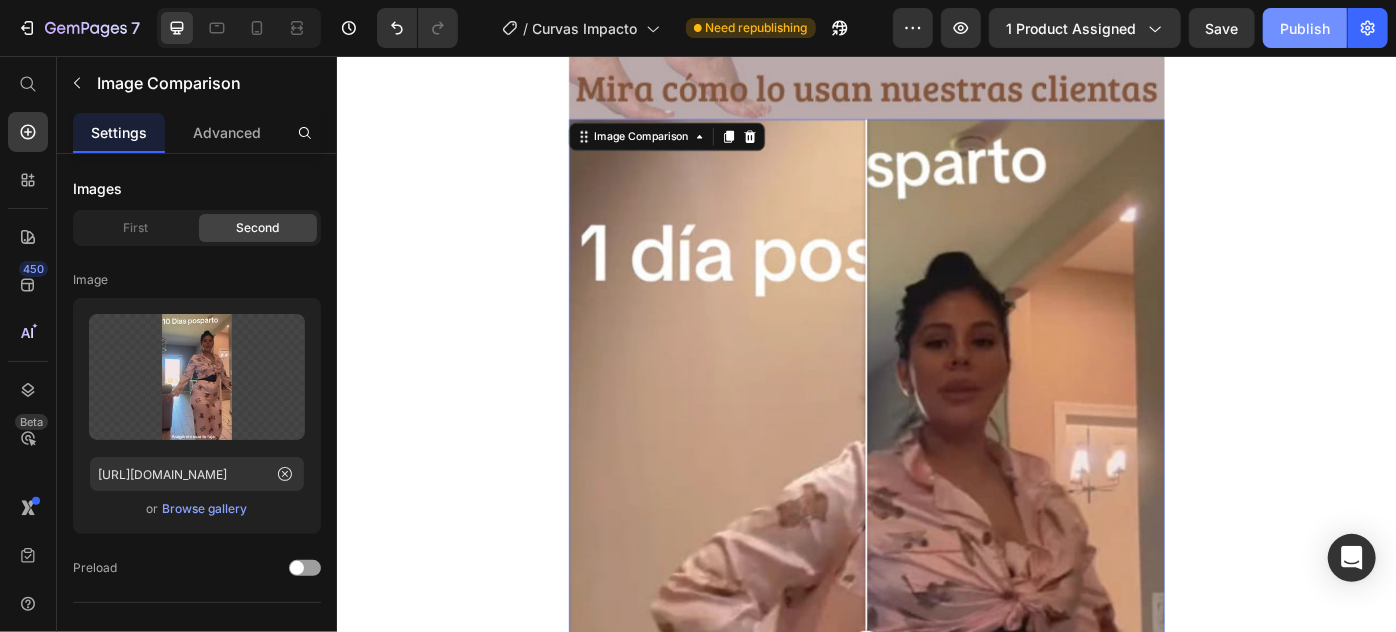 click on "Publish" at bounding box center [1305, 28] 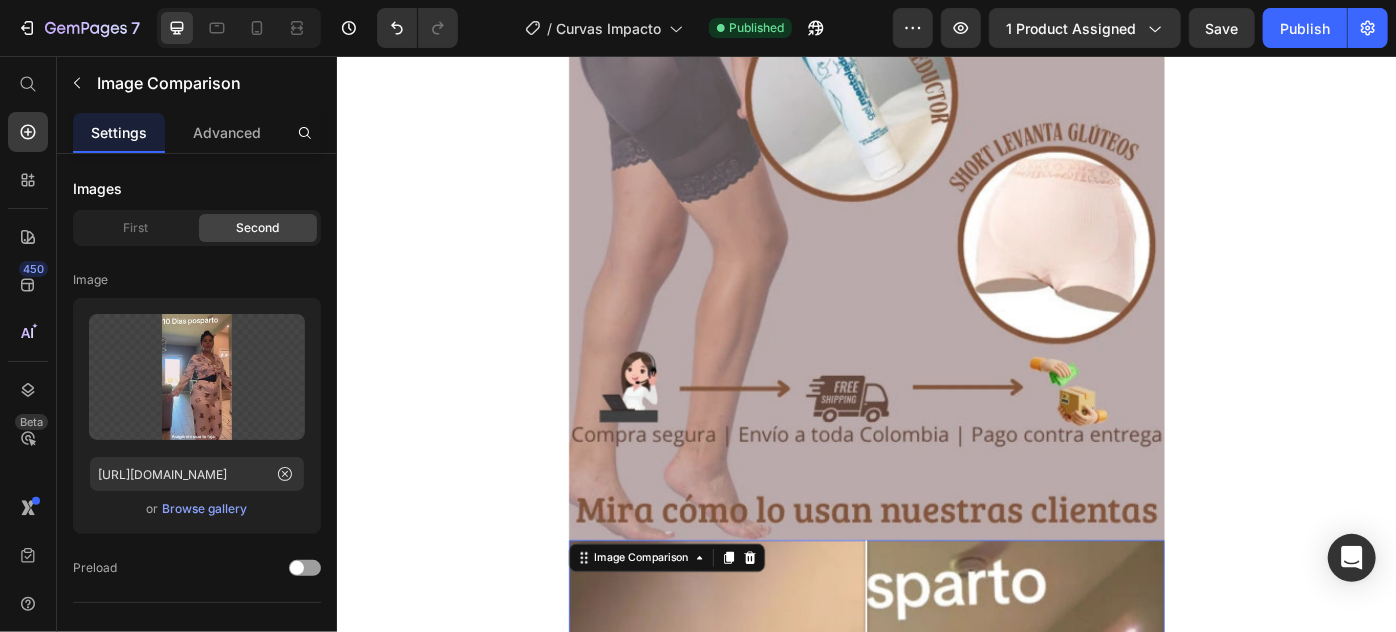 scroll, scrollTop: 2378, scrollLeft: 0, axis: vertical 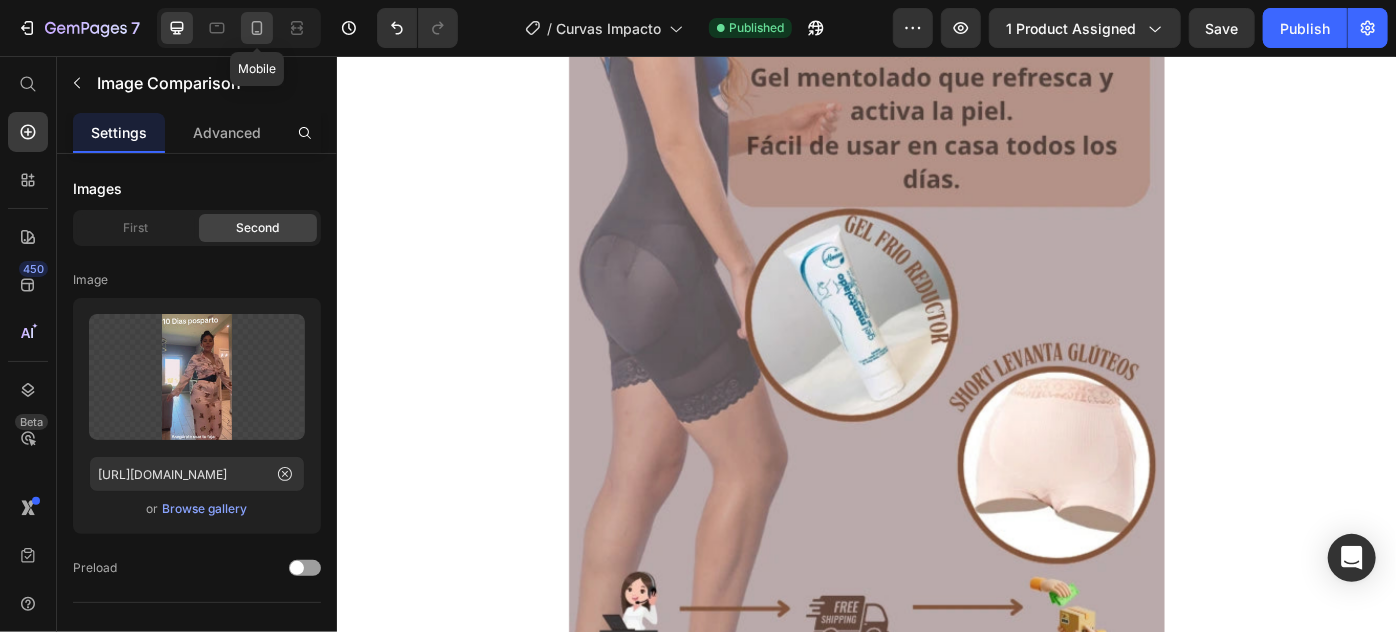 click 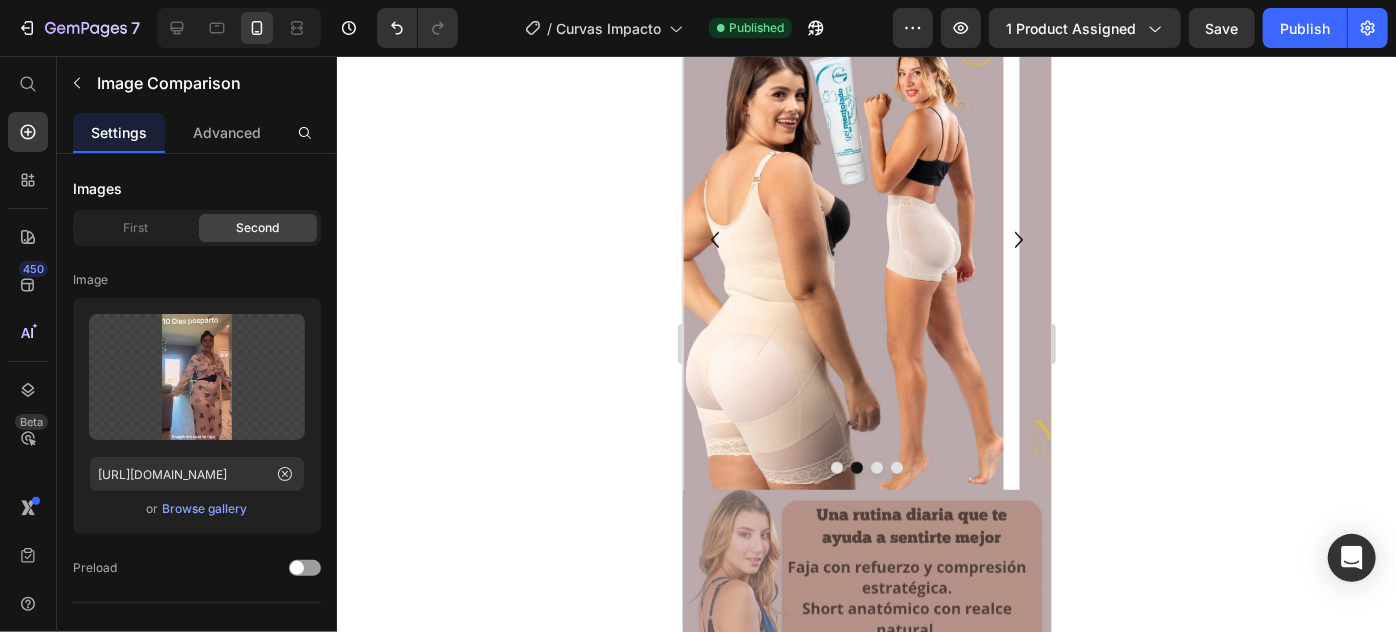 scroll, scrollTop: 780, scrollLeft: 0, axis: vertical 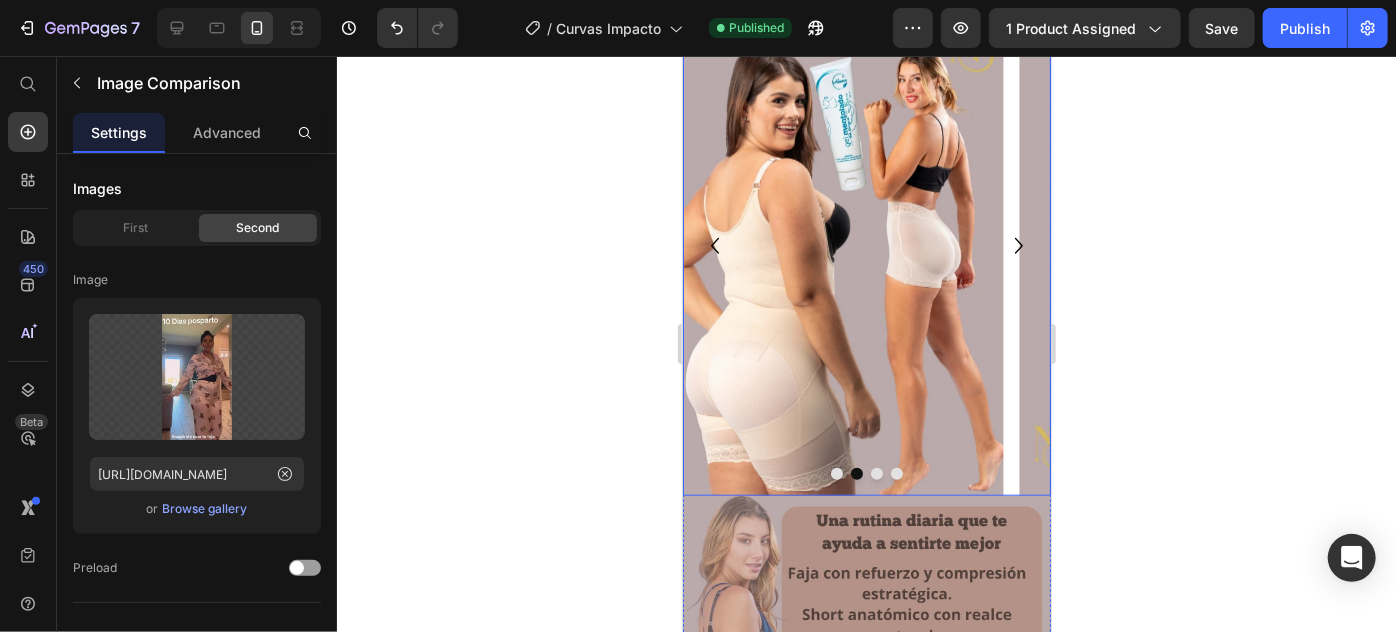 click 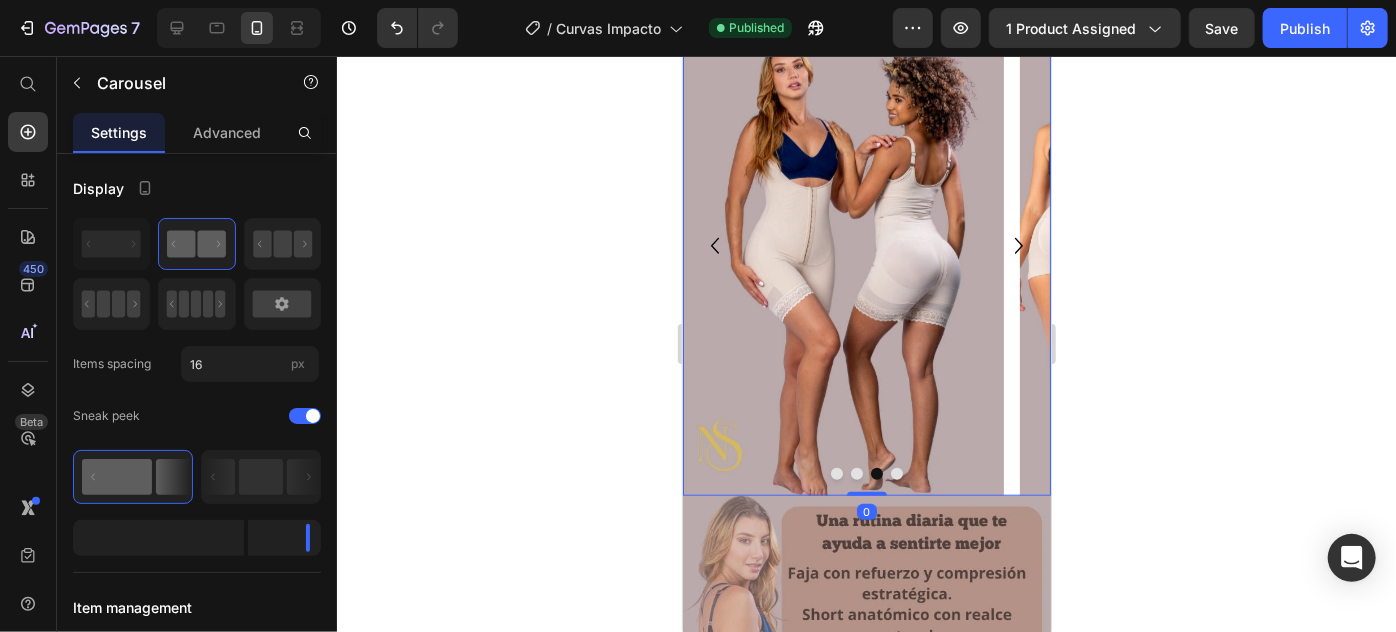click 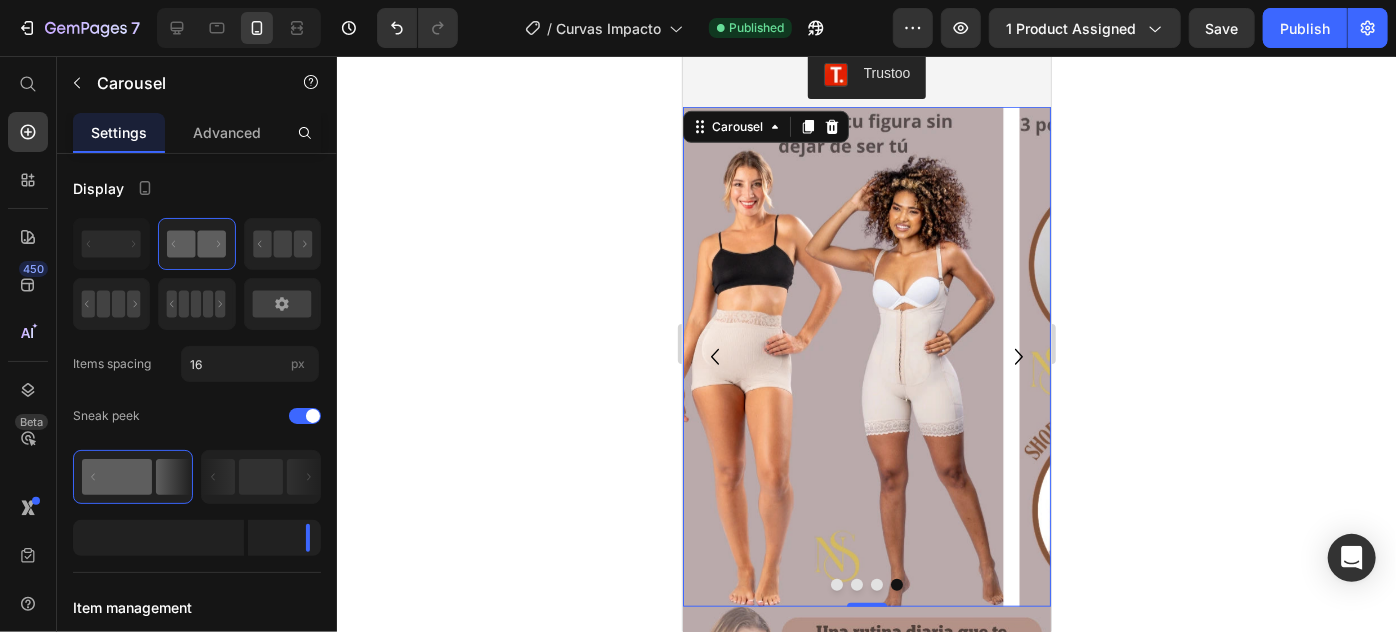 scroll, scrollTop: 689, scrollLeft: 0, axis: vertical 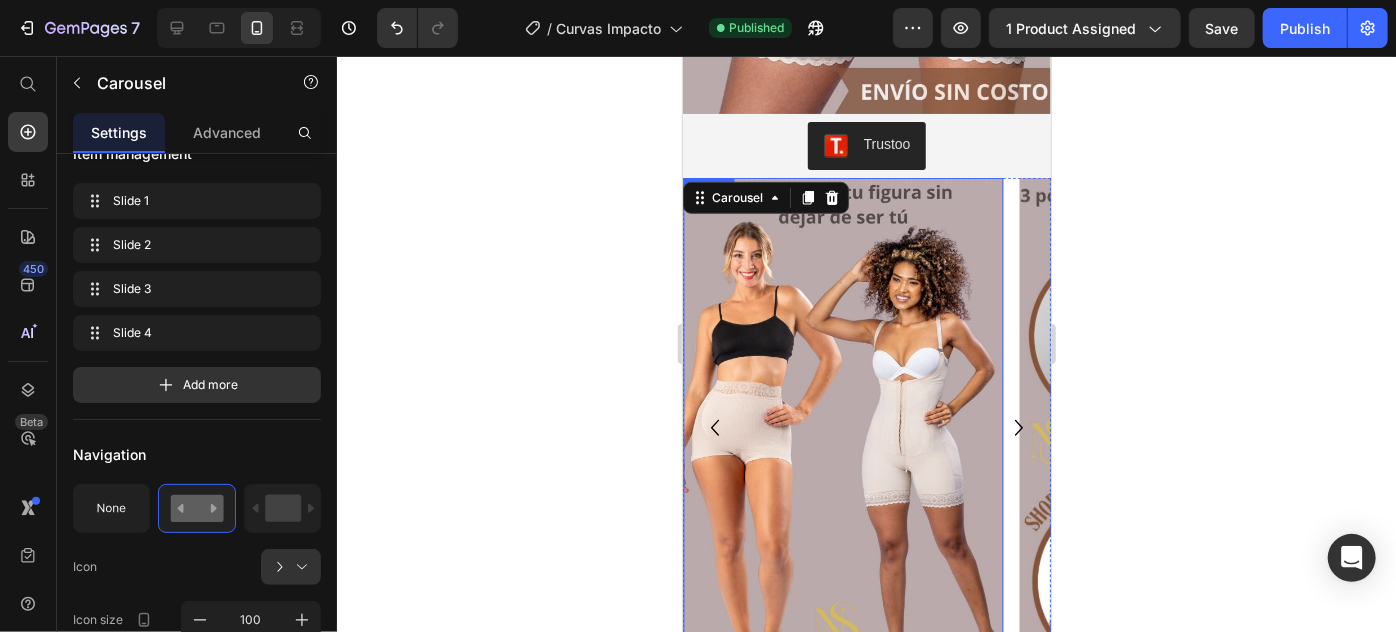 type 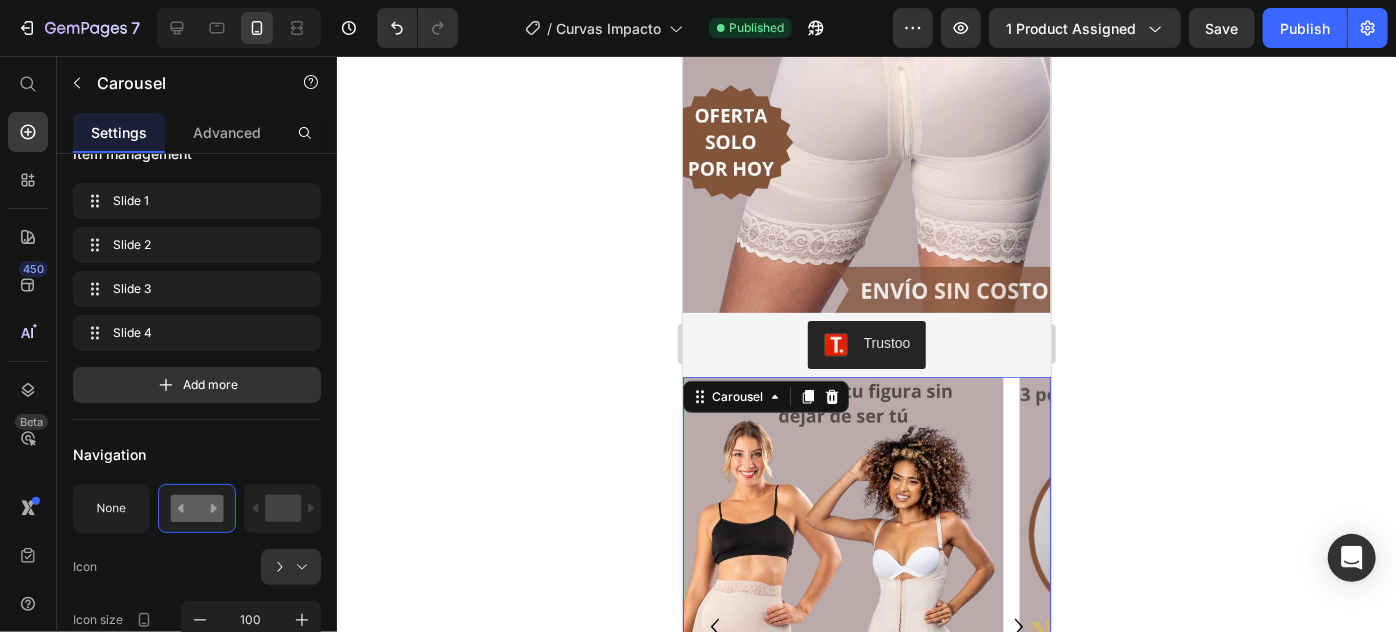 scroll, scrollTop: 454, scrollLeft: 0, axis: vertical 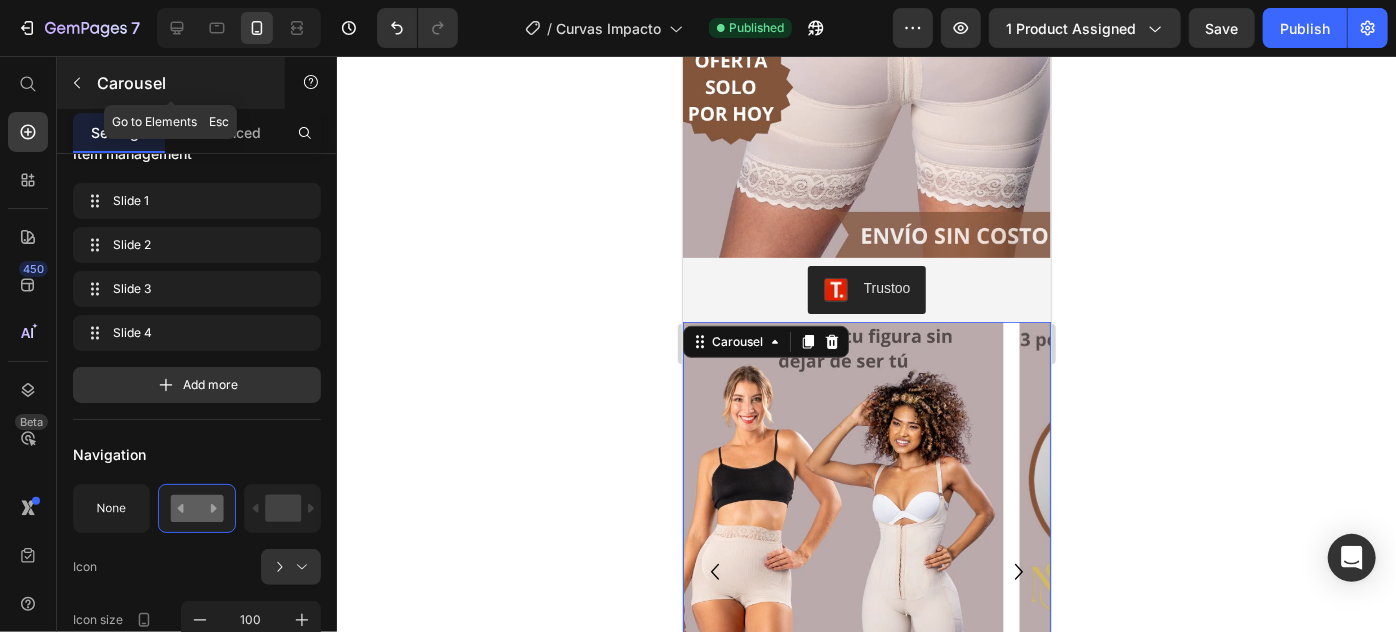 click 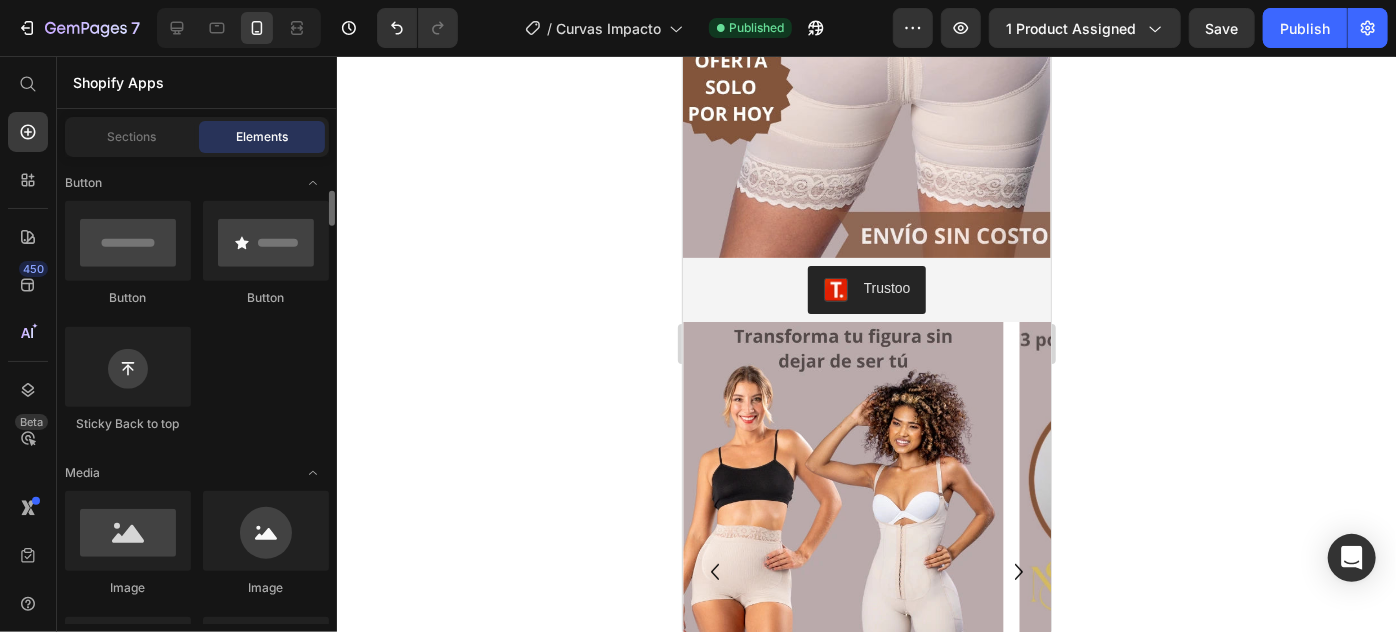 scroll, scrollTop: 0, scrollLeft: 0, axis: both 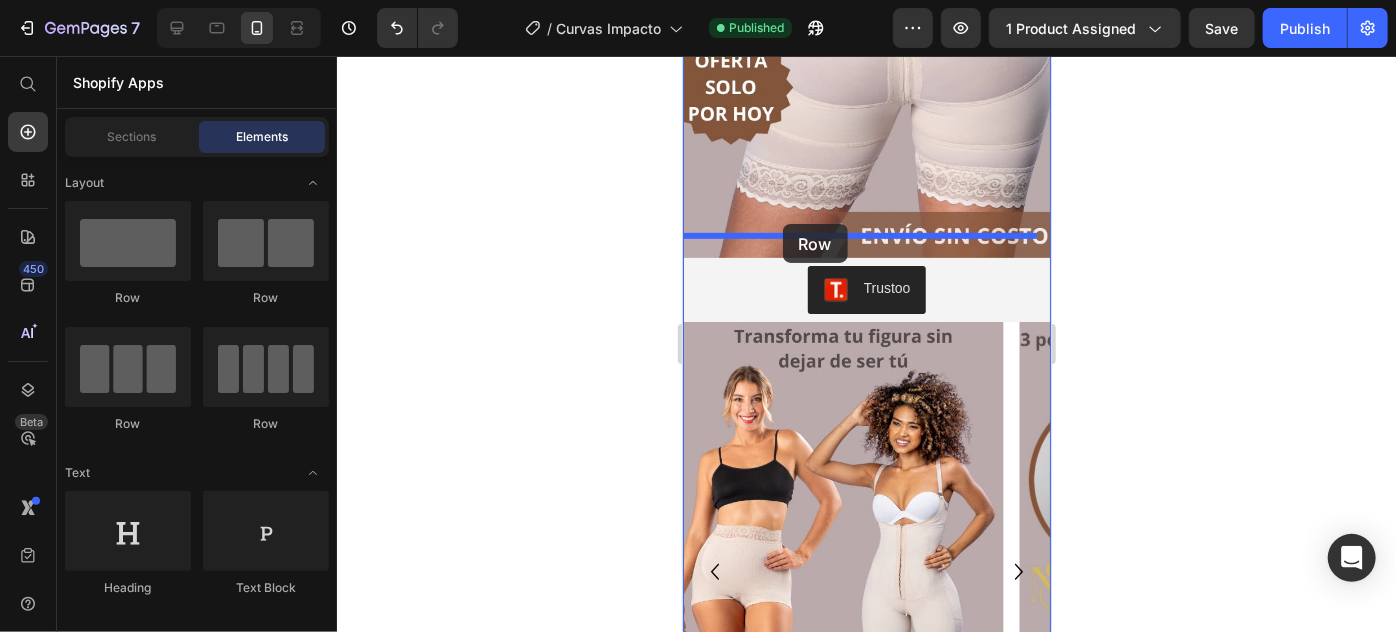 drag, startPoint x: 797, startPoint y: 317, endPoint x: 782, endPoint y: 223, distance: 95.189285 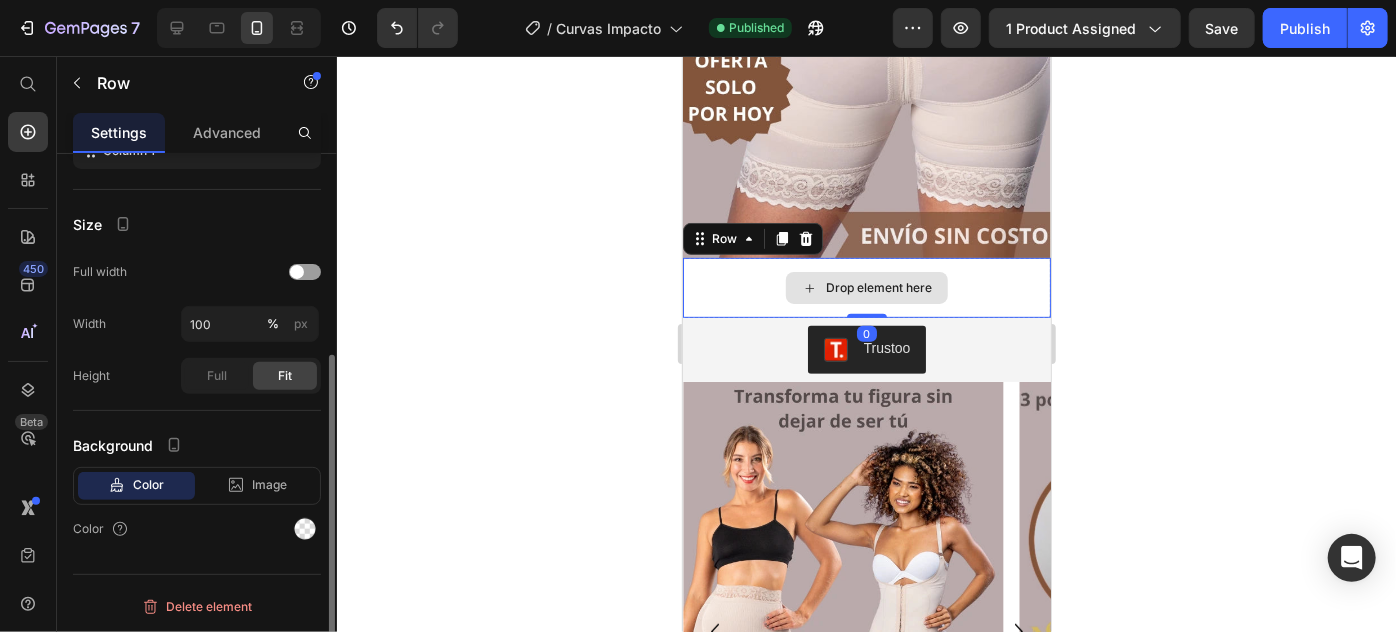scroll, scrollTop: 0, scrollLeft: 0, axis: both 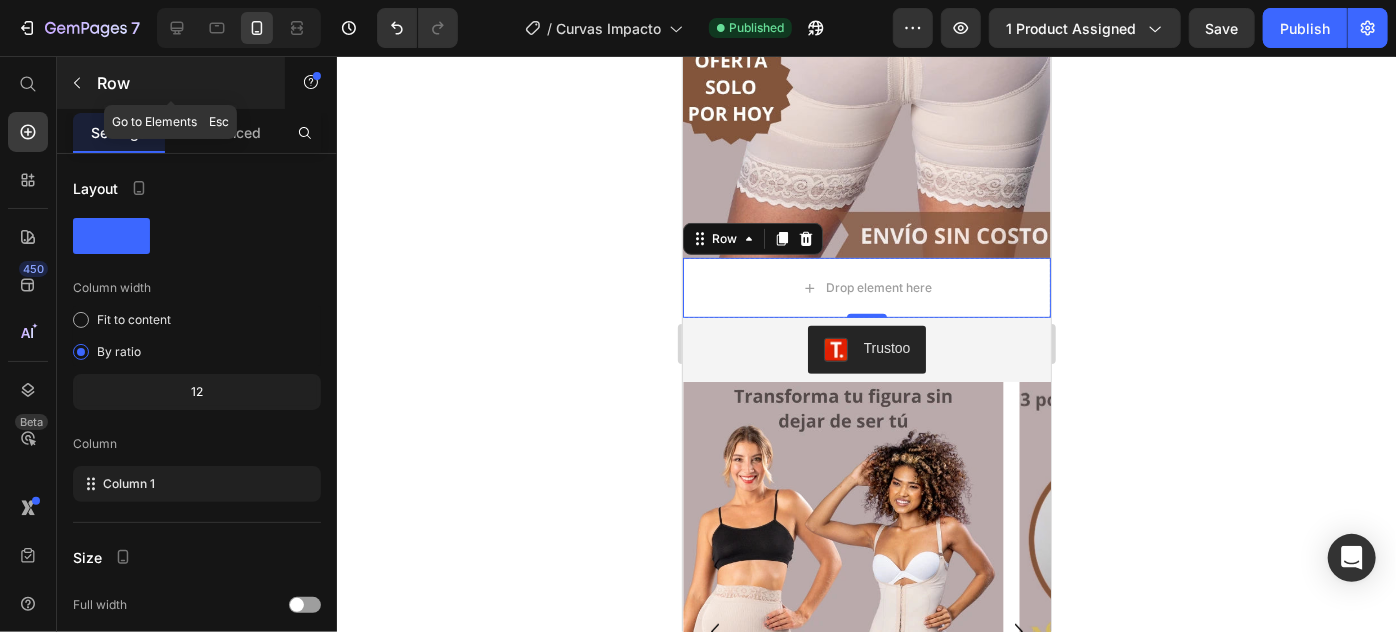 click at bounding box center [77, 83] 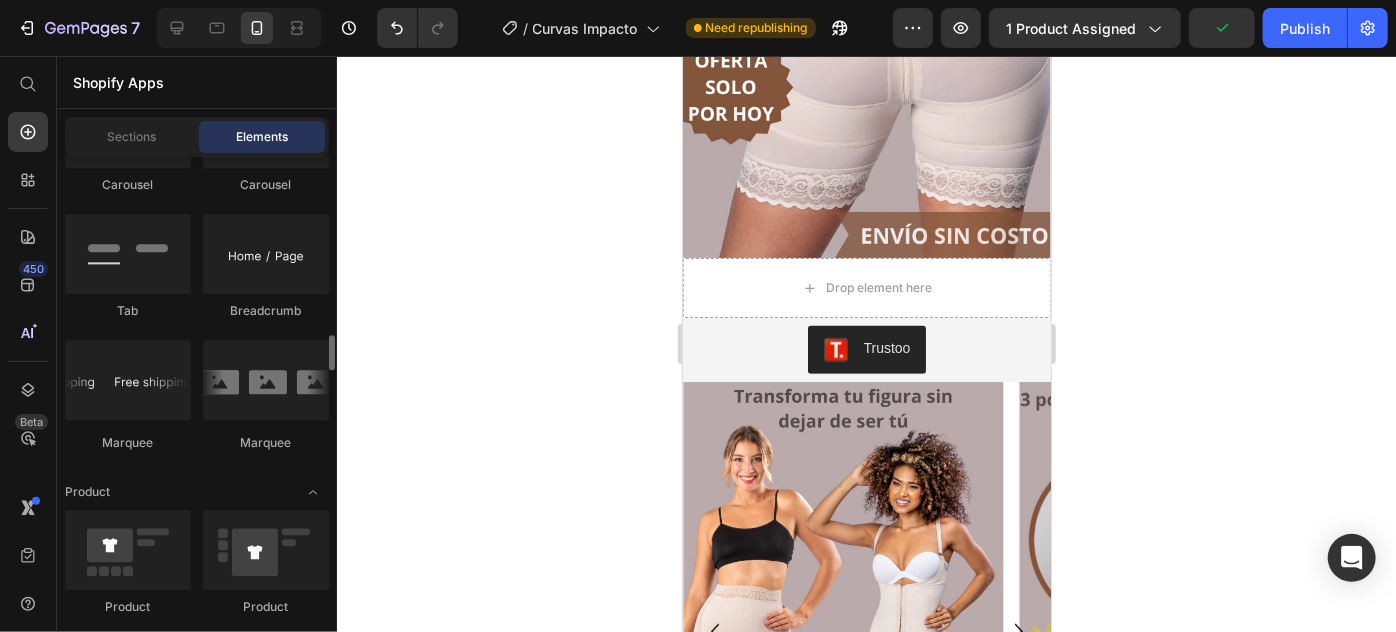 scroll, scrollTop: 2545, scrollLeft: 0, axis: vertical 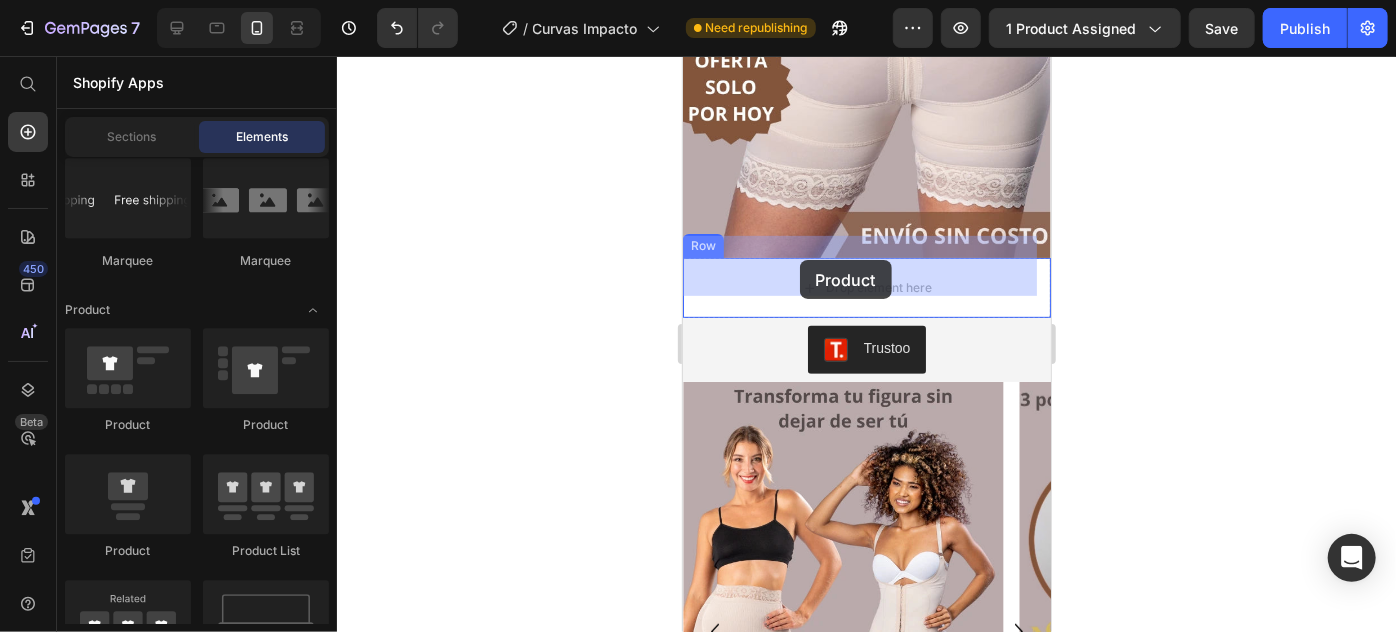 drag, startPoint x: 792, startPoint y: 442, endPoint x: 799, endPoint y: 259, distance: 183.13383 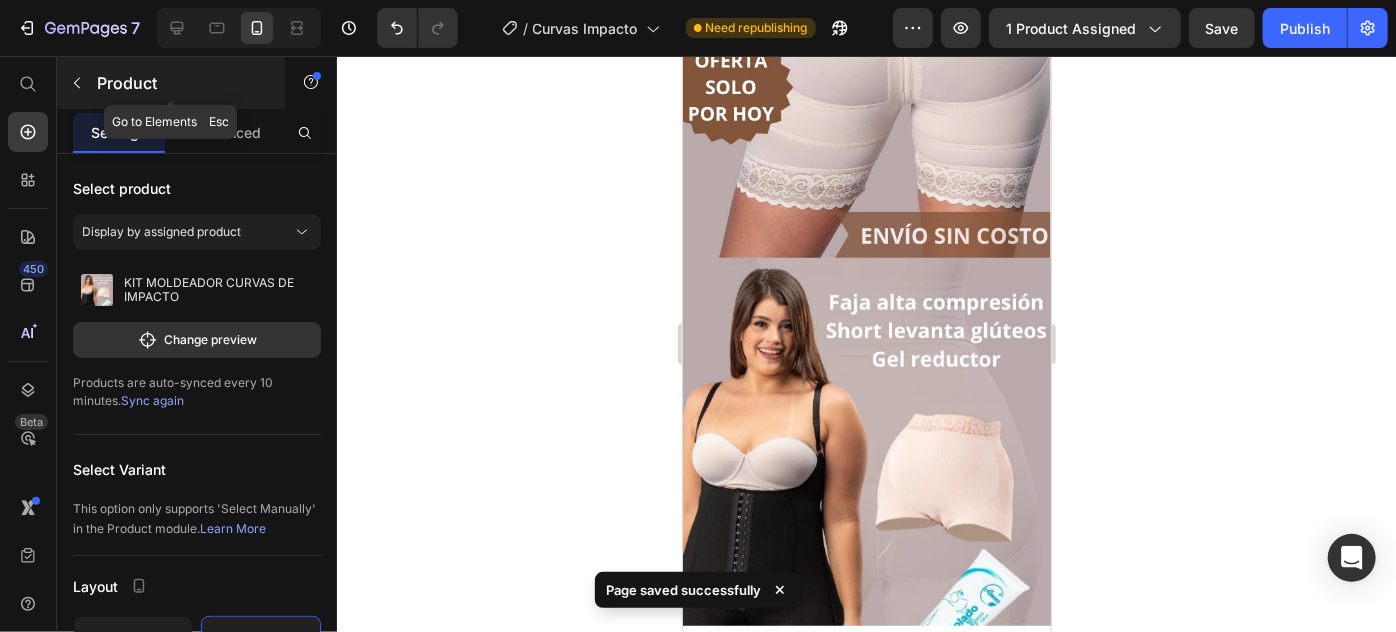 click 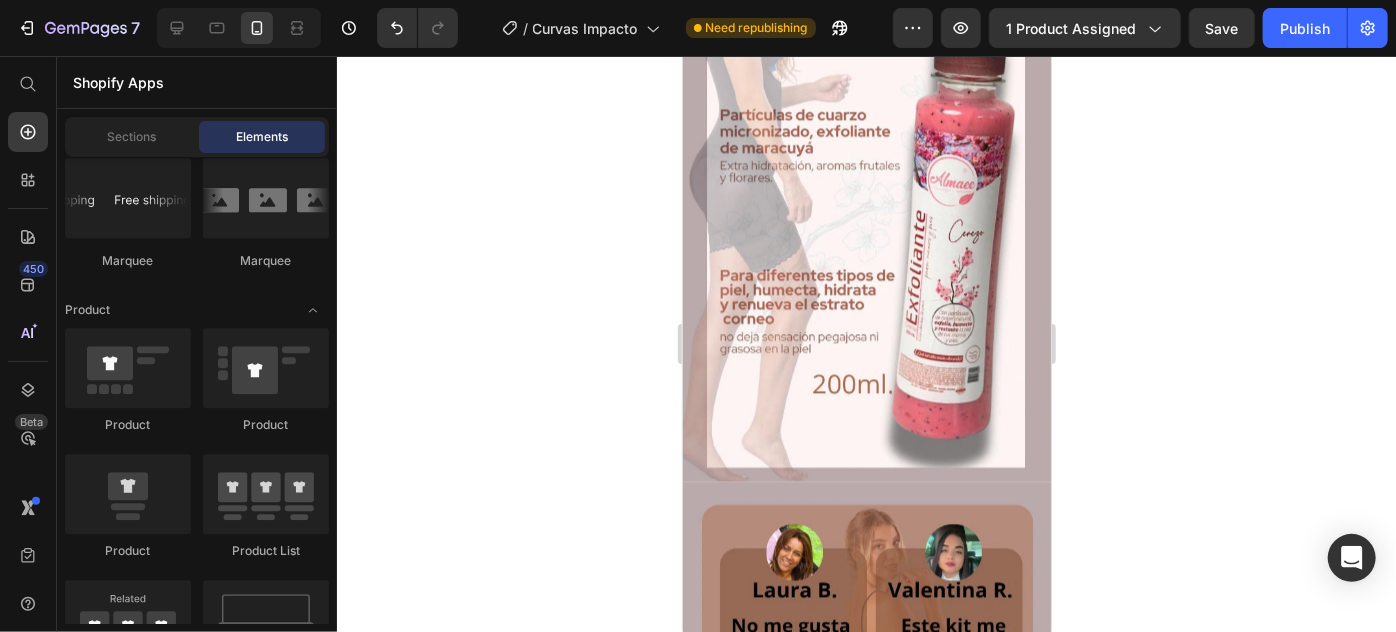 scroll, scrollTop: 5000, scrollLeft: 0, axis: vertical 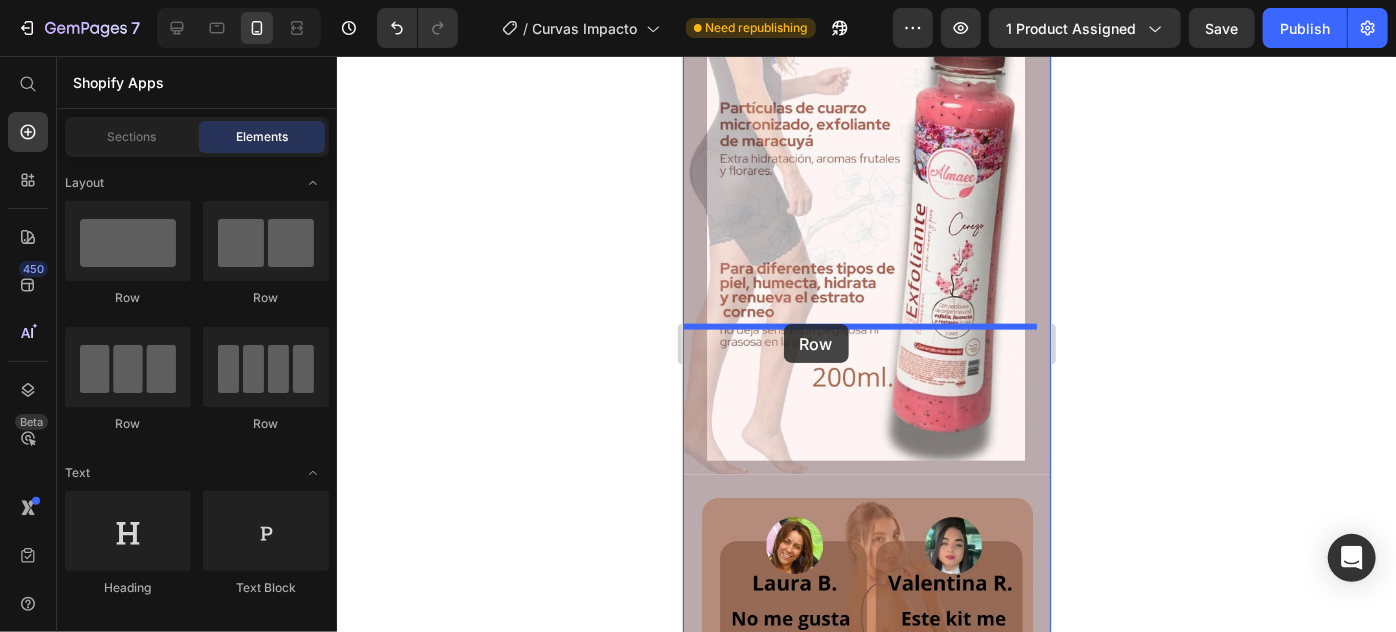 drag, startPoint x: 825, startPoint y: 307, endPoint x: 783, endPoint y: 323, distance: 44.94441 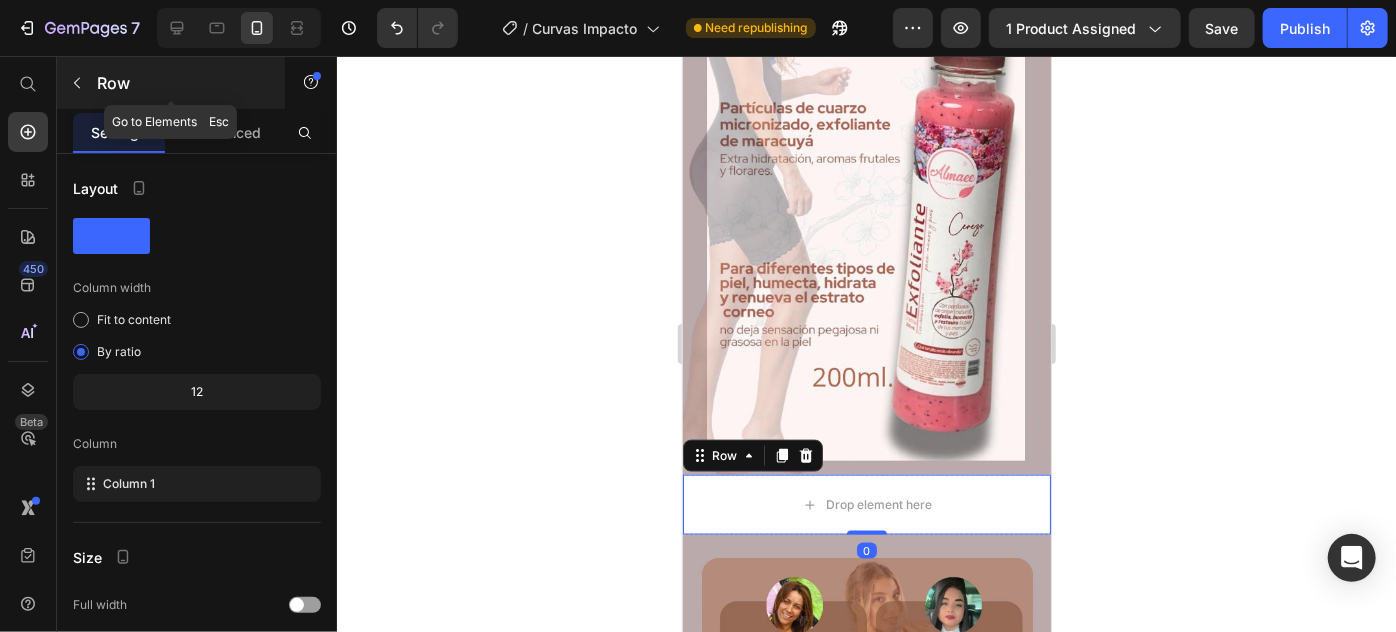 click 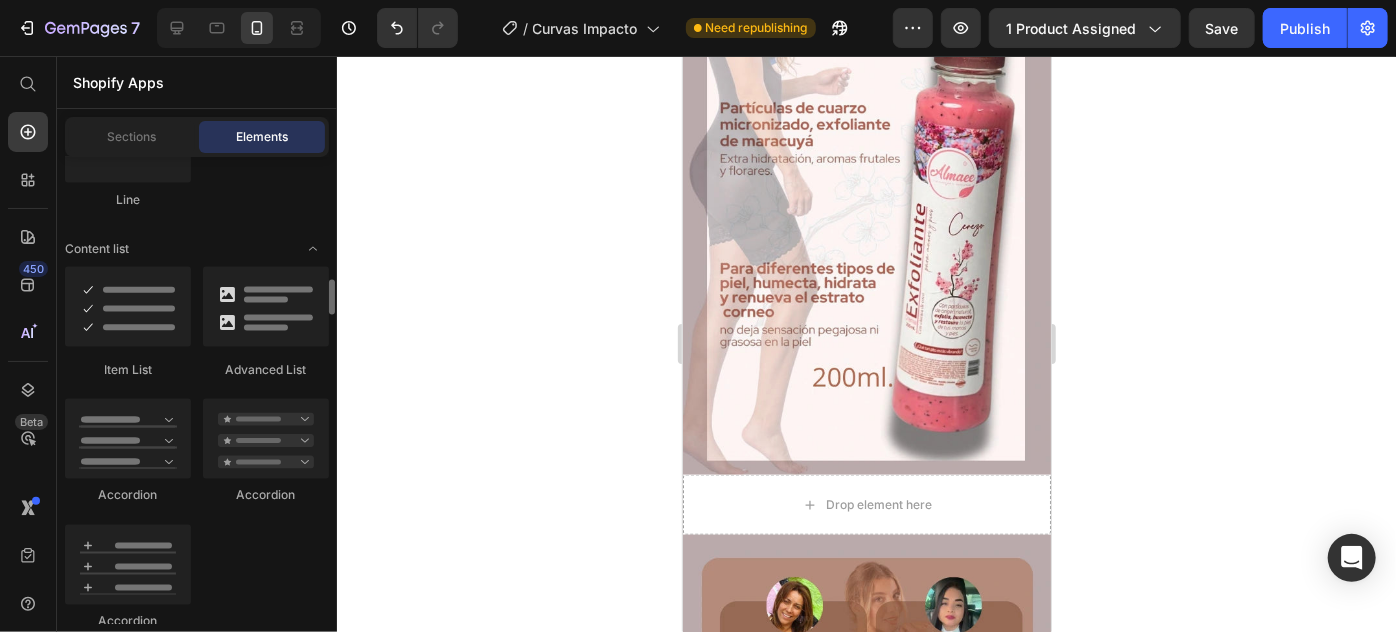 scroll, scrollTop: 1727, scrollLeft: 0, axis: vertical 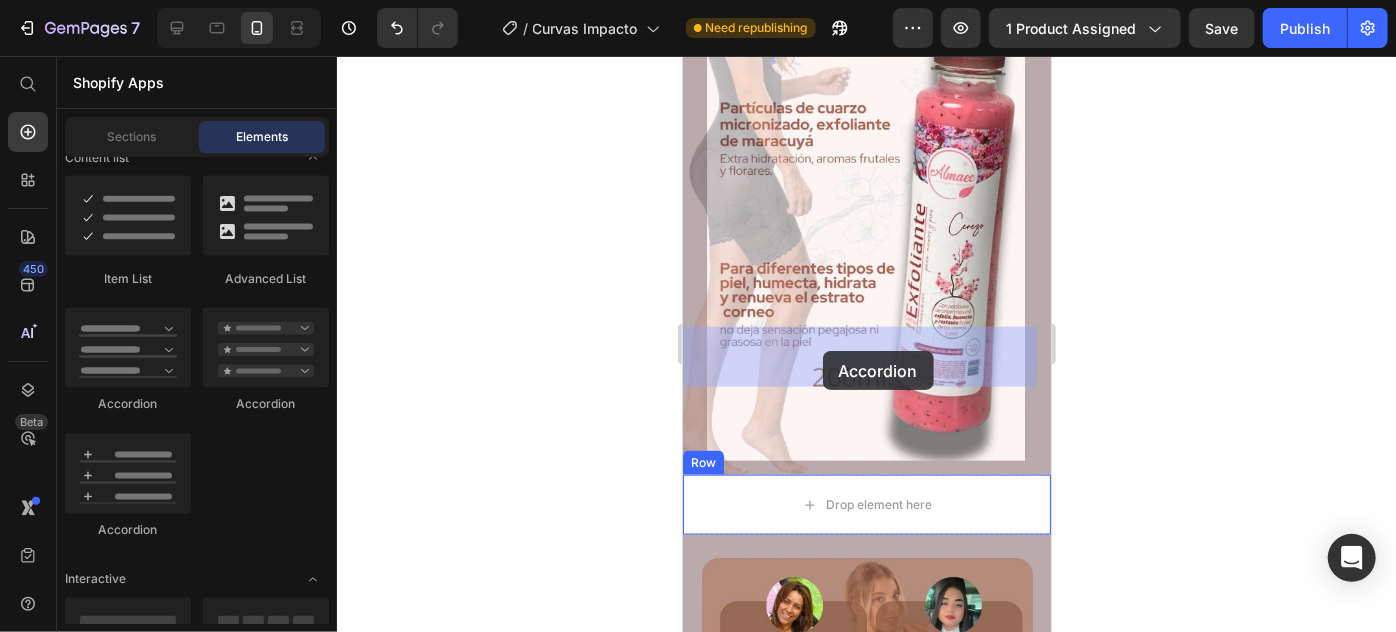 drag, startPoint x: 810, startPoint y: 413, endPoint x: 813, endPoint y: 353, distance: 60.074955 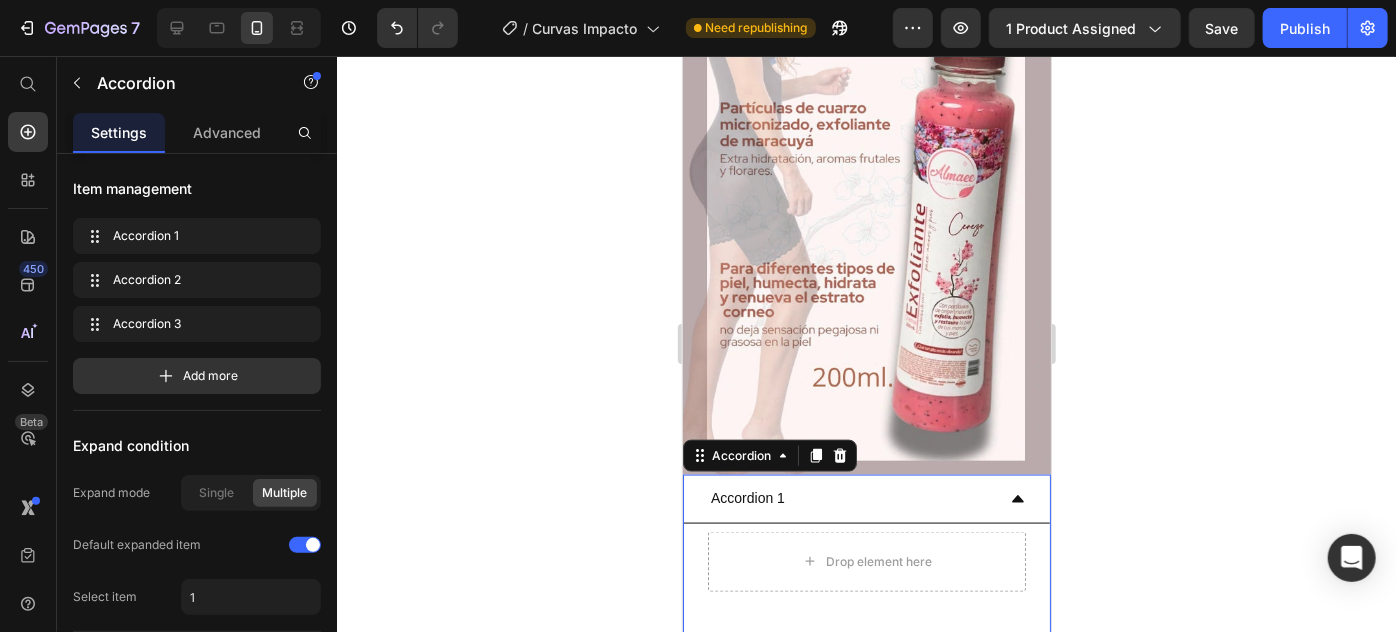 click 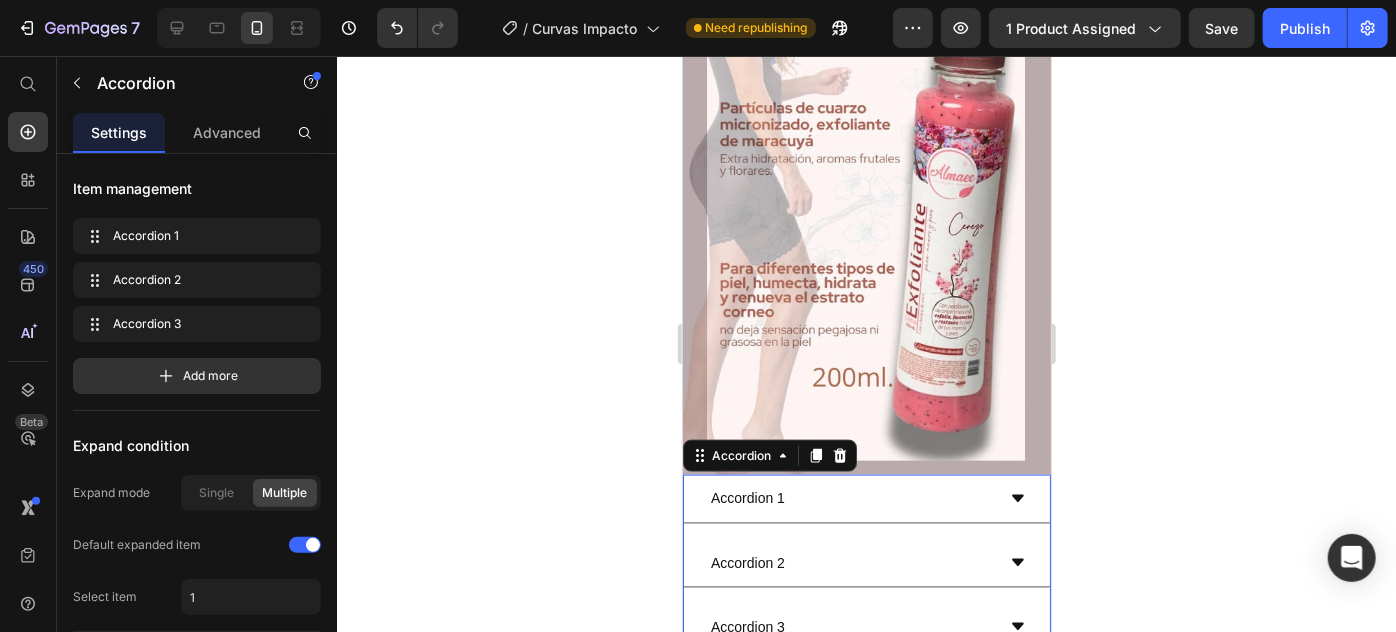 click on "Accordion 1" at bounding box center (747, 497) 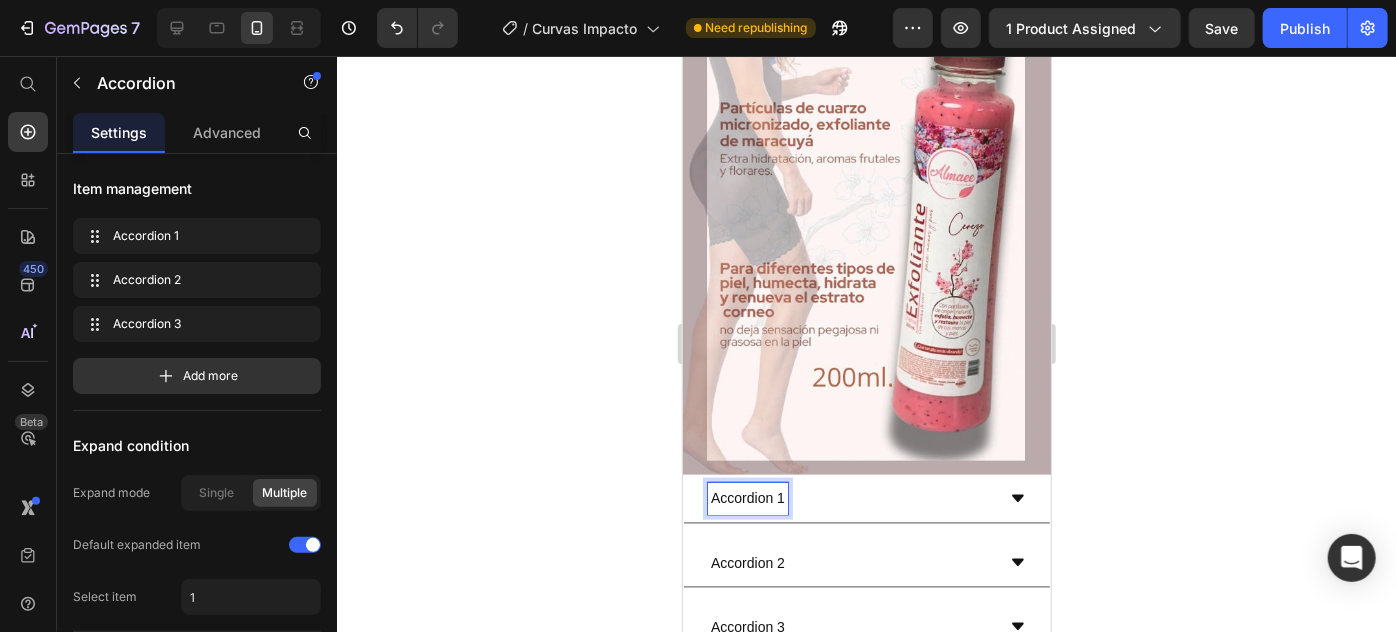 click on "Accordion 1" at bounding box center [747, 497] 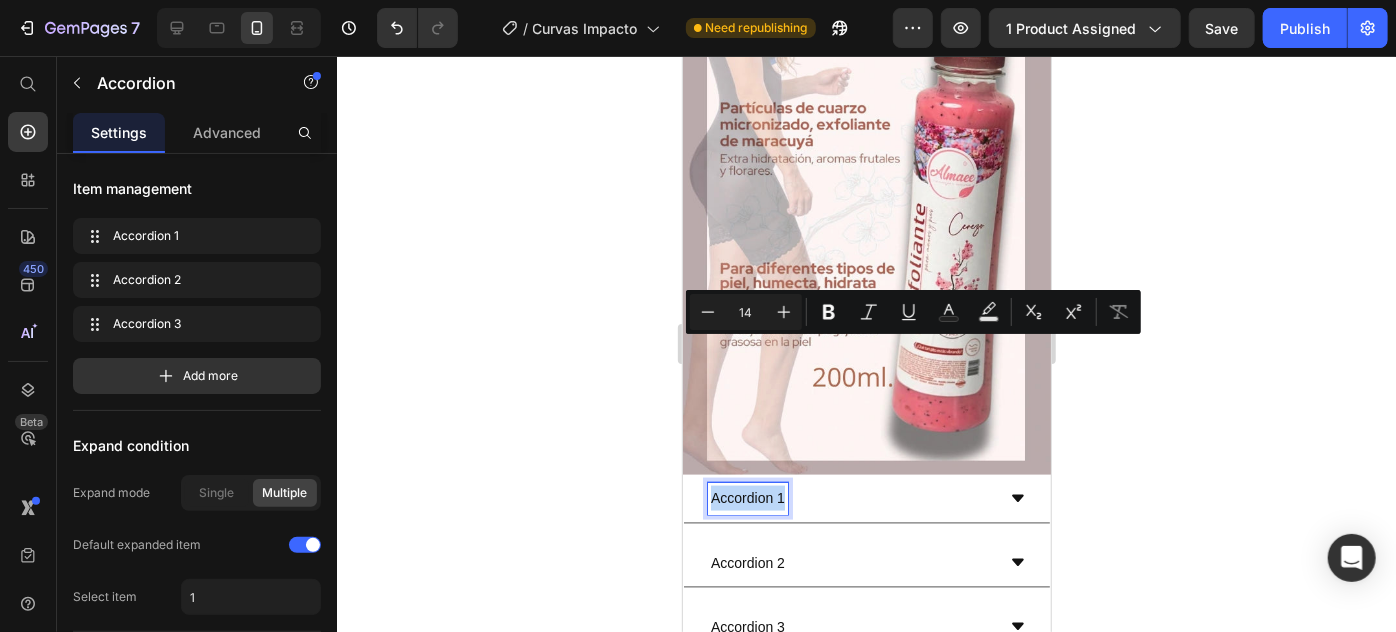 drag, startPoint x: 712, startPoint y: 347, endPoint x: 784, endPoint y: 358, distance: 72.835434 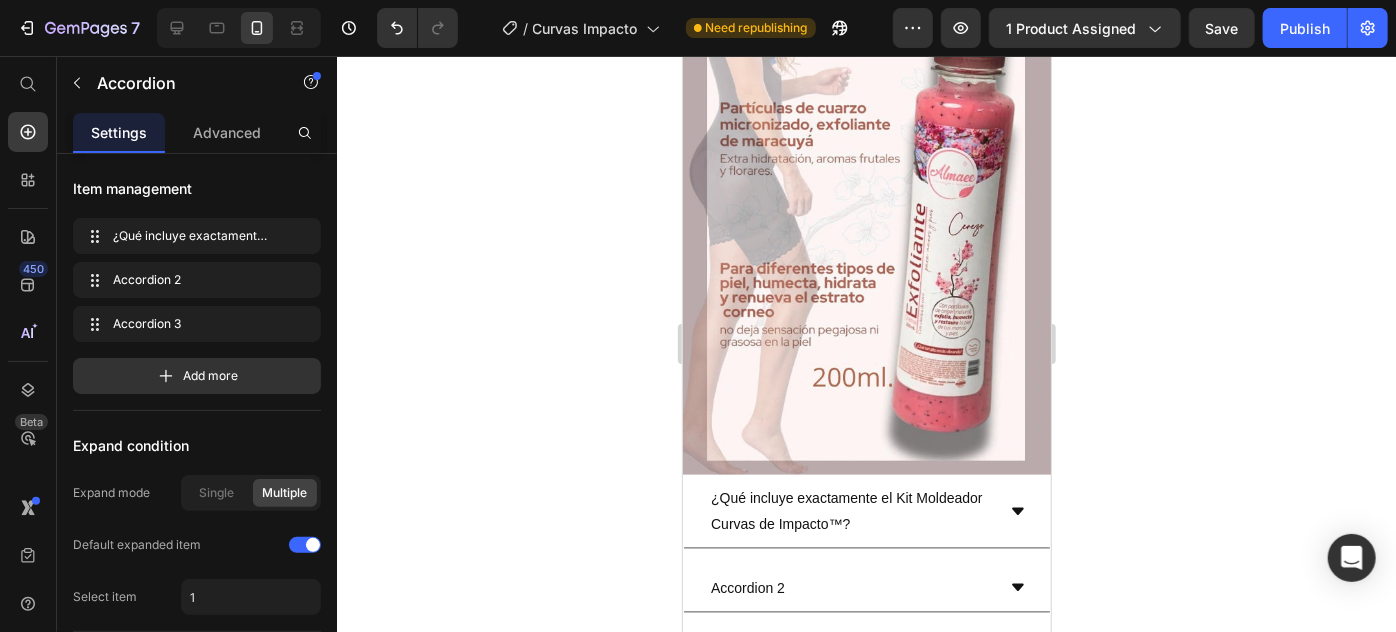 click 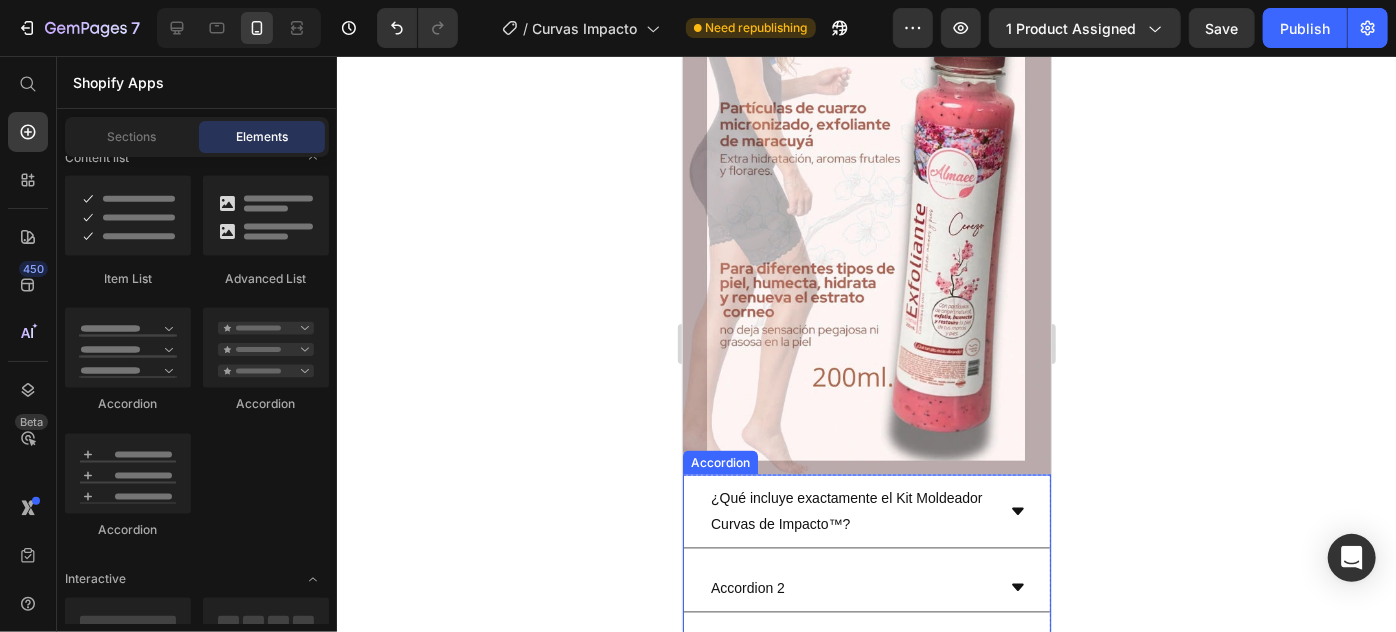 click 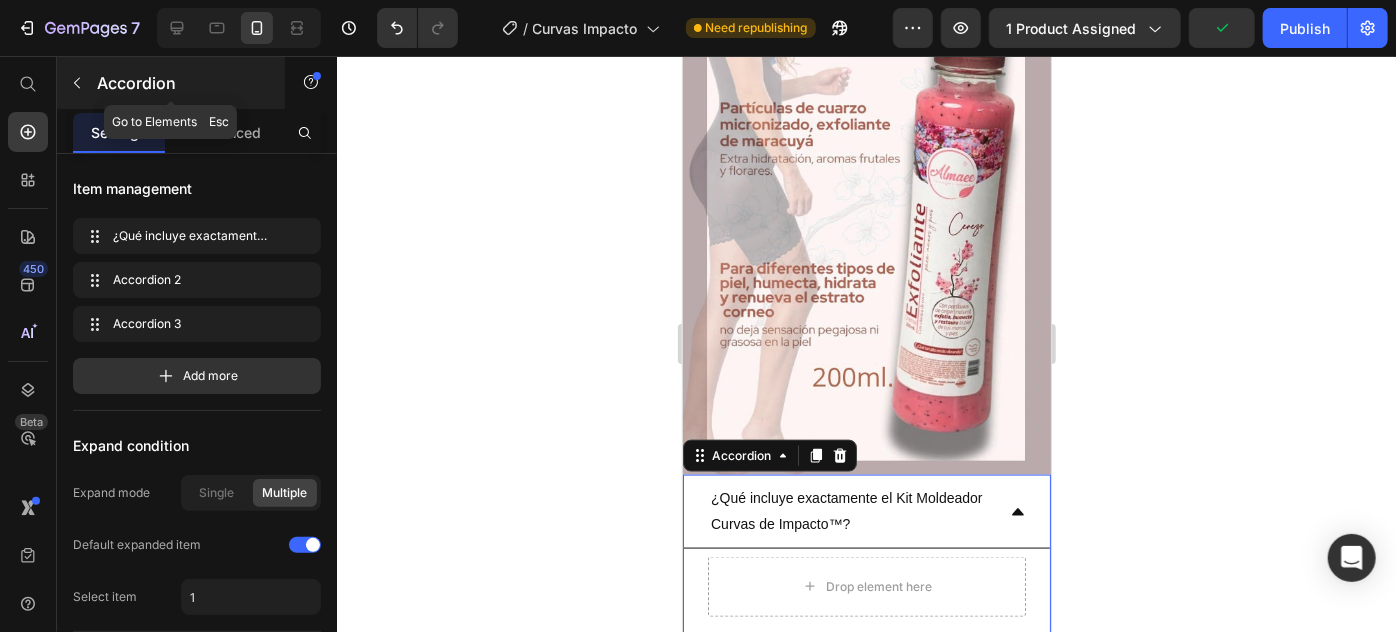 click 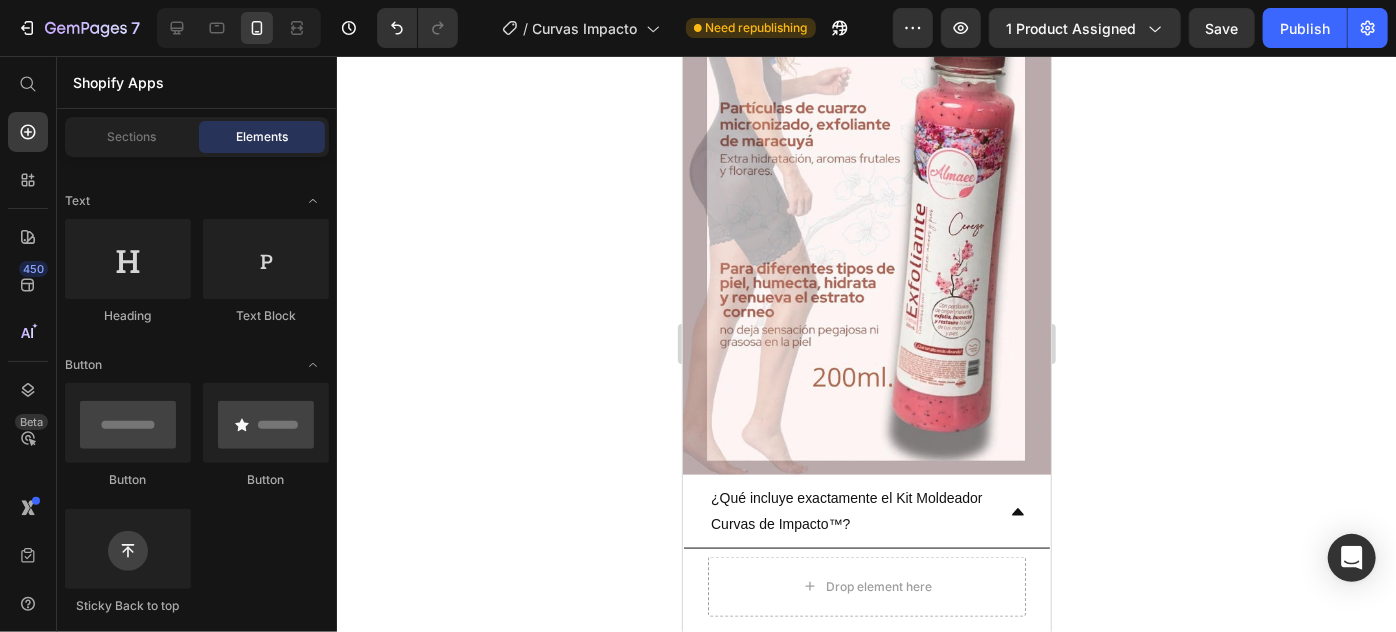 scroll, scrollTop: 181, scrollLeft: 0, axis: vertical 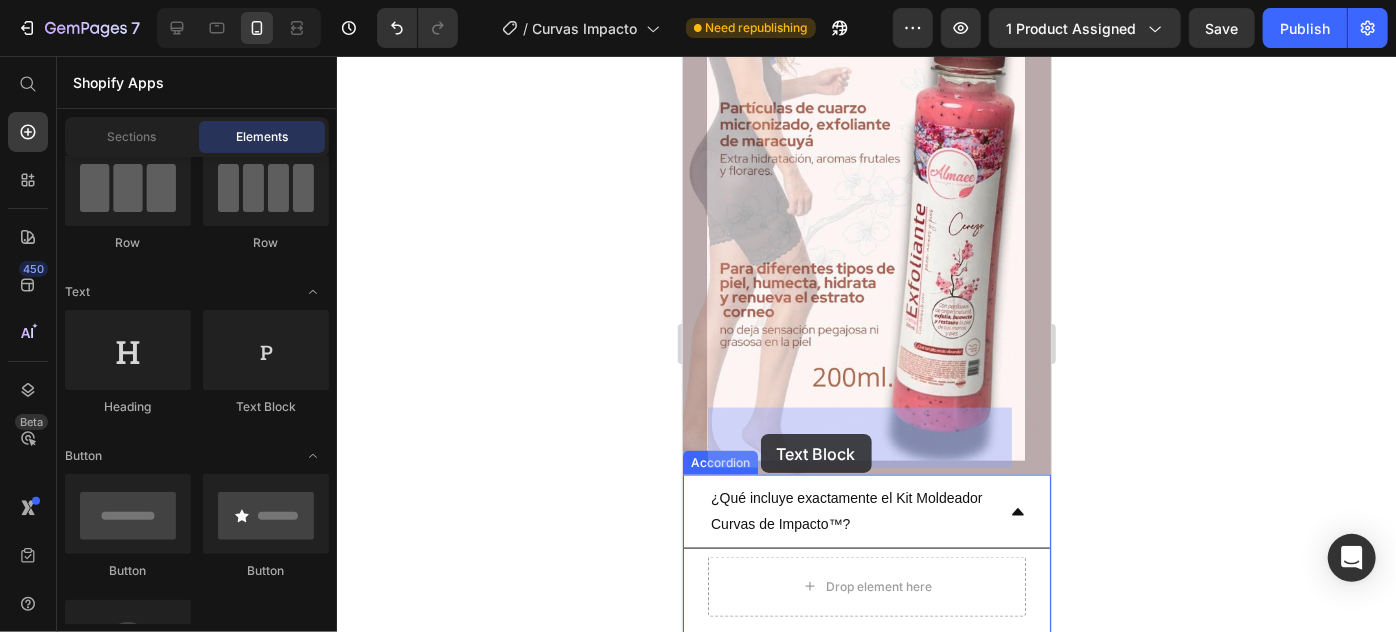 drag, startPoint x: 950, startPoint y: 412, endPoint x: 760, endPoint y: 433, distance: 191.157 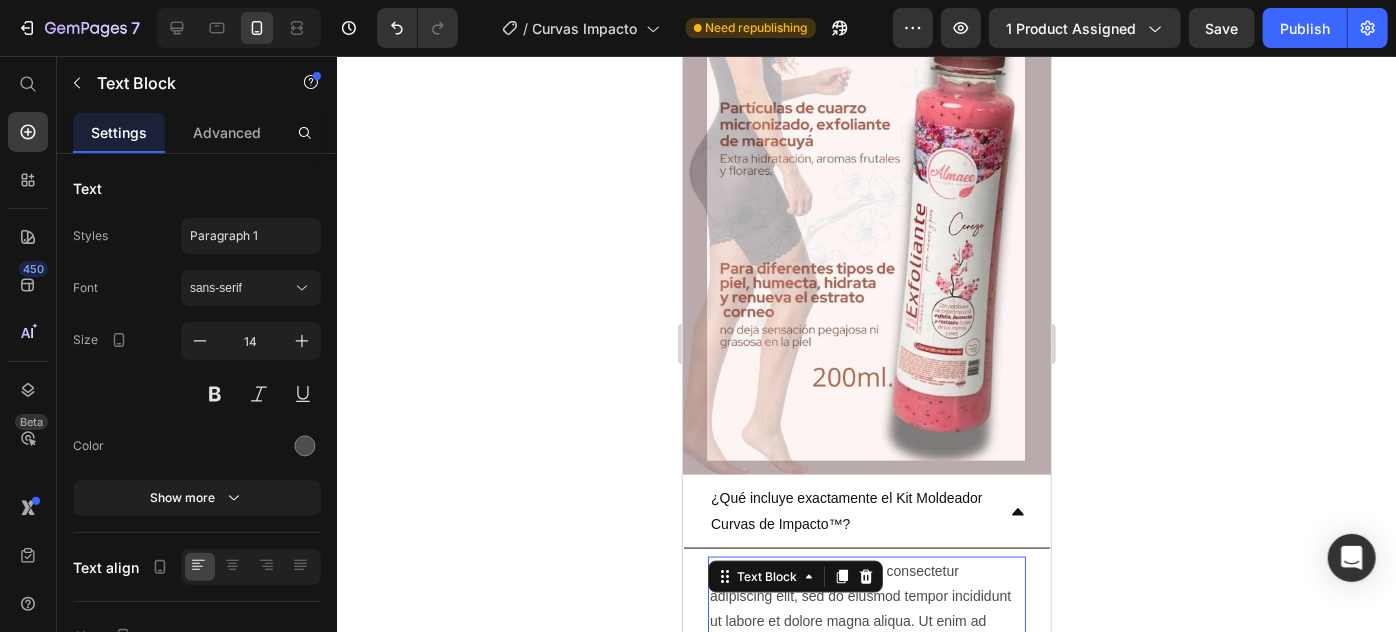 click on "Lorem ipsum dolor sit amet, consectetur adipiscing elit, sed do eiusmod tempor incididunt ut labore et dolore magna aliqua. Ut enim ad minim veniam, quis nostrud exercitation ullamco laboris nisi ut aliquip ex ea commodo consequat." at bounding box center (866, 621) 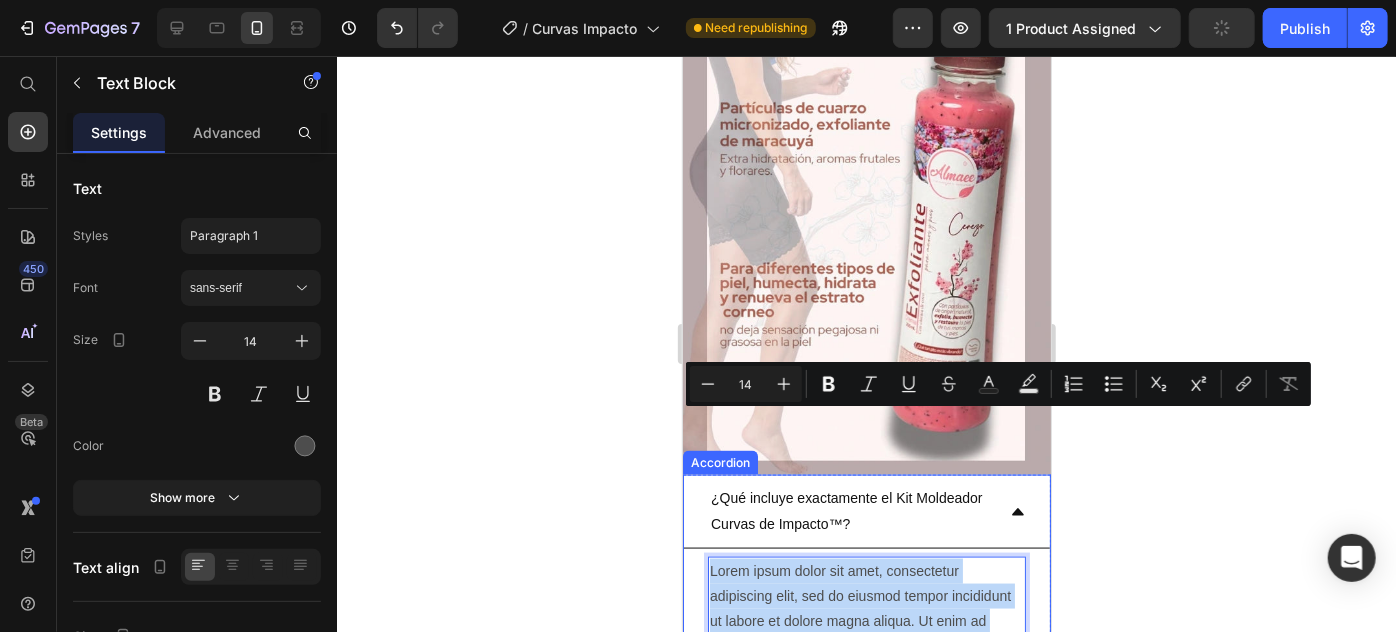 drag, startPoint x: 809, startPoint y: 540, endPoint x: 704, endPoint y: 427, distance: 154.25304 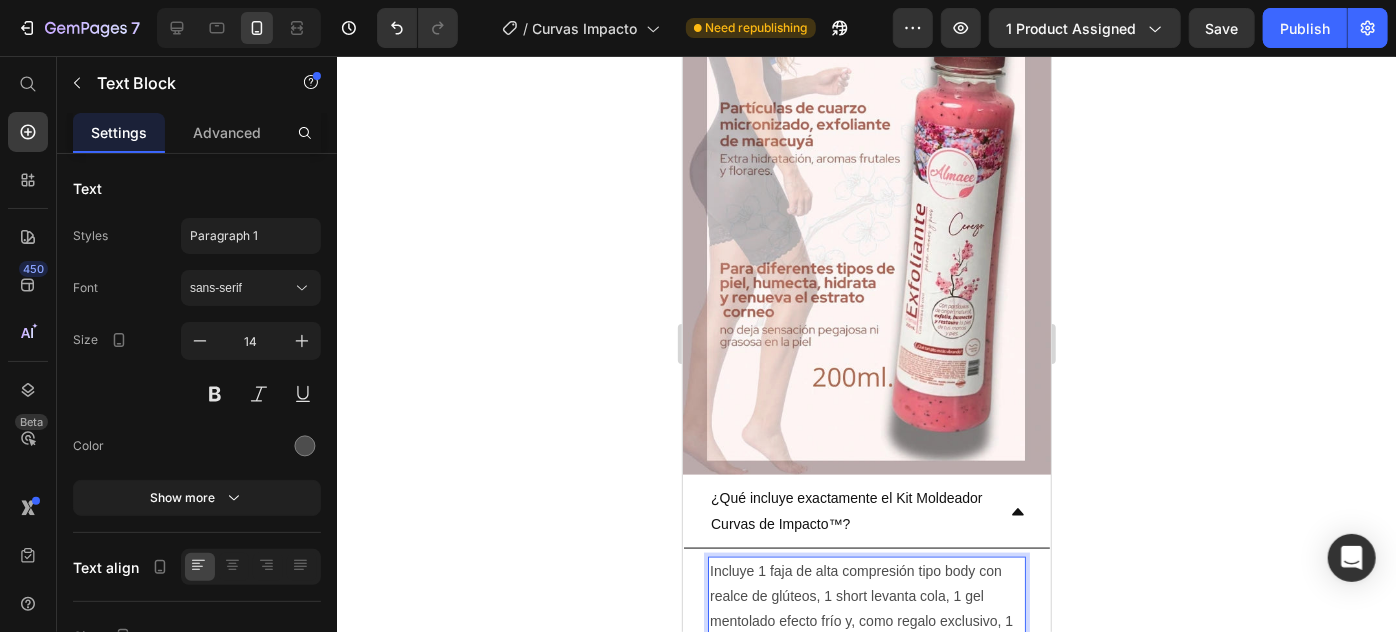 click on "Incluye 1 faja de alta compresión tipo body con realce de glúteos, 1 short levanta cola, 1 gel mentolado efecto frío y, como regalo exclusivo, 1 crema exfoliante de maracuyá con cuarzo micronizado para preparar tu piel antes de moldear." at bounding box center [866, 633] 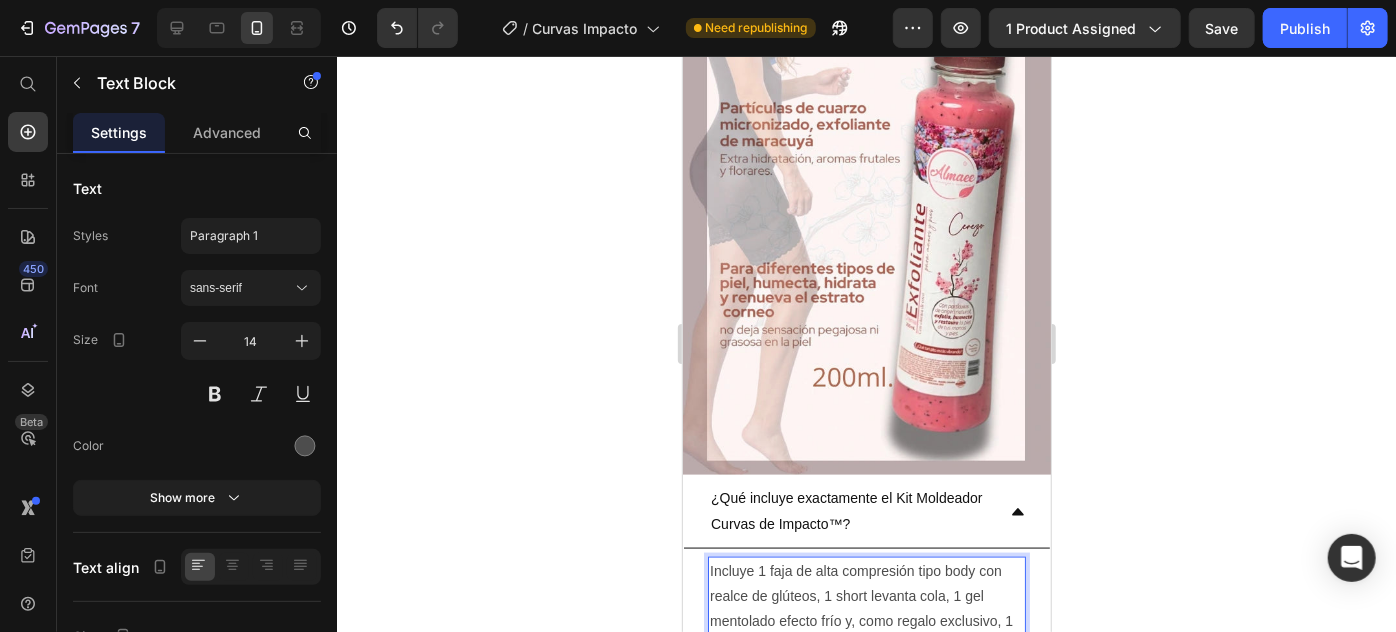 click 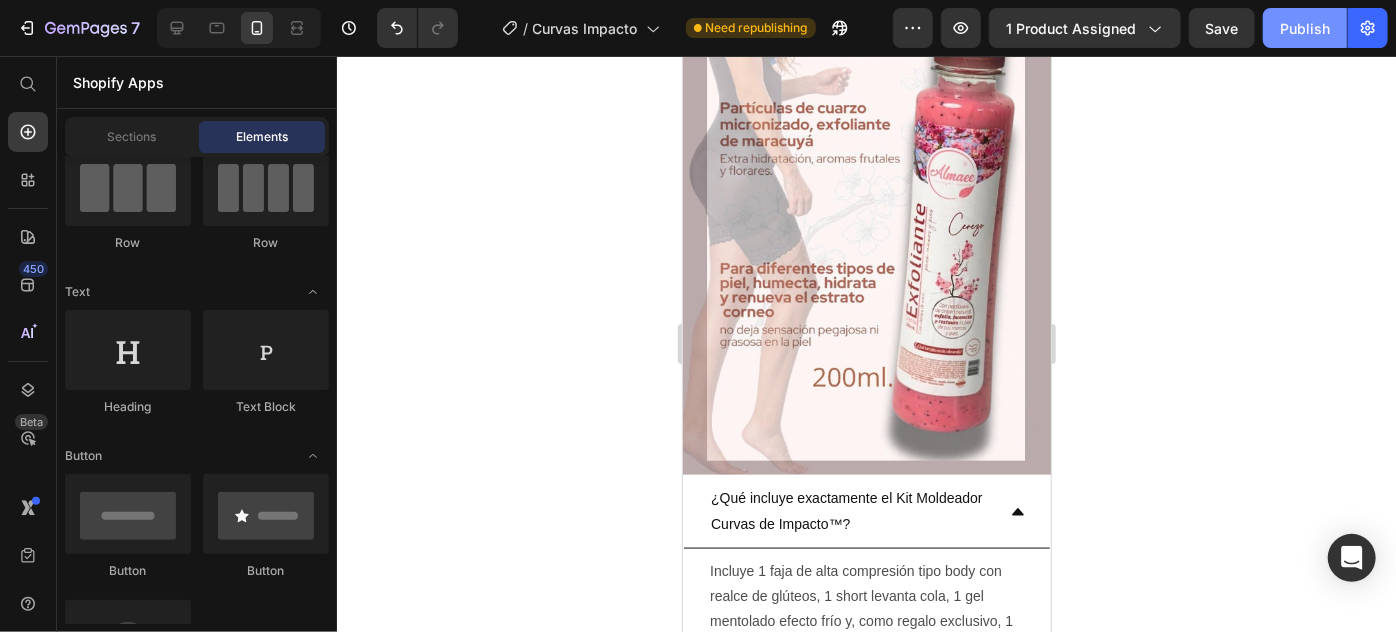 click on "Publish" at bounding box center [1305, 28] 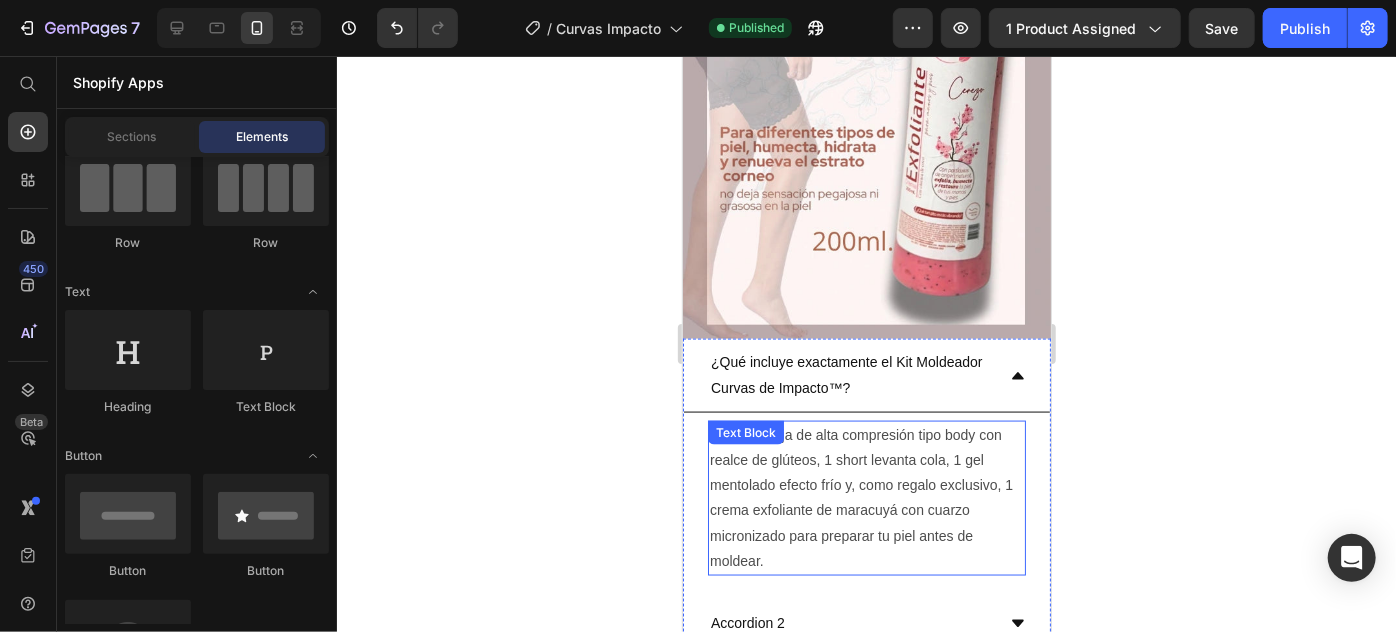 scroll, scrollTop: 5090, scrollLeft: 0, axis: vertical 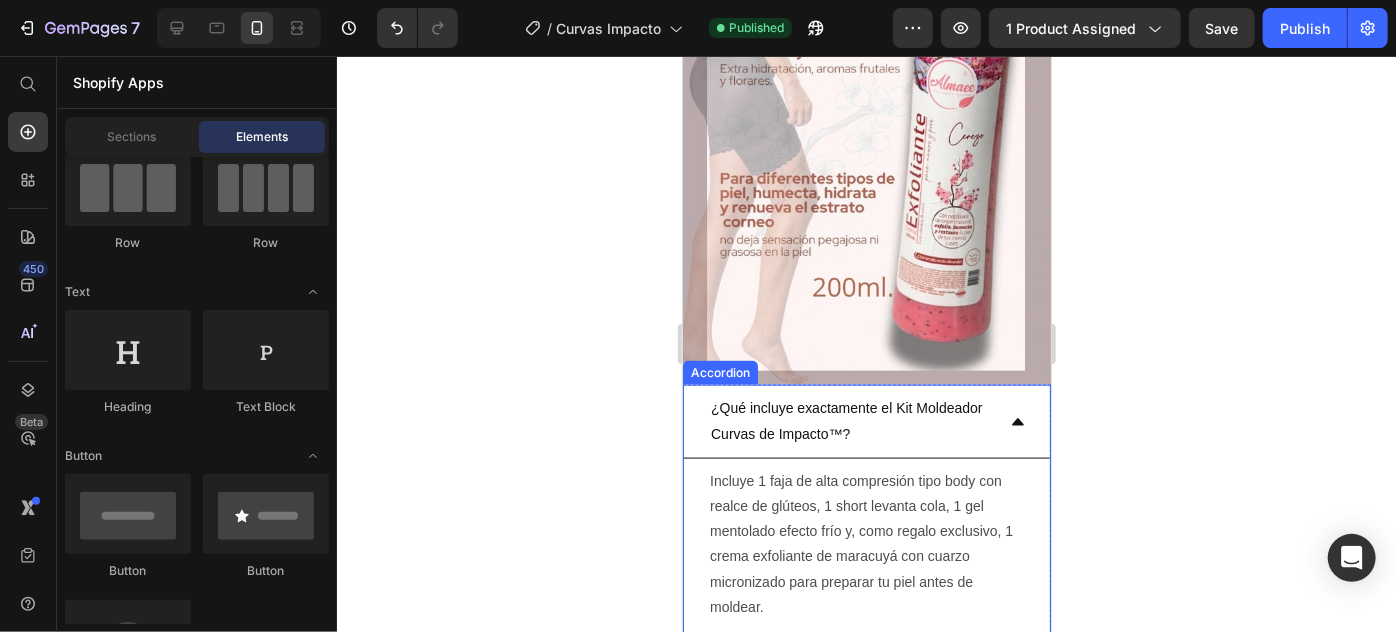 click on "¿Qué incluye exactamente el Kit Moldeador Curvas de Impacto™?" at bounding box center [866, 420] 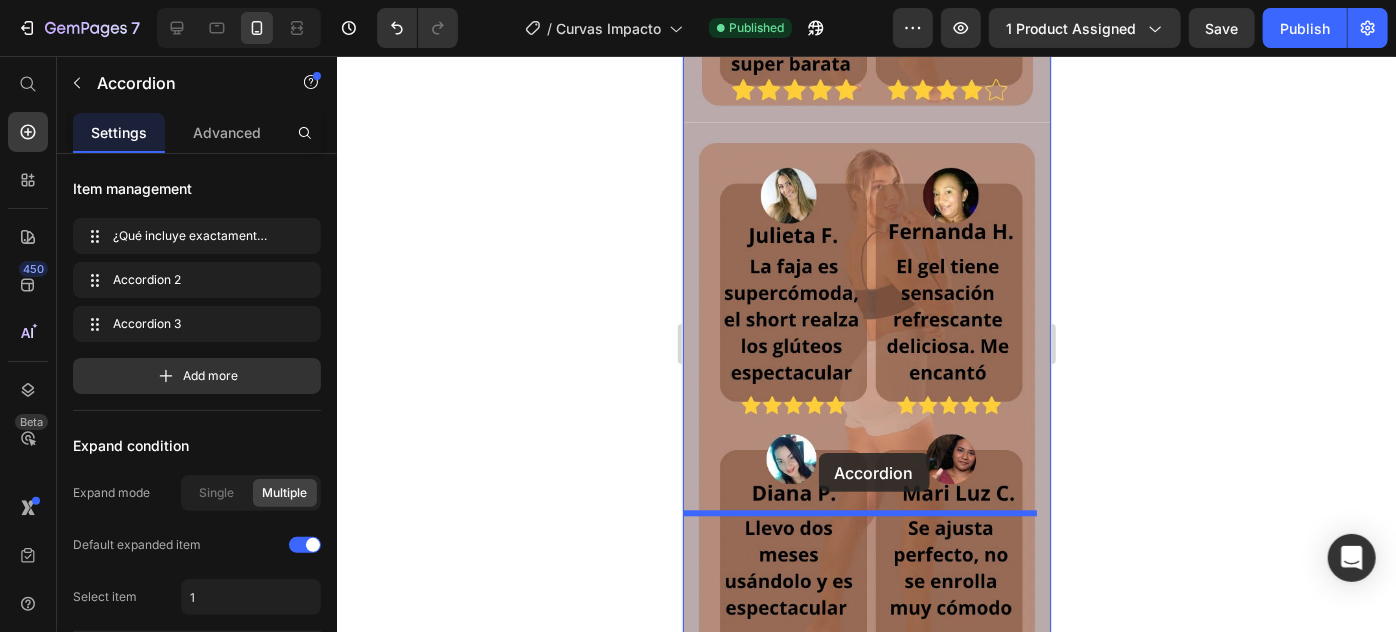 scroll, scrollTop: 6158, scrollLeft: 0, axis: vertical 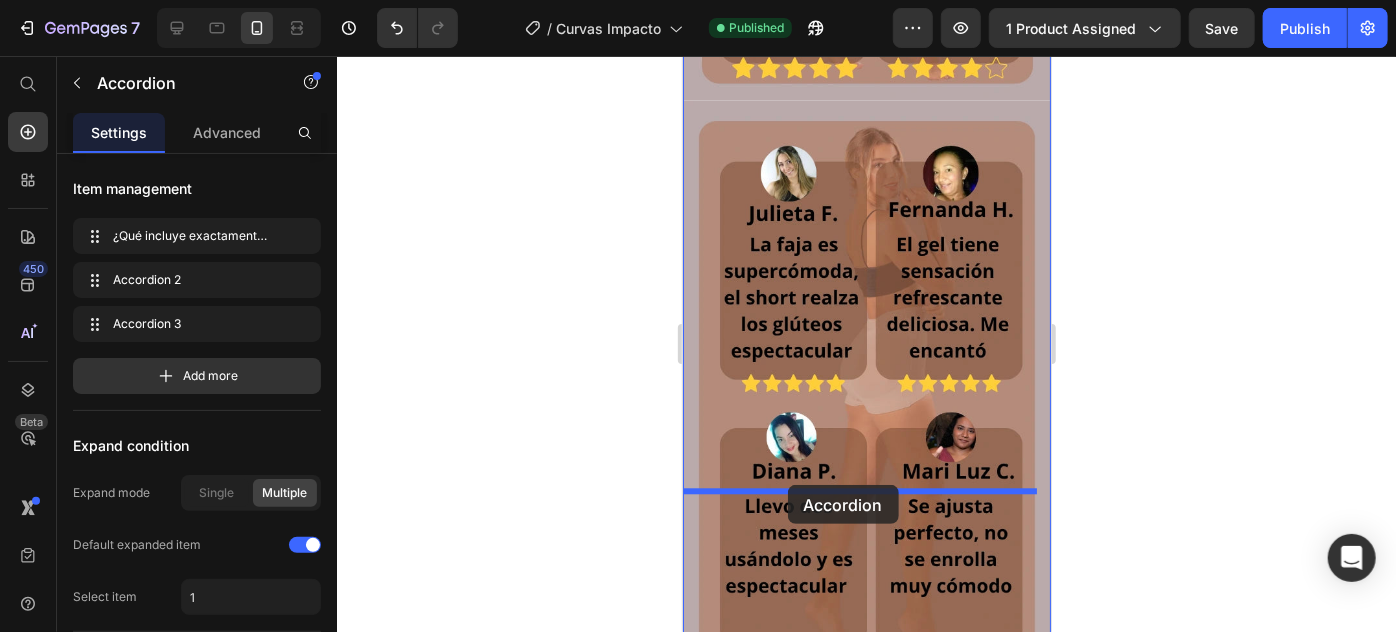 drag, startPoint x: 694, startPoint y: 217, endPoint x: 1885, endPoint y: 407, distance: 1206.06 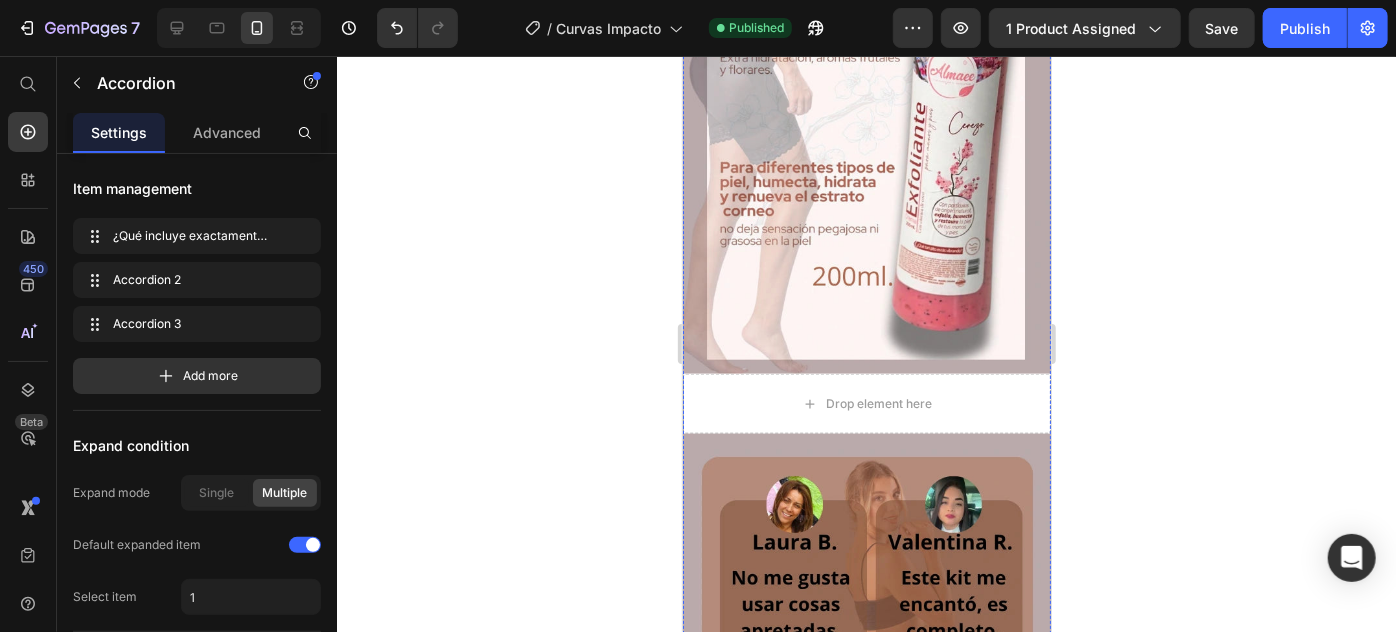 scroll, scrollTop: 5018, scrollLeft: 0, axis: vertical 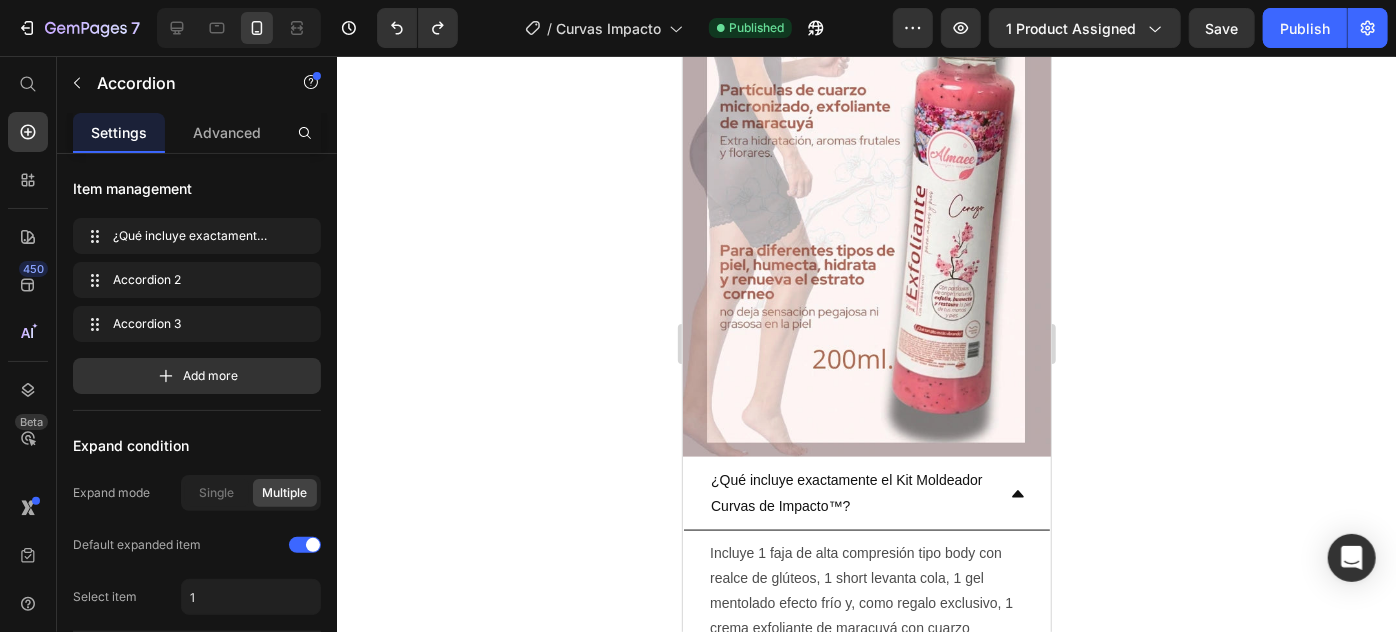 click on "¿Qué incluye exactamente el Kit Moldeador Curvas de Impacto™?" at bounding box center [866, 492] 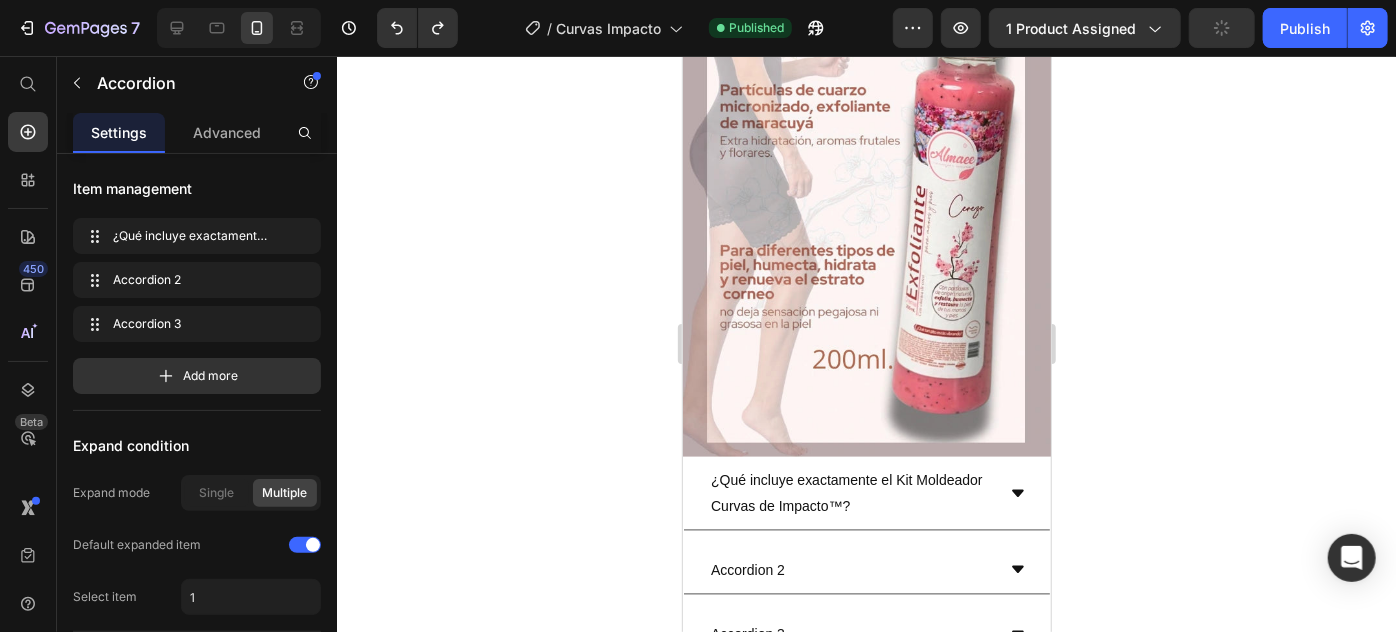 click on "¿Qué incluye exactamente el Kit Moldeador Curvas de Impacto™?" at bounding box center (866, 492) 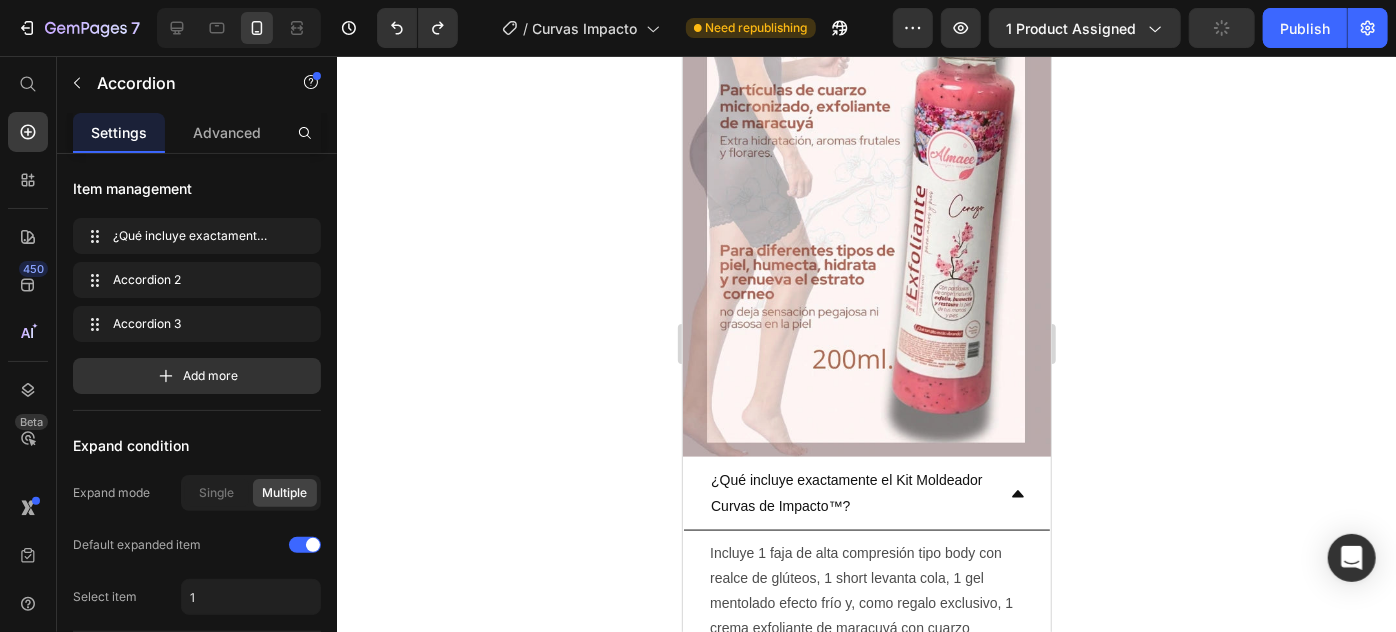 click on "¿Qué incluye exactamente el Kit Moldeador Curvas de Impacto™?" at bounding box center [866, 492] 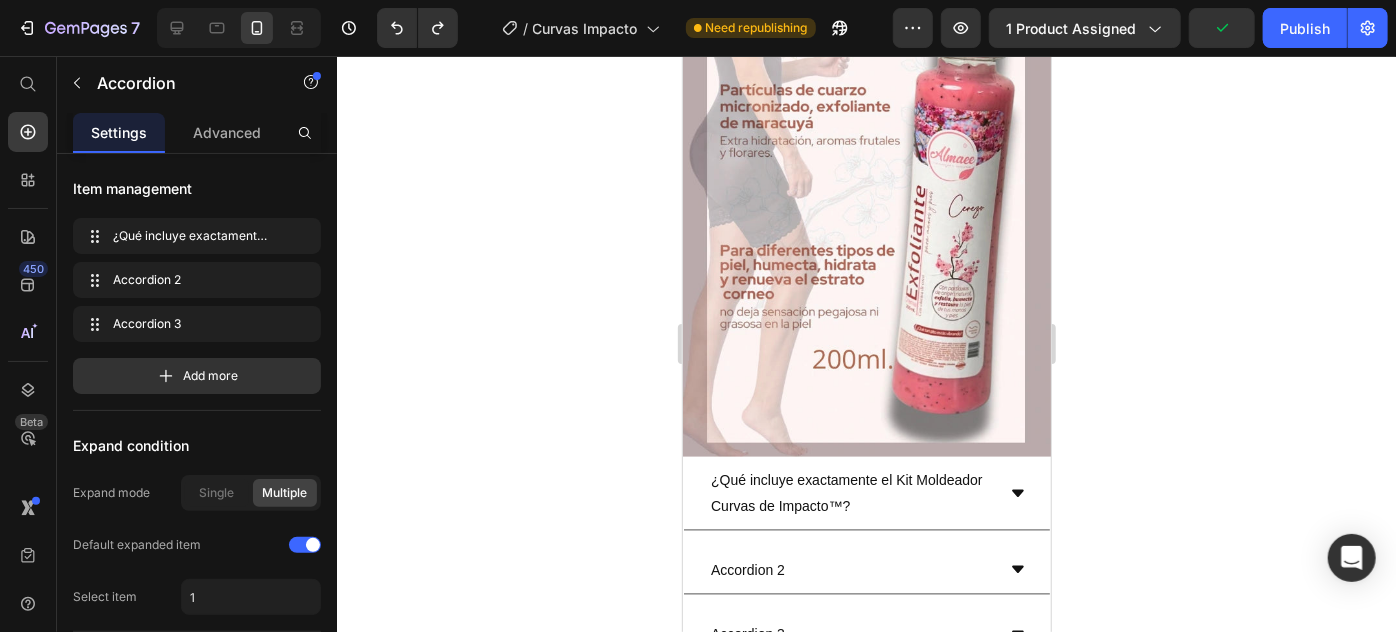 scroll, scrollTop: 4514, scrollLeft: 0, axis: vertical 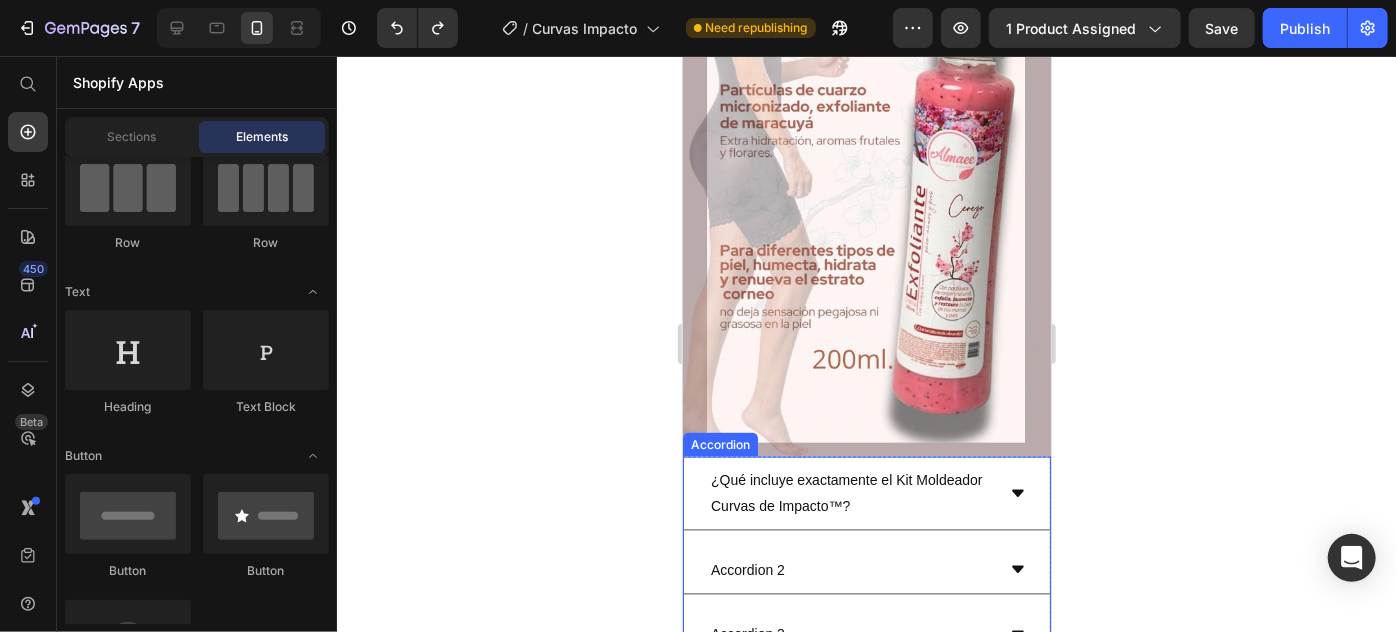 click on "Accordion" at bounding box center (719, 444) 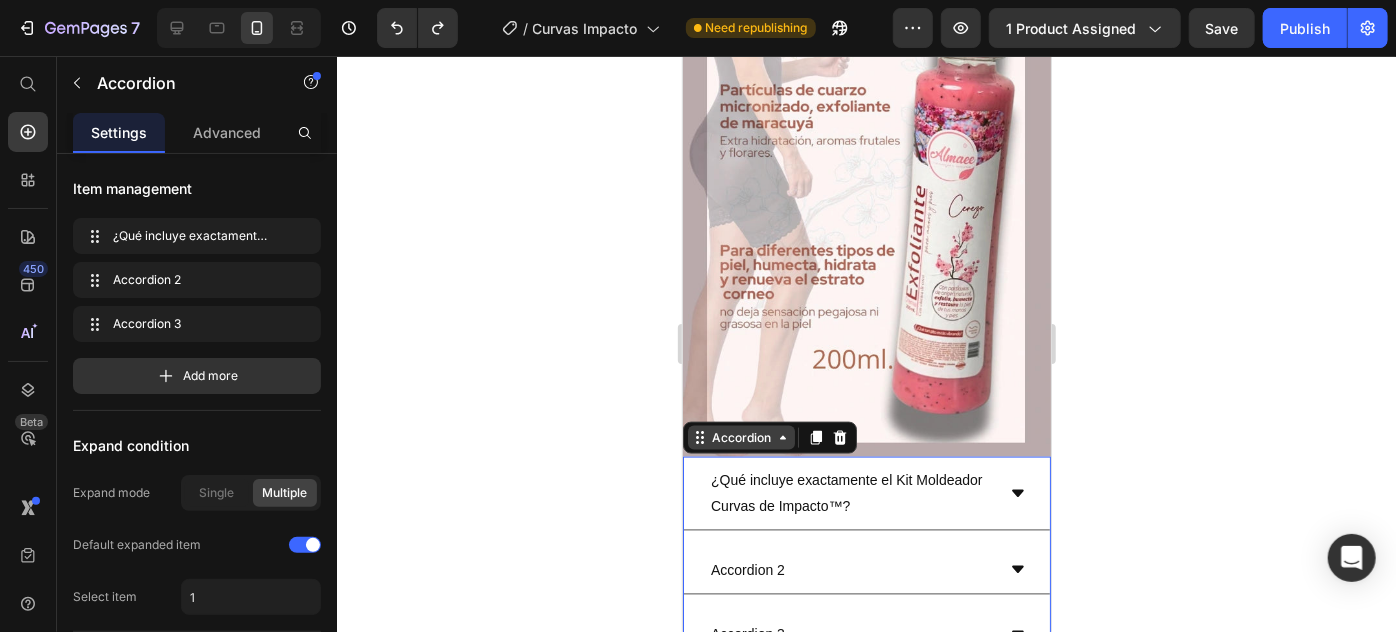 click 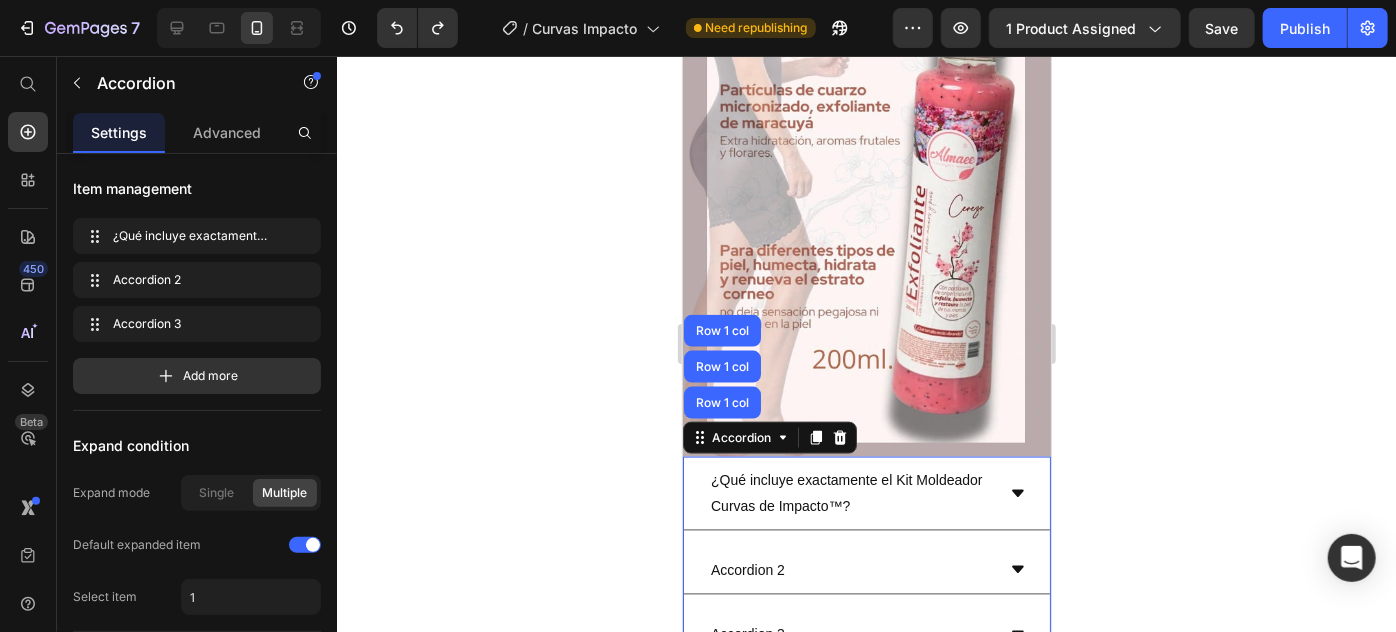 click on "¿Qué incluye exactamente el Kit Moldeador Curvas de Impacto™?" at bounding box center (866, 492) 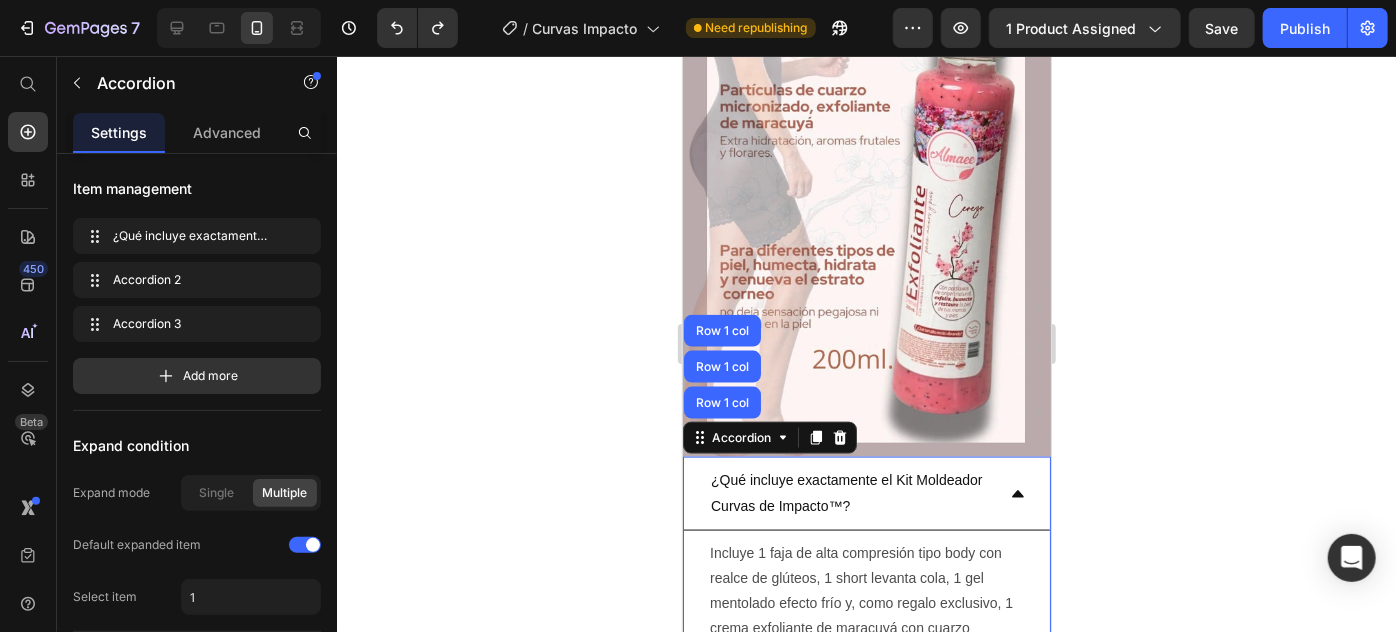click on "¿Qué incluye exactamente el Kit Moldeador Curvas de Impacto™?" at bounding box center [850, 492] 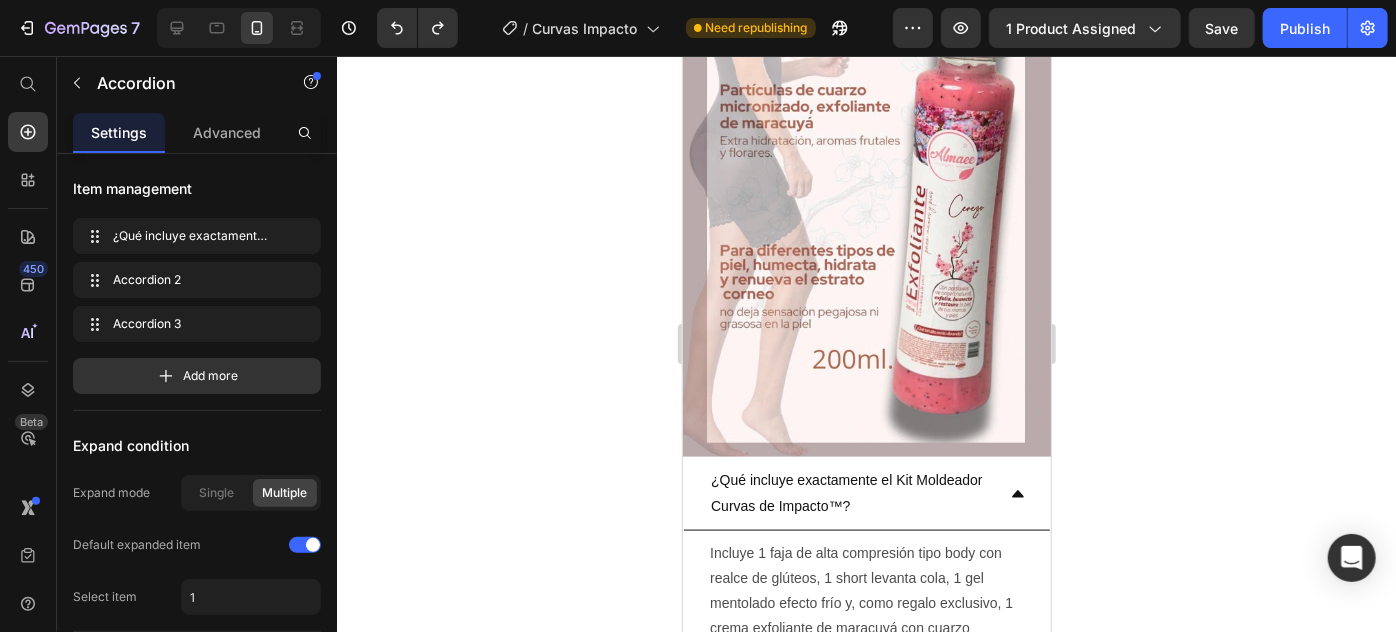 click on "¿Qué incluye exactamente el Kit Moldeador Curvas de Impacto™?" at bounding box center [866, 492] 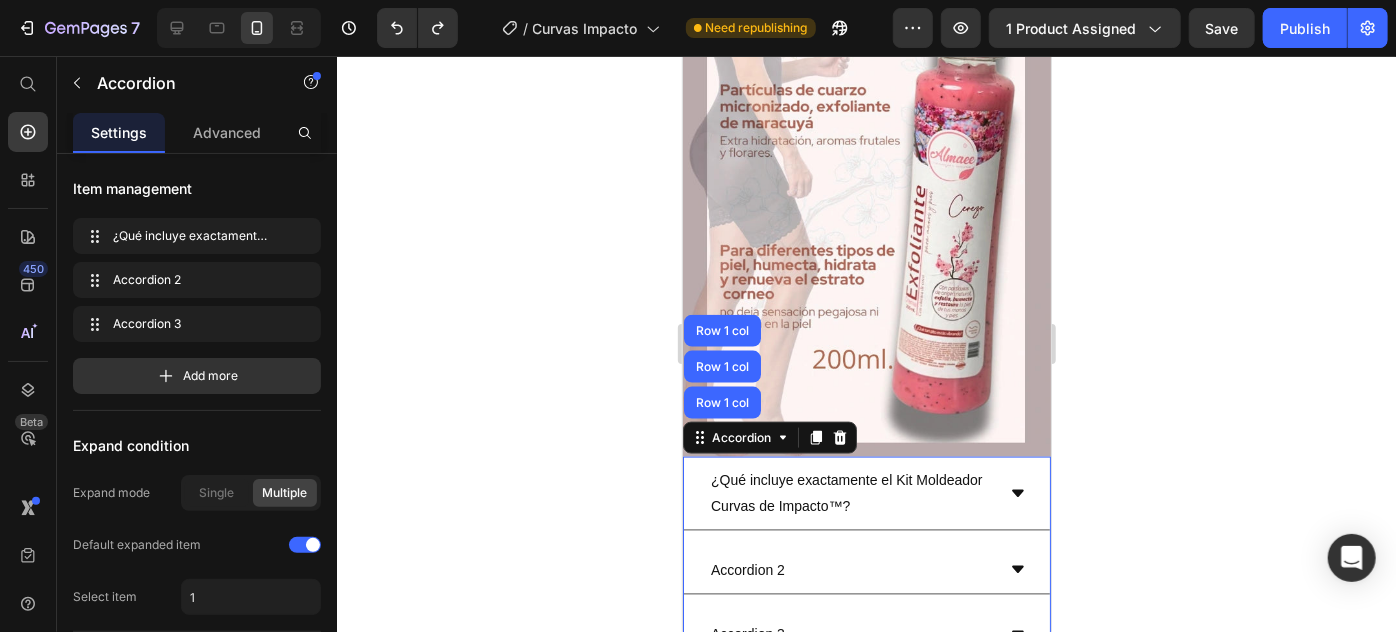 click on "¿Qué incluye exactamente el Kit Moldeador Curvas de Impacto™?" at bounding box center [866, 492] 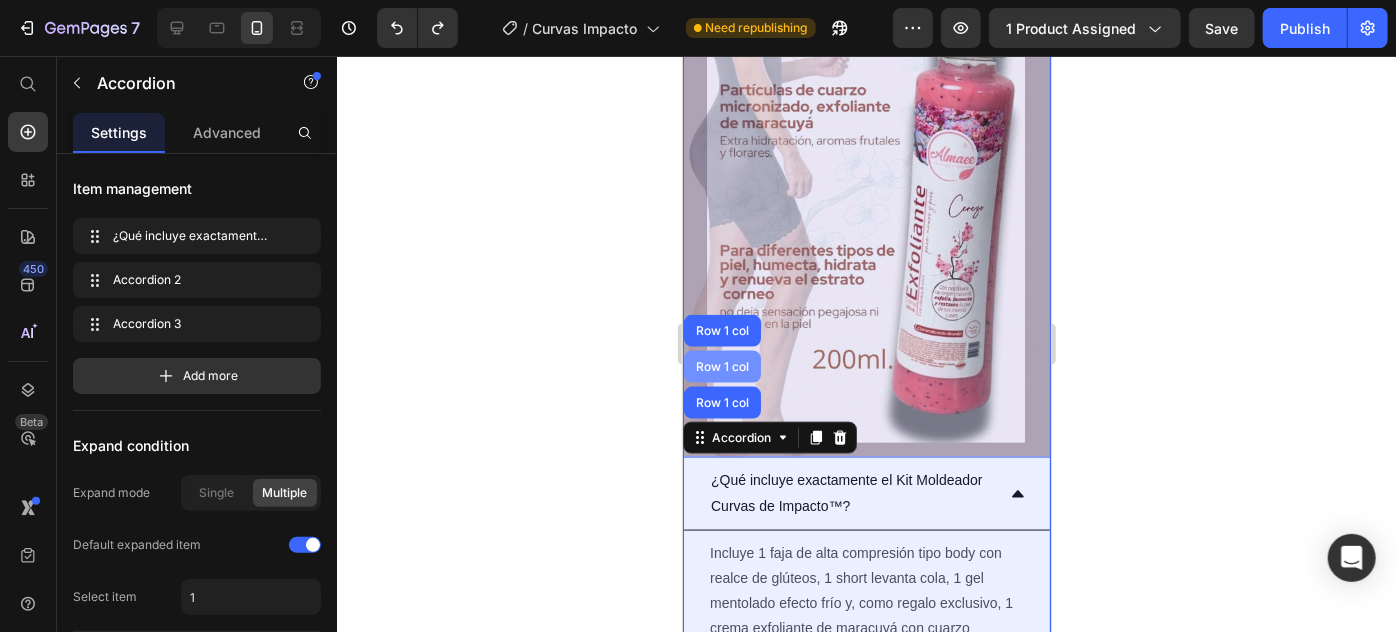 click on "Row 1 col" at bounding box center [721, 366] 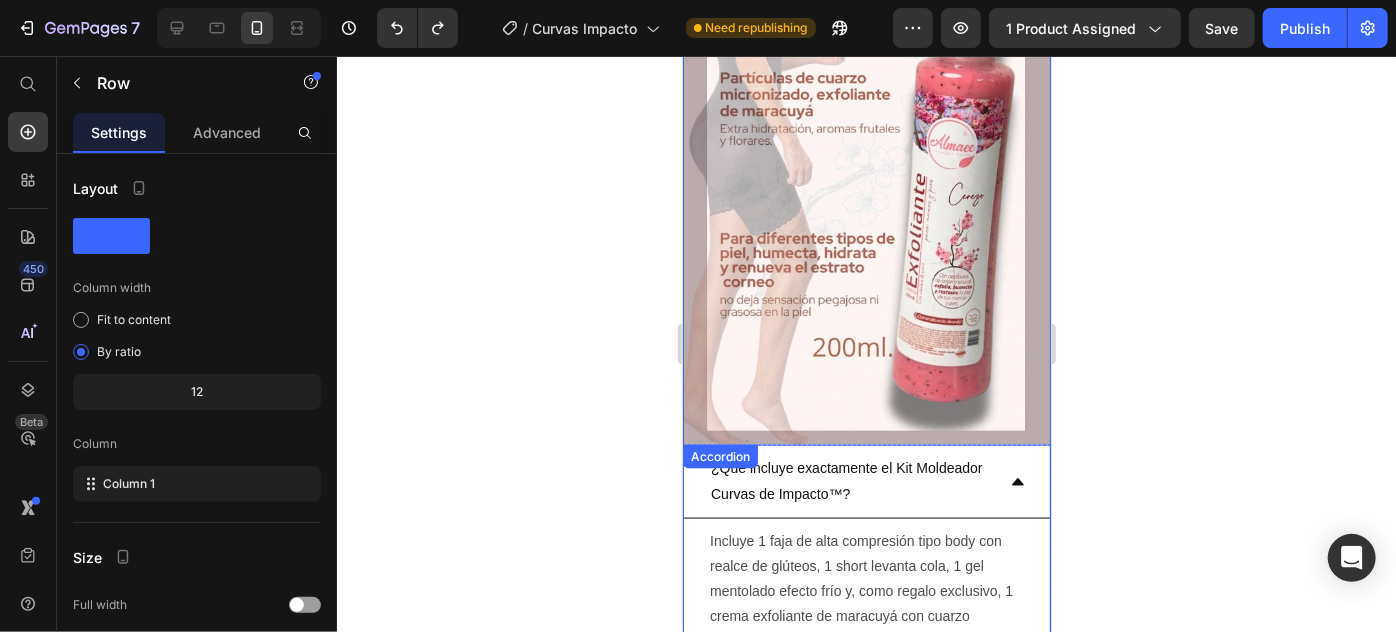 scroll, scrollTop: 5018, scrollLeft: 0, axis: vertical 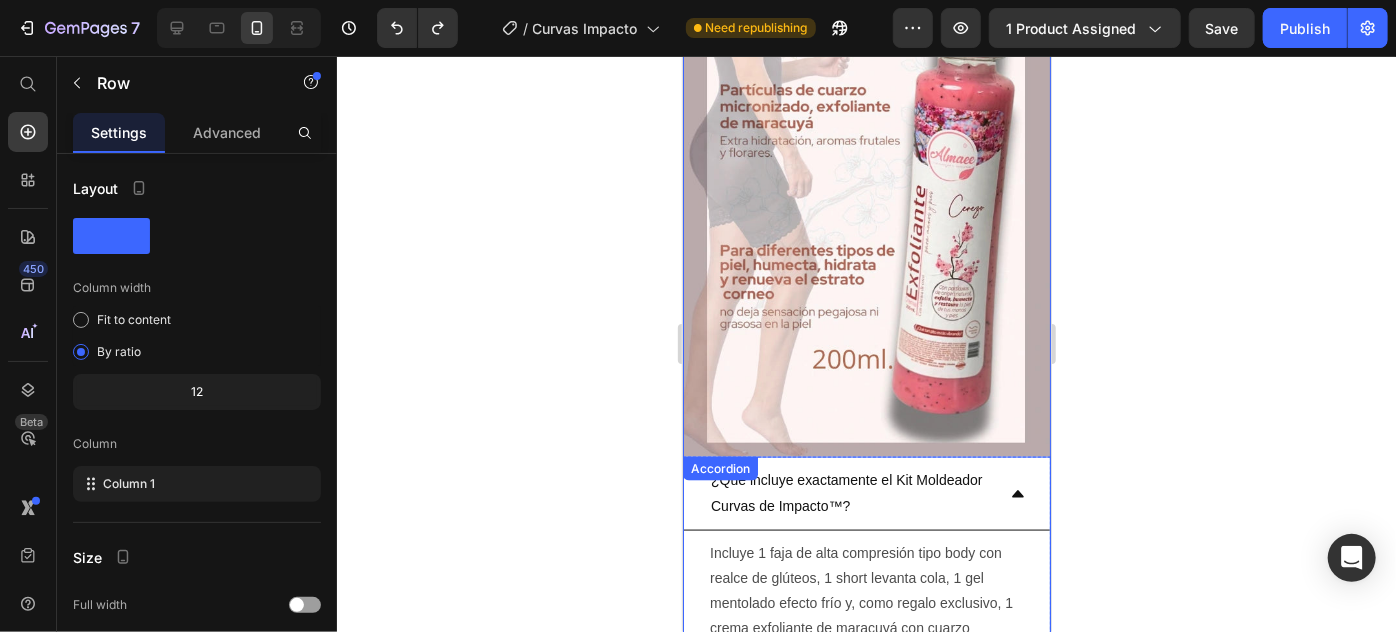click on "¿Qué incluye exactamente el Kit Moldeador Curvas de Impacto™? Incluye 1 faja de alta compresión tipo body con realce de glúteos, 1 short levanta cola, 1 gel mentolado efecto frío y, como regalo exclusivo, 1 crema exfoliante de maracuyá con cuarzo micronizado para preparar tu piel antes de moldear. Text Block
Accordion 2
Accordion 3 Accordion" at bounding box center (866, 642) 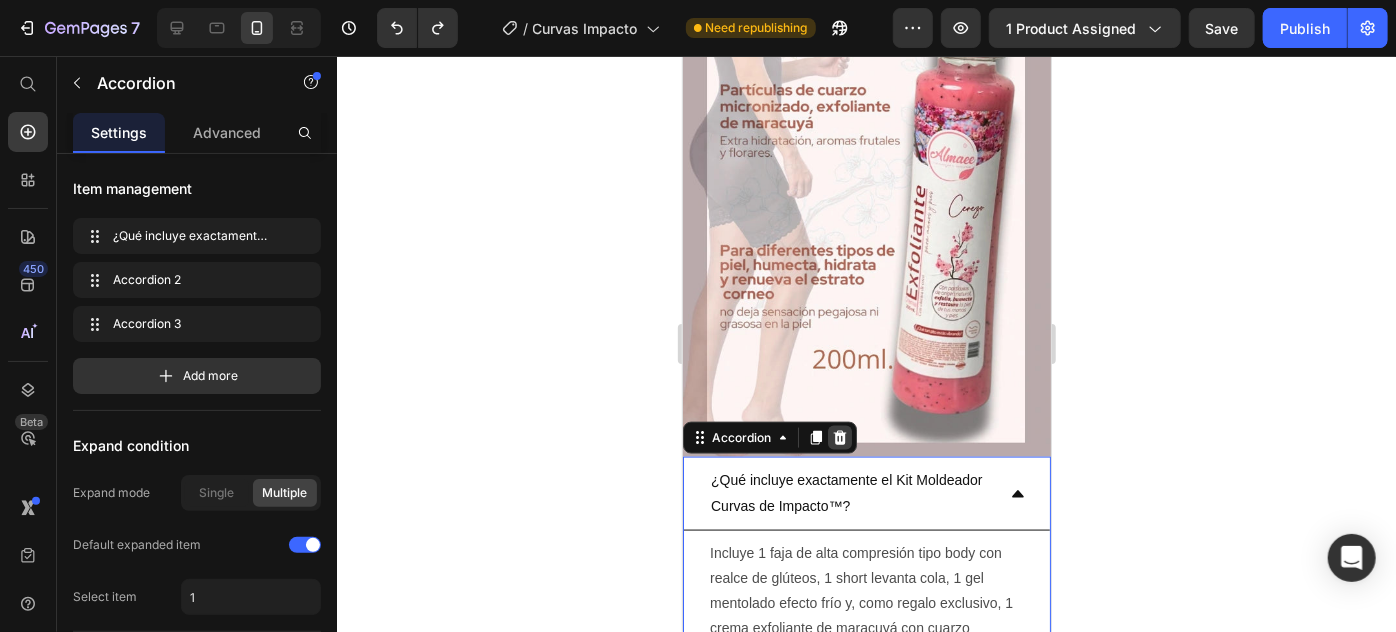 click 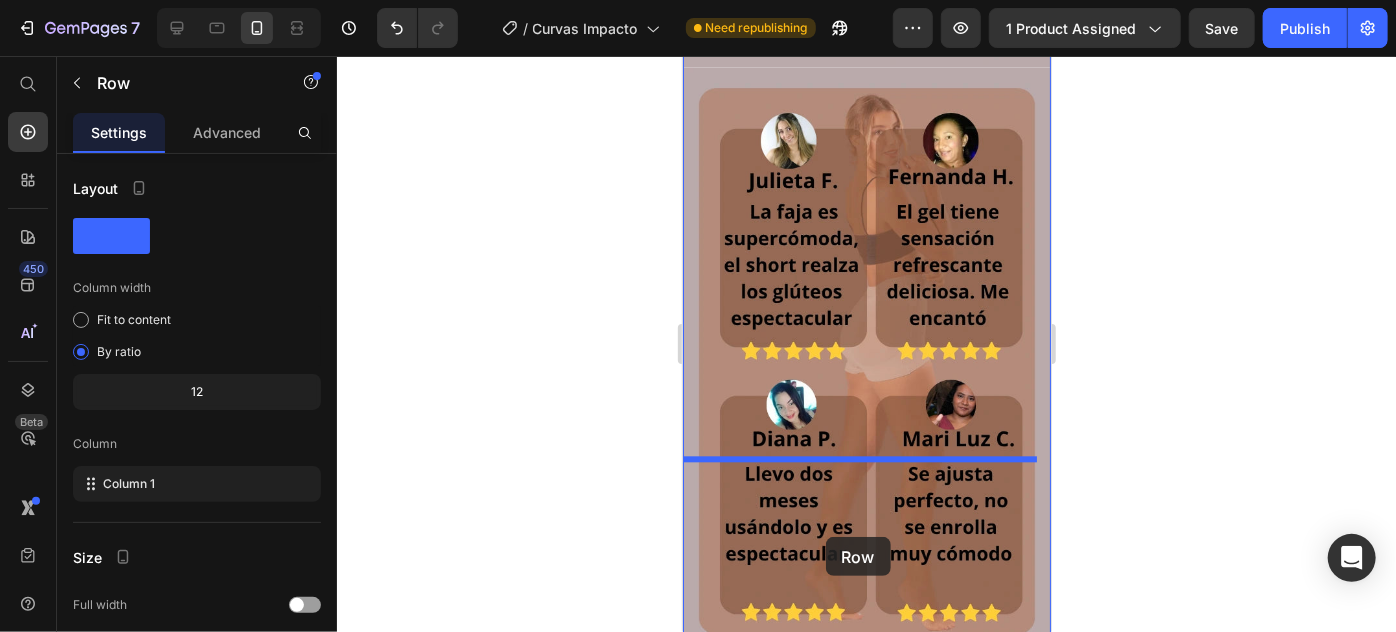 scroll, scrollTop: 6156, scrollLeft: 0, axis: vertical 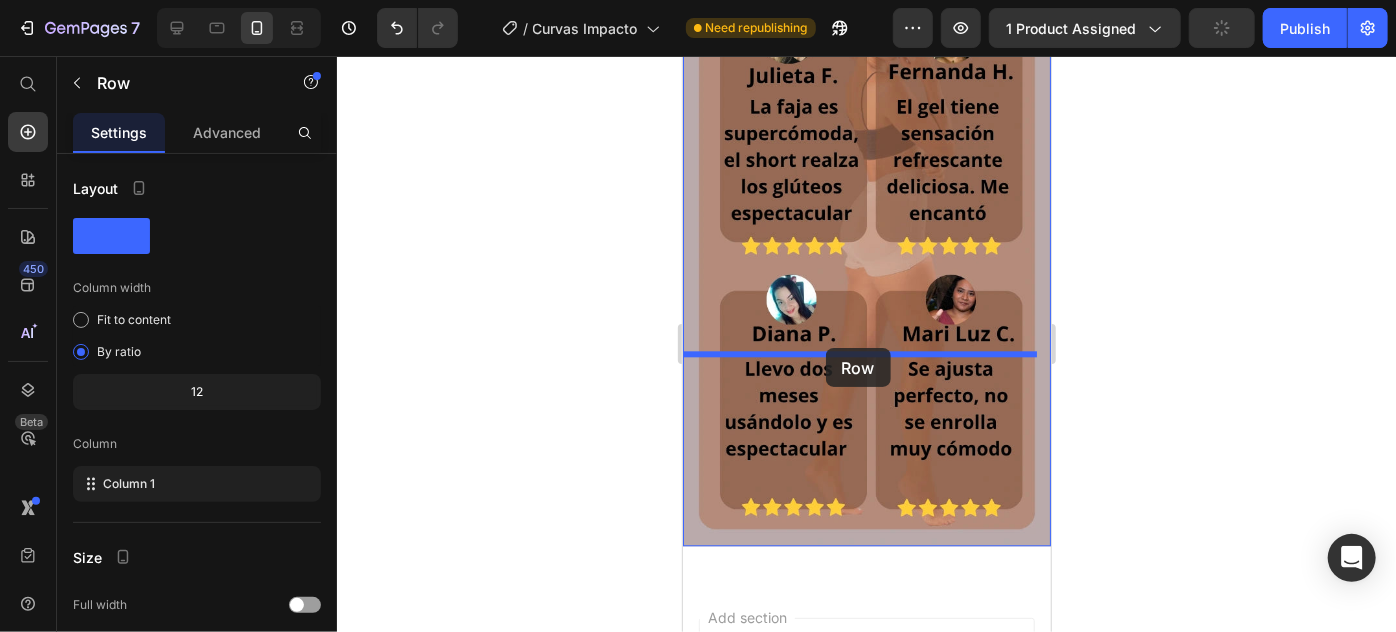 drag, startPoint x: 701, startPoint y: 291, endPoint x: 825, endPoint y: 347, distance: 136.0588 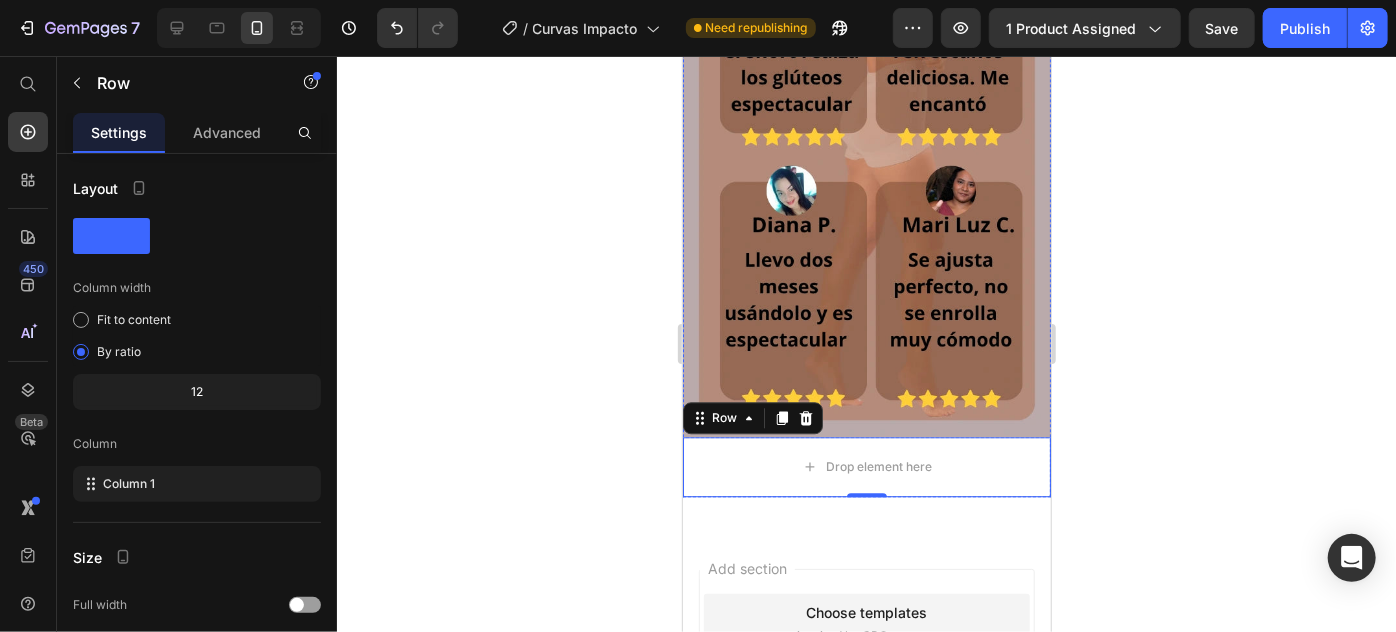 scroll, scrollTop: 6150, scrollLeft: 0, axis: vertical 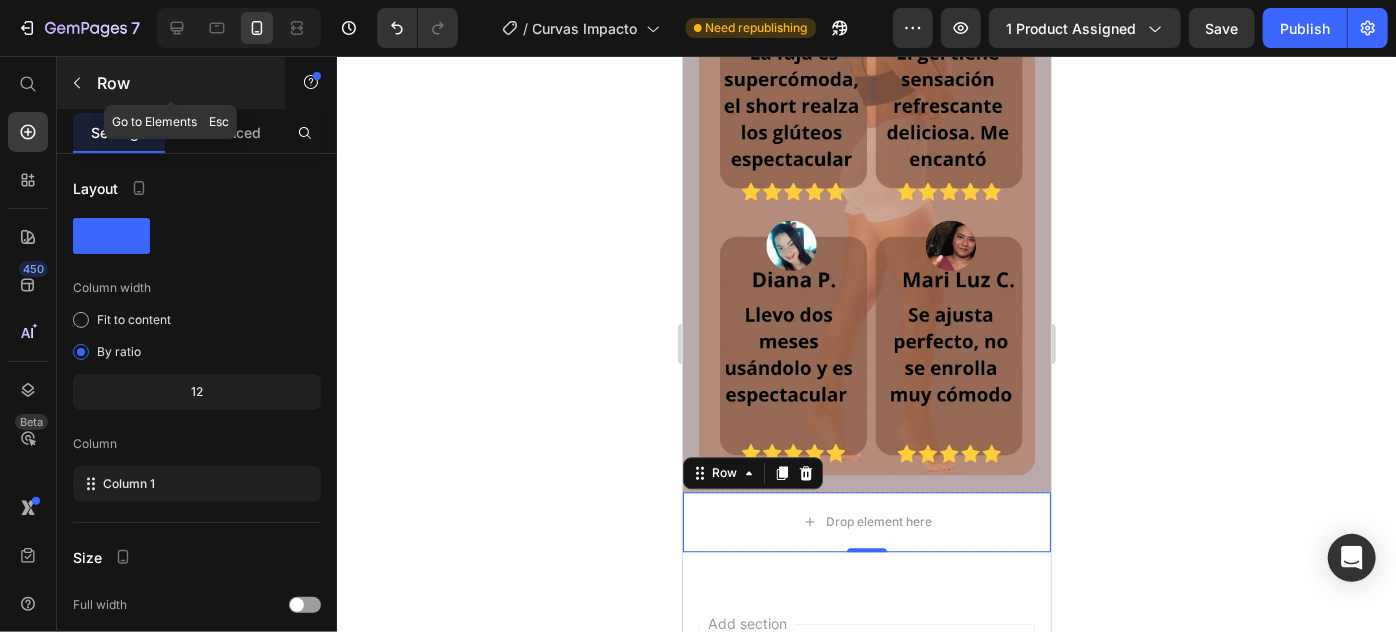 click 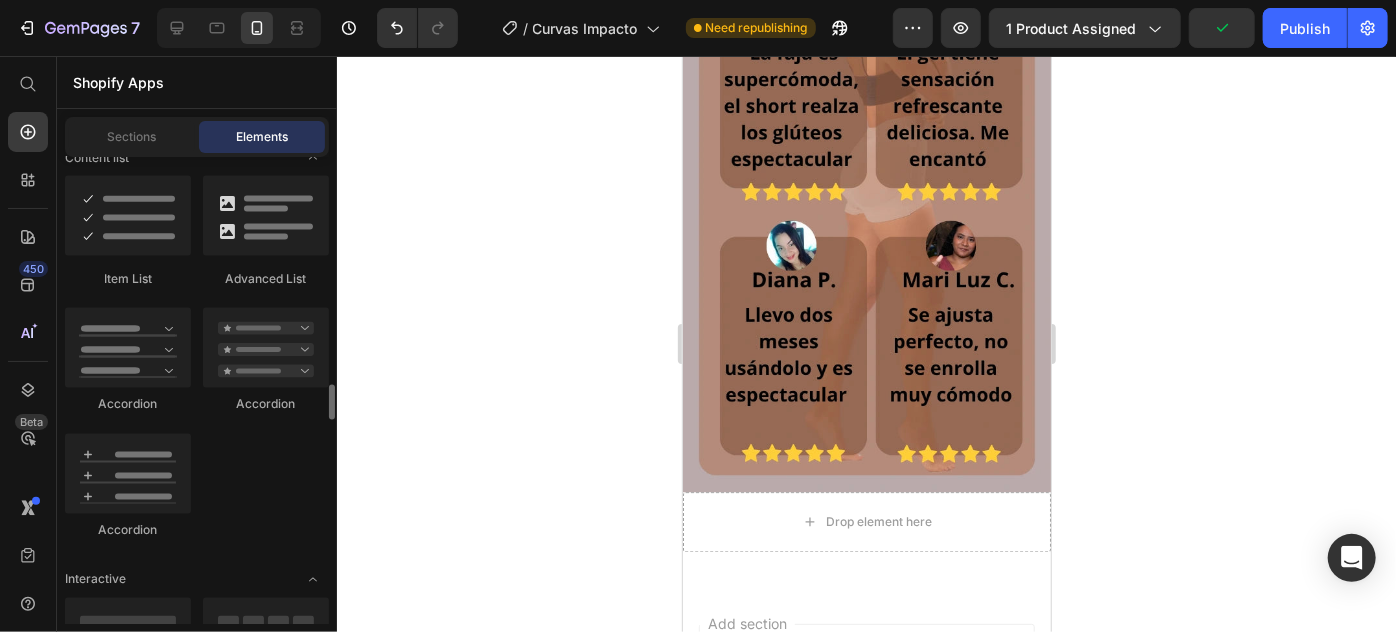 scroll, scrollTop: 1818, scrollLeft: 0, axis: vertical 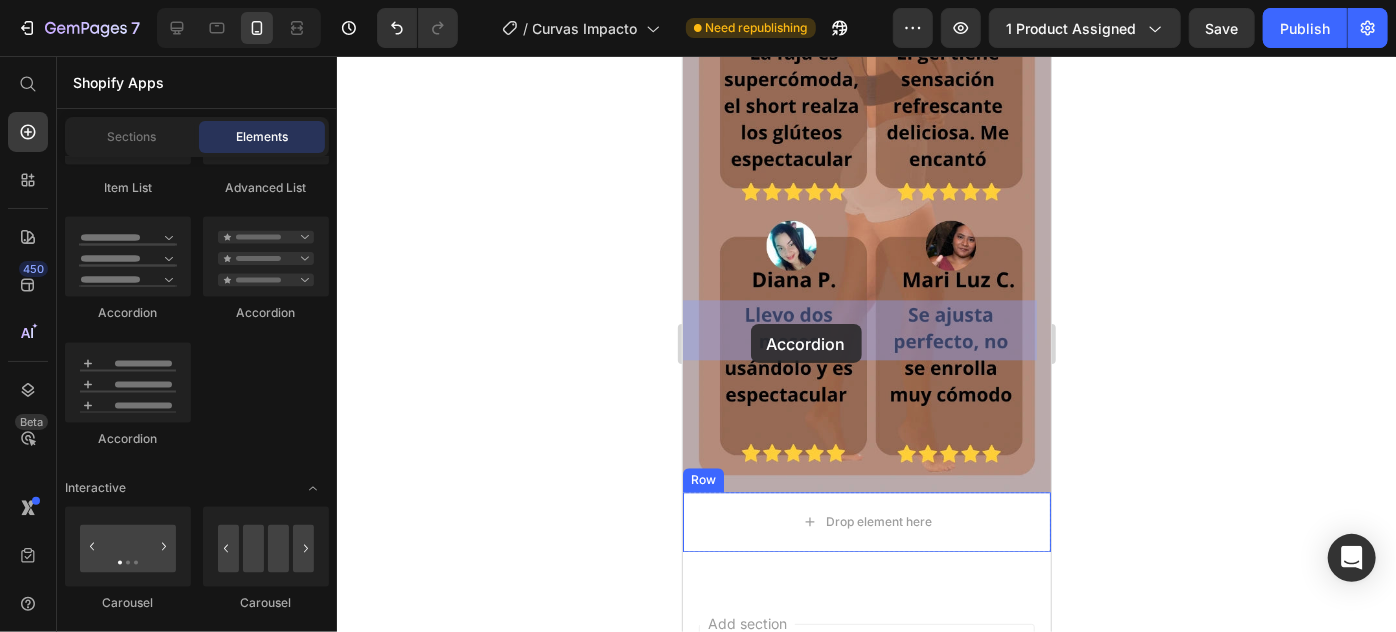 drag, startPoint x: 932, startPoint y: 319, endPoint x: 736, endPoint y: 323, distance: 196.04082 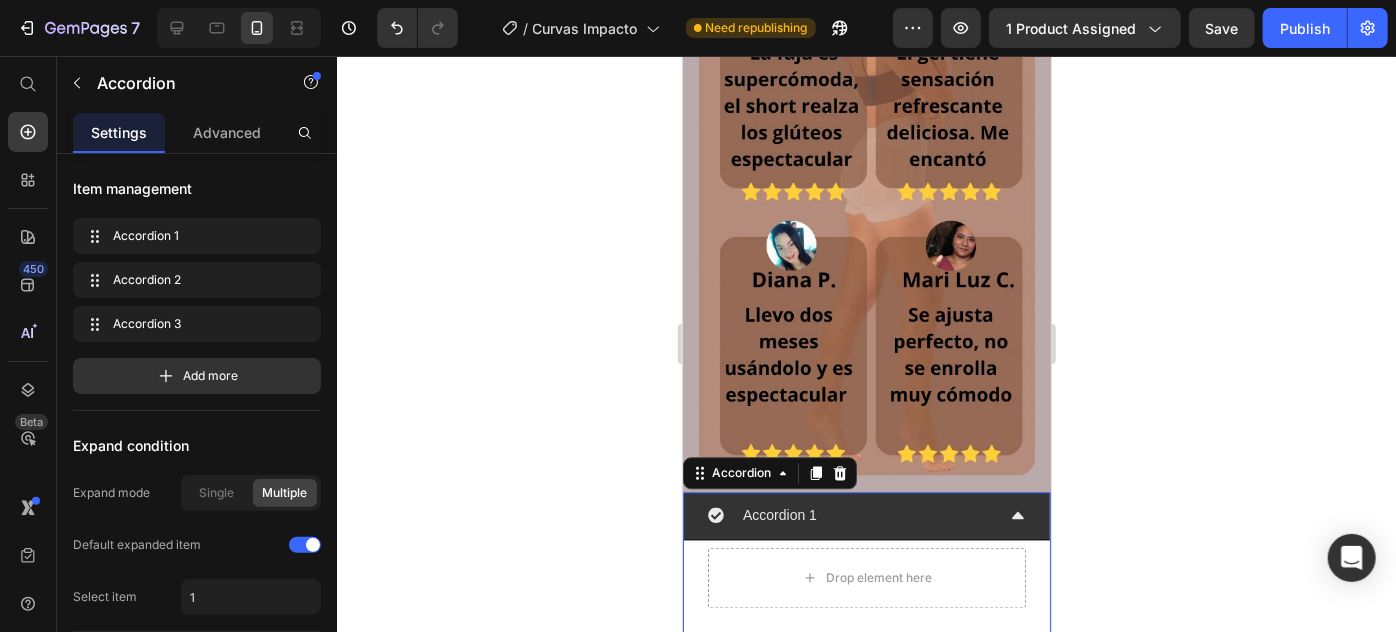 click 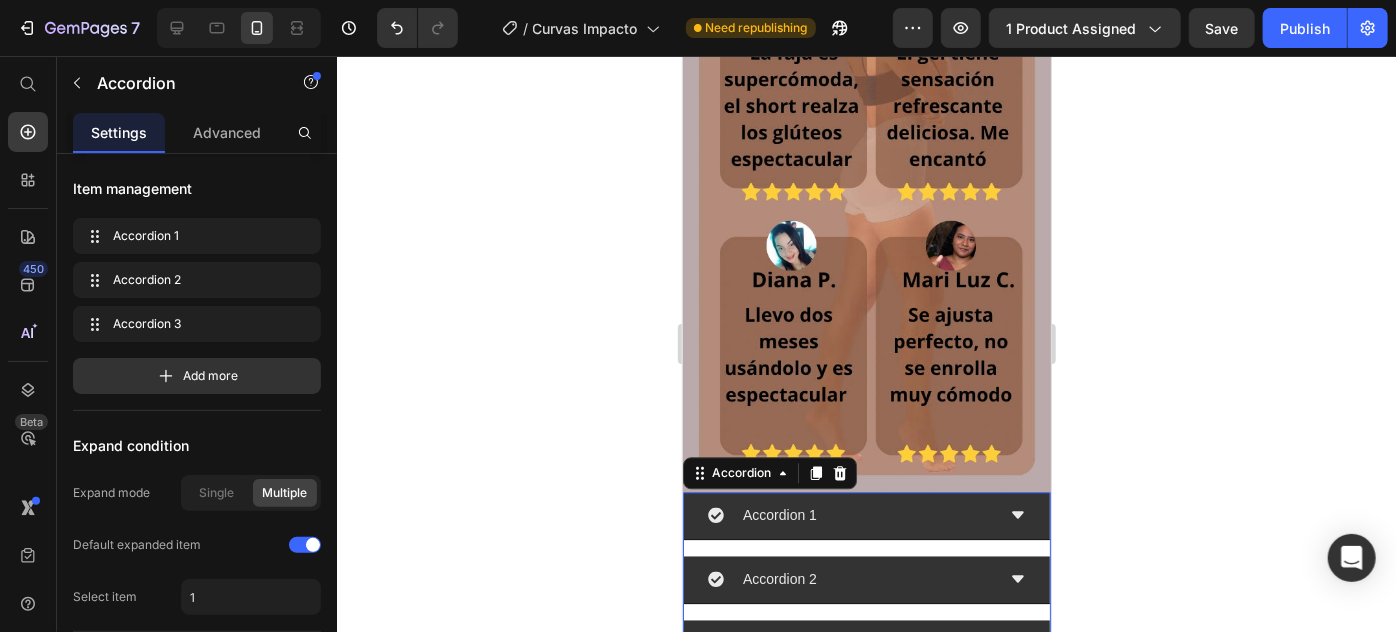 click 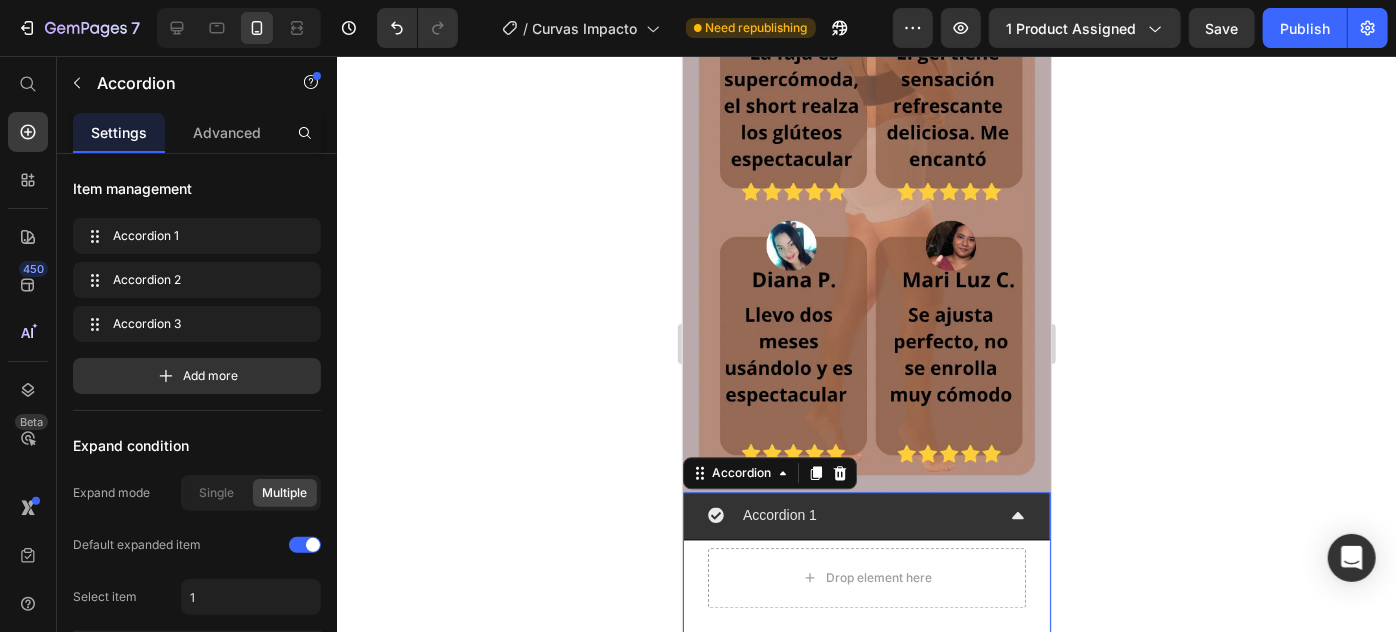 click 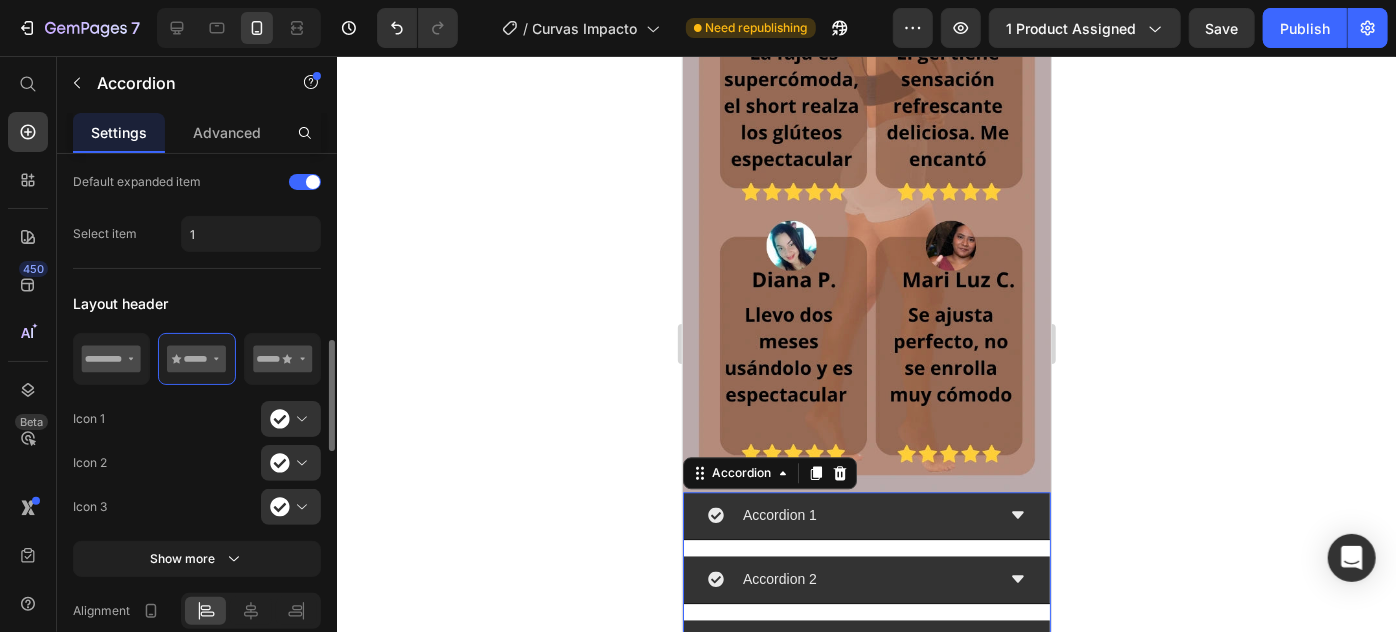 scroll, scrollTop: 454, scrollLeft: 0, axis: vertical 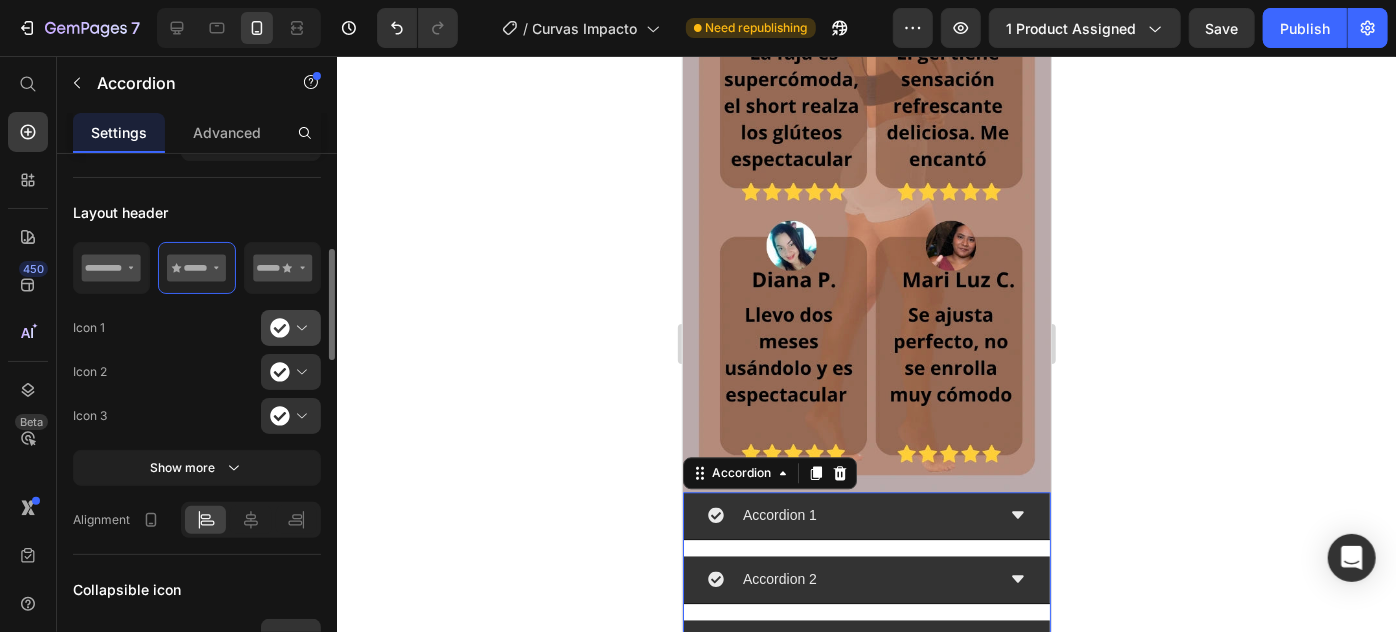 click at bounding box center (299, 328) 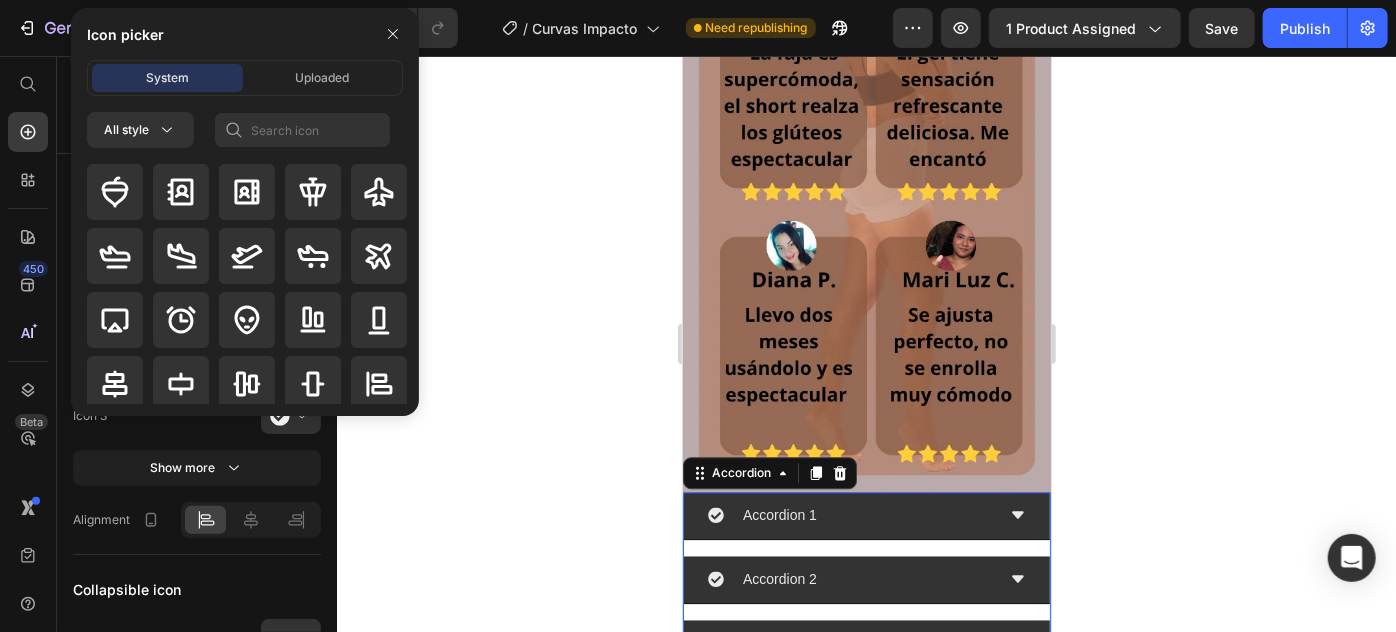 click 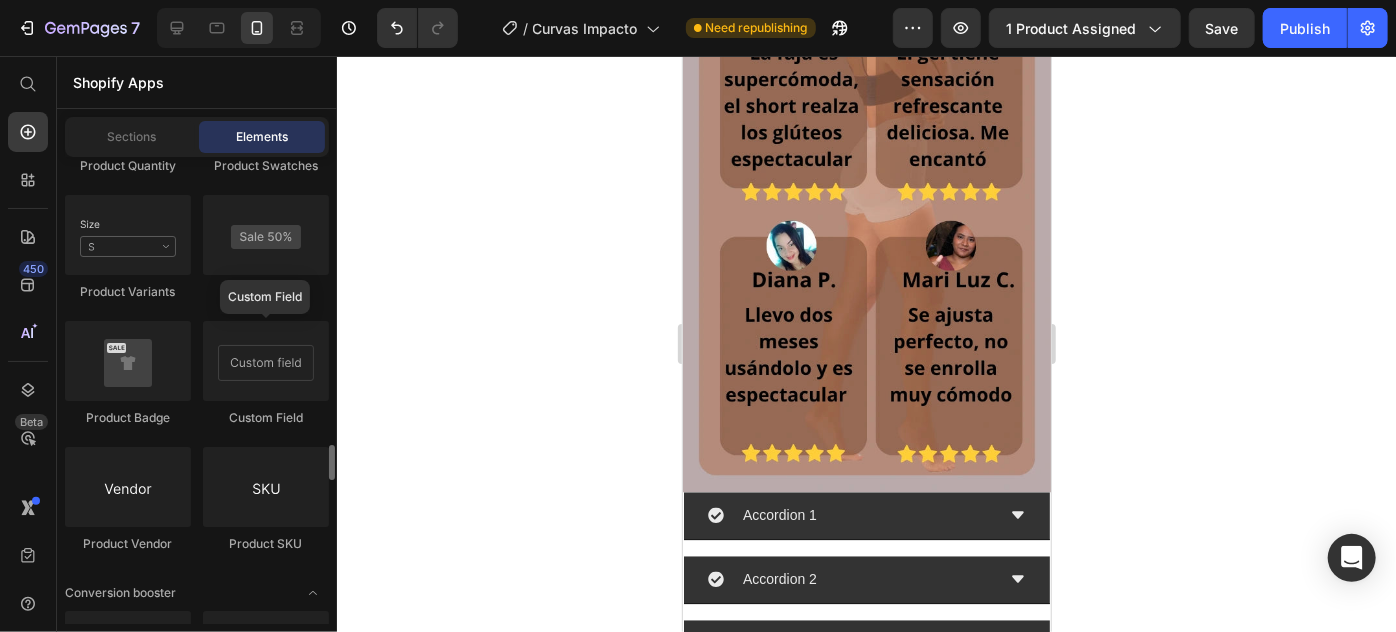 scroll, scrollTop: 4181, scrollLeft: 0, axis: vertical 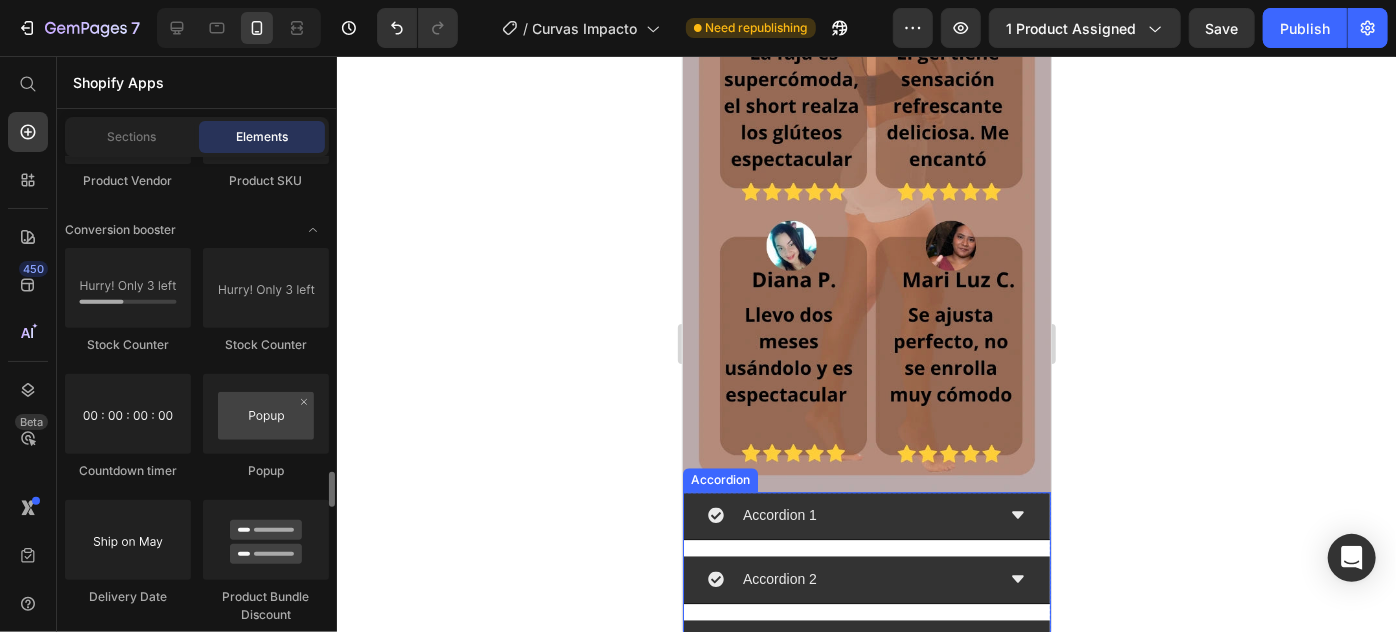 click 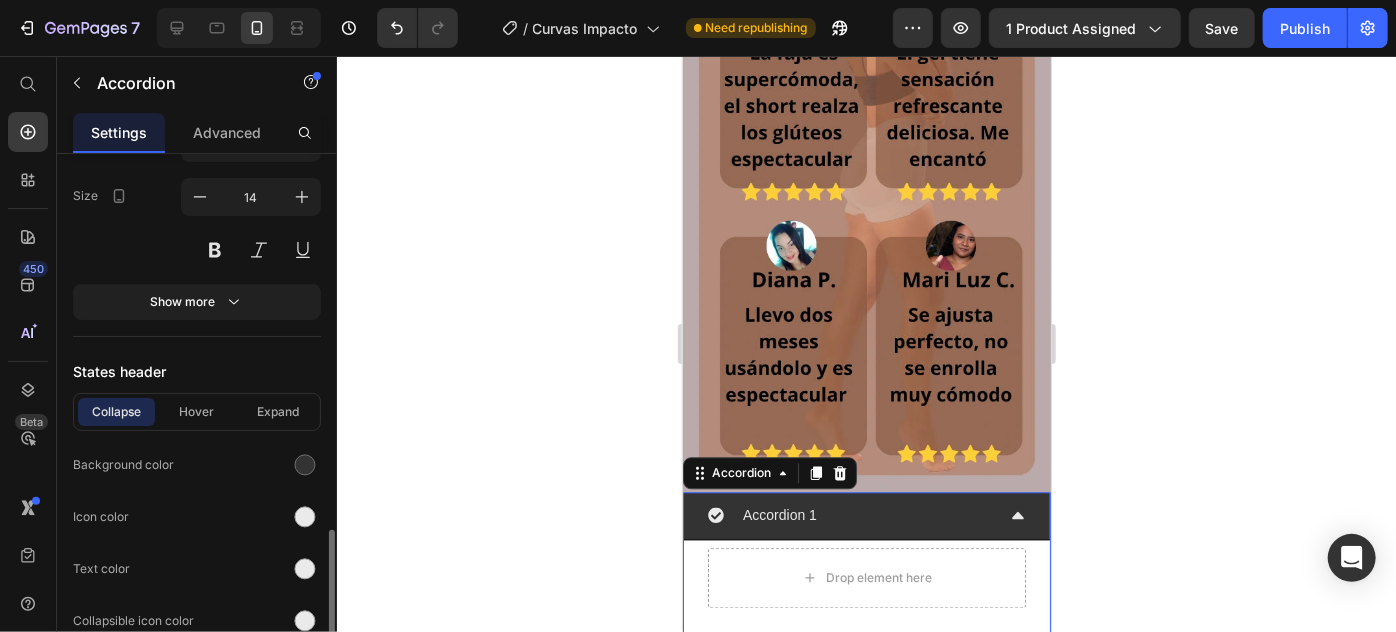 scroll, scrollTop: 1454, scrollLeft: 0, axis: vertical 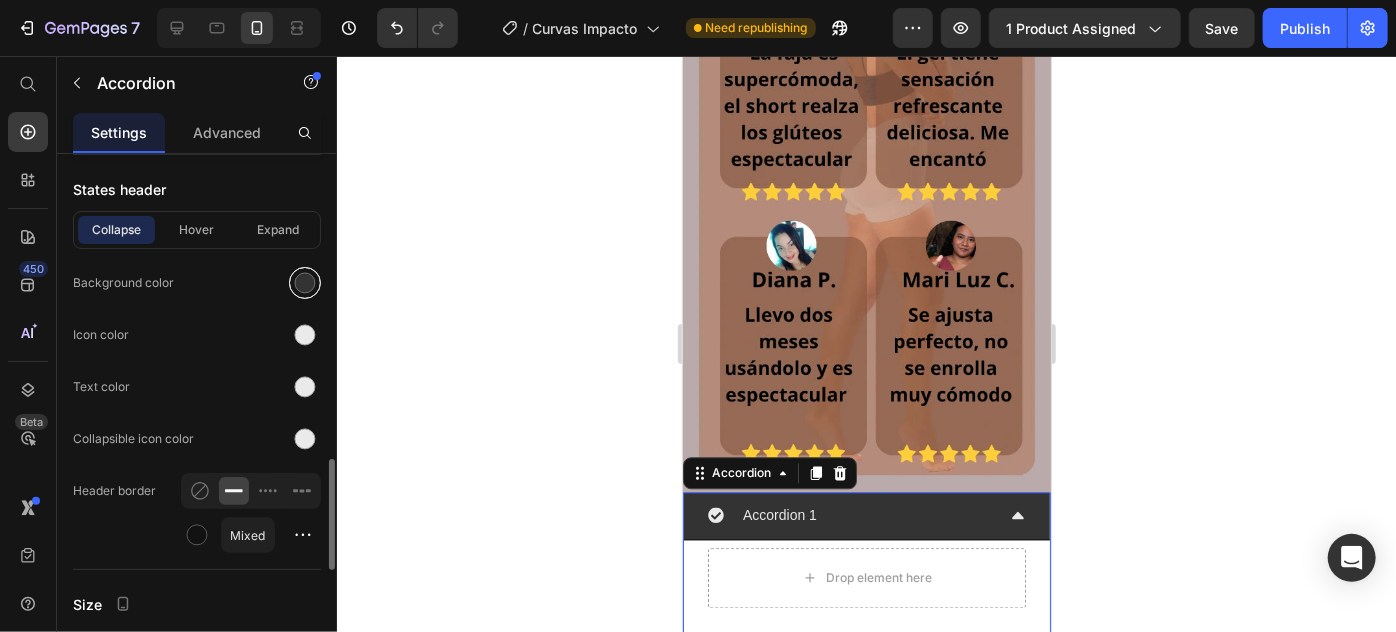 click at bounding box center (305, 283) 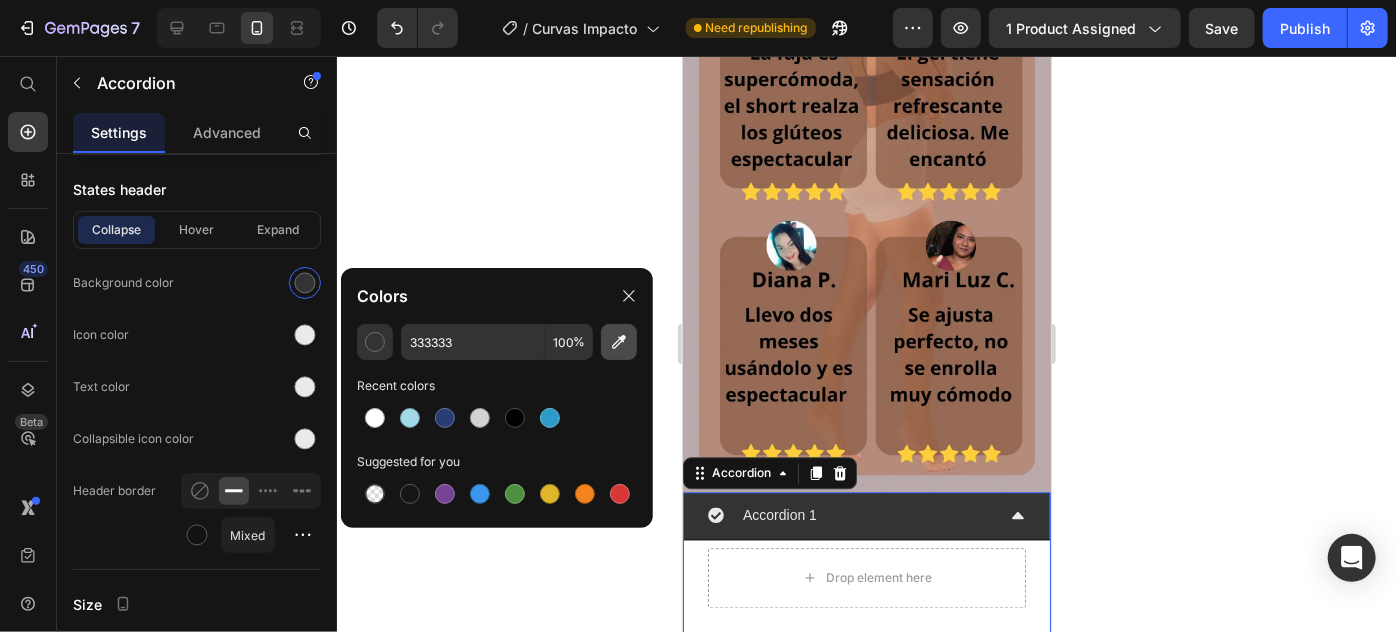 click 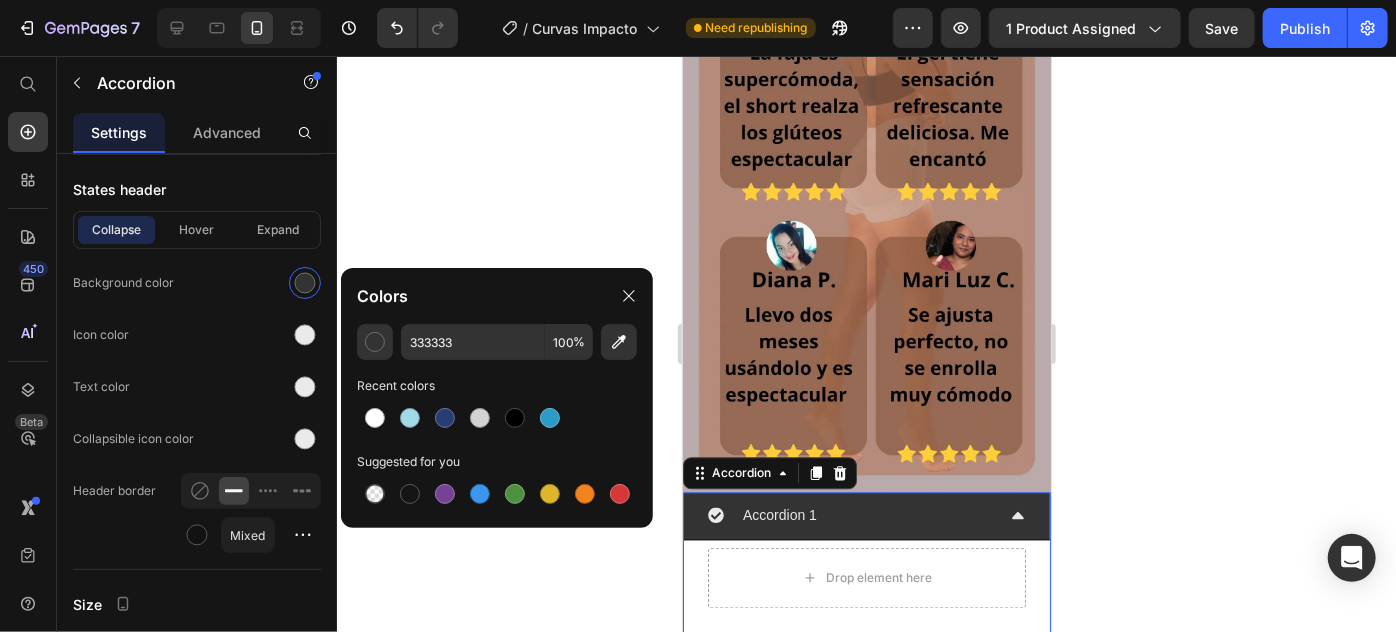 type on "966A54" 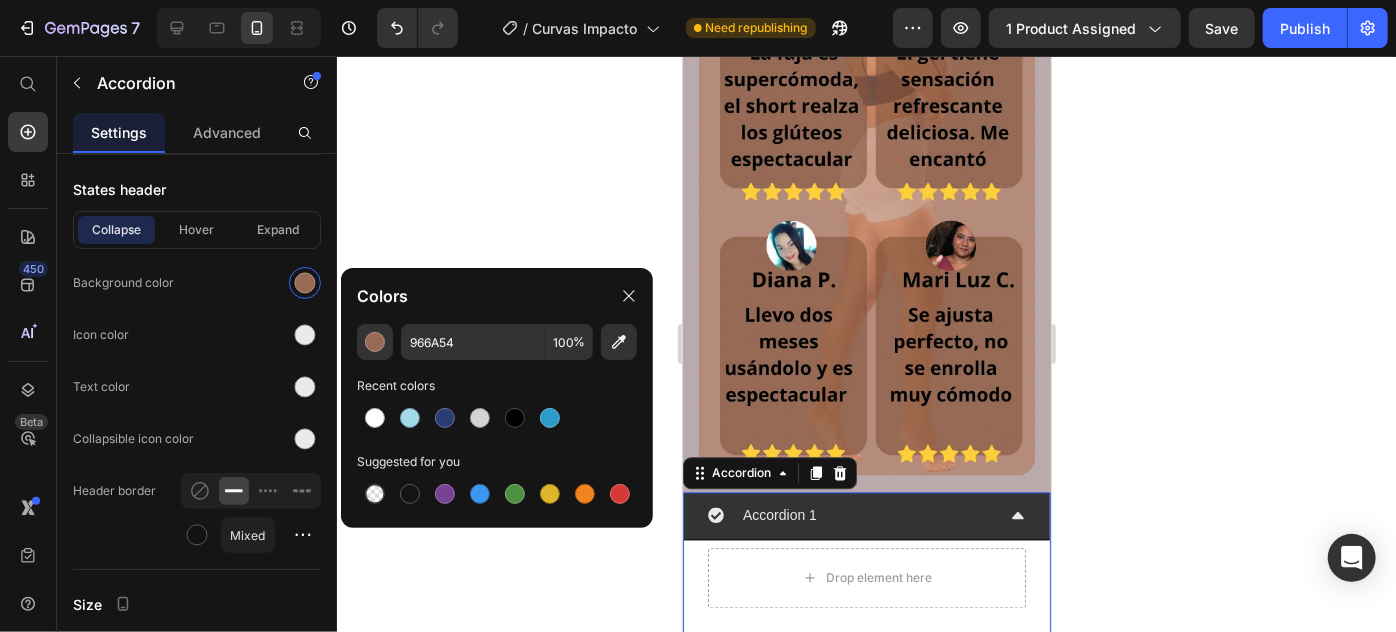 click on "Accordion 1" at bounding box center (866, 515) 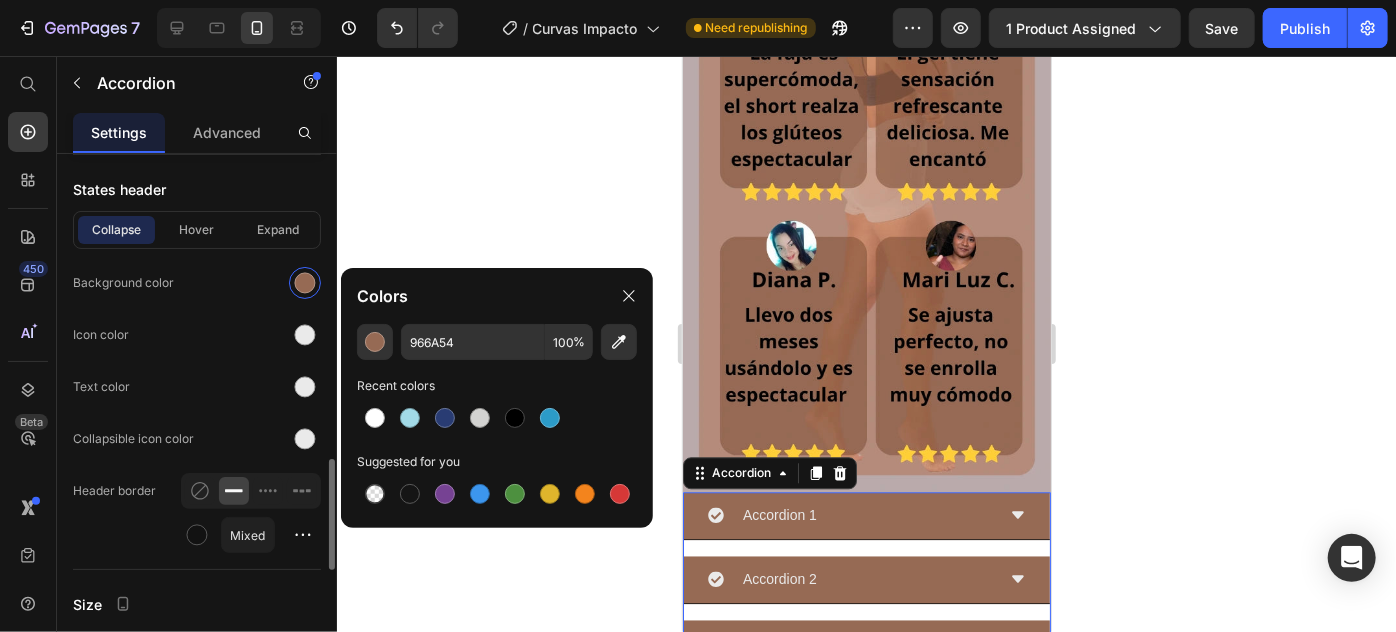 scroll, scrollTop: 1545, scrollLeft: 0, axis: vertical 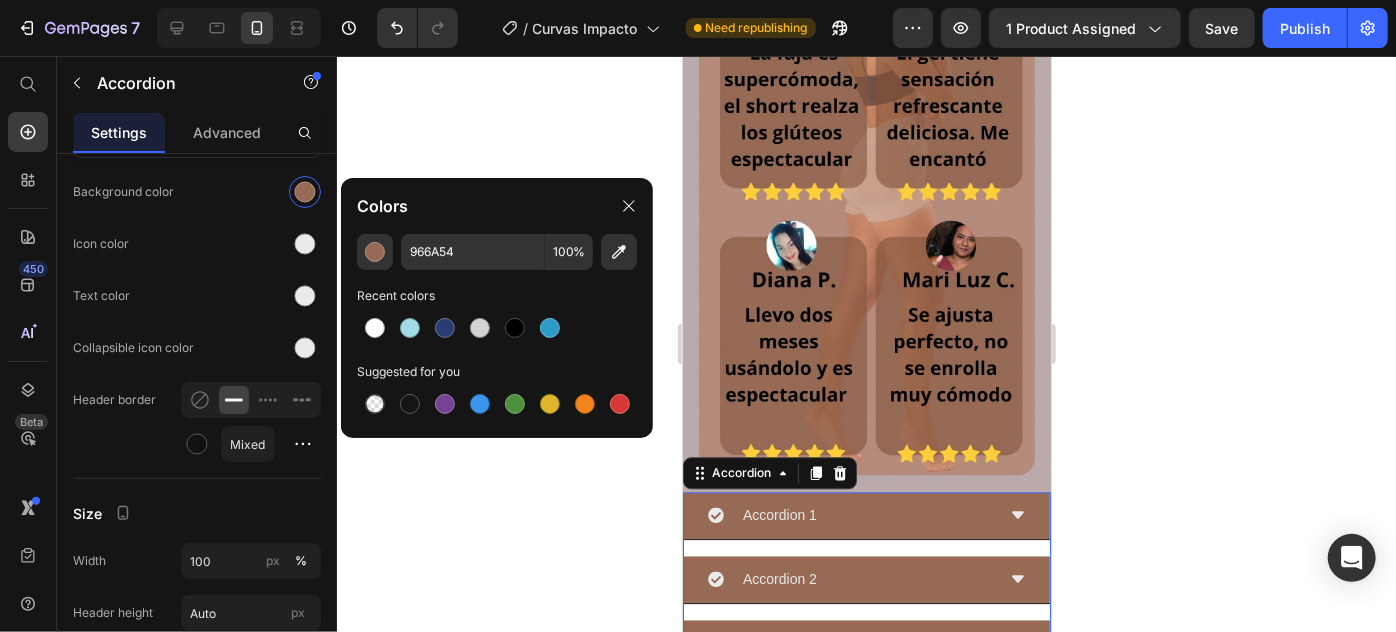 click 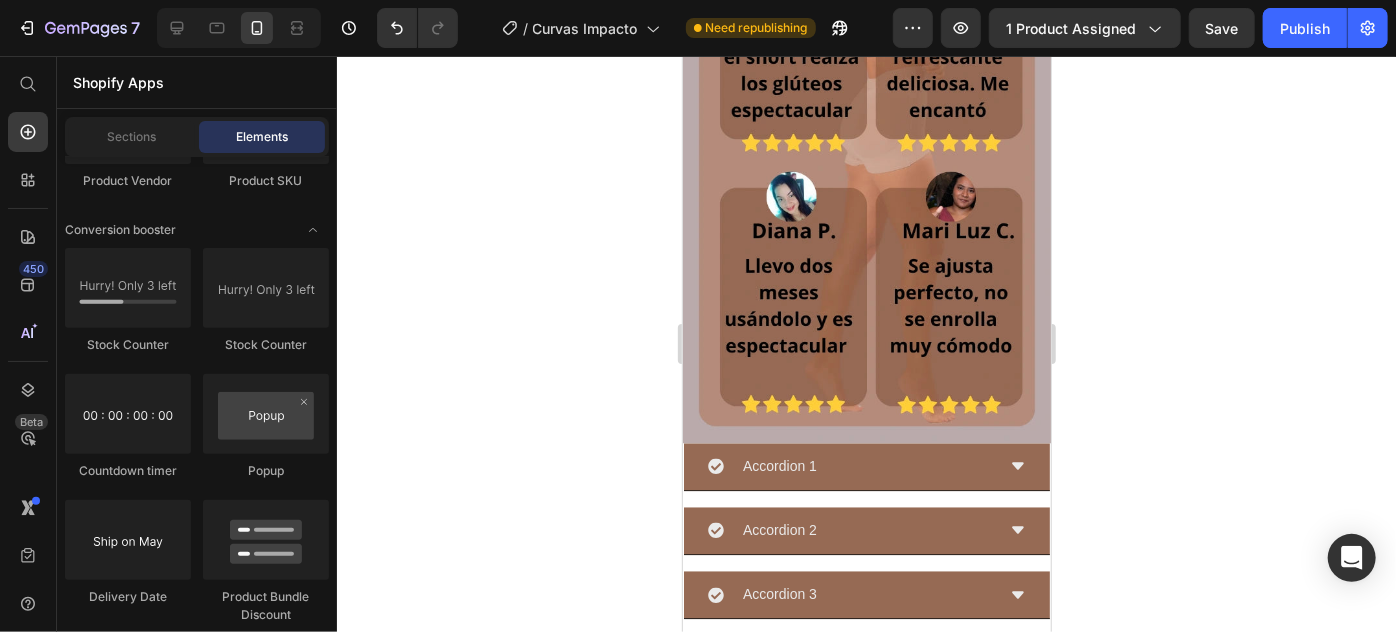 scroll, scrollTop: 6332, scrollLeft: 0, axis: vertical 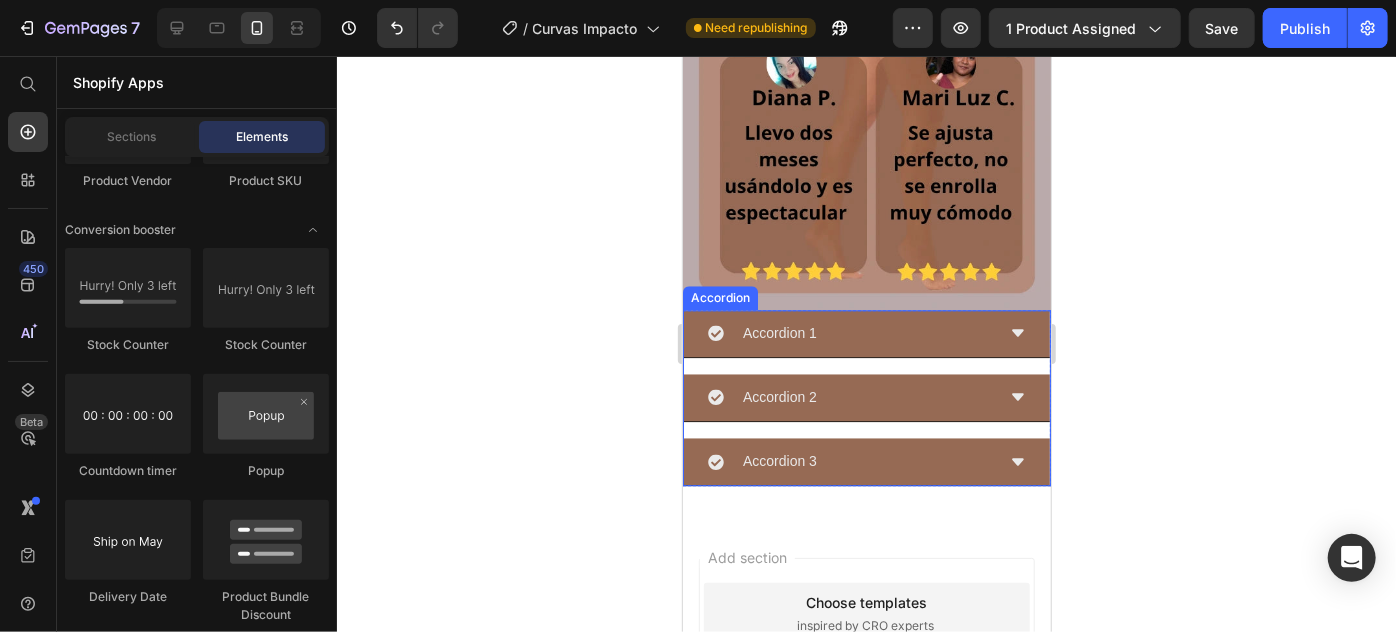 click on "Accordion 1
Accordion 2
Accordion 3" at bounding box center (866, 397) 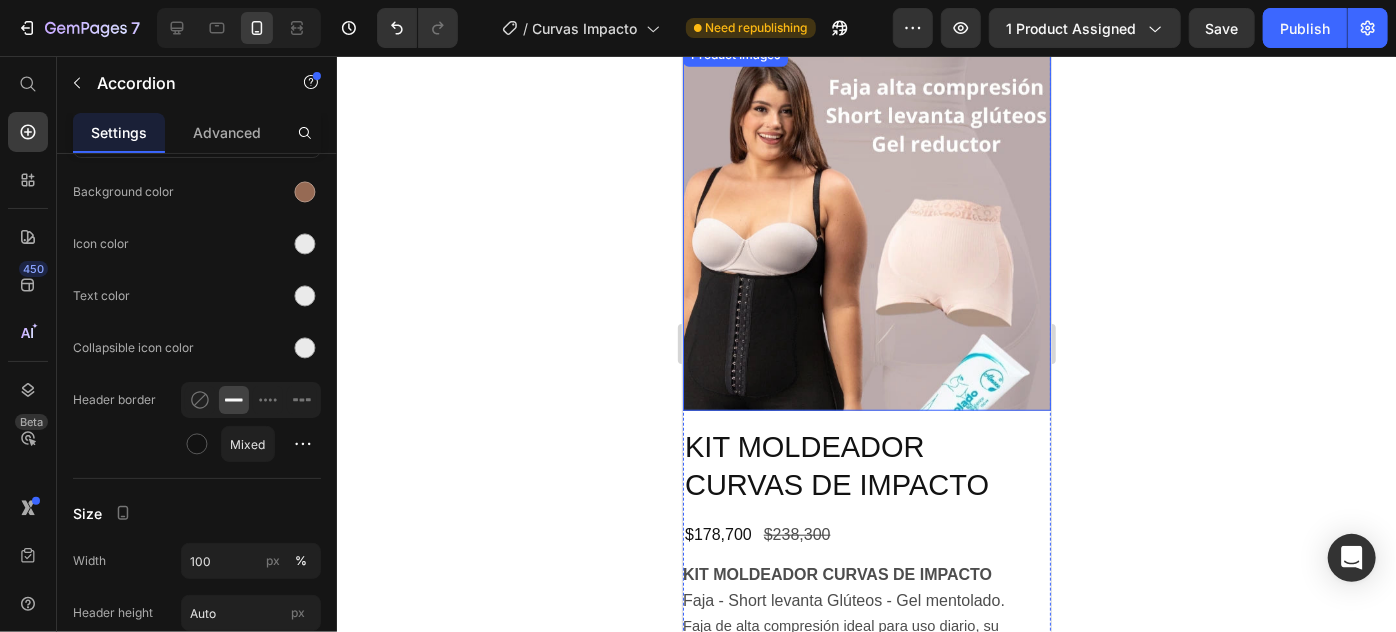 scroll, scrollTop: 968, scrollLeft: 0, axis: vertical 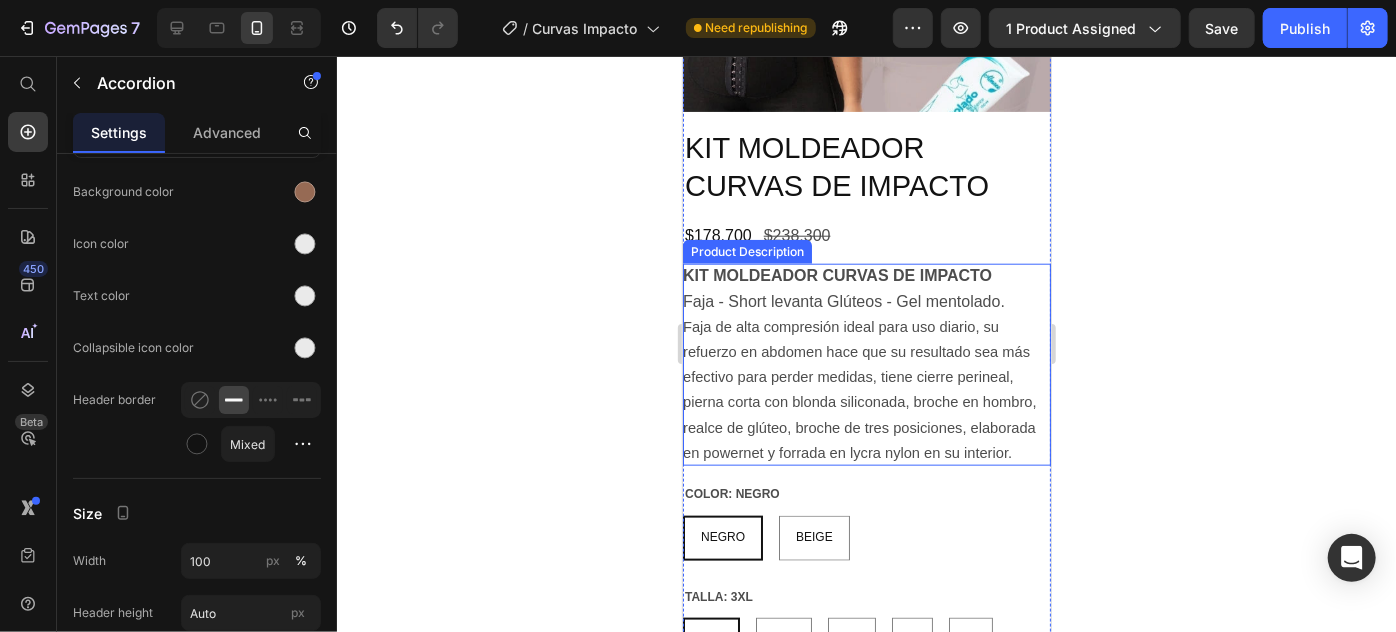 click on "Faja de alta compresión ideal para uso diario, su refuerzo en abdomen hace que su resultado sea más efectivo para perder medidas, tiene cierre perineal, pierna corta con blonda siliconada, broche en hombro, realce de glúteo, broche de tres posiciones, elaborada en powernet y forrada en lycra nylon en su interior." at bounding box center (859, 389) 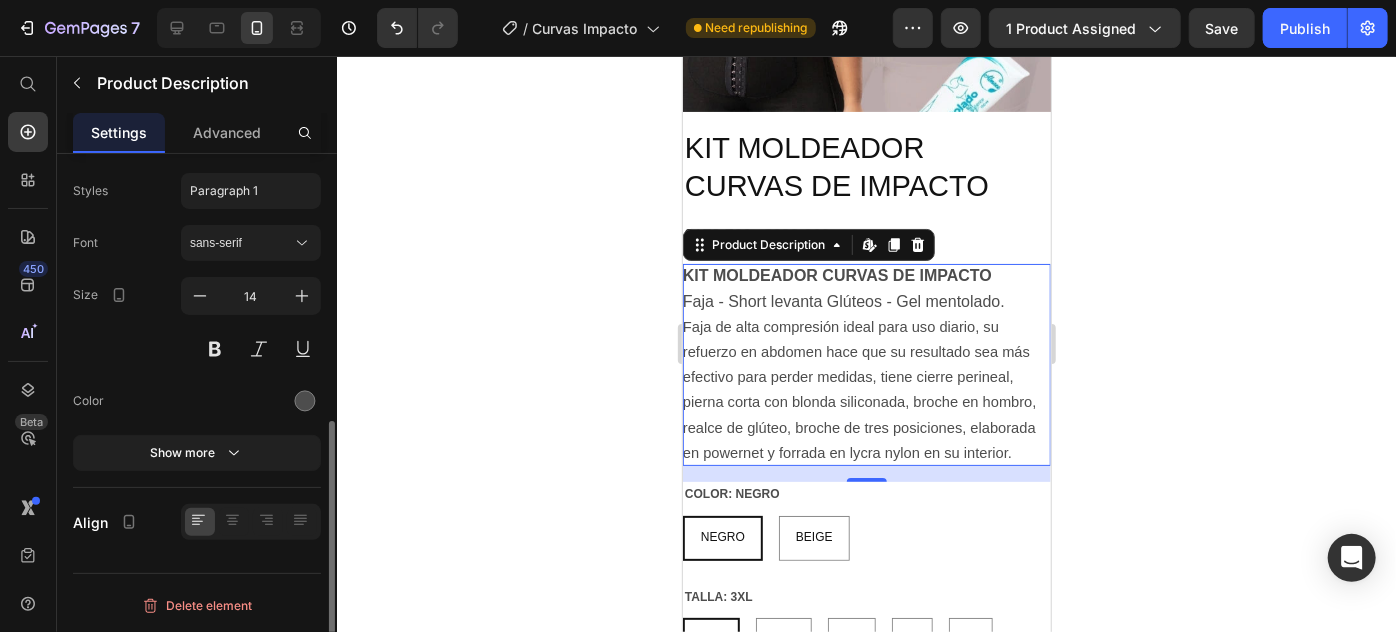scroll, scrollTop: 0, scrollLeft: 0, axis: both 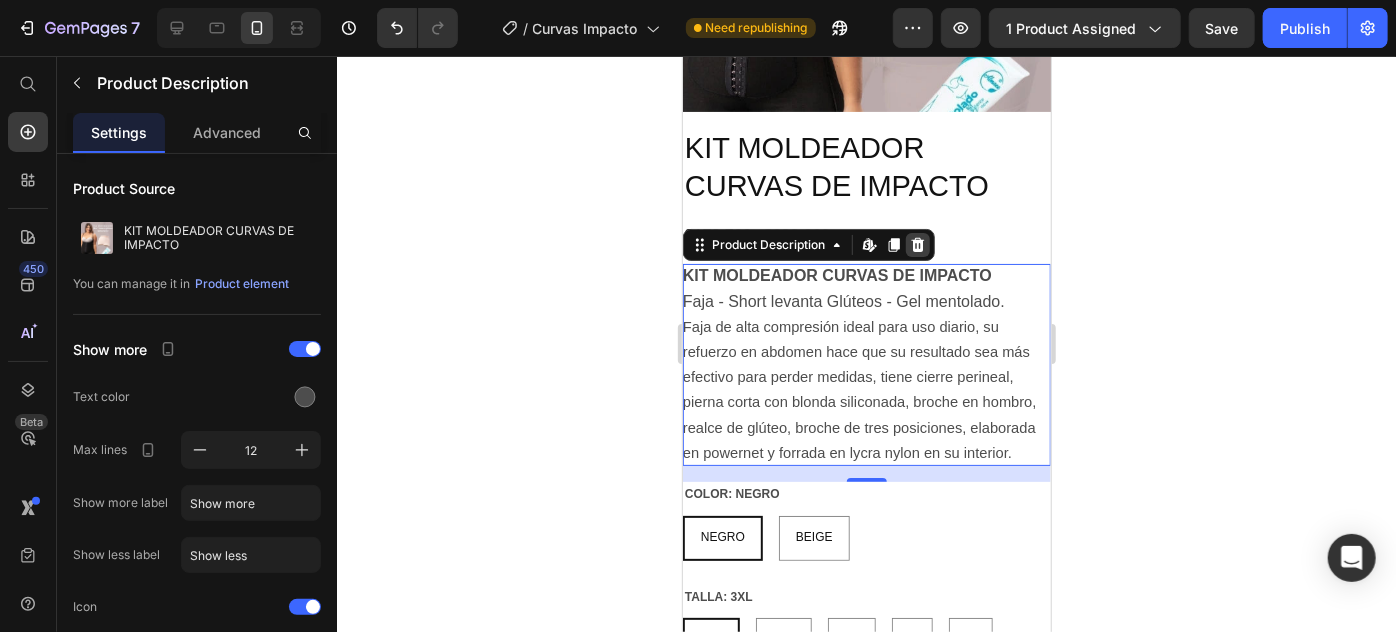 click 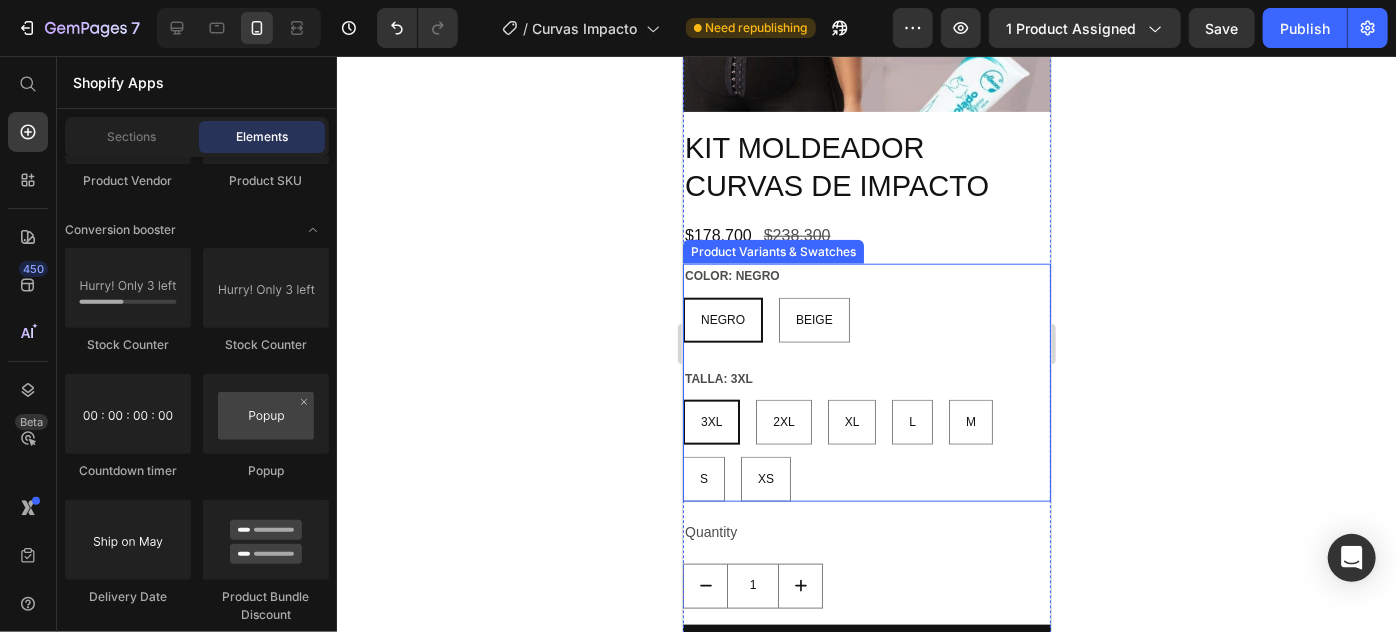 click on "NEGRO NEGRO NEGRO BEIGE BEIGE BEIGE" at bounding box center (866, 319) 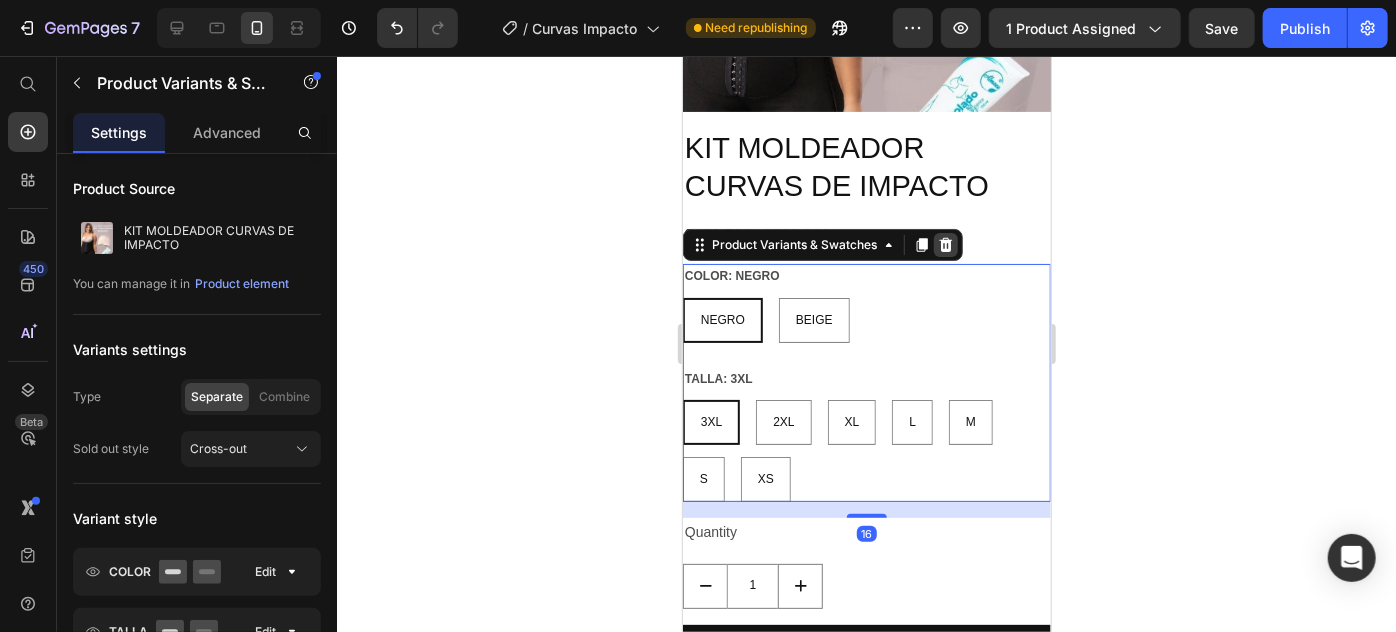 click 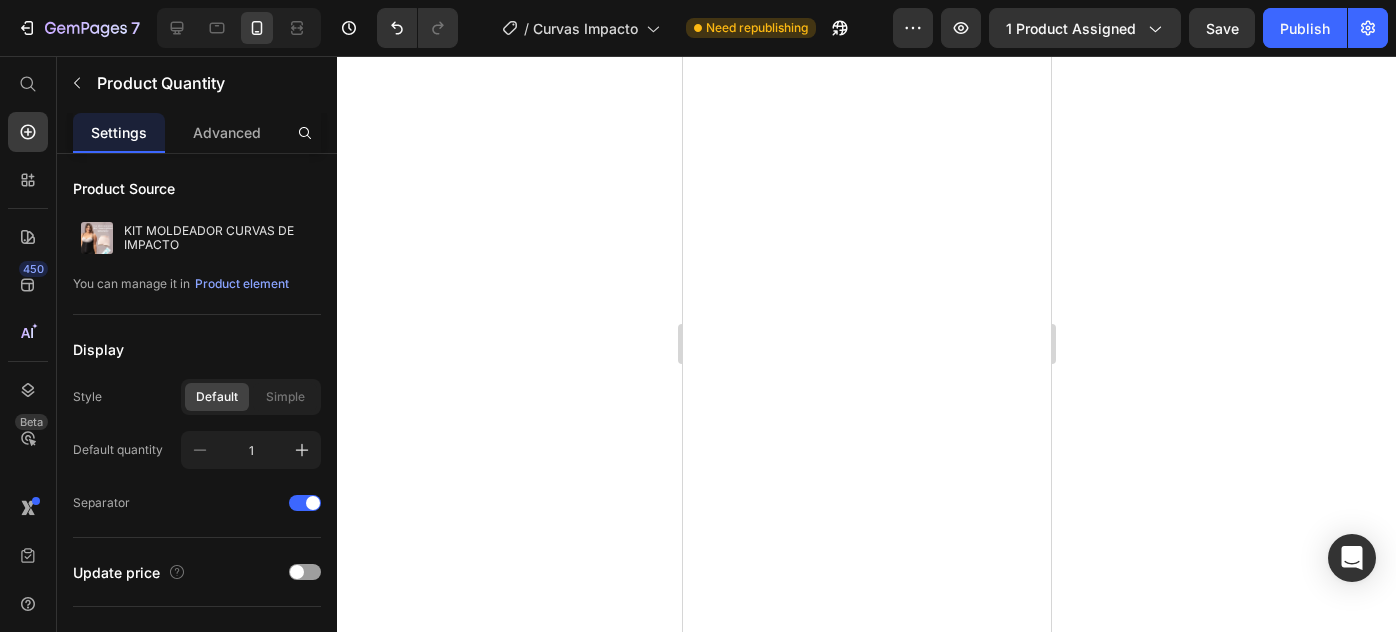 scroll, scrollTop: 0, scrollLeft: 0, axis: both 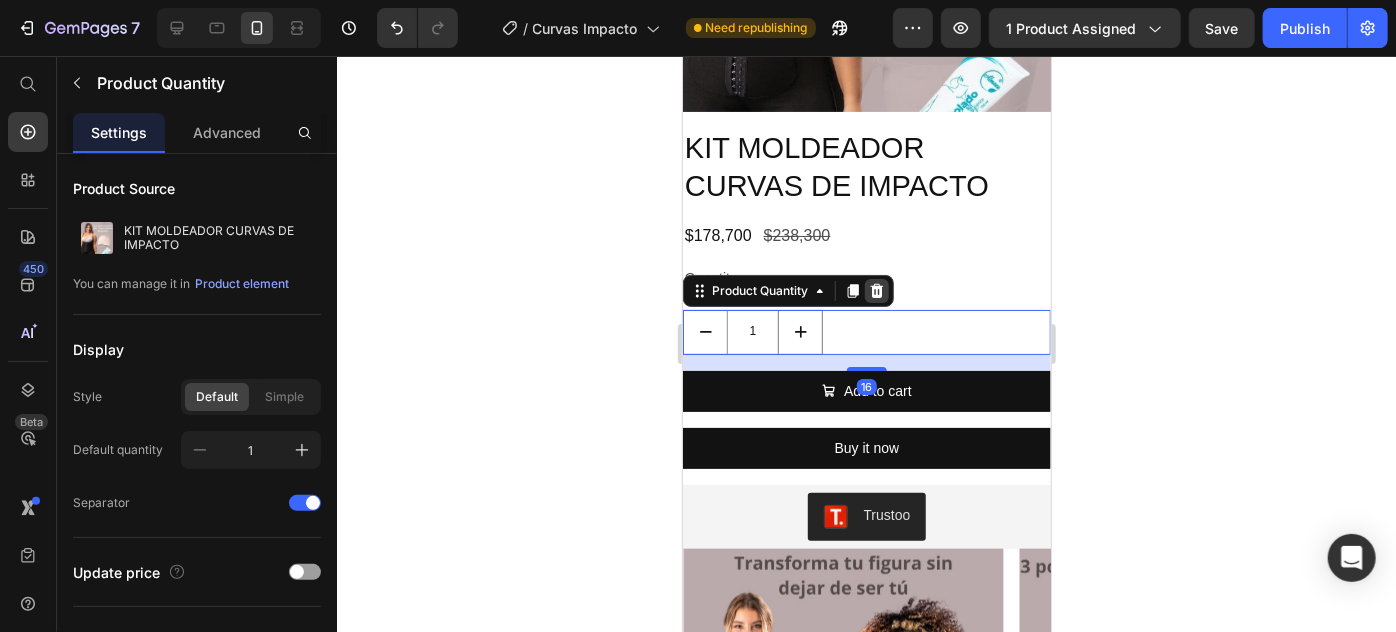click 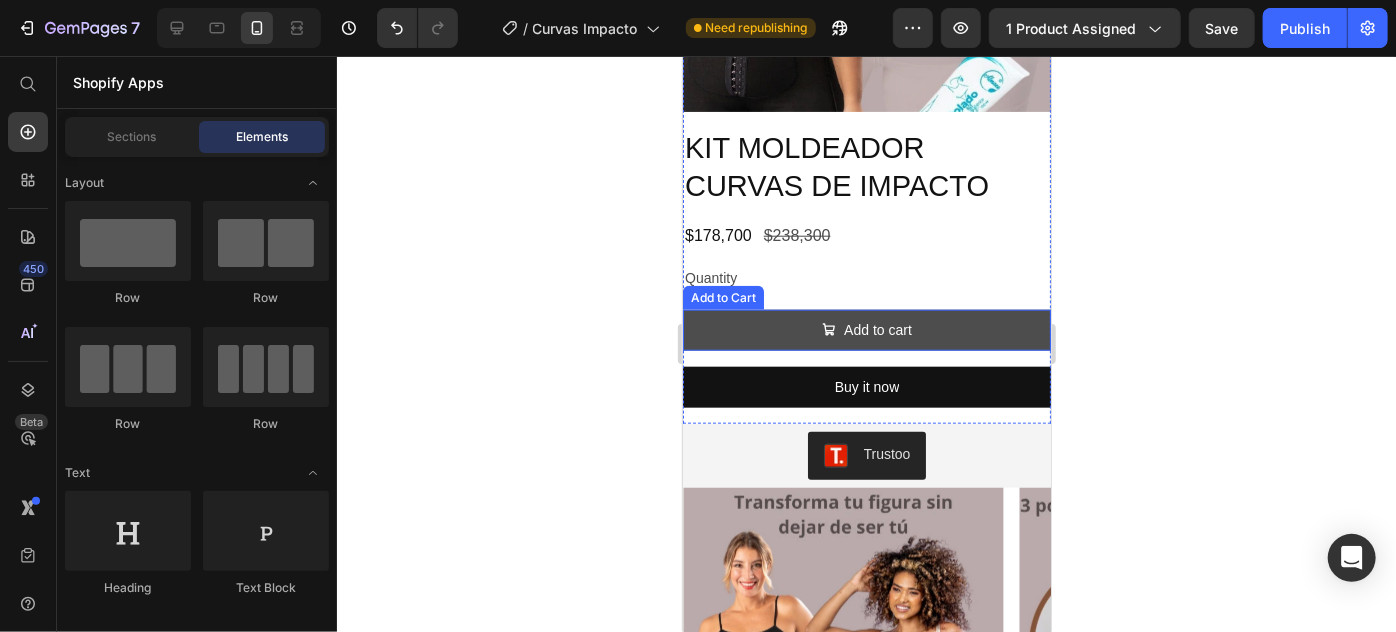 click on "Add to cart" at bounding box center [866, 329] 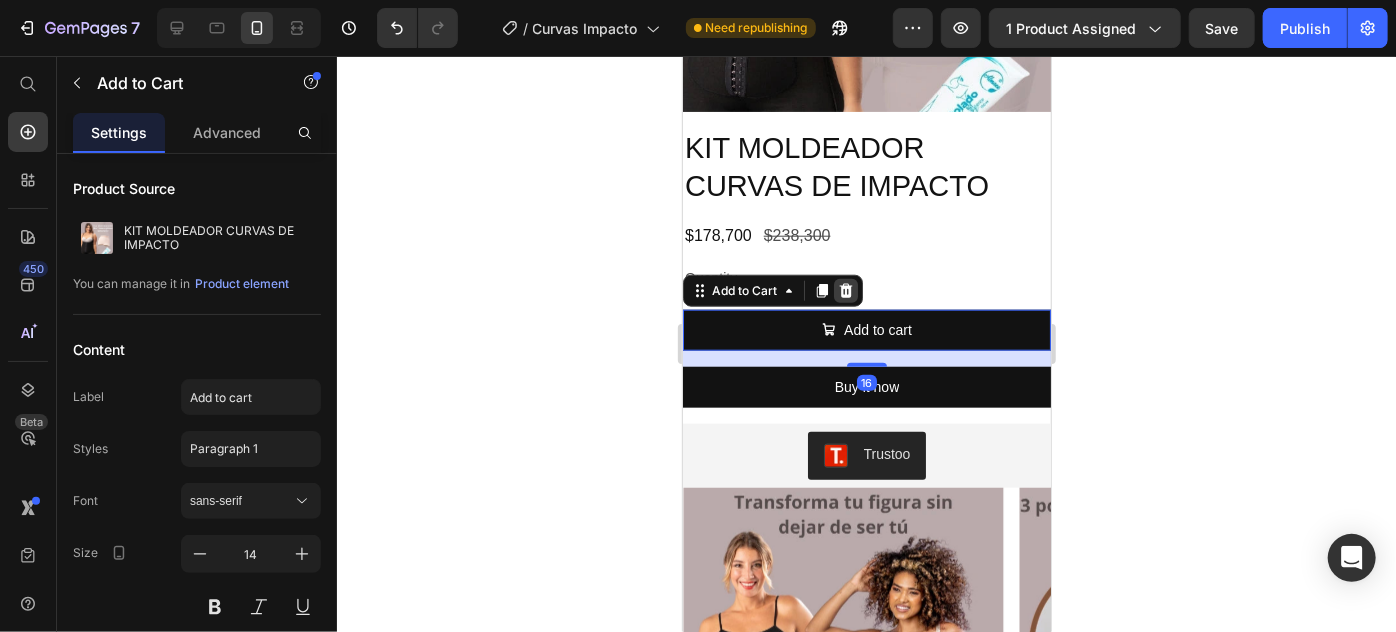 click 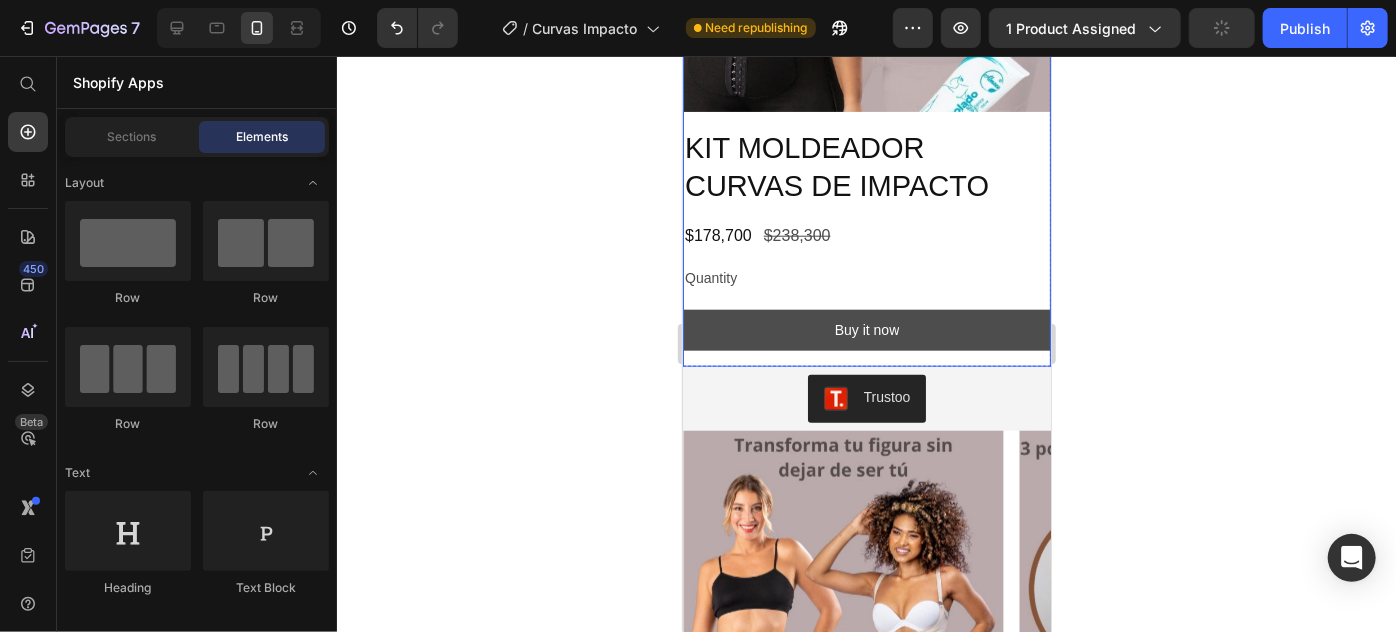 click on "Buy it now" at bounding box center [866, 329] 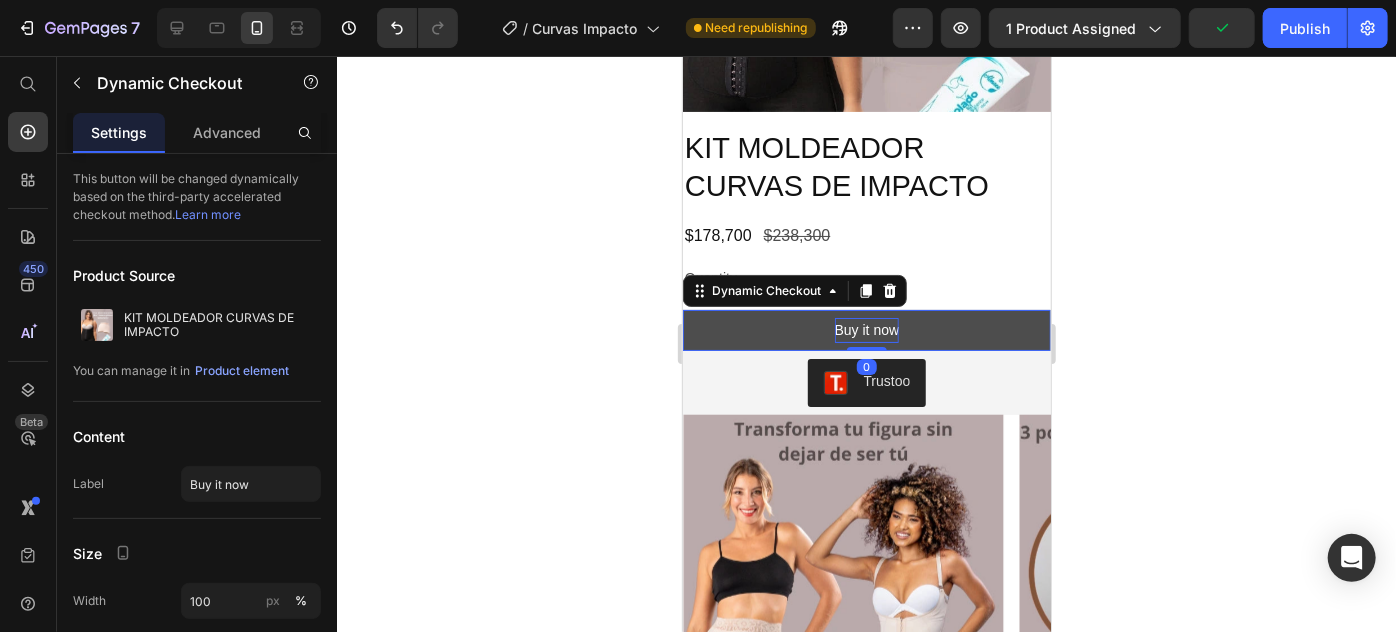 drag, startPoint x: 864, startPoint y: 326, endPoint x: 873, endPoint y: 297, distance: 30.364452 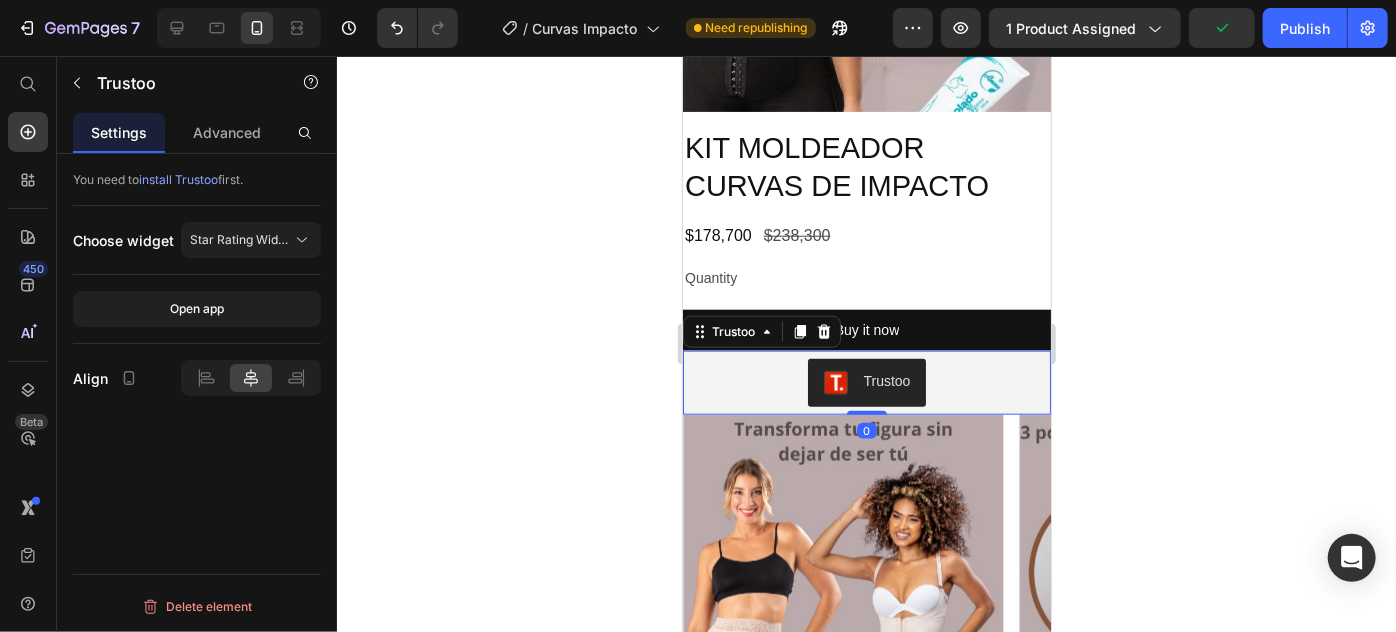 click on "Trustoo" at bounding box center [866, 382] 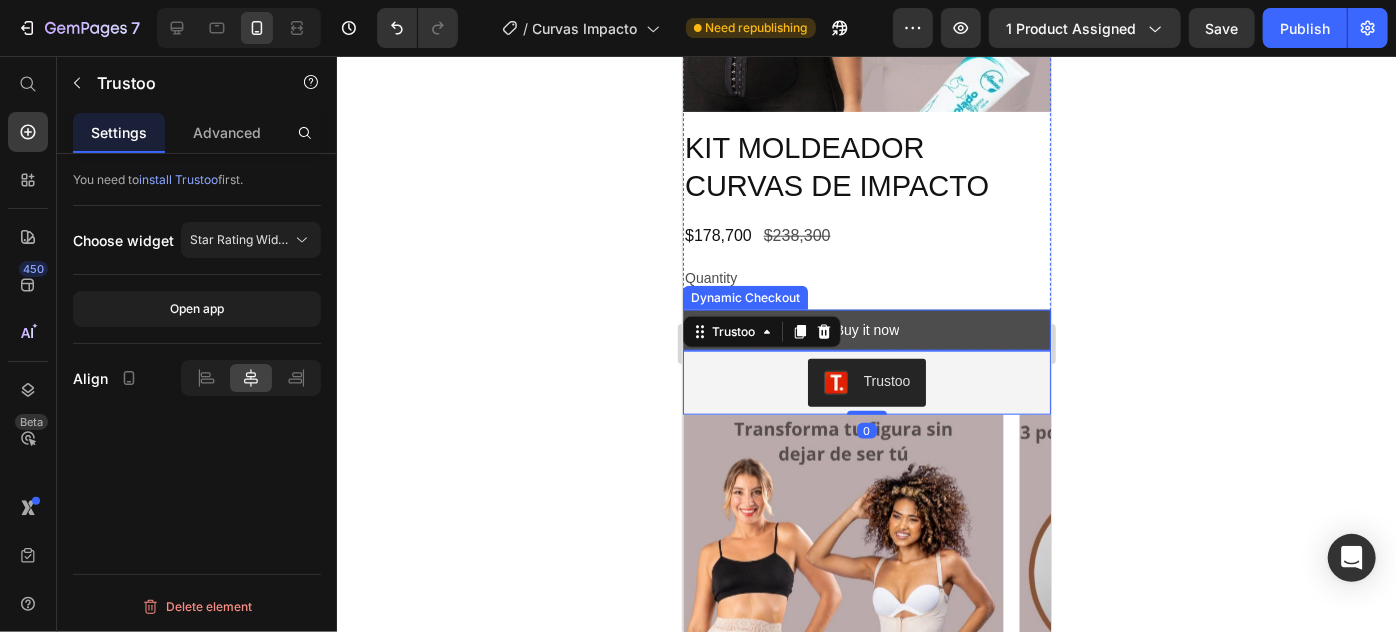 click on "Buy it now" at bounding box center [866, 329] 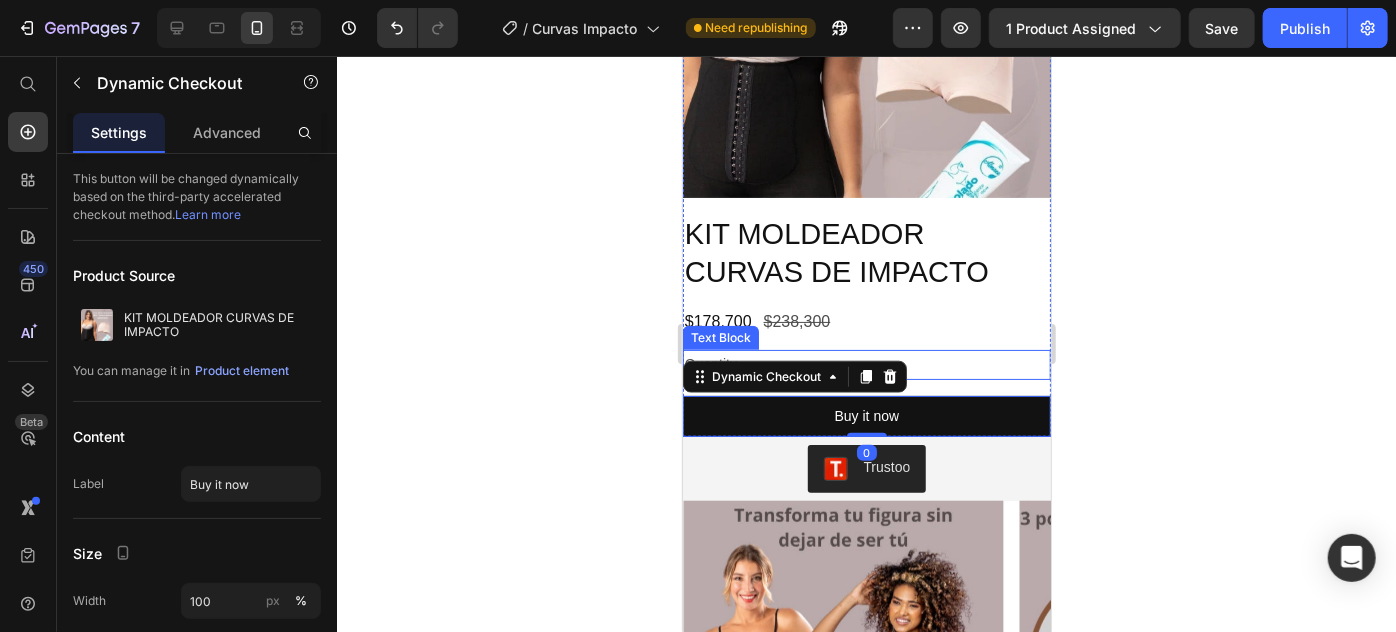 scroll, scrollTop: 877, scrollLeft: 0, axis: vertical 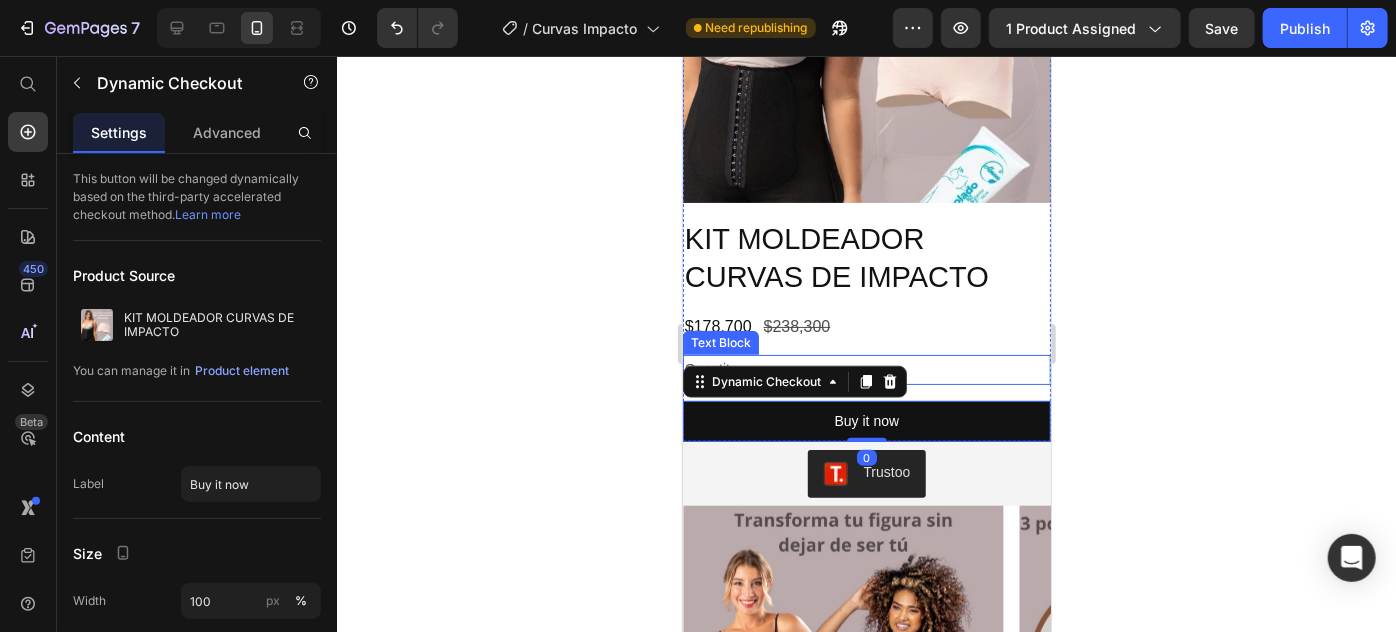 click on "Quantity" at bounding box center (866, 368) 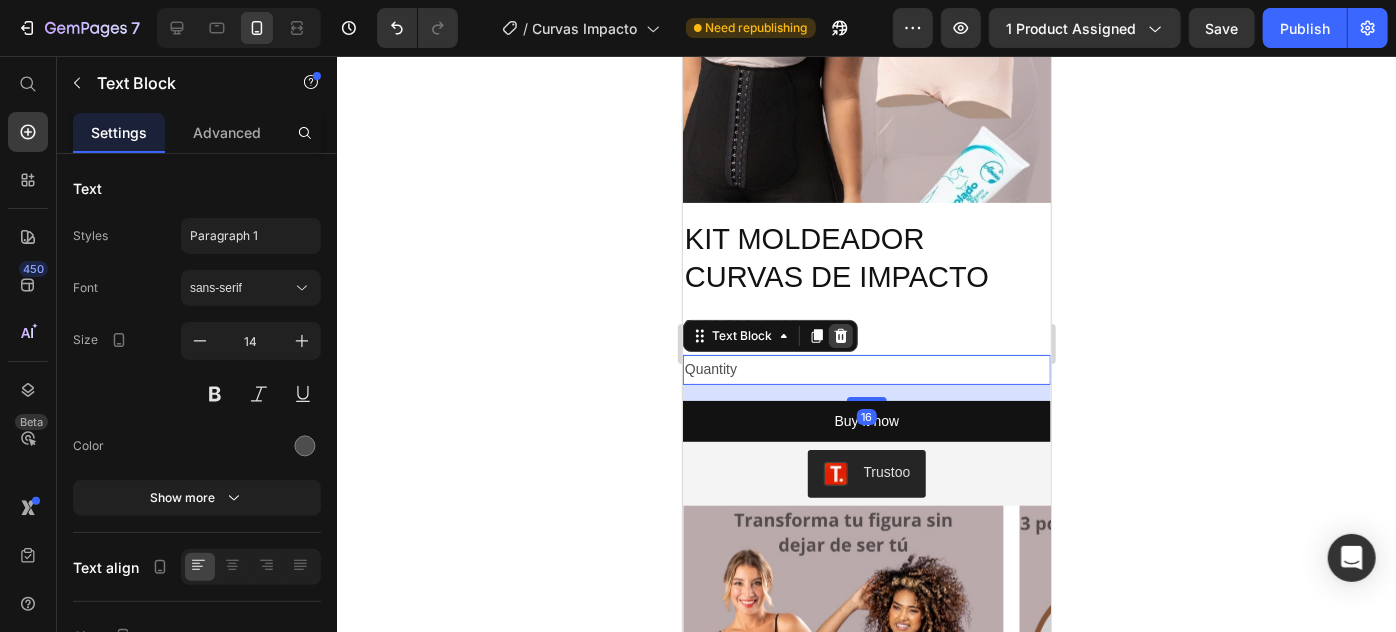 click 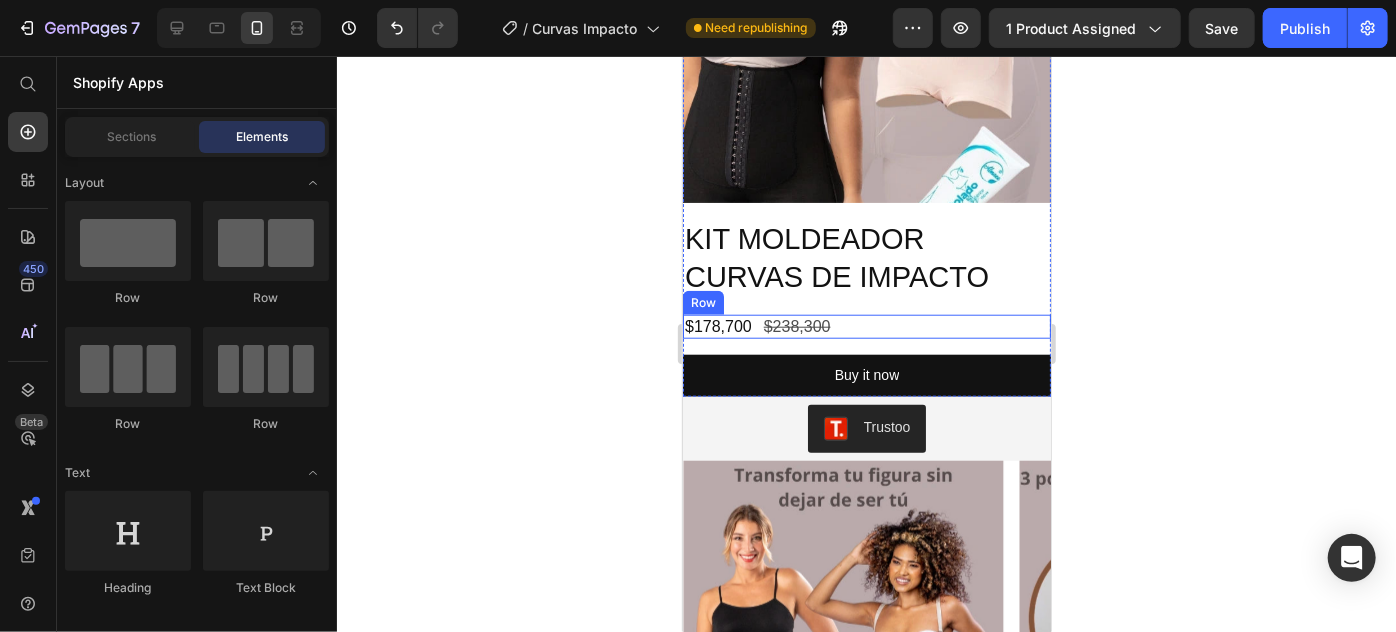 click on "$178,700 Product Price $238,300 Product Price Row" at bounding box center [866, 326] 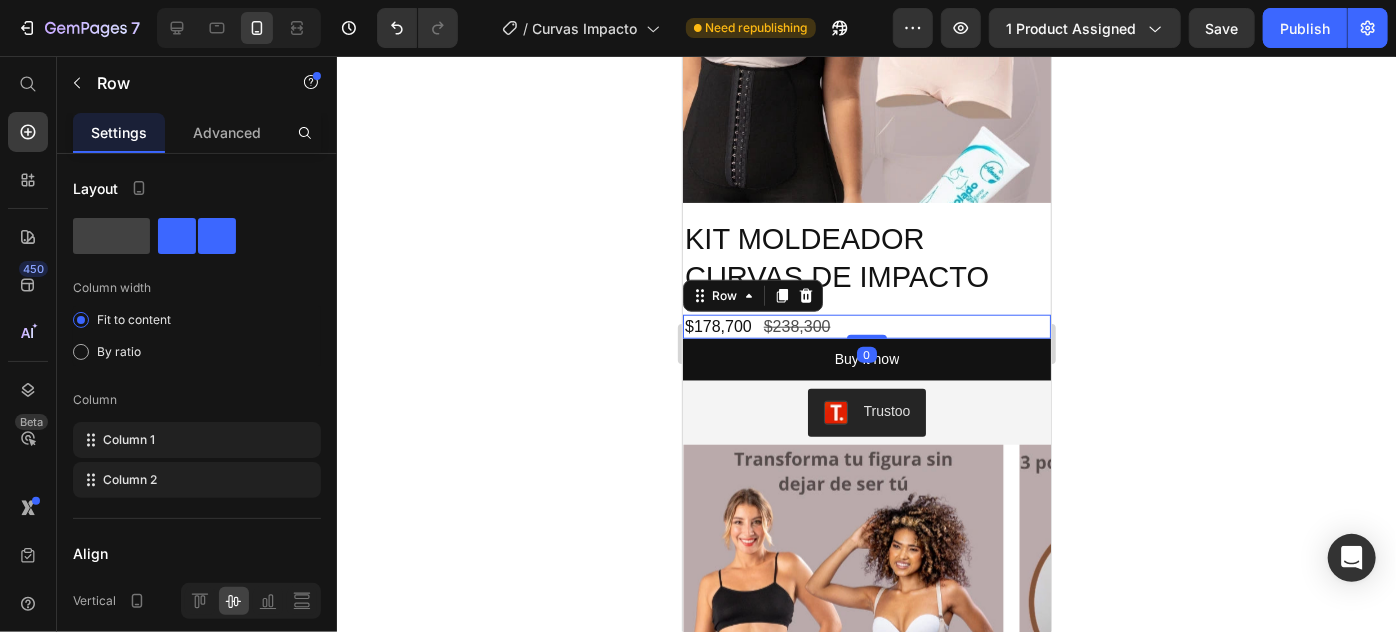drag, startPoint x: 871, startPoint y: 314, endPoint x: 877, endPoint y: 280, distance: 34.525352 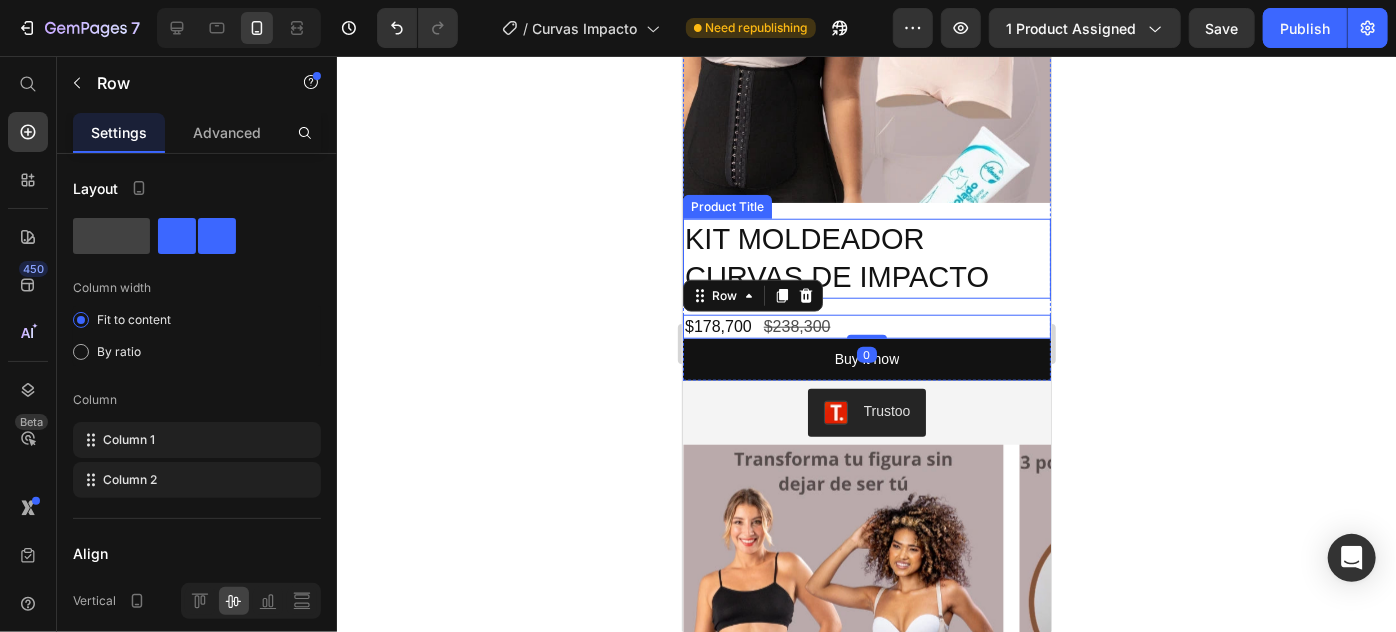 click on "KIT MOLDEADOR CURVAS DE IMPACTO" at bounding box center (866, 257) 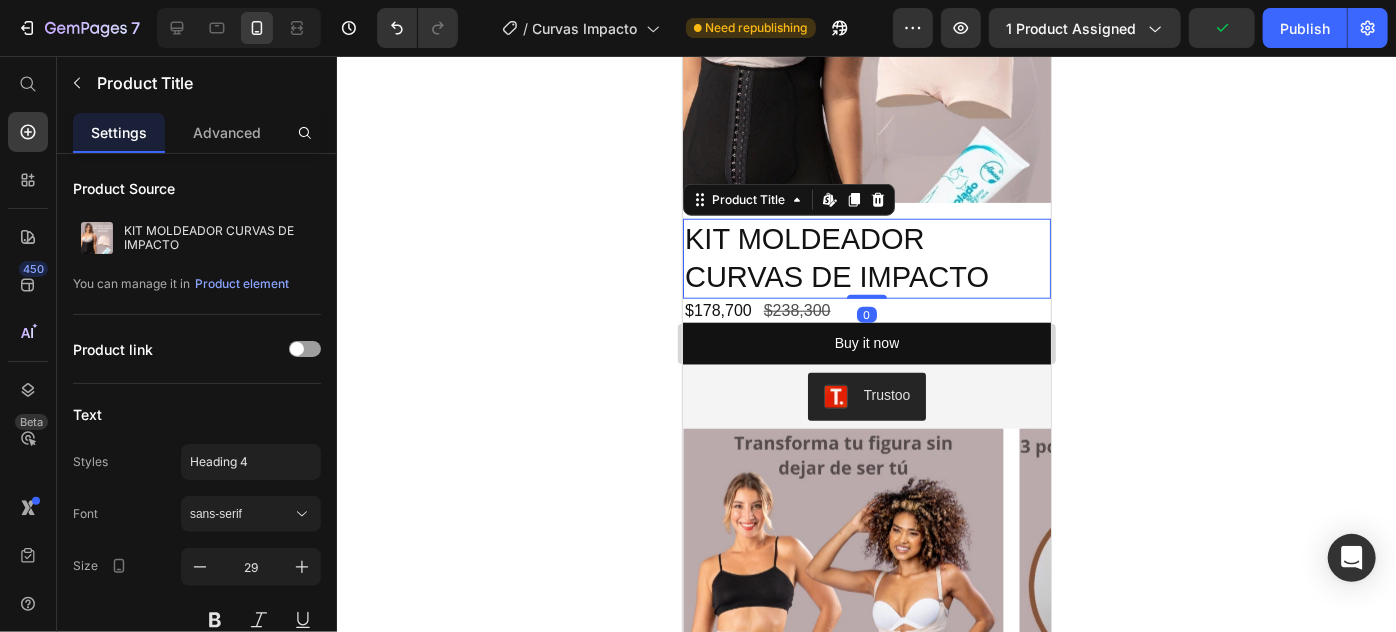 drag, startPoint x: 859, startPoint y: 275, endPoint x: 872, endPoint y: 213, distance: 63.348244 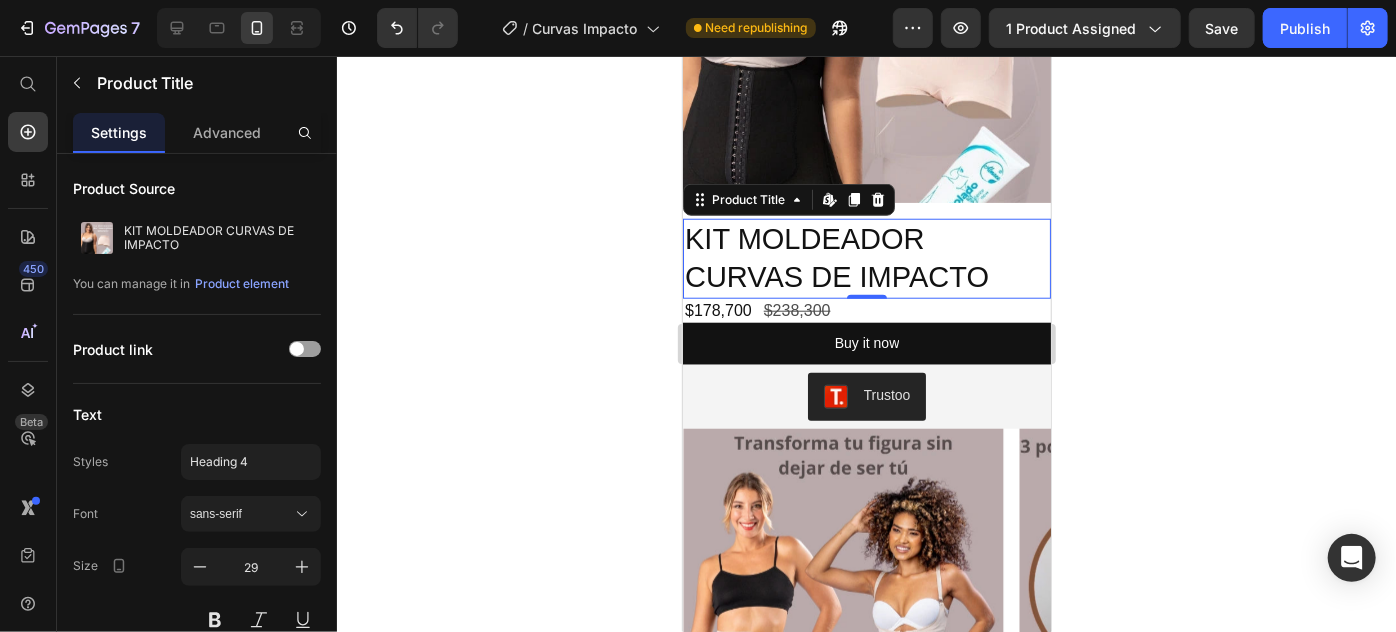 click on "KIT MOLDEADOR CURVAS DE IMPACTO" at bounding box center (866, 257) 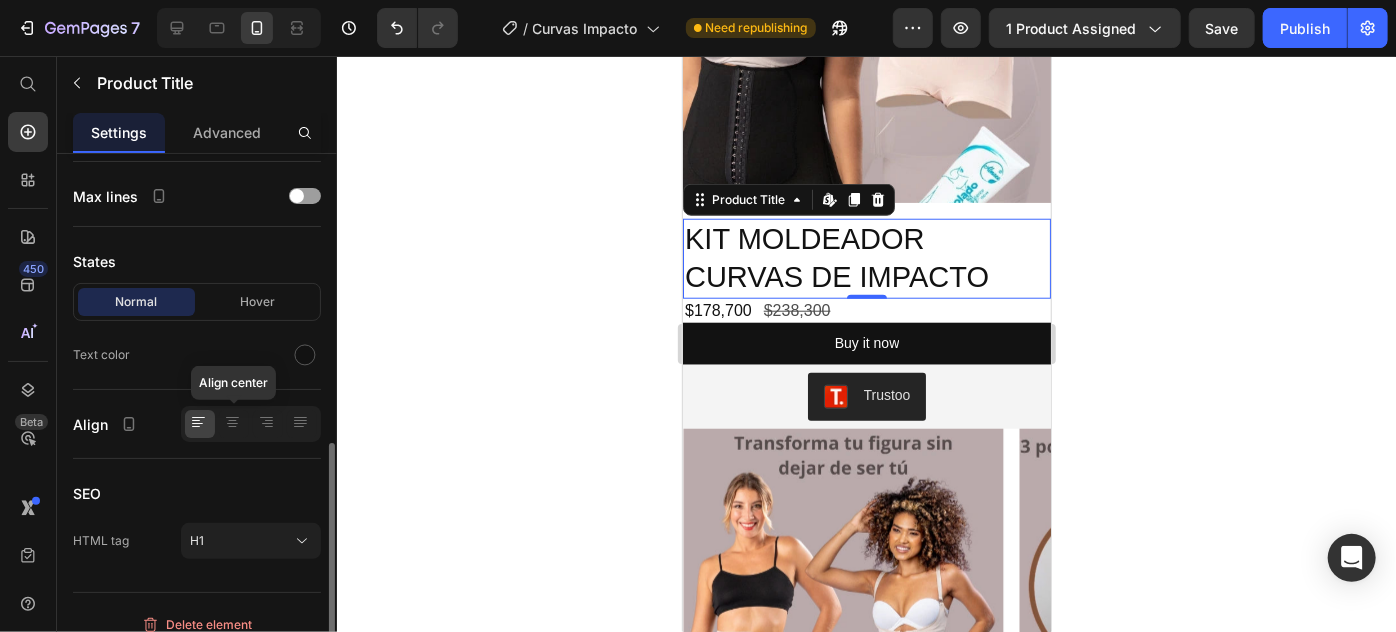 scroll, scrollTop: 560, scrollLeft: 0, axis: vertical 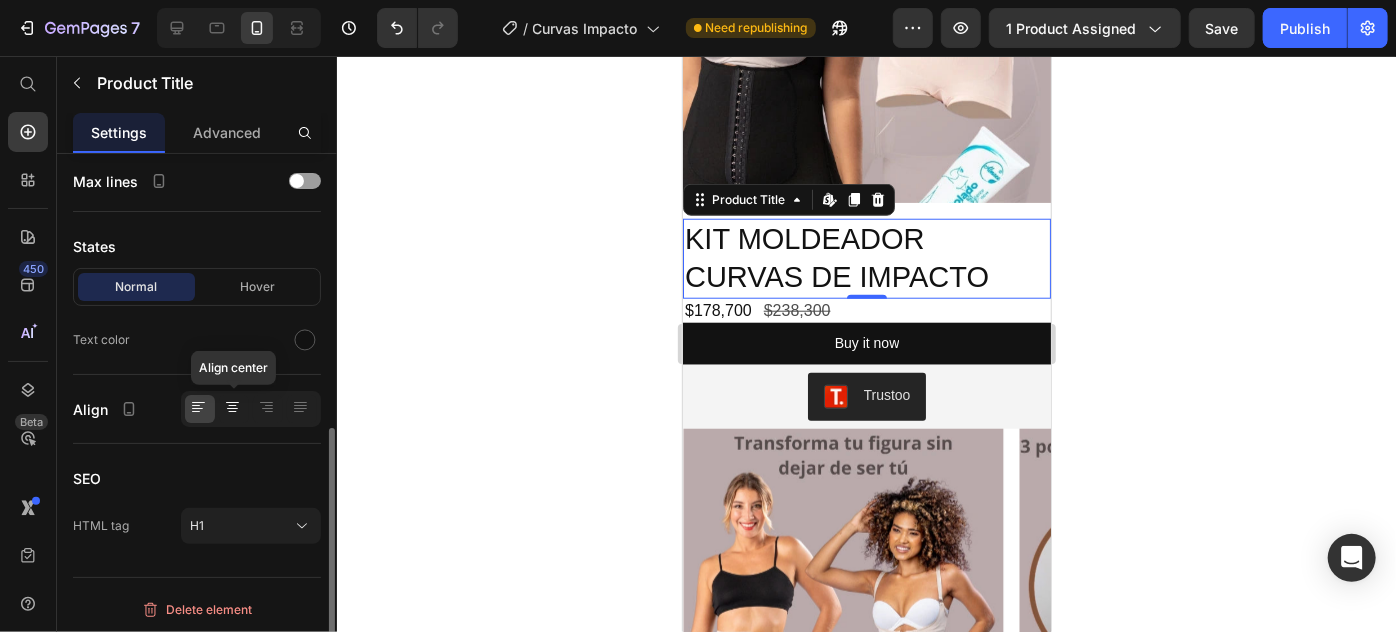 click 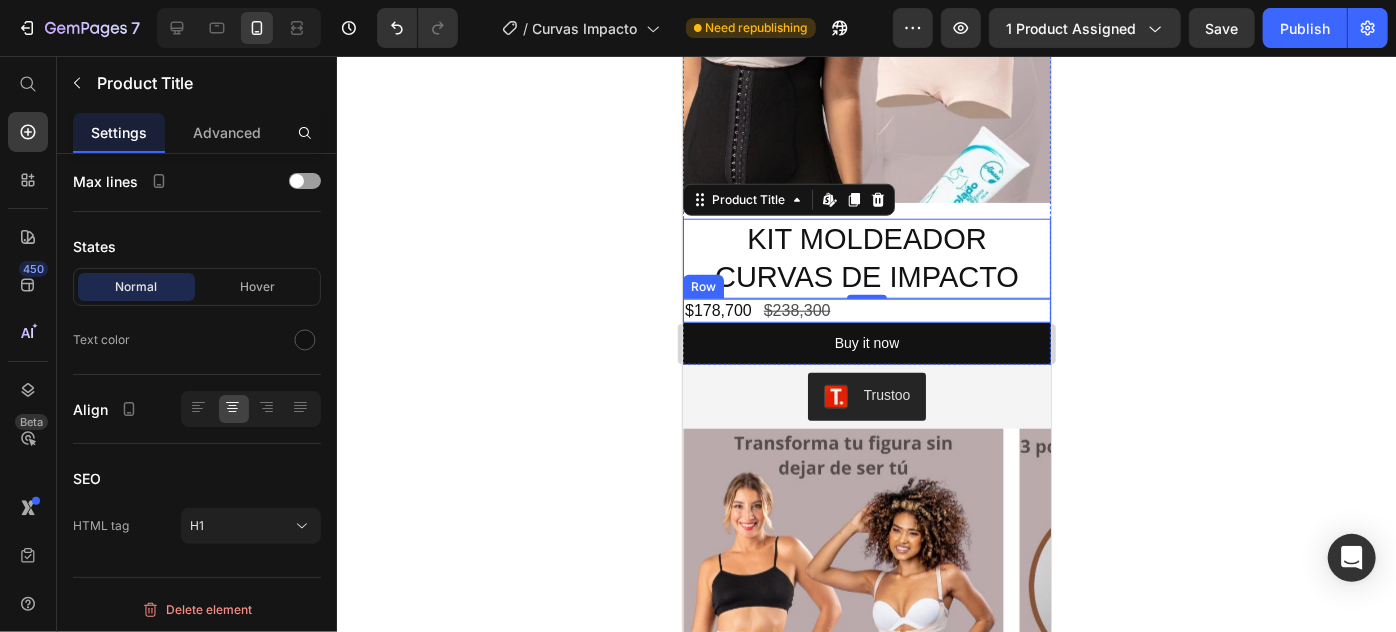 click on "$178,700 Product Price $238,300 Product Price Row" at bounding box center [866, 310] 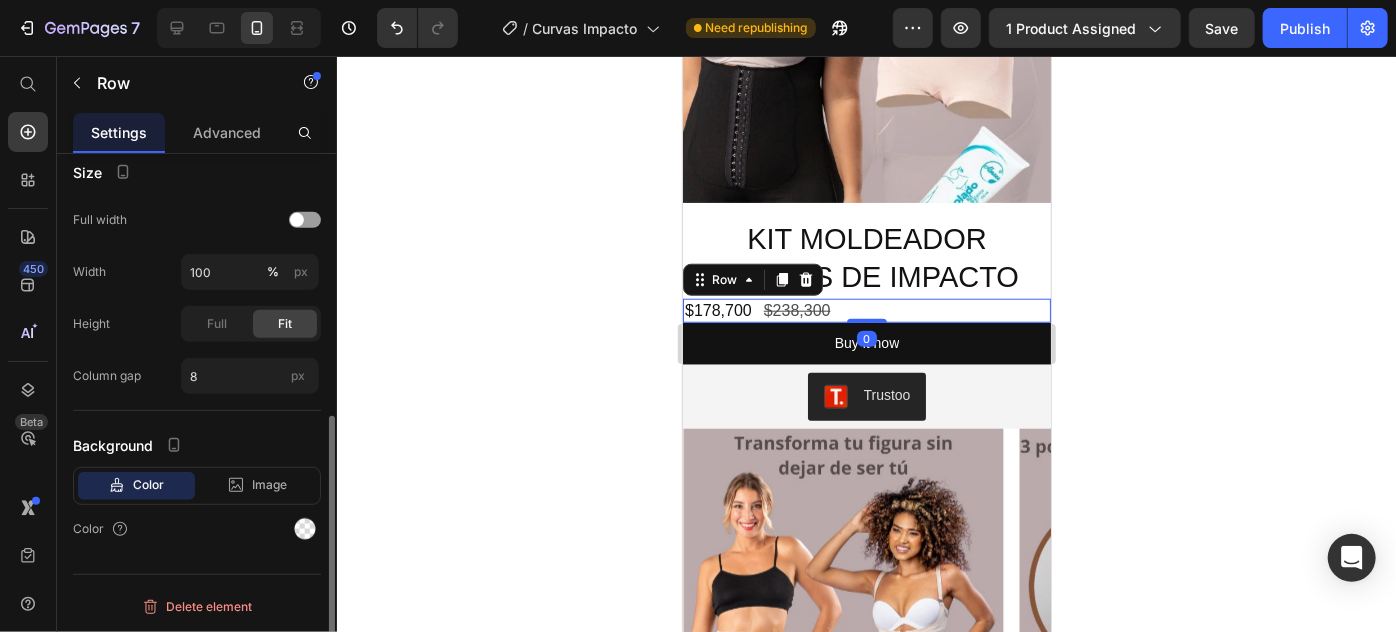 scroll, scrollTop: 0, scrollLeft: 0, axis: both 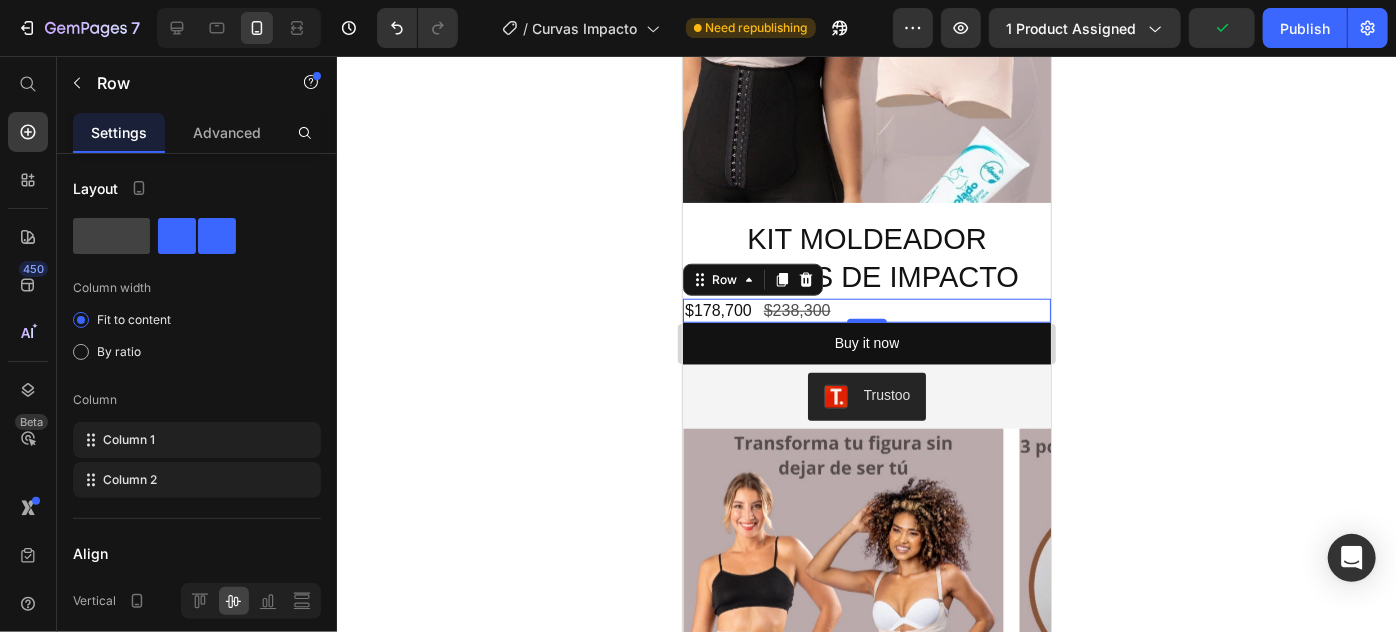 click on "$178,700 Product Price $238,300 Product Price Row   0" at bounding box center [866, 310] 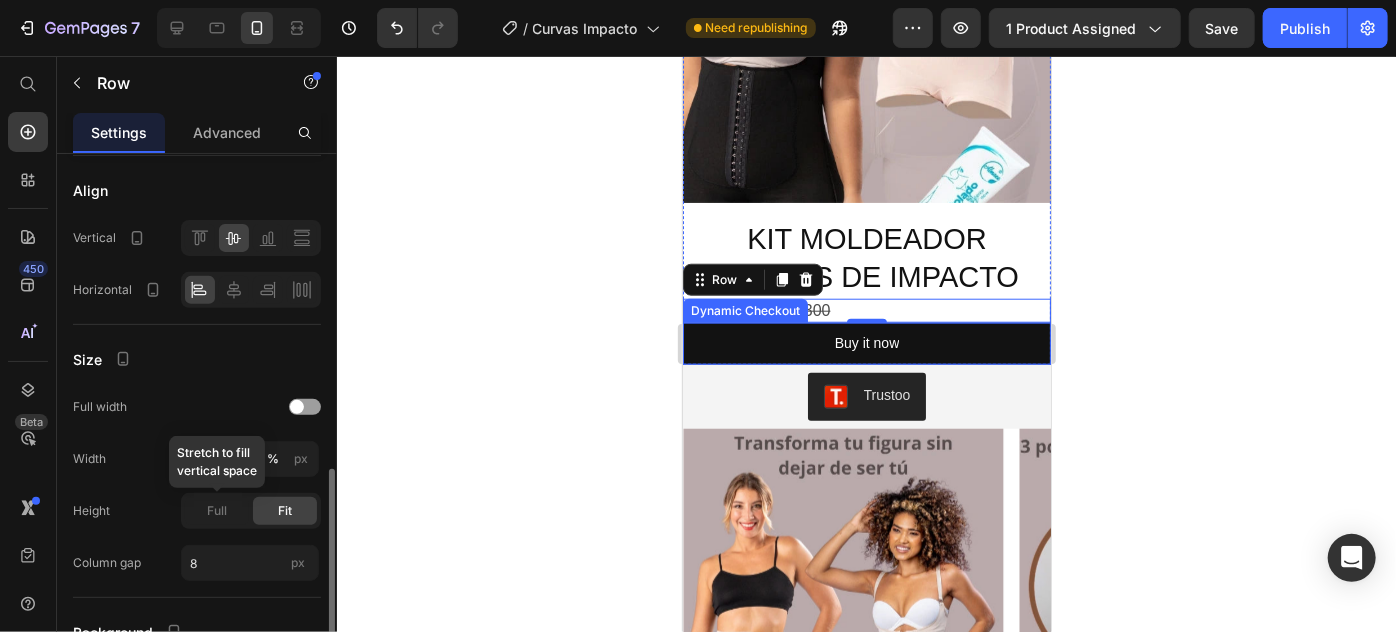 scroll, scrollTop: 454, scrollLeft: 0, axis: vertical 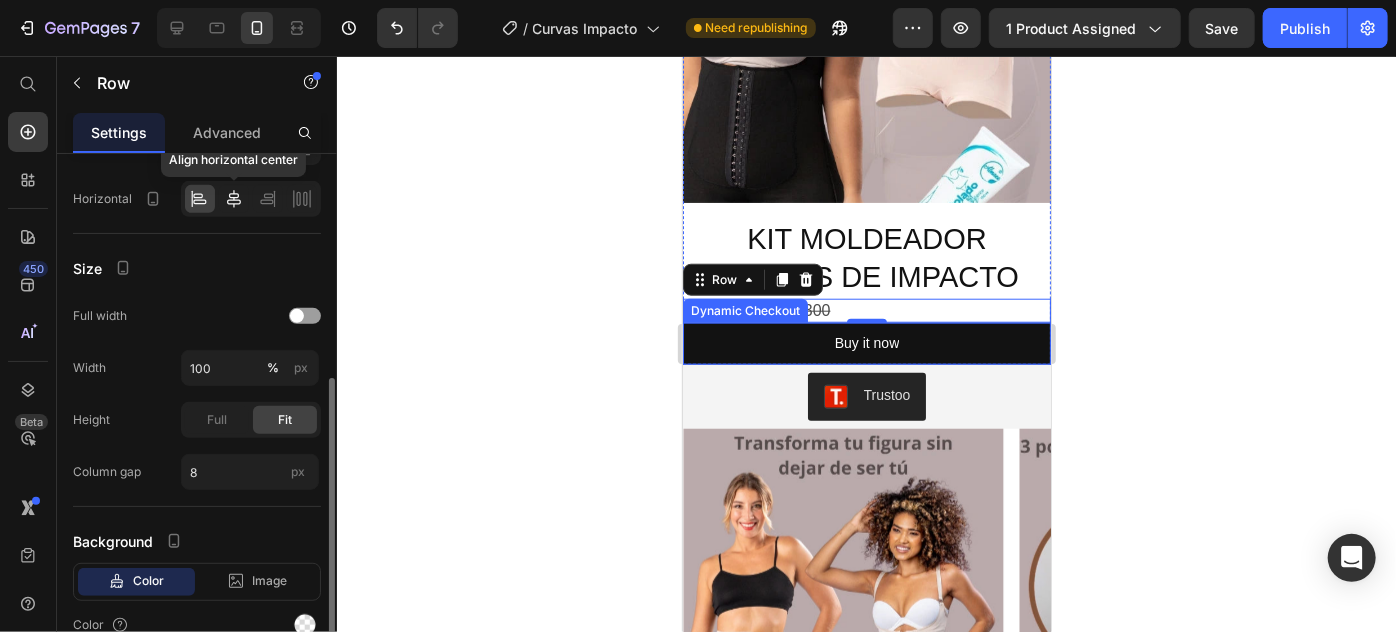 click 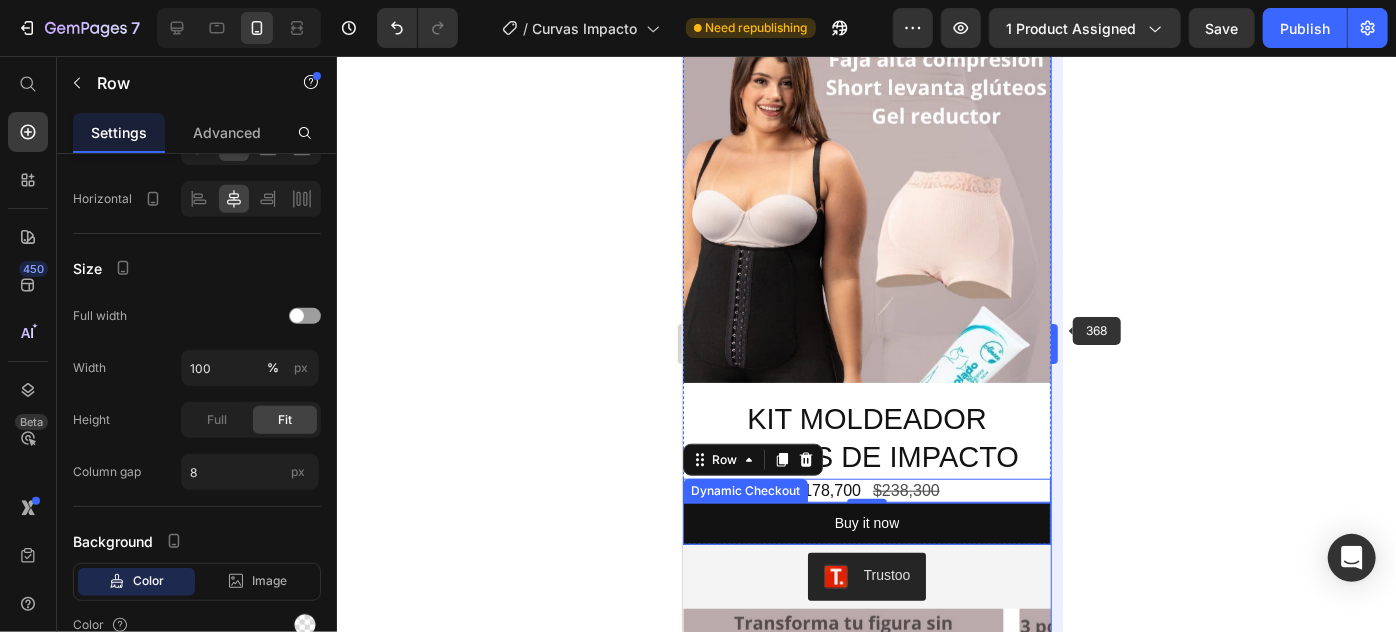 scroll, scrollTop: 696, scrollLeft: 0, axis: vertical 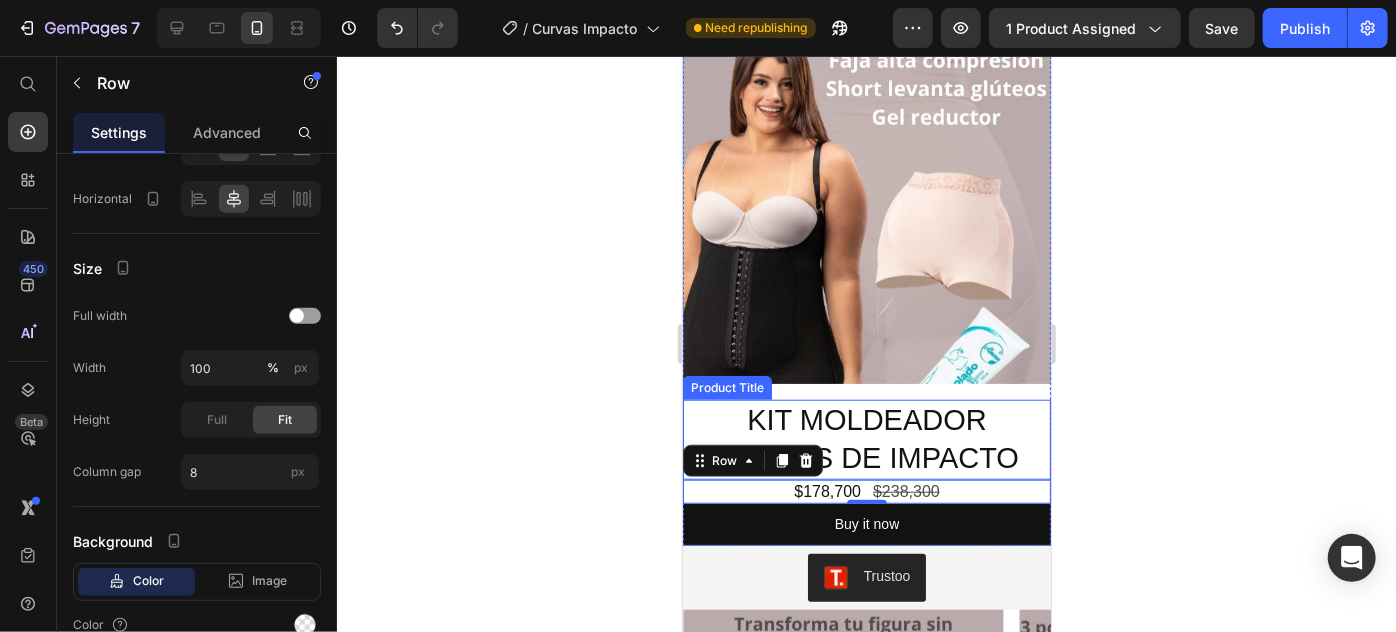 click on "KIT MOLDEADOR CURVAS DE IMPACTO" at bounding box center (866, 438) 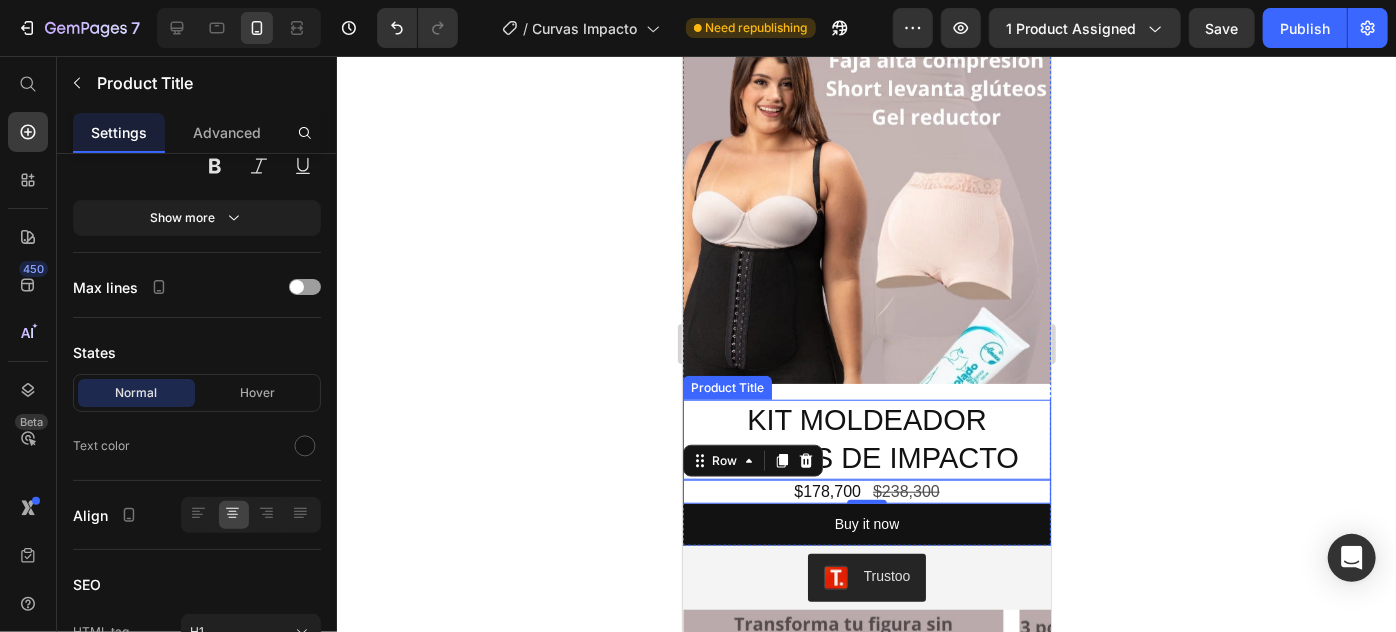 scroll, scrollTop: 0, scrollLeft: 0, axis: both 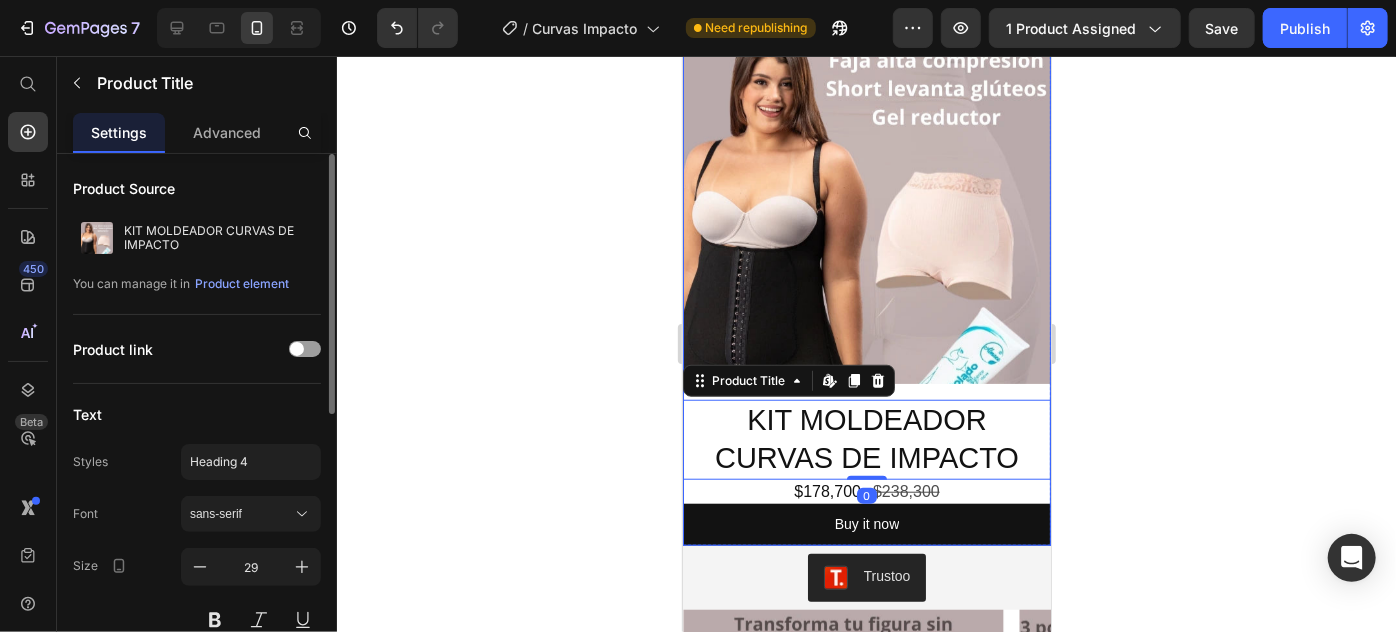 click at bounding box center (866, 199) 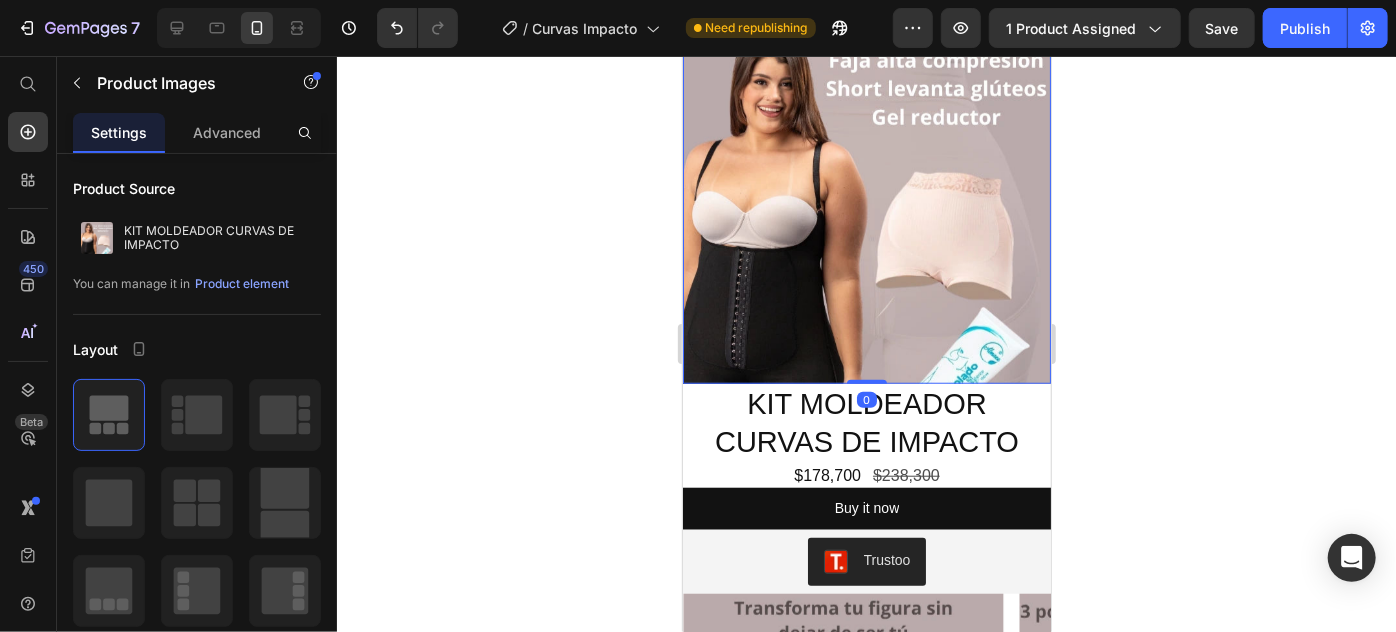 drag, startPoint x: 843, startPoint y: 360, endPoint x: 854, endPoint y: 305, distance: 56.089214 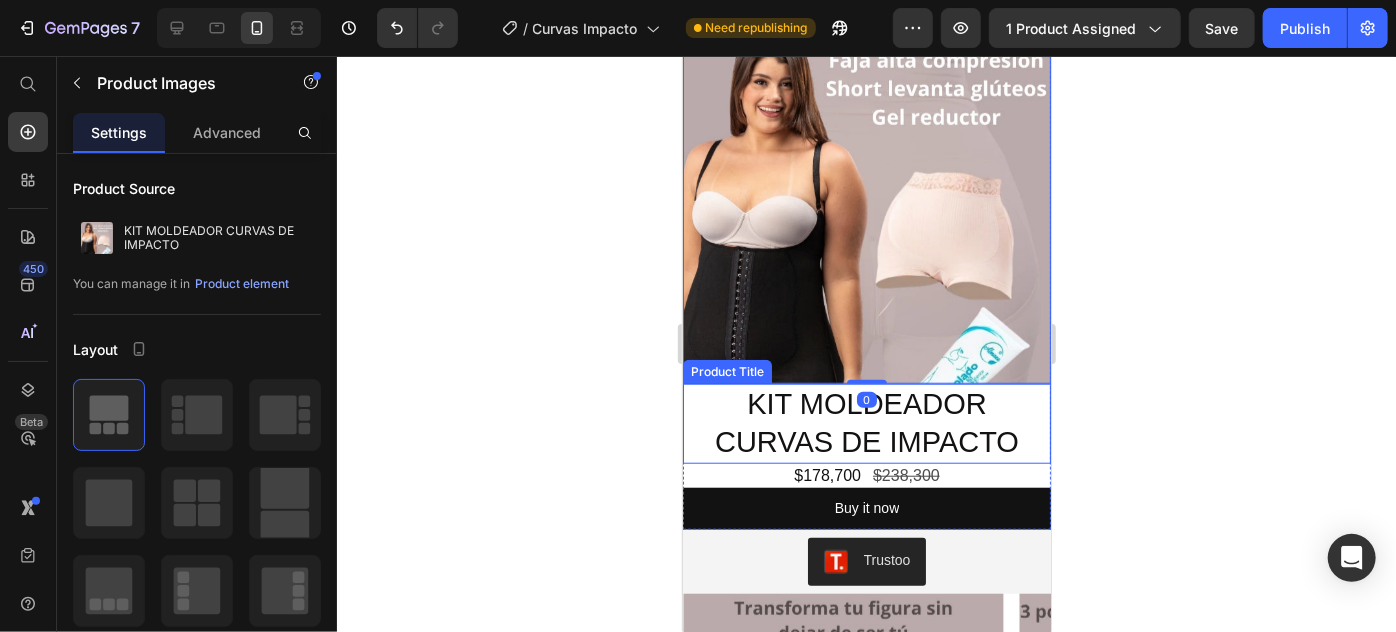 click on "KIT MOLDEADOR CURVAS DE IMPACTO" at bounding box center (866, 422) 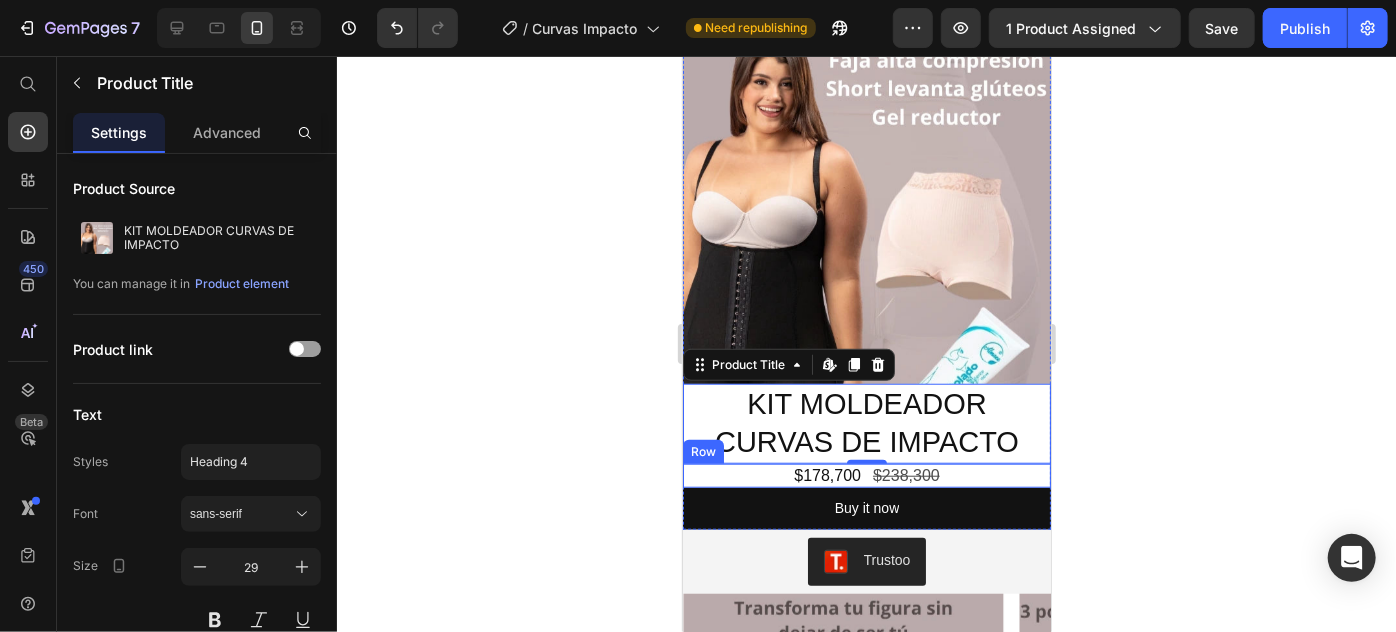 click on "$178,700 Product Price $238,300 Product Price Row" at bounding box center [866, 475] 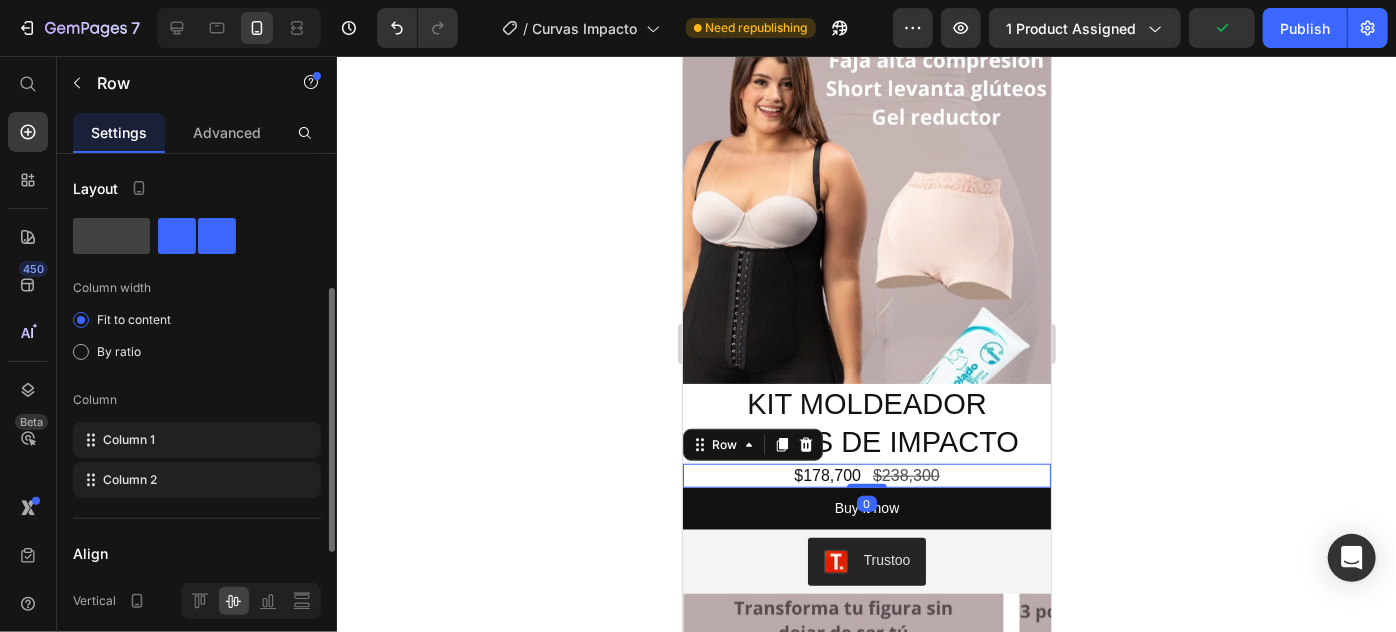 scroll, scrollTop: 181, scrollLeft: 0, axis: vertical 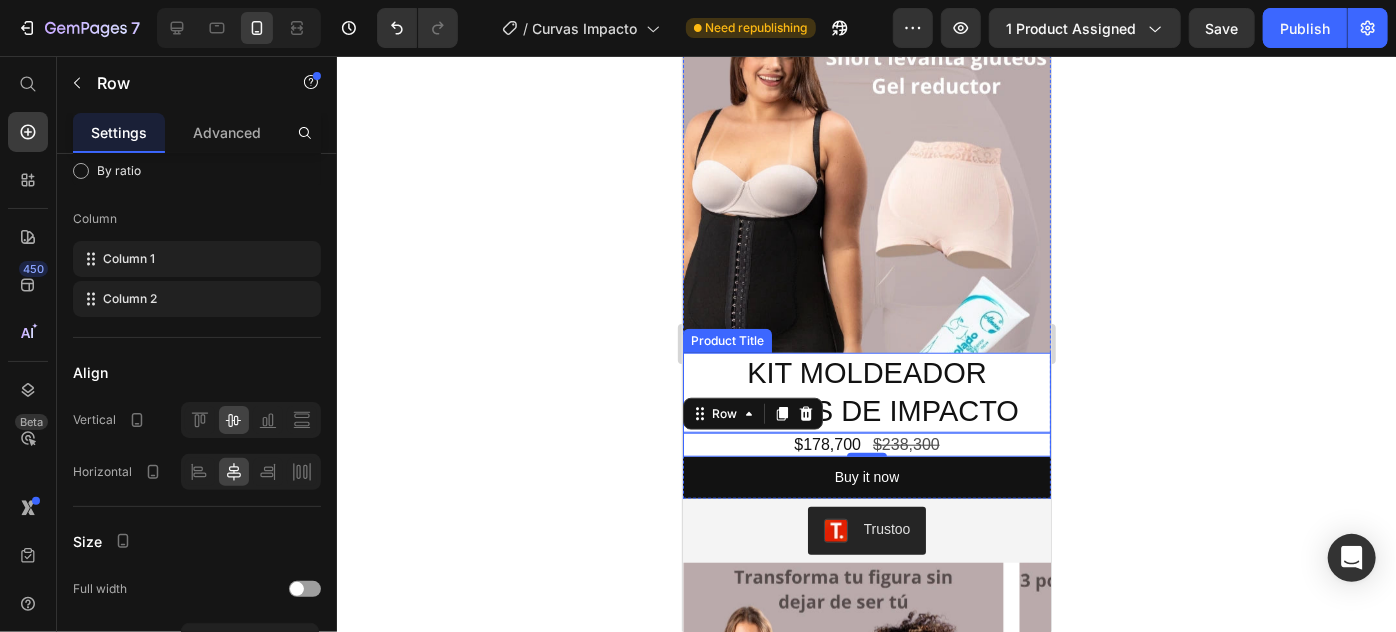 click on "KIT MOLDEADOR CURVAS DE IMPACTO" at bounding box center (866, 391) 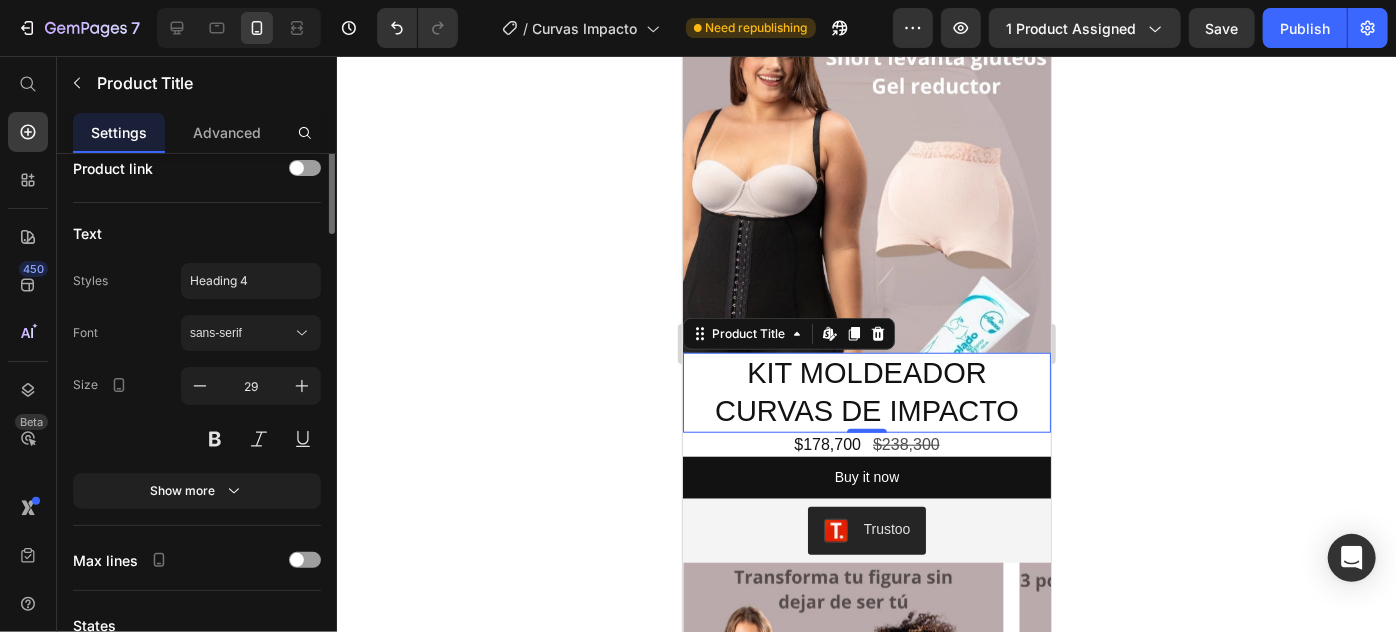 scroll, scrollTop: 0, scrollLeft: 0, axis: both 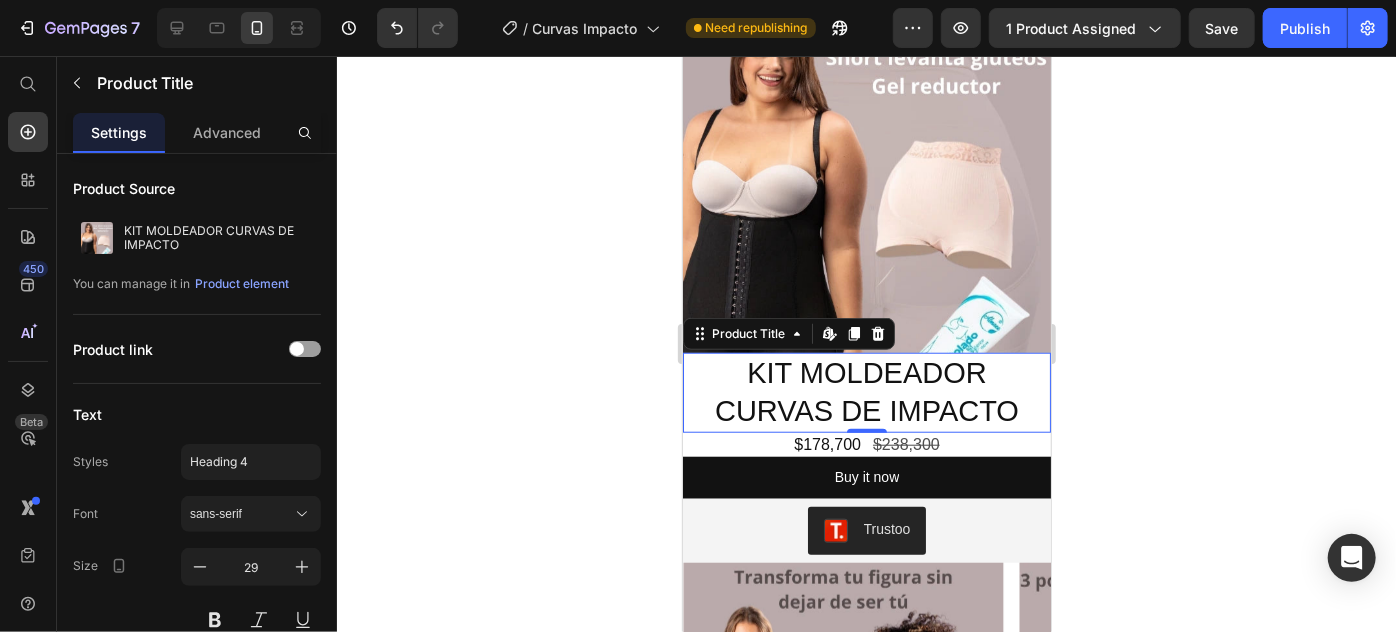 click on "KIT MOLDEADOR CURVAS DE IMPACTO" at bounding box center [866, 391] 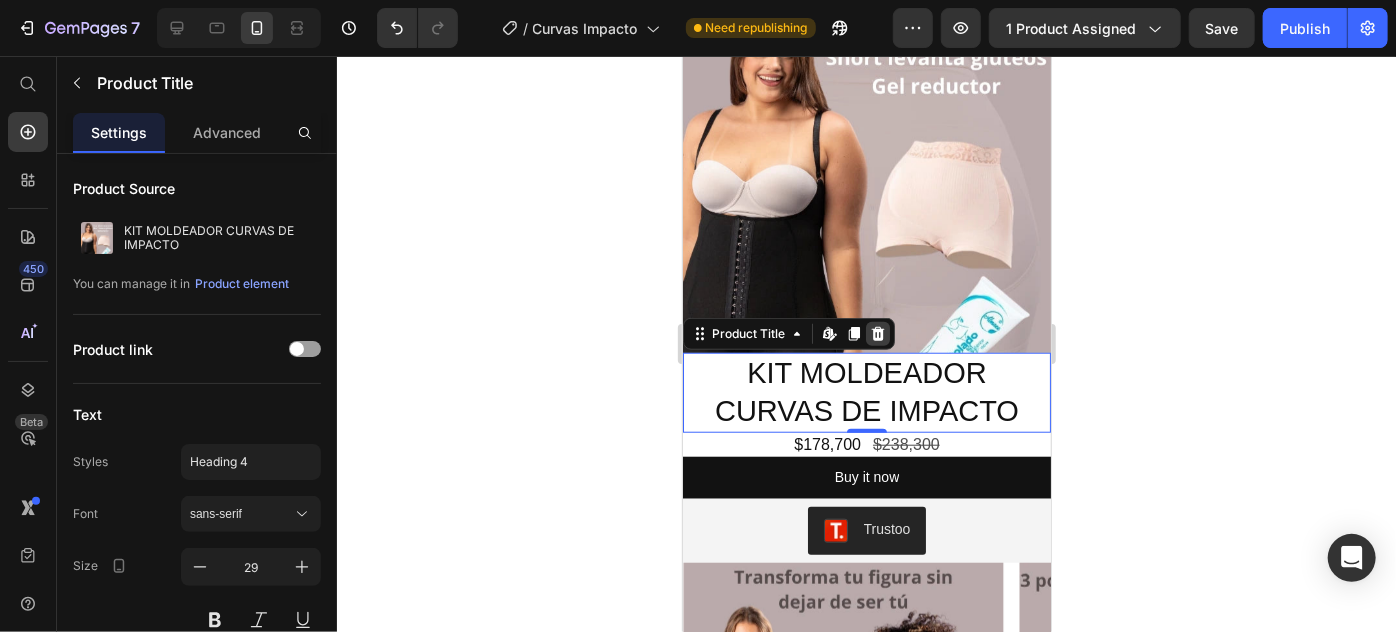click 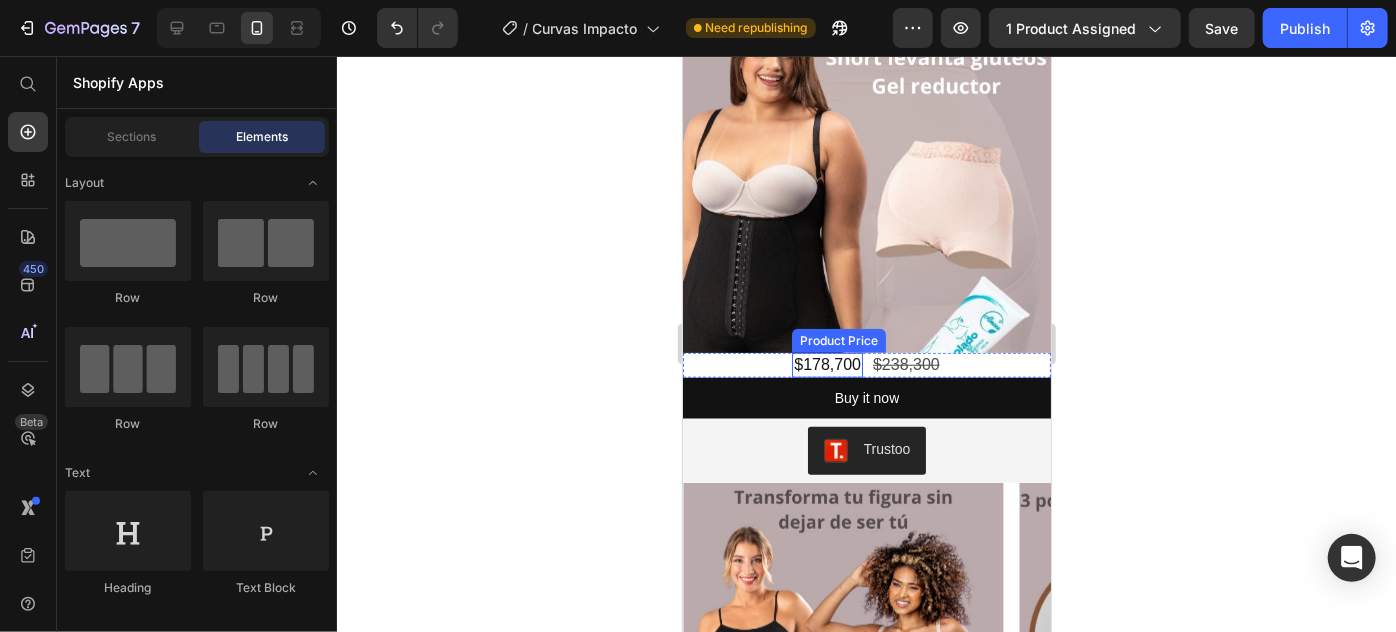 click on "$178,700" at bounding box center [826, 364] 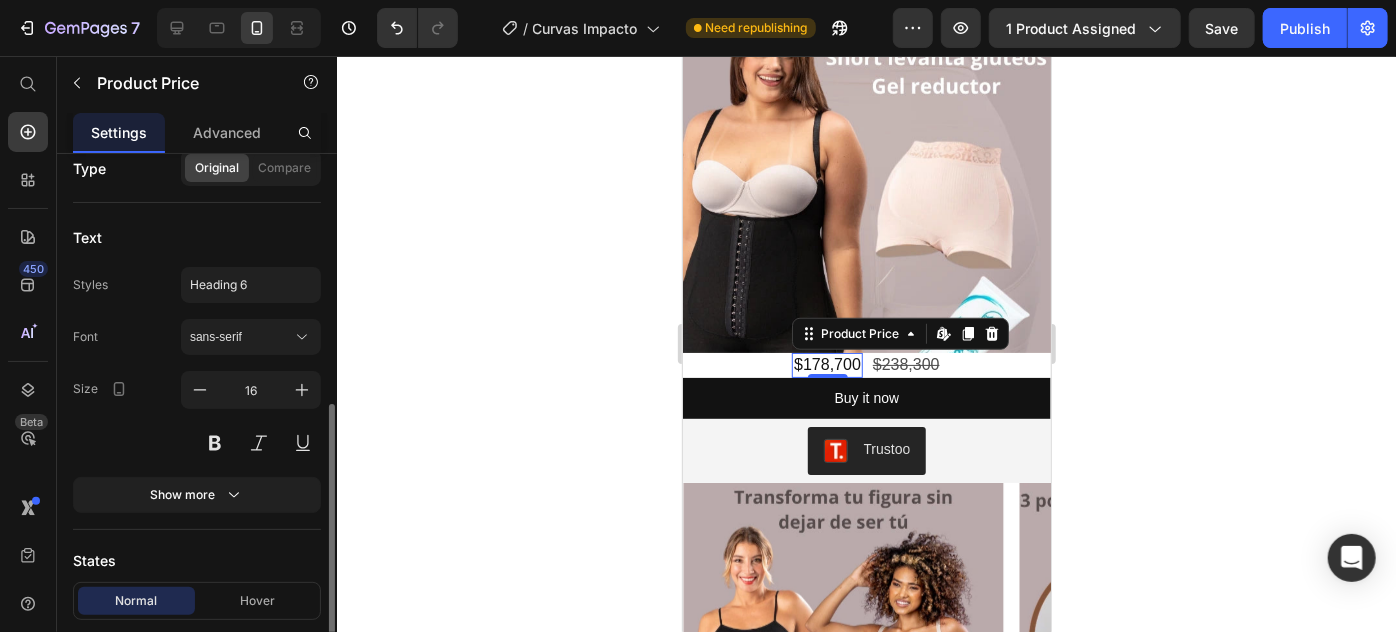 scroll, scrollTop: 272, scrollLeft: 0, axis: vertical 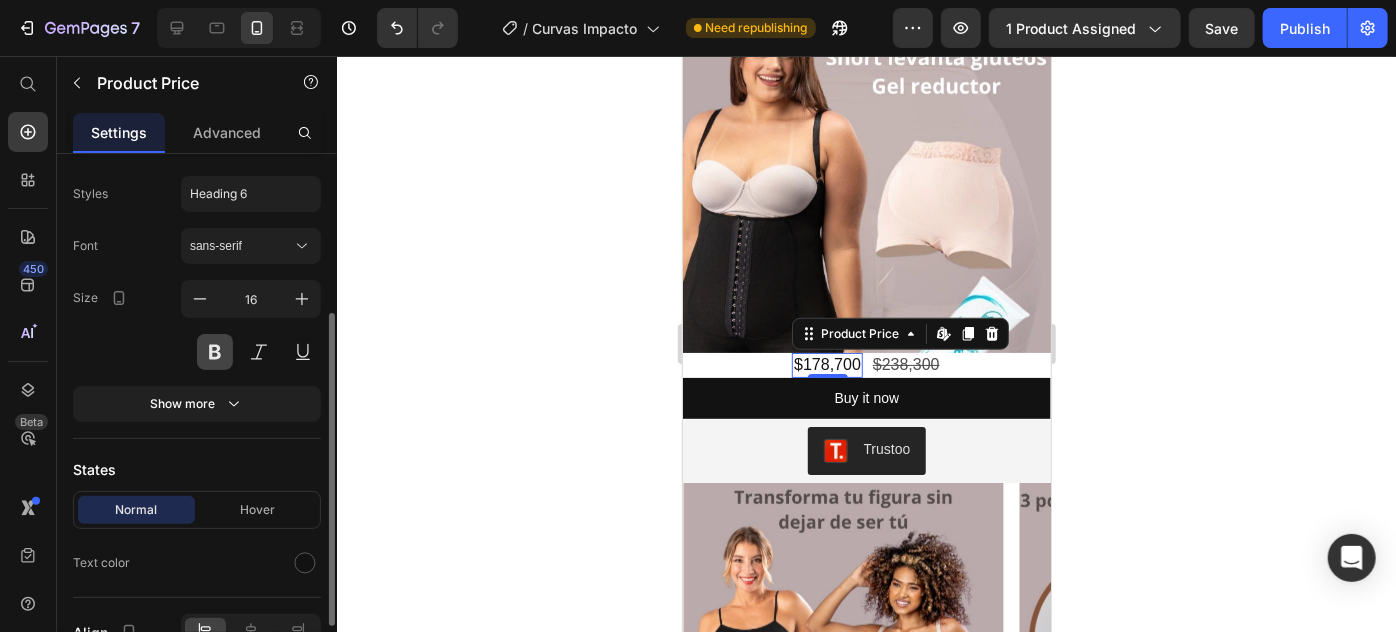 click at bounding box center [215, 352] 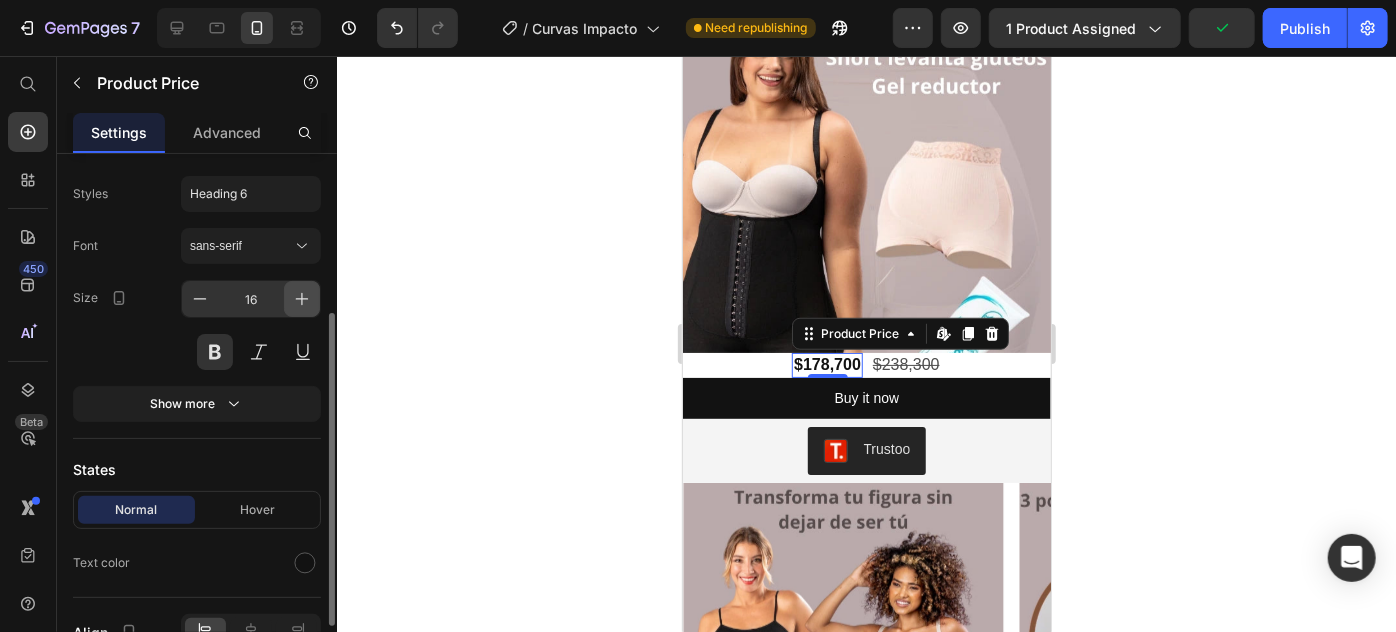 click 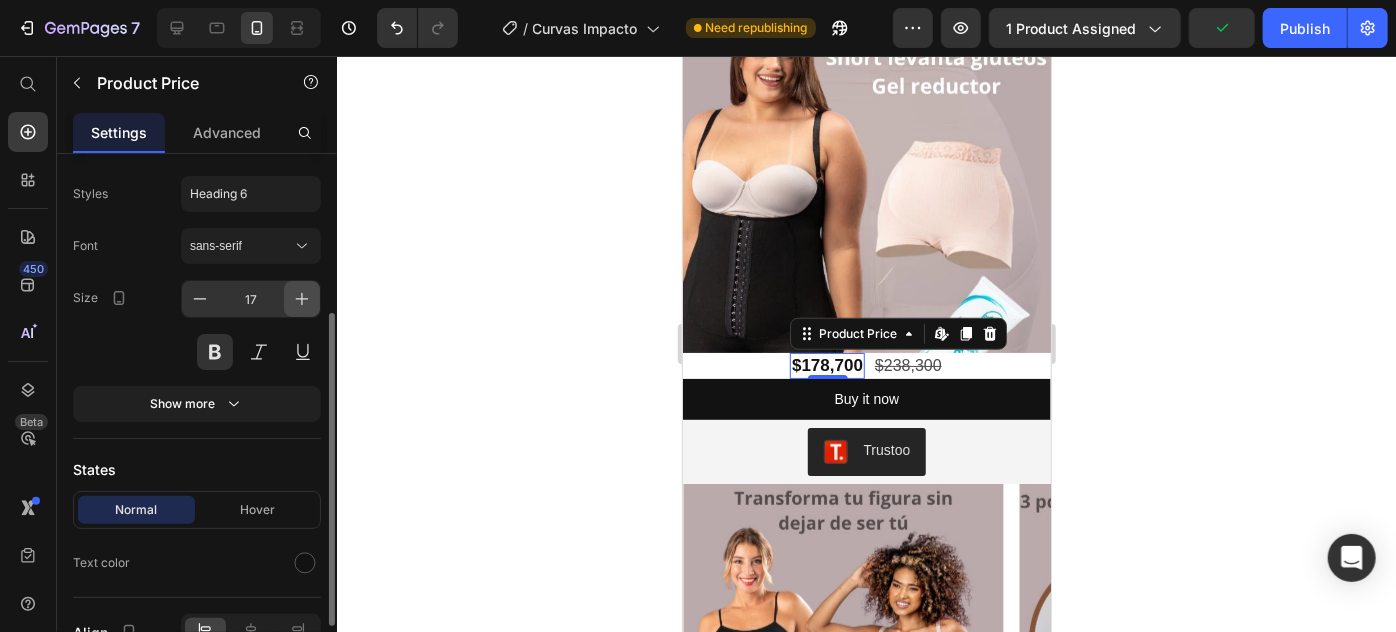 click 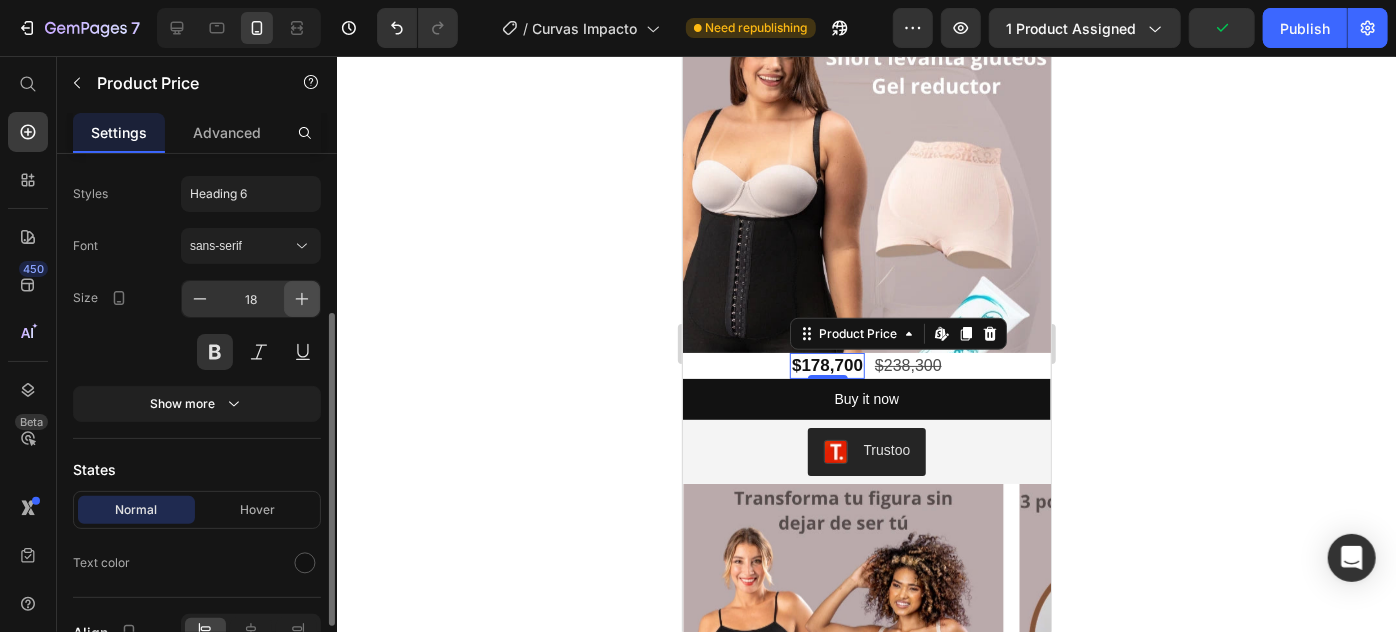 click 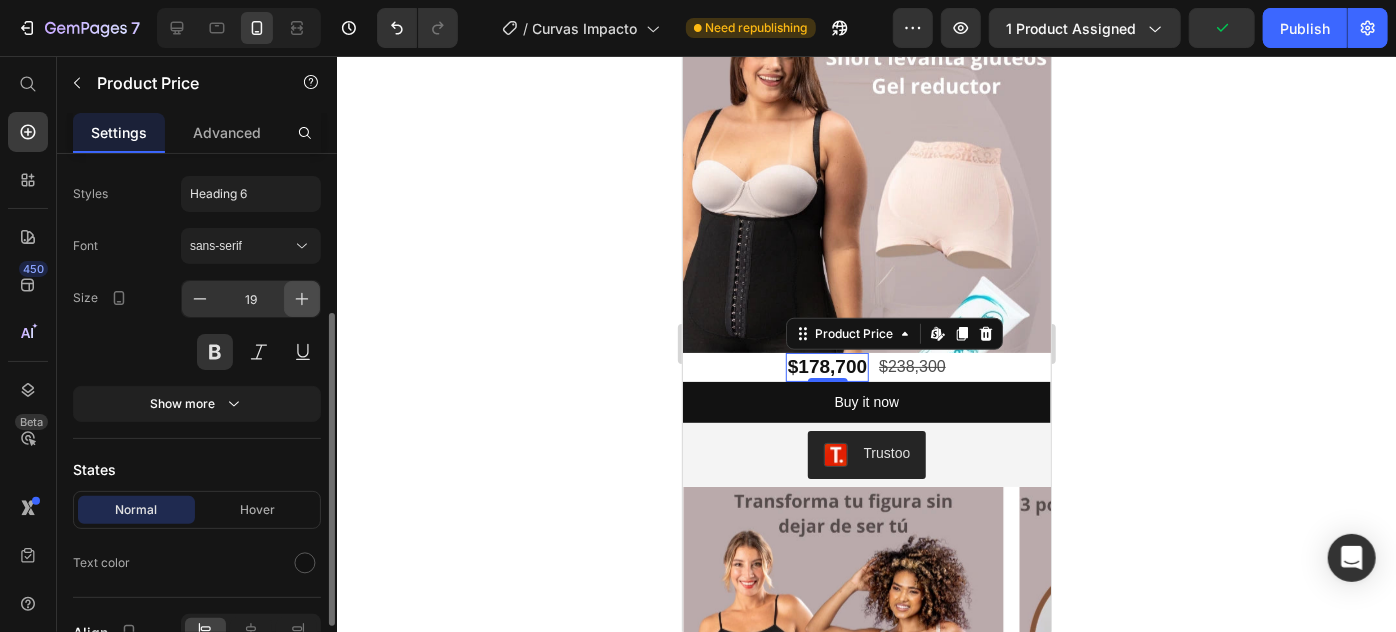 click 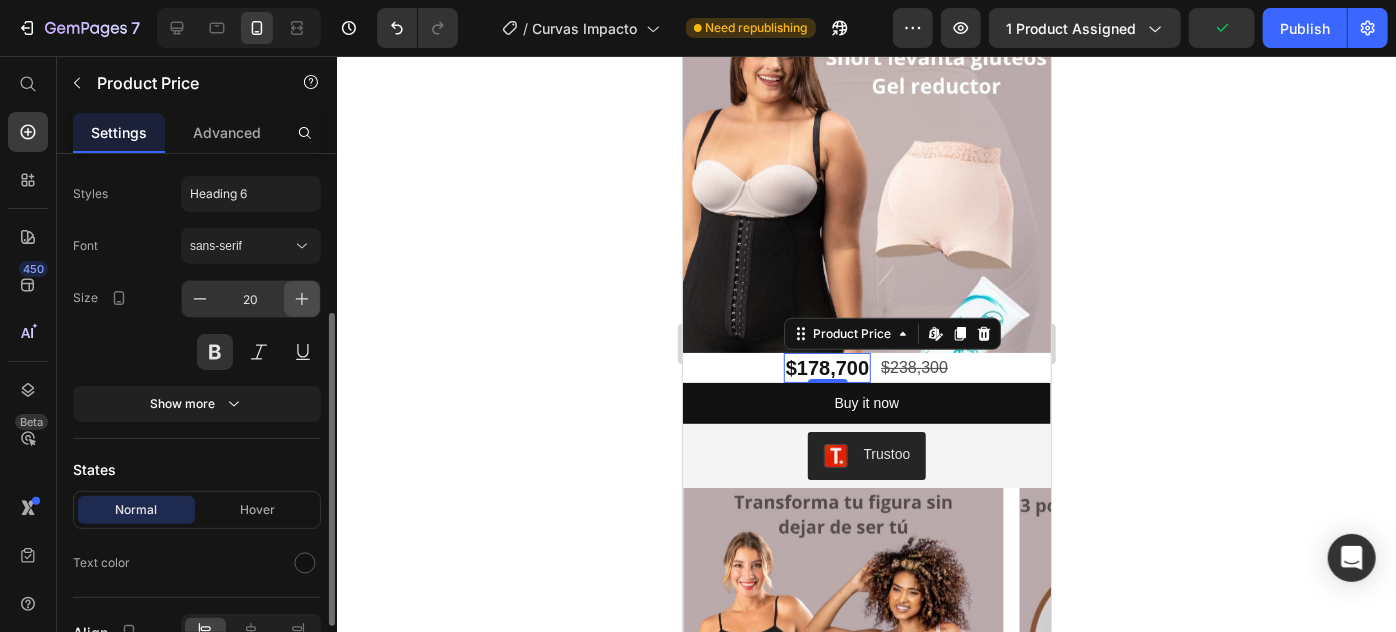 click 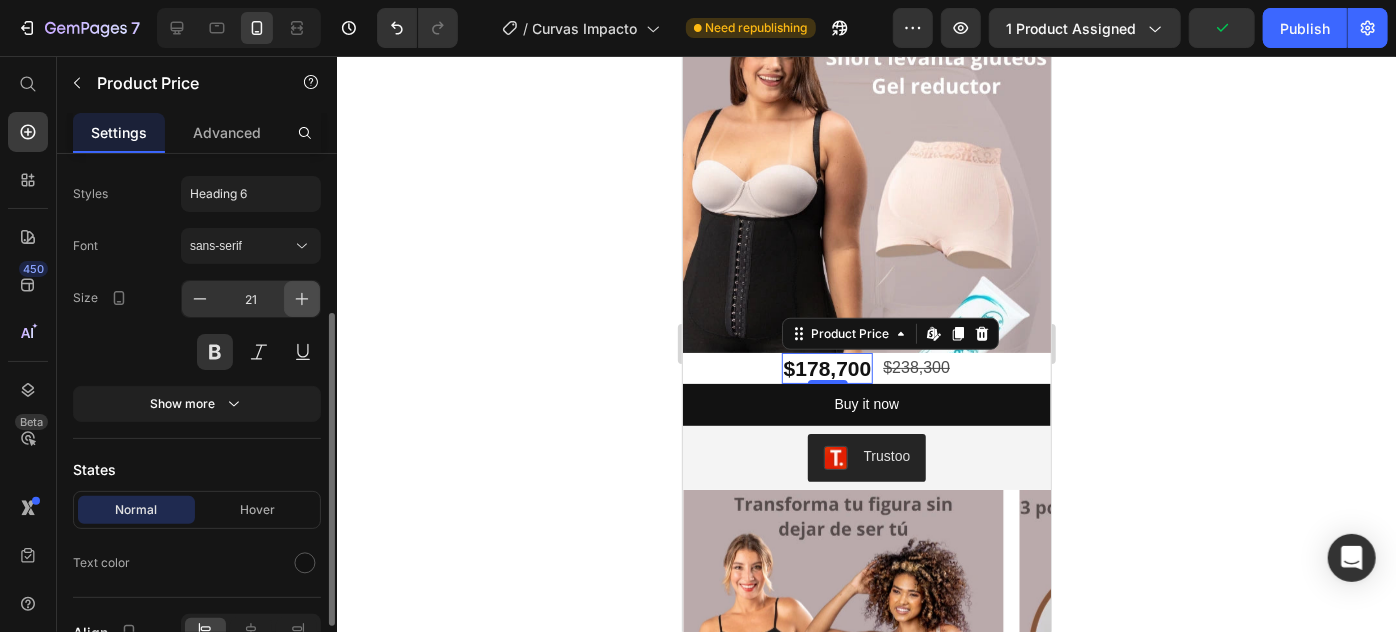 click 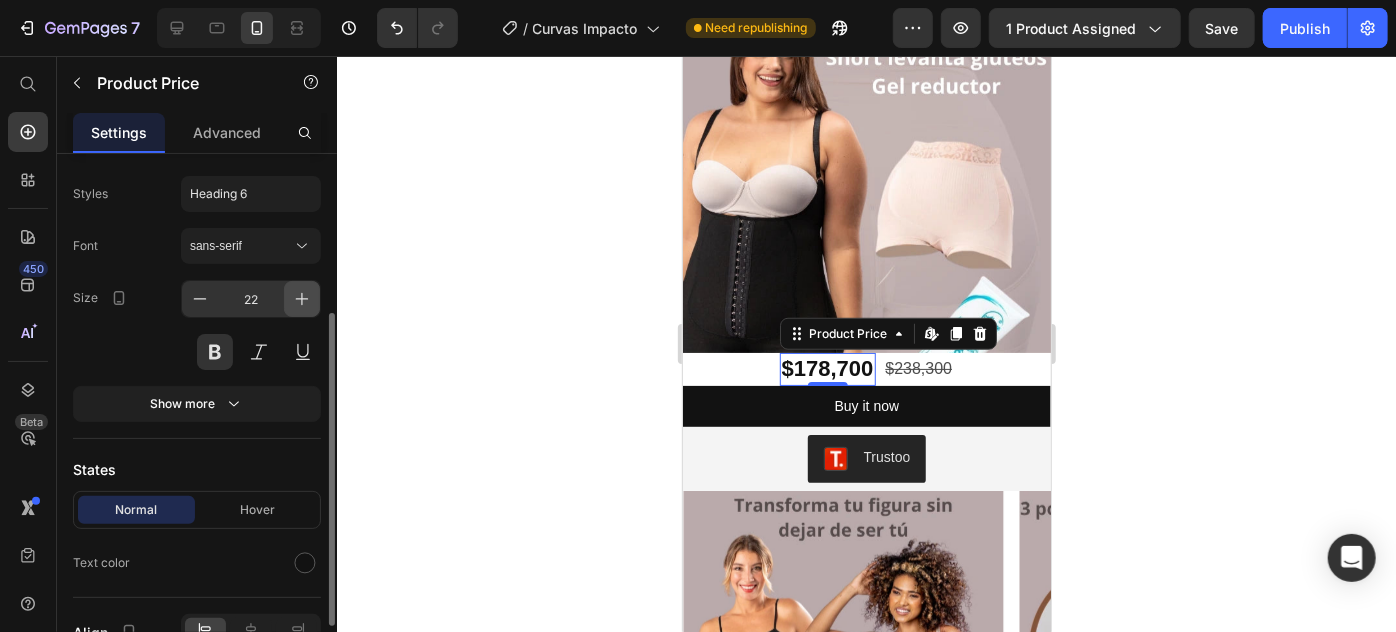 click 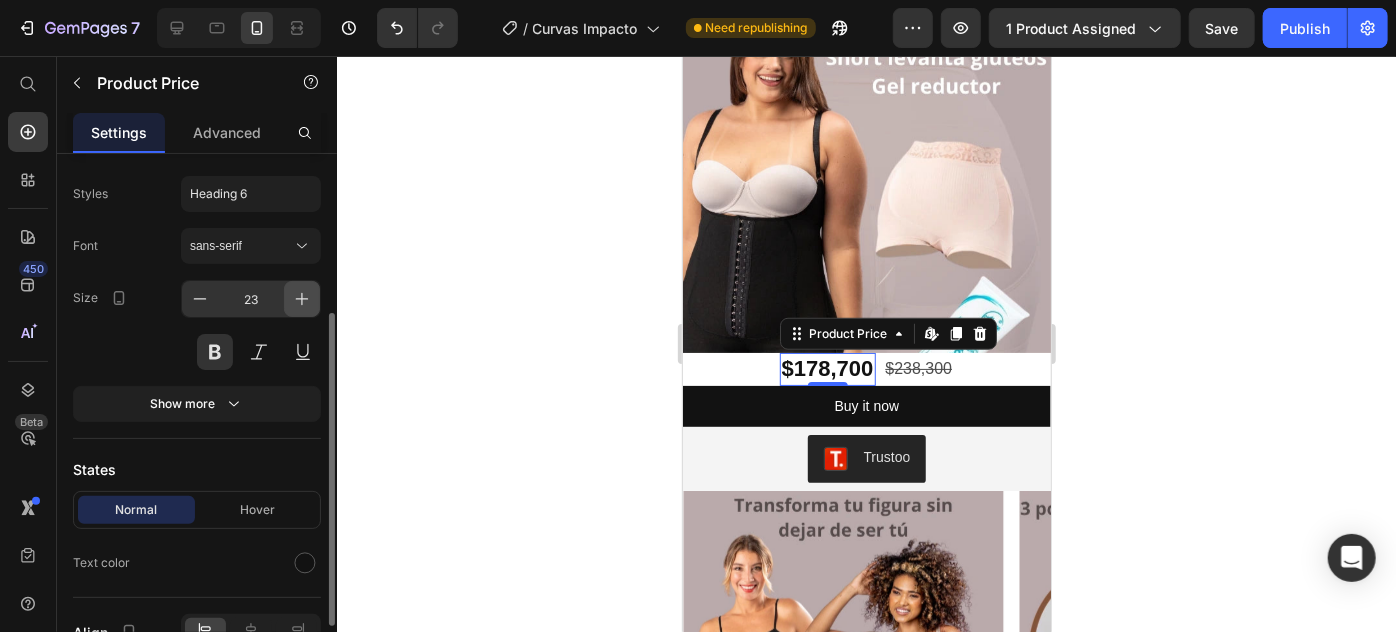click 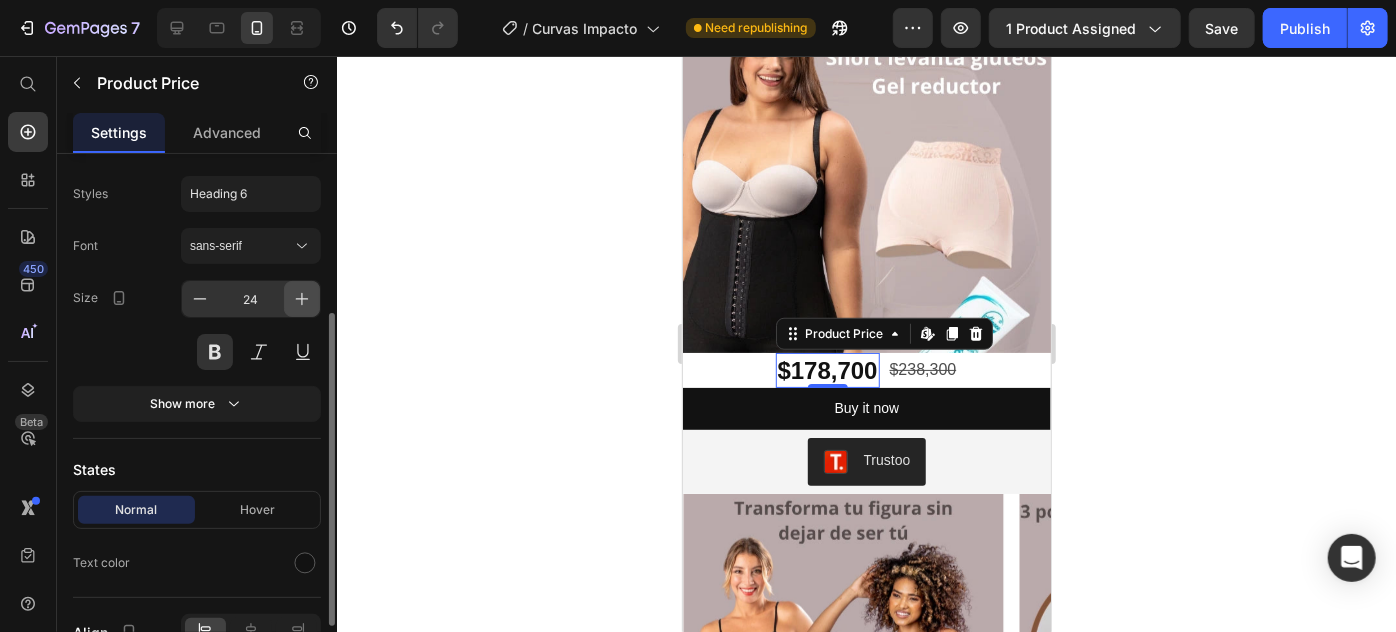 click 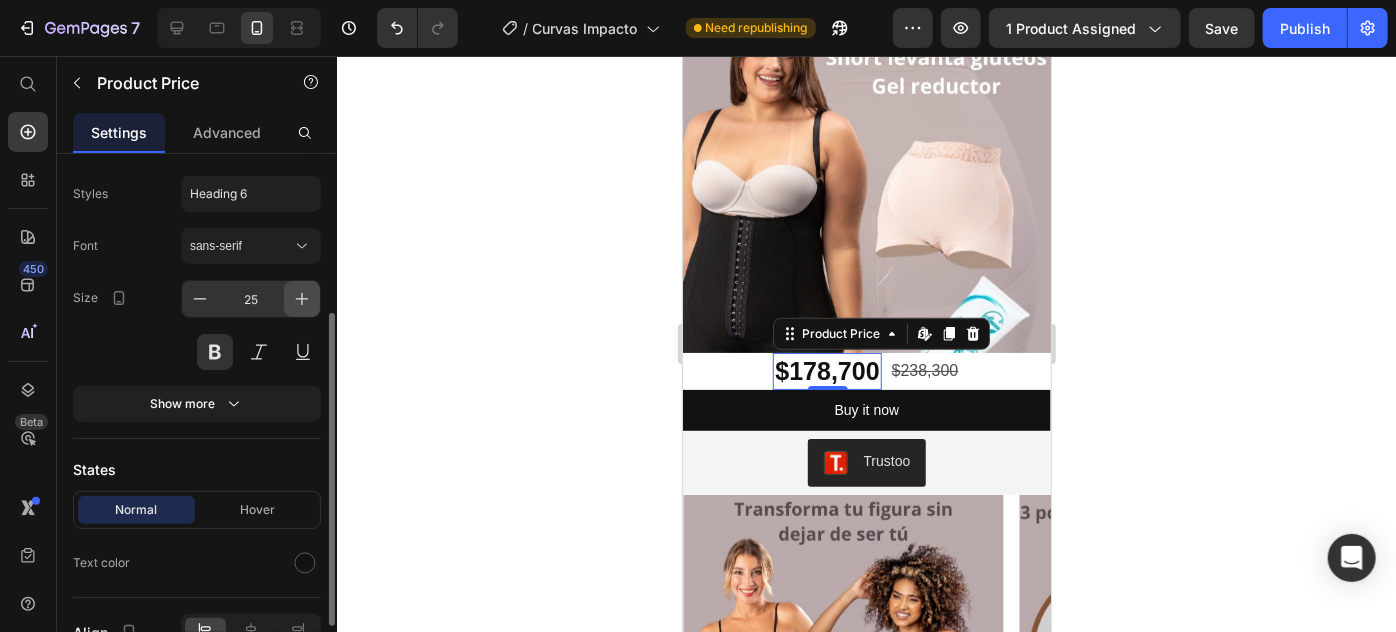 click 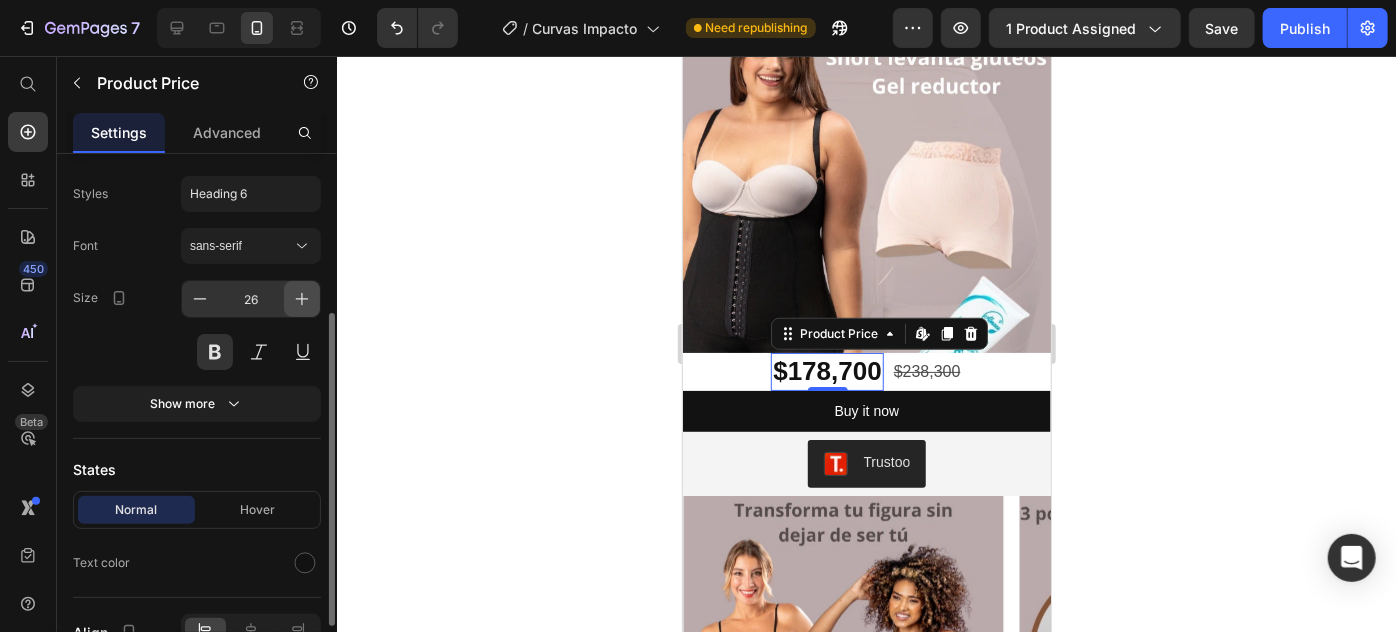 click 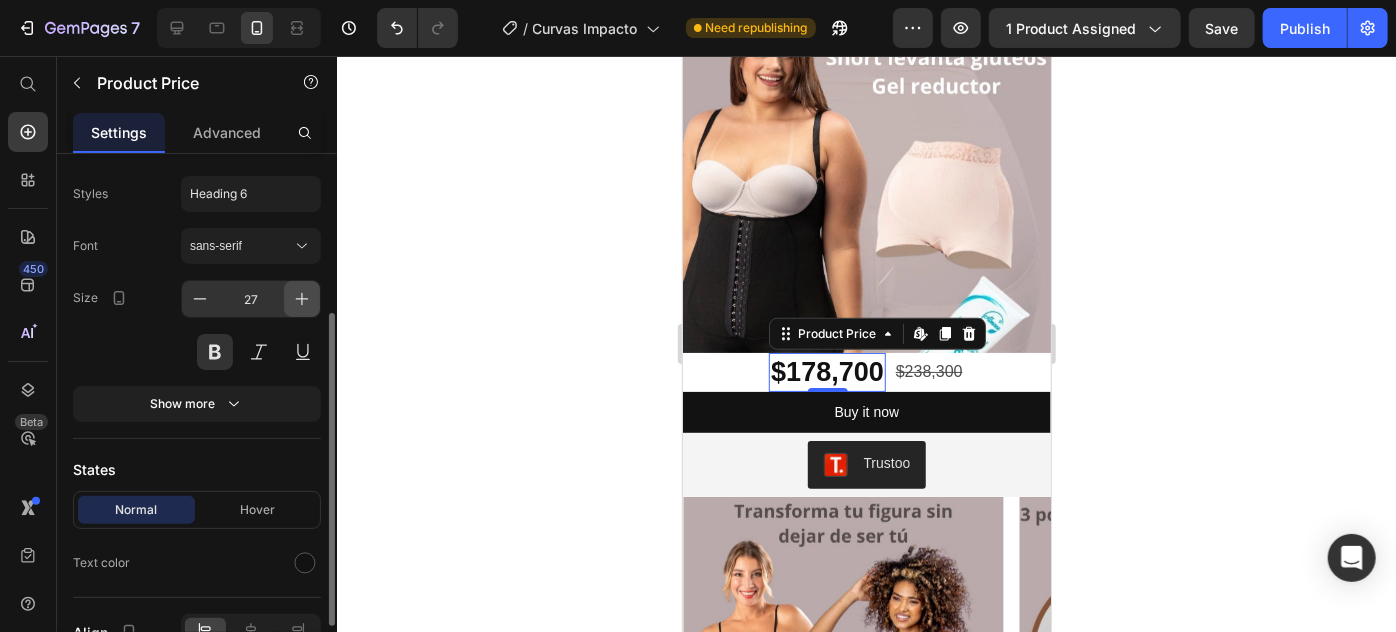 click 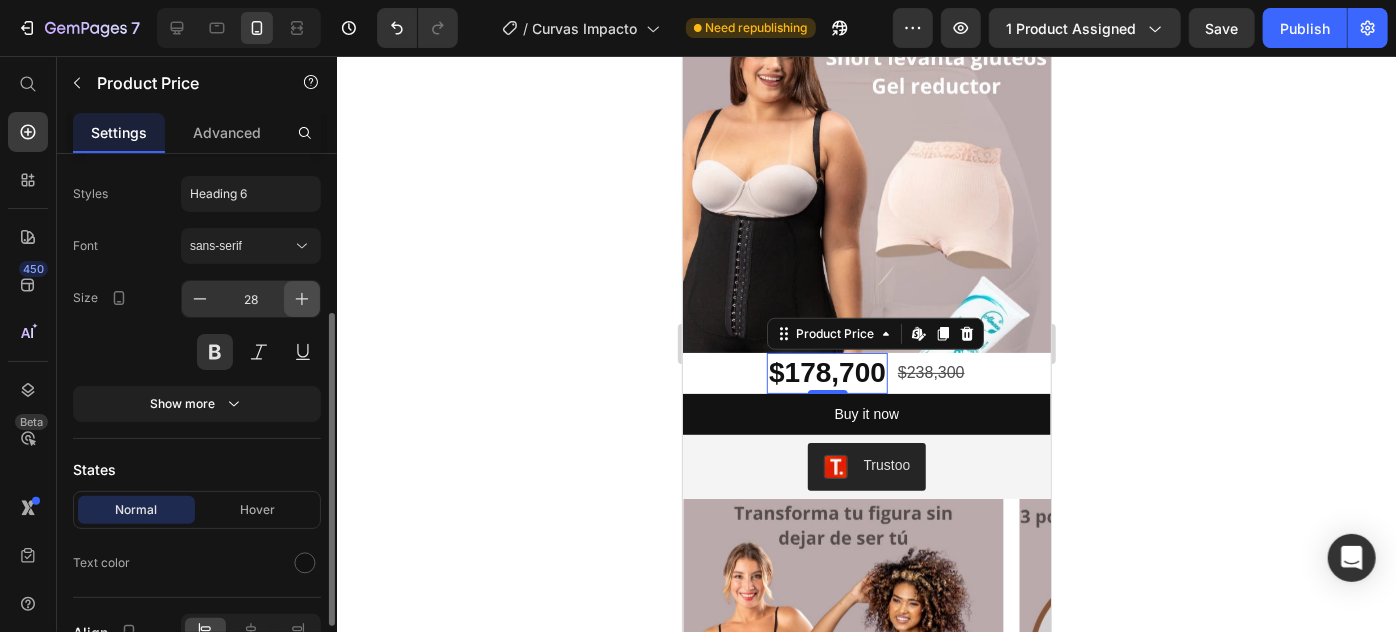 click 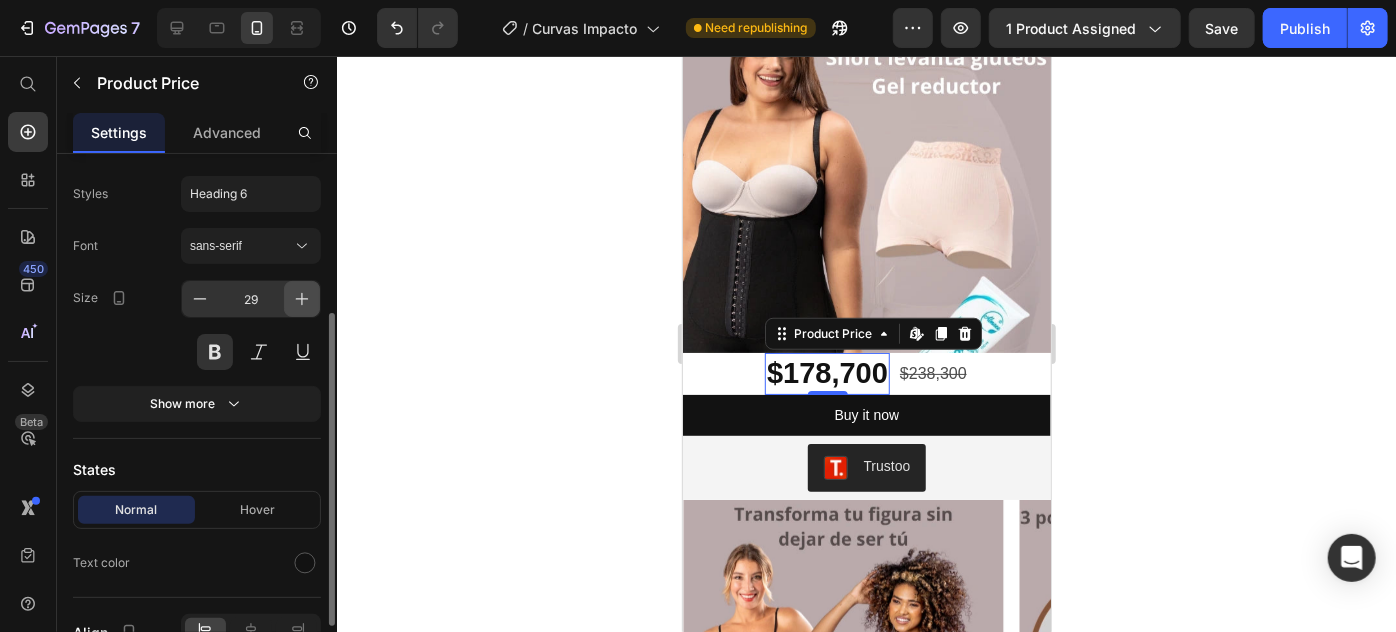 click 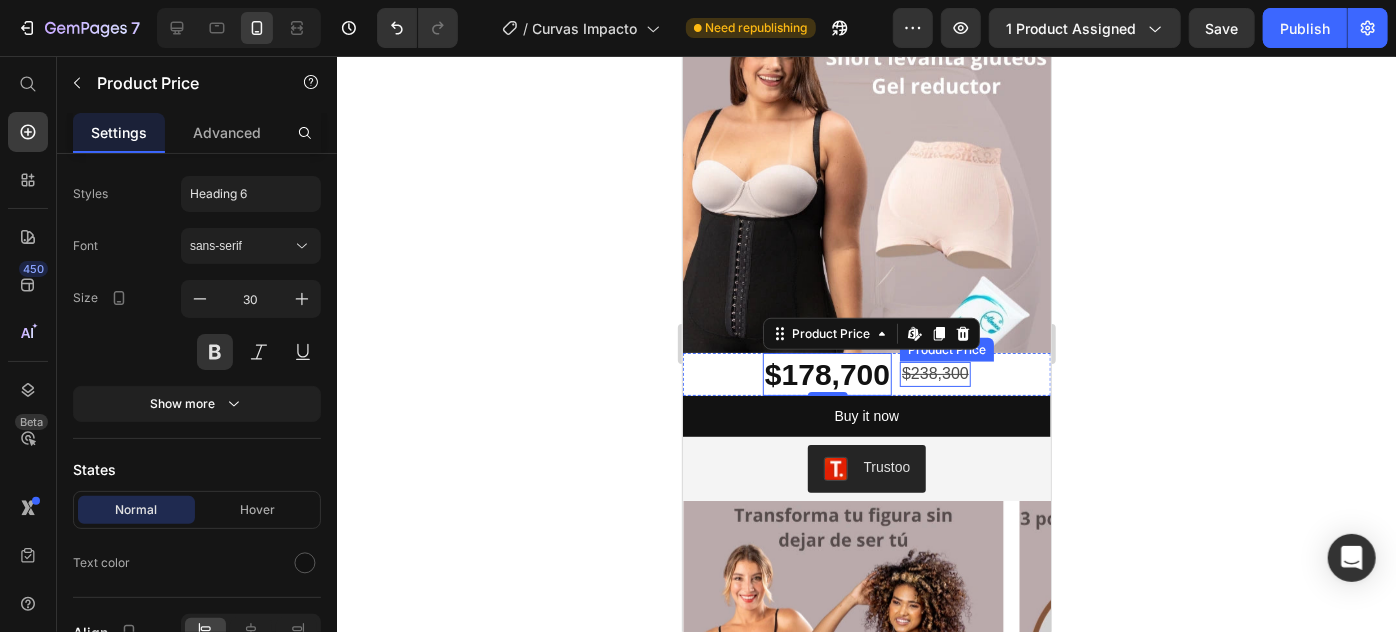 click on "$238,300" at bounding box center [934, 373] 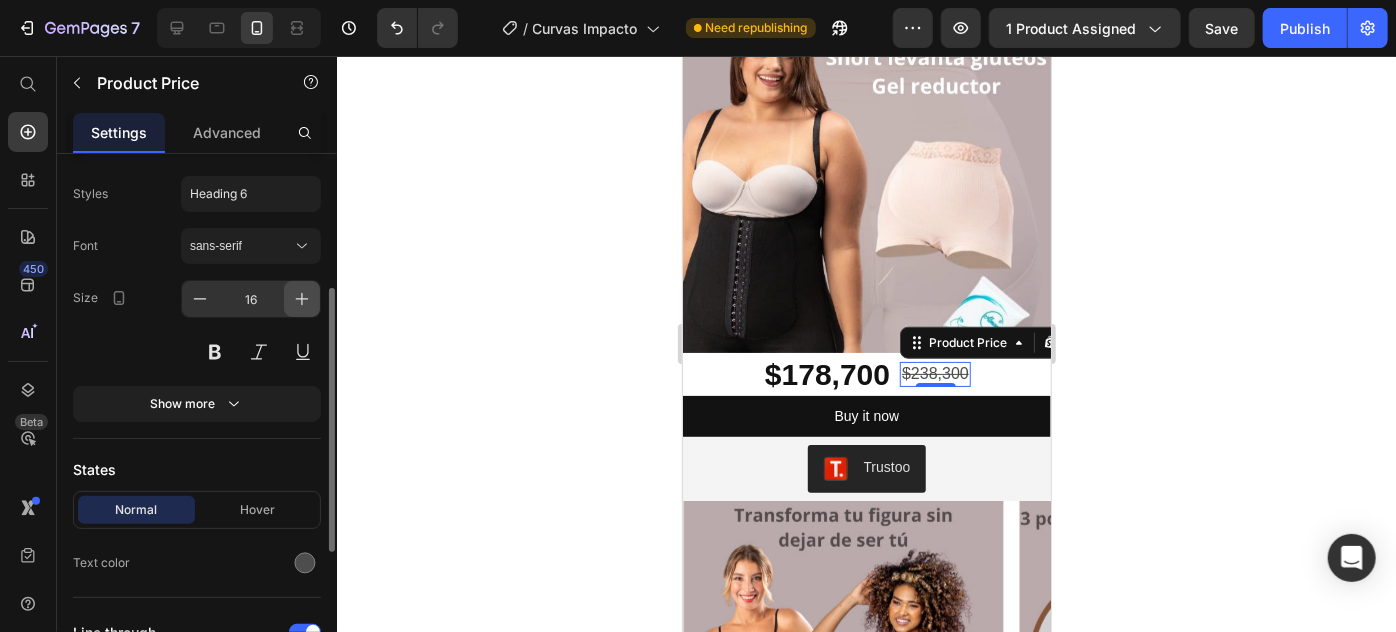 click 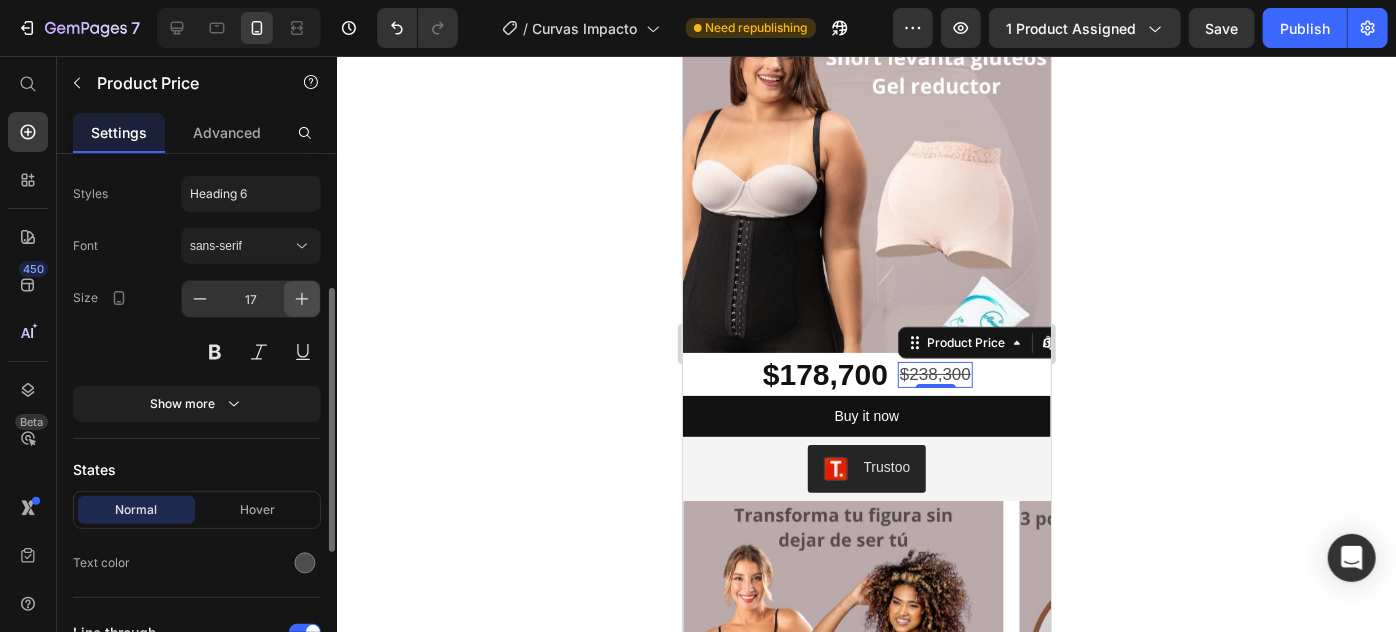 click 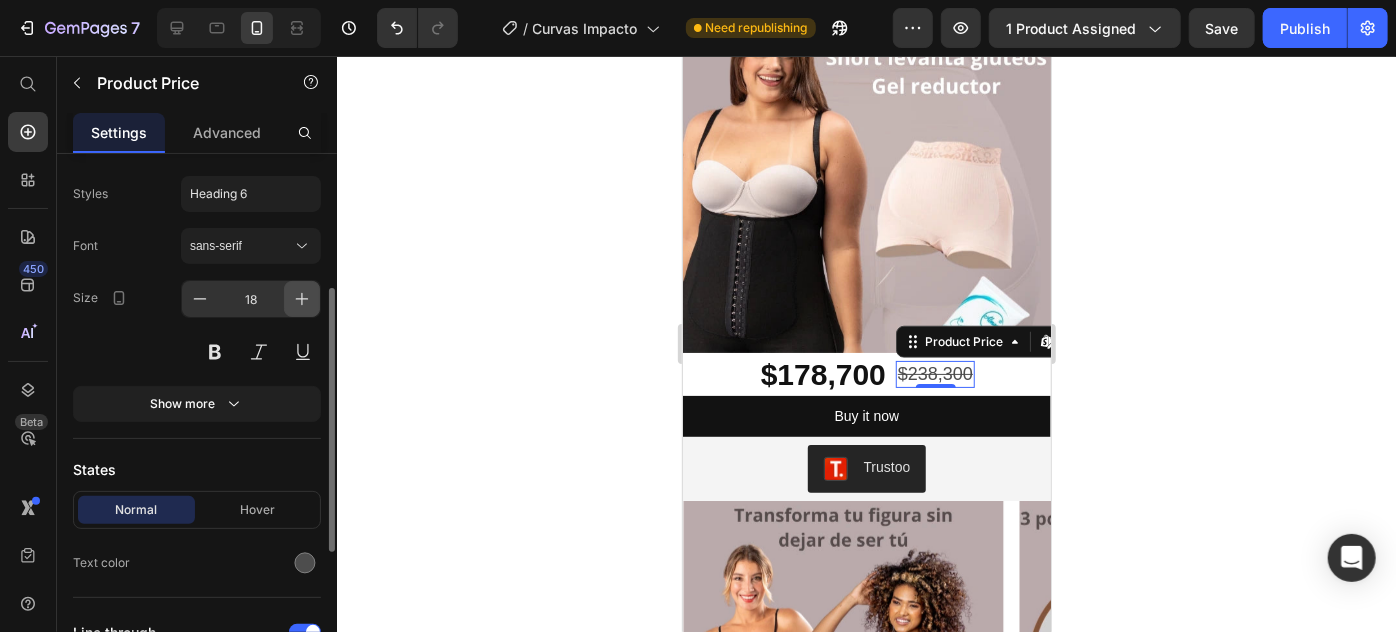 click 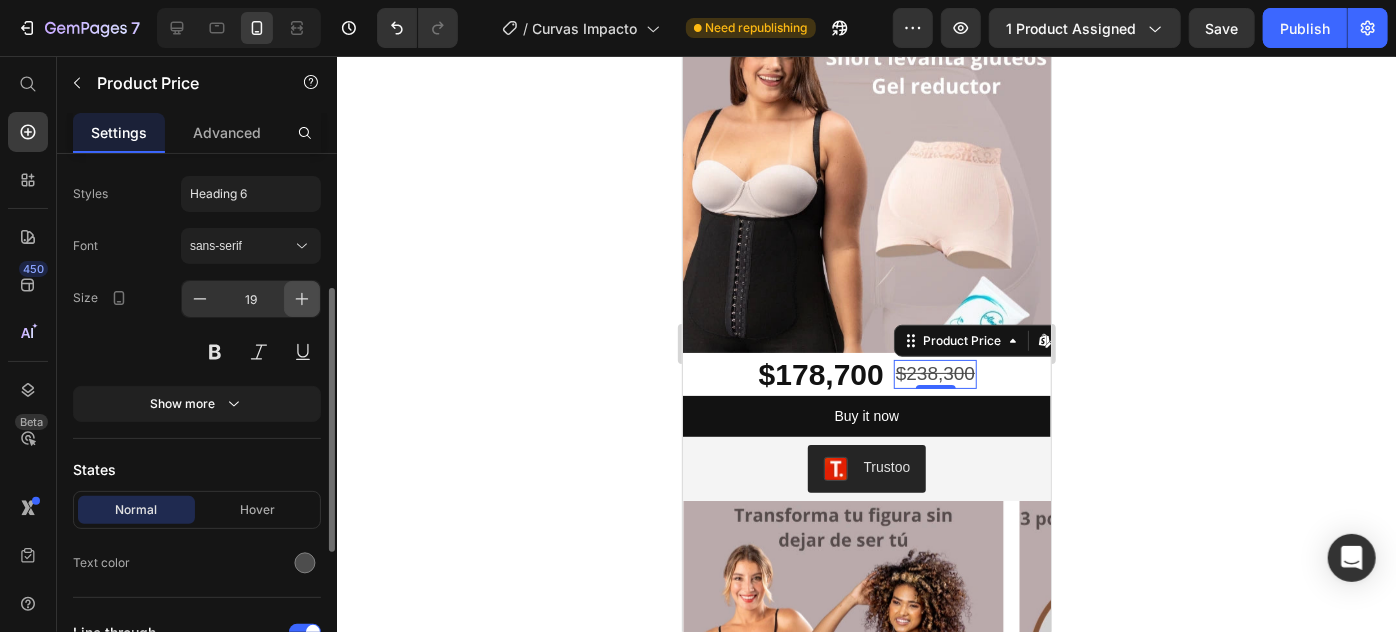 click 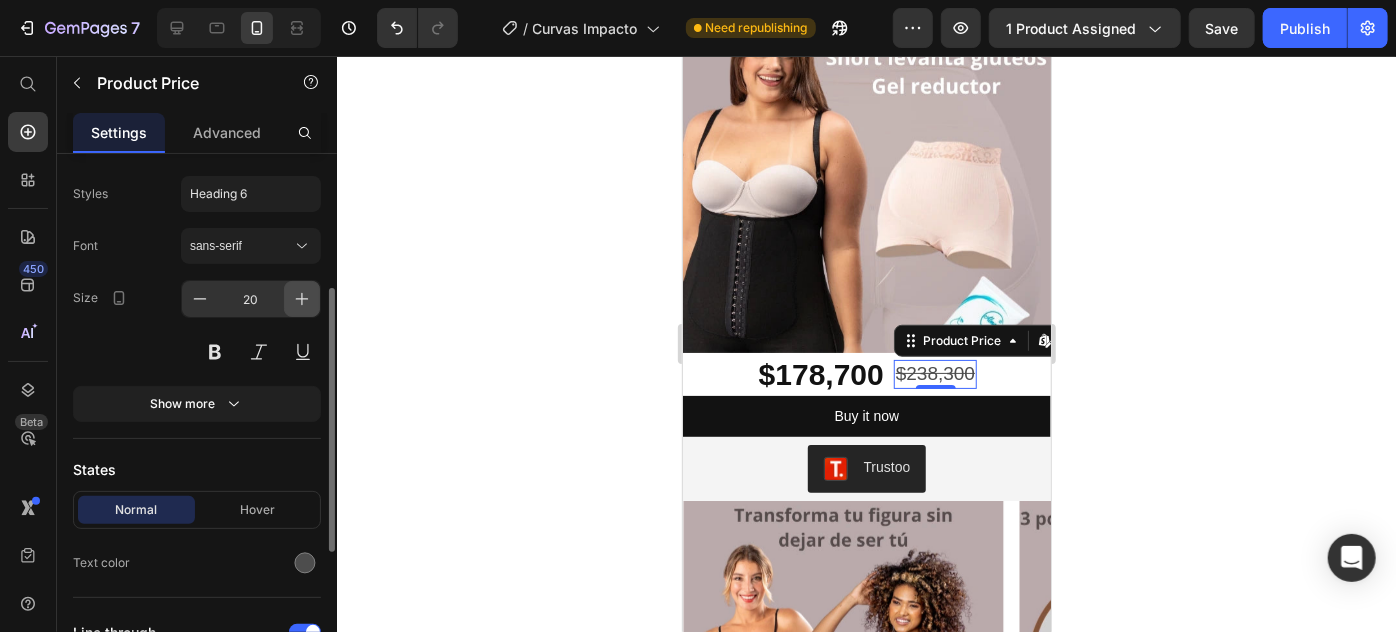 click 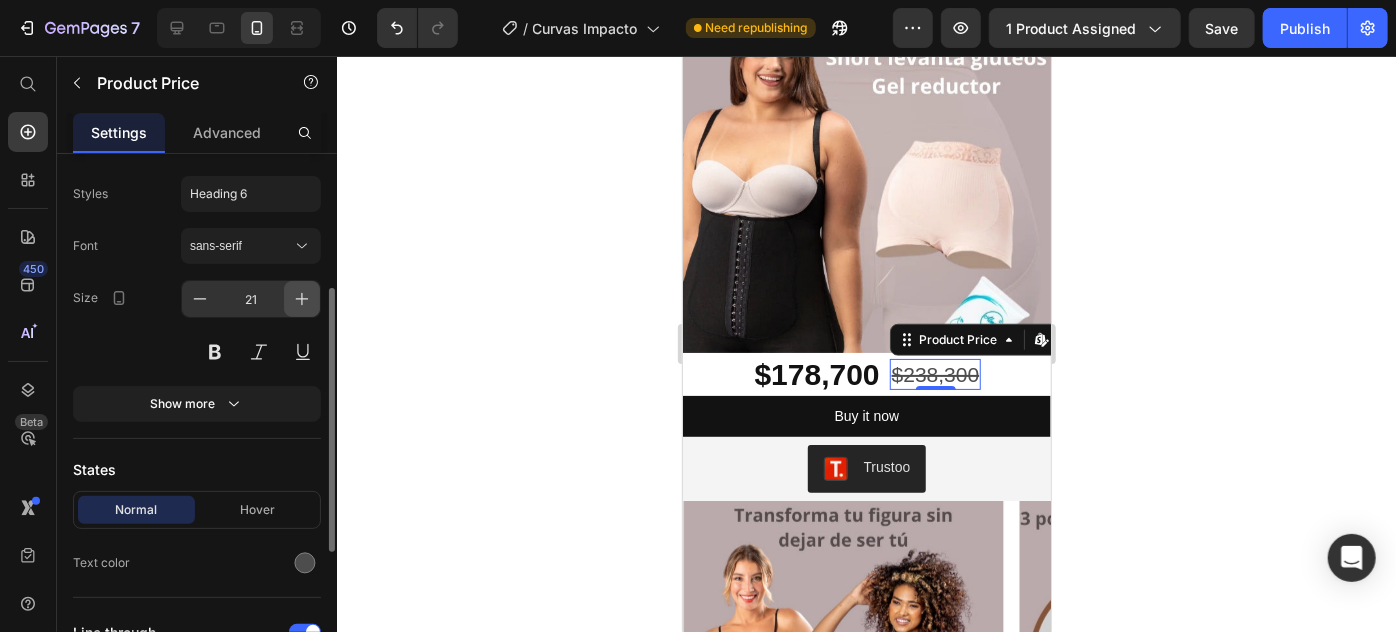 click 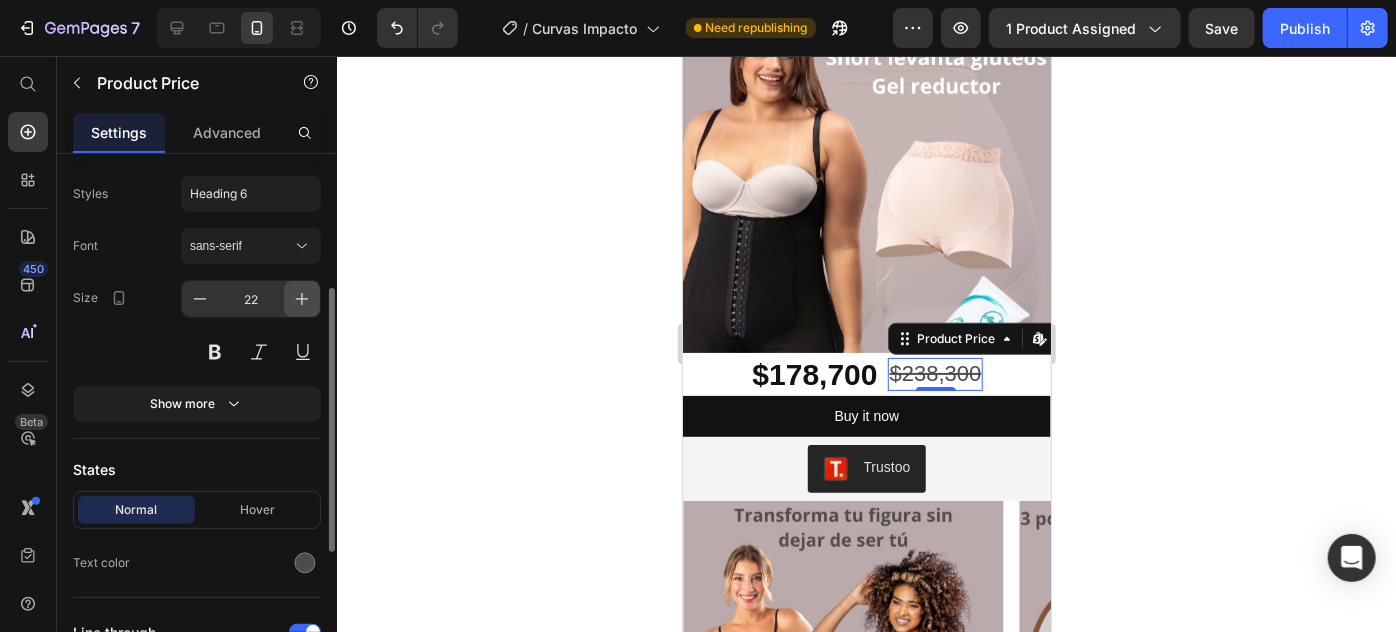 click 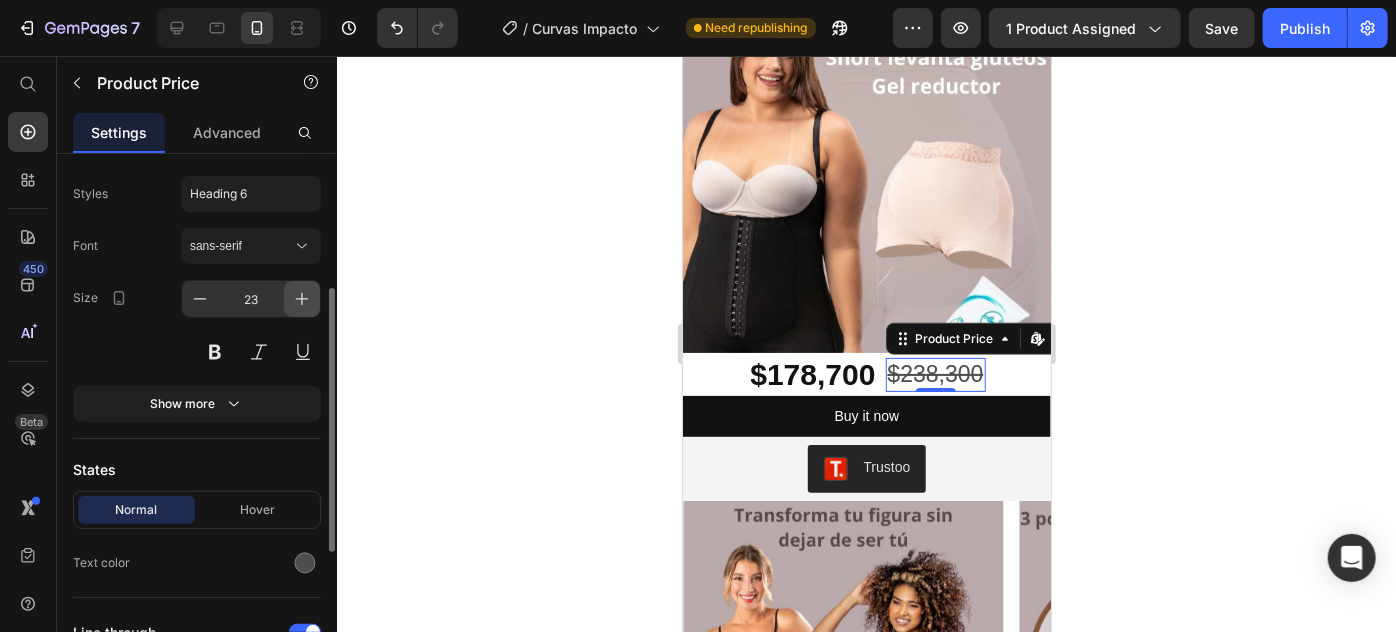 click 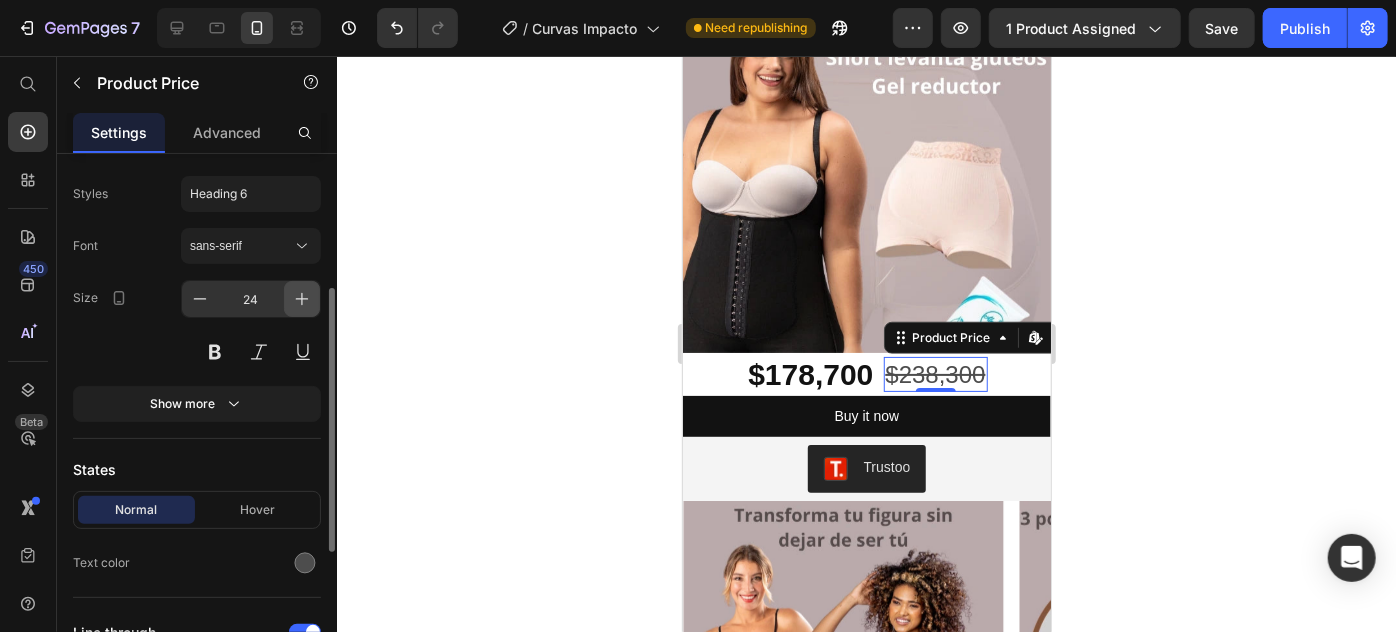 click 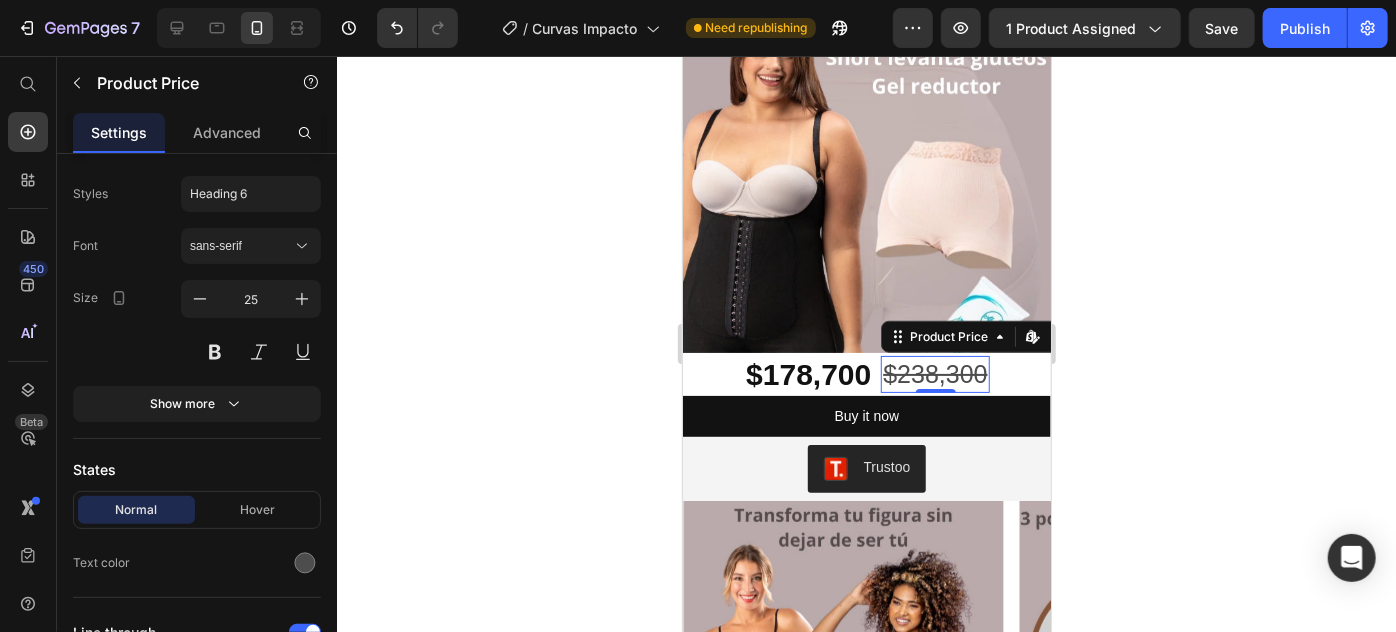 click 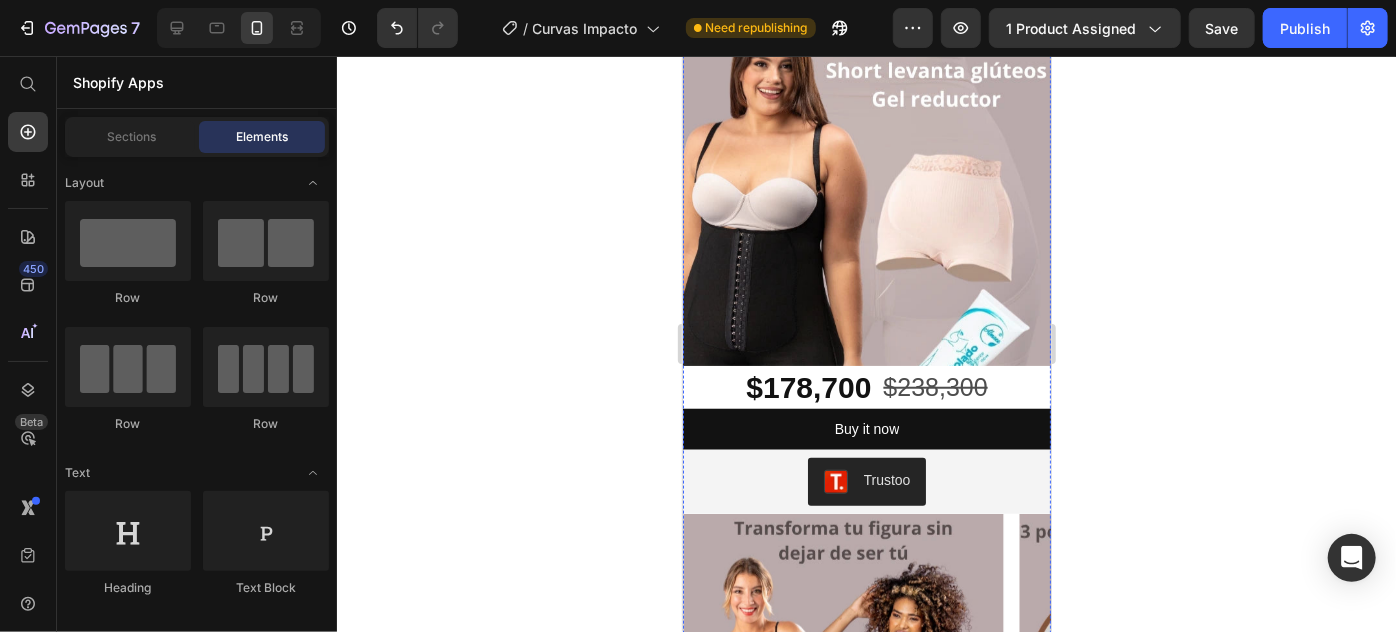 scroll, scrollTop: 727, scrollLeft: 0, axis: vertical 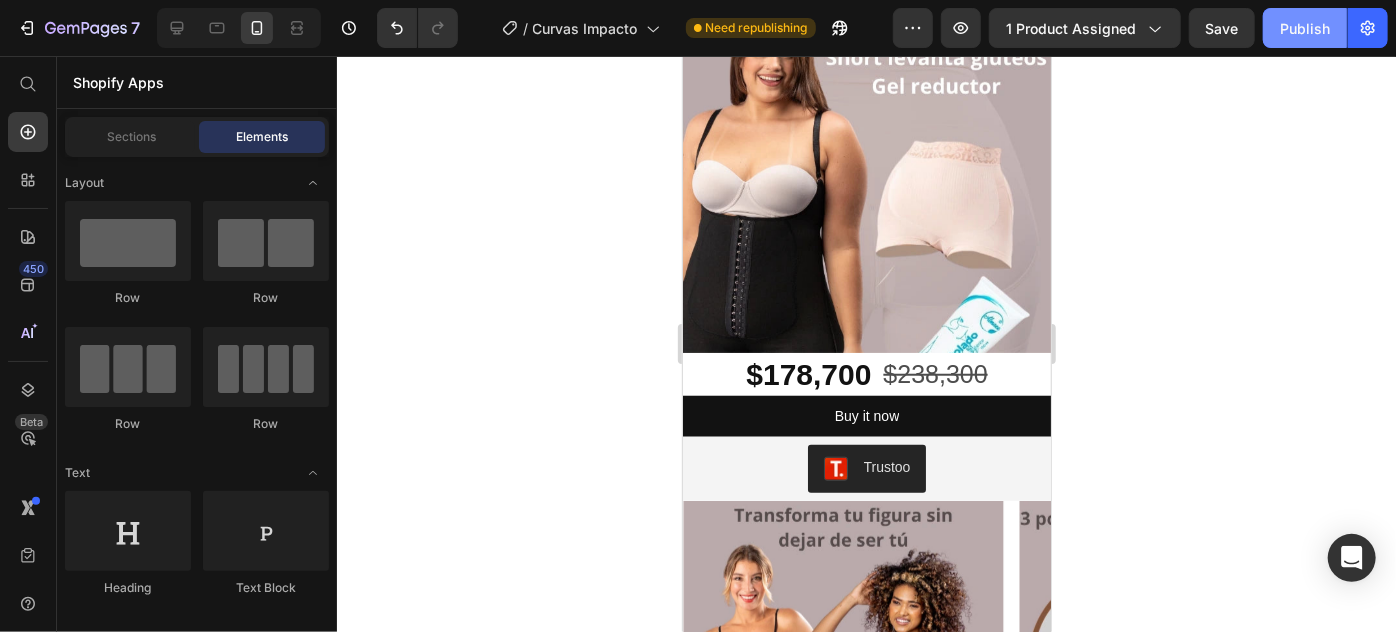 click on "Publish" 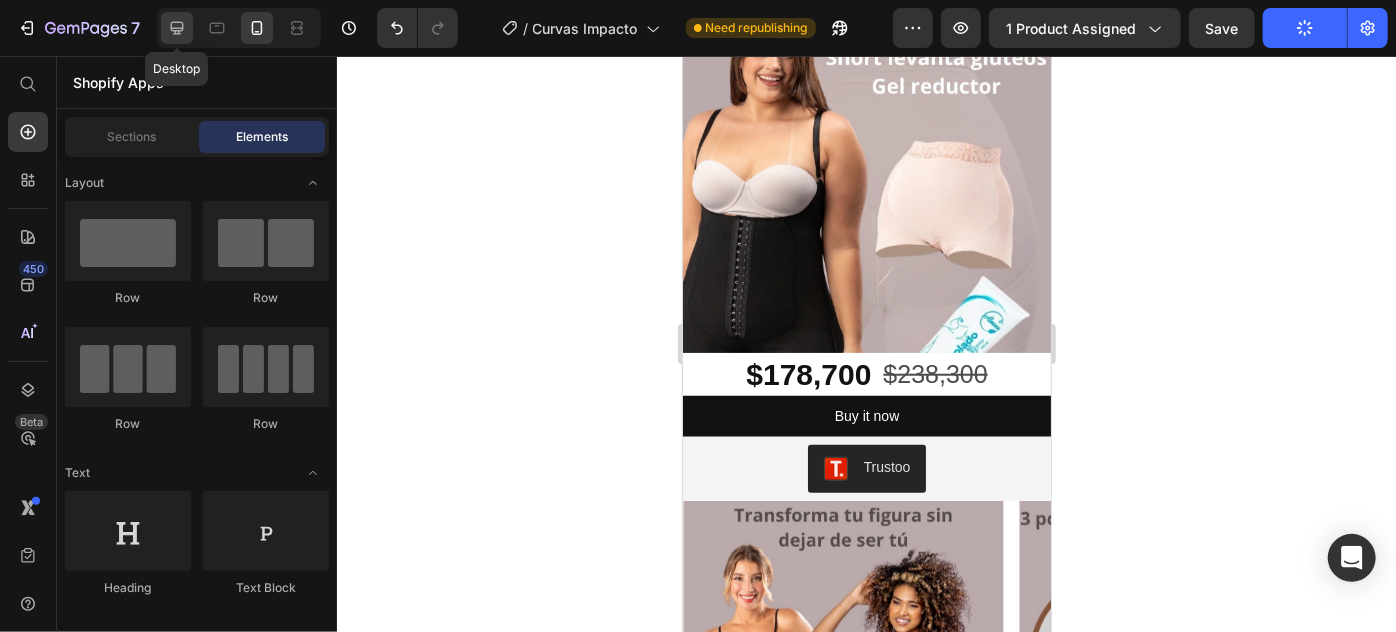 click 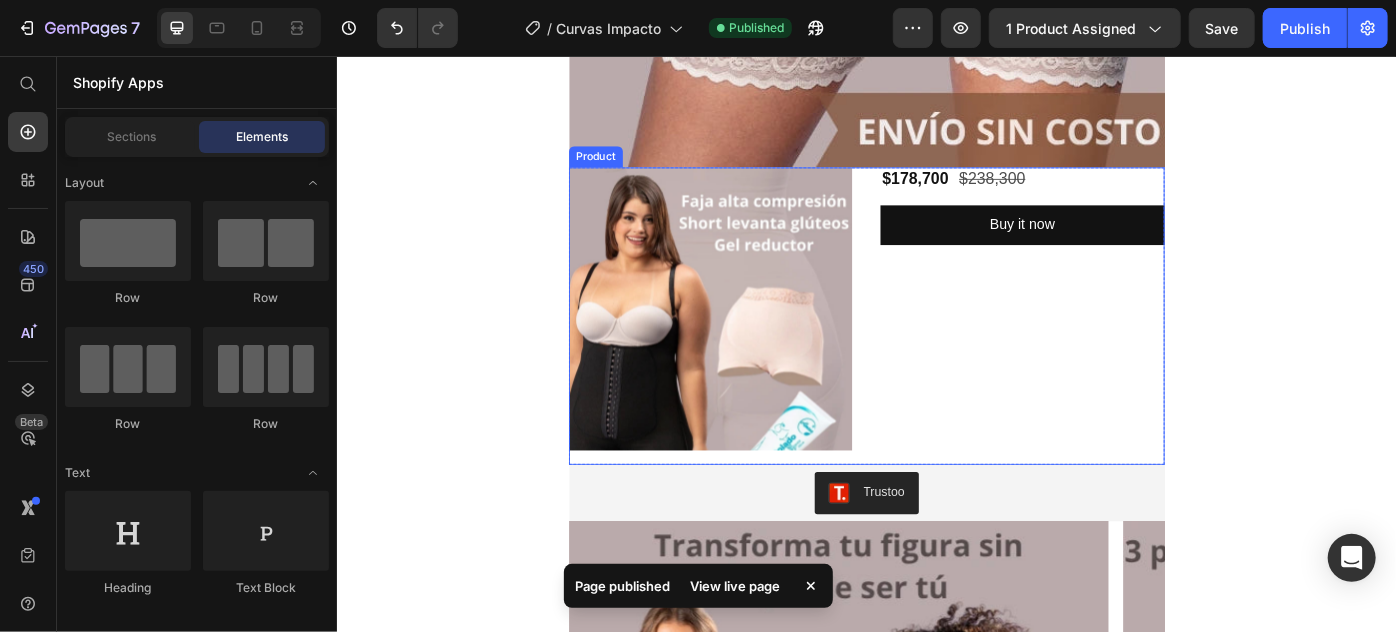 scroll, scrollTop: 1101, scrollLeft: 0, axis: vertical 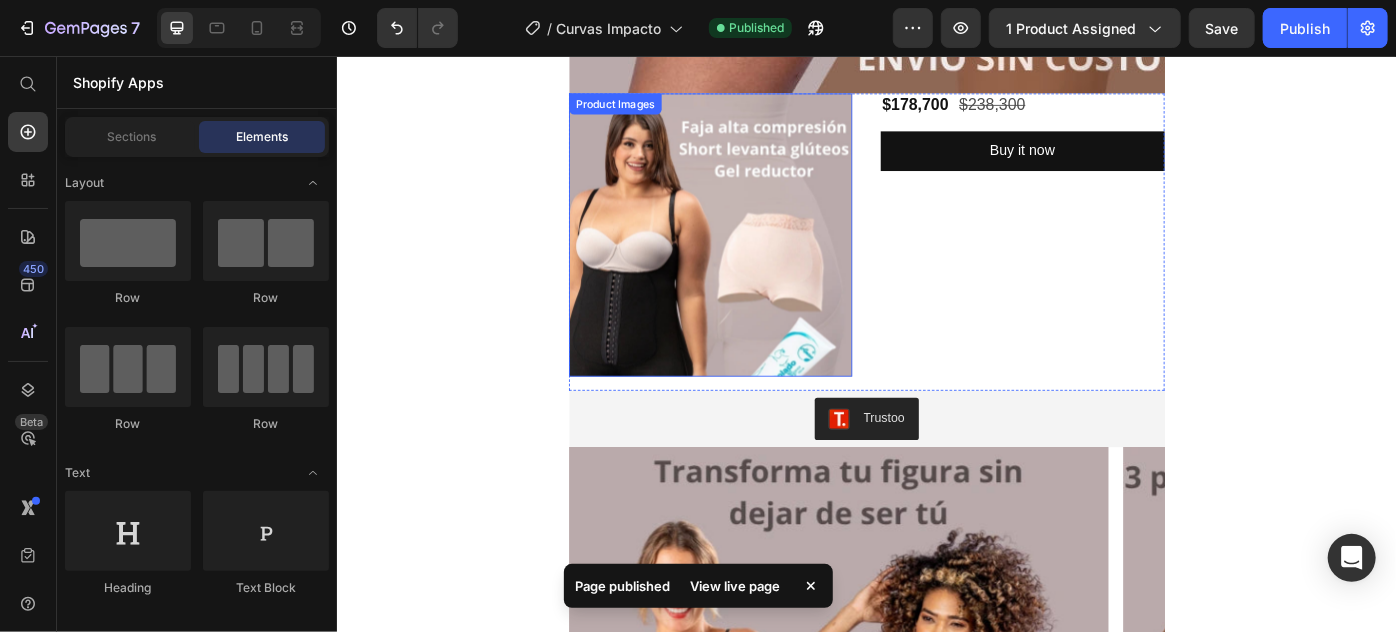click at bounding box center [760, 258] 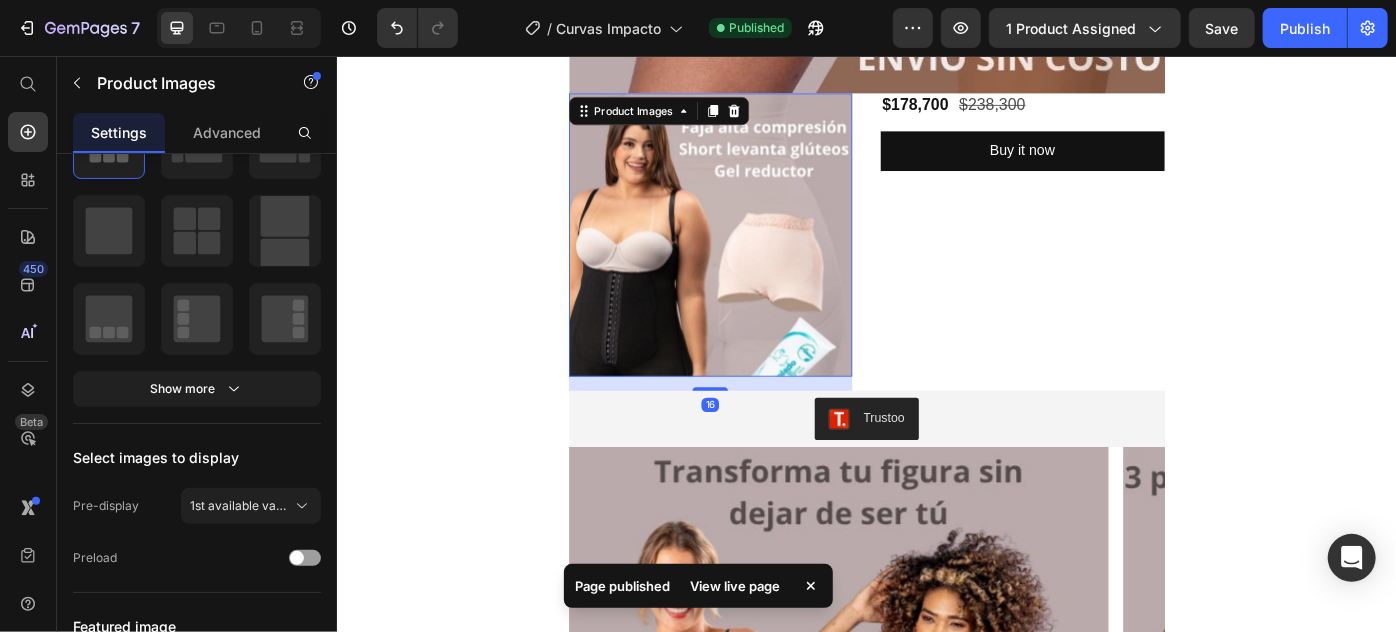 scroll, scrollTop: 0, scrollLeft: 0, axis: both 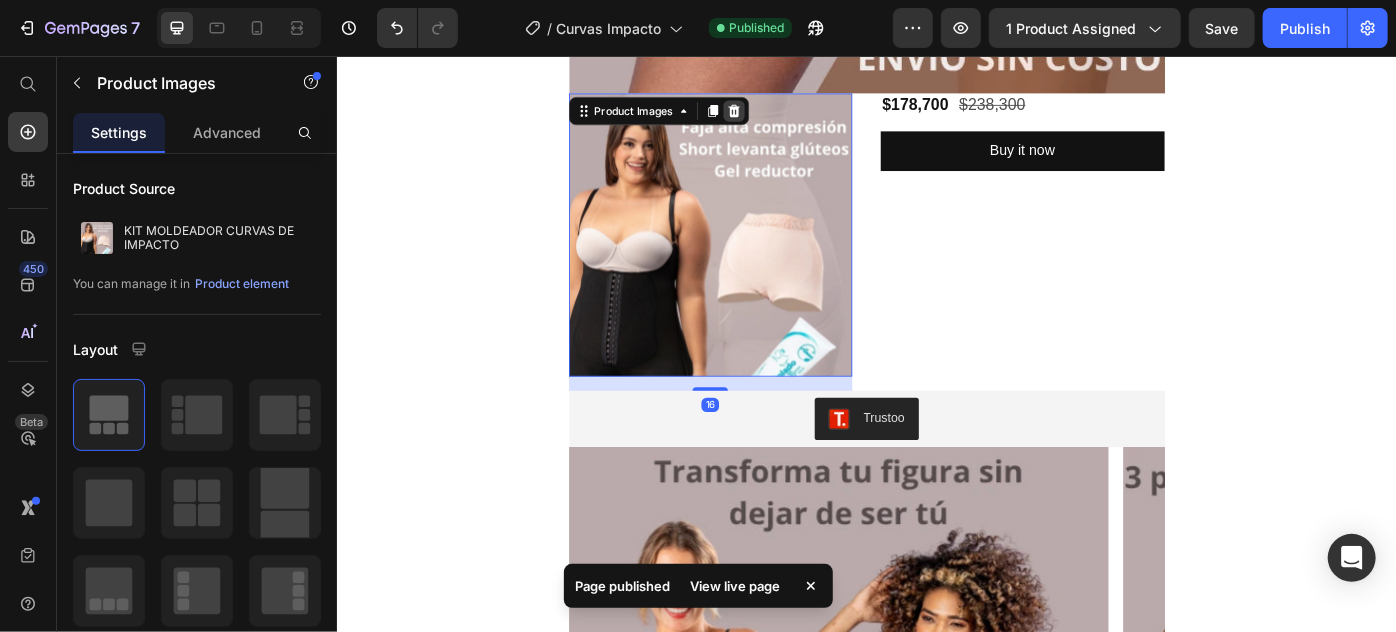 click at bounding box center [786, 117] 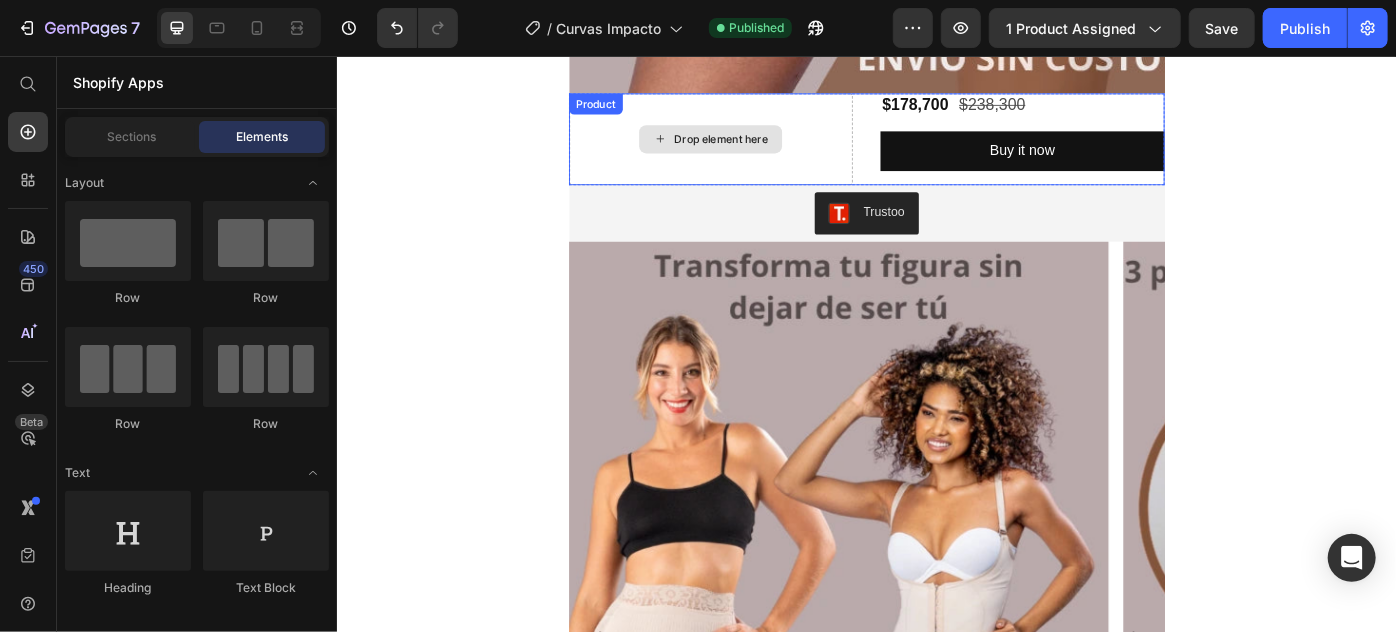 click on "Drop element here" at bounding box center [760, 149] 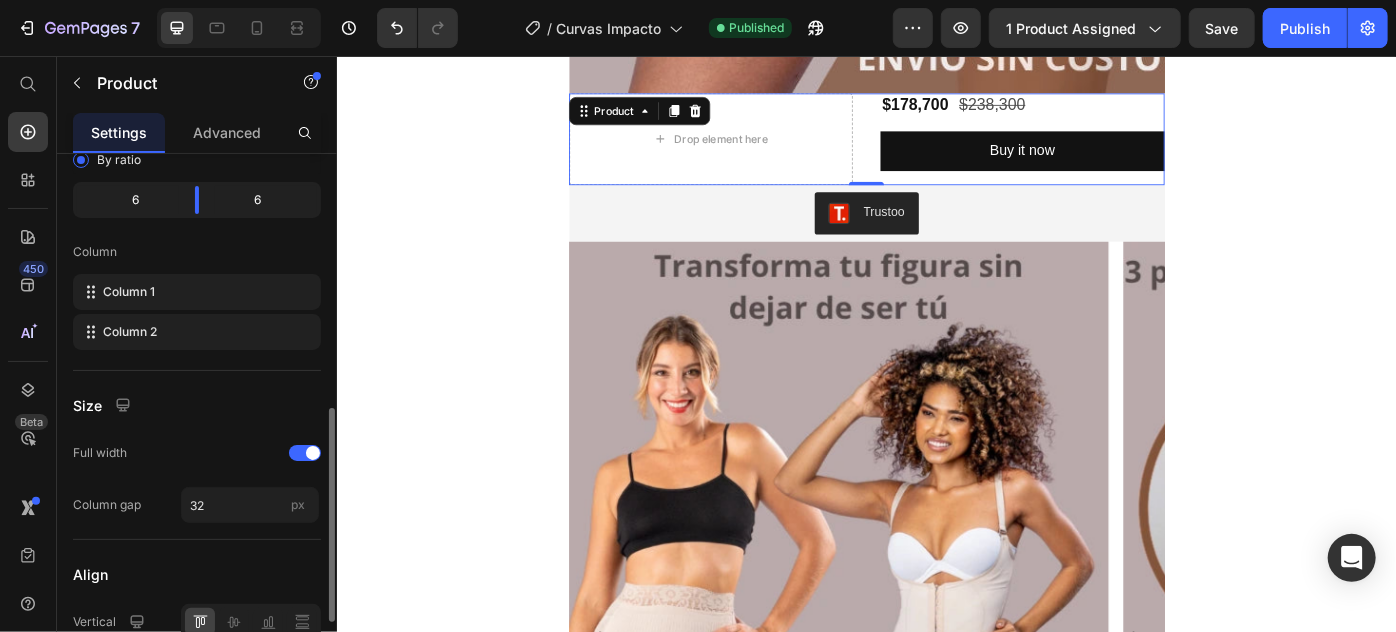 scroll, scrollTop: 545, scrollLeft: 0, axis: vertical 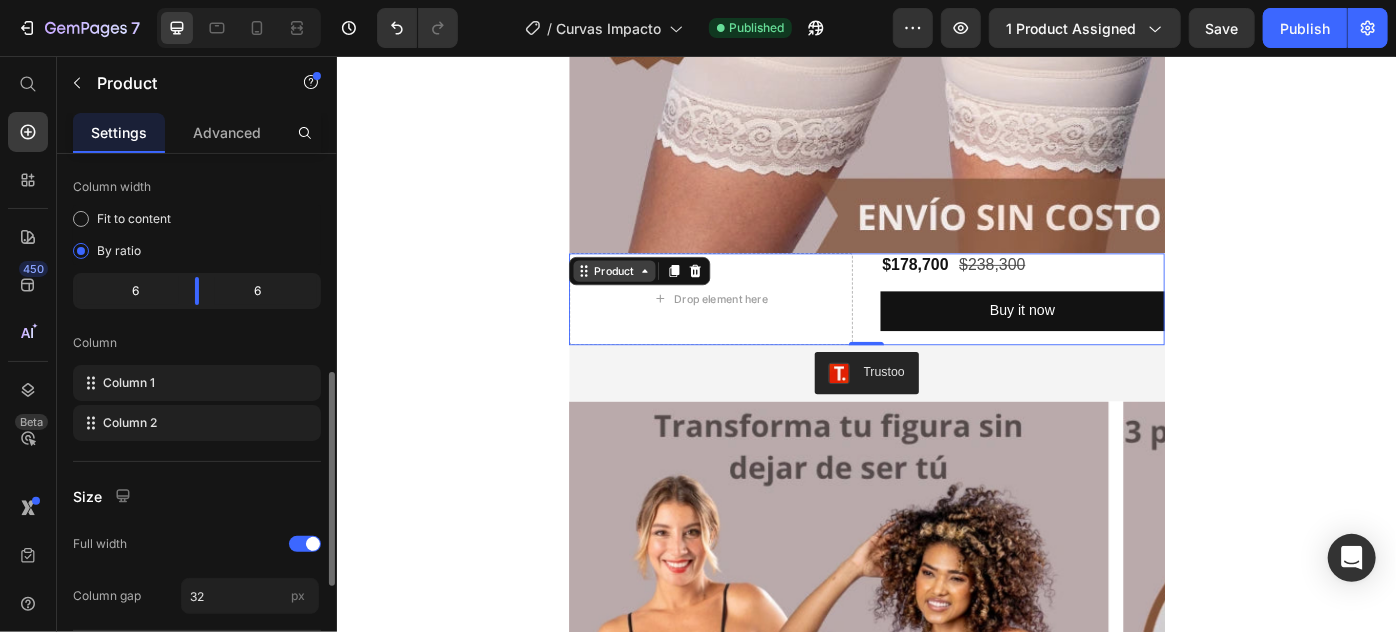 click on "Product" at bounding box center (650, 298) 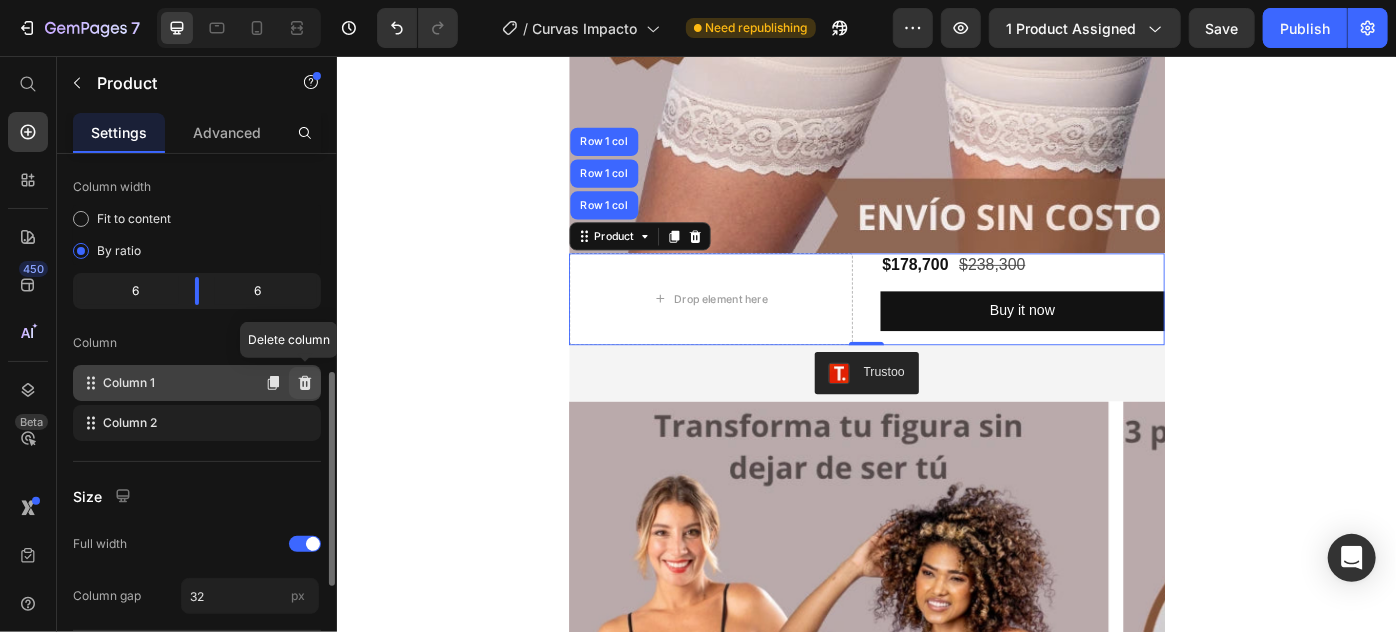 click 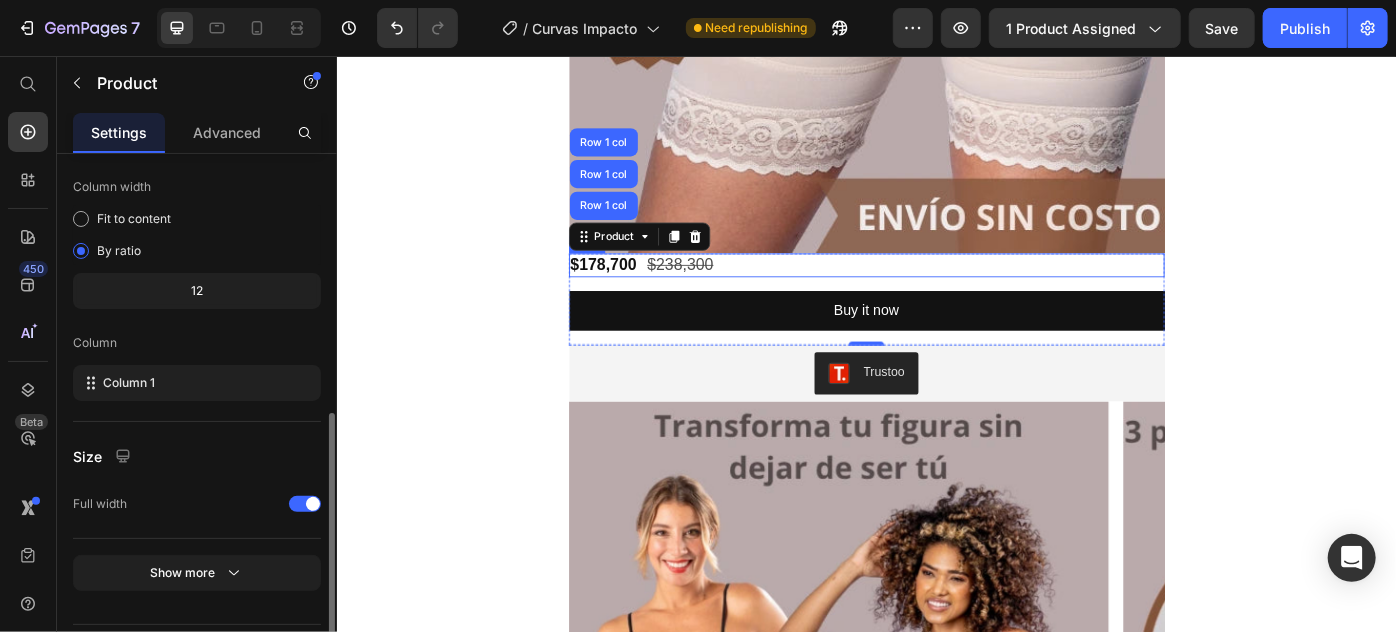 click on "$178,700 Product Price $238,300 Product Price Row" at bounding box center (936, 291) 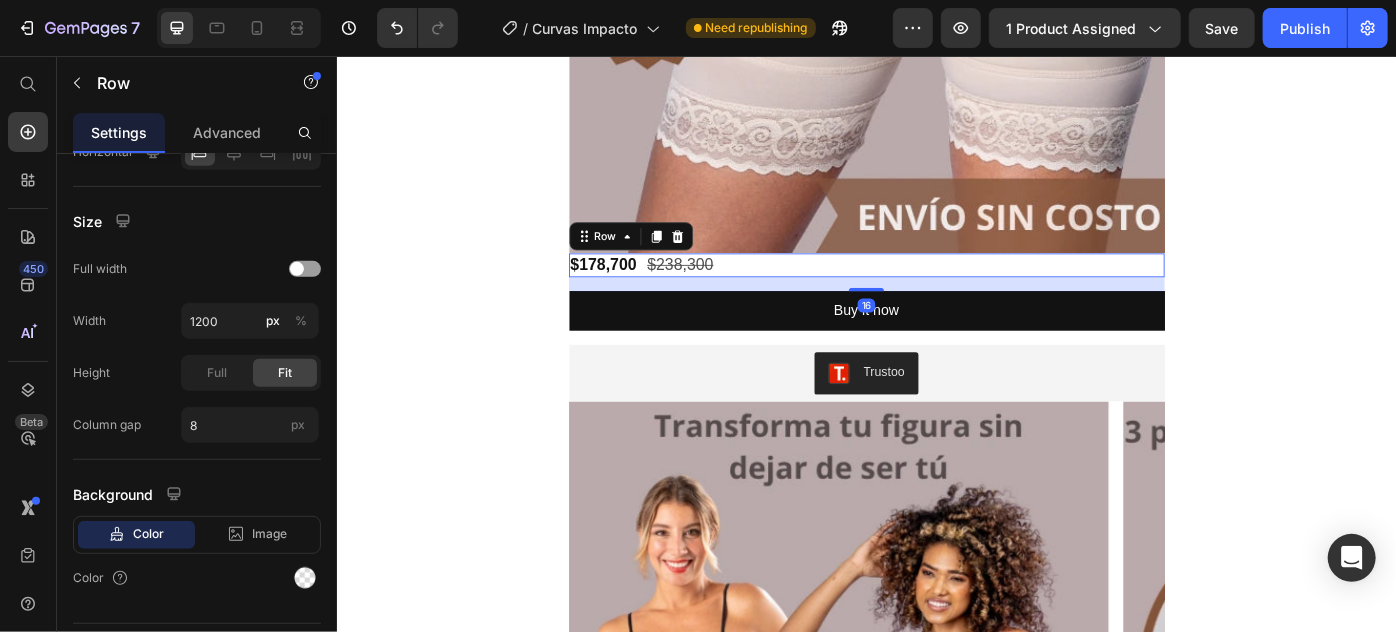 scroll, scrollTop: 0, scrollLeft: 0, axis: both 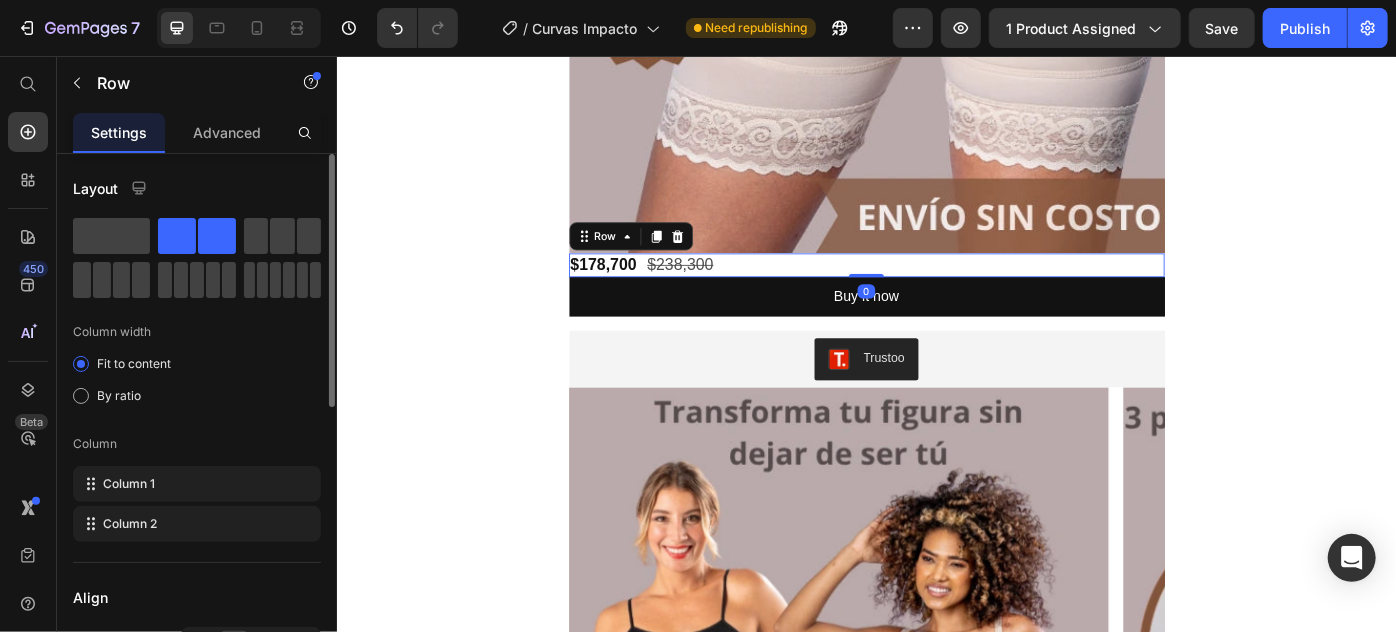 drag, startPoint x: 923, startPoint y: 318, endPoint x: 924, endPoint y: 274, distance: 44.011364 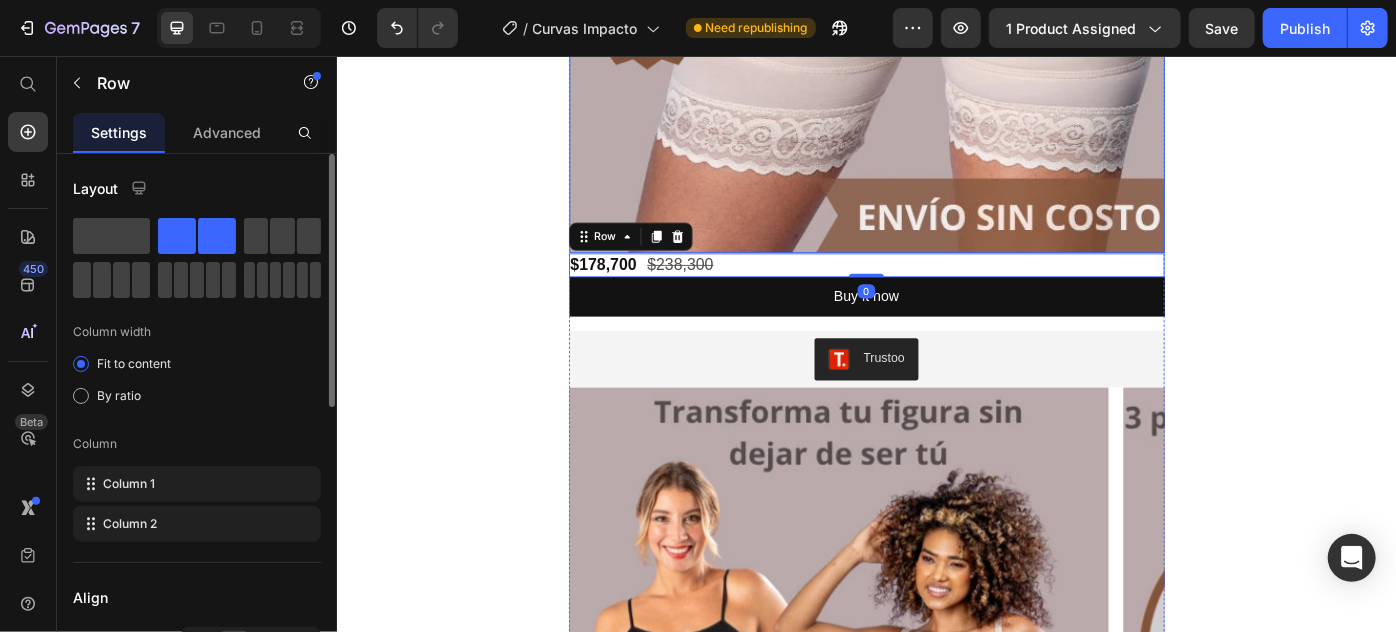 click at bounding box center (936, -257) 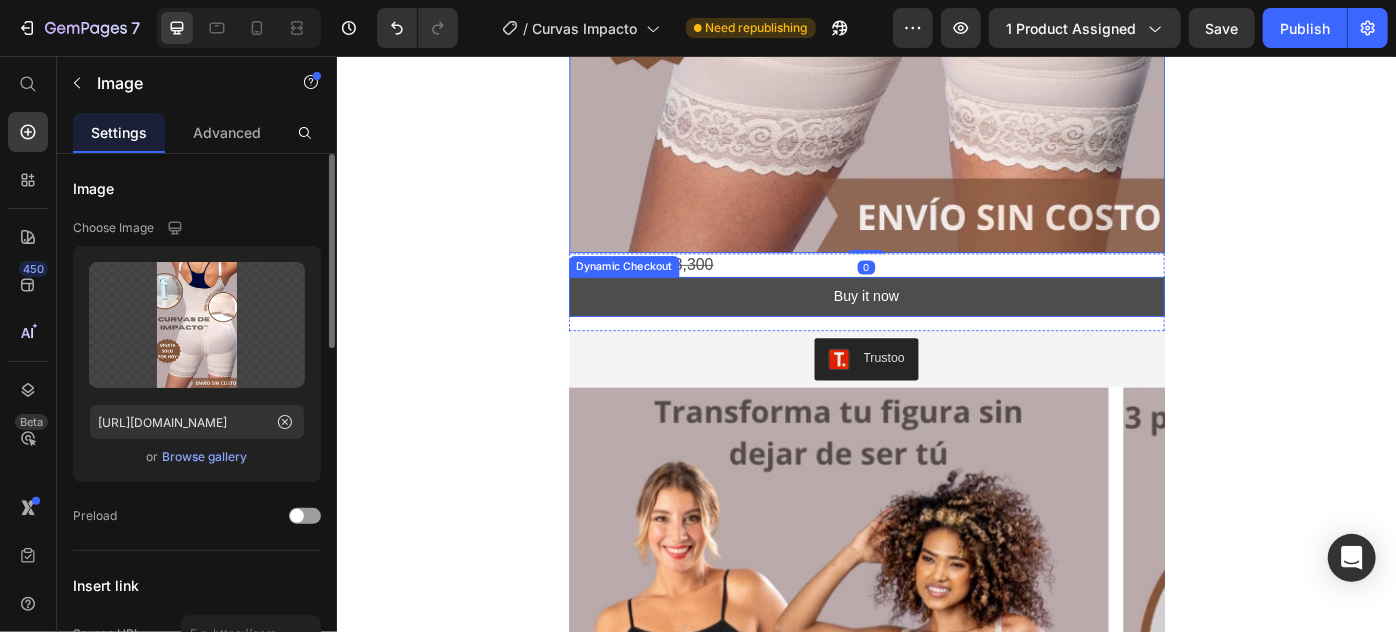 click on "Buy it now" at bounding box center [936, 327] 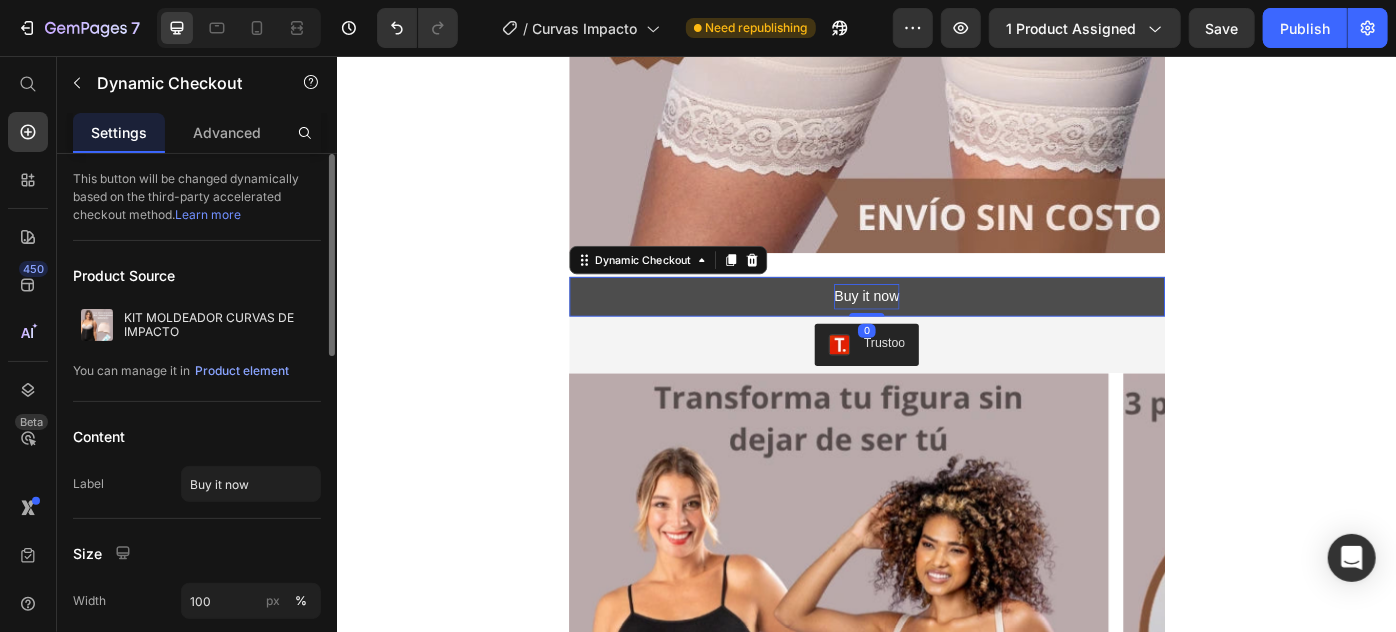 drag, startPoint x: 926, startPoint y: 362, endPoint x: 926, endPoint y: 314, distance: 48 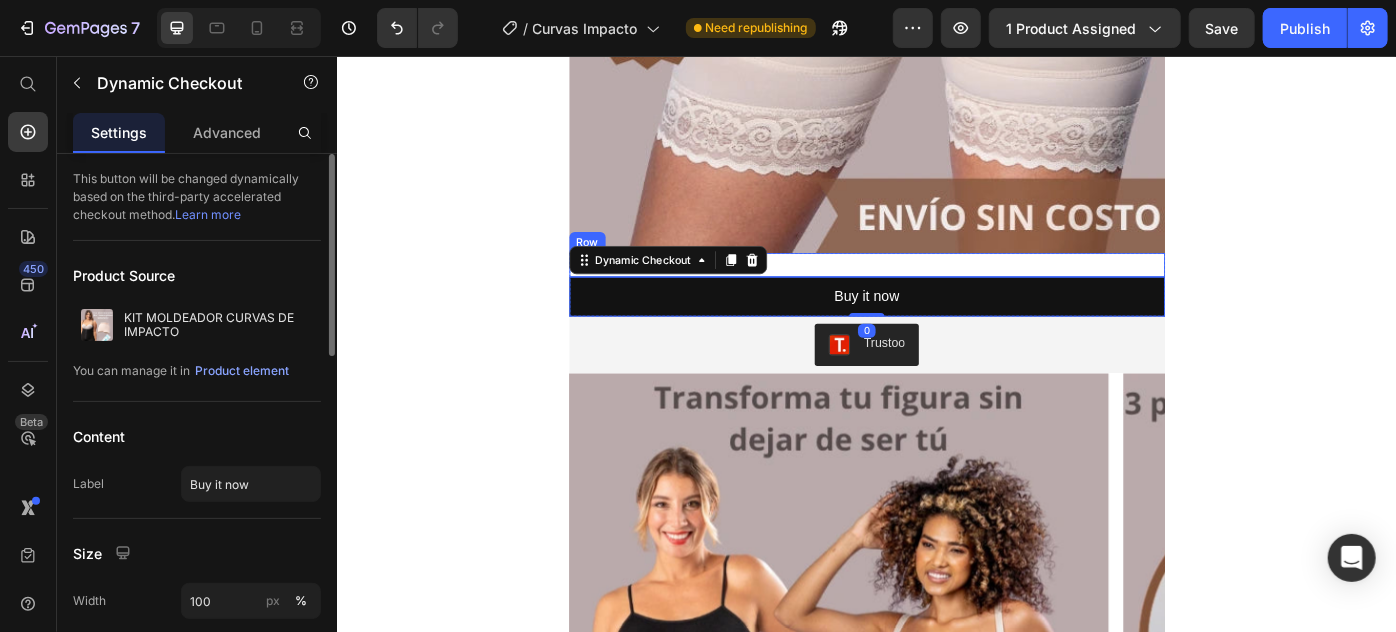 click on "$178,700 Product Price $238,300 Product Price Row" at bounding box center [936, 291] 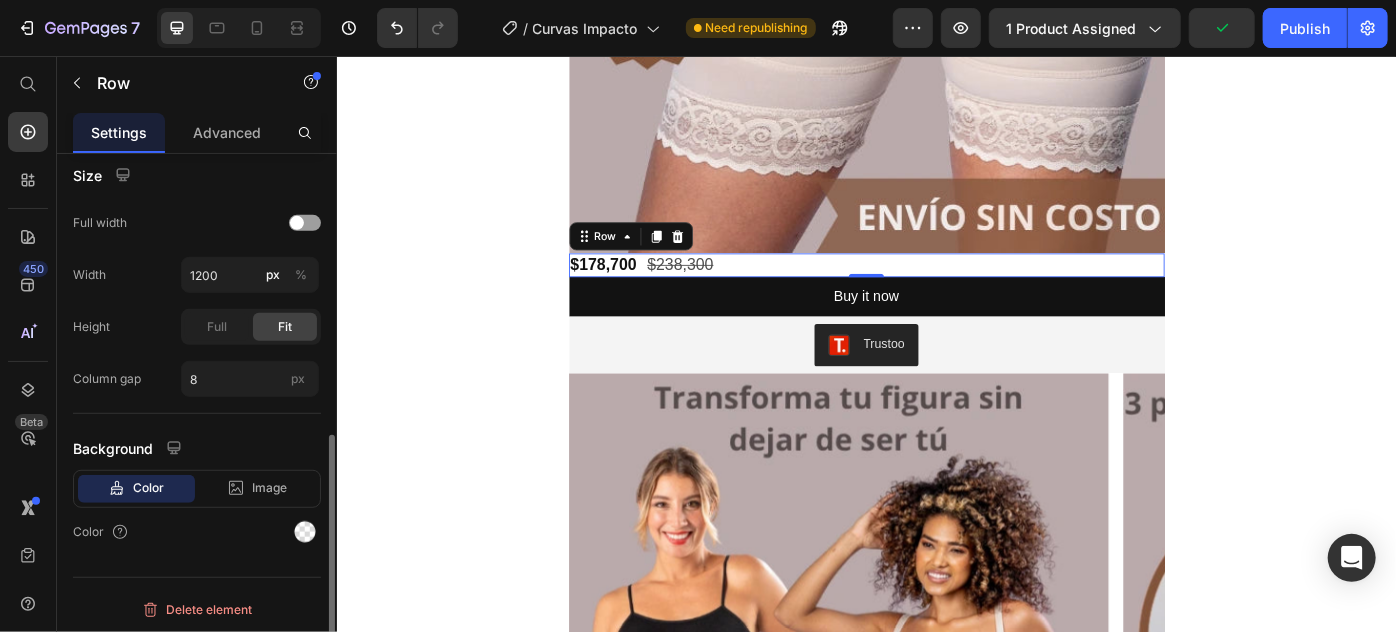 scroll, scrollTop: 318, scrollLeft: 0, axis: vertical 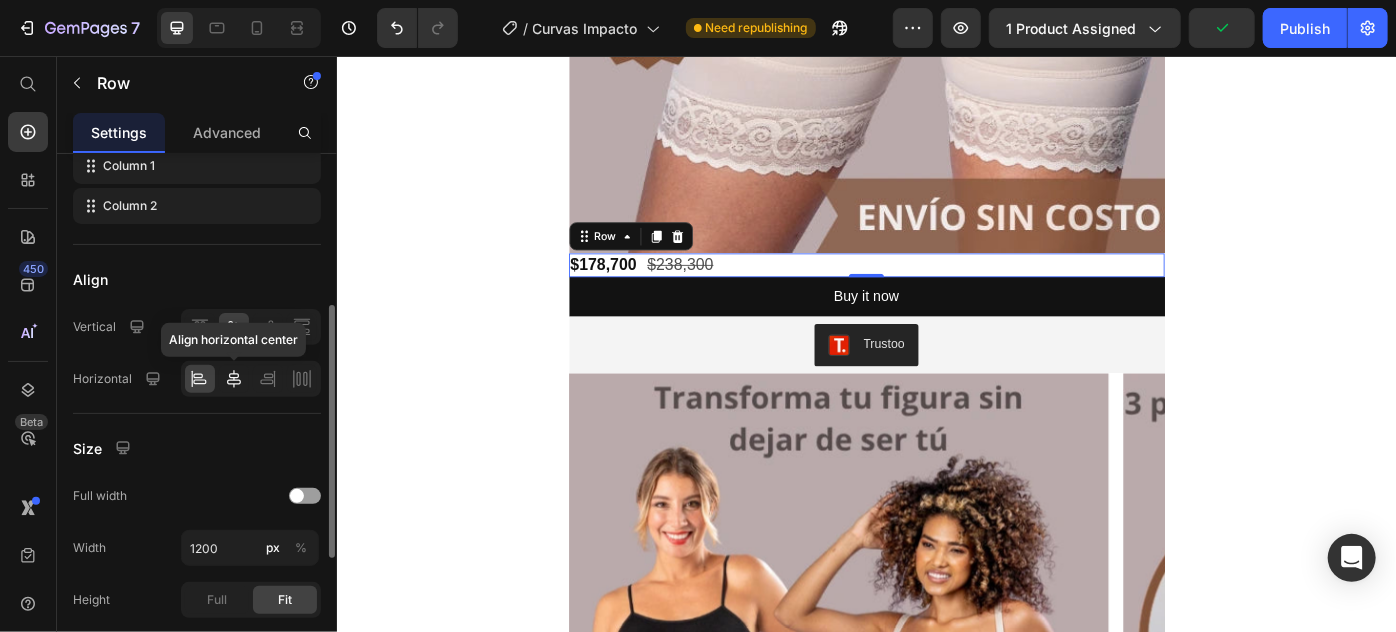 click 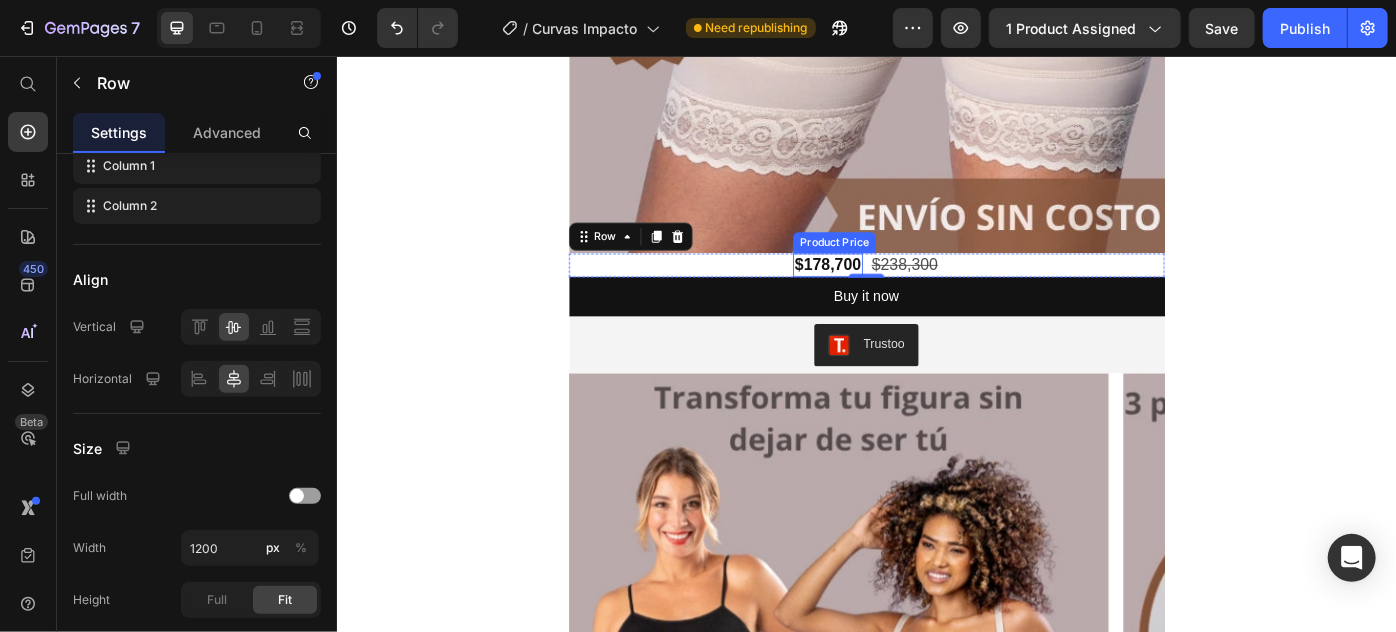 click on "$178,700" at bounding box center (892, 291) 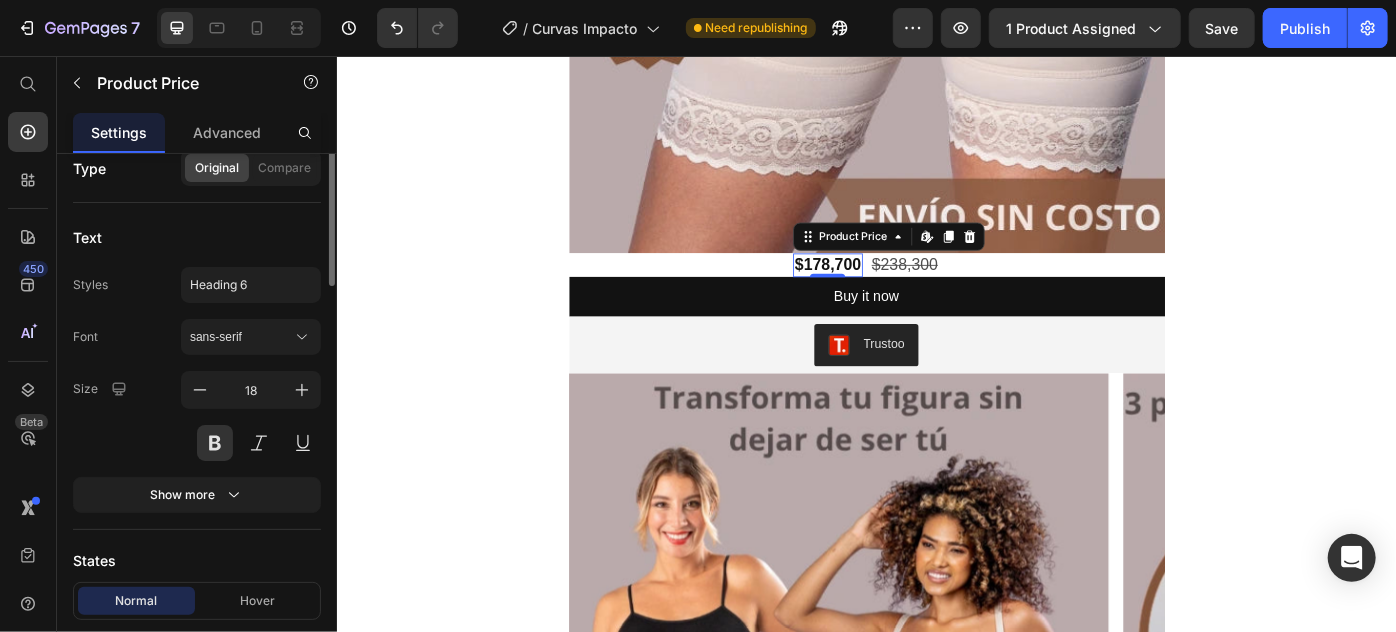 scroll, scrollTop: 272, scrollLeft: 0, axis: vertical 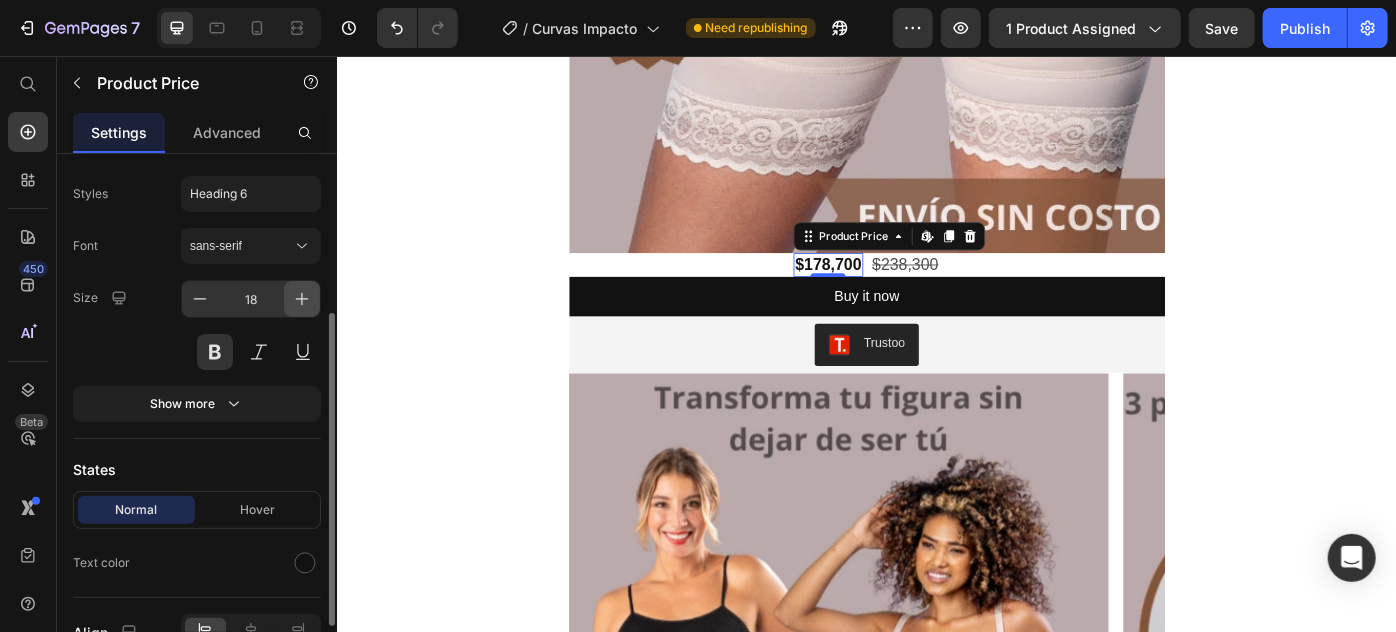 click 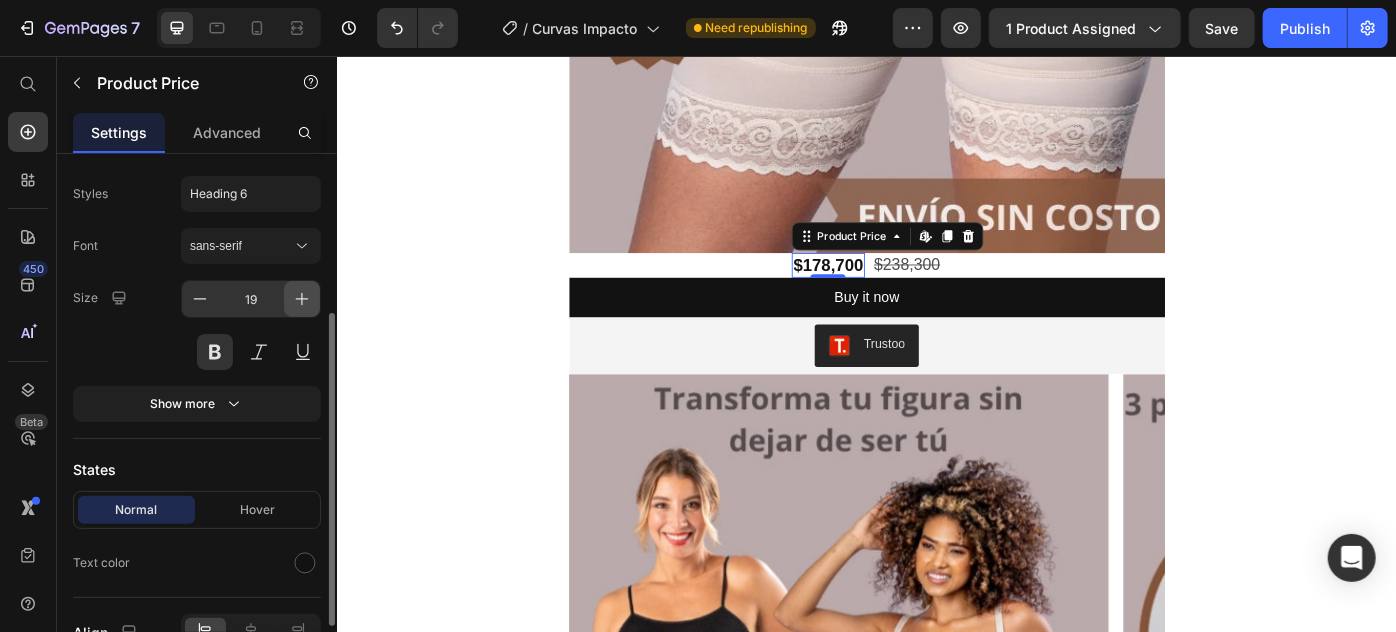 click 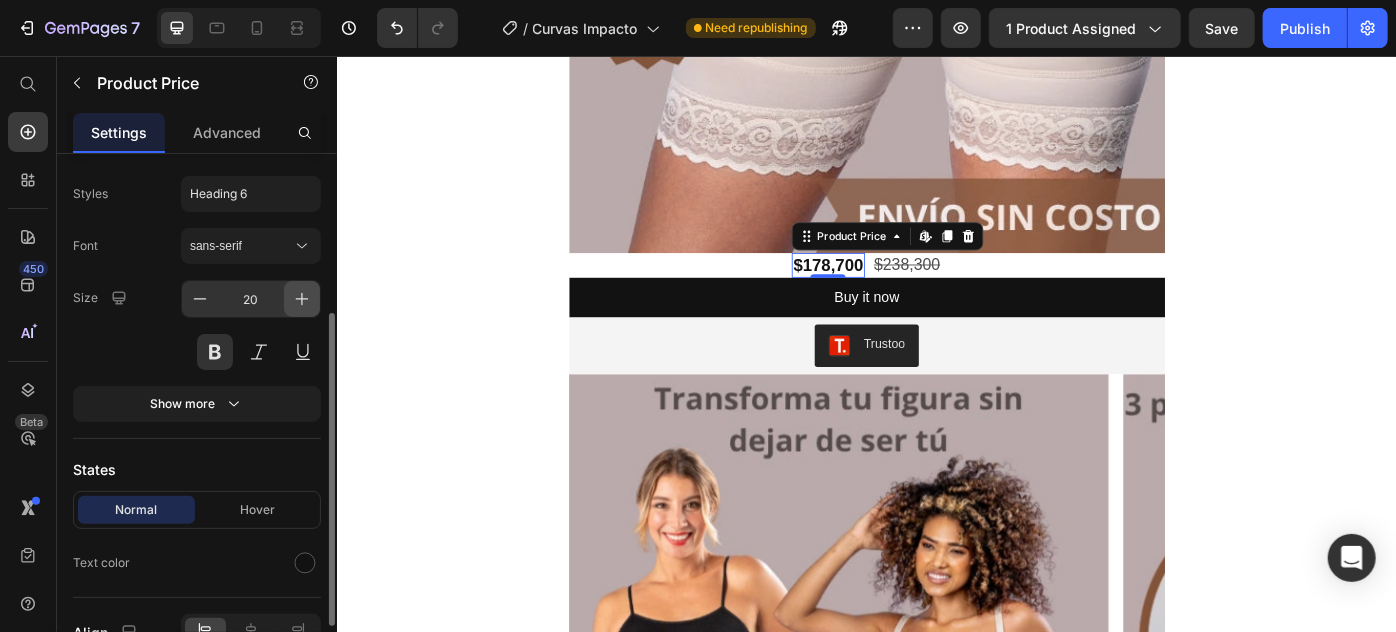 click 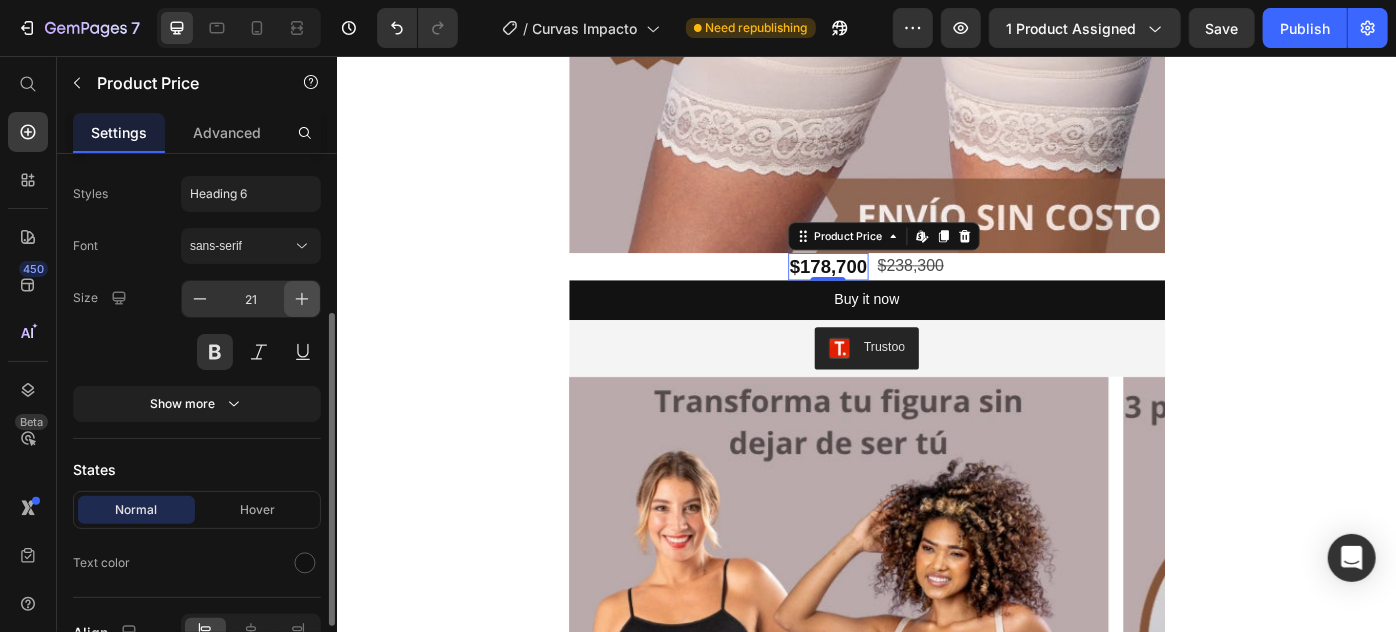 click 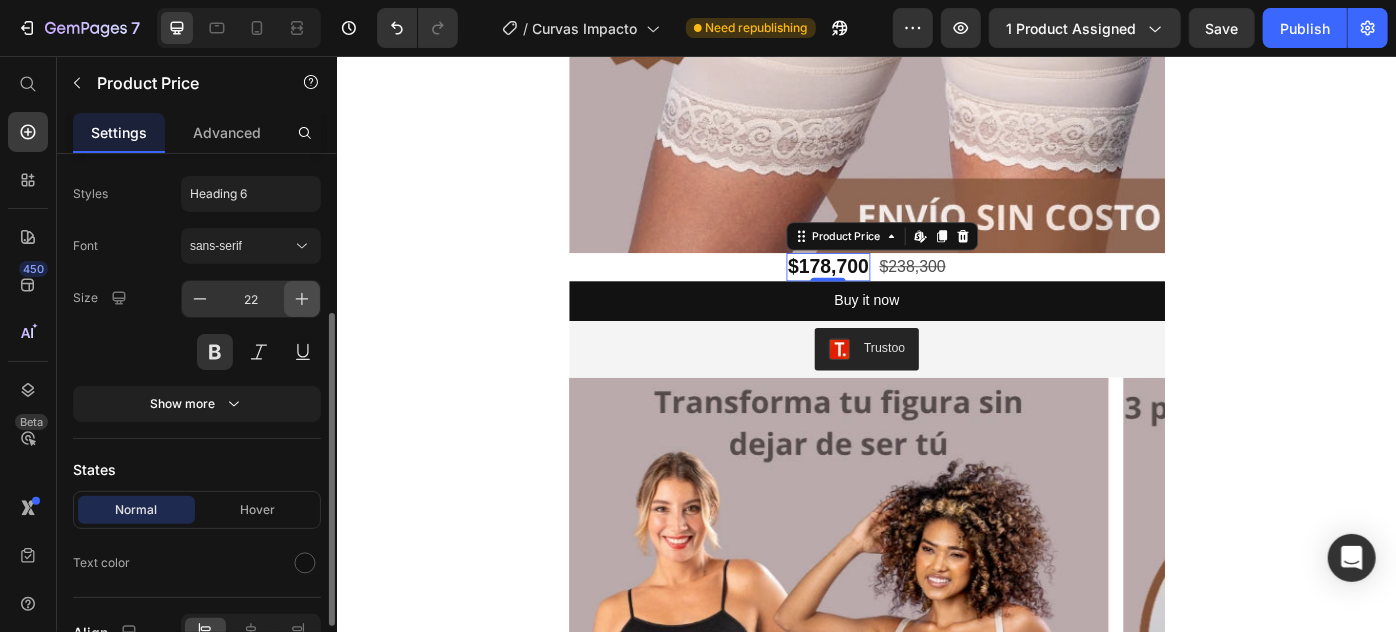 click 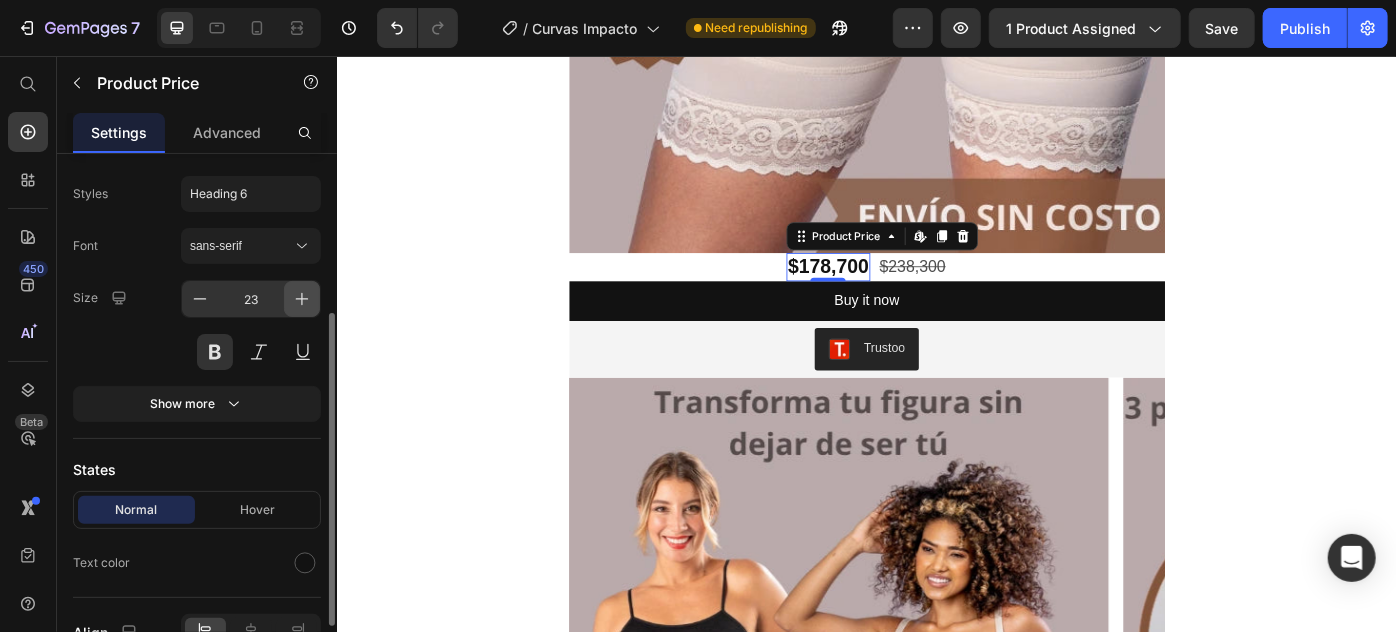 click 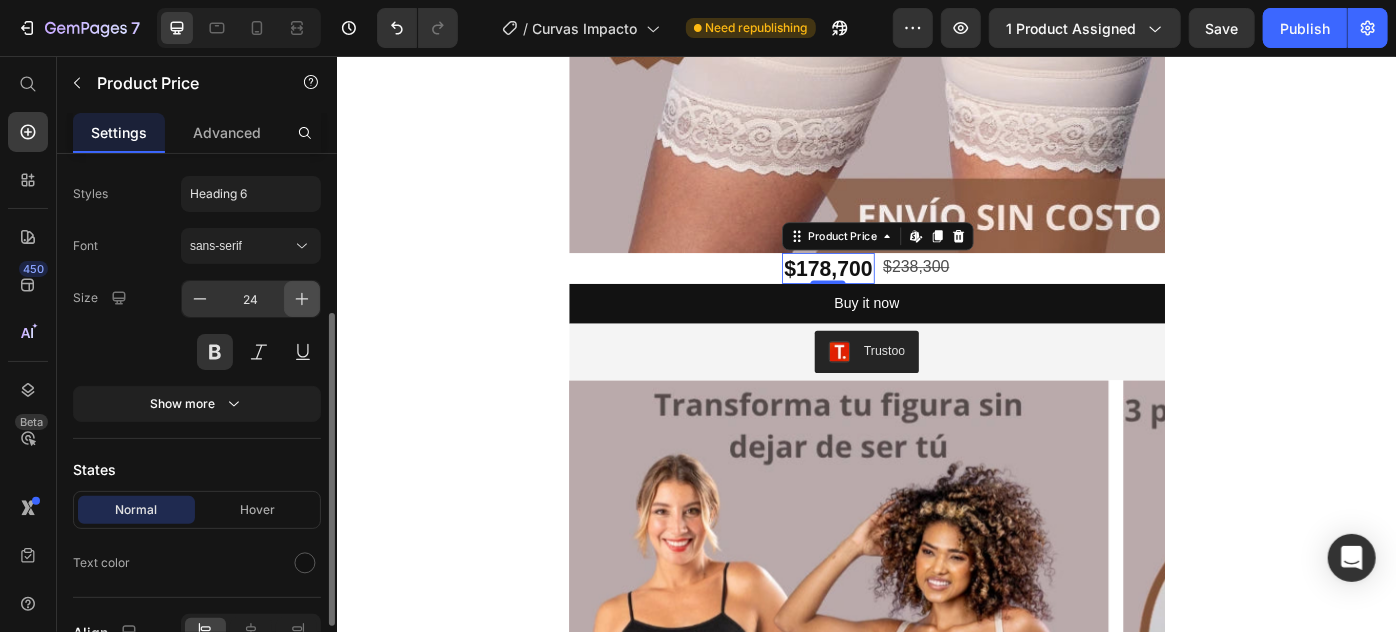 click 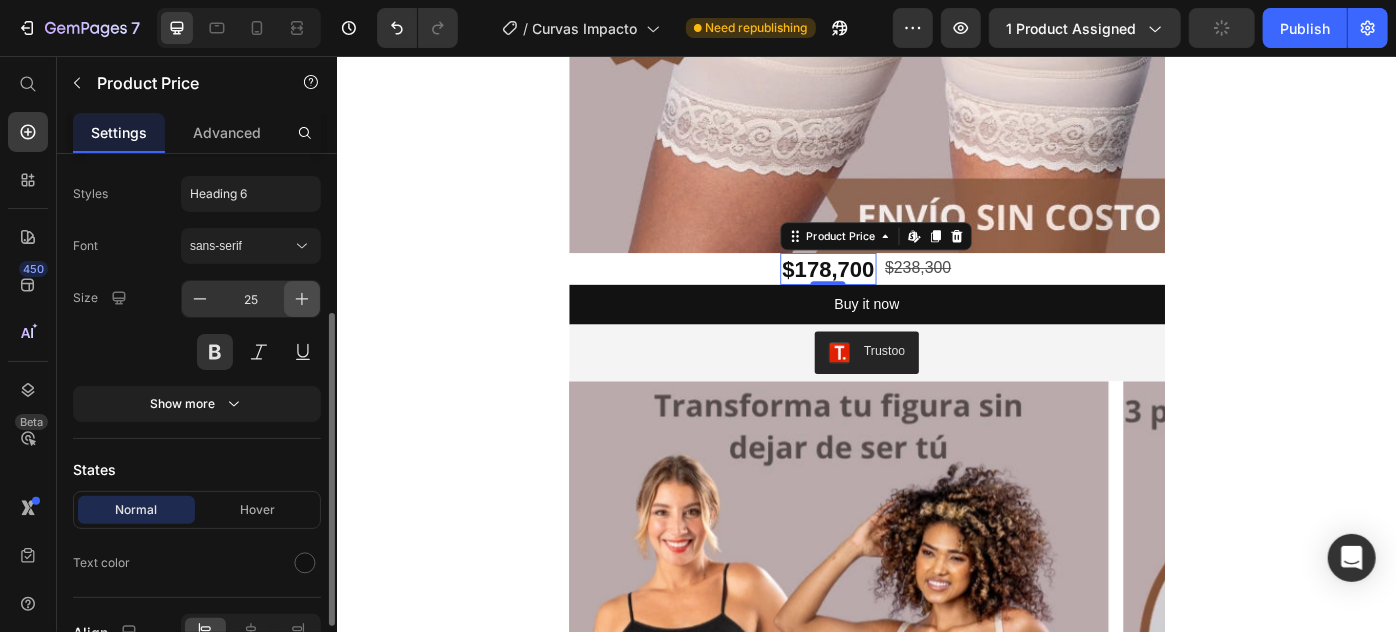 click 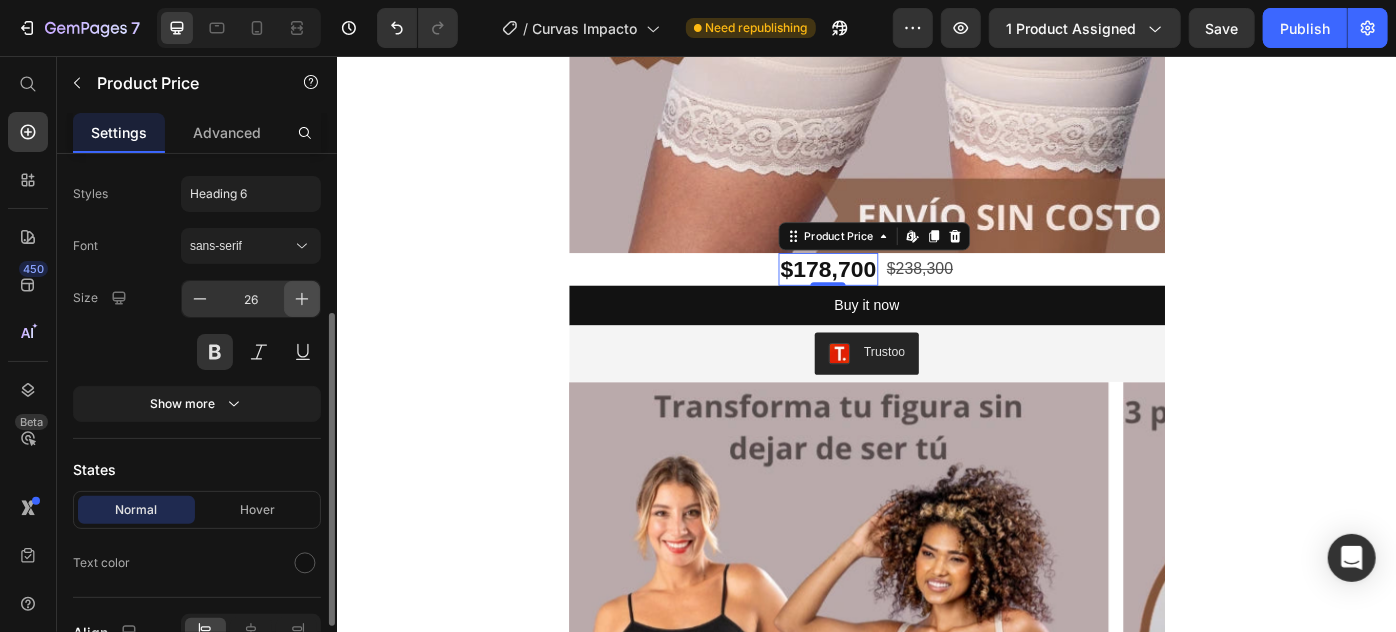 click 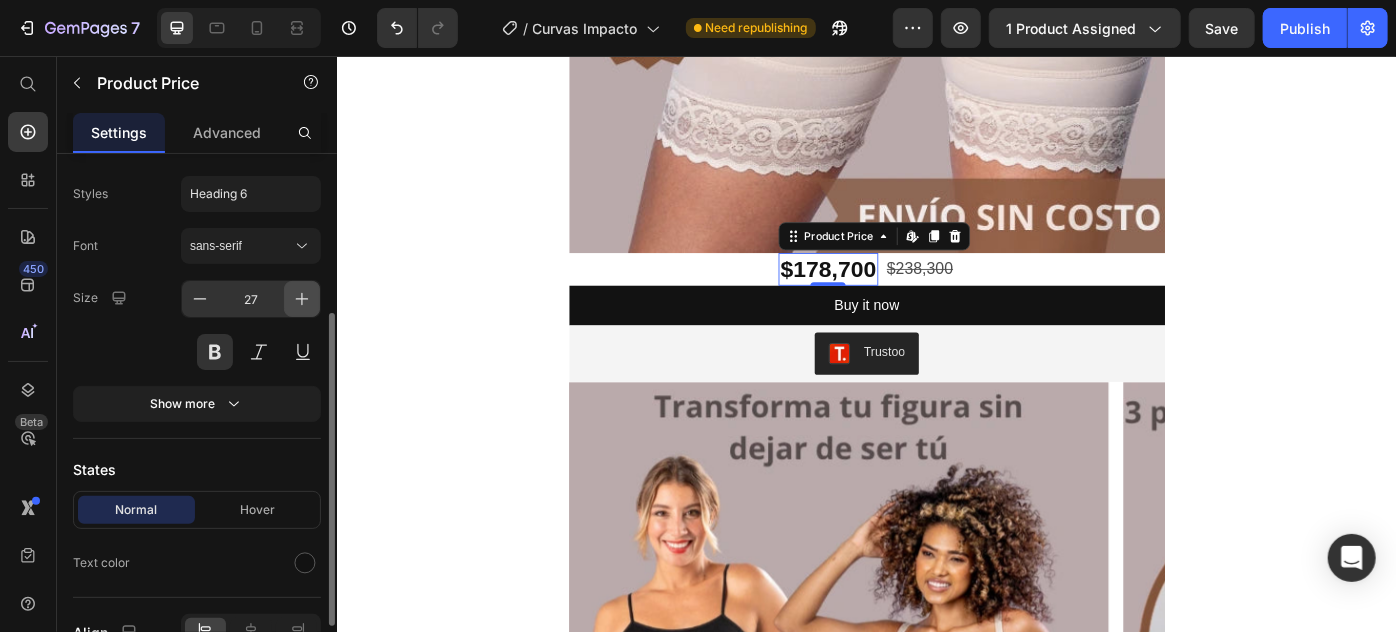 click 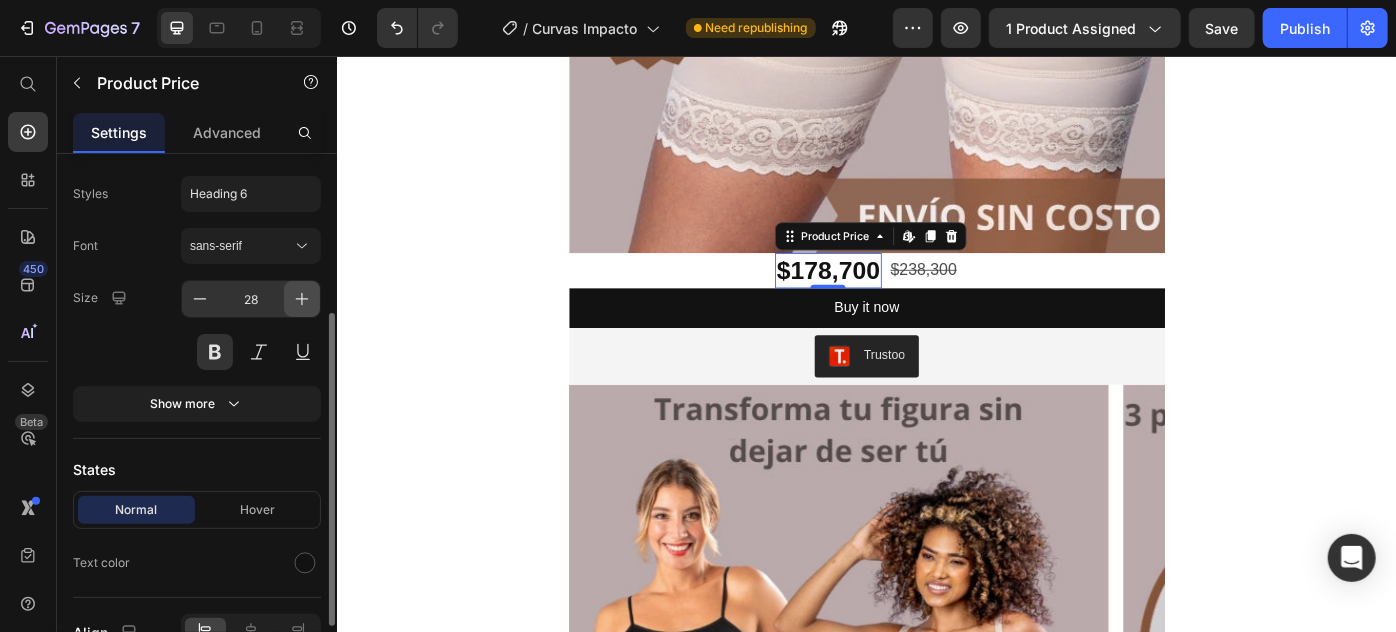 click 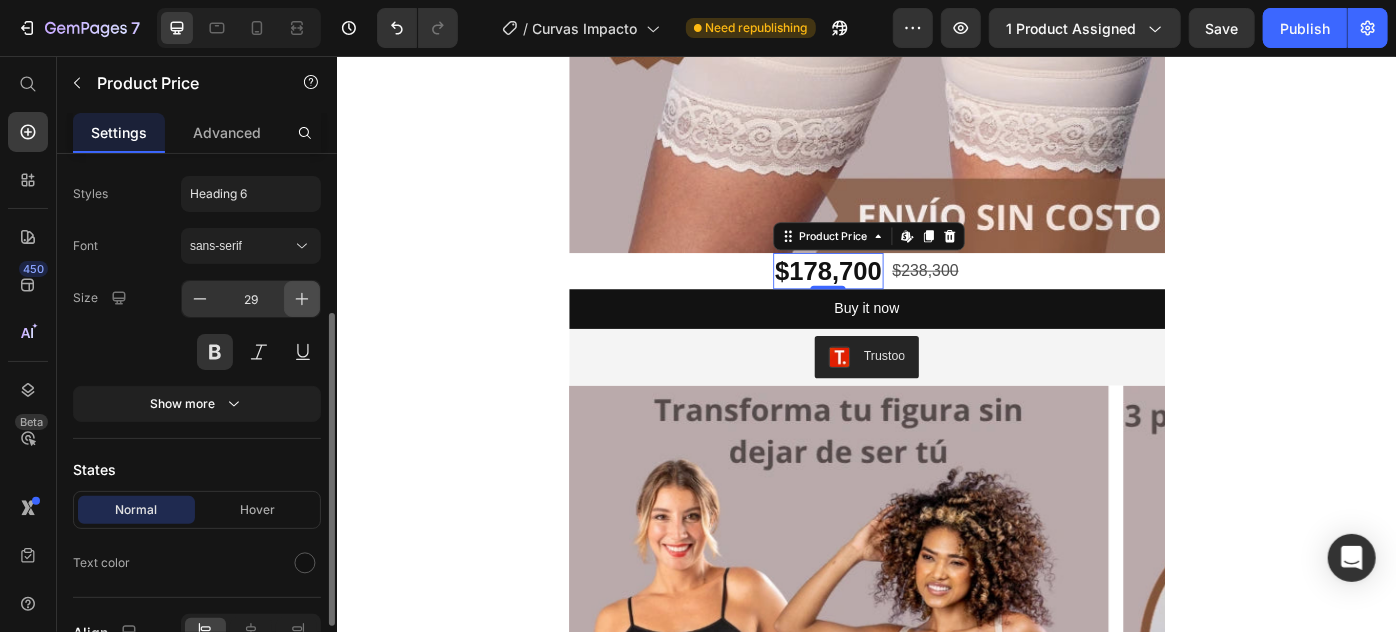click 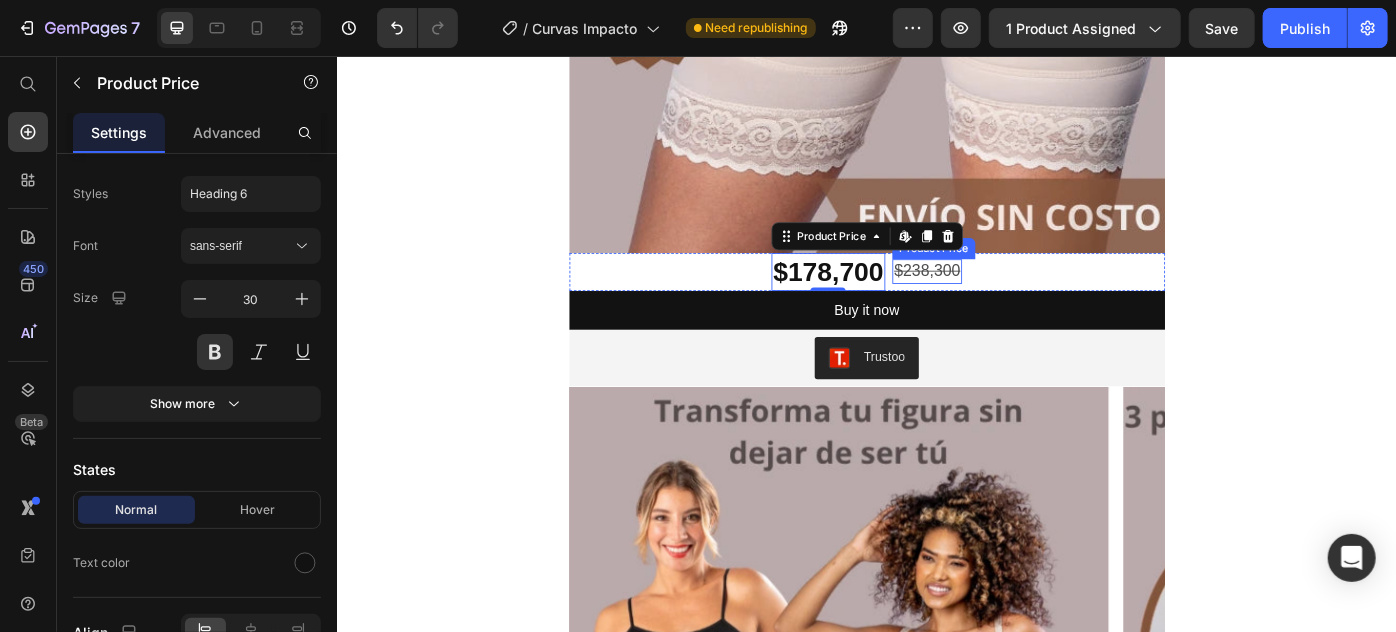 click on "$238,300" at bounding box center (1004, 298) 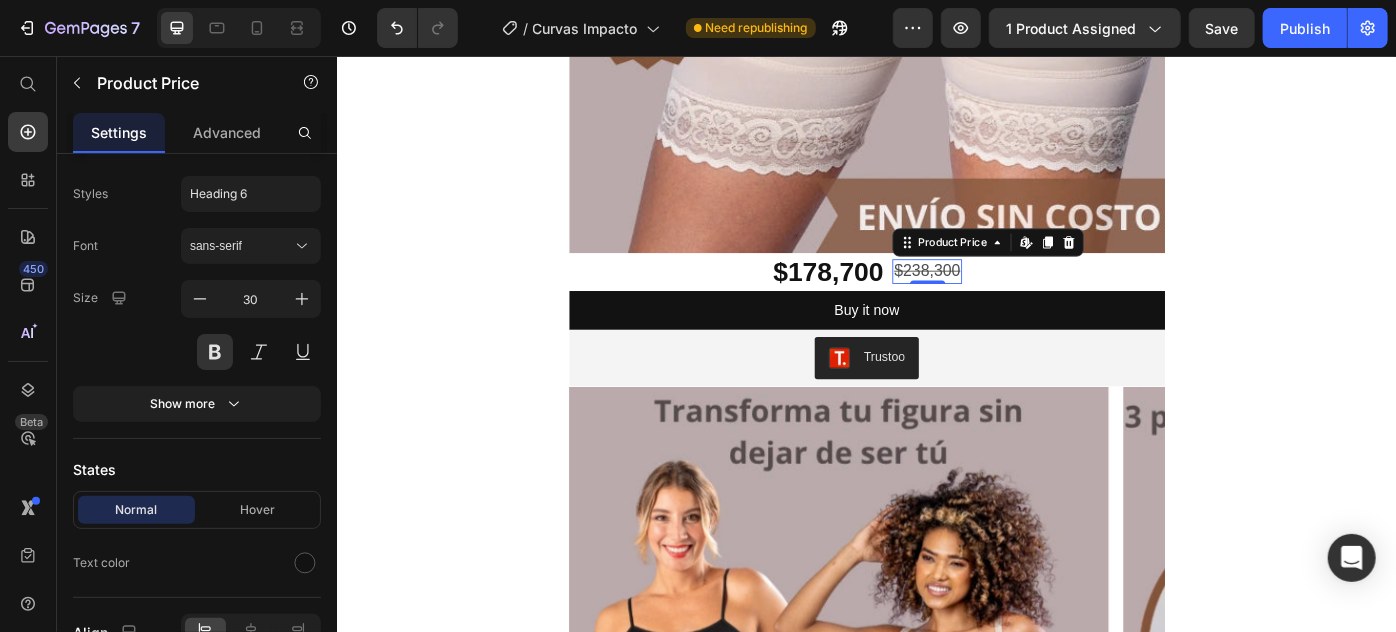 scroll, scrollTop: 272, scrollLeft: 0, axis: vertical 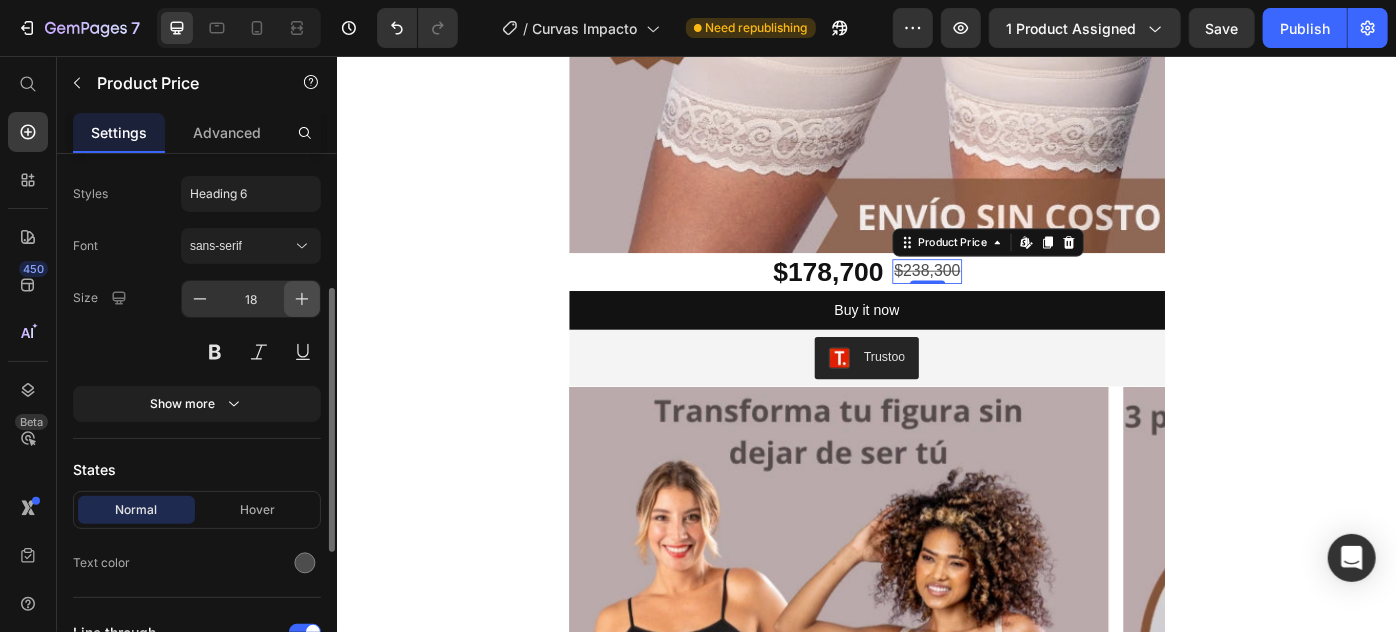 click 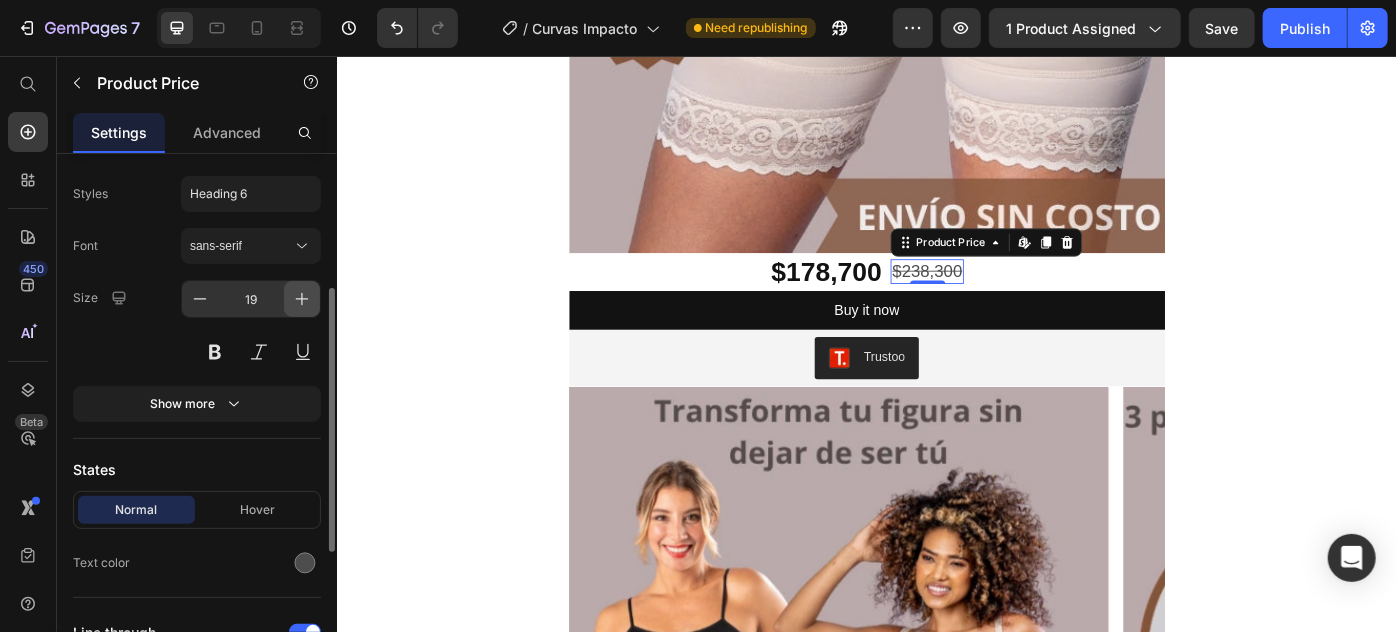 click 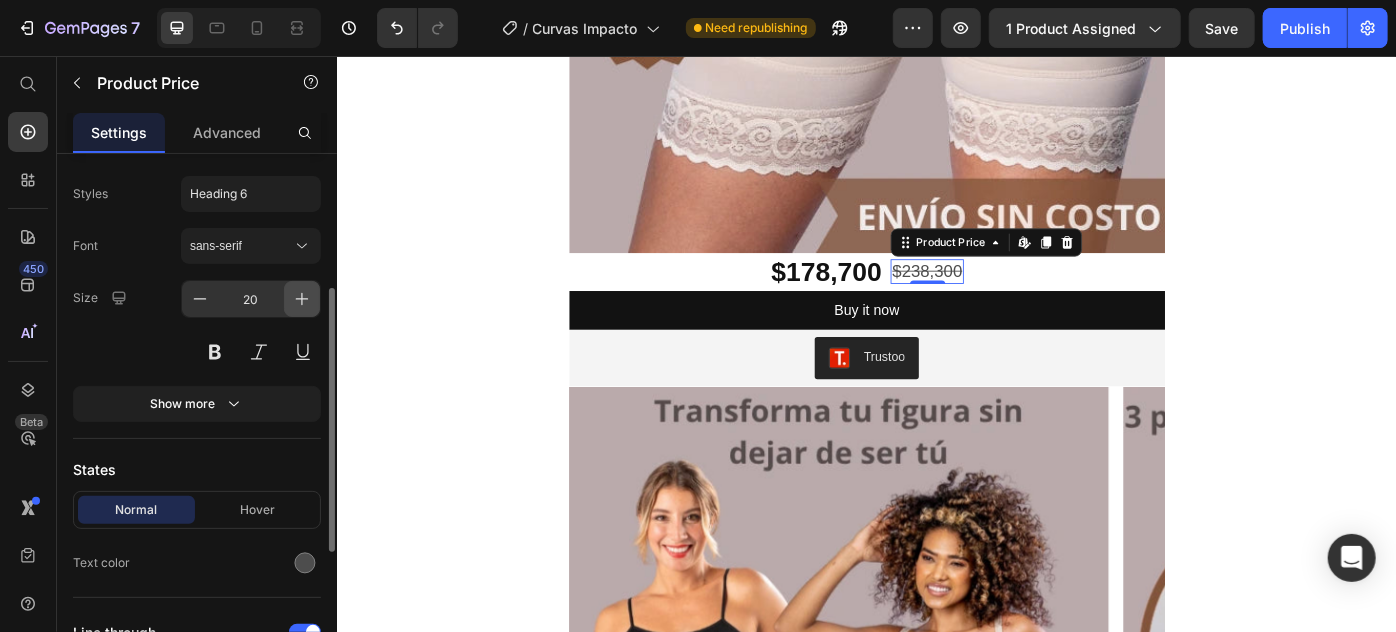 click 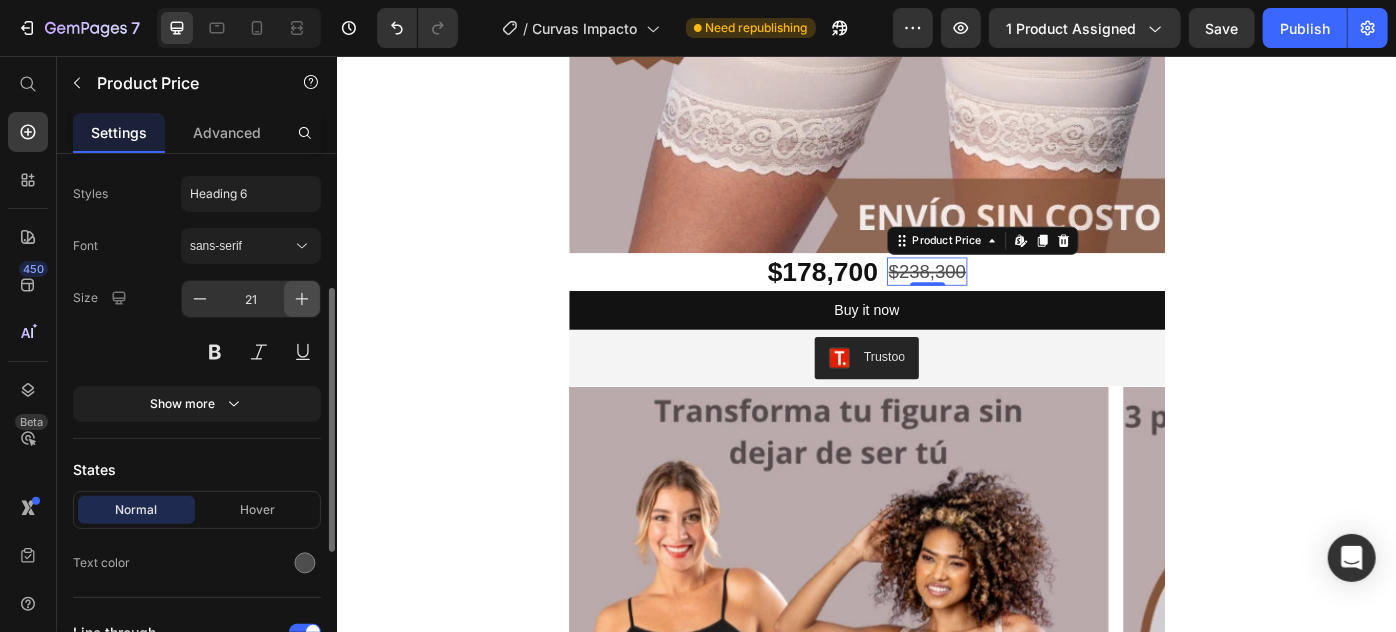 click 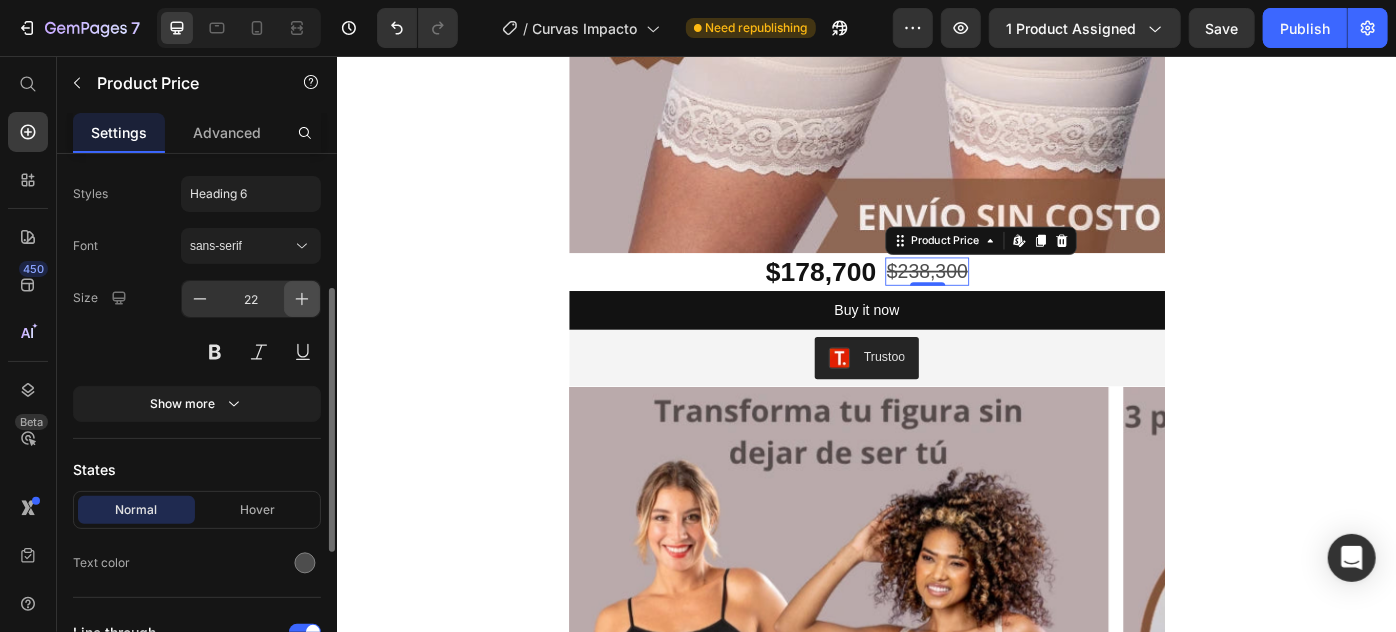click 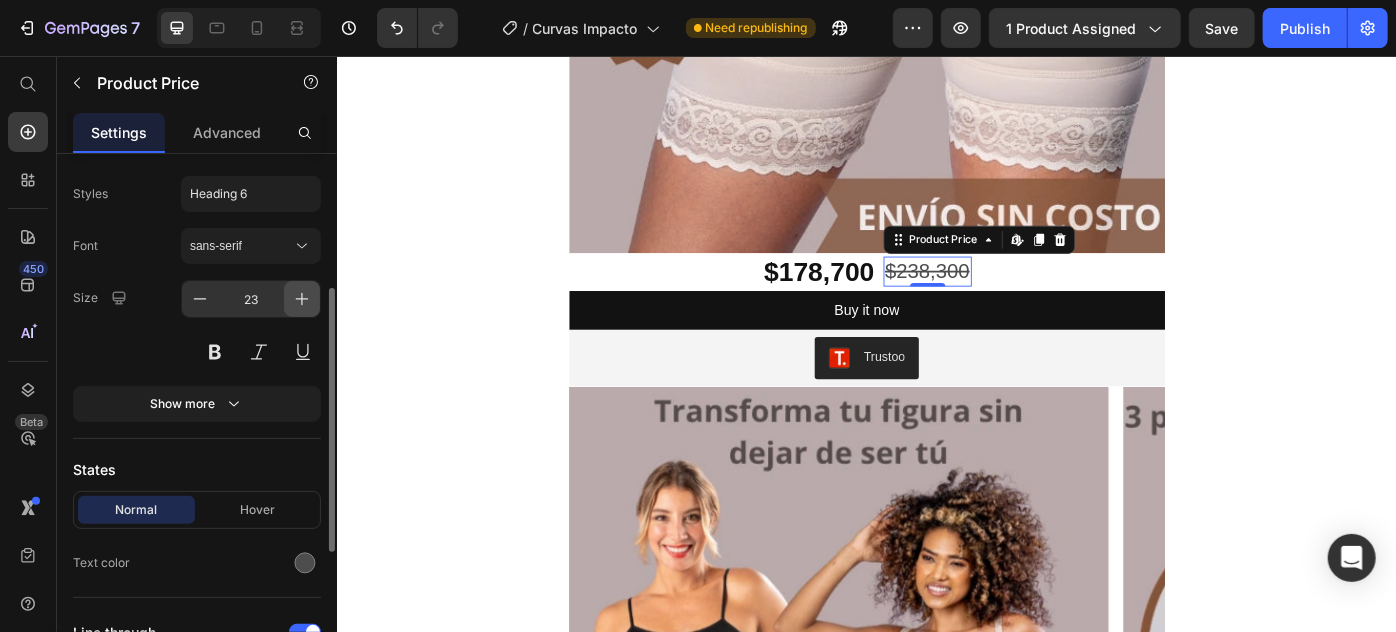click 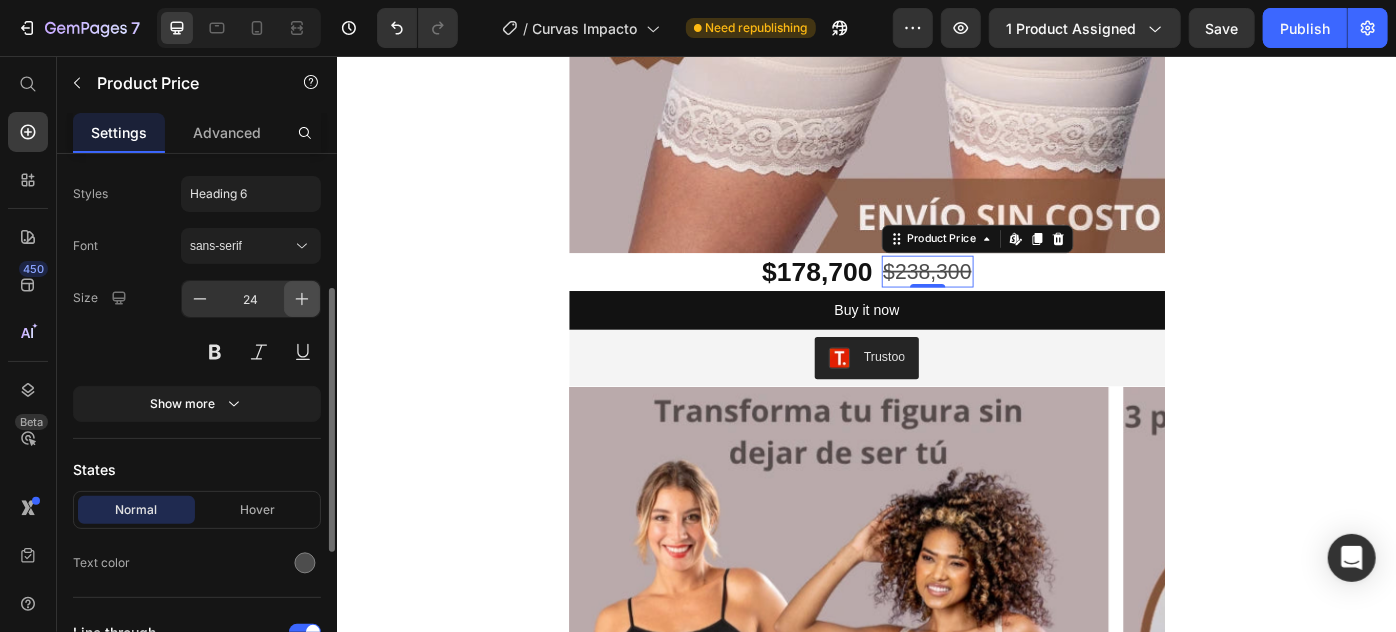 click 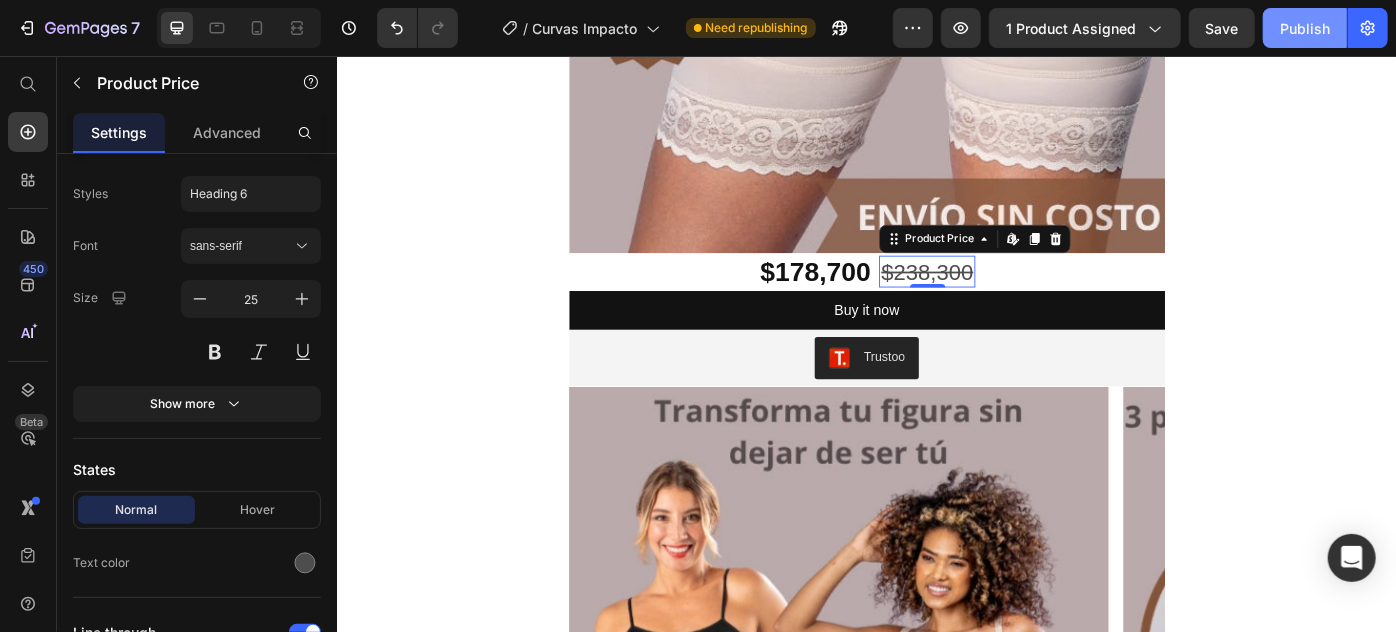 click on "Publish" at bounding box center [1305, 28] 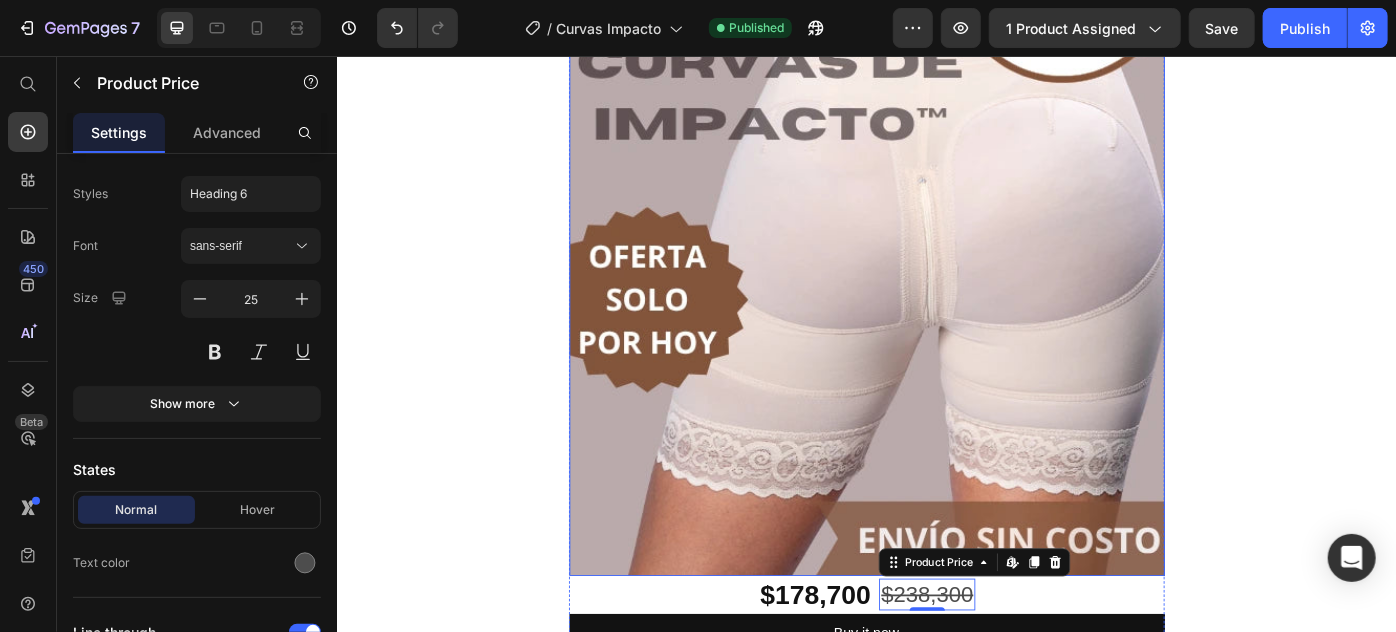 scroll, scrollTop: 727, scrollLeft: 0, axis: vertical 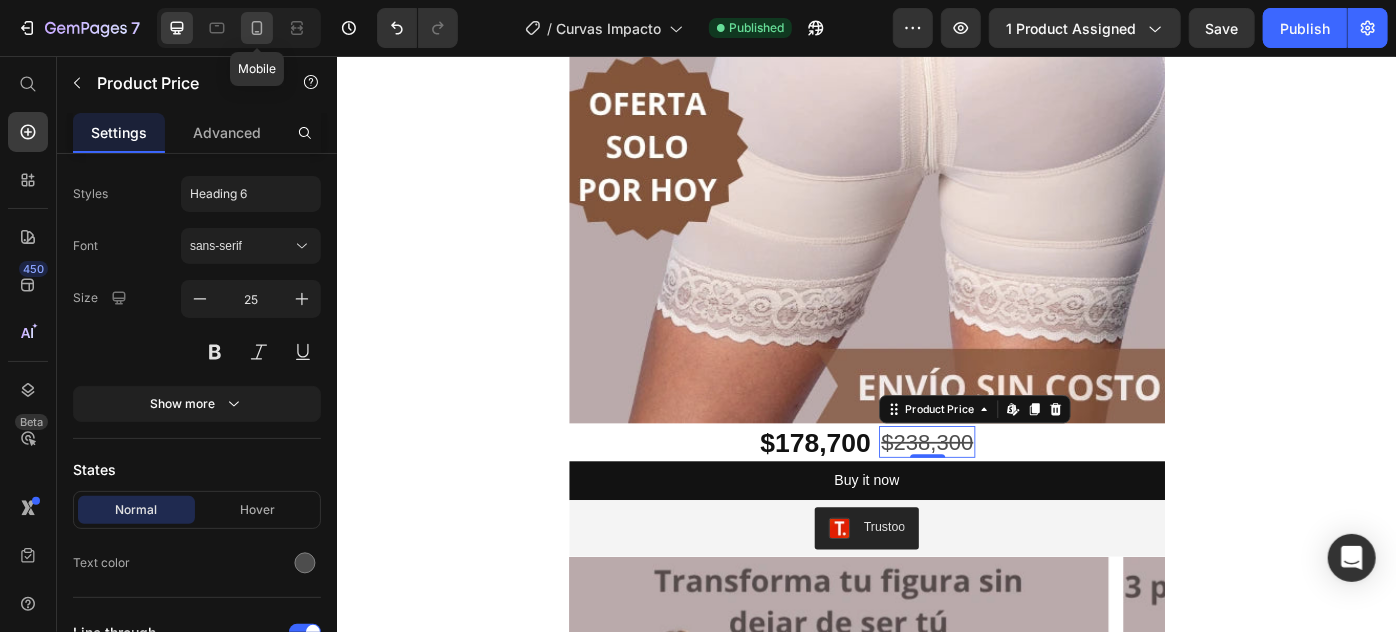click 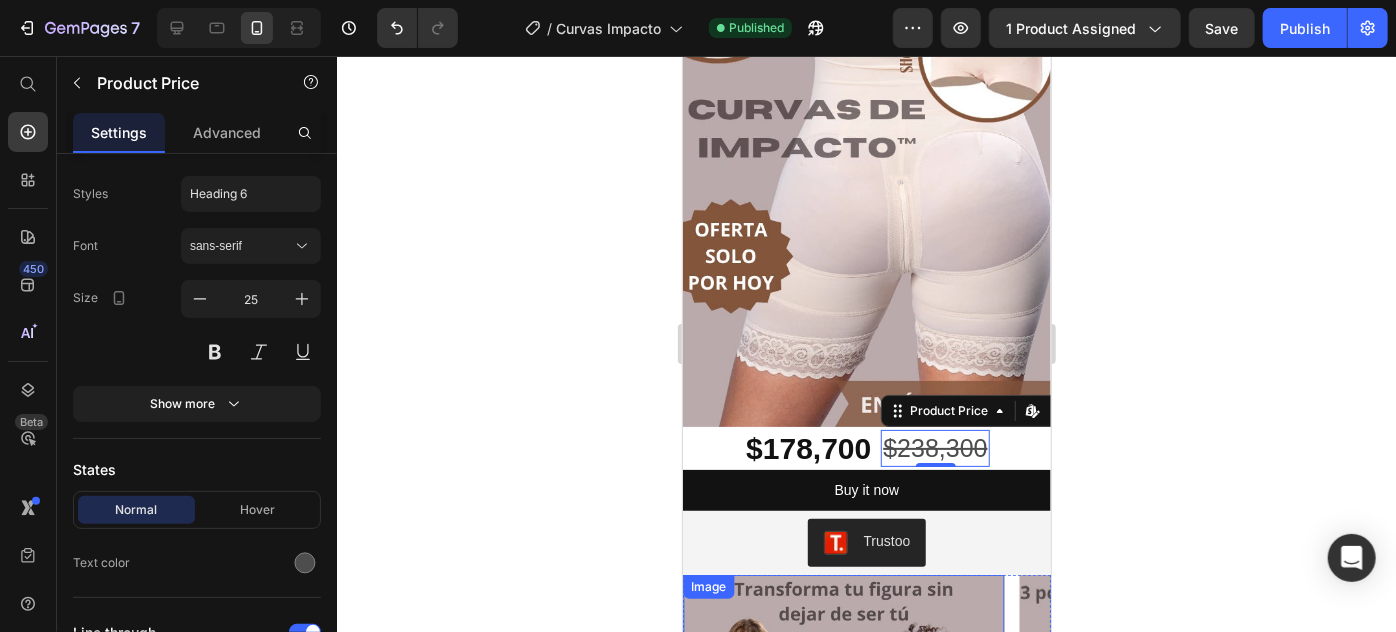 scroll, scrollTop: 203, scrollLeft: 0, axis: vertical 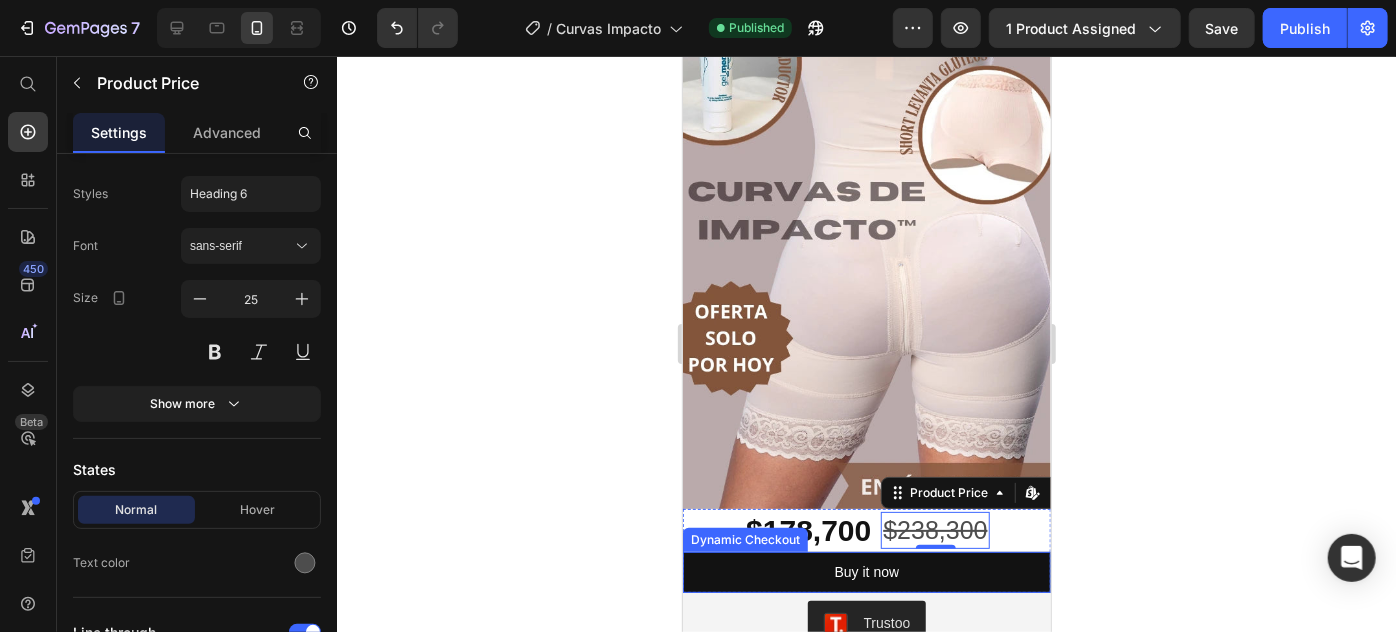click on "Dynamic Checkout" at bounding box center (744, 539) 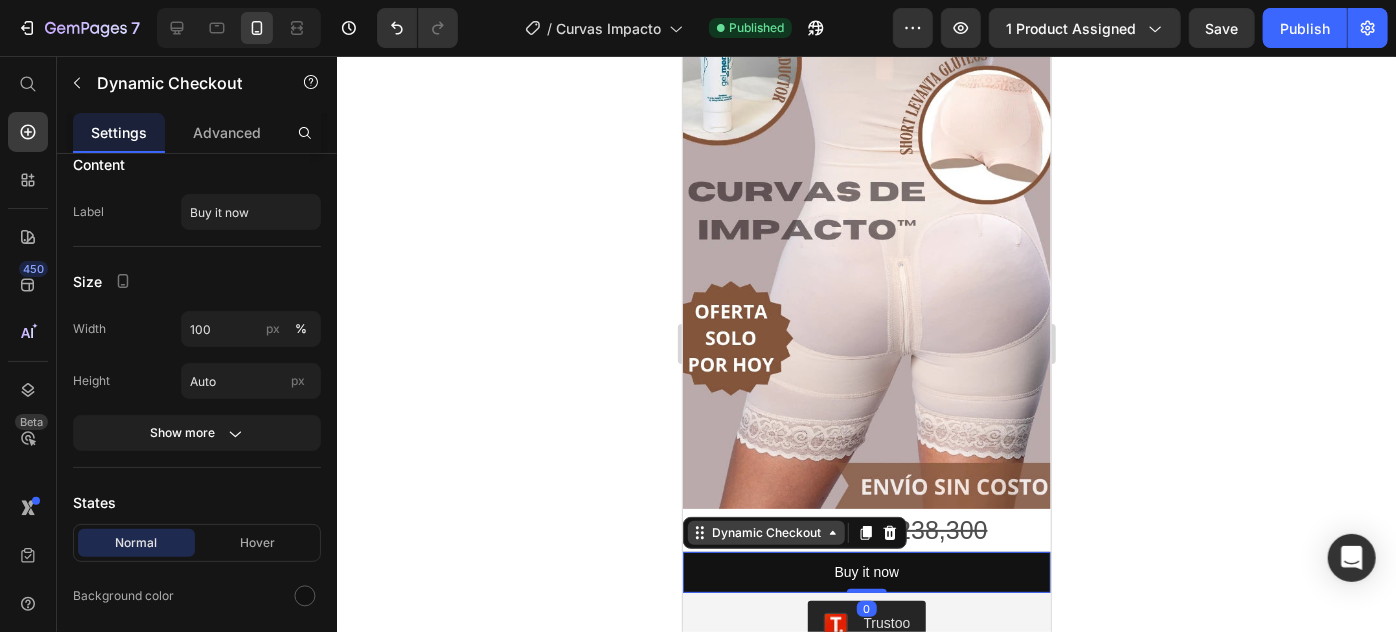 scroll, scrollTop: 0, scrollLeft: 0, axis: both 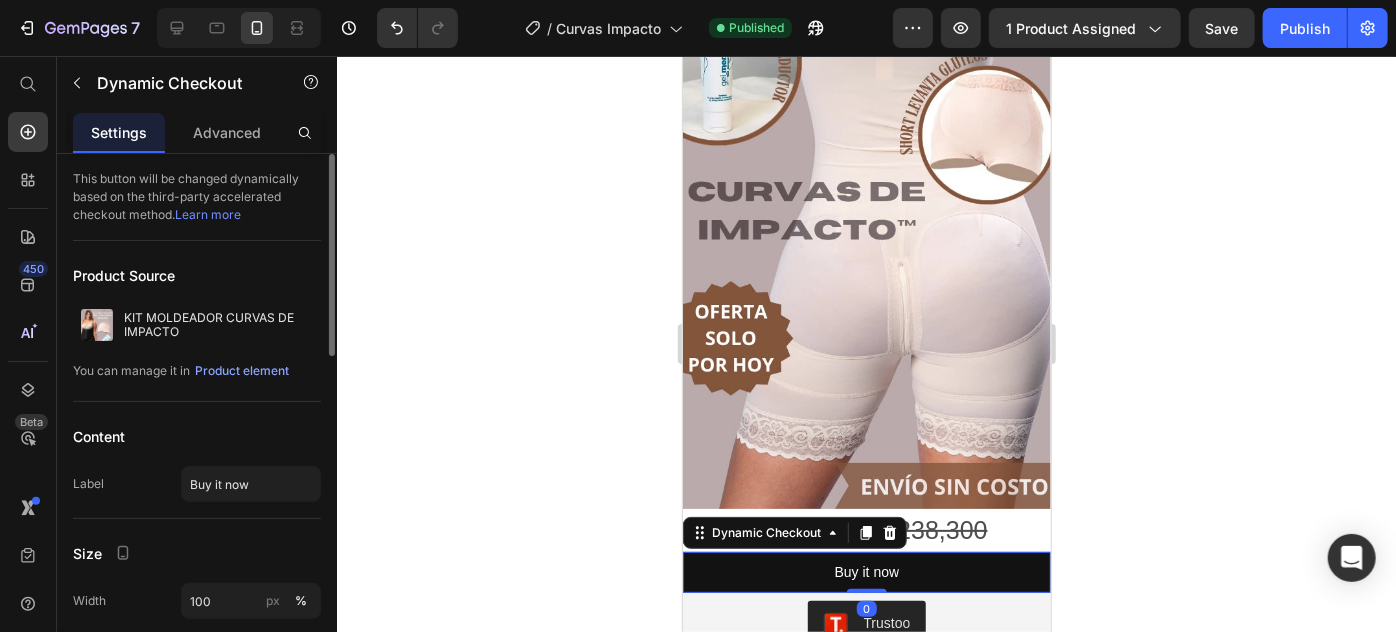 click 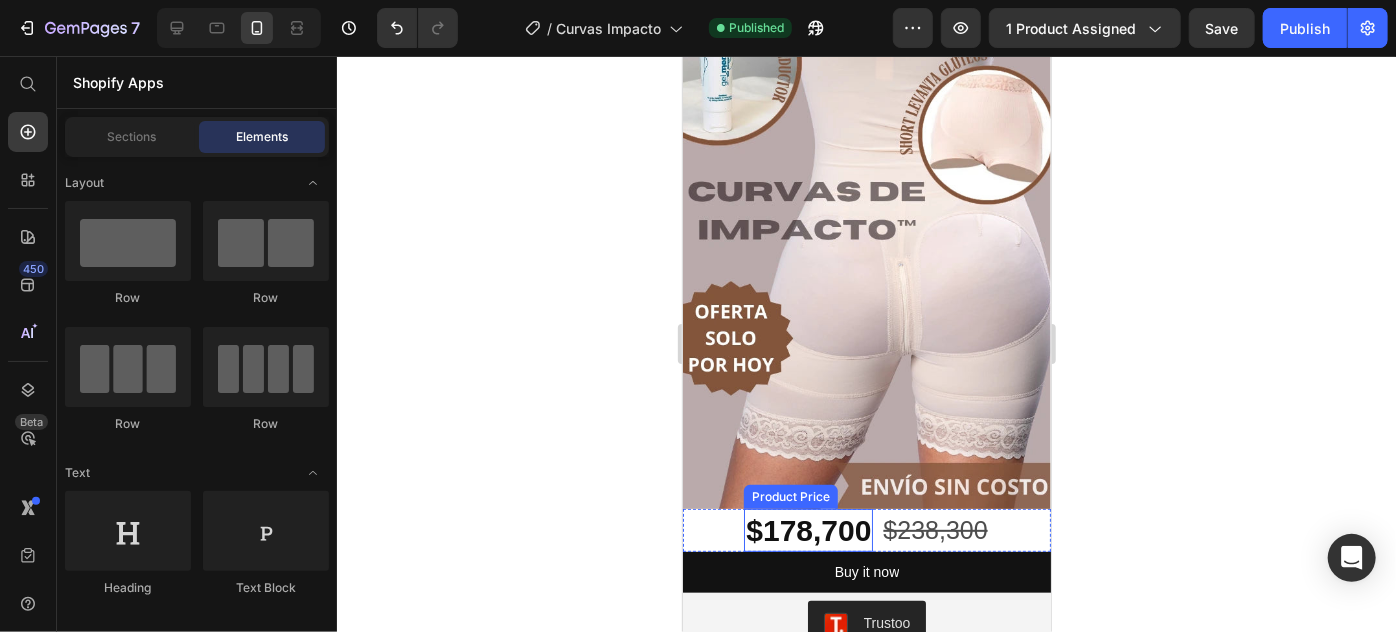 click on "$178,700" at bounding box center (807, 529) 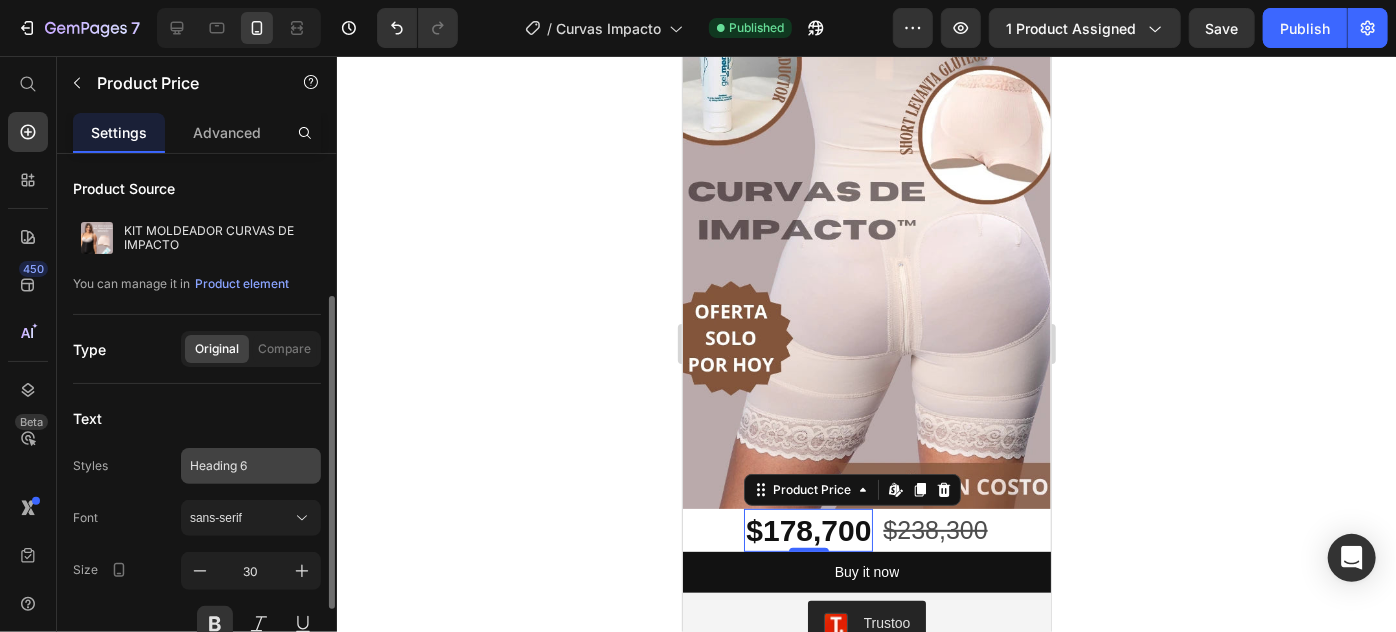 scroll, scrollTop: 181, scrollLeft: 0, axis: vertical 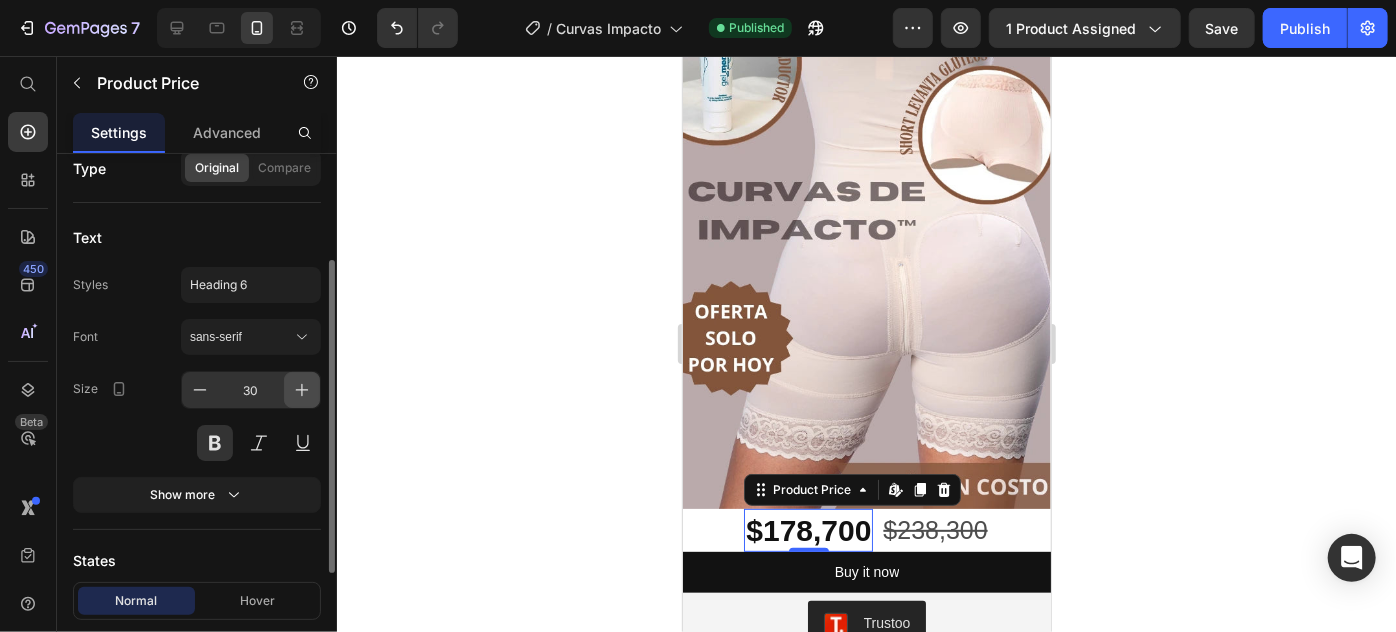 click 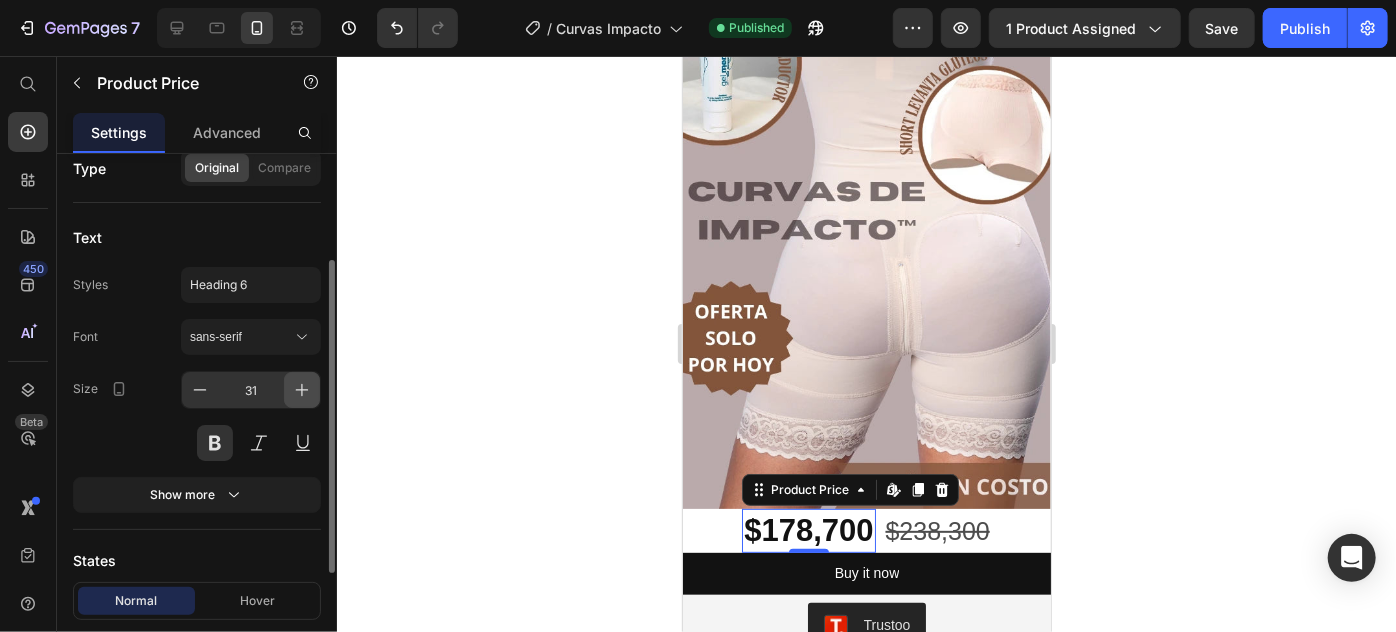 click 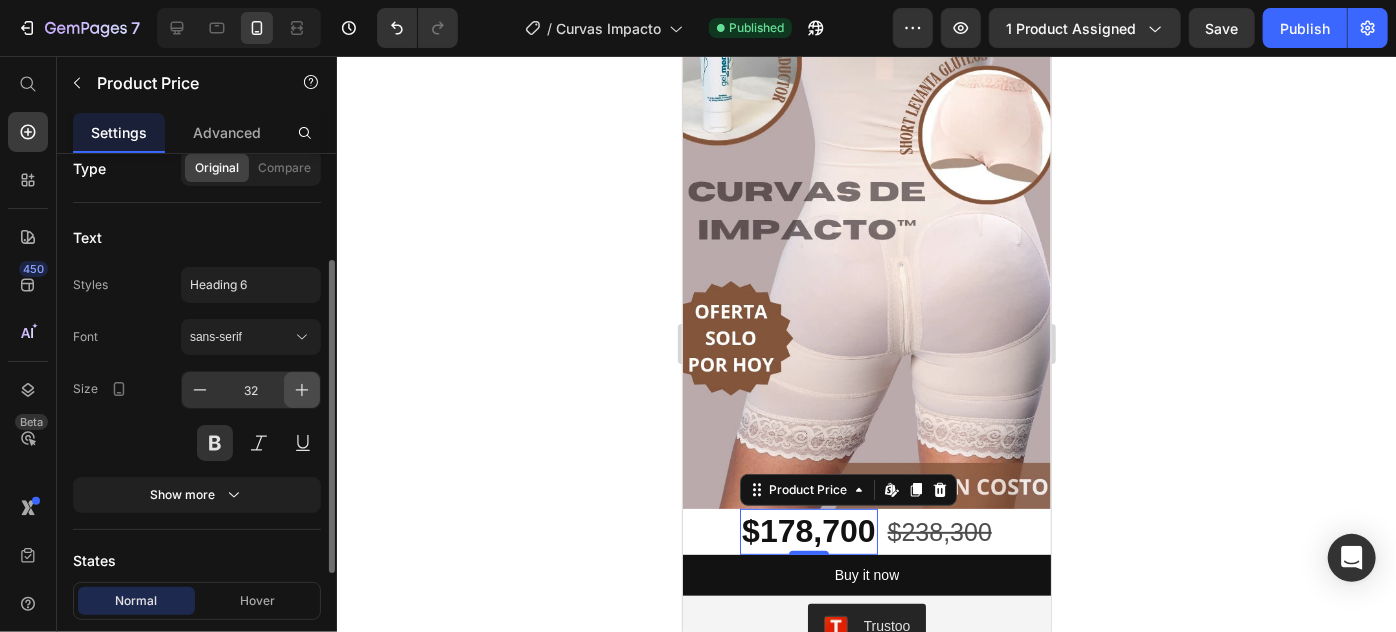 click 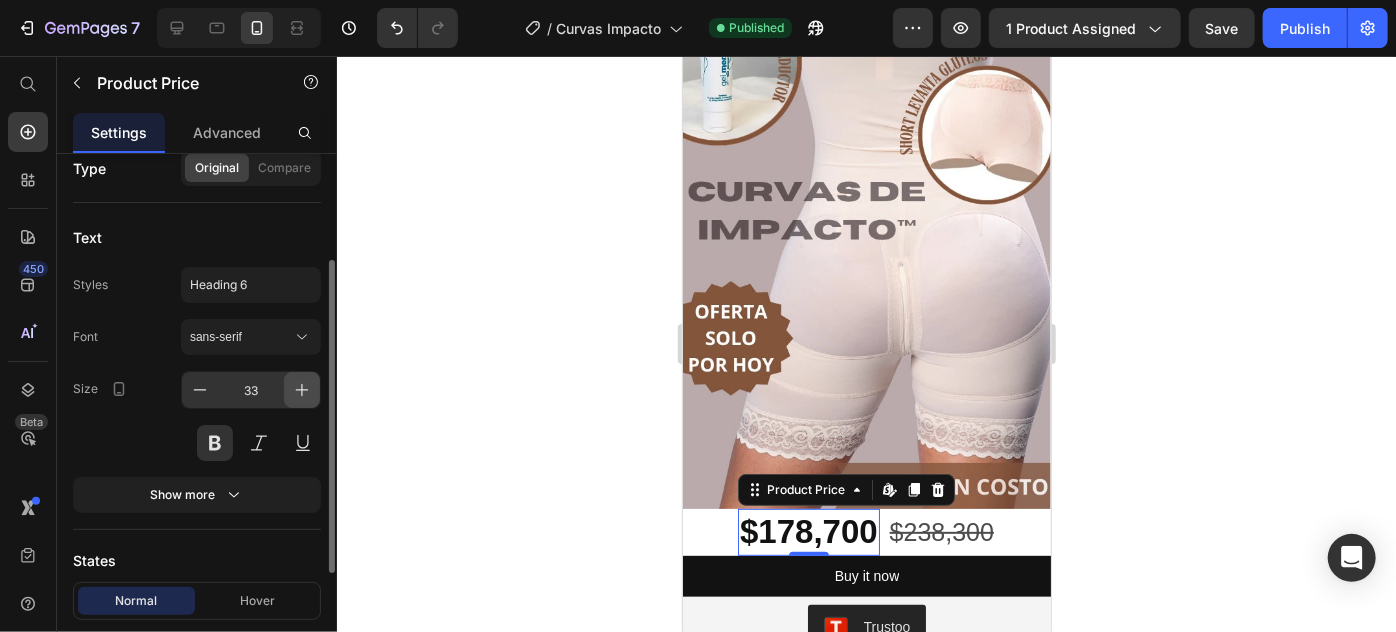 click 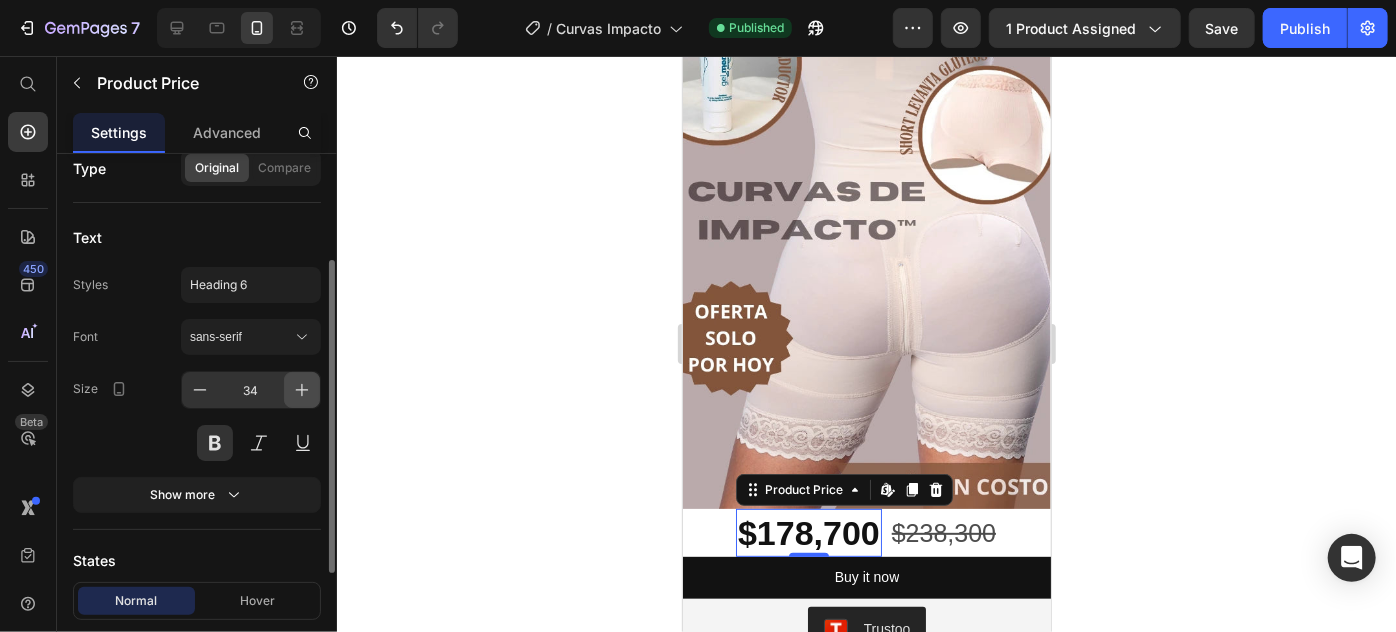 click 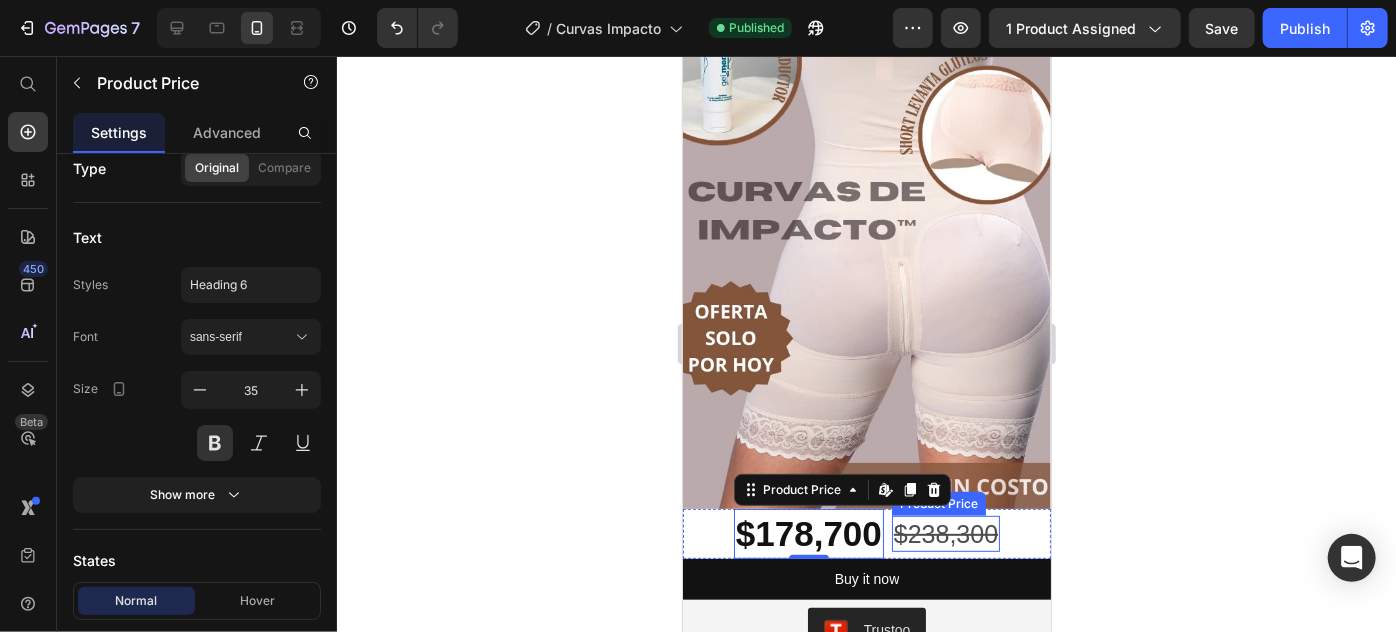 click on "$238,300" at bounding box center (945, 533) 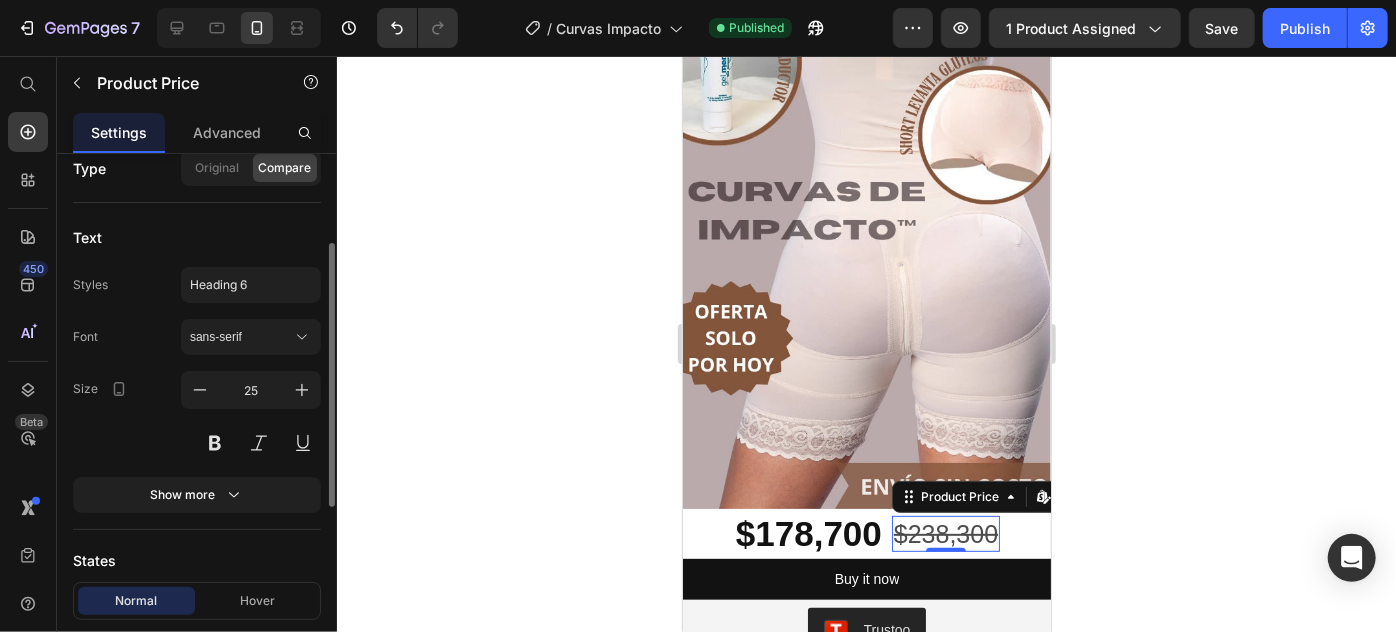 scroll, scrollTop: 181, scrollLeft: 0, axis: vertical 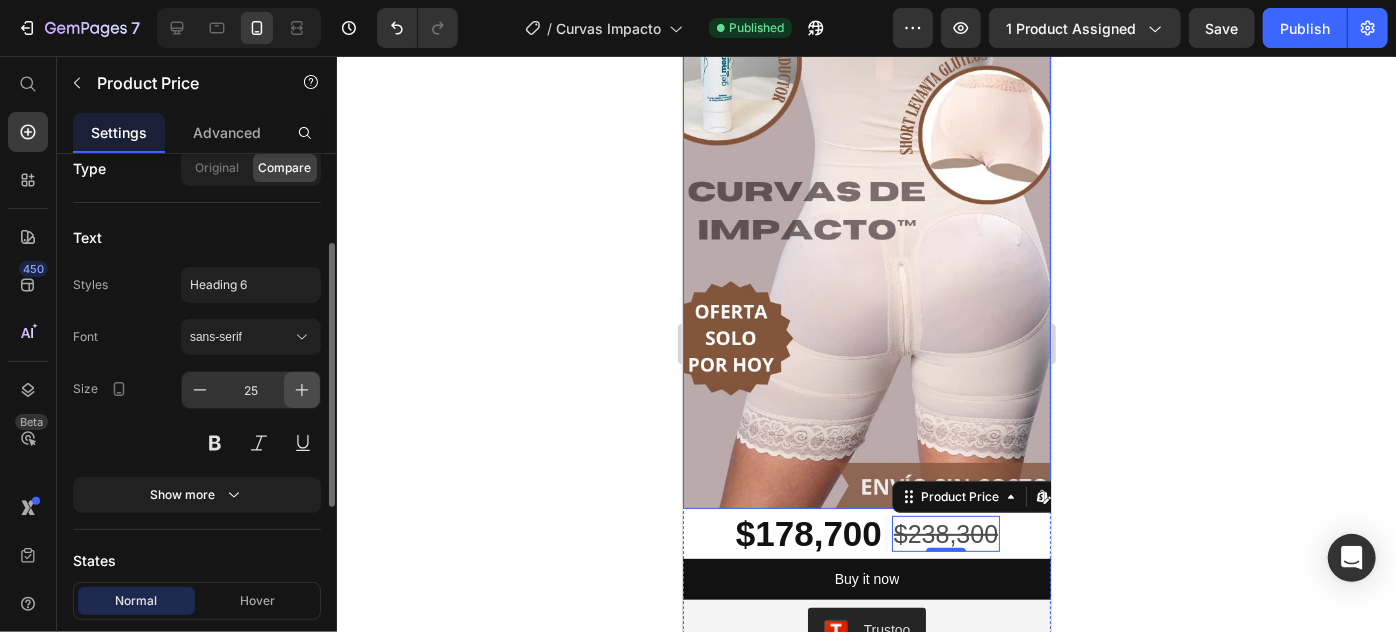 click 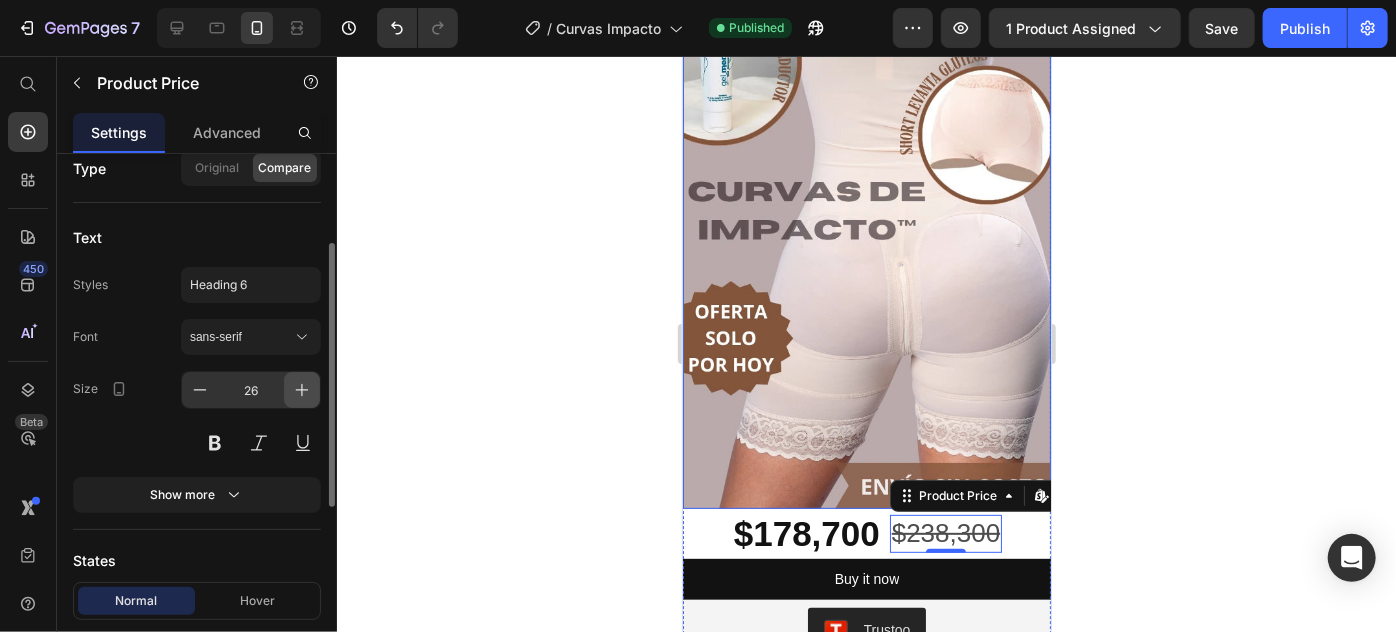 click 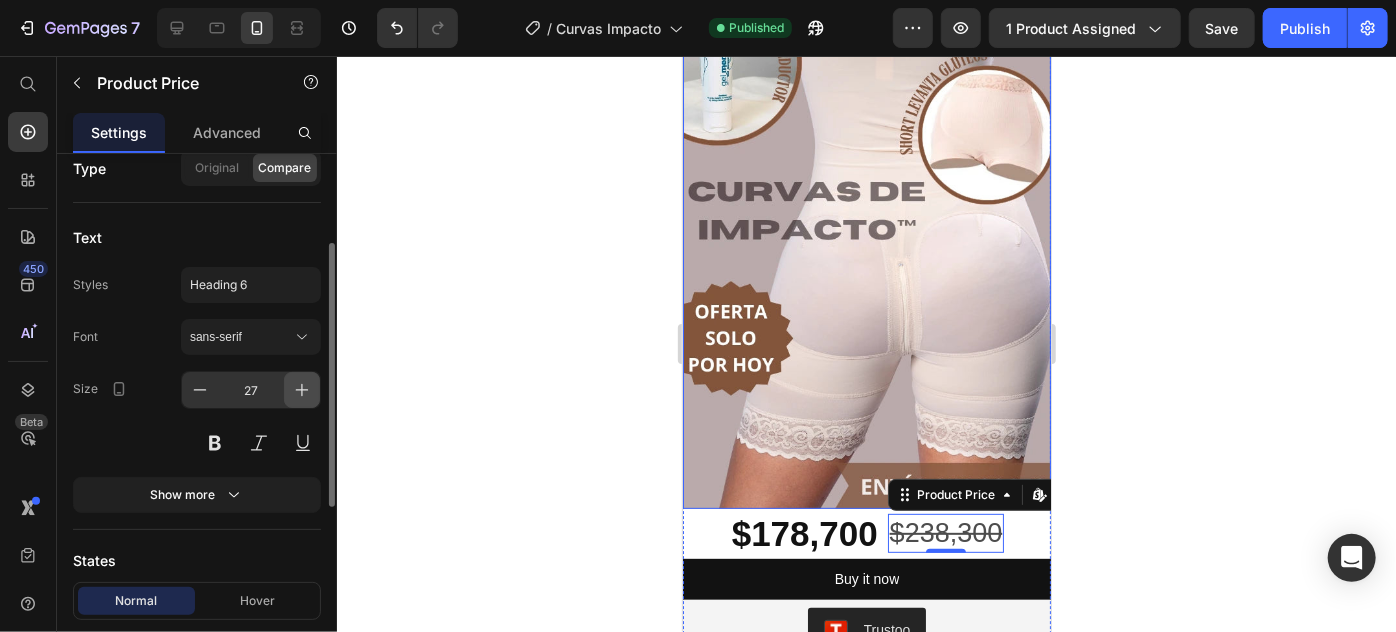 click 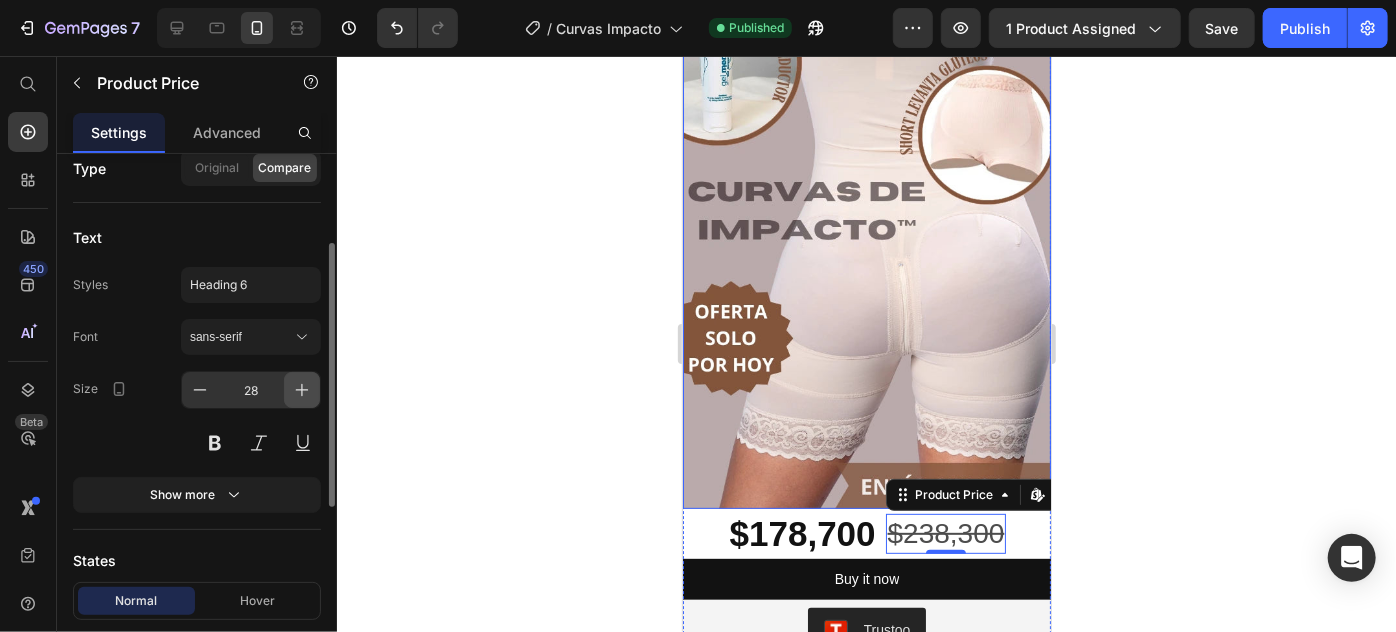 click 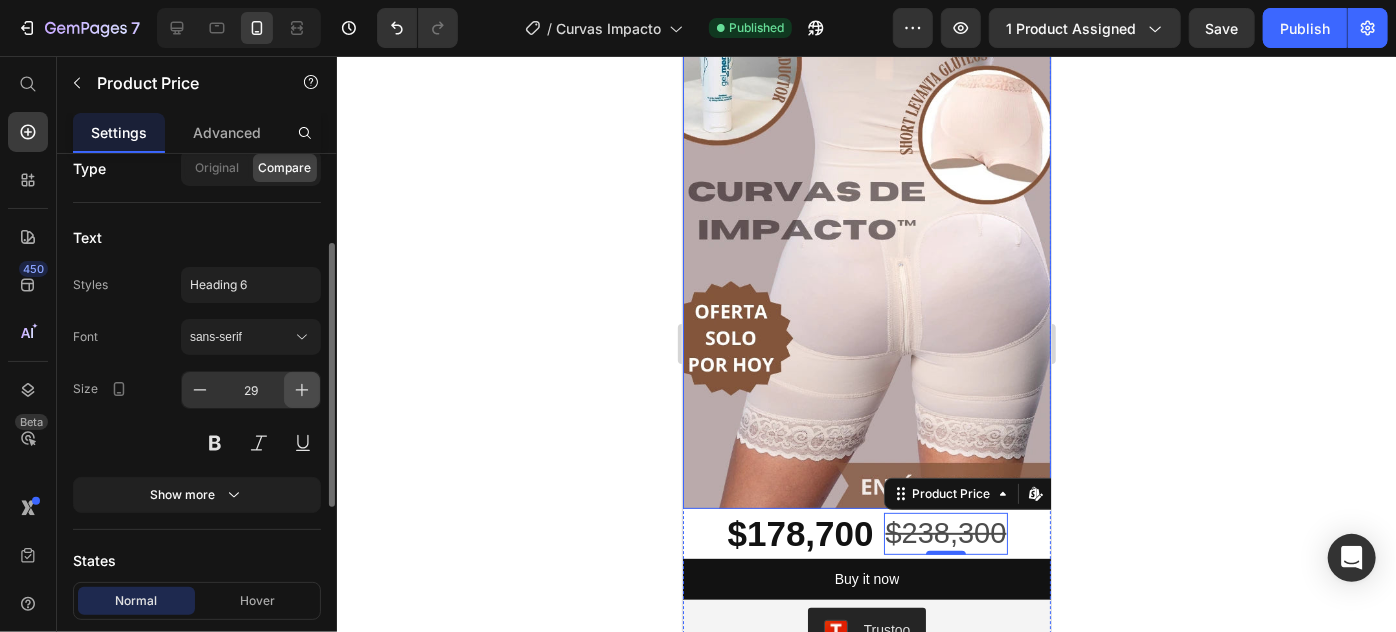 click 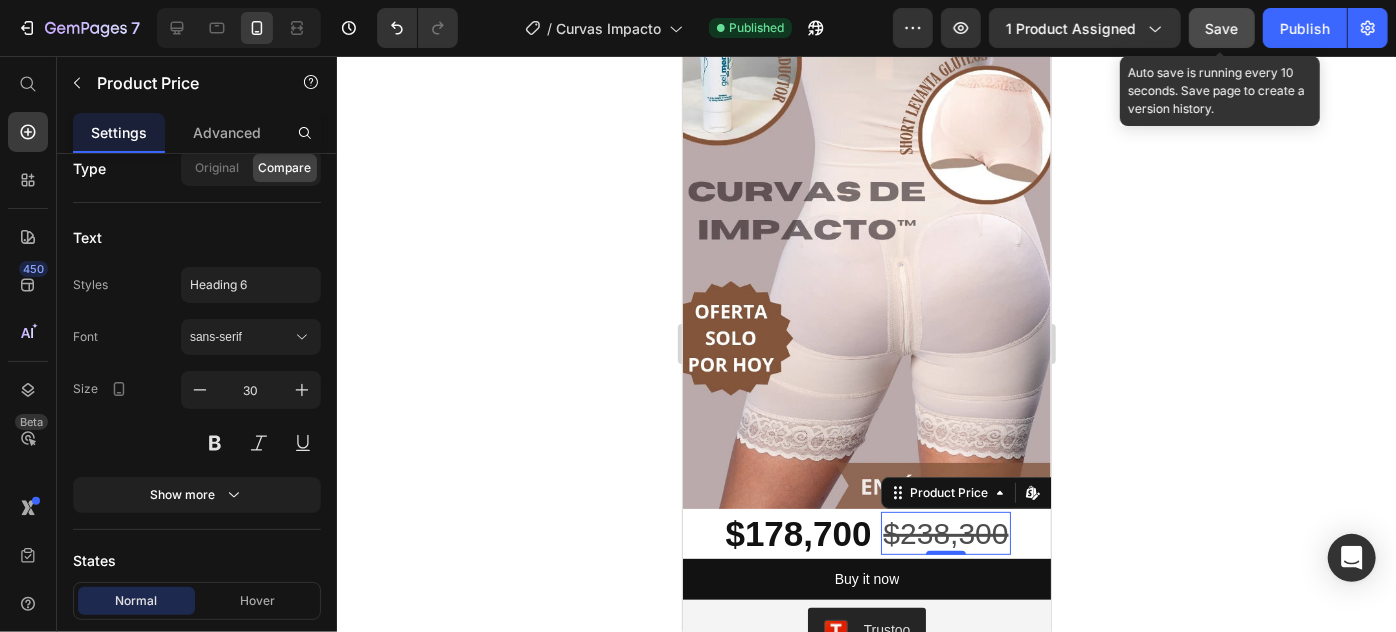click on "Save" at bounding box center [1222, 28] 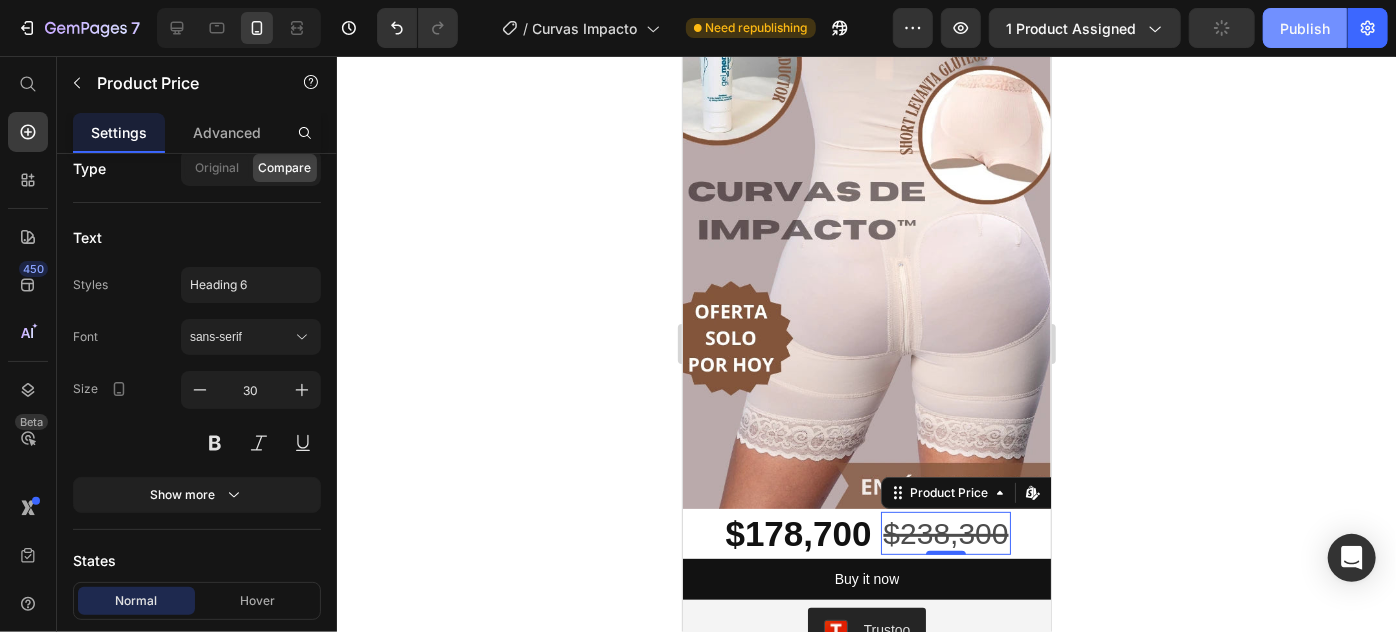 click on "Publish" at bounding box center (1305, 28) 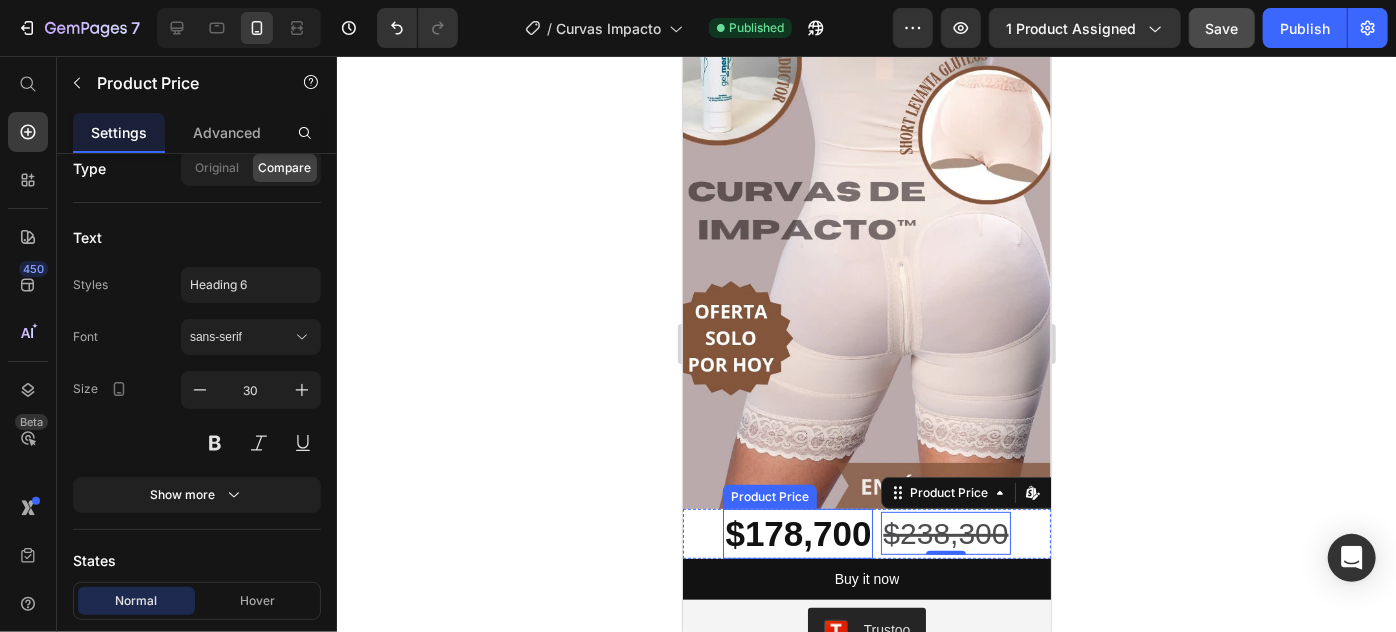 click on "$178,700" at bounding box center (797, 533) 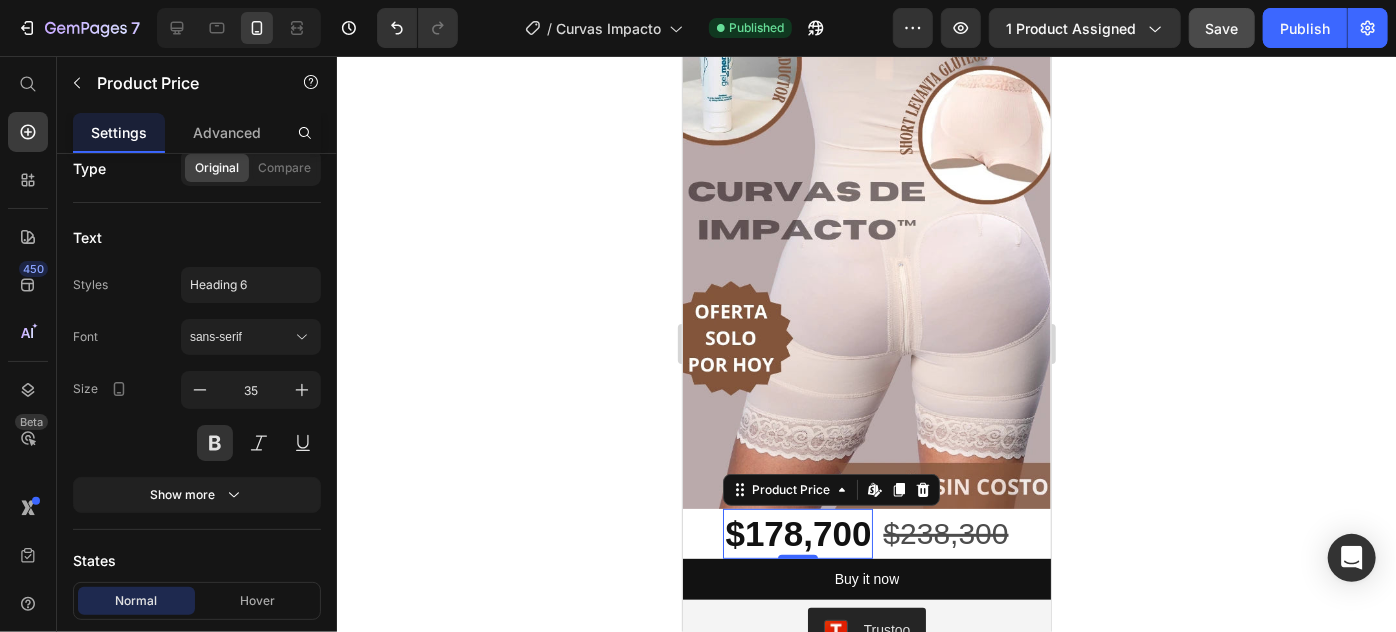 click 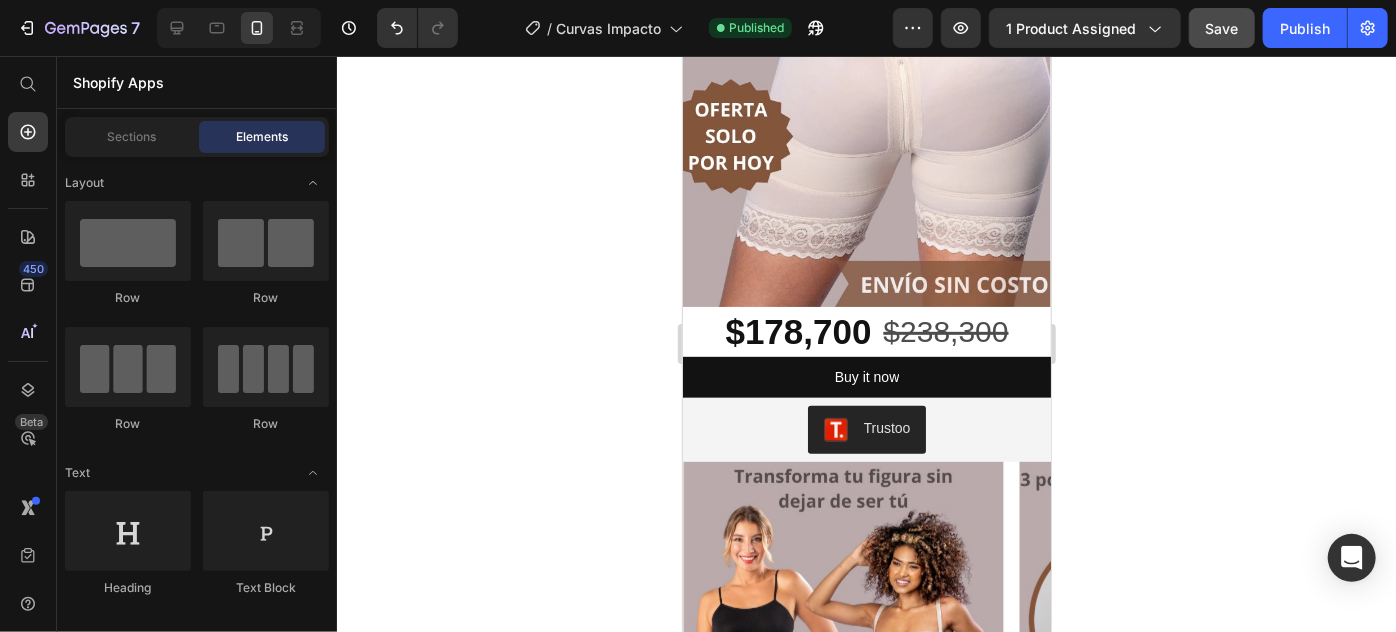 scroll, scrollTop: 454, scrollLeft: 0, axis: vertical 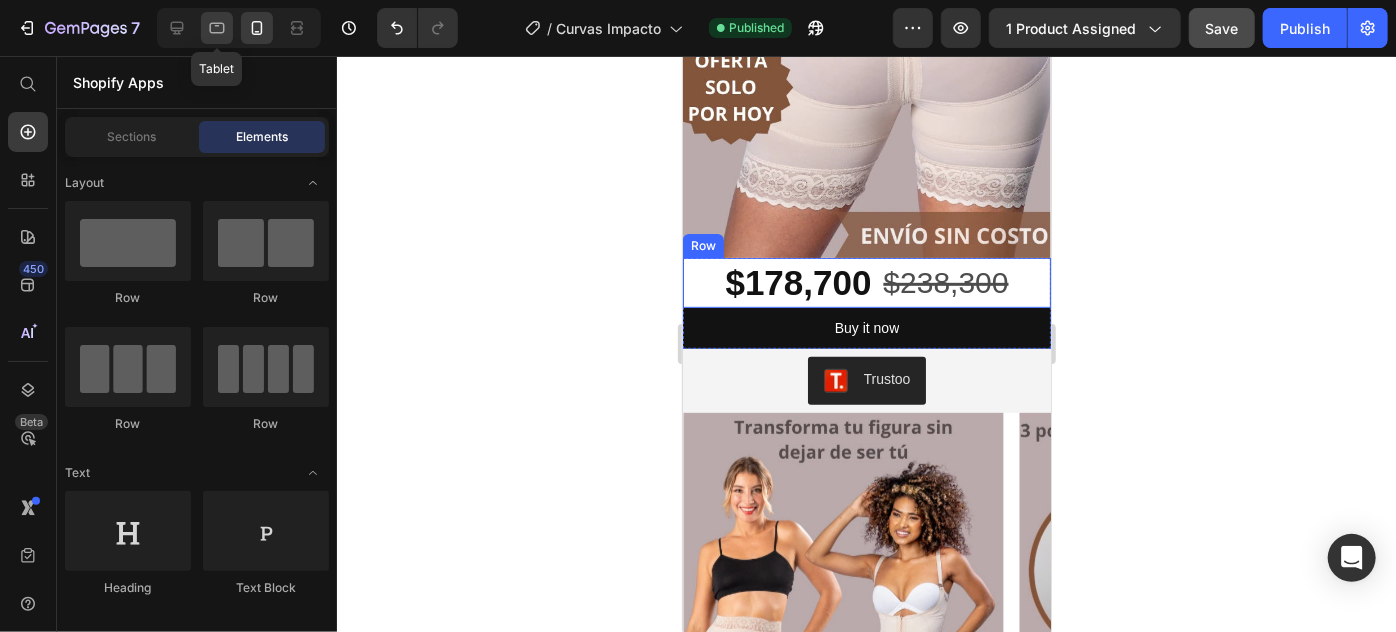 click 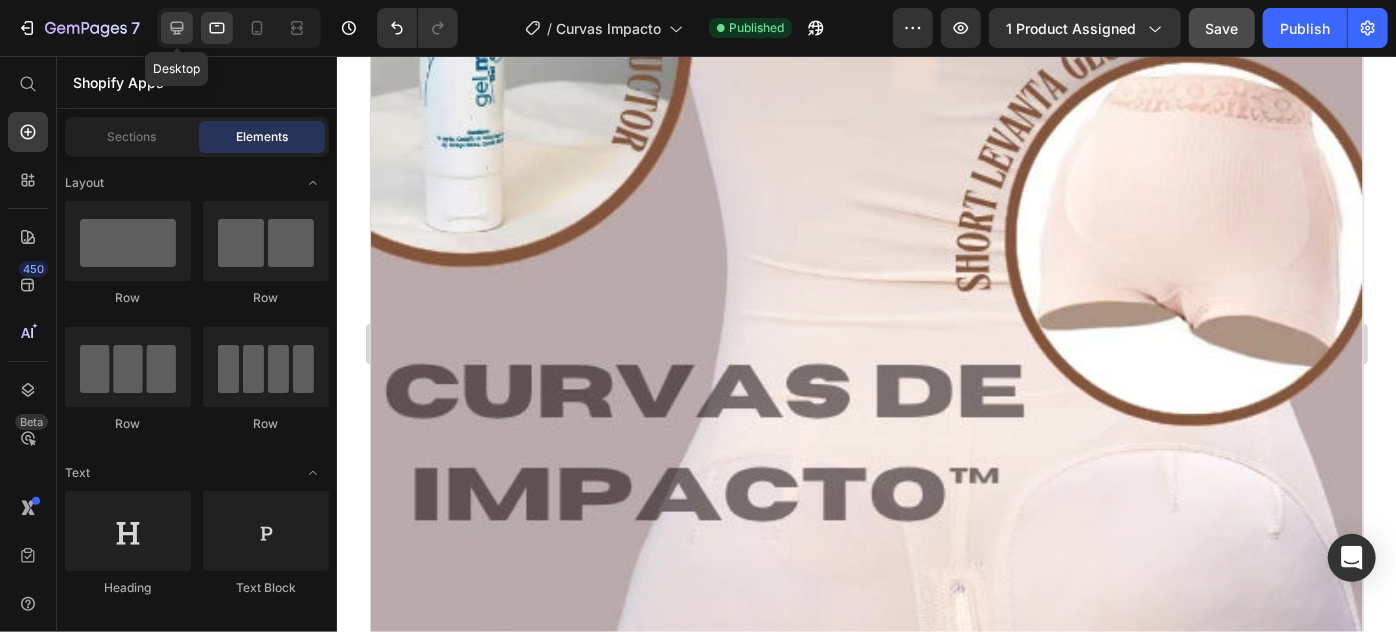 click 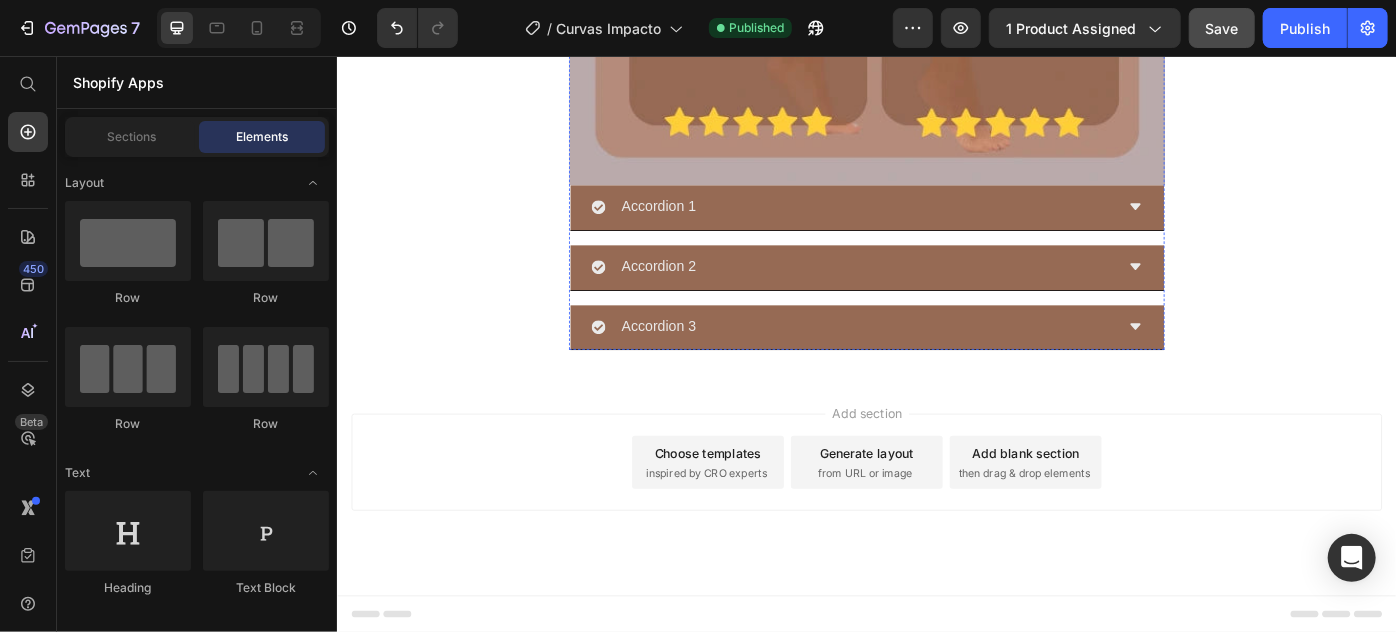 scroll, scrollTop: 9662, scrollLeft: 0, axis: vertical 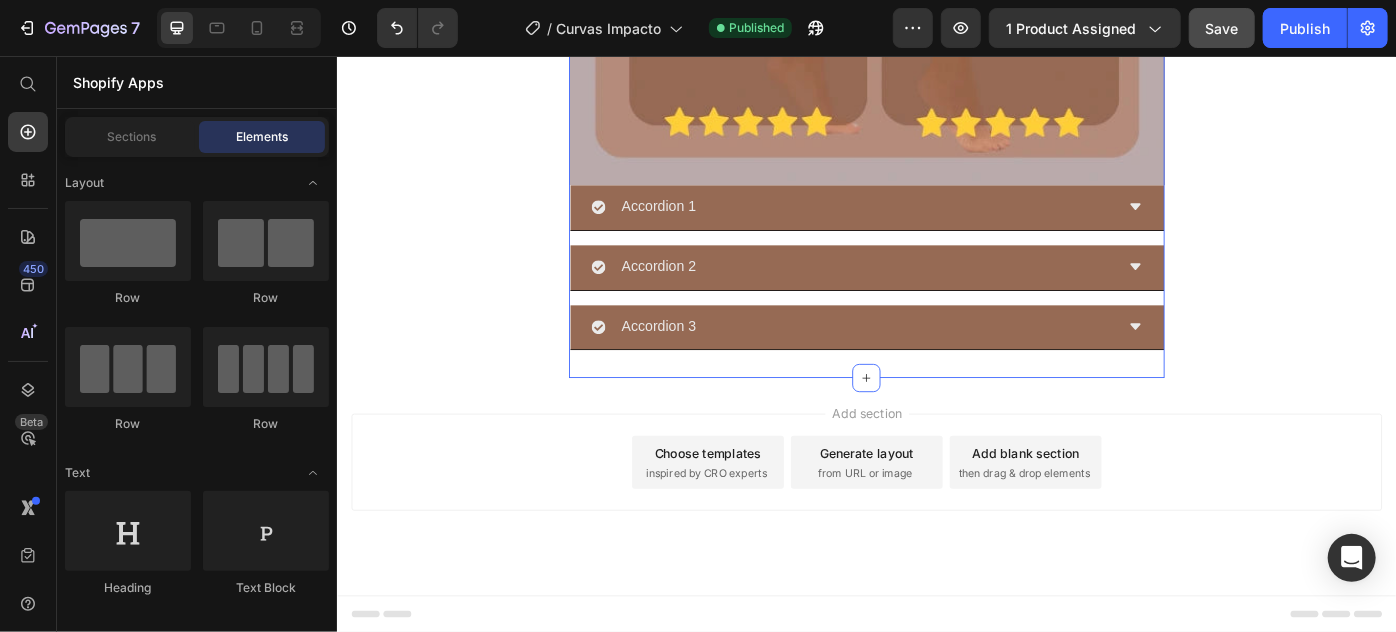 click on "Image $178,700 Product Price $238,300 Product Price Row Buy it now Dynamic Checkout Product Row Trustoo Trustoo
Image Image Image Image
Carousel Image Image Comparison Row Image Image Image Image Image
Accordion 1
Accordion 2
Accordion 3 Accordion Row Row Row Section 1" at bounding box center (936, -4040) 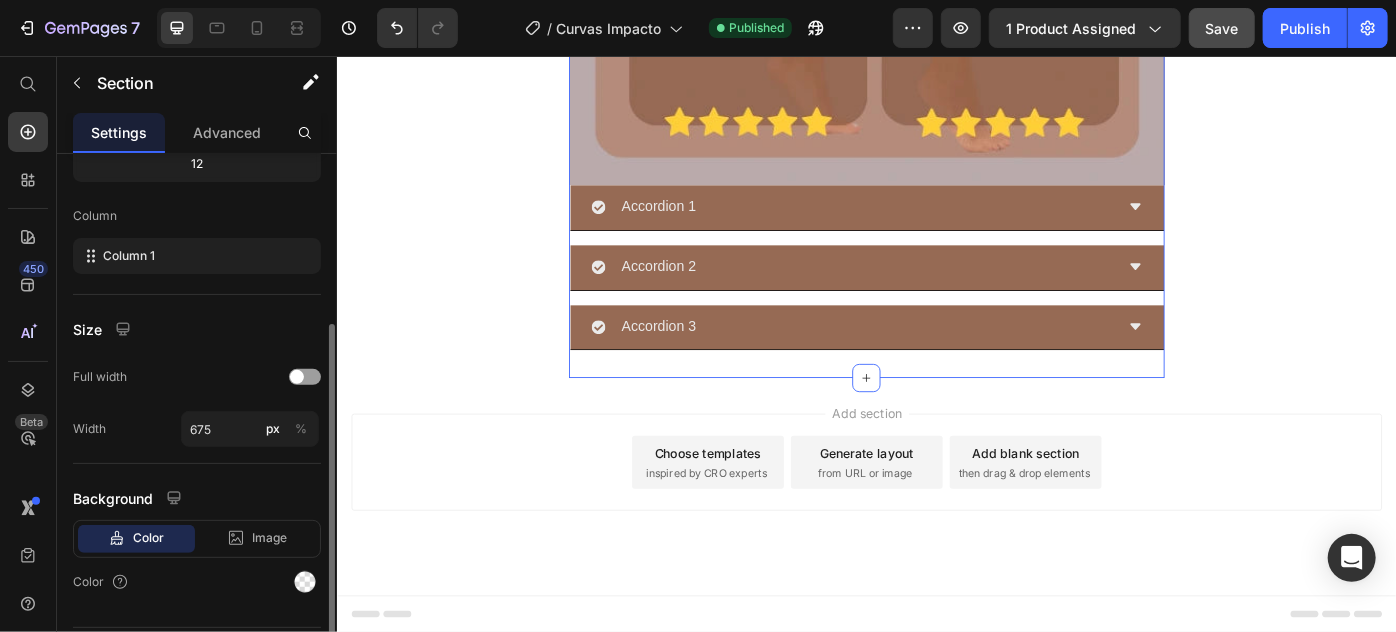 scroll, scrollTop: 322, scrollLeft: 0, axis: vertical 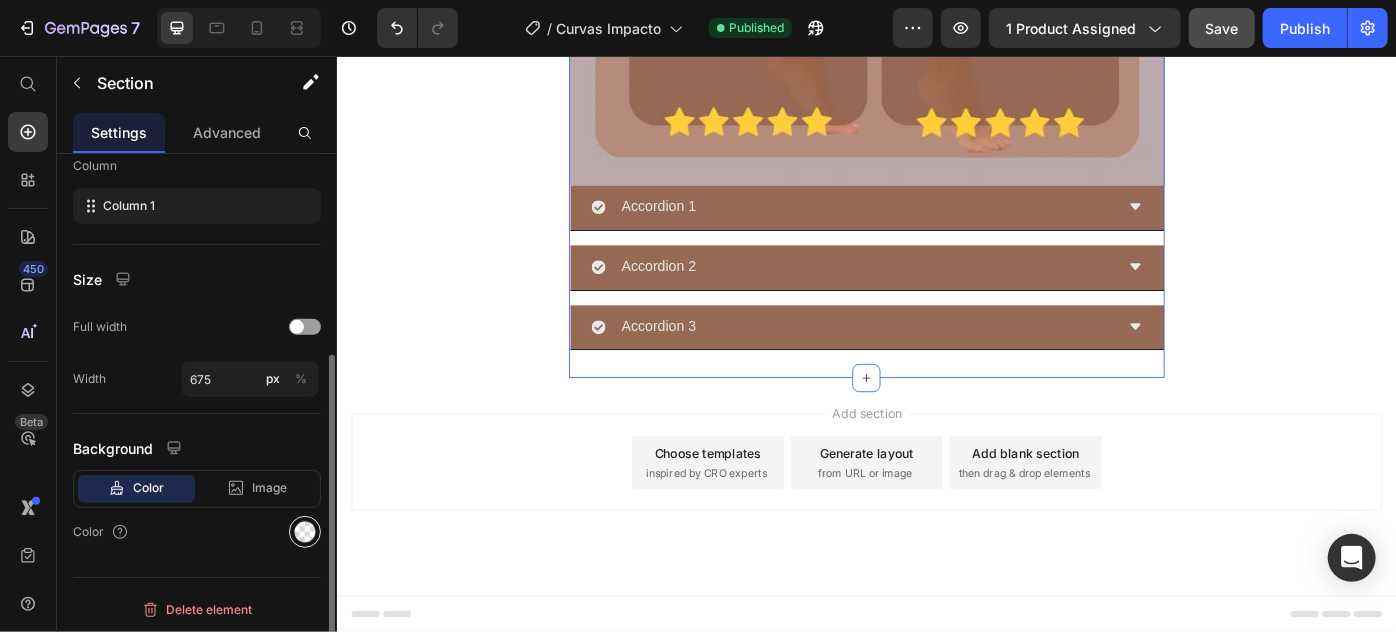 click at bounding box center (305, 532) 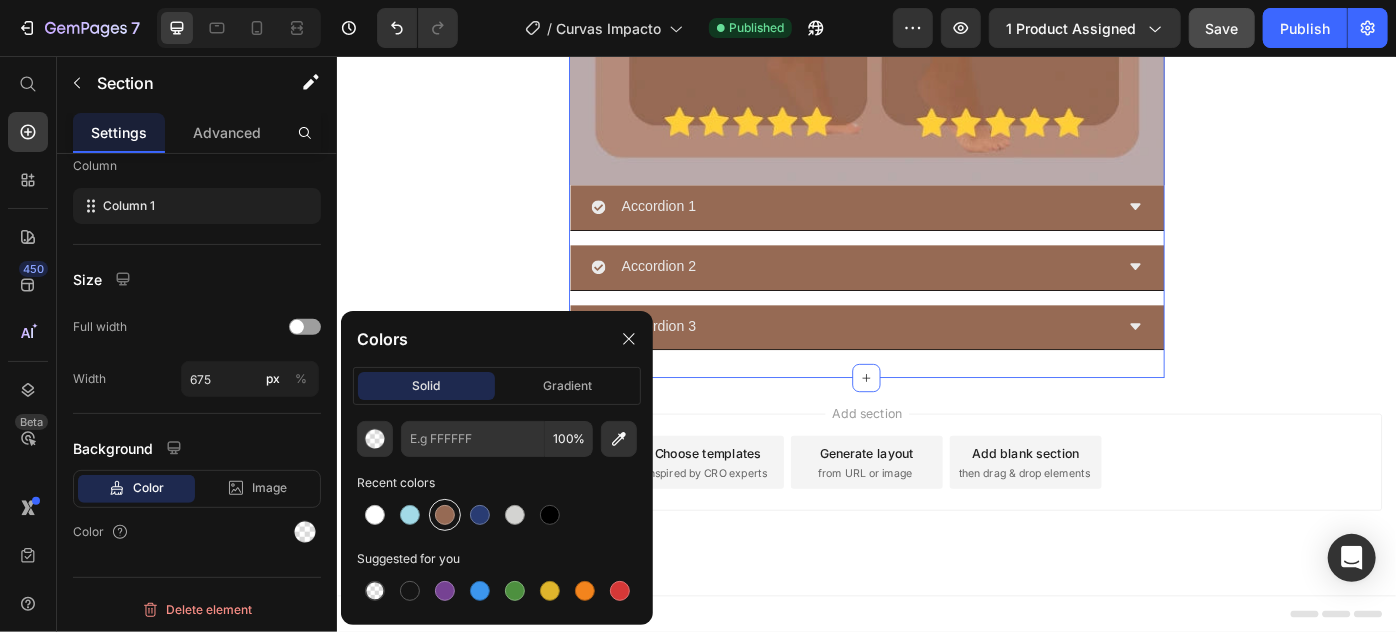 click at bounding box center (445, 515) 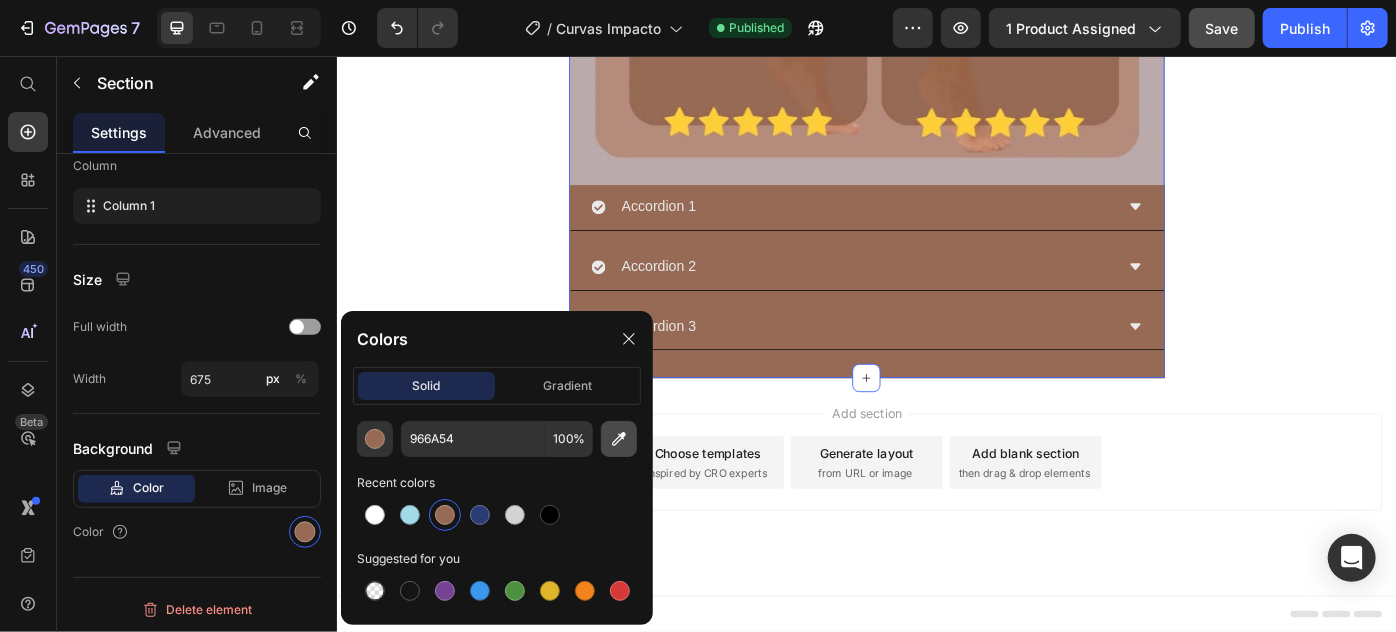 click 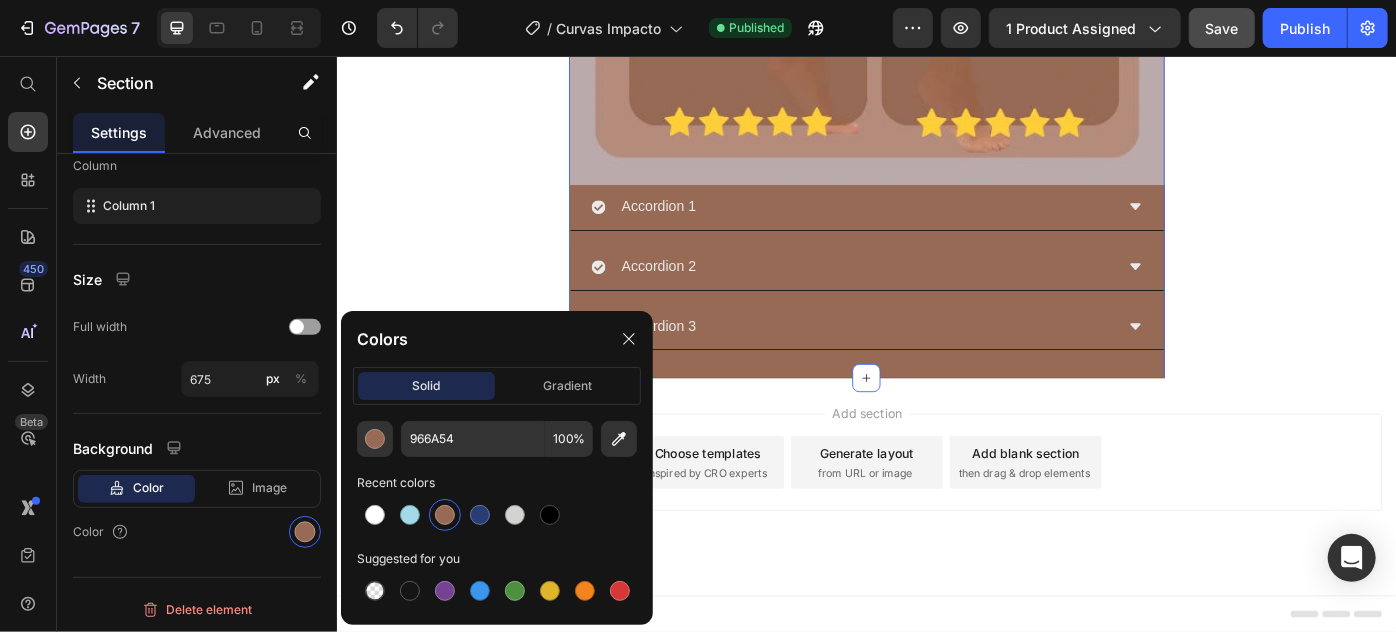 type on "BAAAAB" 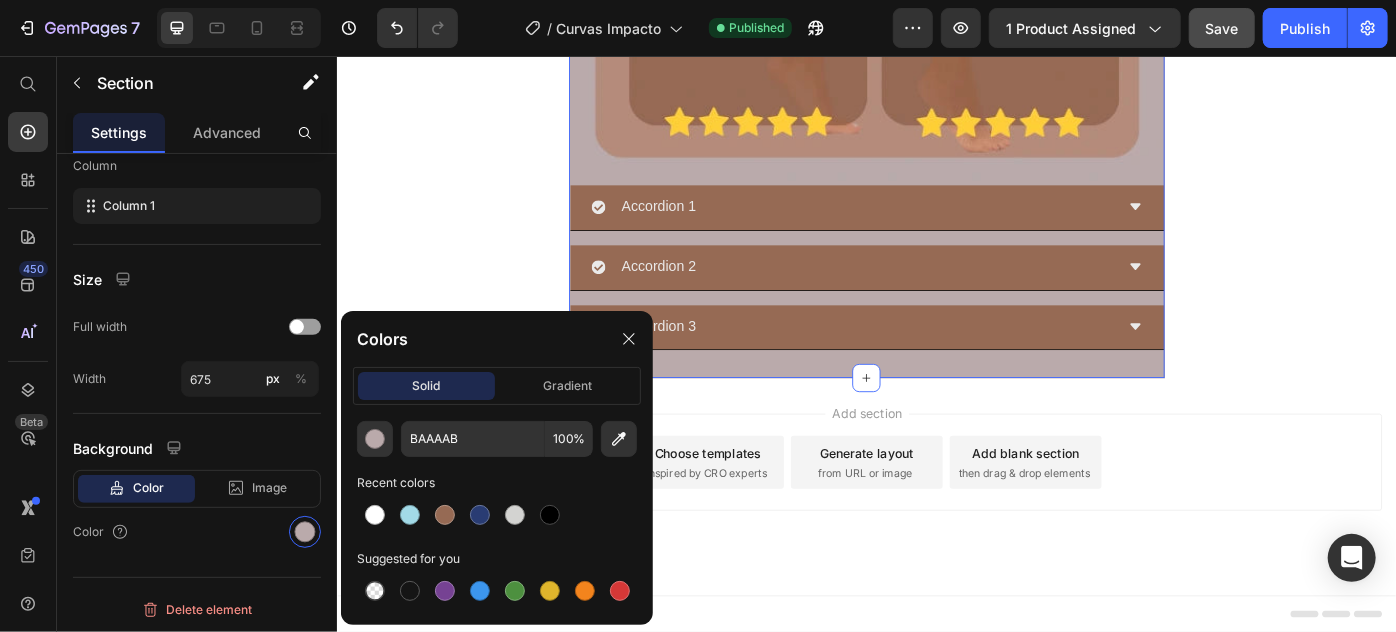 click on "Image $178,700 Product Price $238,300 Product Price Row Buy it now Dynamic Checkout Product Row Trustoo Trustoo
Image Image Image Image
Carousel Image Image Comparison Row Image Image Image Image Image
Accordion 1
Accordion 2
Accordion 3 Accordion Row Row Row Section 1   You can create reusable sections Create Theme Section AI Content Write with [PERSON_NAME] What would you like to describe here? Tone and Voice Persuasive Product Crema Exfoliante Show more Generate Root" at bounding box center [936, -4040] 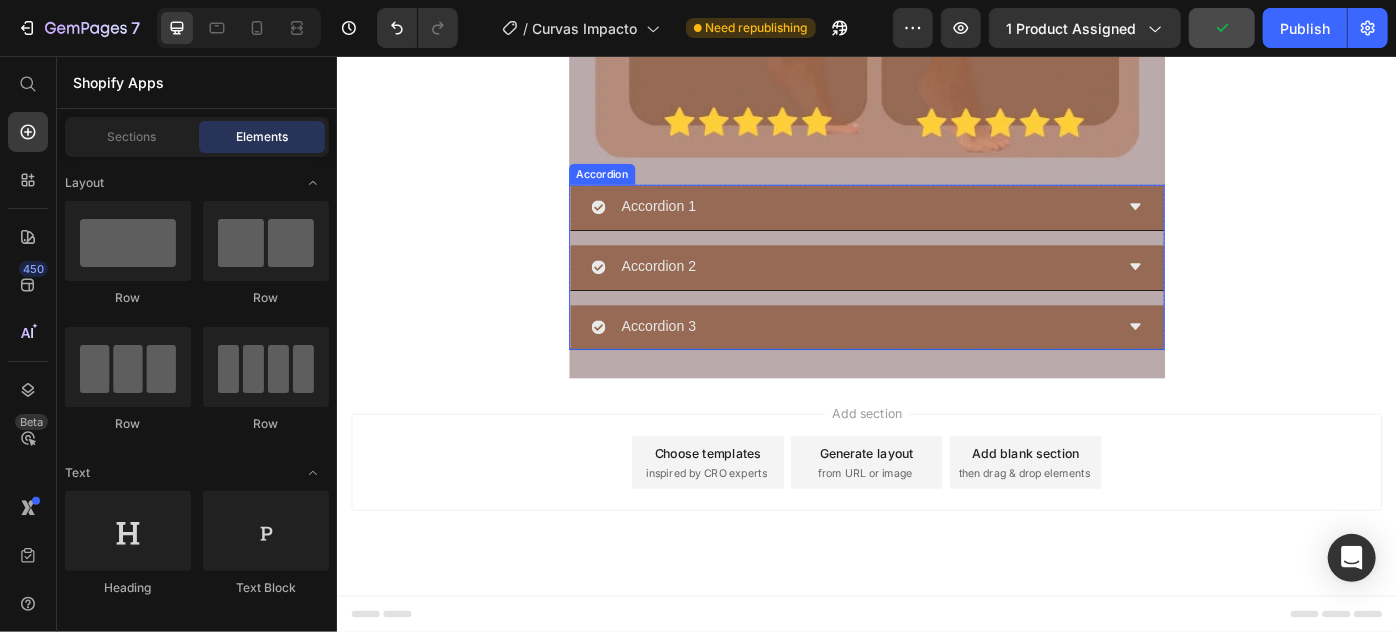 click on "Accordion" at bounding box center (636, 189) 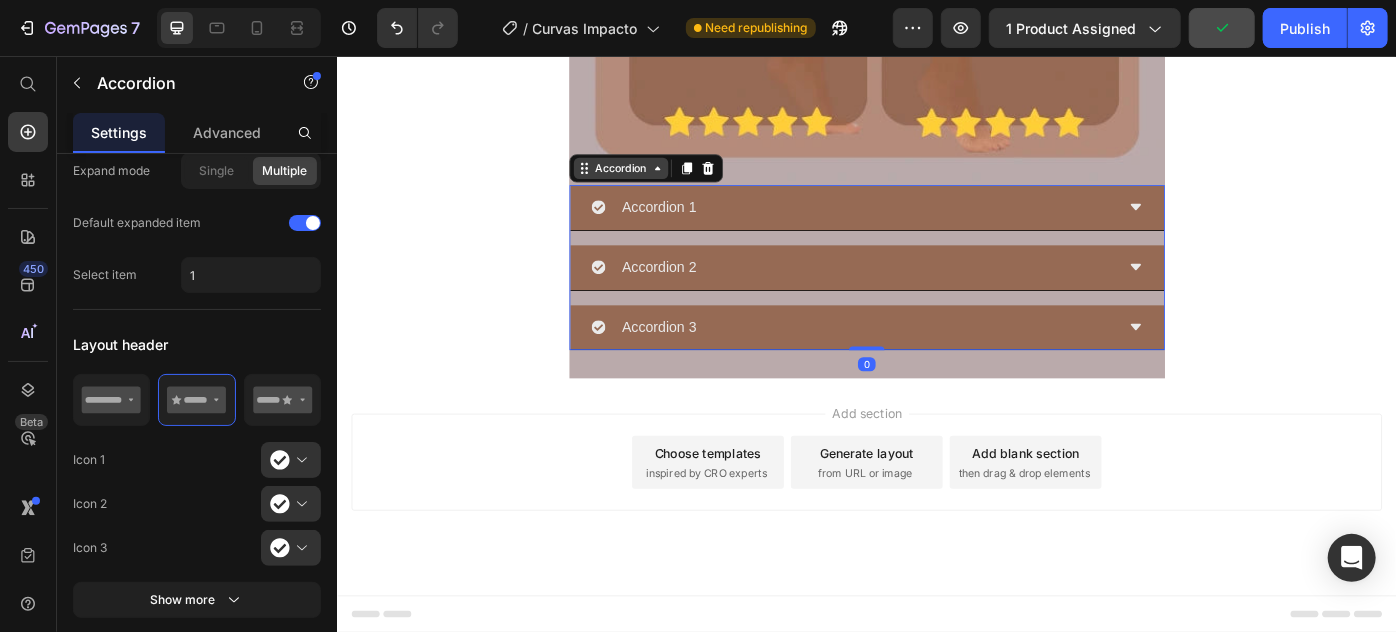 scroll, scrollTop: 0, scrollLeft: 0, axis: both 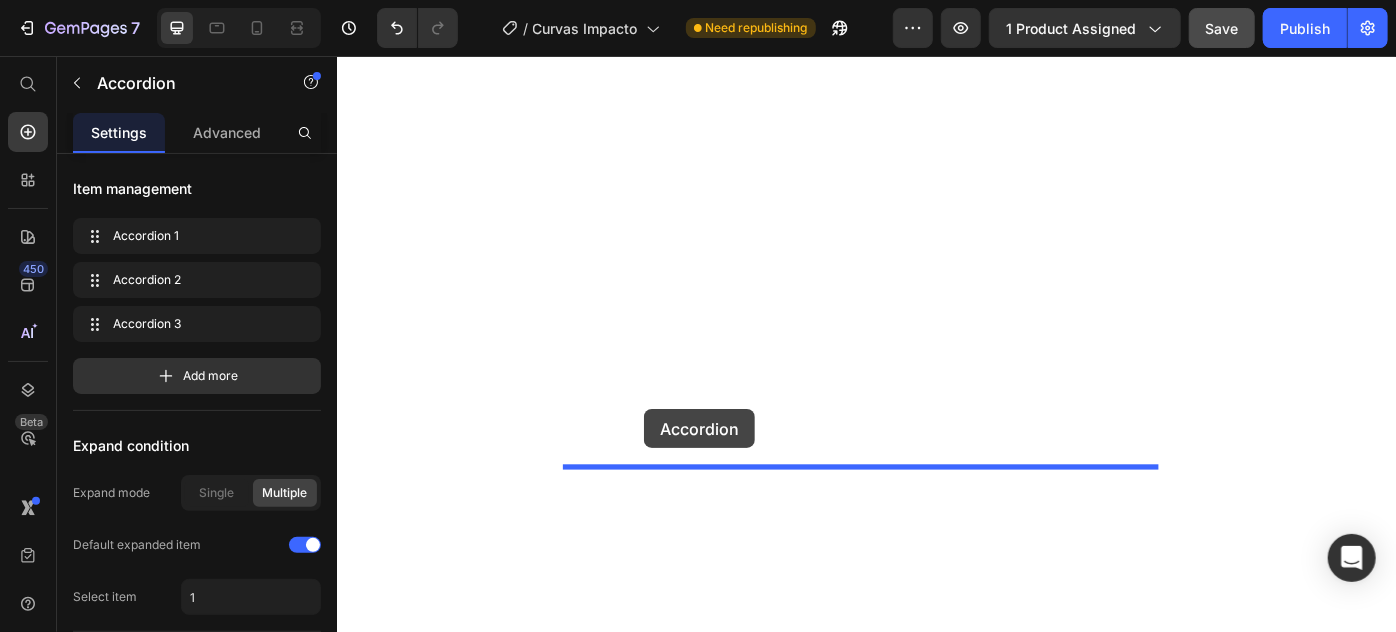 drag, startPoint x: 671, startPoint y: 461, endPoint x: 684, endPoint y: 455, distance: 14.3178215 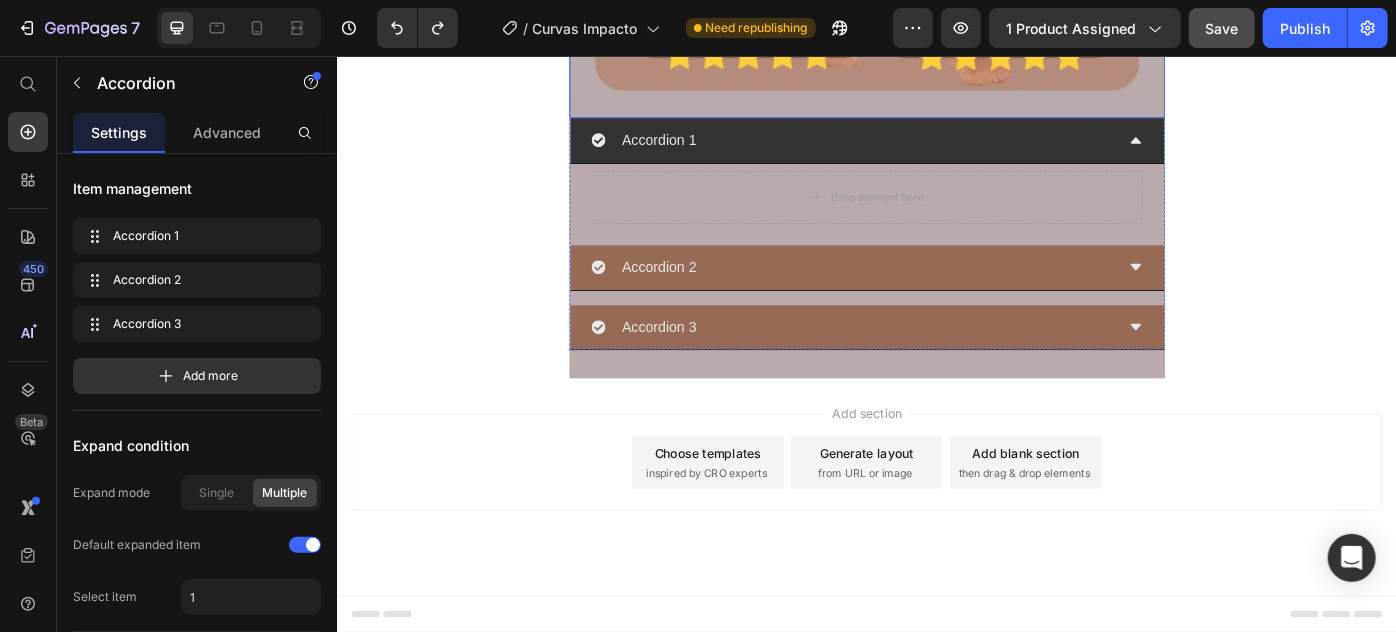 scroll, scrollTop: 9662, scrollLeft: 0, axis: vertical 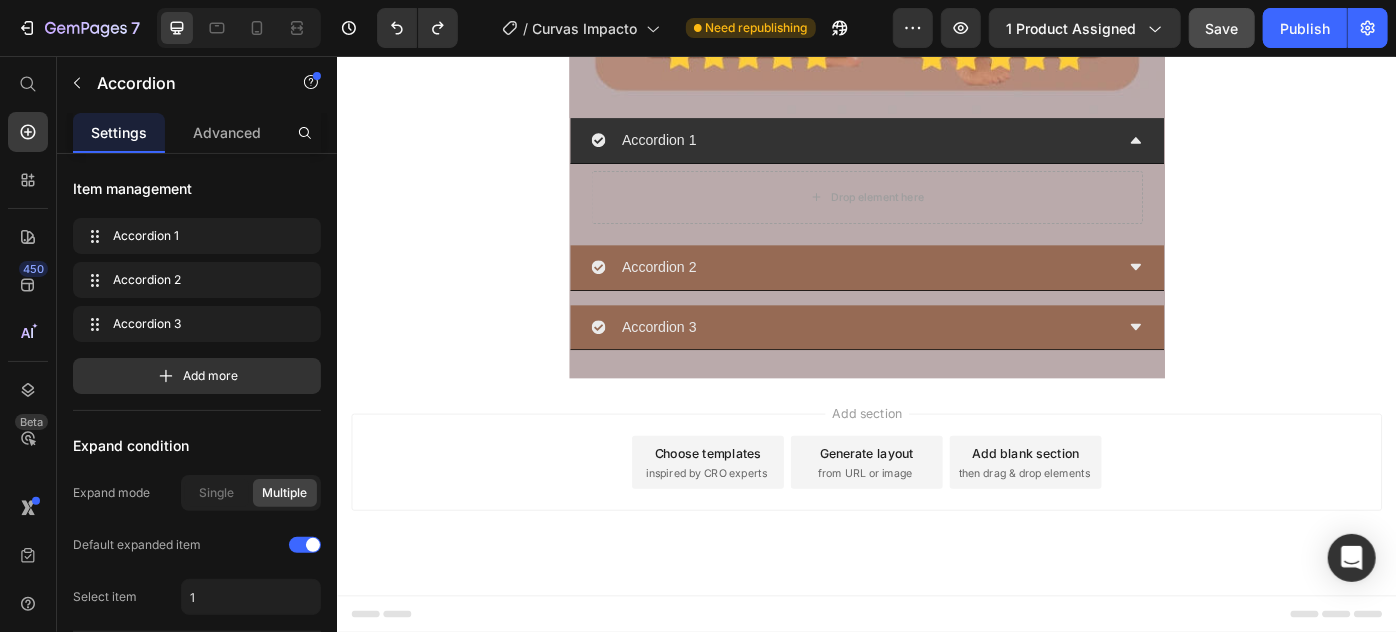 click on "Accordion 1" at bounding box center (920, 150) 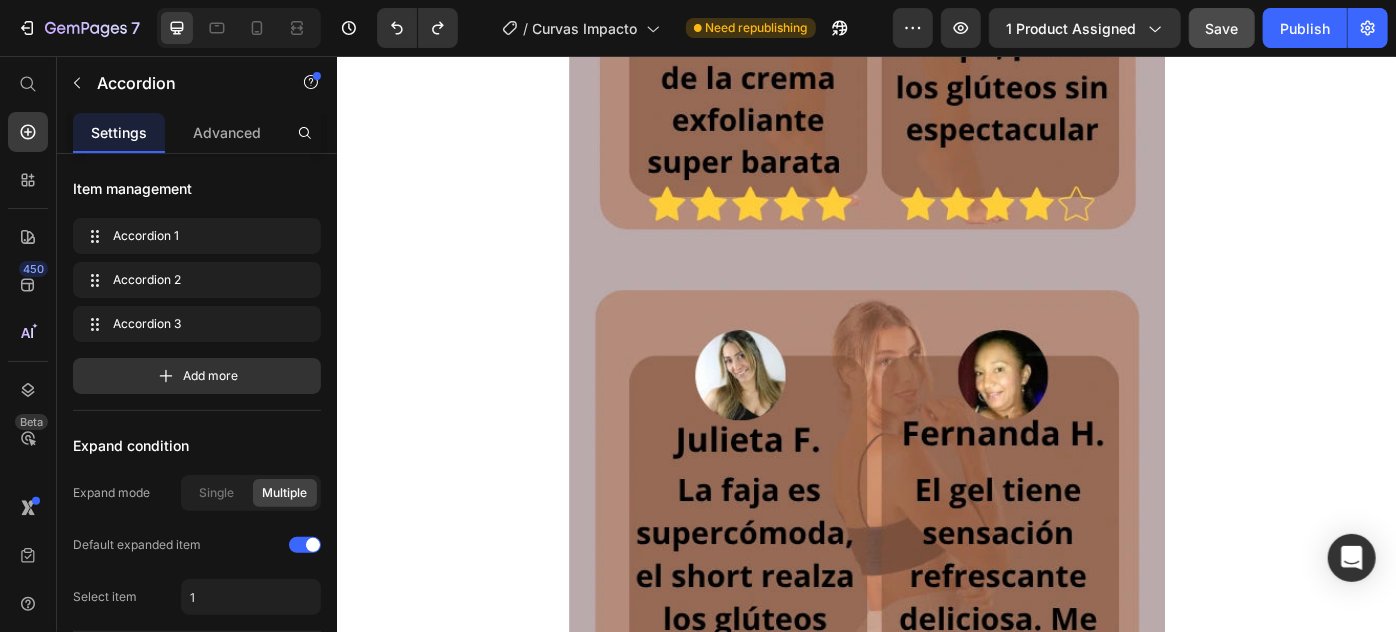 scroll, scrollTop: 7480, scrollLeft: 0, axis: vertical 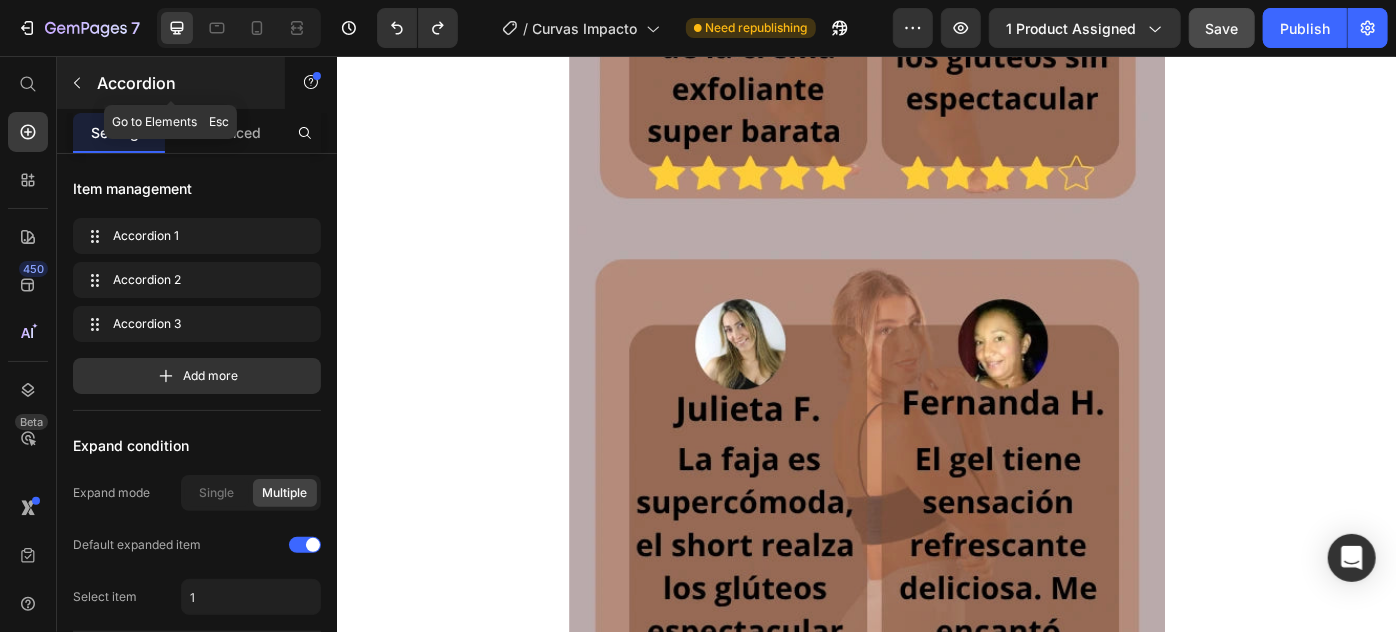 click 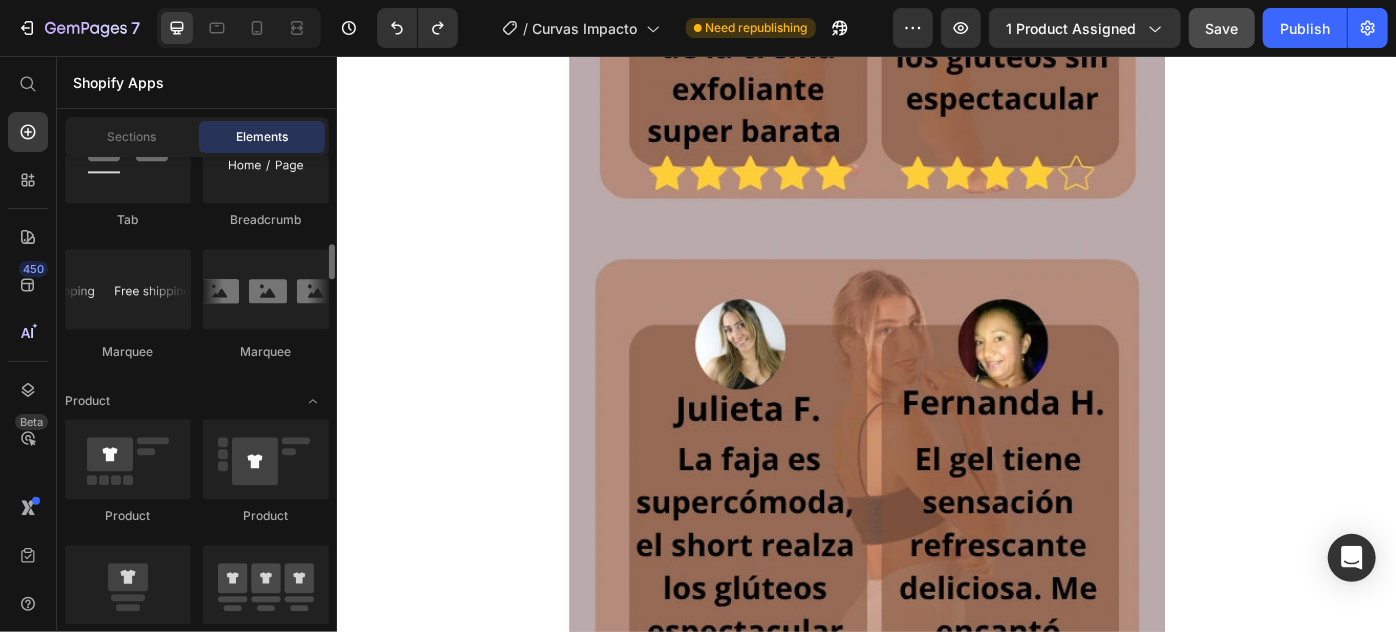 scroll, scrollTop: 2363, scrollLeft: 0, axis: vertical 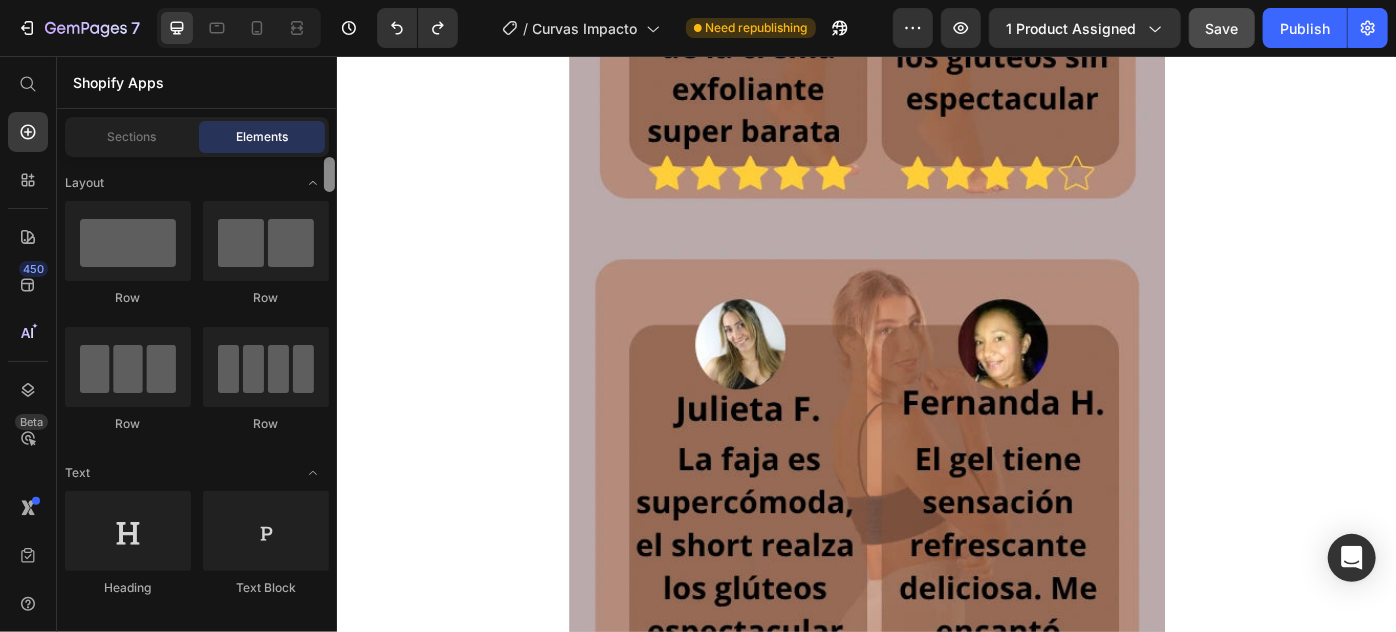 drag, startPoint x: 330, startPoint y: 351, endPoint x: 331, endPoint y: 151, distance: 200.0025 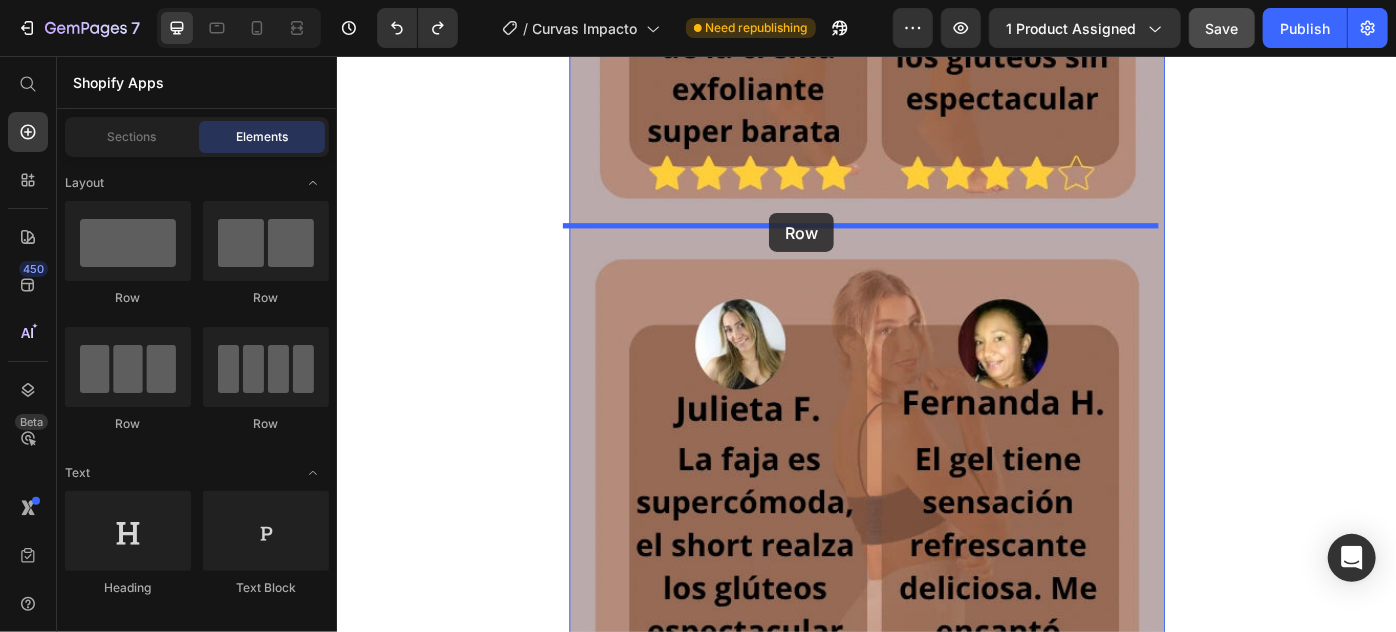 drag, startPoint x: 456, startPoint y: 307, endPoint x: 825, endPoint y: 233, distance: 376.34692 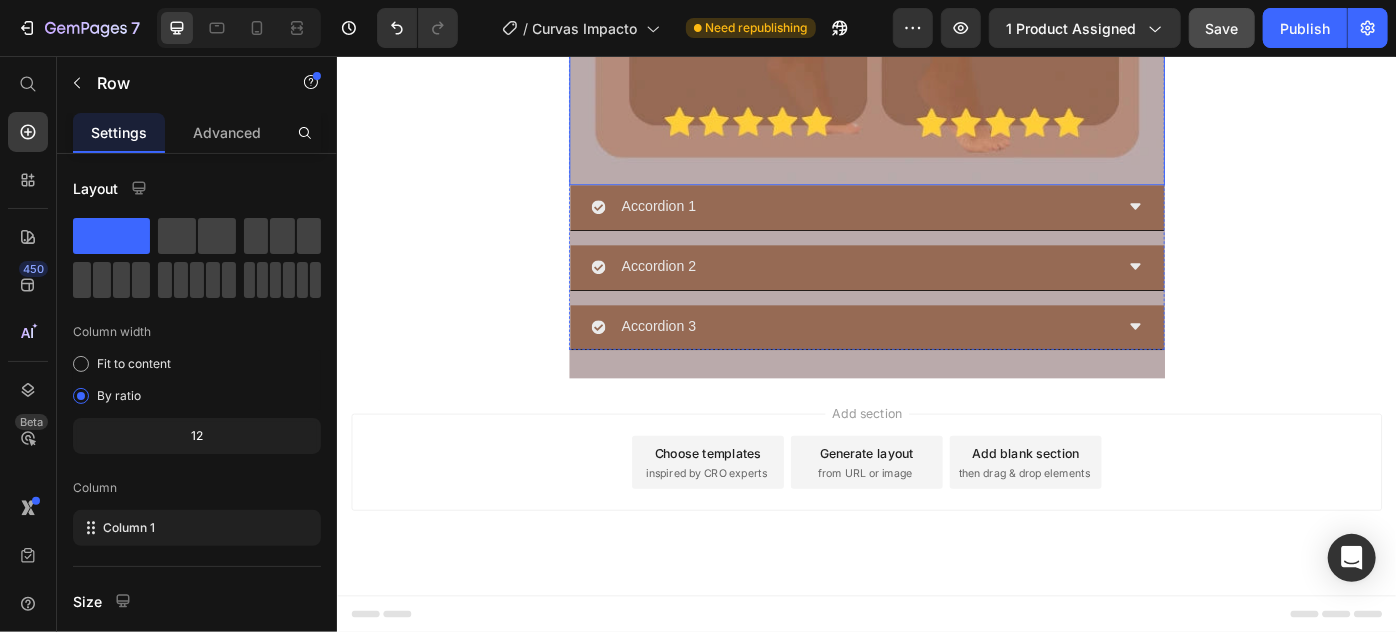 scroll, scrollTop: 9662, scrollLeft: 0, axis: vertical 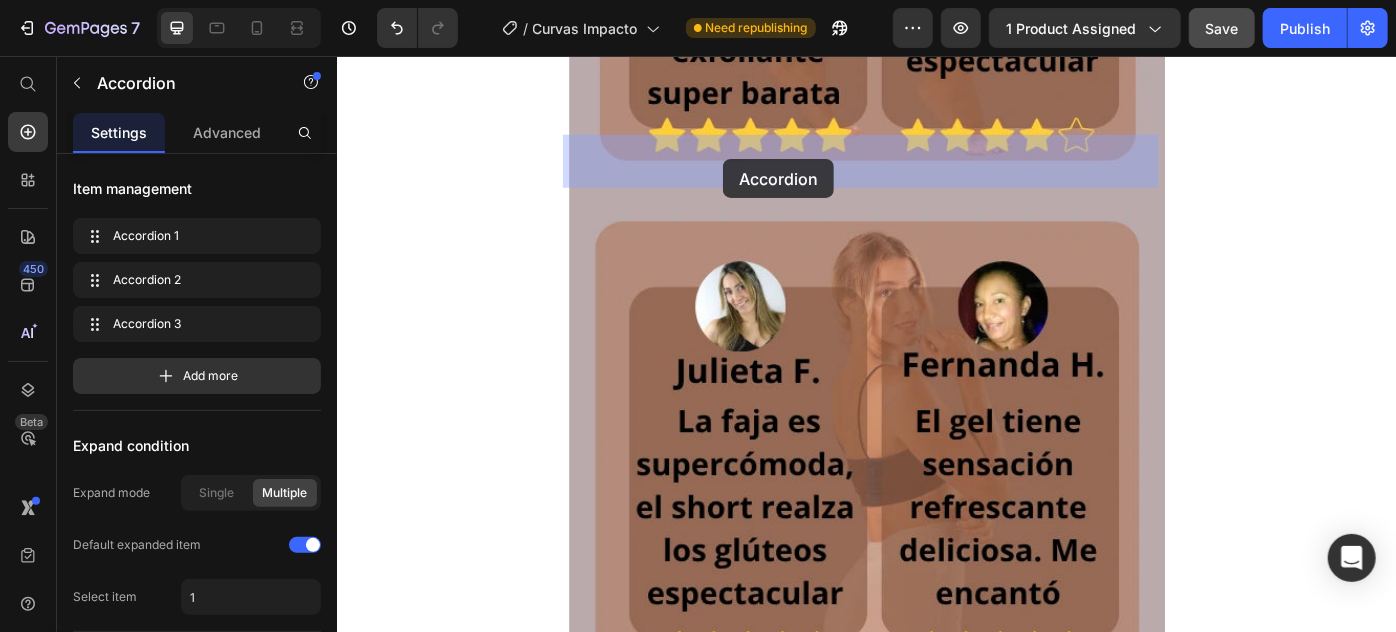 drag, startPoint x: 628, startPoint y: 250, endPoint x: 773, endPoint y: 172, distance: 164.64812 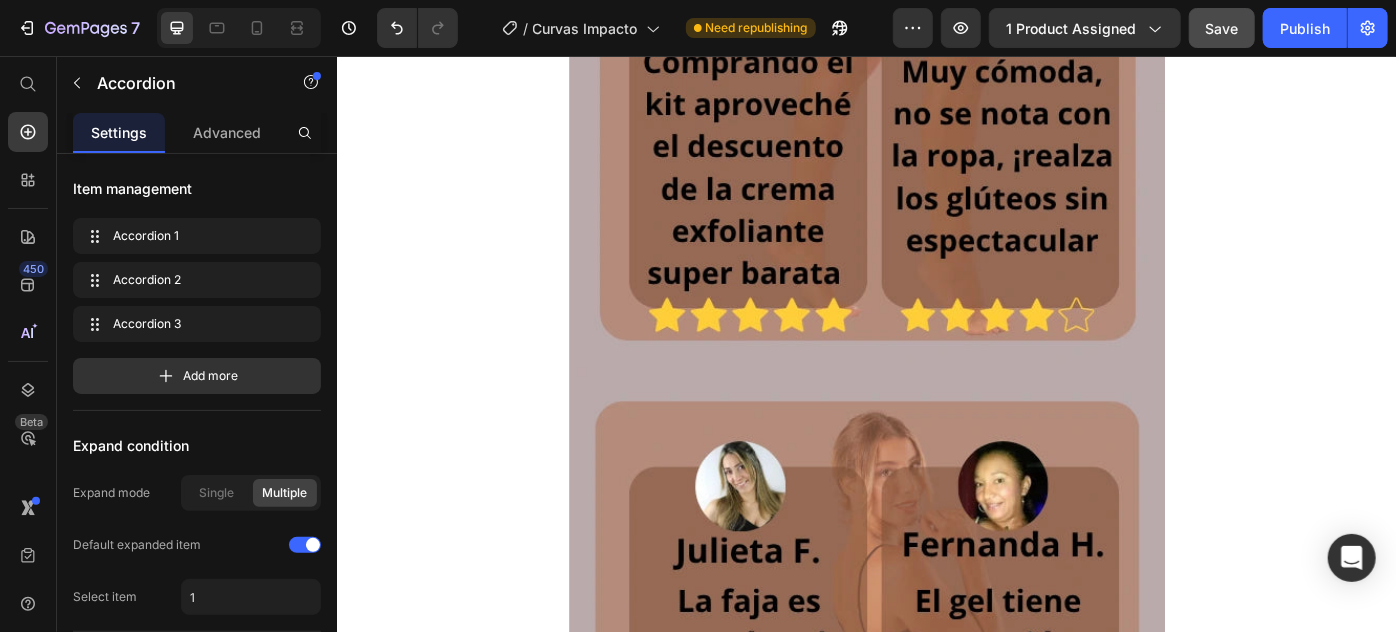 click on "Accordion 1" at bounding box center [920, -900] 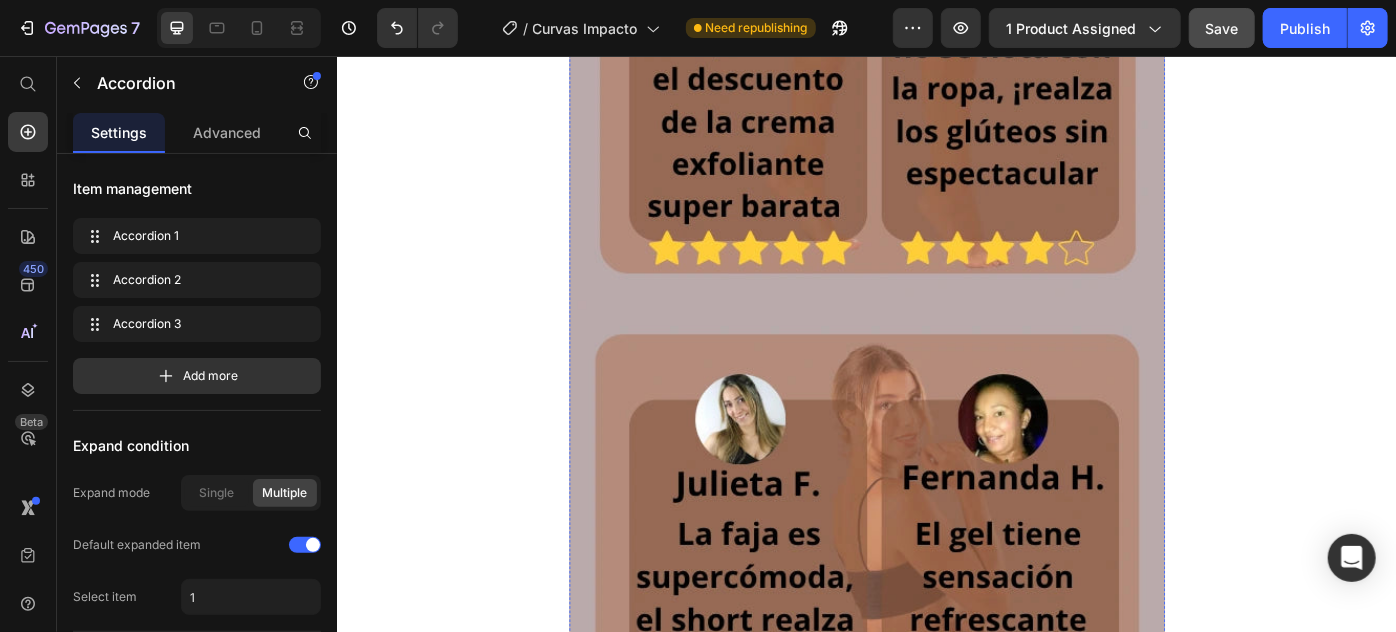 click at bounding box center (936, -1460) 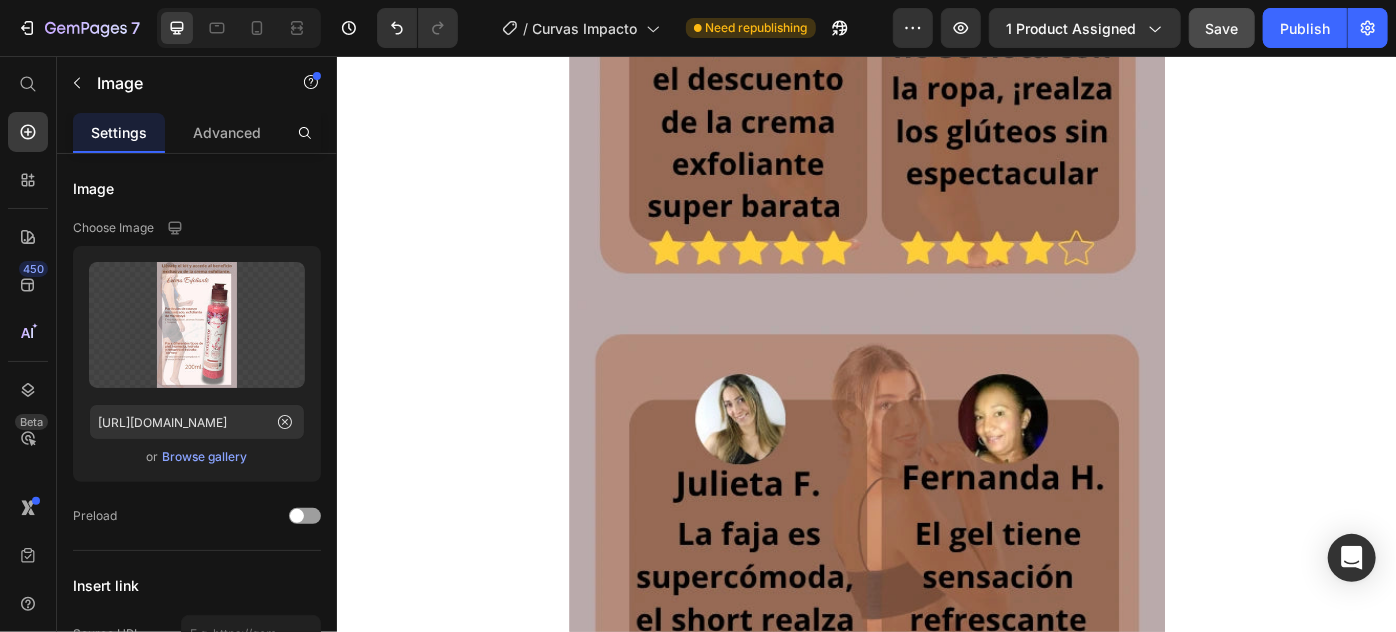click on "Accordion 3" at bounding box center (920, -764) 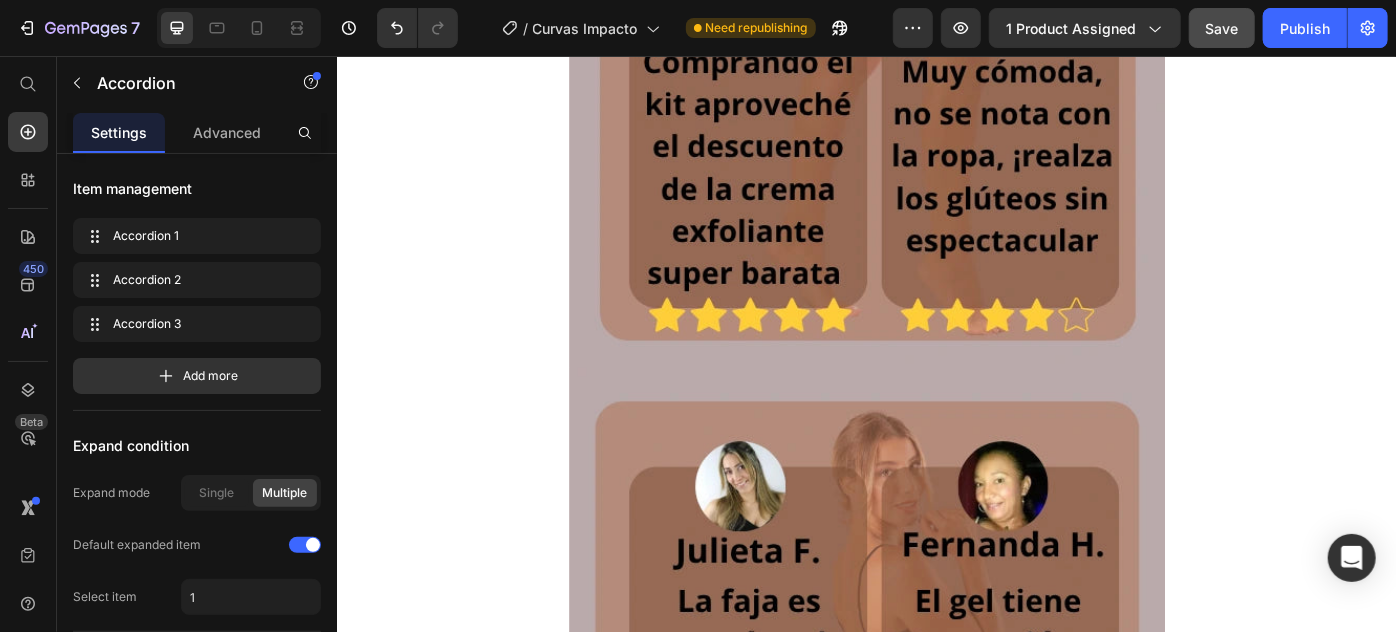 click on "Accordion 3" at bounding box center (920, -764) 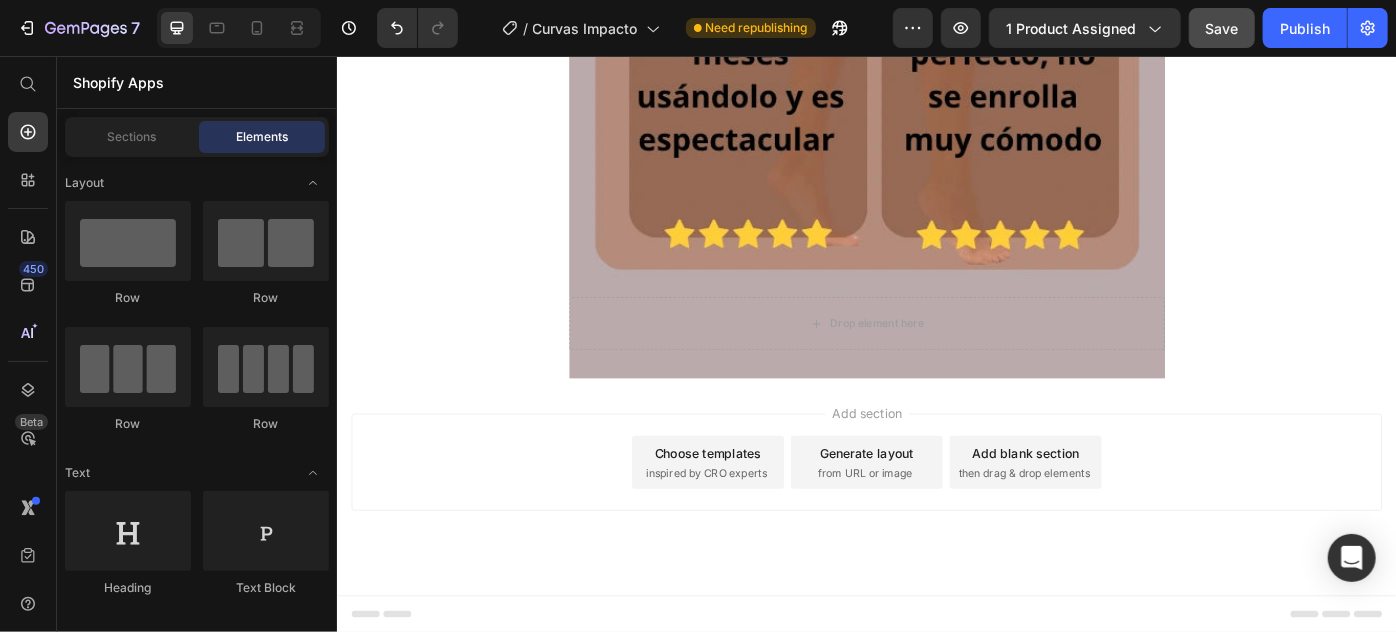 scroll, scrollTop: 9722, scrollLeft: 0, axis: vertical 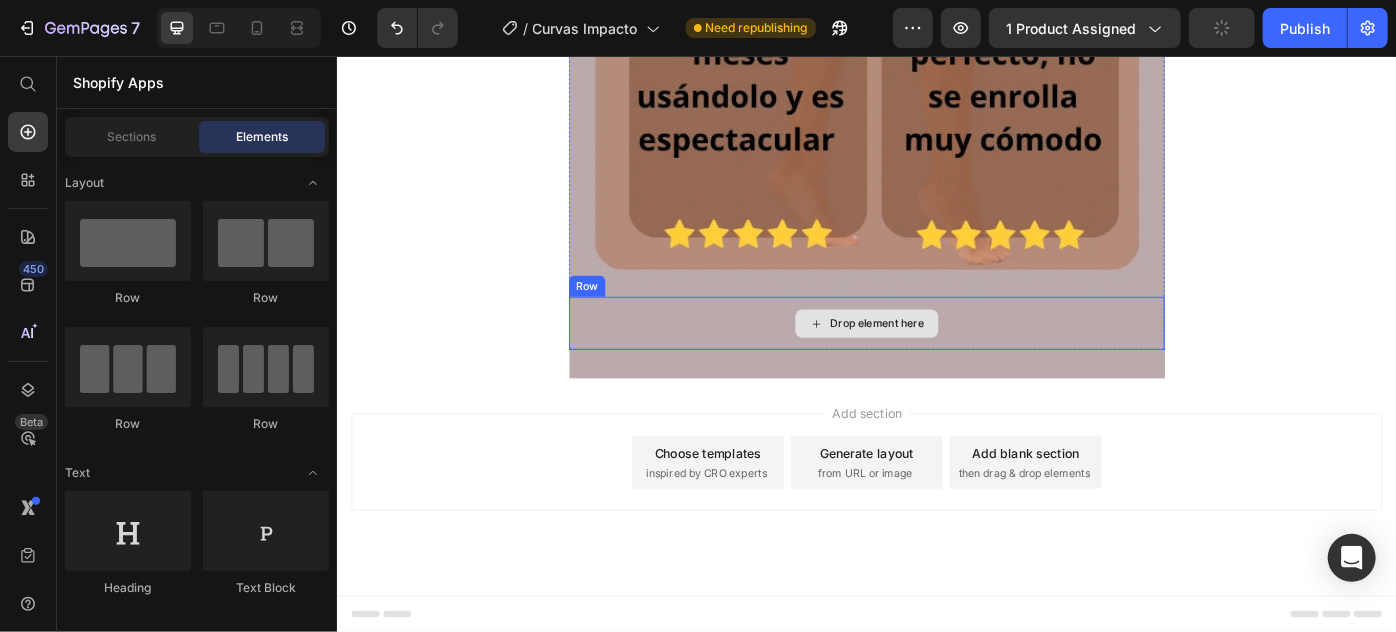 click on "Drop element here" at bounding box center (936, 358) 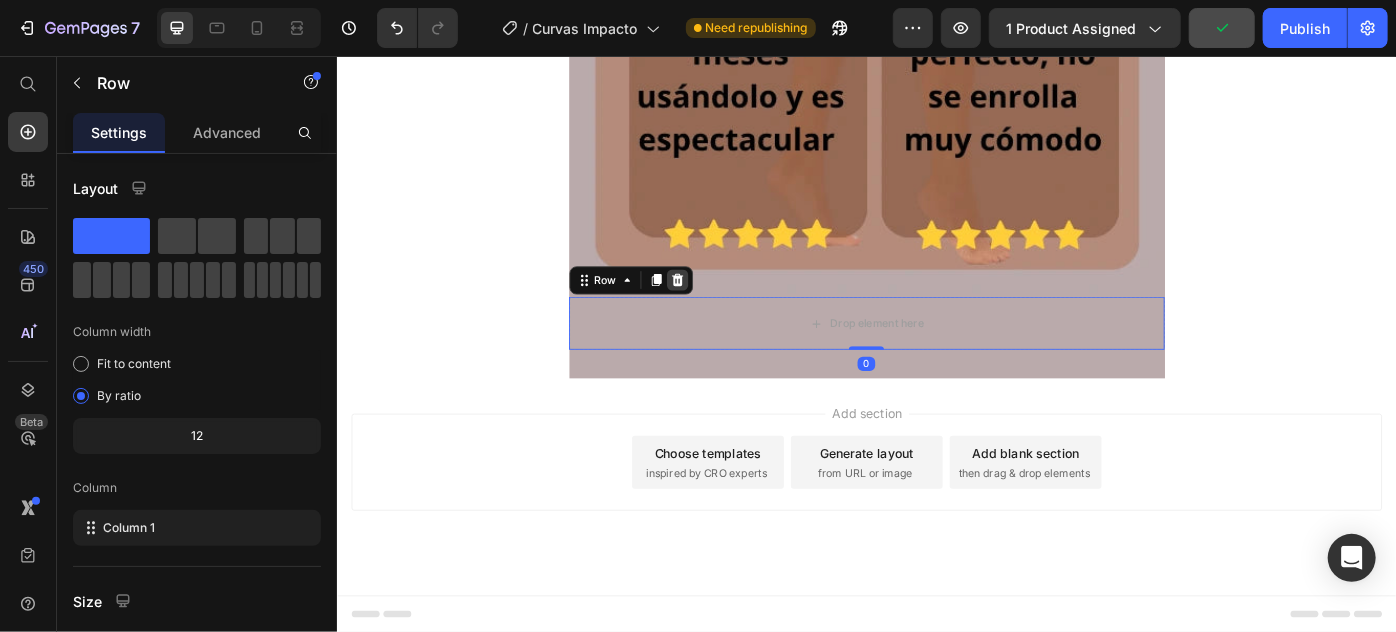 click 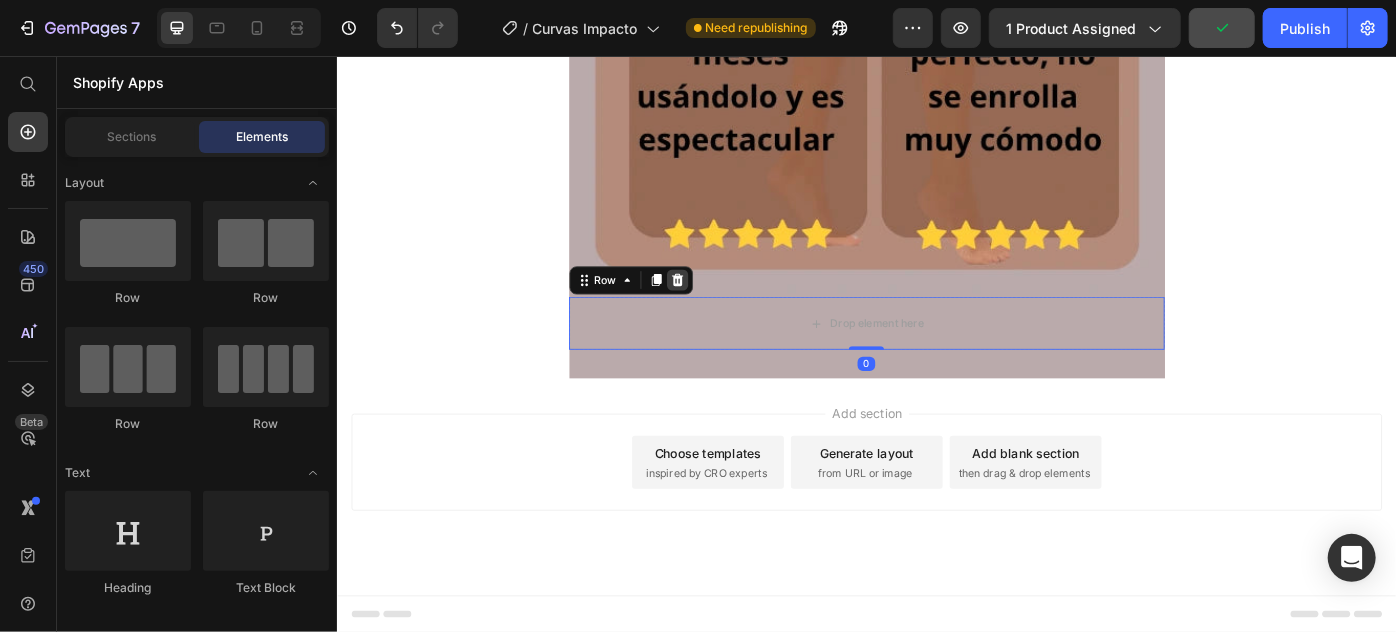 scroll, scrollTop: 9662, scrollLeft: 0, axis: vertical 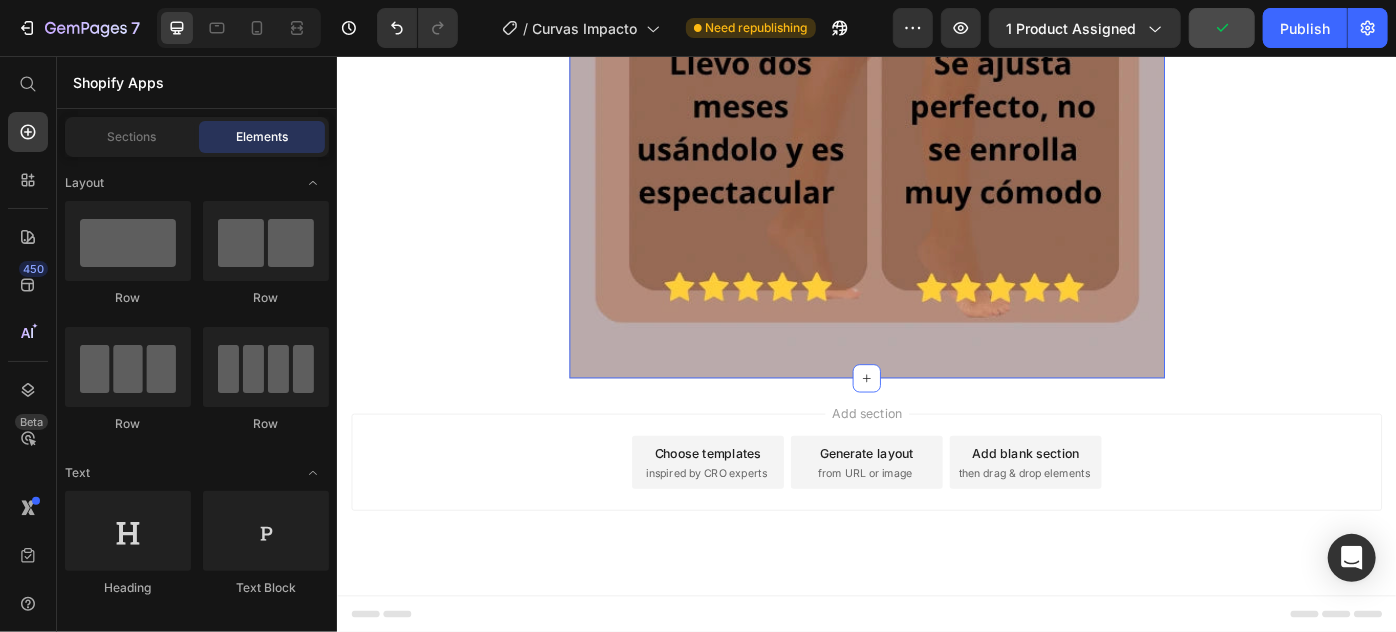 click on "Image $178,700 Product Price $238,300 Product Price Row Buy it now Dynamic Checkout Product Row Trustoo Trustoo
Image Image Image Image
Carousel Image Image Comparison Row Image Image Image
Accordion 1
Accordion 2
Accordion 3 Accordion Row Image Image Row Row Section 1" at bounding box center [936, -4040] 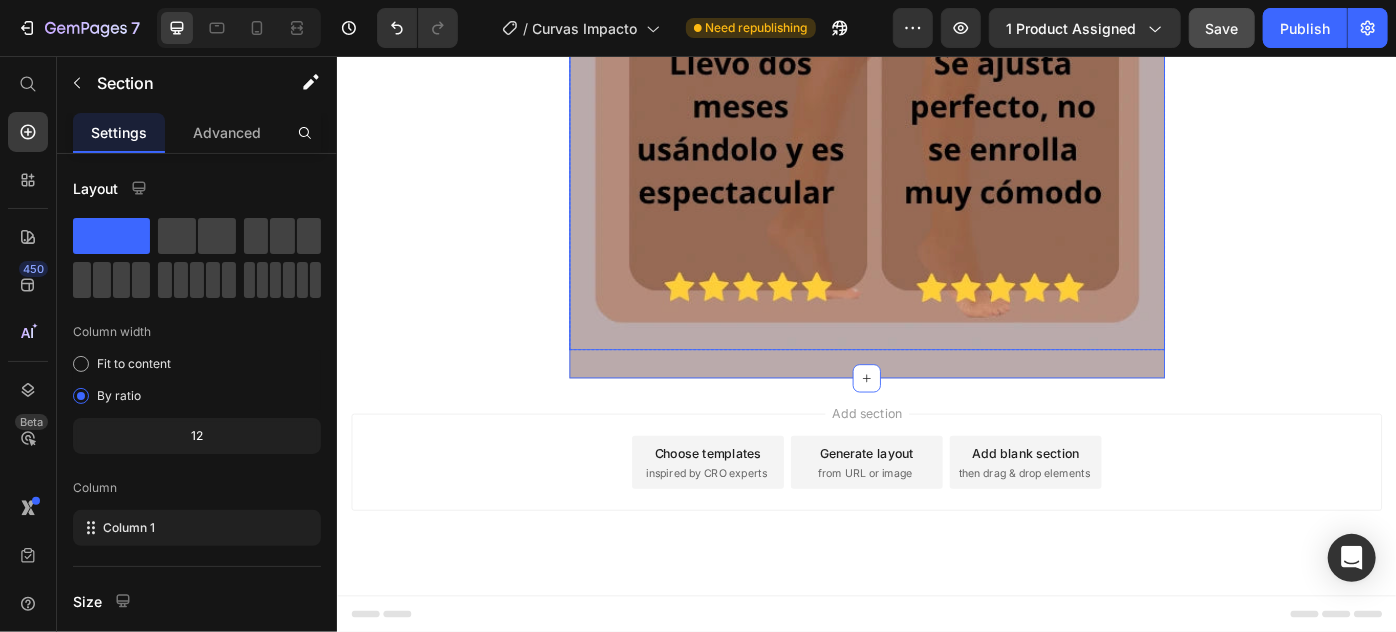 click at bounding box center (936, -146) 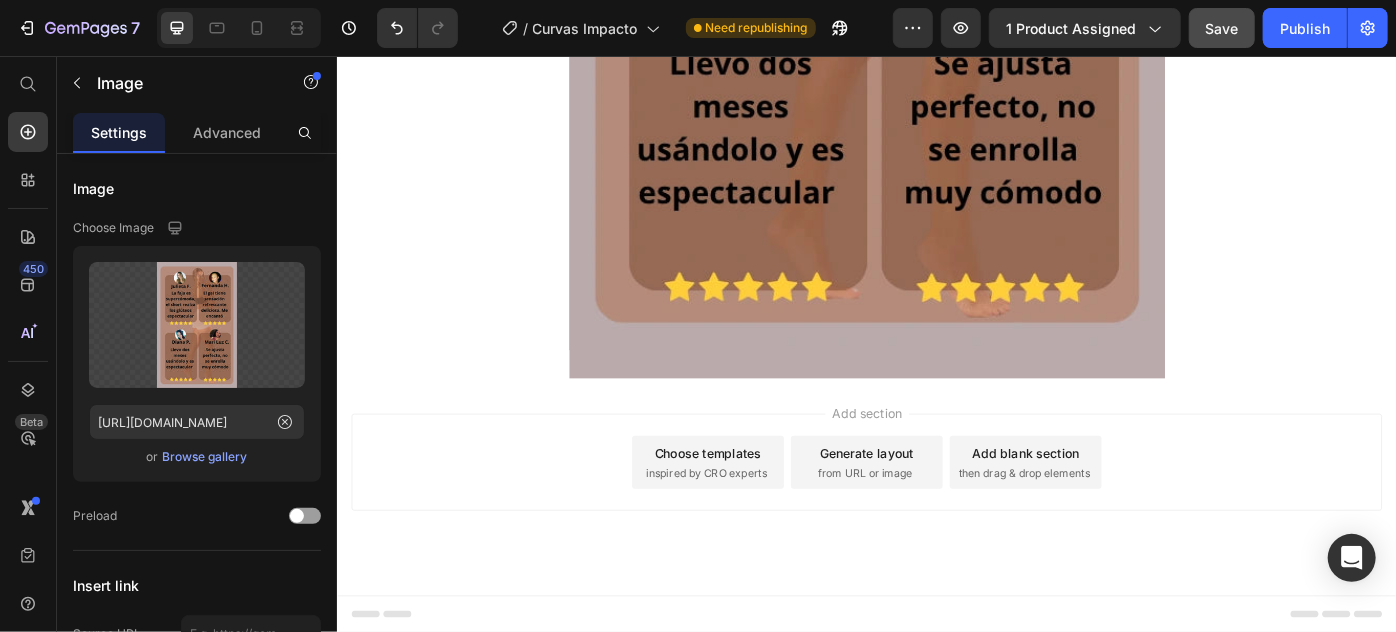 click on "Image $178,700 Product Price $238,300 Product Price Row Buy it now Dynamic Checkout Product Row Trustoo Trustoo
Image Image Image Image
Carousel Image Image Comparison Row Image Image Image
Accordion 1
Accordion 2
Accordion 3 Accordion Row Image Image Row Row Section 1 Root" at bounding box center (936, -4040) 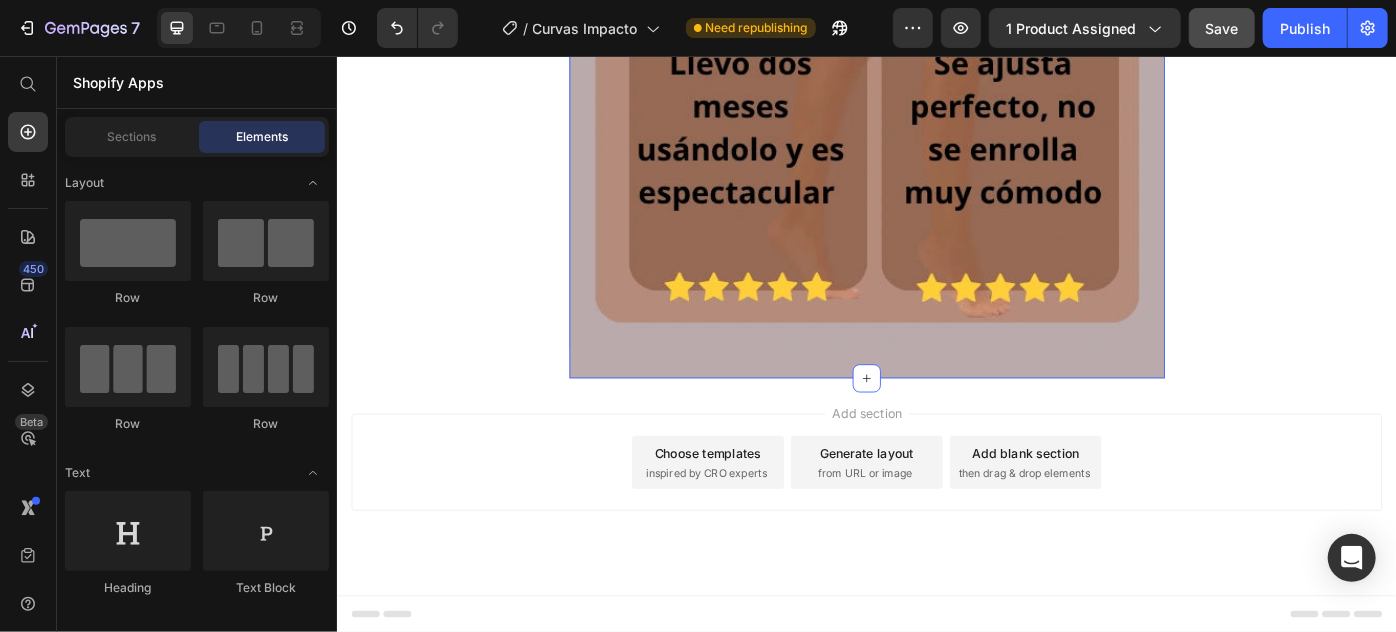 click on "Image $178,700 Product Price $238,300 Product Price Row Buy it now Dynamic Checkout Product Row Trustoo Trustoo
Image Image Image Image
Carousel Image Image Comparison Row Image Image Image
Accordion 1
Accordion 2
Accordion 3 Accordion Row Image Image Row Row Section 1" at bounding box center (936, -4040) 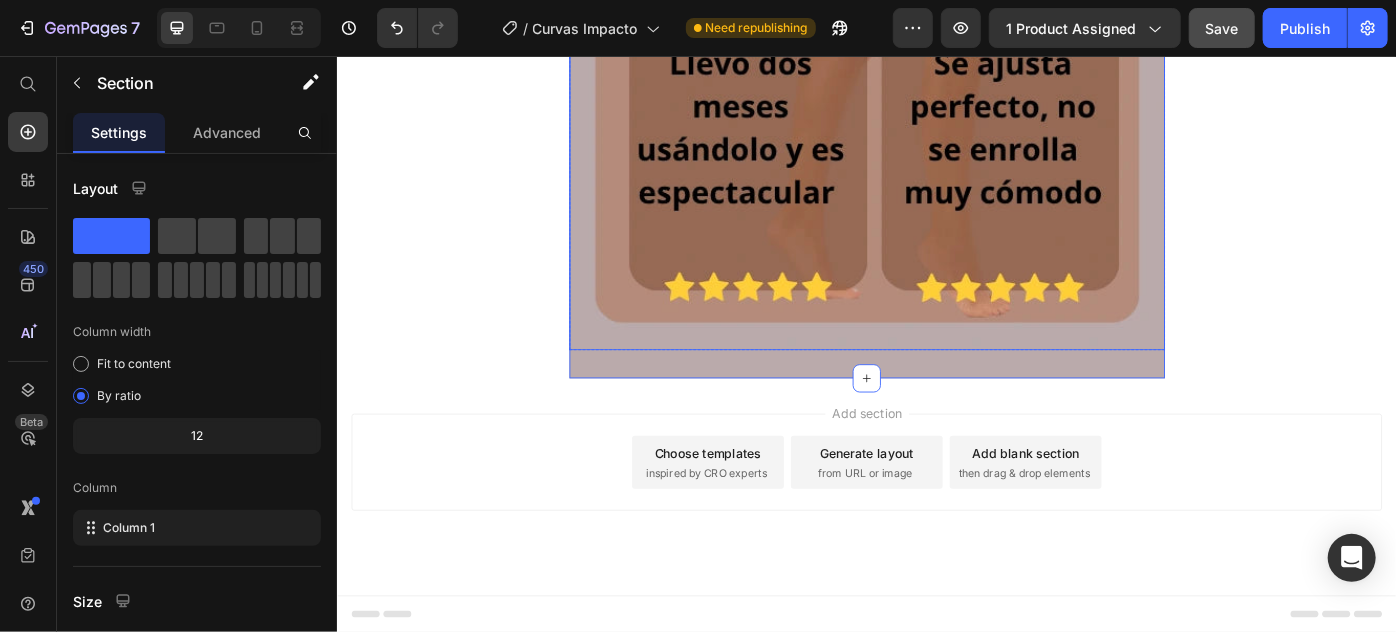 click at bounding box center (936, -146) 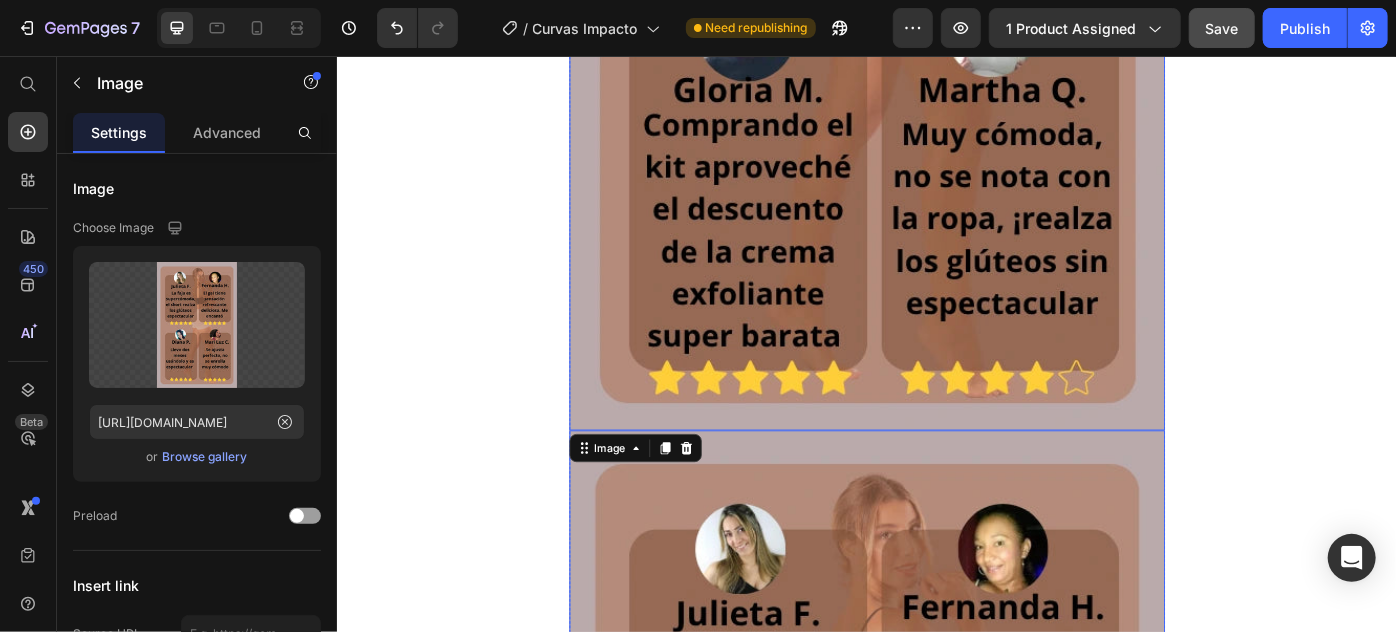 scroll, scrollTop: 7389, scrollLeft: 0, axis: vertical 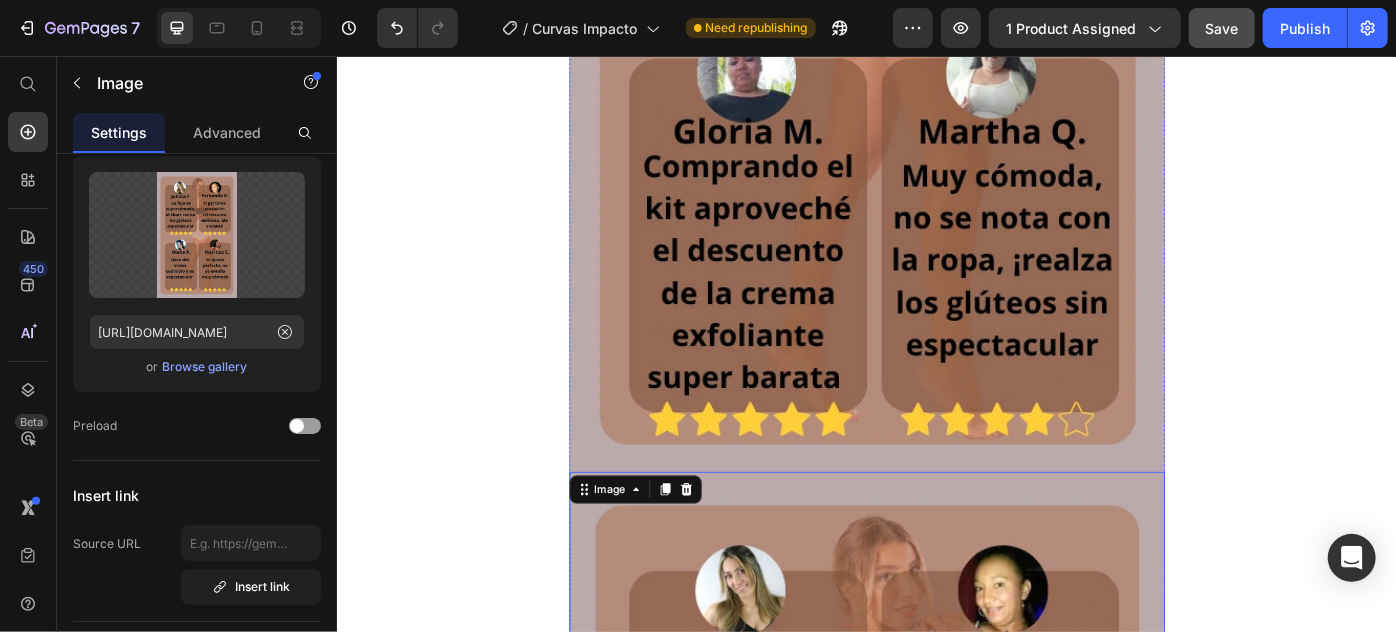 click at bounding box center [936, -1266] 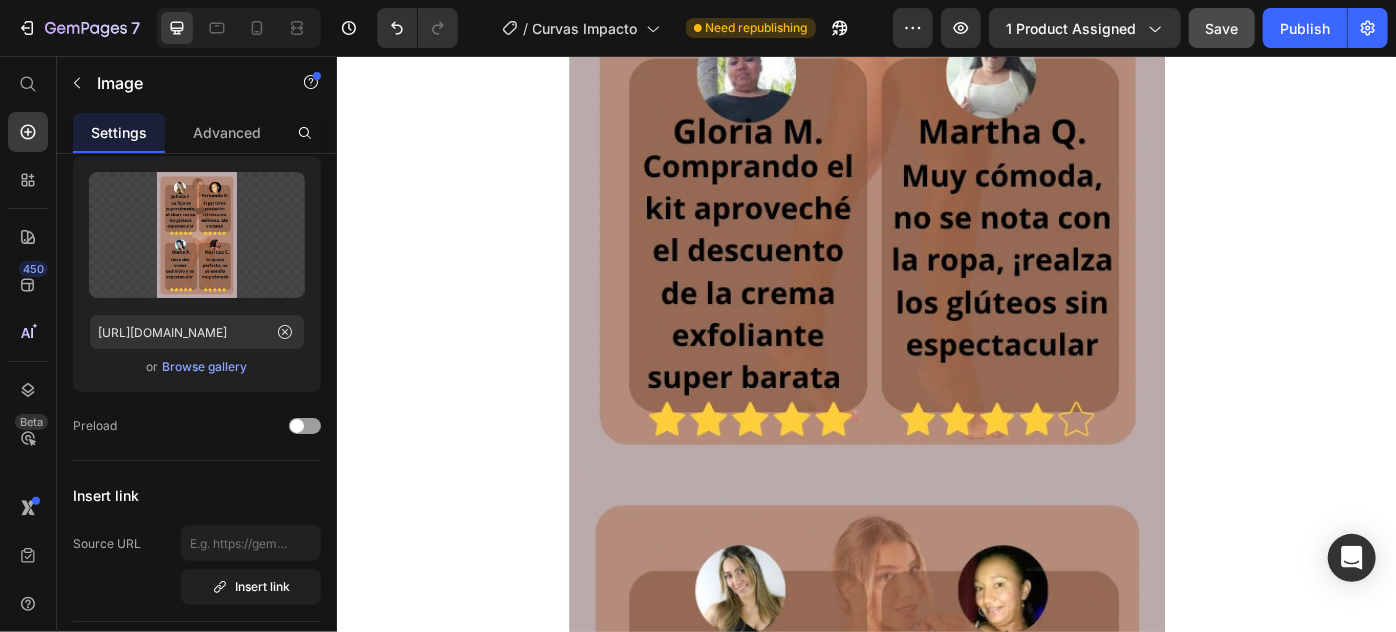 scroll, scrollTop: 90, scrollLeft: 0, axis: vertical 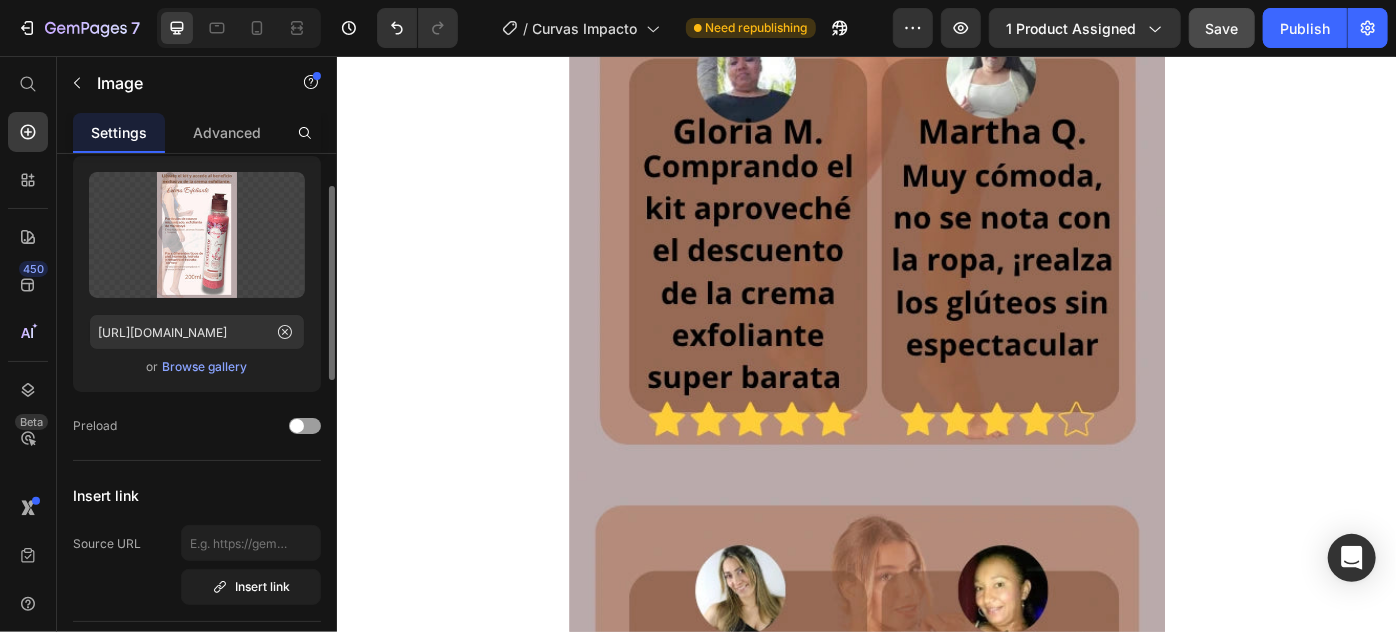 click on "Accordion 1" at bounding box center [920, -706] 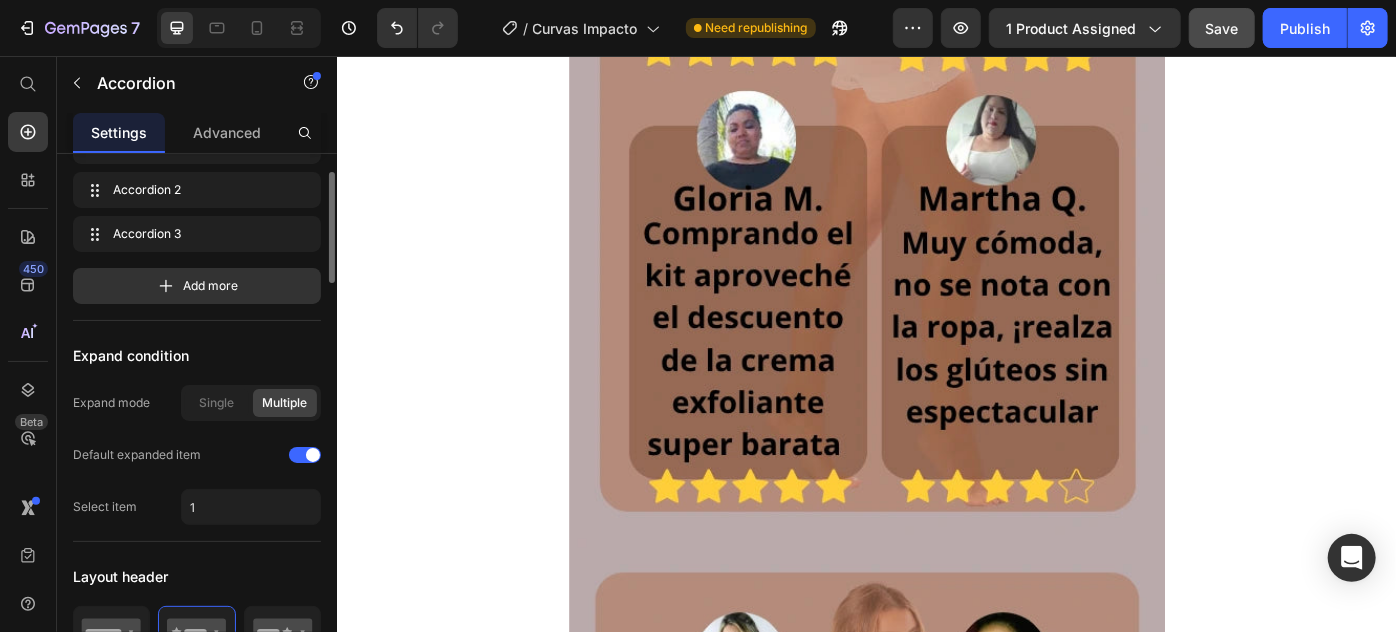 scroll, scrollTop: 0, scrollLeft: 0, axis: both 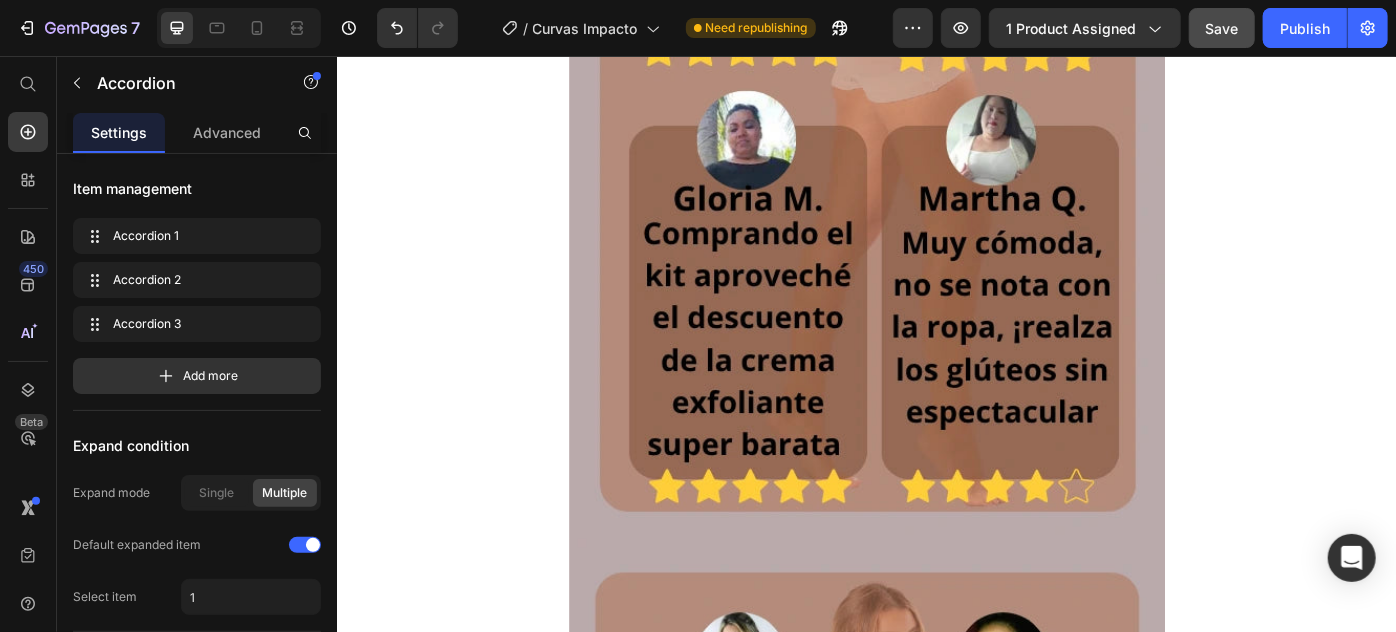 click on "Accordion 1" at bounding box center [701, -706] 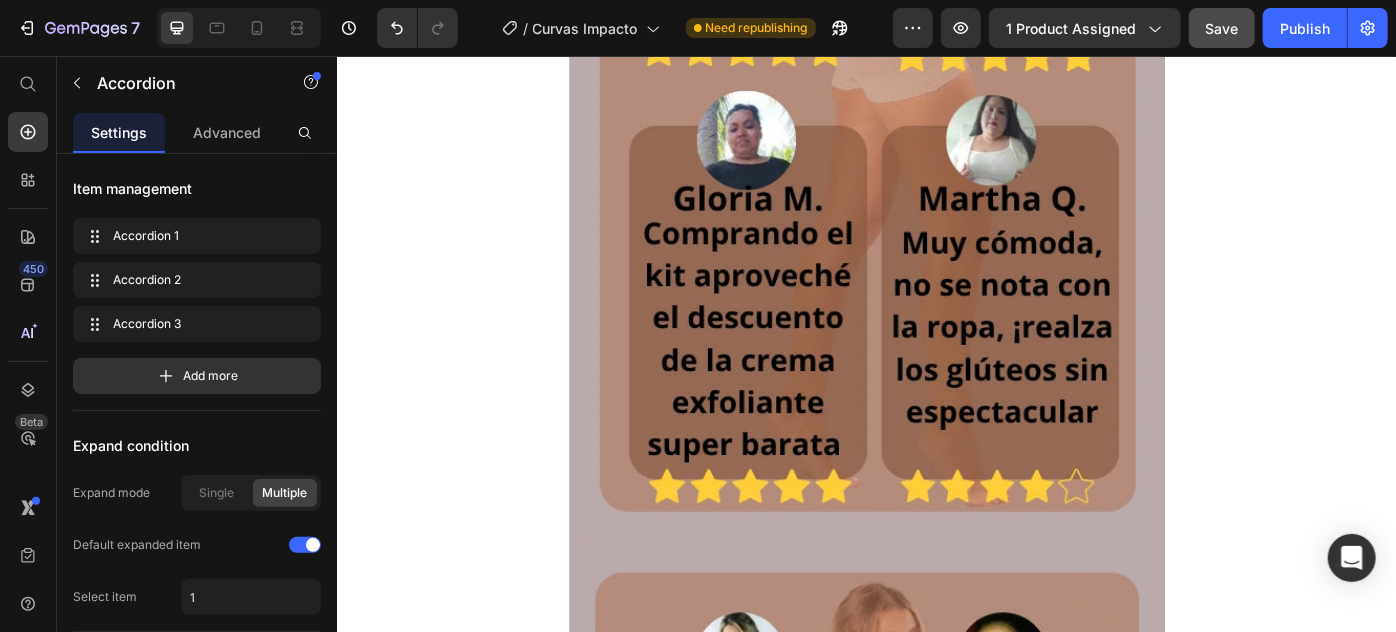 click on "Accordion 1" at bounding box center (701, -706) 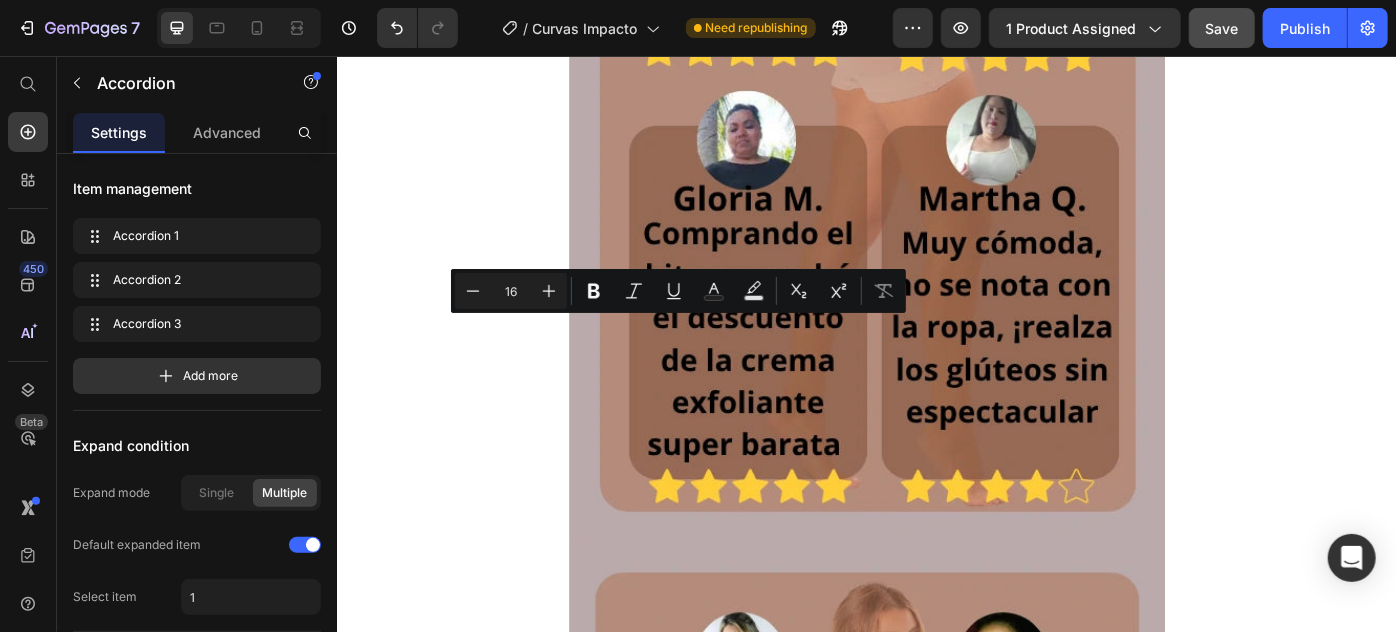 drag, startPoint x: 653, startPoint y: 358, endPoint x: 752, endPoint y: 369, distance: 99.60924 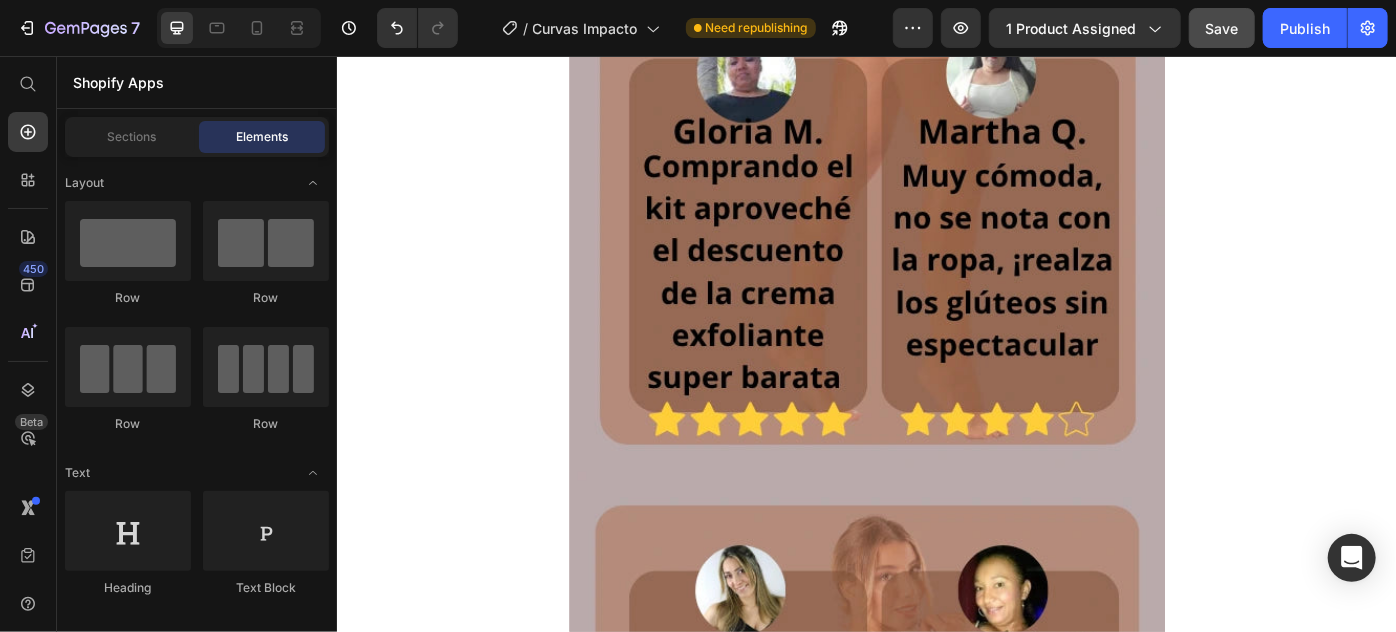 click on "Image $178,700 Product Price $238,300 Product Price Row Buy it now Dynamic Checkout Product Row Trustoo Trustoo
Image Image Image Image
Carousel Image Image Comparison Row Image Image Image
¿Qué incluye exactamente el Kit Moldeador Curvas de Impacto™?
Accordion 2
Accordion 3 Accordion Row Image Image Row Row Section 1 Root" at bounding box center (936, -2833) 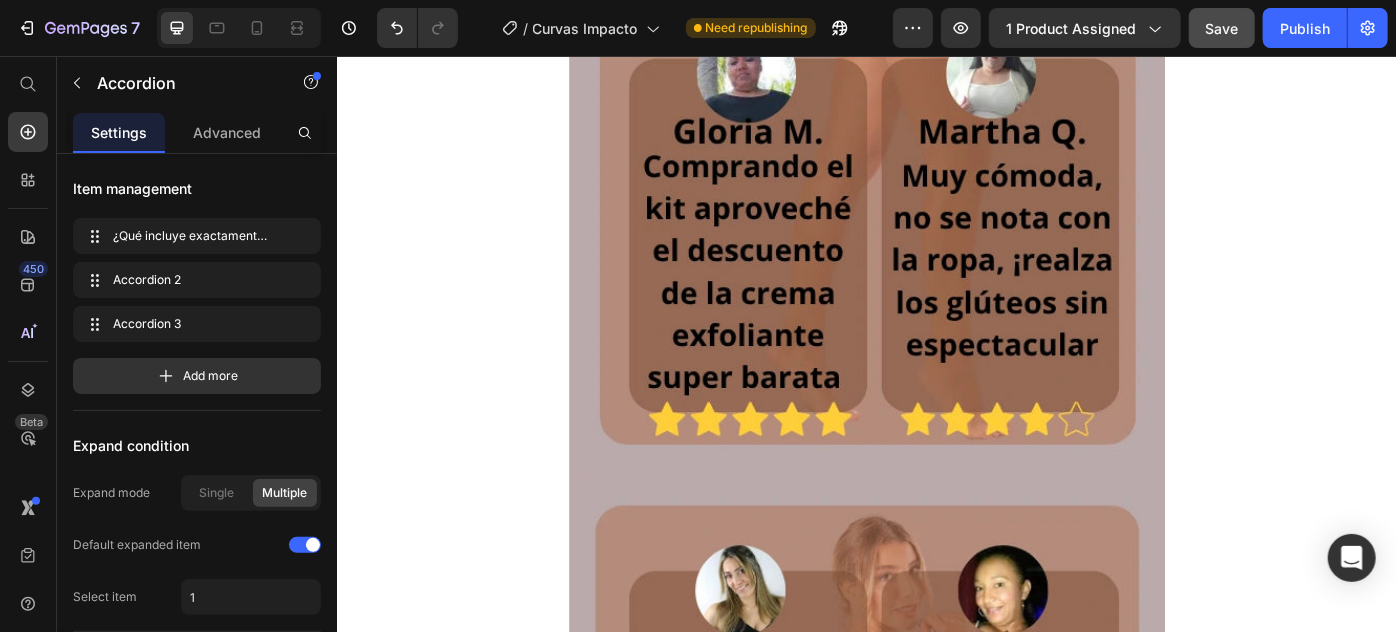 click on "¿Qué incluye exactamente el Kit Moldeador Curvas de Impacto™?" at bounding box center [936, -705] 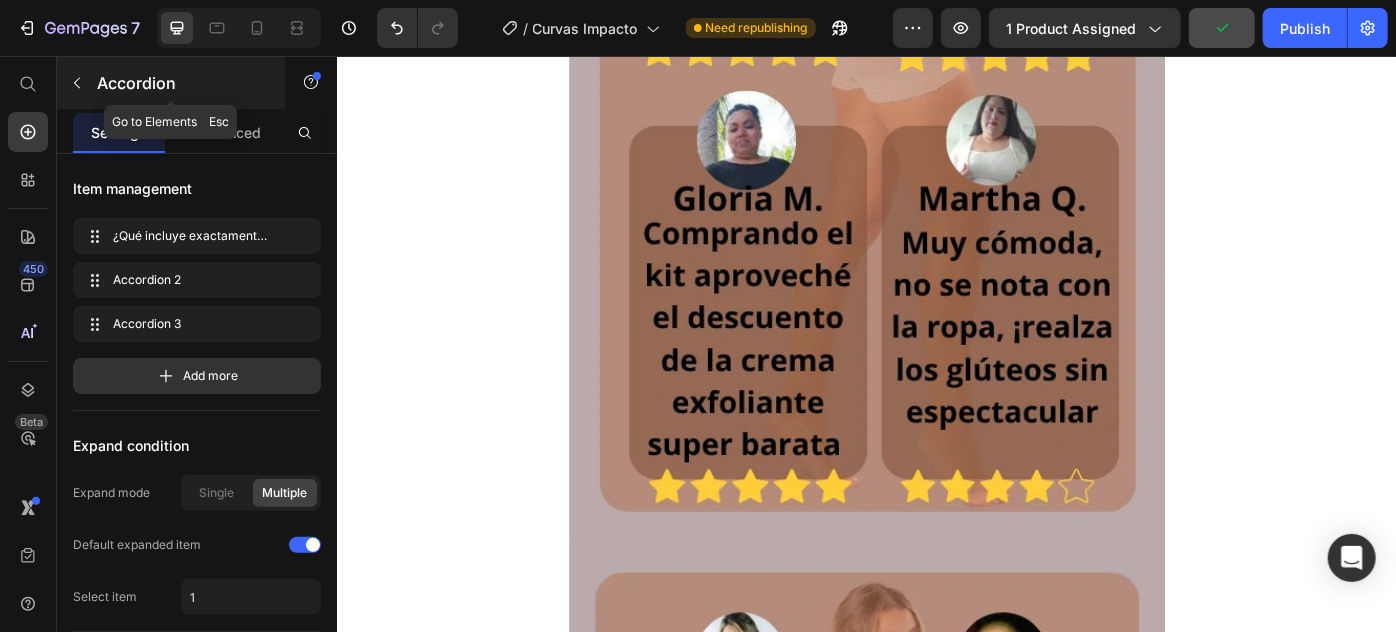 click 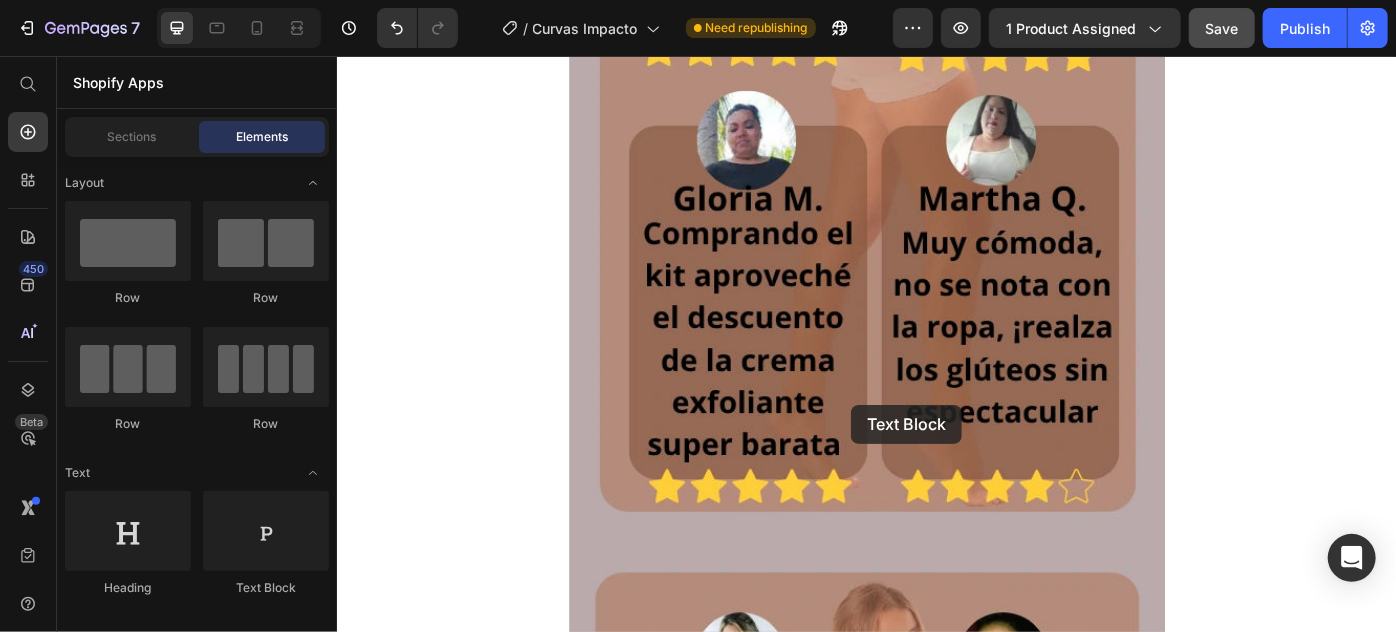 scroll, scrollTop: 7401, scrollLeft: 0, axis: vertical 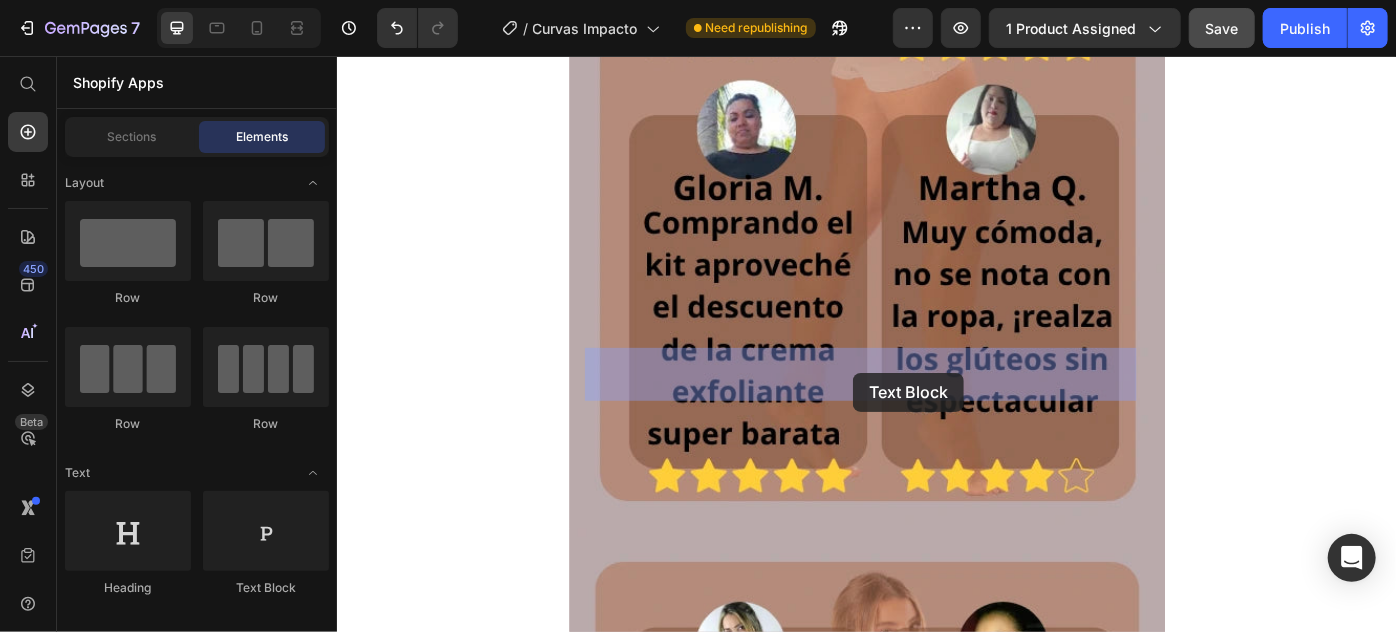 drag, startPoint x: 608, startPoint y: 603, endPoint x: 921, endPoint y: 414, distance: 365.63644 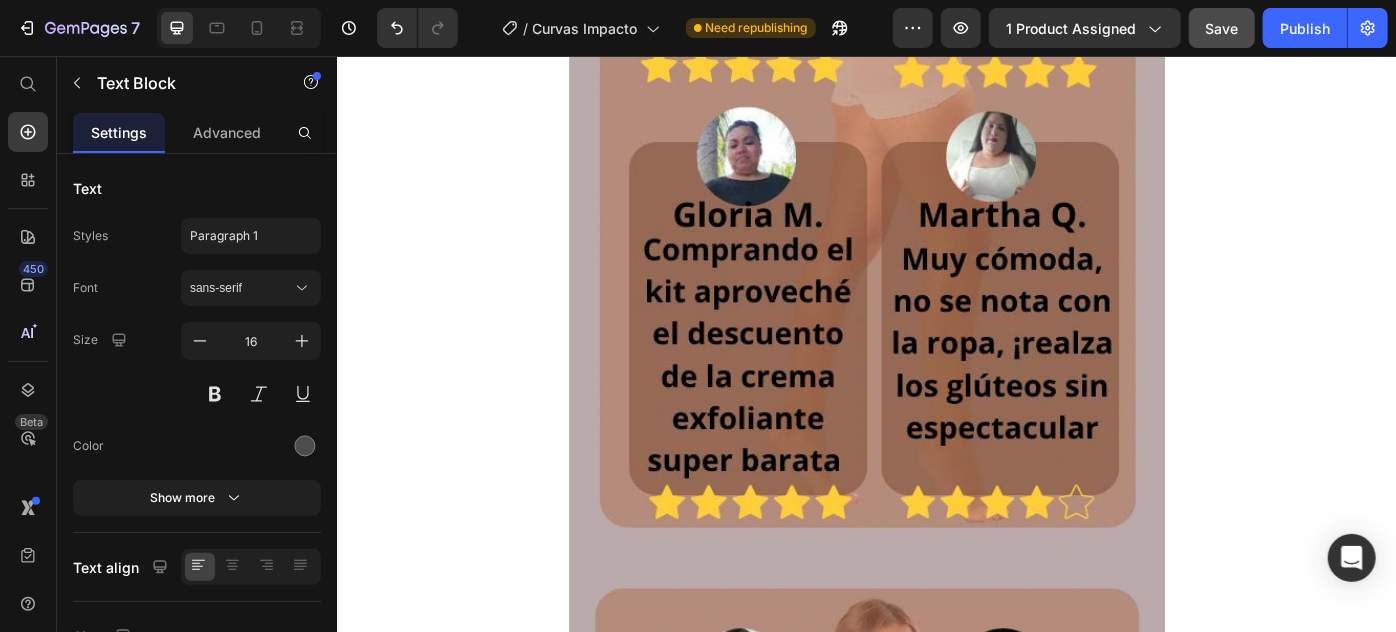 click on "Lorem ipsum dolor sit amet, consectetur adipiscing elit, sed do eiusmod tempor incididunt ut labore et dolore magna aliqua. Ut enim ad minim veniam, quis nostrud exercitation ullamco laboris nisi ut aliquip ex ea commodo consequat." at bounding box center (936, -638) 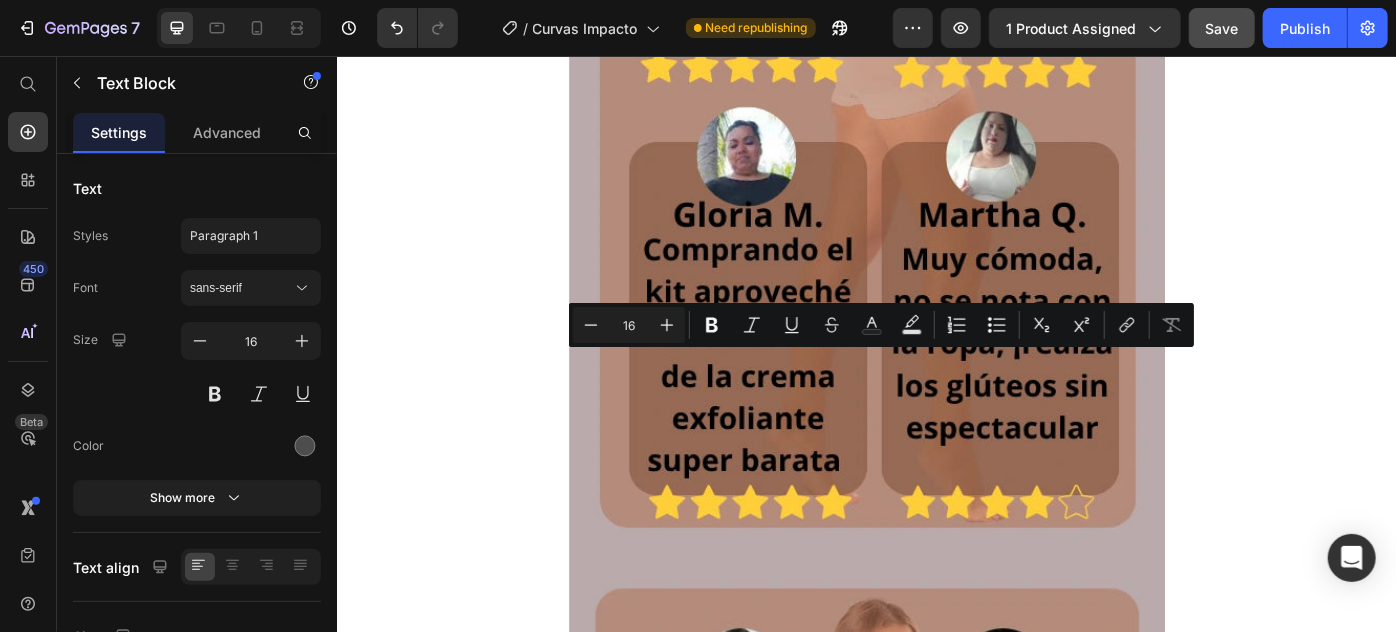 drag, startPoint x: 1139, startPoint y: 460, endPoint x: 588, endPoint y: 395, distance: 554.8207 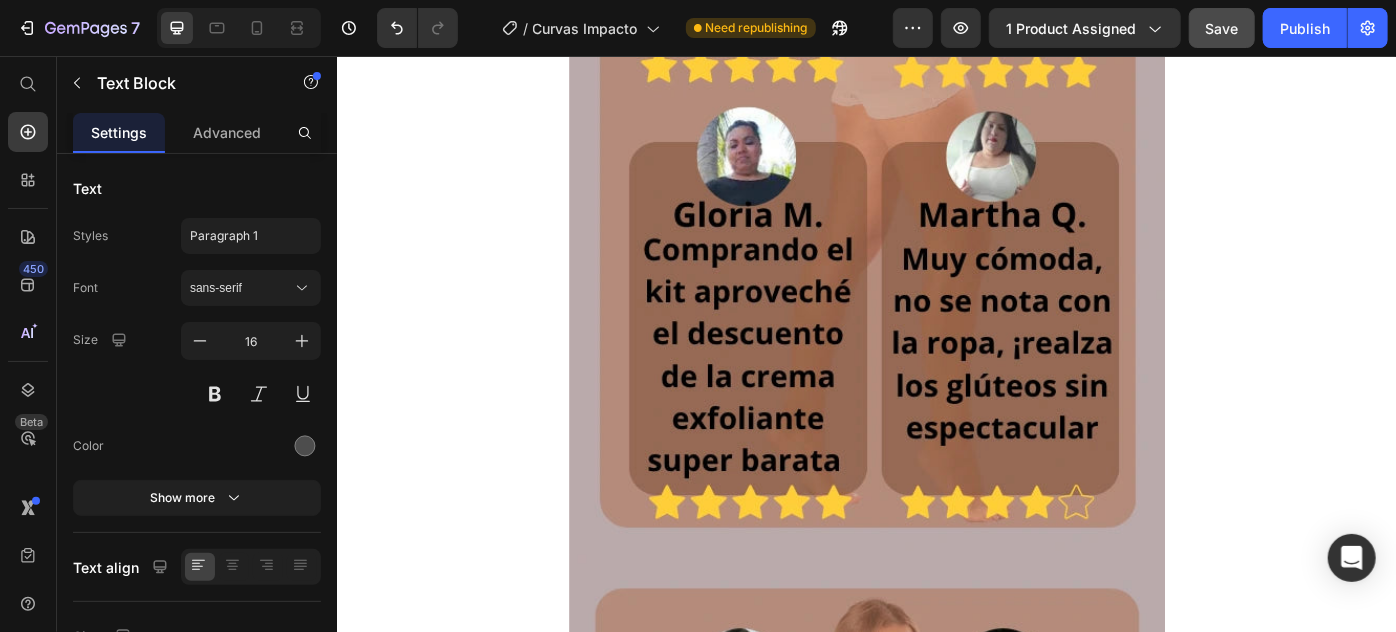 click on "Image $178,700 Product Price $238,300 Product Price Row Buy it now Dynamic Checkout Product Row Trustoo Trustoo
Image Image Image Image
Carousel Image Image Comparison Row Image Image Image
¿Qué incluye exactamente el Kit Moldeador Curvas de Impacto™? Incluye 1 faja de alta compresión tipo body con realce de glúteos, 1 short levanta cola, 1 gel mentolado efecto frío y, como regalo exclusivo, 1 crema exfoliante de maracuyá con cuarzo micronizado para preparar tu piel antes de moldear. Text Block   0
Accordion 2
Accordion 3 Accordion Row Image Image Row Row Section 1 Root" at bounding box center [936, -2792] 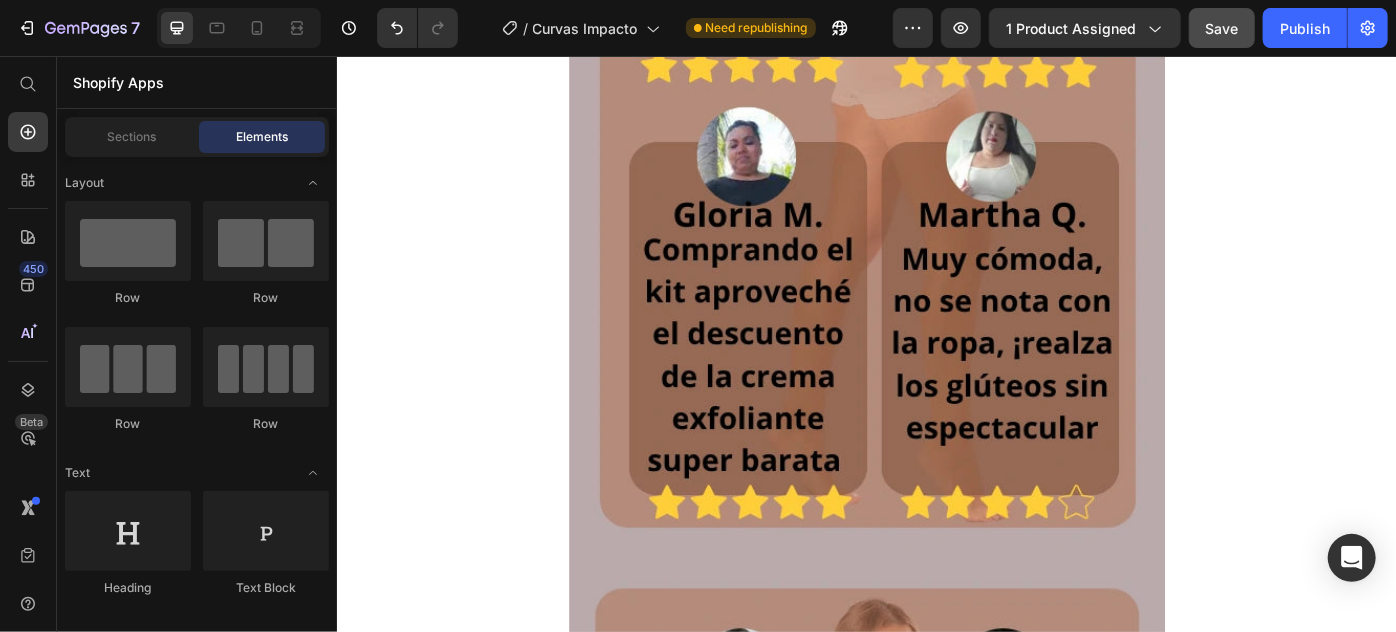 click on "Incluye 1 faja de alta compresión tipo body con realce de glúteos, 1 short levanta cola, 1 gel mentolado efecto frío y, como regalo exclusivo, 1 crema exfoliante de maracuyá con cuarzo micronizado para preparar tu piel antes de moldear." at bounding box center (936, -638) 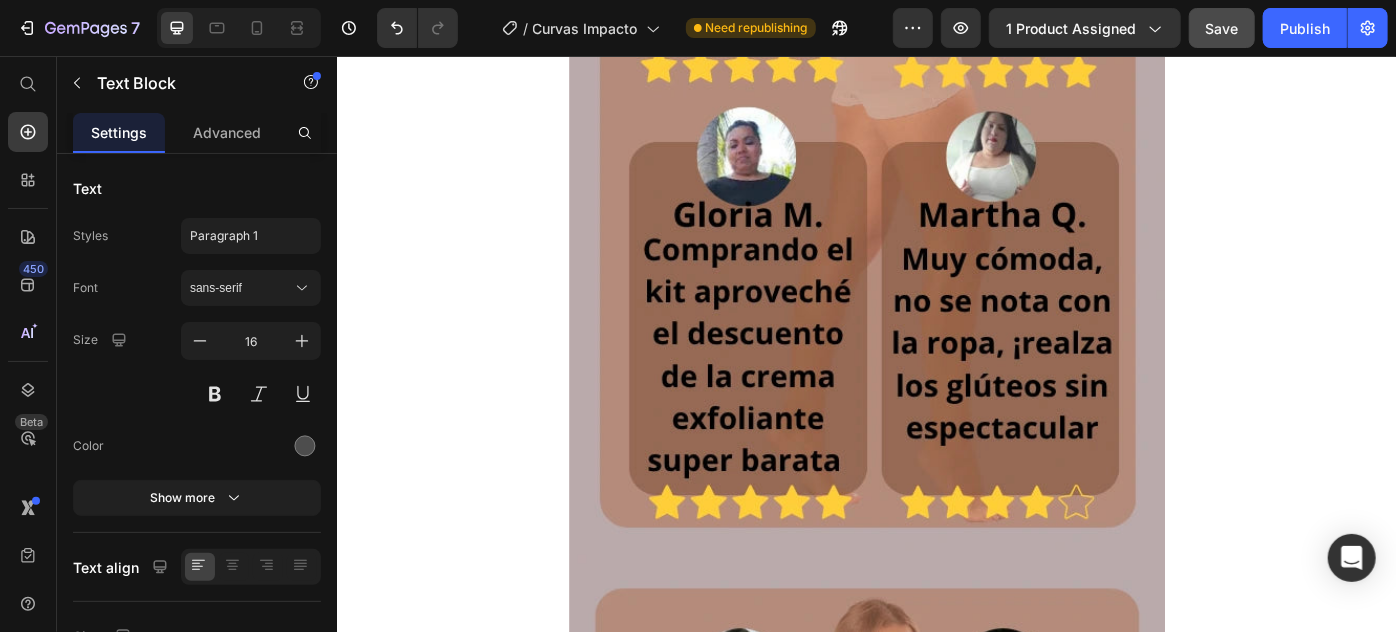 click on "Incluye 1 faja de alta compresión tipo body con realce de glúteos, 1 short levanta cola, 1 gel mentolado efecto frío y, como regalo exclusivo, 1 crema exfoliante de maracuyá con cuarzo micronizado para preparar tu piel antes de moldear." at bounding box center [936, -638] 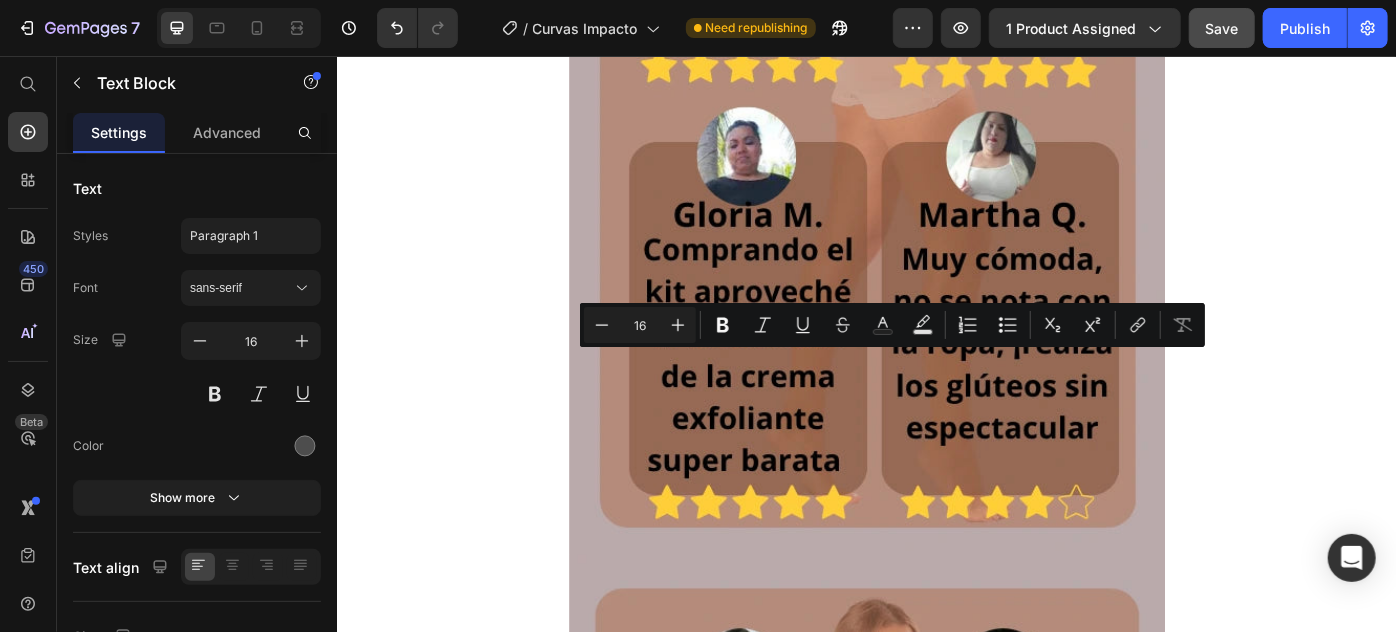 drag, startPoint x: 1115, startPoint y: 454, endPoint x: 612, endPoint y: 395, distance: 506.44843 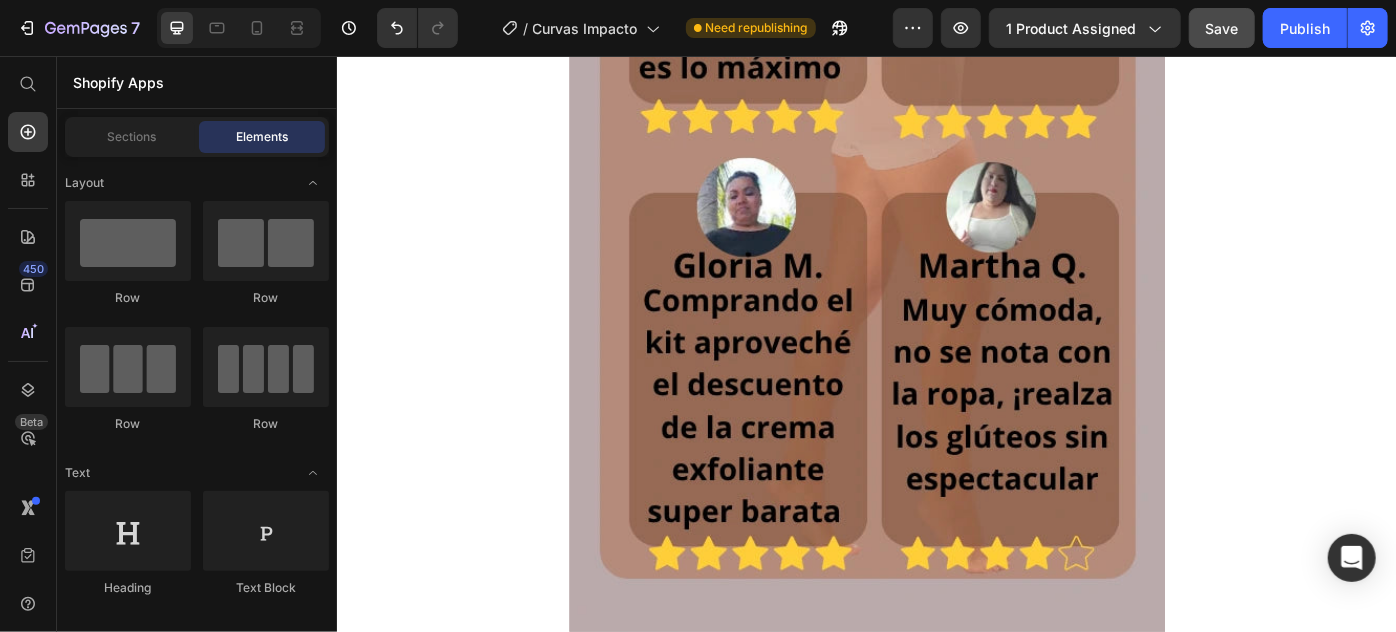 click on "Image $178,700 Product Price $238,300 Product Price Row Buy it now Dynamic Checkout Product Row Trustoo Trustoo
Image Image Image Image
Carousel Image Image Comparison Row Image Image Image
¿Qué incluye exactamente el Kit Moldeador Curvas de Impacto™? incluye una faja de alta compresión con refuerzo abdominal, cierre perineal y broche ajustable, hecha en powernet forrada en lycra nylon para máxima comodidad. Incluye también un short levanta glúteos en lycra elástica con diseño anatómico que realza sin marcar, y un gel mentolado efecto frío que activa la circulación con efecto reductor. Text Block
Accordion 2
Accordion 3 Accordion Row Image Image Row Row Section 1 Root" at bounding box center (936, -2763) 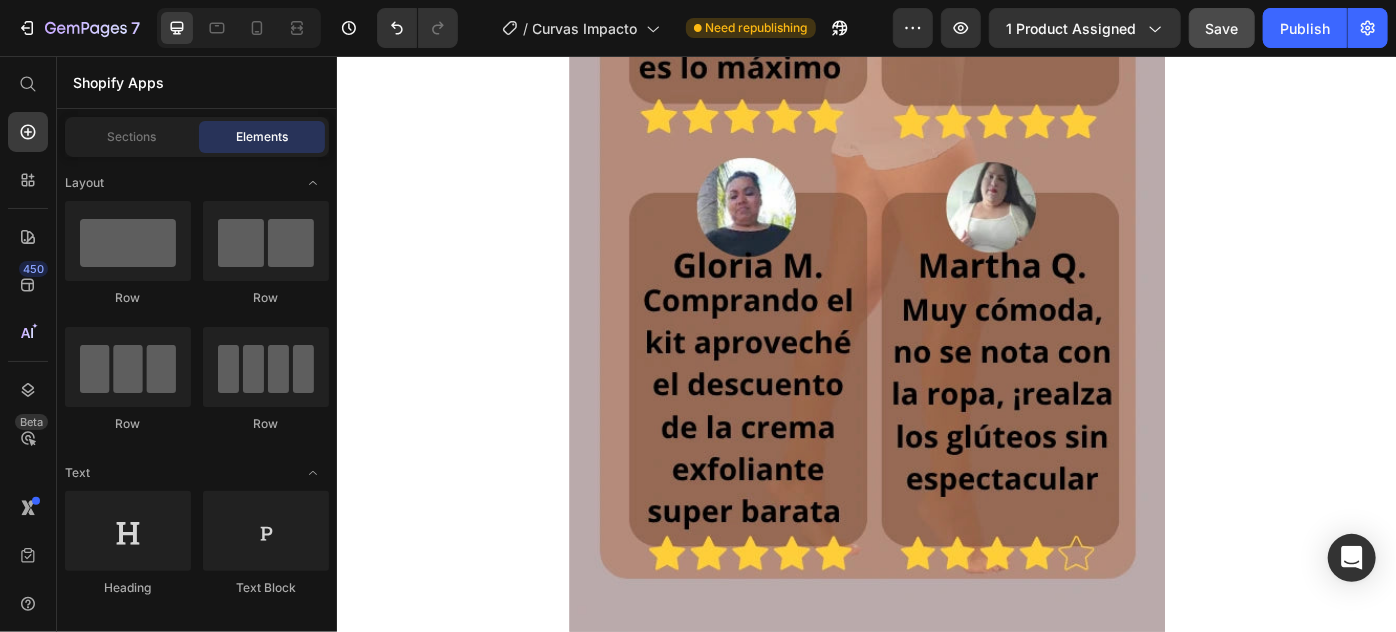 click on "¿Qué incluye exactamente el Kit Moldeador Curvas de Impacto™?" at bounding box center (920, -718) 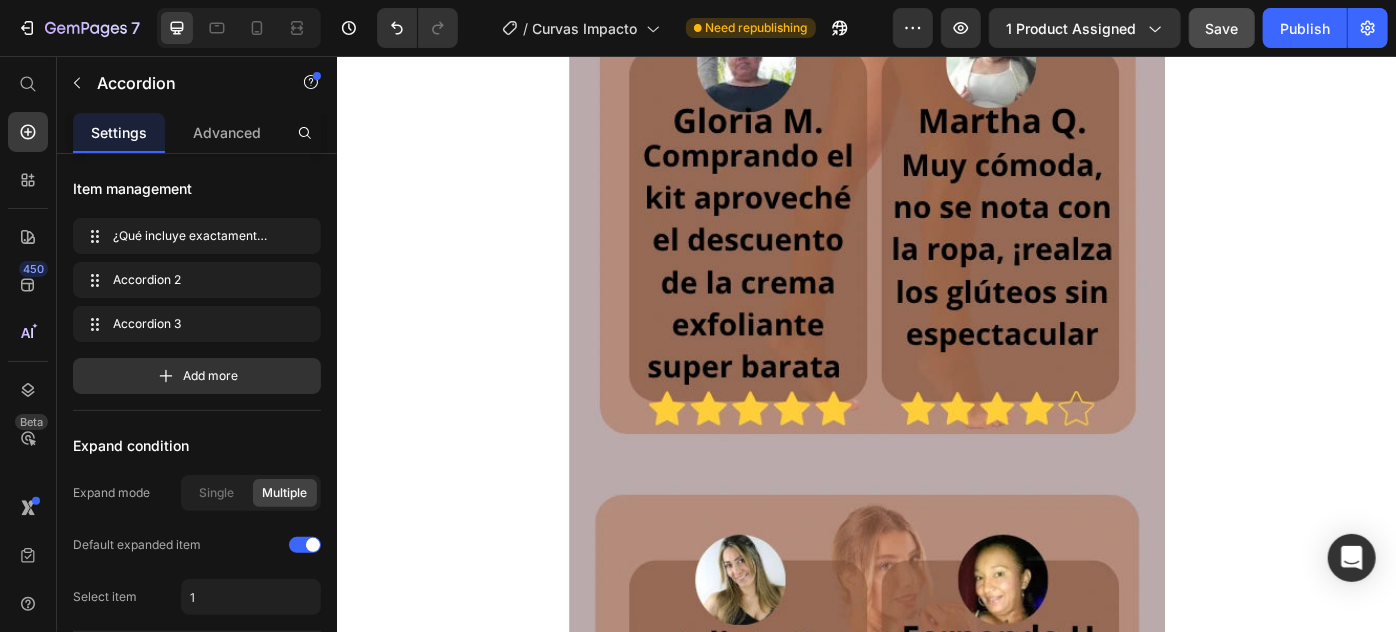 click on "Accordion 2" at bounding box center [701, -650] 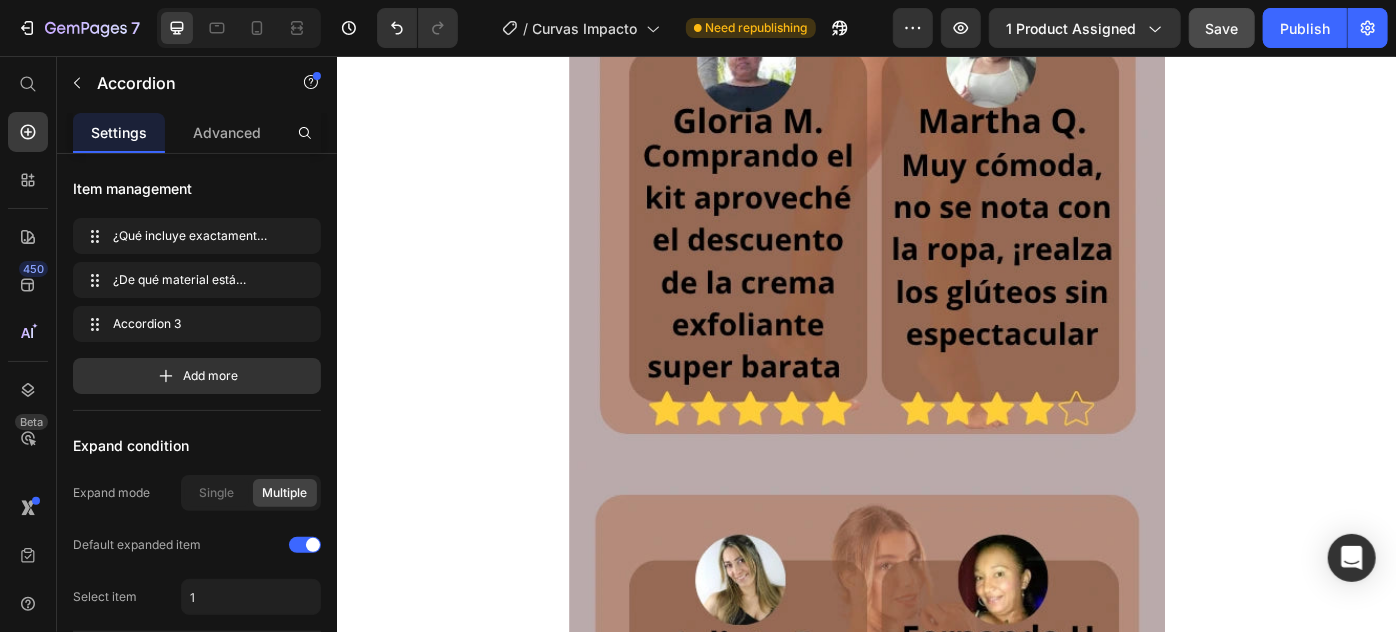 click on "¿De qué material está hecha la faja? ¿Es cómoda para el uso diario?" at bounding box center (920, -650) 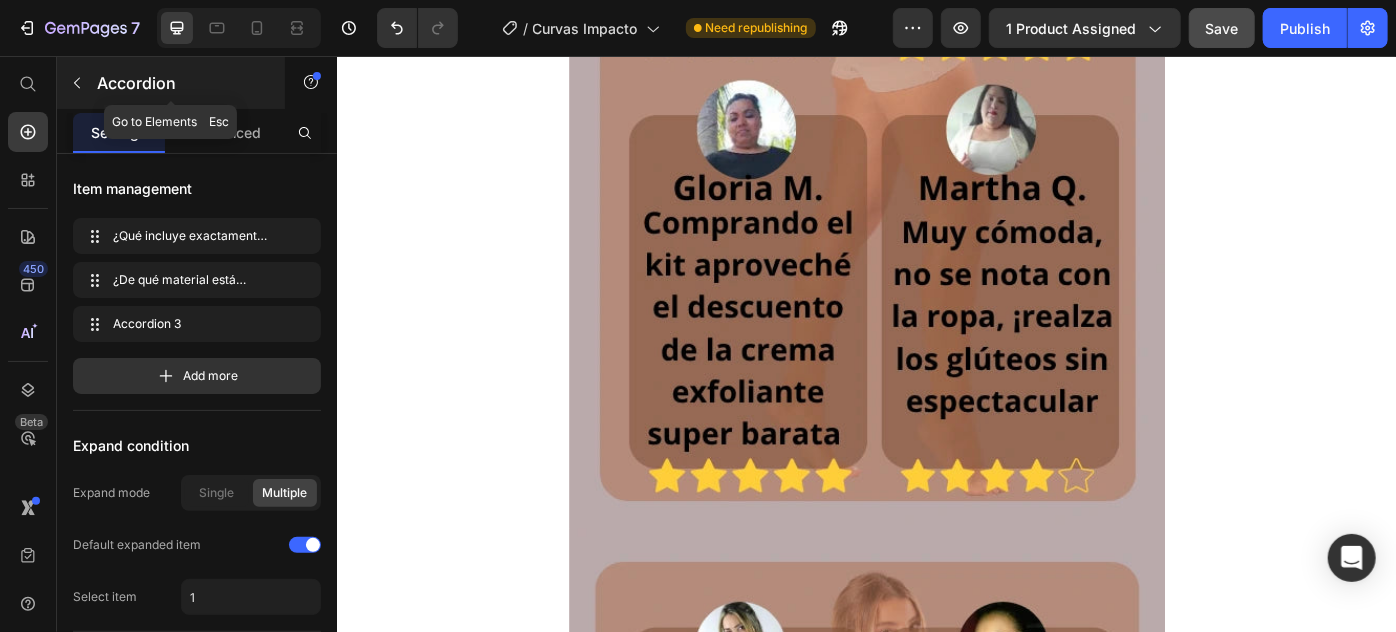 click at bounding box center [77, 83] 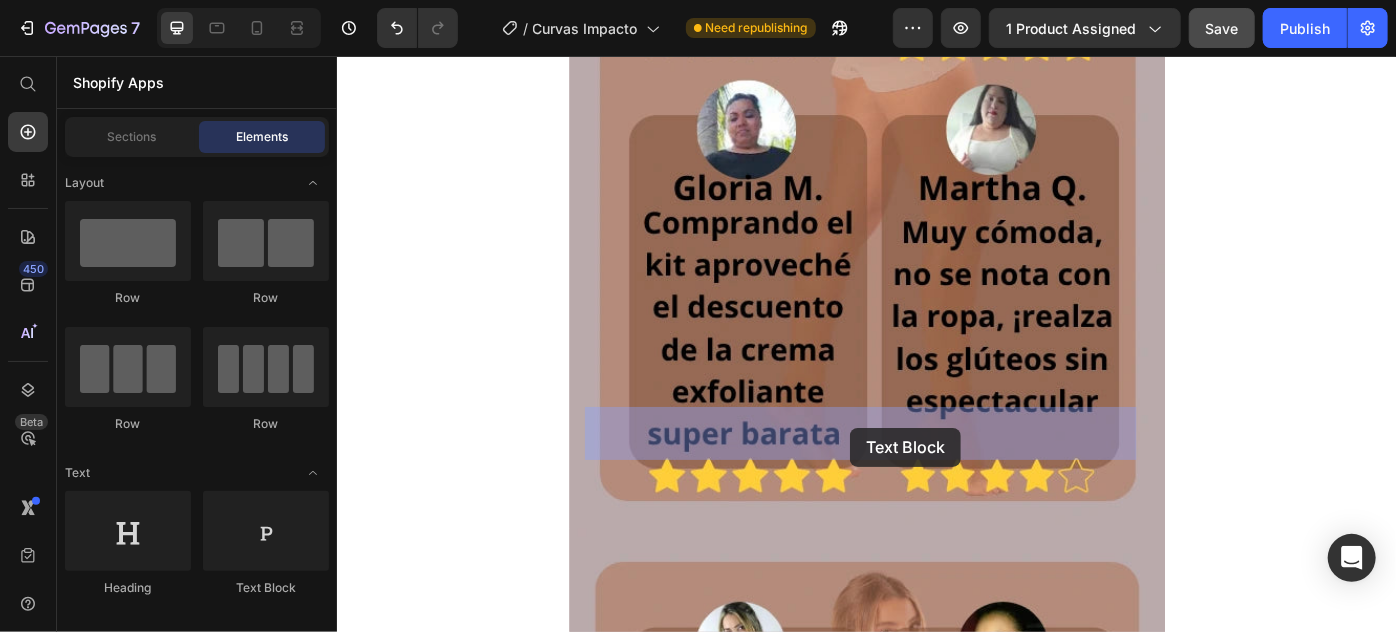 drag, startPoint x: 597, startPoint y: 595, endPoint x: 917, endPoint y: 476, distance: 341.4103 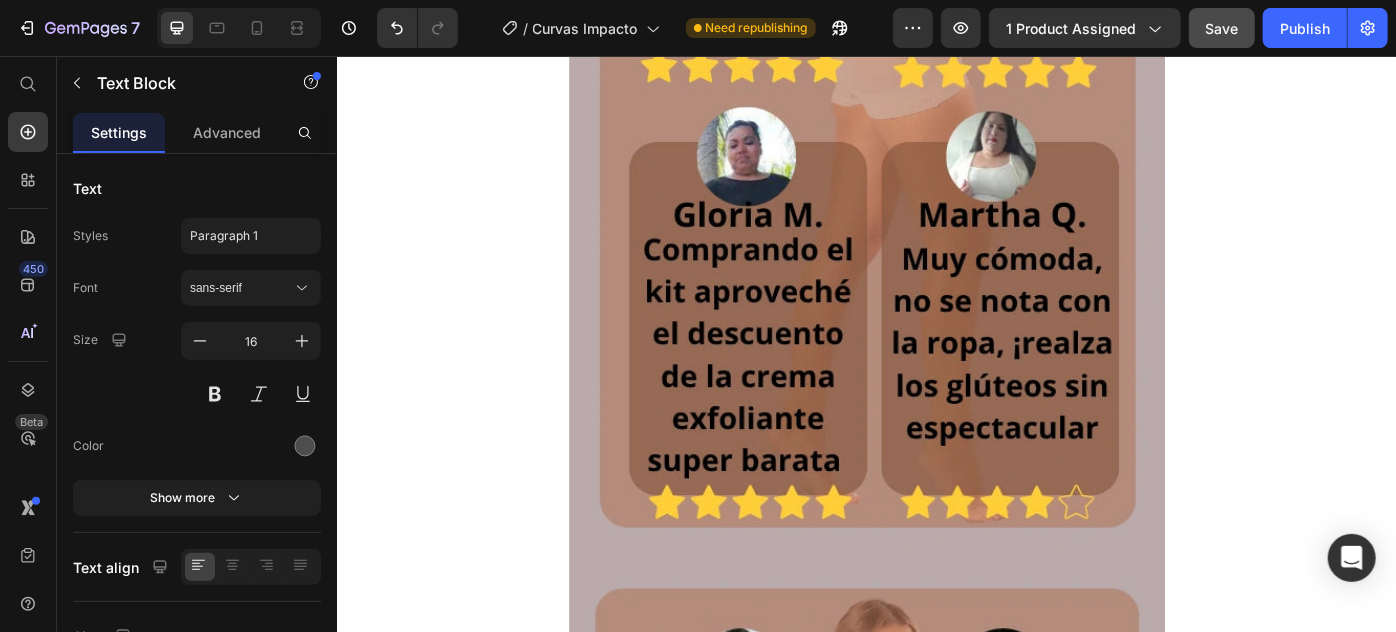 click on "Lorem ipsum dolor sit amet, consectetur adipiscing elit, sed do eiusmod tempor incididunt ut labore et dolore magna aliqua. Ut enim ad minim veniam, quis nostrud exercitation ullamco laboris nisi ut aliquip ex ea commodo consequat." at bounding box center (936, -570) 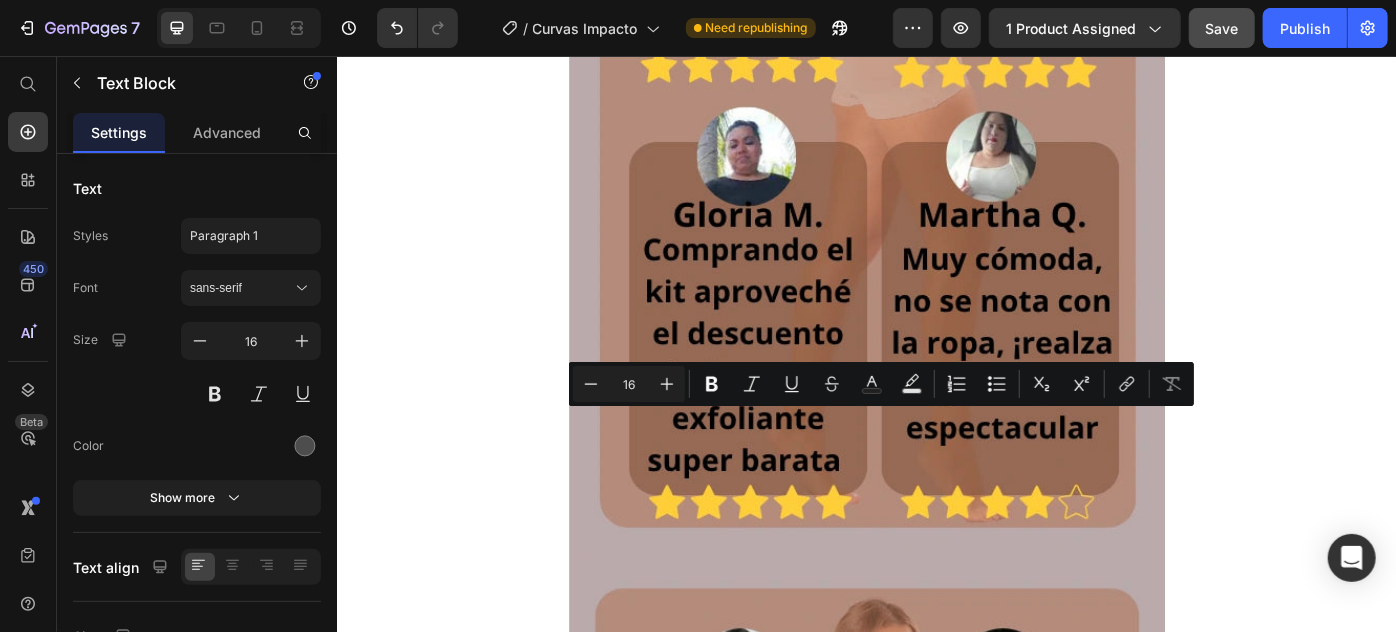 drag, startPoint x: 1140, startPoint y: 525, endPoint x: 609, endPoint y: 467, distance: 534.1582 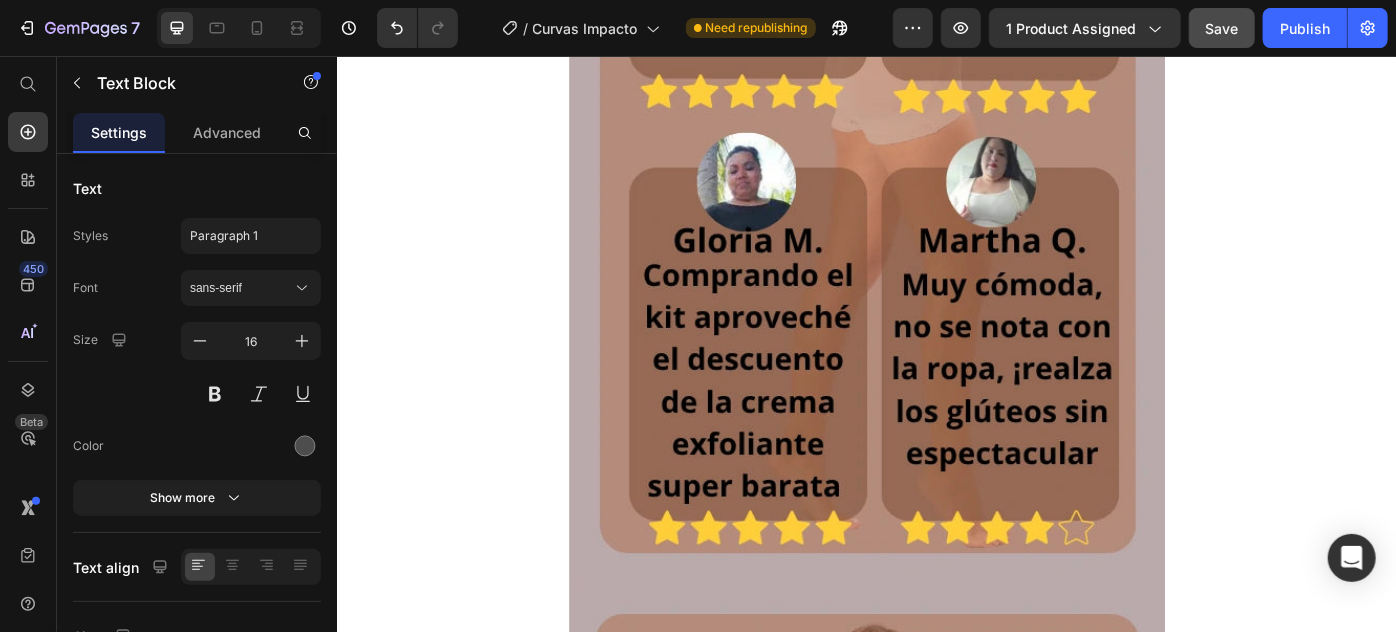 click on "Está elaborada en powernet colombiano de alta compresión y forrada internamente en lycra nylon suave, para brindarte firmeza con comodidad. Tiene refuerzo abdominal, broches en hombros y perineo, realce de glúteos y pierna corta con blonda siliconada. Ideal para uso diario." at bounding box center [936, -556] 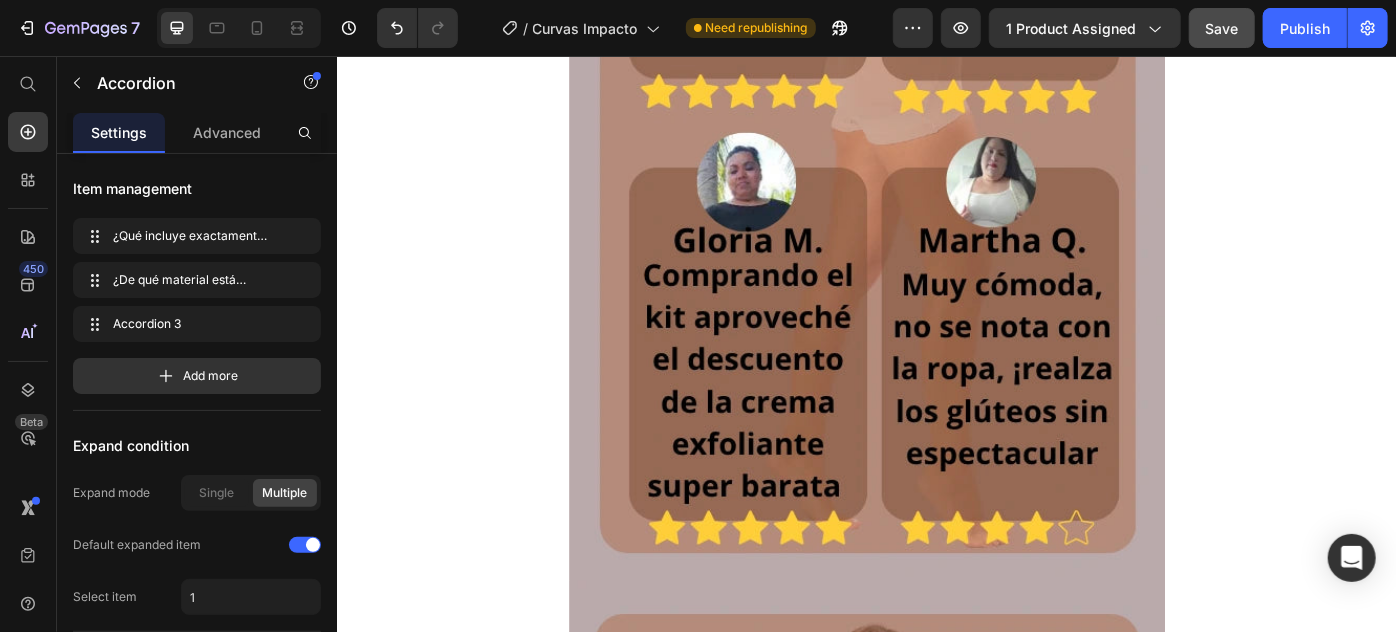 click on "Está elaborada en powernet colombiano de alta compresión y forrada internamente en lycra nylon suave, para brindarte firmeza con comodidad. Tiene refuerzo abdominal, broches en hombros y perineo, realce de glúteos y pierna corta con blonda siliconada. Ideal para uso diario. Text Block" at bounding box center (936, -556) 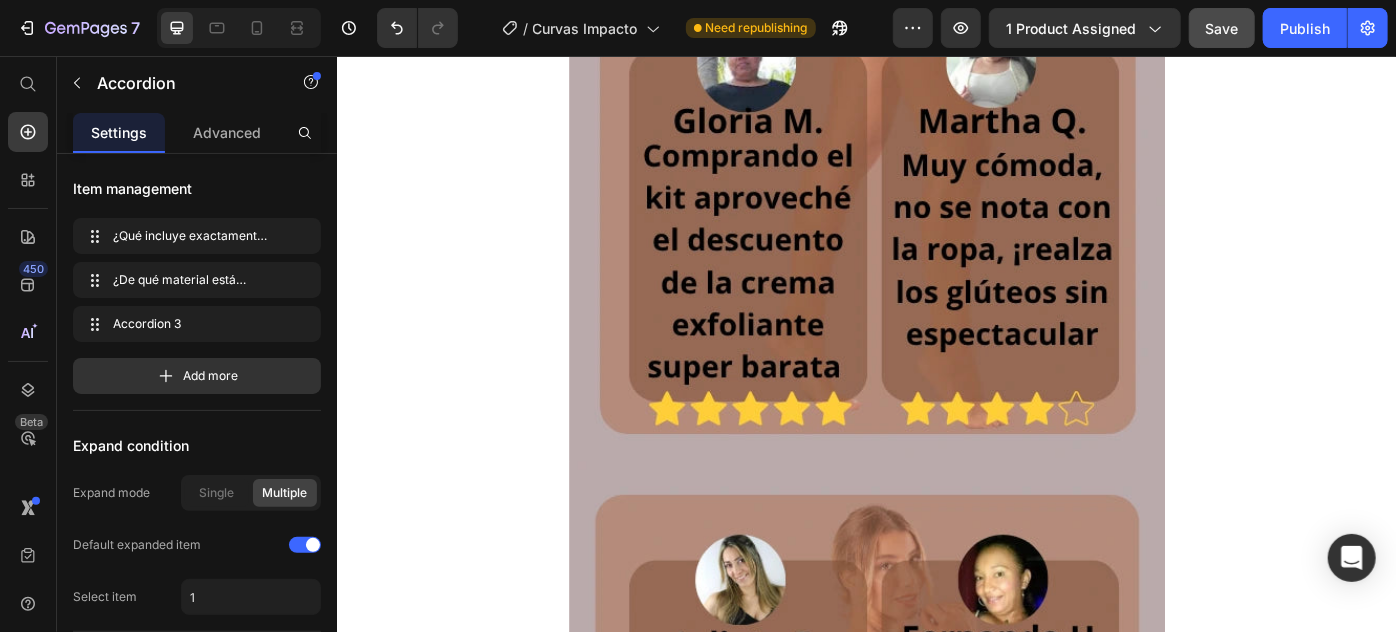 click on "Accordion 3" at bounding box center (920, -582) 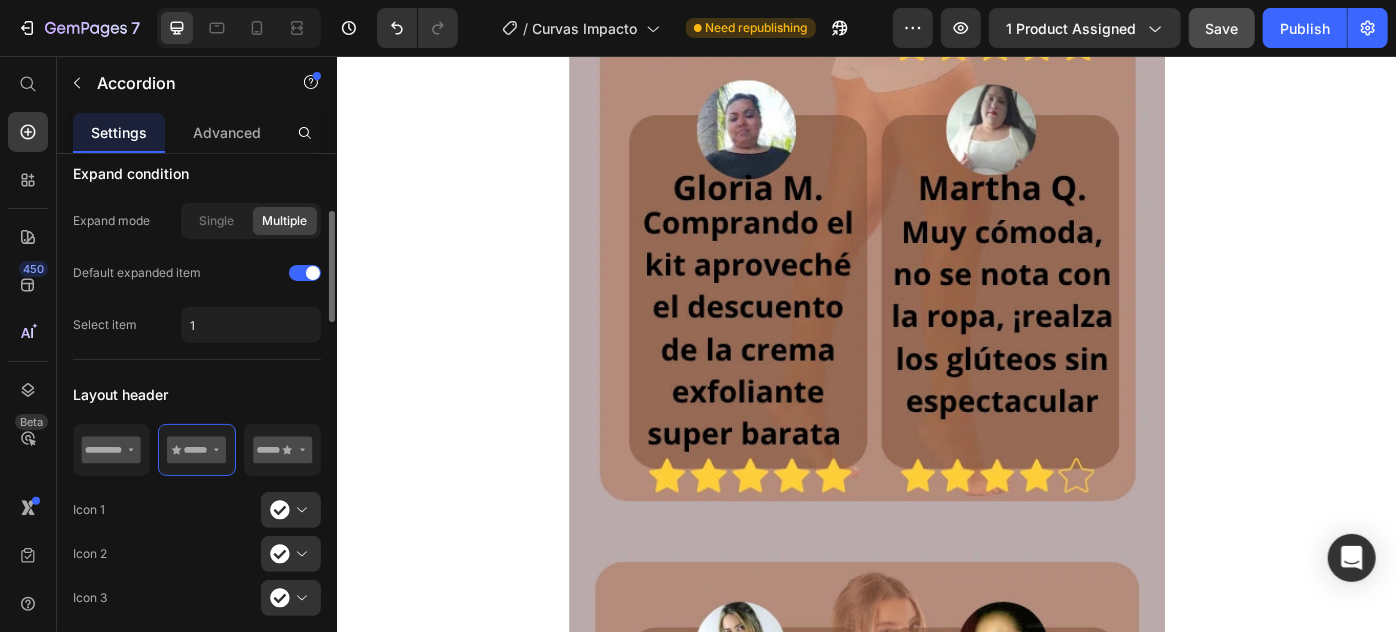 scroll, scrollTop: 0, scrollLeft: 0, axis: both 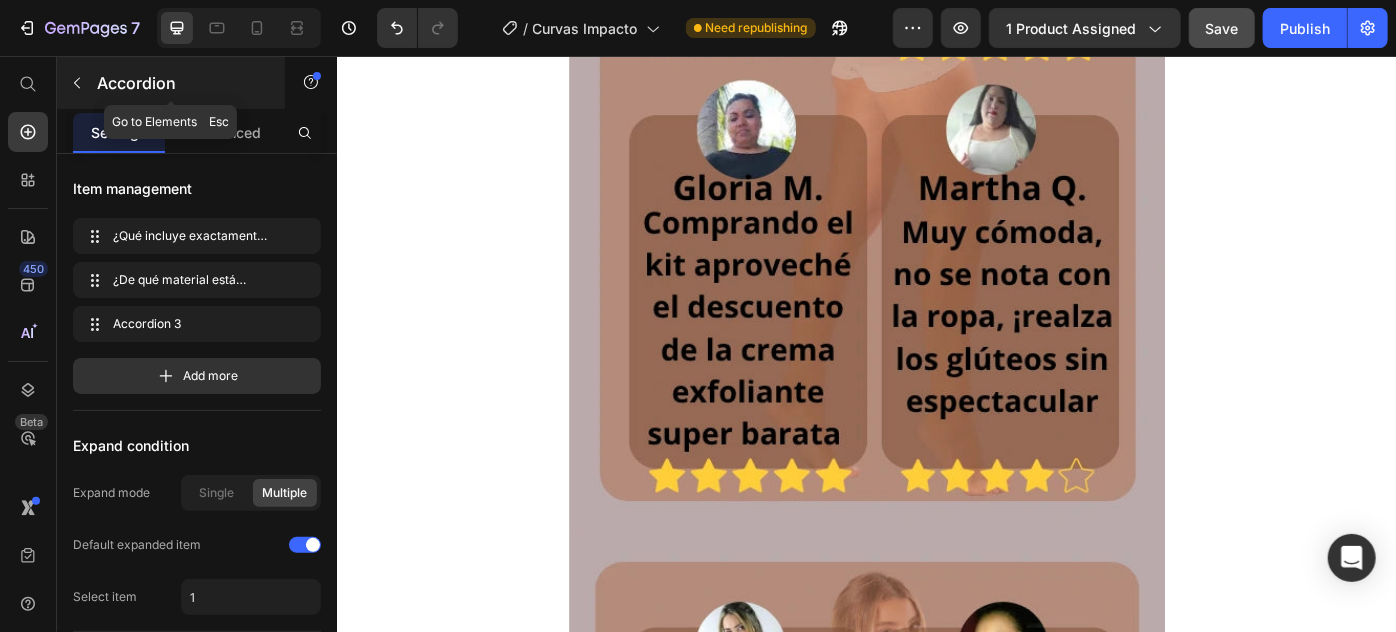 click 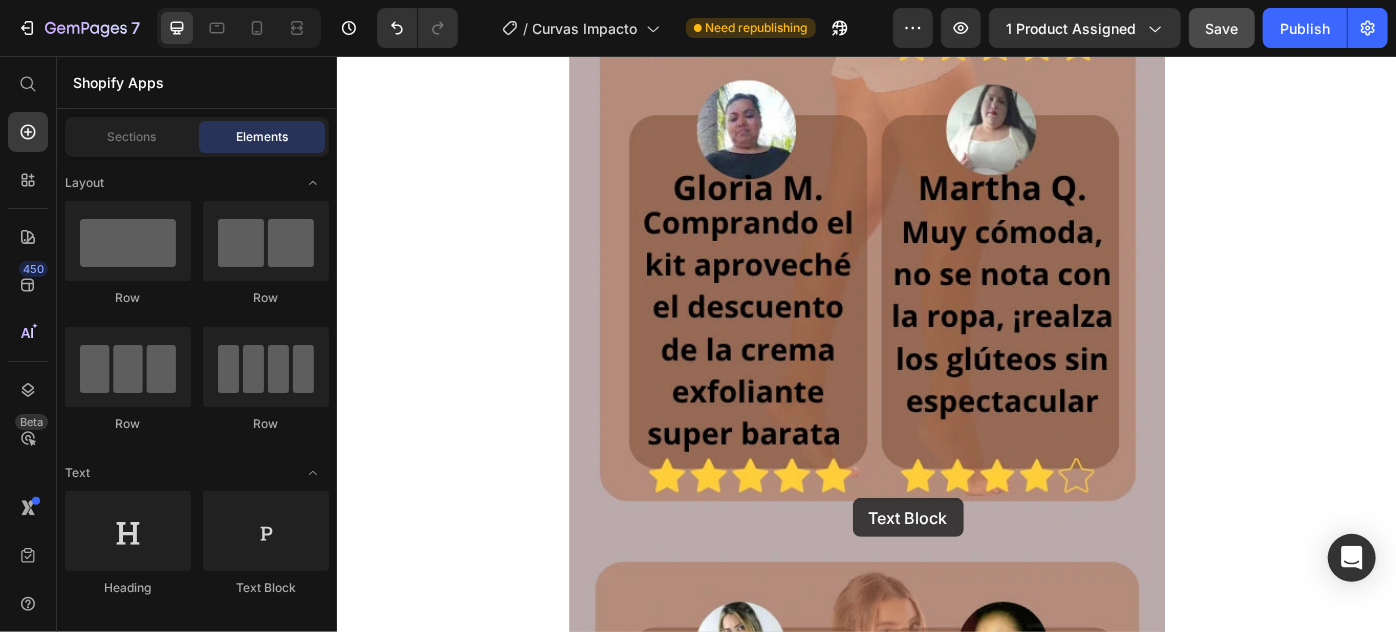 scroll, scrollTop: 7425, scrollLeft: 0, axis: vertical 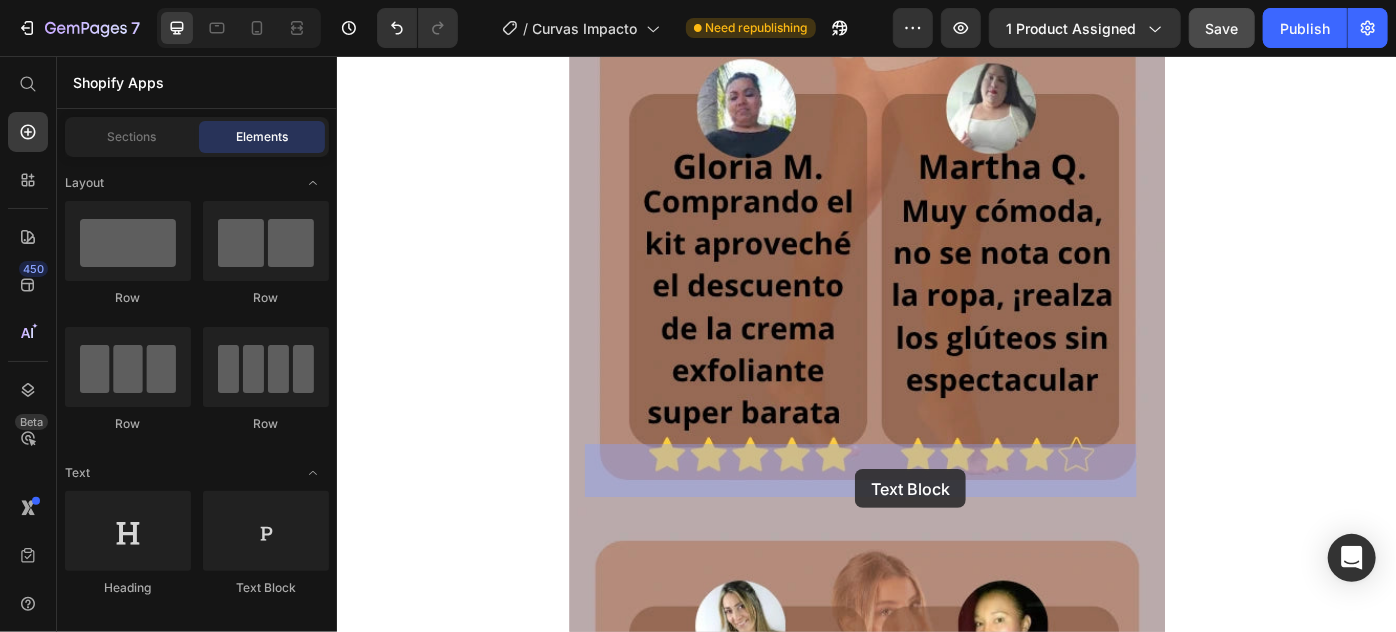 drag, startPoint x: 605, startPoint y: 592, endPoint x: 923, endPoint y: 523, distance: 325.39975 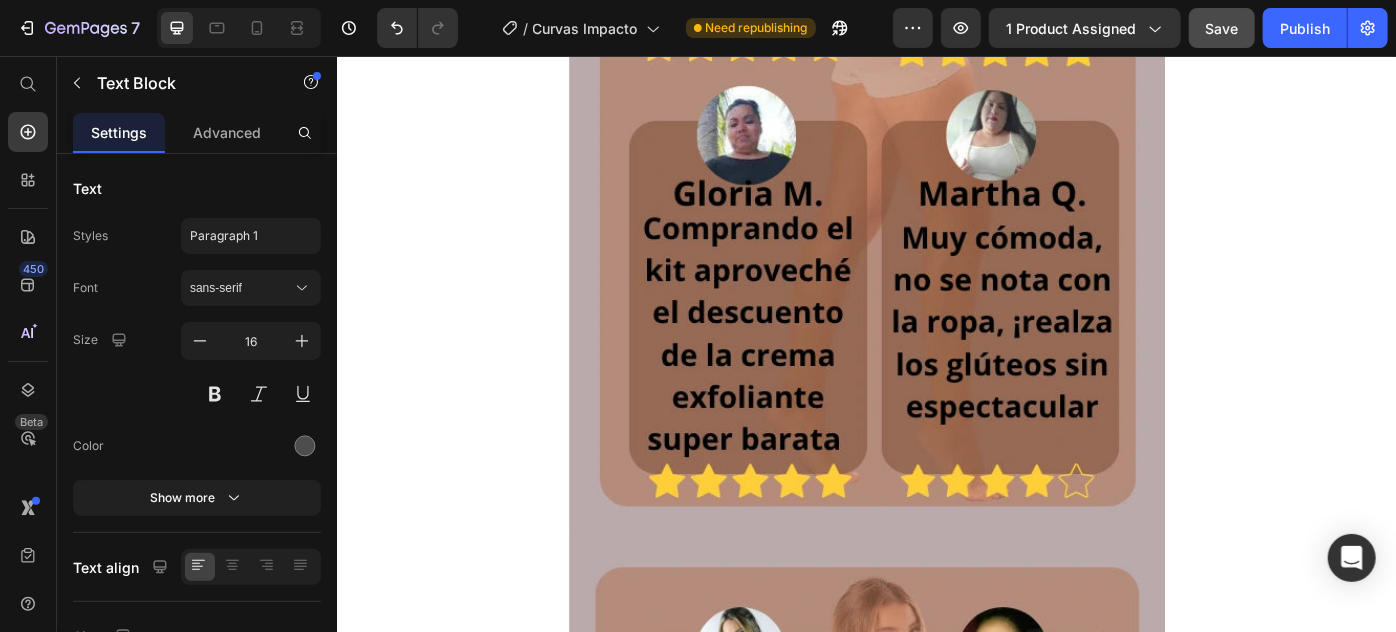 click on "Accordion 3" at bounding box center [920, -606] 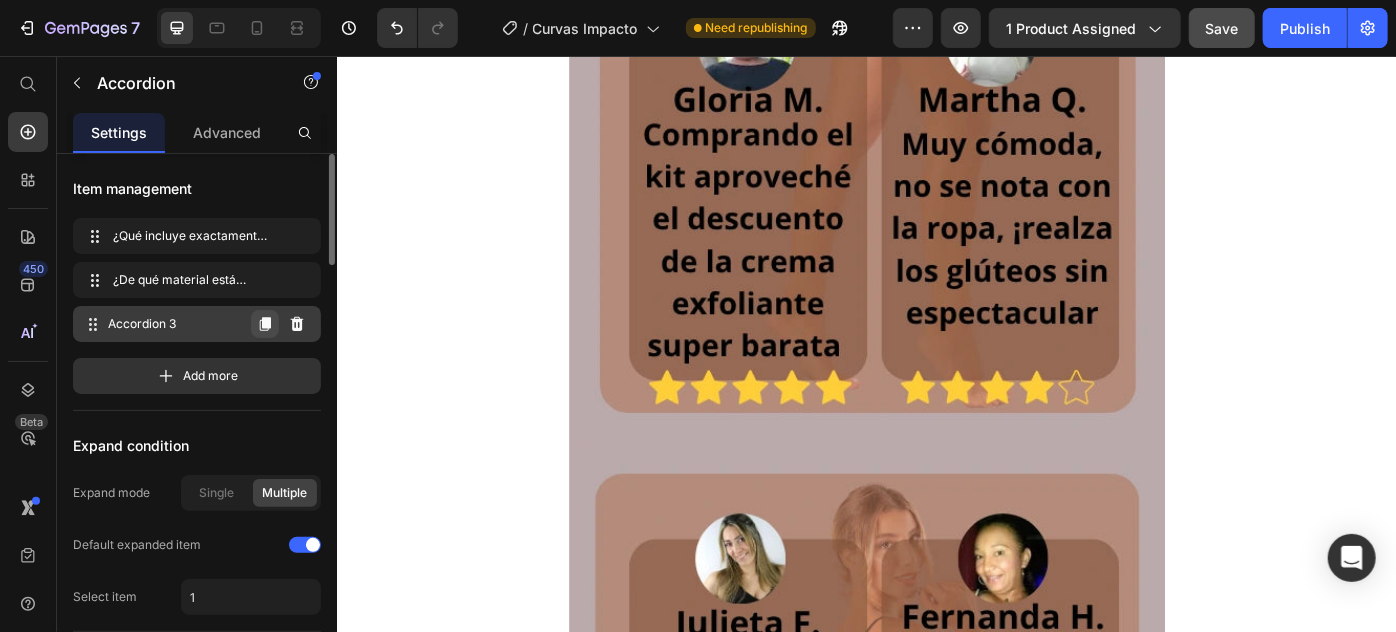 click 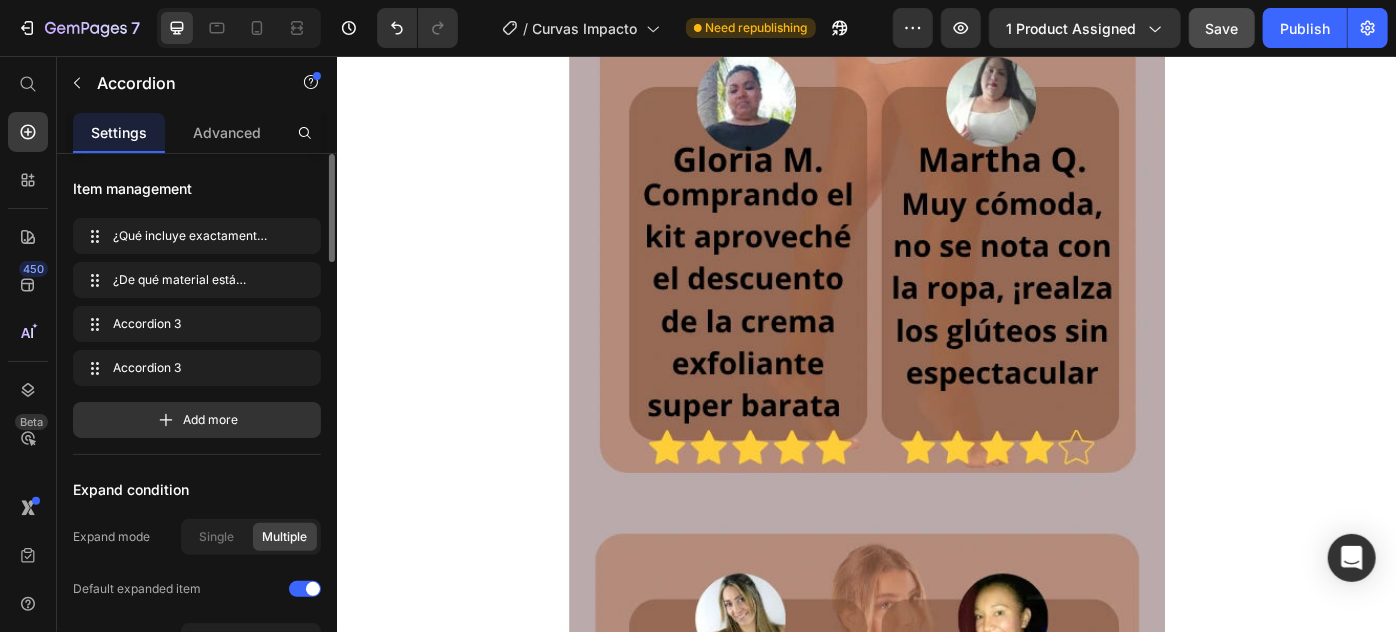 click on "Accordion 3" at bounding box center [920, -539] 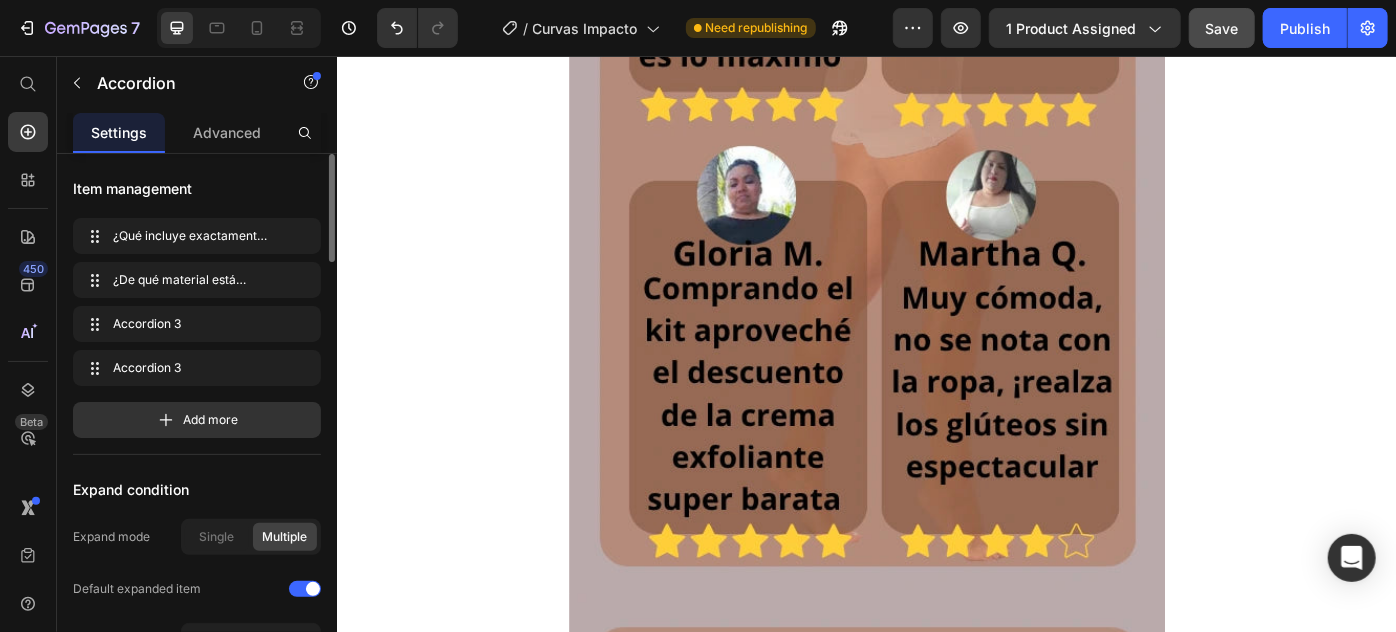 click on "Accordion 3" at bounding box center (920, -539) 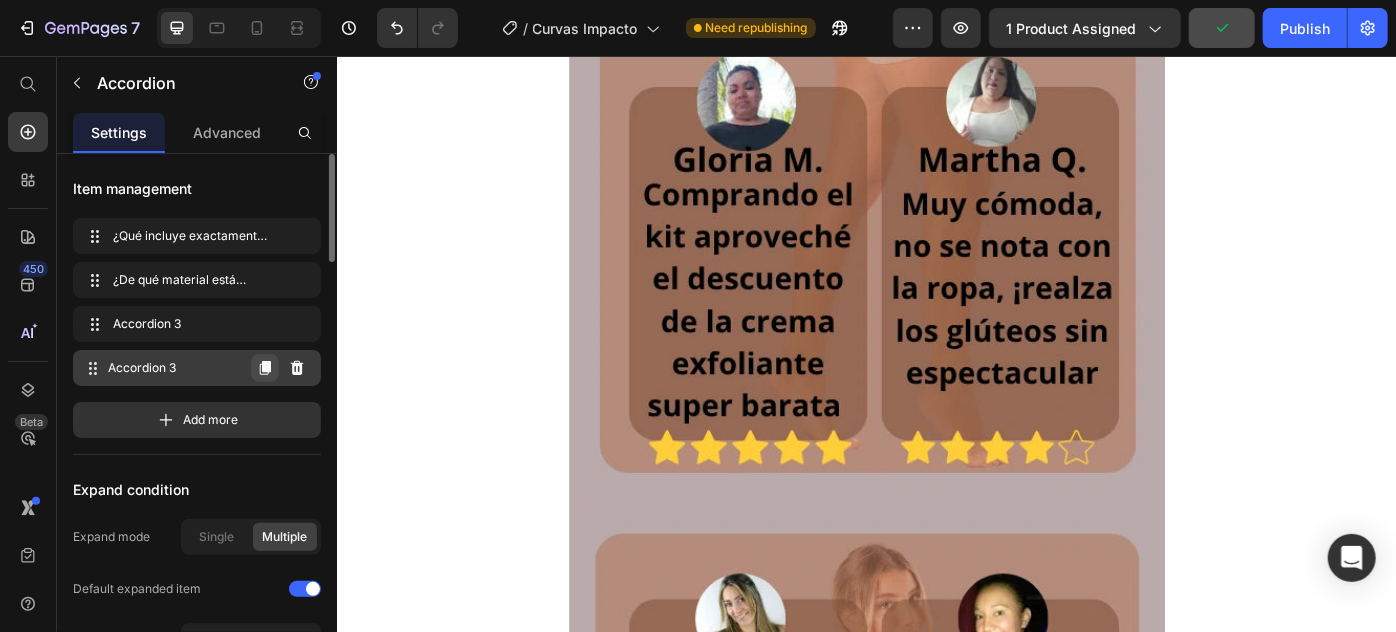 click 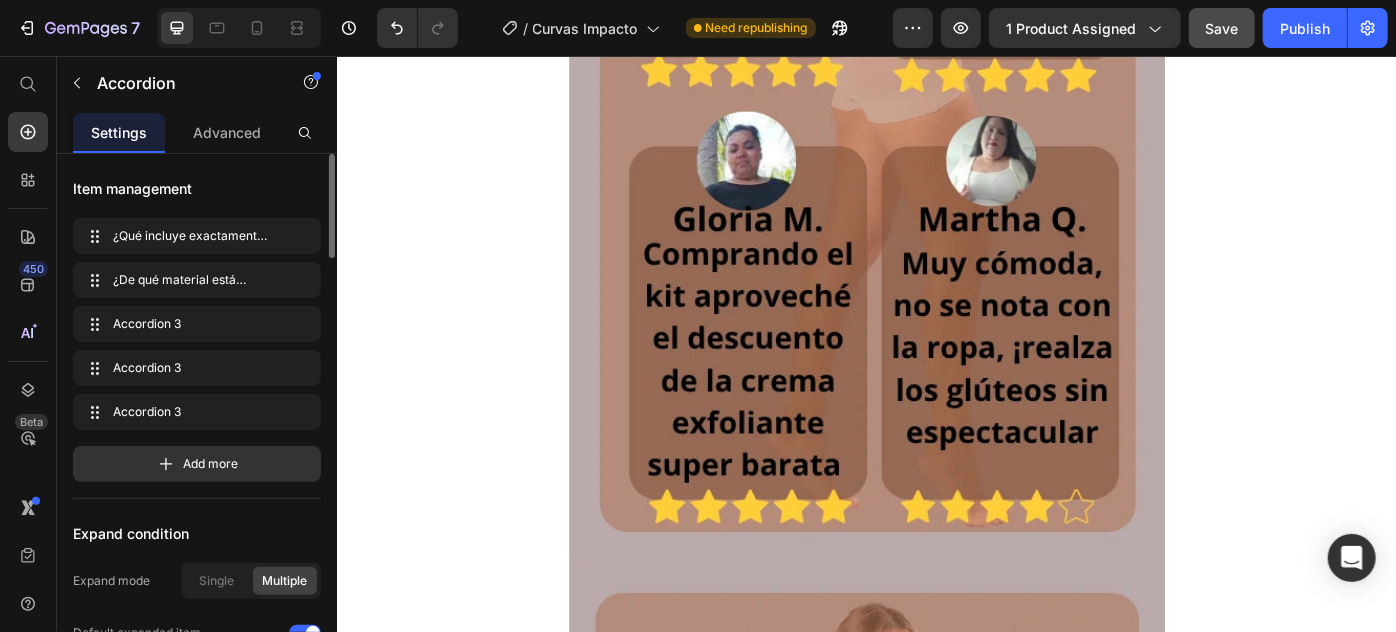 click on "Accordion 3" at bounding box center [920, -606] 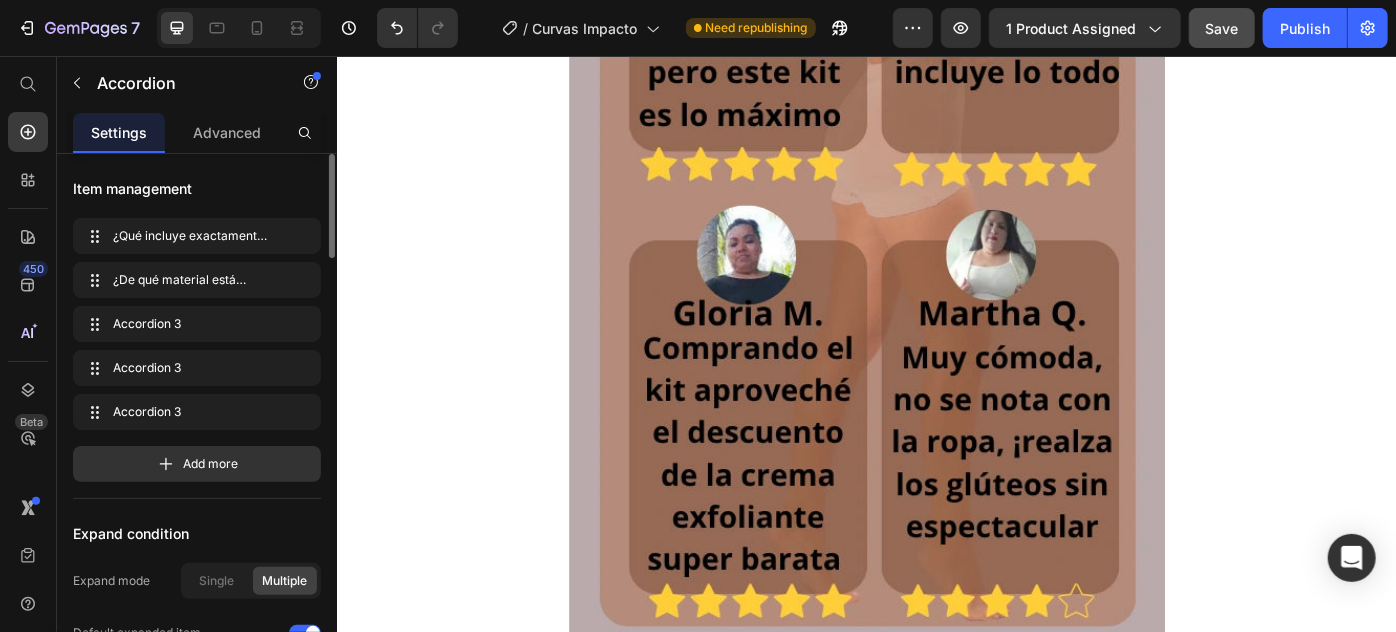 click on "Accordion 3" at bounding box center [920, -606] 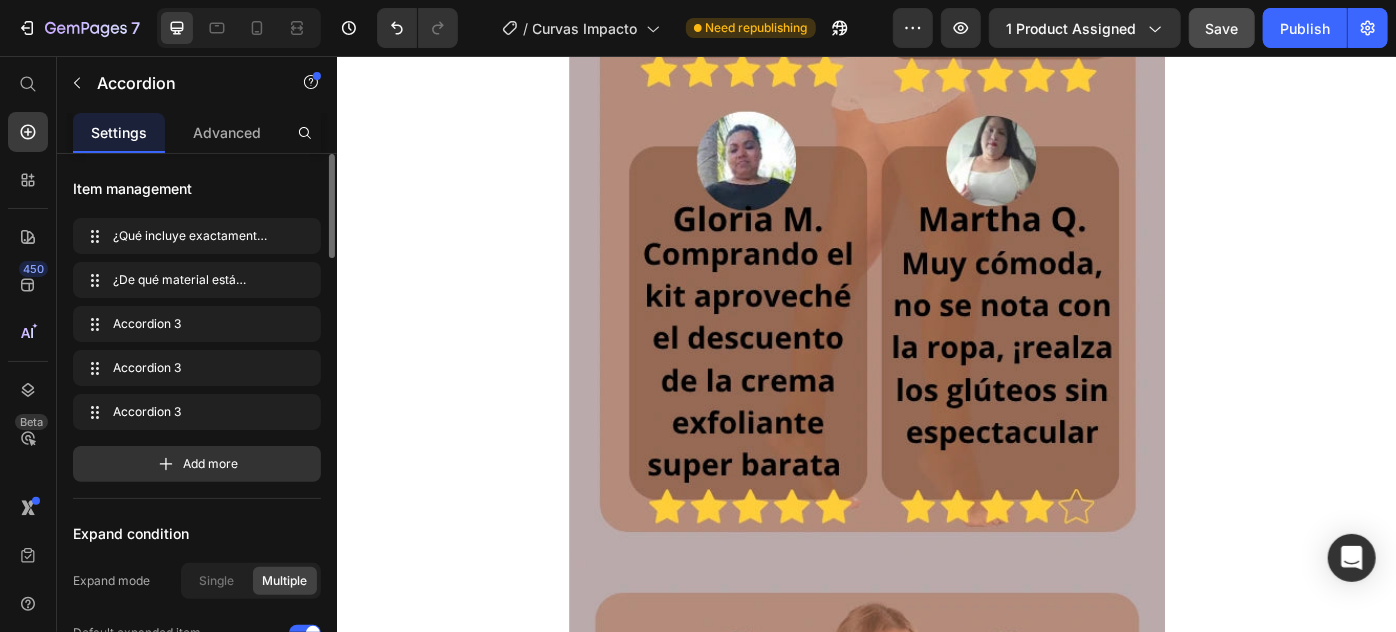 click on "Accordion 3" at bounding box center [701, -606] 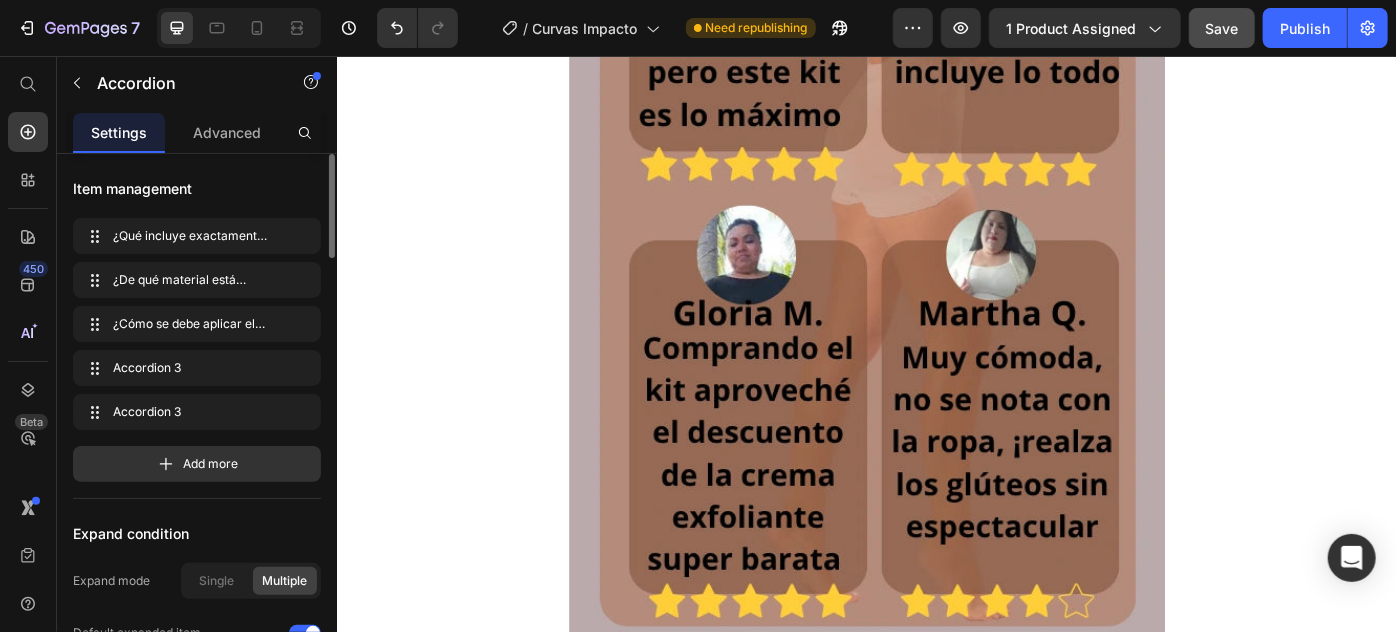 click on "Lorem ipsum dolor sit amet, consectetur adipiscing elit, sed do eiusmod tempor incididunt ut labore et dolore magna aliqua. Ut enim ad minim veniam, quis nostrud exercitation ullamco laboris nisi ut aliquip ex ea commodo consequat." at bounding box center (936, -527) 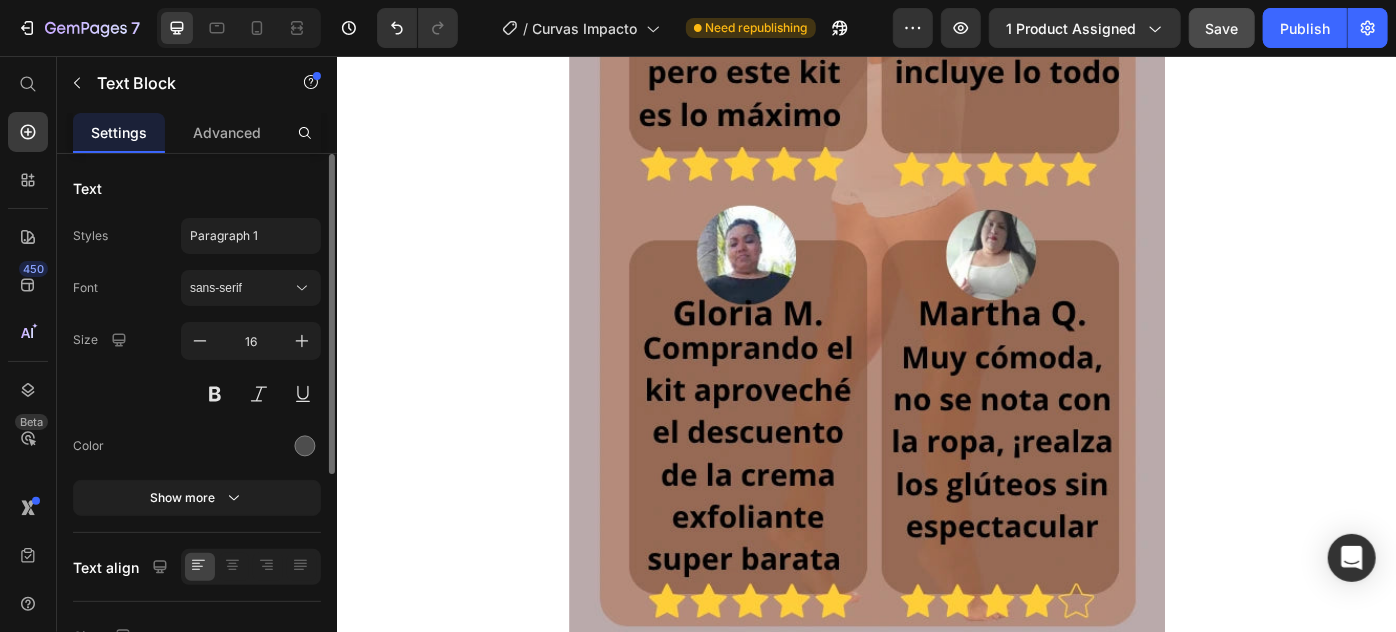 click on "Lorem ipsum dolor sit amet, consectetur adipiscing elit, sed do eiusmod tempor incididunt ut labore et dolore magna aliqua. Ut enim ad minim veniam, quis nostrud exercitation ullamco laboris nisi ut aliquip ex ea commodo consequat." at bounding box center [936, -527] 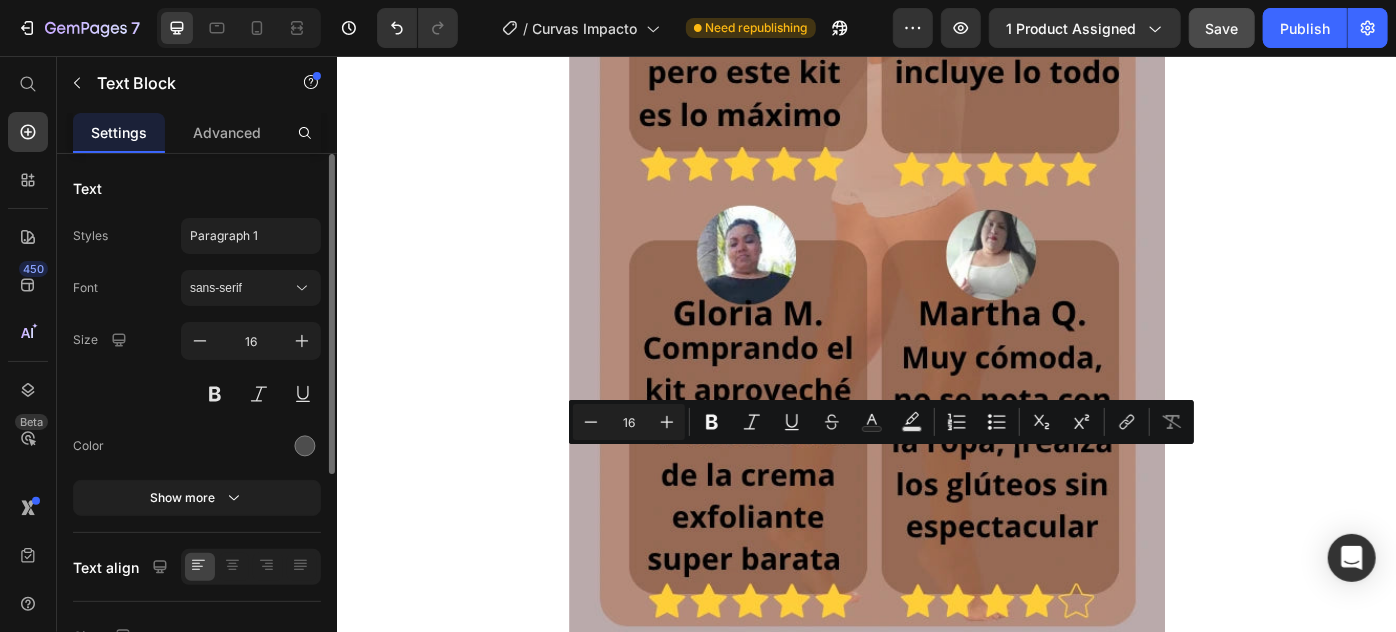 drag, startPoint x: 1147, startPoint y: 562, endPoint x: 606, endPoint y: 511, distance: 543.39856 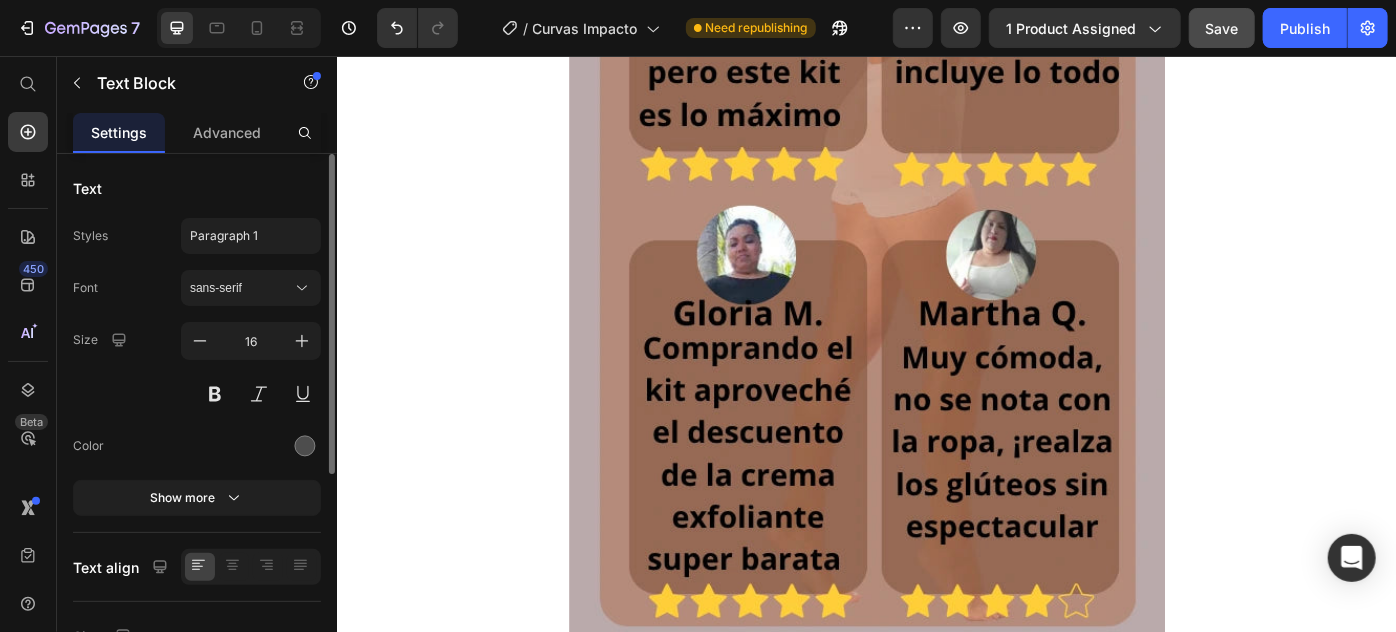 click on "Aplica una cantidad generosa en el abdomen, cintura y/o piernas antes de colocarte la faja o el short. Su efecto frío activa la circulación y ayuda a reducir medidas con el uso constante, su tamaño es de 100ml." at bounding box center [936, -527] 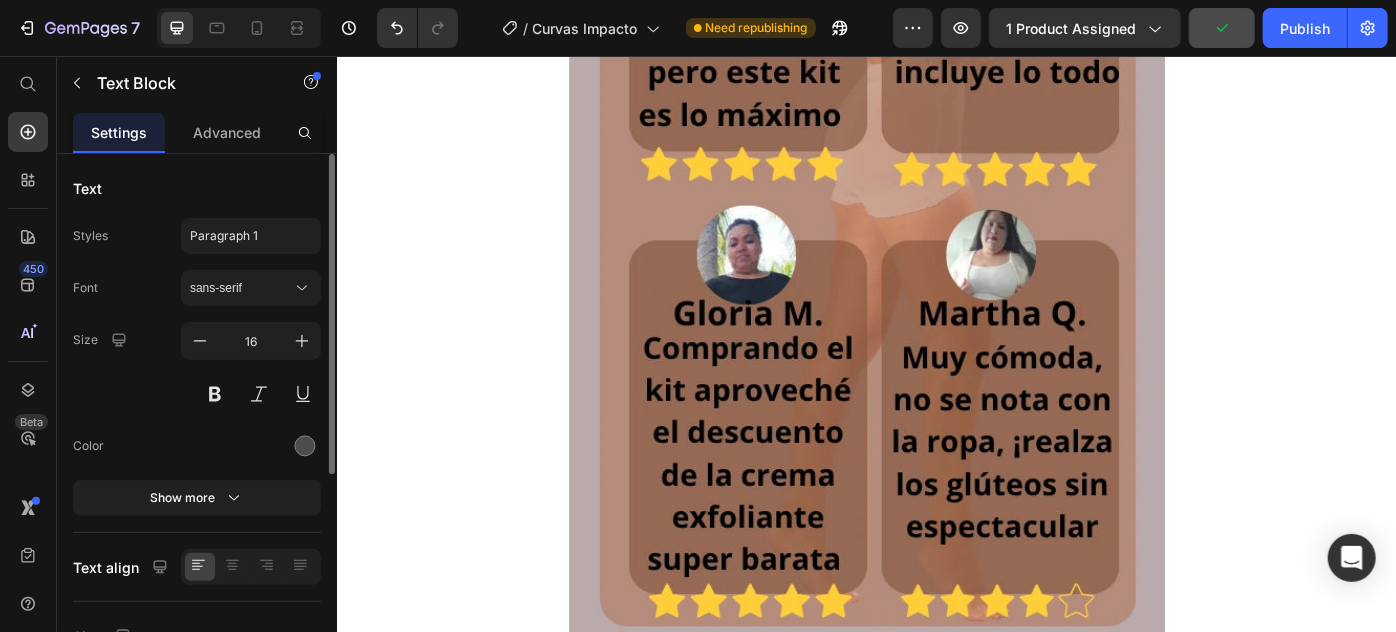 click on "¿Cómo se debe aplicar el gel mentolado y de que tamaño es?" at bounding box center (920, -606) 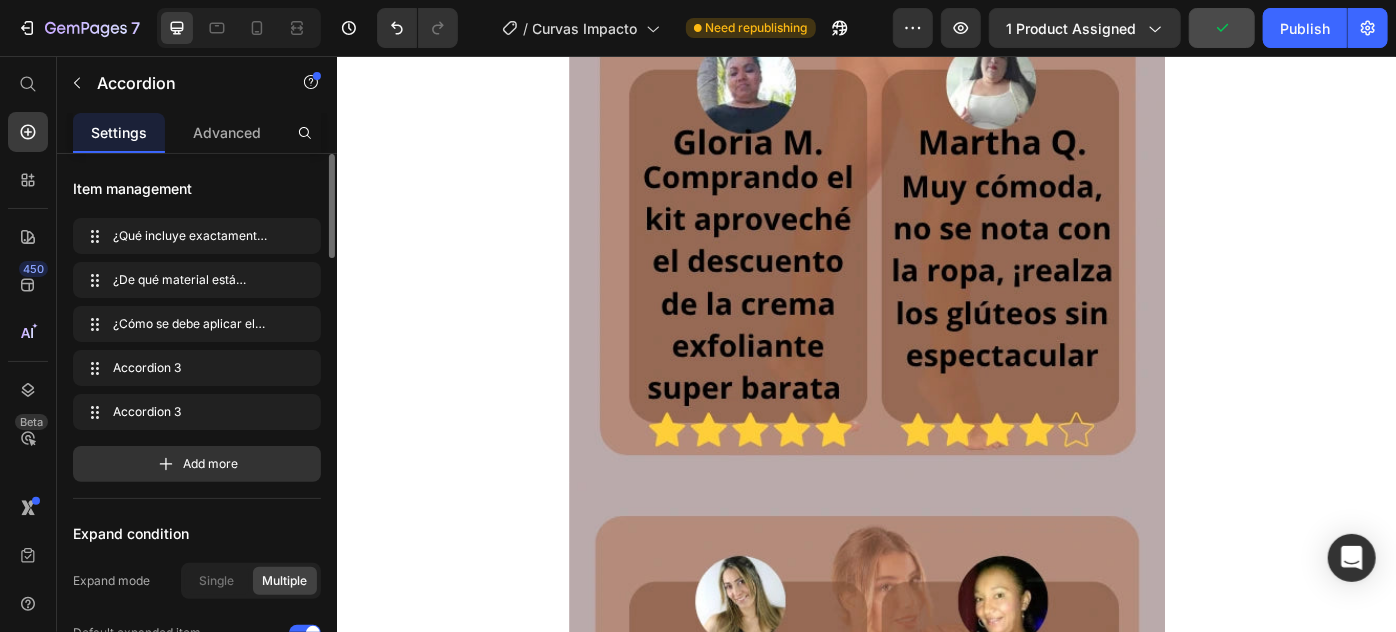 scroll, scrollTop: 7516, scrollLeft: 0, axis: vertical 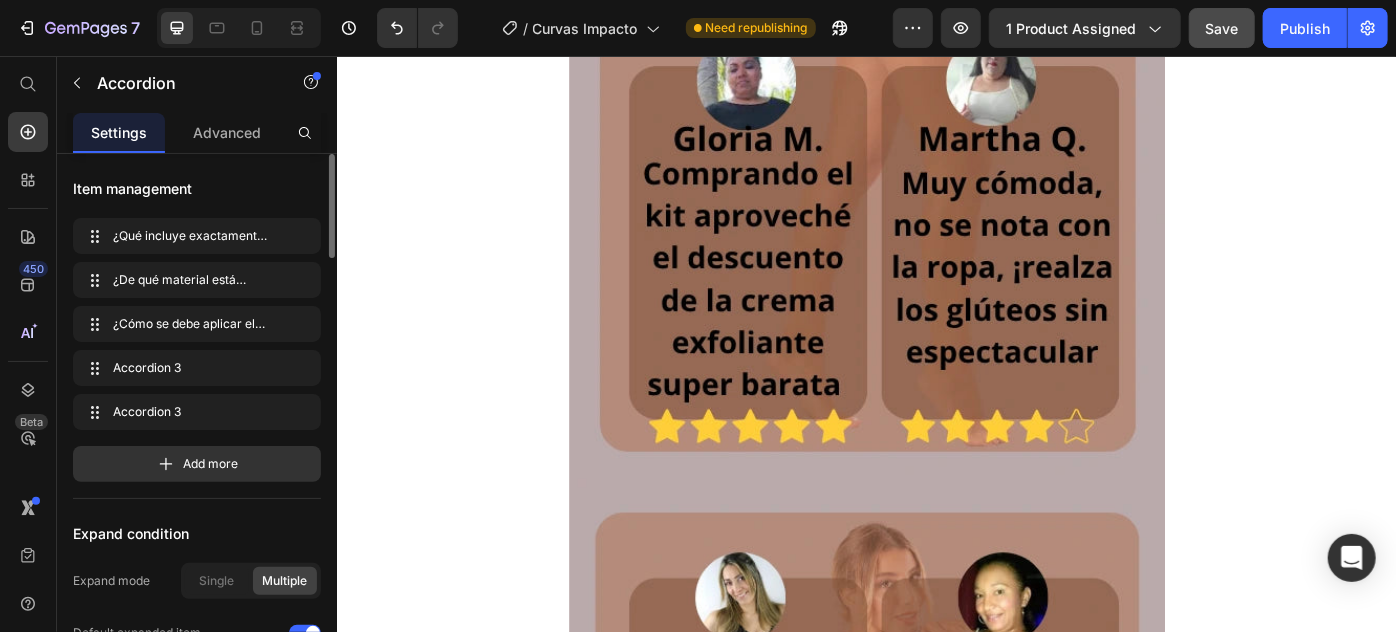 click on "Accordion 3" at bounding box center (701, -630) 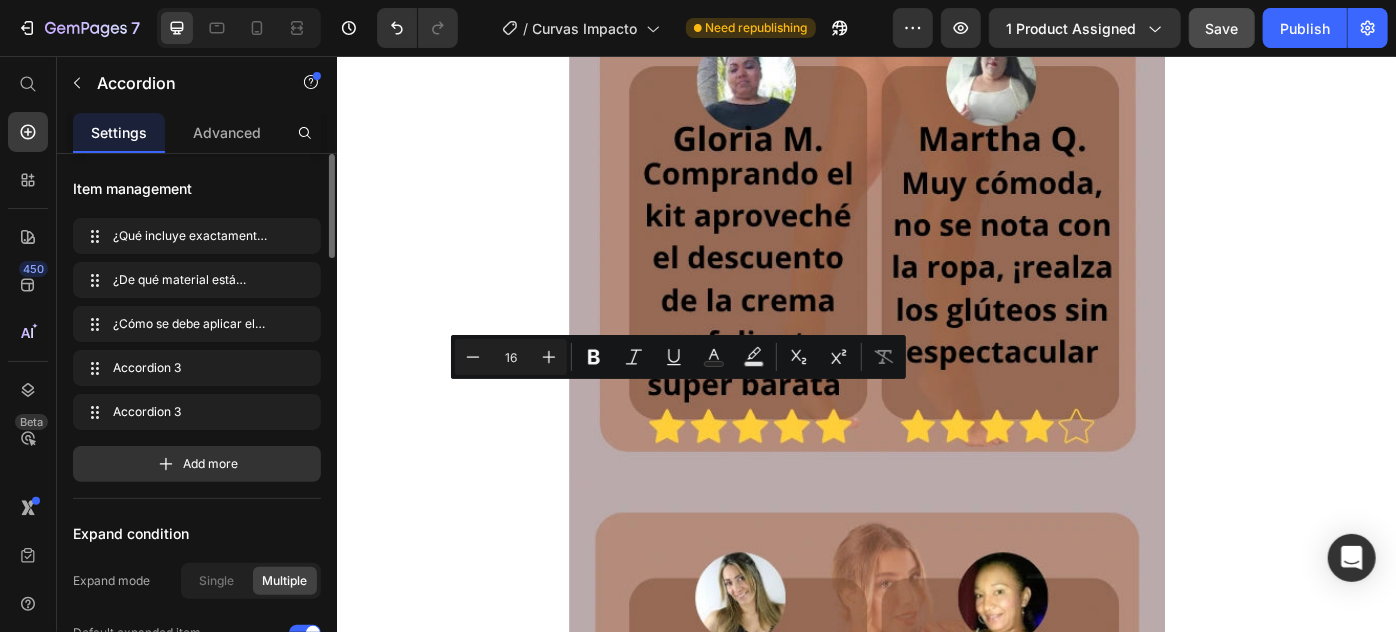 drag, startPoint x: 650, startPoint y: 430, endPoint x: 733, endPoint y: 447, distance: 84.723076 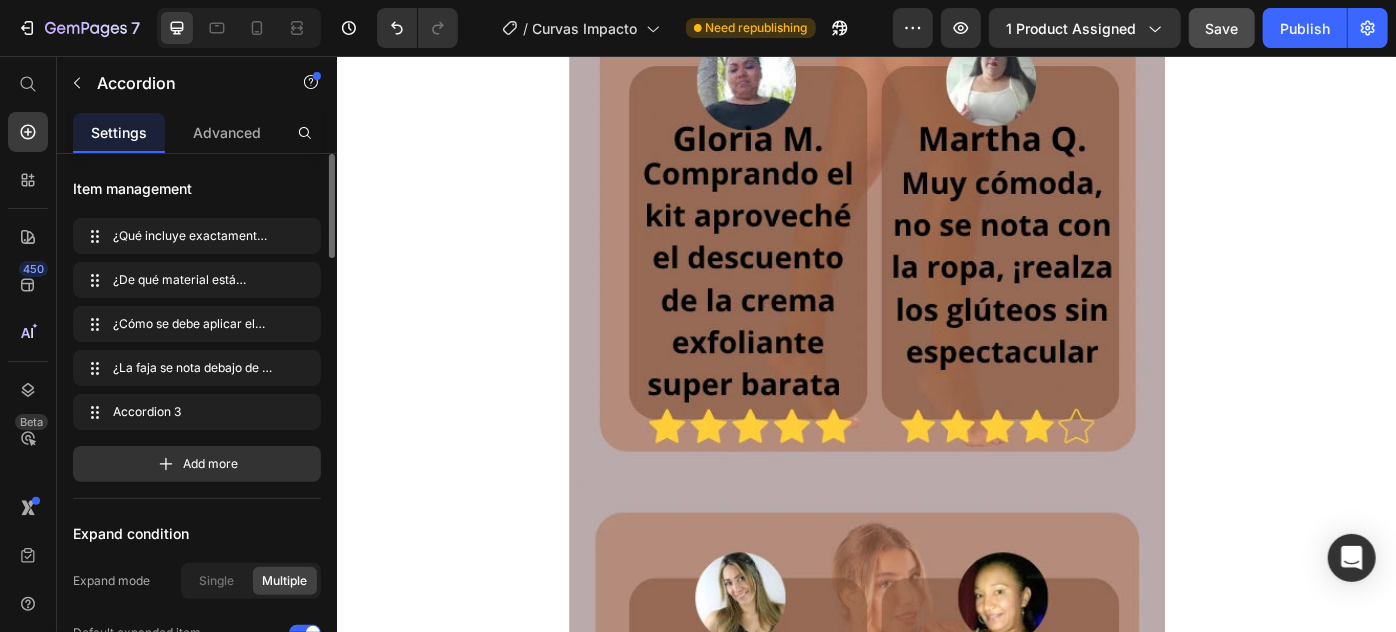 click on "¿La faja se nota debajo de la ropa?" at bounding box center [920, -630] 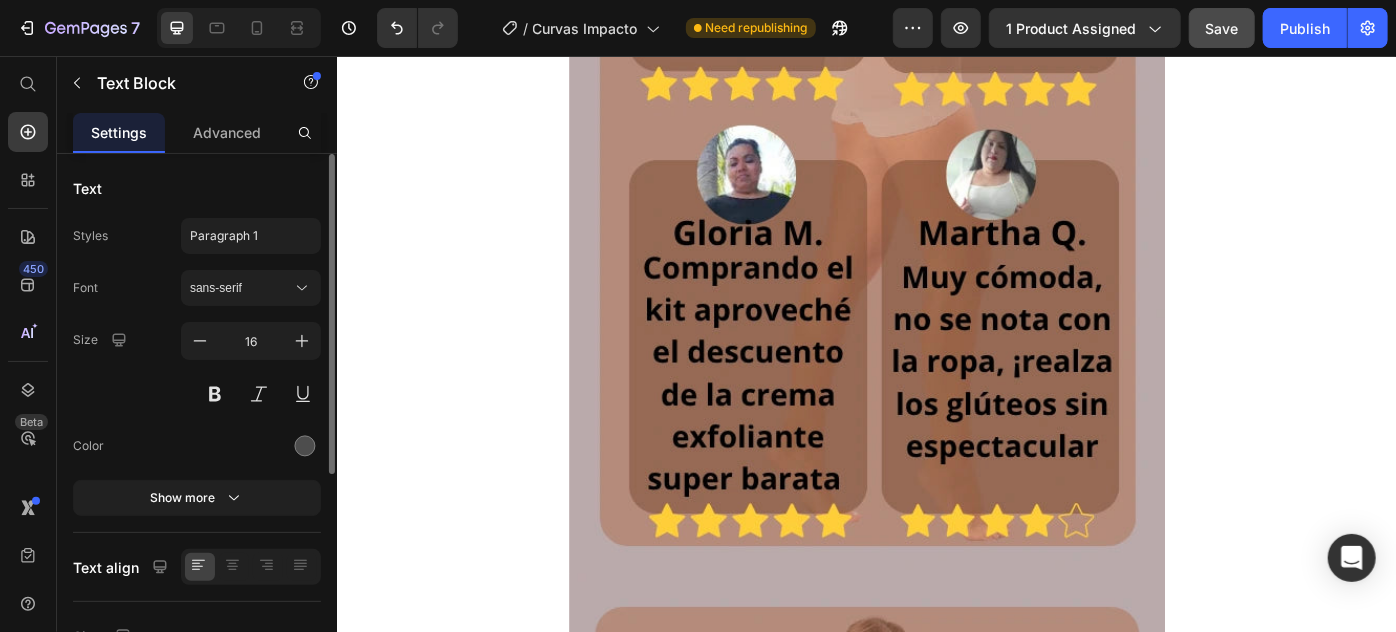 click on "Lorem ipsum dolor sit amet, consectetur adipiscing elit, sed do eiusmod tempor incididunt ut labore et dolore magna aliqua. Ut enim ad minim veniam, quis nostrud exercitation ullamco laboris nisi ut aliquip ex ea commodo consequat." at bounding box center [936, -550] 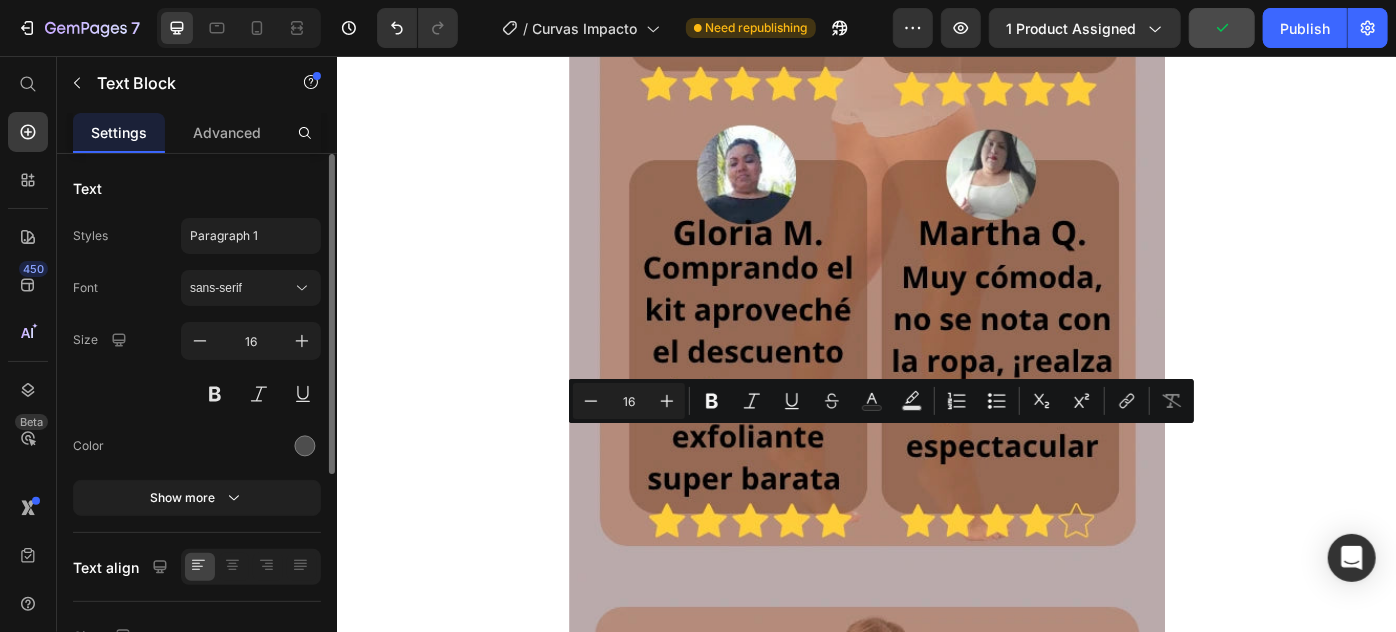 drag, startPoint x: 1126, startPoint y: 542, endPoint x: 618, endPoint y: 470, distance: 513.07697 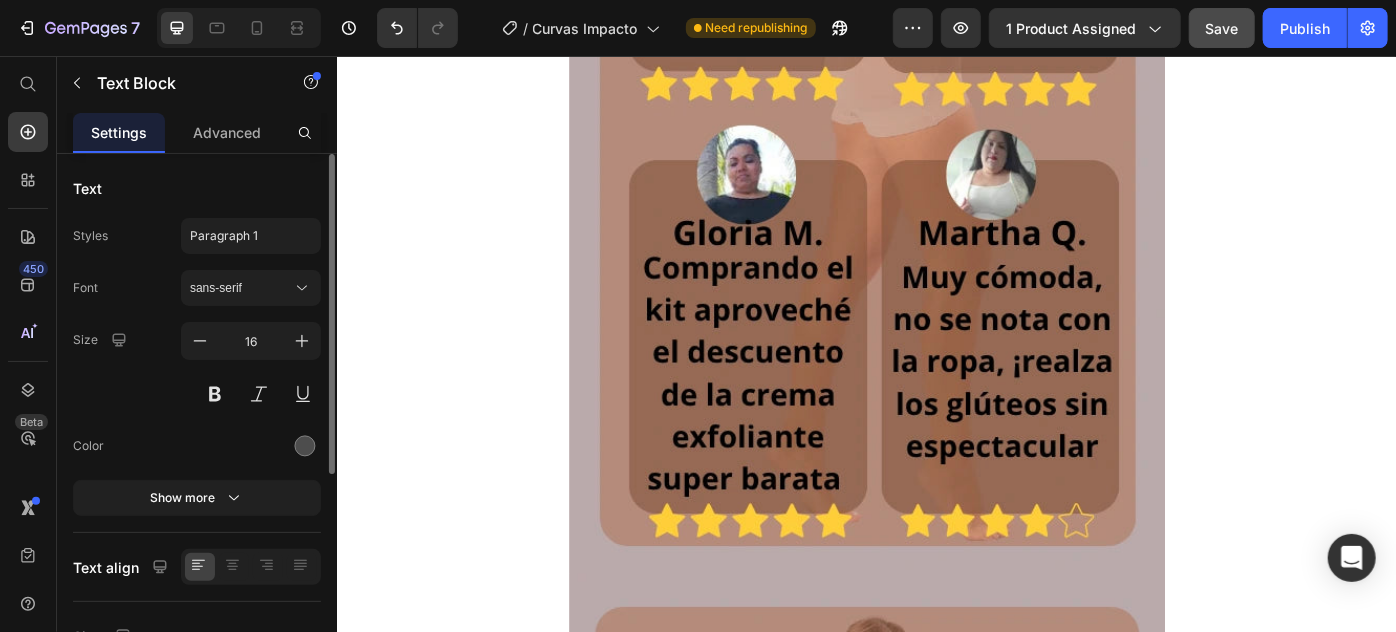 click on "No. El diseño corto con lycra interior y costuras planas permite que la uses debajo de cualquier prenda sin que se marque. Es ideal para ropa ajustada o vestidos, y puedes tenerla como usu diario." at bounding box center [936, -550] 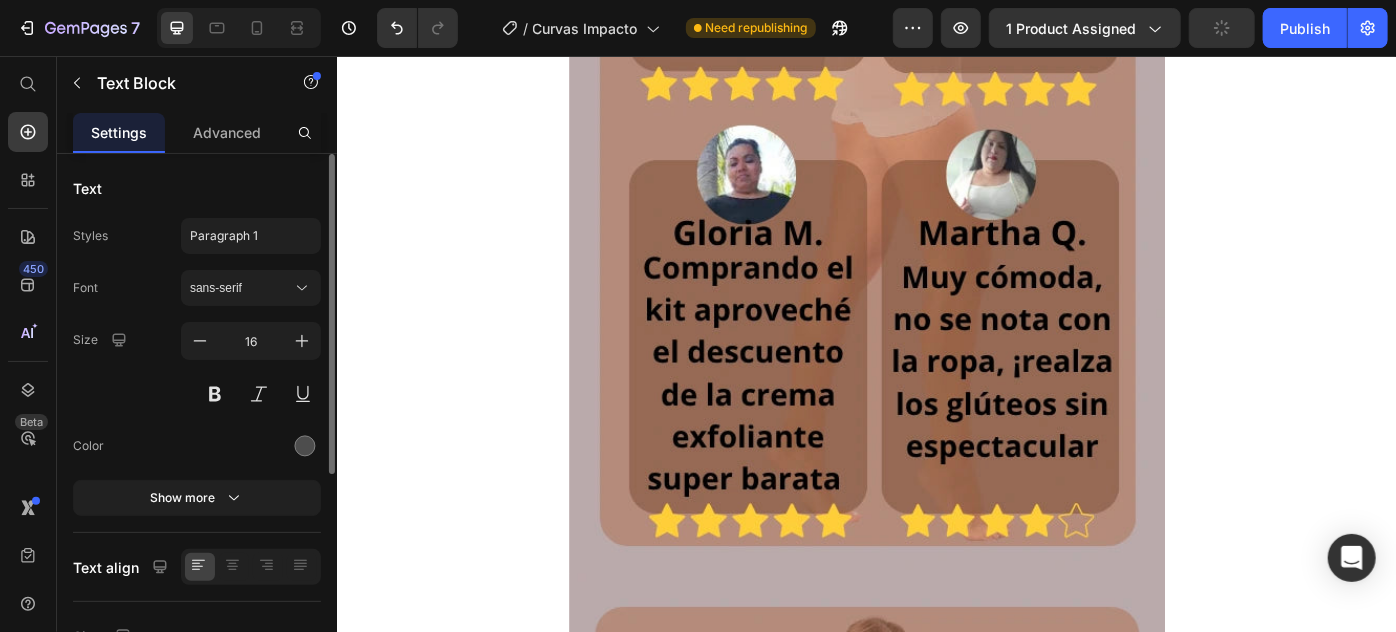 click on "No. El diseño corto con lycra interior y costuras planas permite que la uses debajo de cualquier prenda sin que se marque. Es ideal para ropa ajustada o vestidos, y puedes colocartela para uso diario." at bounding box center [936, -550] 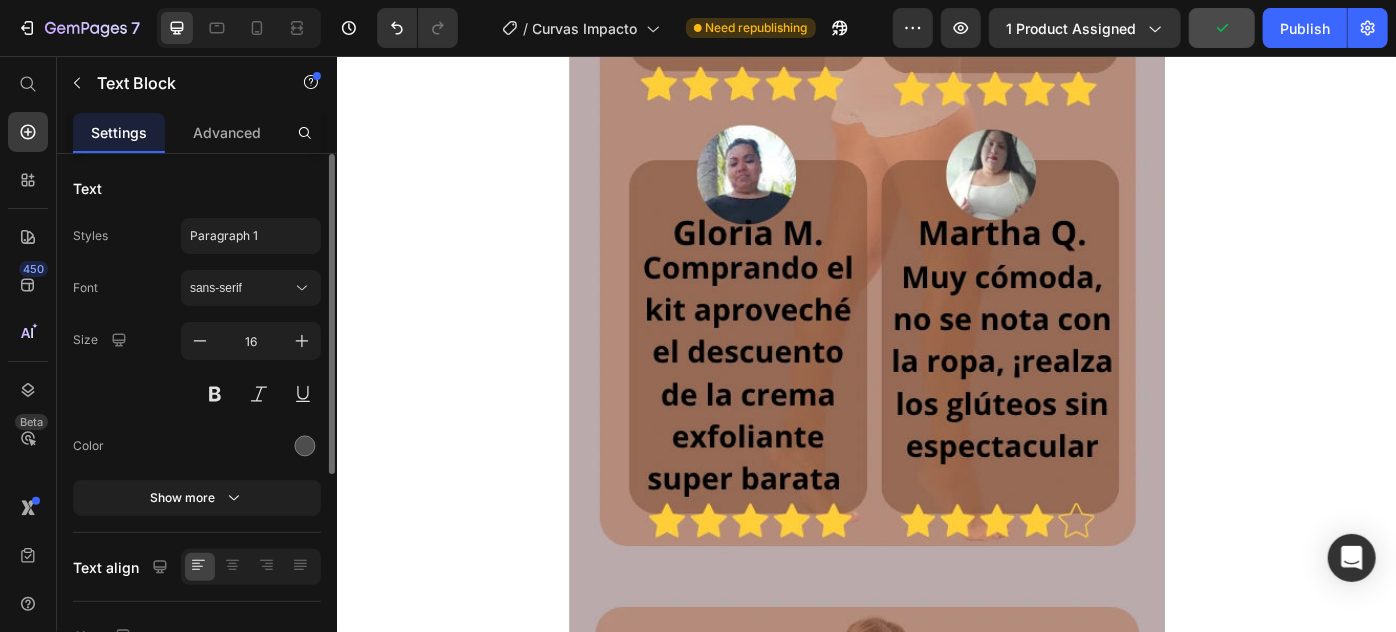 click on "colocártela" 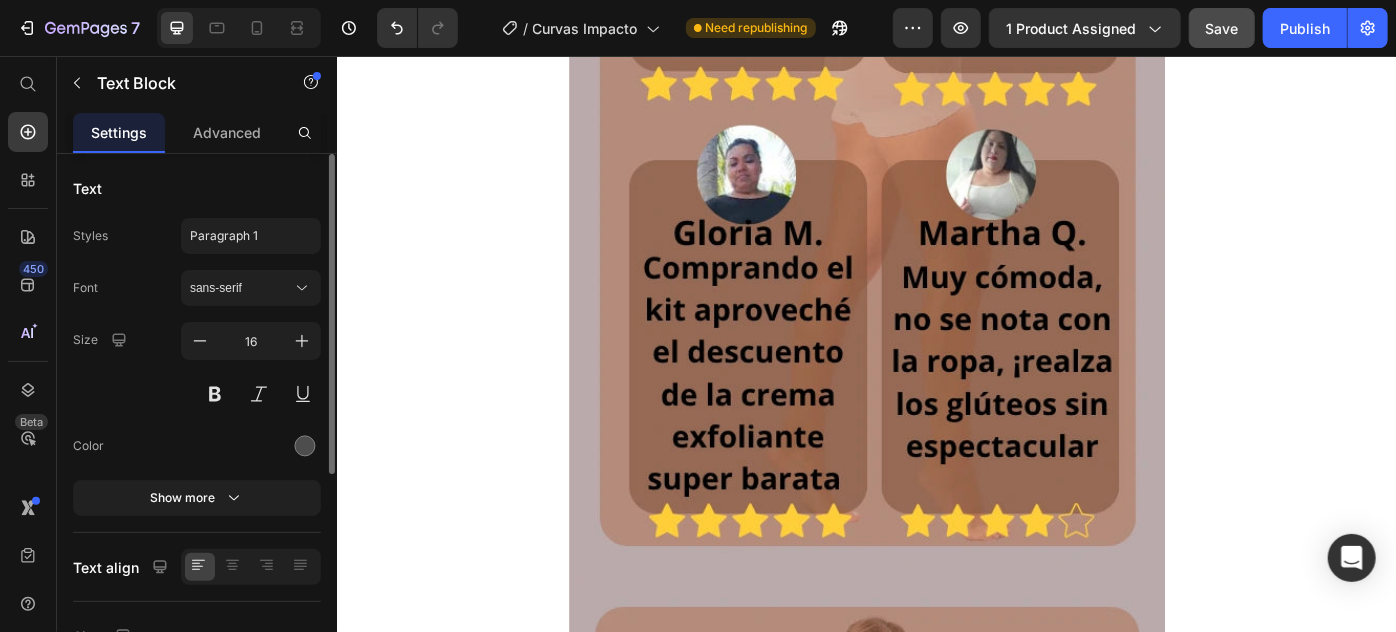 click on "No. El diseño corto con lycra interior y costuras planas permite que la uses debajo de cualquier prenda sin que se marque. Es ideal para ropa ajustada o vestidos, y puedes colocártela para uso diario." at bounding box center [936, -550] 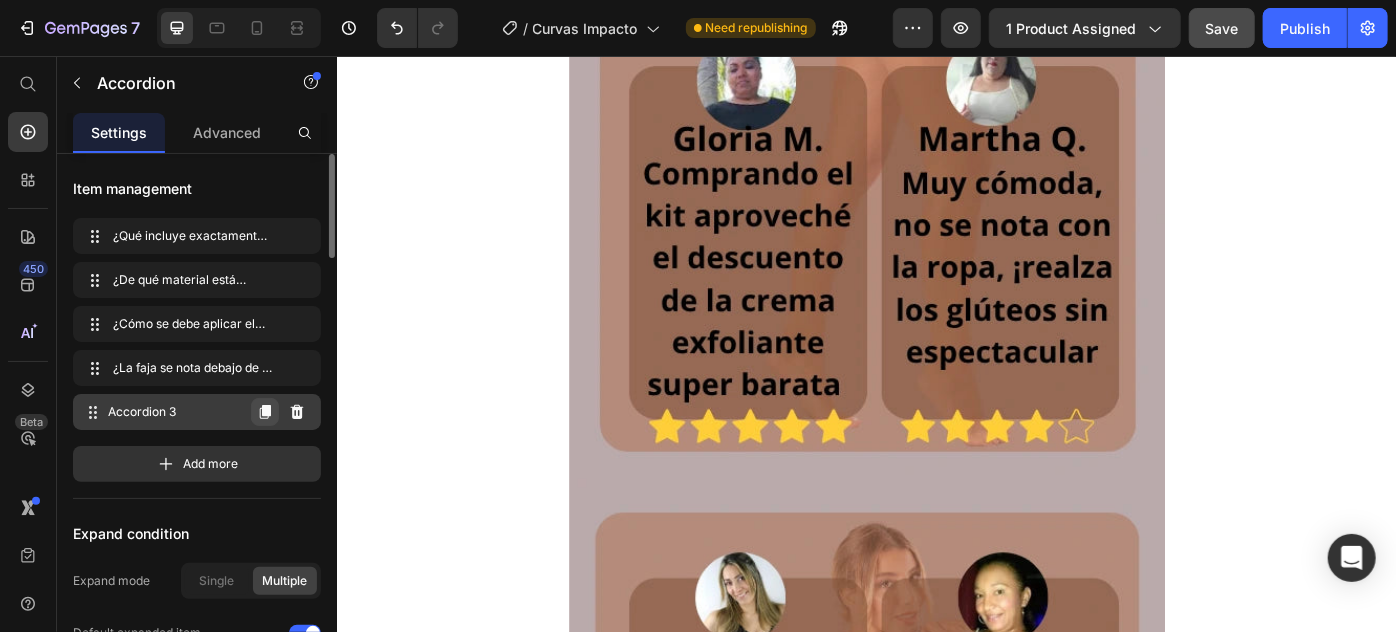 click 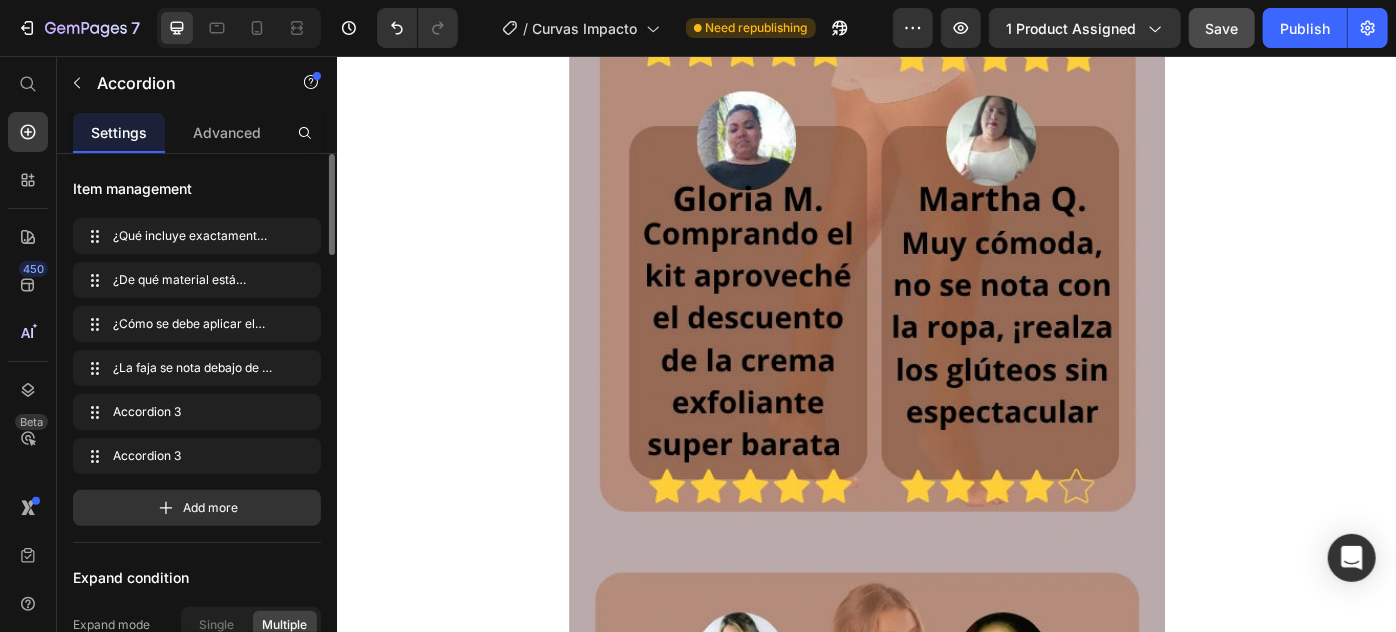click on "Accordion 3" at bounding box center [701, -562] 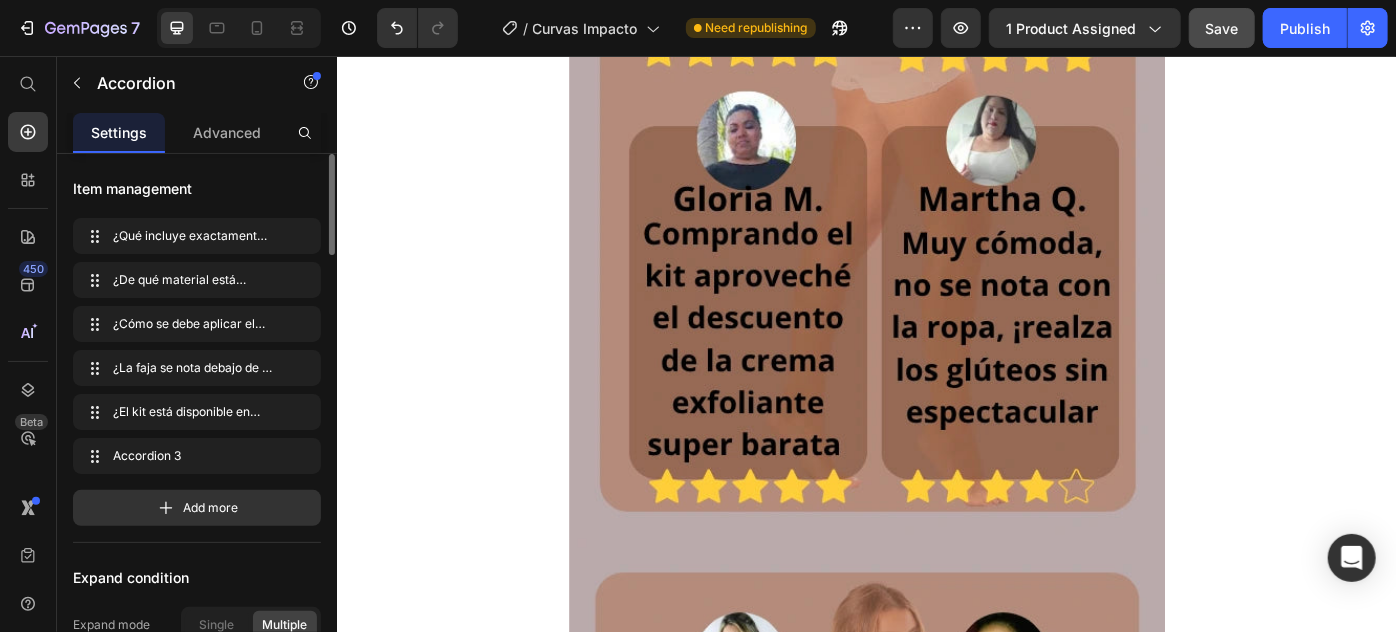 click on "¿El kit está disponible en todas las tallas?" at bounding box center (920, -562) 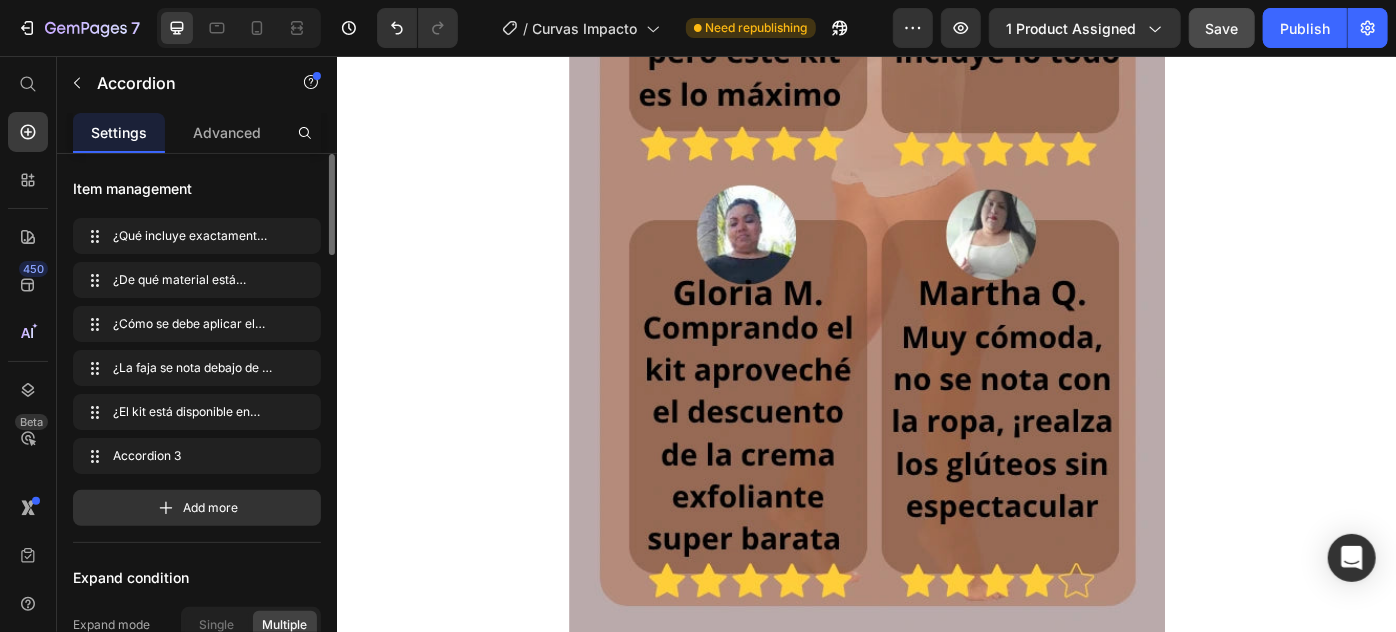 click on "Lorem ipsum dolor sit amet, consectetur adipiscing elit, sed do eiusmod tempor incididunt ut labore et dolore magna aliqua. Ut enim ad minim veniam, quis nostrud exercitation ullamco laboris nisi ut aliquip ex ea commodo consequat." at bounding box center (936, -482) 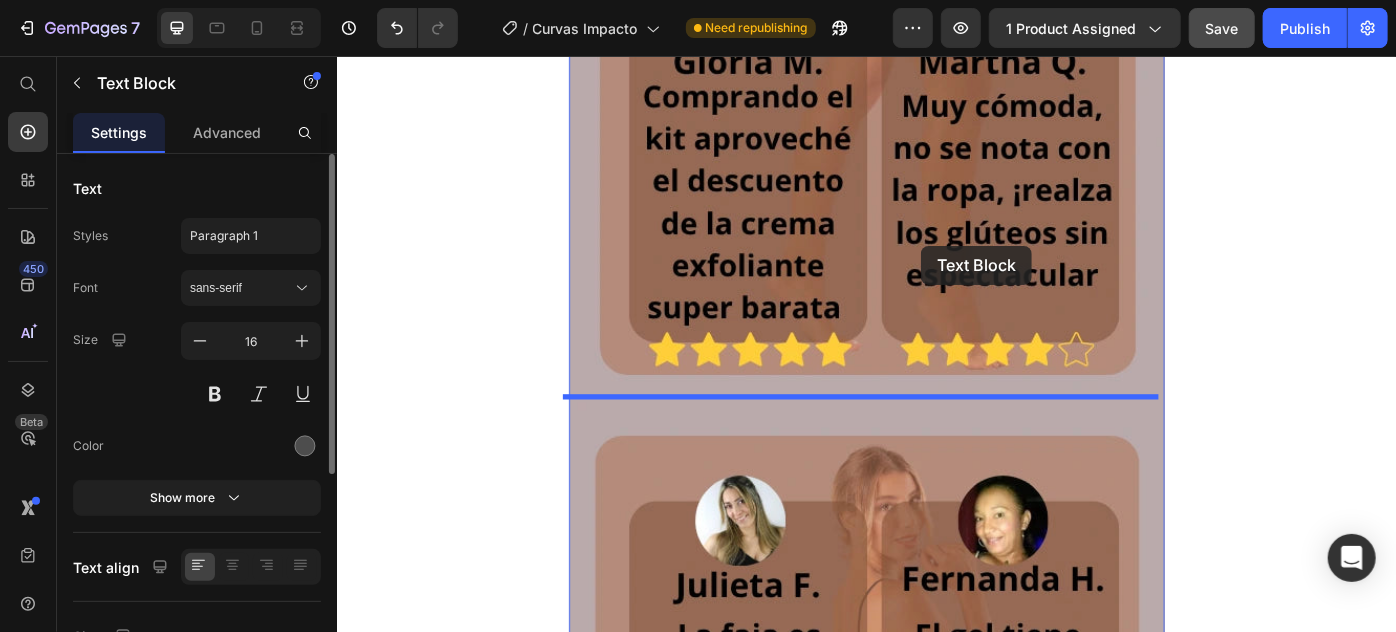 scroll, scrollTop: 7691, scrollLeft: 0, axis: vertical 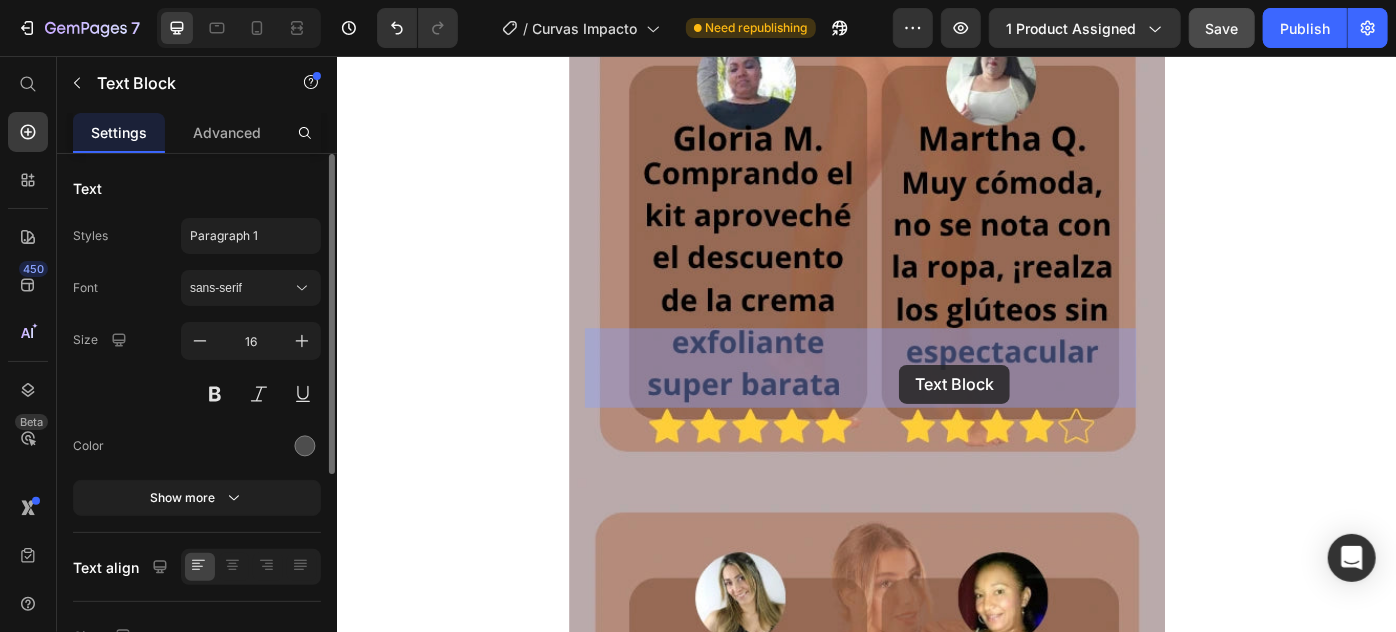 drag, startPoint x: 1120, startPoint y: 618, endPoint x: 973, endPoint y: 405, distance: 258.8011 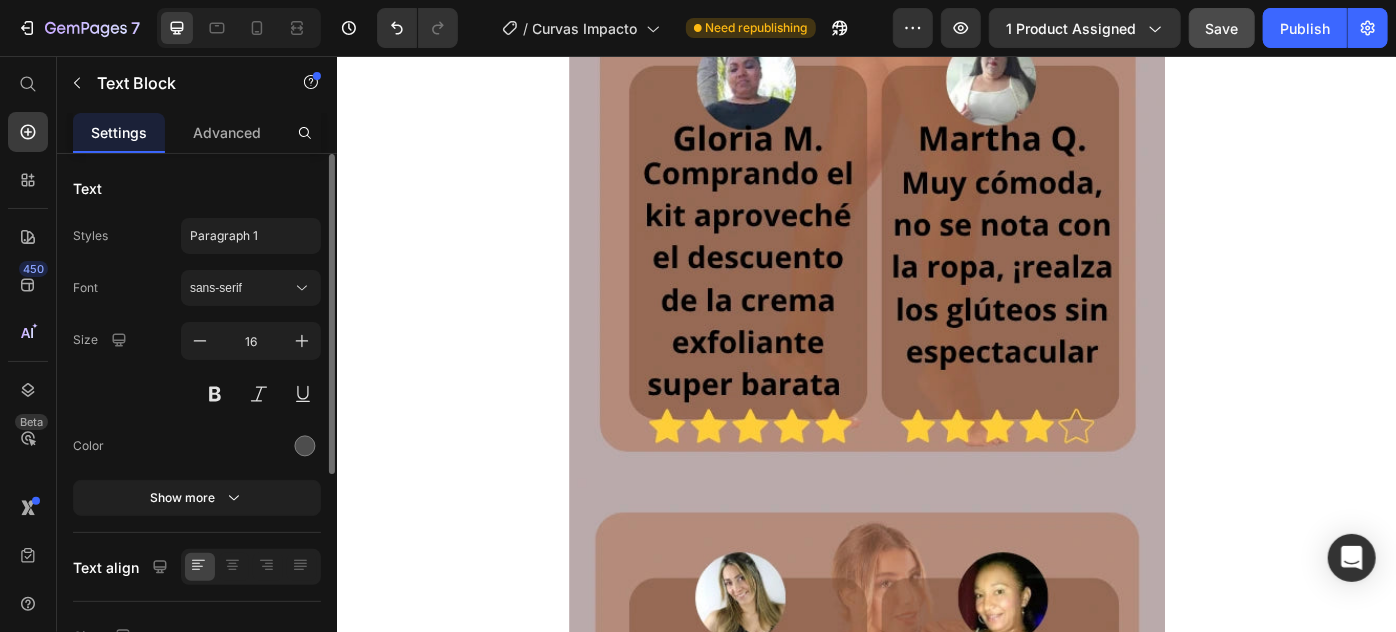drag, startPoint x: 1120, startPoint y: 434, endPoint x: 618, endPoint y: 370, distance: 506.06323 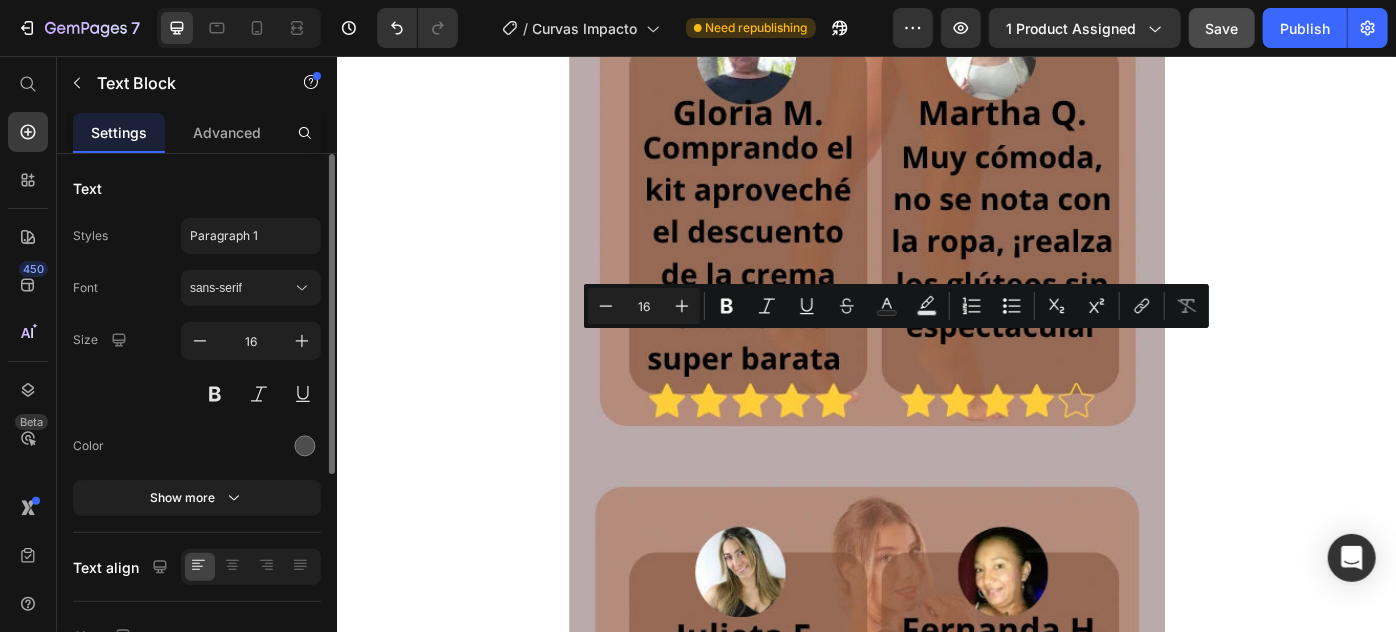 drag, startPoint x: 1219, startPoint y: 372, endPoint x: 725, endPoint y: 409, distance: 495.3837 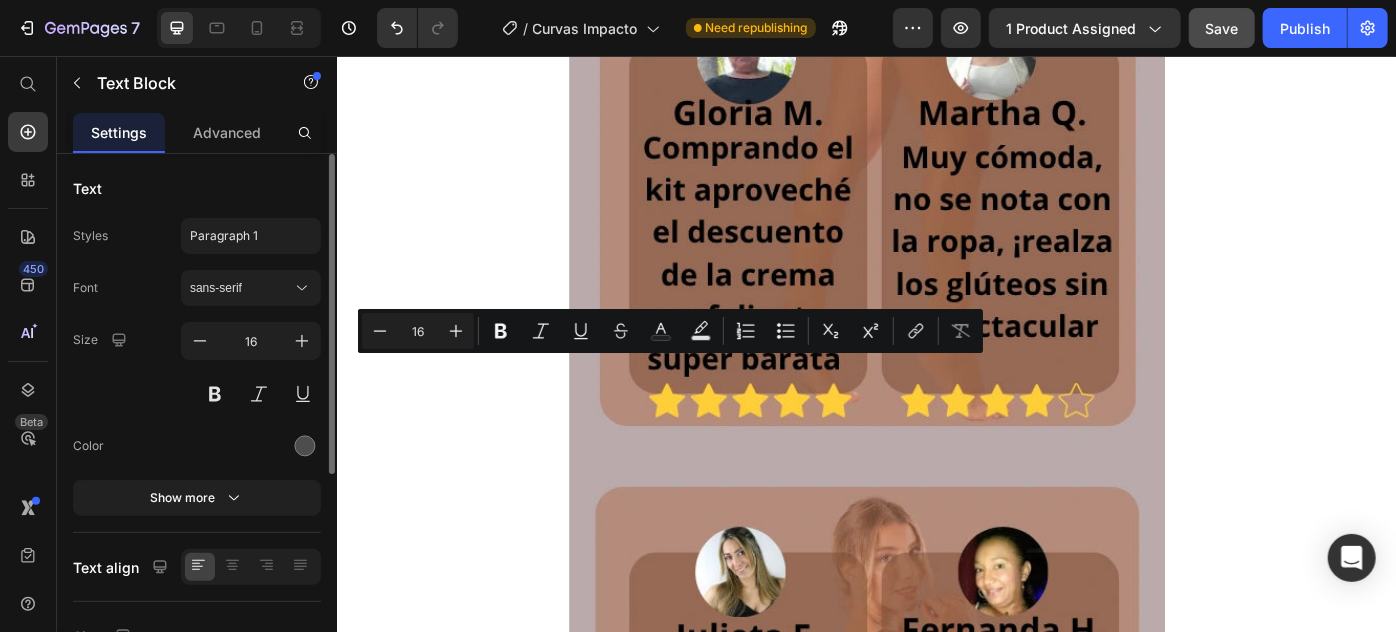 drag, startPoint x: 727, startPoint y: 405, endPoint x: 618, endPoint y: 403, distance: 109.01835 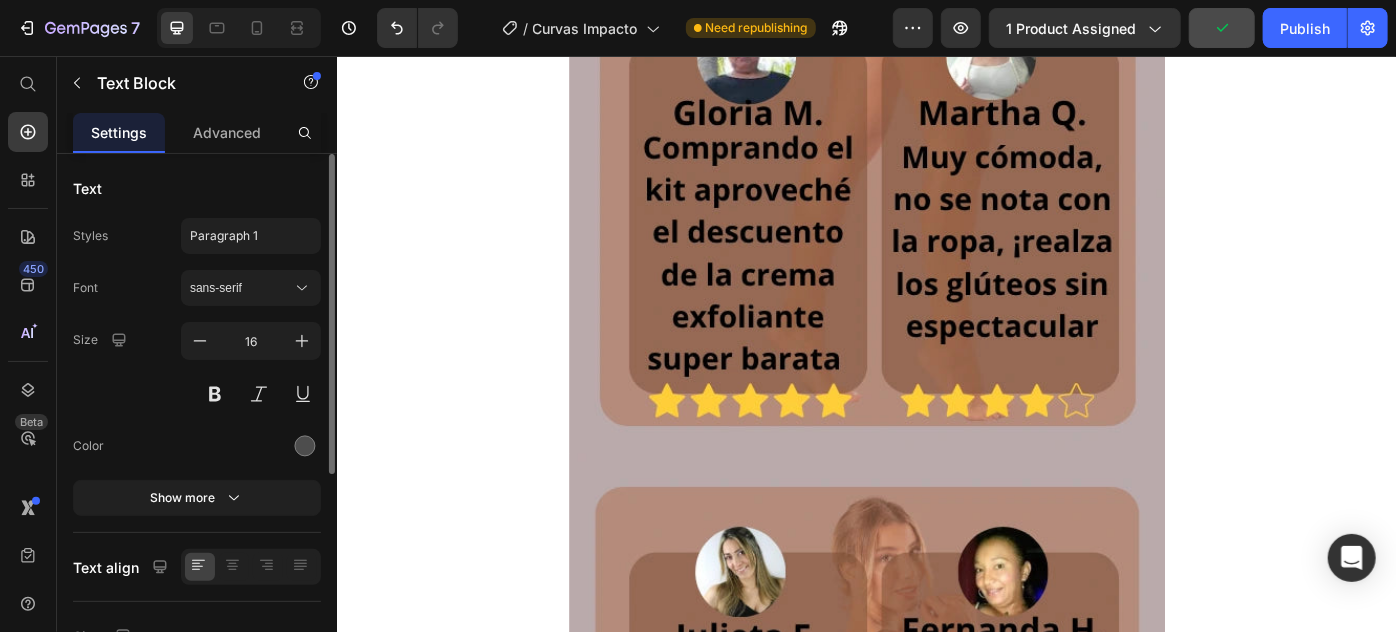 click on "Sí, contamos con tallas desde la  XS hasta la 3XL , tanto en color negro como beige. En el formulario d epago te ayudamos a elegir tu talla ideal según tus medidas." at bounding box center (936, -671) 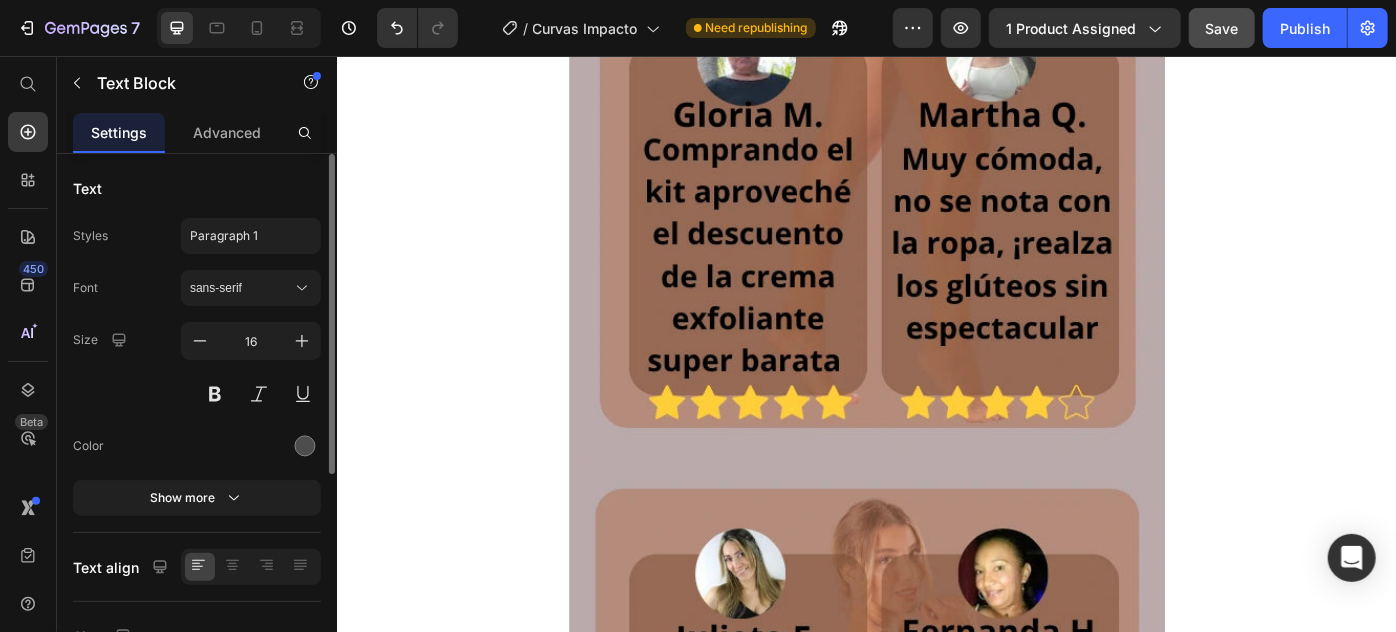 scroll, scrollTop: 7691, scrollLeft: 0, axis: vertical 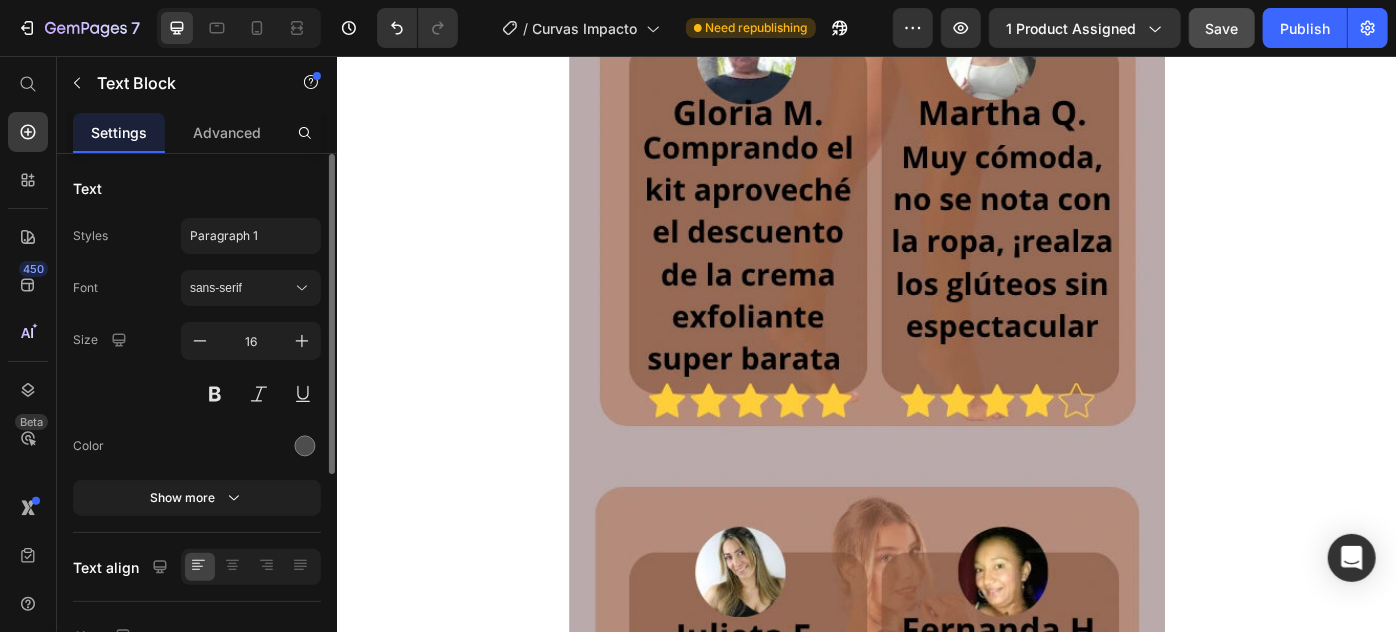 click on "Sí, contamos con tallas desde la  XS hasta la 3XL , tanto en color negro como beige. En el formulario de epago te ayudamos a elegir tu talla ideal según tus medidas." at bounding box center (936, -671) 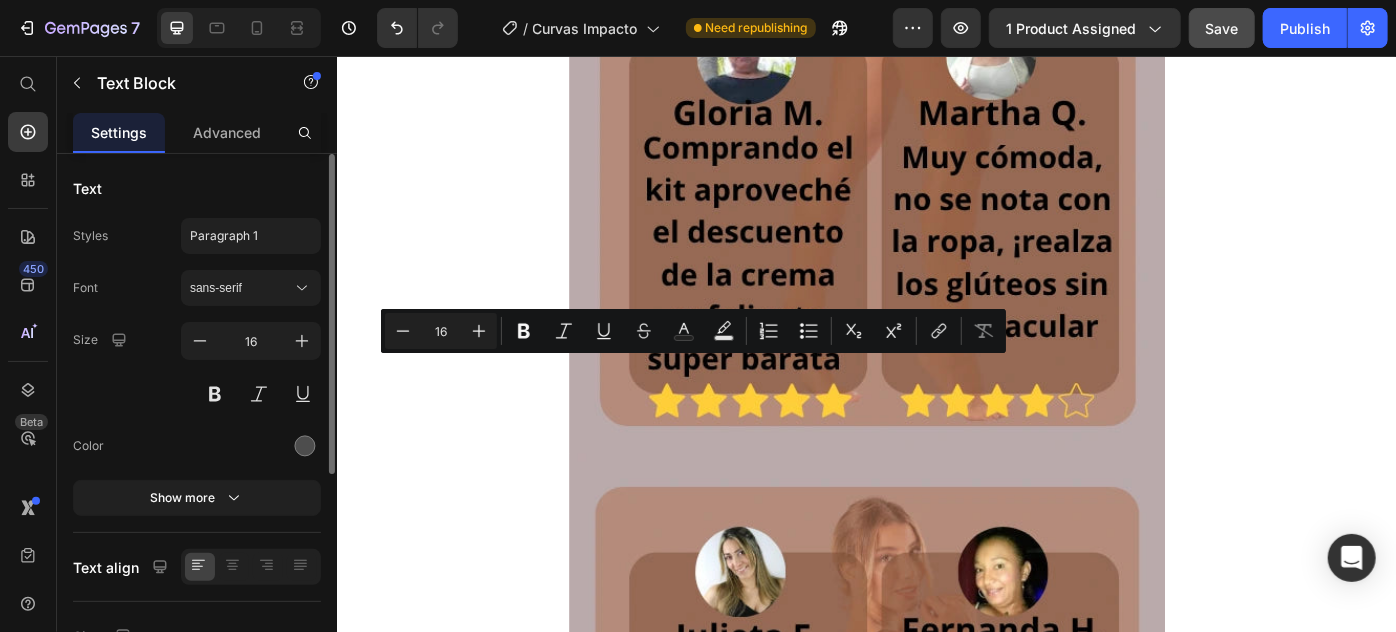 drag, startPoint x: 622, startPoint y: 407, endPoint x: 774, endPoint y: 416, distance: 152.26622 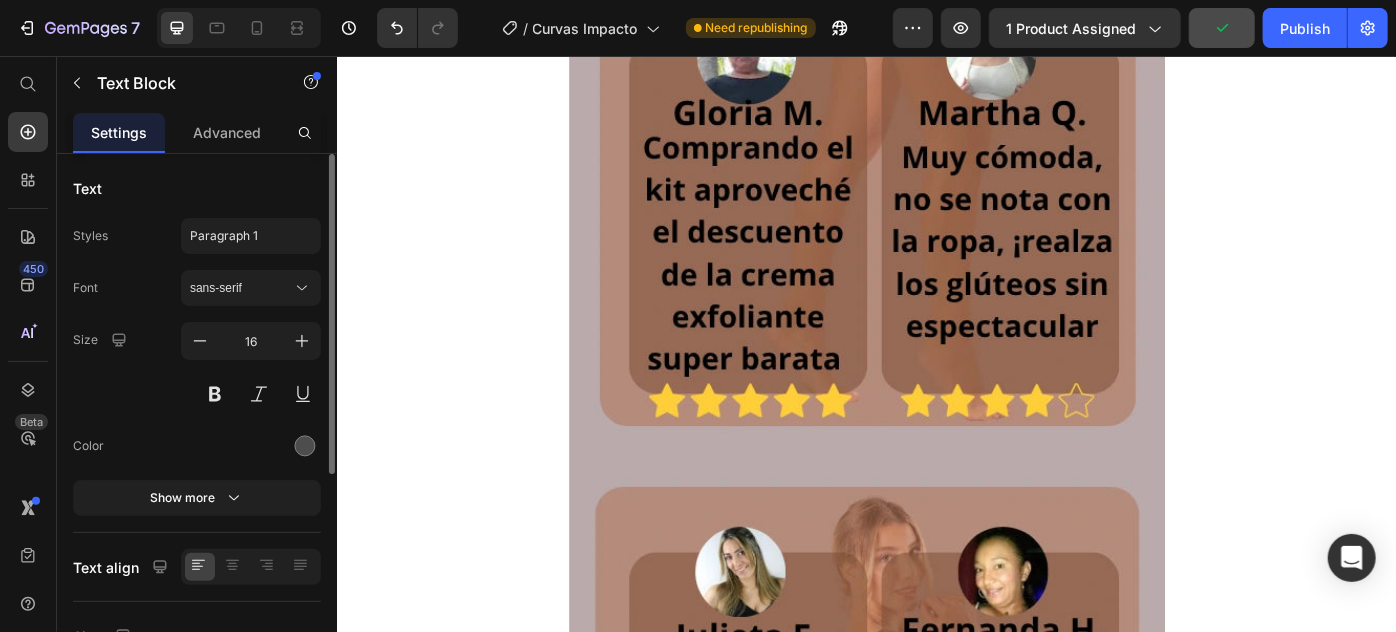 click on "Sí, contamos con tallas desde la  XS hasta la 3XL , tanto en color negro como beige. En esta pagina web te ayudamos a elegir tu talla ideal según tus medidas." at bounding box center (936, -671) 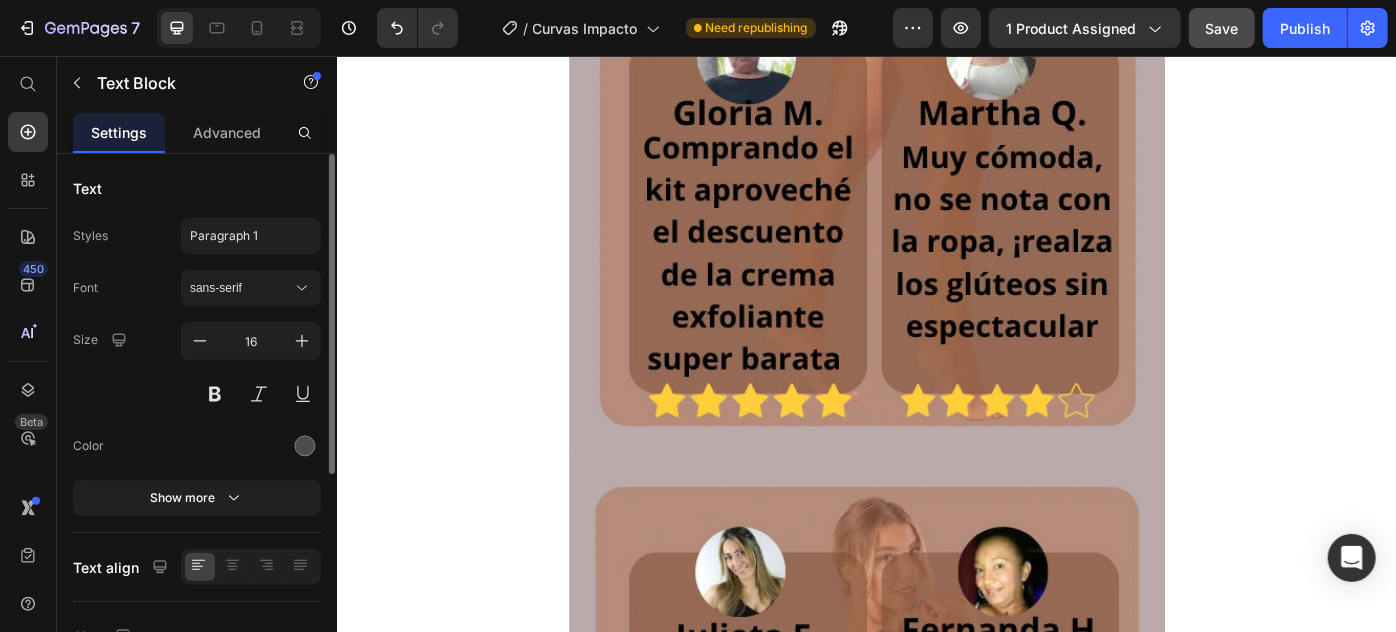 click on "p á gina" 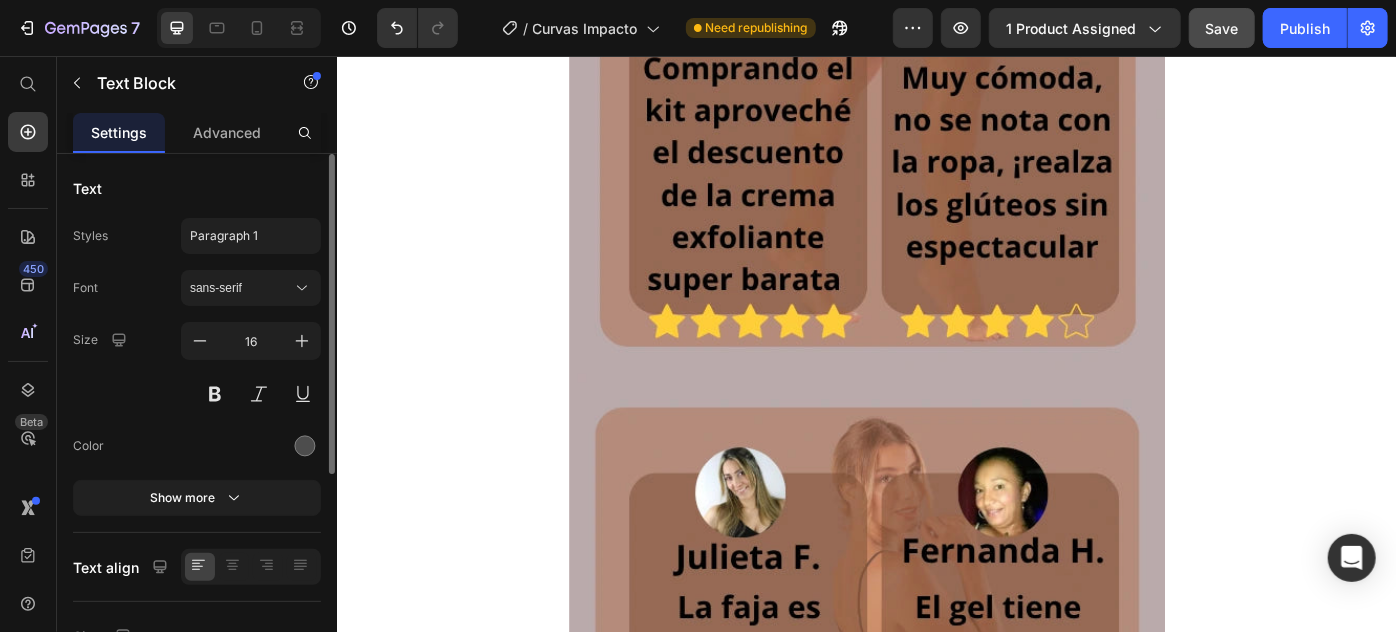 scroll, scrollTop: 7782, scrollLeft: 0, axis: vertical 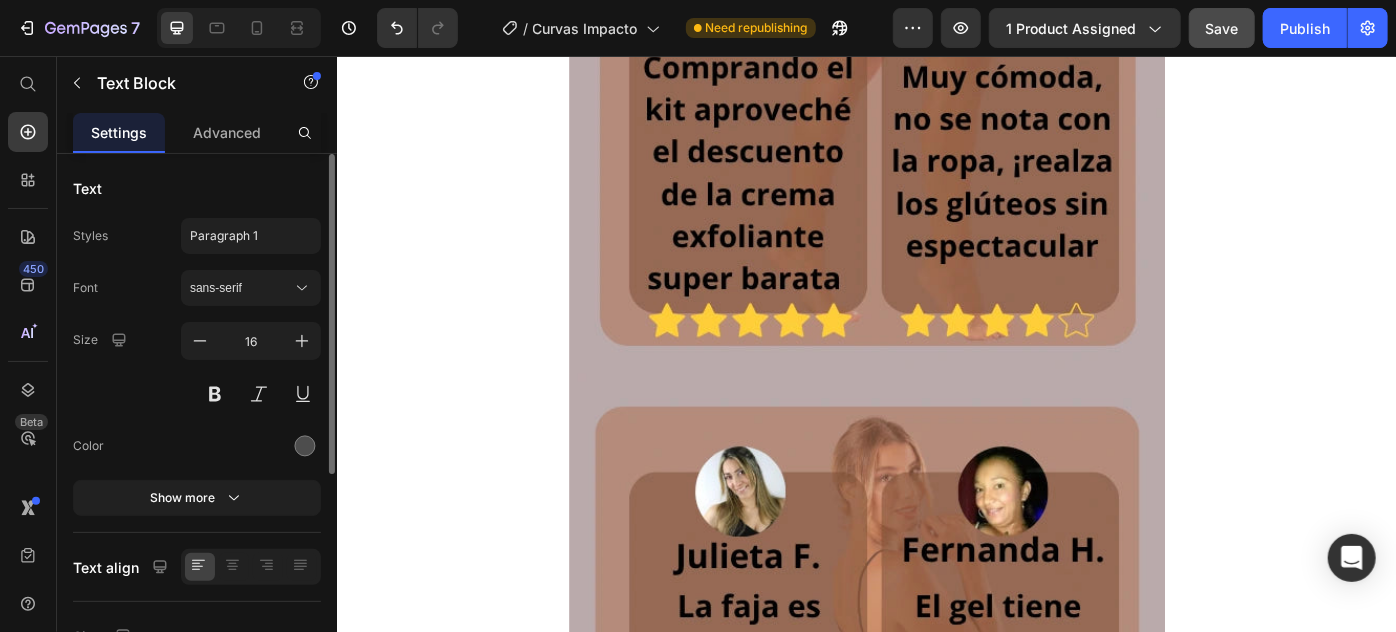 click on "Sí, contamos con tallas desde la  XS hasta la 3XL , tanto en color negro como beige. En esta página web te ayudamos a elegir tu talla ideal según tus medidas." at bounding box center [936, -762] 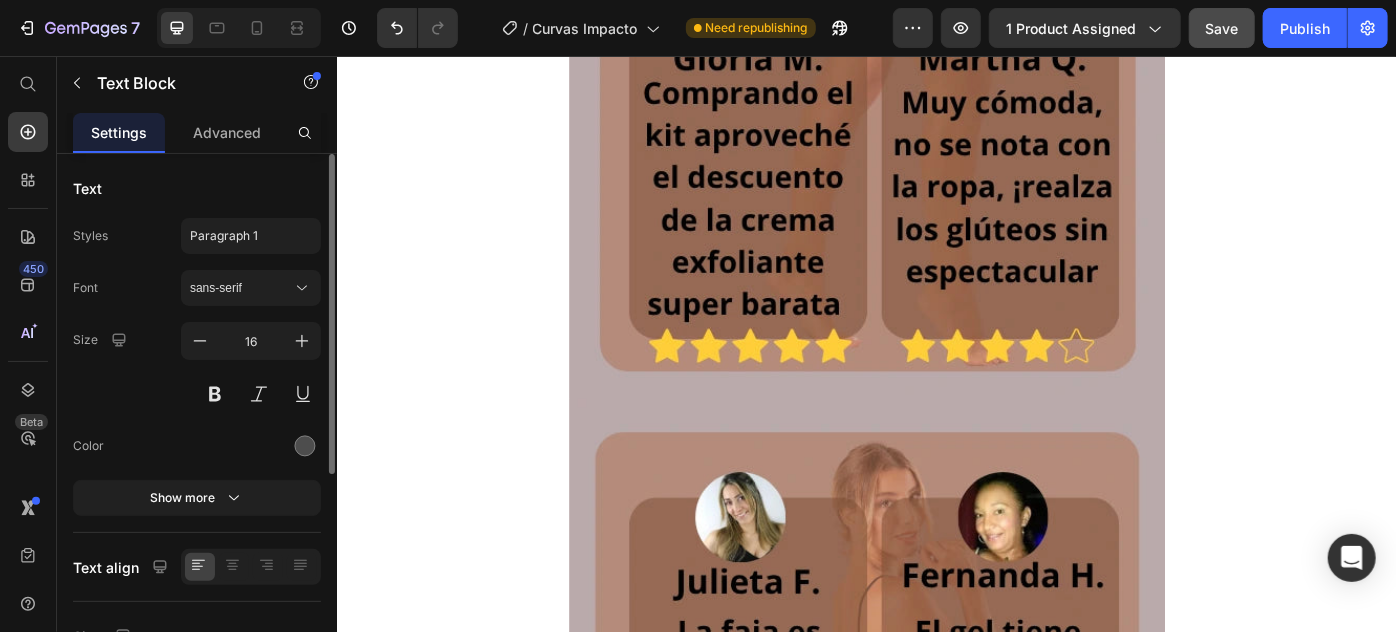 click on "Sí, contamos con tallas desde la  XS hasta la 3XL , tanto en color negro como beige. En esta página web (un poco mas arriba) te ayudamos a elegir tu talla ideal según tus medidas." at bounding box center [936, -748] 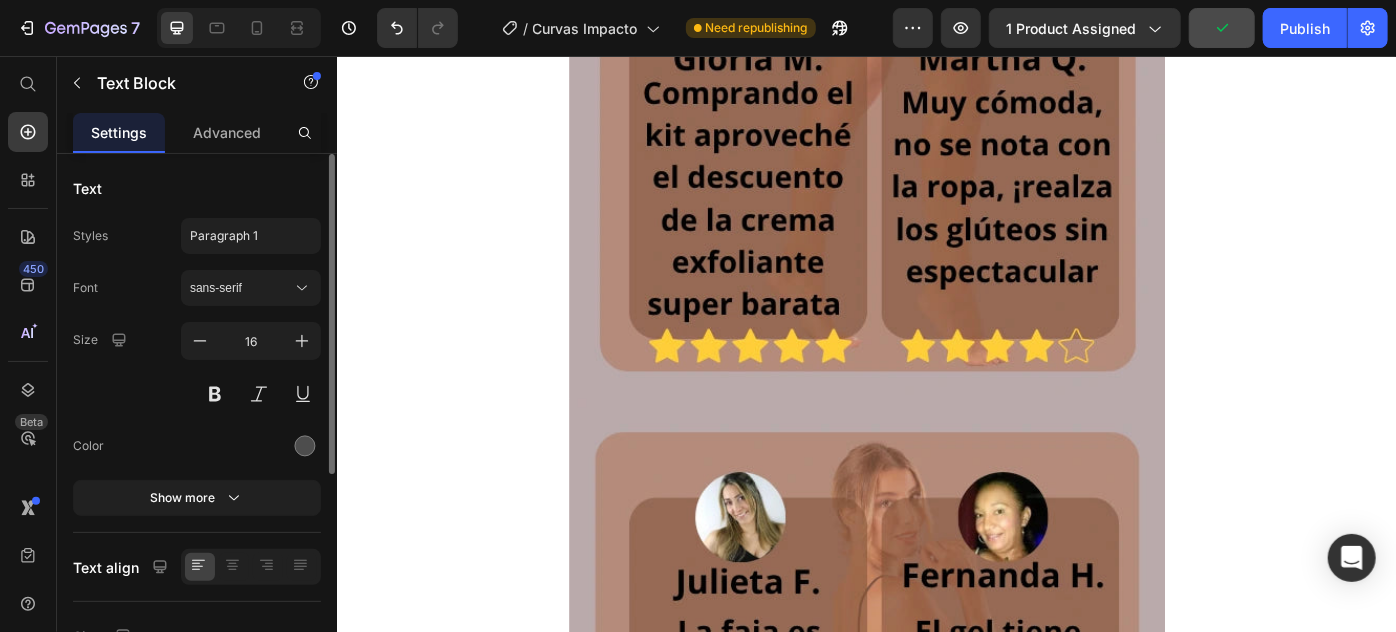 click on "Sí, contamos con tallas desde la  XS hasta la 3XL , tanto en color negro como beige. En esta página web (un poco más arriba) te ayudamos a elegir tu talla ideal según tus medidas." at bounding box center (936, -748) 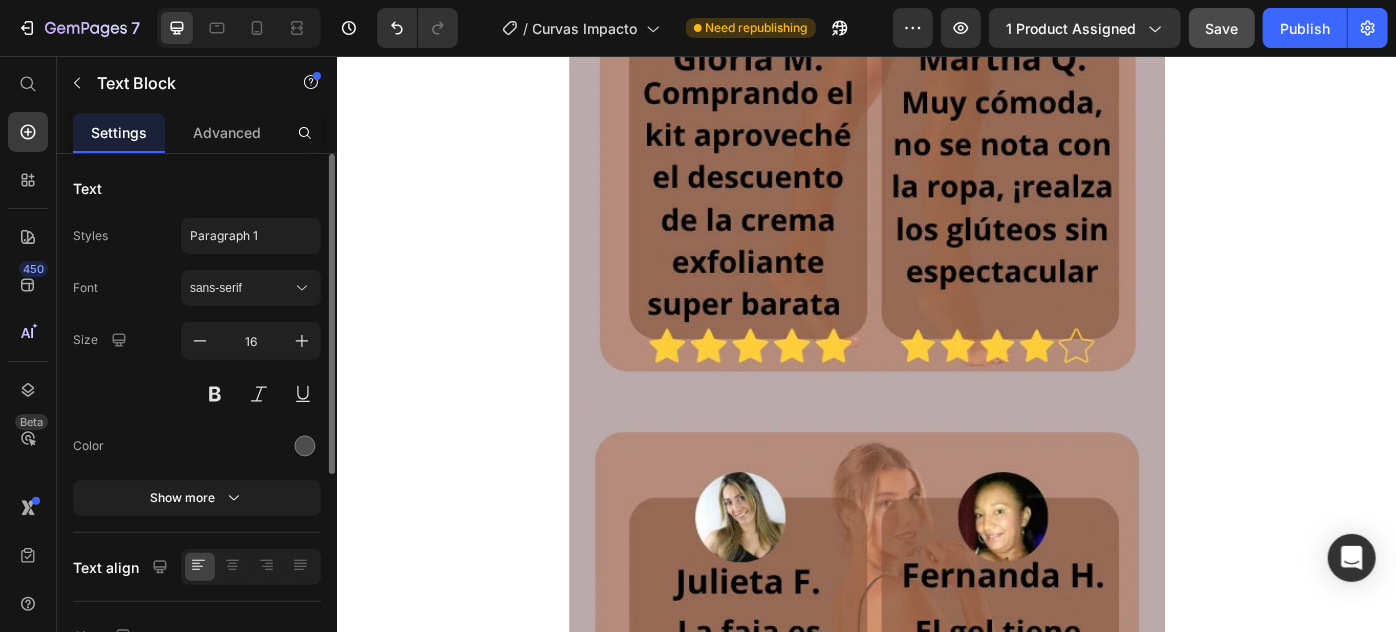 click on "¿El kit está disponible en todas las tallas?" at bounding box center (920, -828) 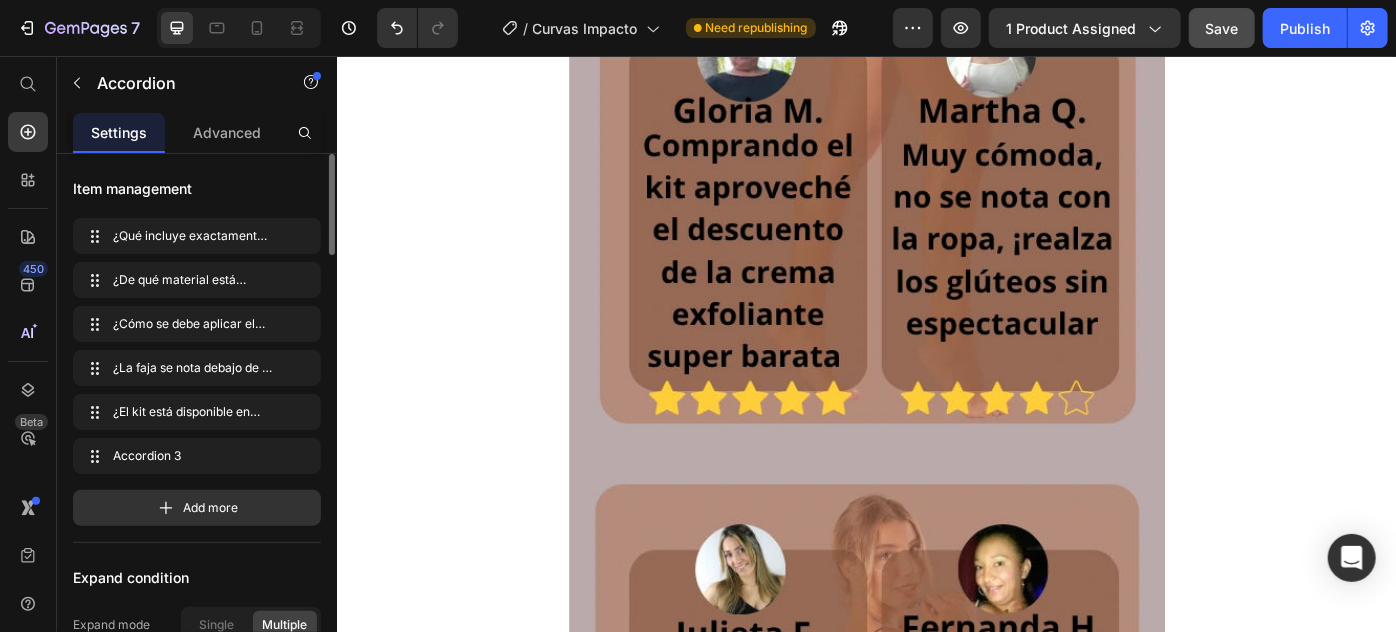 scroll, scrollTop: 7600, scrollLeft: 0, axis: vertical 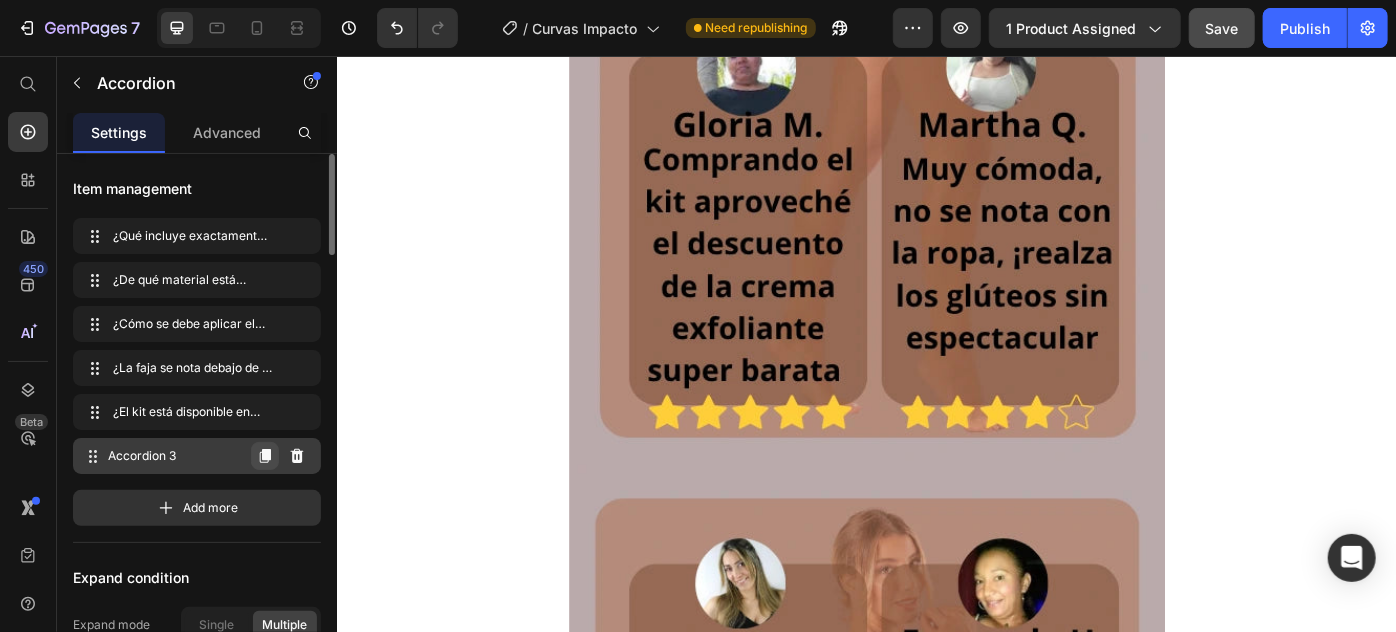 click 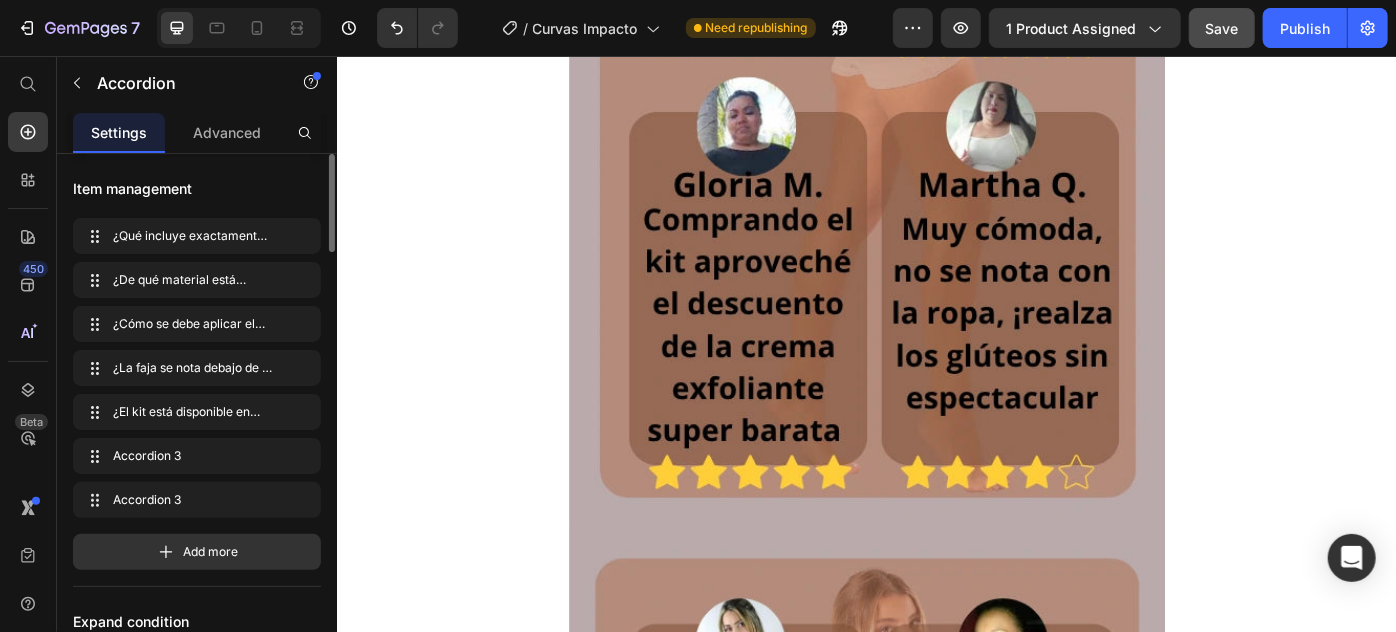 click on "Accordion 3" at bounding box center (701, -578) 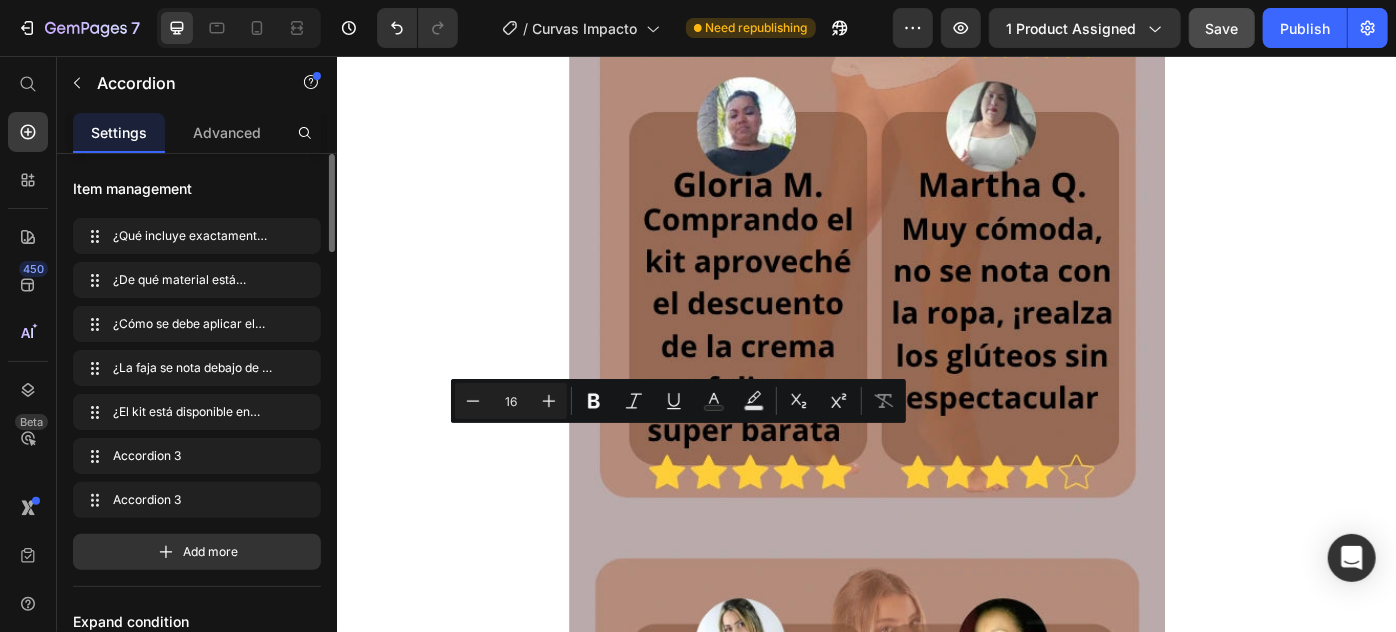 drag, startPoint x: 651, startPoint y: 477, endPoint x: 740, endPoint y: 489, distance: 89.80534 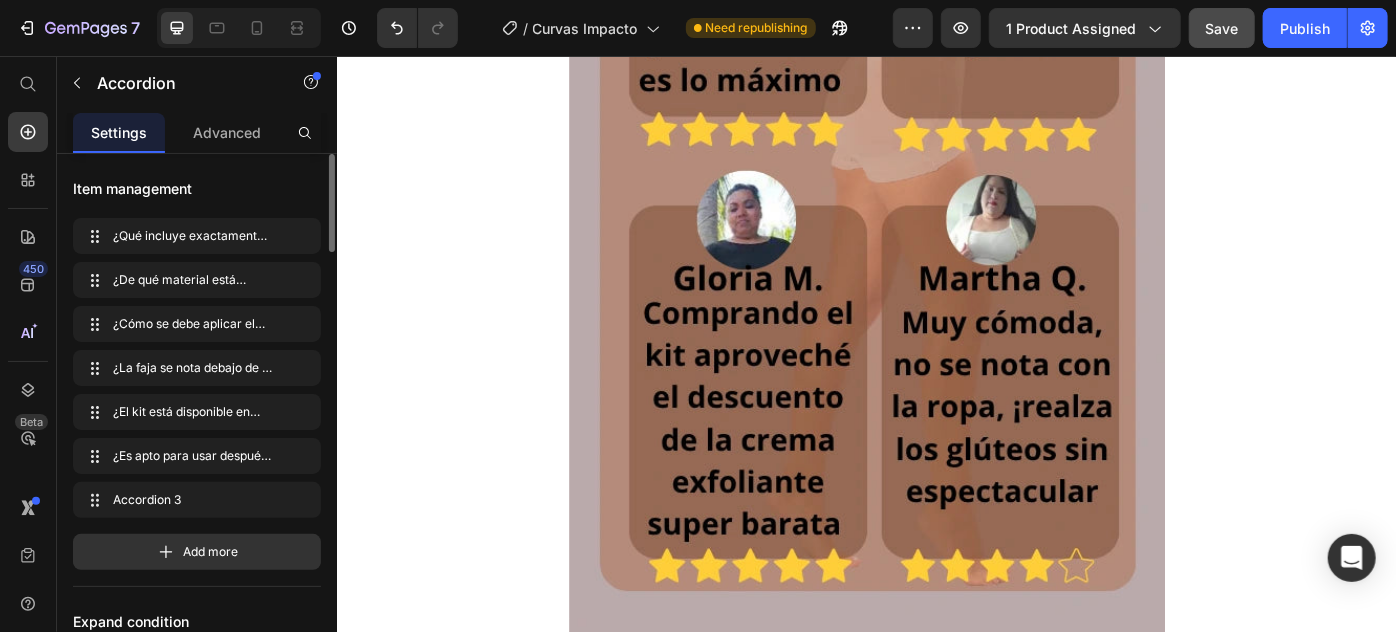click on "¿Es apto para usar después de parto o cirugía?" at bounding box center (828, -578) 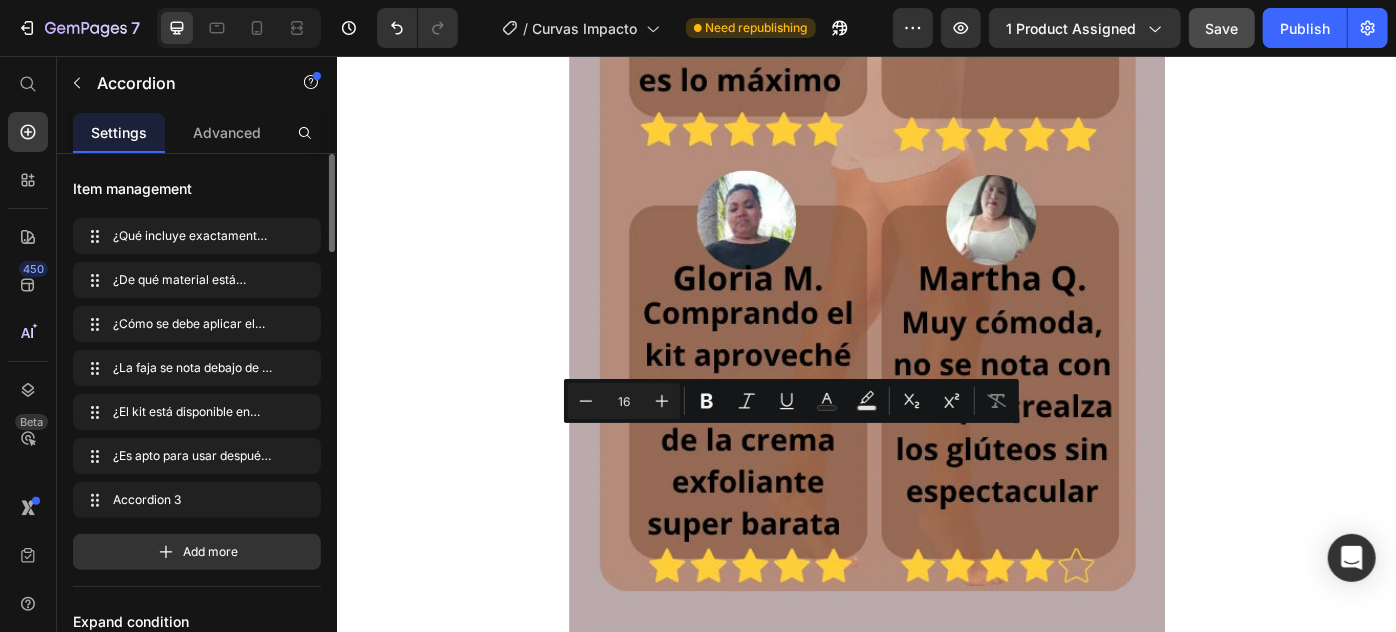 drag, startPoint x: 653, startPoint y: 482, endPoint x: 988, endPoint y: 491, distance: 335.12088 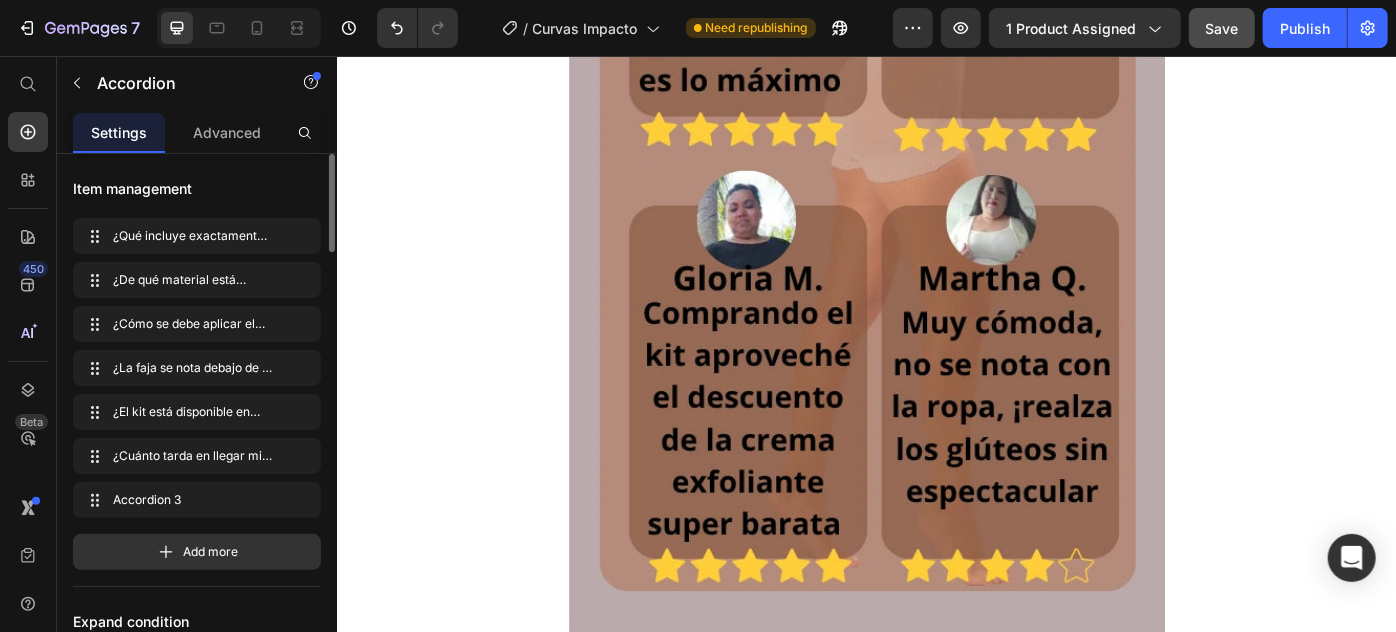 click on "Lorem ipsum dolor sit amet, consectetur adipiscing elit, sed do eiusmod tempor incididunt ut labore et dolore magna aliqua. Ut enim ad minim veniam, quis nostrud exercitation ullamco laboris nisi ut aliquip ex ea commodo consequat." at bounding box center (936, -498) 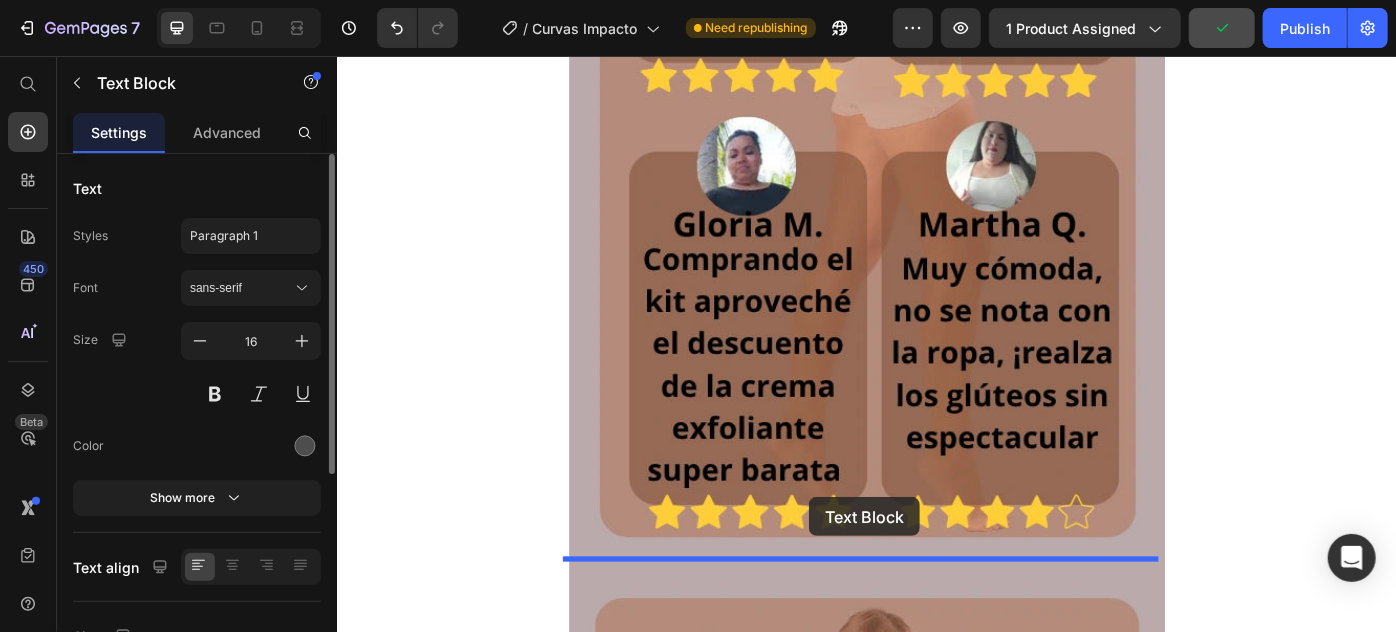 scroll, scrollTop: 7670, scrollLeft: 0, axis: vertical 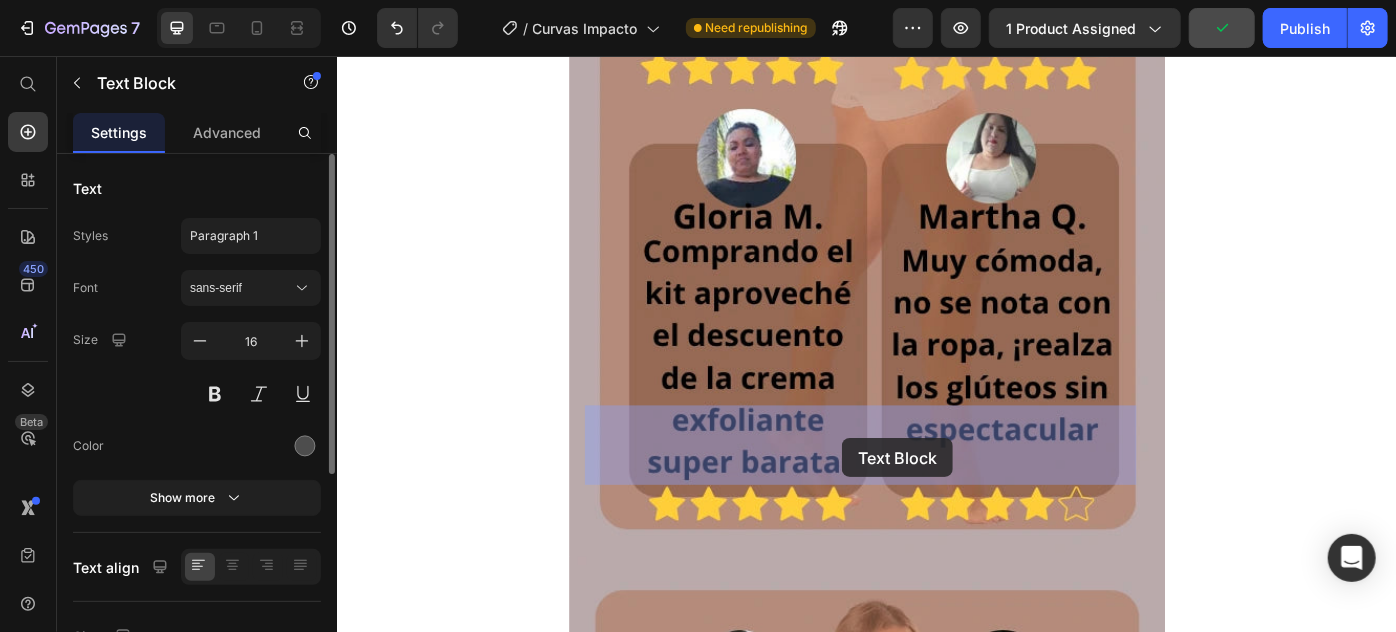 drag, startPoint x: 1115, startPoint y: 601, endPoint x: 908, endPoint y: 488, distance: 235.83469 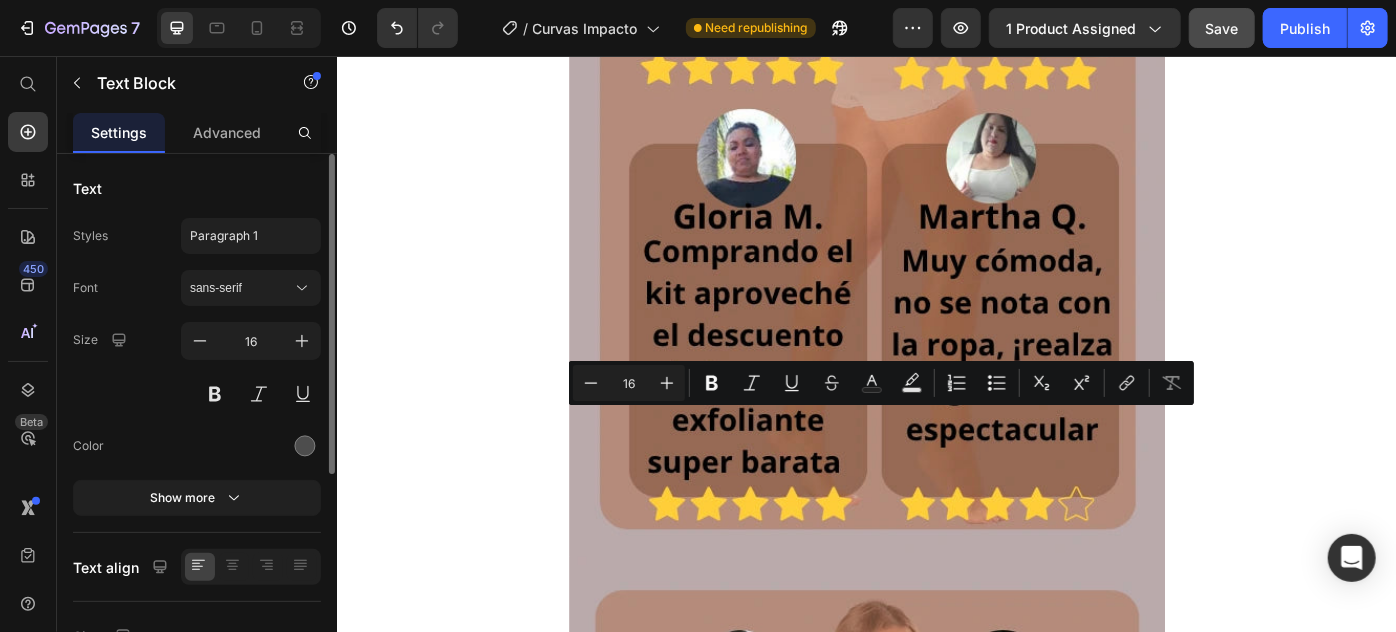 drag, startPoint x: 617, startPoint y: 466, endPoint x: 1142, endPoint y: 520, distance: 527.76984 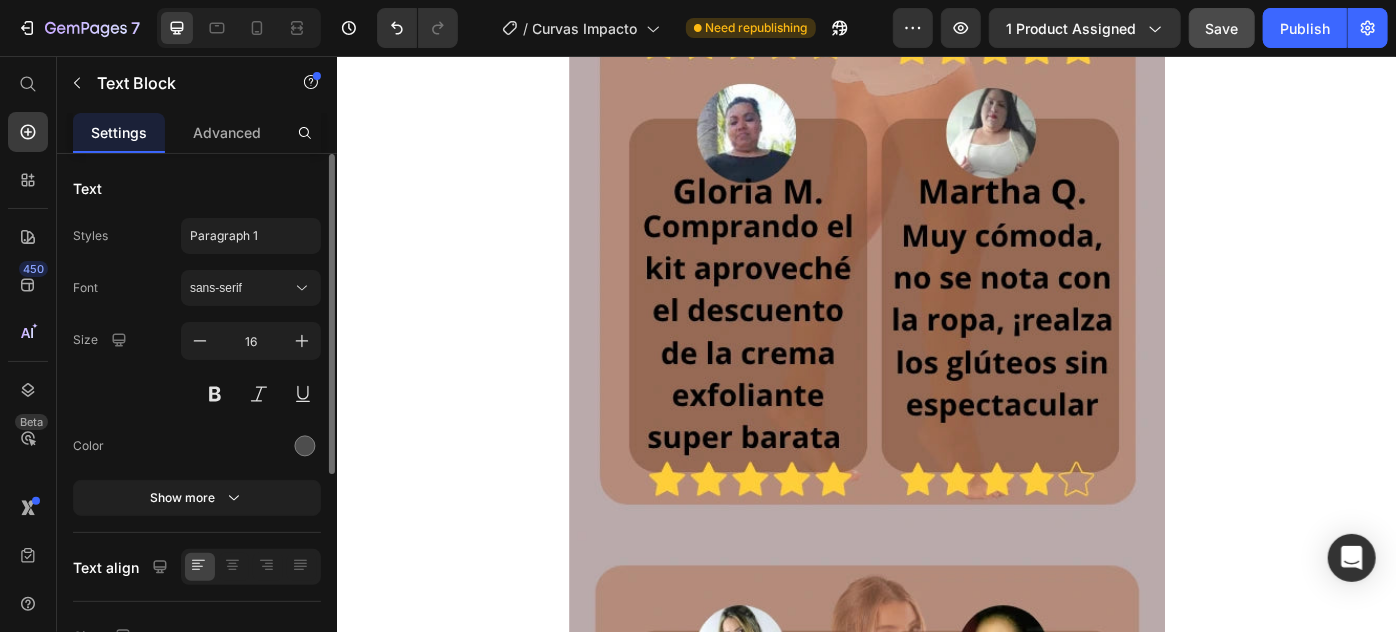 click on "2 a 5 días hábiles" at bounding box center [804, -598] 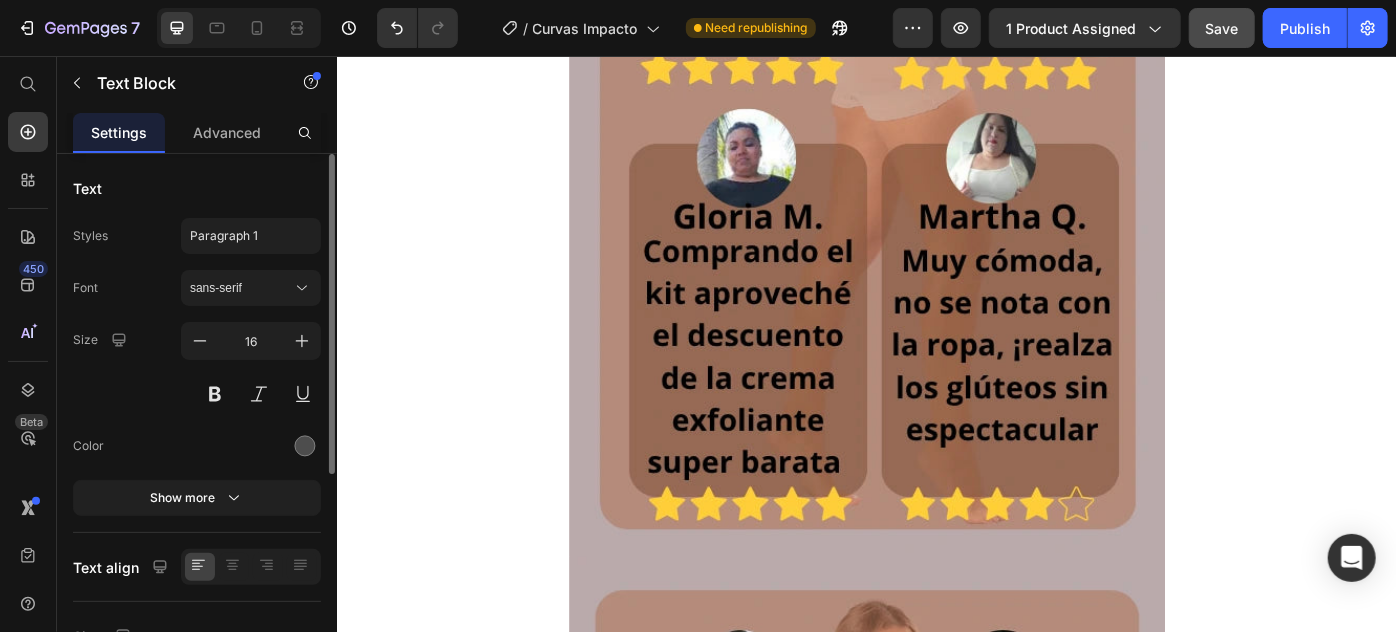 click on "En promedio de  2 a 5 días hábiles  según tu ciudad. Envíos 100% seguros y con número de guía que compartimos a travez de mensaje para que le hagas seguimiento a tu pedido. Hacemos envíos a toda [GEOGRAPHIC_DATA]." at bounding box center (936, -568) 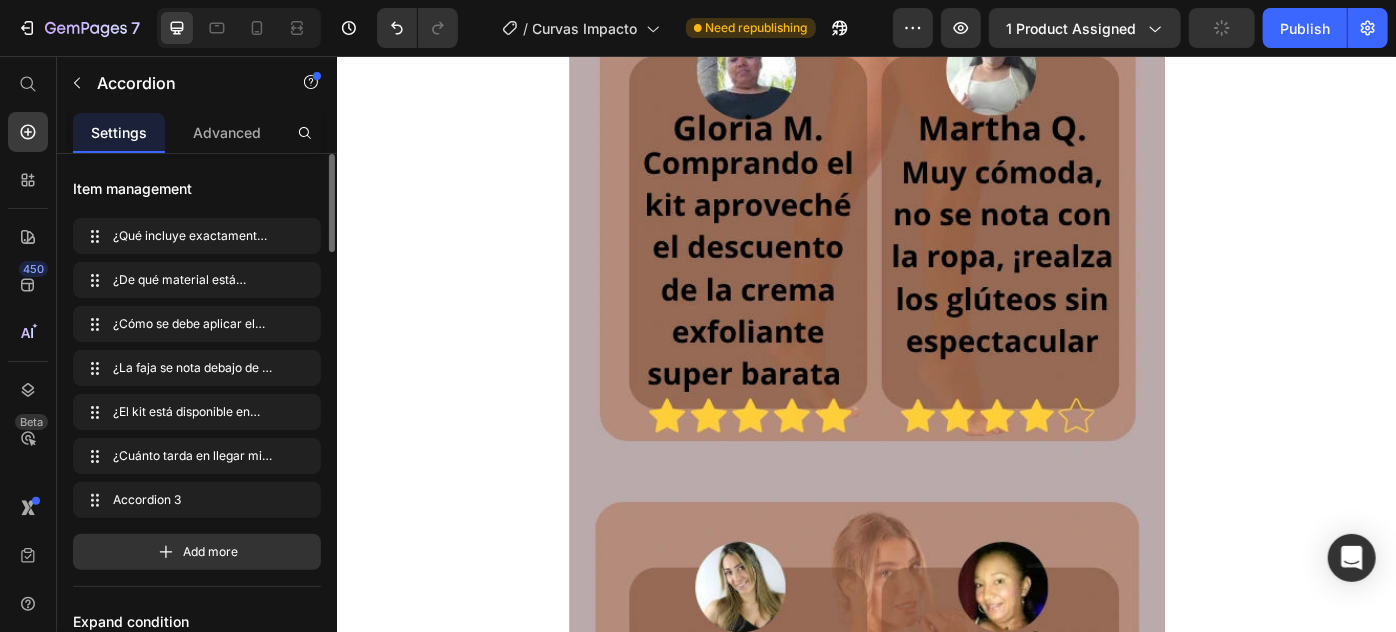scroll, scrollTop: 7670, scrollLeft: 0, axis: vertical 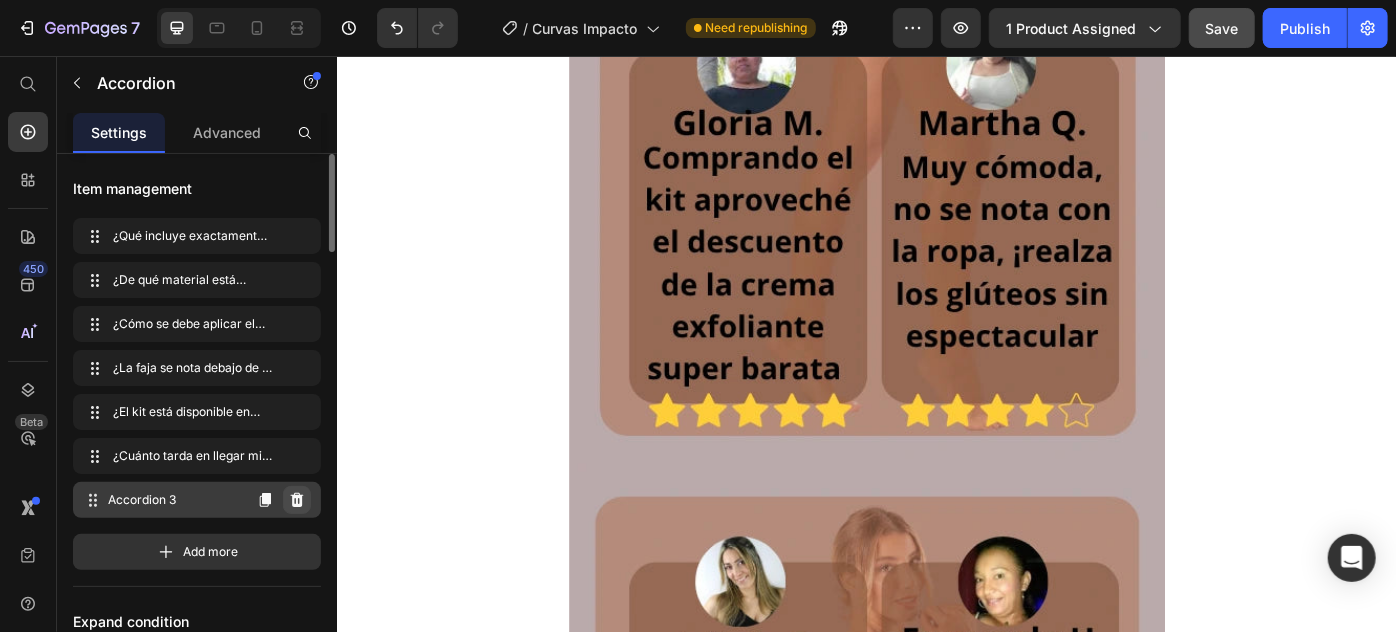 click 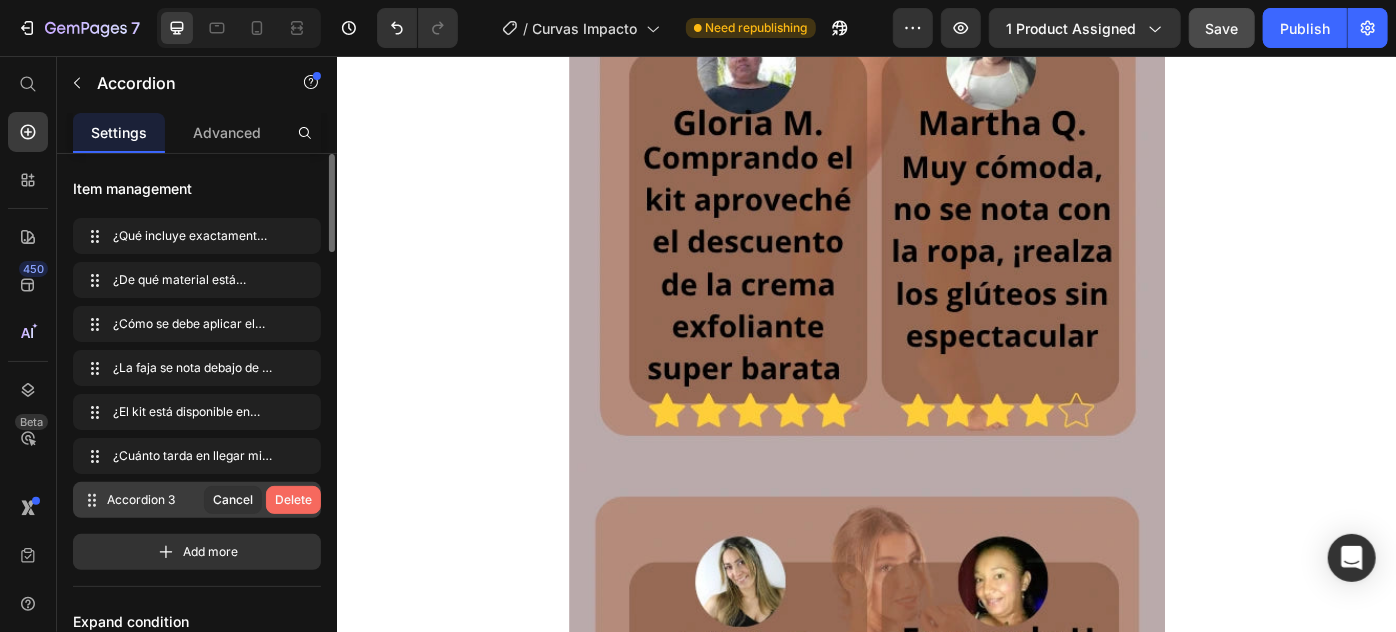 click on "Delete" at bounding box center (293, 500) 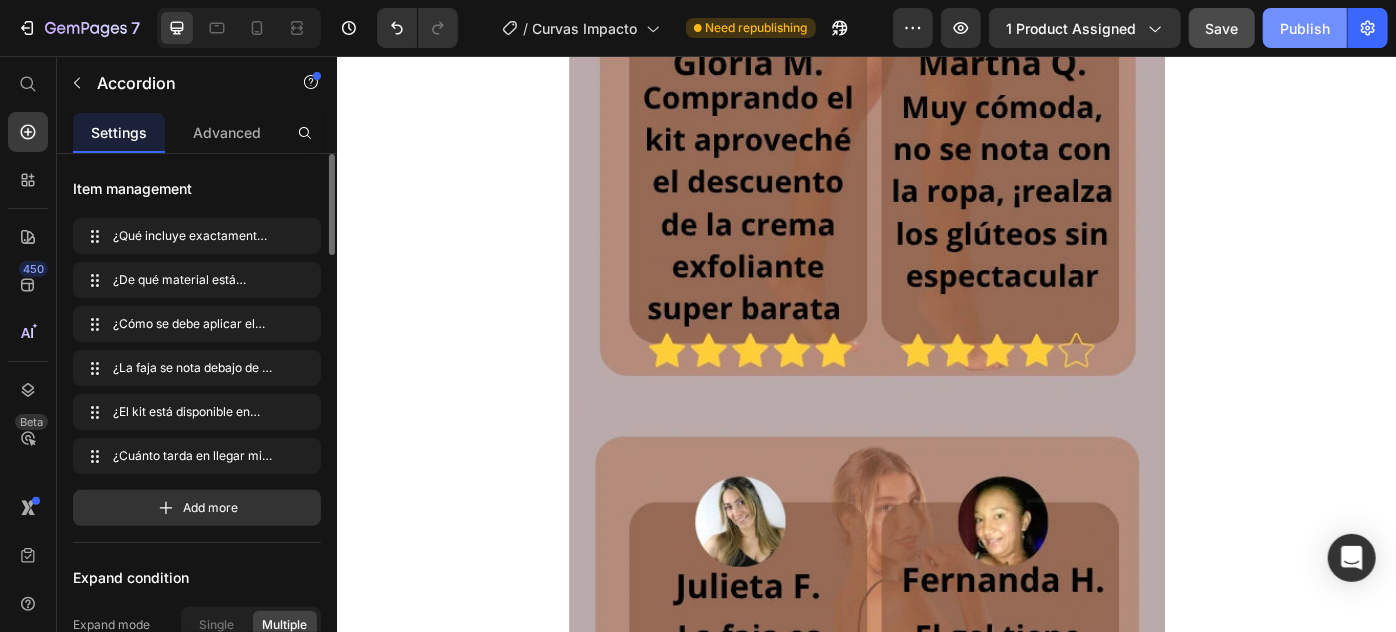 click on "Publish" 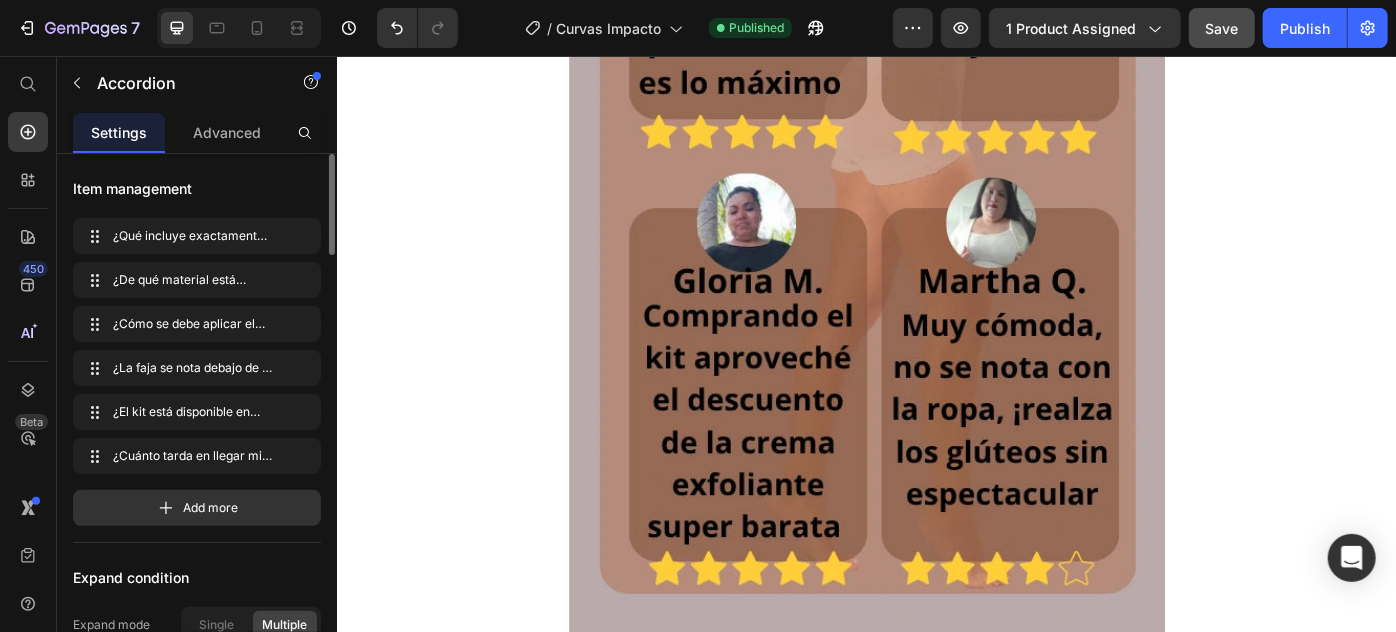 scroll, scrollTop: 7397, scrollLeft: 0, axis: vertical 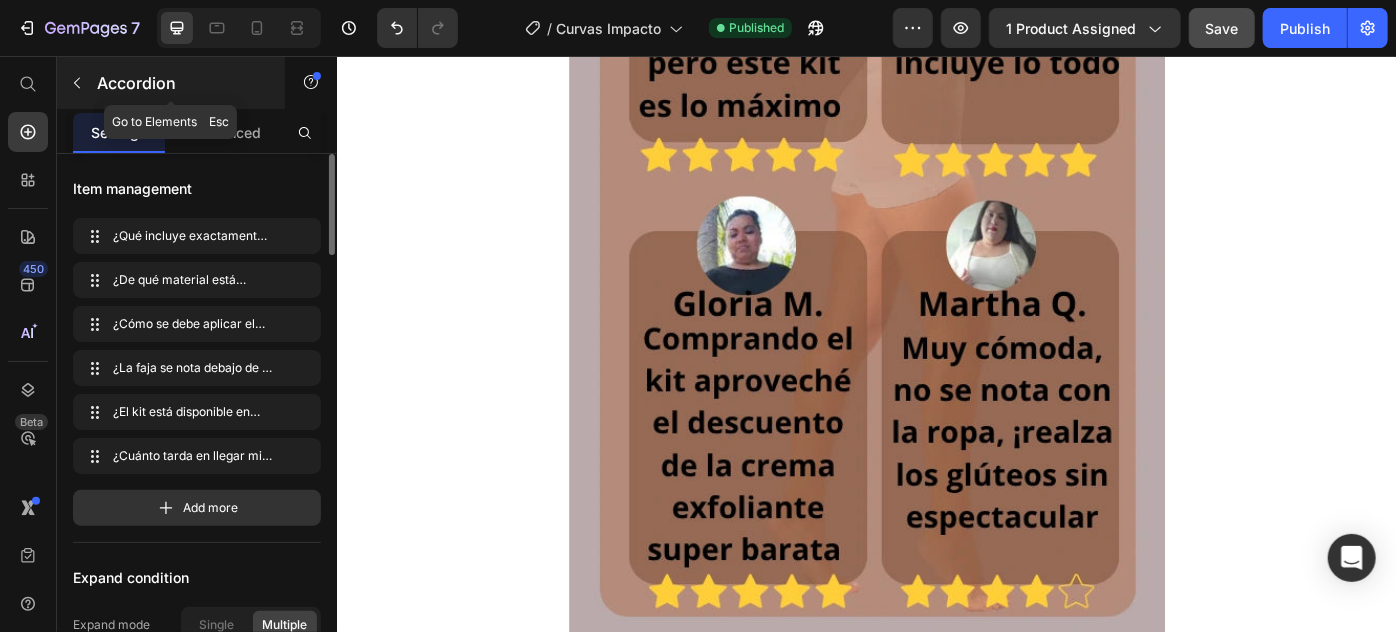 click 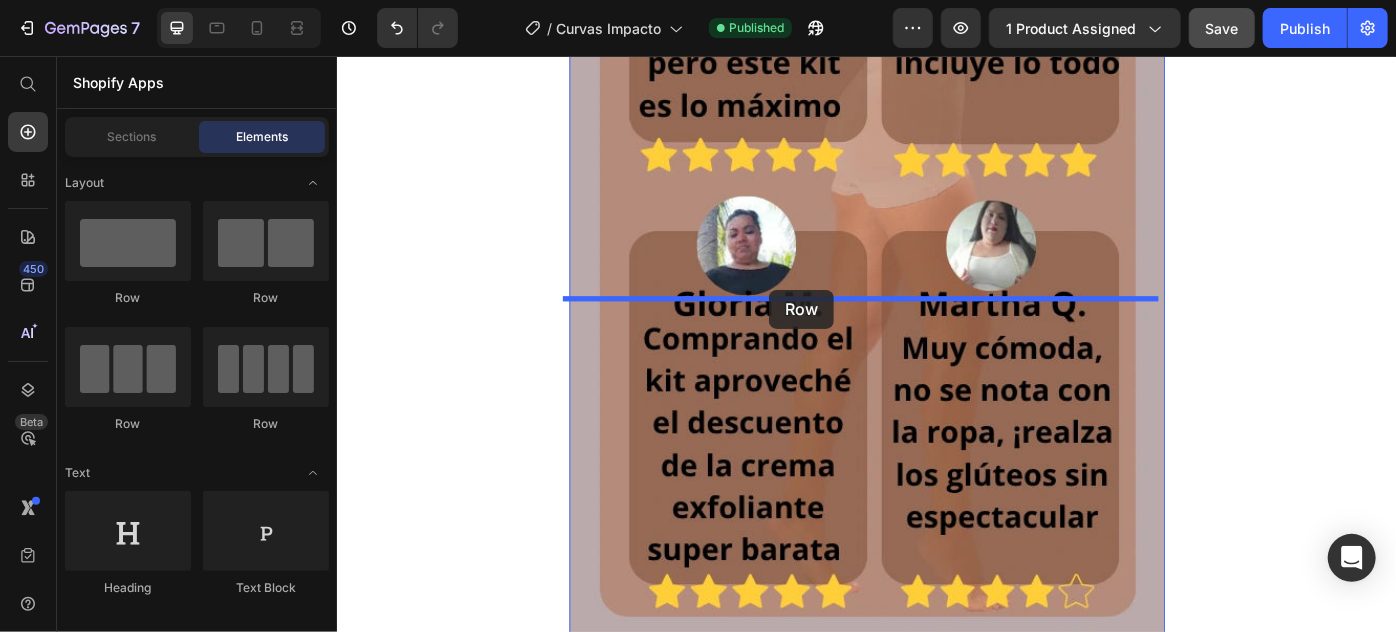 drag, startPoint x: 480, startPoint y: 302, endPoint x: 825, endPoint y: 320, distance: 345.46924 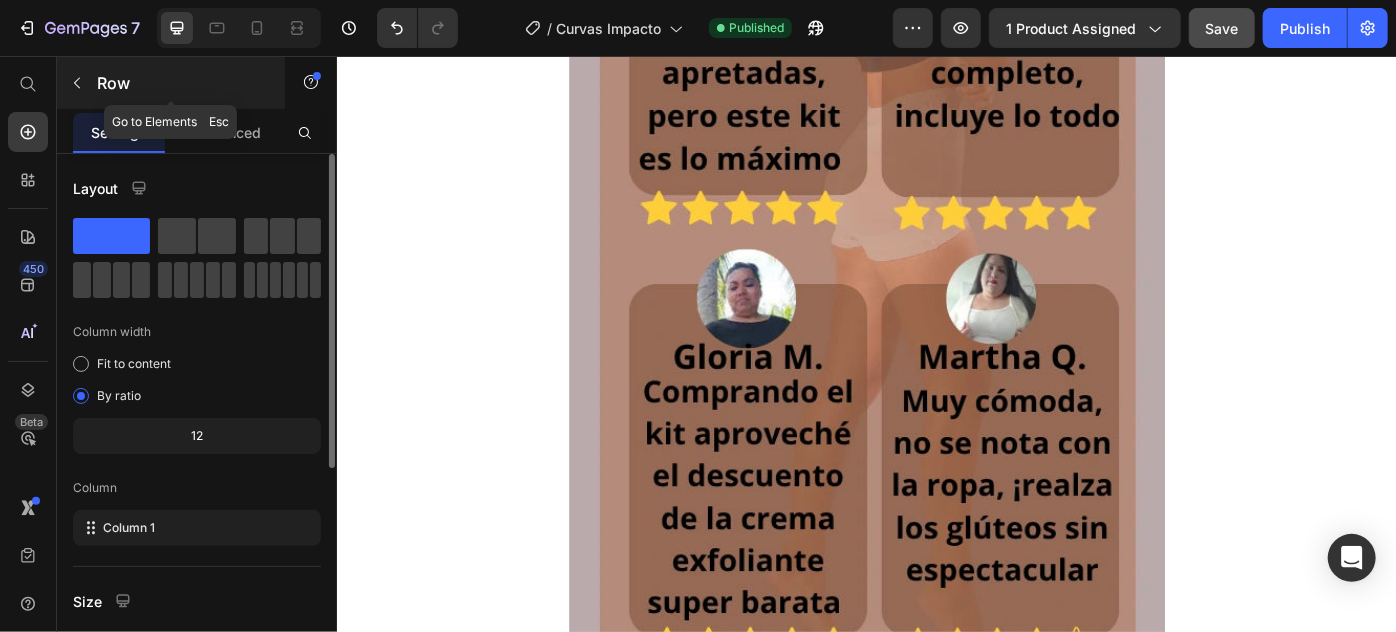 click 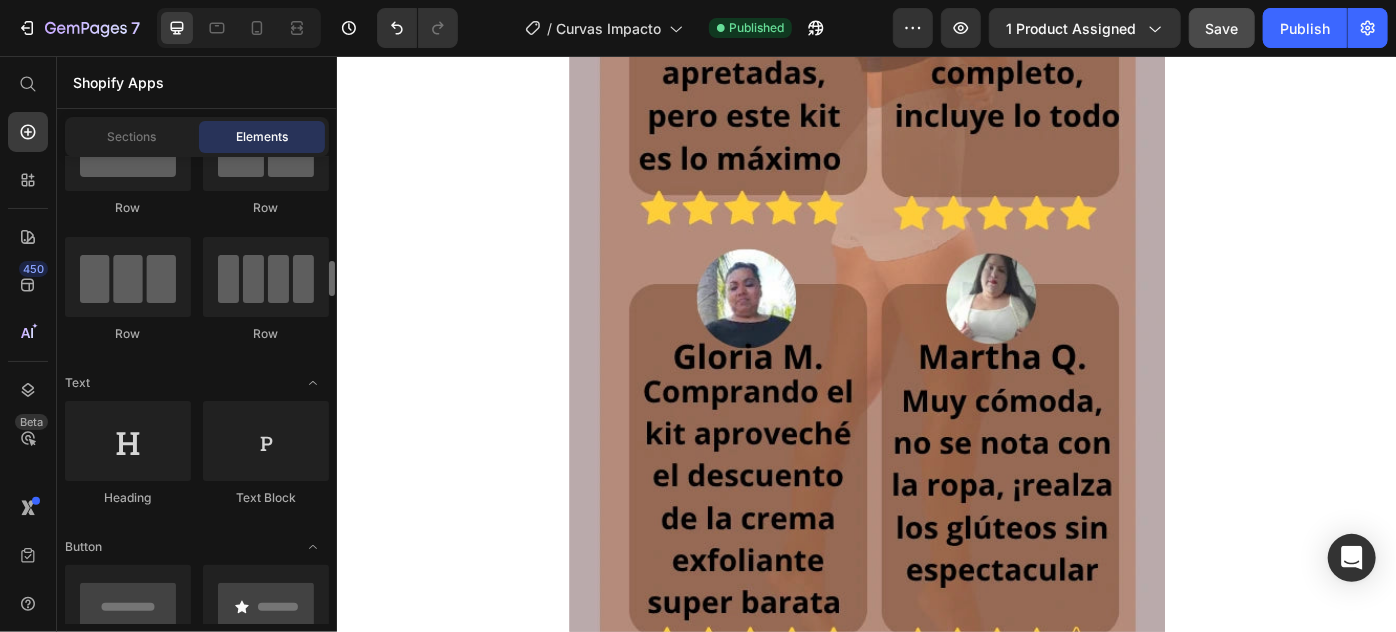 scroll, scrollTop: 181, scrollLeft: 0, axis: vertical 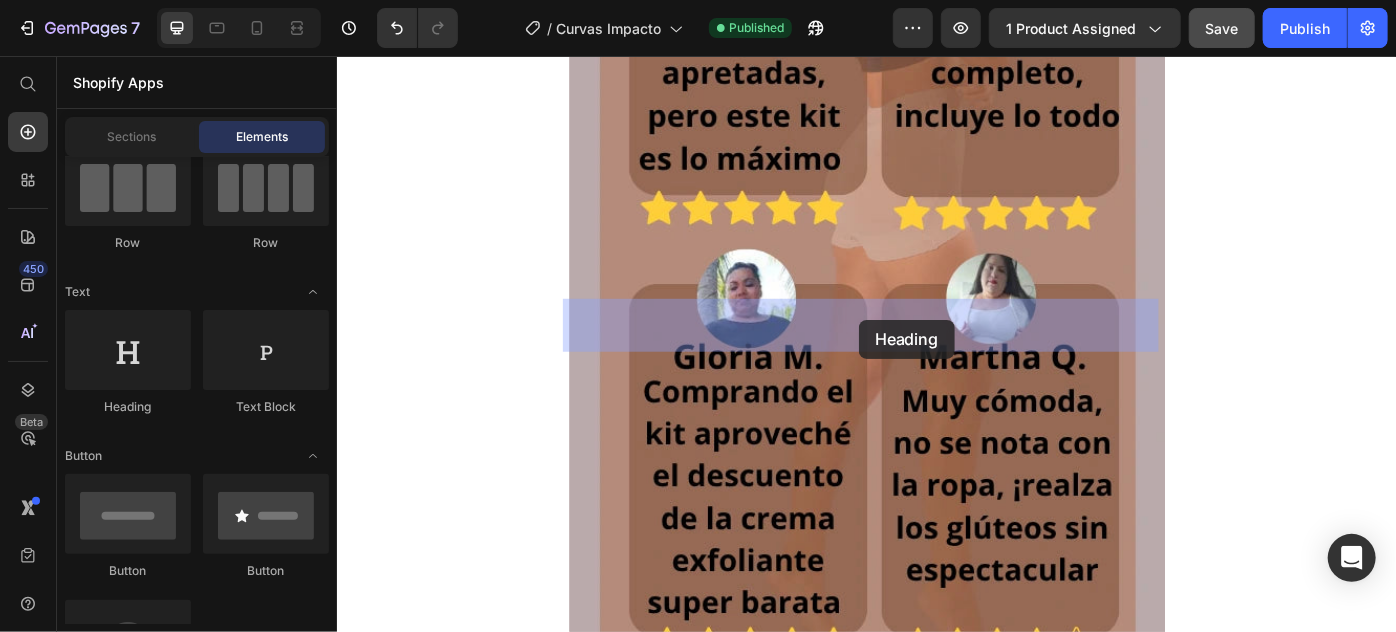 drag, startPoint x: 467, startPoint y: 413, endPoint x: 925, endPoint y: 355, distance: 461.65787 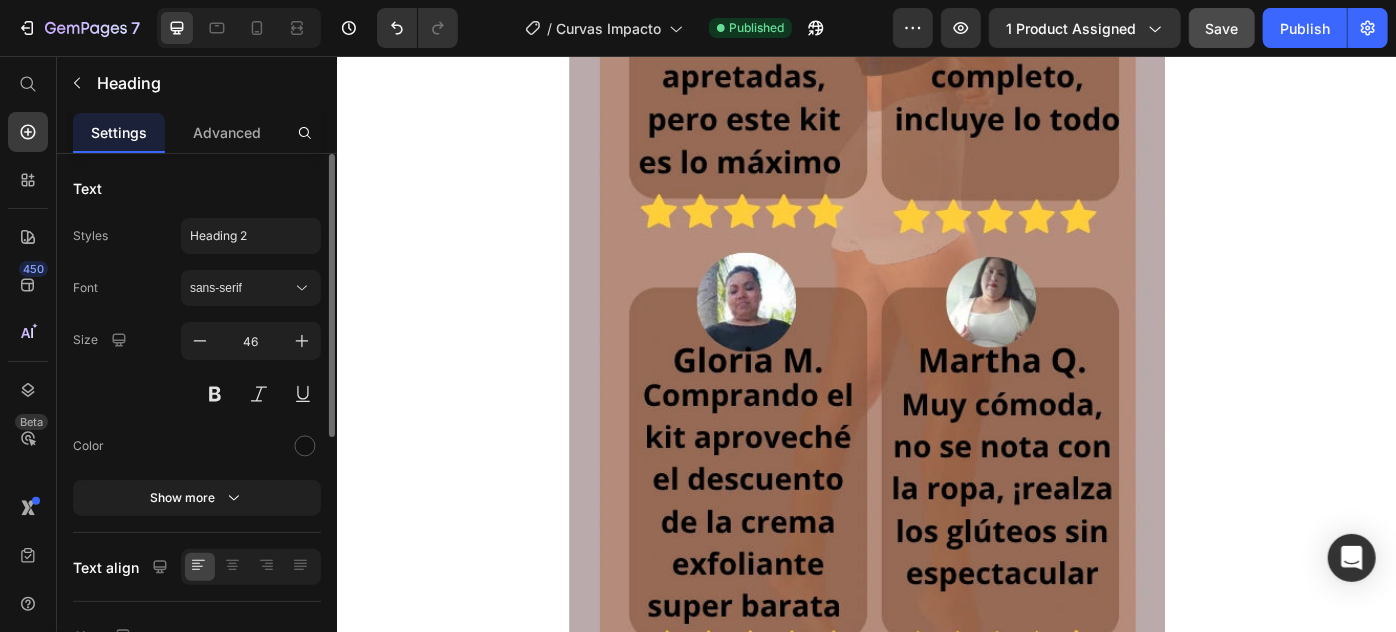 click on "Your heading text goes here" at bounding box center (936, -707) 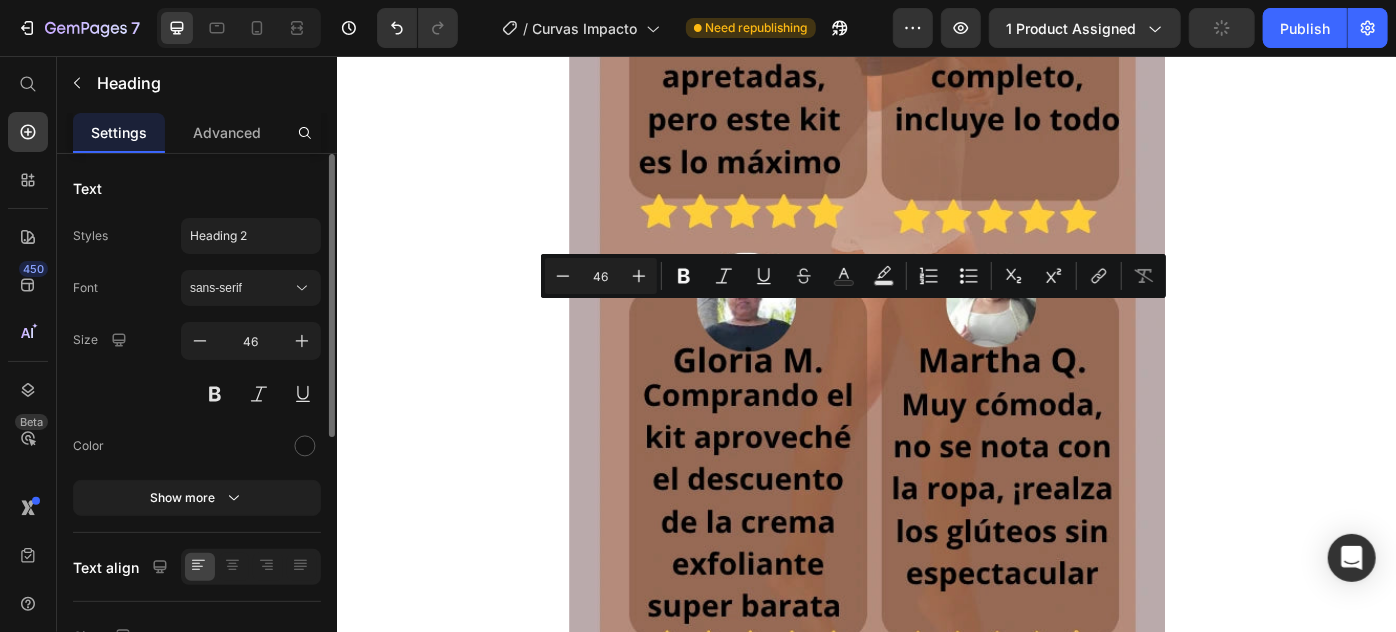 drag, startPoint x: 1163, startPoint y: 365, endPoint x: 584, endPoint y: 365, distance: 579 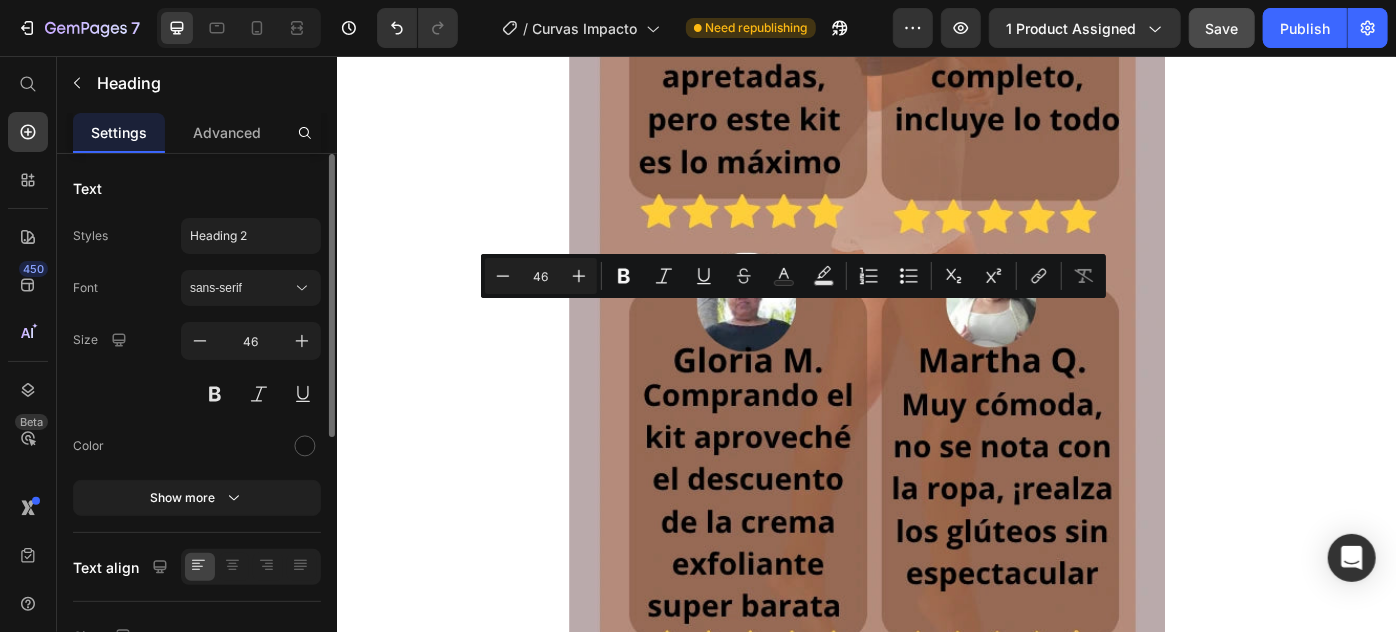 drag, startPoint x: 1064, startPoint y: 378, endPoint x: 607, endPoint y: 356, distance: 457.52924 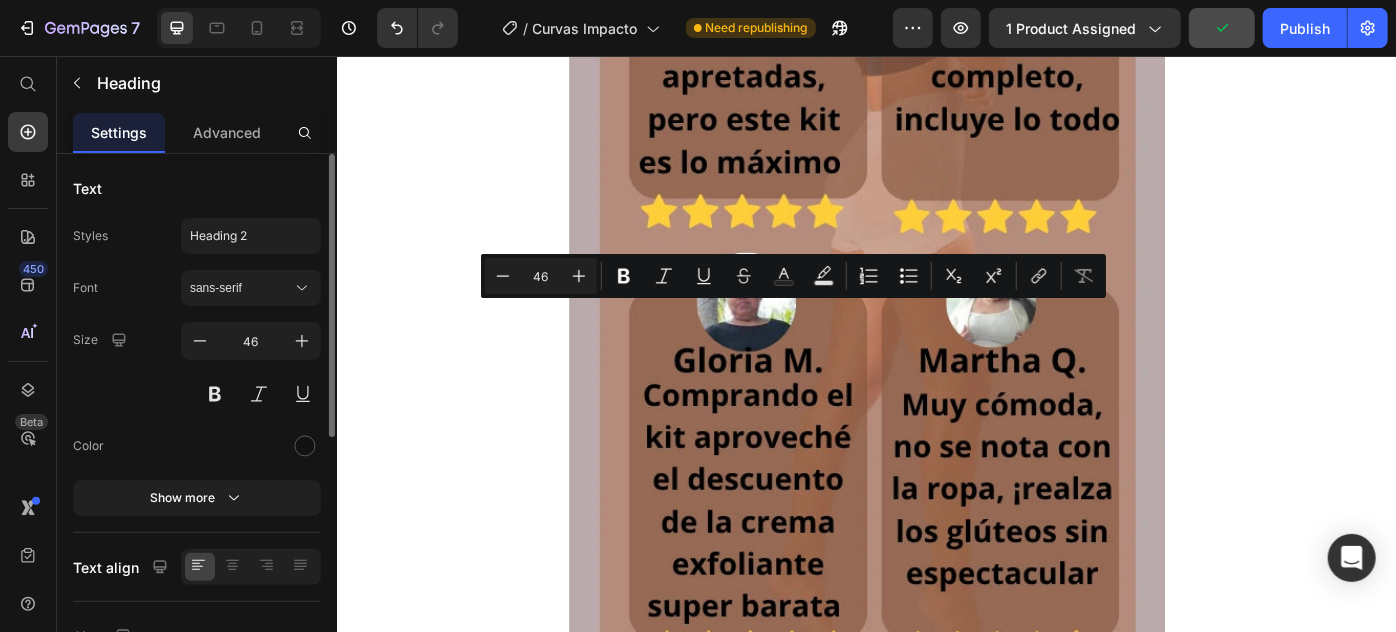 click on "Preguntas frecuentes" at bounding box center [936, -707] 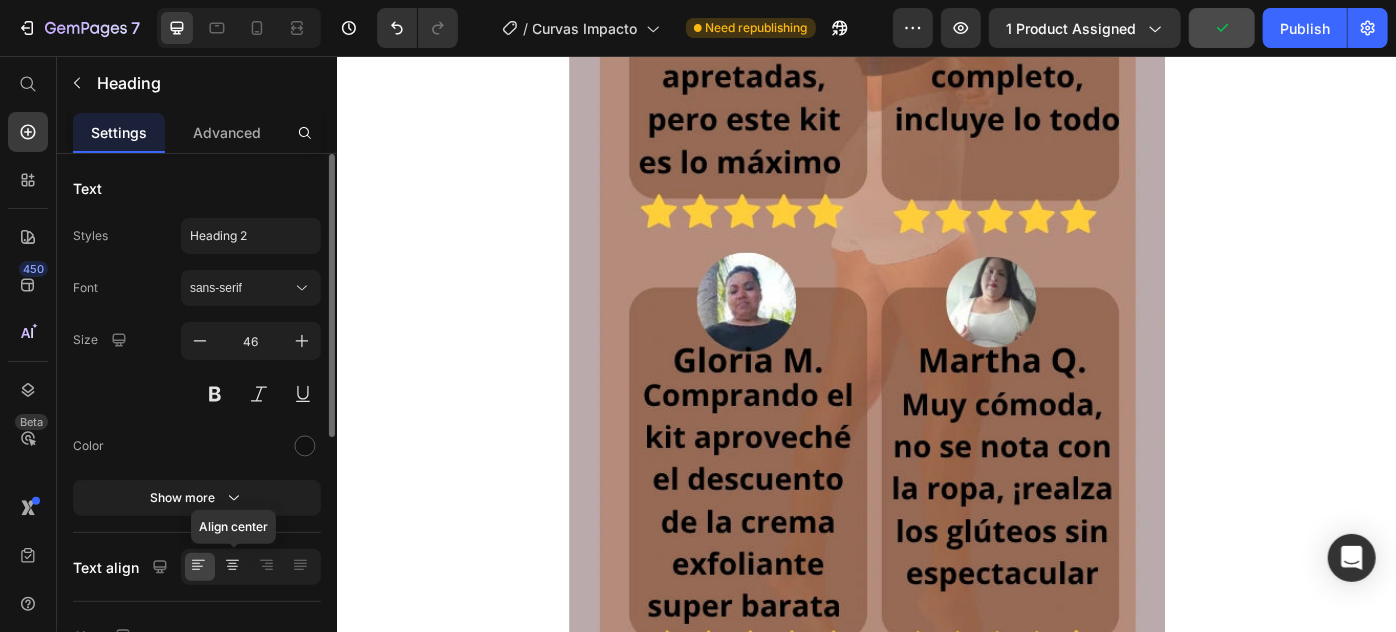 click 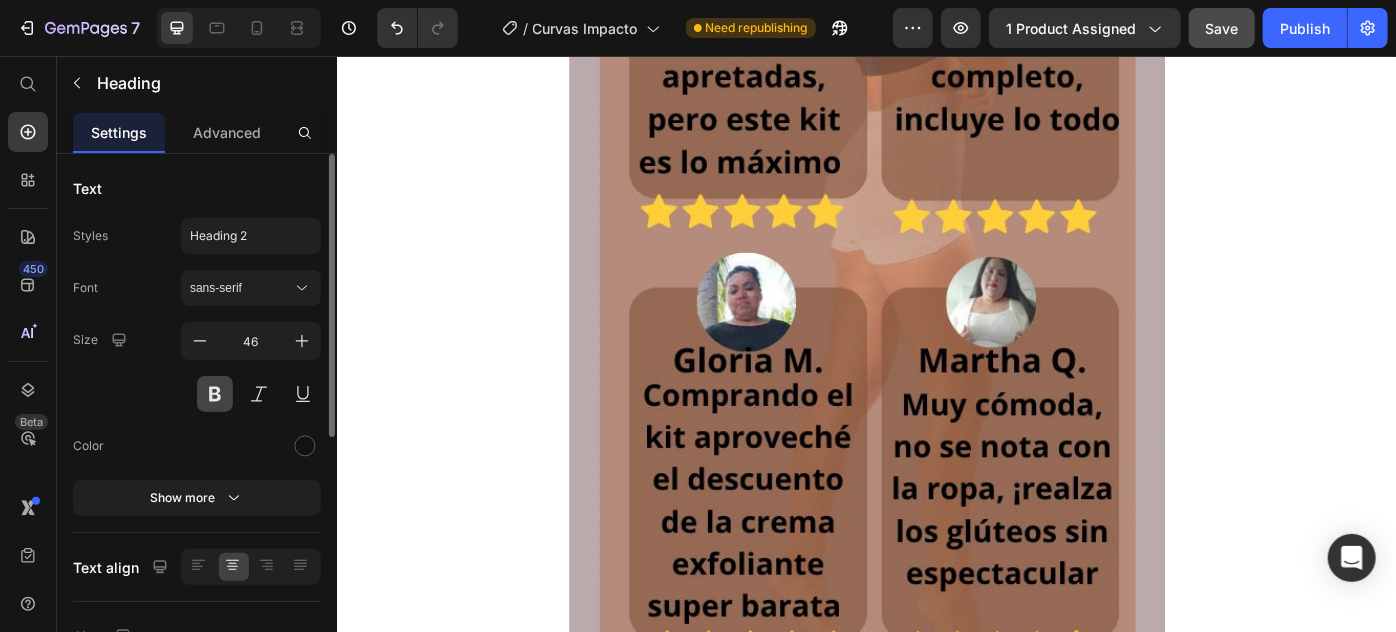 click at bounding box center (215, 394) 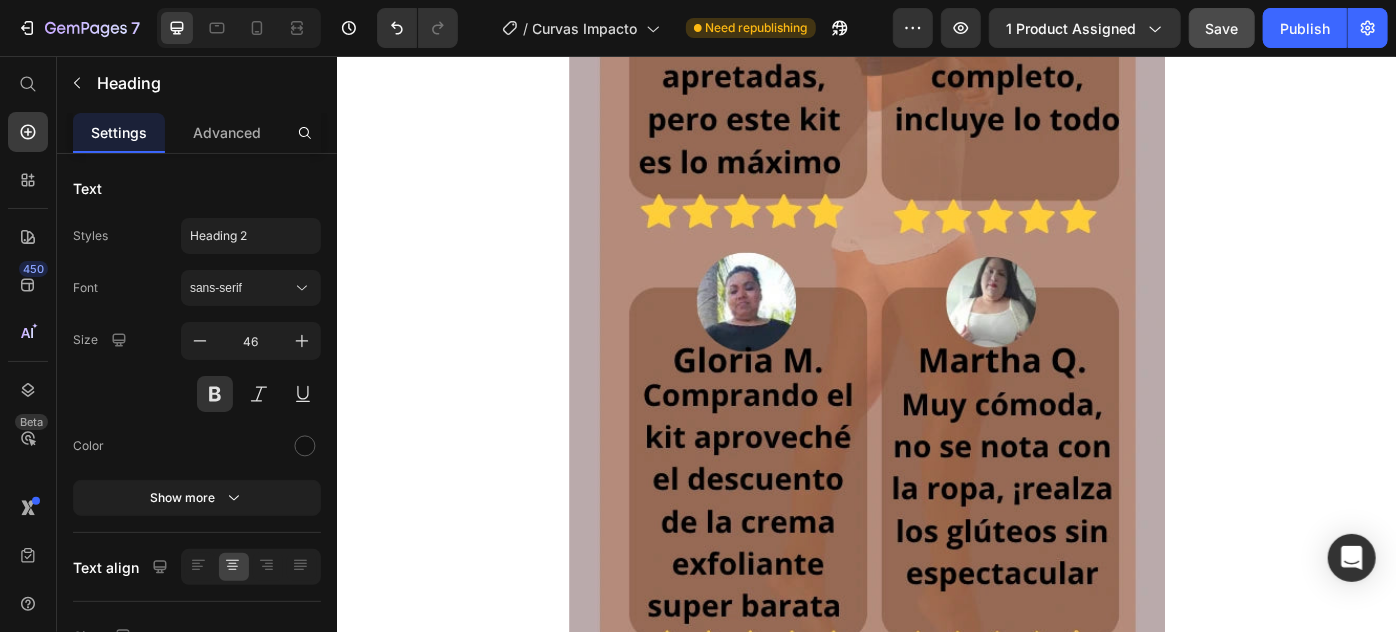 click on "Image $178,700 Product Price $238,300 Product Price Row Buy it now Dynamic Checkout Product Row Trustoo Trustoo
Image Image Image Image
Carousel Image Image Comparison Row Image Image Image Preguntas frecuentes Heading   0 Row
¿Qué incluye exactamente el Kit Moldeador Curvas de Impacto™?
¿De qué material está hecha la faja? ¿Es cómoda para el uso diario?
¿Cómo se debe aplicar el gel mentolado y de que tamaño es?
¿La faja se nota debajo de la ropa?
¿El kit está disponible en todas las tallas?
¿Cuánto tarda en llegar mi pedido? Accordion Row Image Image Row Row Section 1 Root" at bounding box center (936, -2707) 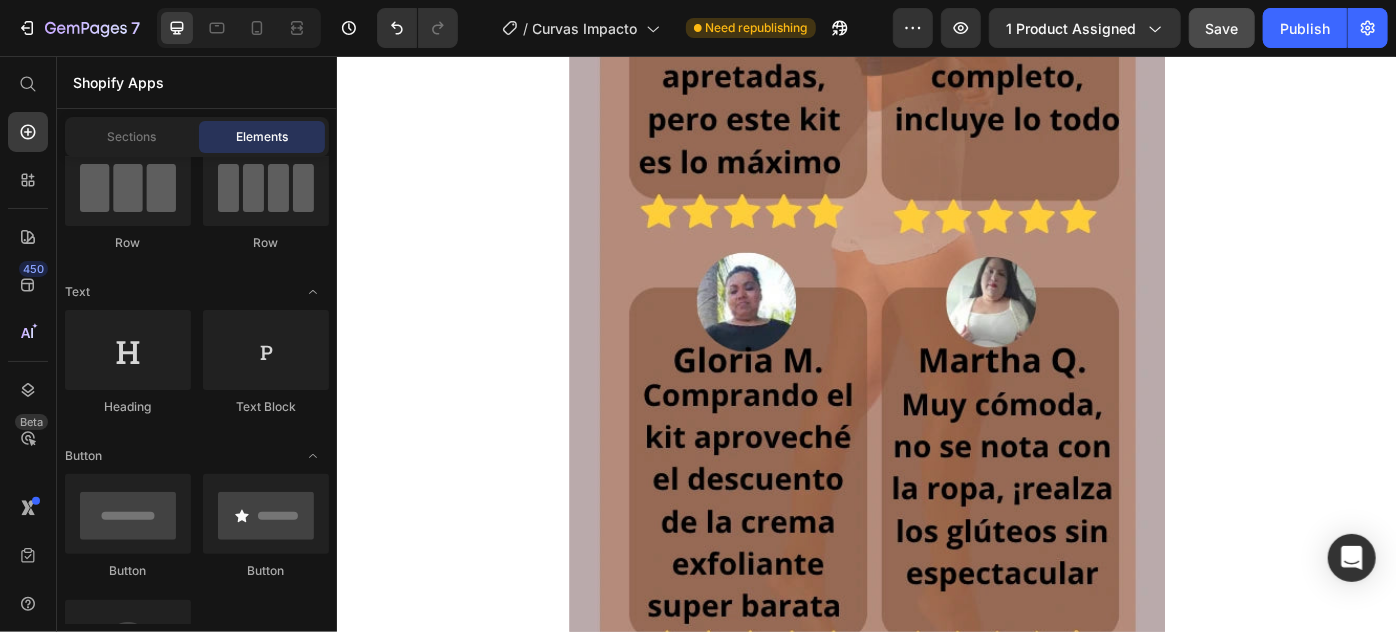 click on "Preguntas frecuentes" at bounding box center (936, -707) 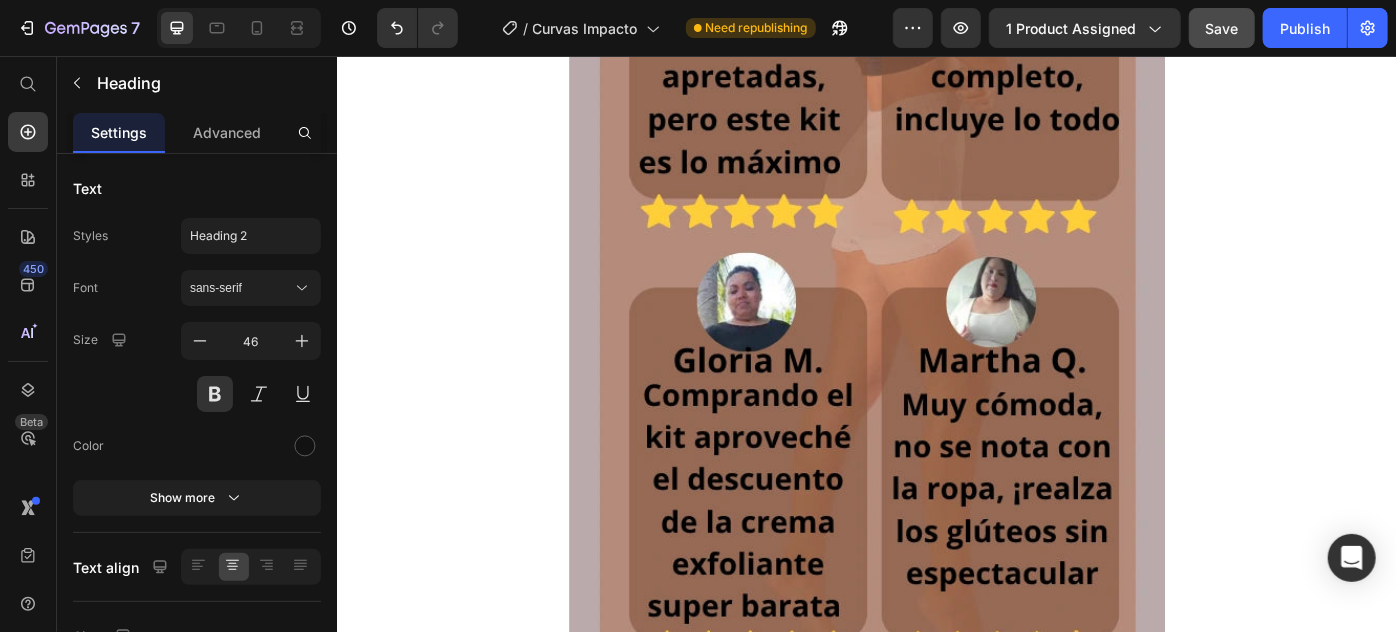 click on "Image $178,700 Product Price $238,300 Product Price Row Buy it now Dynamic Checkout Product Row Trustoo Trustoo
Image Image Image Image
Carousel Image Image Comparison Row Image Image Image Preguntas frecuentes Heading   0 Row
¿Qué incluye exactamente el Kit Moldeador Curvas de Impacto™?
¿De qué material está hecha la faja? ¿Es cómoda para el uso diario?
¿Cómo se debe aplicar el gel mentolado y de que tamaño es?
¿La faja se nota debajo de la ropa?
¿El kit está disponible en todas las tallas?
¿Cuánto tarda en llegar mi pedido? Accordion Row Image Image Row Row Section 1 Root" at bounding box center [936, -2707] 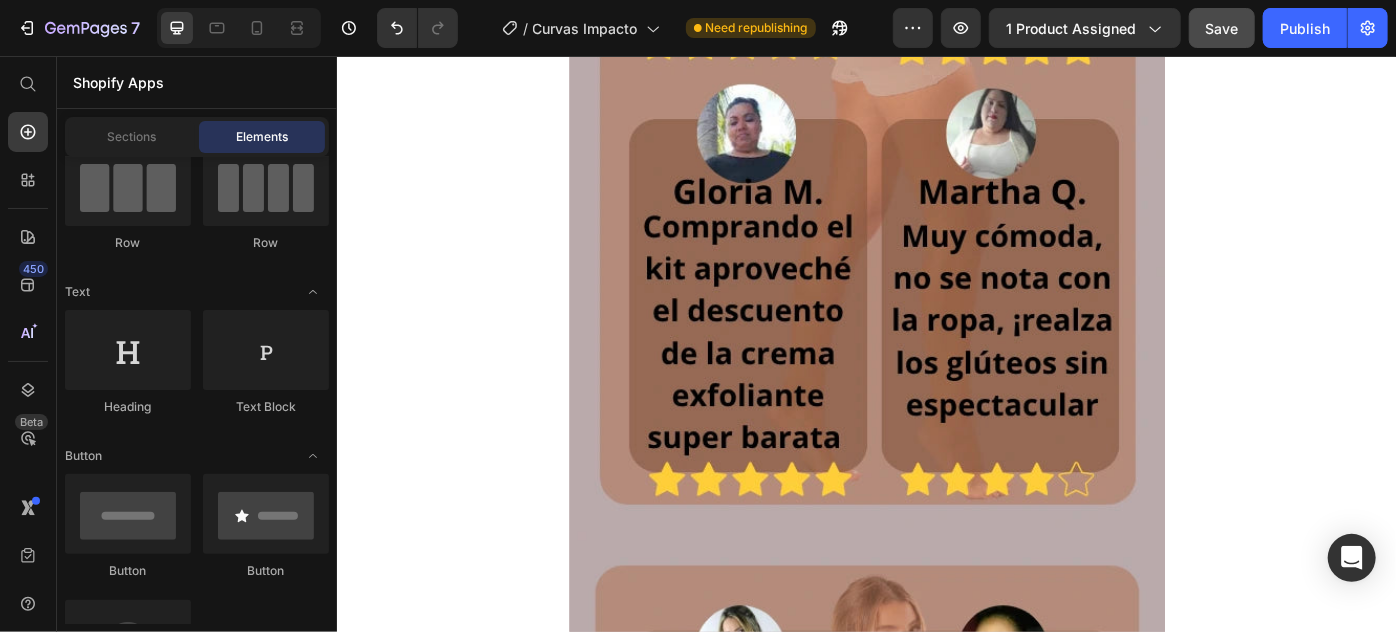 scroll, scrollTop: 7579, scrollLeft: 0, axis: vertical 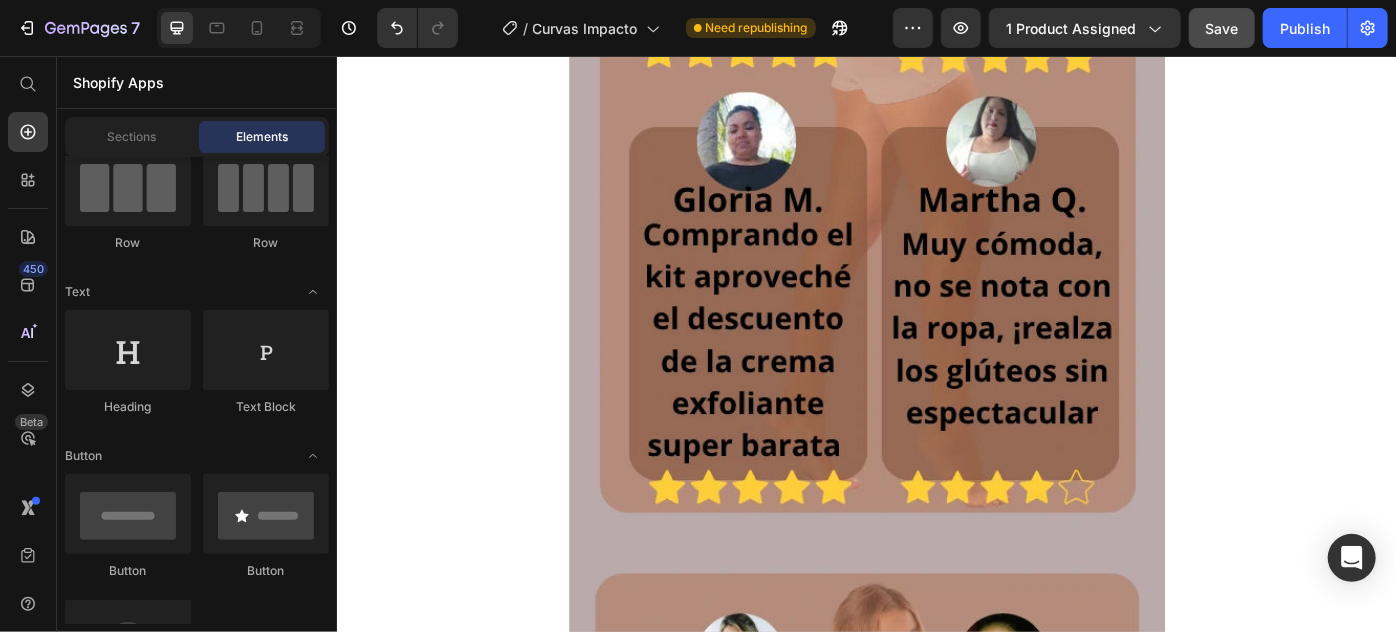 click on "Preguntas frecuentes" at bounding box center [936, -889] 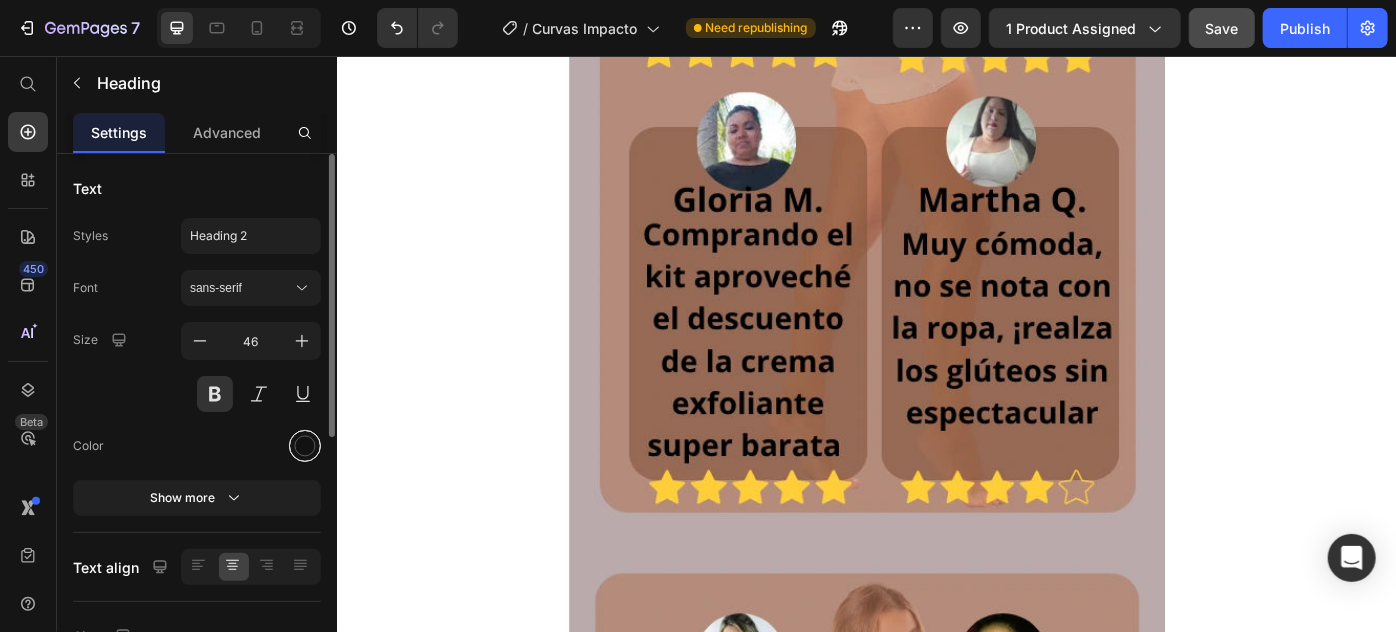 click at bounding box center [305, 446] 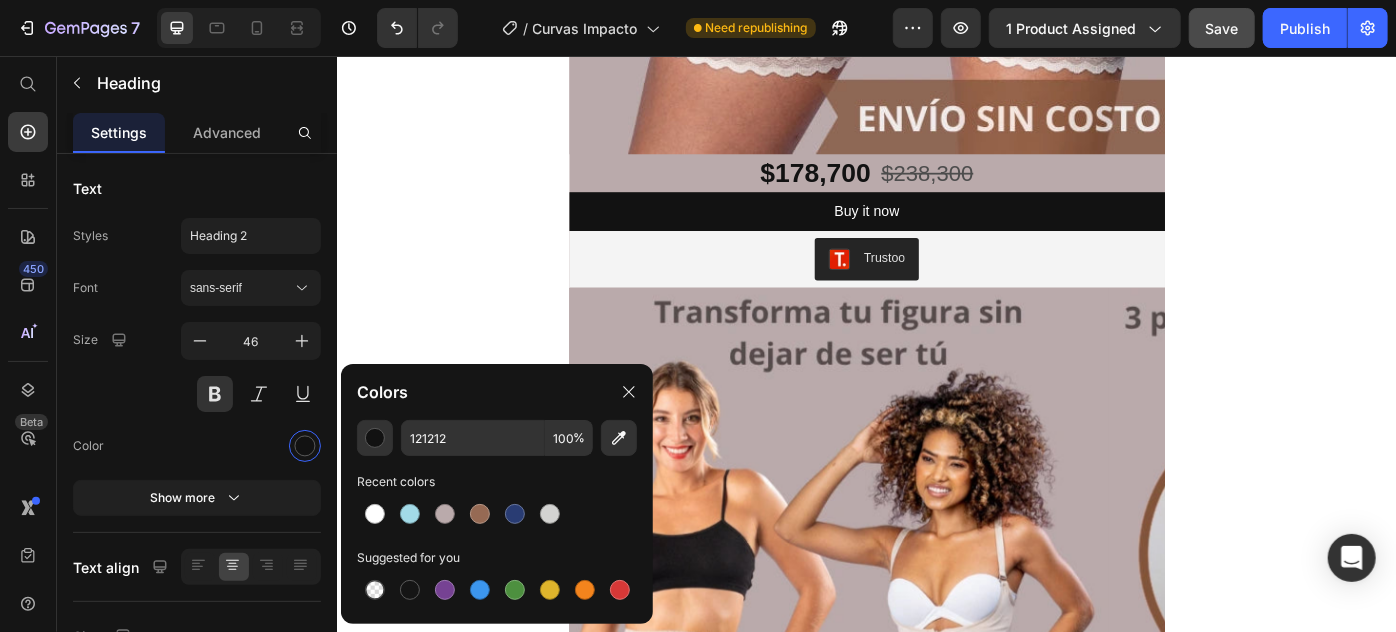 scroll, scrollTop: 1034, scrollLeft: 0, axis: vertical 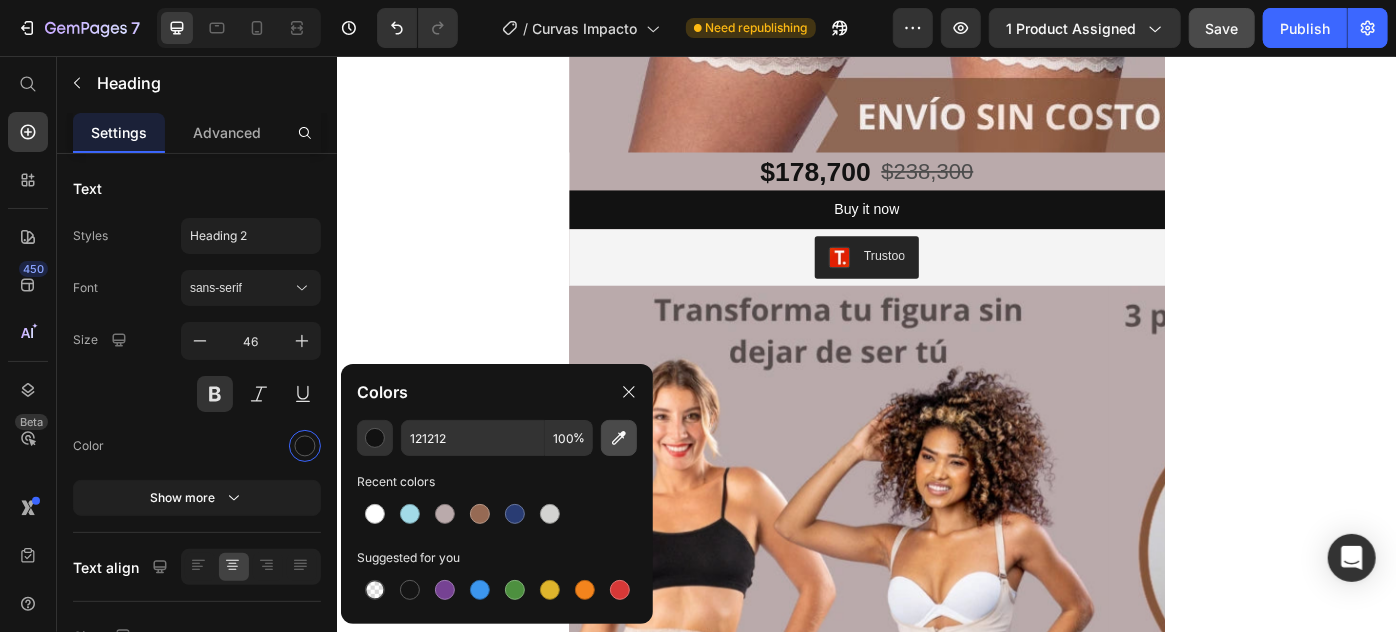 click 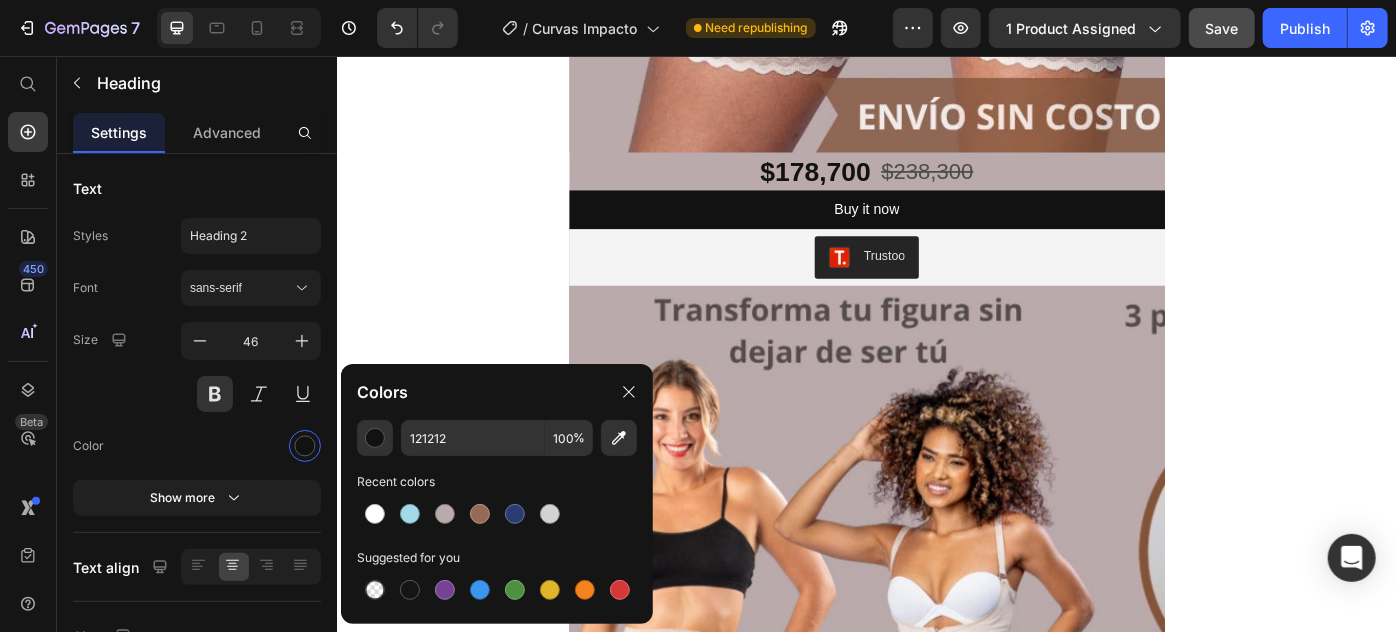 type 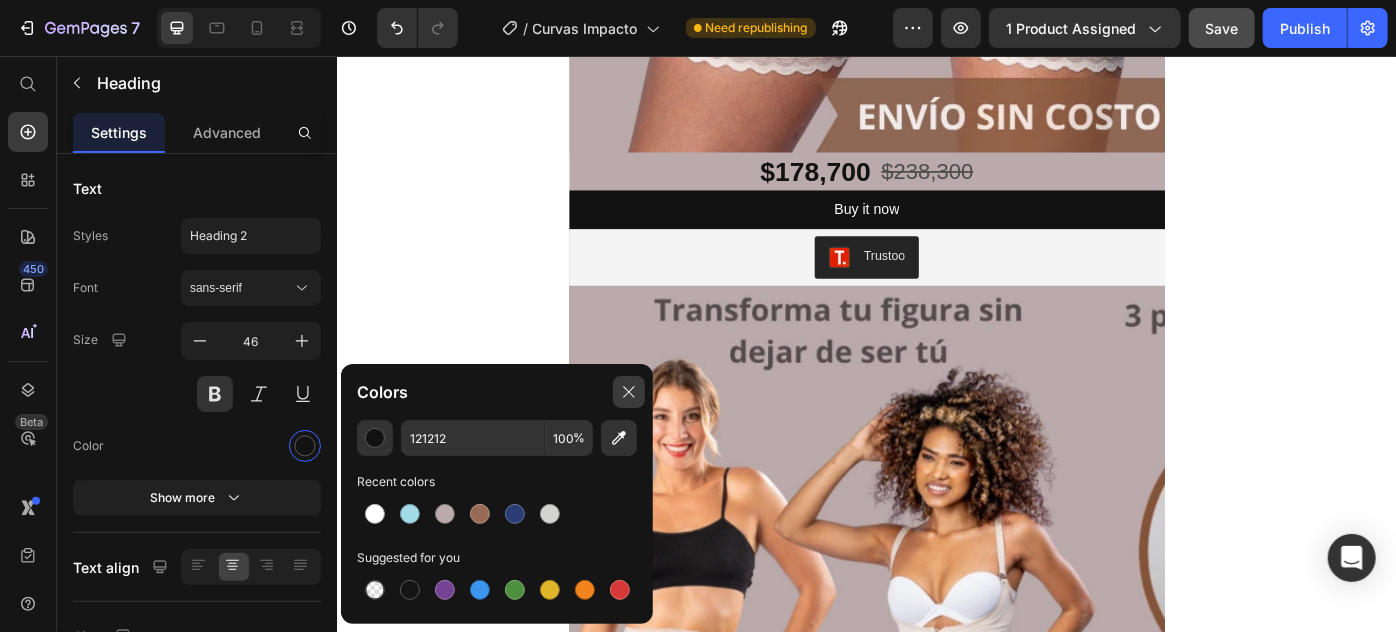 click 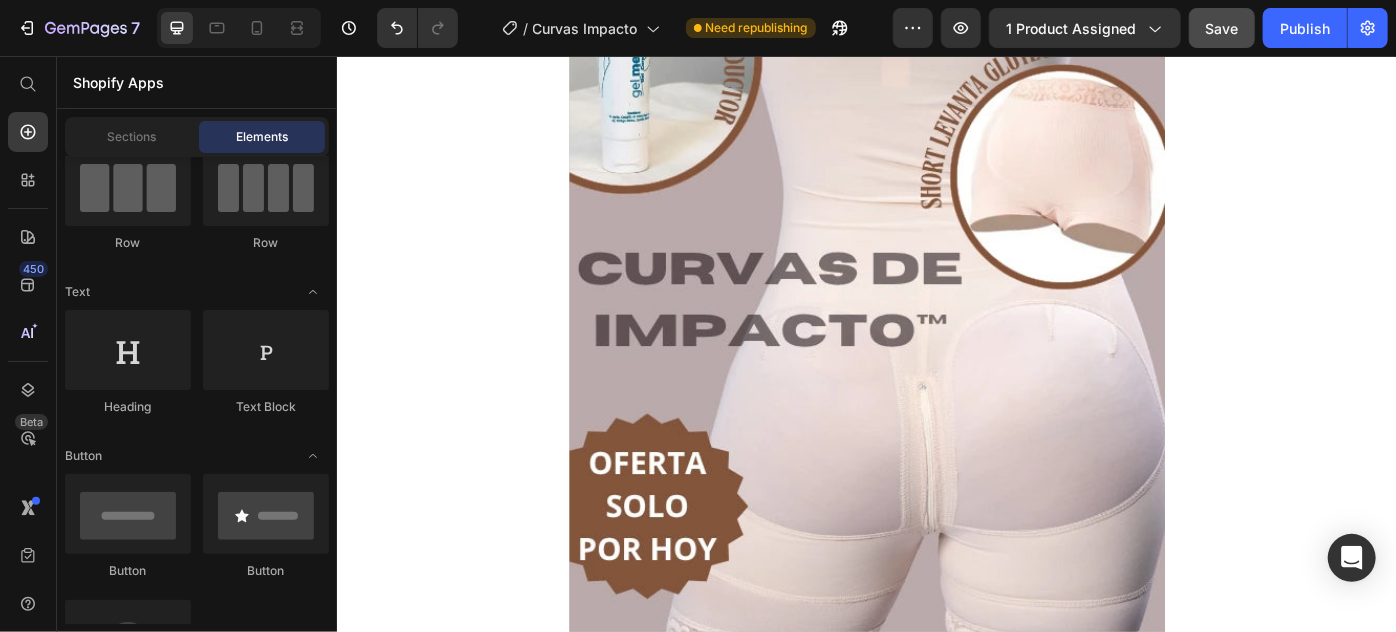 scroll, scrollTop: 362, scrollLeft: 0, axis: vertical 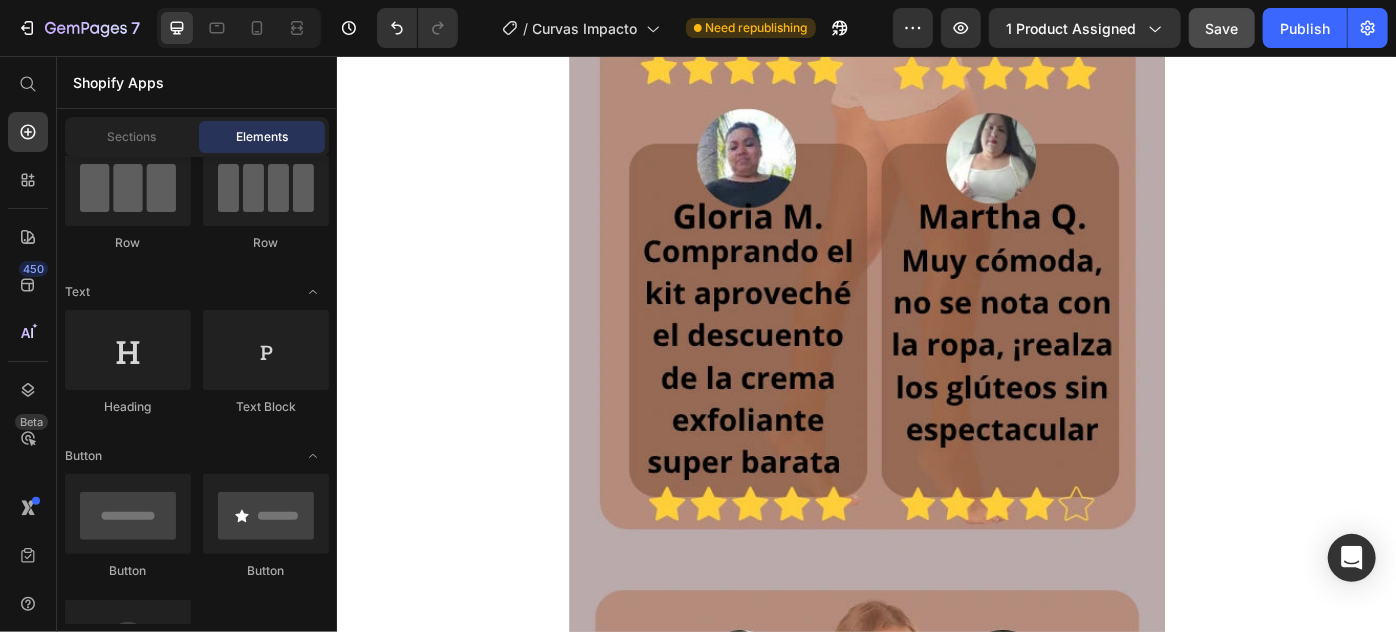 click on "Preguntas frecuentes" at bounding box center (936, -870) 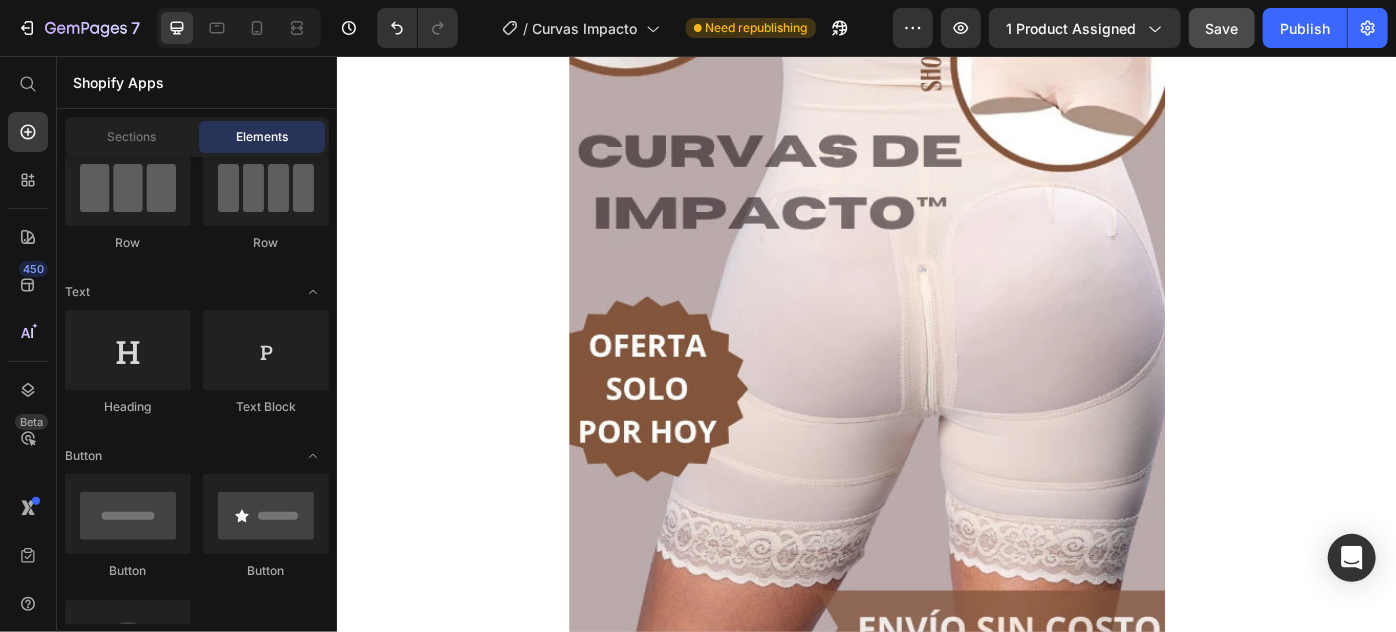 scroll, scrollTop: 326, scrollLeft: 0, axis: vertical 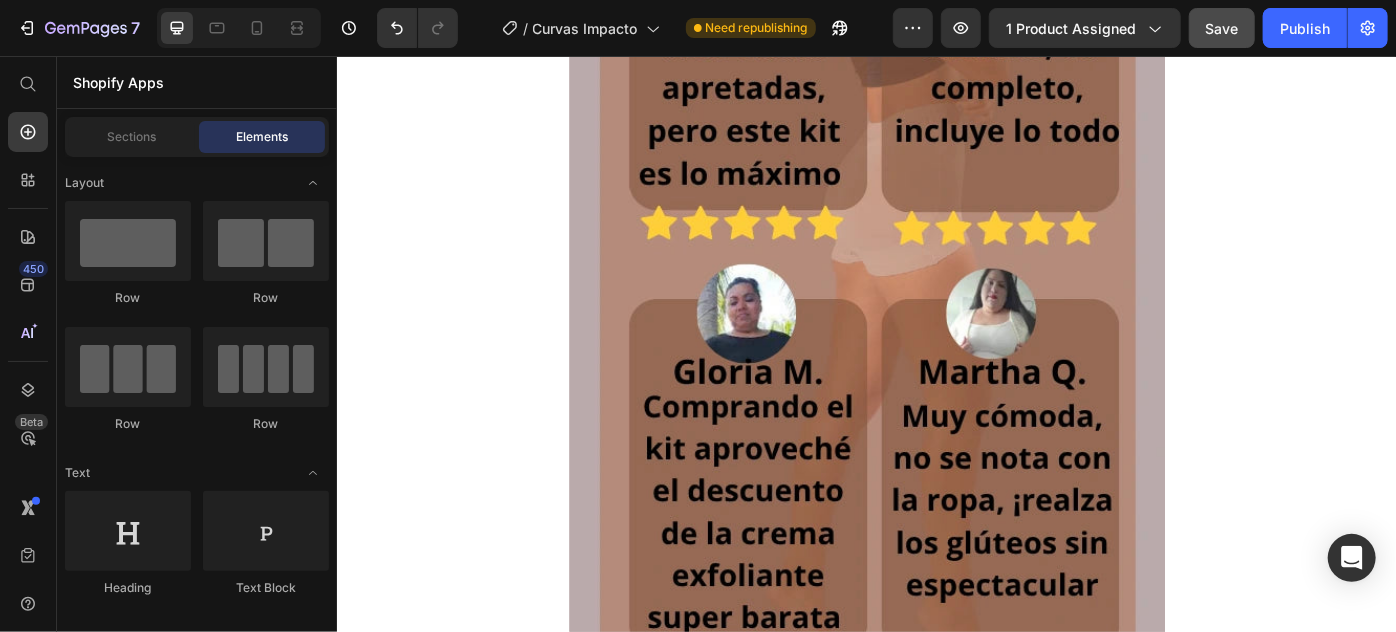 click on "Preguntas frecuentes" at bounding box center [936, -694] 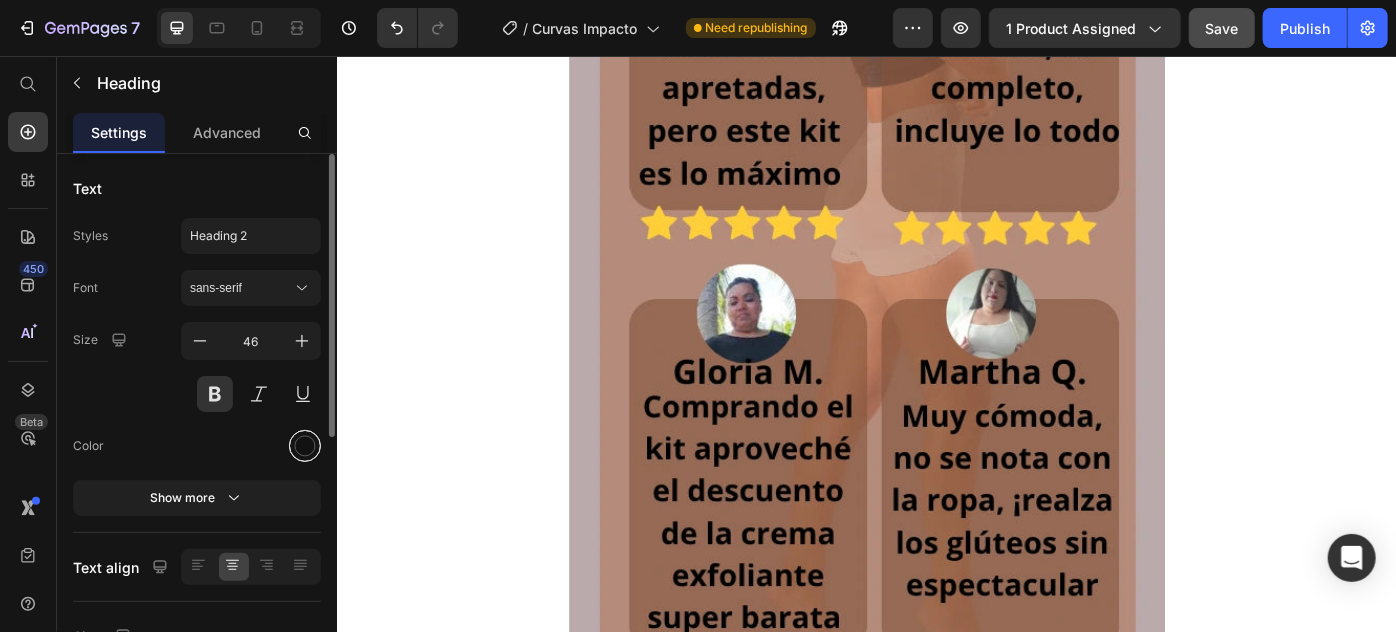 click at bounding box center [305, 446] 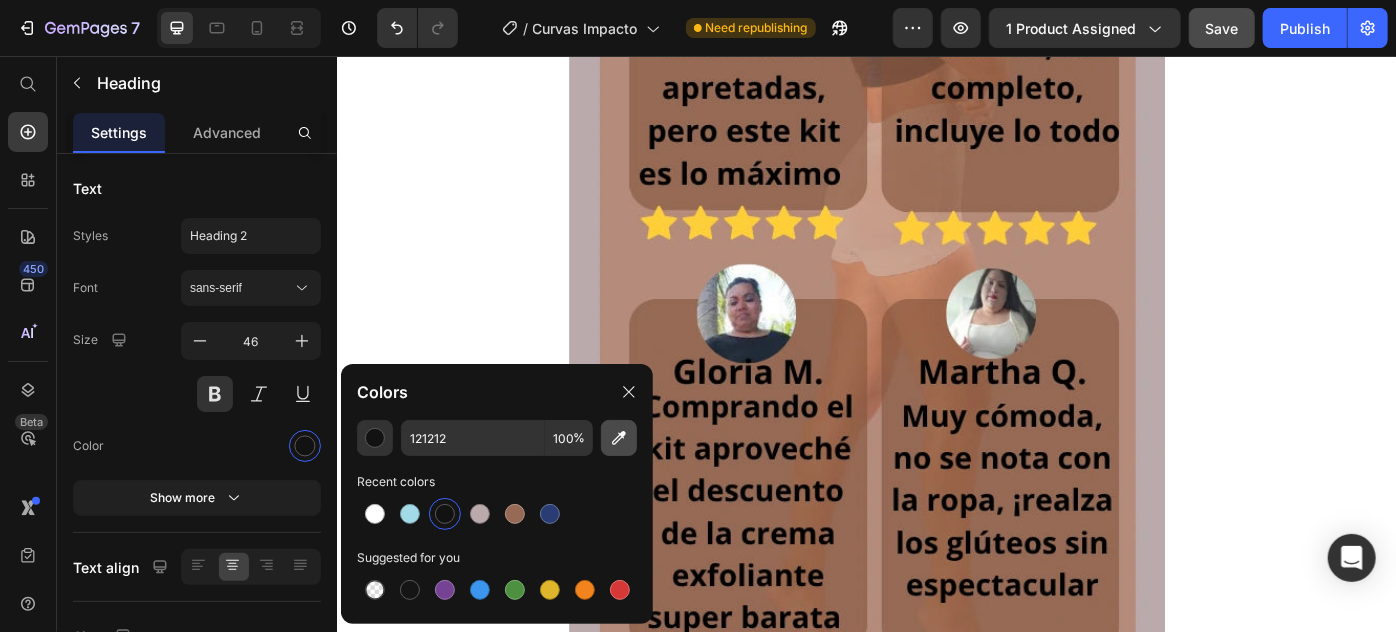 click 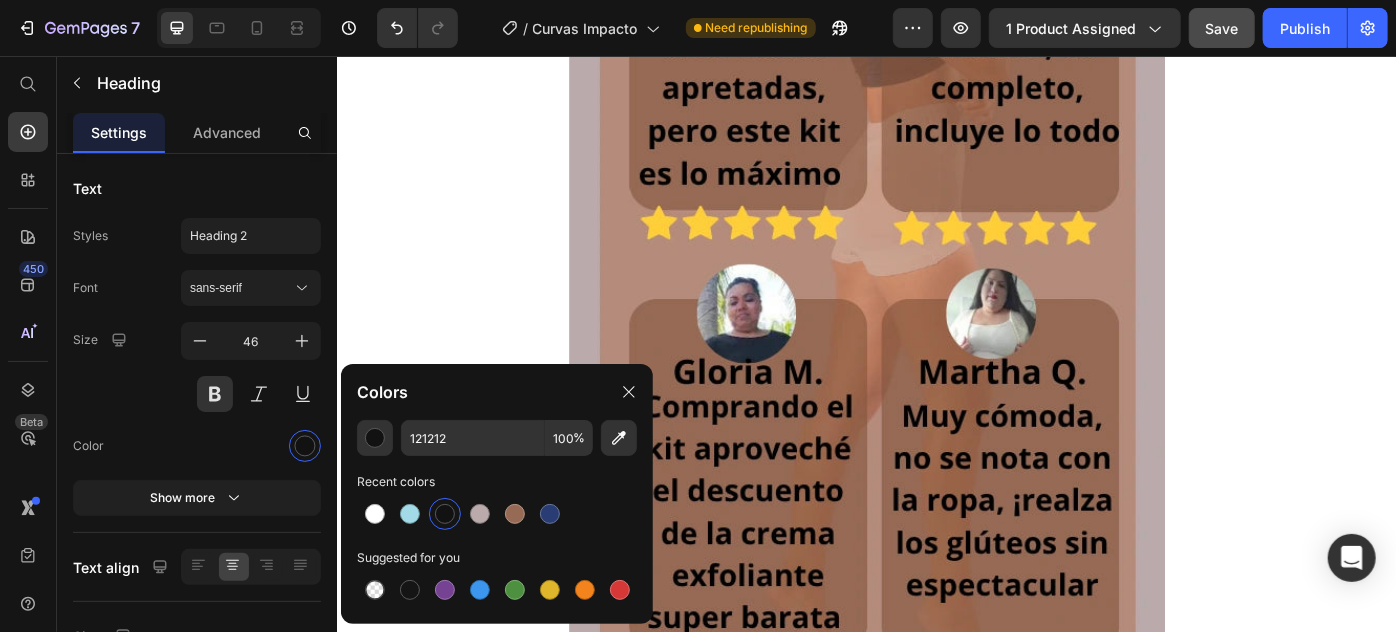 type 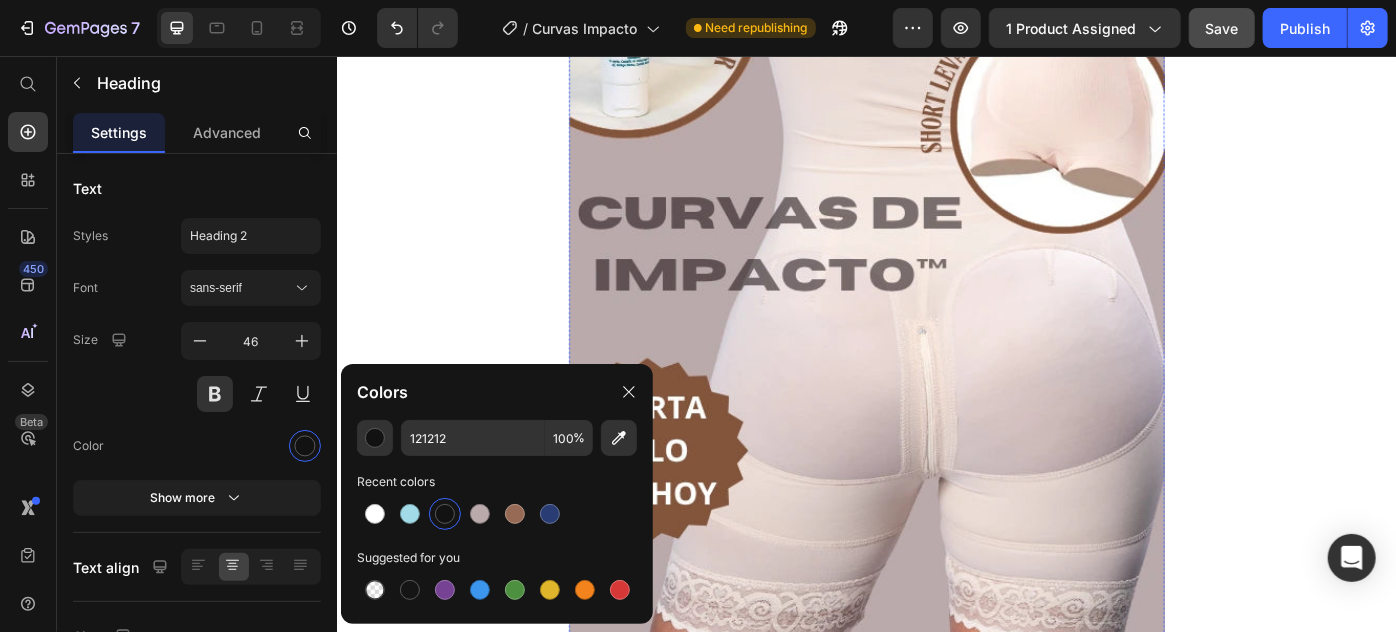 scroll, scrollTop: 384, scrollLeft: 0, axis: vertical 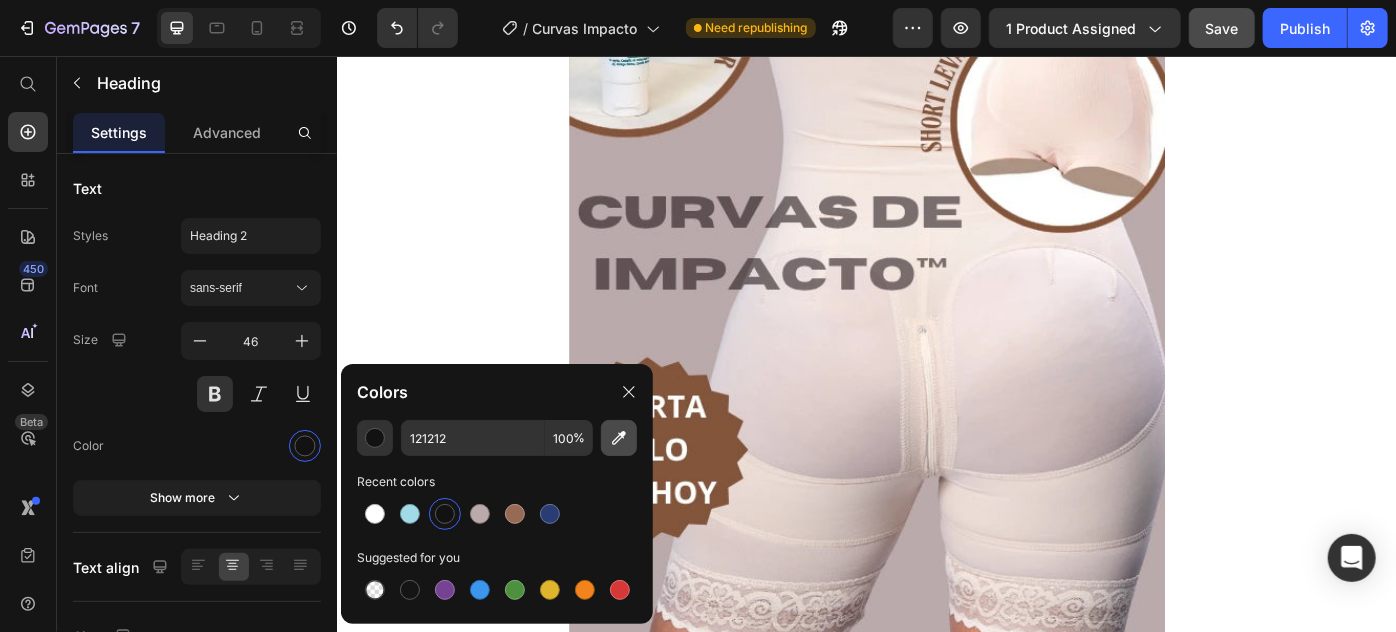 click 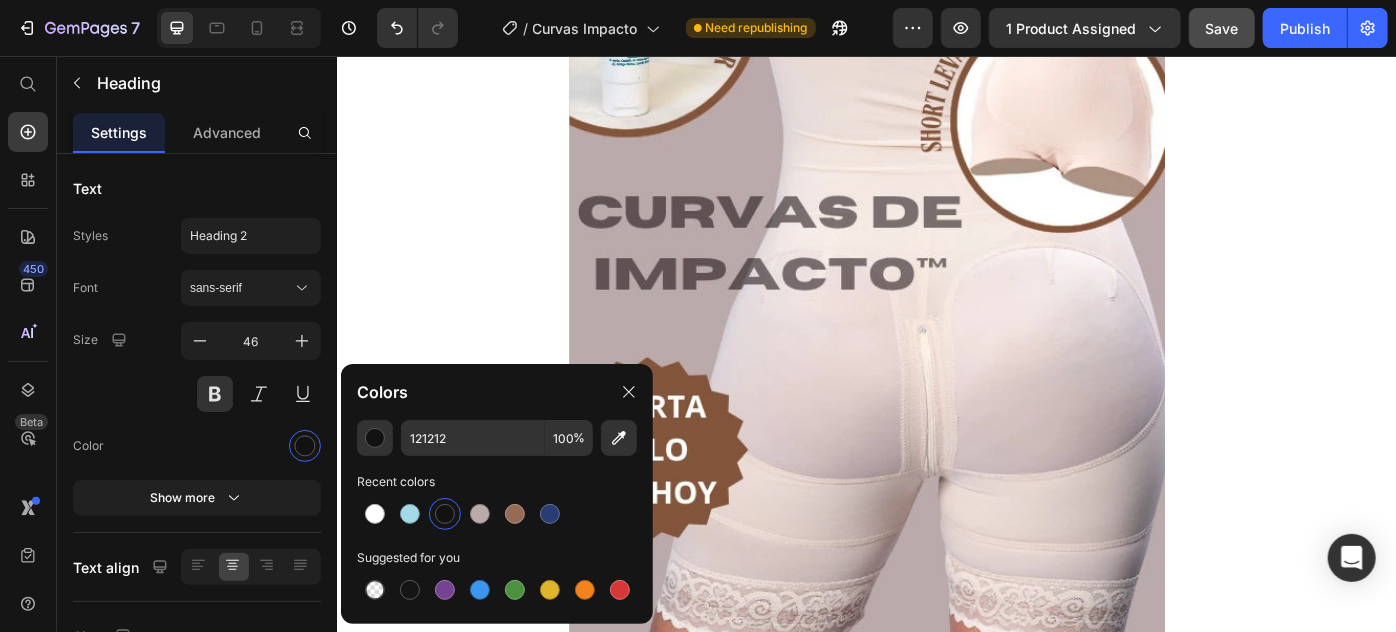 type on "625456" 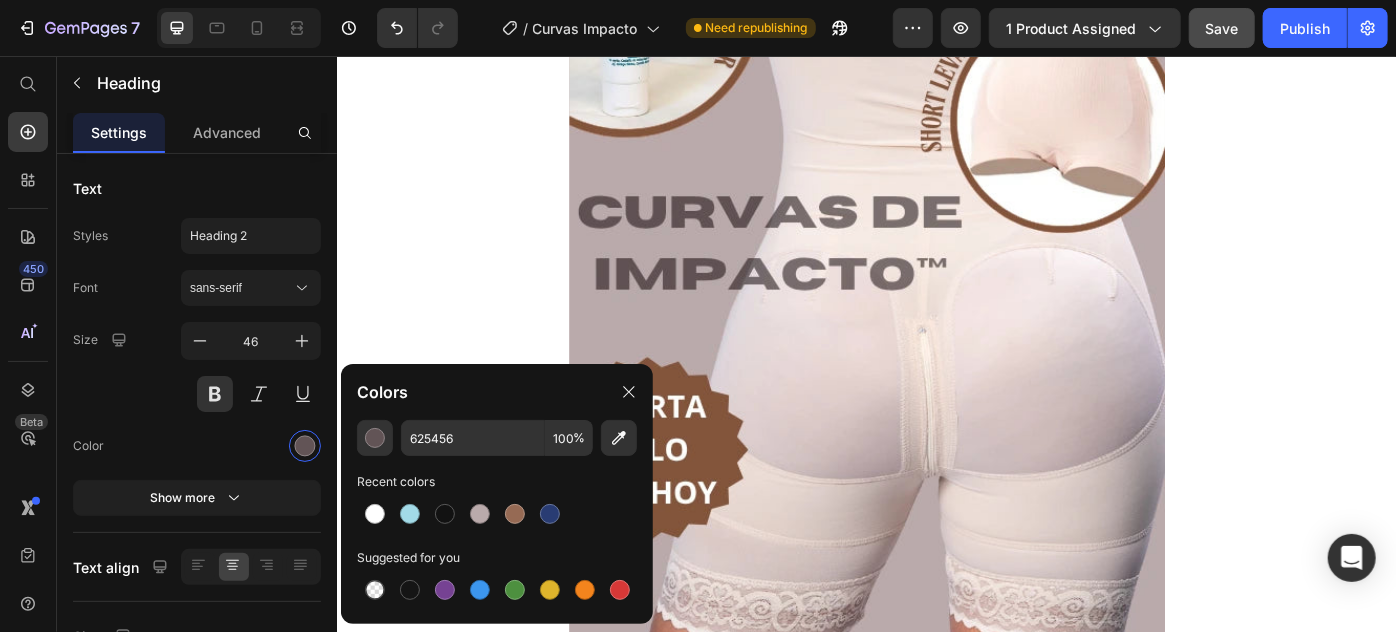 click on "Image $178,700 Product Price $238,300 Product Price Row Buy it now Dynamic Checkout Product Row Trustoo Trustoo
Image Image Image Image
Carousel Image Image Comparison Row Image Image Image Preguntas frecuentes Heading   0 Row
¿Qué incluye exactamente el Kit Moldeador Curvas de Impacto™?
¿De qué material está hecha la faja? ¿Es cómoda para el uso diario?
¿Cómo se debe aplicar el gel mentolado y de que tamaño es?
¿La faja se nota debajo de la ropa?
¿El kit está disponible en todas las tallas?
¿Cuánto tarda en llegar mi pedido? Accordion Row Image Image Row Row Section 1 Root" at bounding box center [936, 4306] 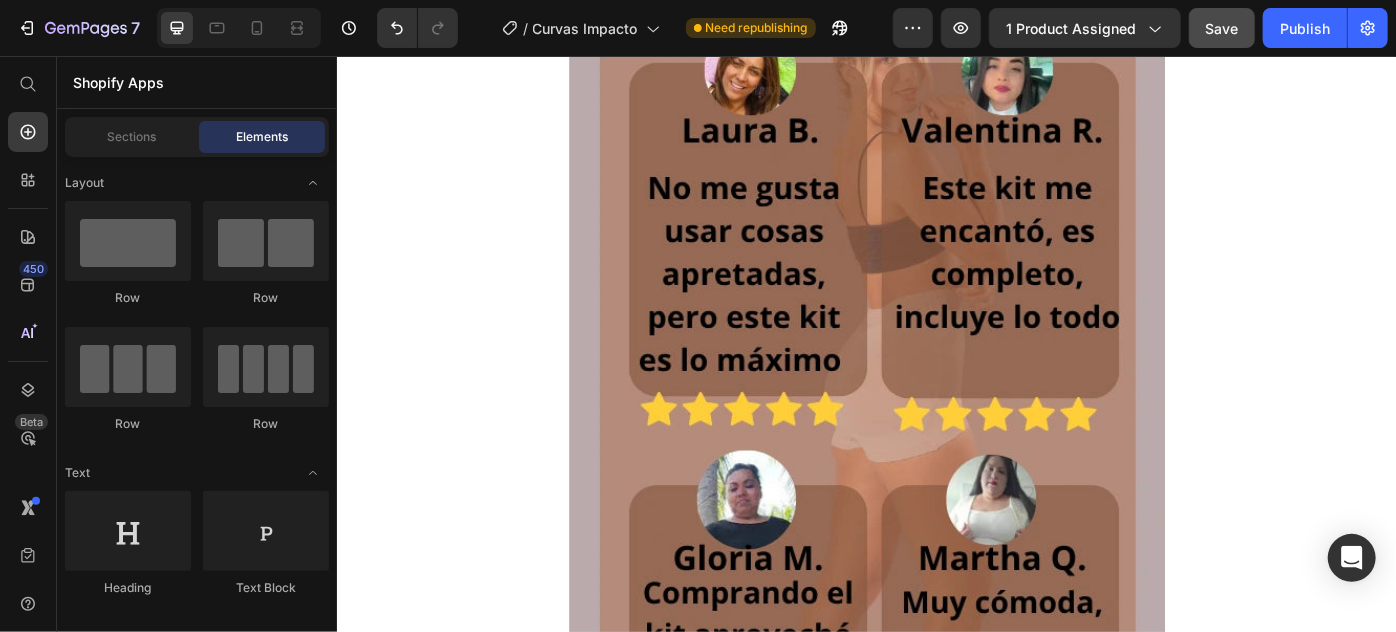scroll, scrollTop: 7342, scrollLeft: 0, axis: vertical 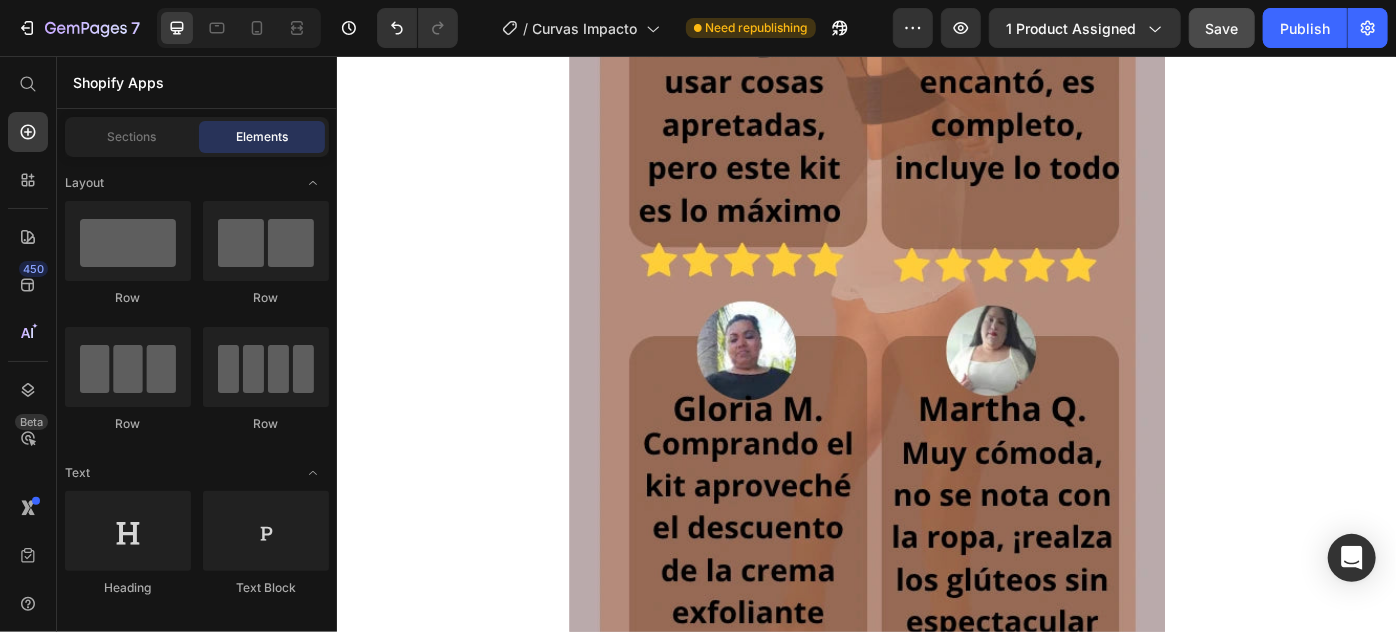 click on "Image $178,700 Product Price $238,300 Product Price Row Buy it now Dynamic Checkout Product Row Trustoo Trustoo
Image Image Image Image
Carousel Image Image Comparison Row Image Image Image Preguntas frecuentes Heading Row
¿Qué incluye exactamente el Kit Moldeador Curvas de Impacto™?
¿De qué material está hecha la faja? ¿Es cómoda para el uso diario?
¿Cómo se debe aplicar el gel mentolado y de que tamaño es?
¿La faja se nota debajo de la ropa?
¿El kit está disponible en todas las tallas?
¿Cuánto tarda en llegar mi pedido? Accordion Row Image Image Row Row Section 1 Root" at bounding box center [936, -2652] 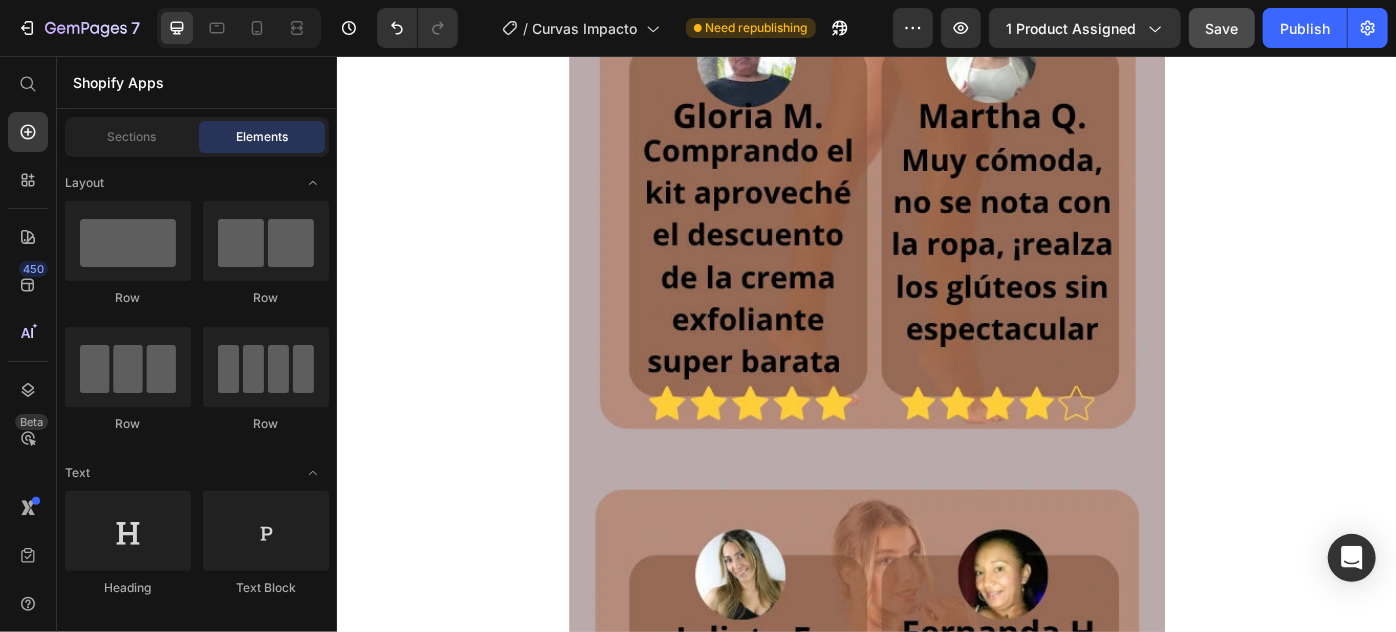 scroll, scrollTop: 7615, scrollLeft: 0, axis: vertical 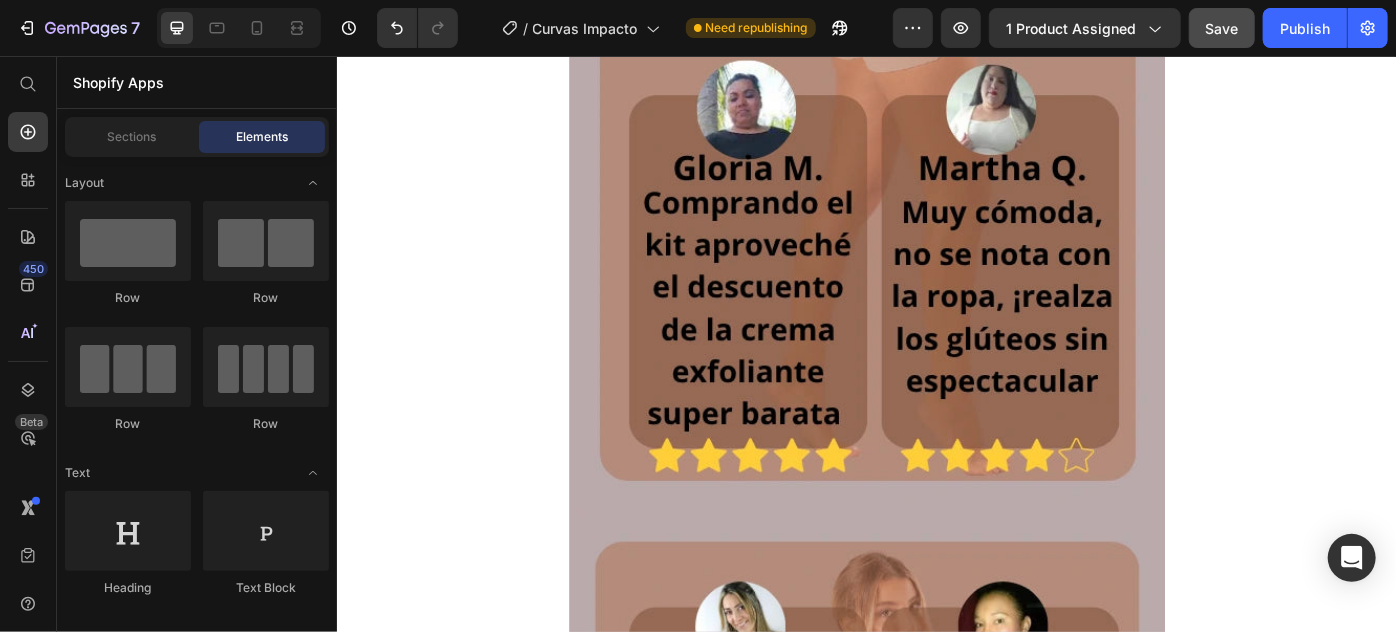 click on "¿De qué material está hecha la faja? ¿Es cómoda para el uso diario?" at bounding box center (920, -800) 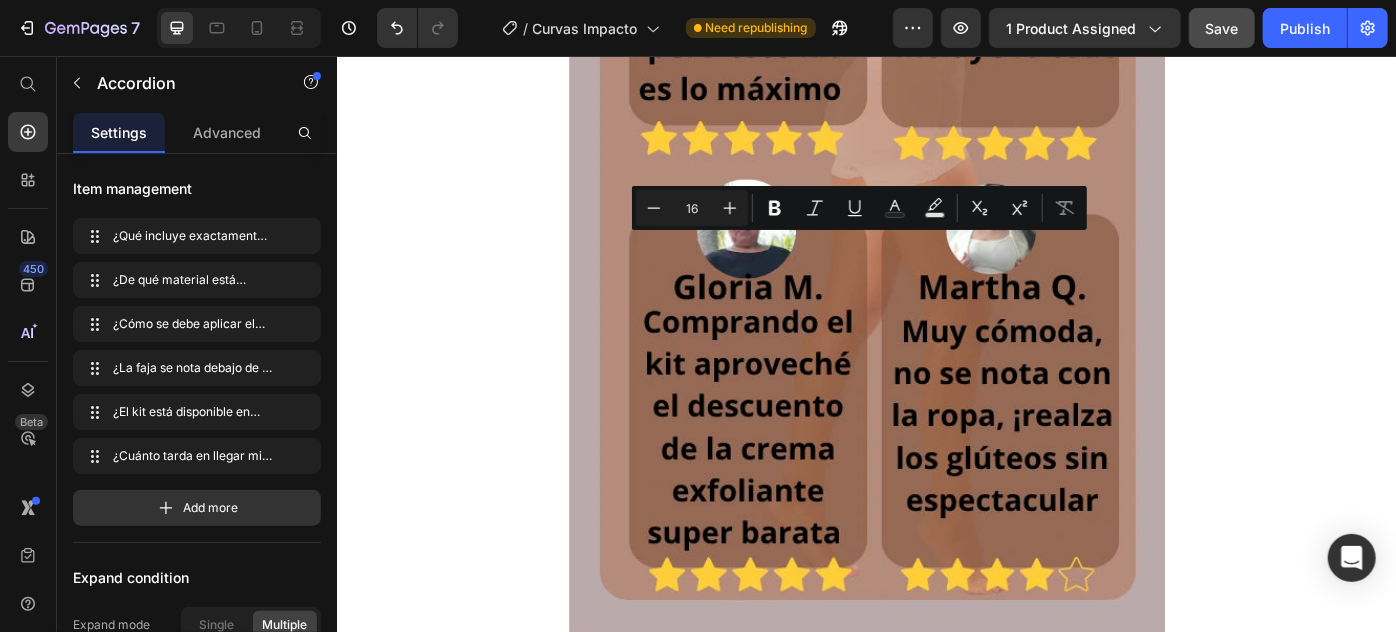drag, startPoint x: 661, startPoint y: 264, endPoint x: 1134, endPoint y: 270, distance: 473.03806 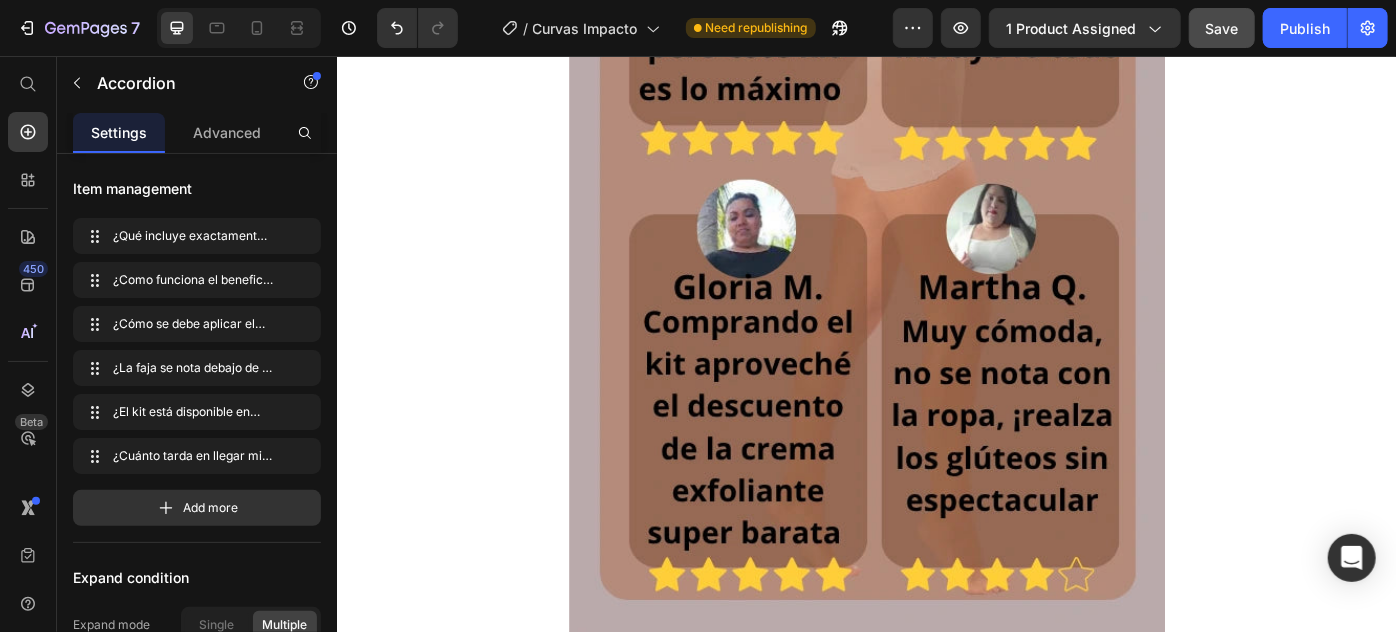 click on "Está elaborada en powernet colombiano de alta compresión y forrada internamente en lycra nylon suave, para brindarte firmeza con comodidad. Tiene refuerzo abdominal, broches en hombros y perineo, realce de glúteos y pierna corta con blonda siliconada. Ideal para uso diario." at bounding box center [936, -707] 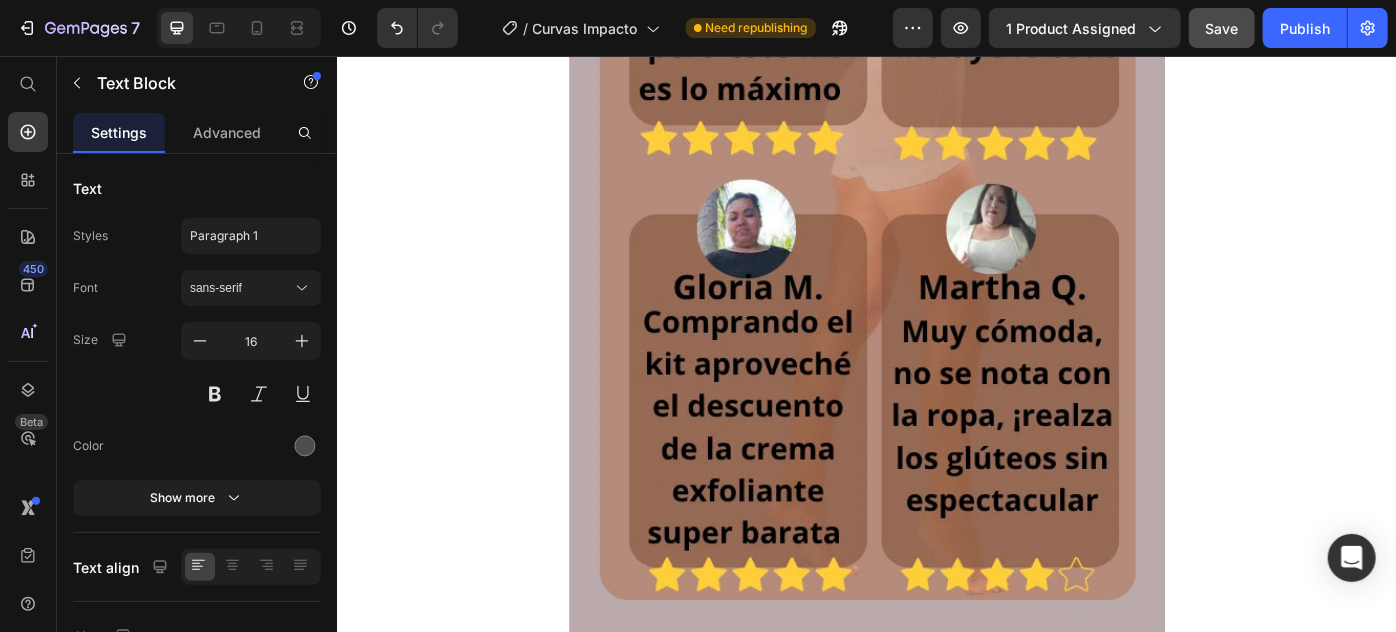 click on "Está elaborada en powernet colombiano de alta compresión y forrada internamente en lycra nylon suave, para brindarte firmeza con comodidad. Tiene refuerzo abdominal, broches en hombros y perineo, realce de glúteos y pierna corta con blonda siliconada. Ideal para uso diario." at bounding box center [936, -707] 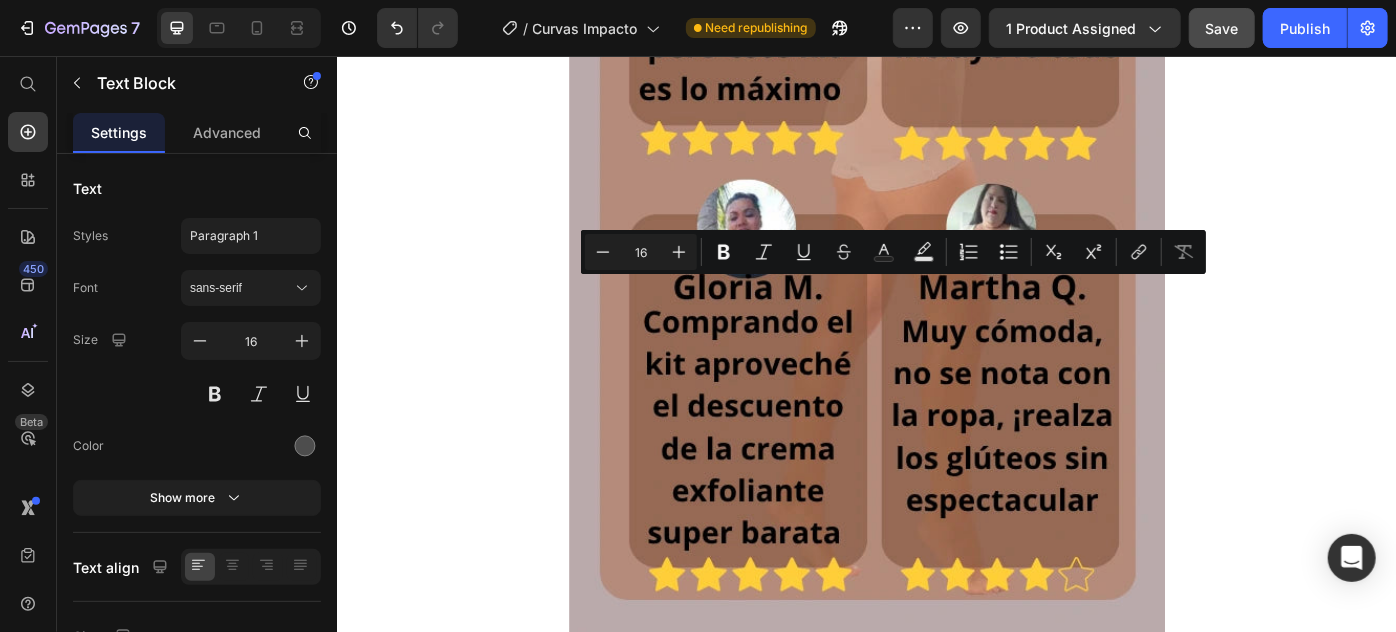 drag, startPoint x: 622, startPoint y: 311, endPoint x: 801, endPoint y: 409, distance: 204.07106 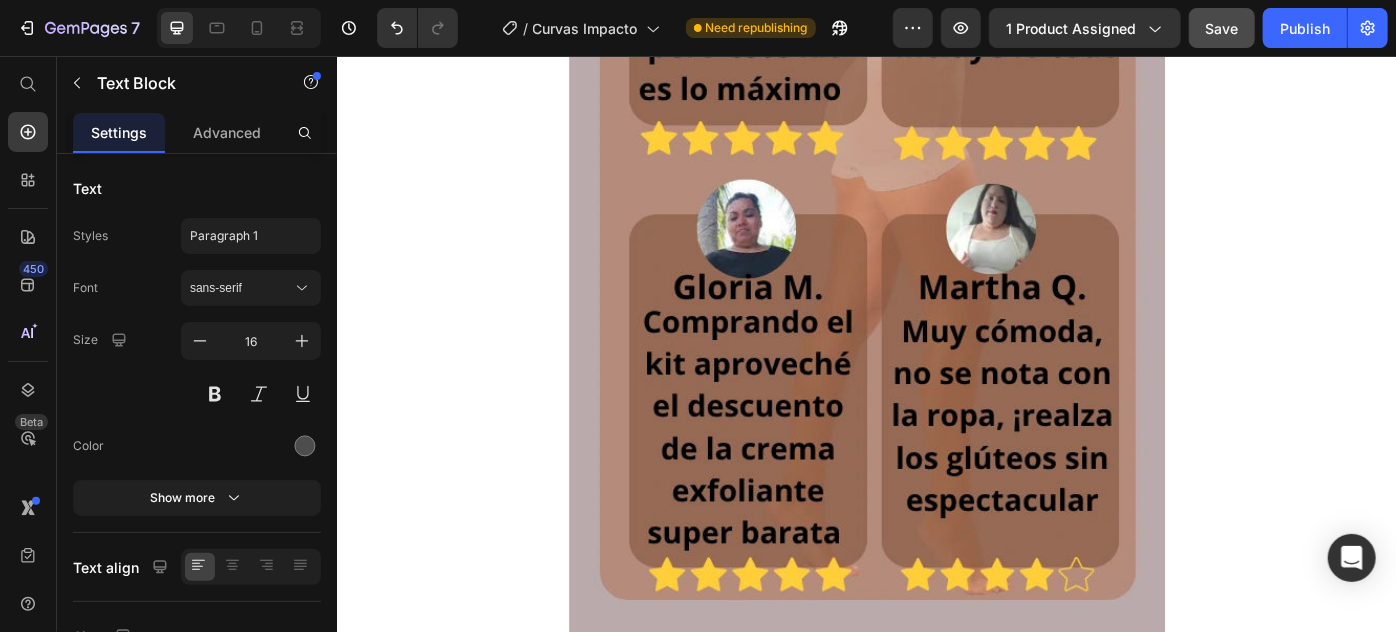 click on "si compras el kit [DATE], podrás llevar nuestra  crema exfoliante con cuarzo micronizado y maracuyá de 200ml  con un  gran descuento especial ." at bounding box center (897, -736) 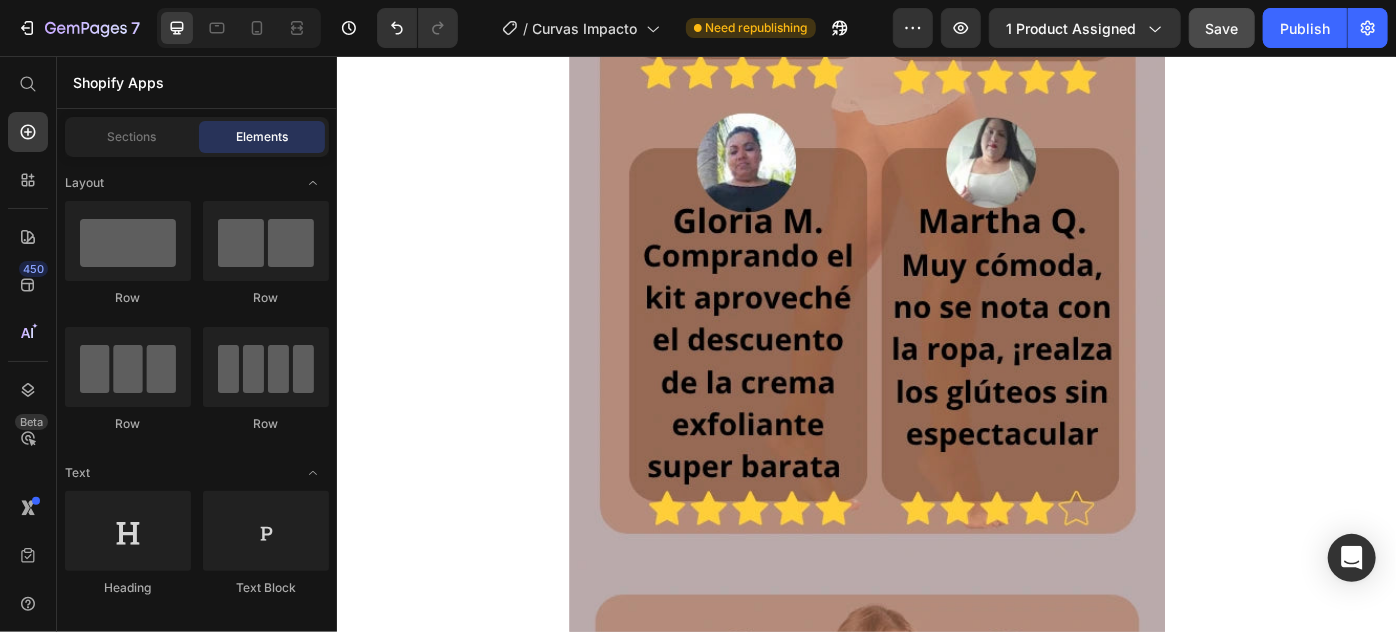 scroll, scrollTop: 7490, scrollLeft: 0, axis: vertical 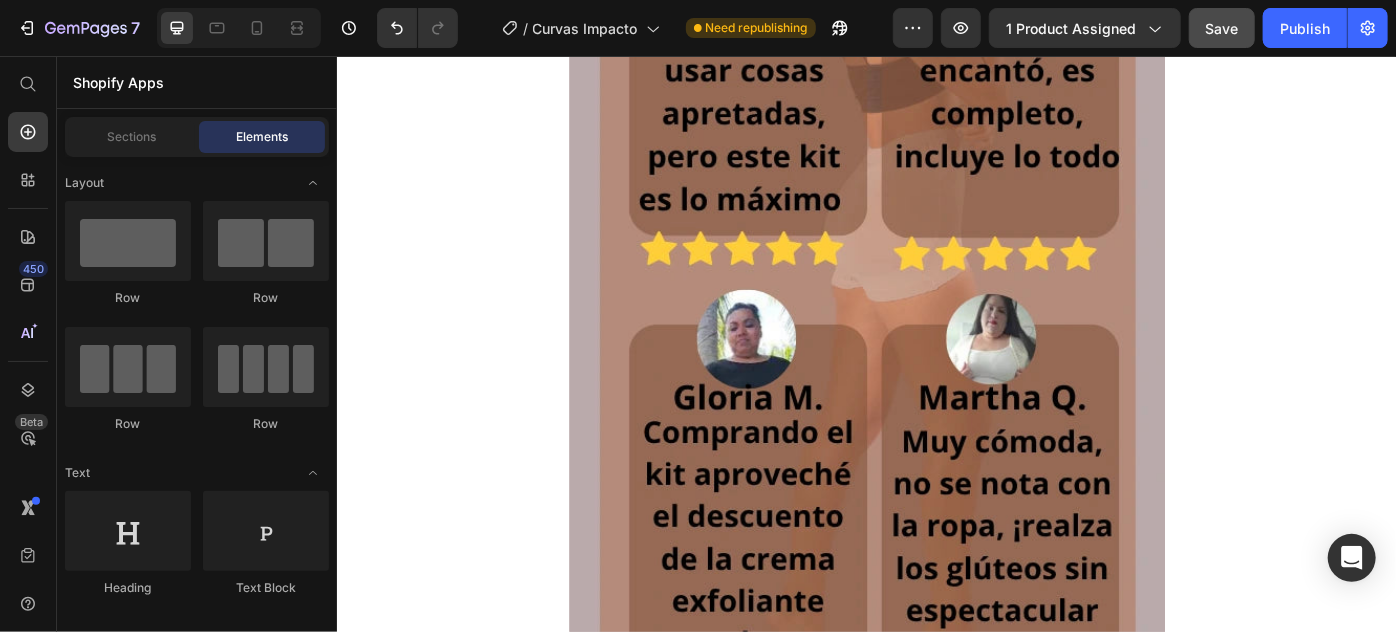 click on "Si compras el kit [DATE], podrás llevar nuestra  crema exfoliante con cuarzo micronizado y maracuyá de 200ml  con un  gran descuento especial ." at bounding box center [899, -611] 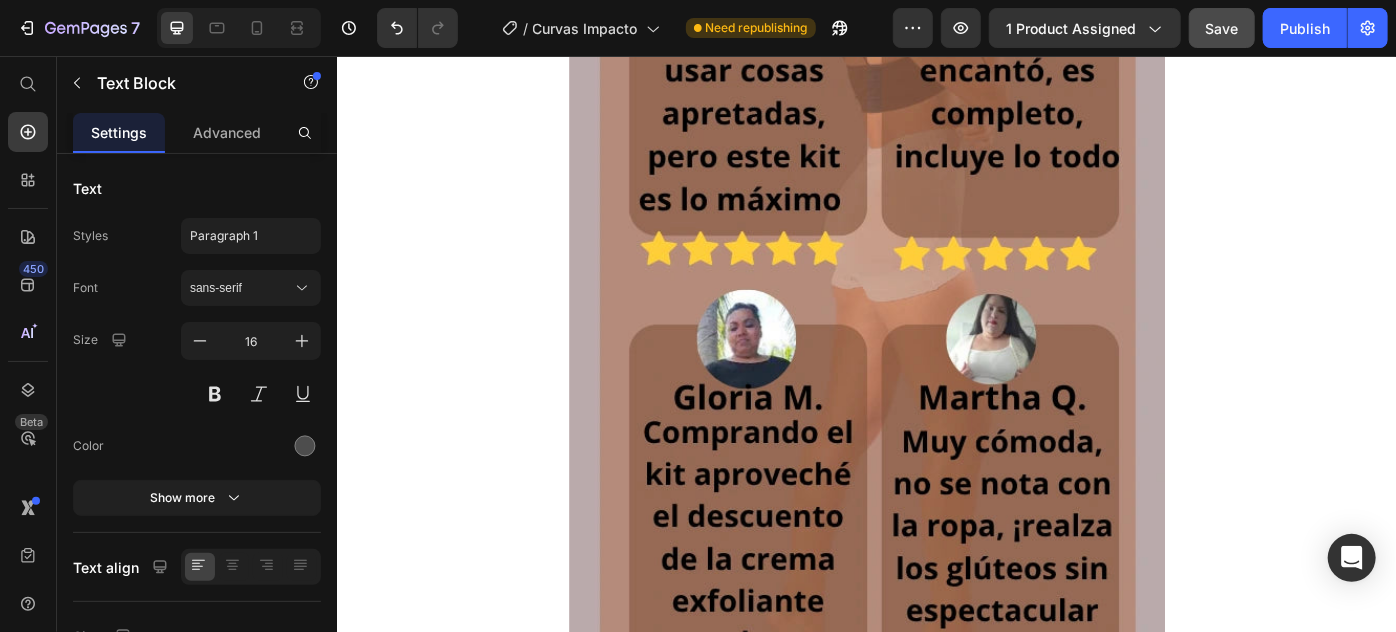 click on "Si compras el kit [DATE], podrás llevar nuestra  crema exfoliante con cuarzo micronizado y maracuyá de 200ml  con un  gran descuento especial ." at bounding box center [899, -611] 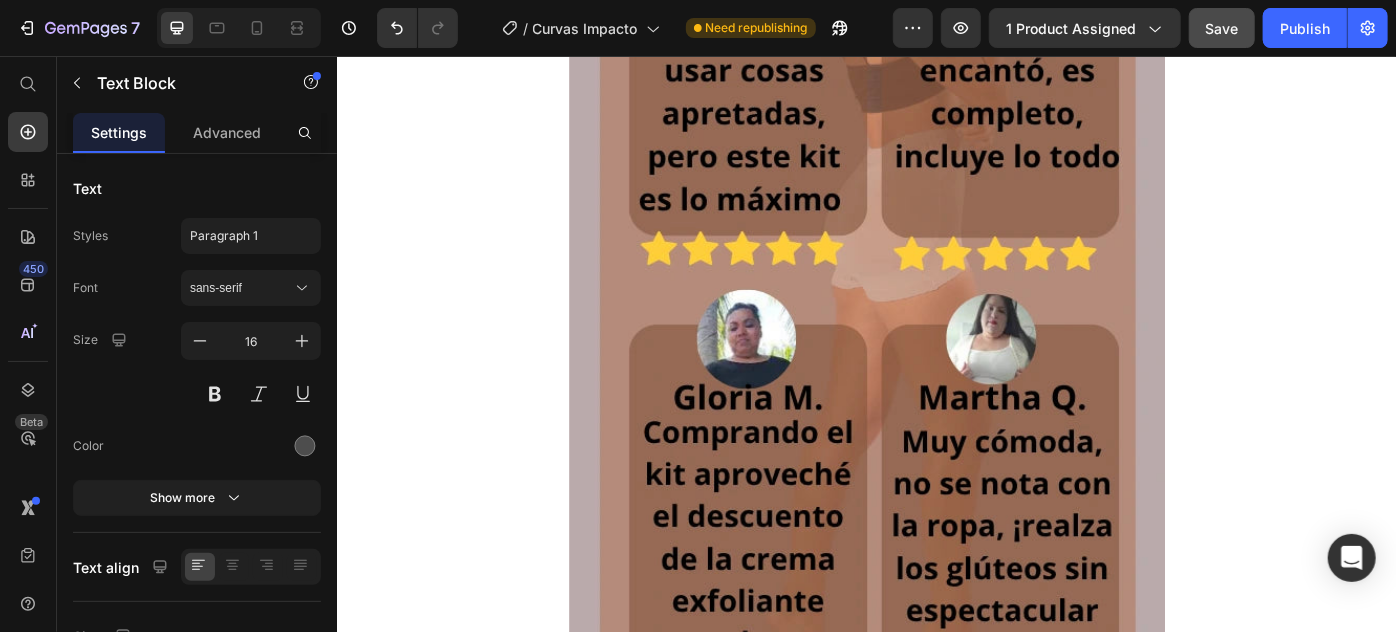 click on "Si compras el kit Curvas de Impacto [DATE], podrás llevar nuestra  crema exfoliante con cuarzo micronizado y maracuyá de 200ml  con un  gran descuento especial ." at bounding box center (924, -611) 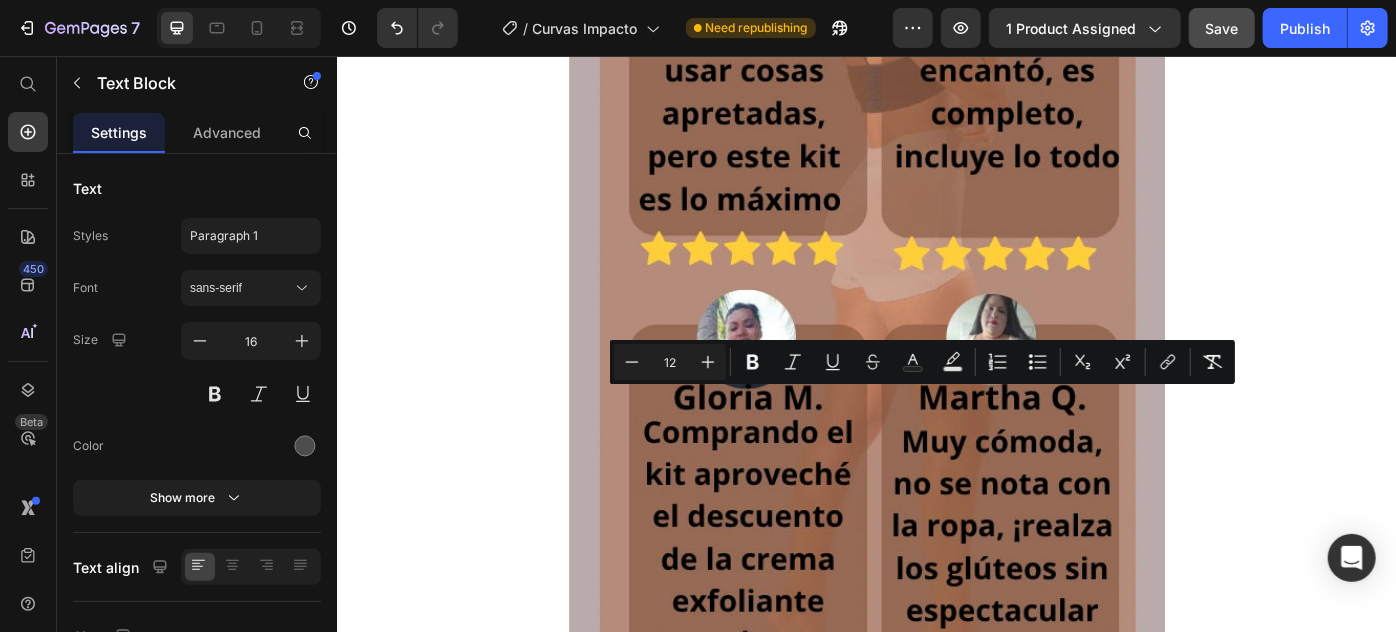 drag, startPoint x: 916, startPoint y: 444, endPoint x: 1002, endPoint y: 447, distance: 86.05231 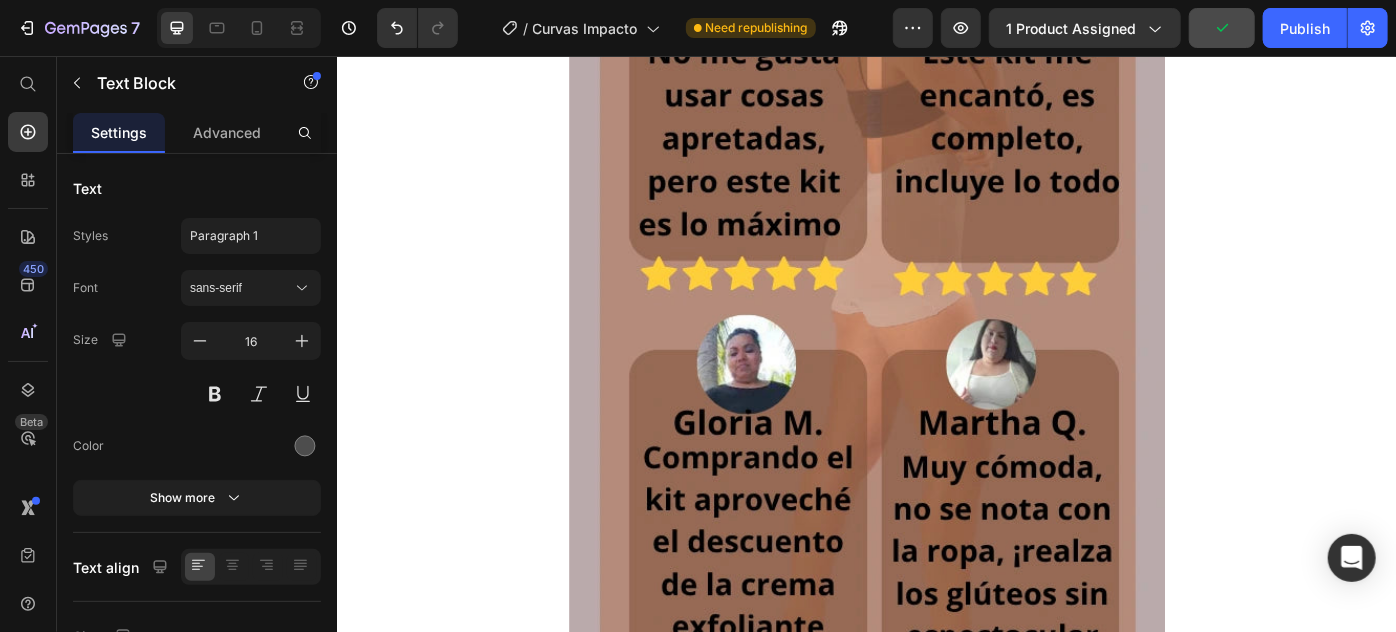 click on "Si compras el kit Curvas de Impacto [DATE], te beneficiamos con un gran descuento en nuestra  crema exfoliante con cuarzo micronizado y maracuyá de 200ml  con un  gran descuento especial ." at bounding box center (925, -597) 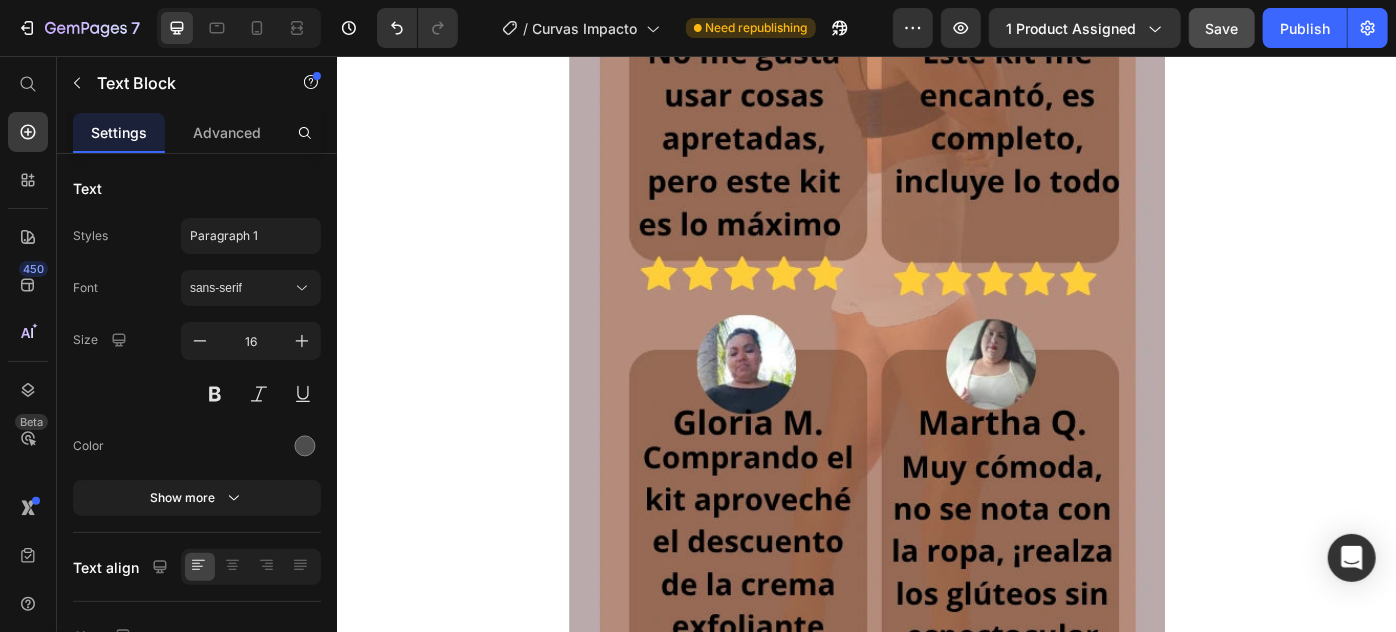 click on "Si compras el kit Curvas de Impacto [DATE], te beneficiamos con un gran descuento en nuestra  crema exfoliante con cuarzo micronizado y maracuyá de 200ml  con un  gran descuento especial . No está incluida en el kit , pero sí disponible  solo para quienes aprovechen esta promoción ." at bounding box center (936, -567) 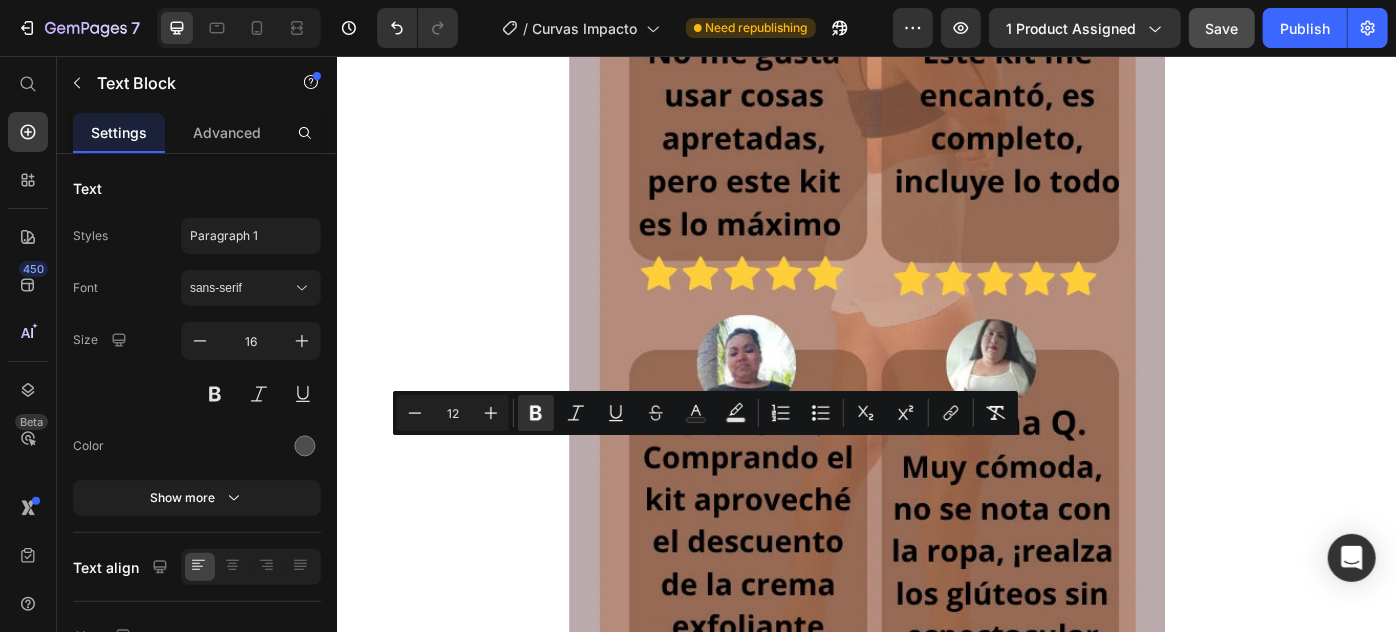 drag, startPoint x: 804, startPoint y: 506, endPoint x: 619, endPoint y: 498, distance: 185.1729 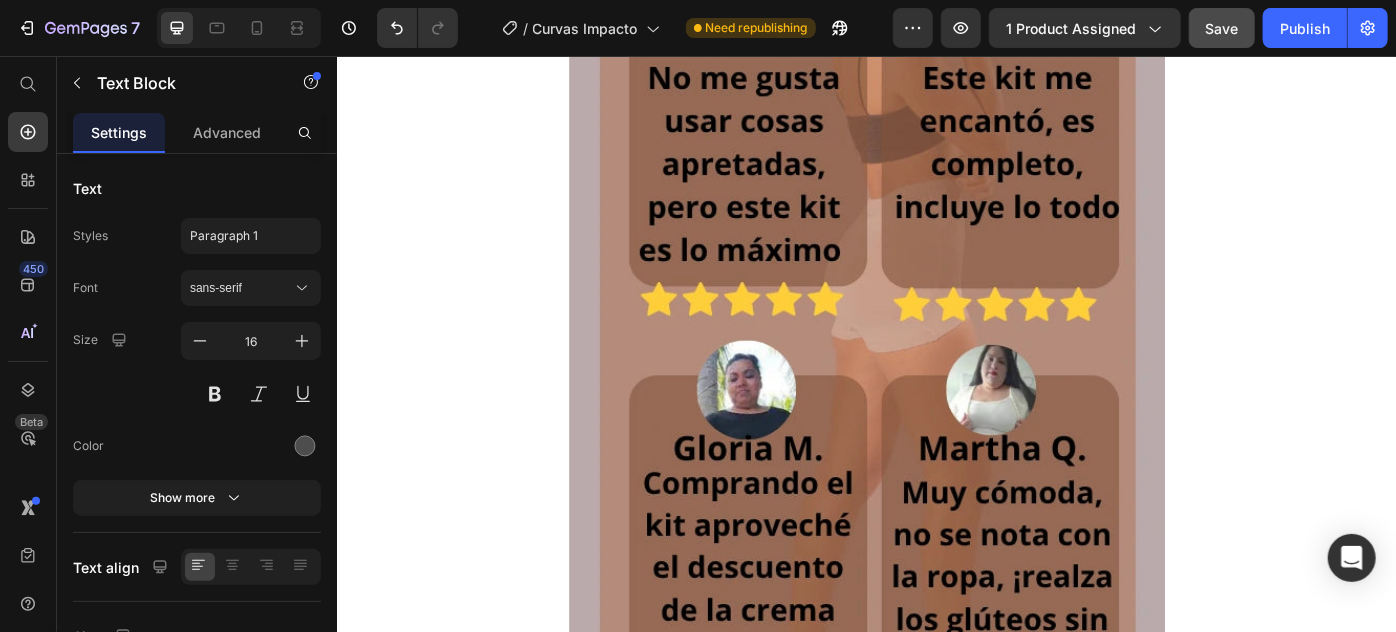 click on "Aclaramos que No está incluida en el kit , pero sí disponible  solo para quienes aprovechen esta promoción ." at bounding box center [914, -495] 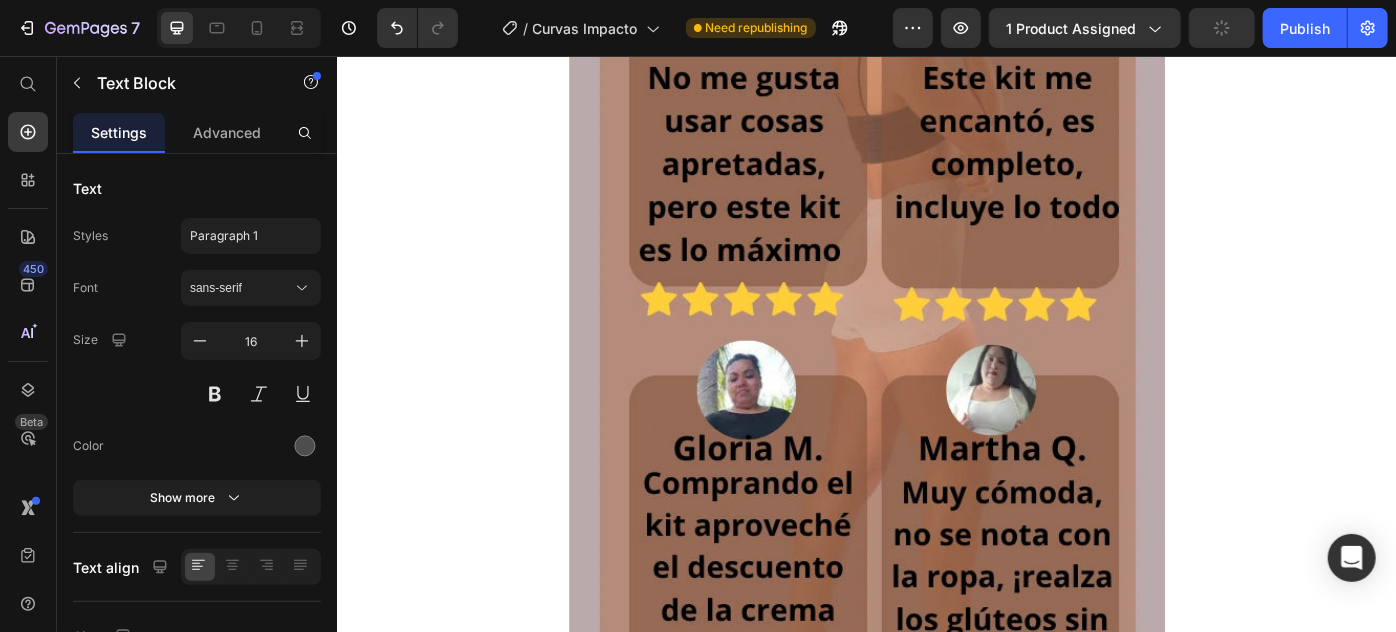 click on "crema exfoliante con cuarzo micronizado y maracuyá de 200ml, y pagarias por la crema exfoliante $14.800 adicional a lo que cuesta el kit, en total todo los cuatro productos costarian un valor de $90.000" at bounding box center (929, -568) 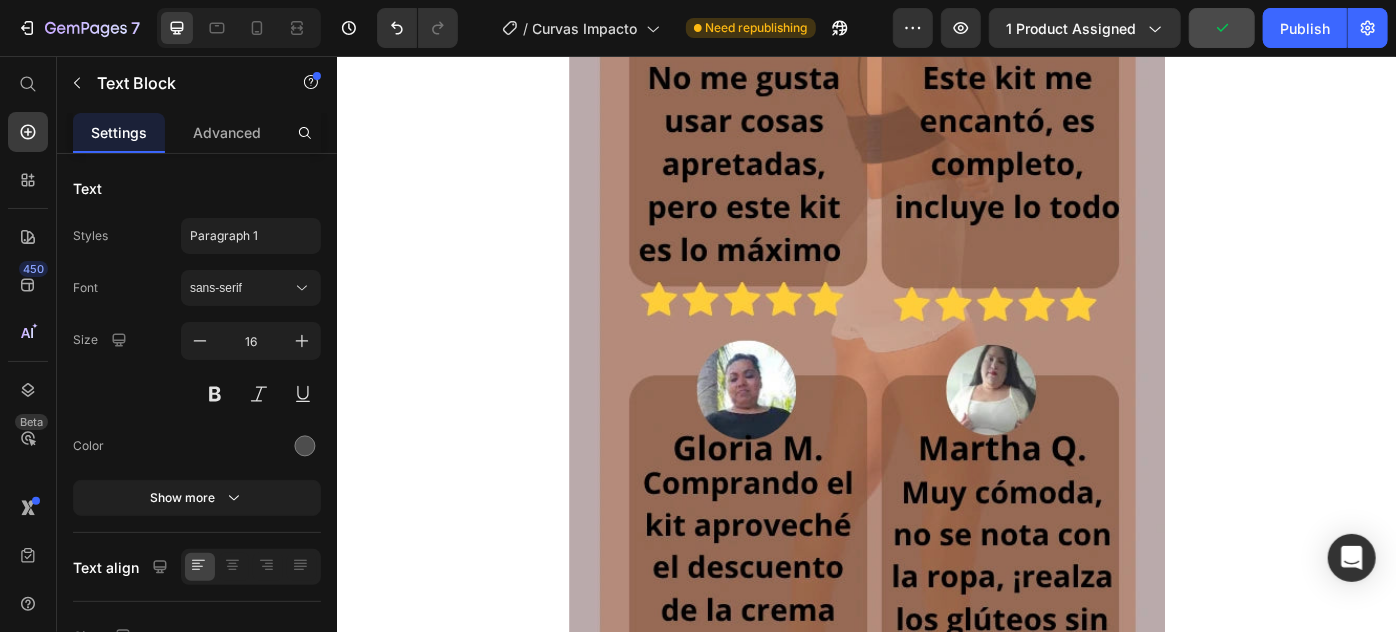 click on "pagarías" 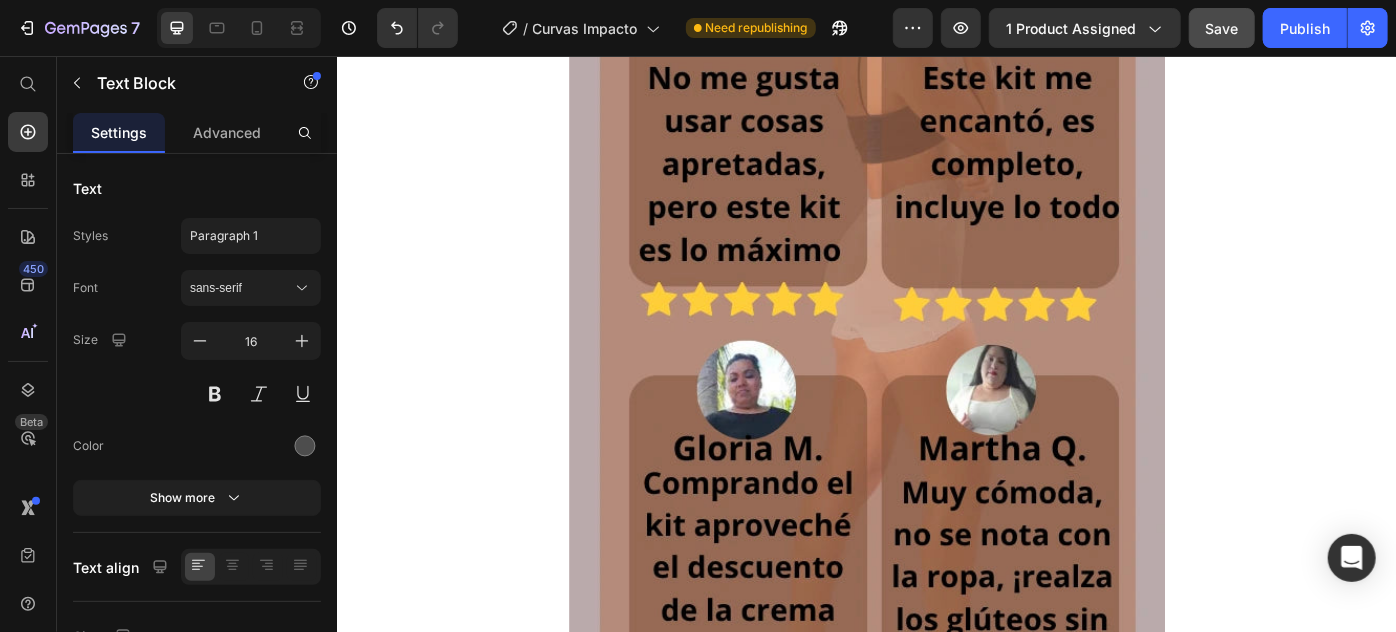 click on "crema exfoliante con cuarzo micronizado y maracuyá de 200ml, y pagarías por la crema exfoliante $14.800 adicional a lo que cuesta el kit, en total todo los cuatro productos costarian un valor de $90.000" at bounding box center [929, -568] 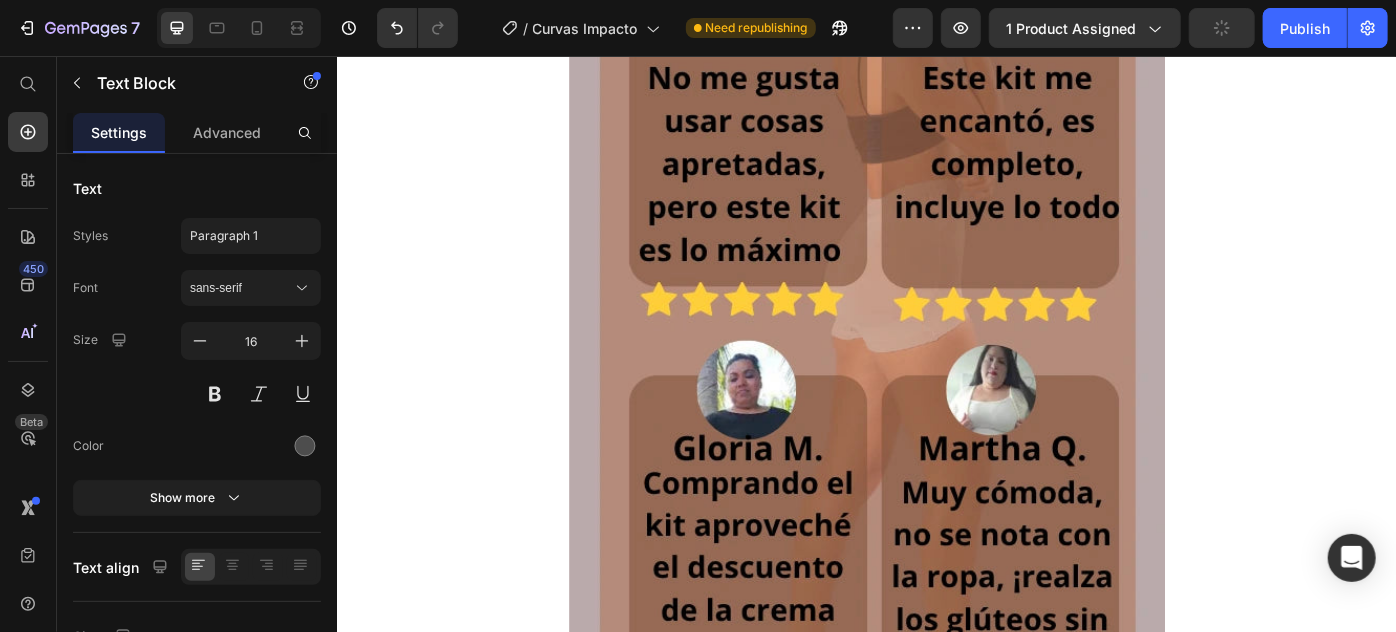 click on "crema exfoliante con cuarzo micronizado y maracuyá de 200ml, y pagarías por la crema exfoliante $14.800 adicional a lo que cuesta el kit, en total todos los cuatro productos costarían un valor de $90.000" at bounding box center (929, -568) 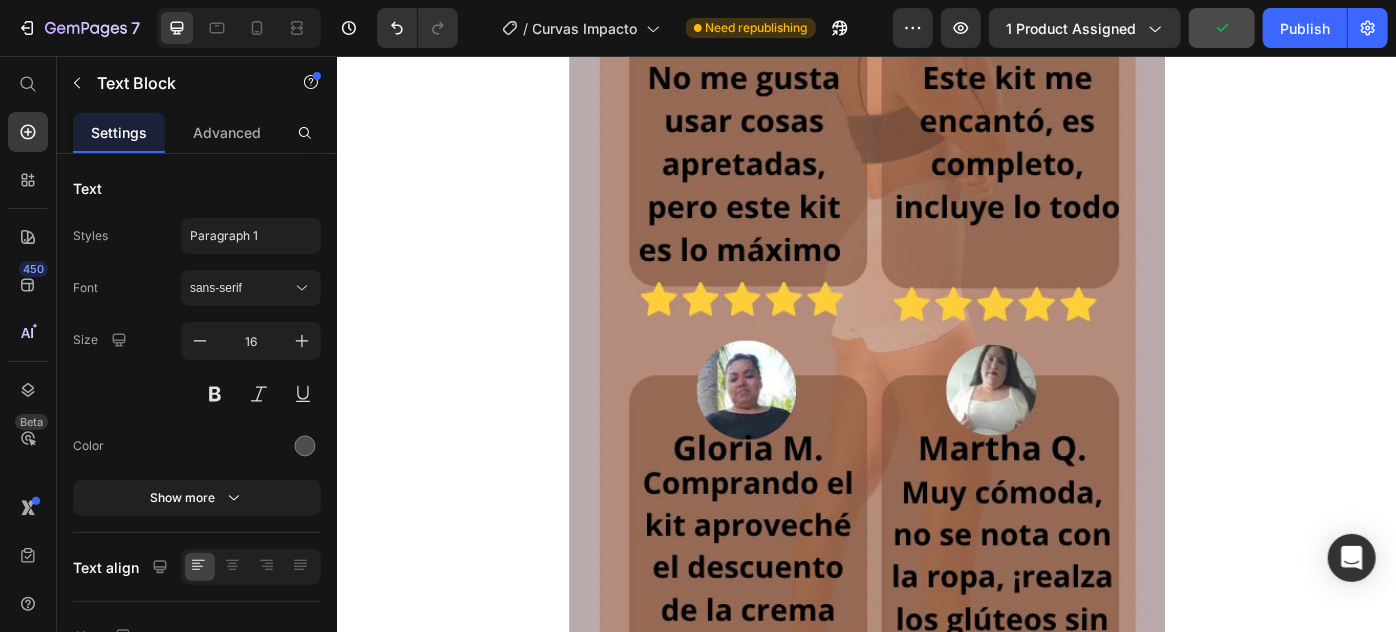 click on "200 ml" 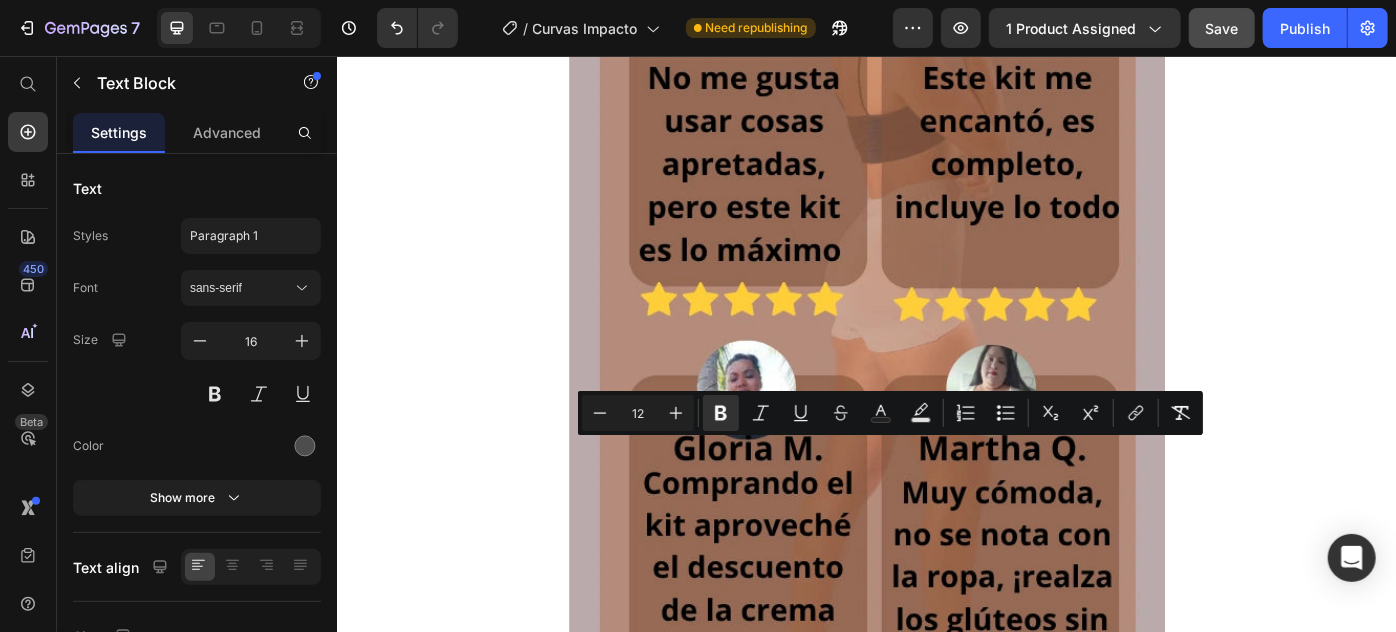 drag, startPoint x: 930, startPoint y: 494, endPoint x: 989, endPoint y: 531, distance: 69.641945 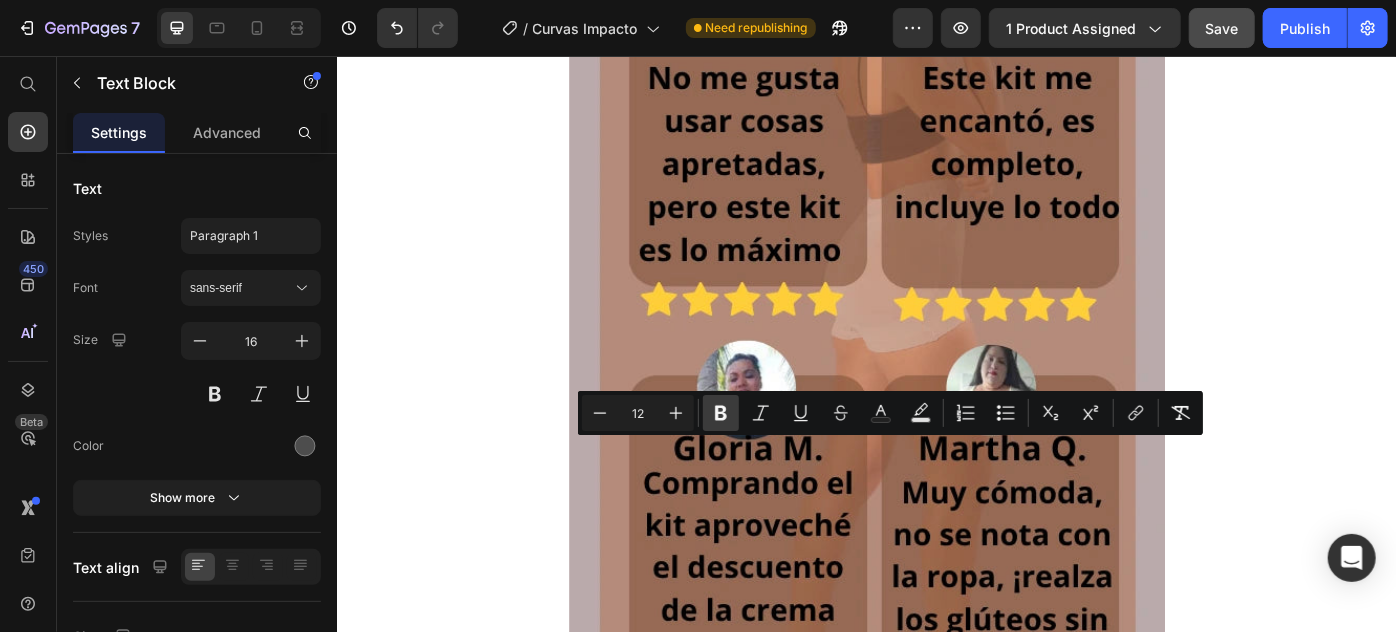 click 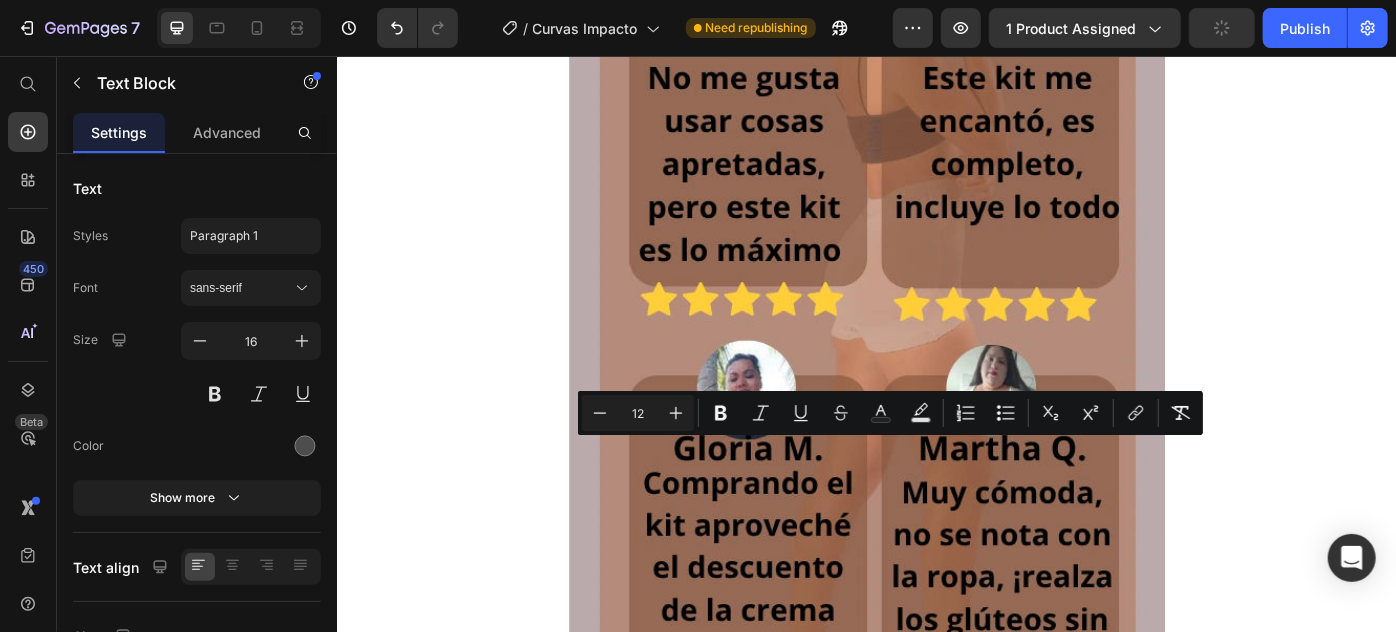 click on "Si compras el kit Curvas de Impacto [DATE], te beneficiamos con un gran descuento en nuestra  crema exfoliante con cuarzo micronizado y maracuyá de 200 ml, y pagarías por la crema exfoliante $14.800  adicional a lo que cuesta el kit, en total todos los cuatro productos costarían un valor de  $90.000 . Aclaramos que No está incluida en el kit , pero a este precio sí está disponible  solo para quienes aprovechen esta promoción ." at bounding box center (936, -553) 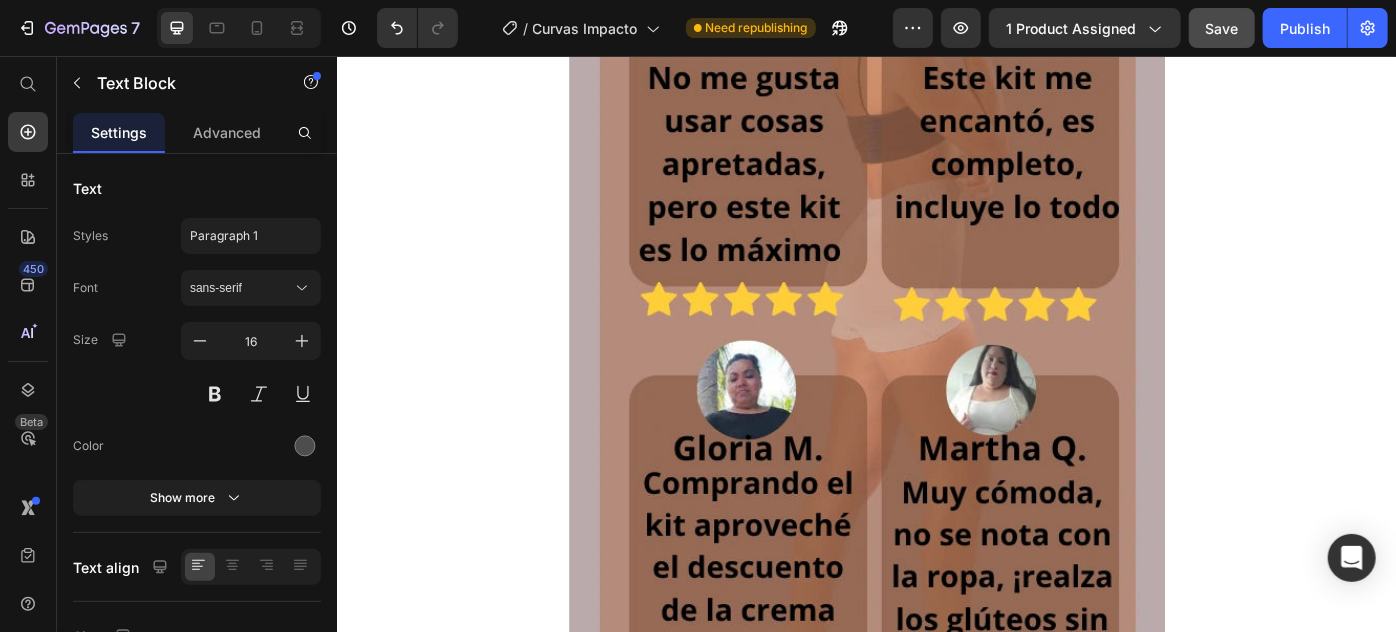 drag, startPoint x: 576, startPoint y: 56, endPoint x: 1232, endPoint y: 383, distance: 732.98364 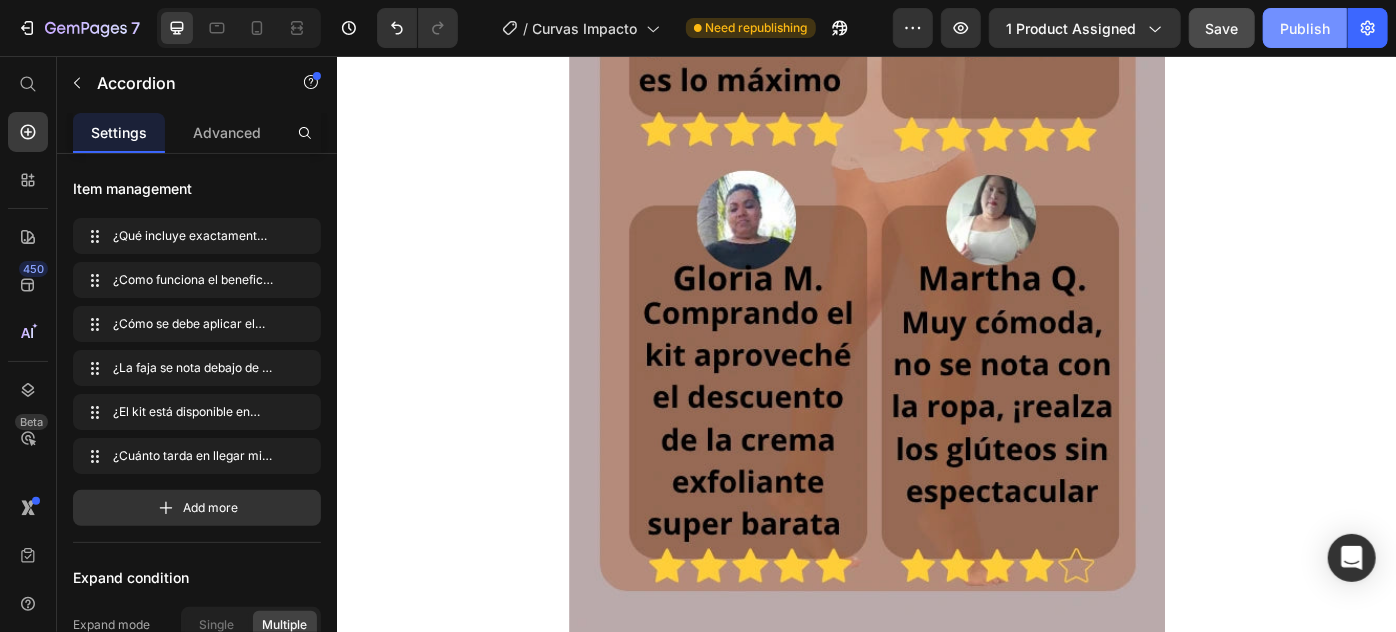click on "Publish" at bounding box center (1305, 28) 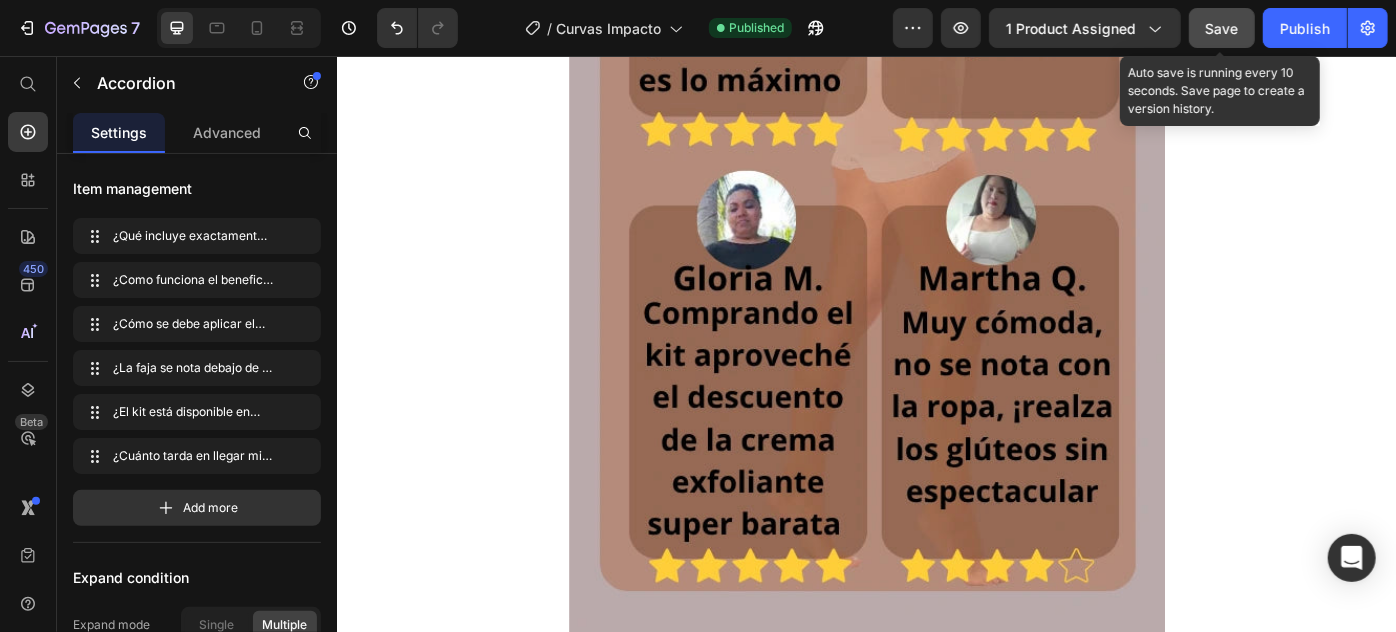 click on "Save" at bounding box center (1222, 28) 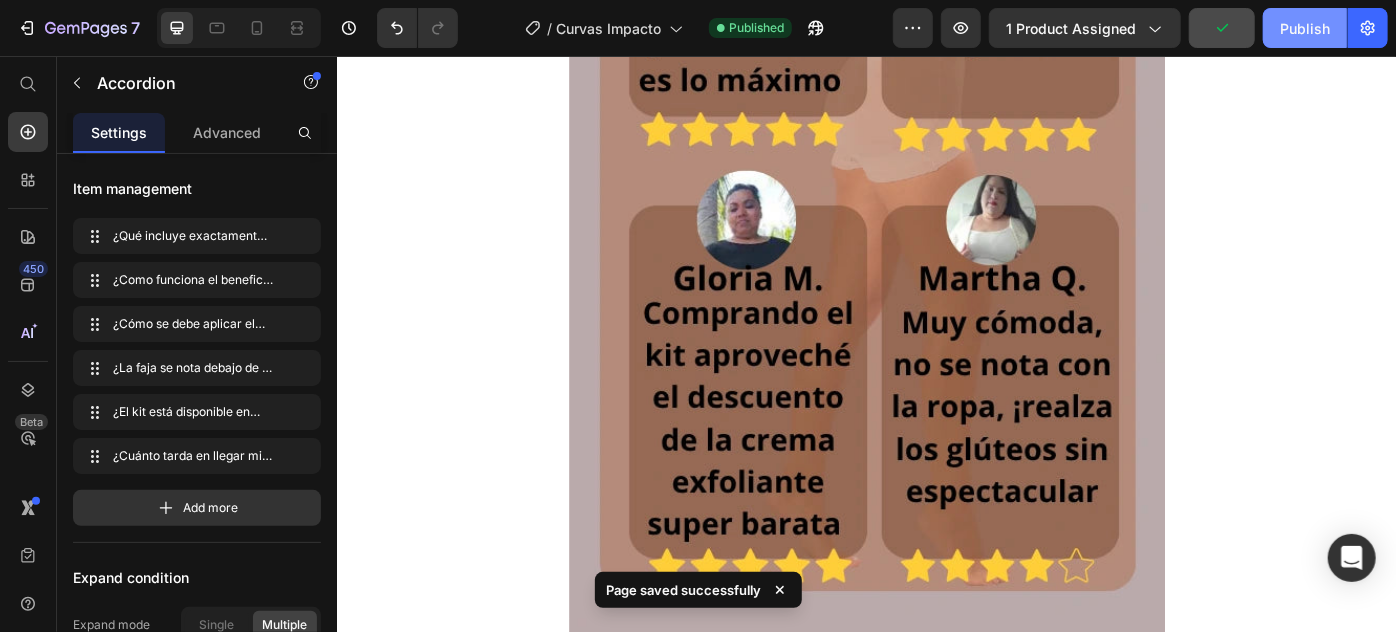 click on "Publish" at bounding box center (1305, 28) 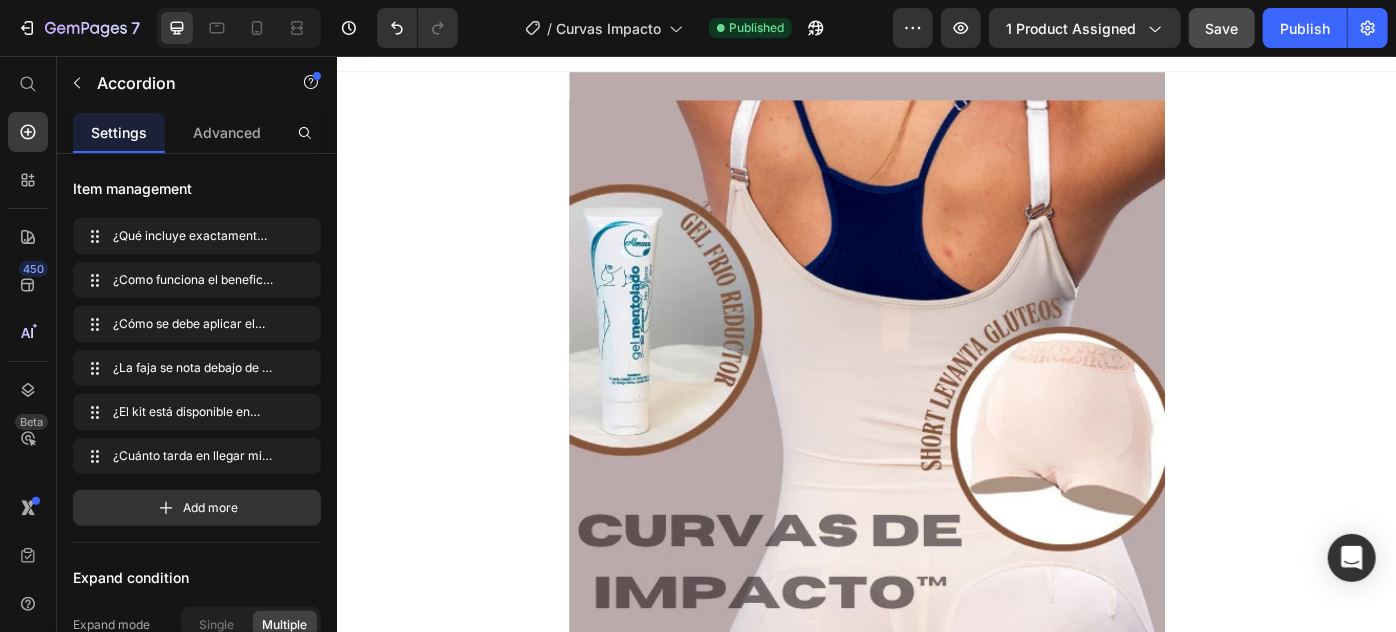 scroll, scrollTop: 0, scrollLeft: 0, axis: both 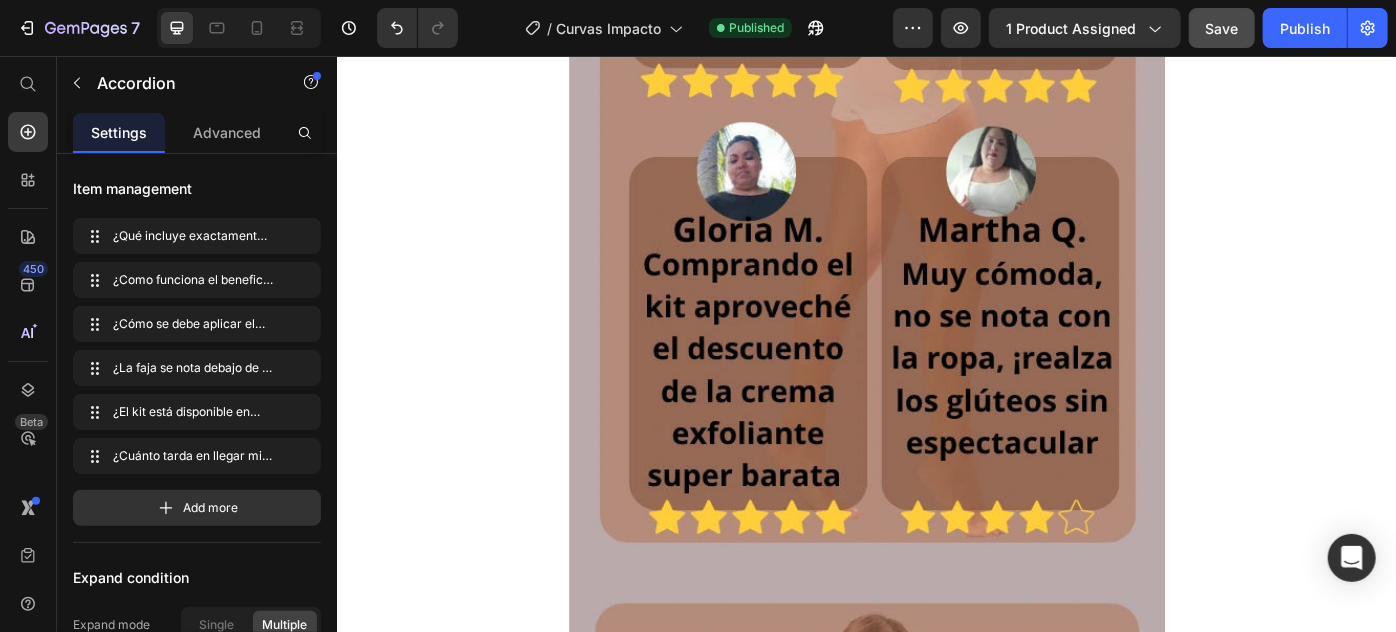 click on "¿ Como funciona el beneficio de descuento de la crema exfoliante ?" at bounding box center [920, -730] 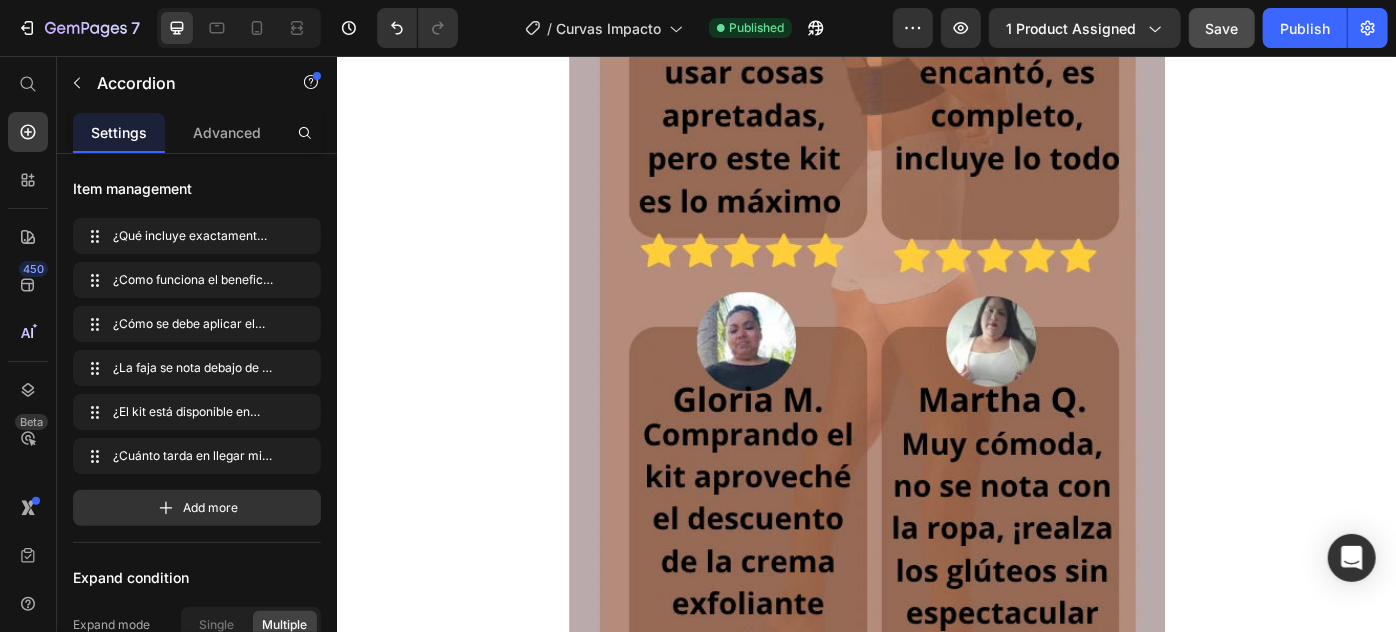 click on "Como funciona el beneficio de descuento de la crema exfoliante" at bounding box center [895, -731] 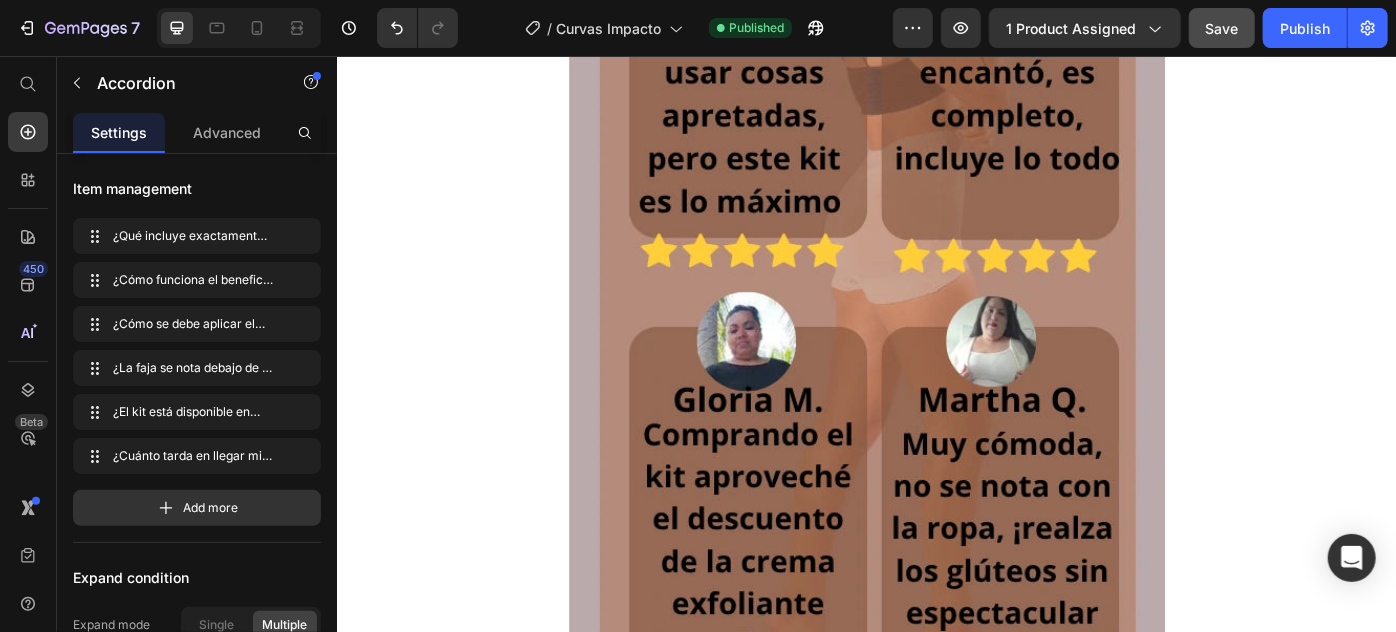 click on "crema exfoliante con cuarzo micronizado y maracuyá de 200 ml, y pagarías por la crema exfoliante $14.800" at bounding box center (913, -637) 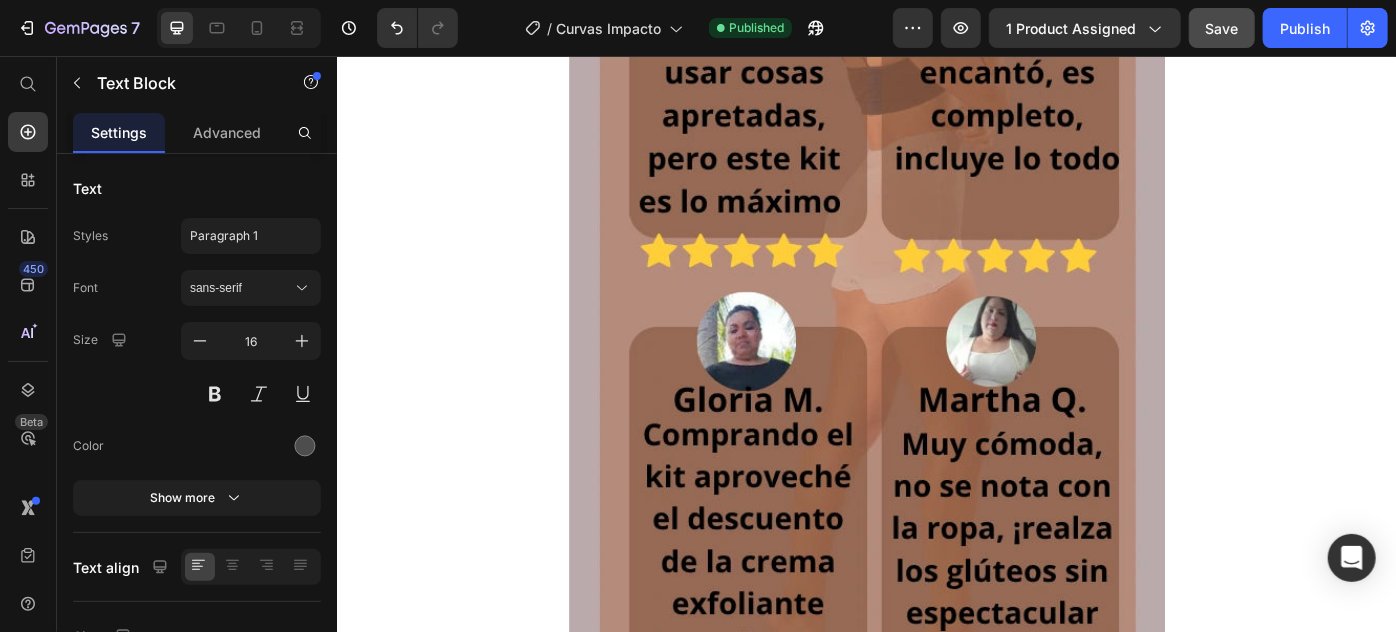 click on "crema exfoliante con cuarzo micronizado y maracuyá de 200 ml, y pagarías por la crema exfoliante $14.800" at bounding box center [913, -637] 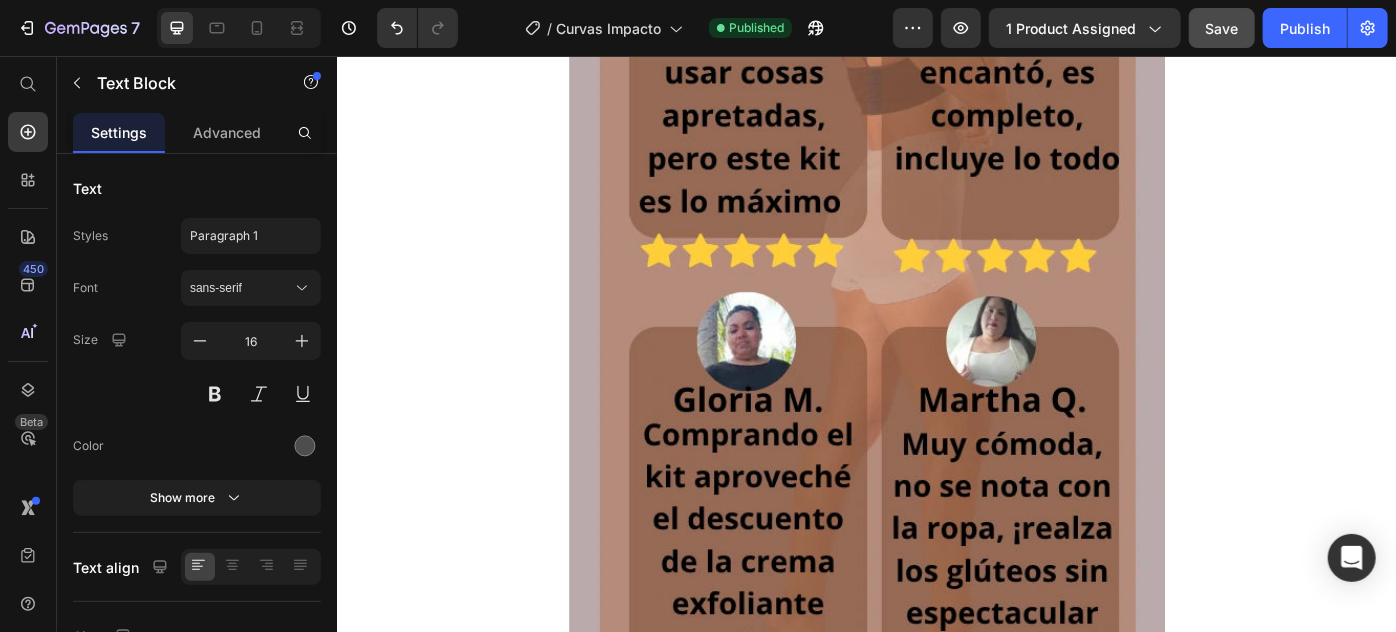 click on "Si compras el kit Curvas de Impacto [DATE], te beneficiamos con un gran descuento en nuestra  crema exfoliante con cuarzo micronizado y maracuyá de 200 ml, y pagarías por la crema exfoliante $14.900  adicional a lo que cuesta el kit, en total todos los cuatro productos costarían un valor de  $90.000 . Aclaramos que No está incluida en el kit , pero a este precio sí está disponible  solo para quienes aprovechen esta promoción ." at bounding box center [936, -608] 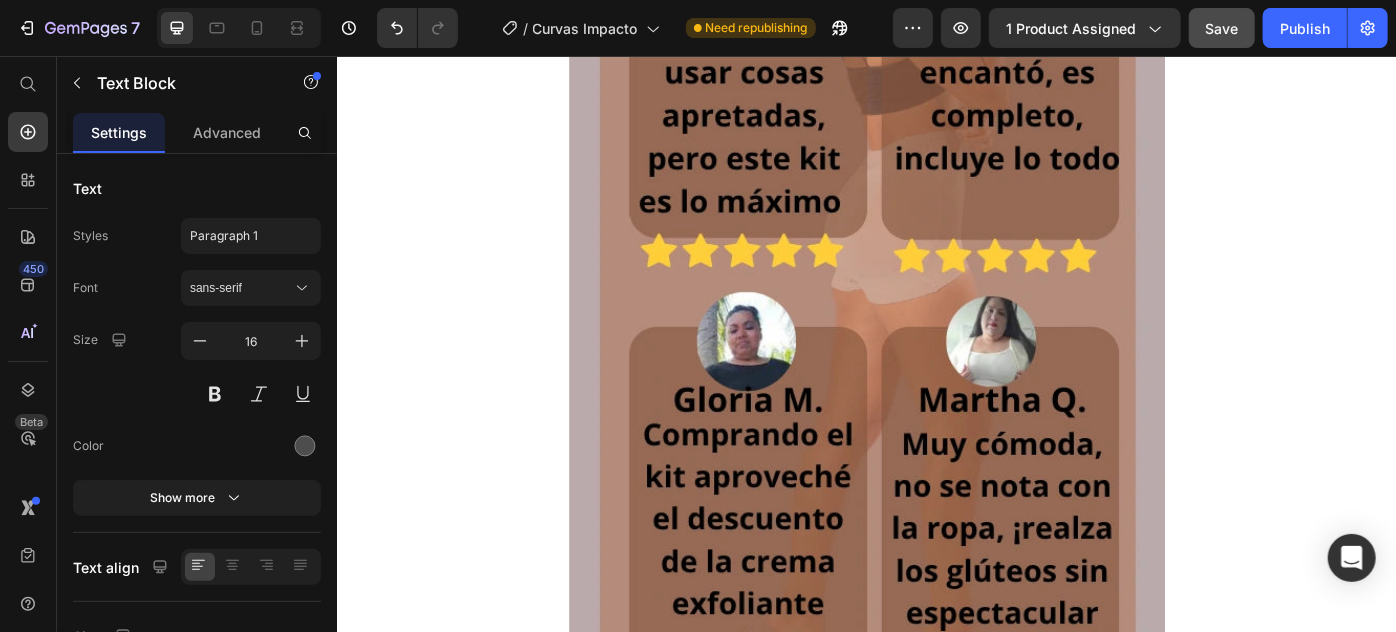 click on "$90.000" at bounding box center [996, -594] 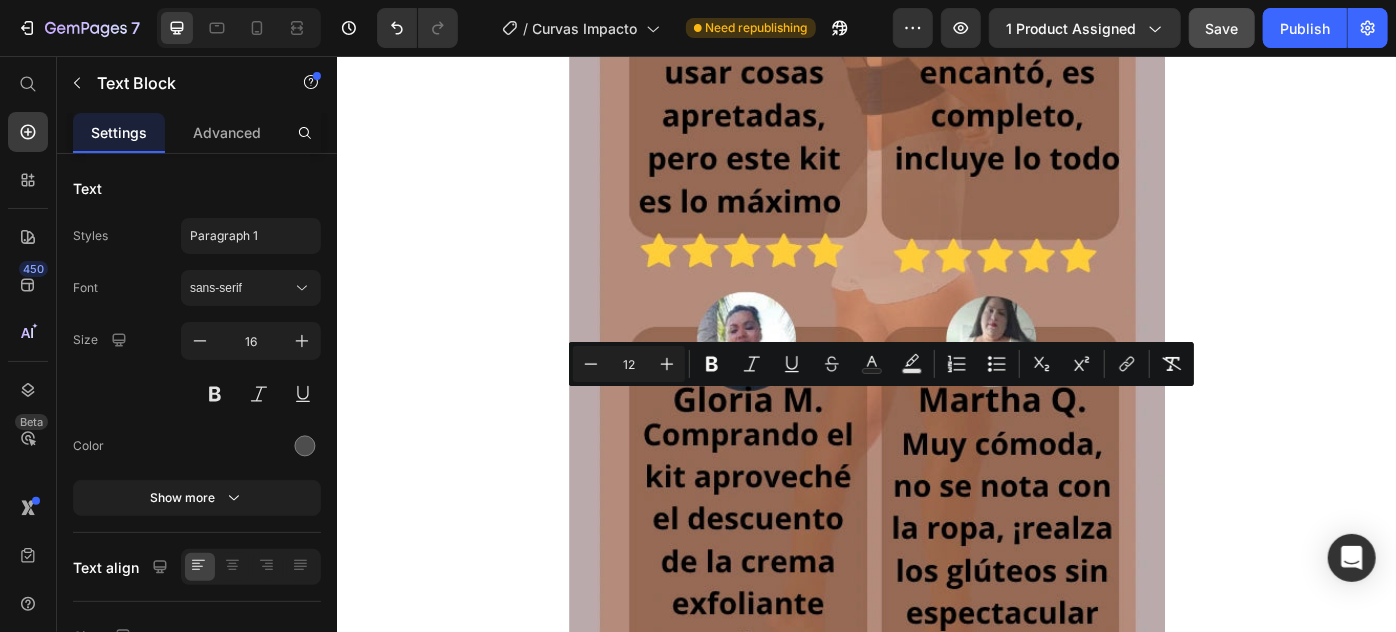 drag, startPoint x: 1072, startPoint y: 470, endPoint x: 1151, endPoint y: 457, distance: 80.06248 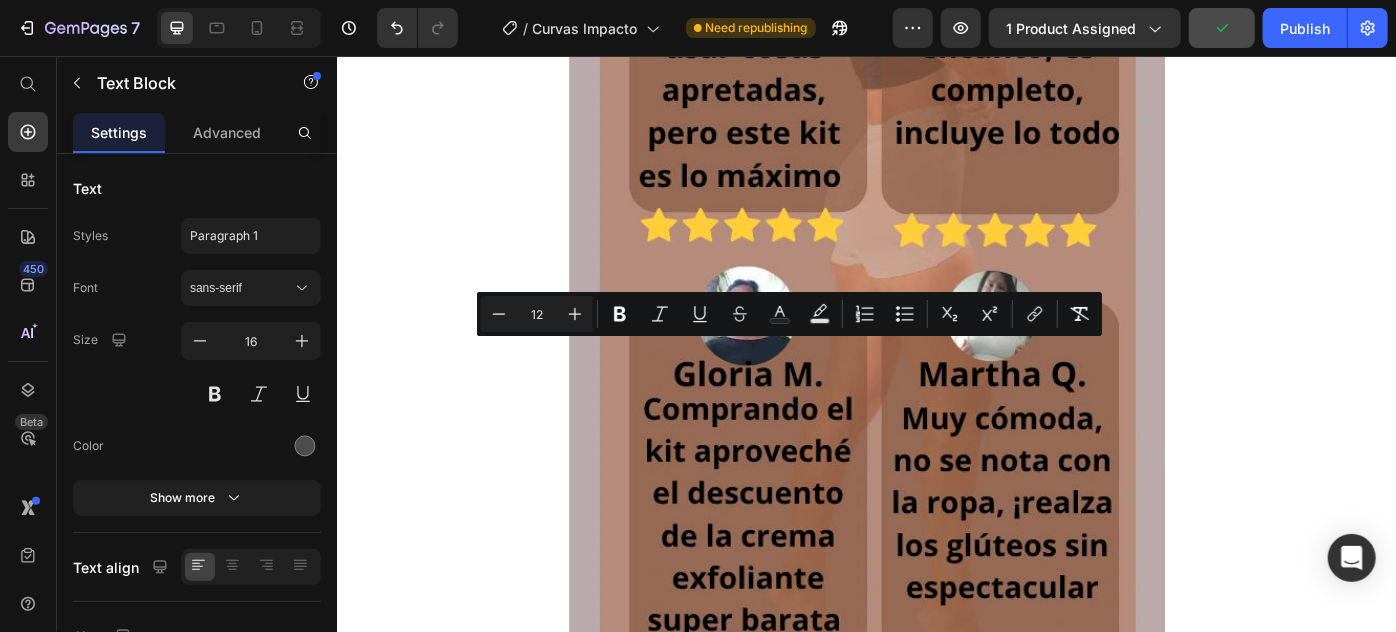 drag, startPoint x: 743, startPoint y: 385, endPoint x: 872, endPoint y: 390, distance: 129.09686 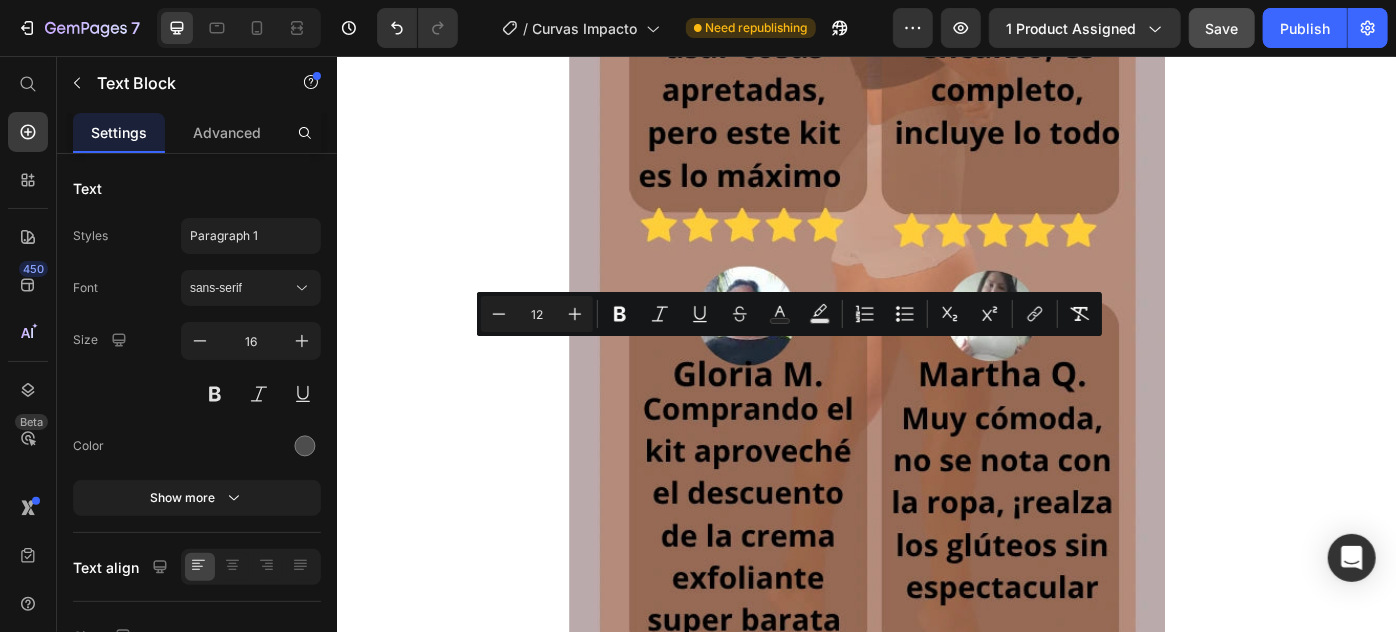copy on "Curvas de Impacto" 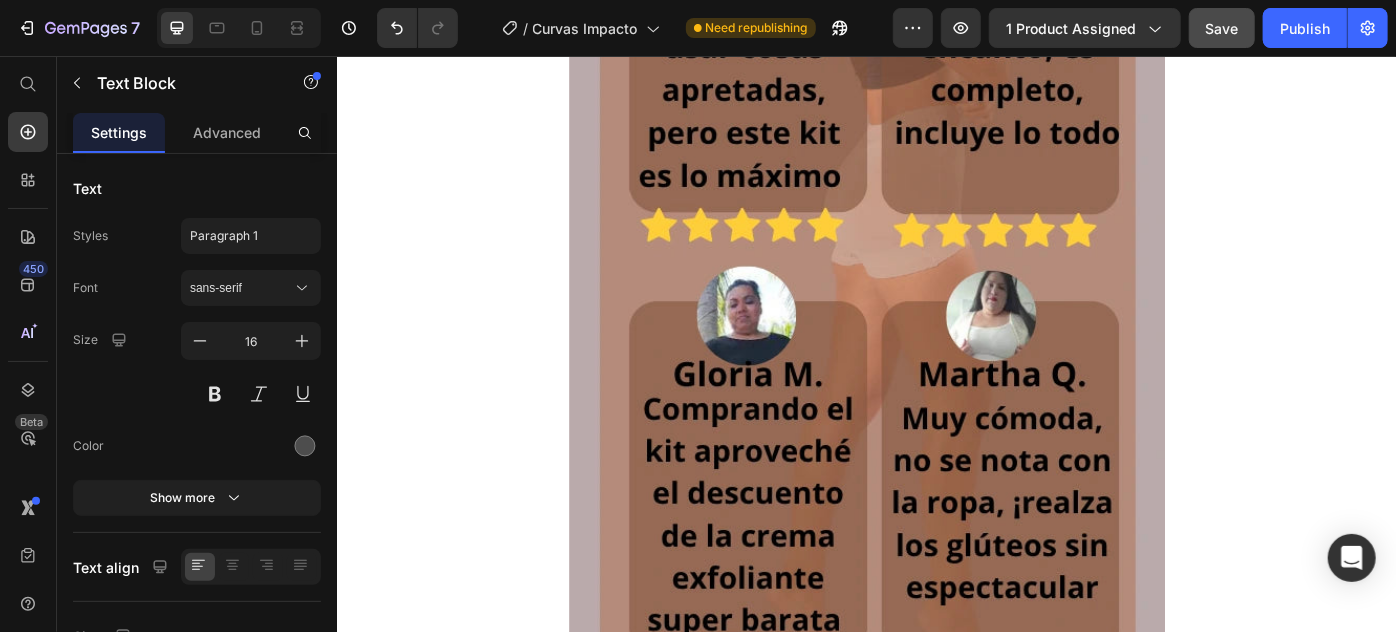 click on "Si compras el kit Curvas de Impacto [DATE], te beneficiamos con un gran descuento en nuestra  crema exfoliante con cuarzo micronizado y maracuyá de 200 ml, y pagarías por la crema exfoliante $14.900  adicional a lo que cuesta el kit." at bounding box center [925, -652] 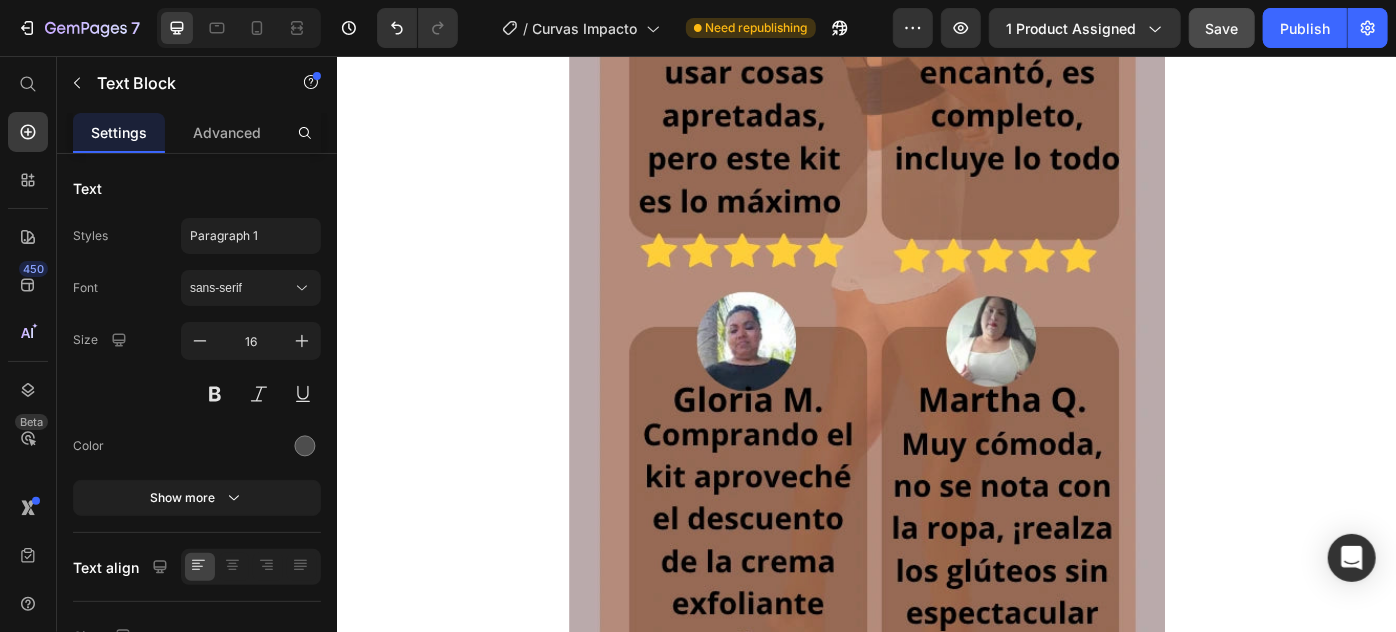 click on "Si compras el kit Curvas de Impacto [DATE], te beneficiamos con un gran descuento en nuestra  crema exfoliante con cuarzo micronizado y maracuyá de 200 ml, y pagarías por la crema exfoliante $14.900  adicional a lo que cuesta el kit Curvas de Impacto. Aclaramos que No está incluida en el kit , pero a este precio sí está disponible  solo para quienes aprovechen esta promoción ." at bounding box center (936, -608) 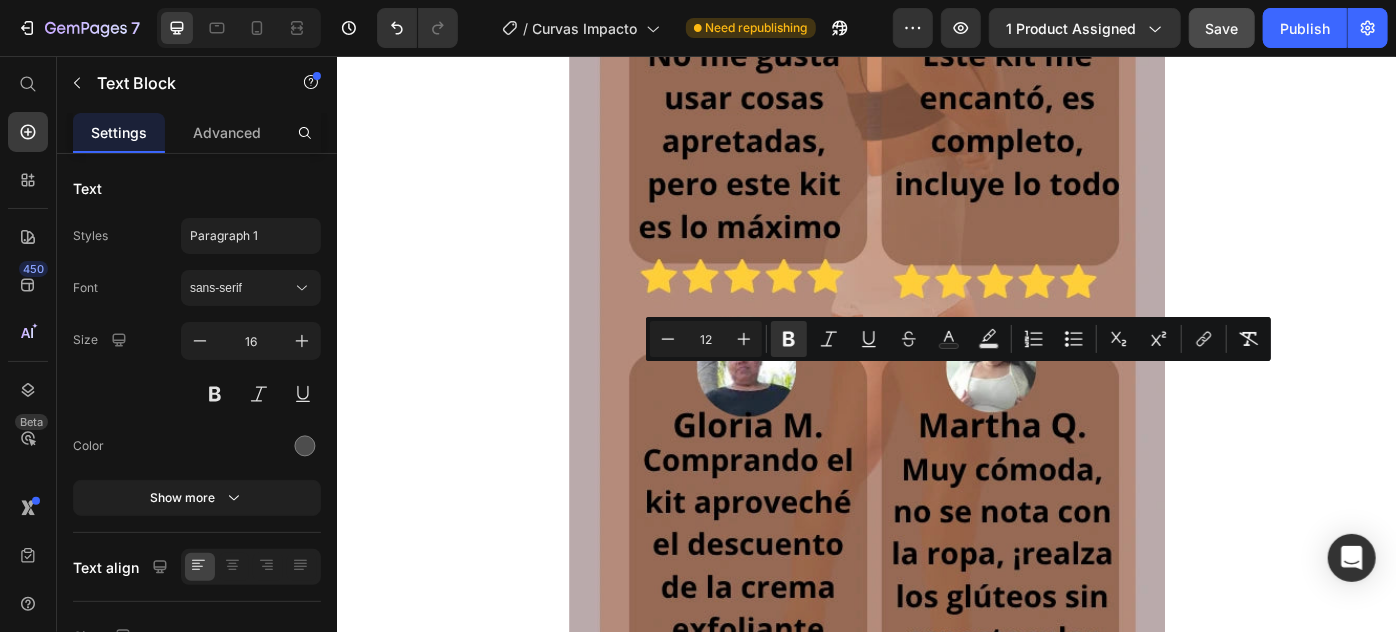 drag, startPoint x: 843, startPoint y: 419, endPoint x: 1160, endPoint y: 419, distance: 317 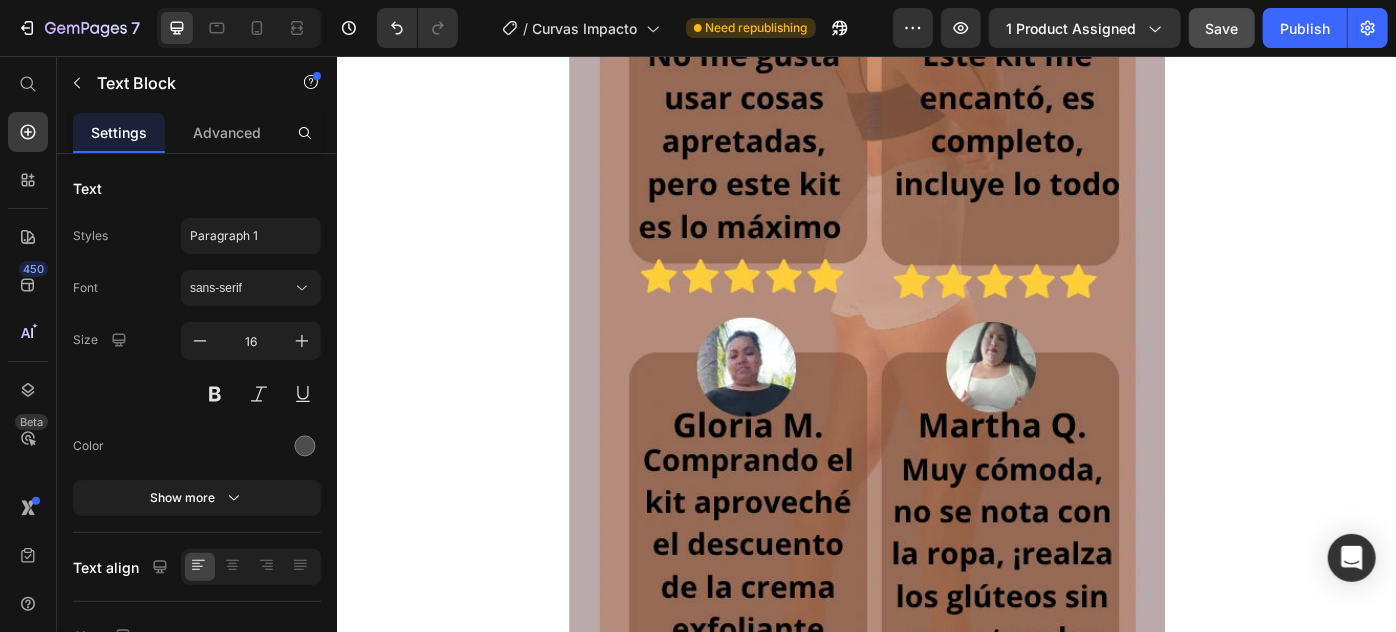 click on "Si compras el kit Curvas de Impacto [DATE], te beneficiamos con un gran descuento en nuestra  crema exfoliante con cuarzo micronizado y maracuyá de 200 ml, y pagarías por la crema exfoliante $14.900  adicional a lo que cuesta el kit Curvas de Impacto. Aclaramos que No está incluida en el kit , pero a este precio sí está disponible  solo para quienes aprovechen esta promoción, ya que el precio normal de esta crema exfoliante con cuarzo micronizado y maracuyá de 200 ml es de 58.700,00" at bounding box center [936, -593] 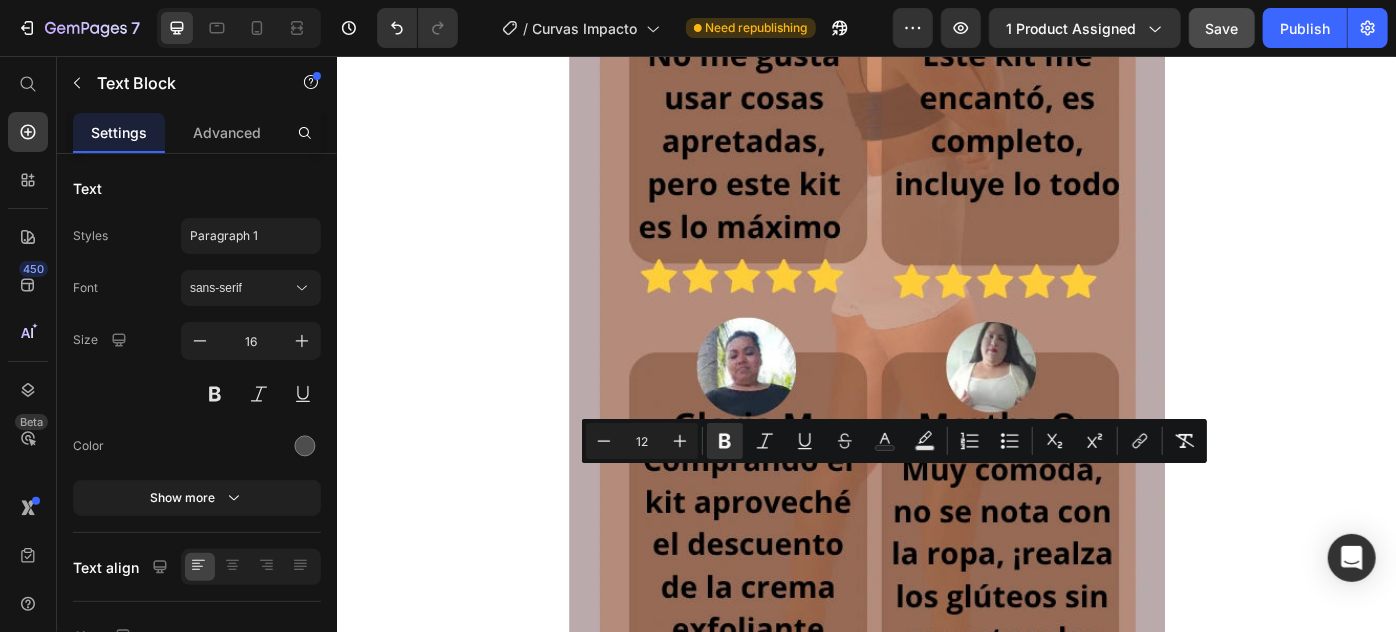 drag, startPoint x: 947, startPoint y: 535, endPoint x: 1094, endPoint y: 557, distance: 148.63715 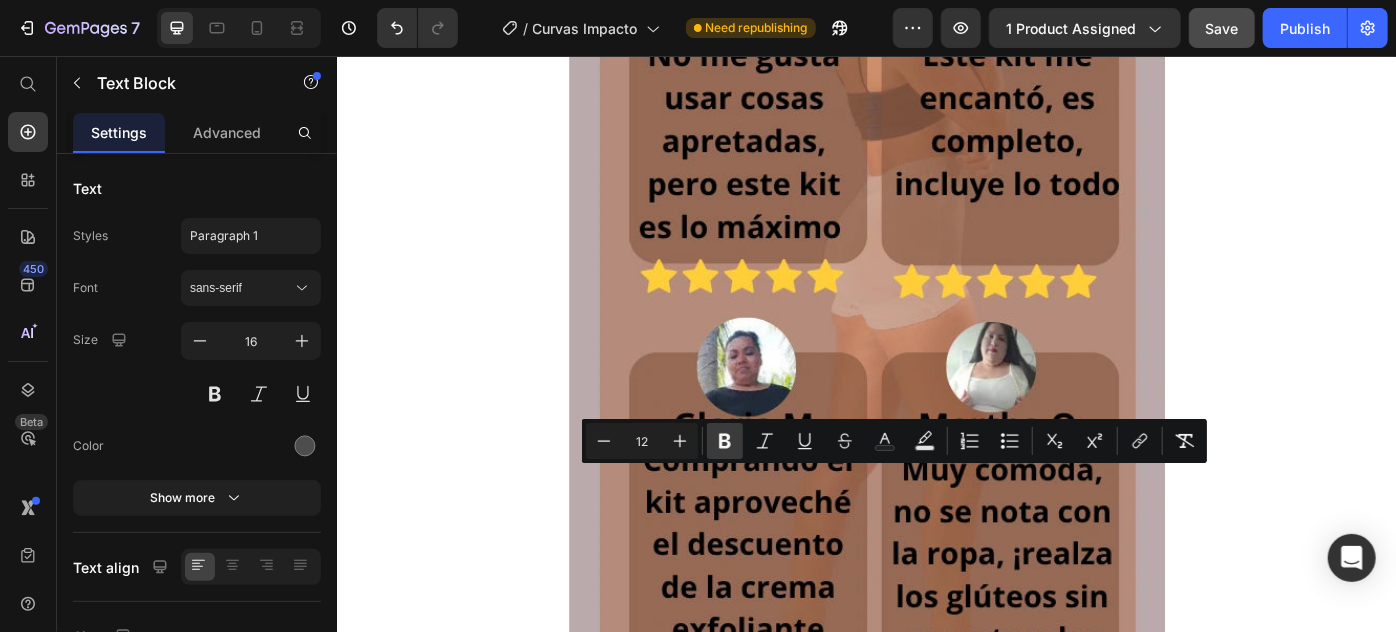 click 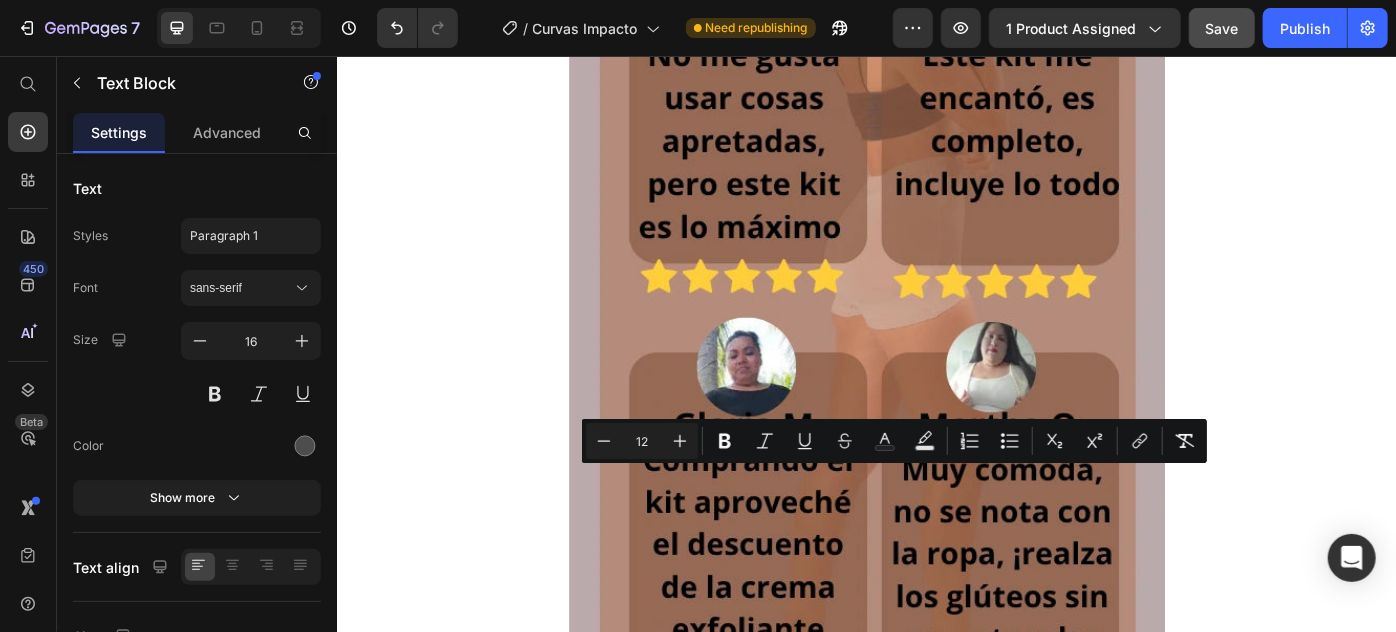 click on "Si compras el kit Curvas de Impacto [DATE], te beneficiamos con un gran descuento en nuestra  crema exfoliante con cuarzo micronizado y maracuyá de 200 ml, y pagarías por la crema exfoliante $14.900  adicional a lo que cuesta el kit Curvas de Impacto. Aclaramos que No está incluida en el kit , pero a este precio sí está disponible  solo para quienes aprovechen esta promoción,  ya que el precio normal de esta crema exfoliante con cuarzo micronizado y maracuyá de 200 ml es de  $58.700" at bounding box center [936, -593] 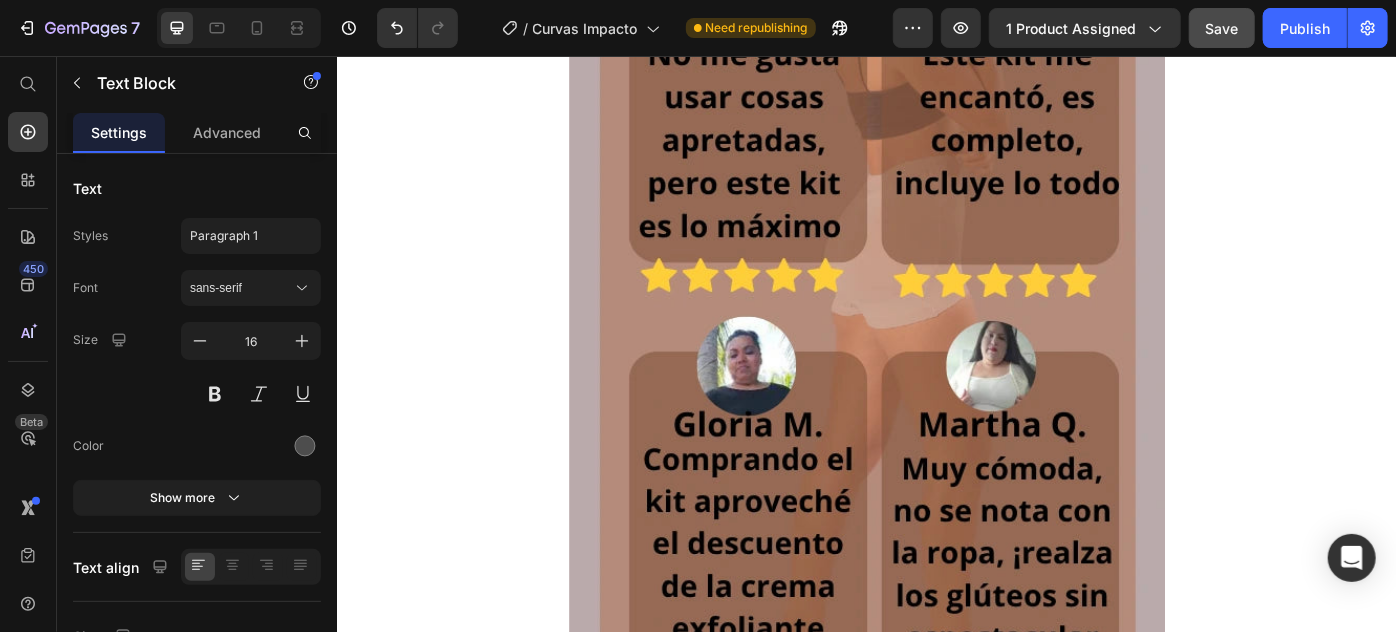 scroll, scrollTop: 7545, scrollLeft: 0, axis: vertical 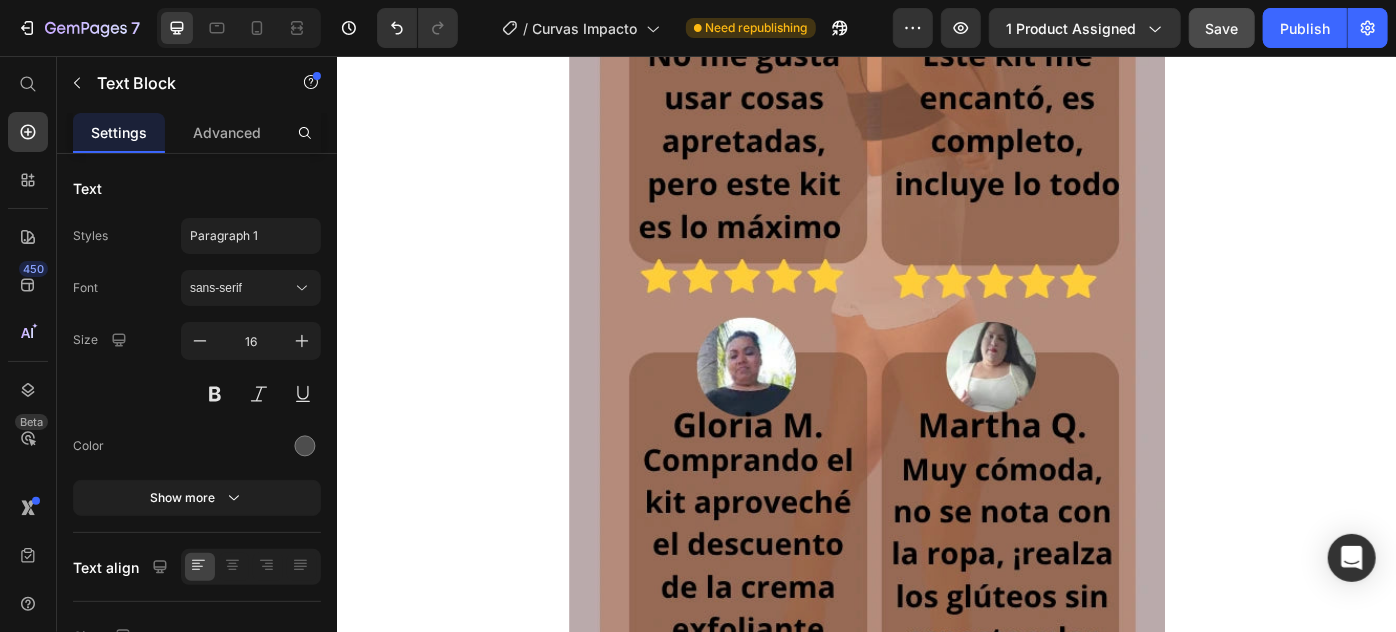 click on "Aclaramos que No está incluida en el kit , pero a este precio sí está disponible  solo para quienes aprovechen esta promoción,  ya que el precio normal de esta crema exfoliante con cuarzo micronizado y maracuyá de 200 ml es de  $58.700" at bounding box center [928, -536] 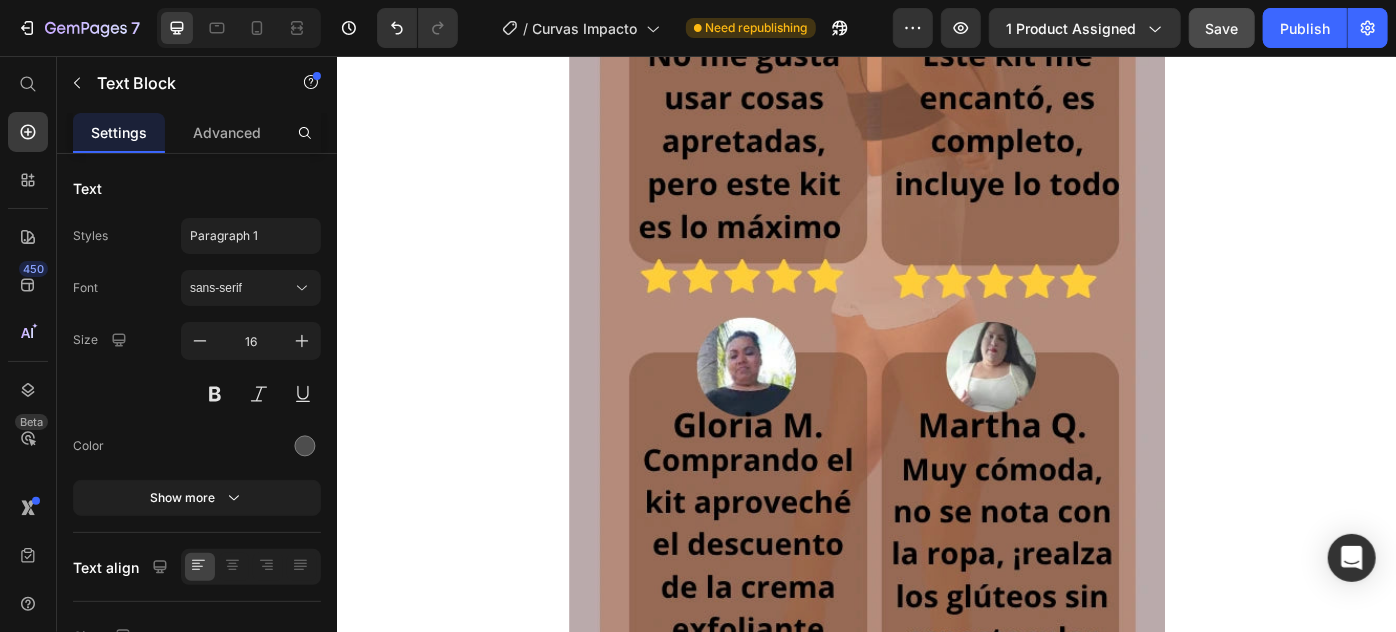click on "¿ Cómo funciona el beneficio de descuento de la crema exfoliante ?" at bounding box center (920, -730) 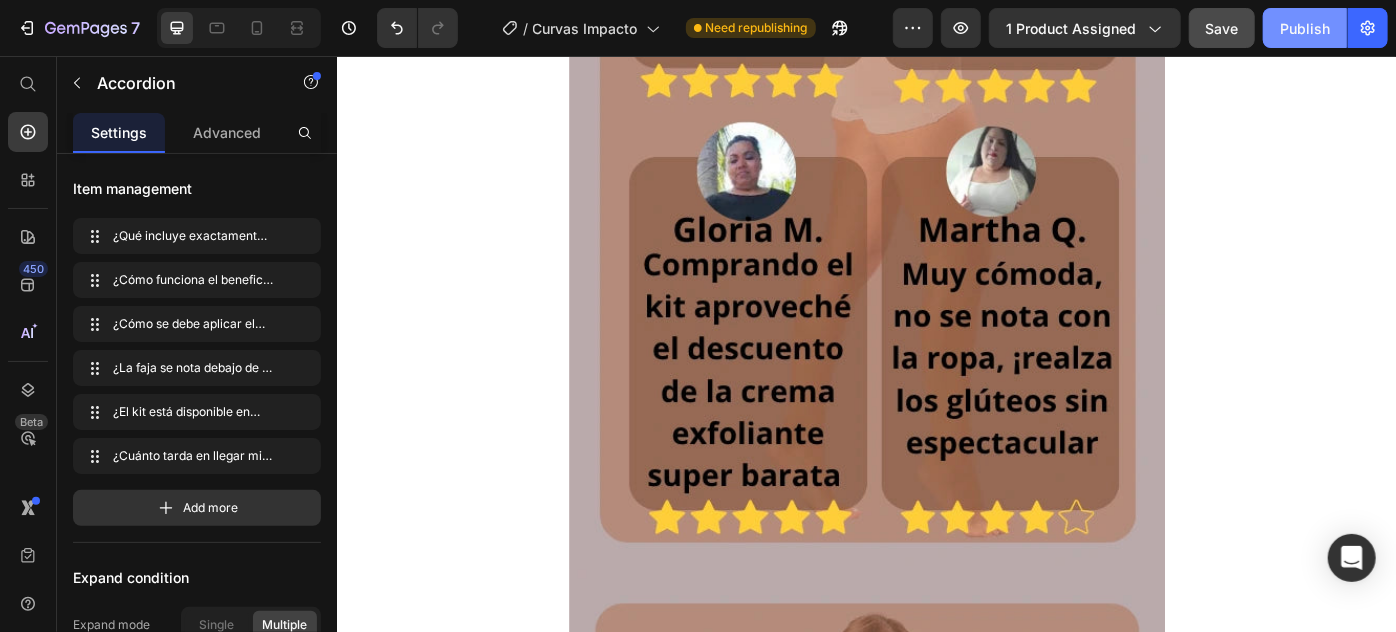 click on "Publish" at bounding box center (1305, 28) 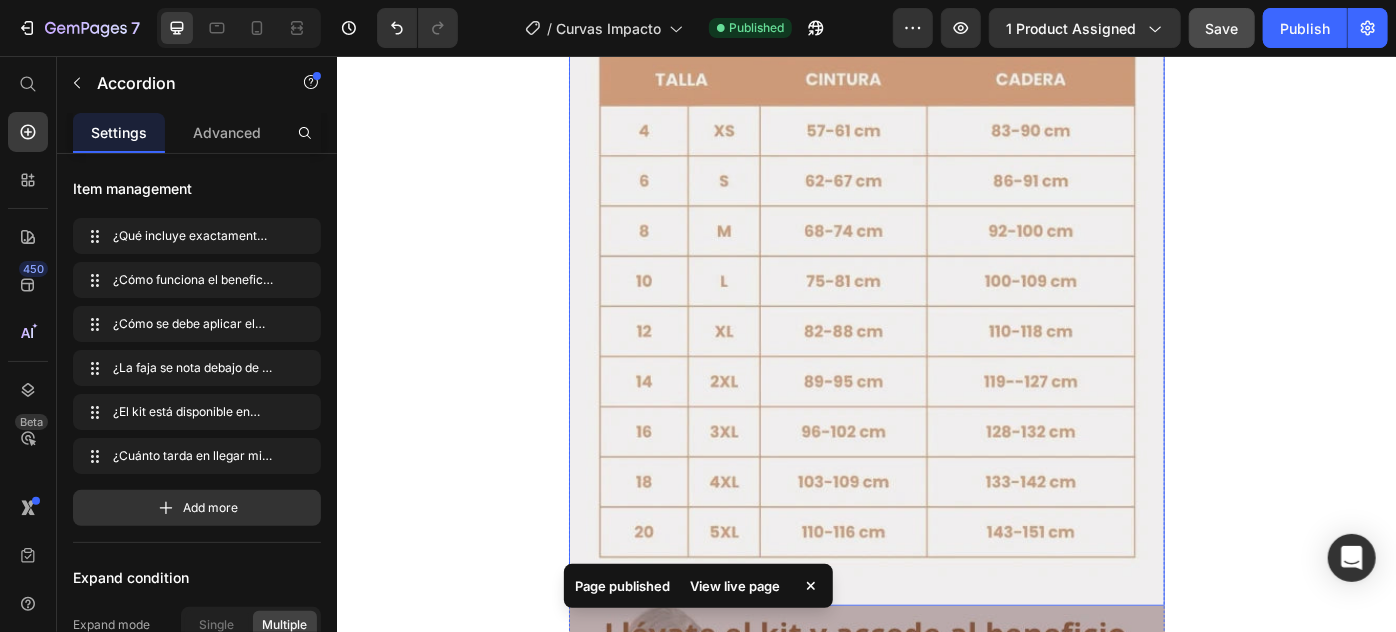 scroll, scrollTop: 4818, scrollLeft: 0, axis: vertical 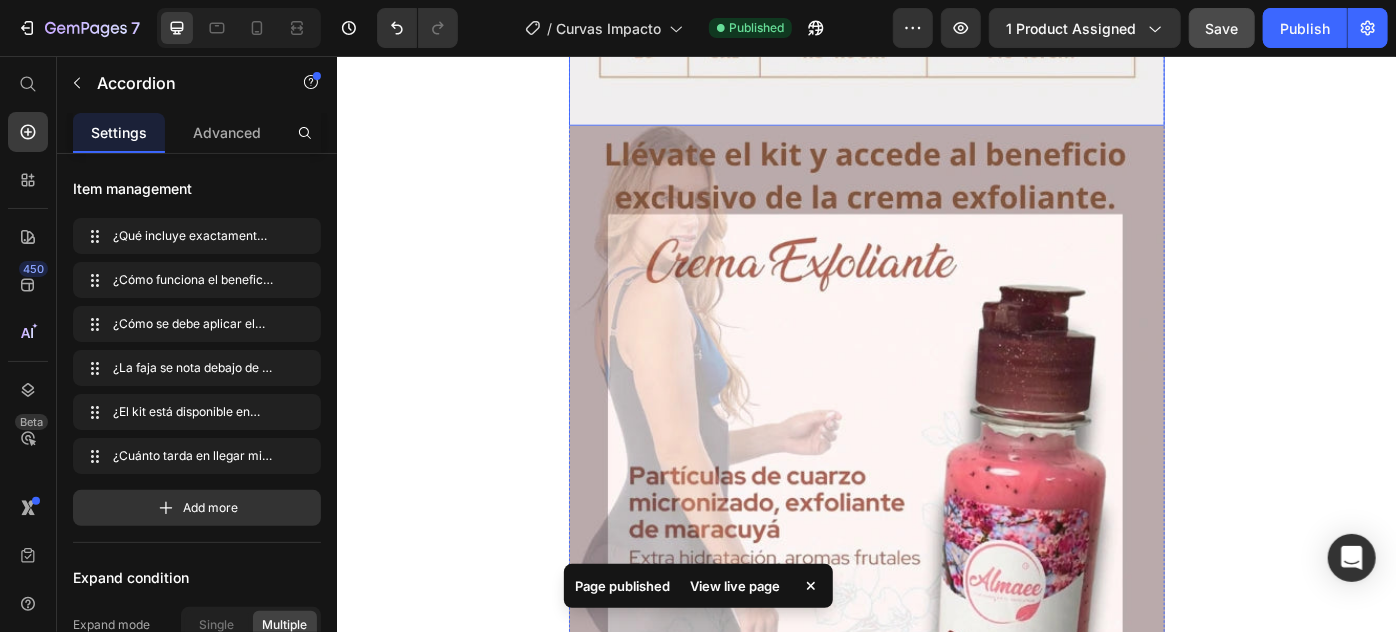 click at bounding box center [936, -400] 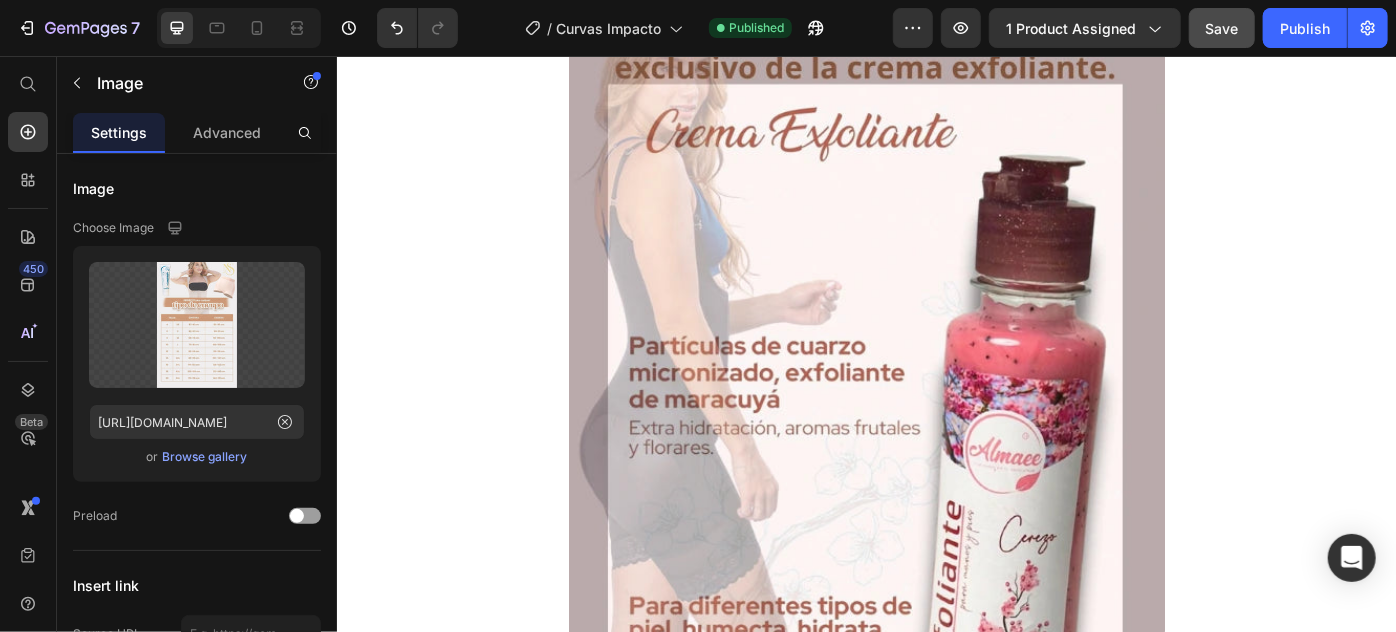 scroll, scrollTop: 5636, scrollLeft: 0, axis: vertical 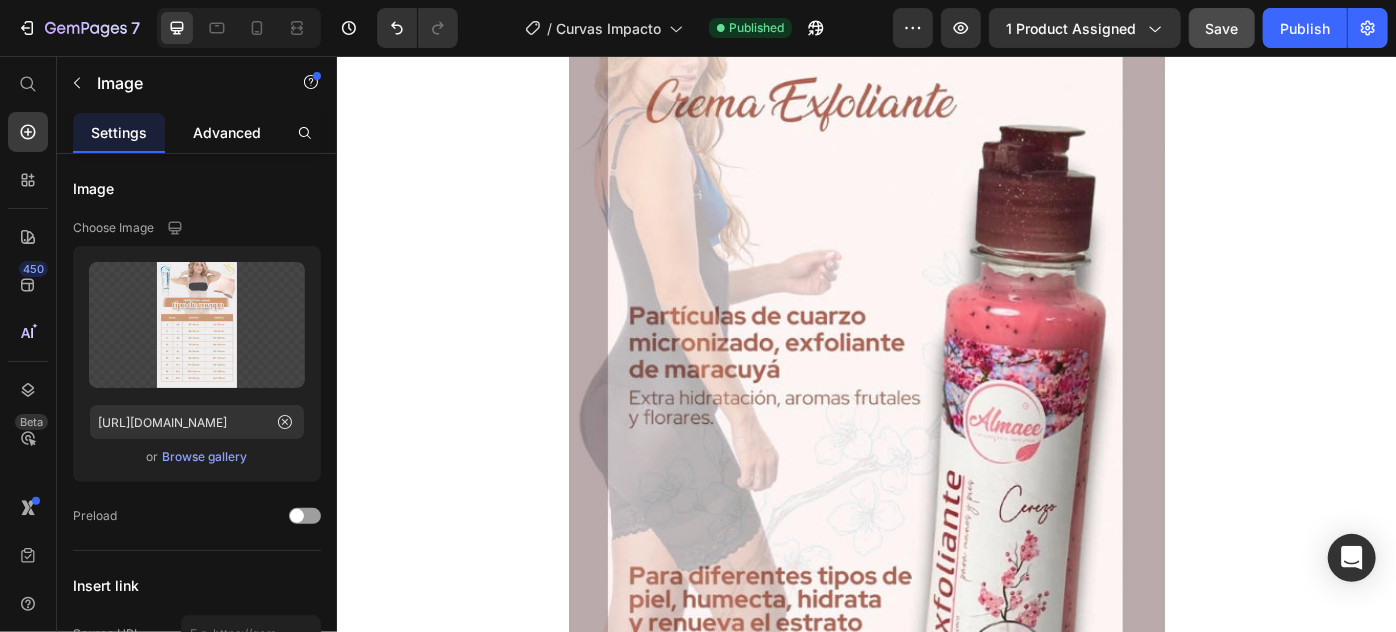 click on "Advanced" at bounding box center [227, 132] 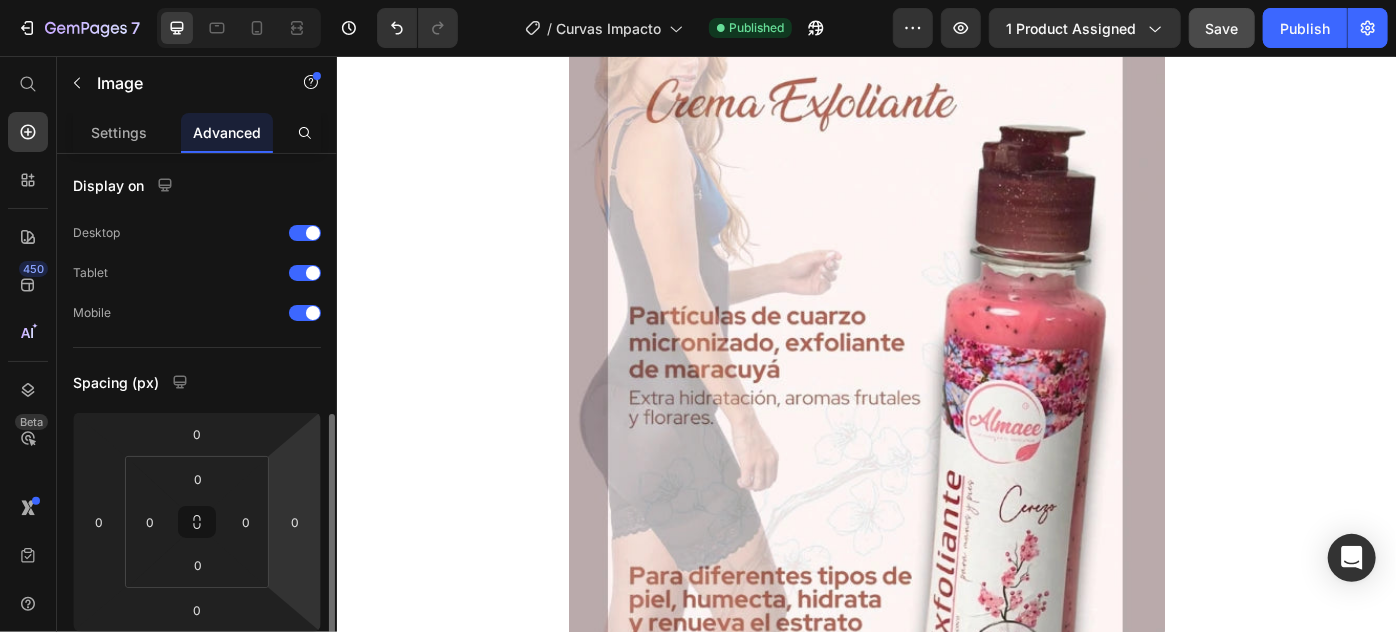 scroll, scrollTop: 0, scrollLeft: 0, axis: both 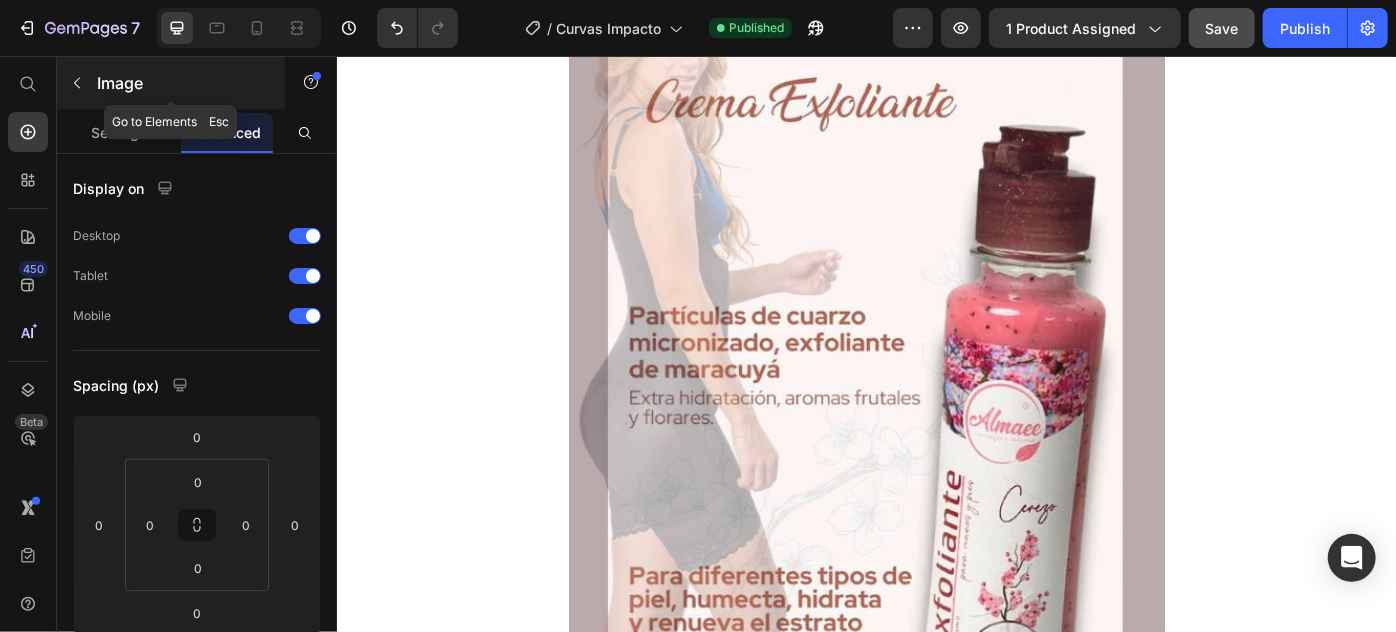 click 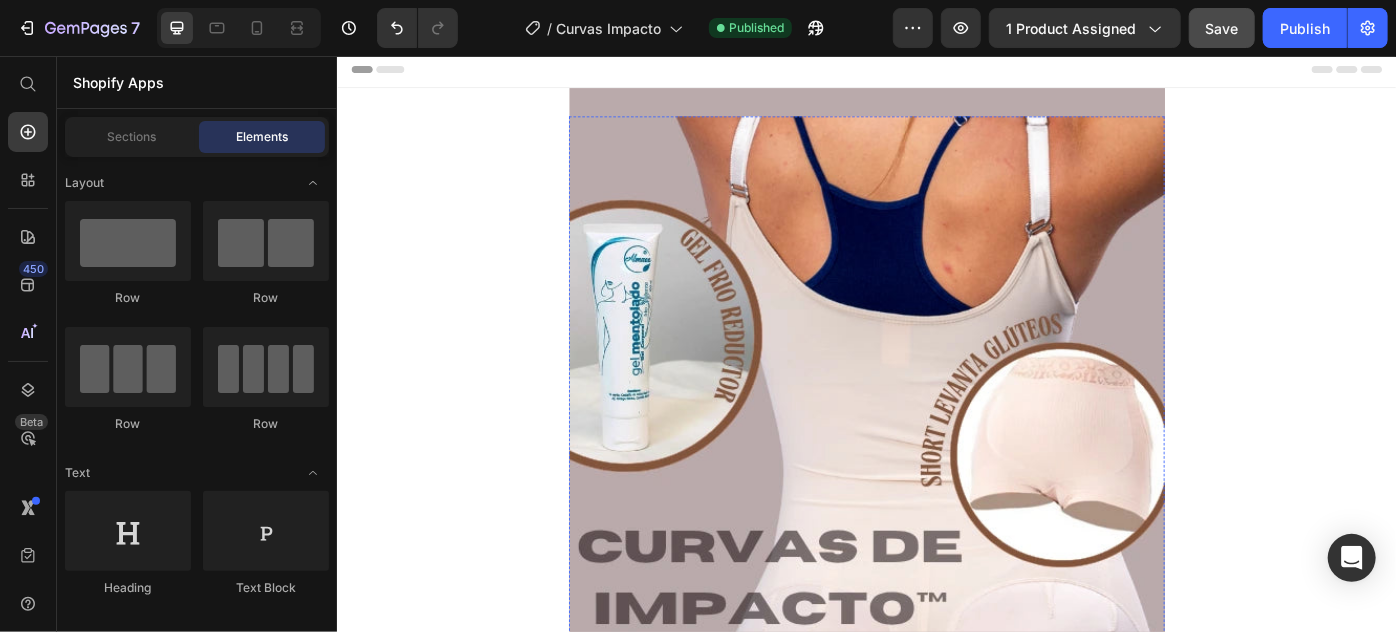 scroll, scrollTop: 0, scrollLeft: 0, axis: both 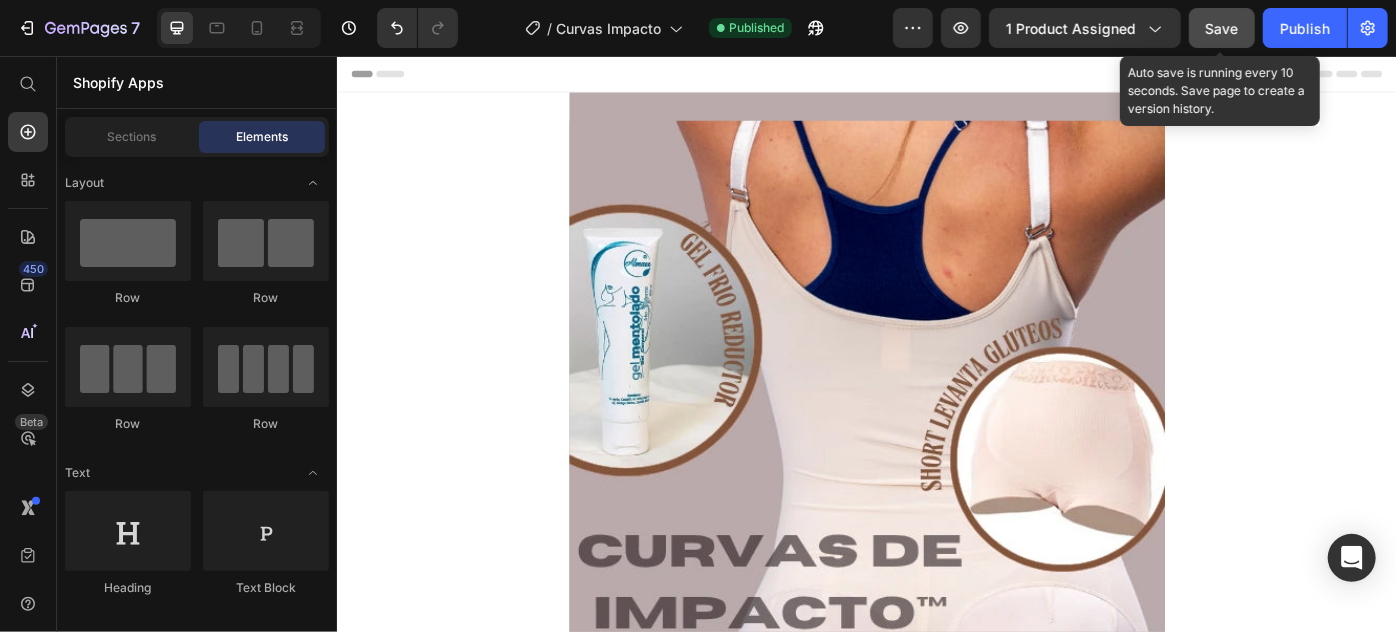 click on "Save" at bounding box center (1222, 28) 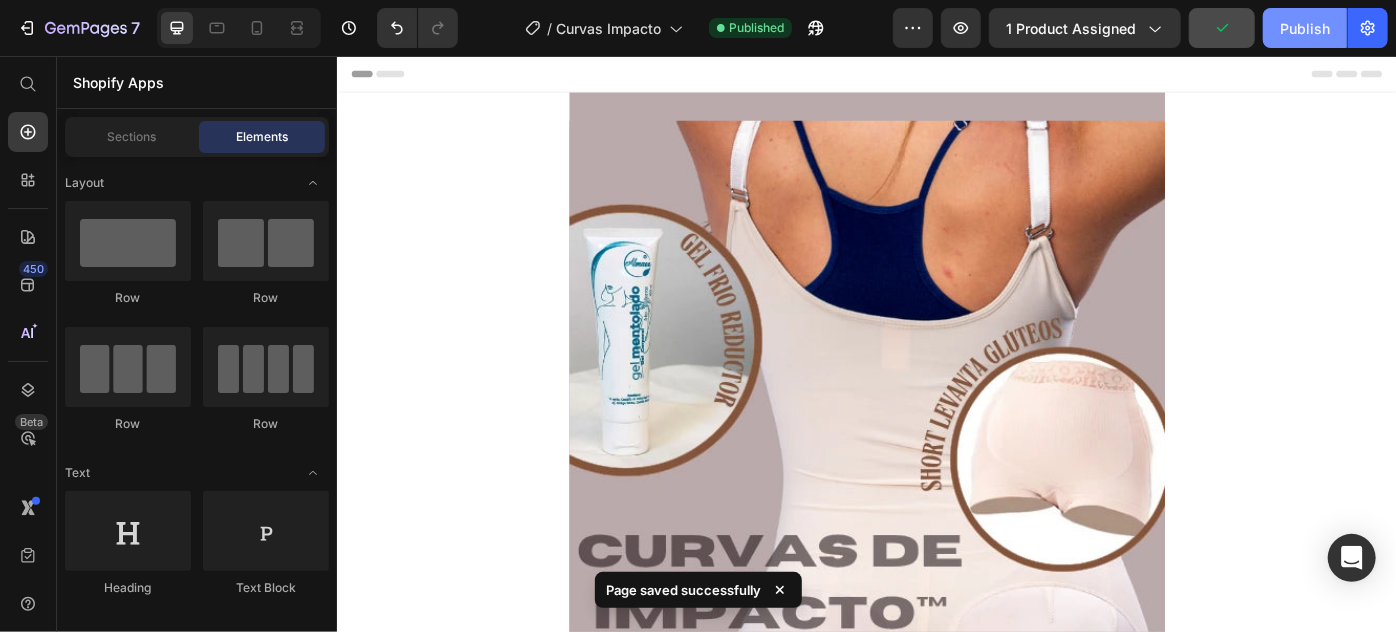 click on "Publish" at bounding box center (1305, 28) 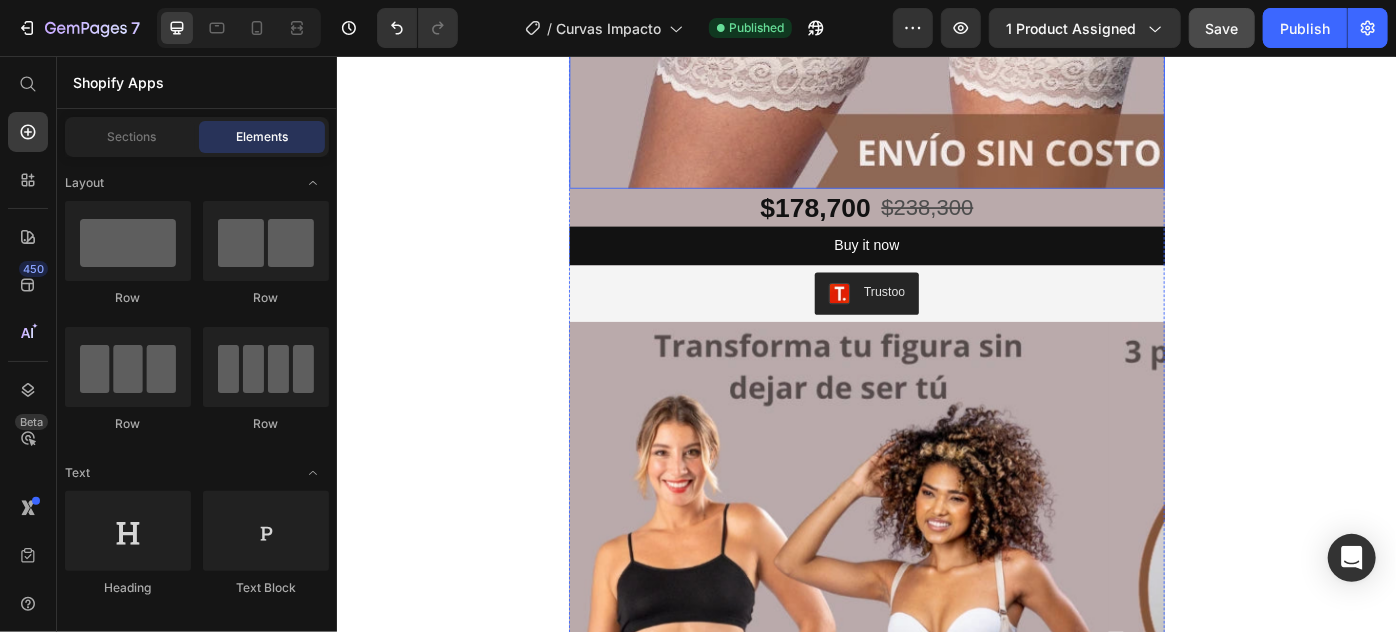 scroll, scrollTop: 1000, scrollLeft: 0, axis: vertical 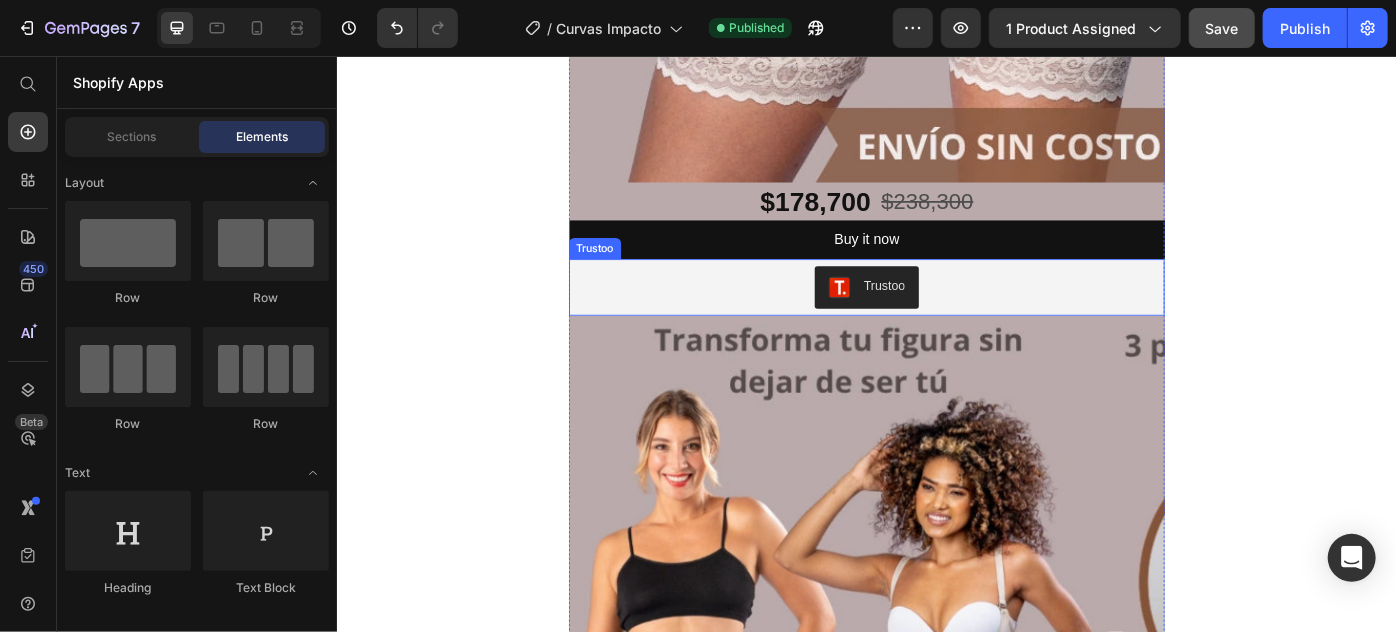 click on "Trustoo" at bounding box center [936, 317] 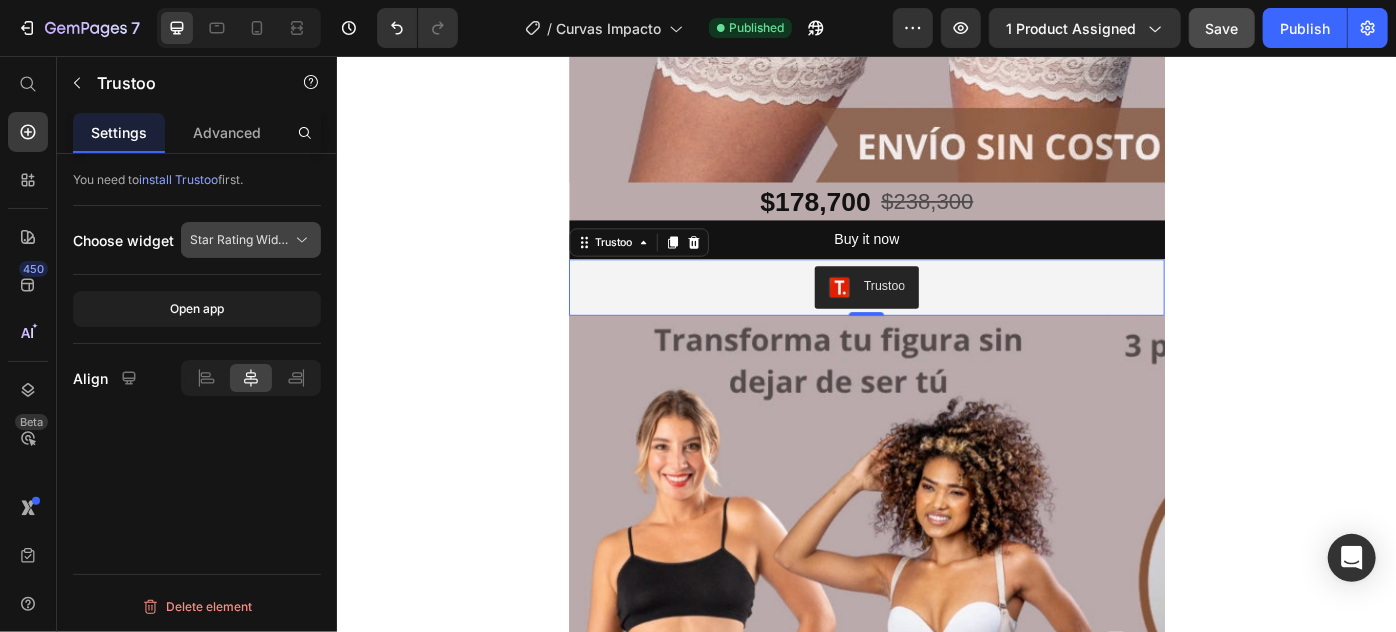 click 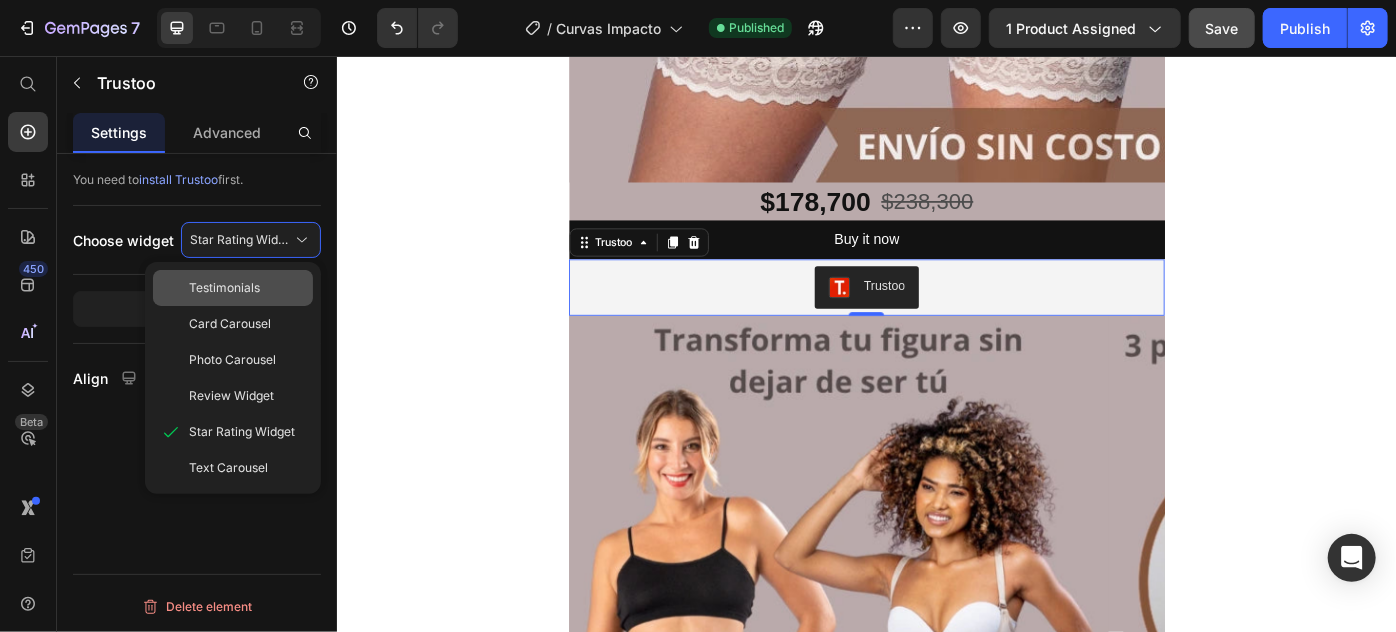 click on "Testimonials" 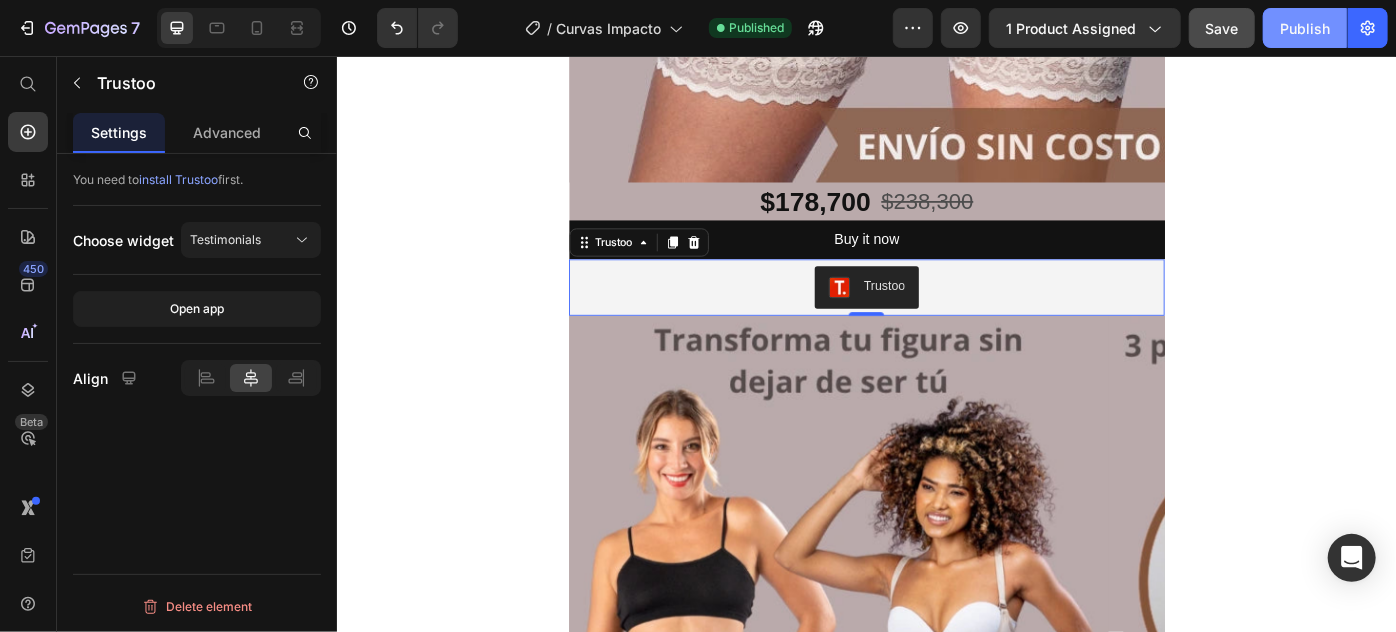 click on "Publish" at bounding box center [1305, 28] 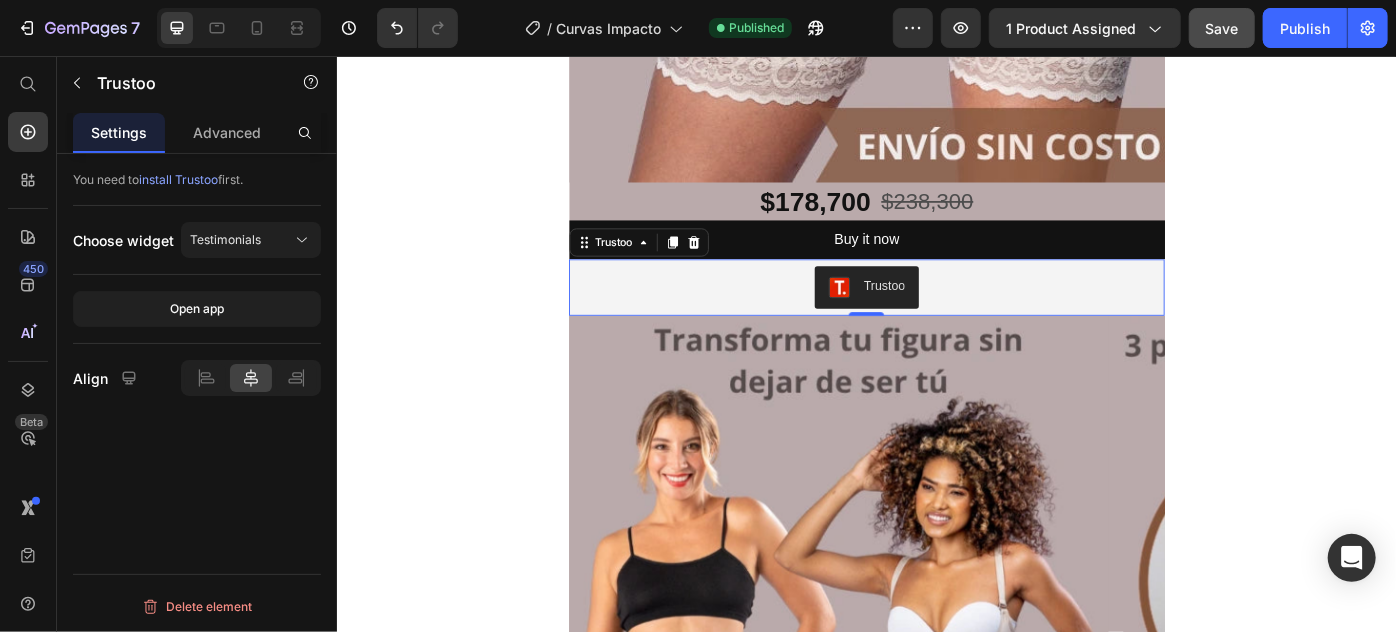 click on "Trustoo" at bounding box center (936, 317) 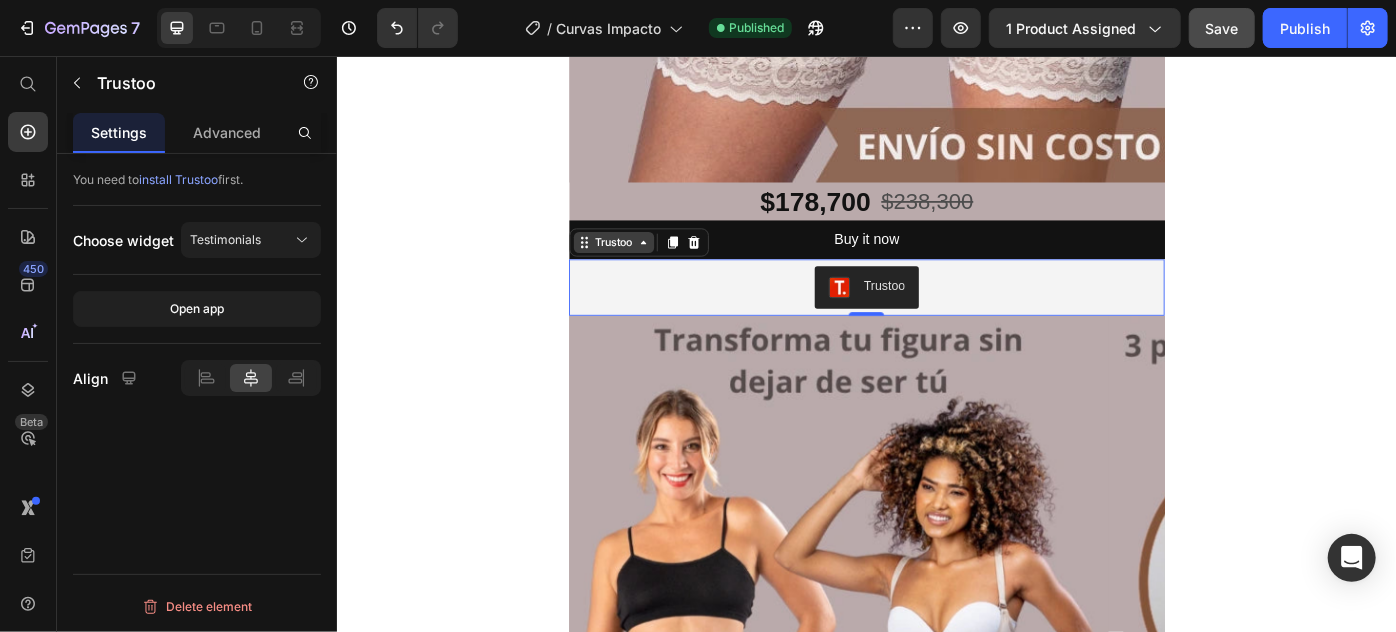 click on "Trustoo" at bounding box center [649, 266] 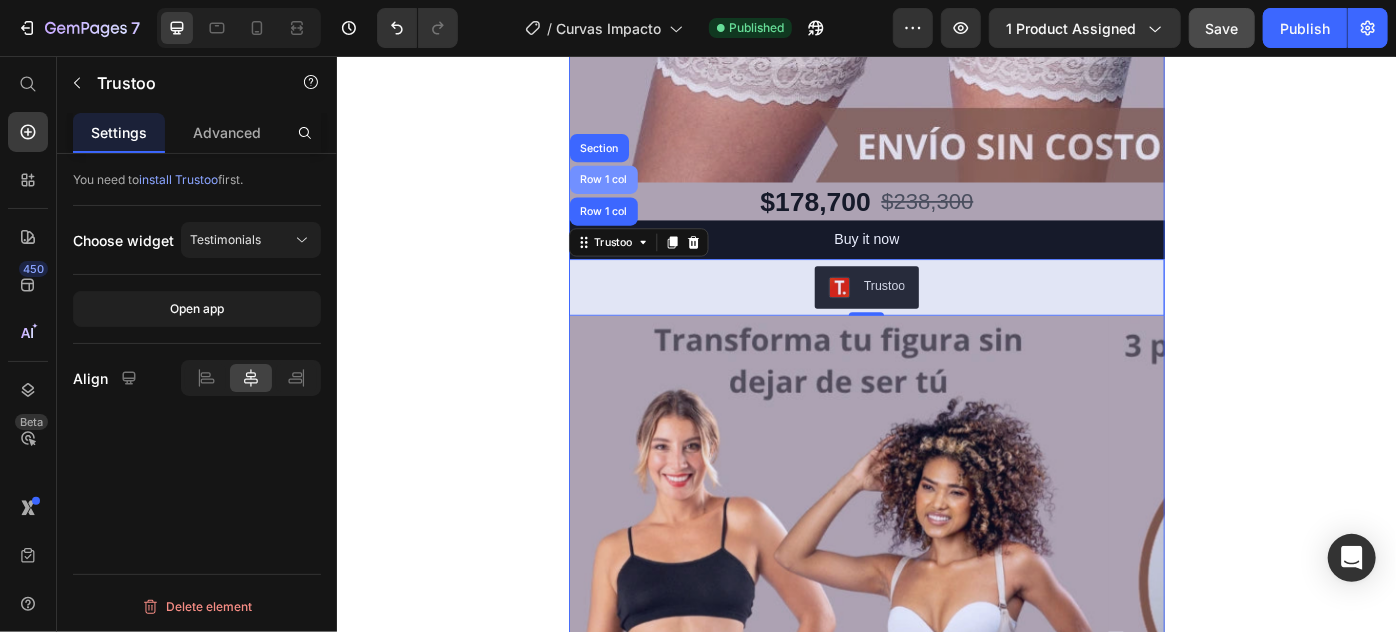 click on "Row 1 col" at bounding box center [638, 195] 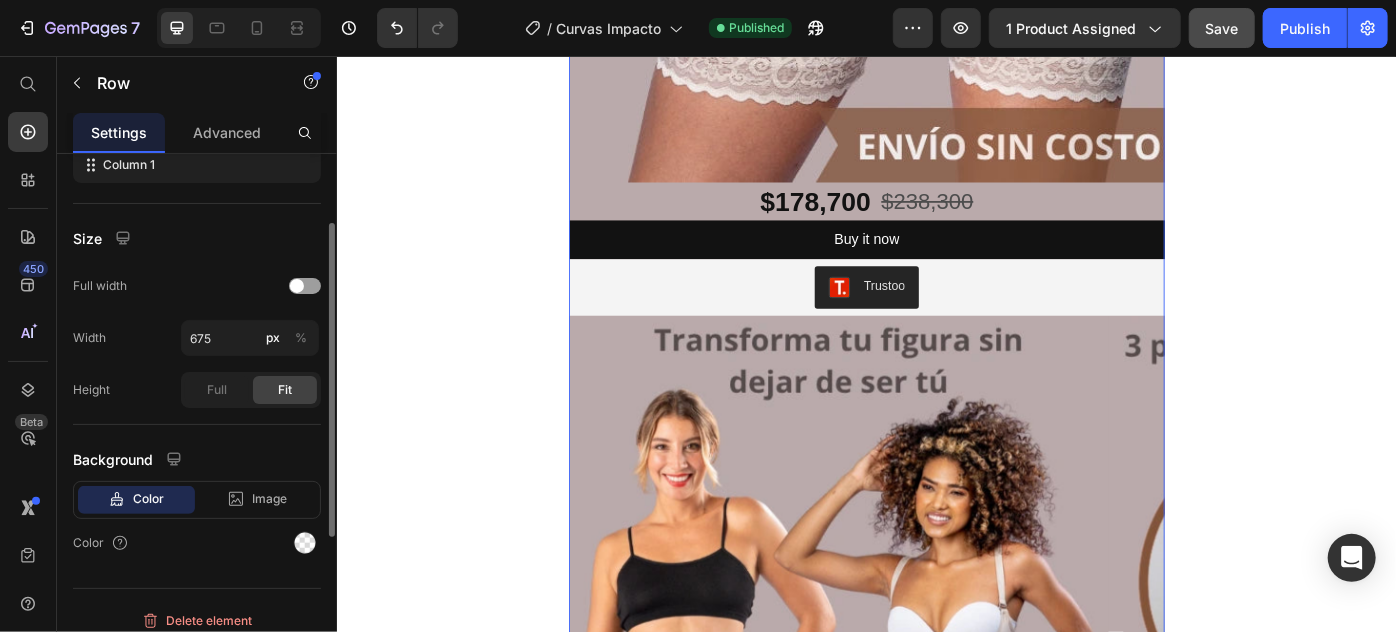 scroll, scrollTop: 374, scrollLeft: 0, axis: vertical 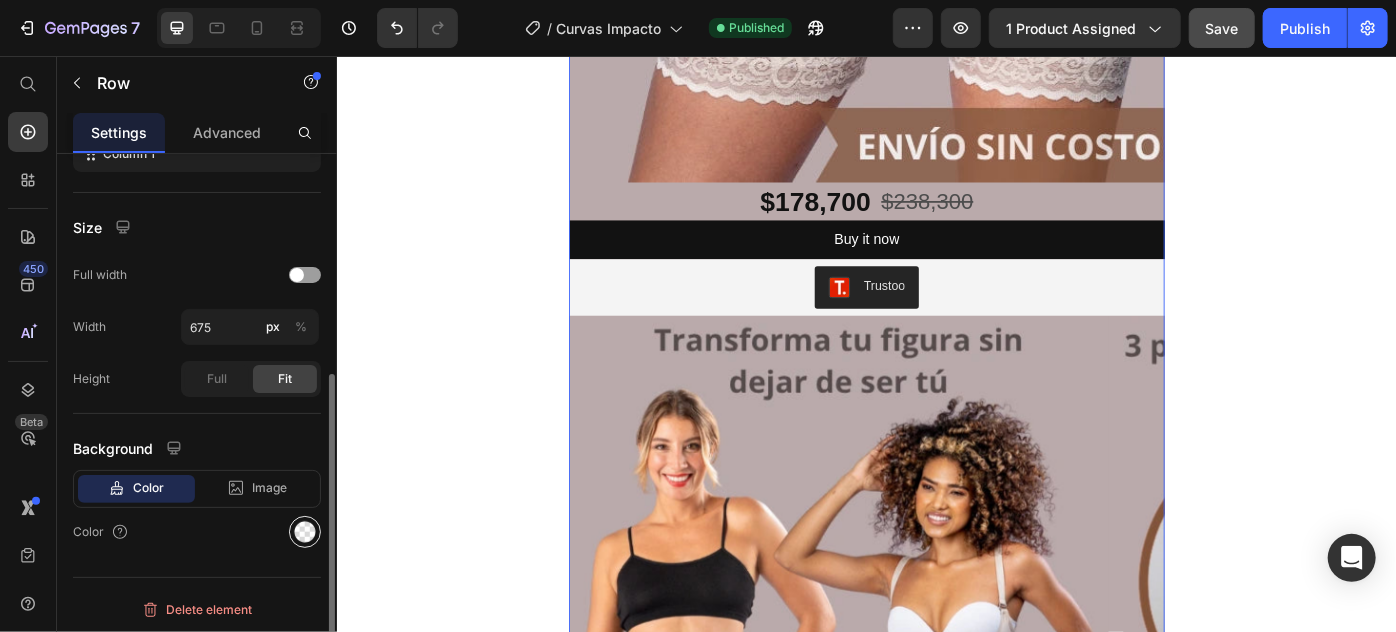 click at bounding box center [305, 532] 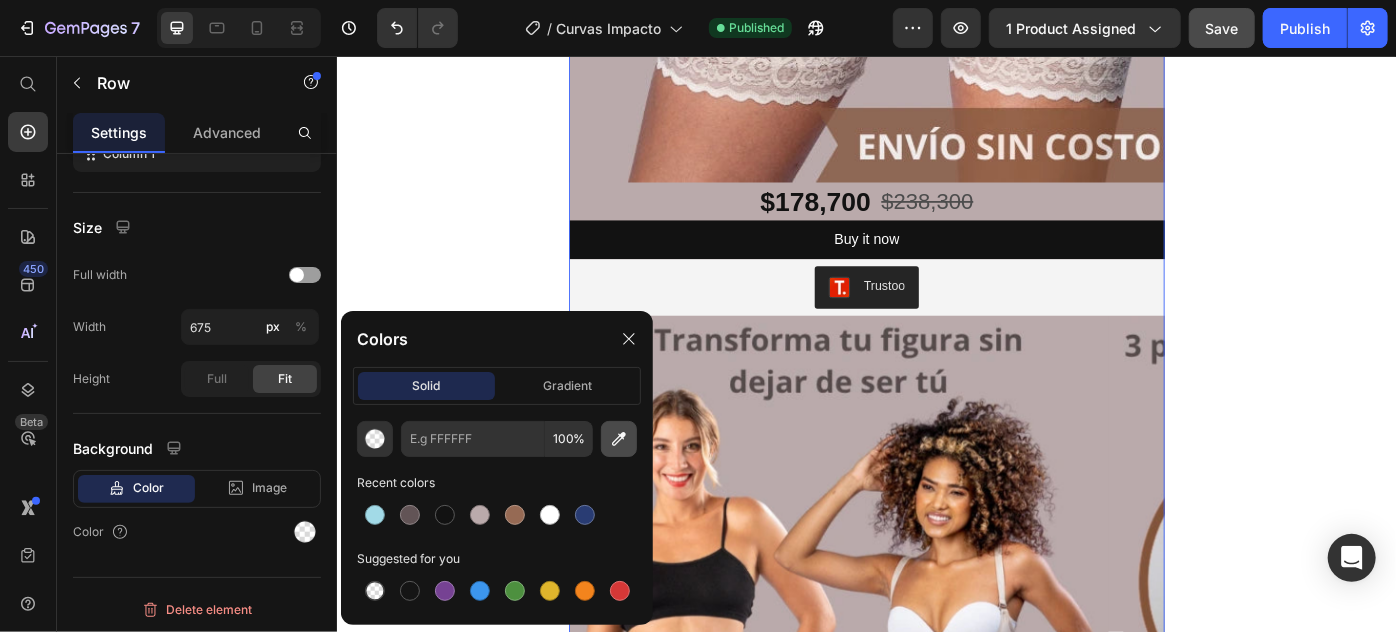 click 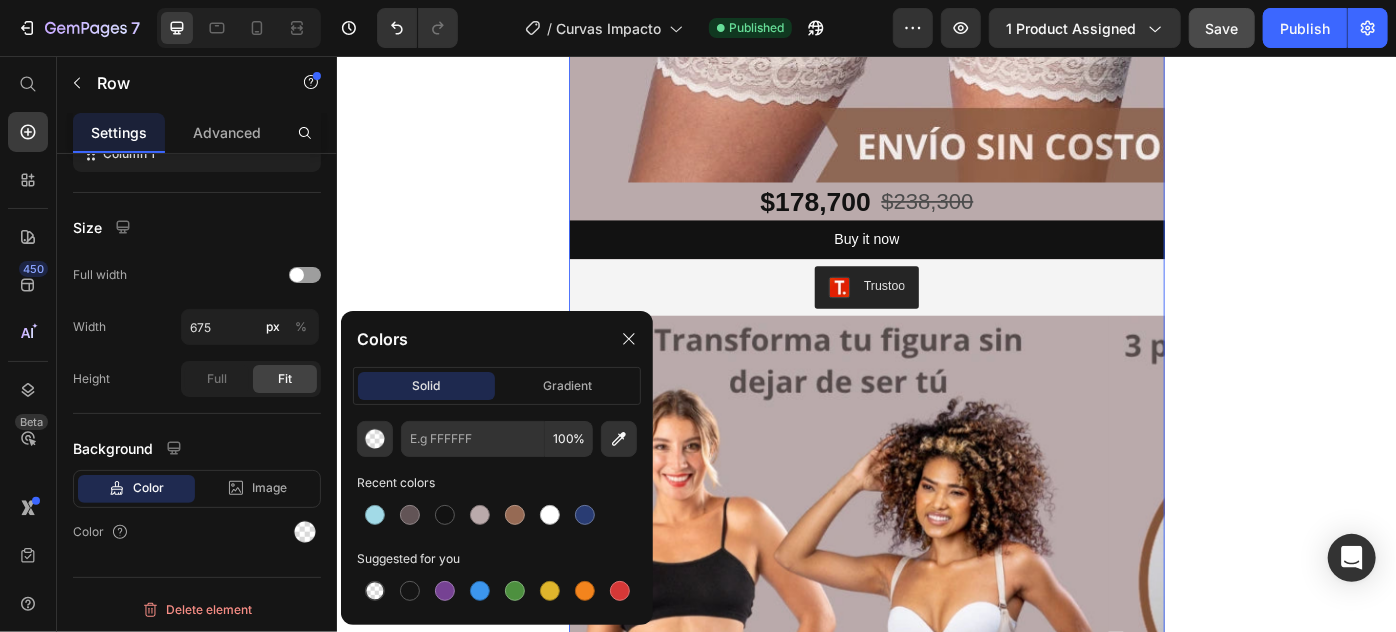 type on "BAAAAB" 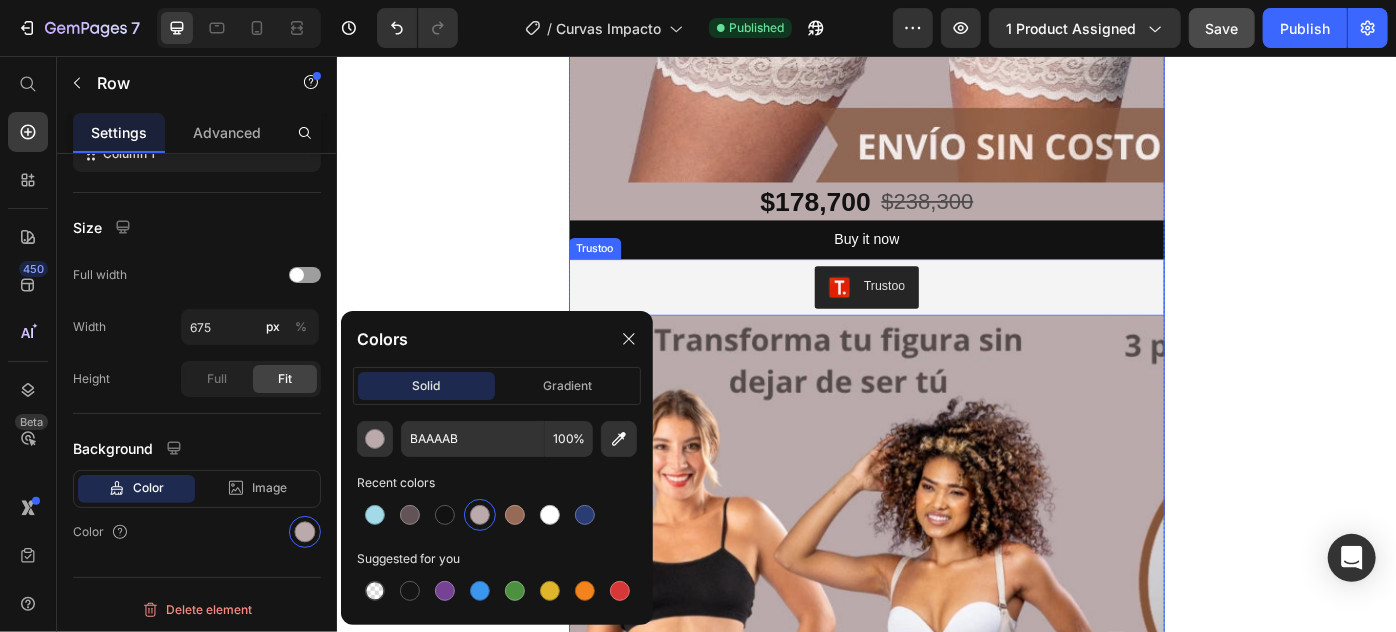 click on "Trustoo" at bounding box center (936, 317) 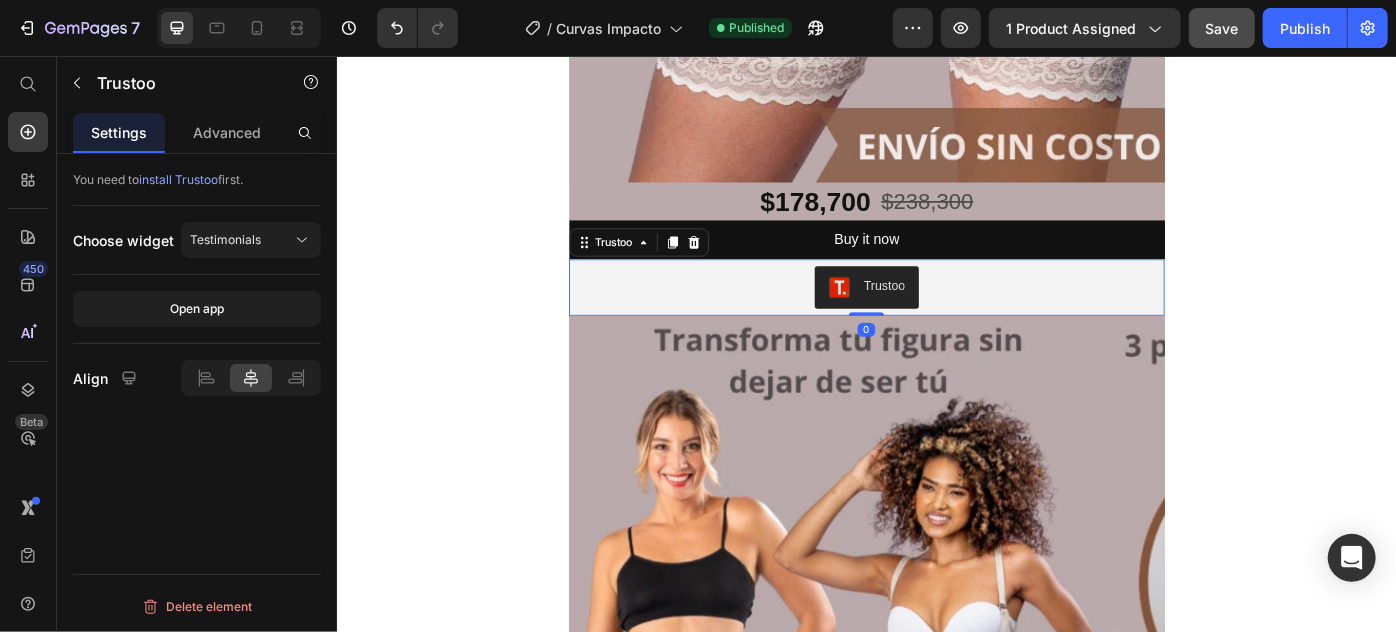 scroll, scrollTop: 0, scrollLeft: 0, axis: both 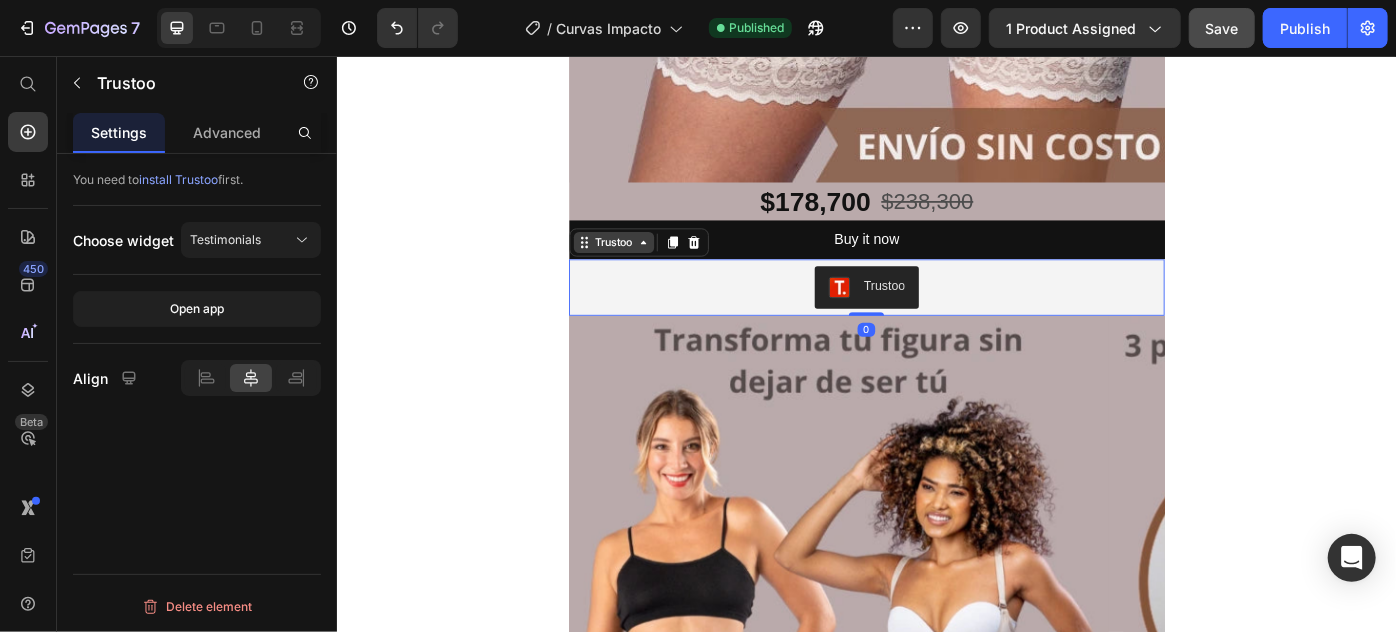click 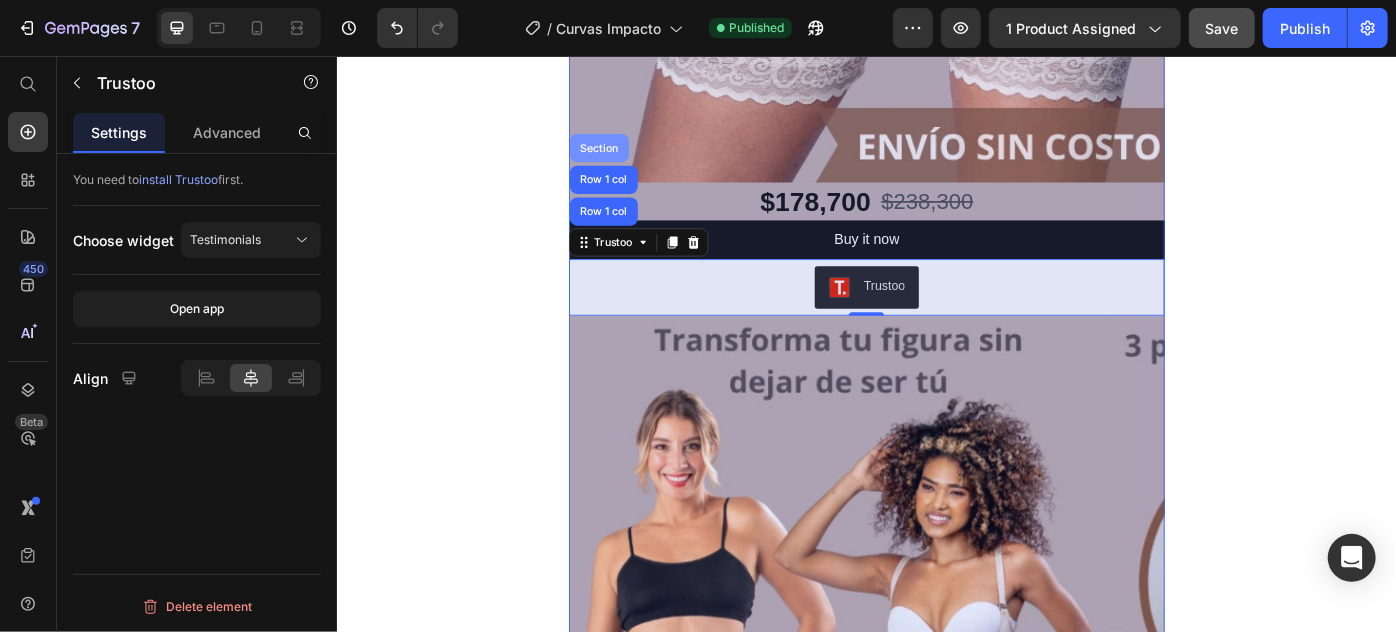 click on "Section" at bounding box center (633, 159) 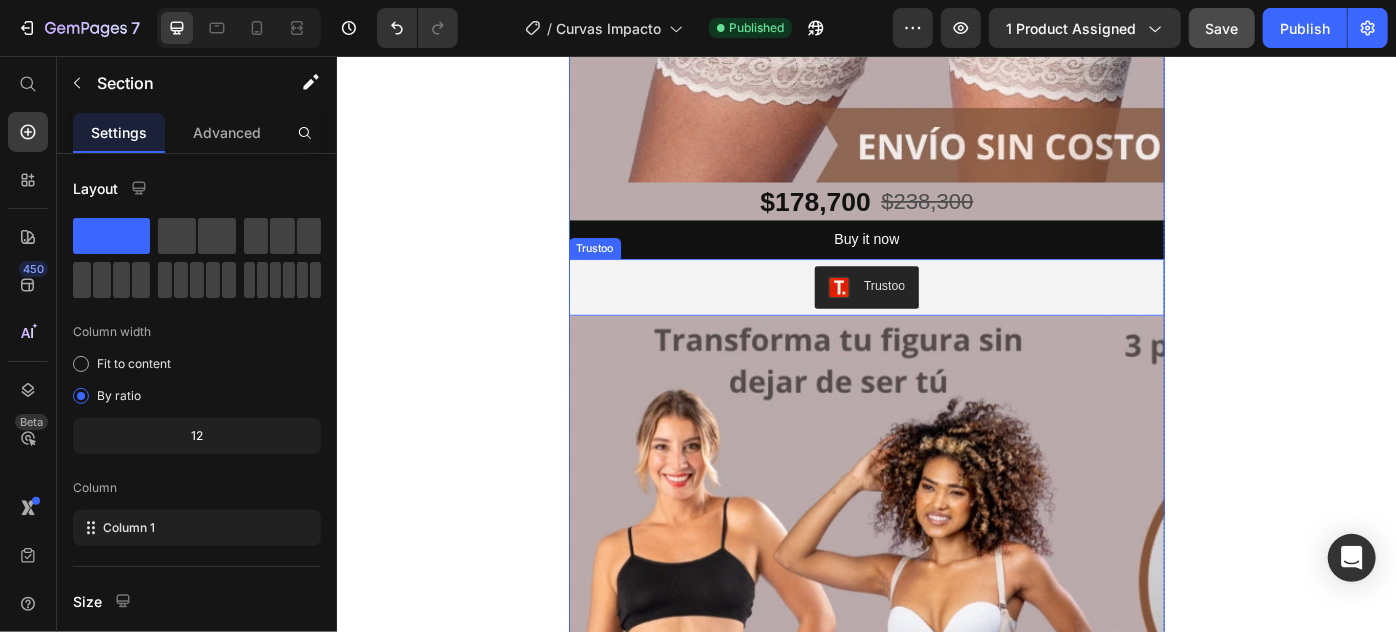 click on "Trustoo" at bounding box center (936, 317) 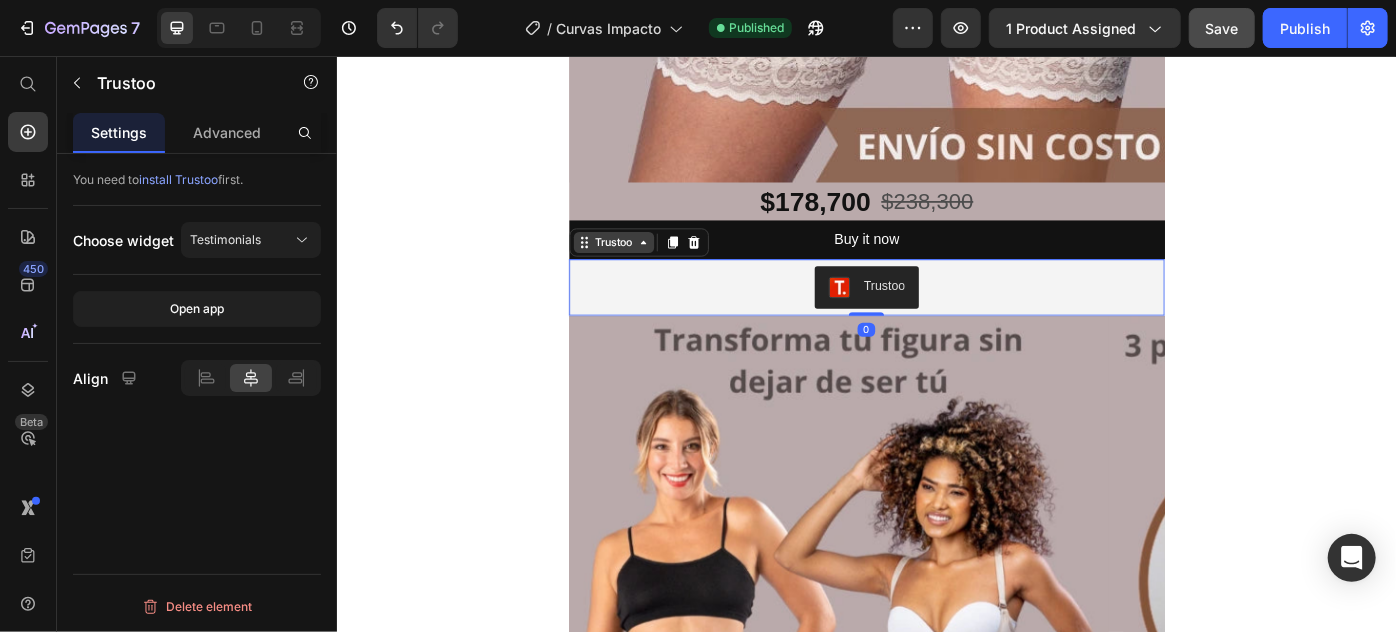 click on "Trustoo" at bounding box center [649, 266] 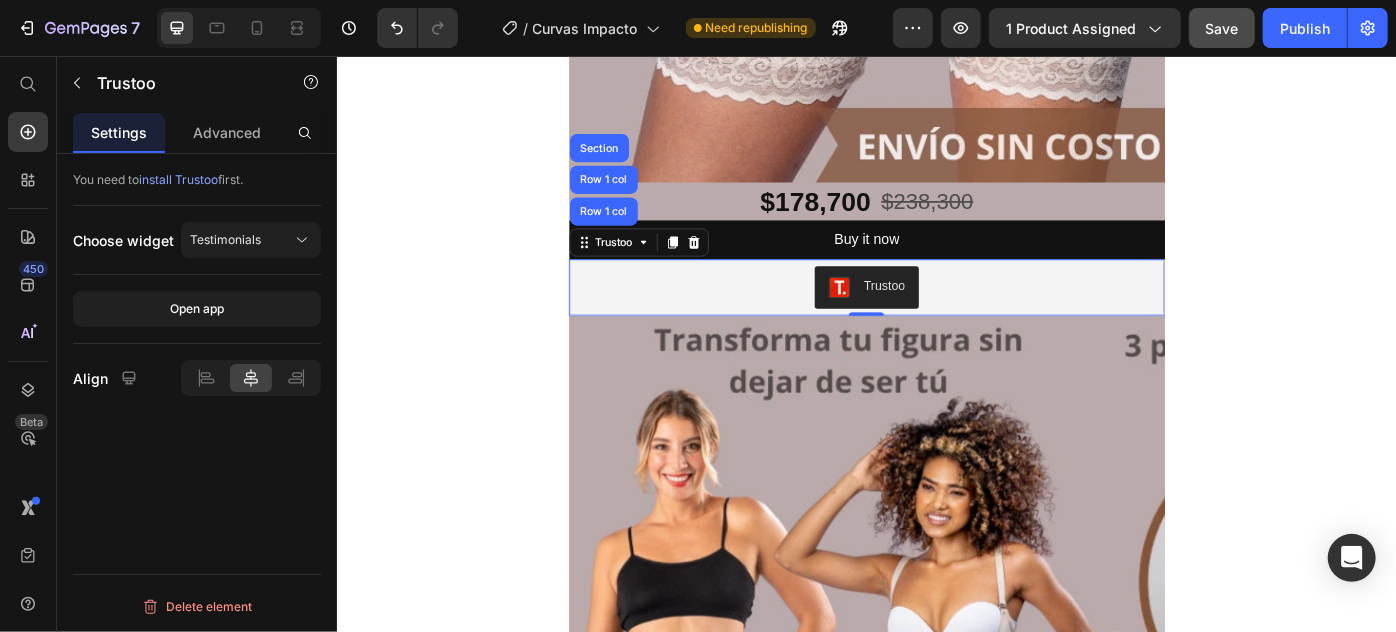 click on "Trustoo" at bounding box center (936, 317) 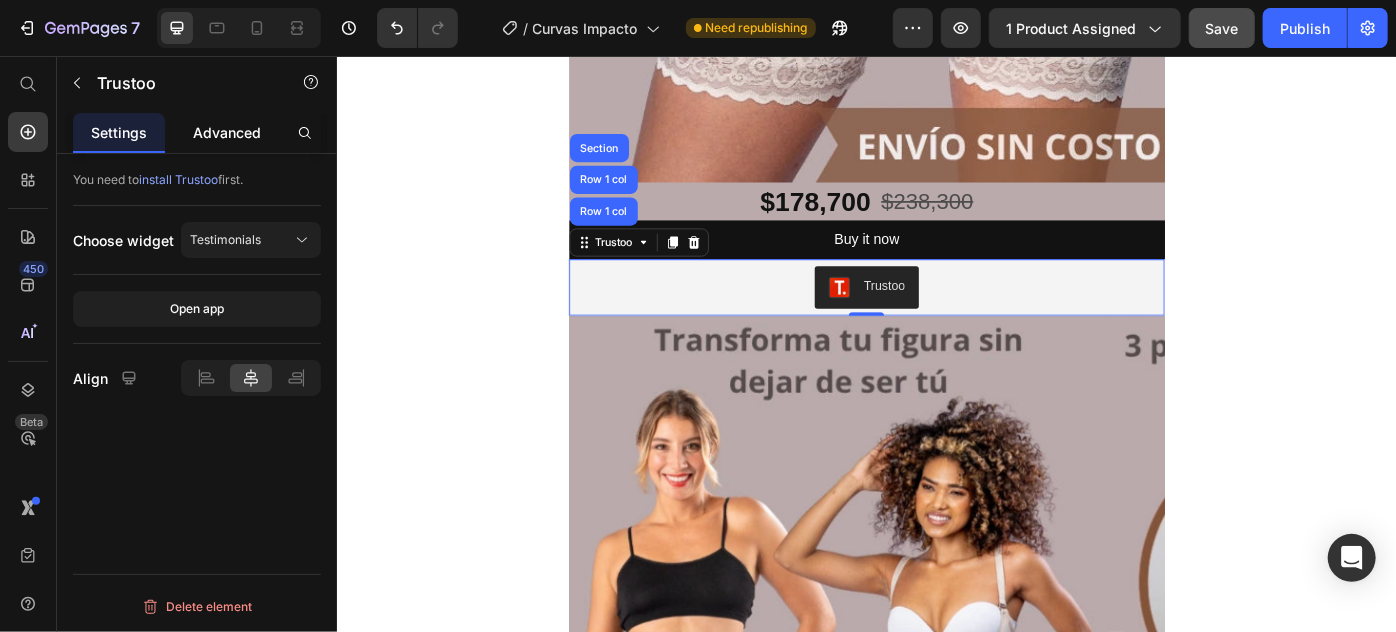 click on "Advanced" at bounding box center (227, 132) 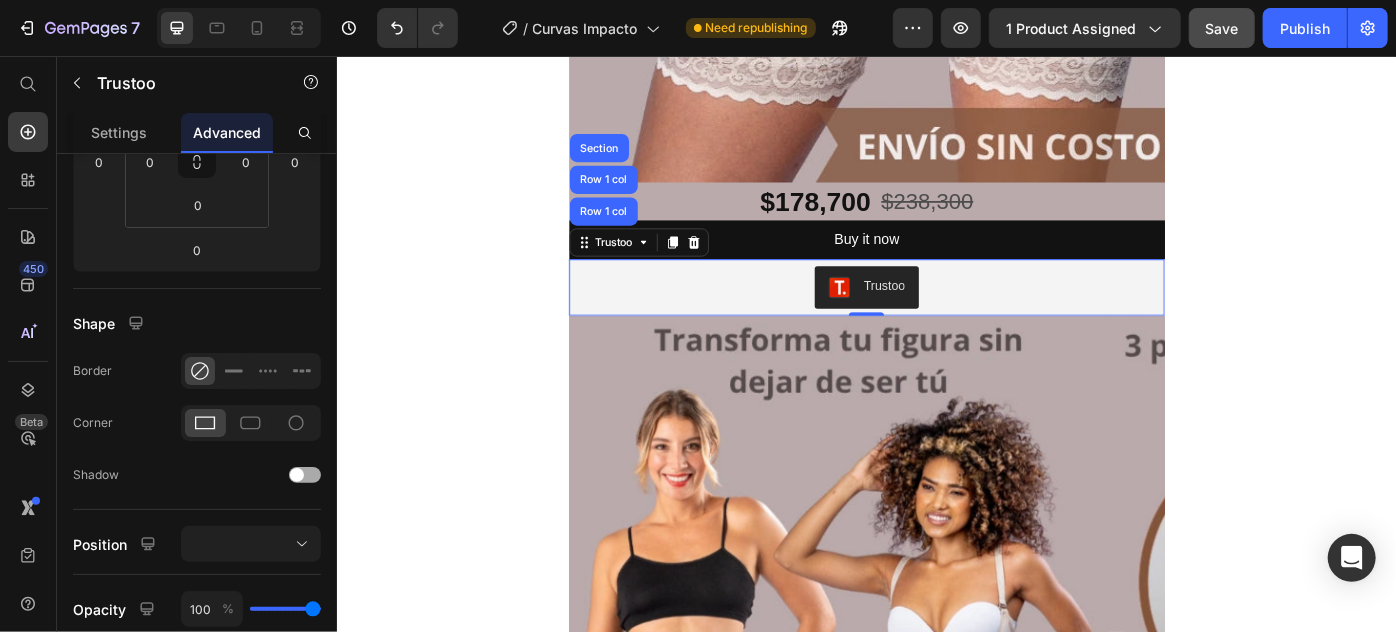 scroll, scrollTop: 730, scrollLeft: 0, axis: vertical 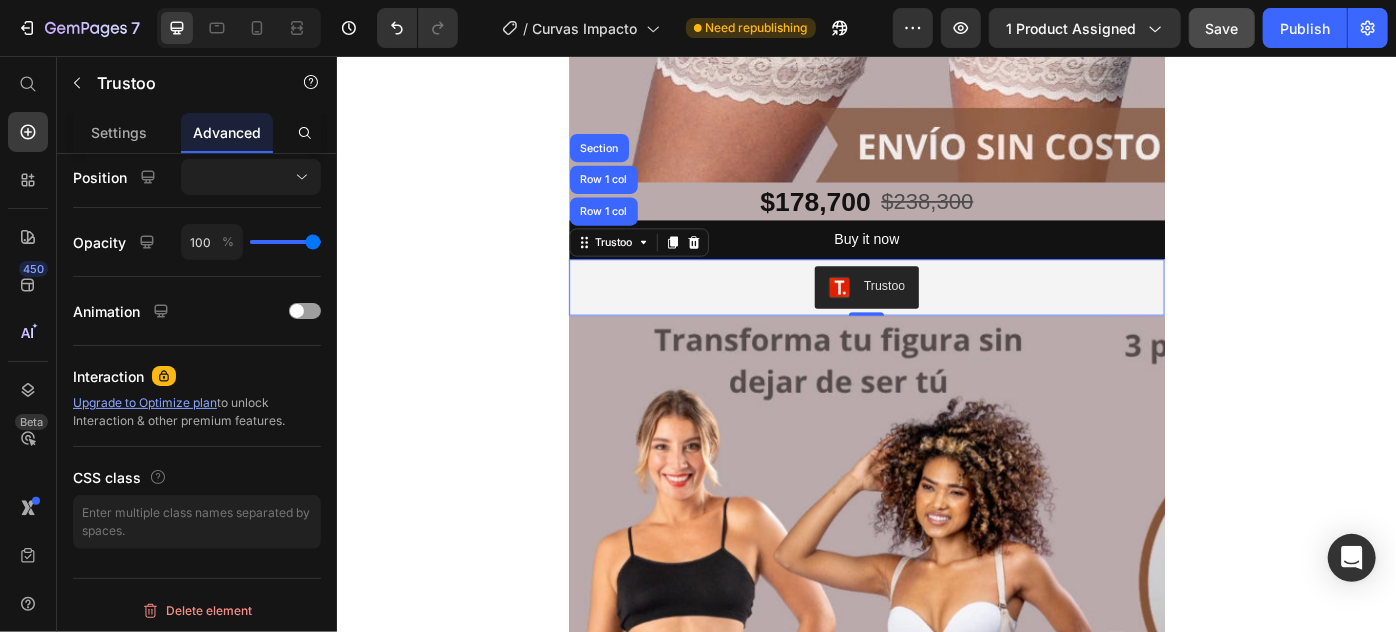 click on "Trustoo" at bounding box center [936, 317] 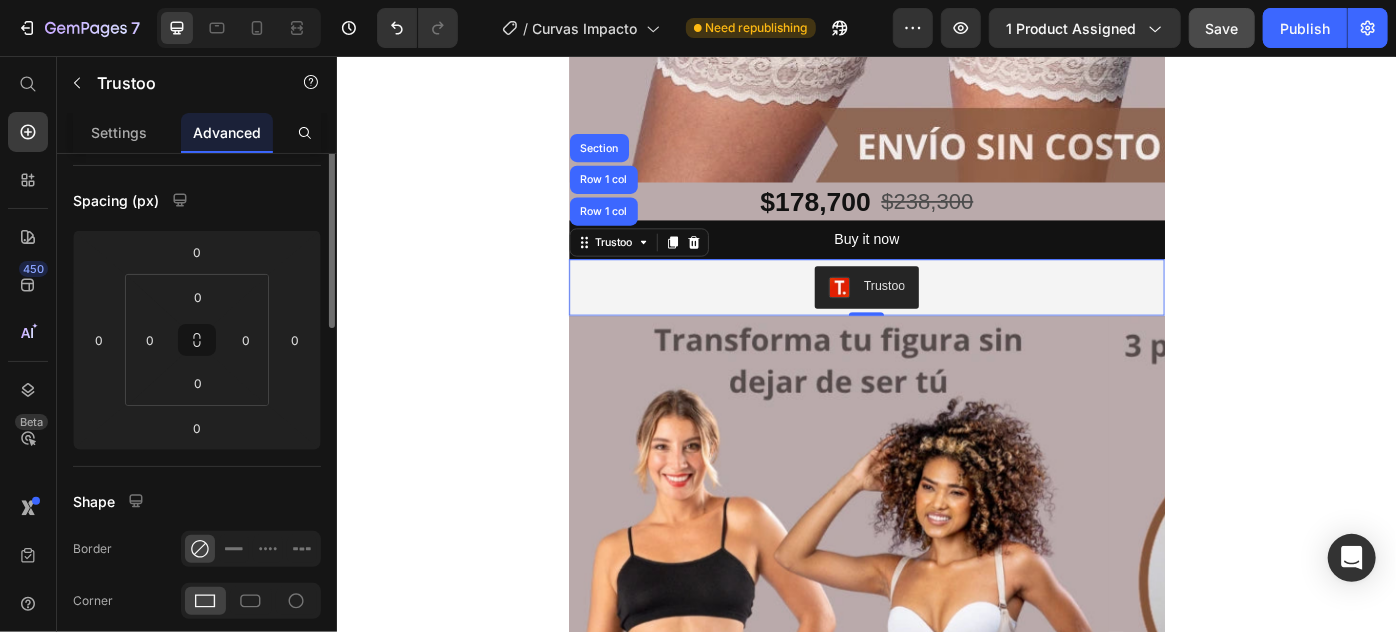 scroll, scrollTop: 0, scrollLeft: 0, axis: both 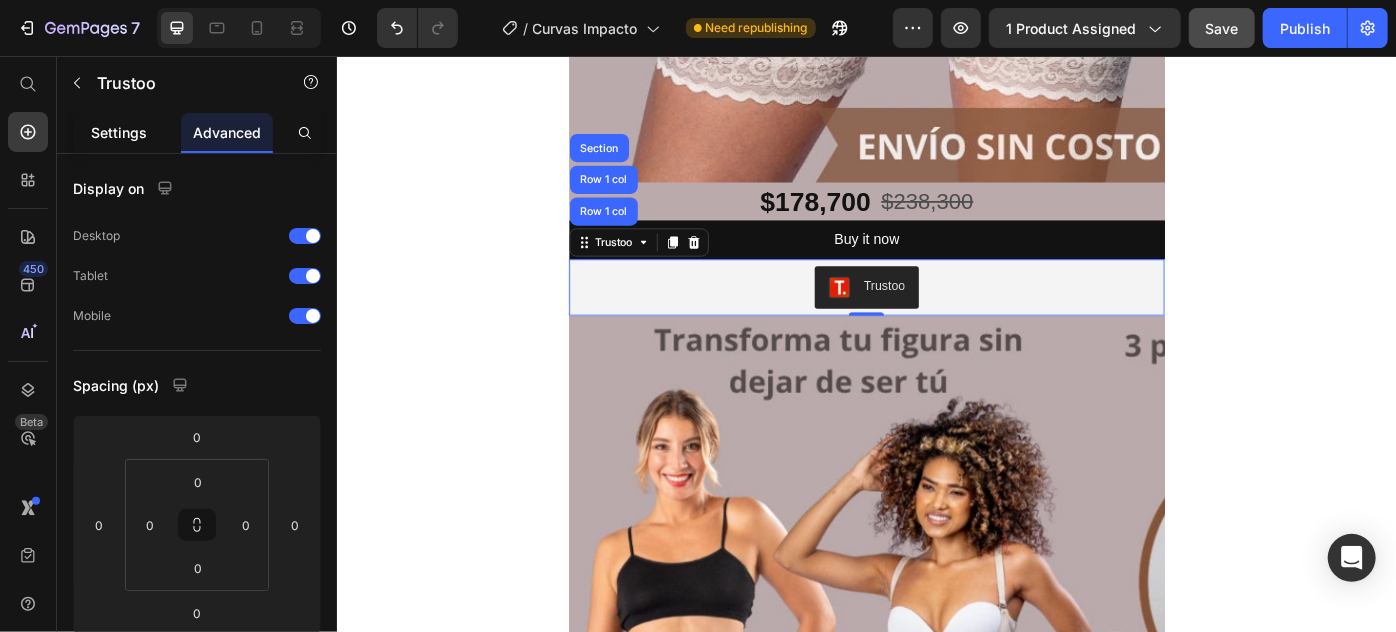 click on "Settings" 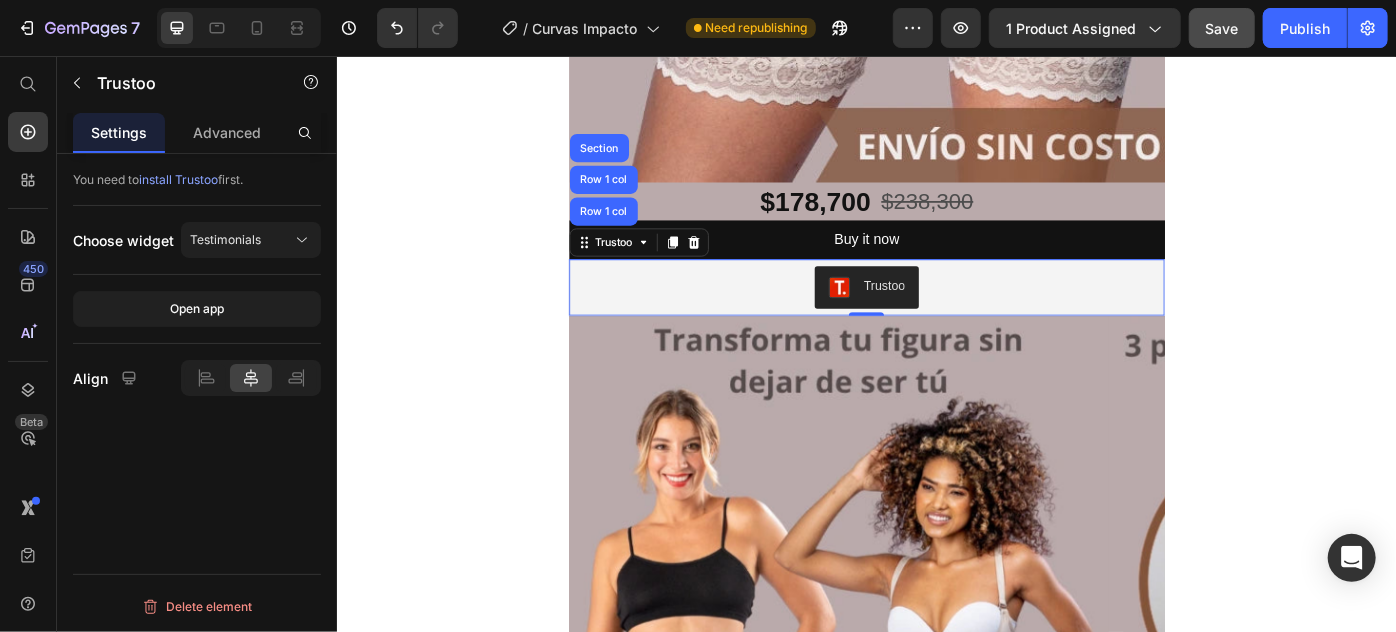 click on "Trustoo" at bounding box center [936, 317] 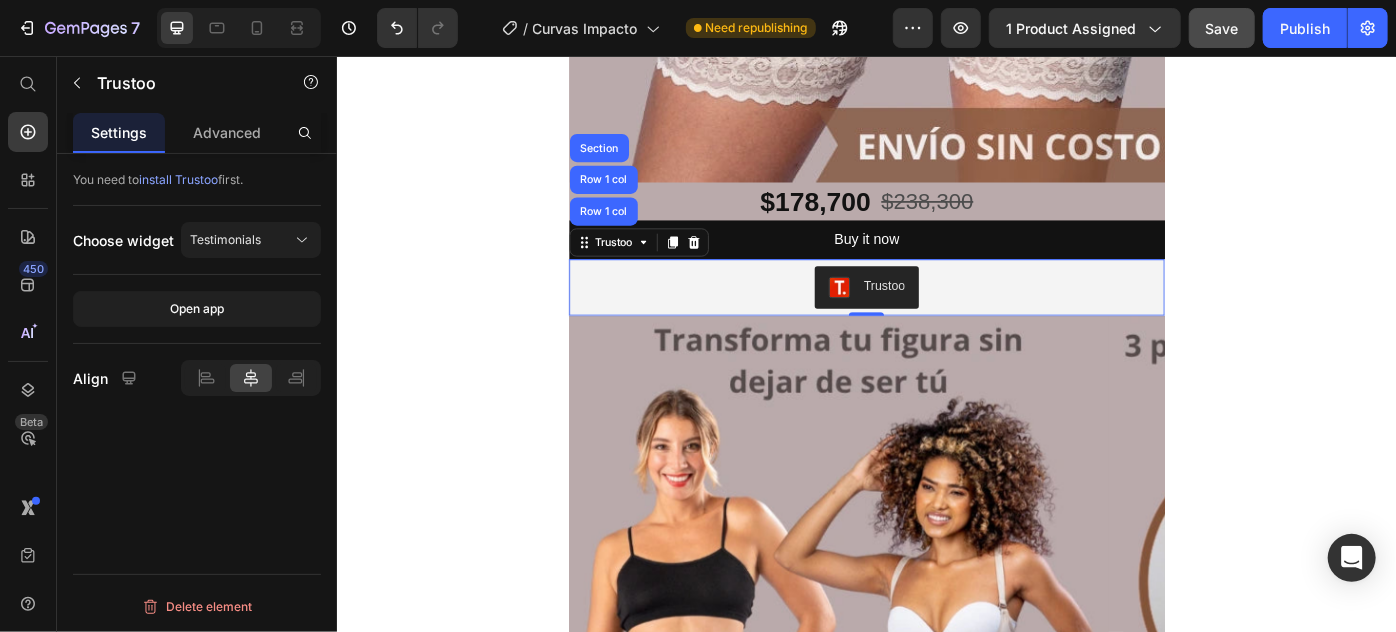 click on "Trustoo" at bounding box center [936, 317] 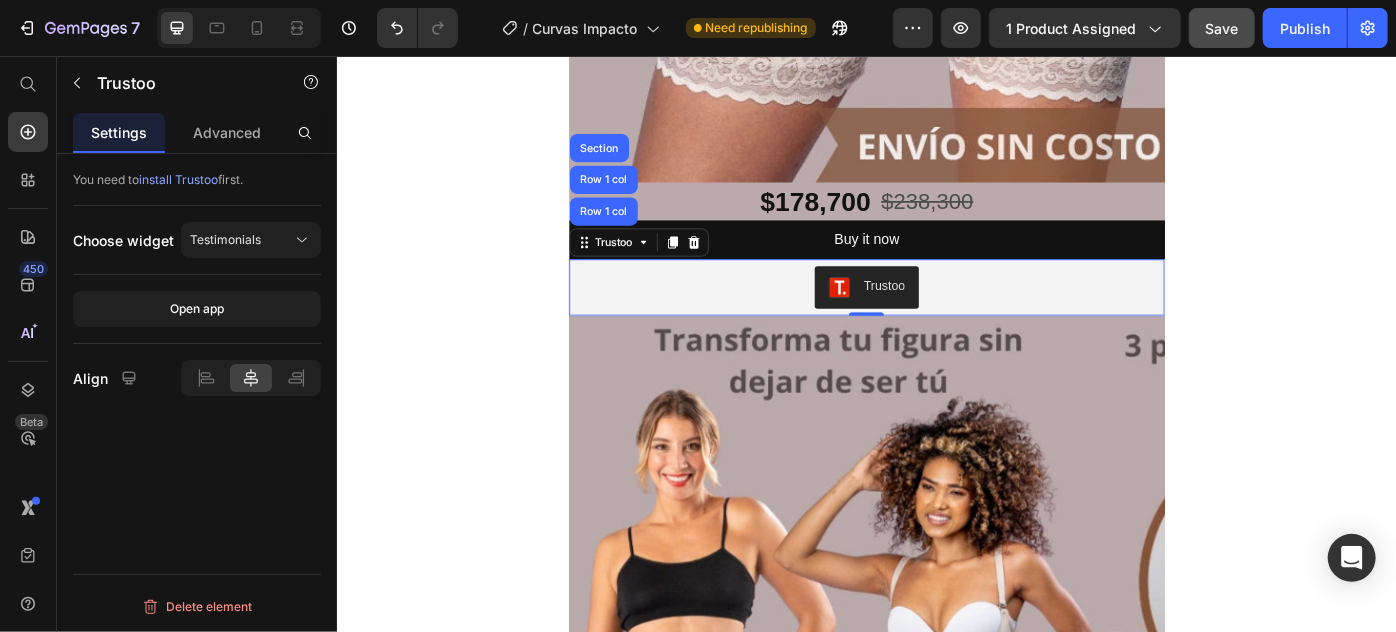 click on "Trustoo" at bounding box center [936, 317] 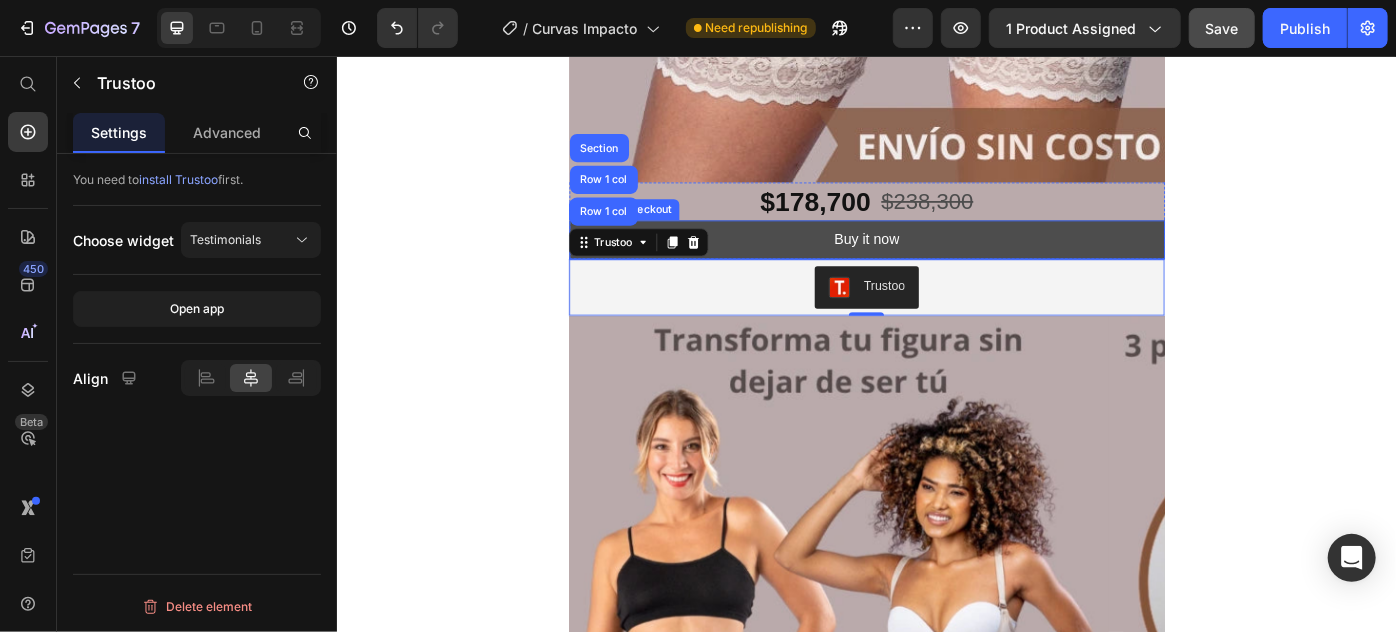 click on "Buy it now" at bounding box center [936, 263] 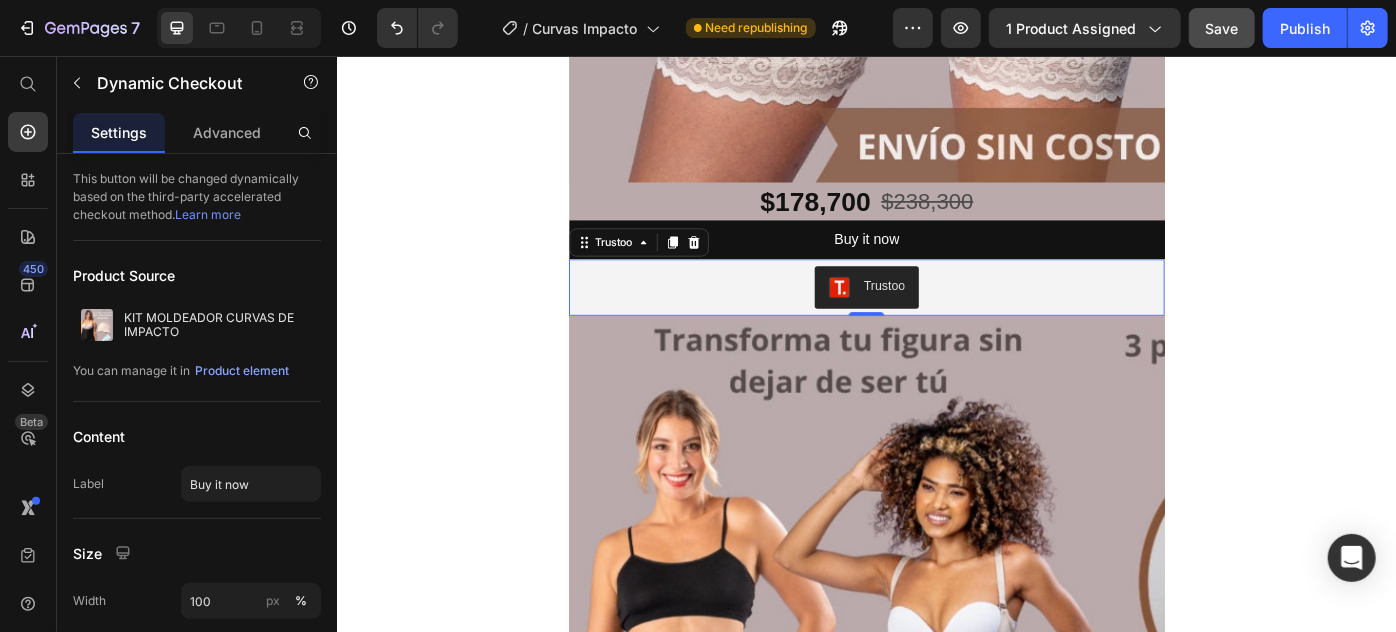 click on "Trustoo" at bounding box center [936, 317] 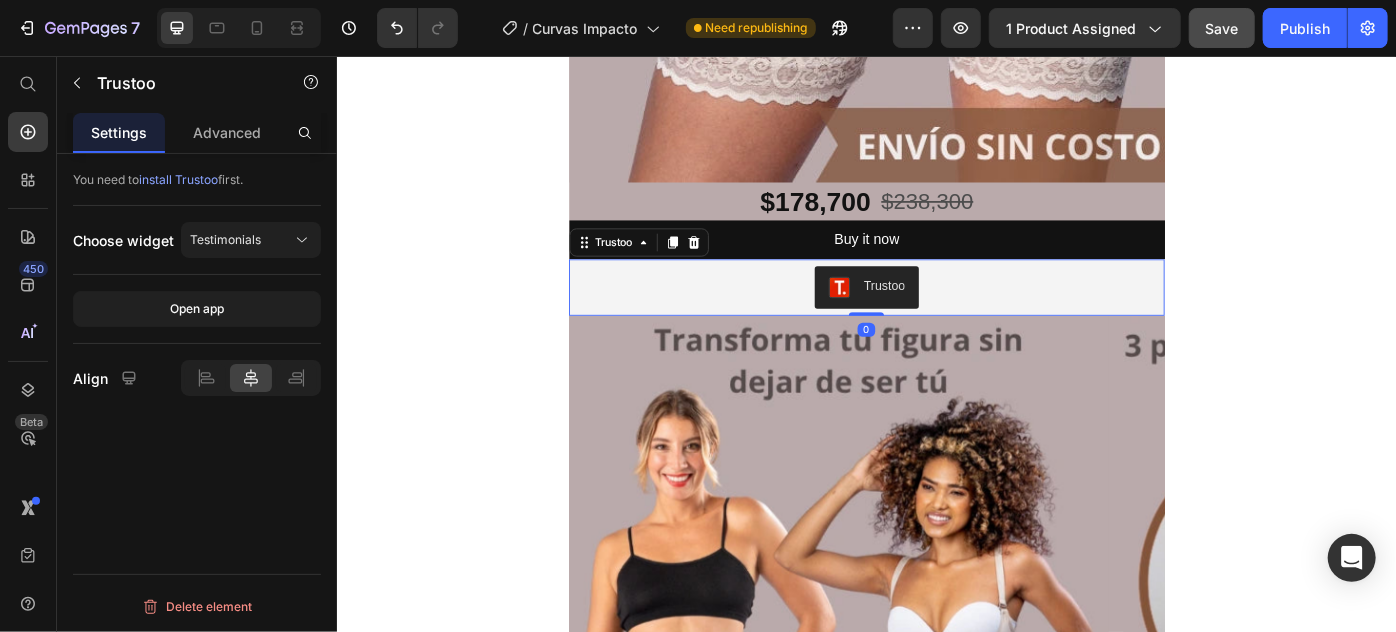 click on "Trustoo" at bounding box center [936, 317] 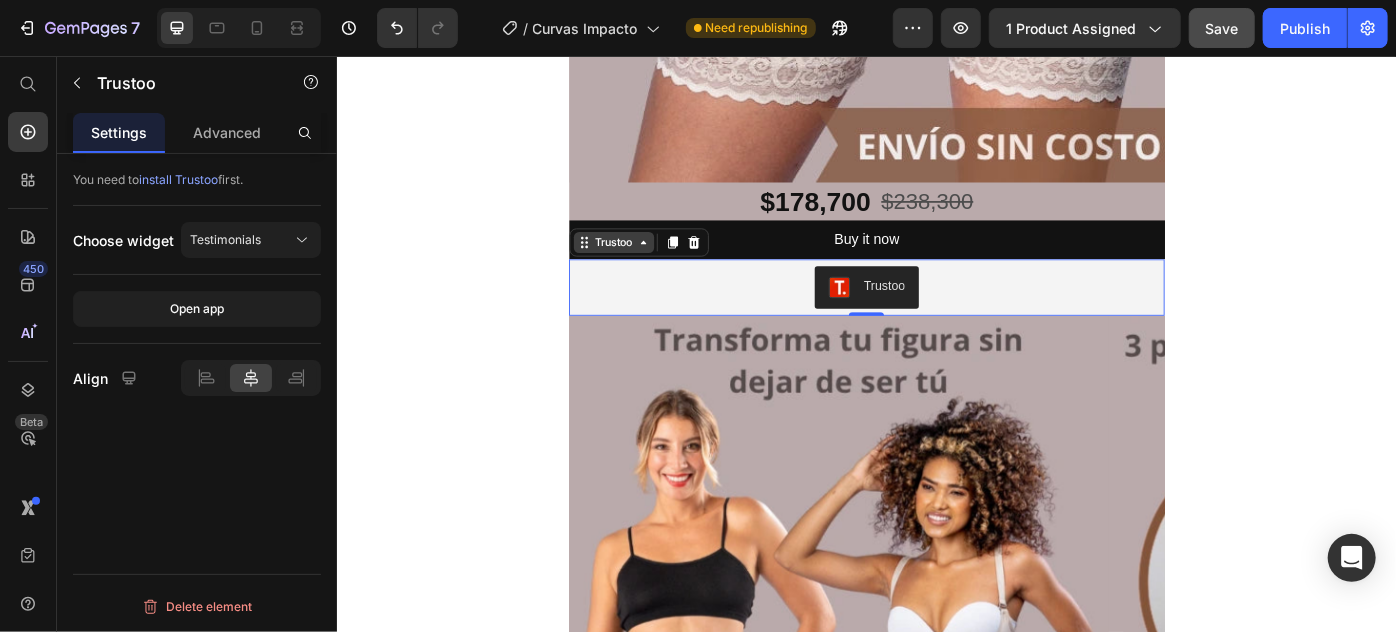 click 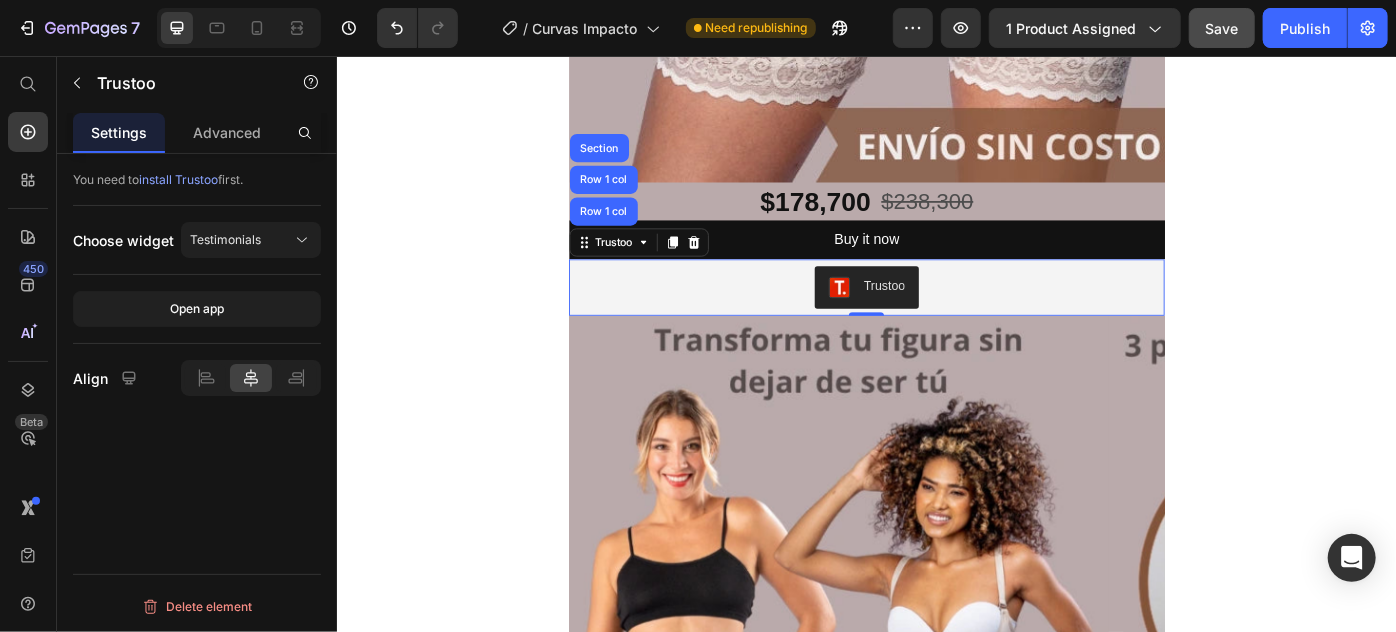 click on "Trustoo" at bounding box center (936, 317) 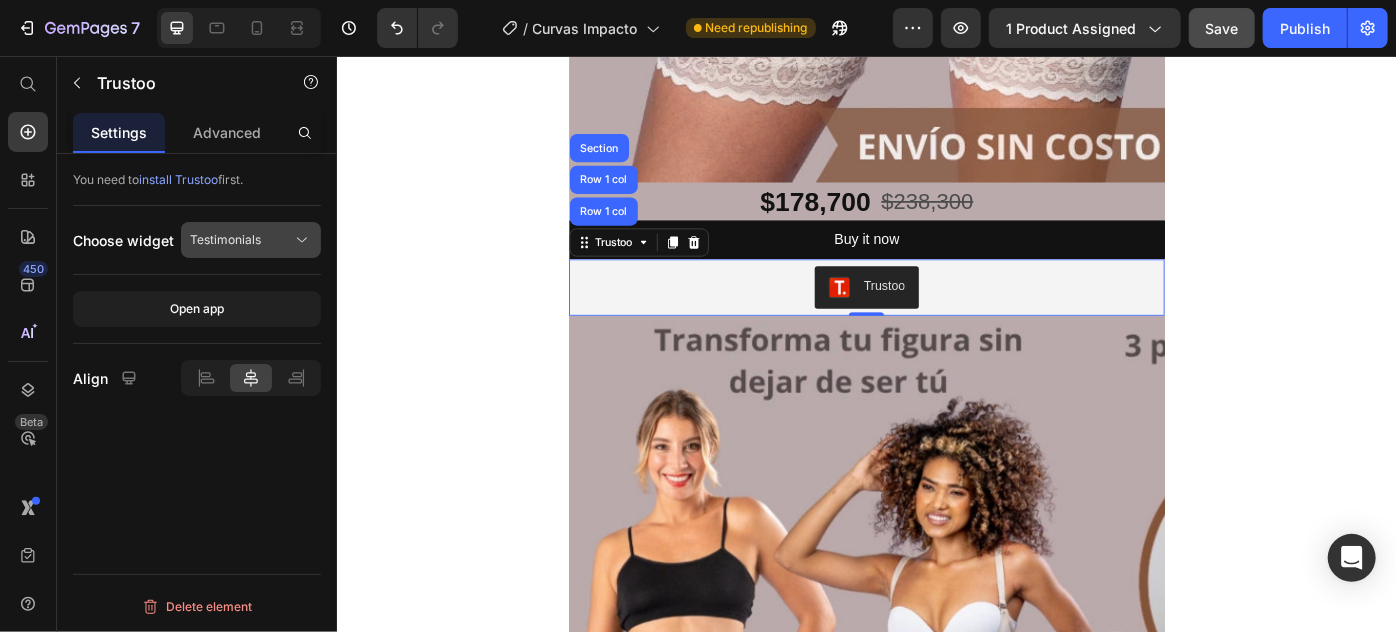 click 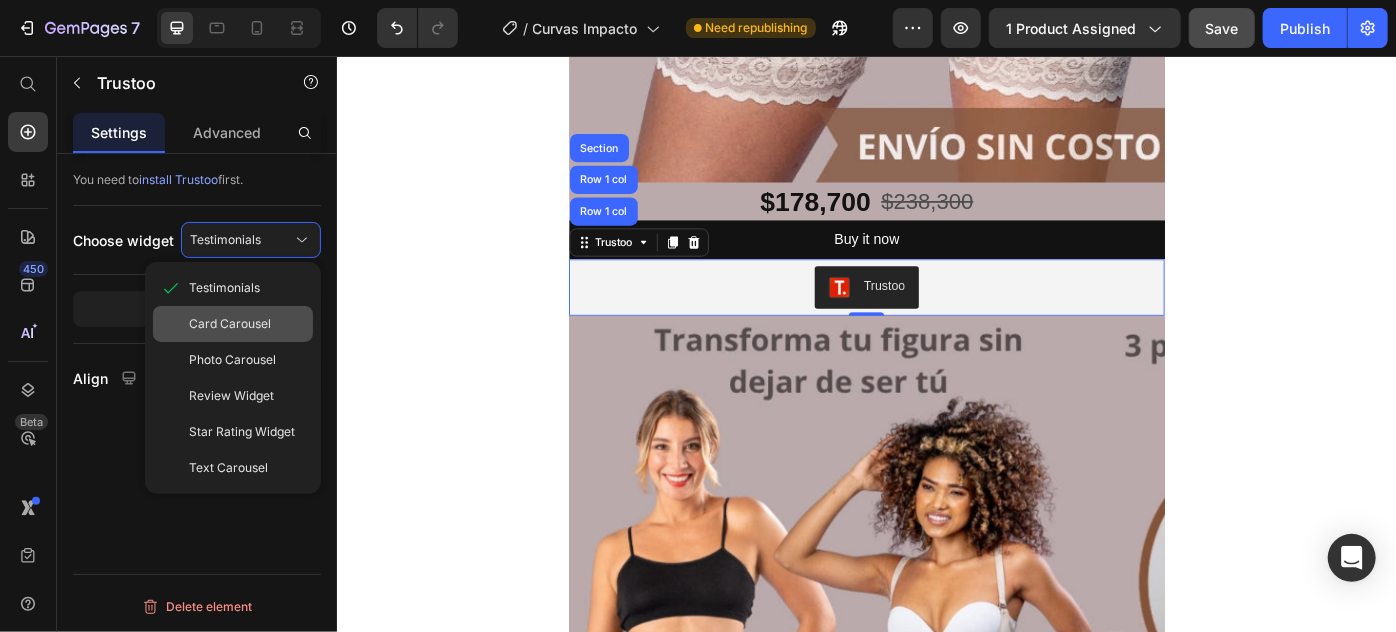 click on "Card Carousel" at bounding box center (230, 324) 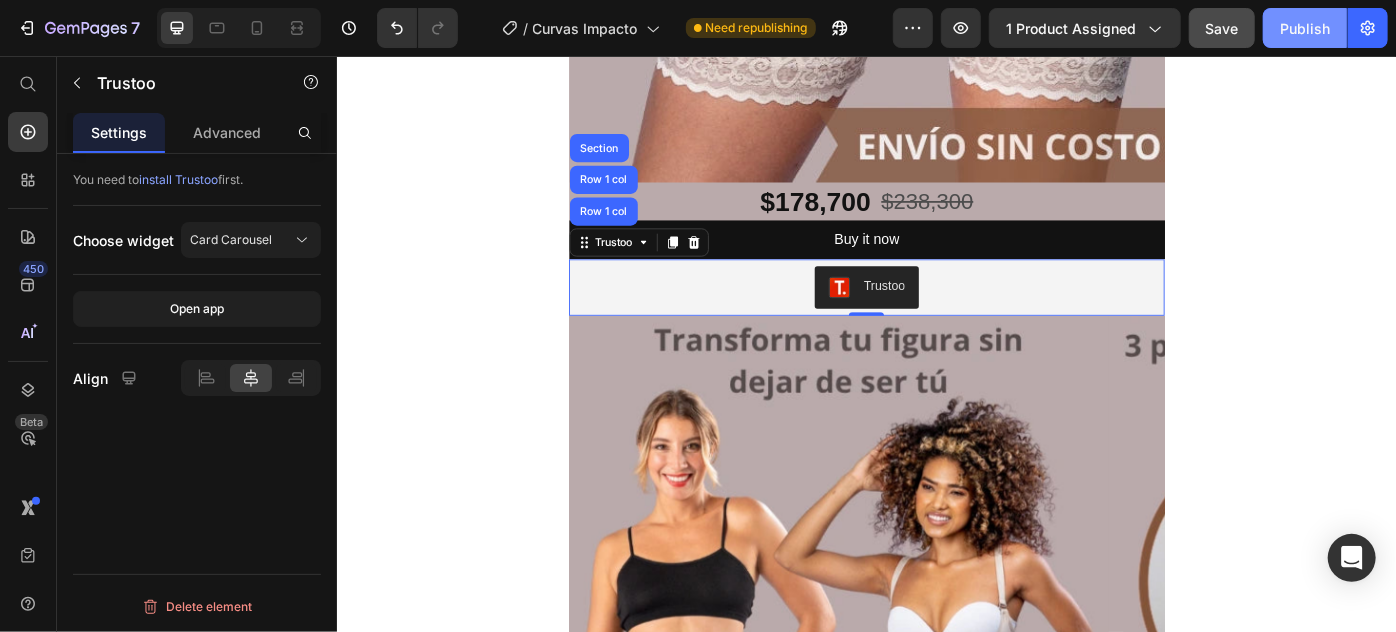click on "Publish" 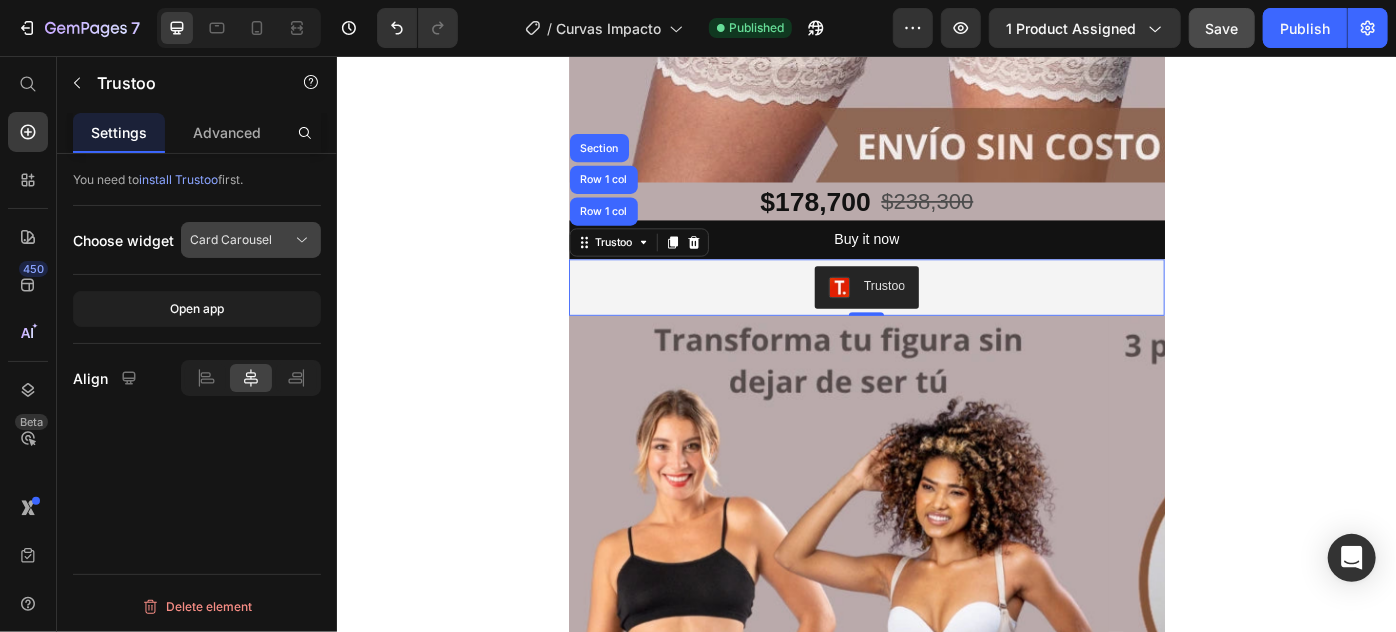 click on "Card Carousel" at bounding box center (231, 240) 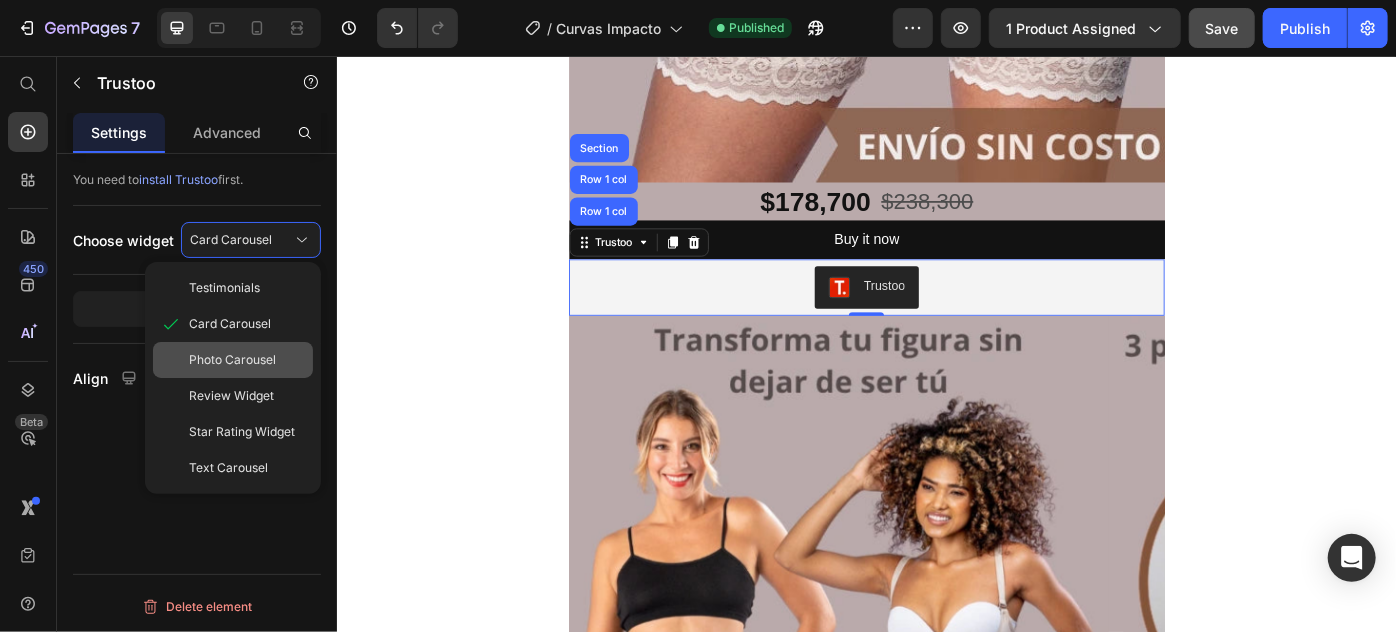 click on "Photo Carousel" at bounding box center (232, 360) 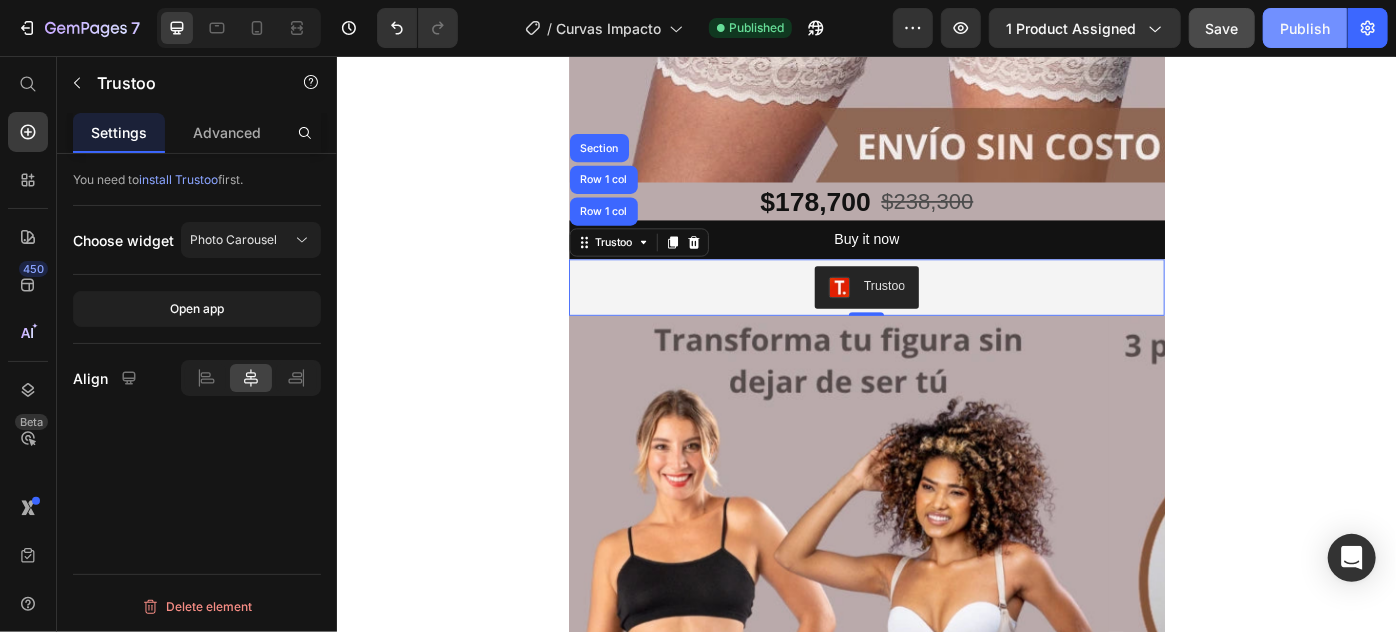 click on "Publish" at bounding box center (1305, 28) 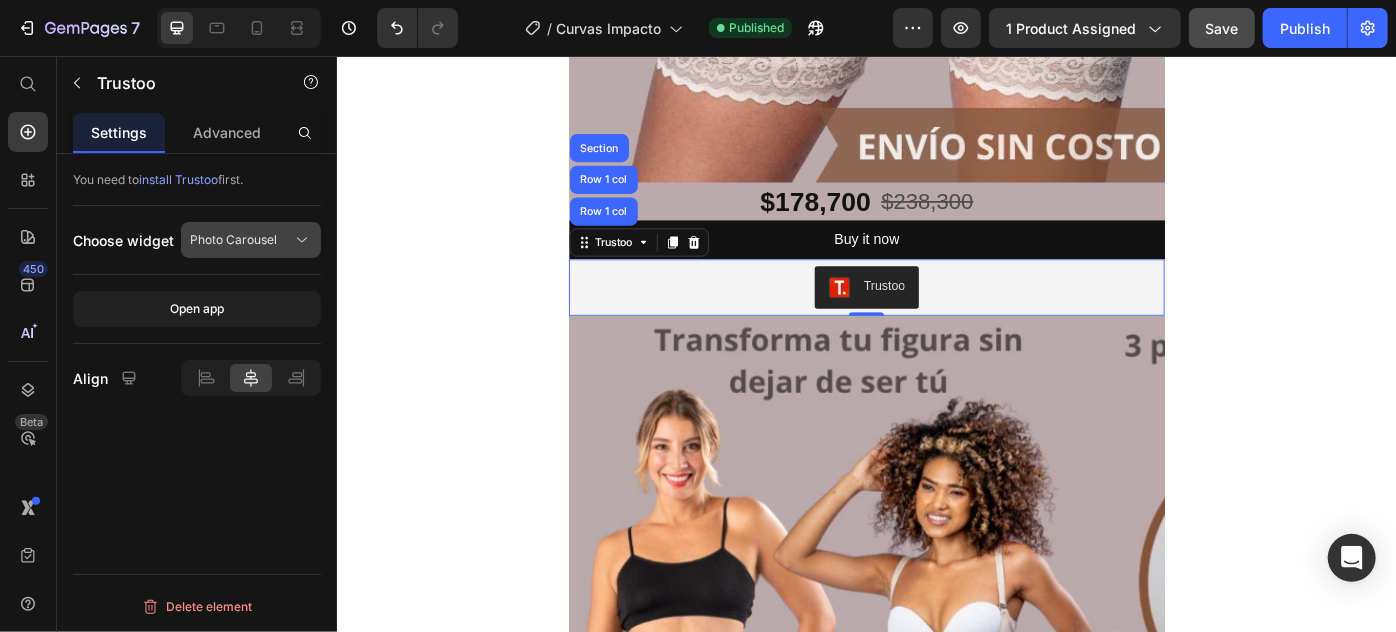 click on "Photo Carousel" at bounding box center (233, 240) 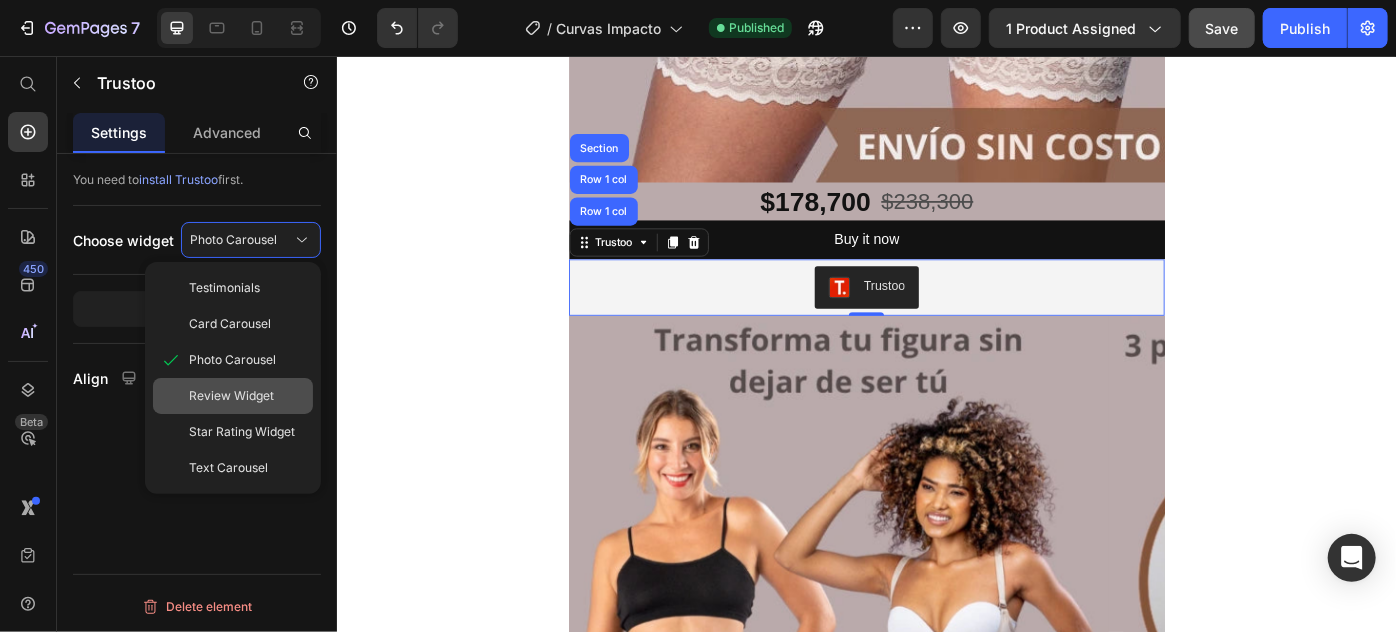 click on "Review Widget" at bounding box center [231, 396] 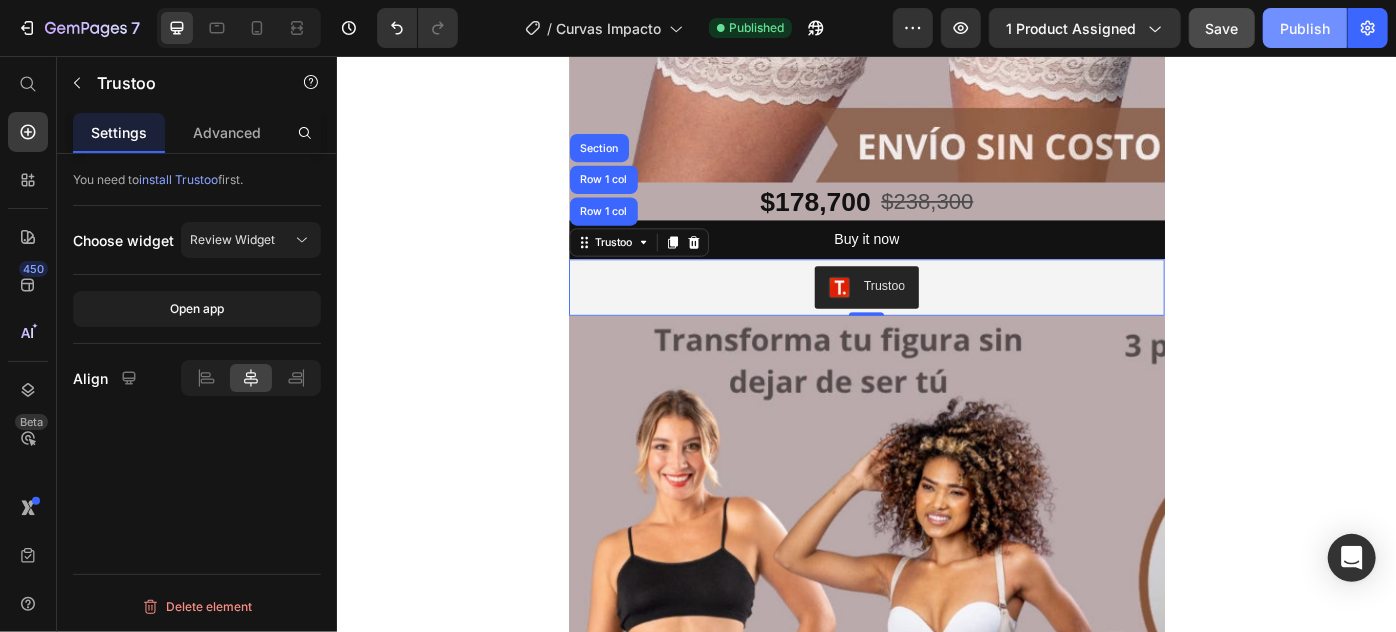 click on "Publish" 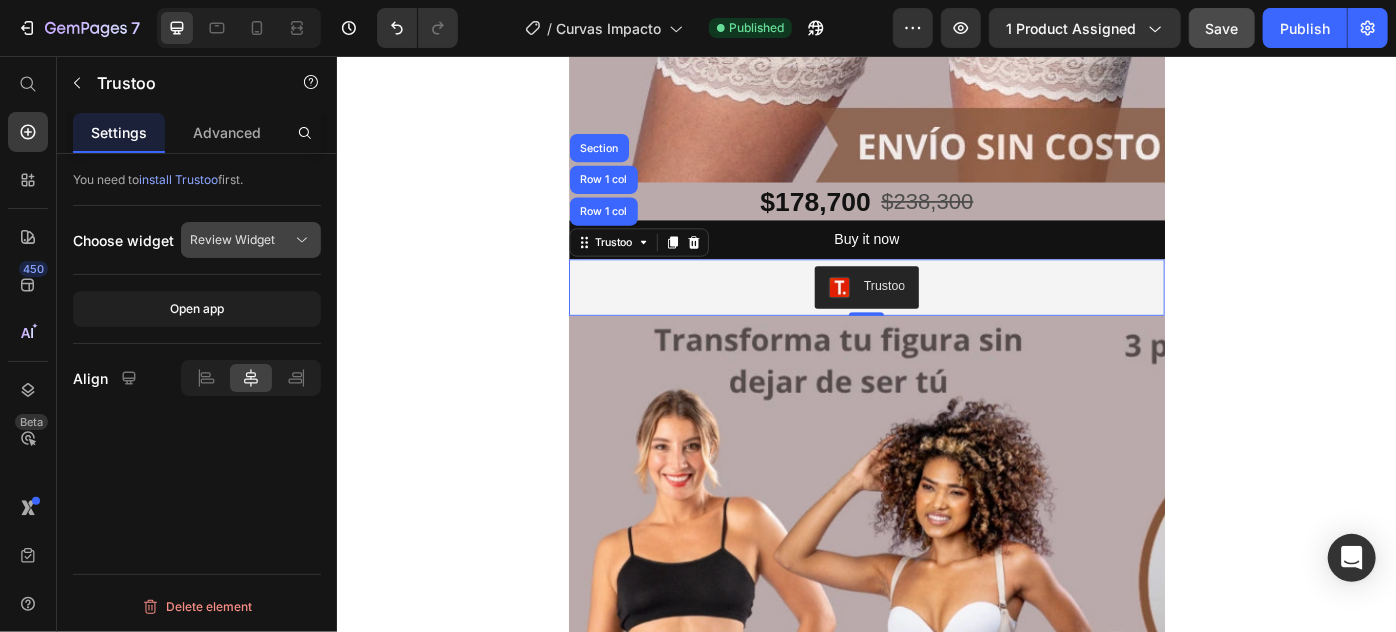 click on "Review Widget" at bounding box center (232, 240) 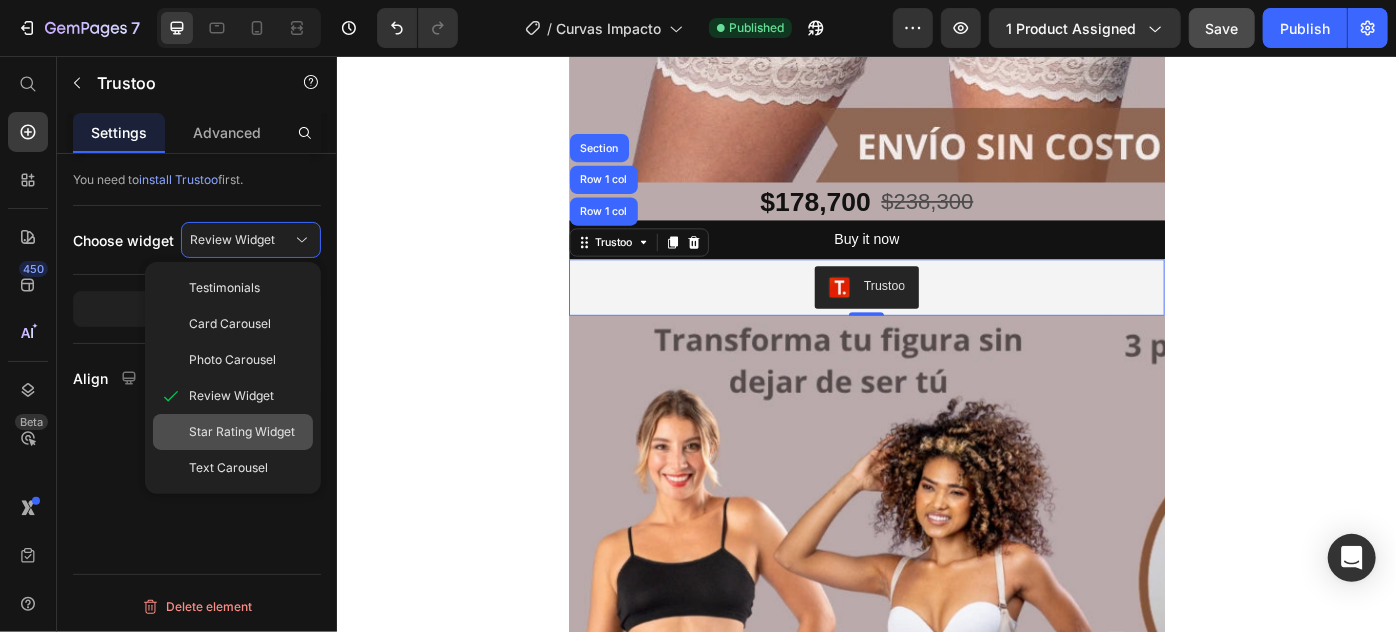 click on "Star Rating Widget" at bounding box center [242, 432] 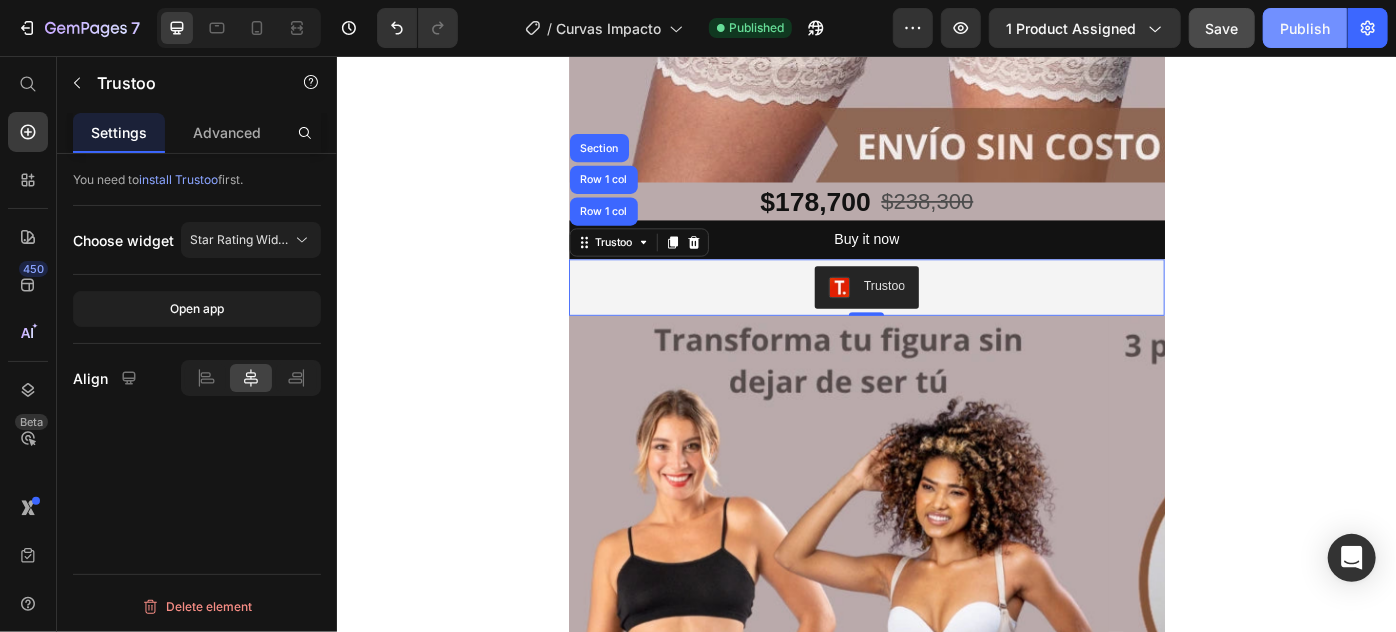click on "Publish" at bounding box center (1305, 28) 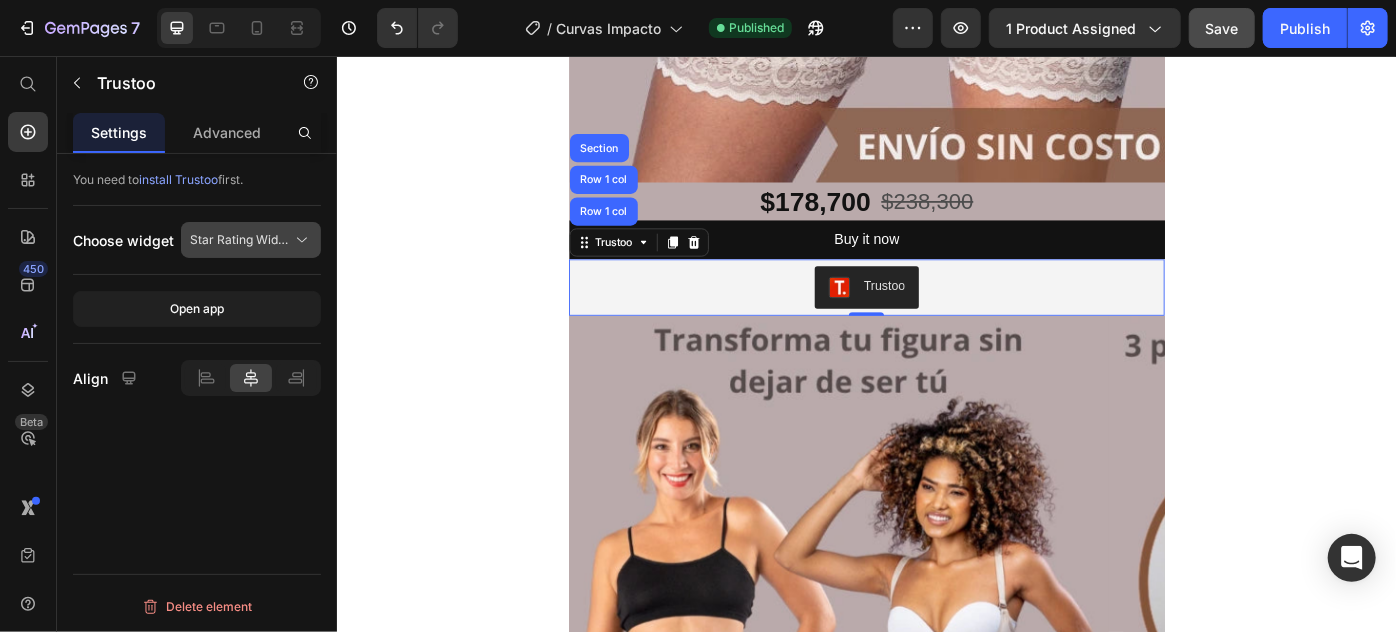 click on "Star Rating Widget" at bounding box center [251, 240] 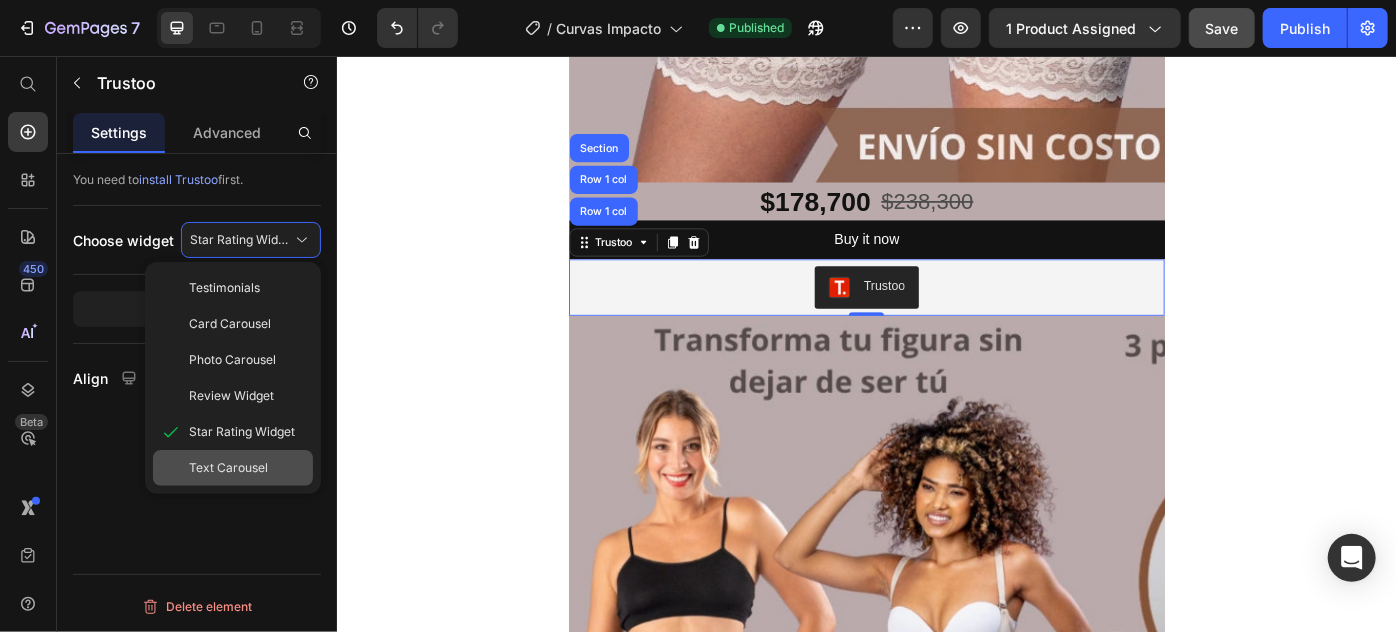 click on "Text Carousel" at bounding box center (228, 468) 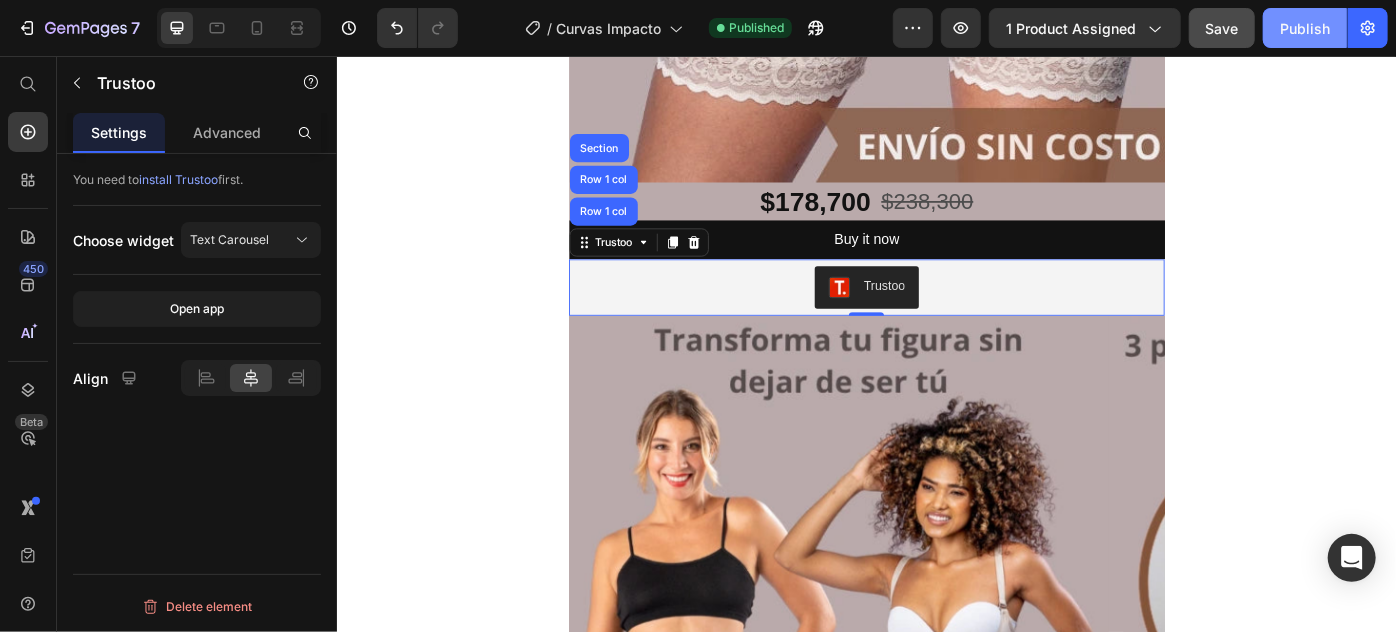 click on "Publish" 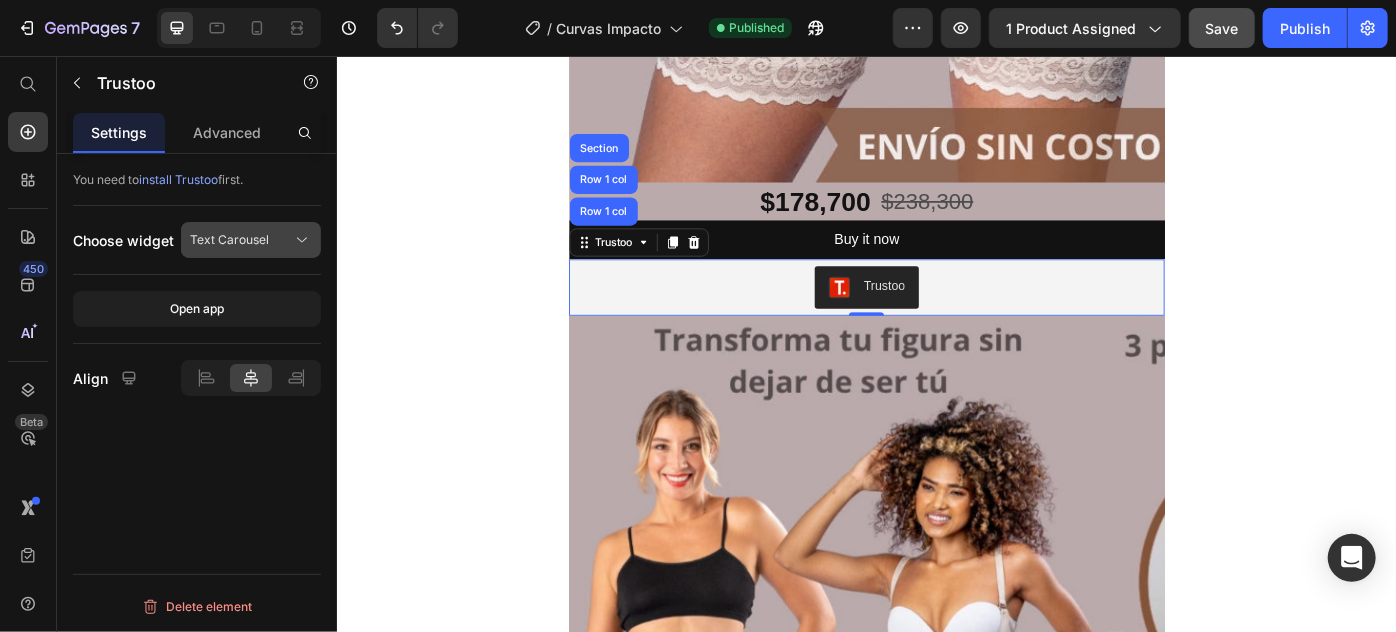 click on "Text Carousel" 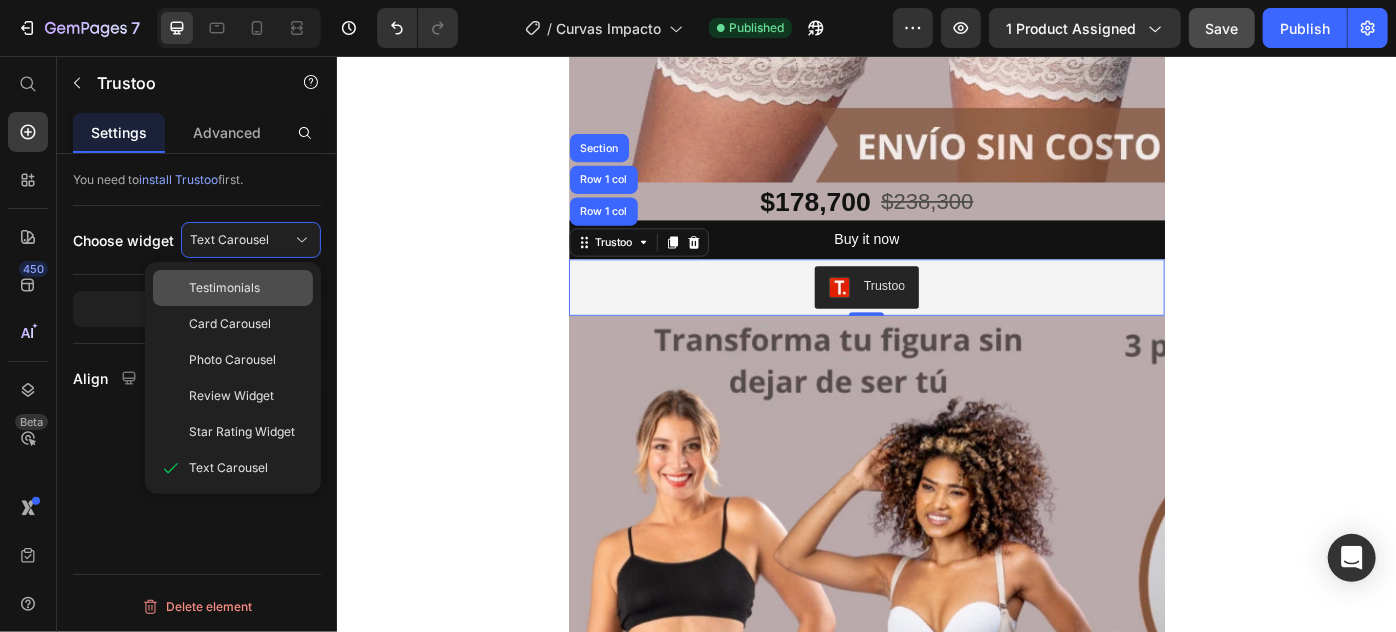 click on "Testimonials" 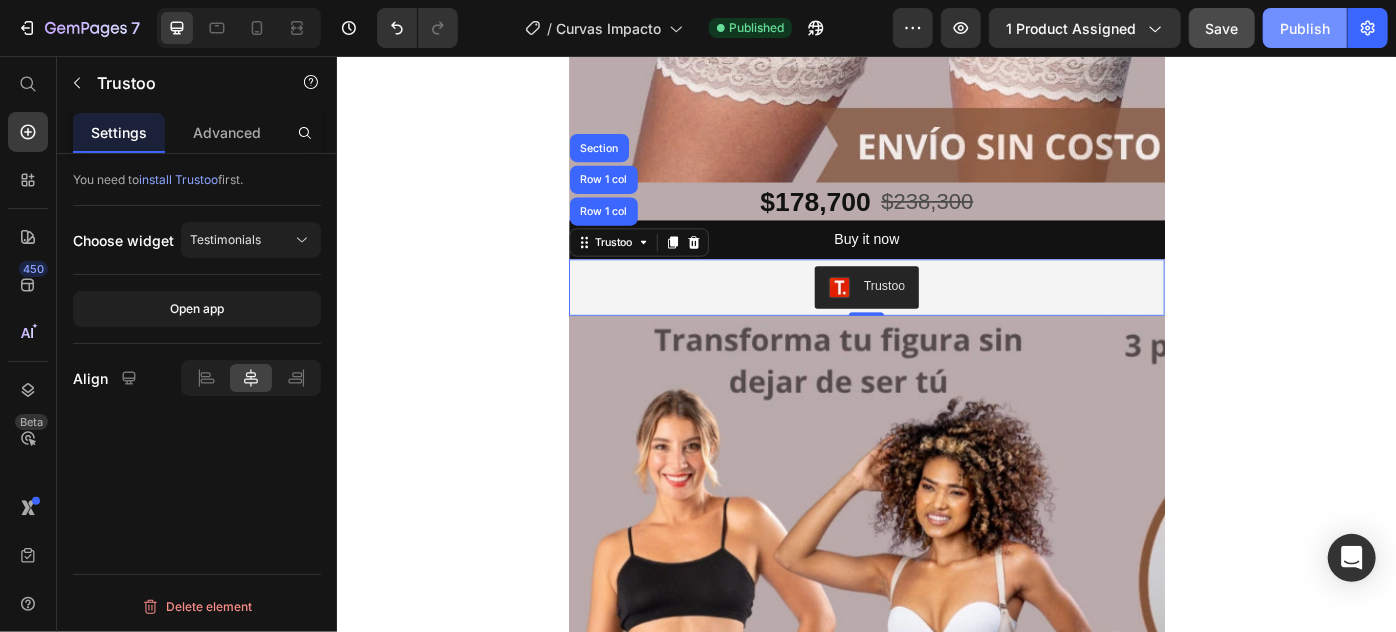 click on "Publish" at bounding box center [1305, 28] 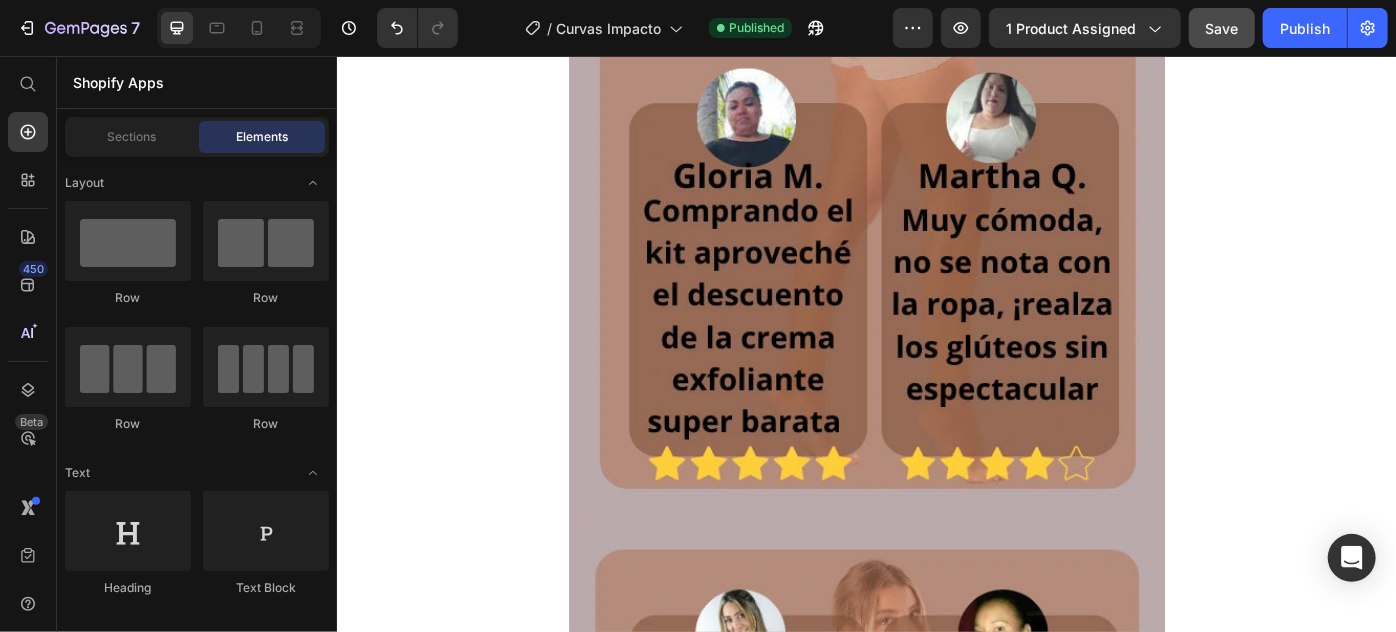scroll, scrollTop: 7620, scrollLeft: 0, axis: vertical 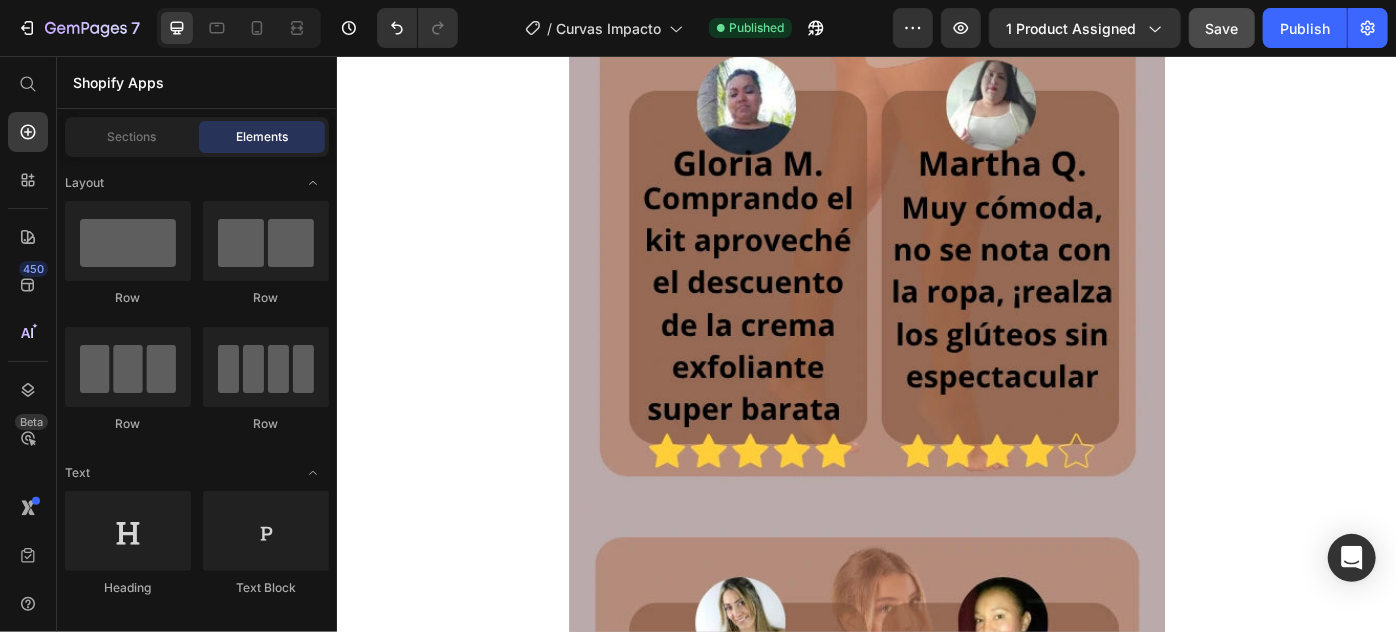 click on "Accordion" at bounding box center [636, -910] 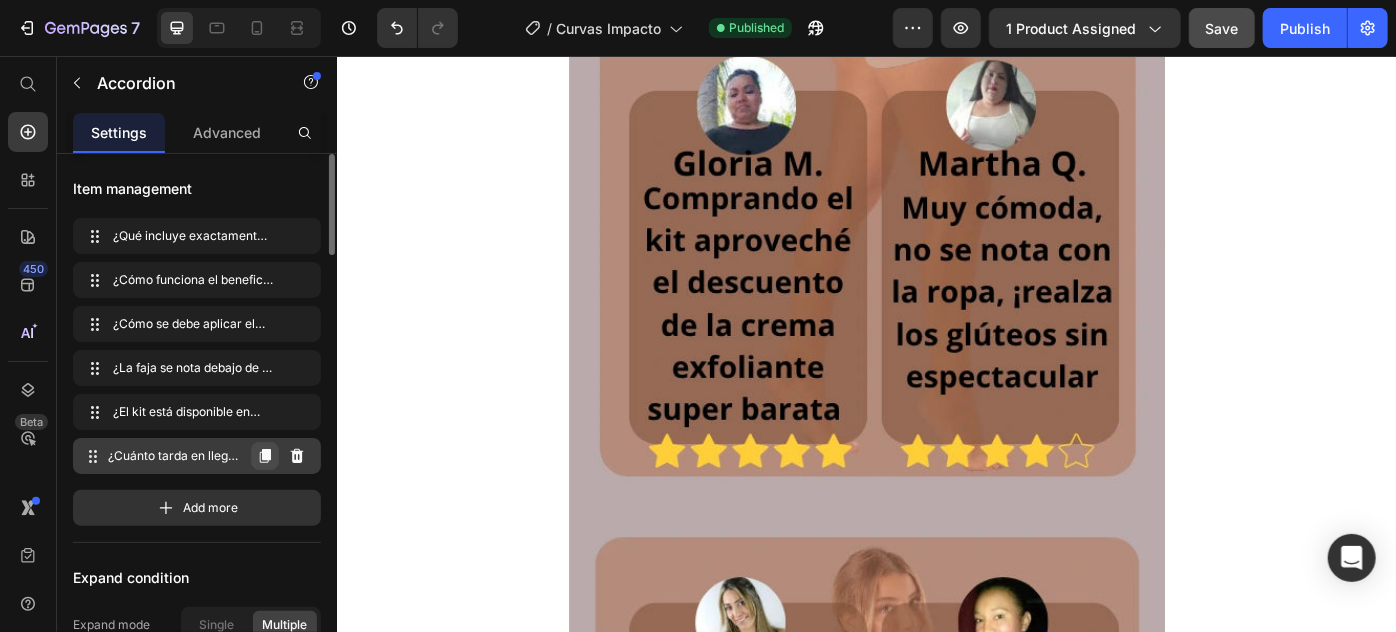click 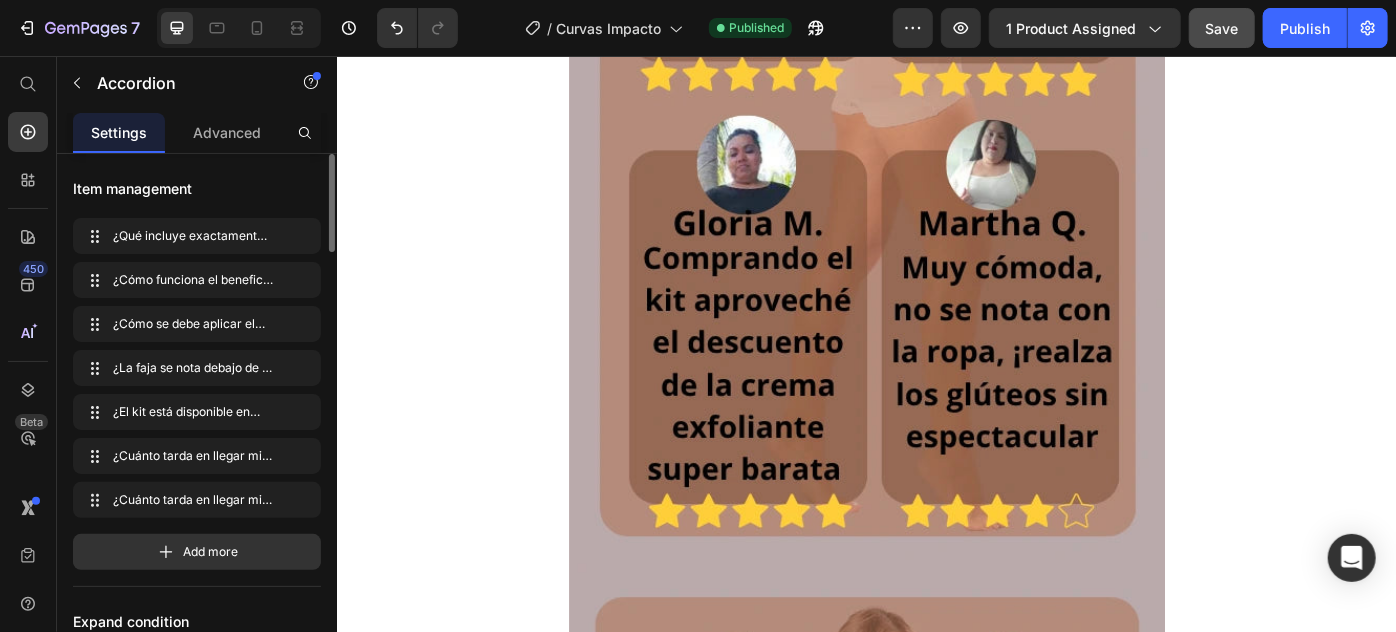 click on "¿Cuánto tarda en llegar mi pedido?" at bounding box center [784, -466] 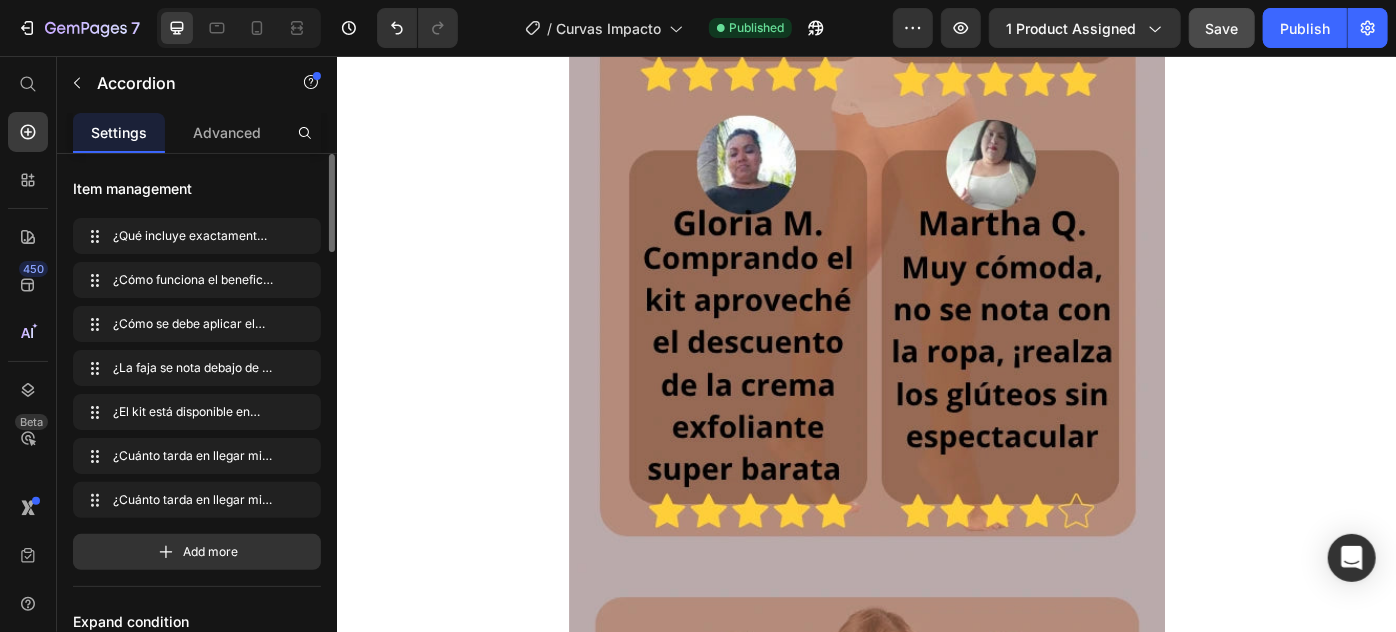 click on "¿Cuánto tarda en llegar mi pedido?" at bounding box center (784, -466) 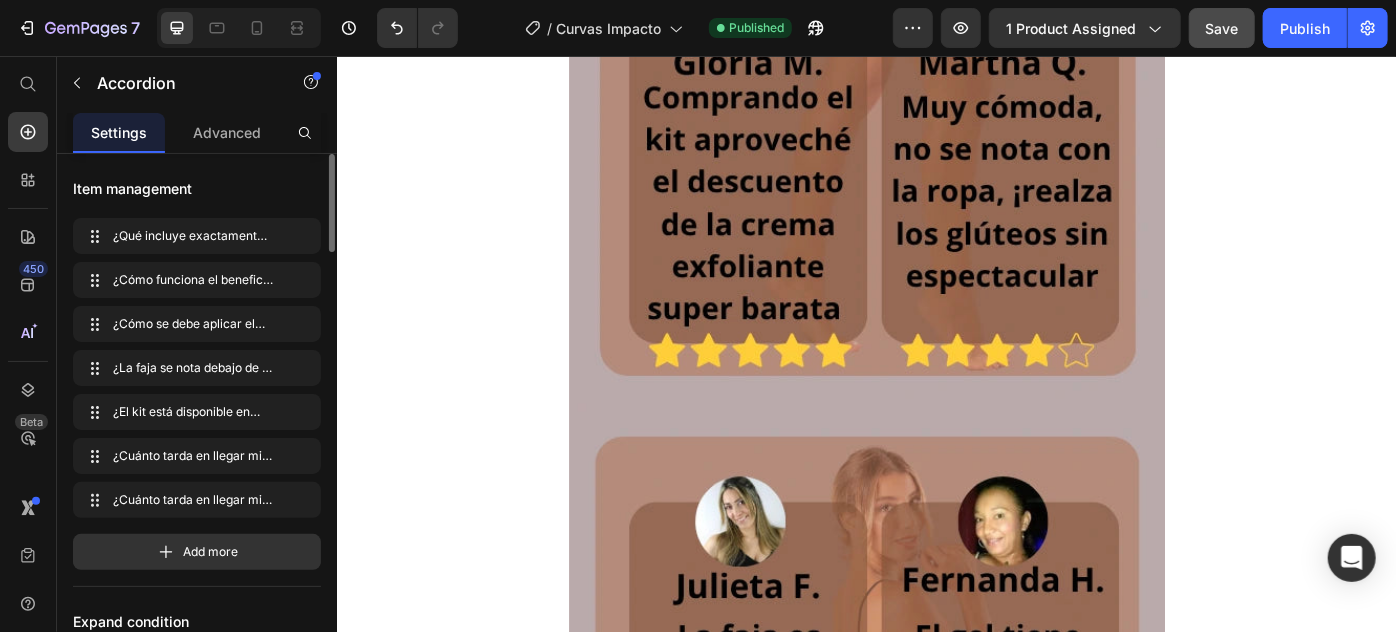 scroll, scrollTop: 7893, scrollLeft: 0, axis: vertical 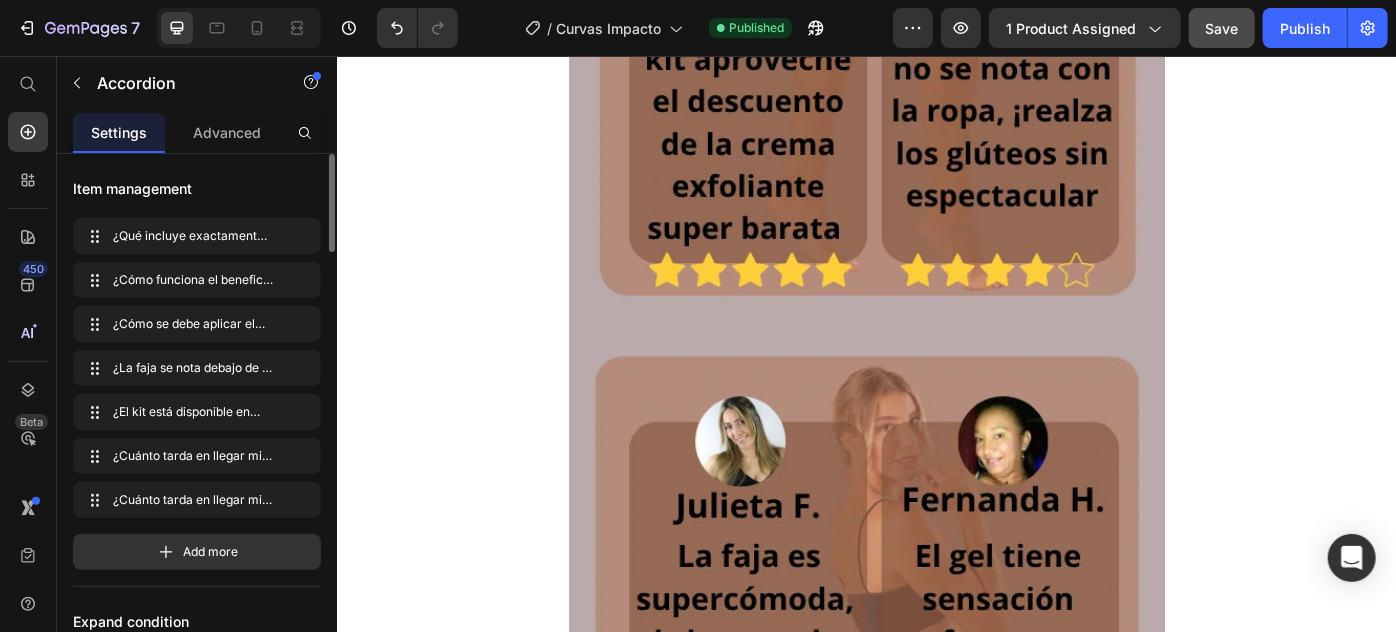 click on "¿Cuánto tarda en llegar mi pedido?" at bounding box center (920, -739) 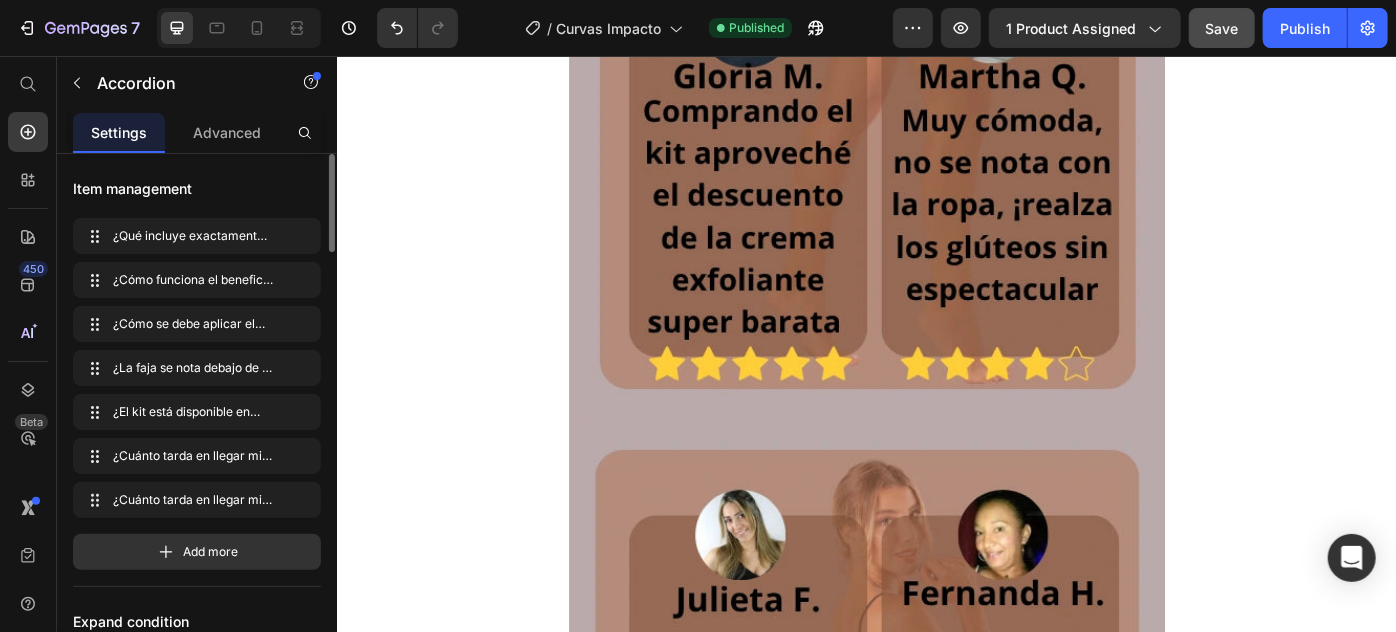 click on "¿Cuánto tarda en llegar mi pedido?" at bounding box center (784, -739) 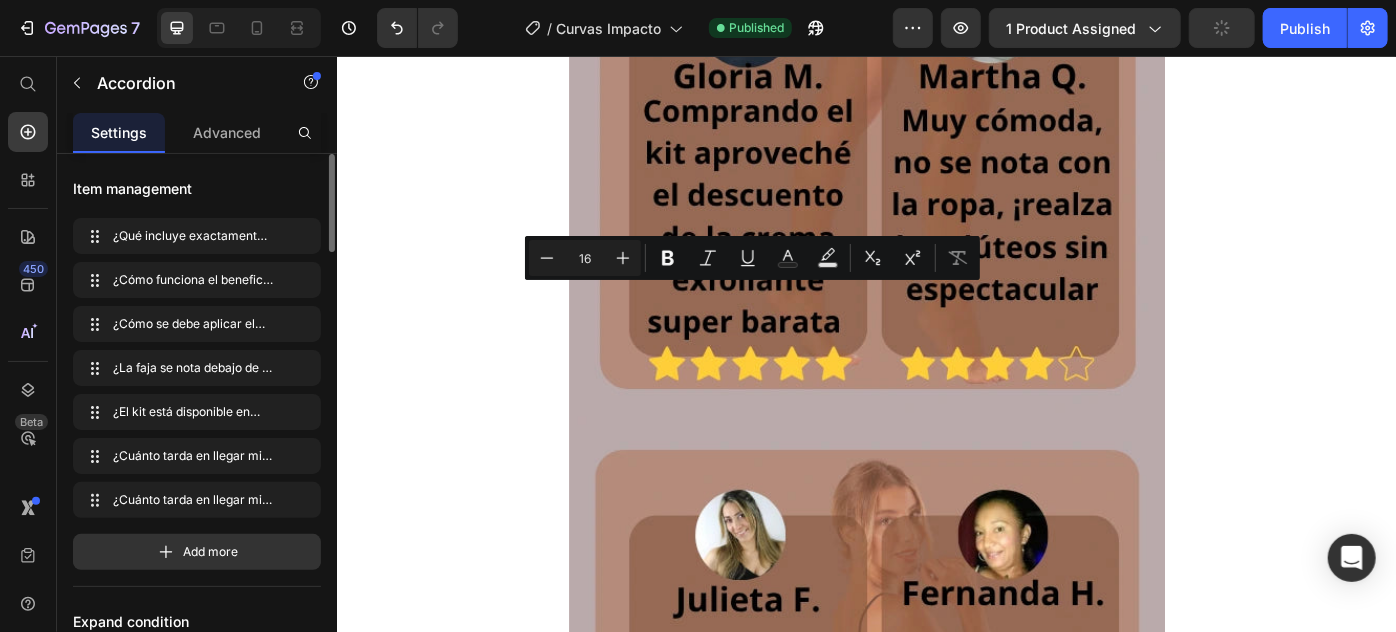 drag, startPoint x: 660, startPoint y: 317, endPoint x: 895, endPoint y: 339, distance: 236.02754 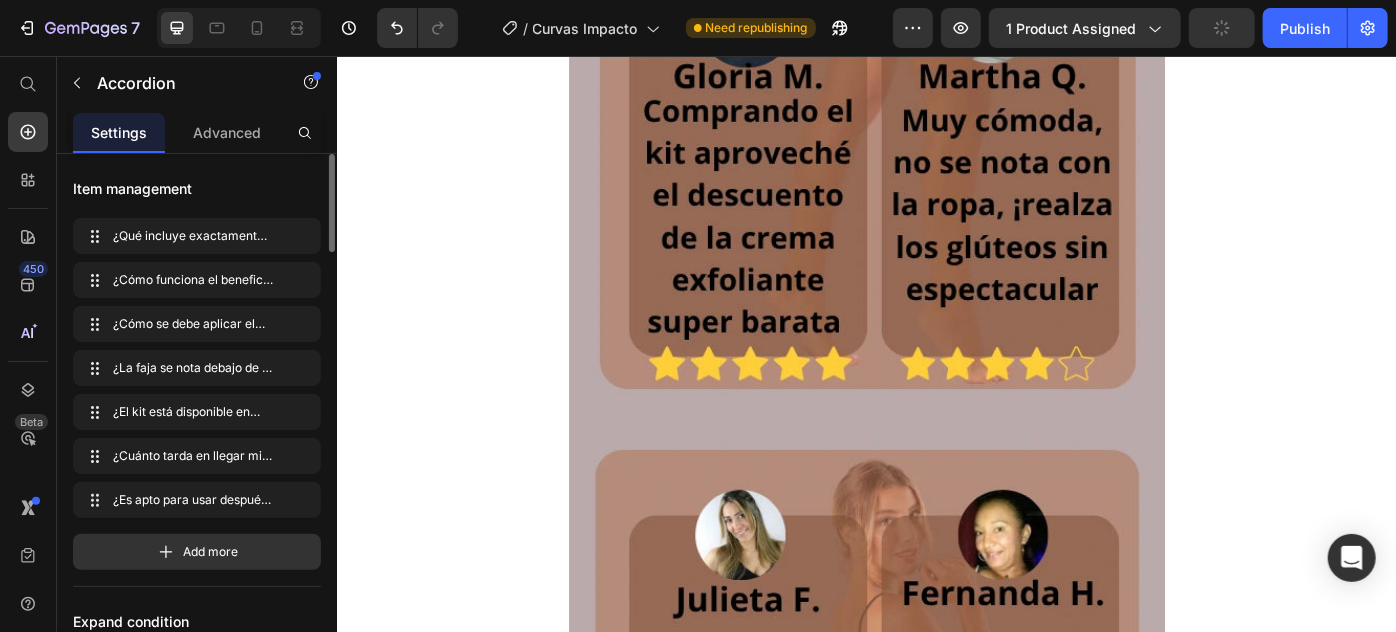 click on "En promedio de  2 a 6 días hábiles  según tu ciudad. Envíos 100% seguros y con número de guía que compartimos a través de mensaje para que le hagas seguimiento a tu pedido. Hacemos envíos a toda [GEOGRAPHIC_DATA] y es totalmente Gratis." at bounding box center (936, -660) 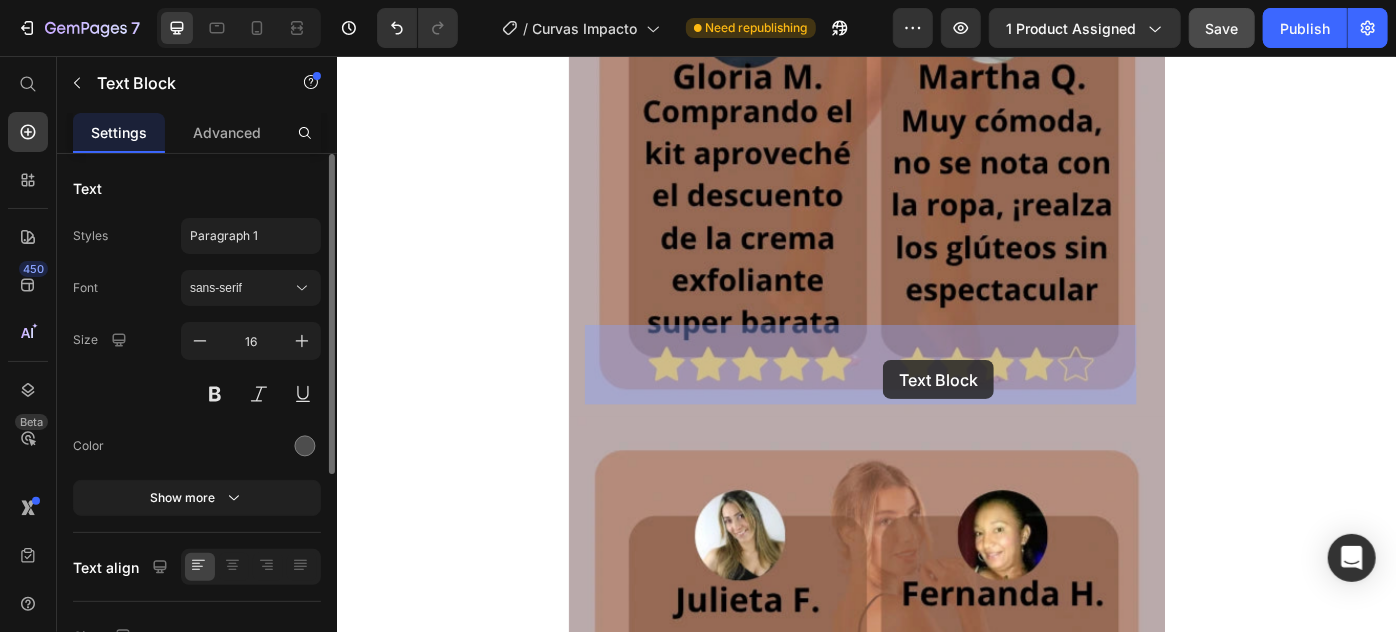 drag, startPoint x: 1115, startPoint y: 433, endPoint x: 955, endPoint y: 400, distance: 163.36769 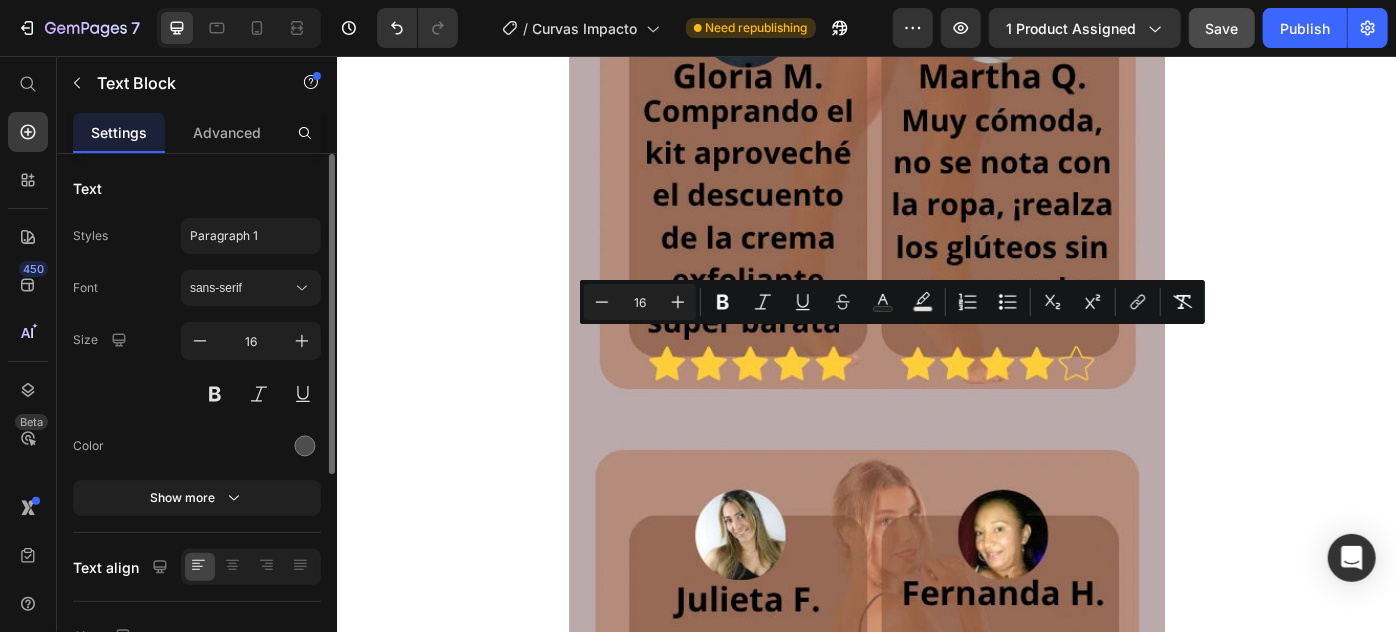 drag, startPoint x: 620, startPoint y: 367, endPoint x: 1120, endPoint y: 436, distance: 504.73856 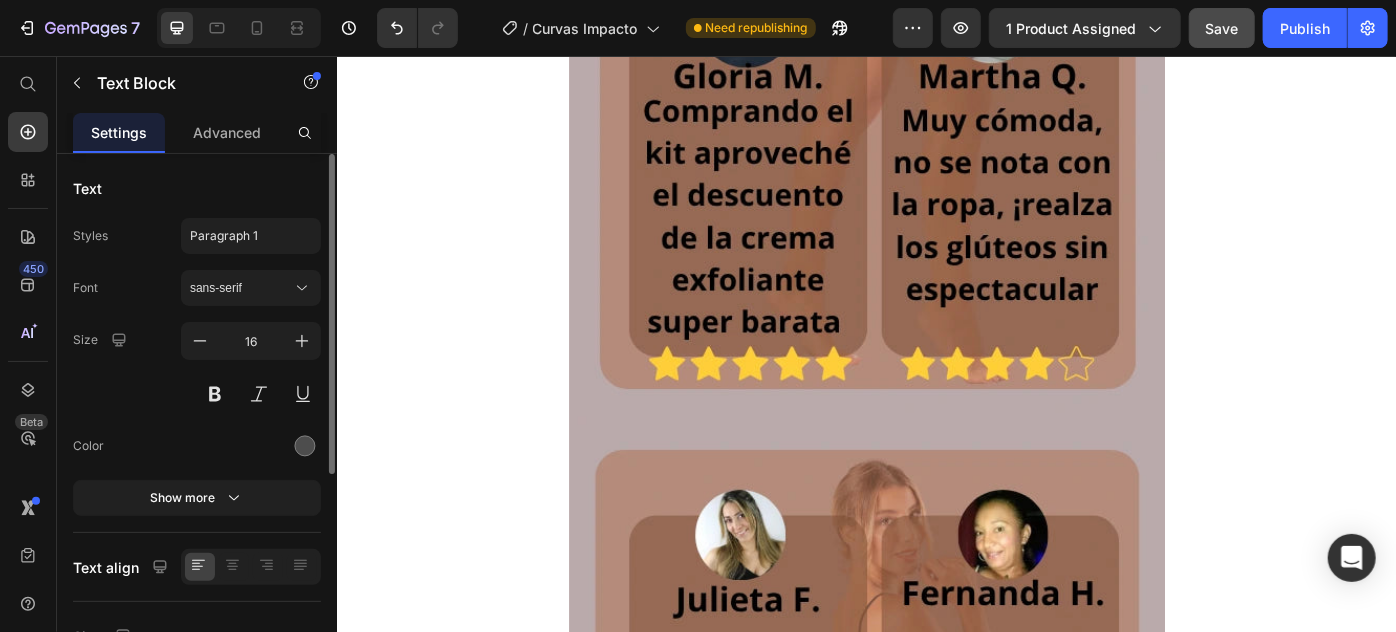 click on "Sí, pero siempre recomendamos consultar con tu médico tratante. Muchas mujeres lo han usado en procesos postparto o postoperatorios con excelentes resultados por su compresión progresiva." at bounding box center [936, -660] 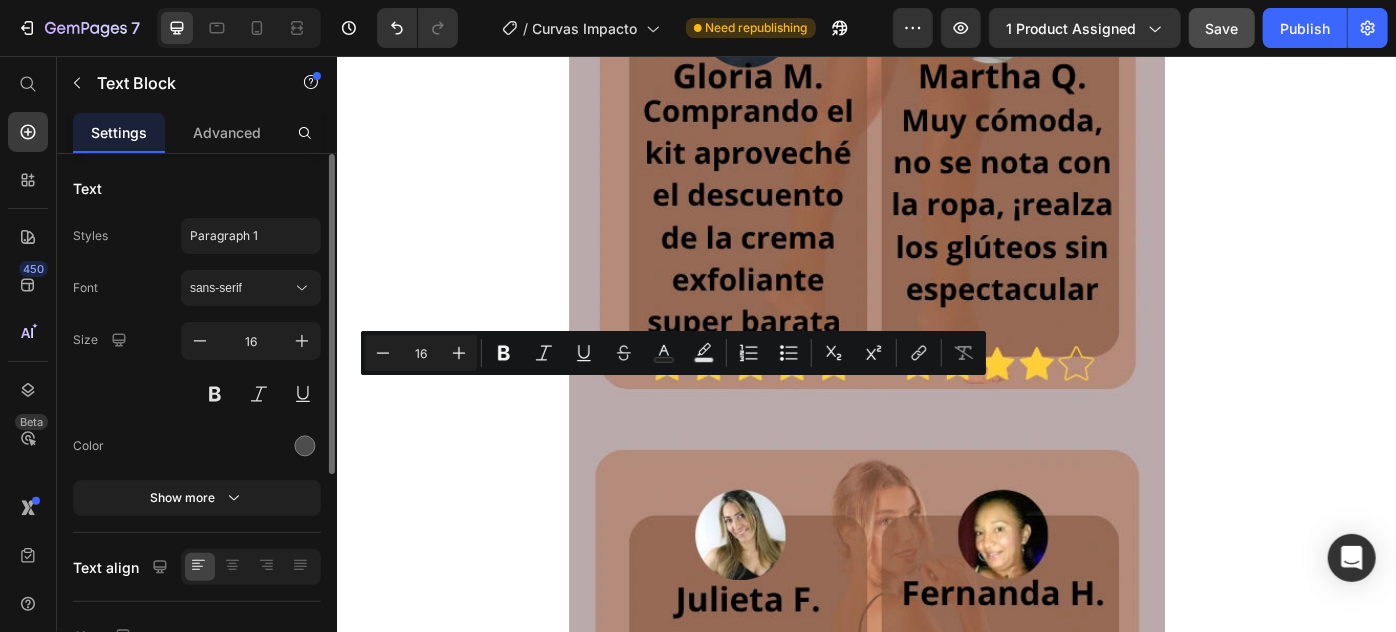 click on "Sí, tambien es ideal para usar en recuperacion  pero siempre recomendamos consultar con tu médico tratante. Muchas mujeres lo han usado en procesos postparto o postoperatorios con excelentes resultados por su compresión progresiva." at bounding box center [936, -660] 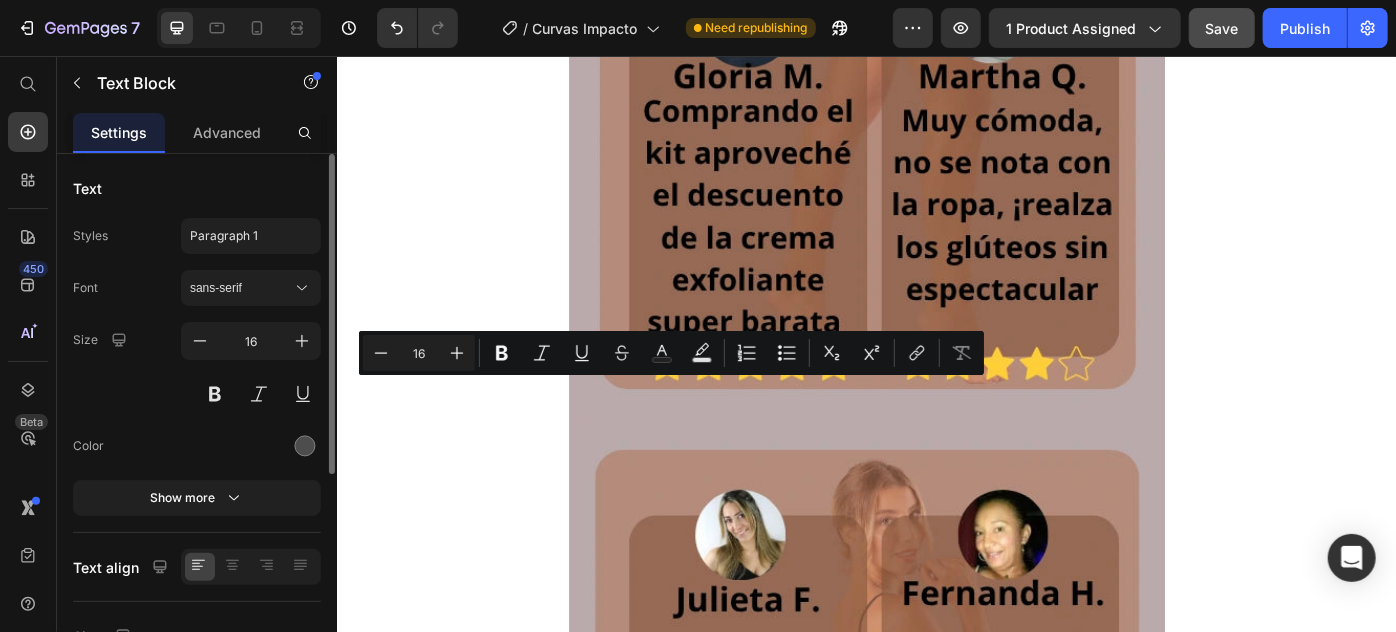 drag, startPoint x: 622, startPoint y: 433, endPoint x: 725, endPoint y: 433, distance: 103 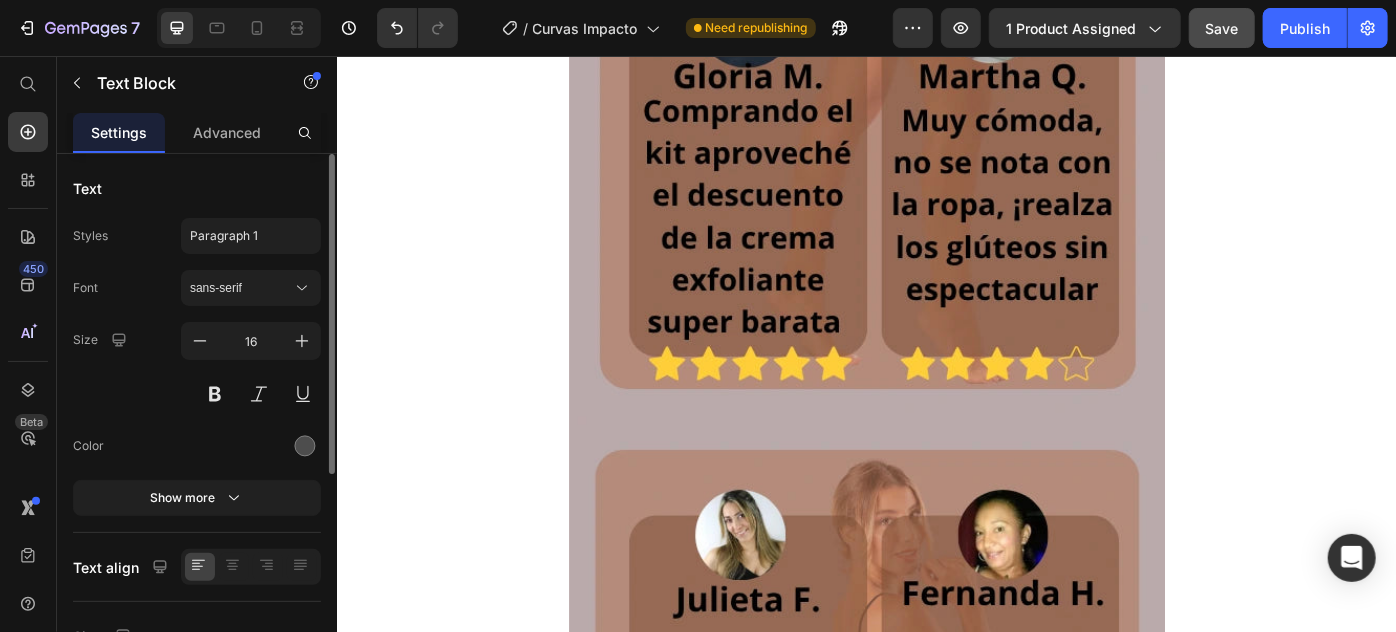 click on "Sí, tambien es ideal para usar en recuperacion  pero siempre recomendamos consultar con tu médico tratante. Muchas mujeres lo han usado en procesos postparto o postoperatorios con excelentes resultados por su compresión progresiva." at bounding box center [936, -660] 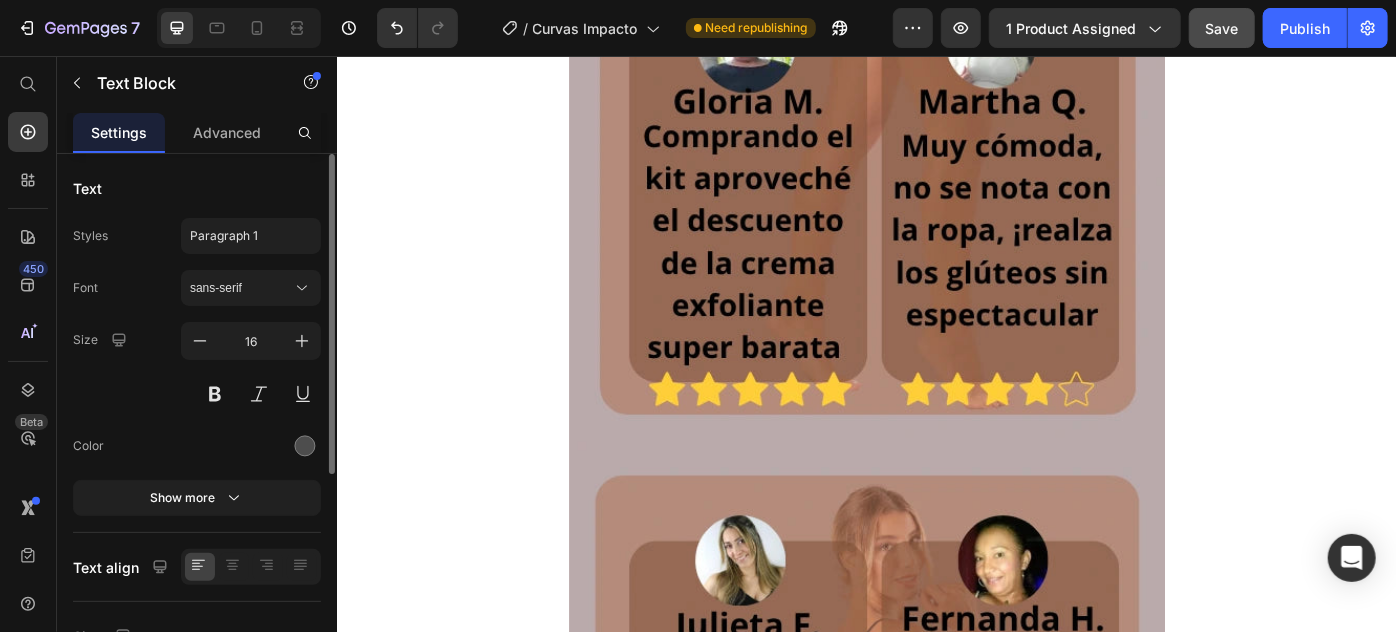 click on "Sí, tambien es ideal para usar en recuperacion postoperatorios pero siempre recomendamos consultar con tu médico tratante. Muchas mujeres lo han usado en procesos postparto o postoperatorios con excelentes resultados por su compresión progresiva." at bounding box center [936, -646] 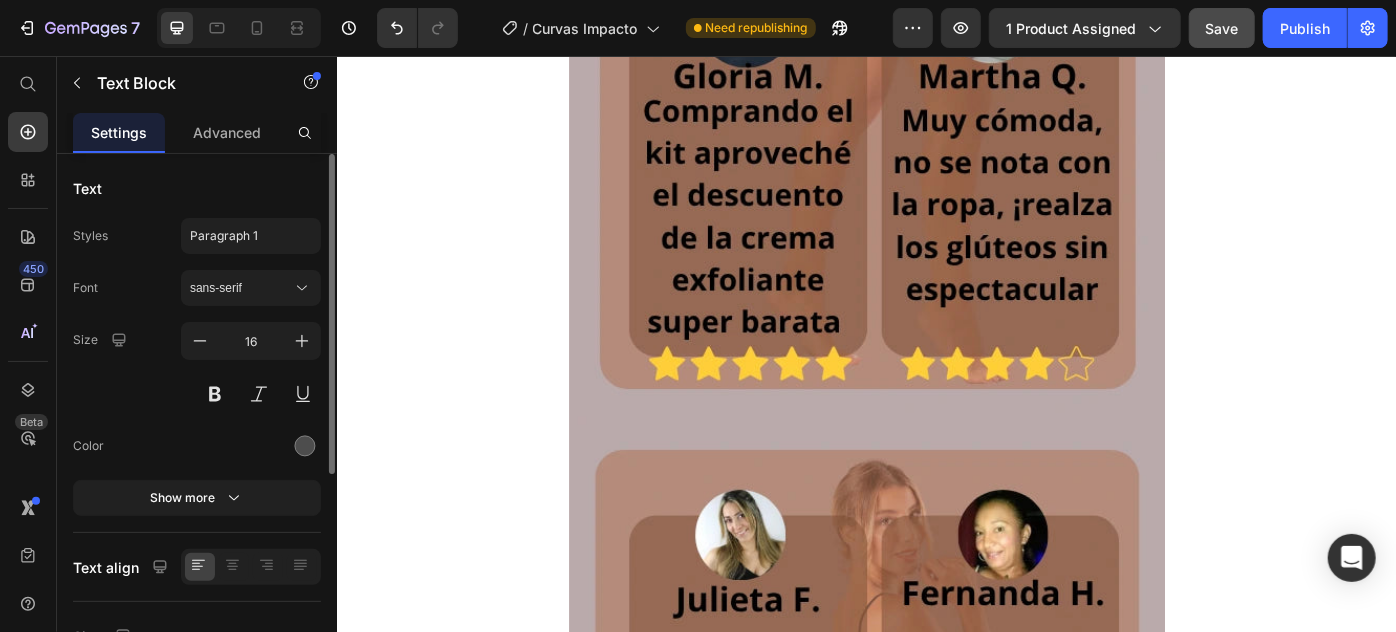 click on "Sí, tambien es ideal para usar en recuperacion postoperatorios. Muchas mujeres lo han usado en procesos postparto o postoperatorios con excelentes resultados por su compresión progresiva." at bounding box center [936, -660] 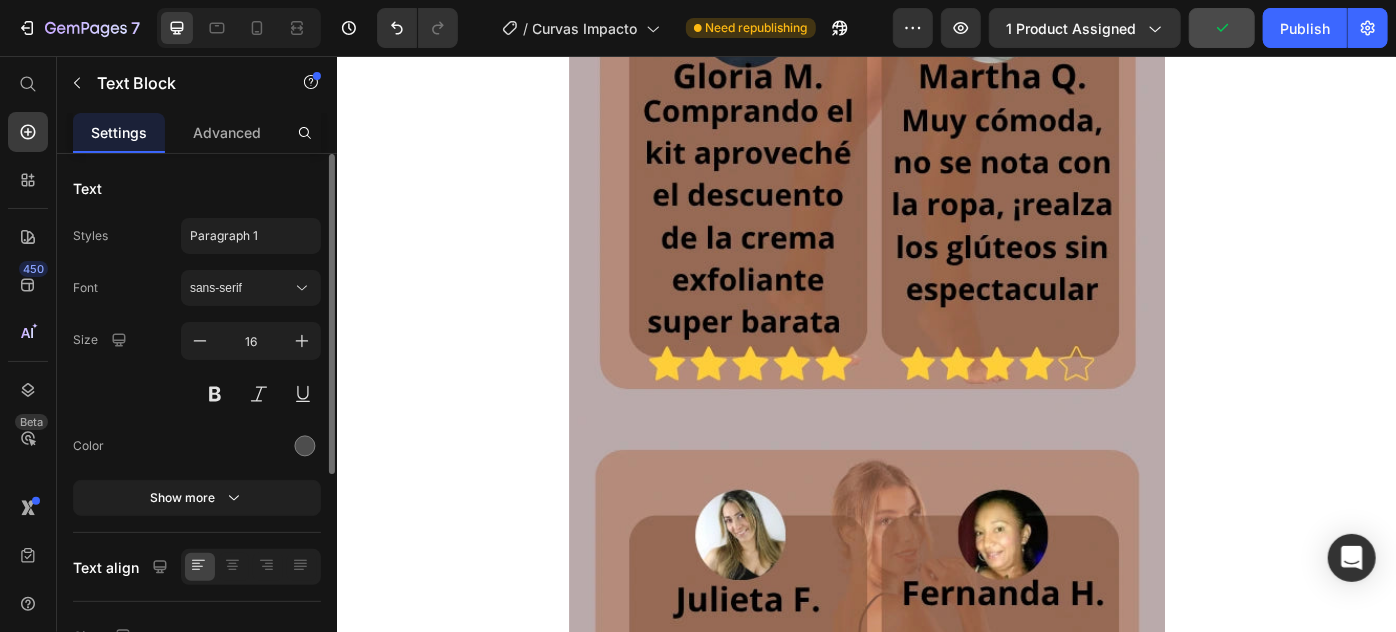 click on "recuperaci ó n" 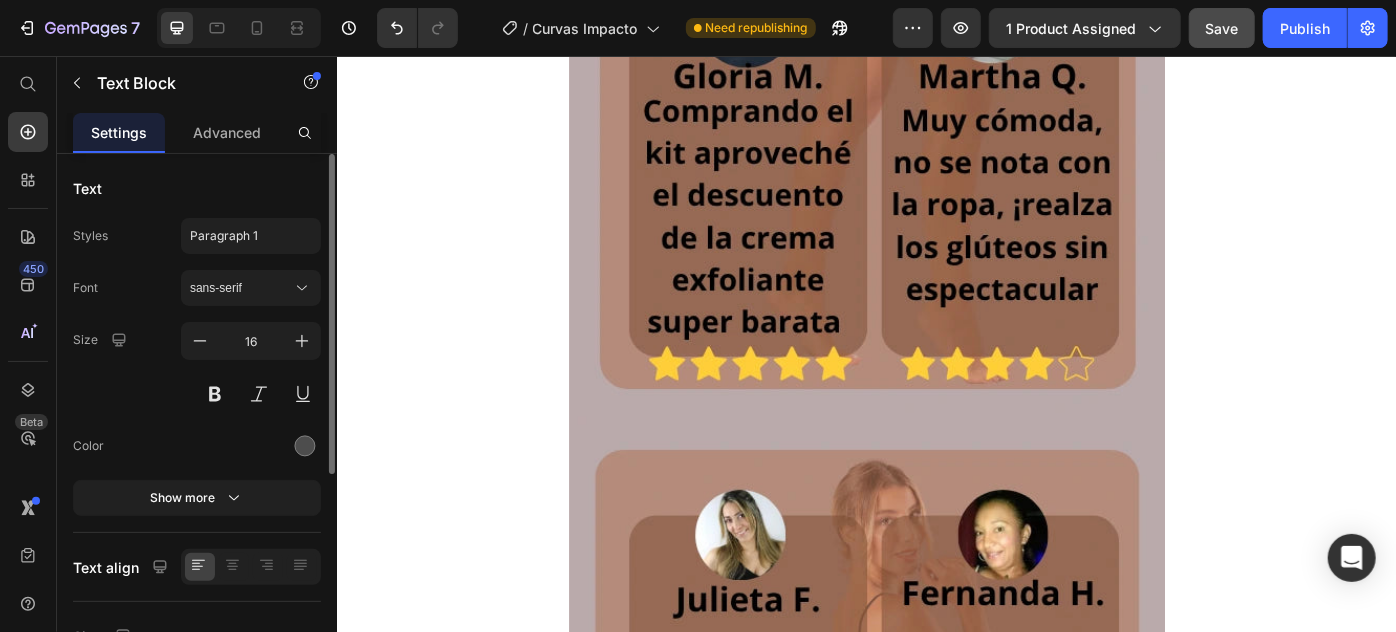 click on "Sí, también es ideal para usar en recuperación postoperatorios. Muchas mujeres lo han usado en procesos postparto o postoperatorios con excelentes resultados por su compresión progresiva." at bounding box center (936, -660) 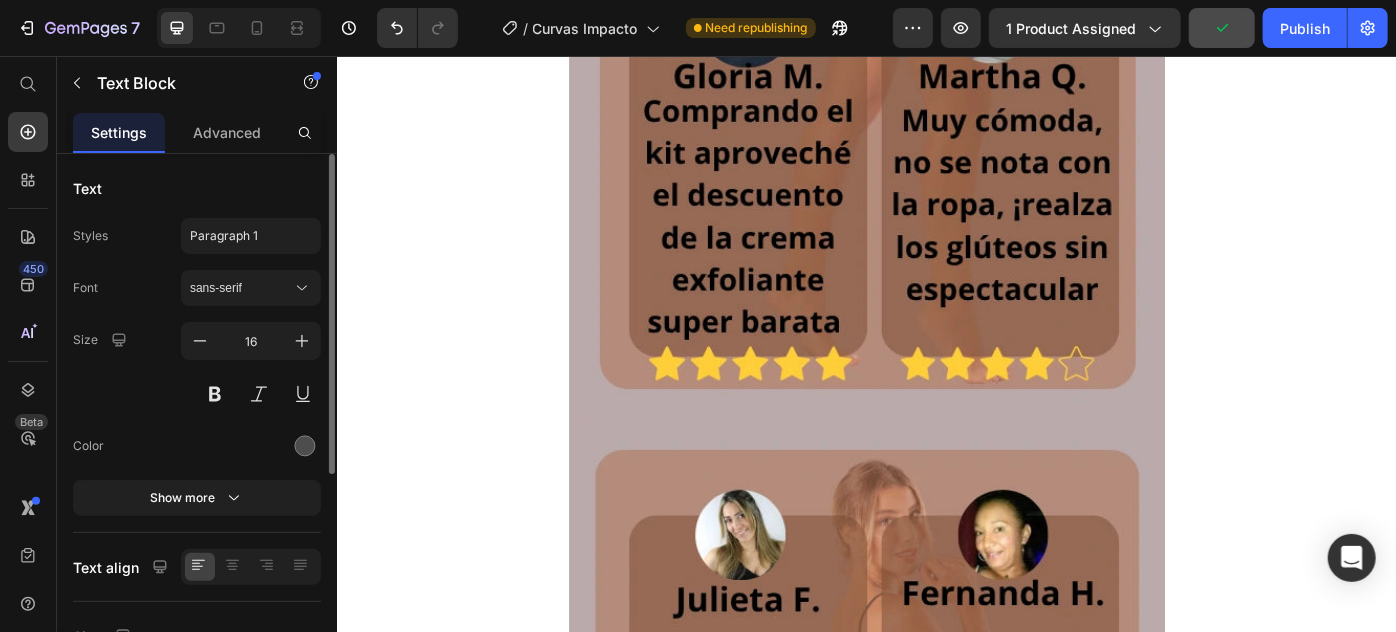 click on "¿Es apto para usar después de parto o cirugía?" at bounding box center [920, -739] 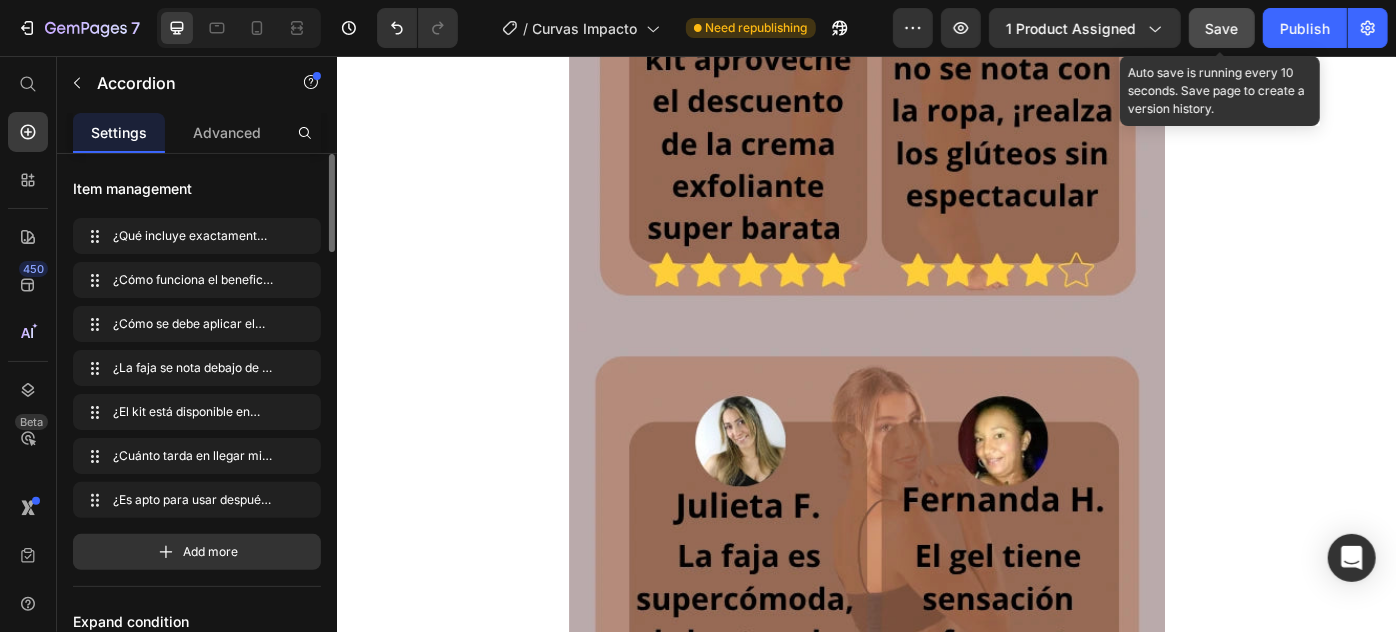 click on "Save" 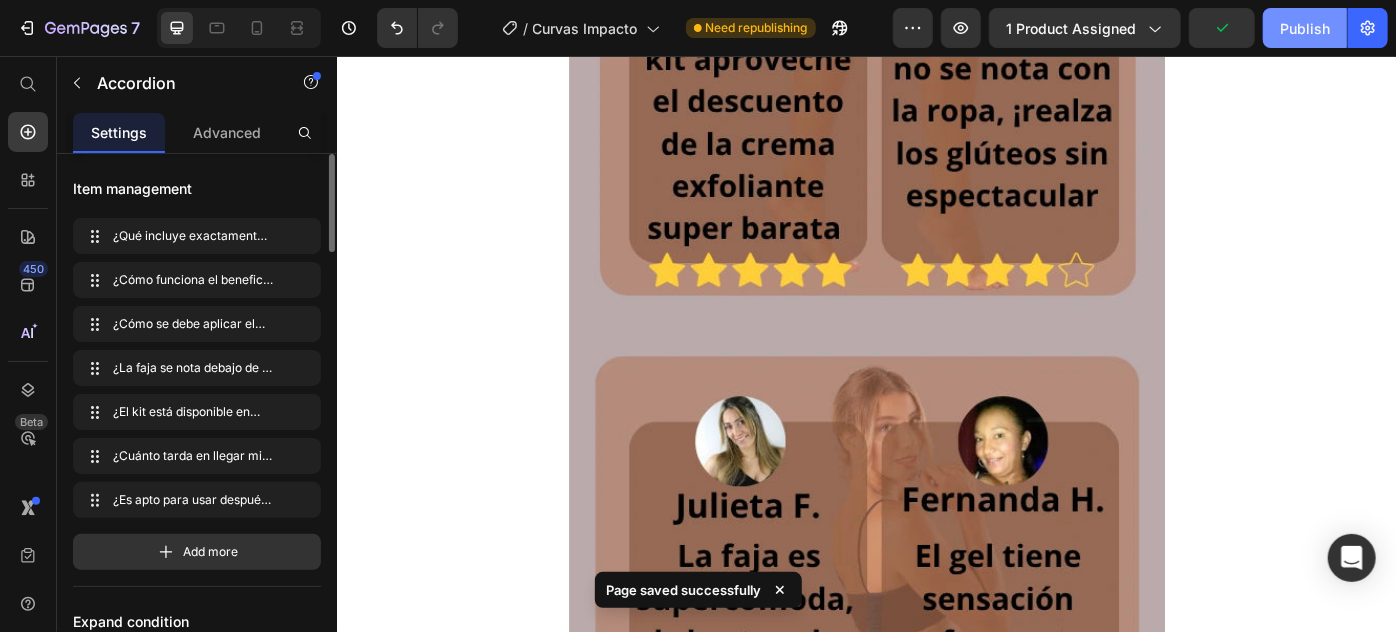 click on "Publish" at bounding box center [1305, 28] 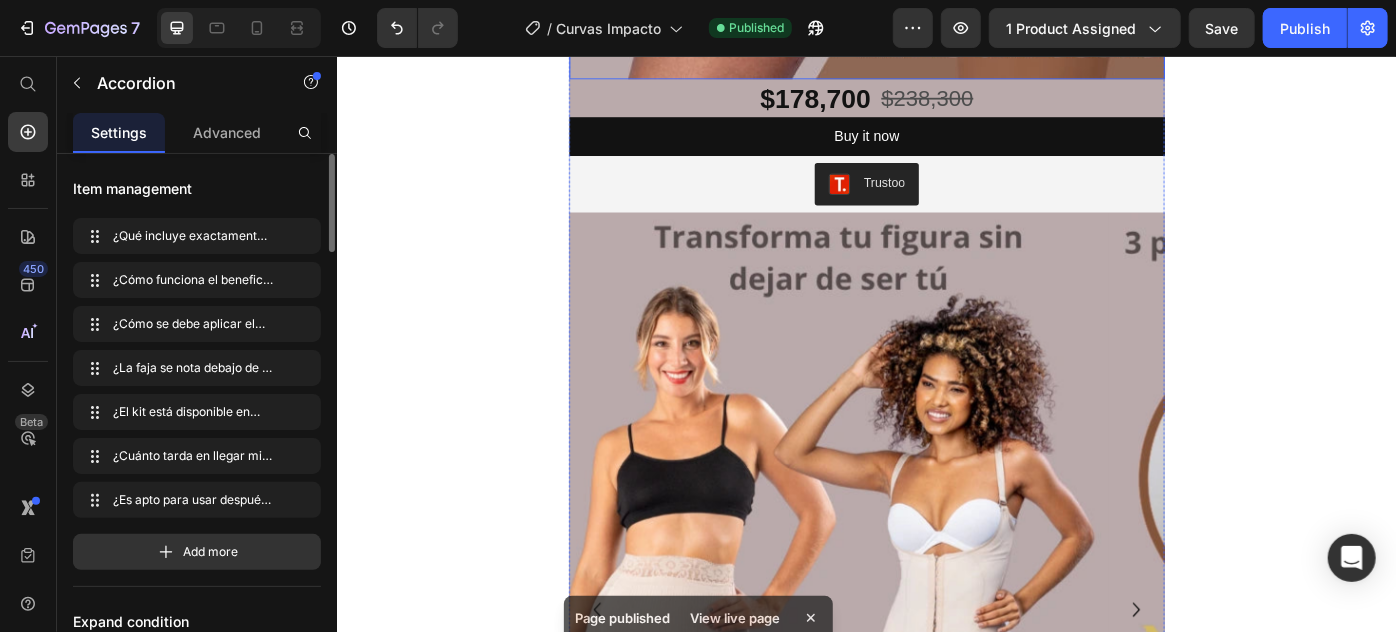 scroll, scrollTop: 1165, scrollLeft: 0, axis: vertical 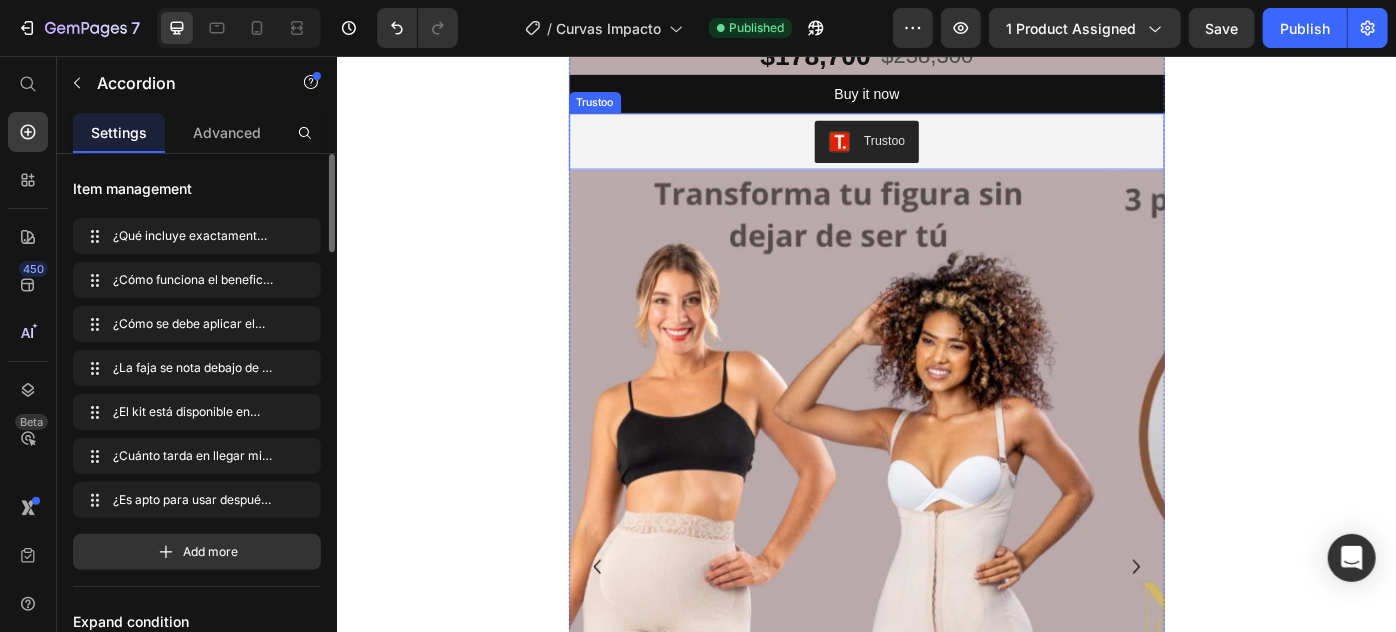 click on "Trustoo" at bounding box center (936, 152) 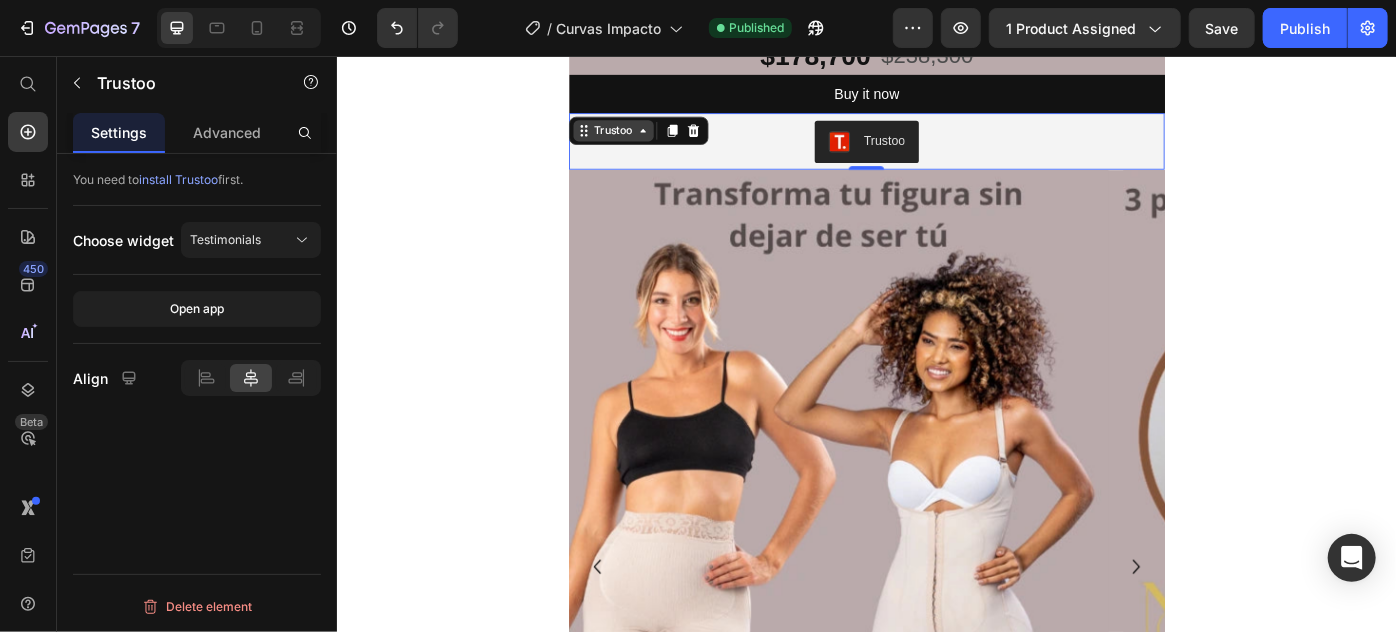 click 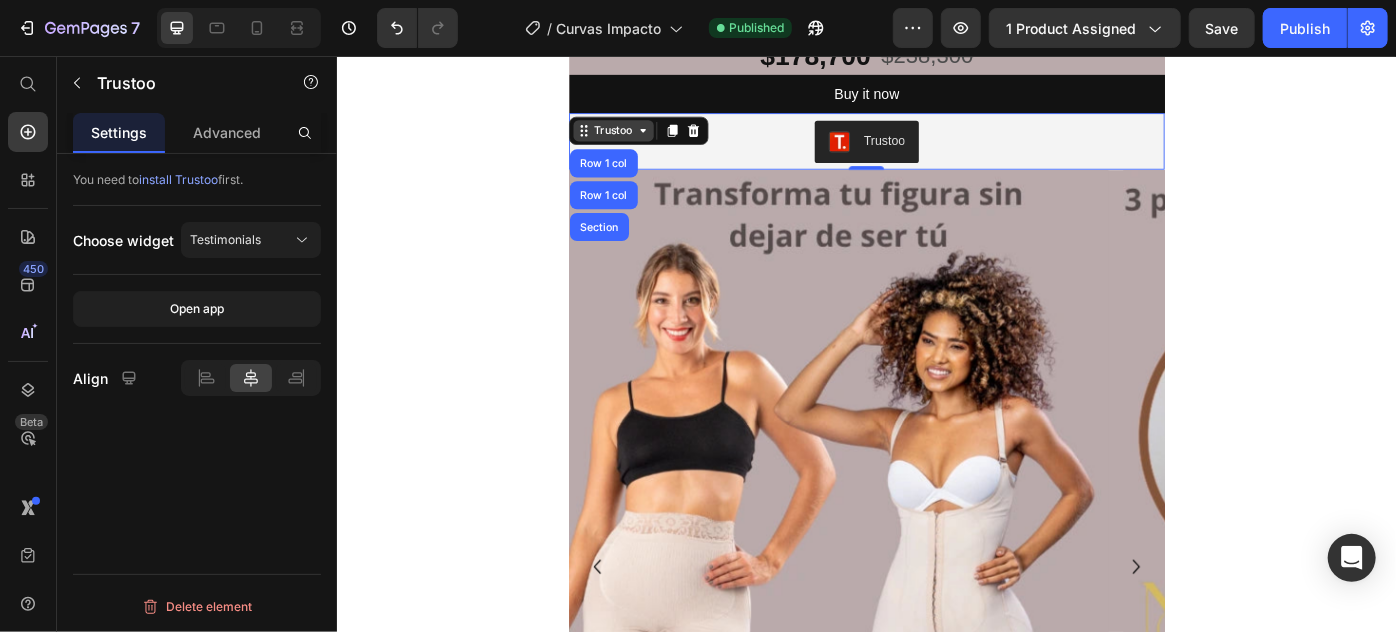 click 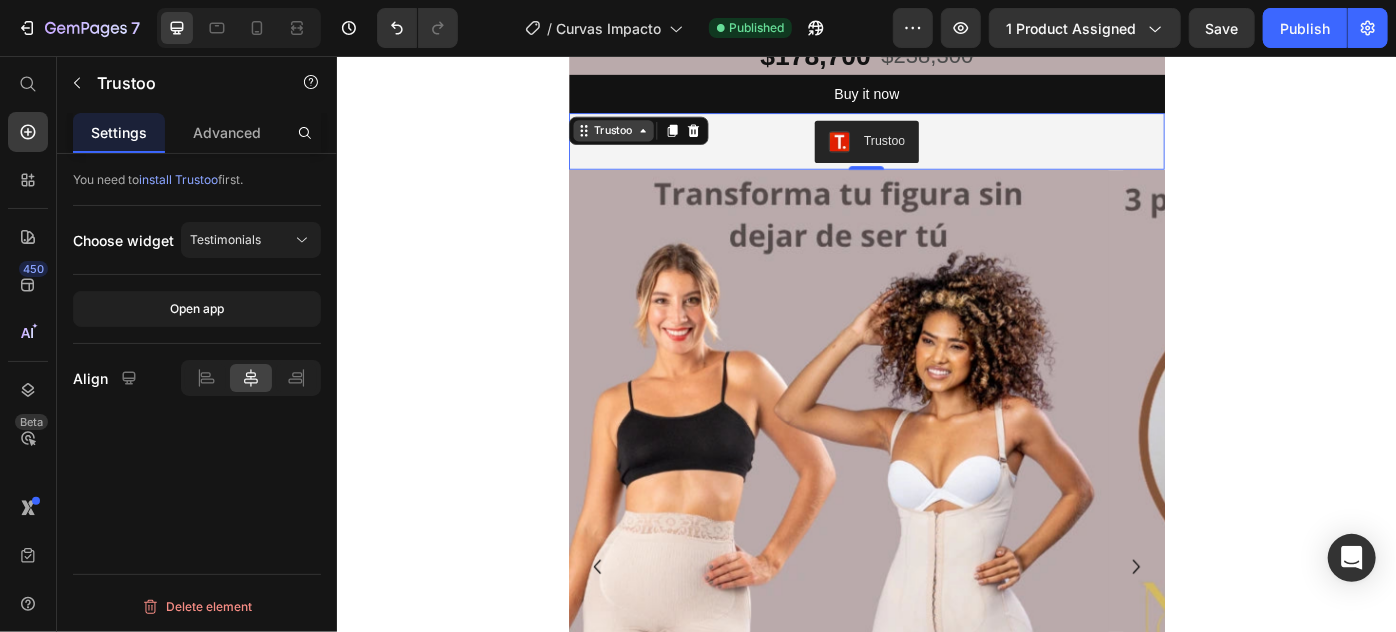 click on "Trustoo" at bounding box center (649, 140) 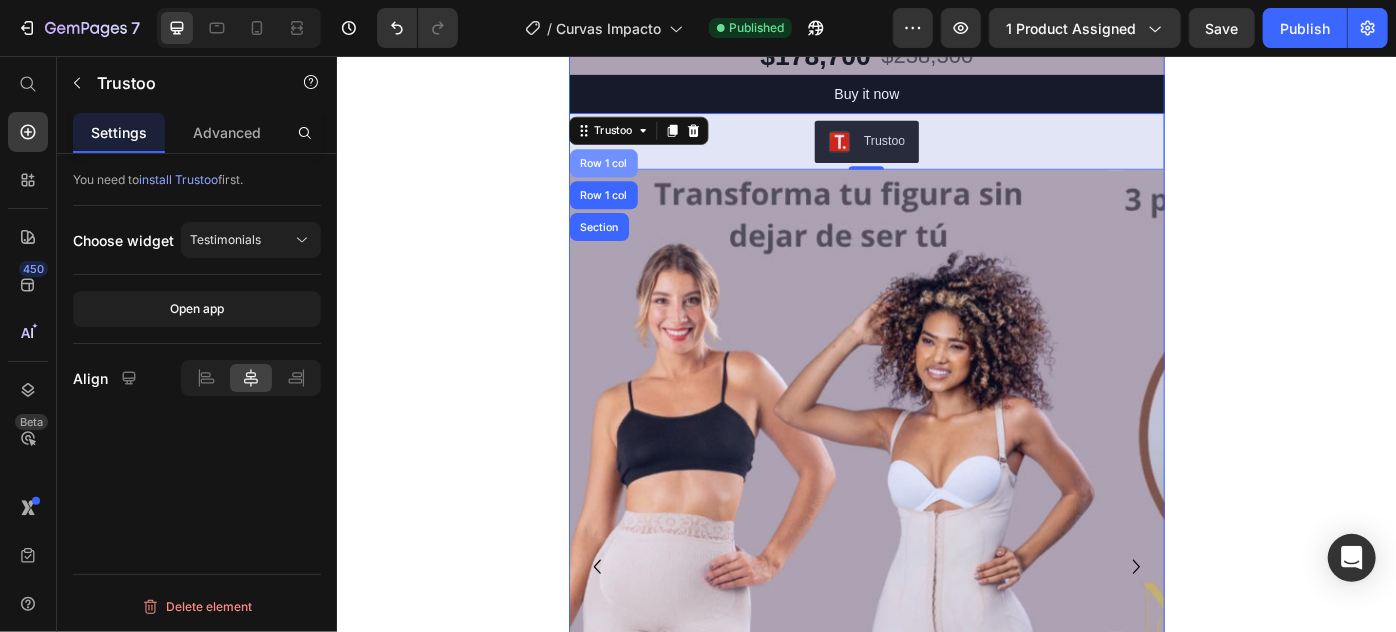 click on "Row 1 col" at bounding box center [638, 177] 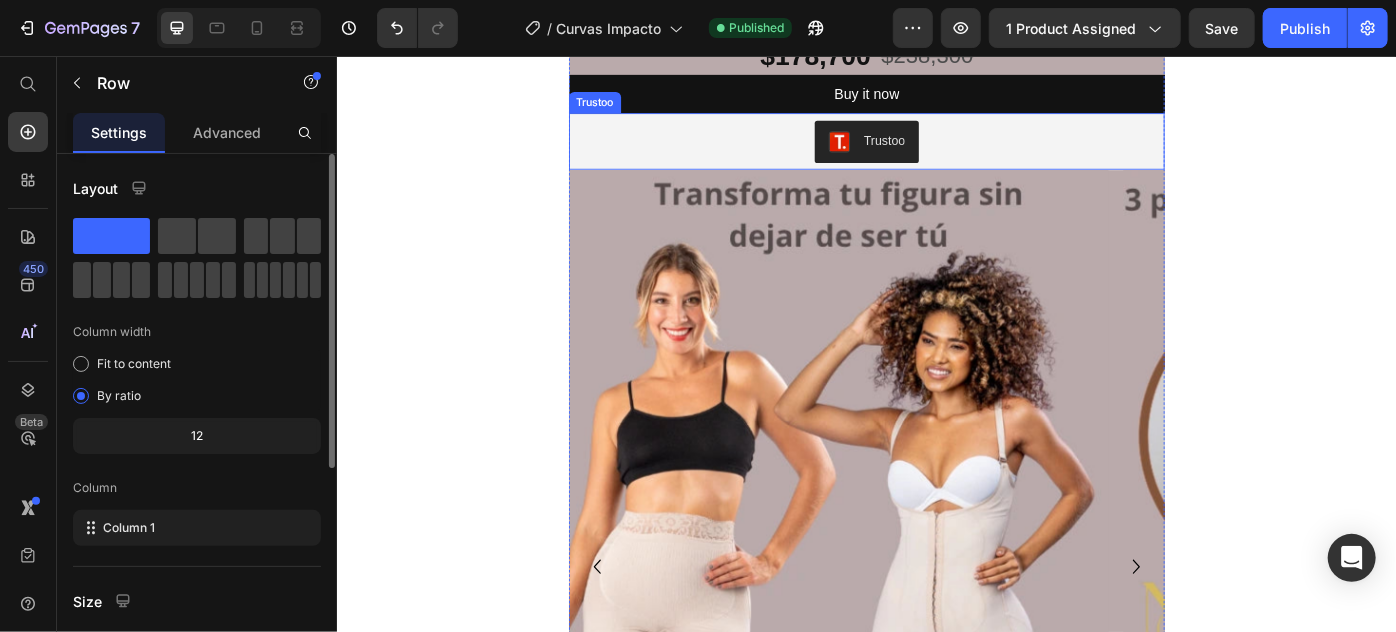 click on "Trustoo" at bounding box center (936, 152) 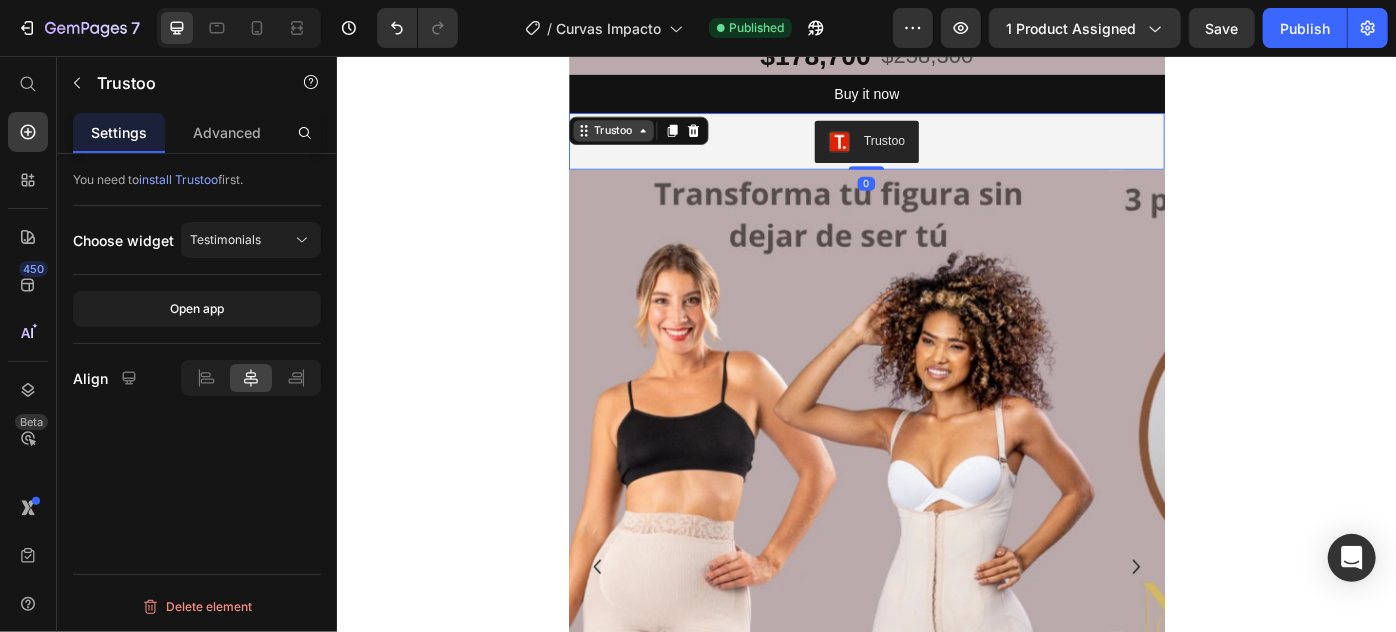 click 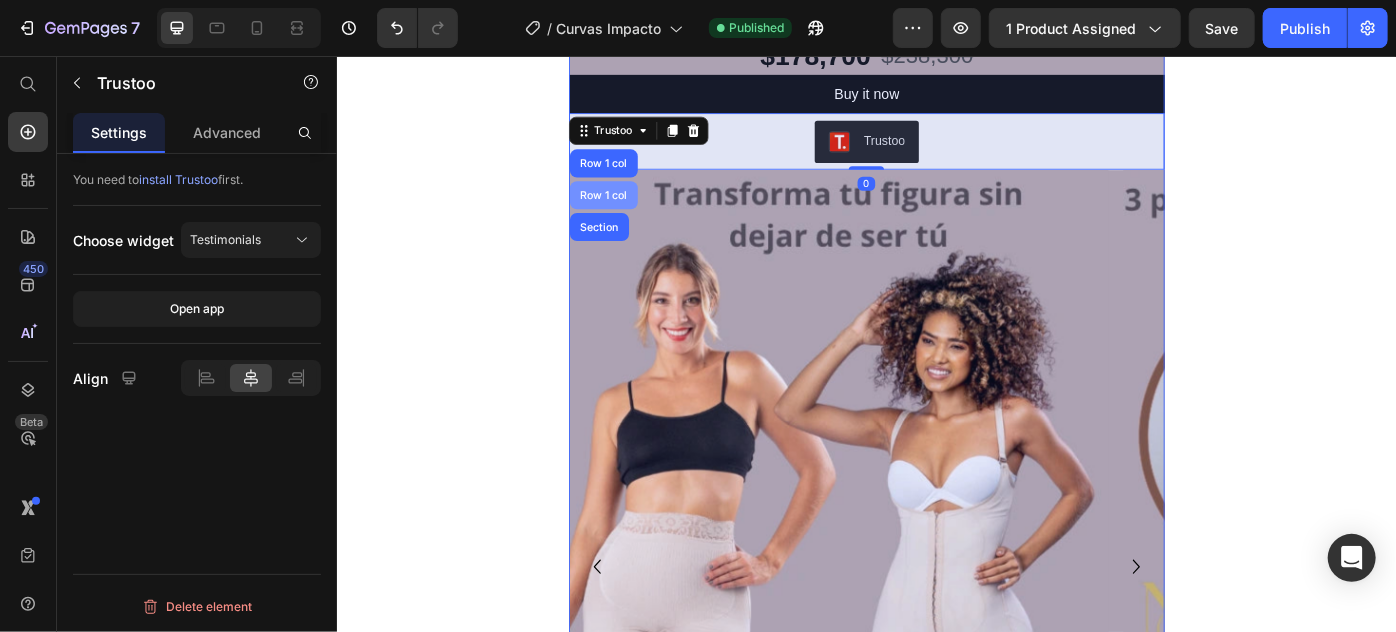 click on "Row 1 col" at bounding box center (638, 213) 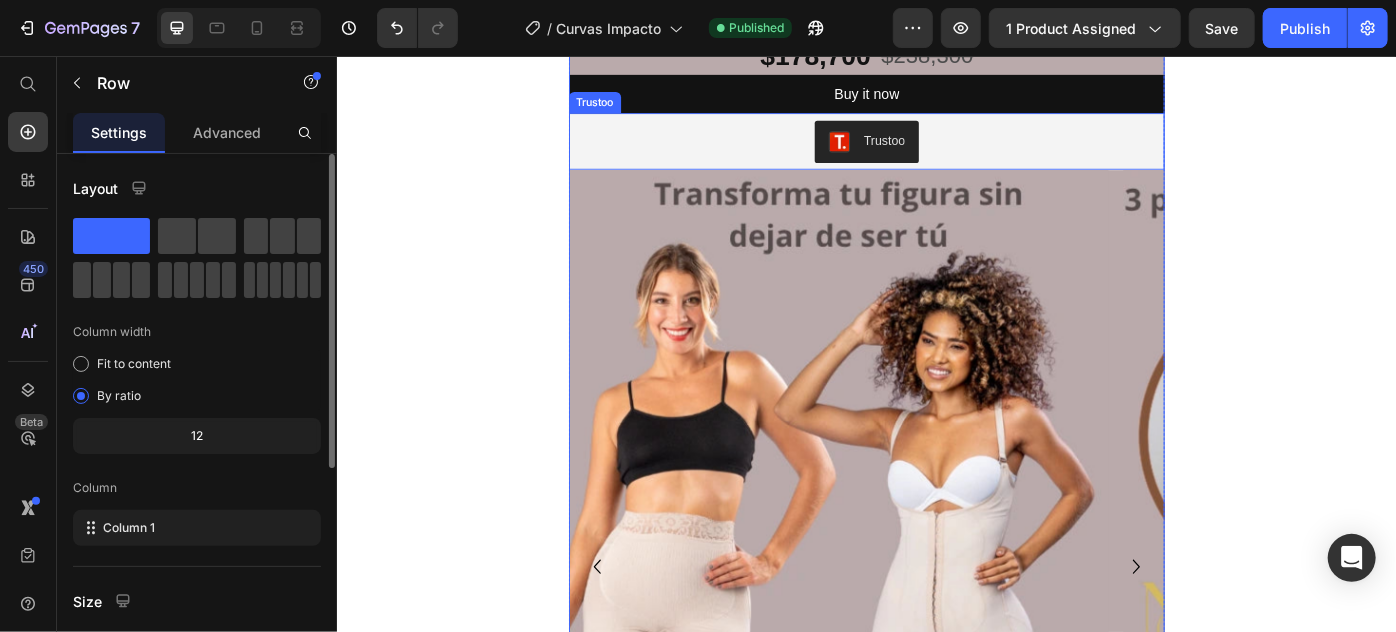 click on "Trustoo" at bounding box center [936, 152] 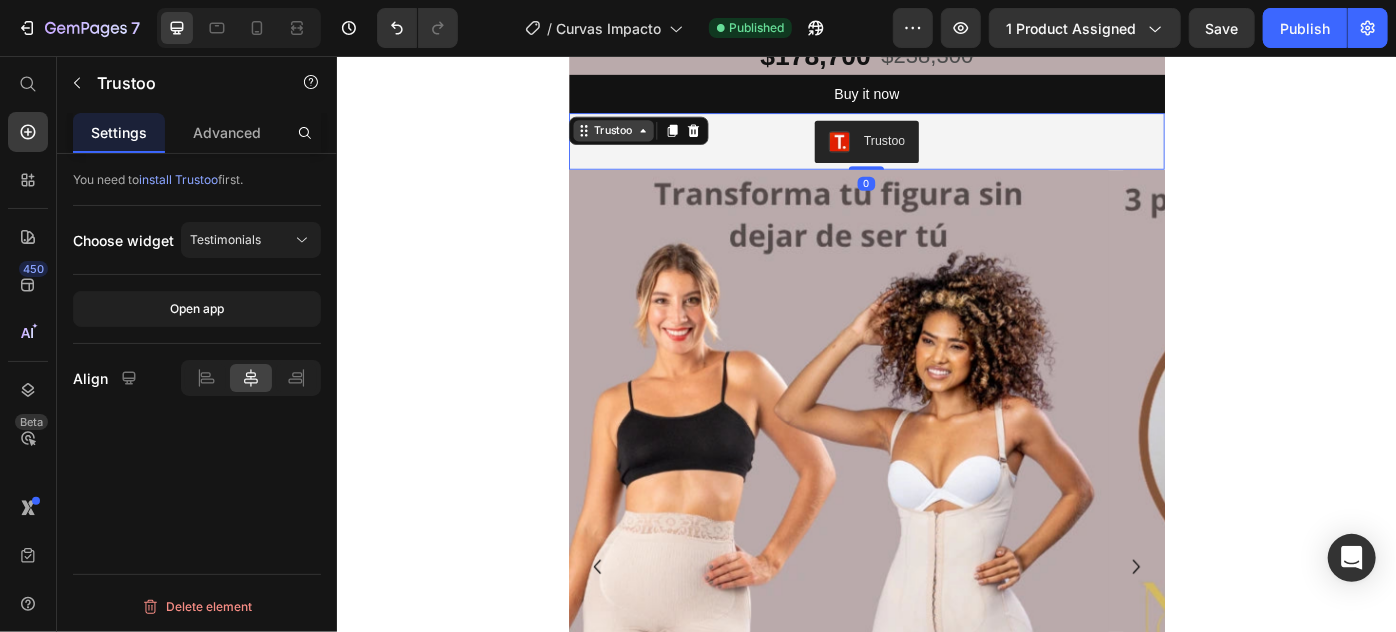 click on "Trustoo" at bounding box center (649, 140) 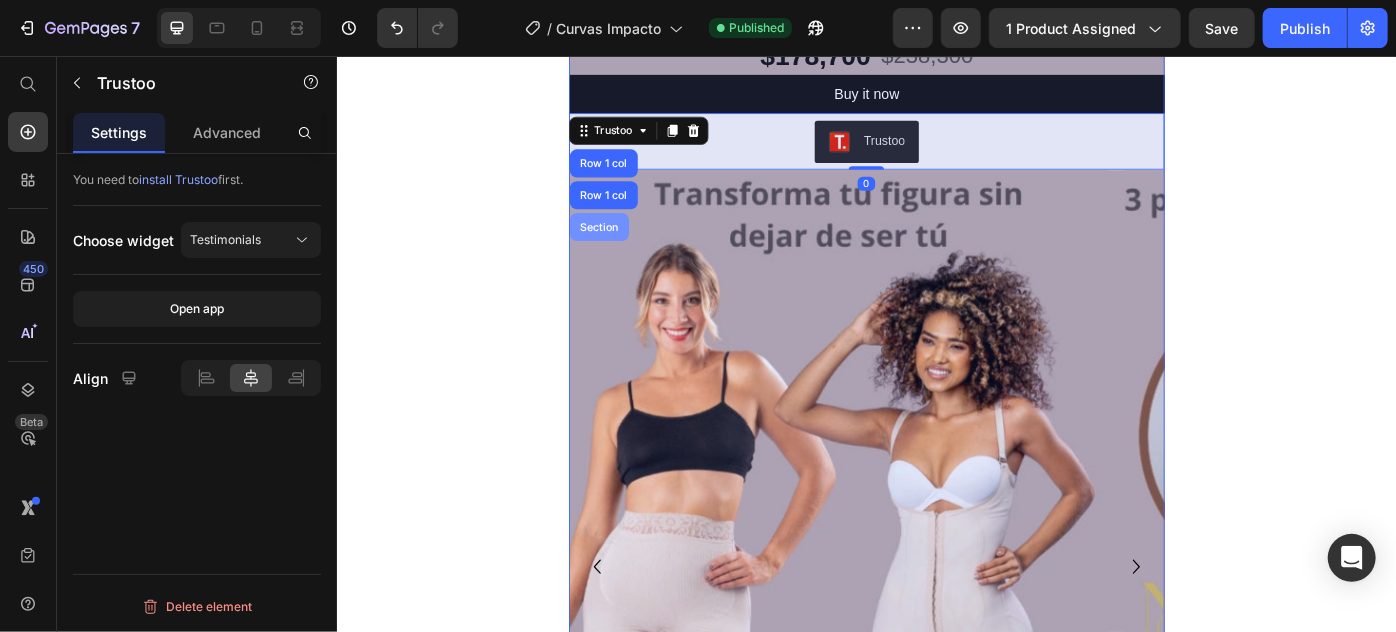click on "Section" at bounding box center (633, 249) 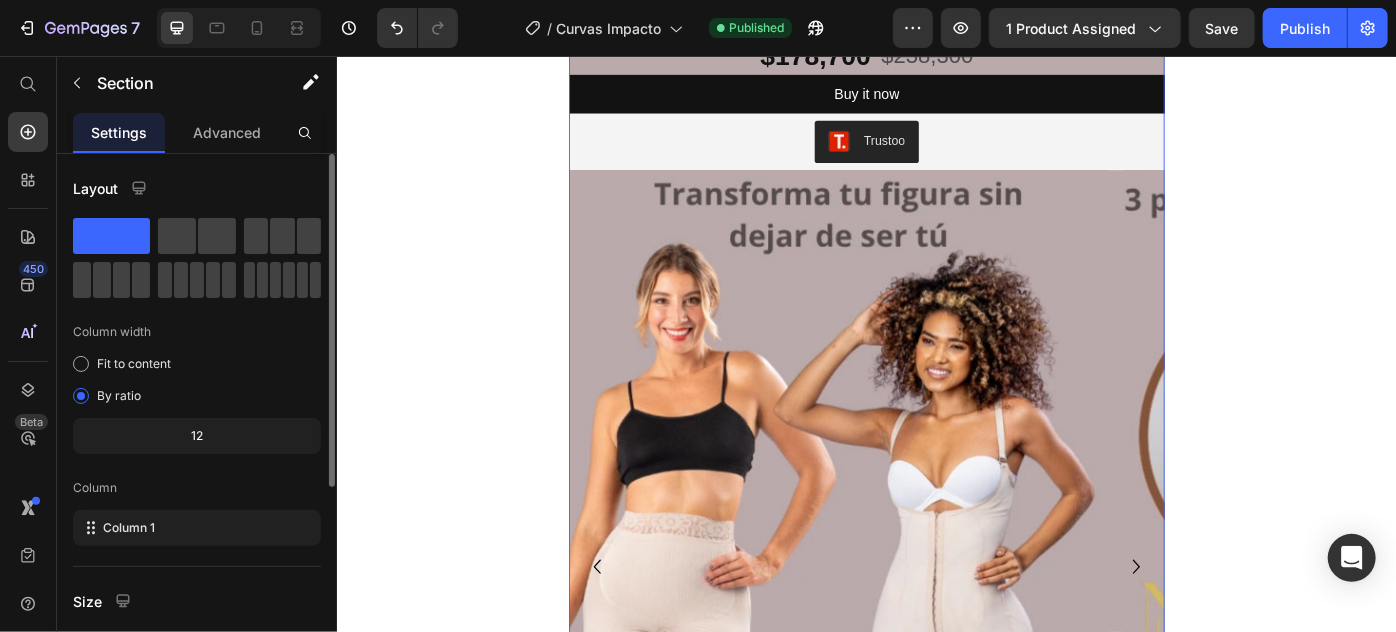 scroll, scrollTop: 322, scrollLeft: 0, axis: vertical 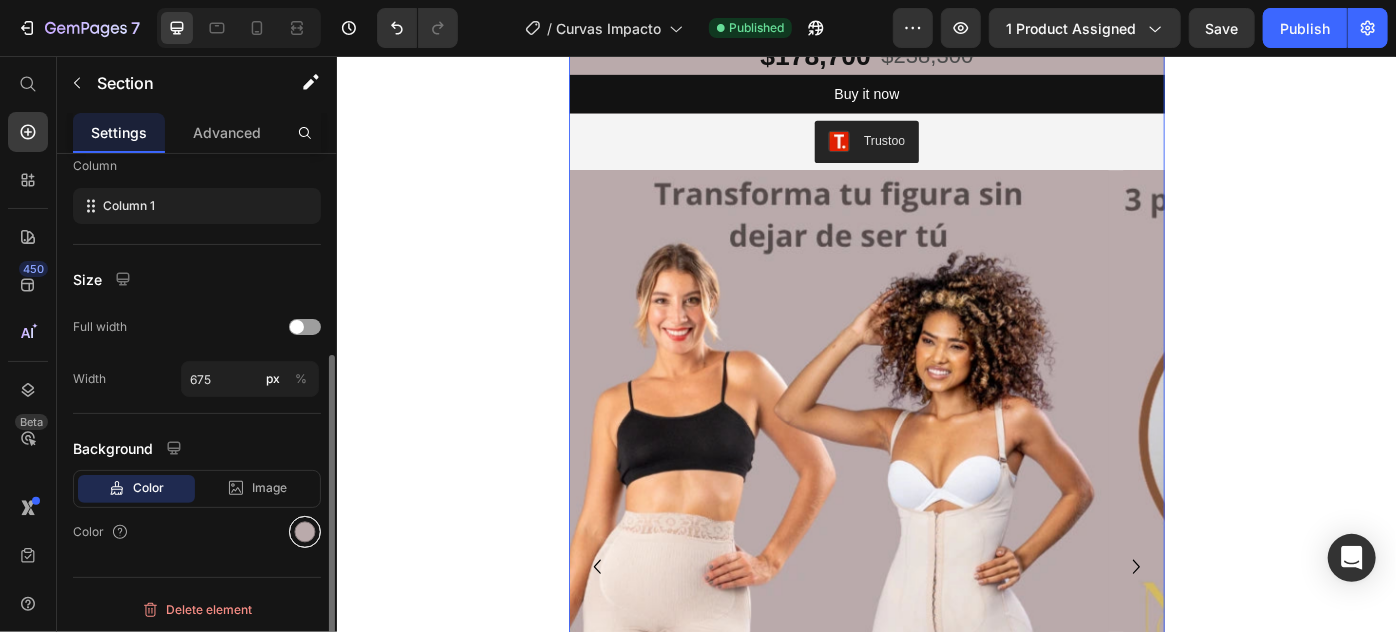 click at bounding box center [305, 532] 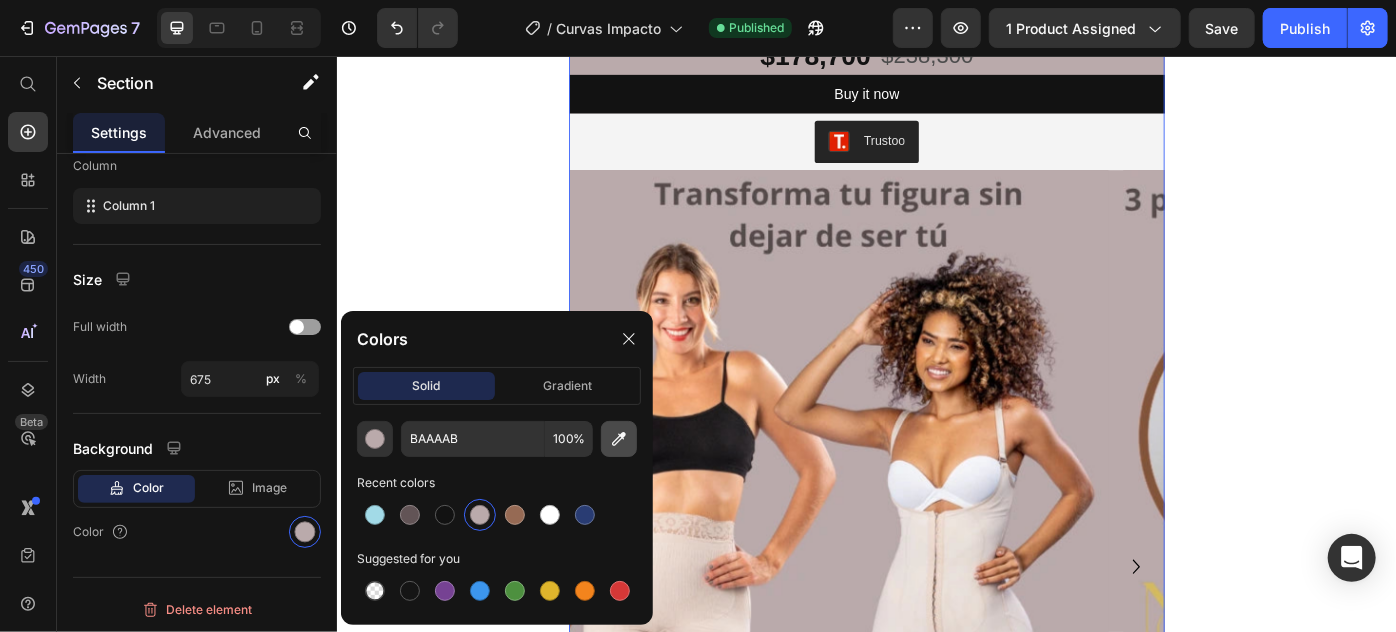 click 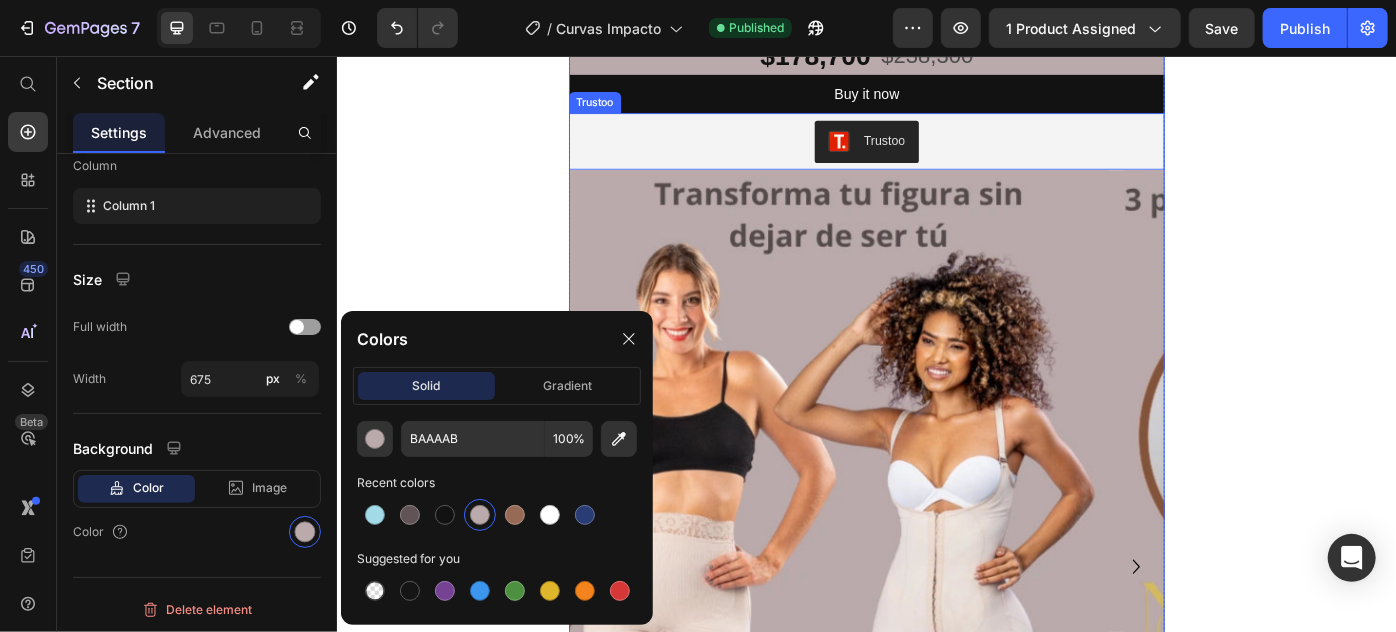 click on "Trustoo Trustoo" at bounding box center [936, 152] 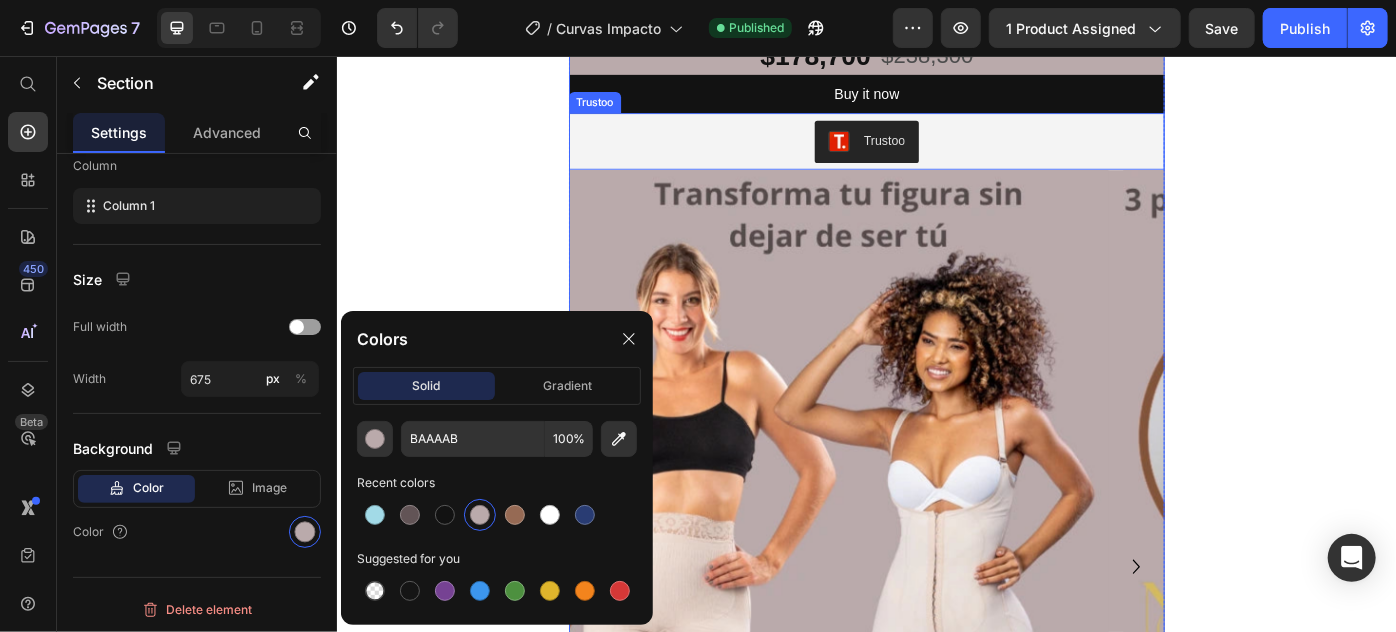 scroll, scrollTop: 0, scrollLeft: 0, axis: both 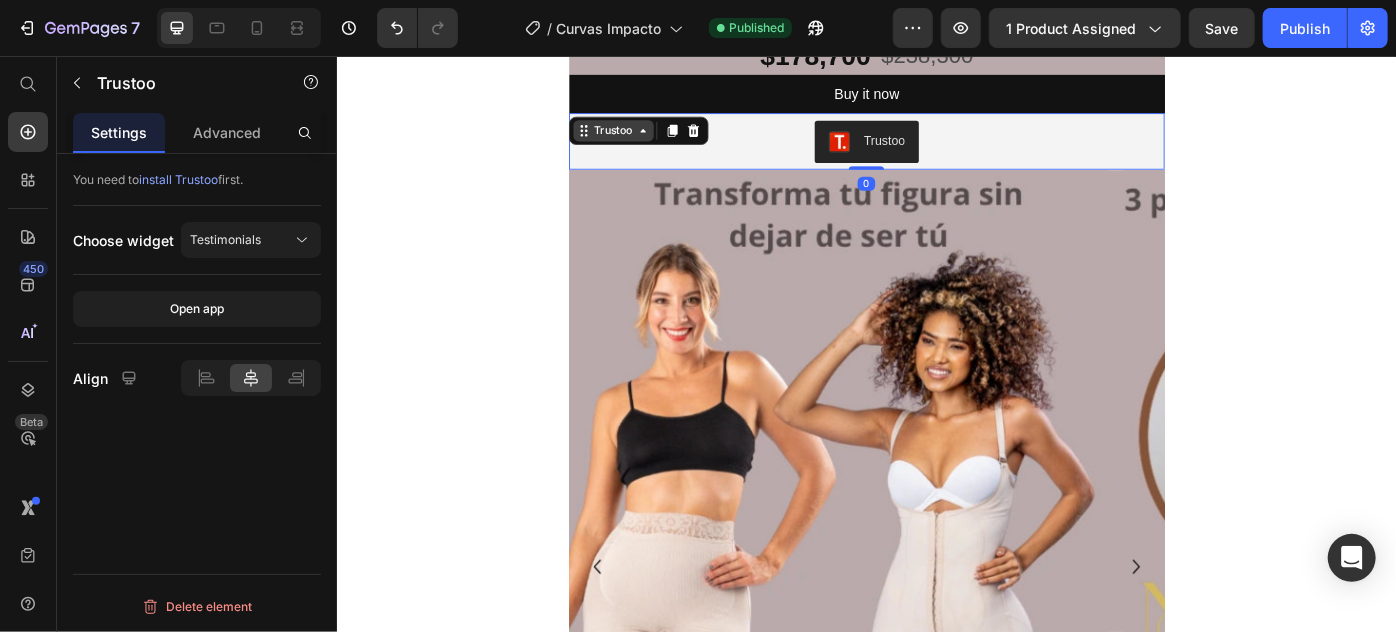click on "Trustoo" at bounding box center [649, 140] 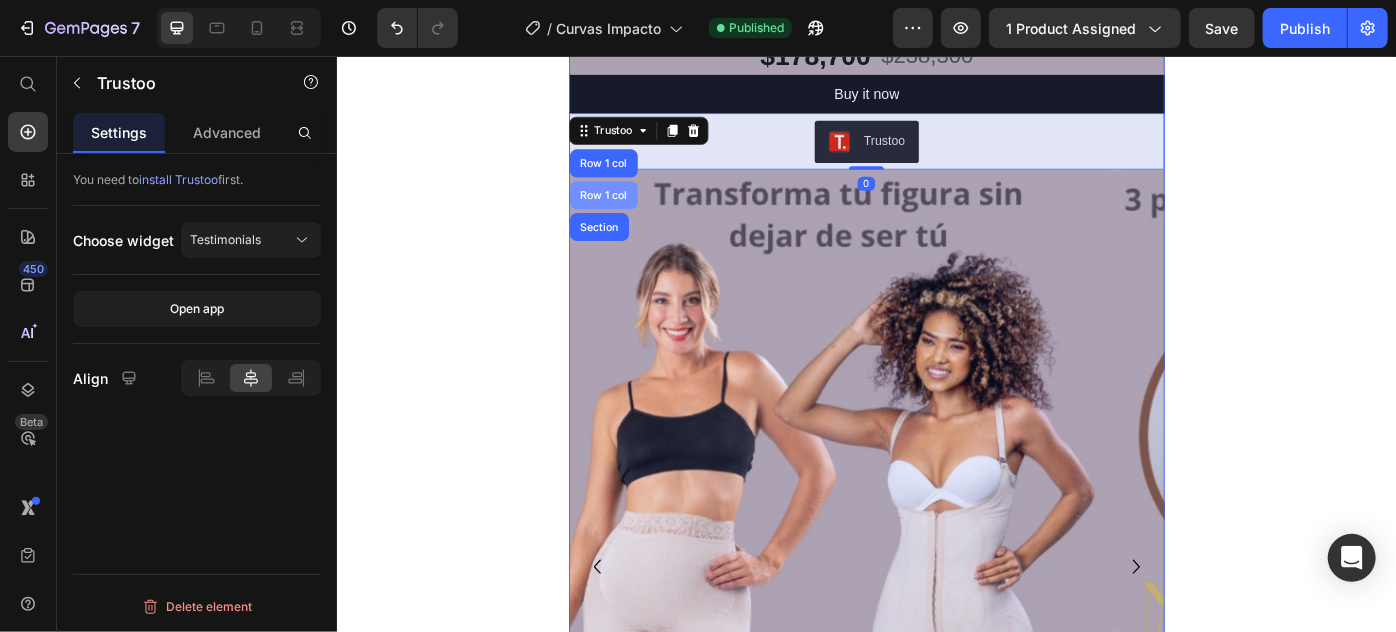 click on "Row 1 col" at bounding box center [638, 213] 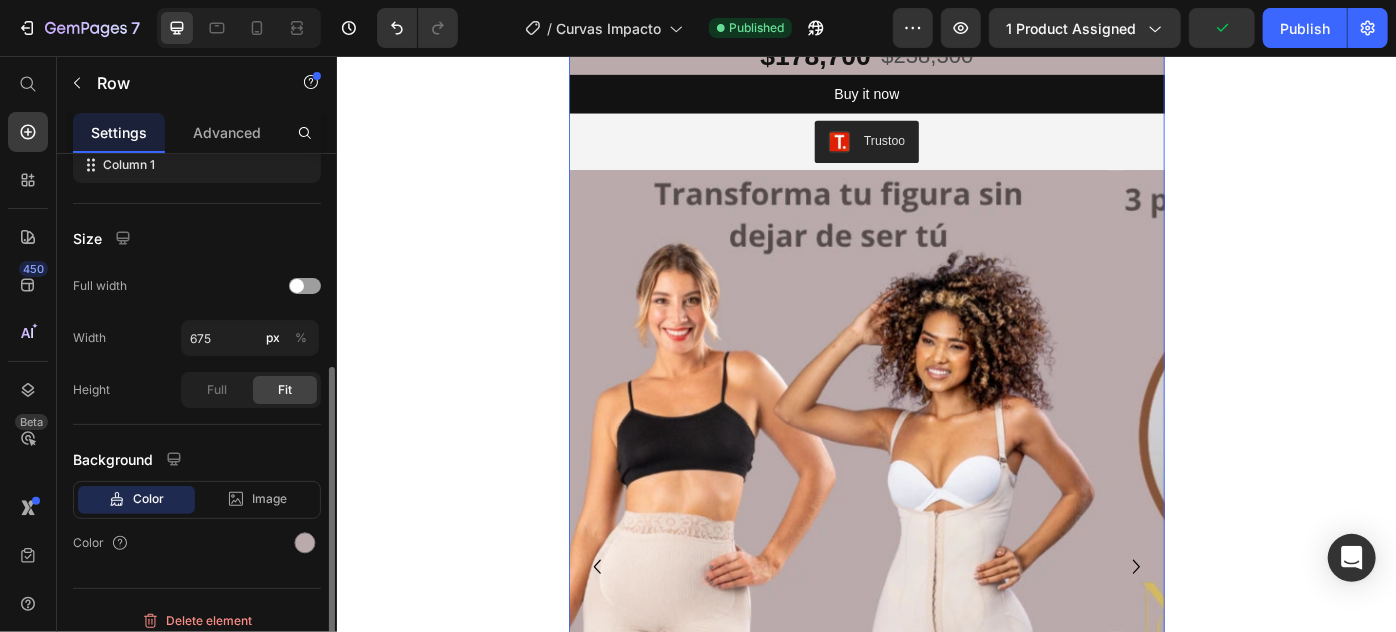 scroll, scrollTop: 374, scrollLeft: 0, axis: vertical 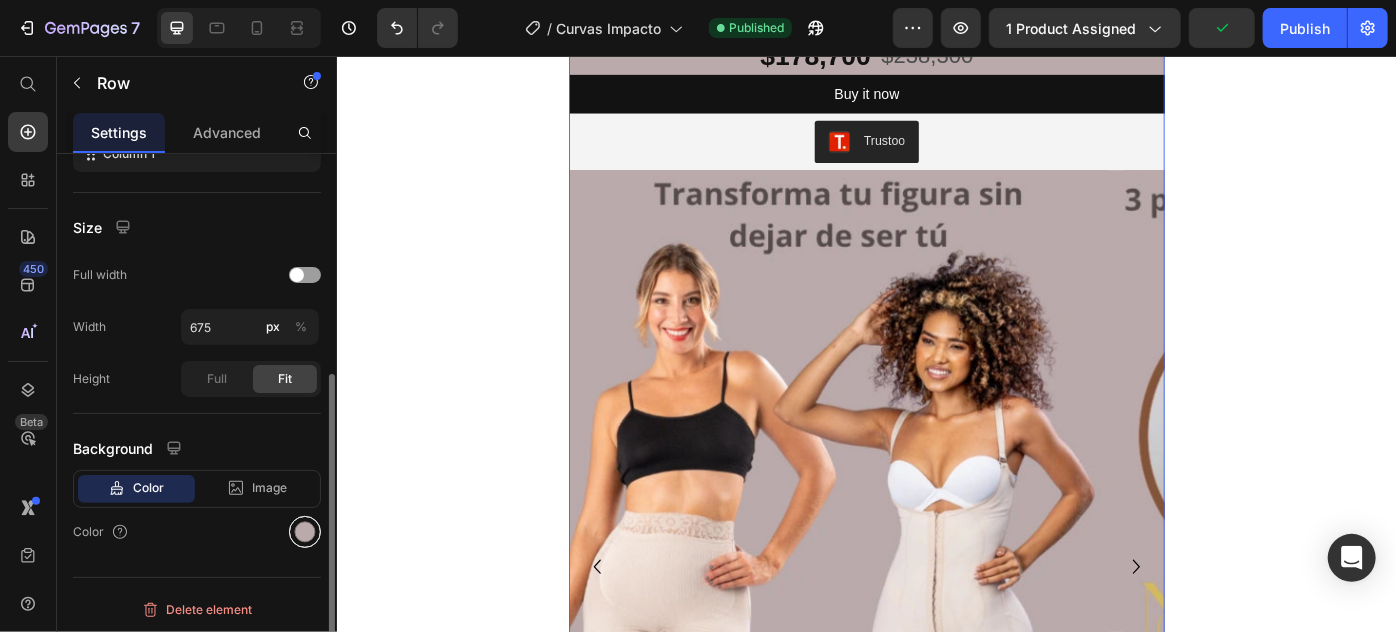 click at bounding box center (305, 532) 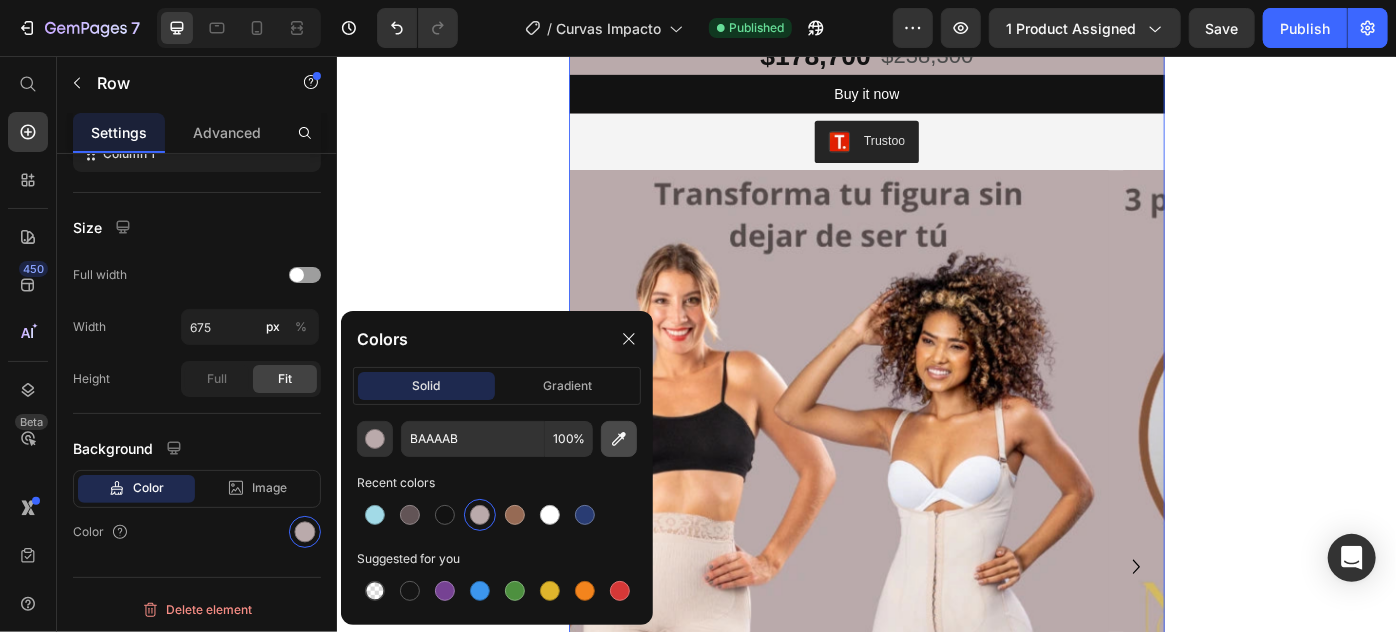 click 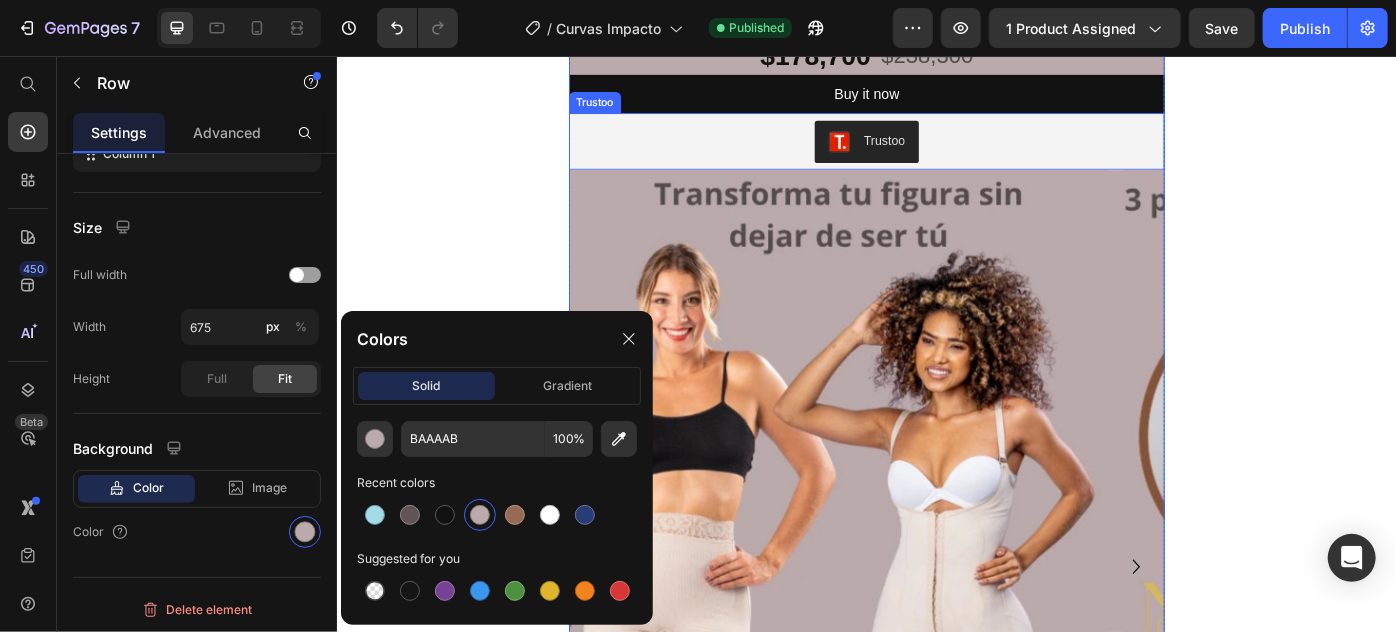 click on "Trustoo Trustoo" at bounding box center [936, 152] 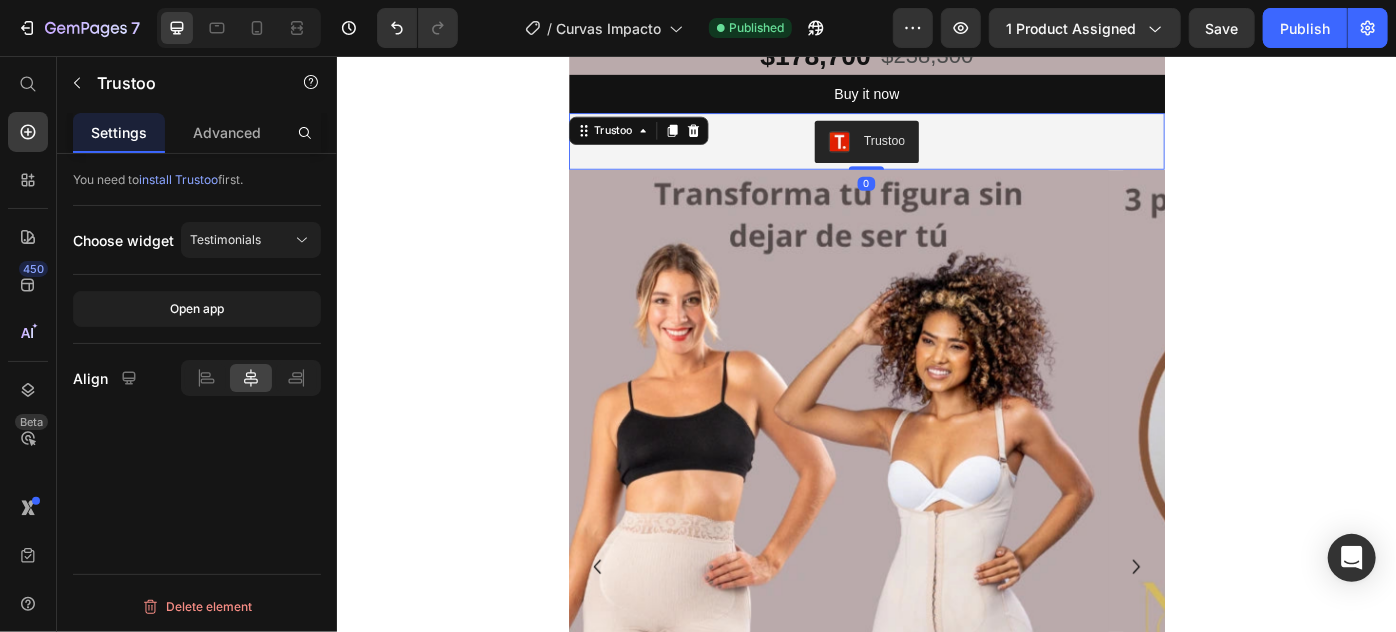 scroll, scrollTop: 0, scrollLeft: 0, axis: both 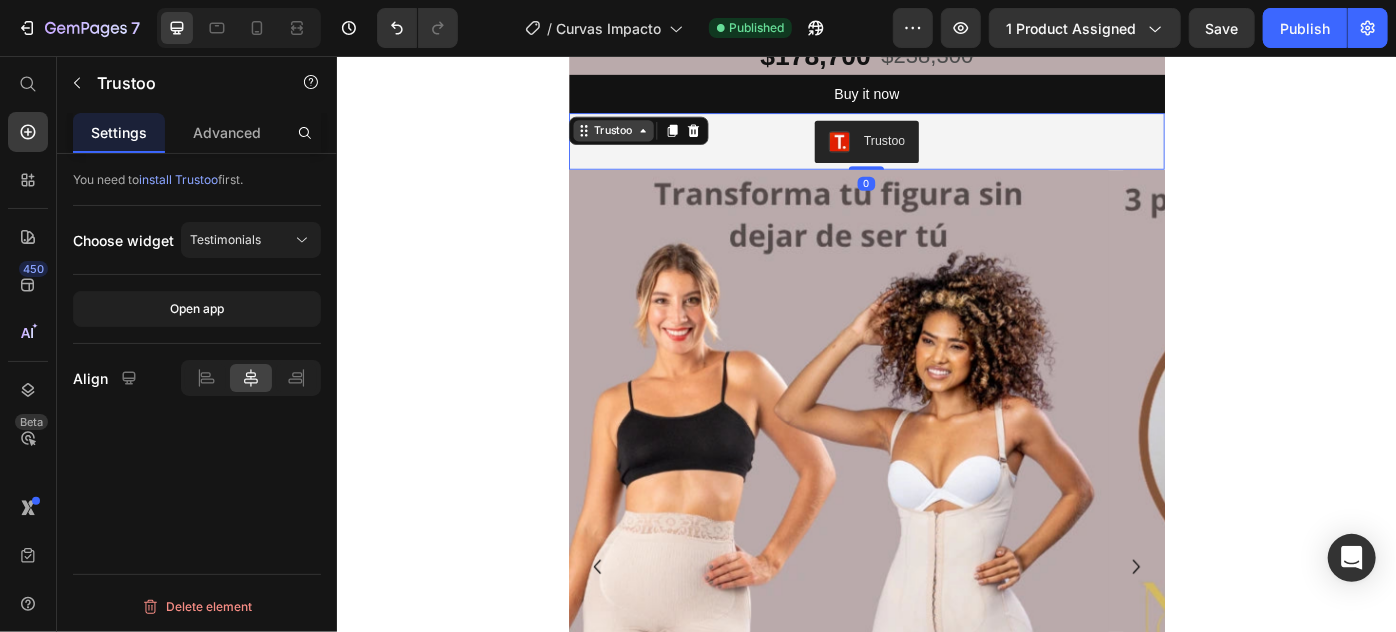 click 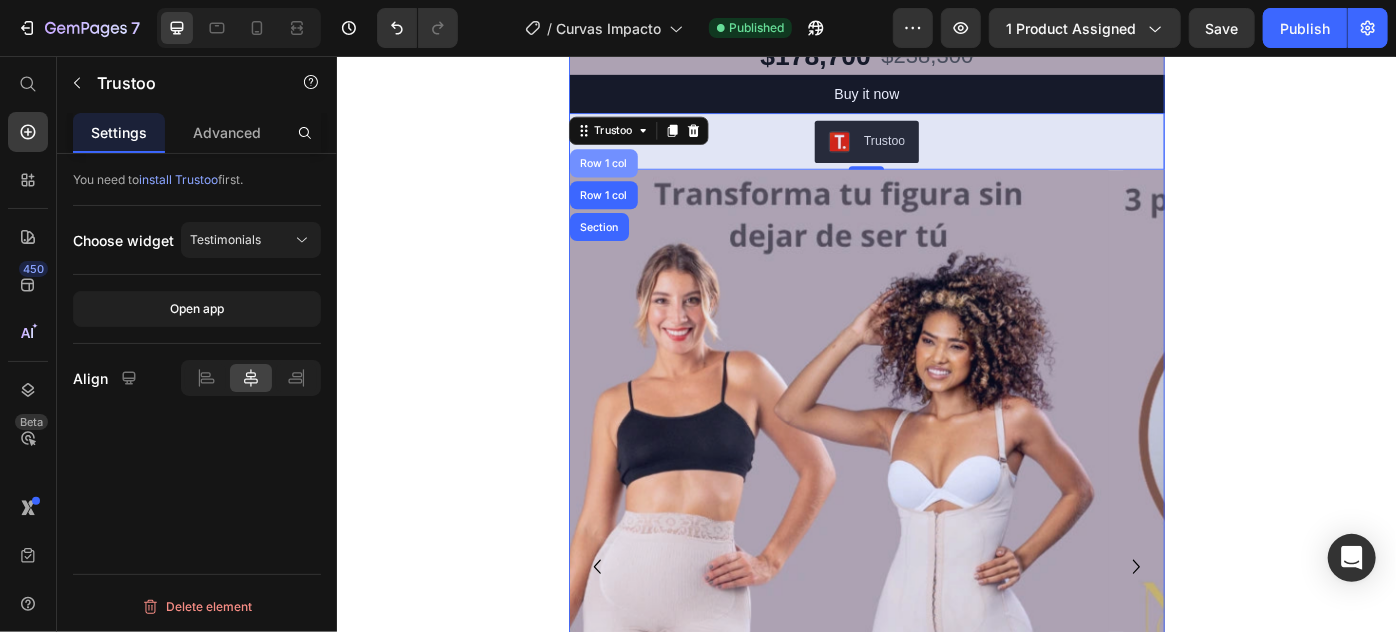 click on "Row 1 col" at bounding box center [638, 177] 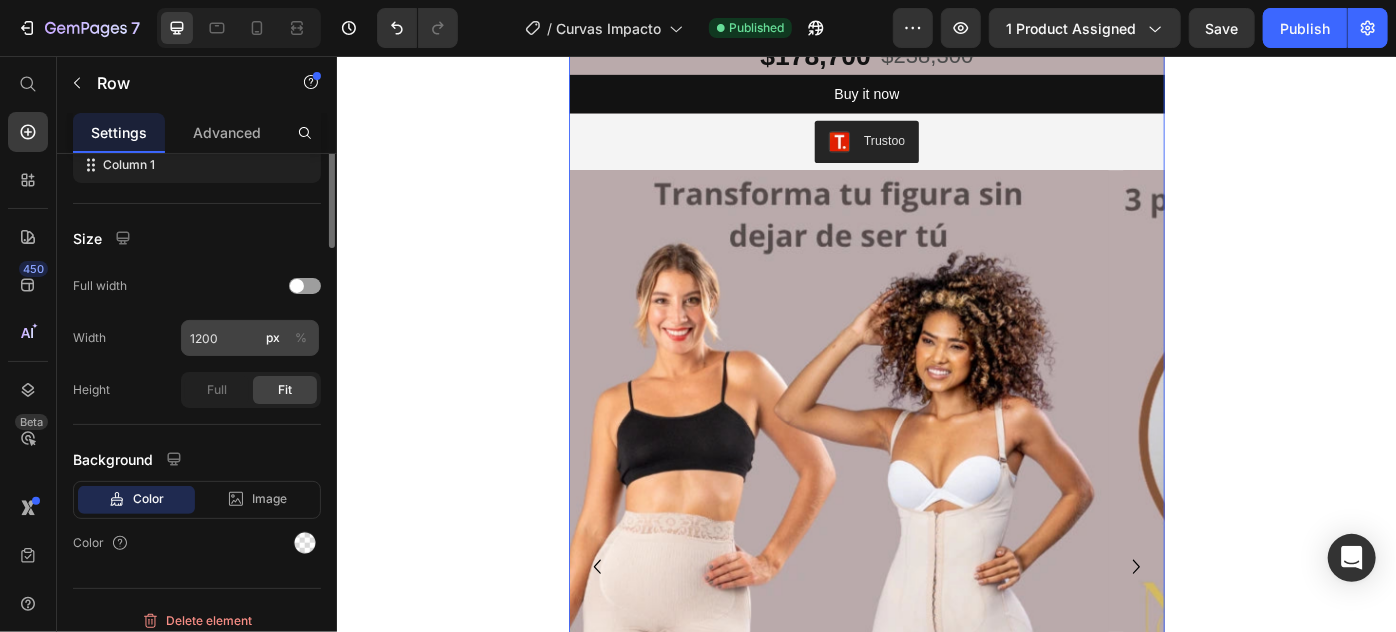 scroll, scrollTop: 374, scrollLeft: 0, axis: vertical 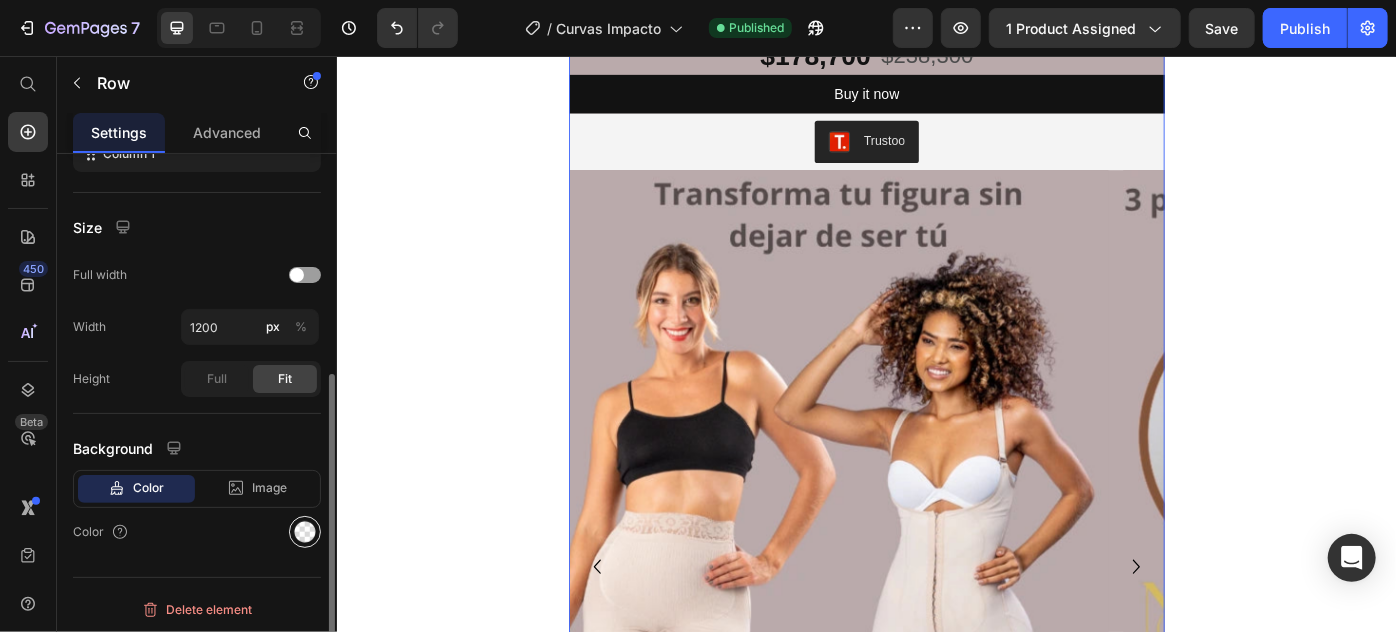 click at bounding box center (305, 532) 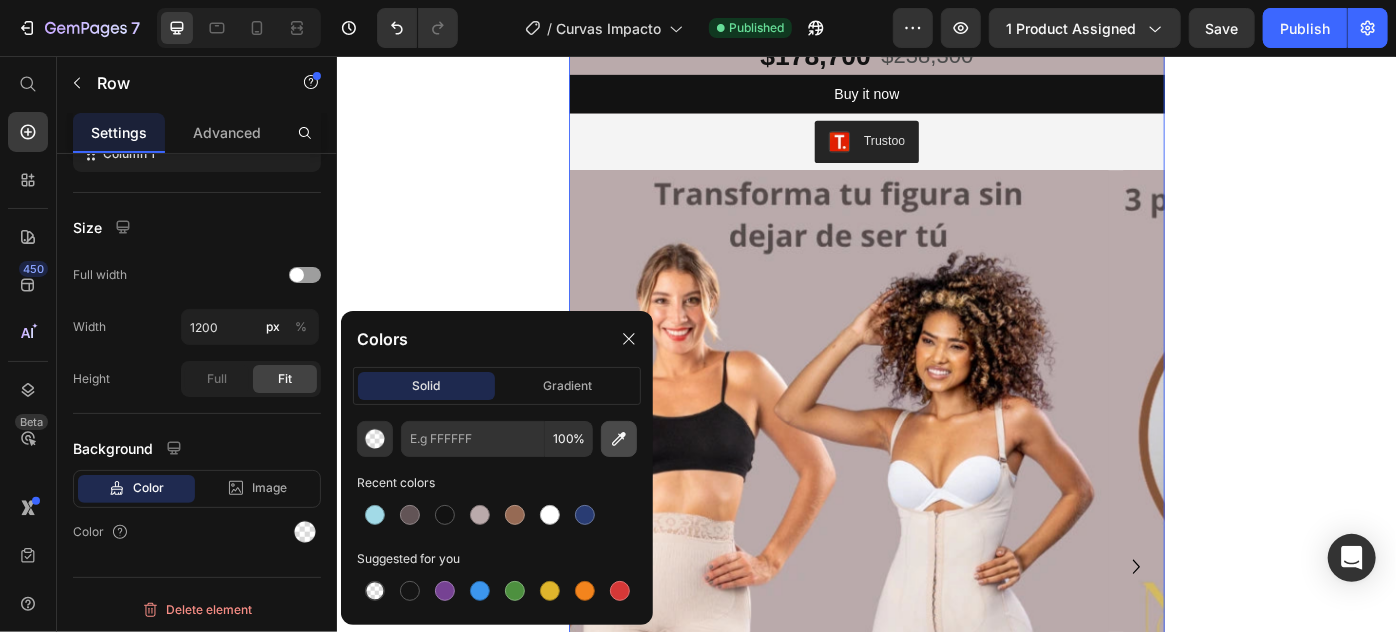 click 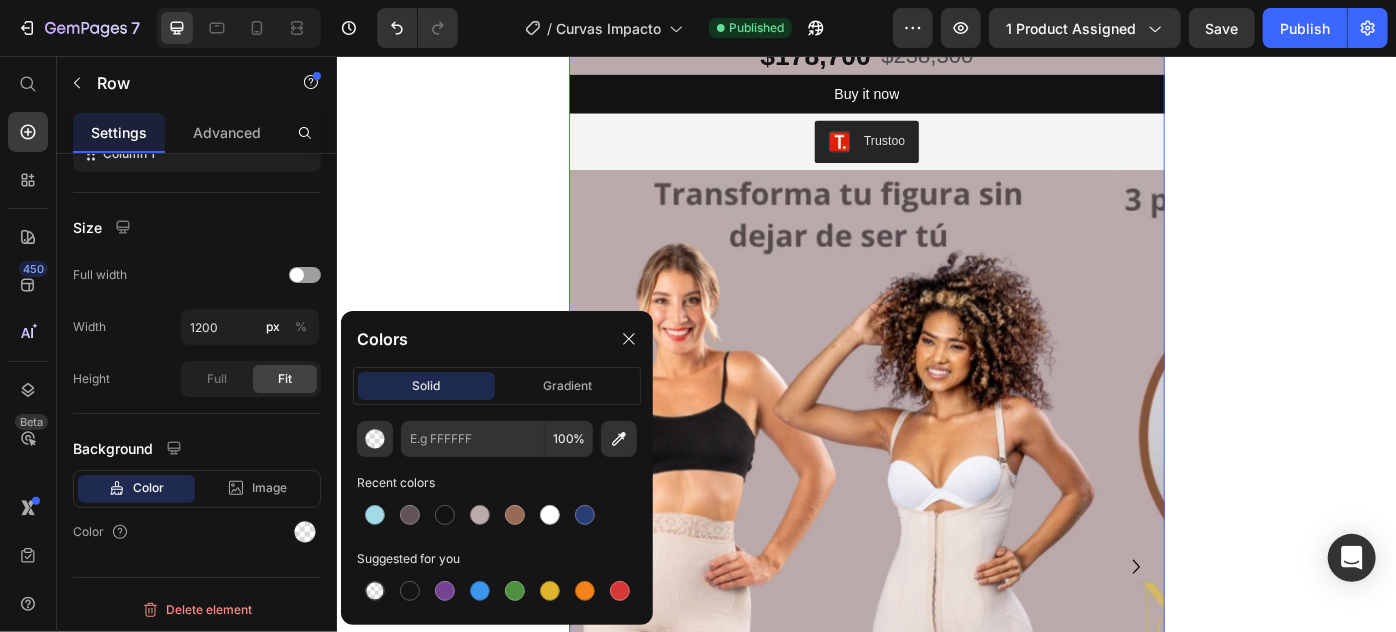 type on "BAAAAB" 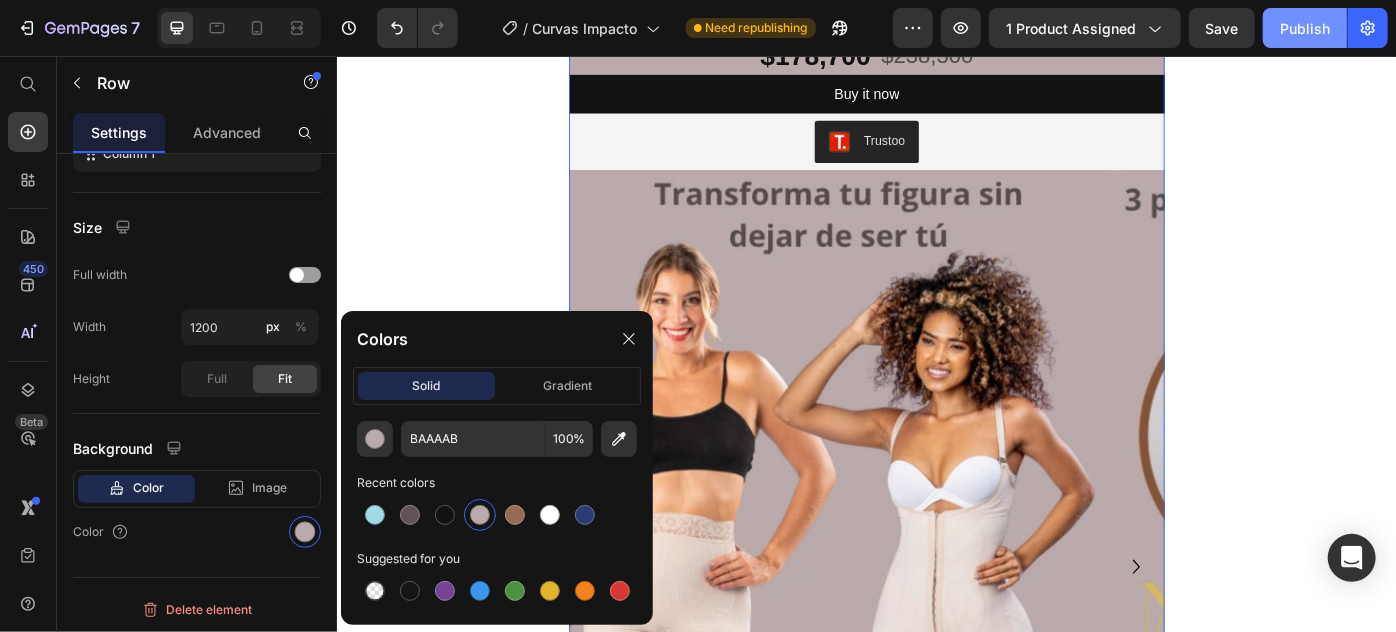click on "Publish" at bounding box center (1305, 28) 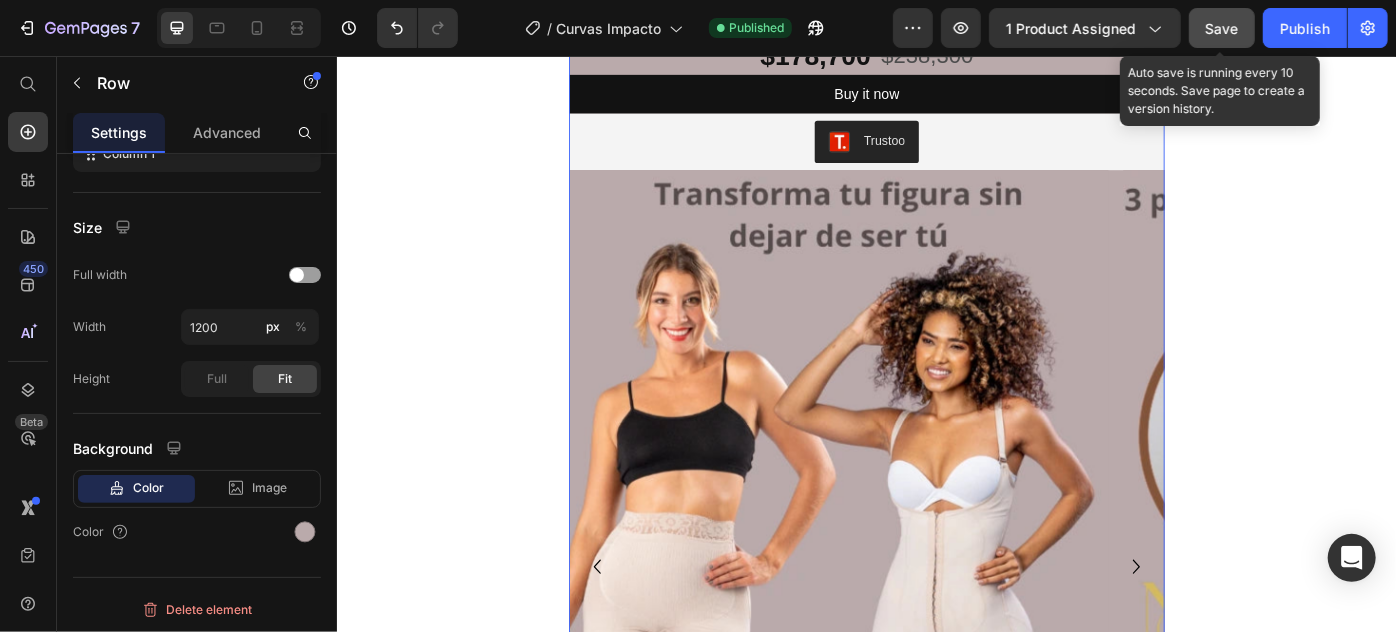 click on "Save" at bounding box center [1222, 28] 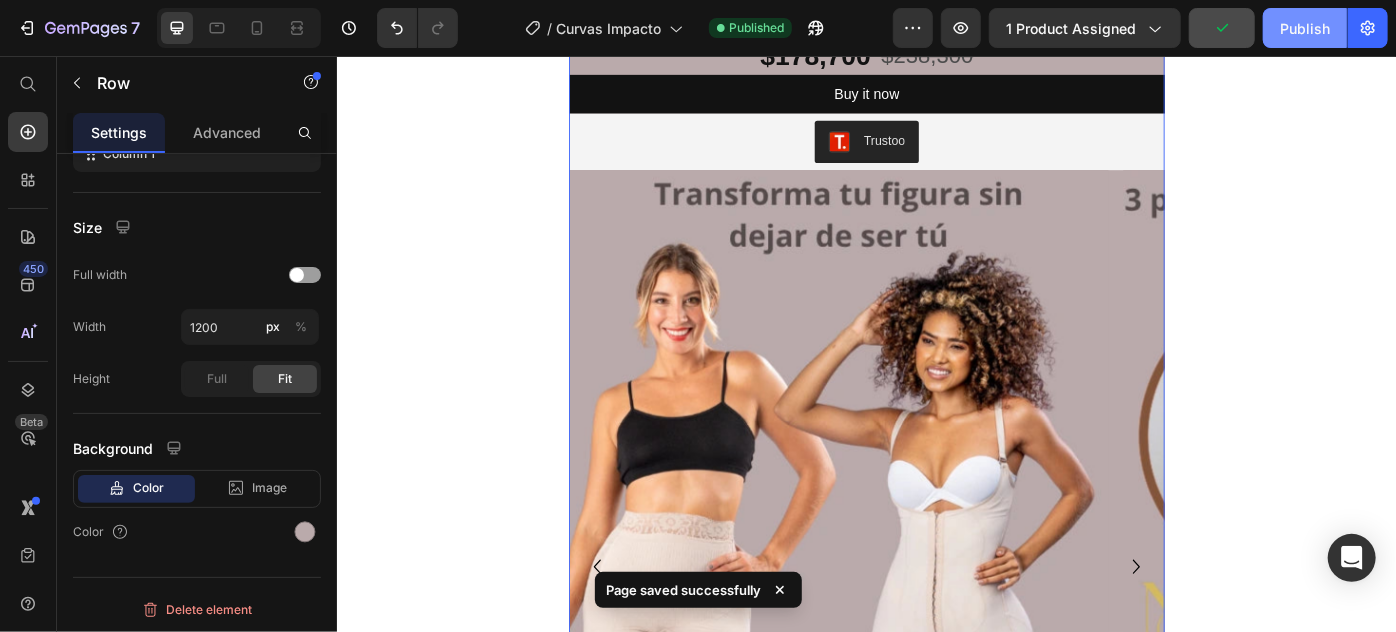 click on "Publish" at bounding box center [1305, 28] 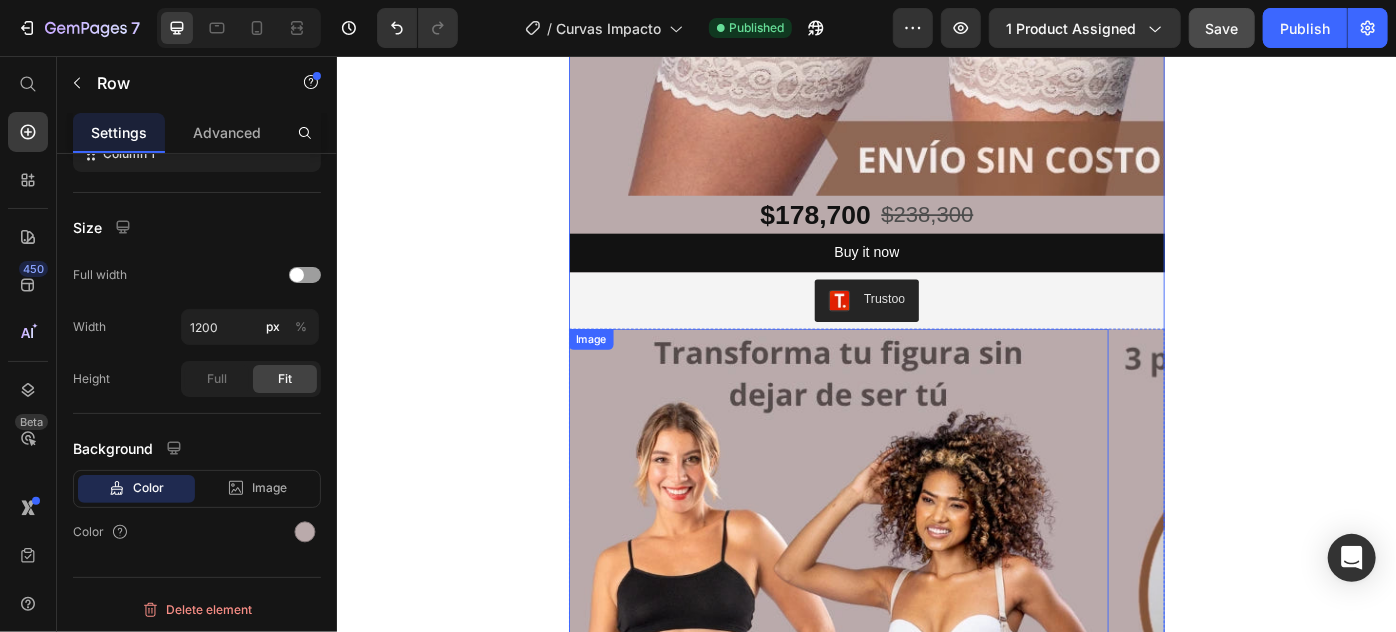 scroll, scrollTop: 984, scrollLeft: 0, axis: vertical 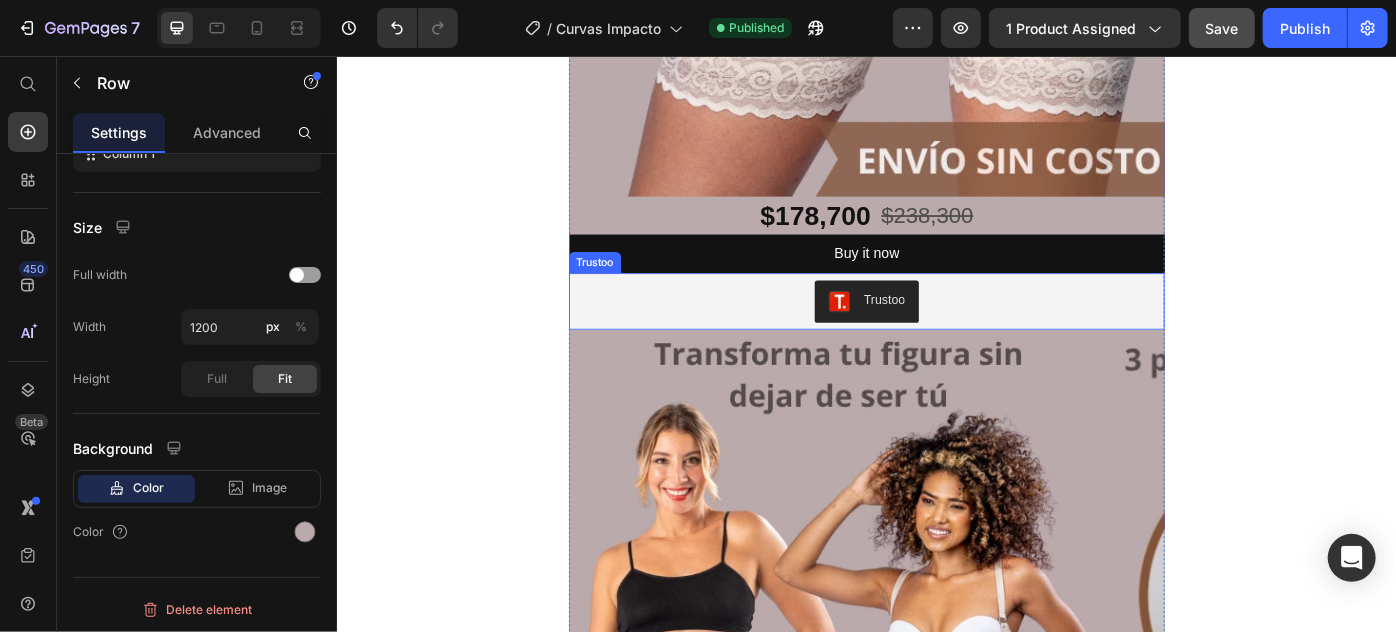 click on "Trustoo" at bounding box center (936, 333) 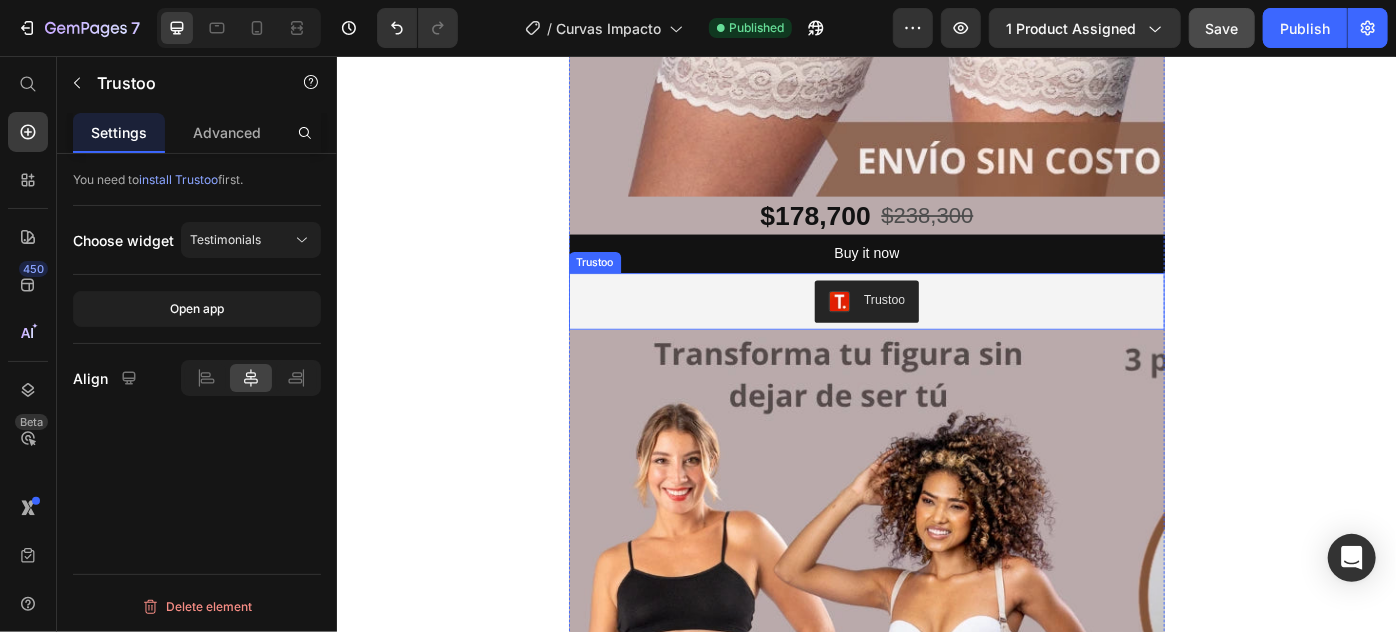 scroll, scrollTop: 0, scrollLeft: 0, axis: both 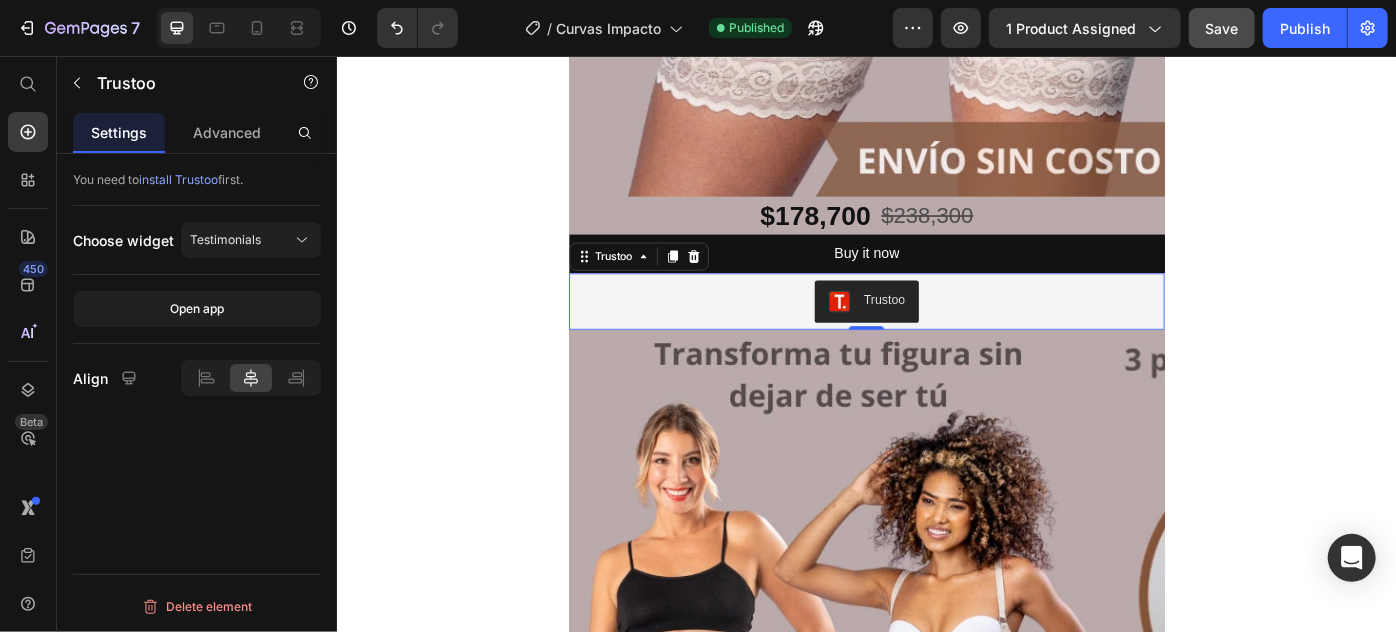 click on "Trustoo" at bounding box center (936, 333) 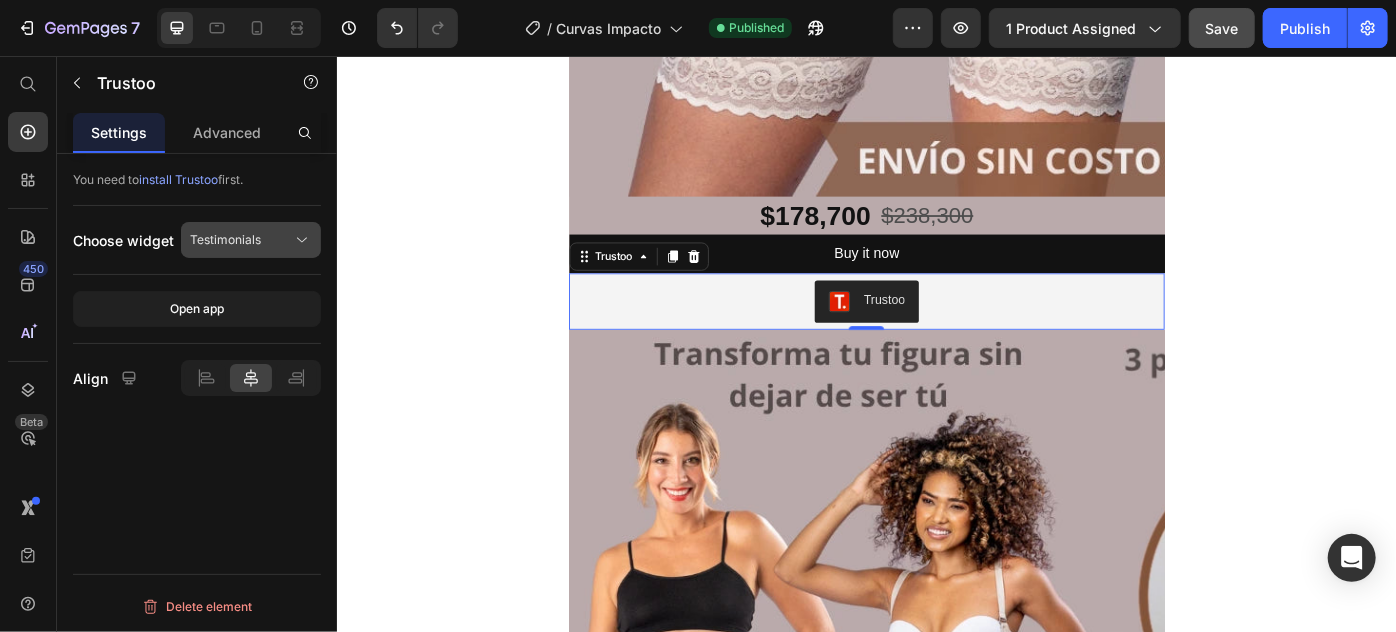 click on "Testimonials" at bounding box center (251, 240) 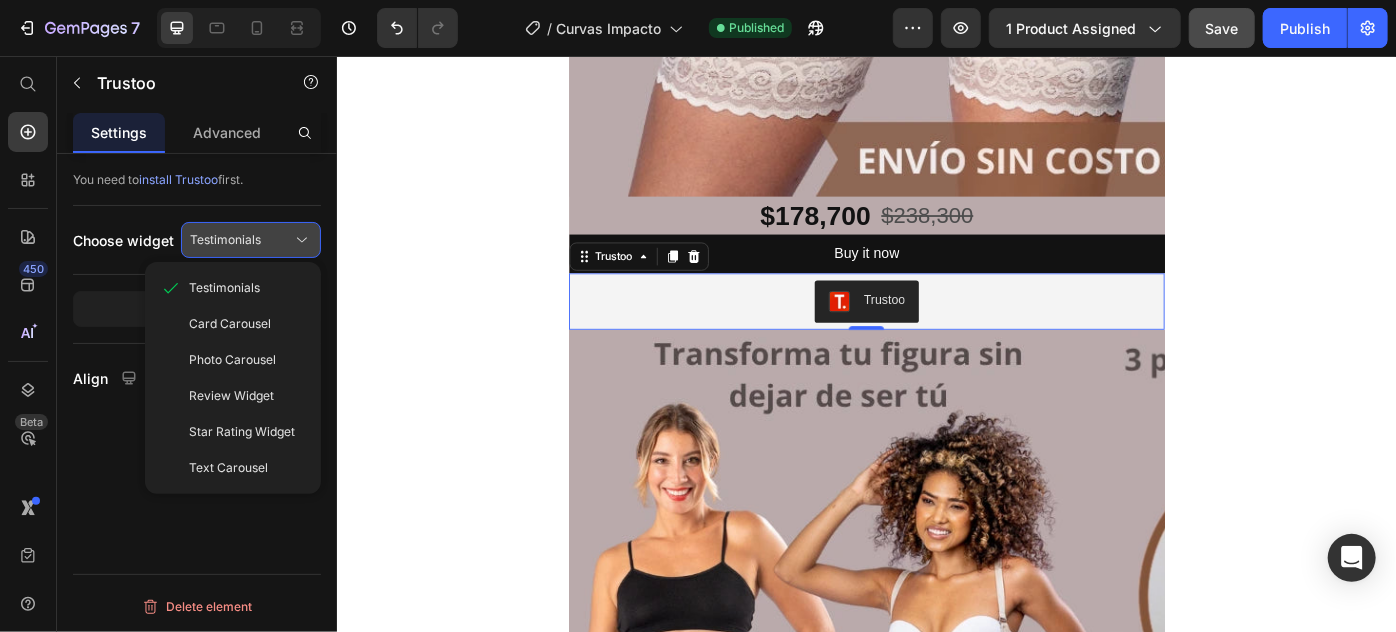 click on "Testimonials" at bounding box center (251, 240) 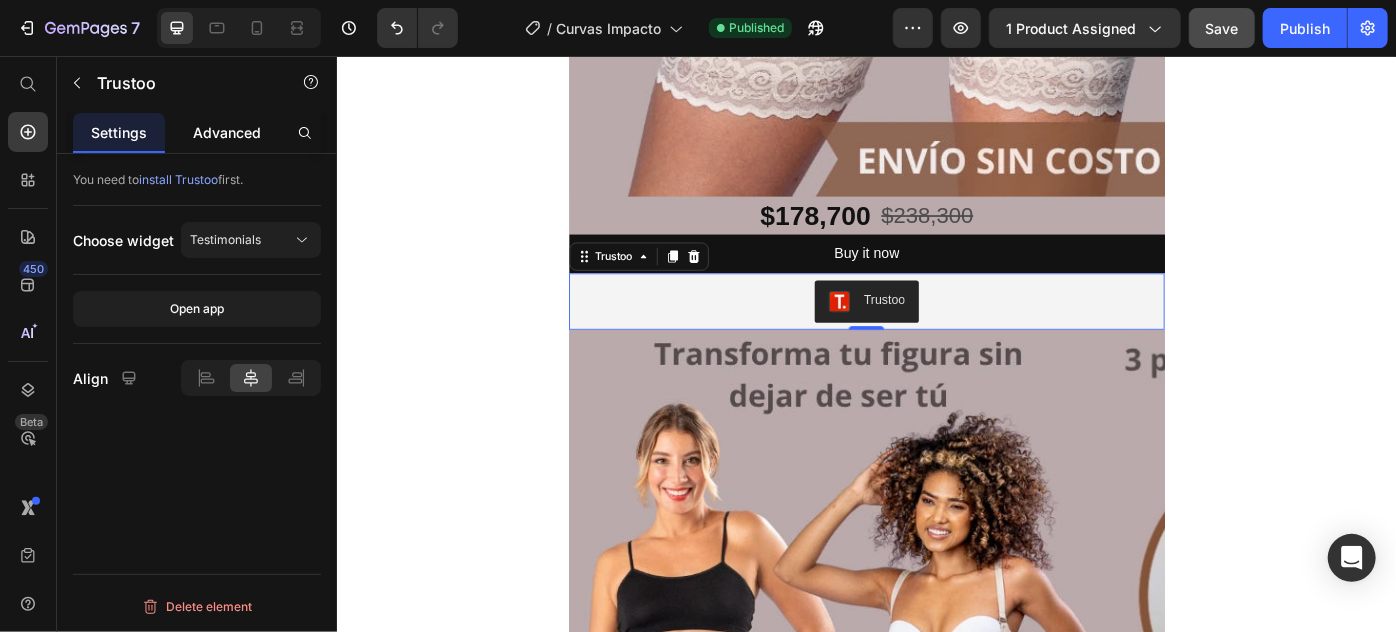 click on "Advanced" at bounding box center [227, 132] 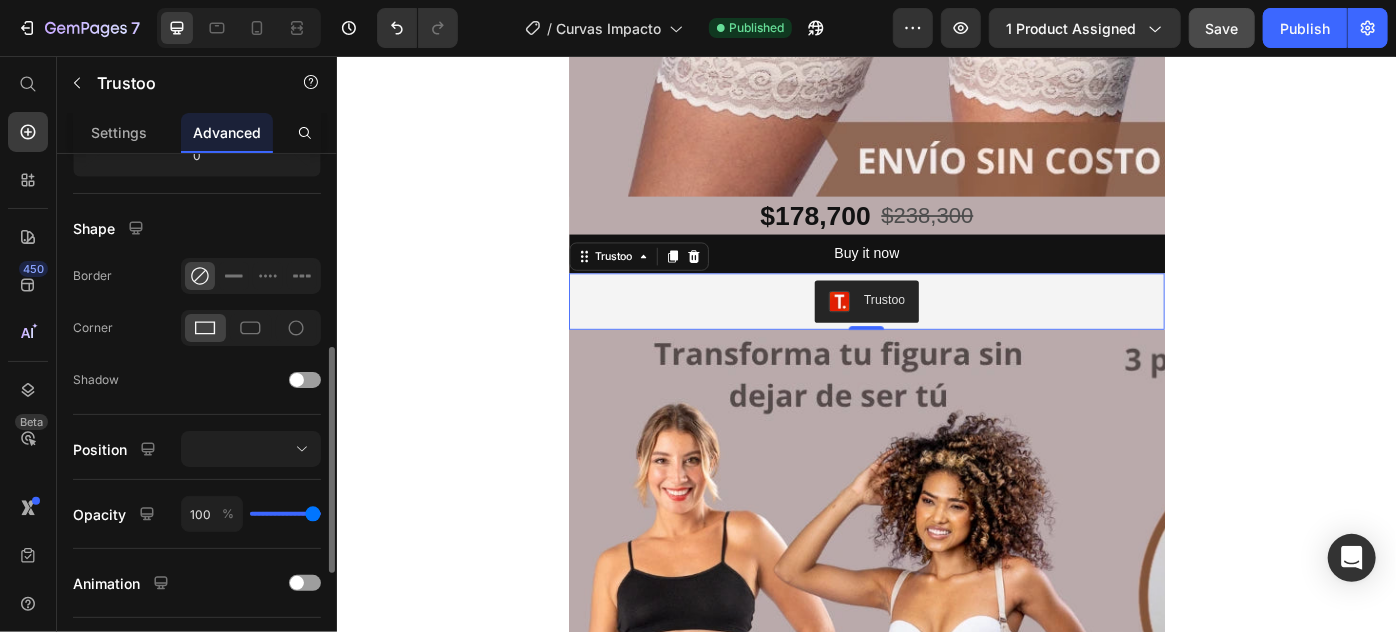 scroll, scrollTop: 367, scrollLeft: 0, axis: vertical 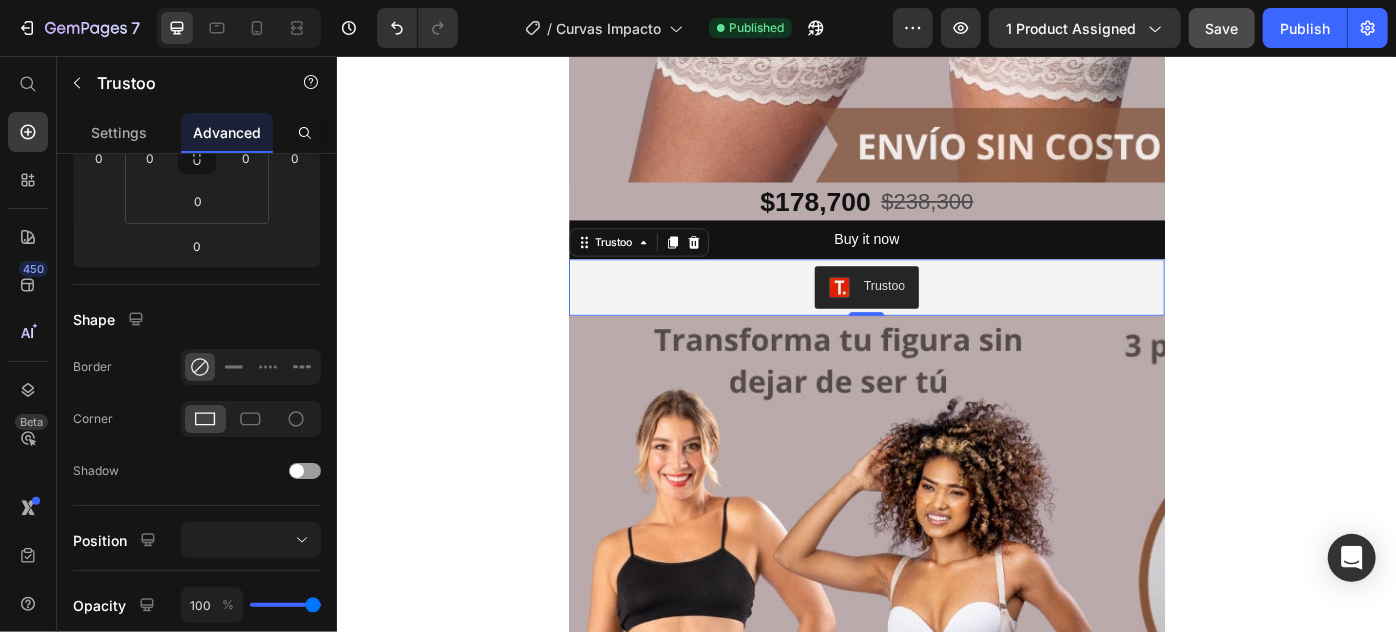 click on "Trustoo" at bounding box center [936, 317] 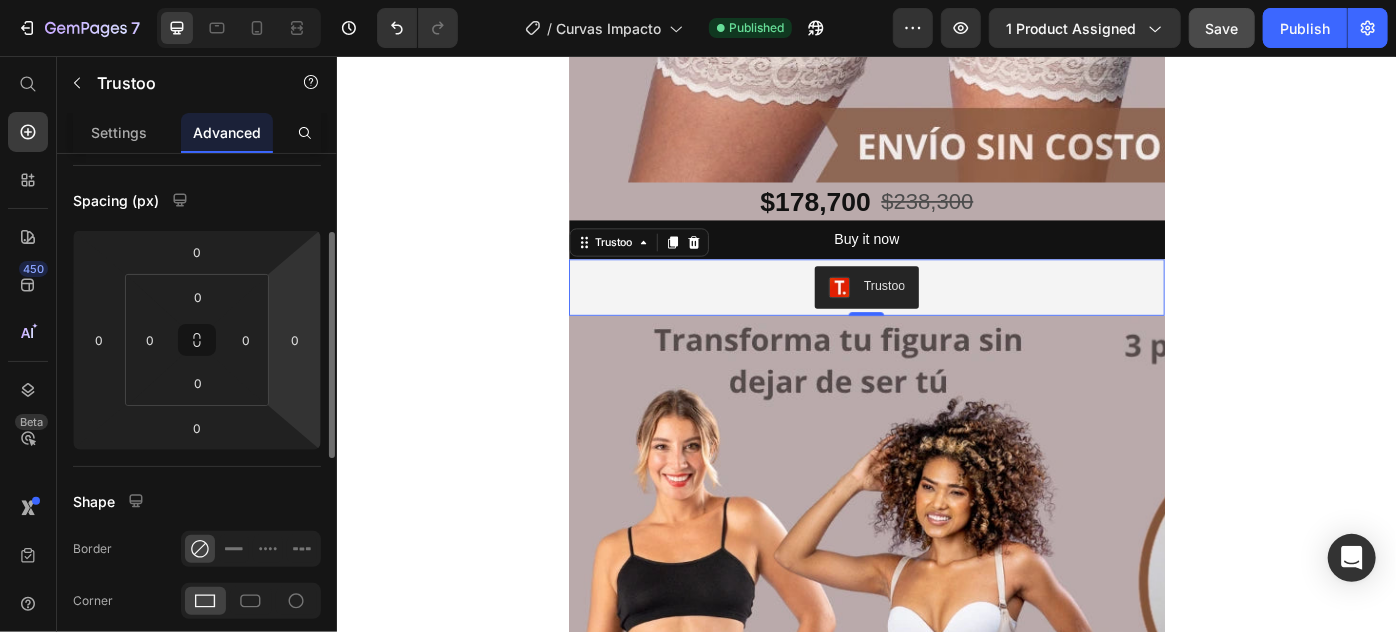 scroll, scrollTop: 0, scrollLeft: 0, axis: both 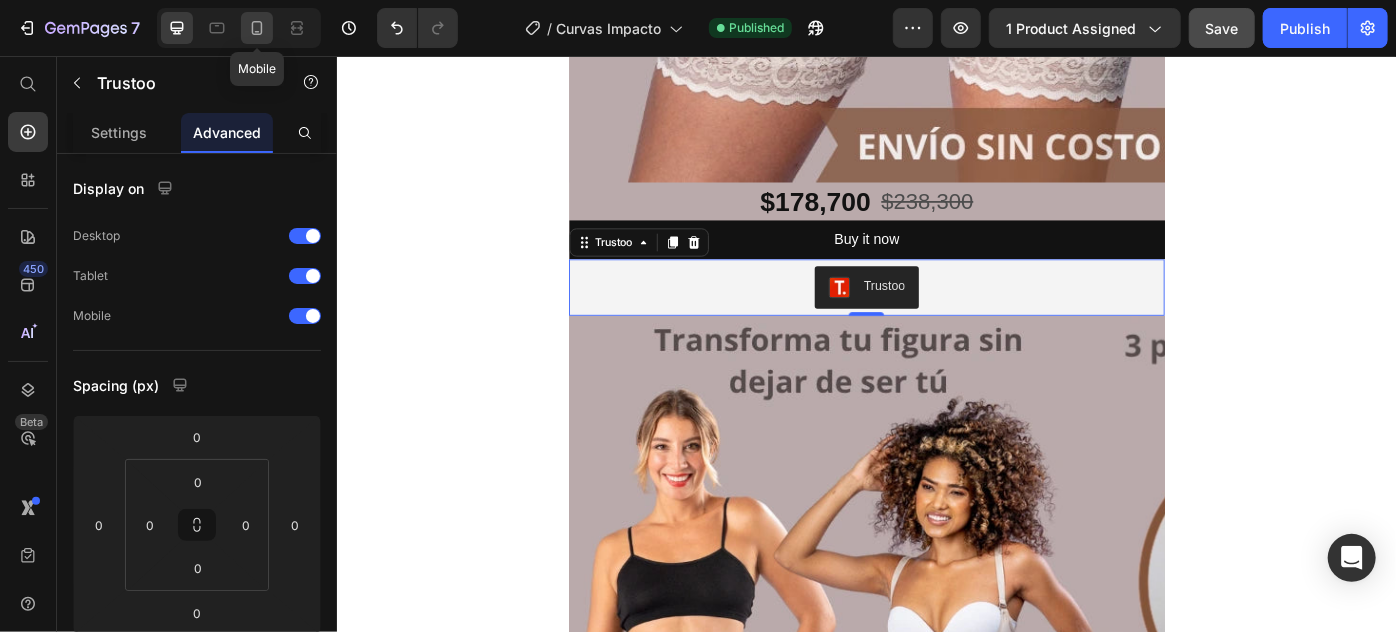 click 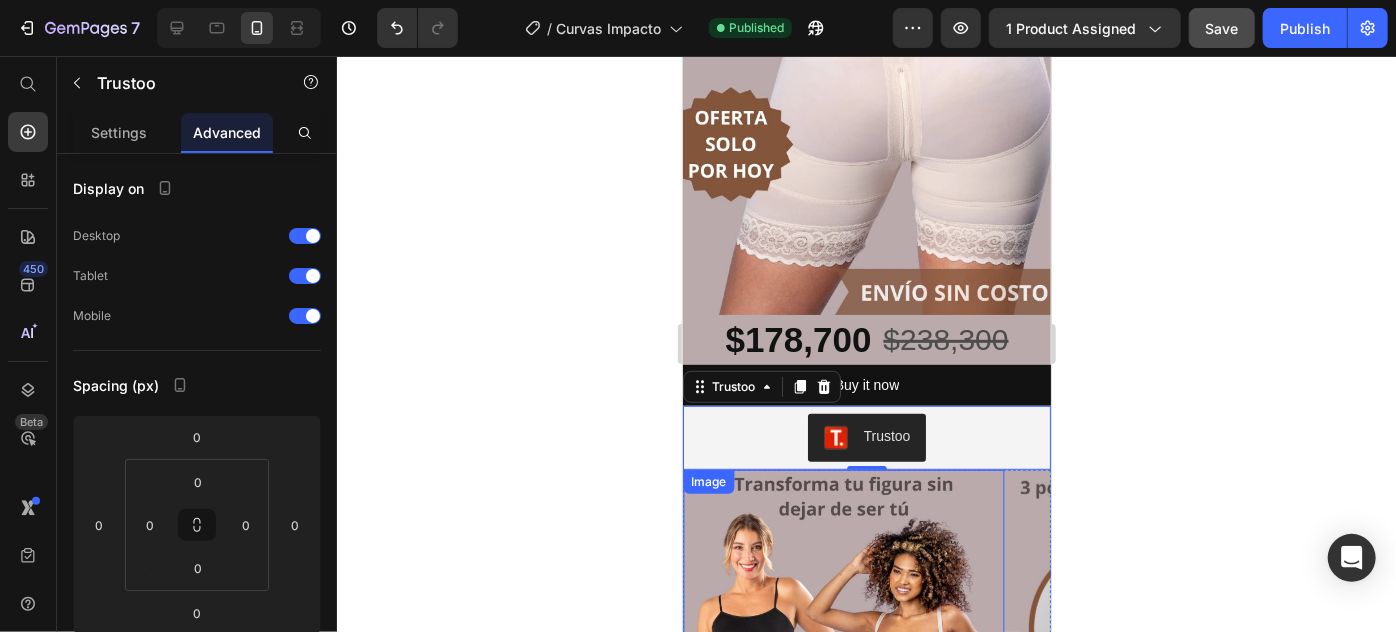 scroll, scrollTop: 381, scrollLeft: 0, axis: vertical 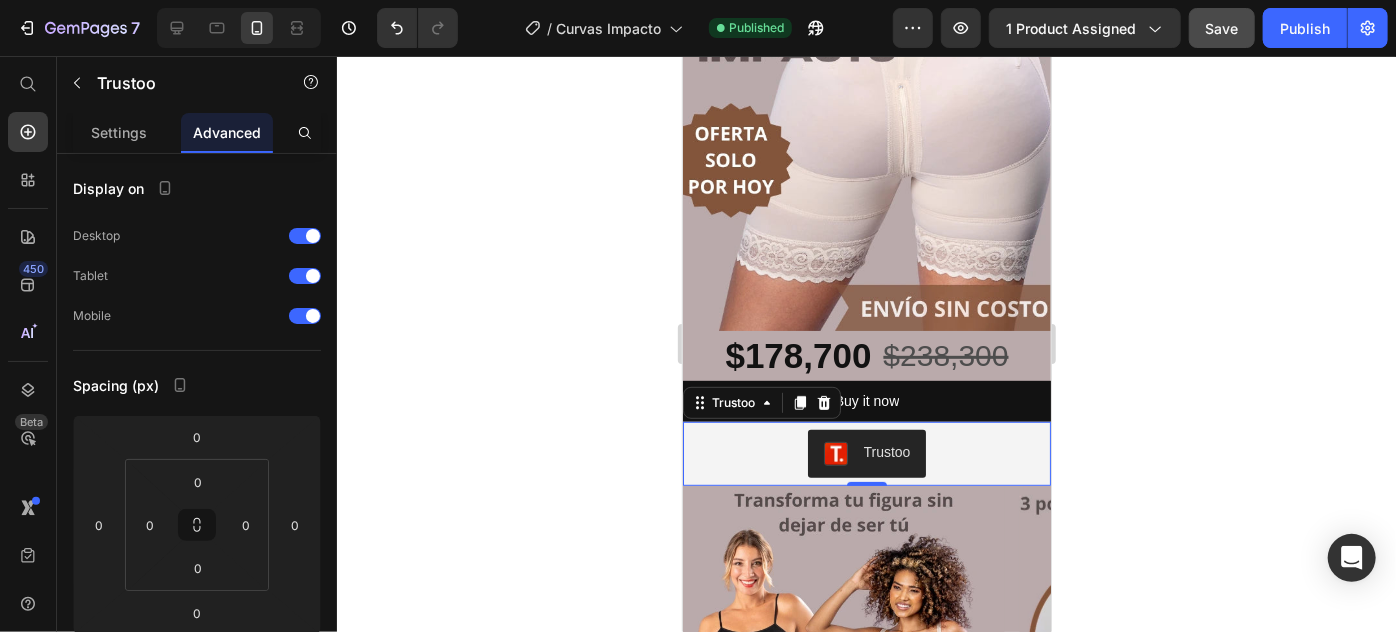 click on "Trustoo" at bounding box center (866, 453) 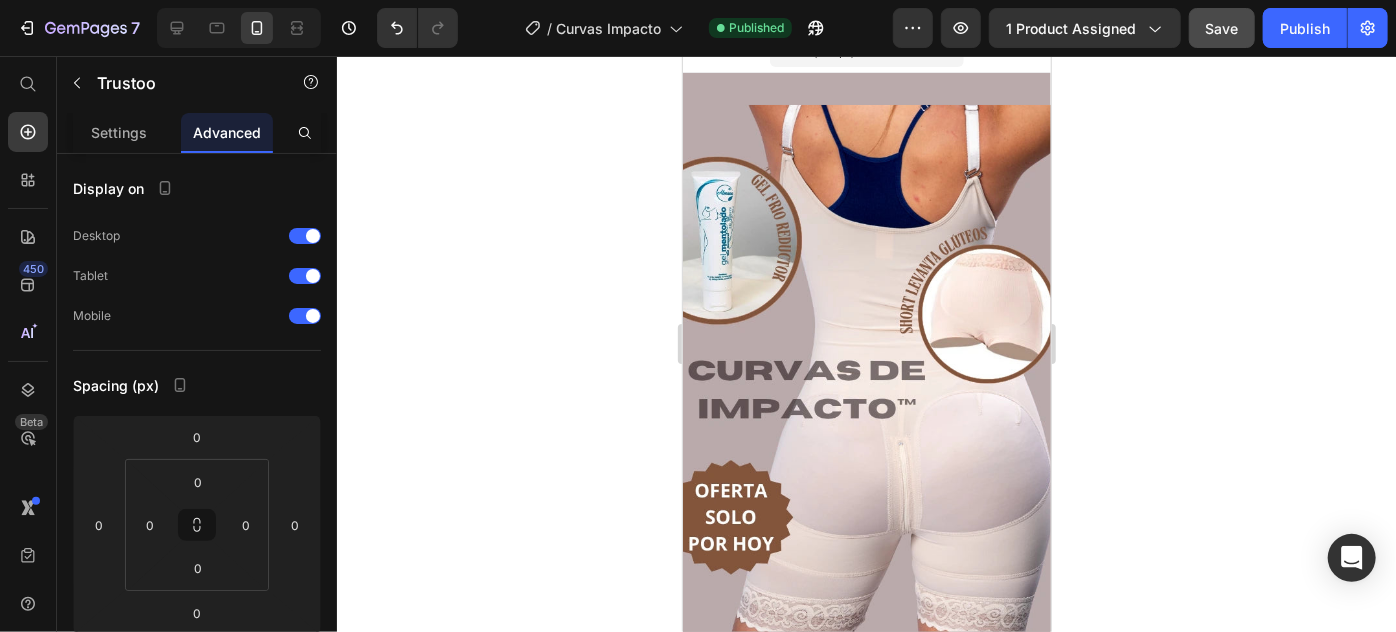 scroll, scrollTop: 0, scrollLeft: 0, axis: both 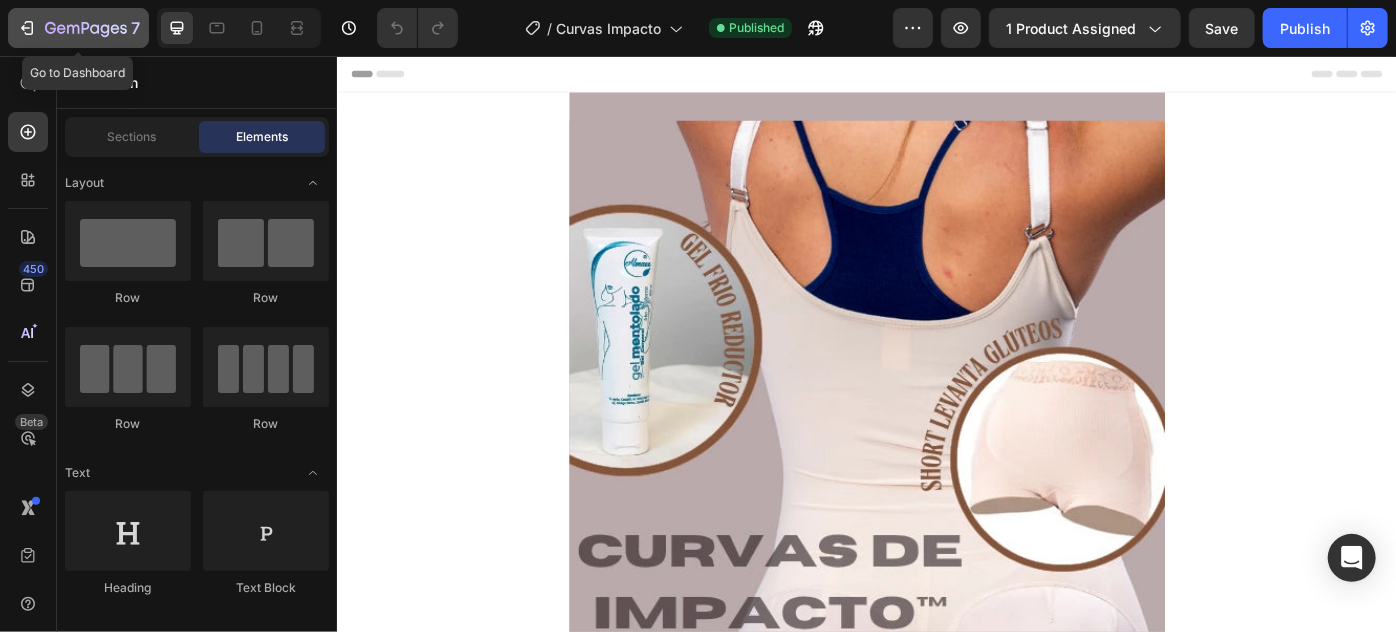 click on "7" at bounding box center (78, 28) 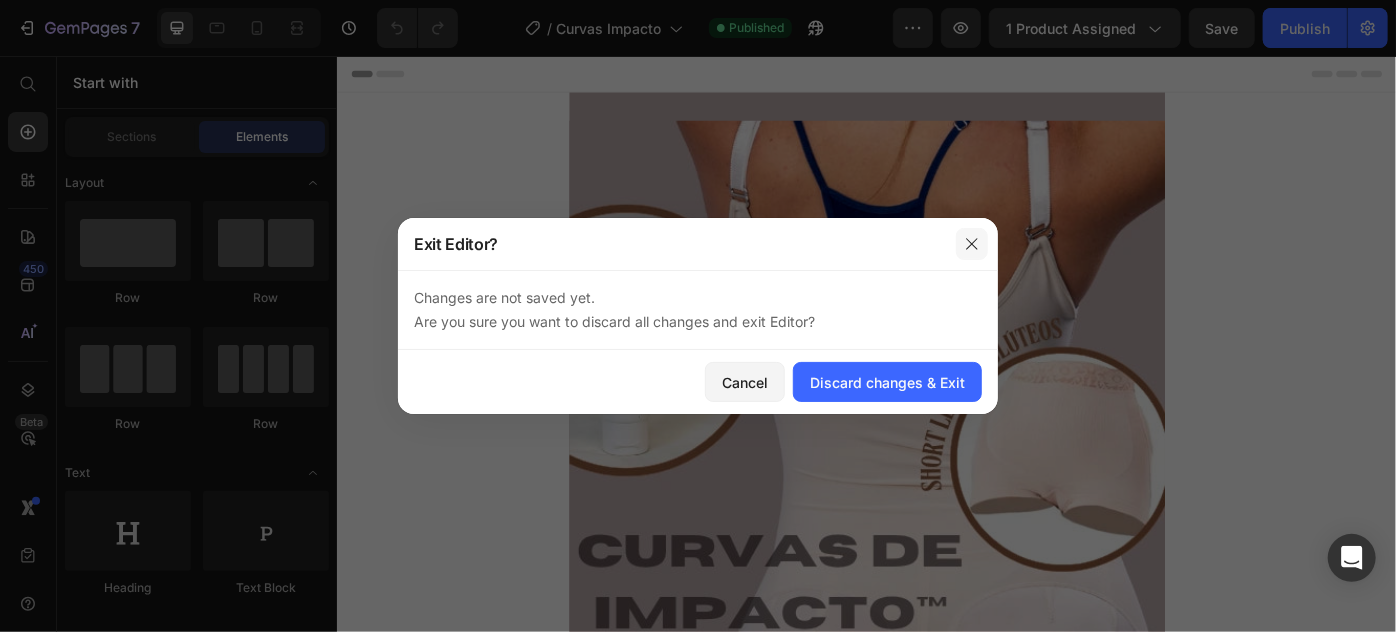 click 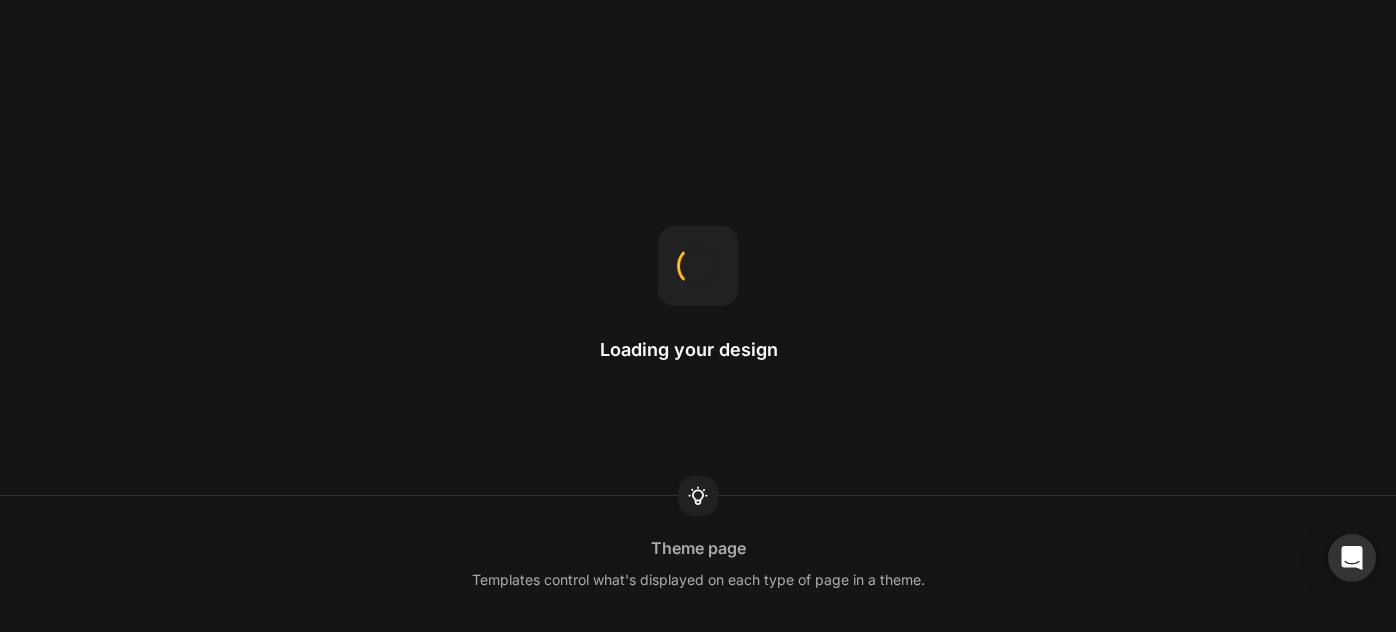 scroll, scrollTop: 0, scrollLeft: 0, axis: both 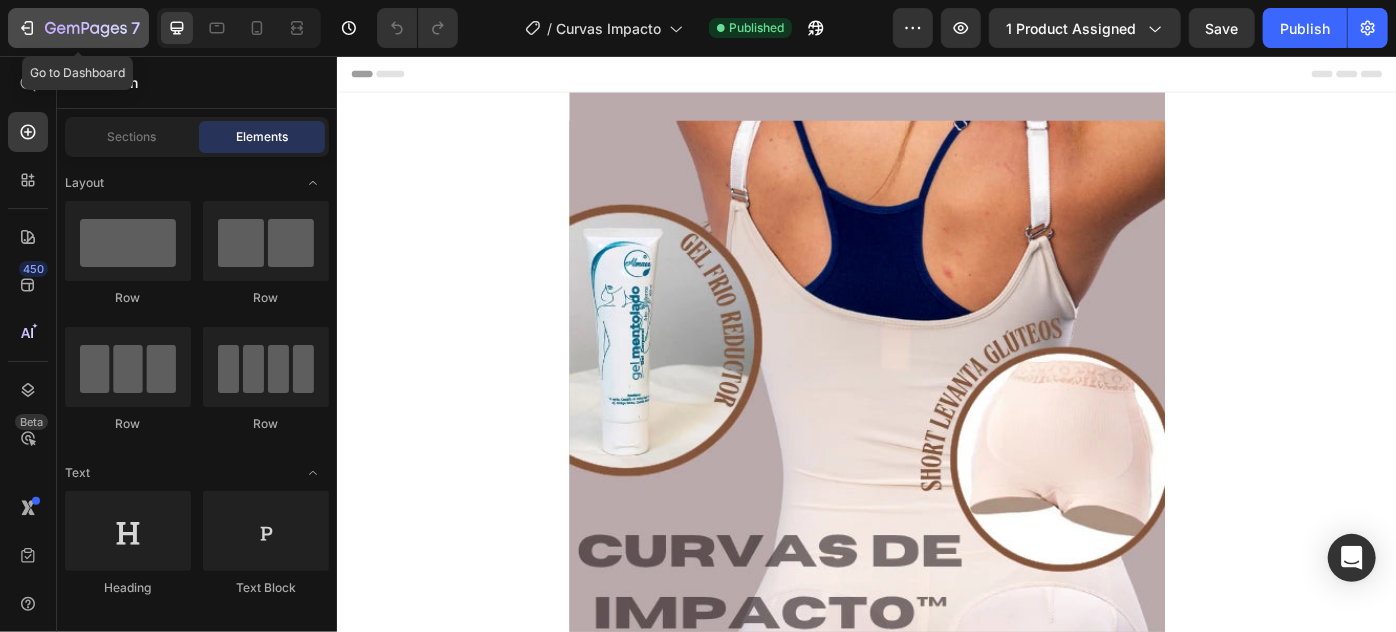 click 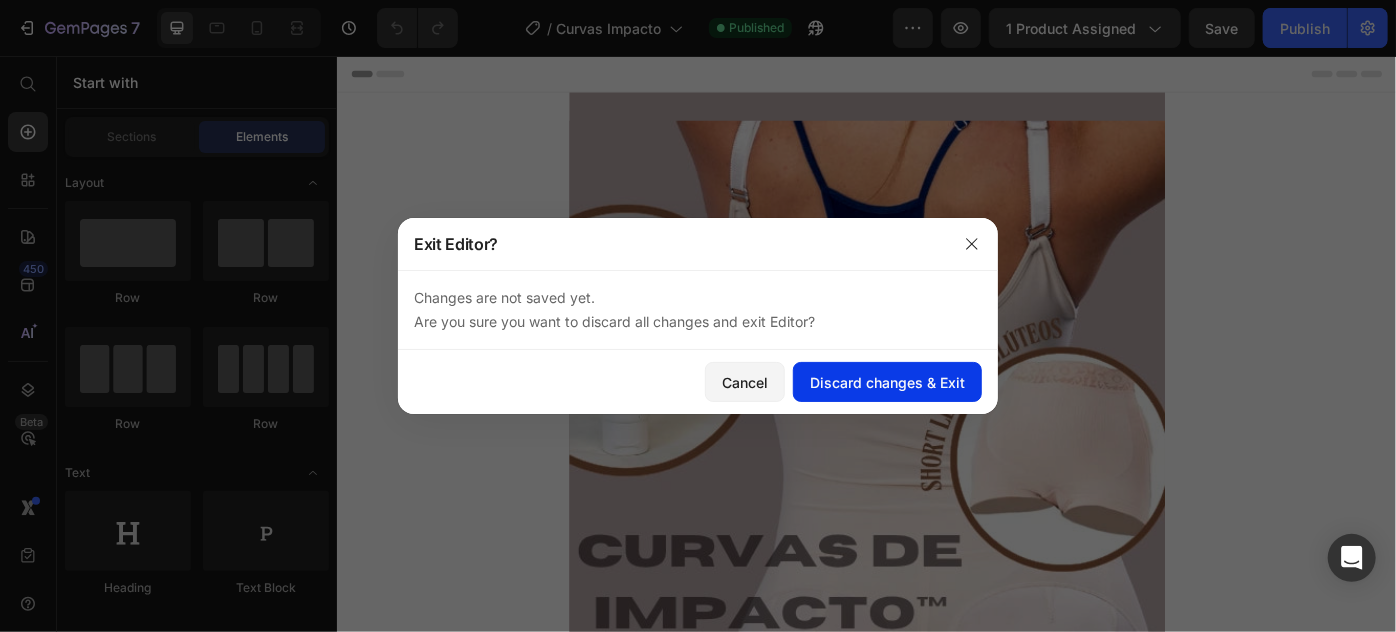 click on "Discard changes & Exit" at bounding box center (887, 382) 